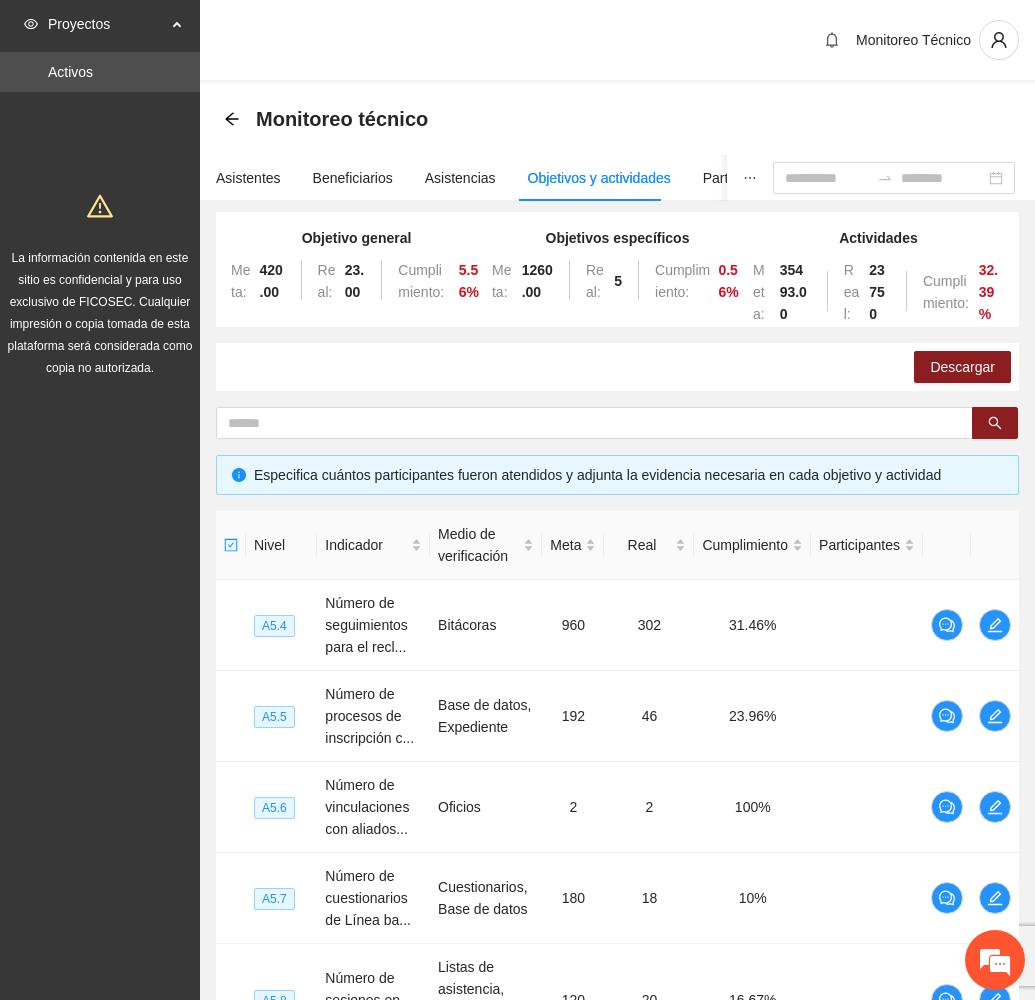 scroll, scrollTop: 150, scrollLeft: 0, axis: vertical 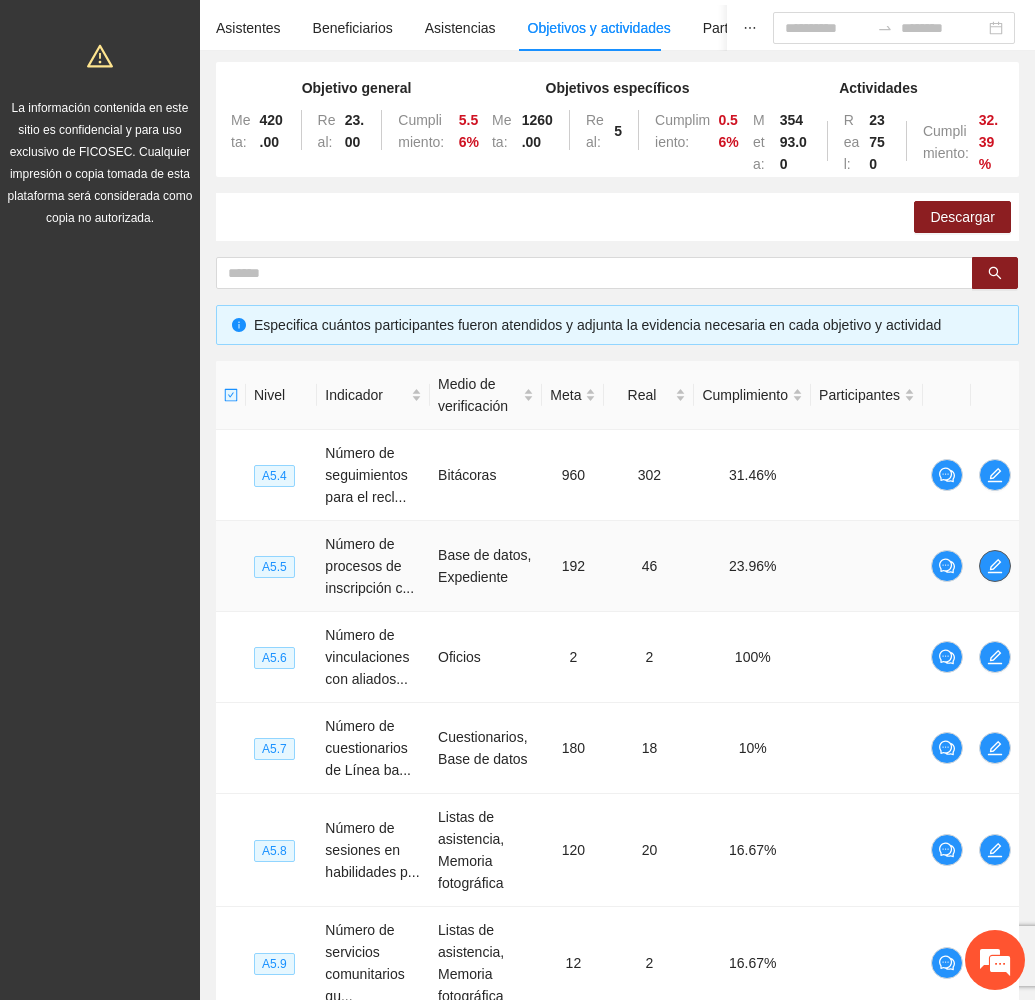 click at bounding box center (995, 566) 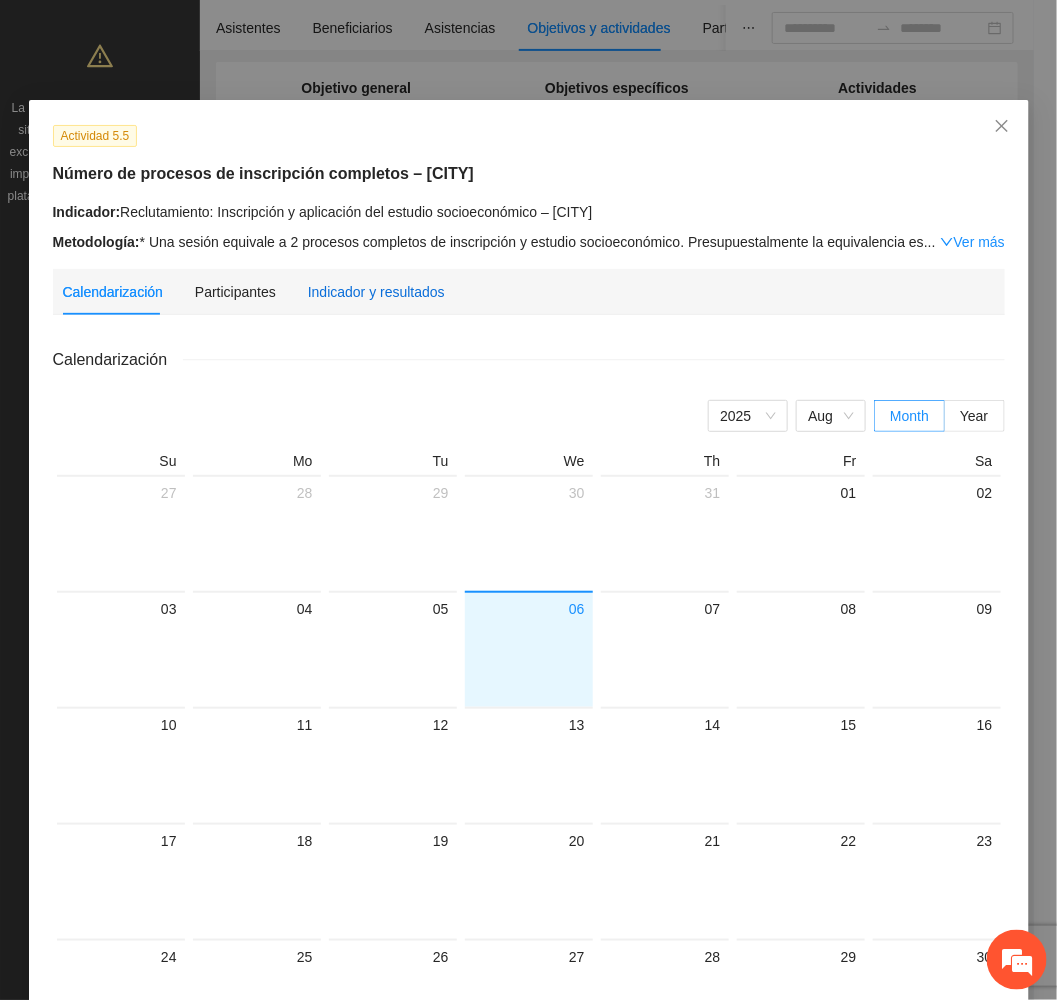 click on "Indicador y resultados" at bounding box center [376, 292] 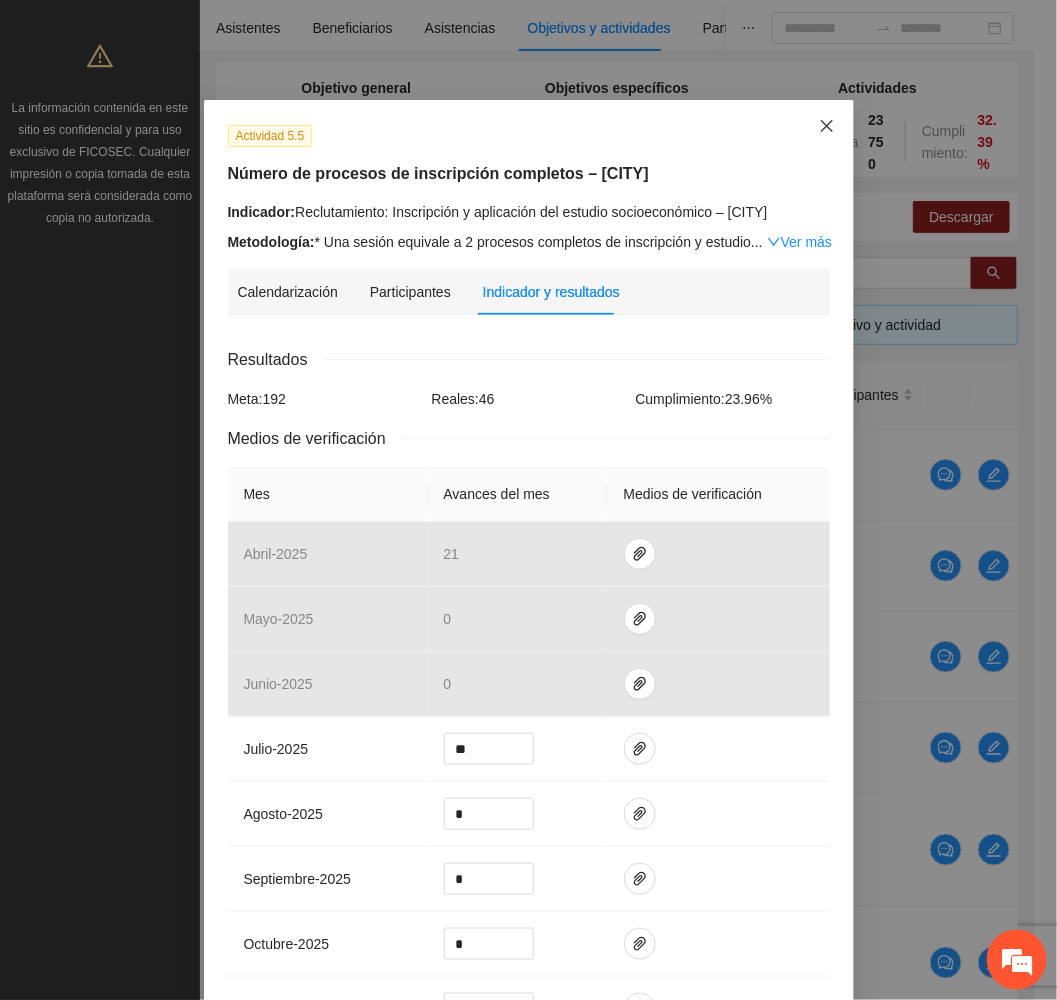 click at bounding box center [827, 127] 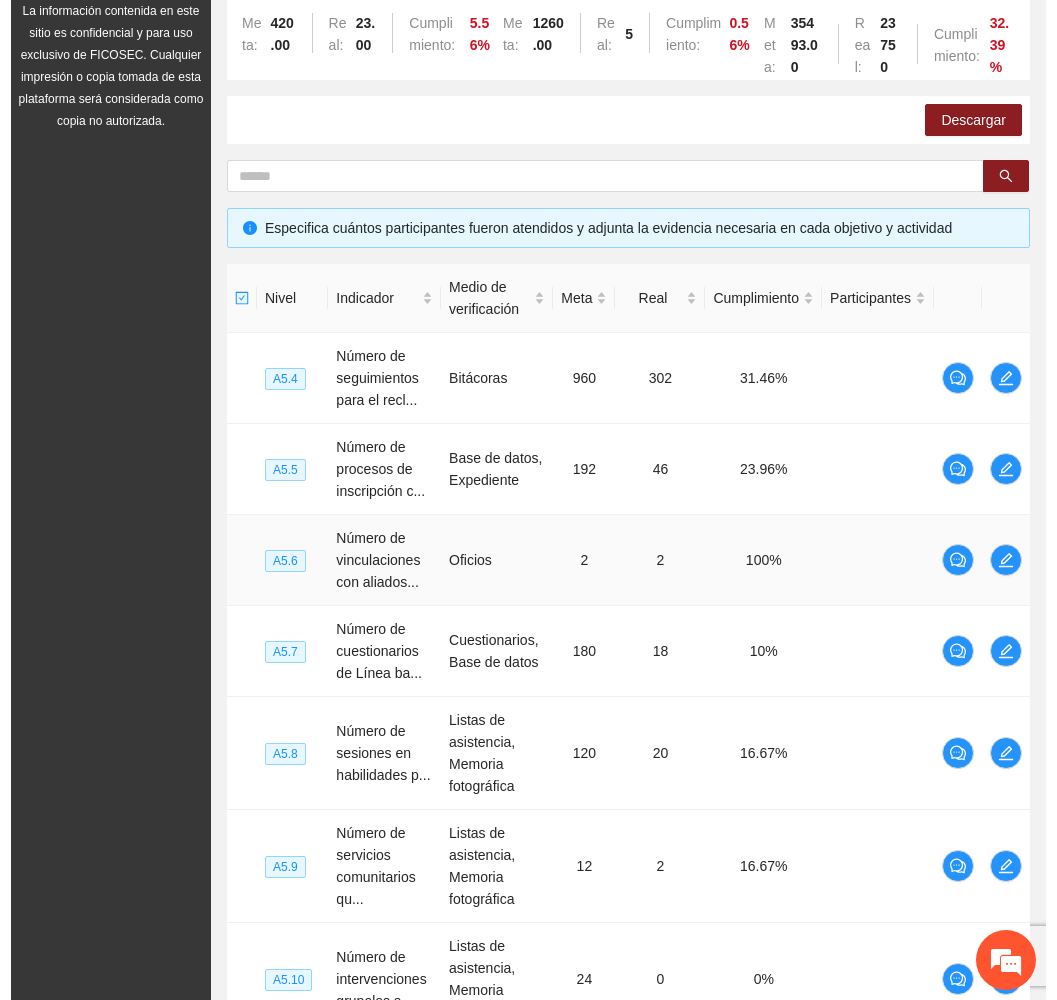 scroll, scrollTop: 300, scrollLeft: 0, axis: vertical 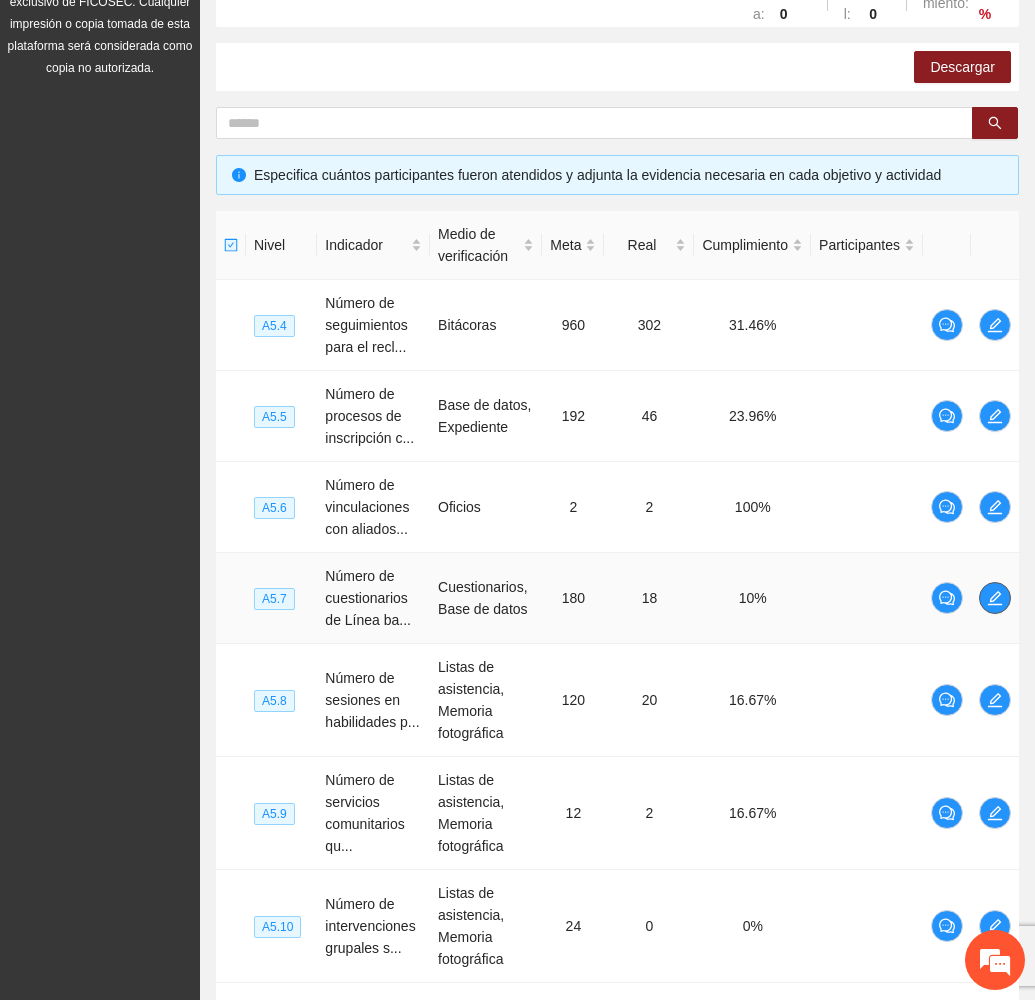 click 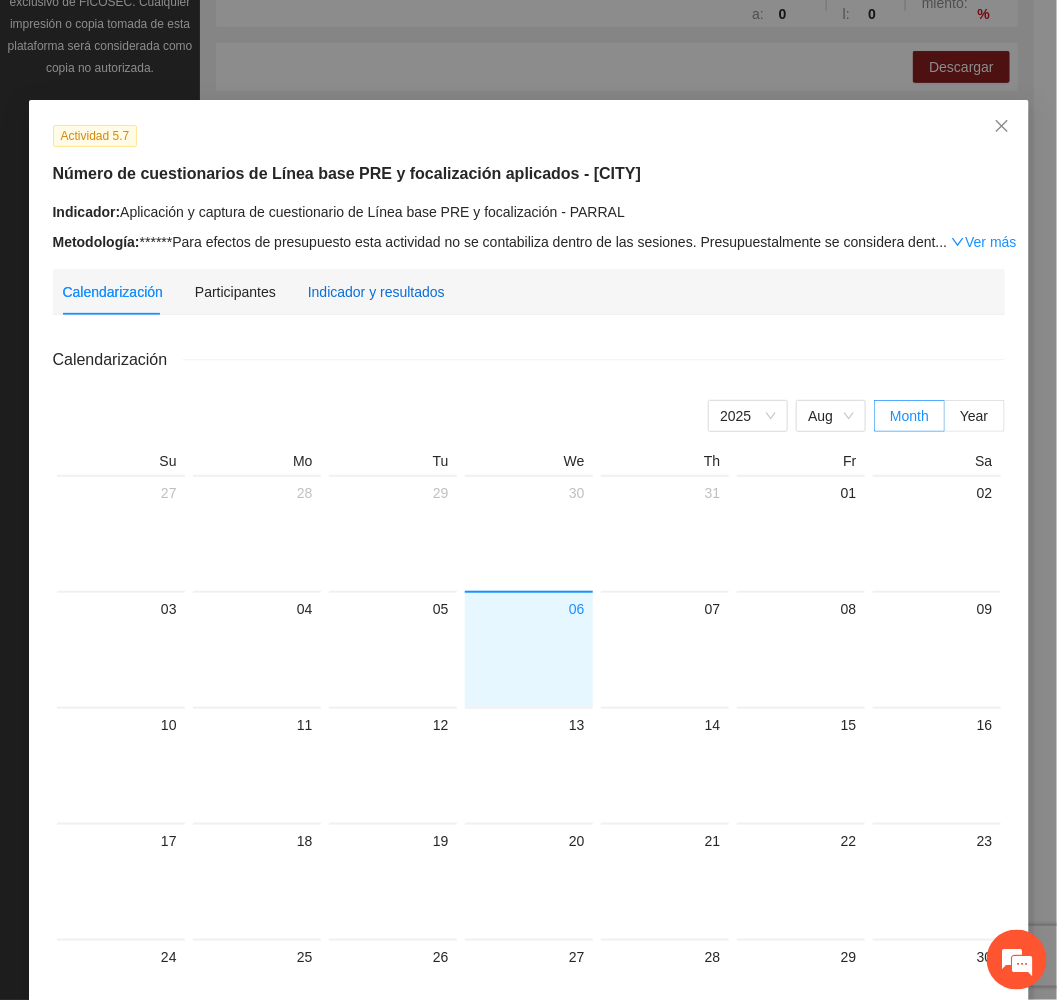 click on "Indicador y resultados" at bounding box center [376, 292] 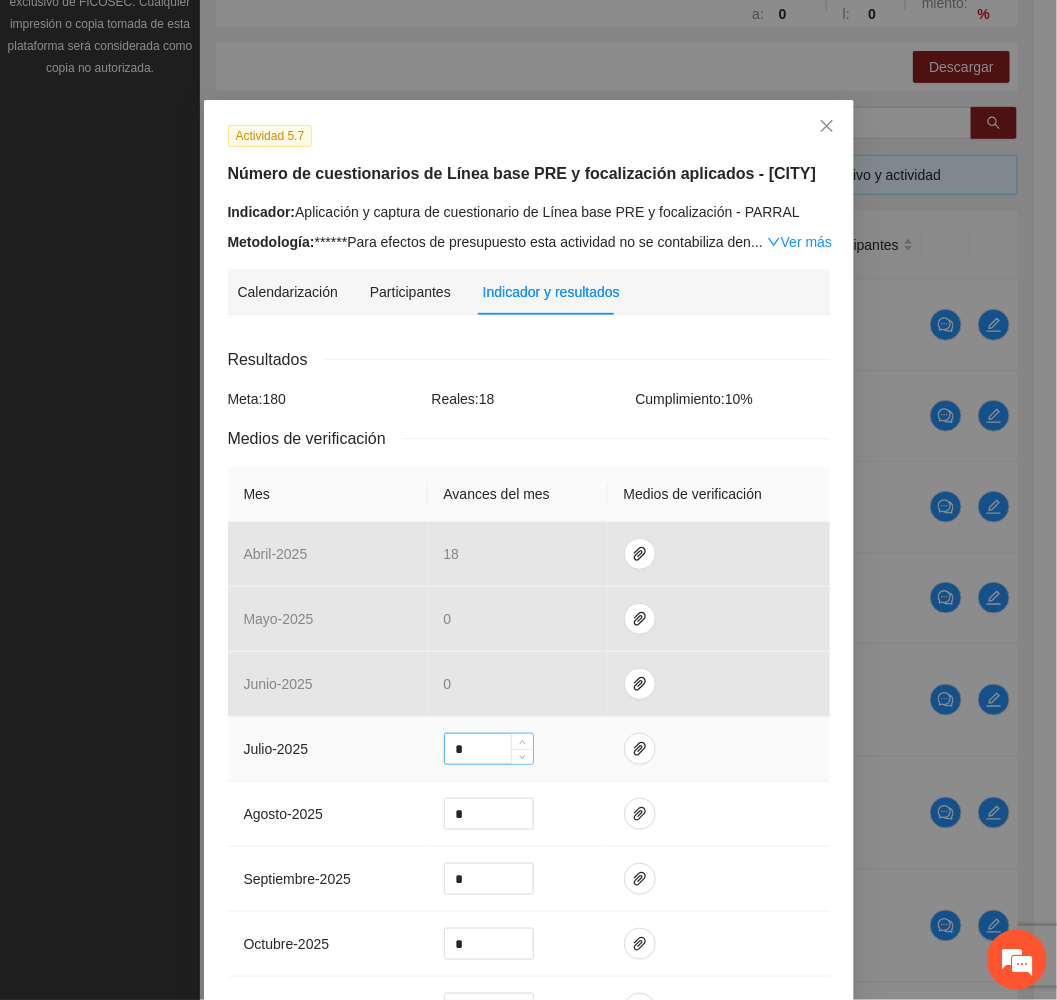 click on "*" at bounding box center [489, 749] 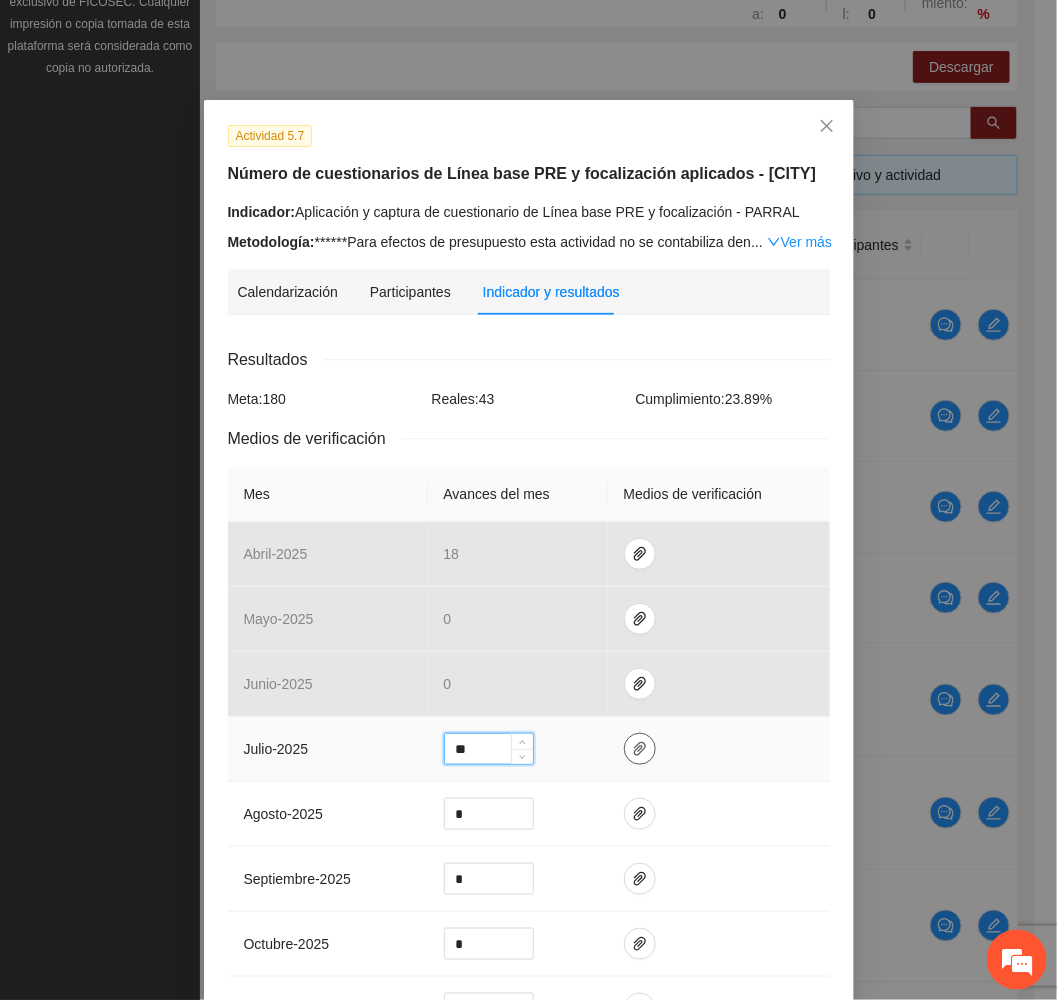 type on "**" 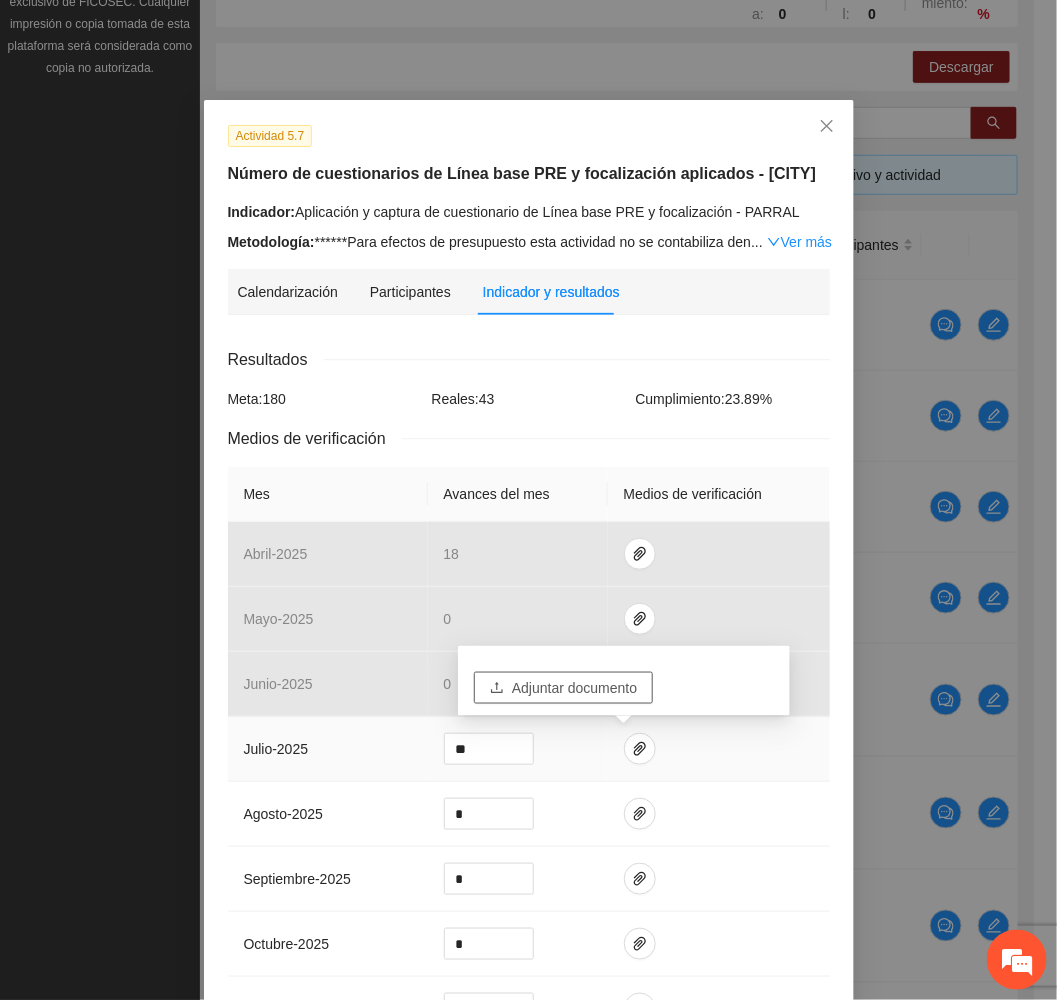 click on "Adjuntar documento" at bounding box center [574, 688] 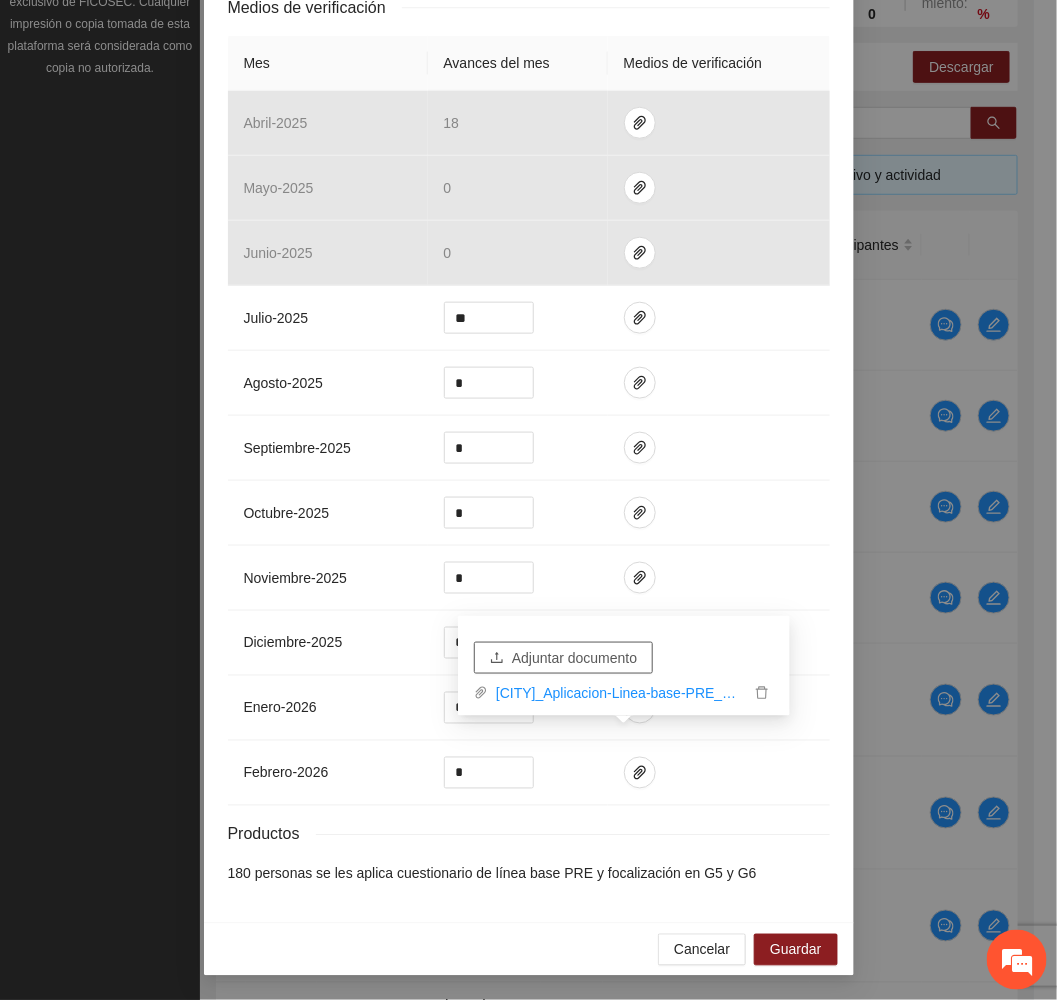 scroll, scrollTop: 445, scrollLeft: 0, axis: vertical 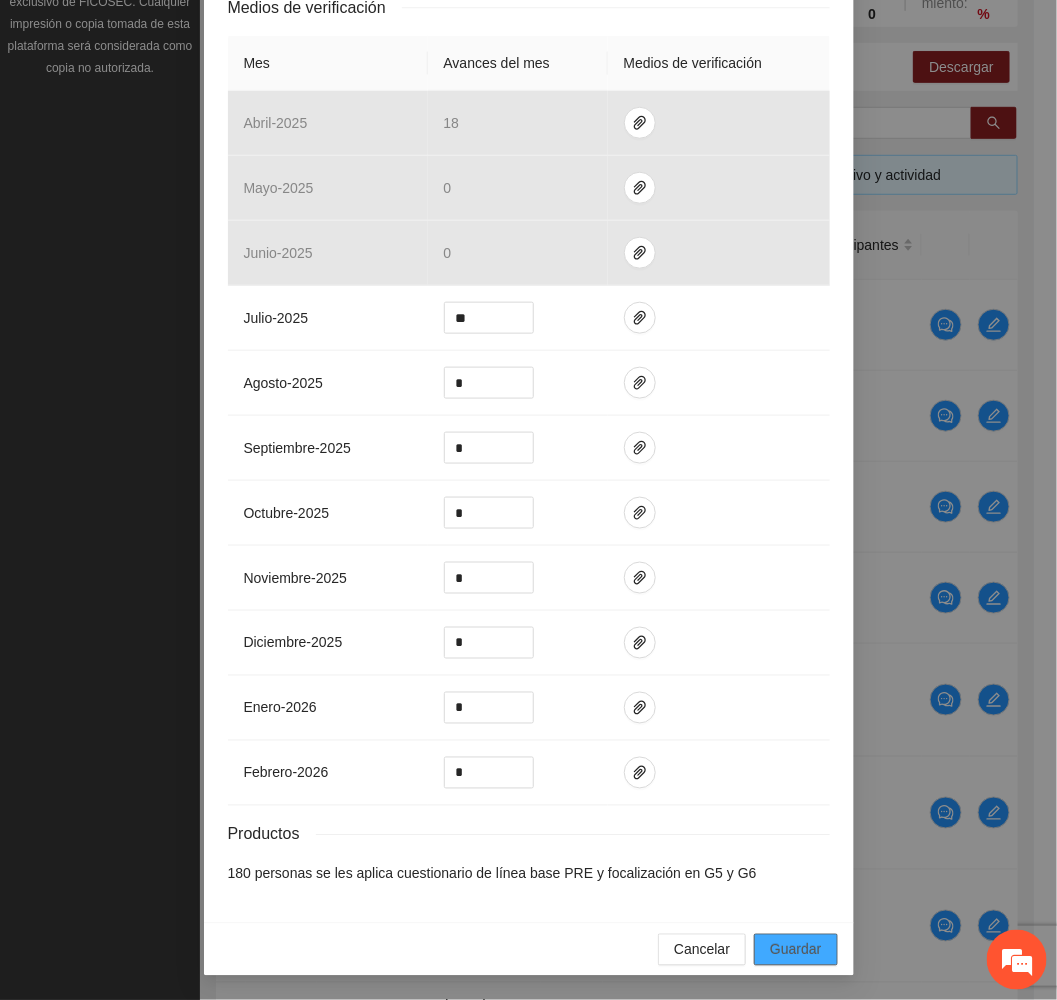 click on "Guardar" at bounding box center (795, 950) 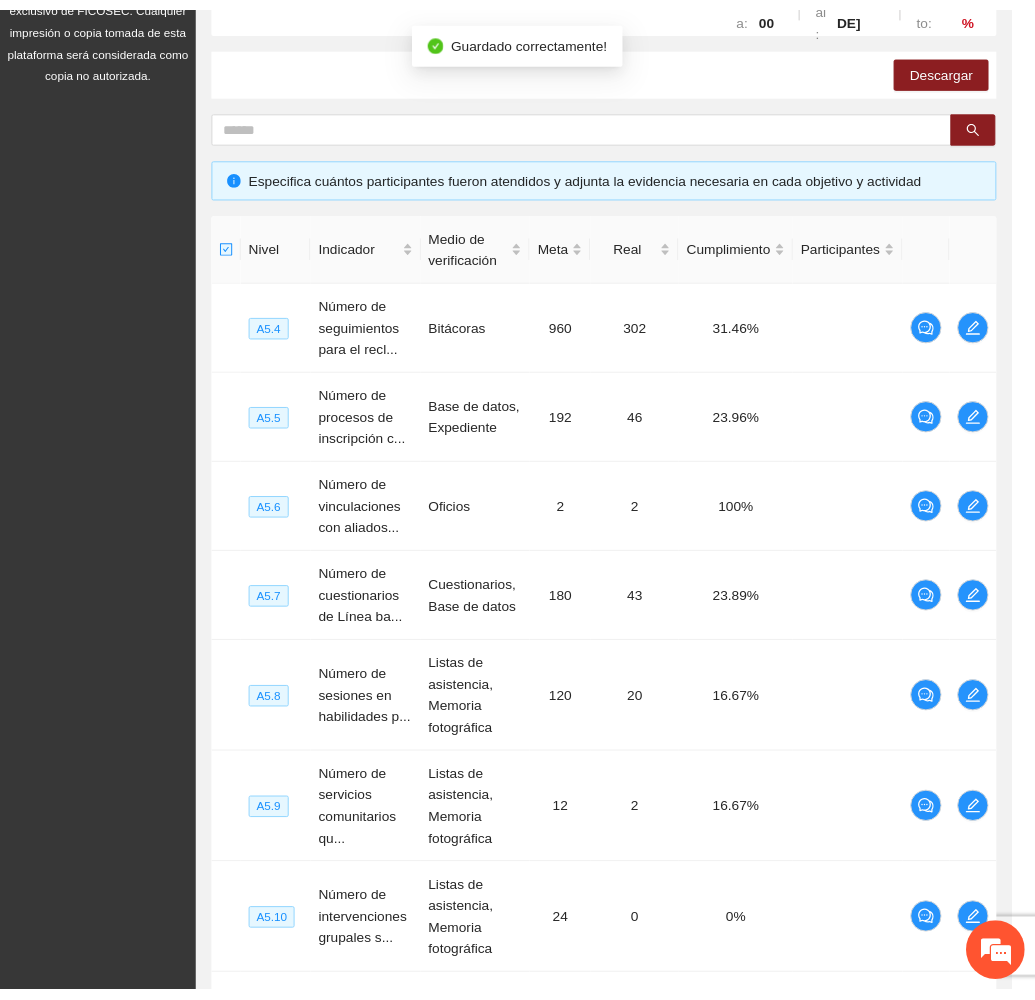 scroll, scrollTop: 345, scrollLeft: 0, axis: vertical 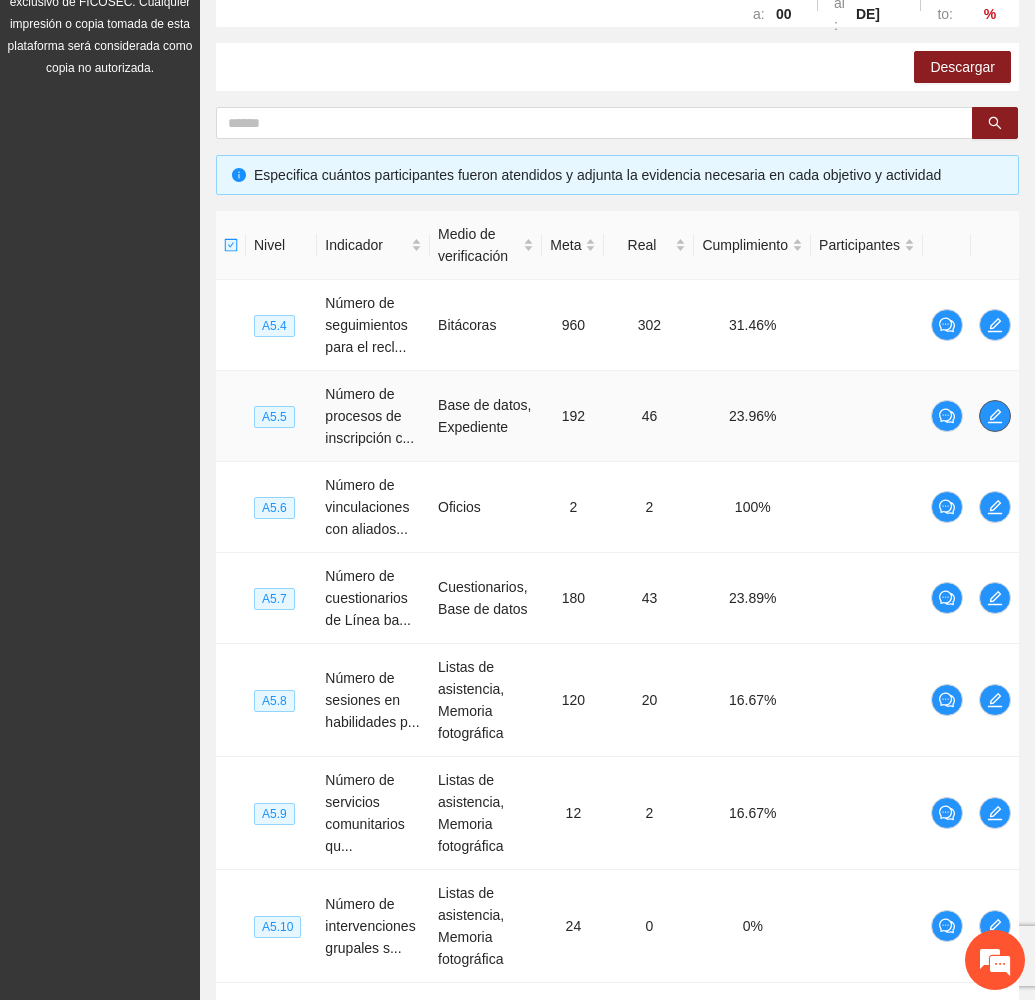 click 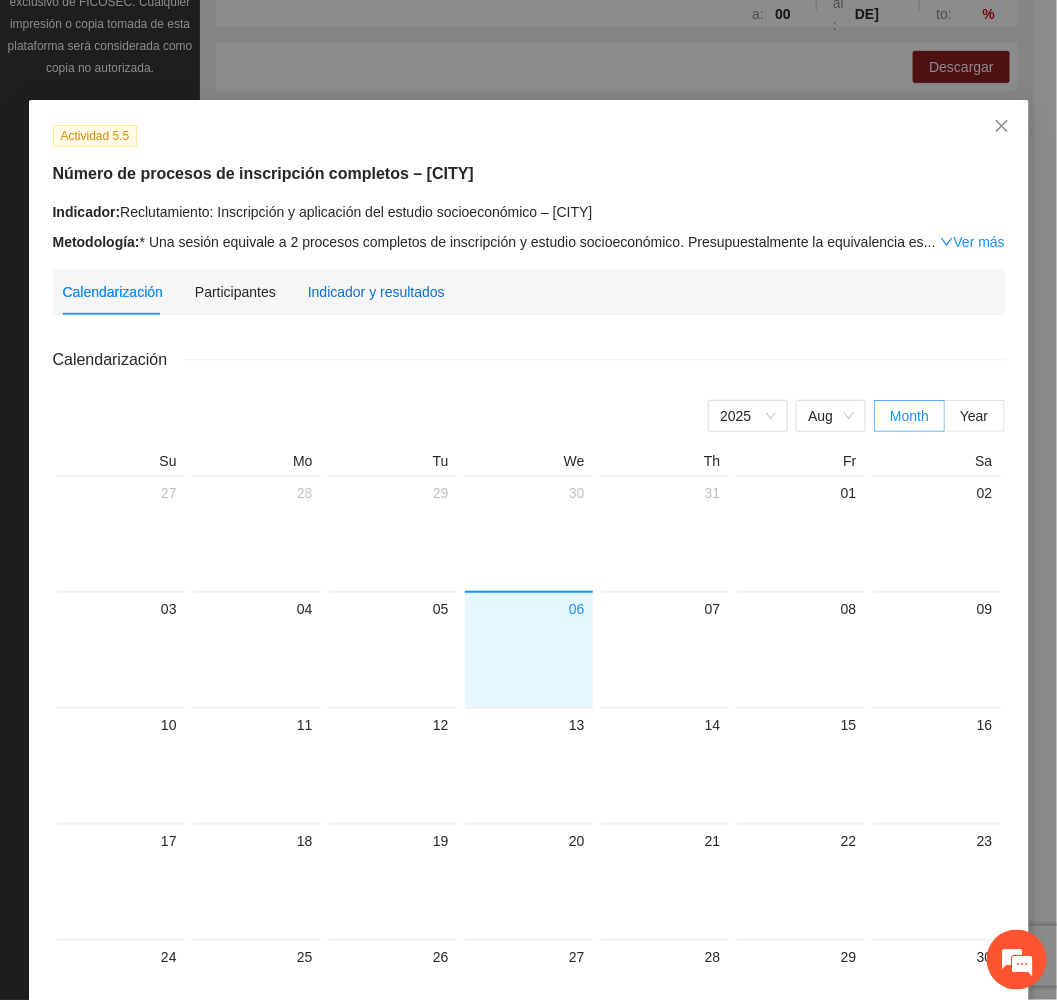click on "Indicador y resultados" at bounding box center (376, 292) 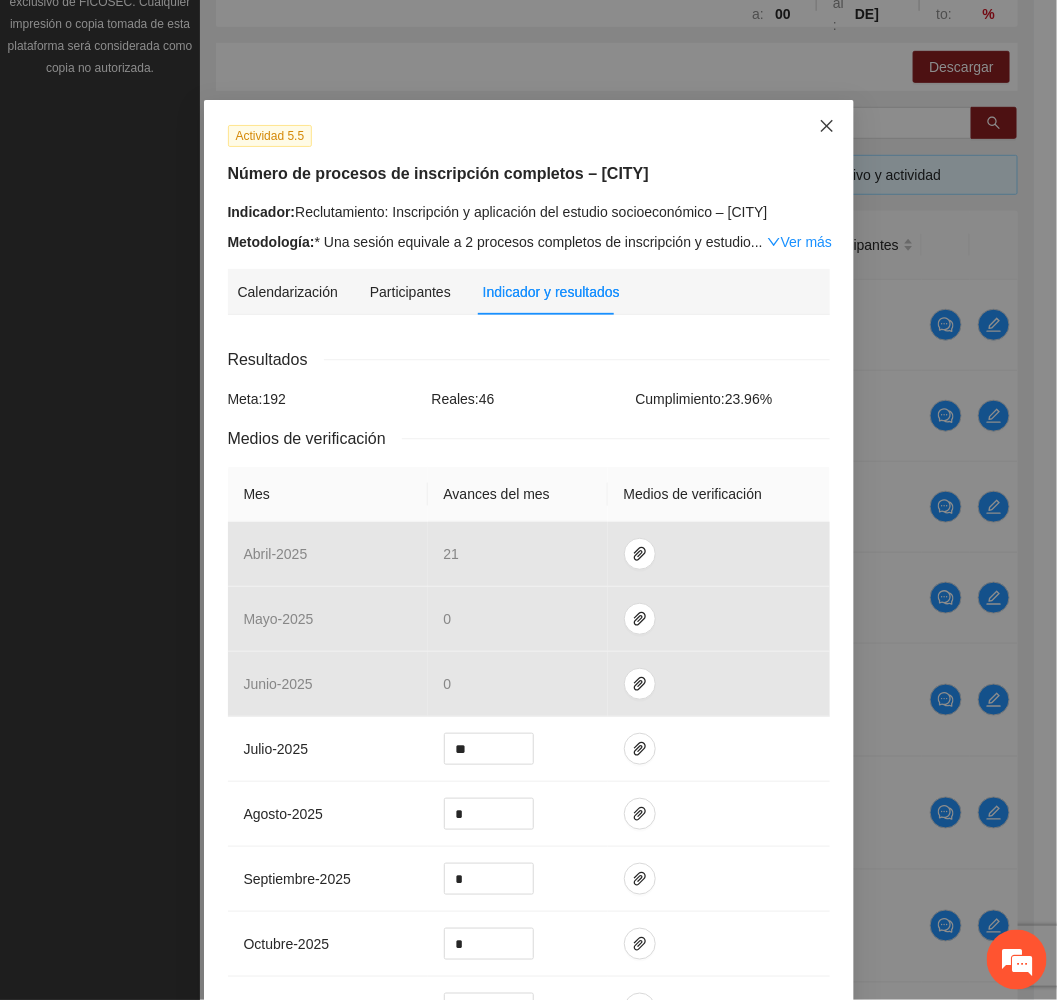 click at bounding box center (827, 127) 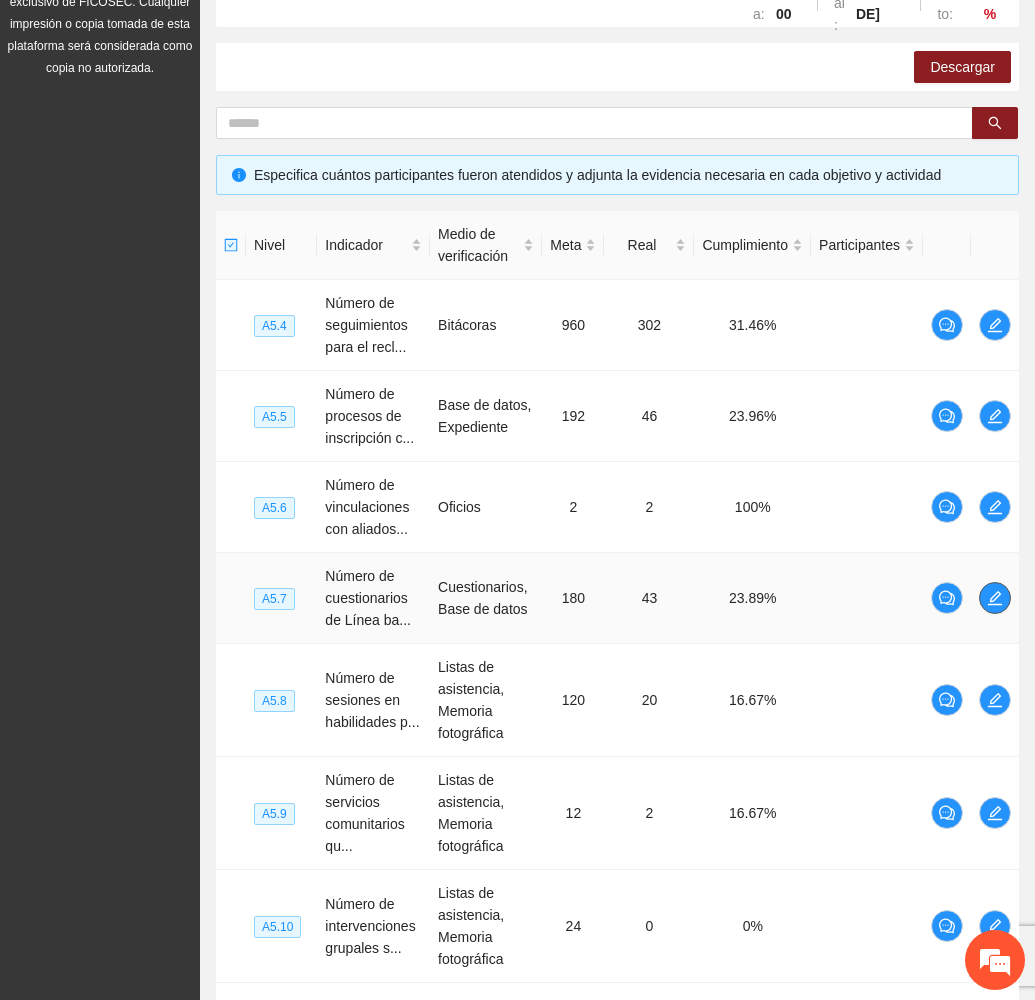 click at bounding box center (995, 598) 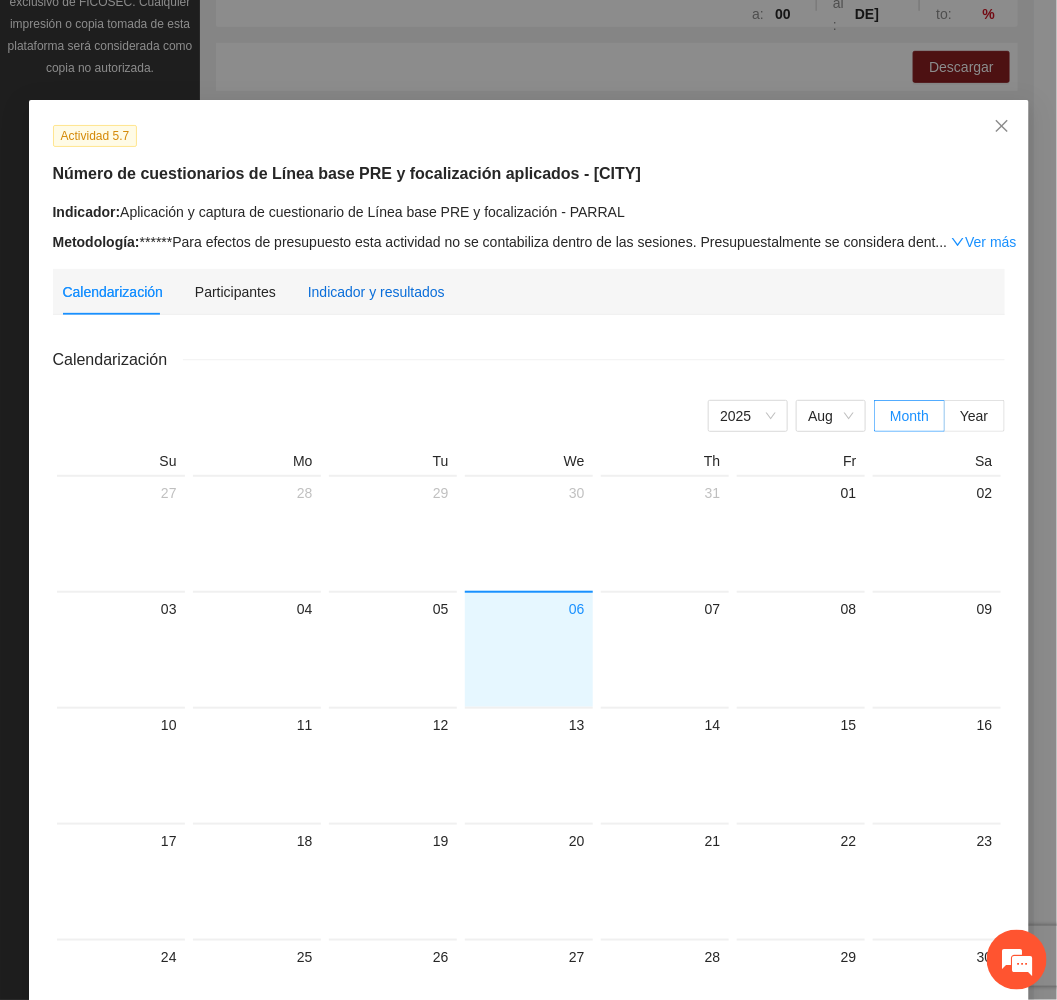 click on "Indicador y resultados" at bounding box center (376, 292) 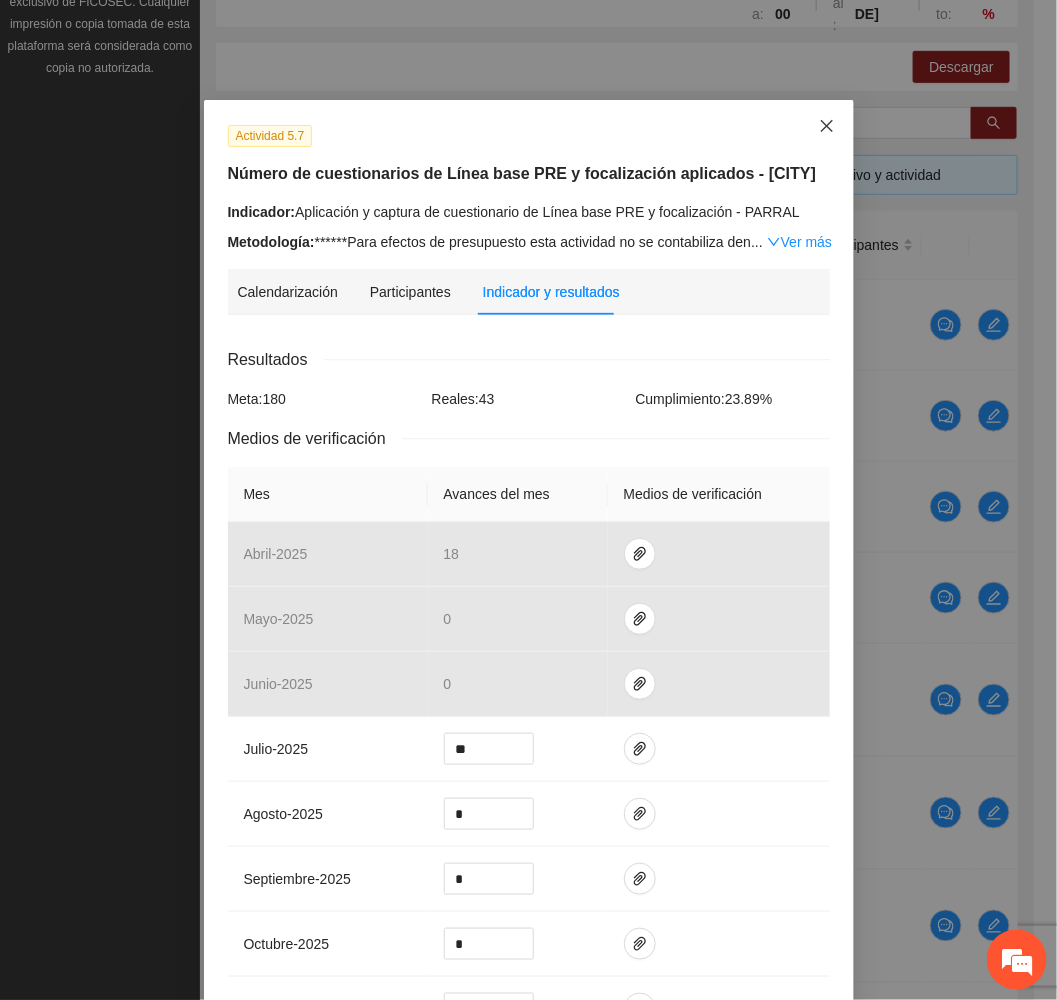 click 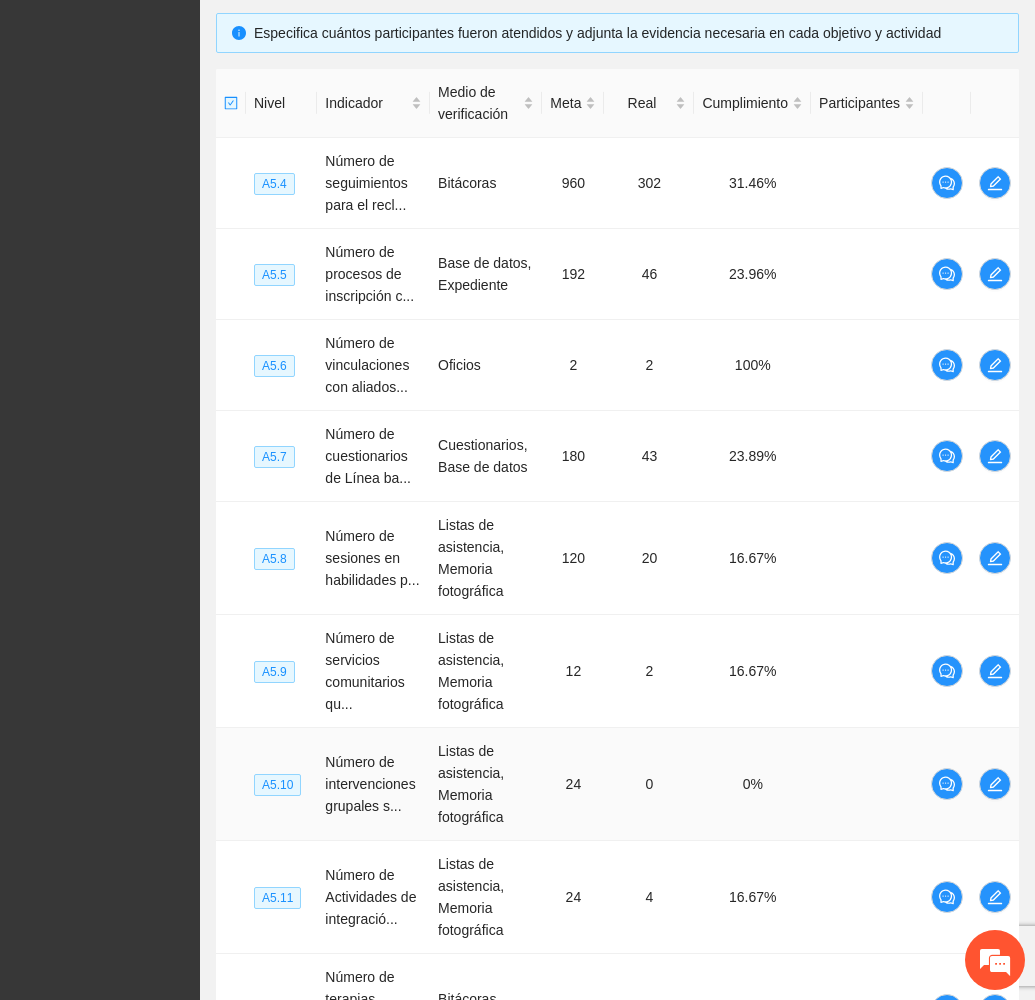 scroll, scrollTop: 0, scrollLeft: 0, axis: both 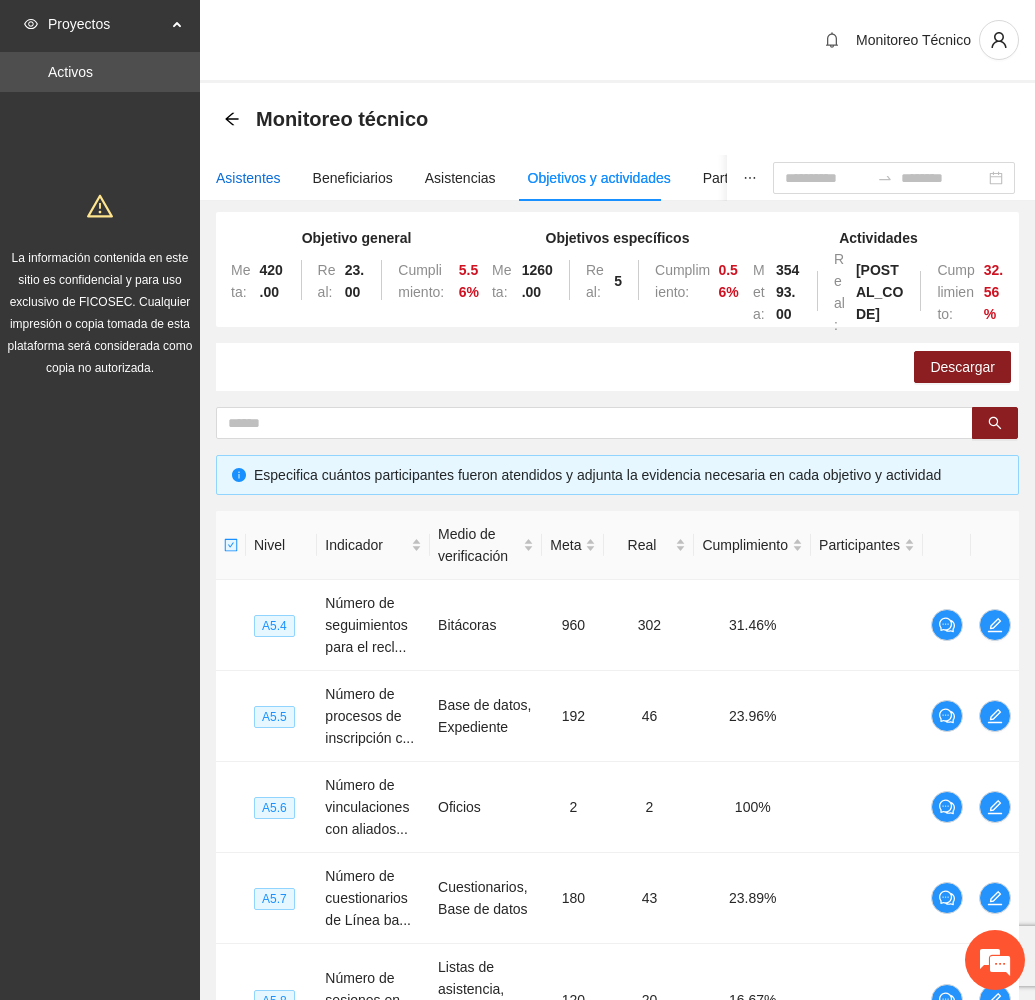 click on "Asistentes" at bounding box center [248, 178] 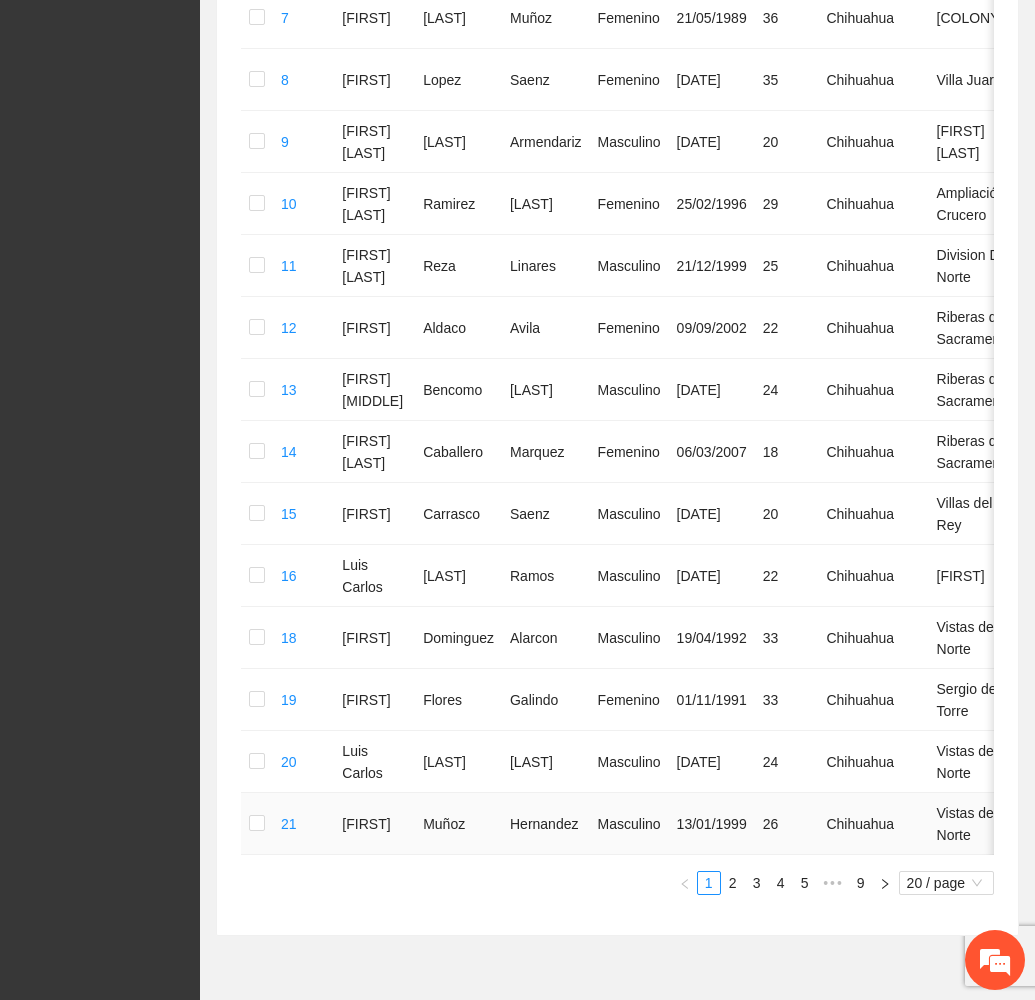 scroll, scrollTop: 1014, scrollLeft: 0, axis: vertical 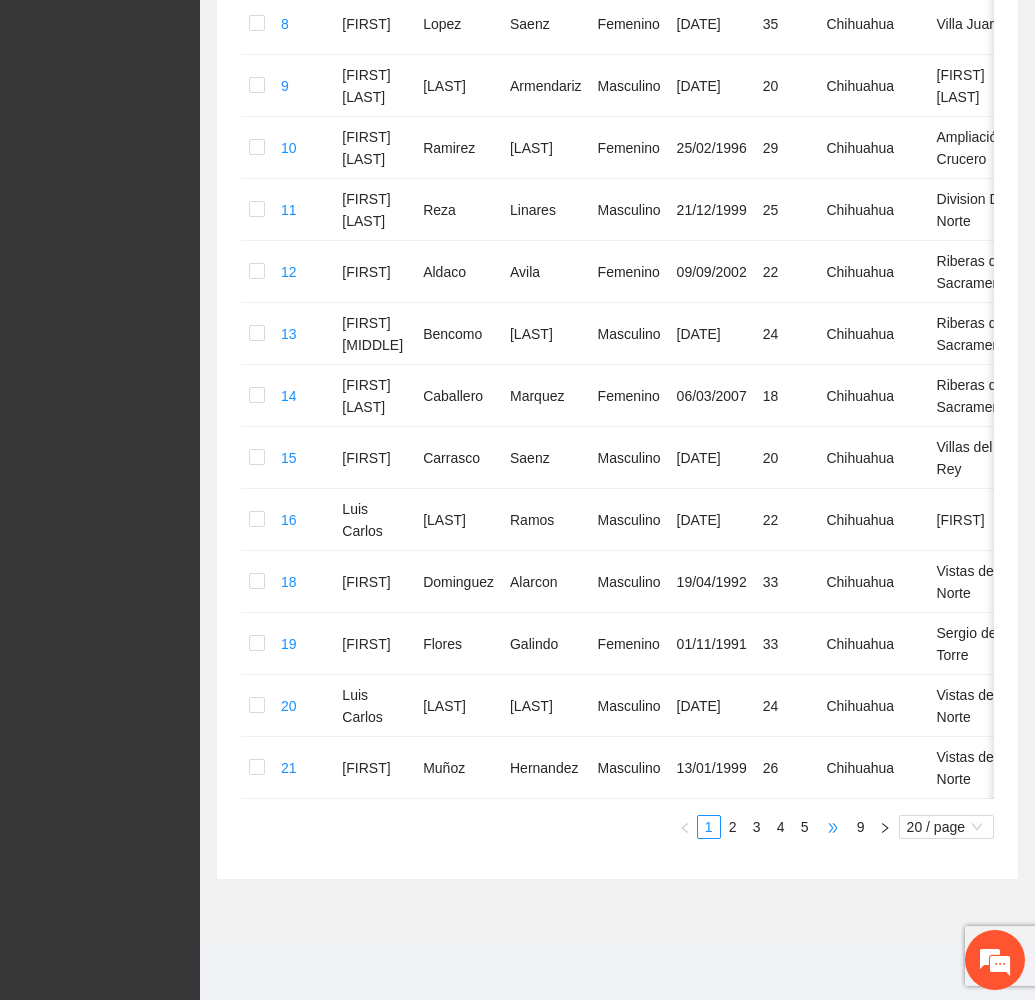click on "•••" at bounding box center [833, 827] 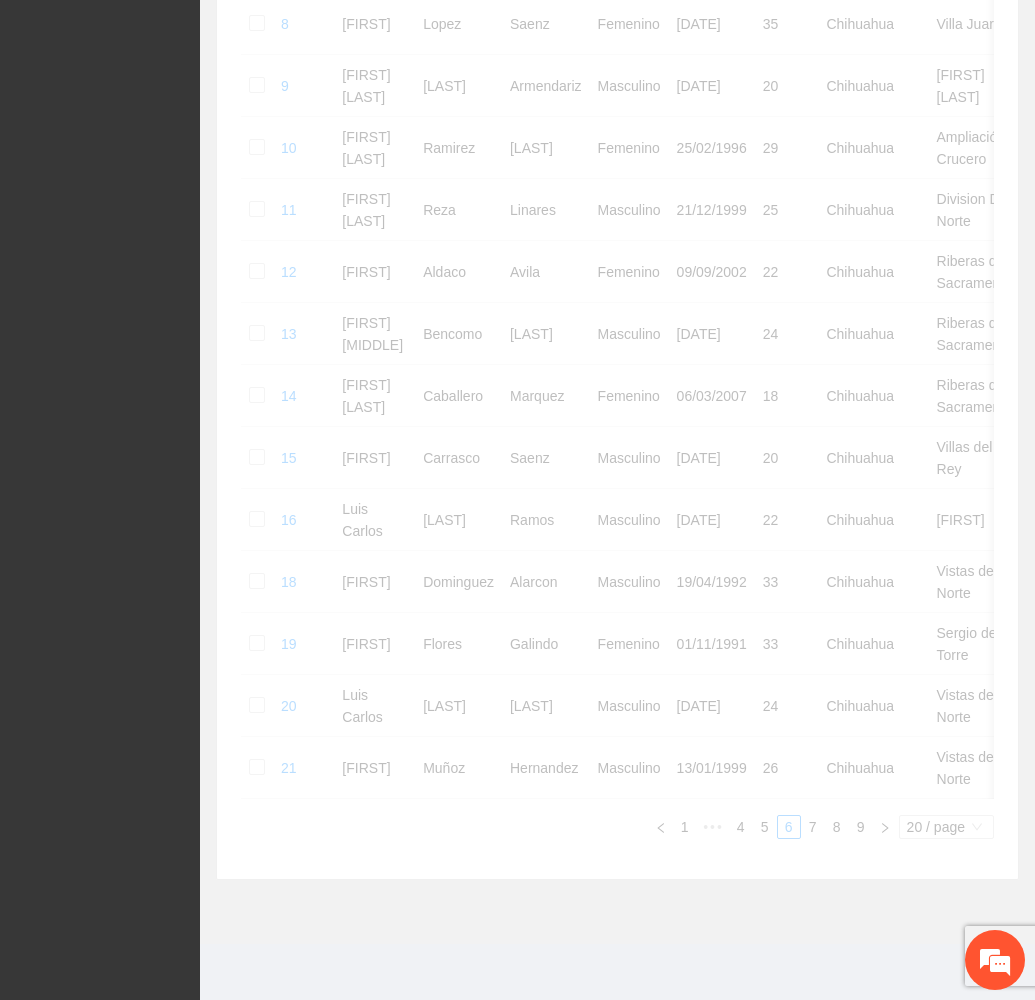 scroll, scrollTop: 930, scrollLeft: 0, axis: vertical 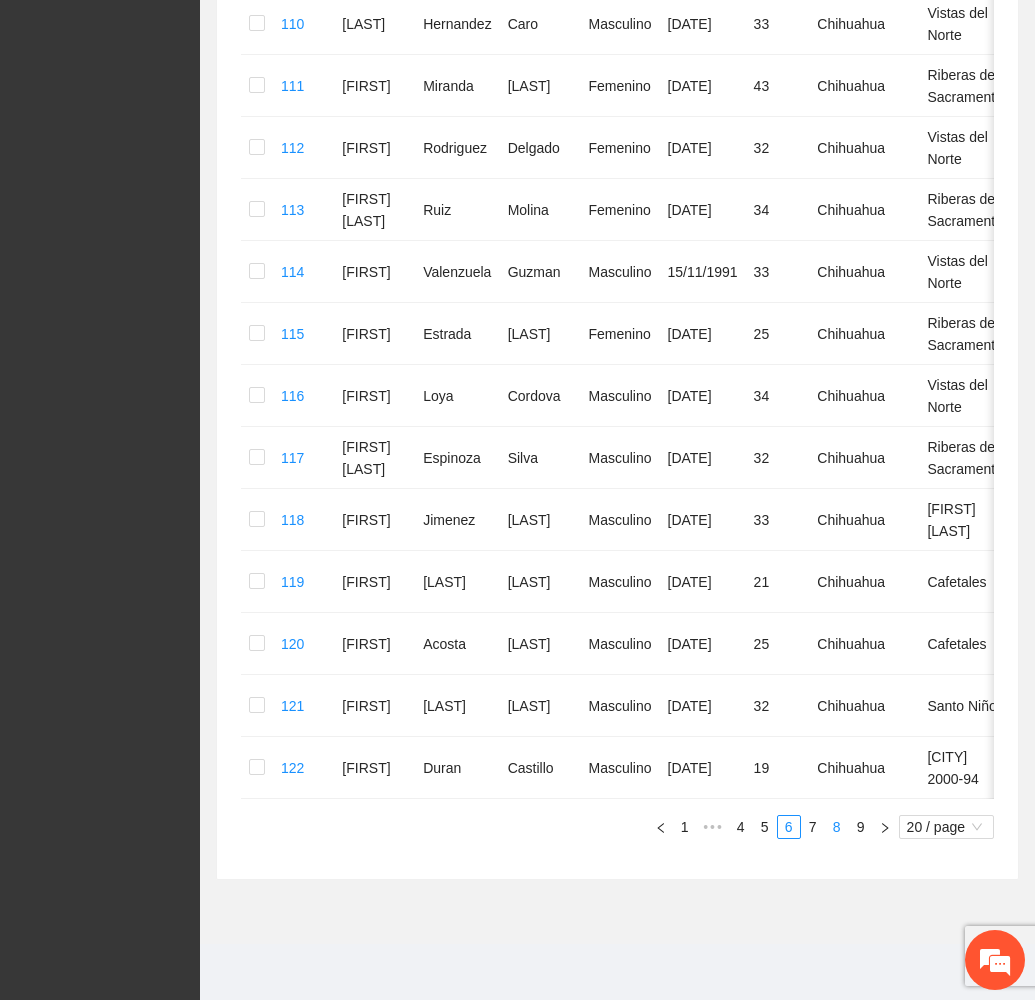 click on "8" at bounding box center [837, 827] 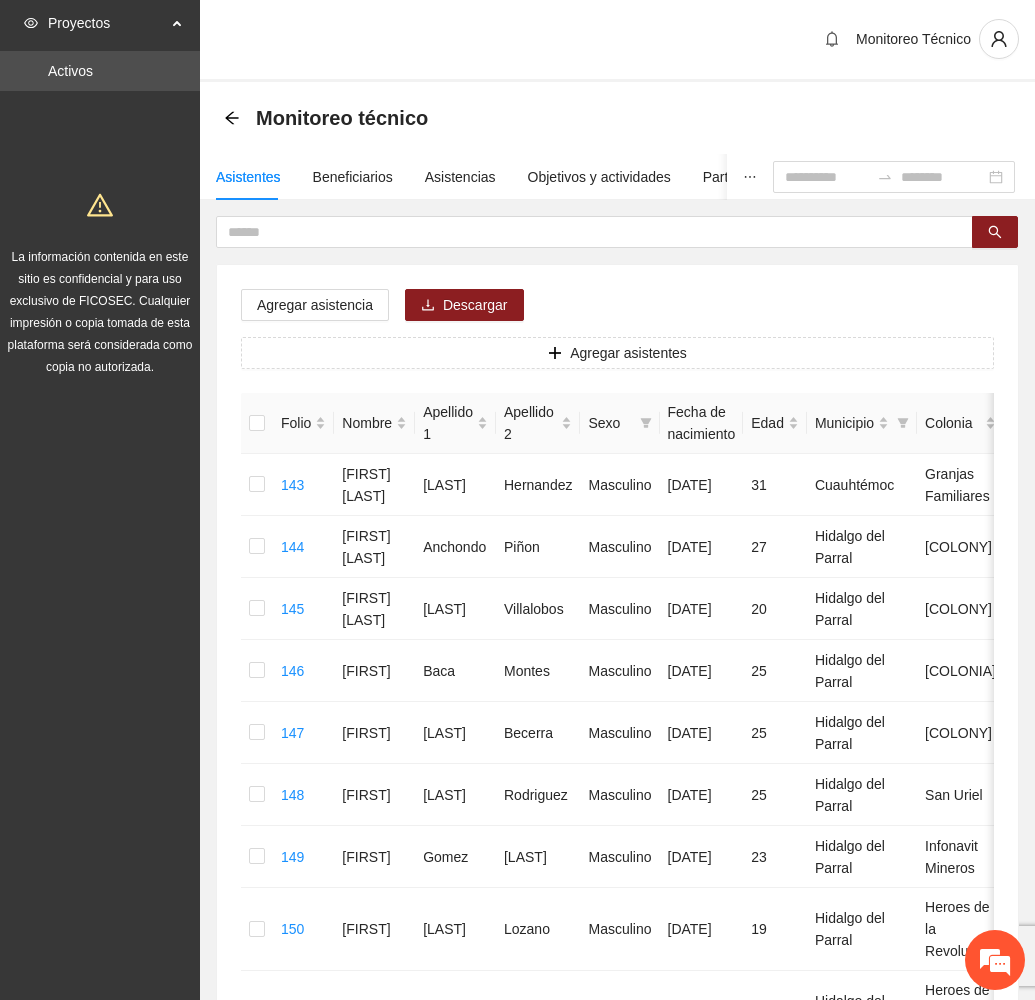 scroll, scrollTop: 0, scrollLeft: 0, axis: both 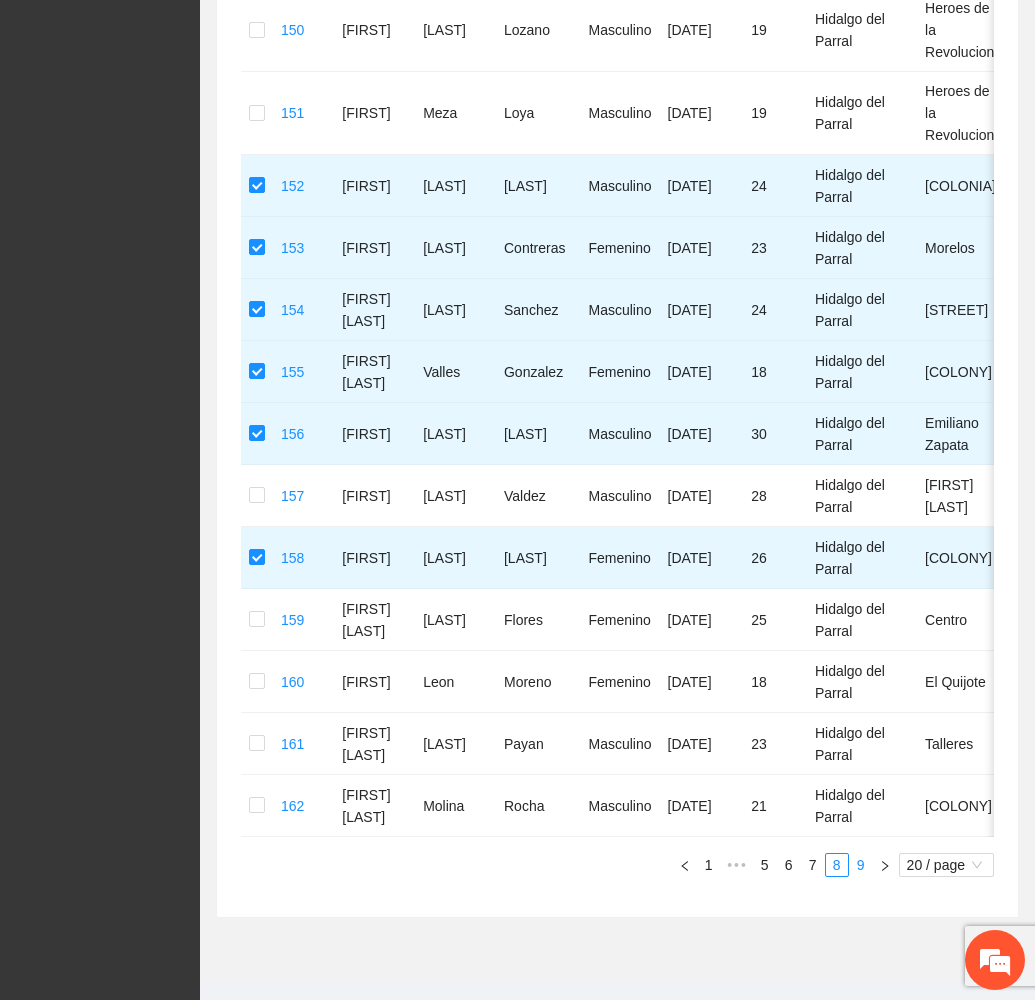 click on "9" at bounding box center (861, 865) 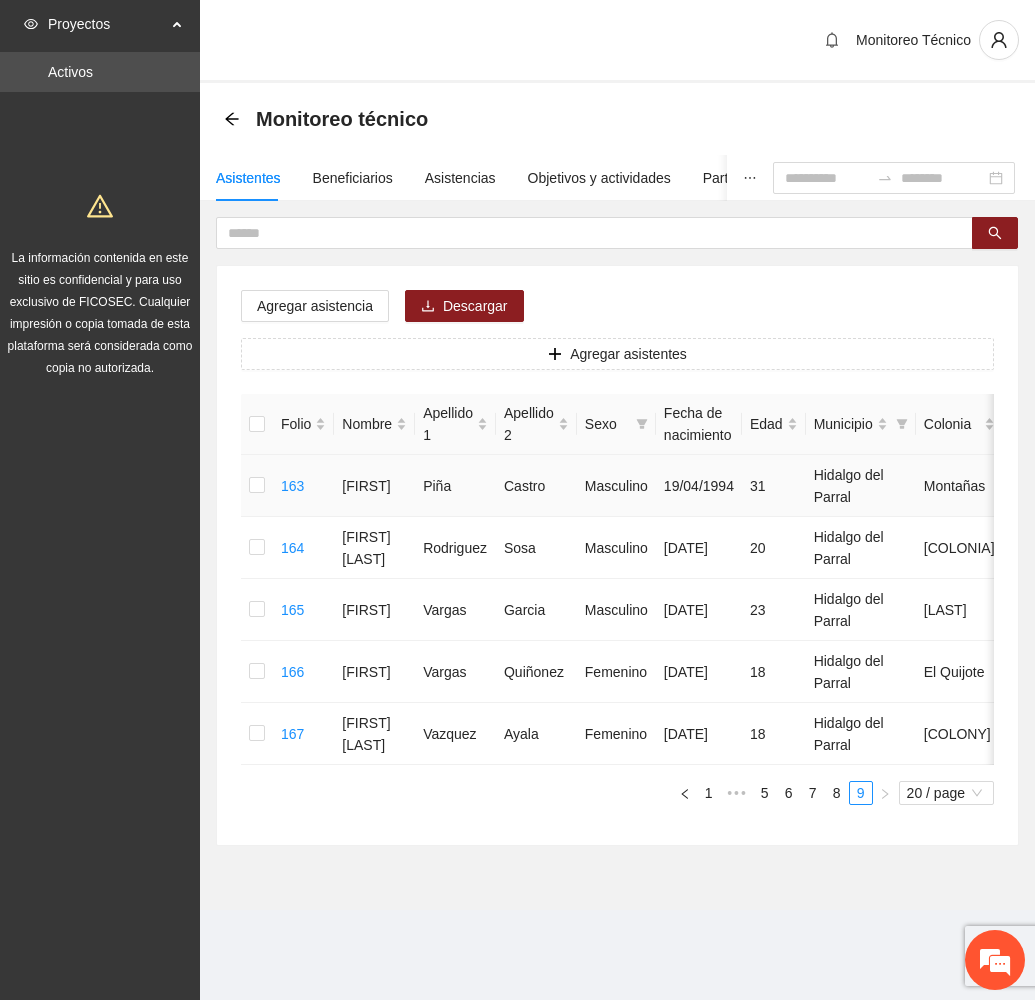 scroll, scrollTop: 0, scrollLeft: 0, axis: both 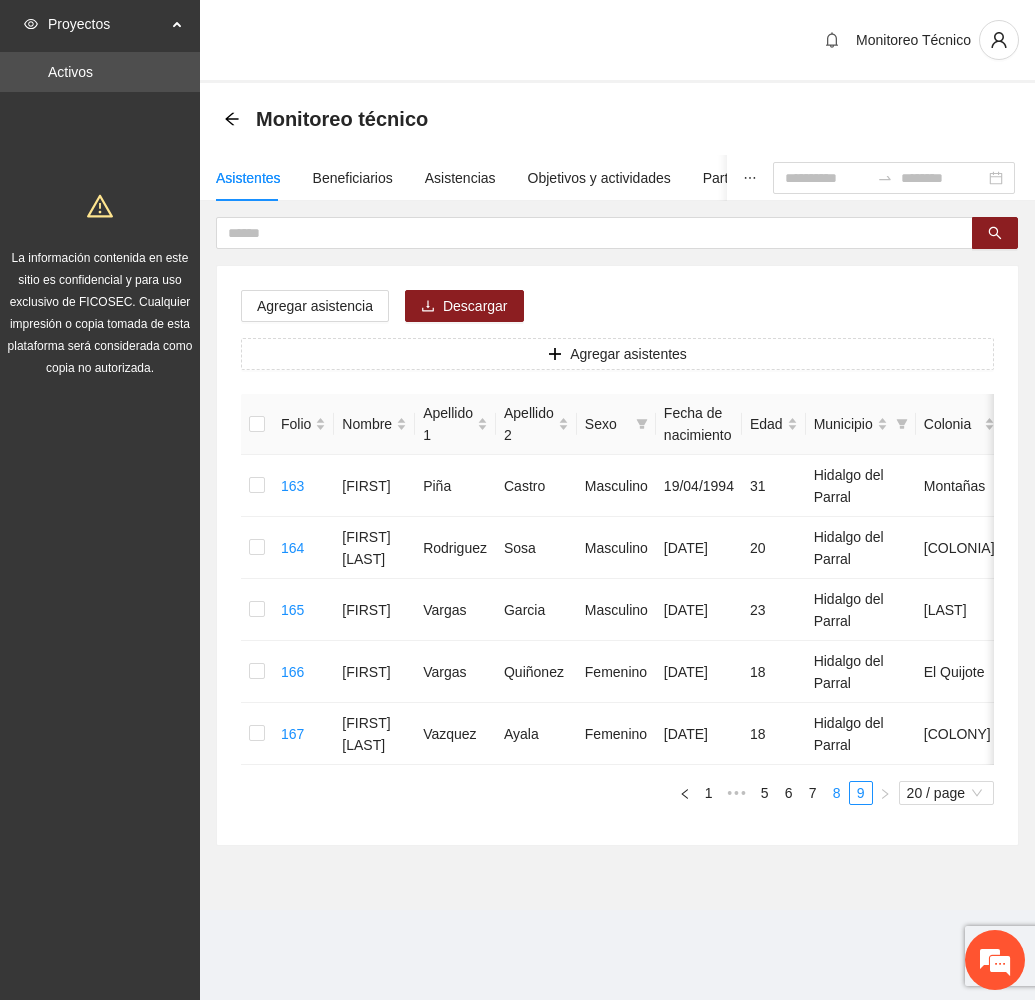 click on "8" at bounding box center (837, 793) 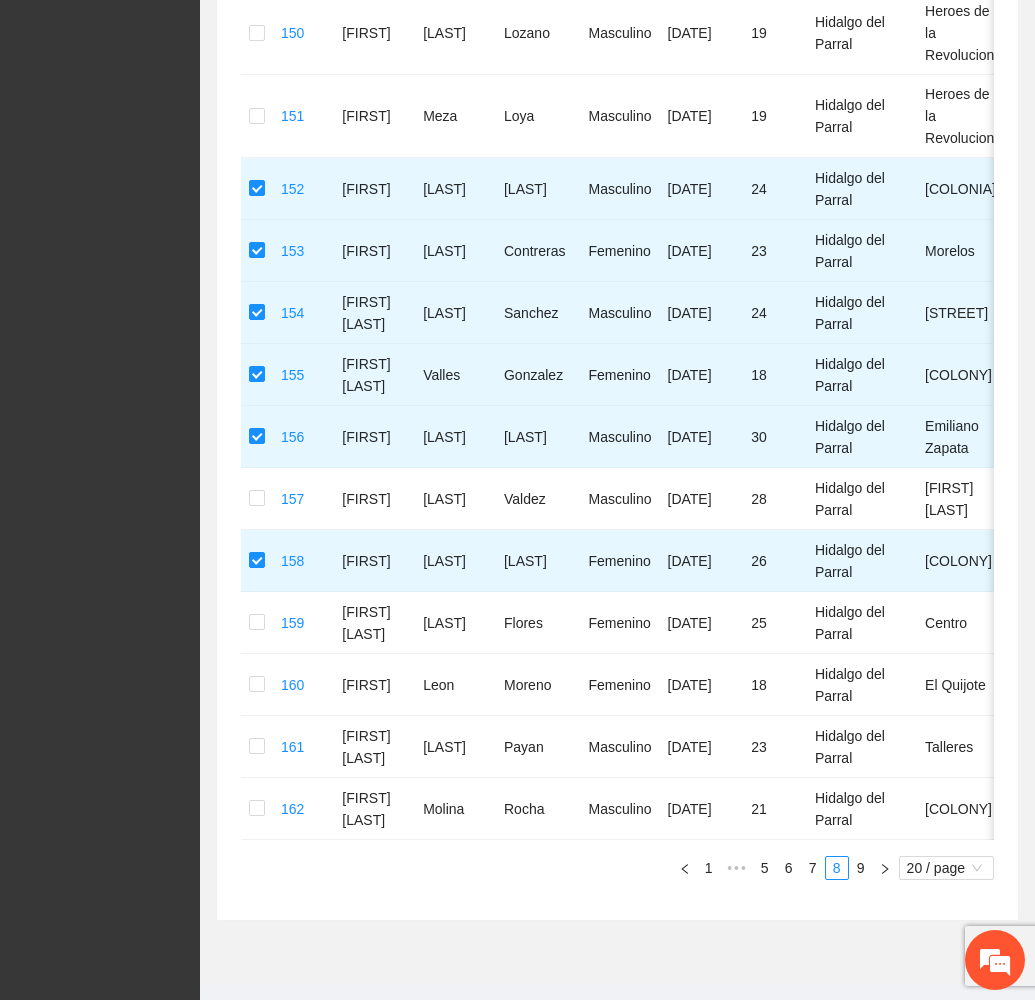 scroll, scrollTop: 900, scrollLeft: 0, axis: vertical 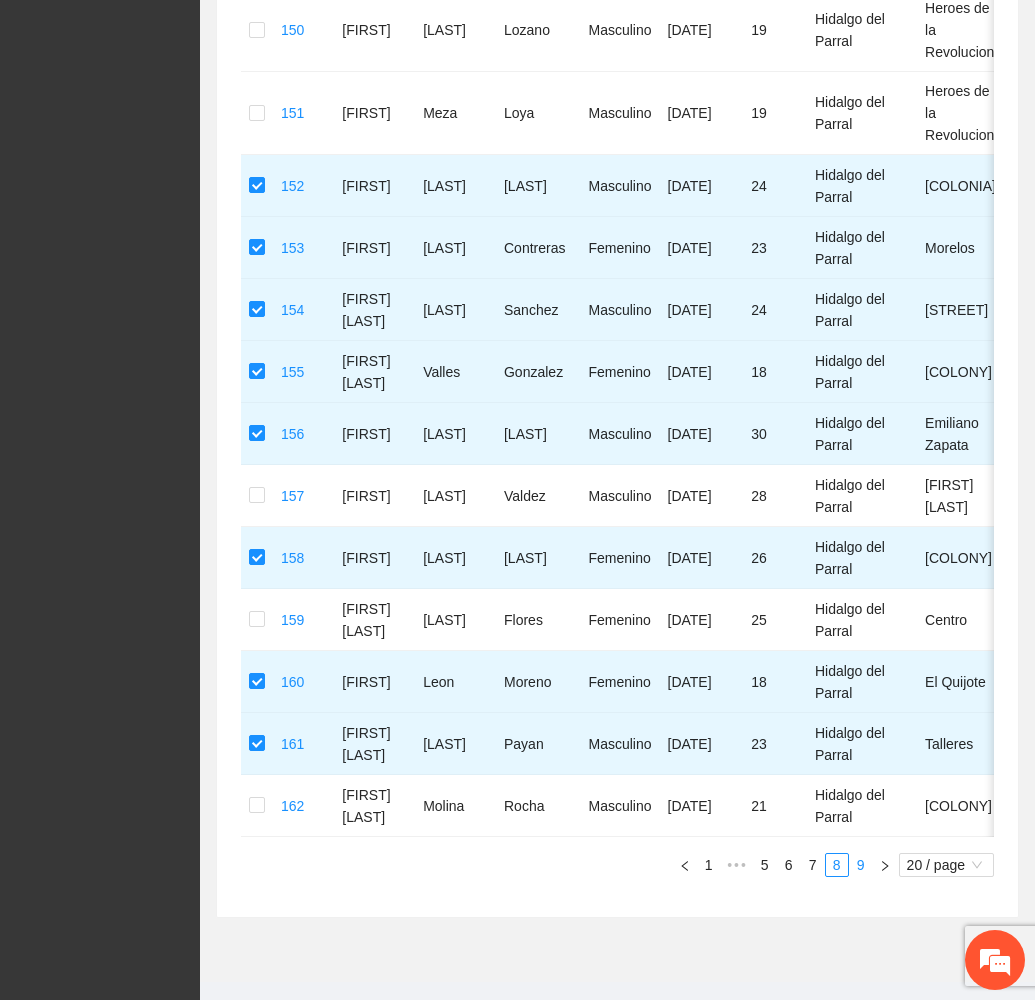click on "9" at bounding box center [861, 865] 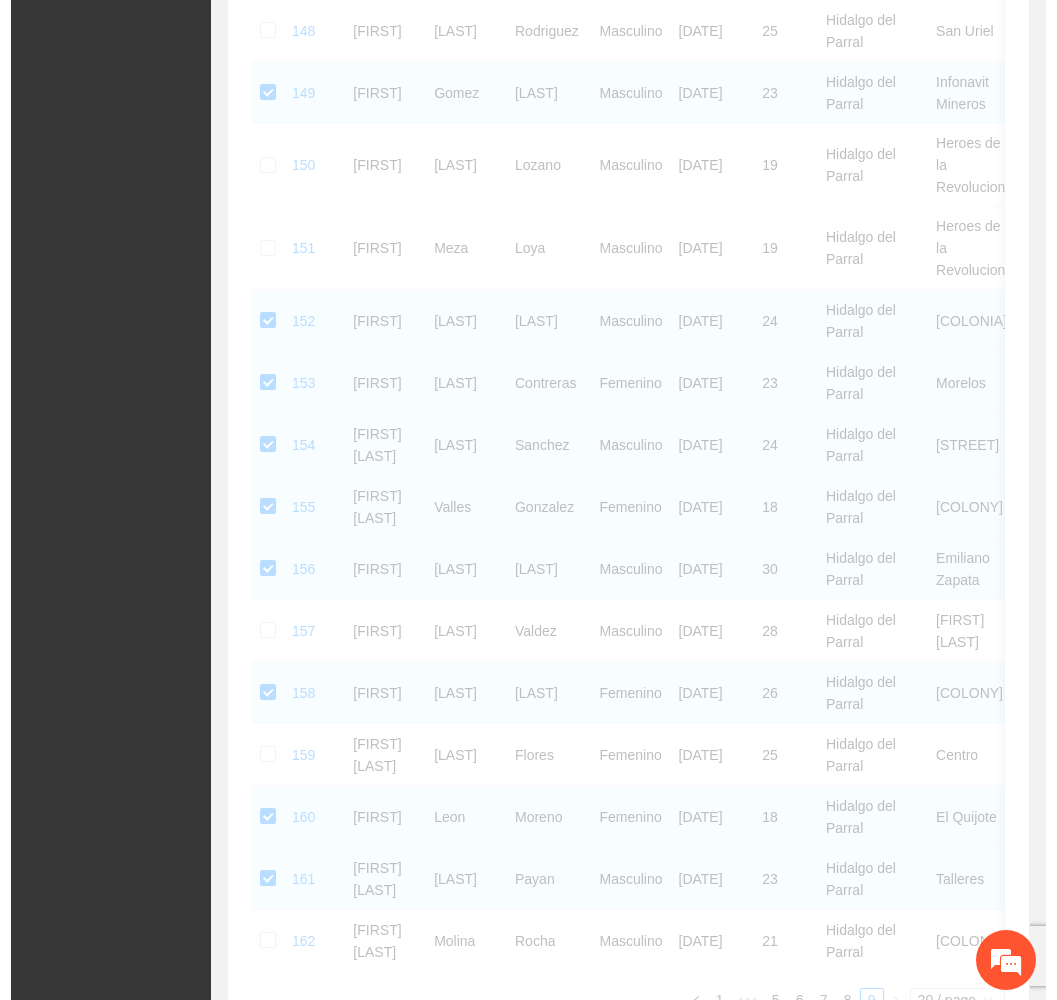 scroll, scrollTop: 13, scrollLeft: 0, axis: vertical 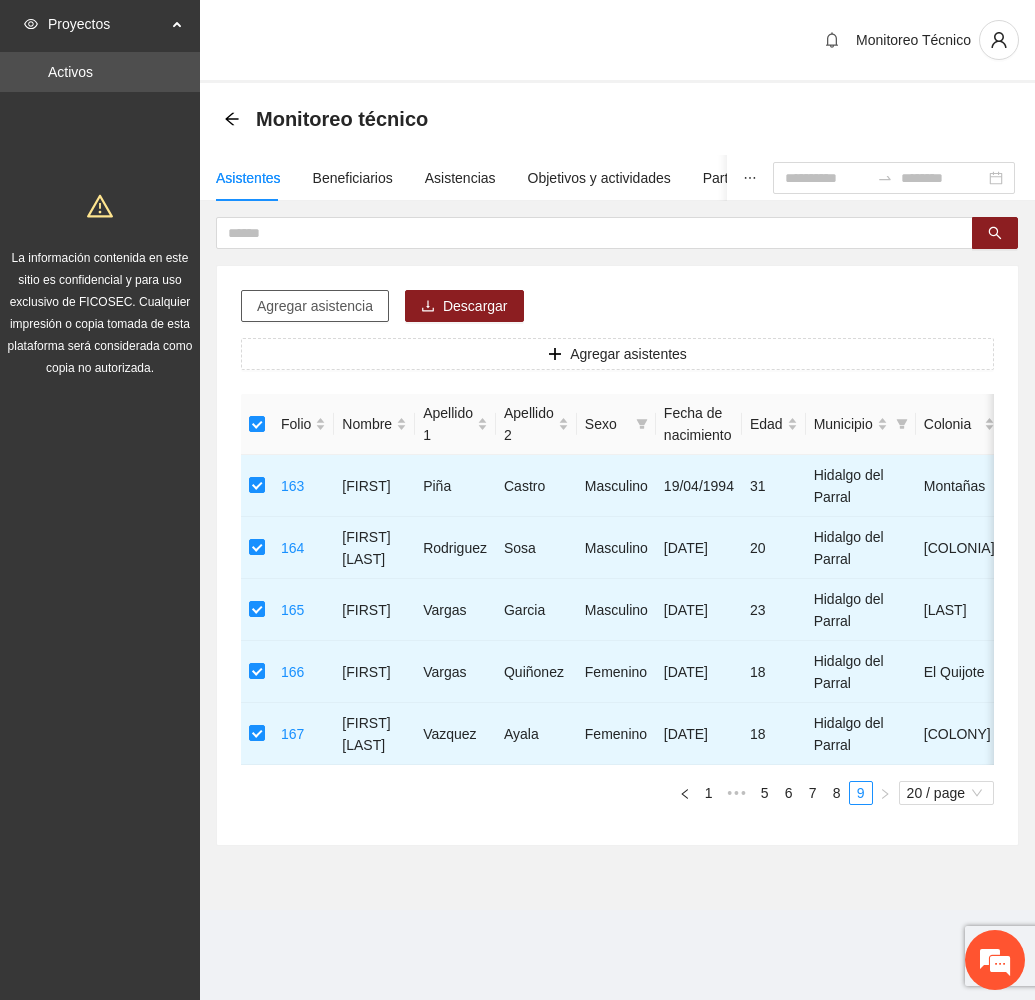 click on "Agregar asistencia" at bounding box center [315, 306] 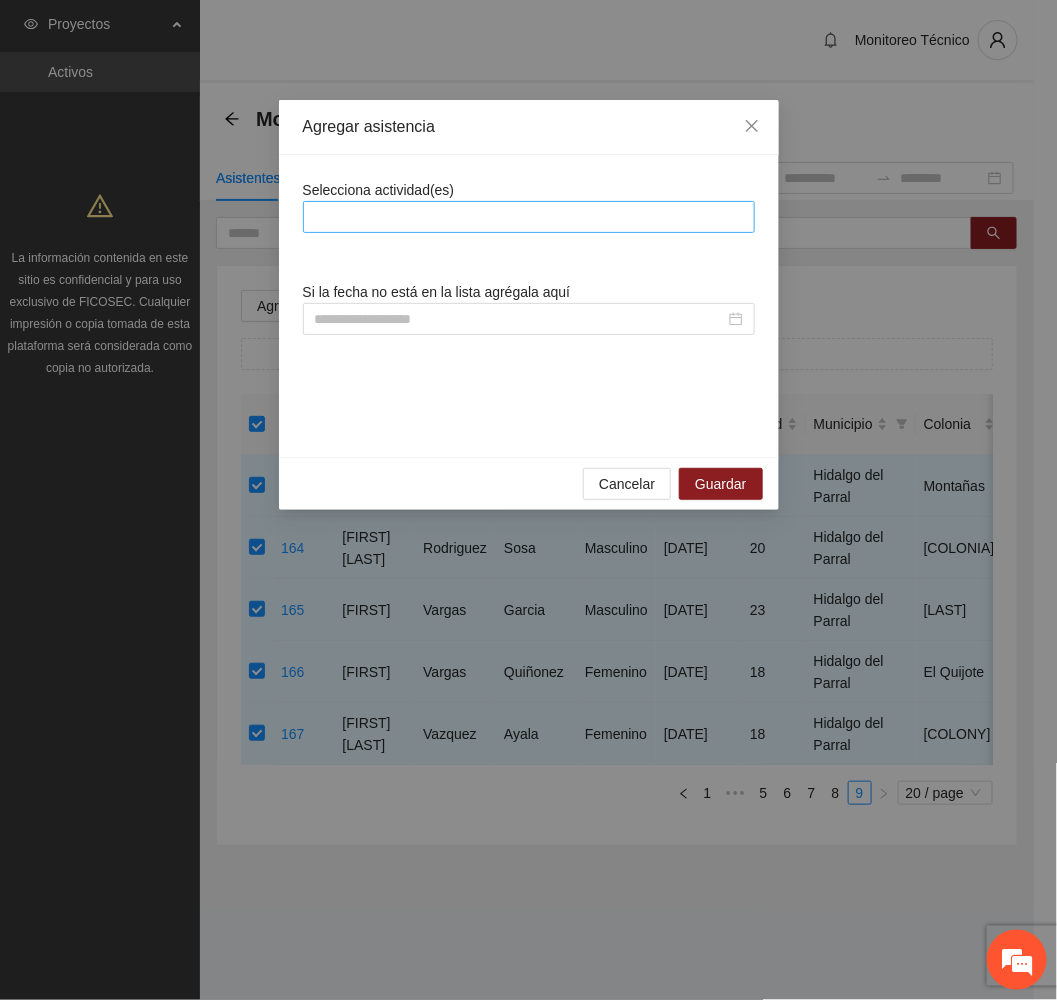 click at bounding box center [529, 217] 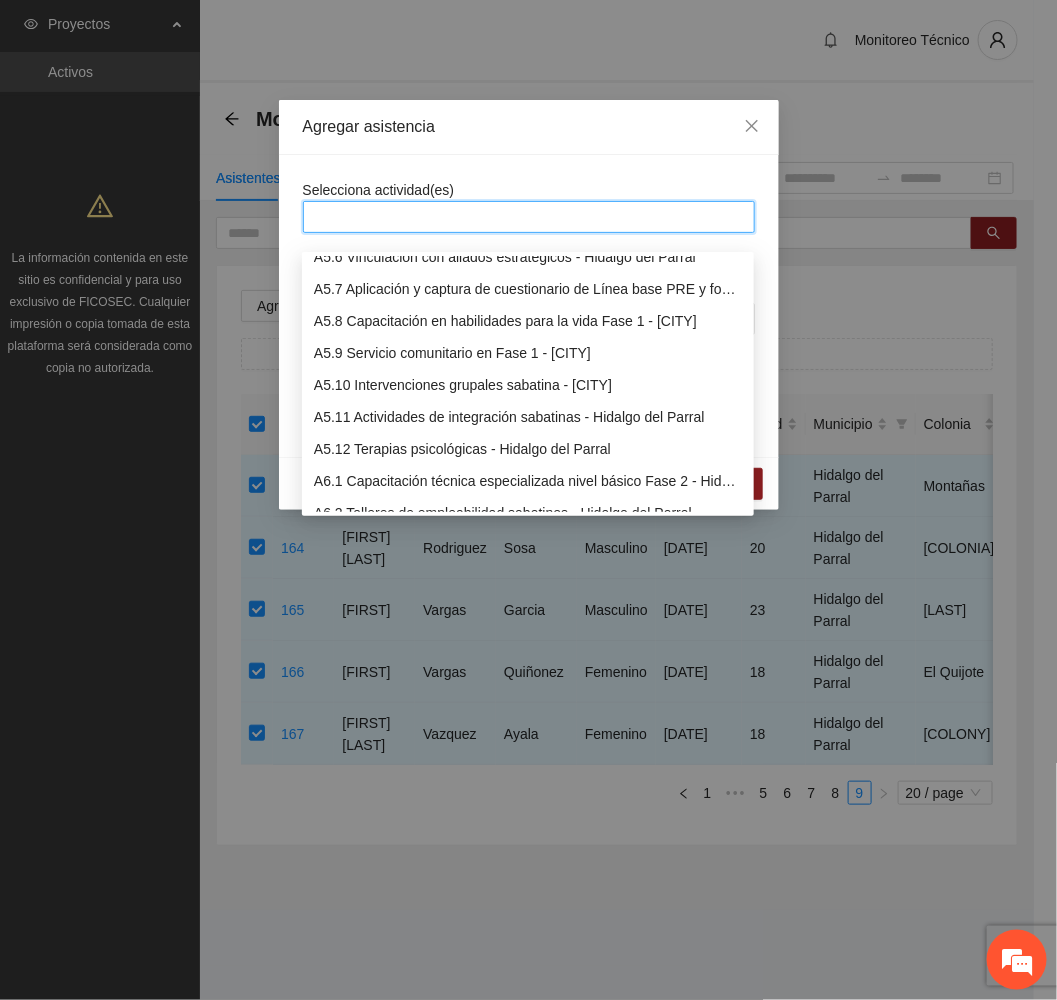 scroll, scrollTop: 1593, scrollLeft: 0, axis: vertical 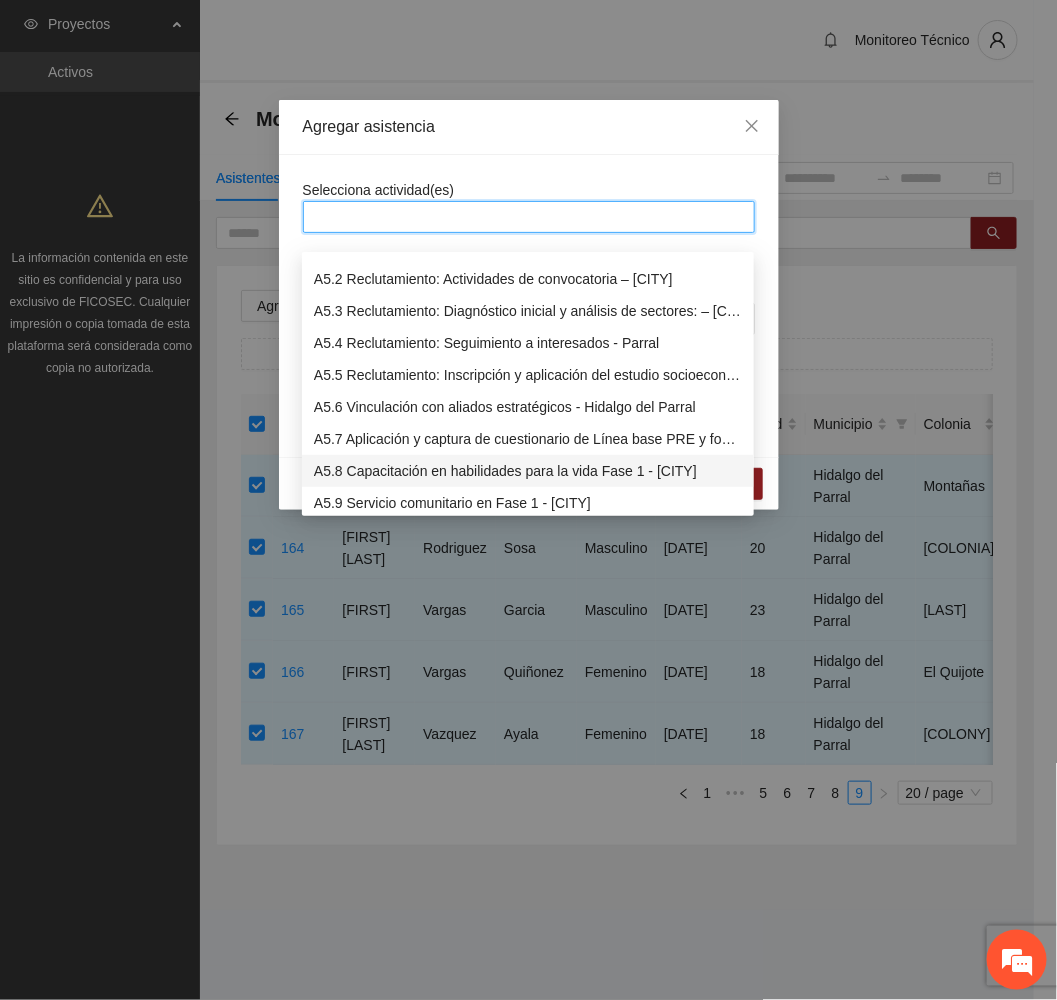 click on "A5.8 Capacitación en habilidades para la vida Fase 1 - [CITY]" at bounding box center [528, 471] 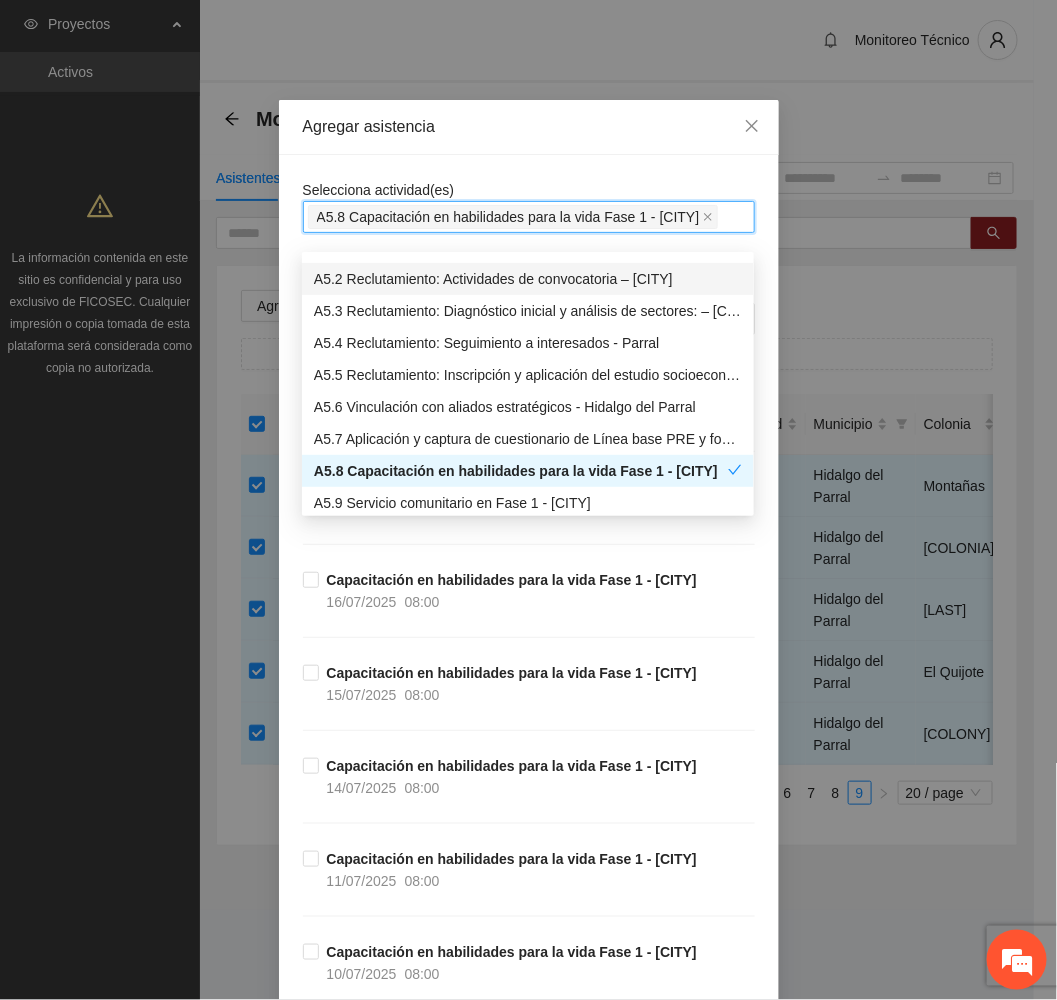 click on "Agregar asistencia" at bounding box center [529, 127] 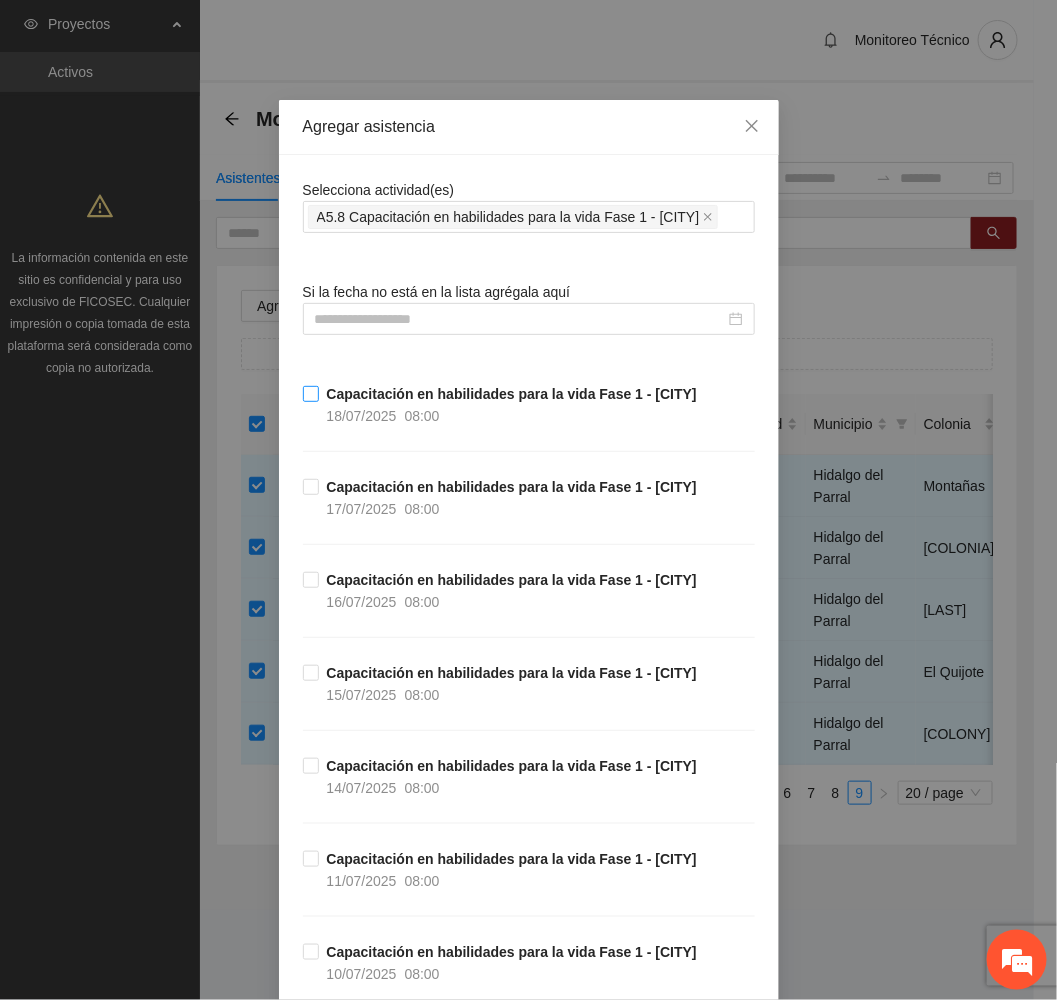 click on "Capacitación en habilidades para la vida Fase 1 - [CITY] 18/07/2025 08:00" at bounding box center (512, 405) 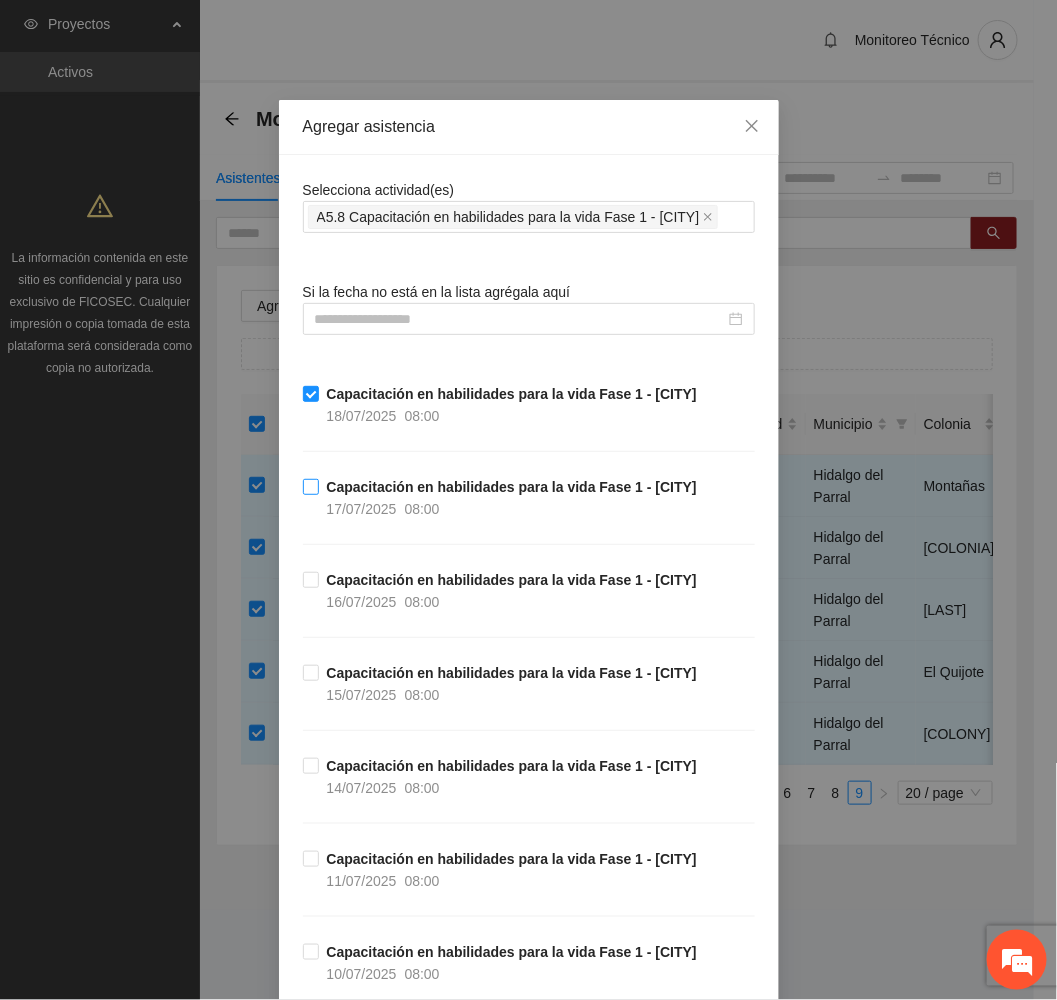 click on "Capacitación en habilidades para la vida Fase 1 - [CITY] 17/07/2025 08:00" at bounding box center [512, 498] 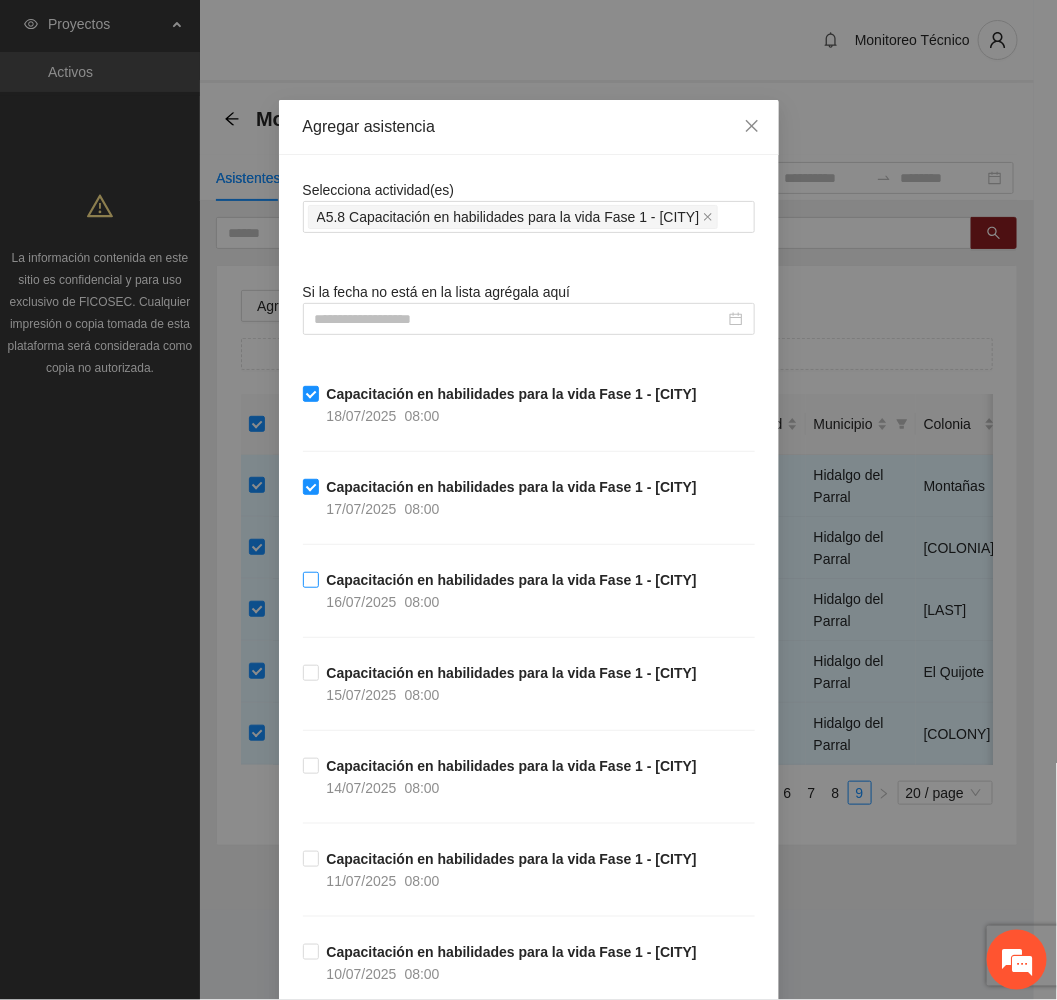 click on "Capacitación en habilidades para la vida Fase 1 - [CITY]" at bounding box center (512, 580) 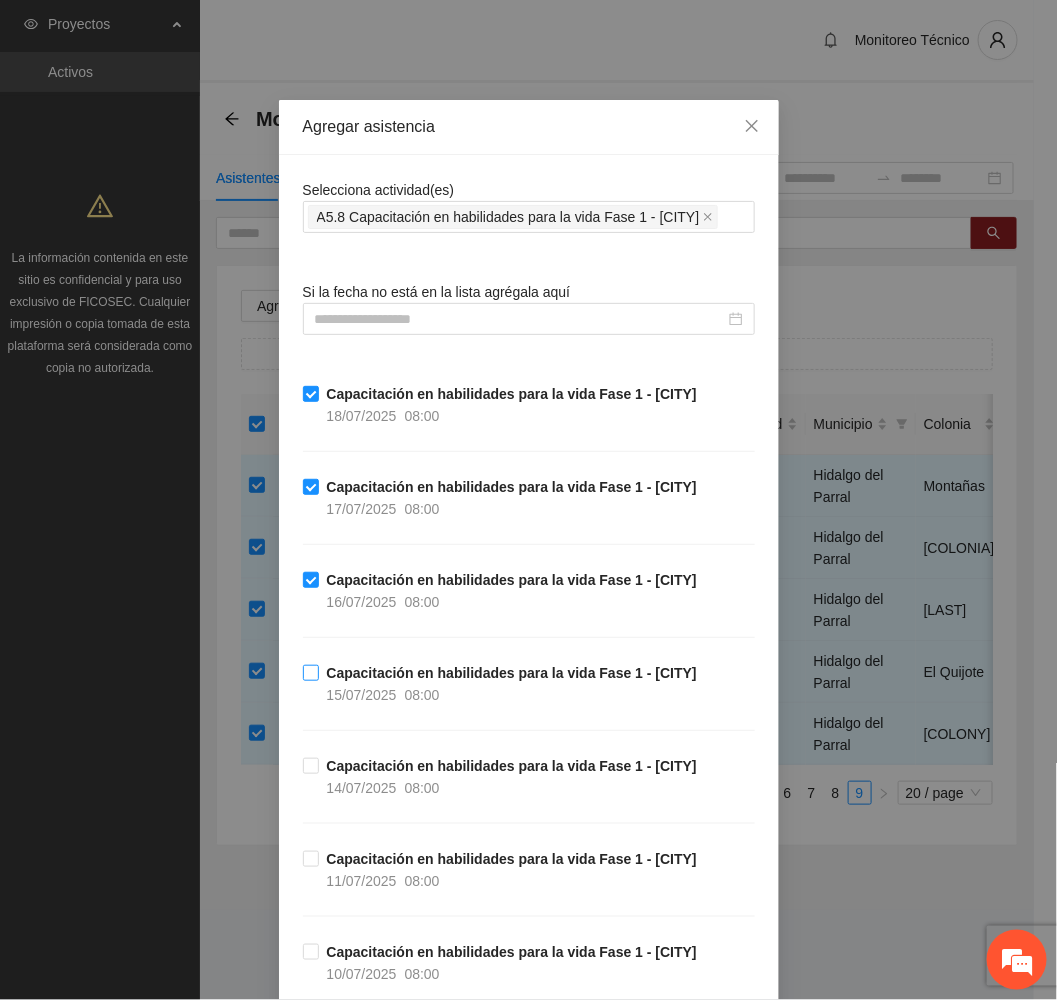 click on "08:00" at bounding box center [422, 695] 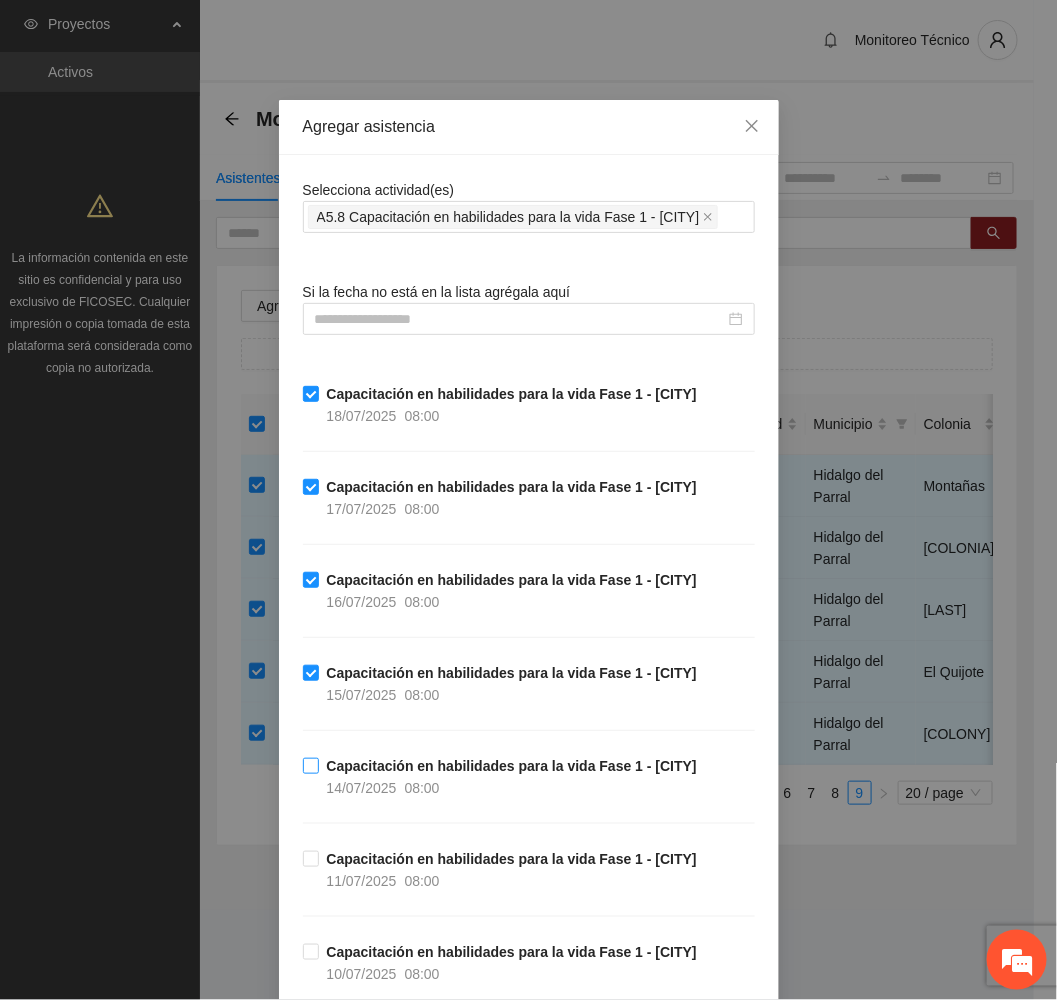 drag, startPoint x: 391, startPoint y: 784, endPoint x: 415, endPoint y: 759, distance: 34.655445 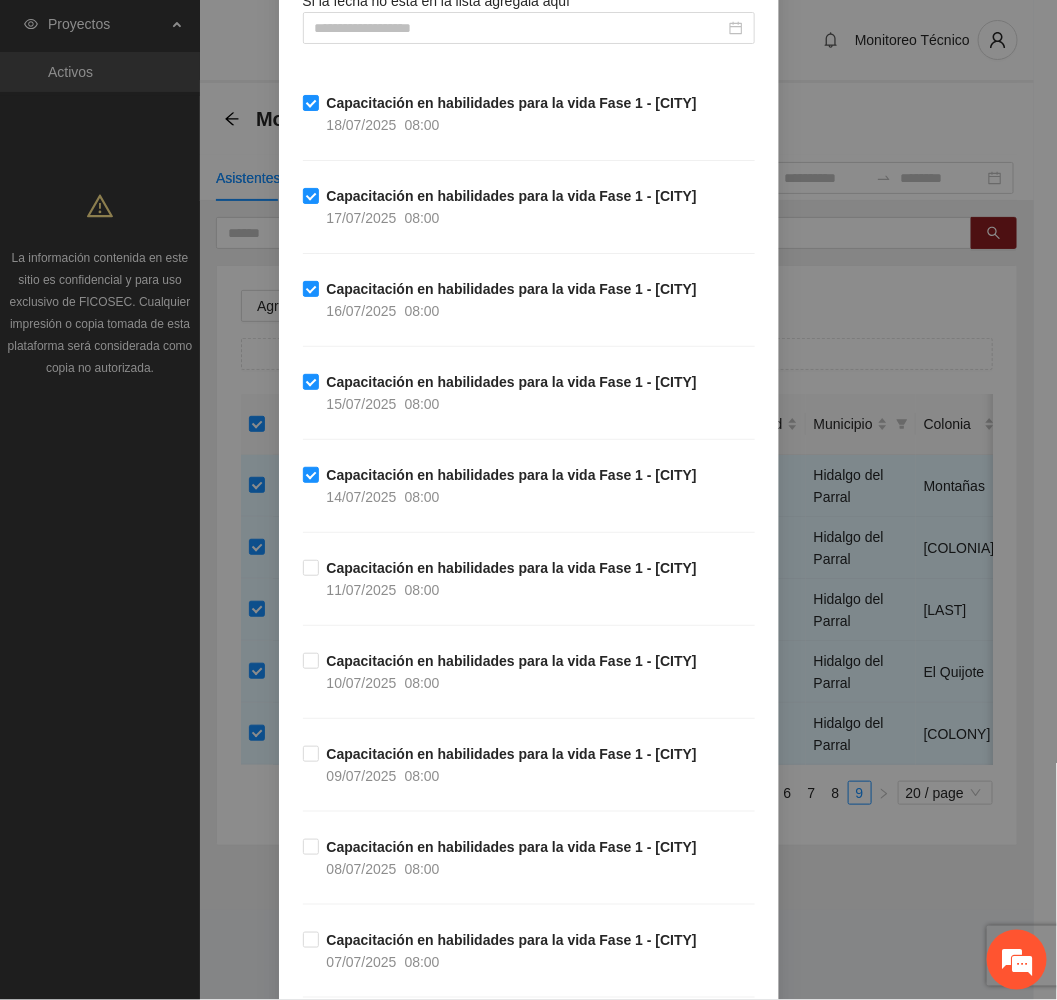 scroll, scrollTop: 300, scrollLeft: 0, axis: vertical 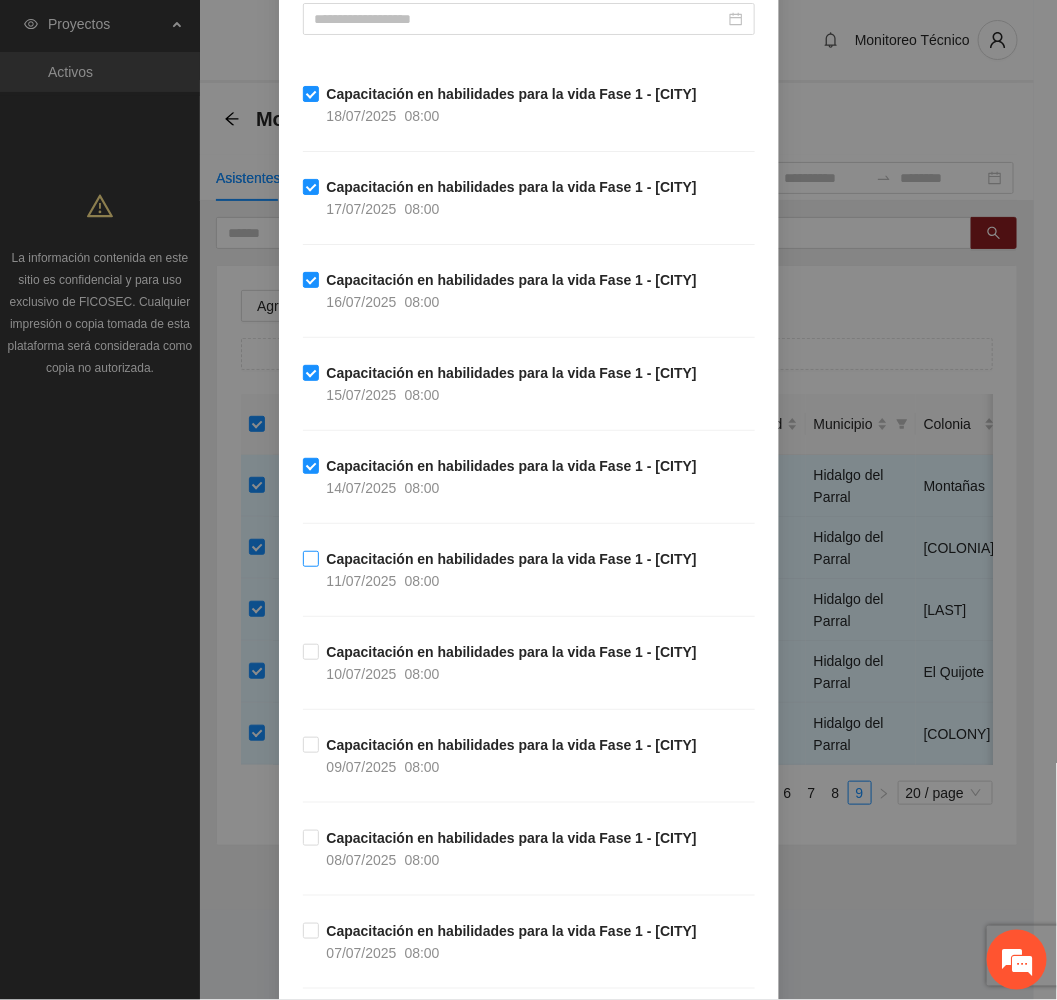 click on "Capacitación en habilidades para la vida Fase 1 - [CITY]" at bounding box center [512, 559] 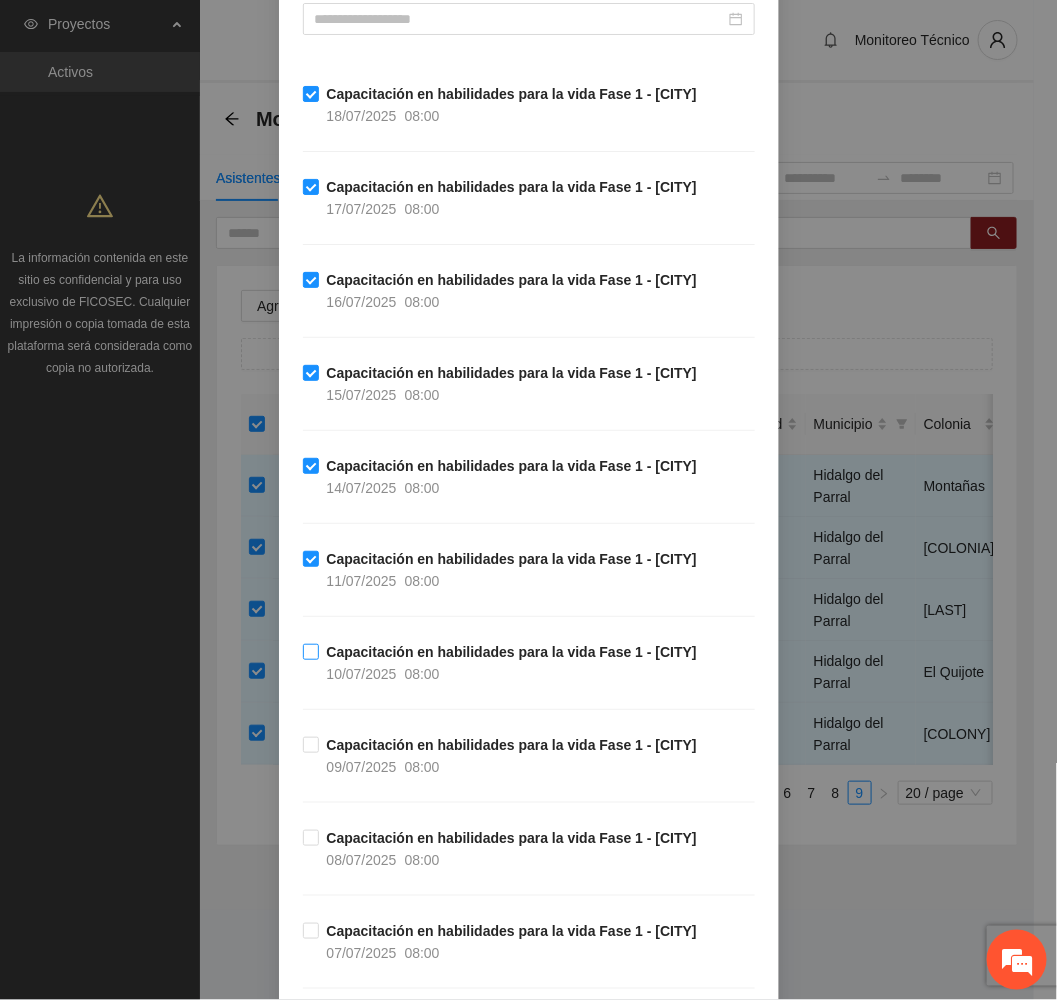click on "10/07/2025" at bounding box center [362, 674] 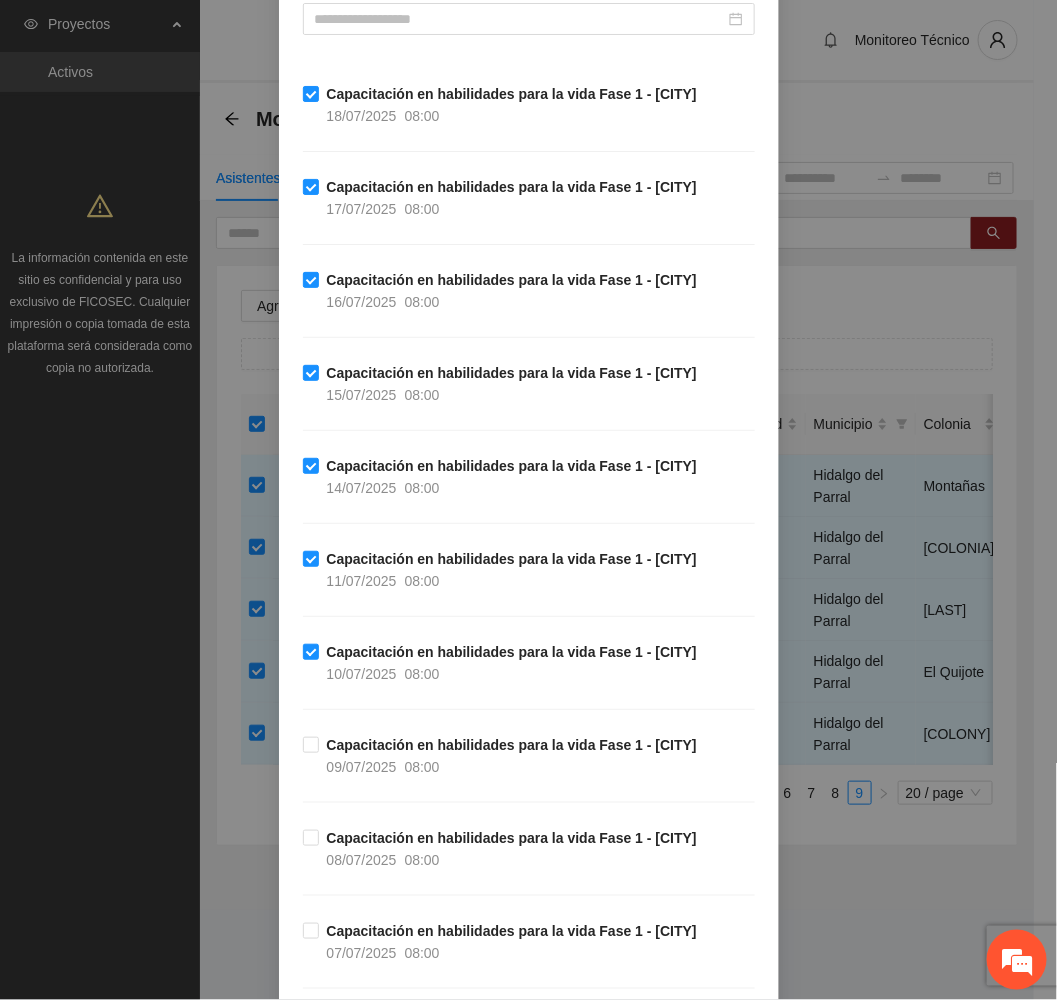 drag, startPoint x: 372, startPoint y: 769, endPoint x: 373, endPoint y: 817, distance: 48.010414 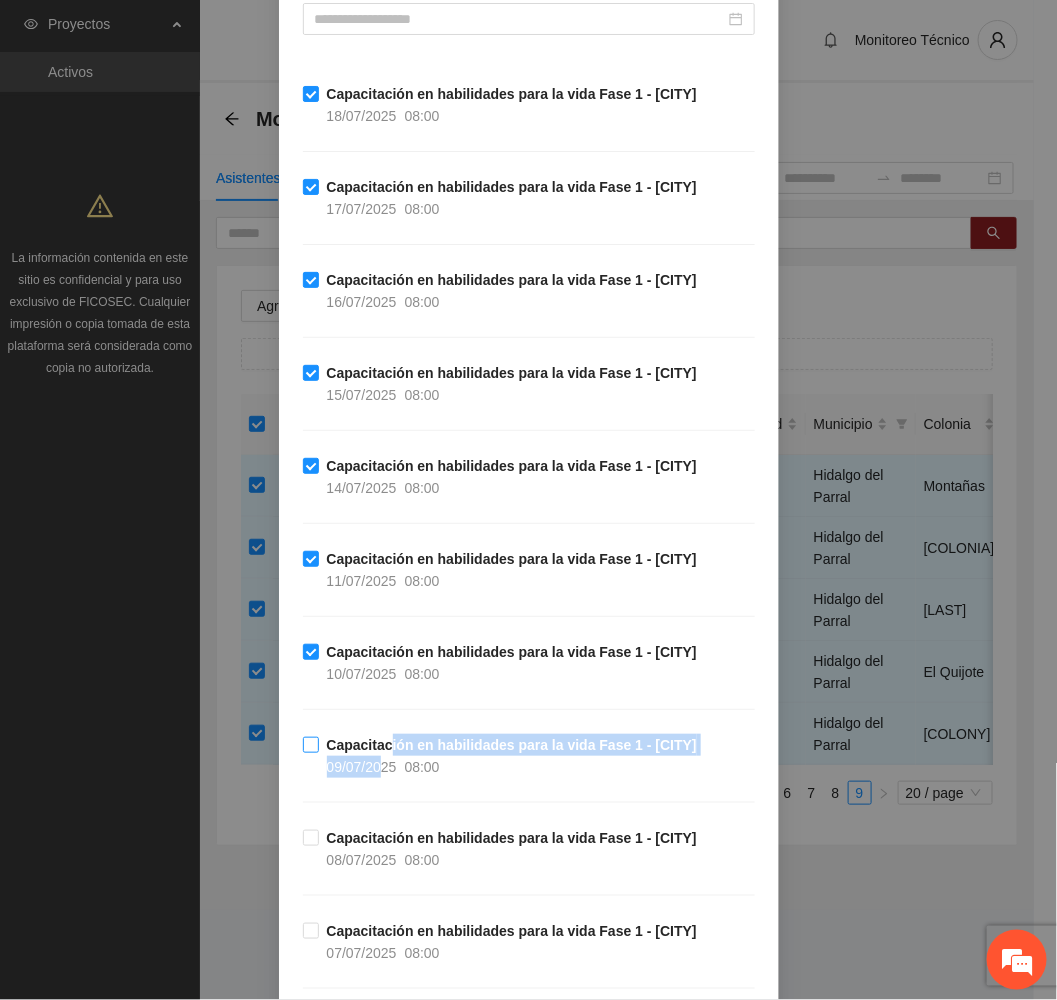 click on "Capacitación en habilidades para la vida Fase 1 - [CITY]" at bounding box center (512, 745) 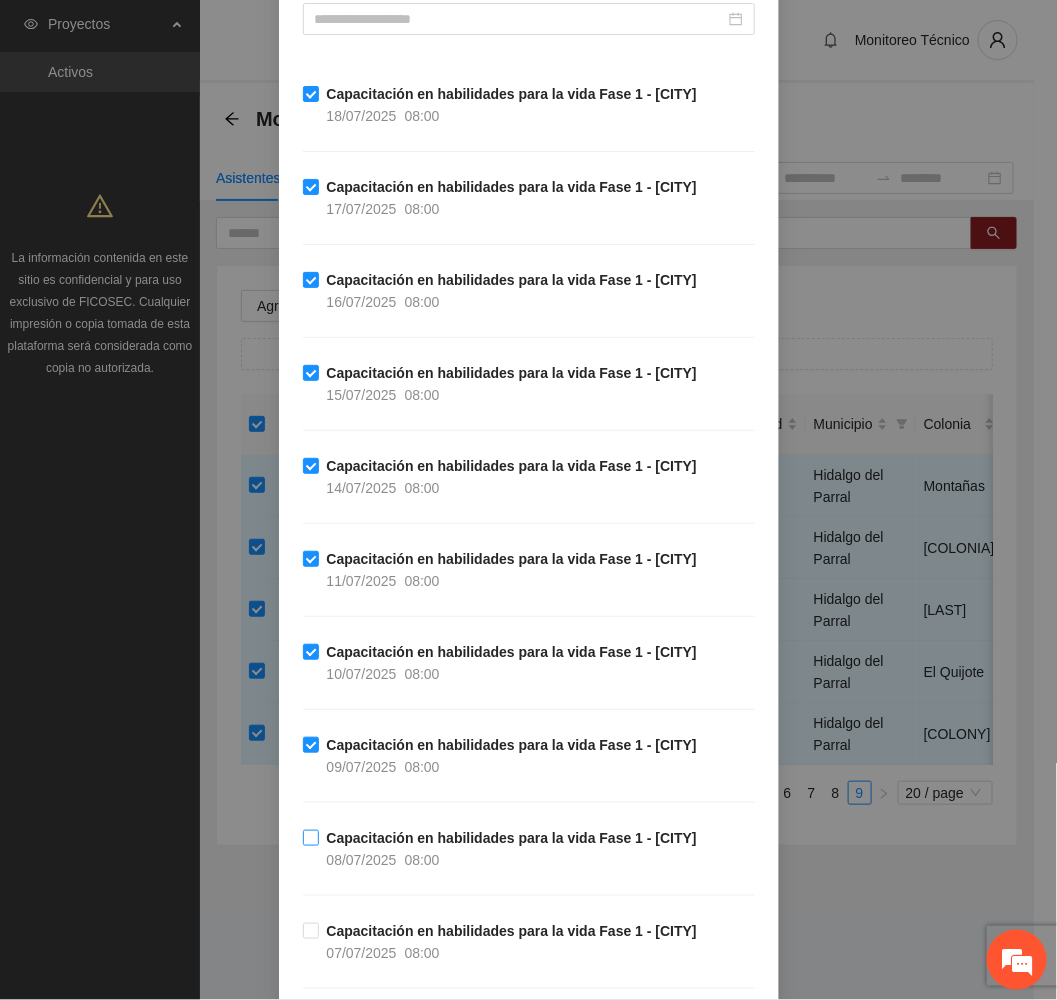 click on "08/07/2025" at bounding box center (362, 860) 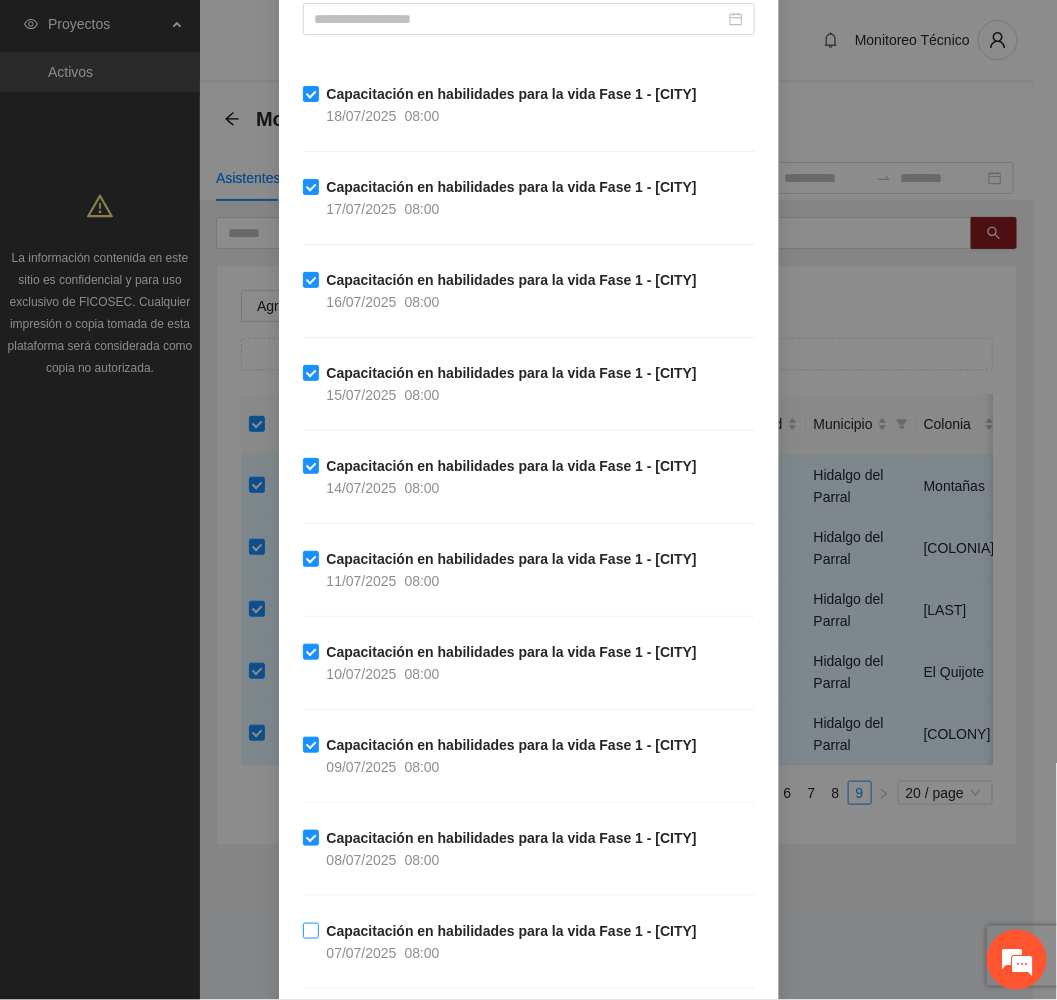 click on "Capacitación en habilidades para la vida Fase 1 - [CITY]" at bounding box center [512, 931] 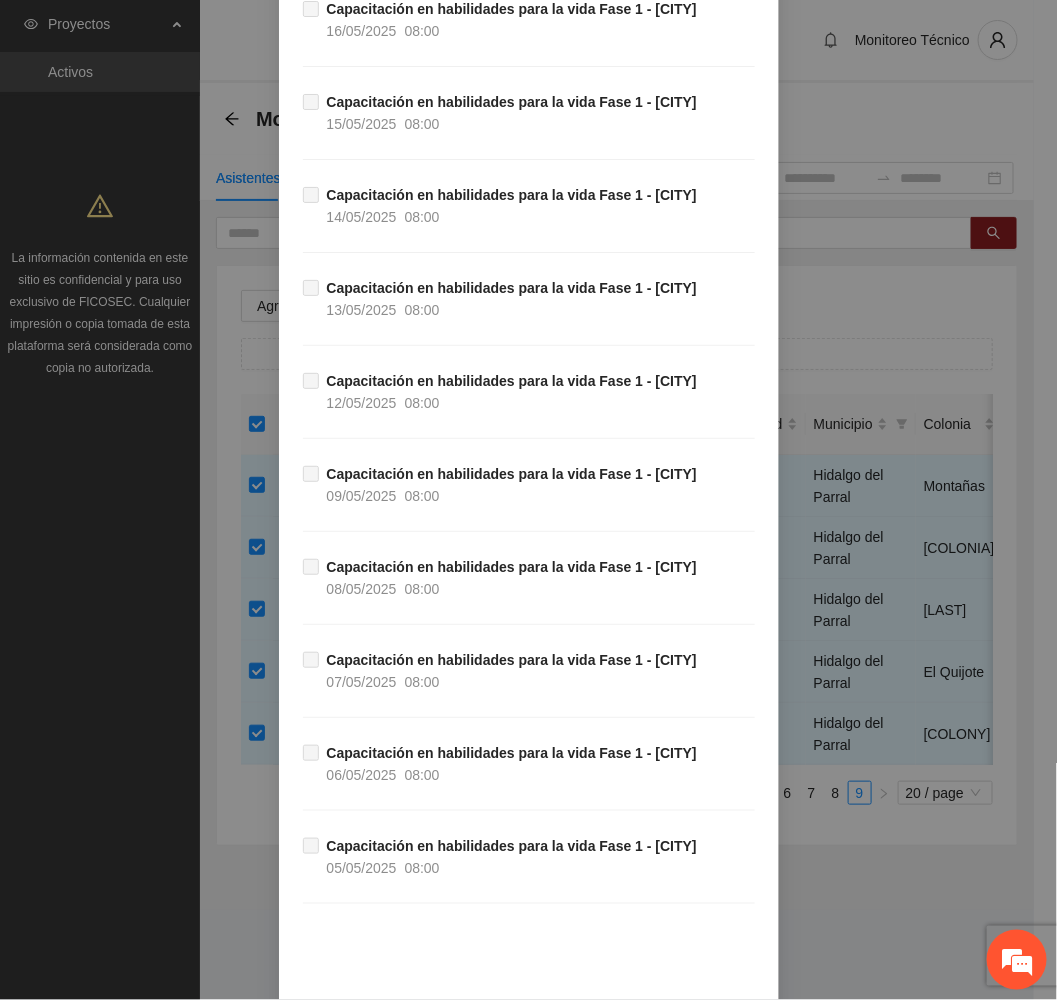 scroll, scrollTop: 1404, scrollLeft: 0, axis: vertical 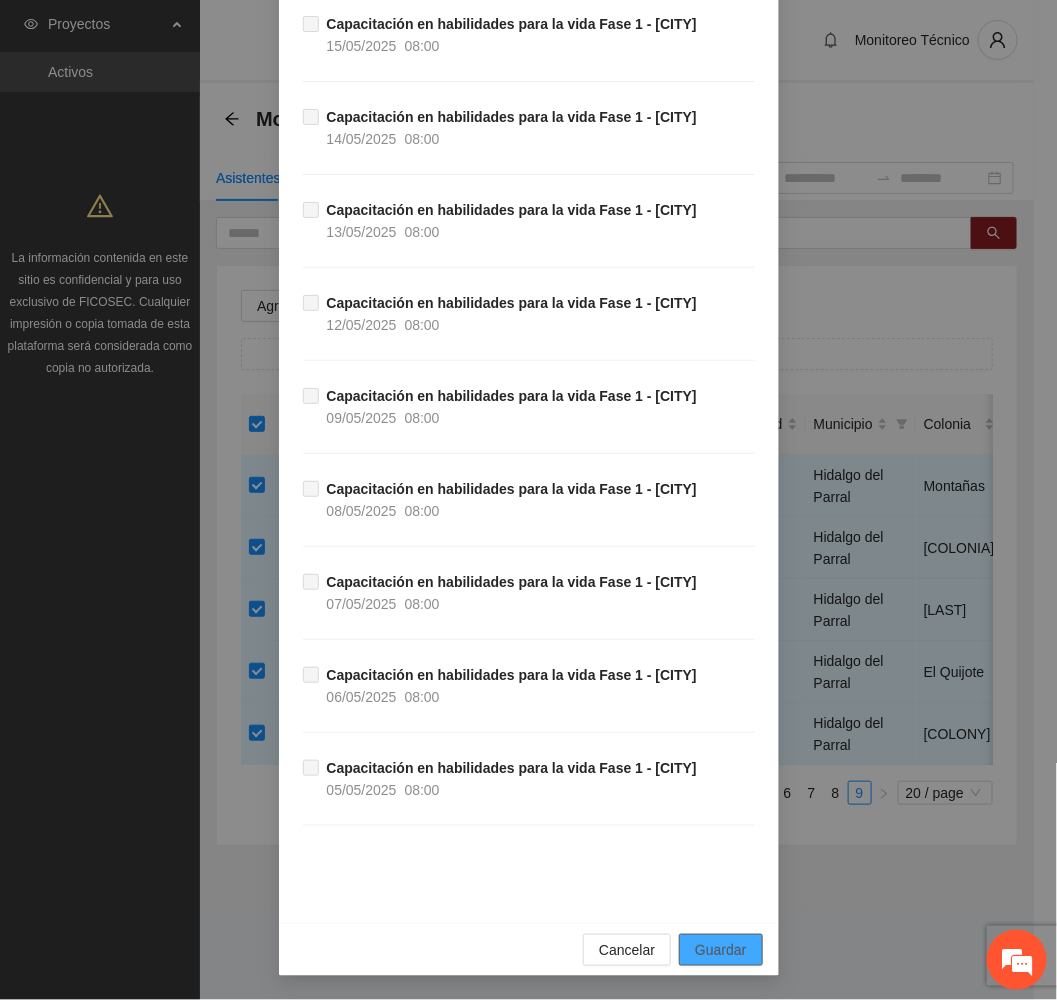 click on "Guardar" at bounding box center (720, 950) 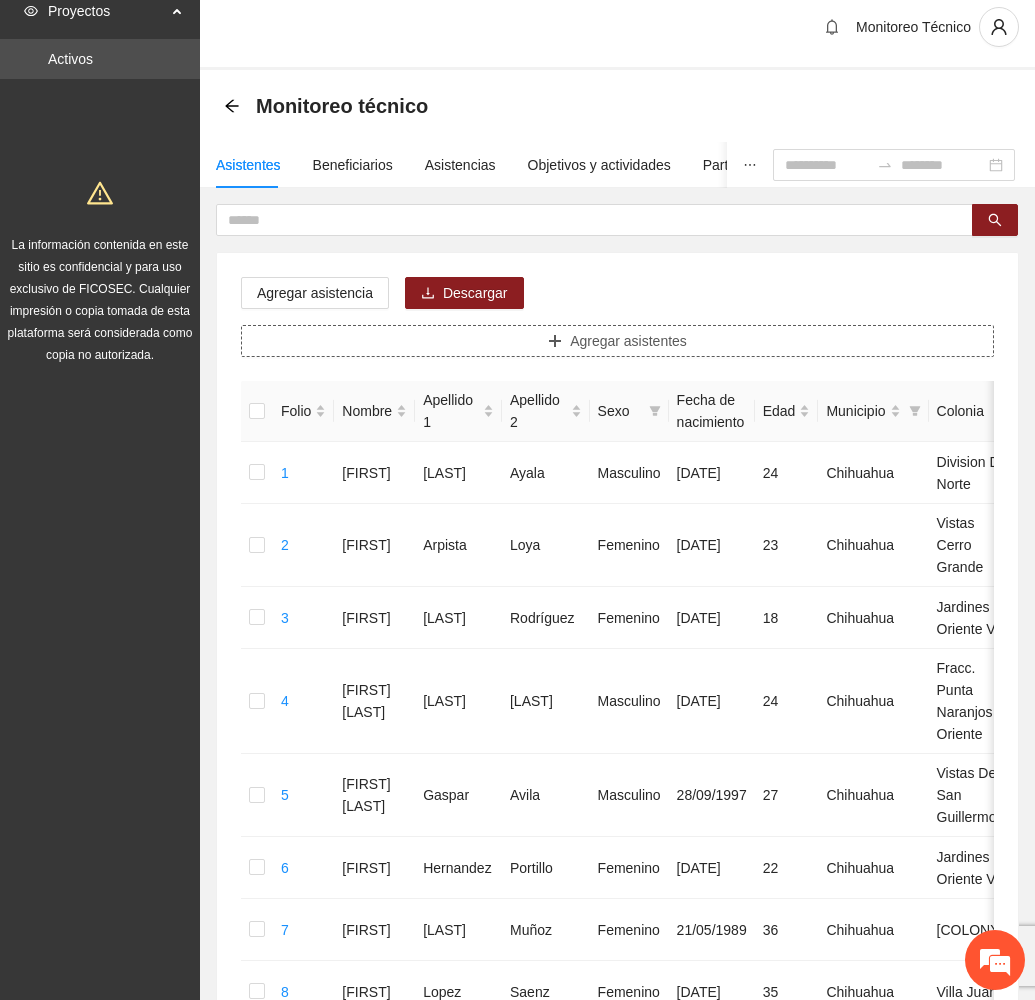 click 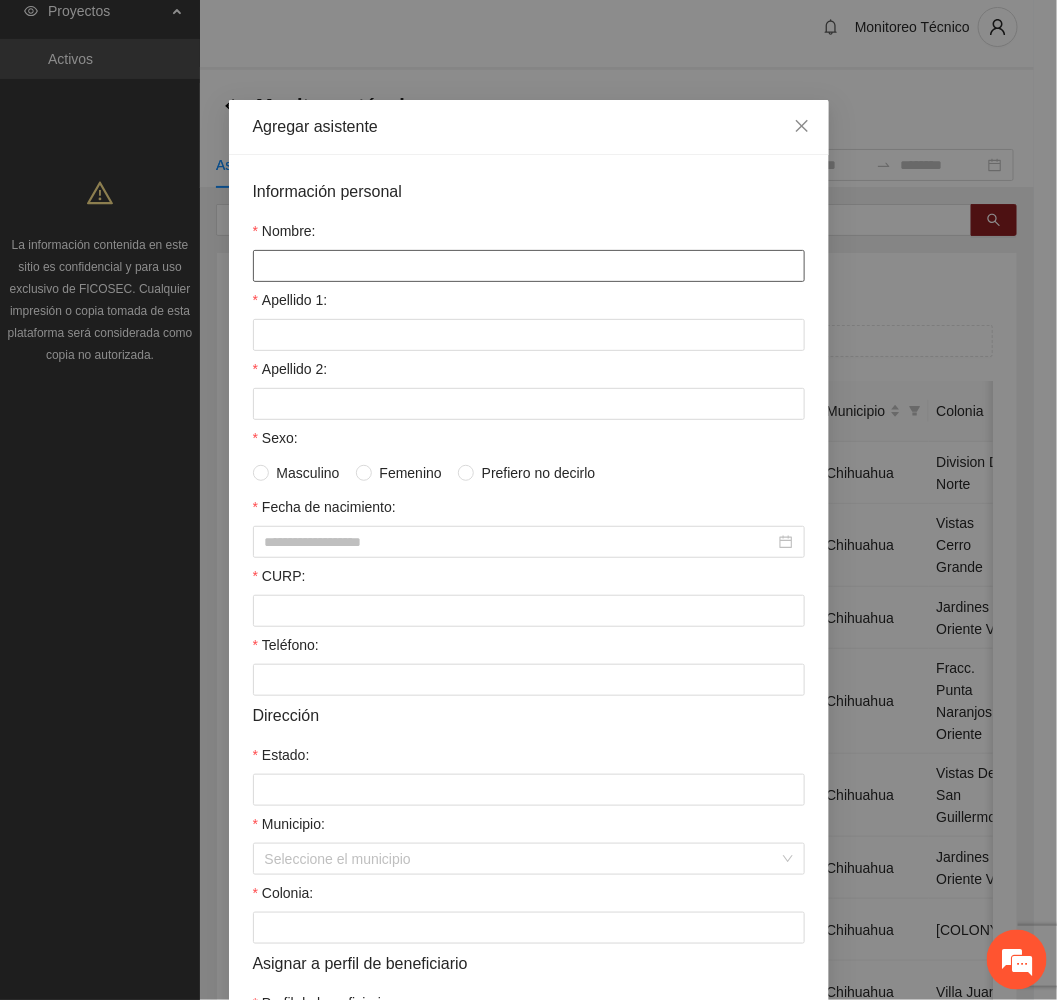 click on "Nombre:" at bounding box center (529, 266) 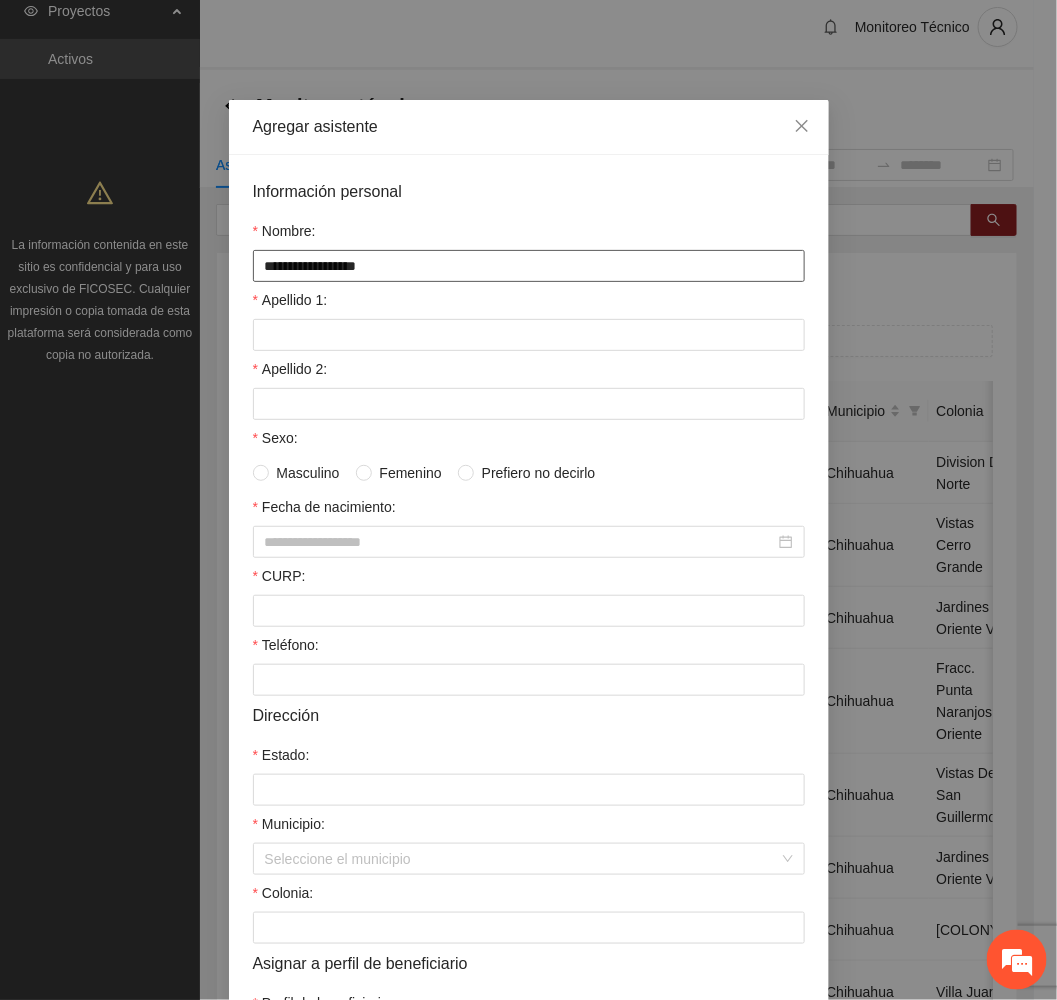 type on "**********" 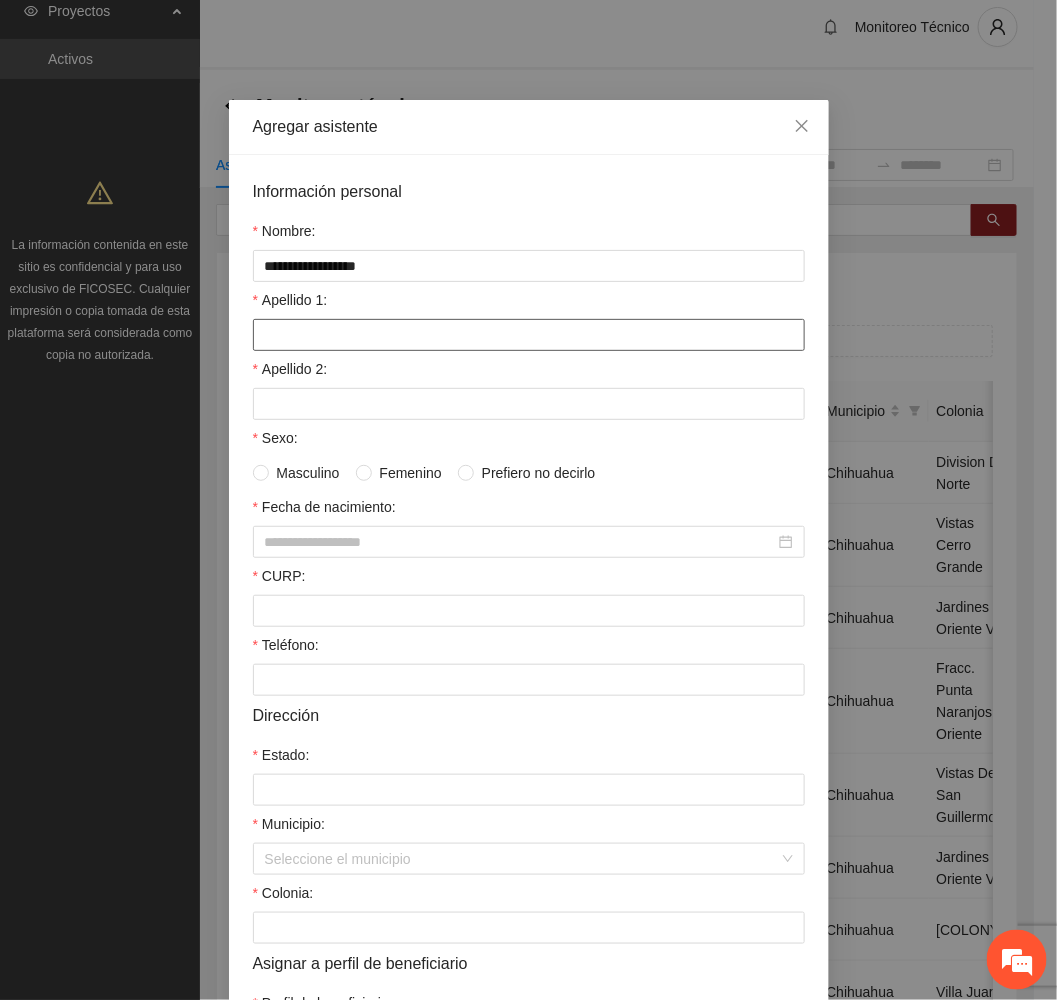 click on "Apellido 1:" at bounding box center (529, 335) 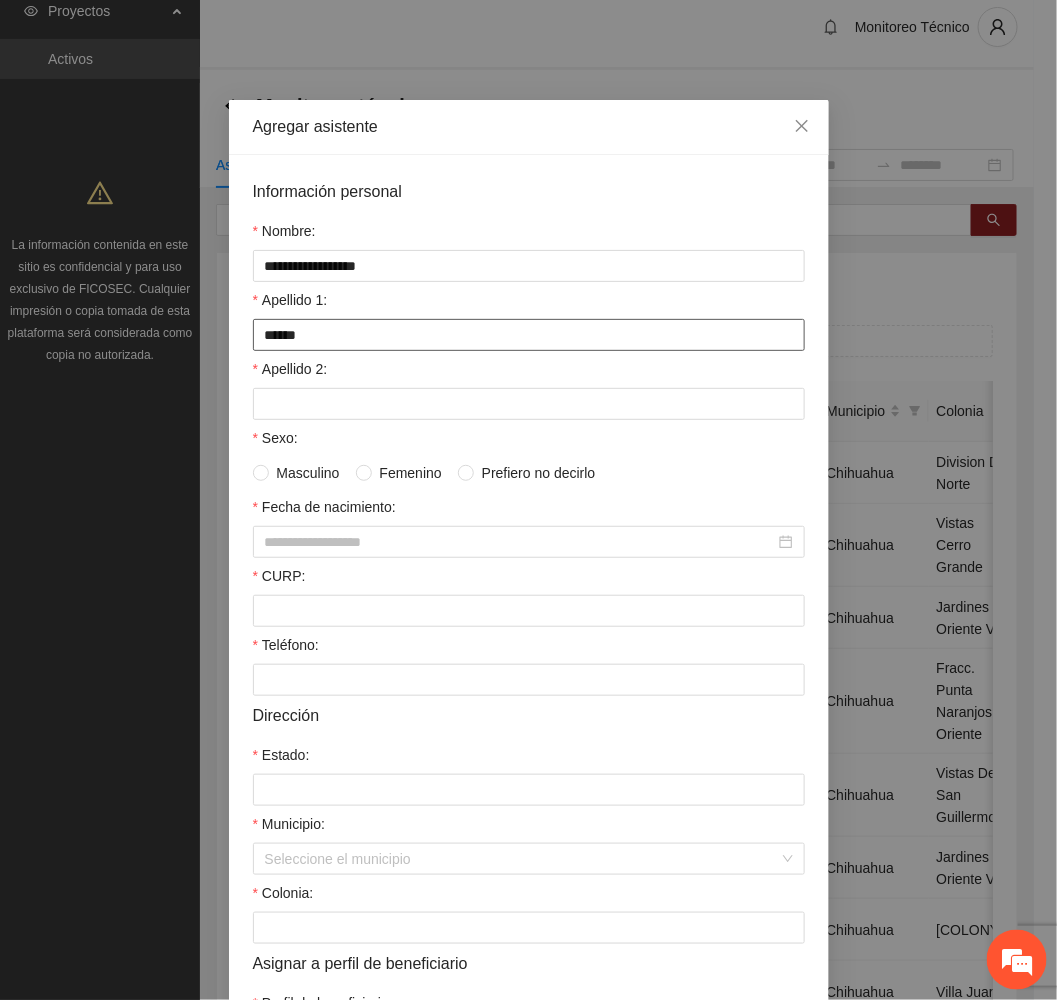 type on "******" 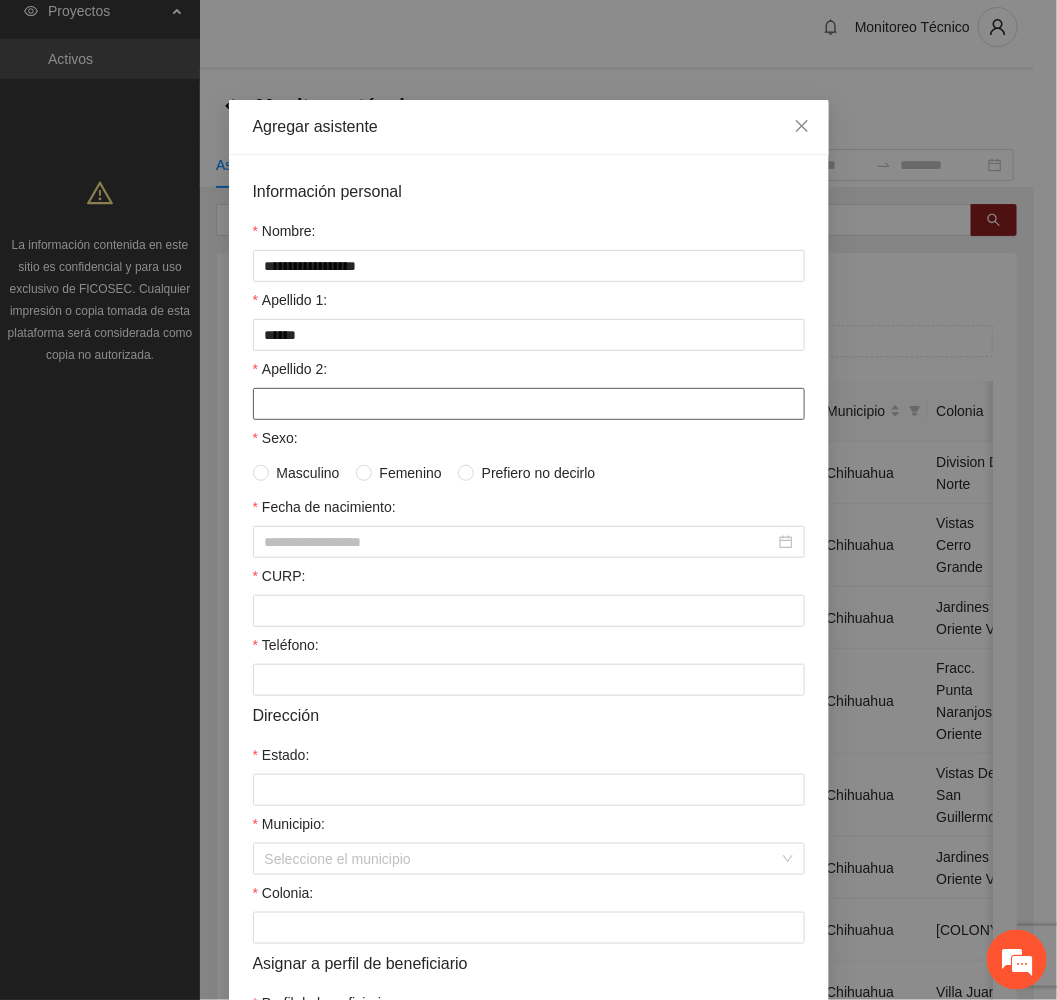 click on "Apellido 2:" at bounding box center (529, 404) 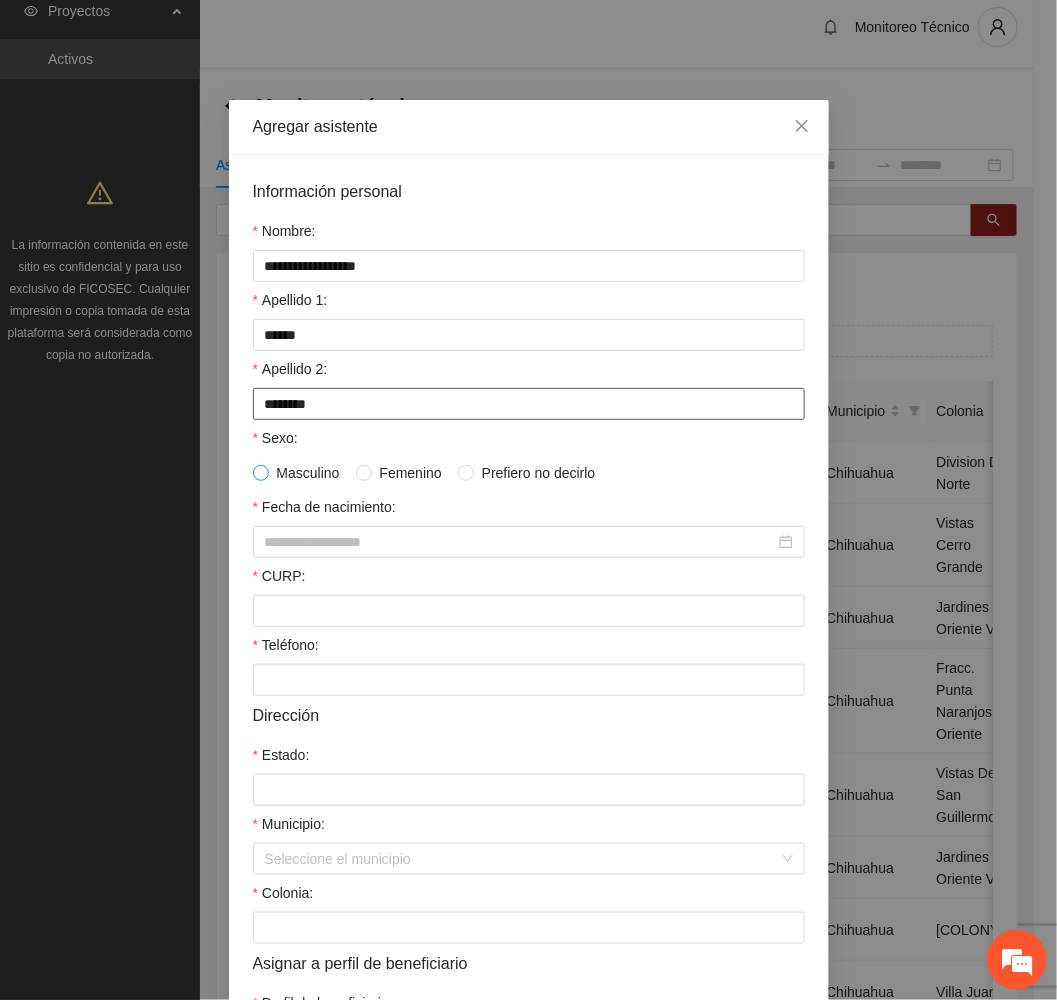type on "********" 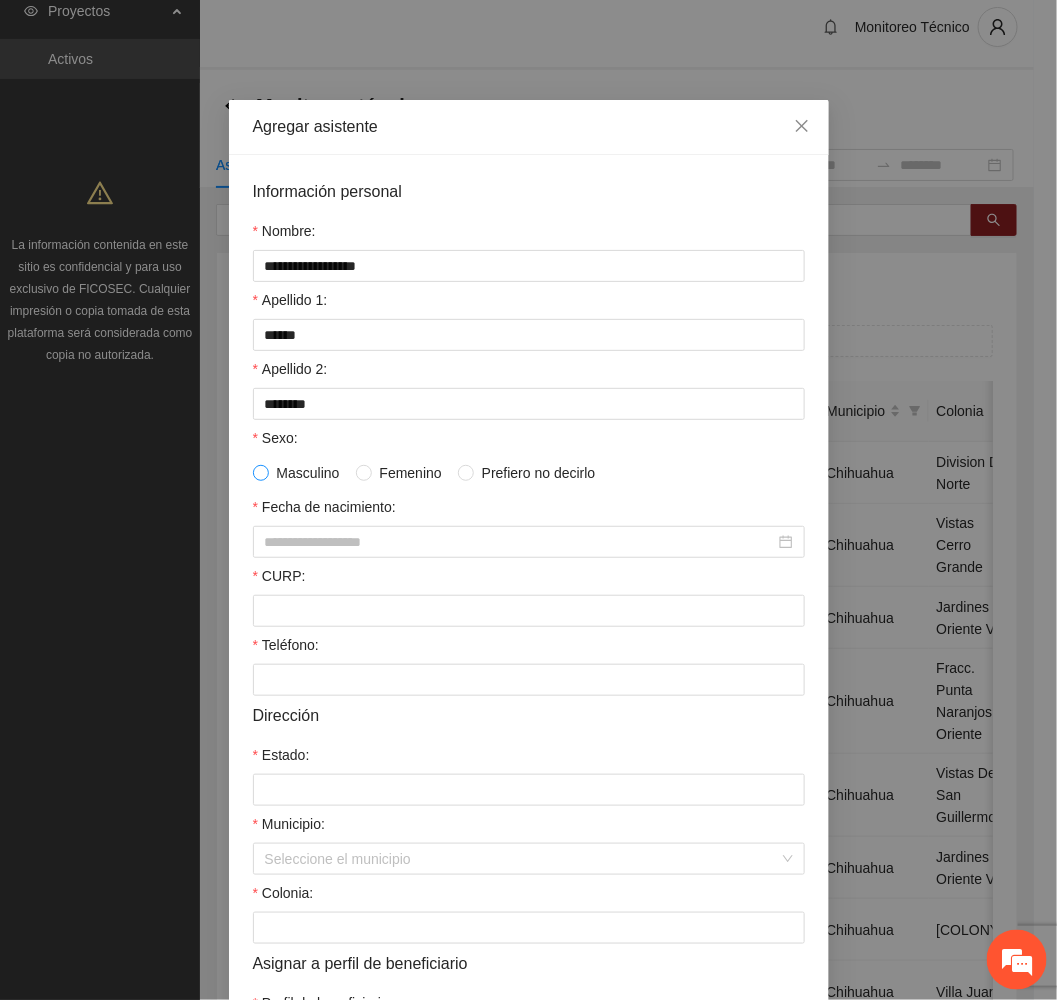 click at bounding box center [261, 473] 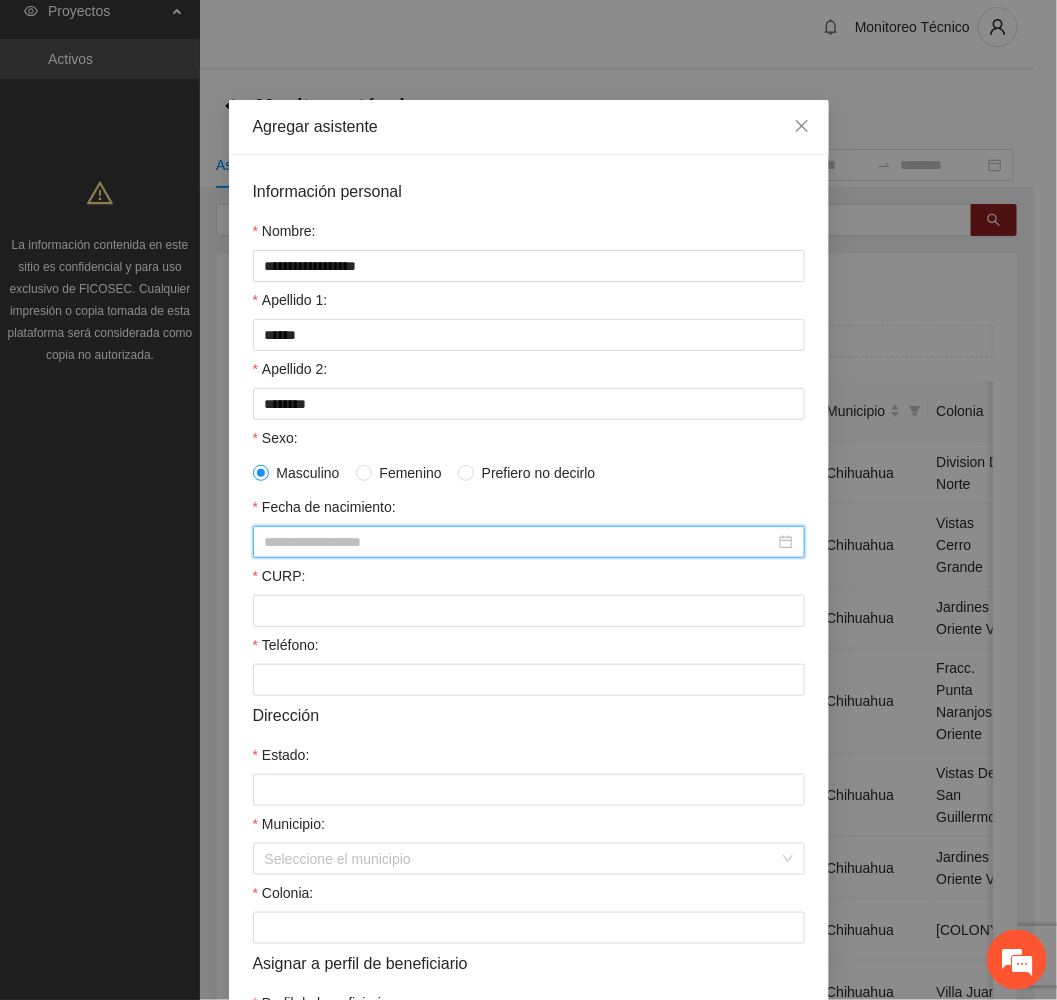click on "Fecha de nacimiento:" at bounding box center (520, 542) 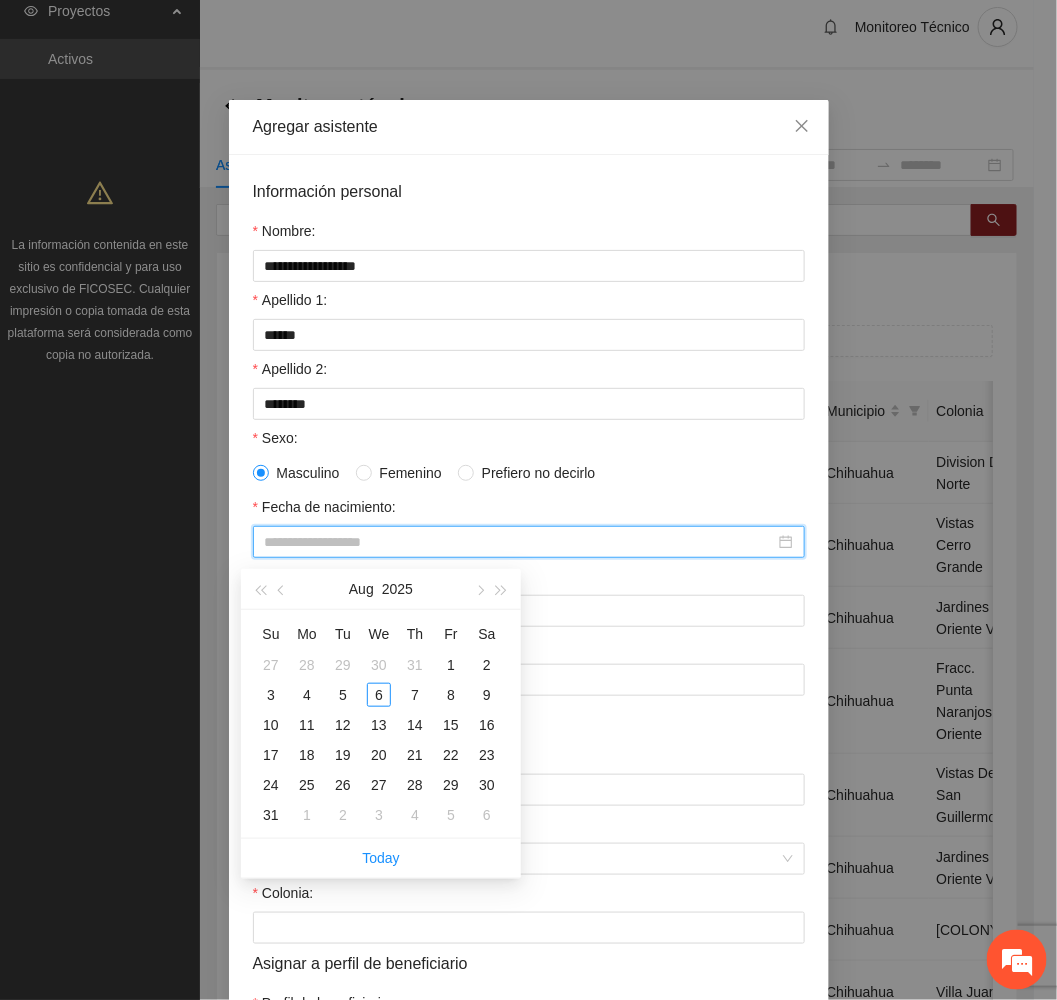 paste on "**********" 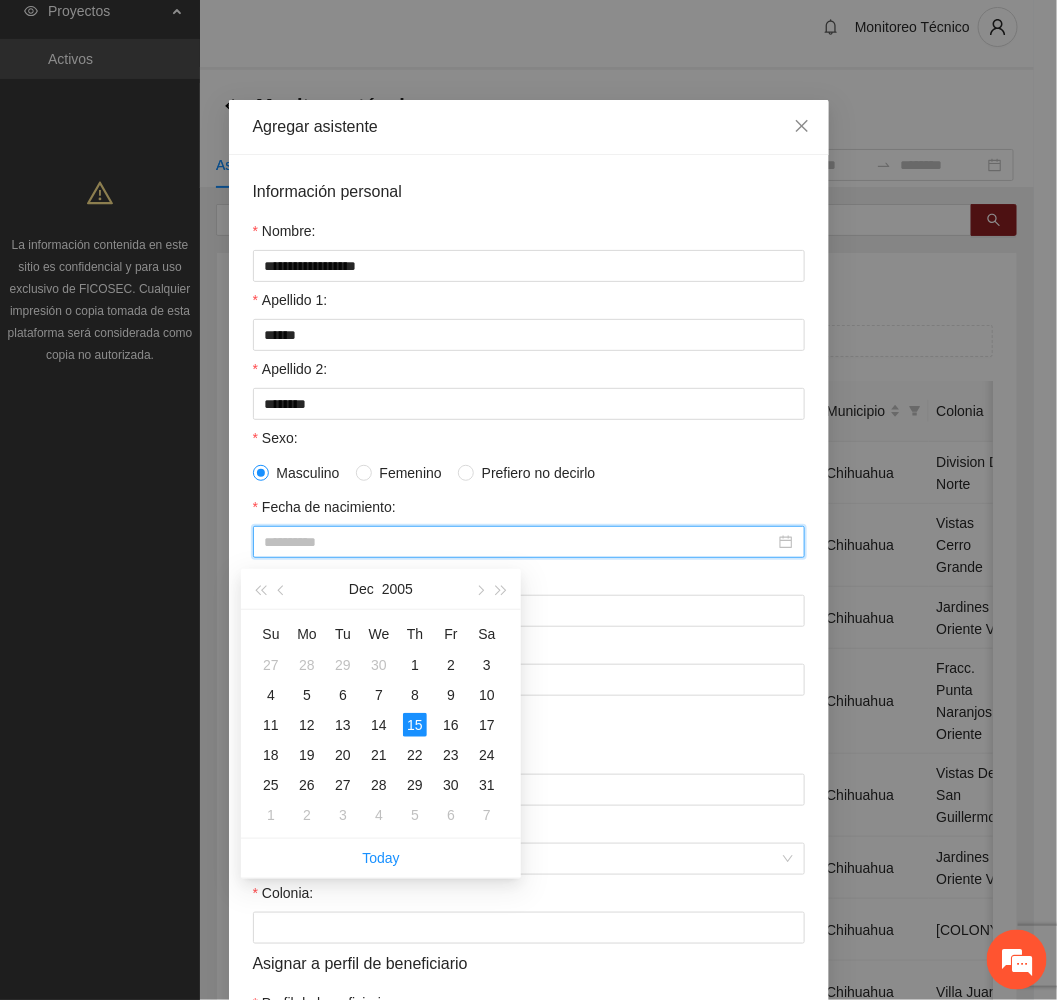 click on "15" at bounding box center (415, 725) 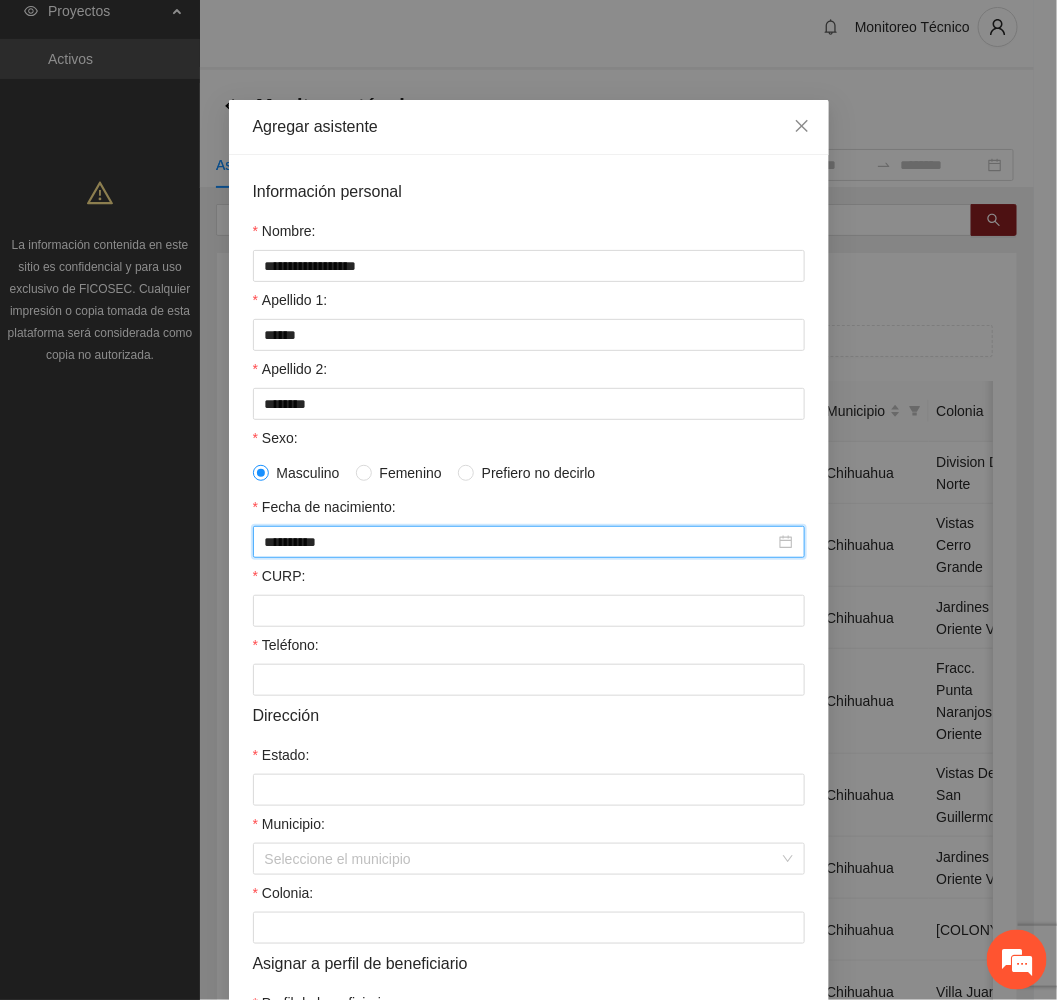 type on "**********" 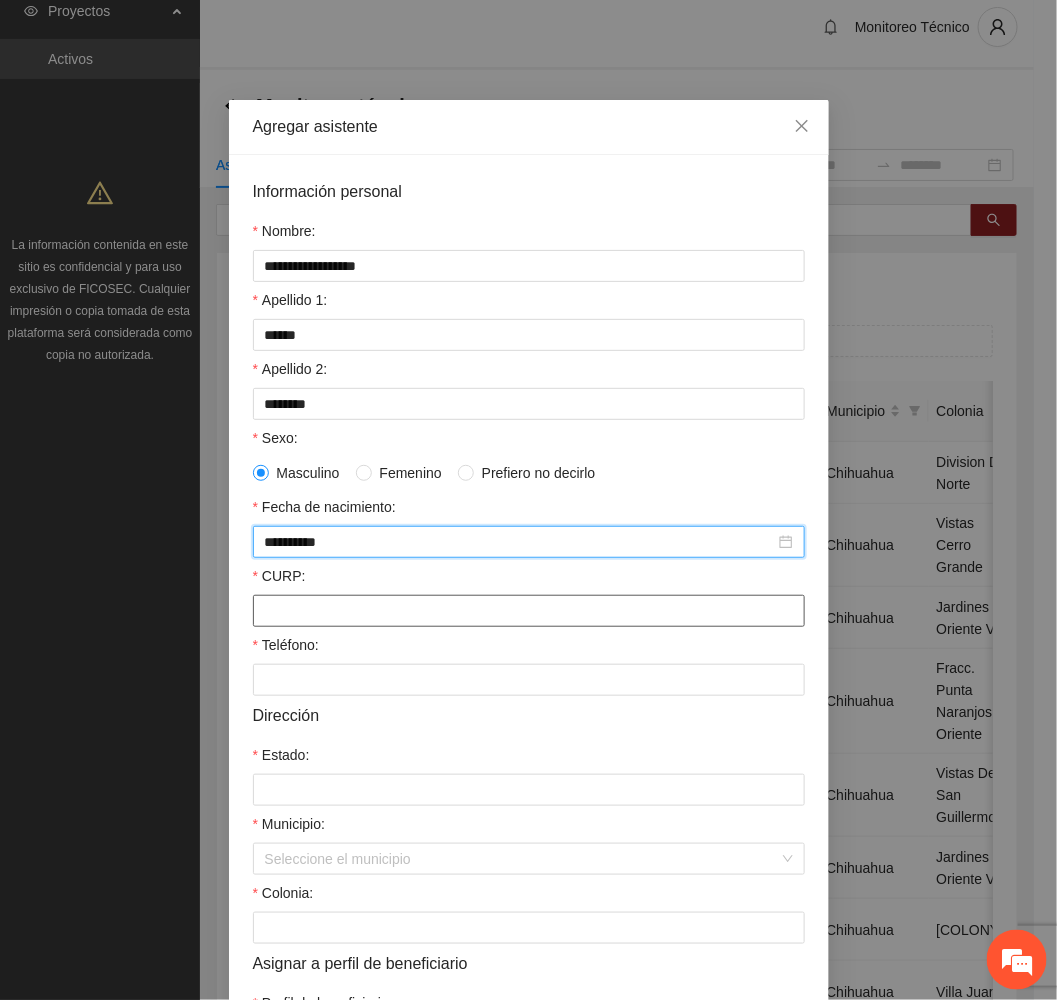 click on "CURP:" at bounding box center (529, 611) 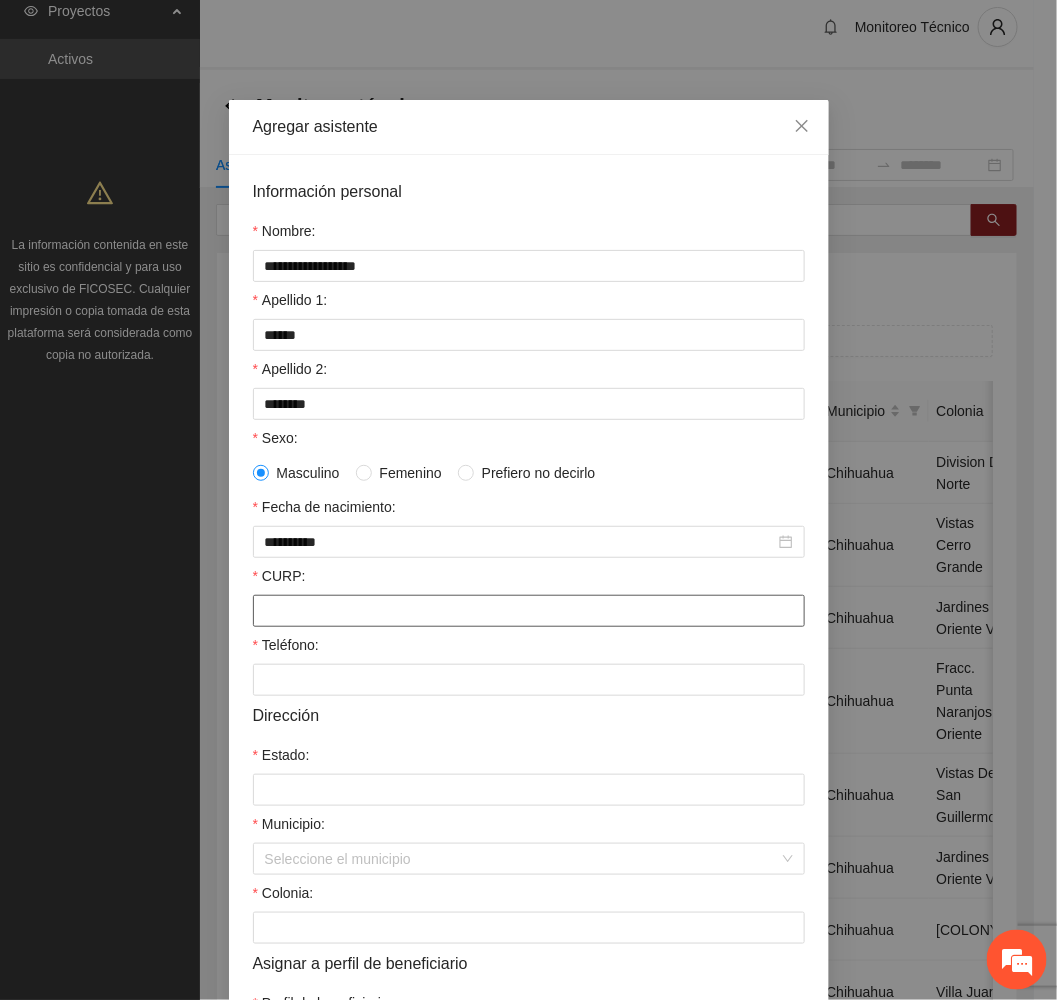 paste on "**********" 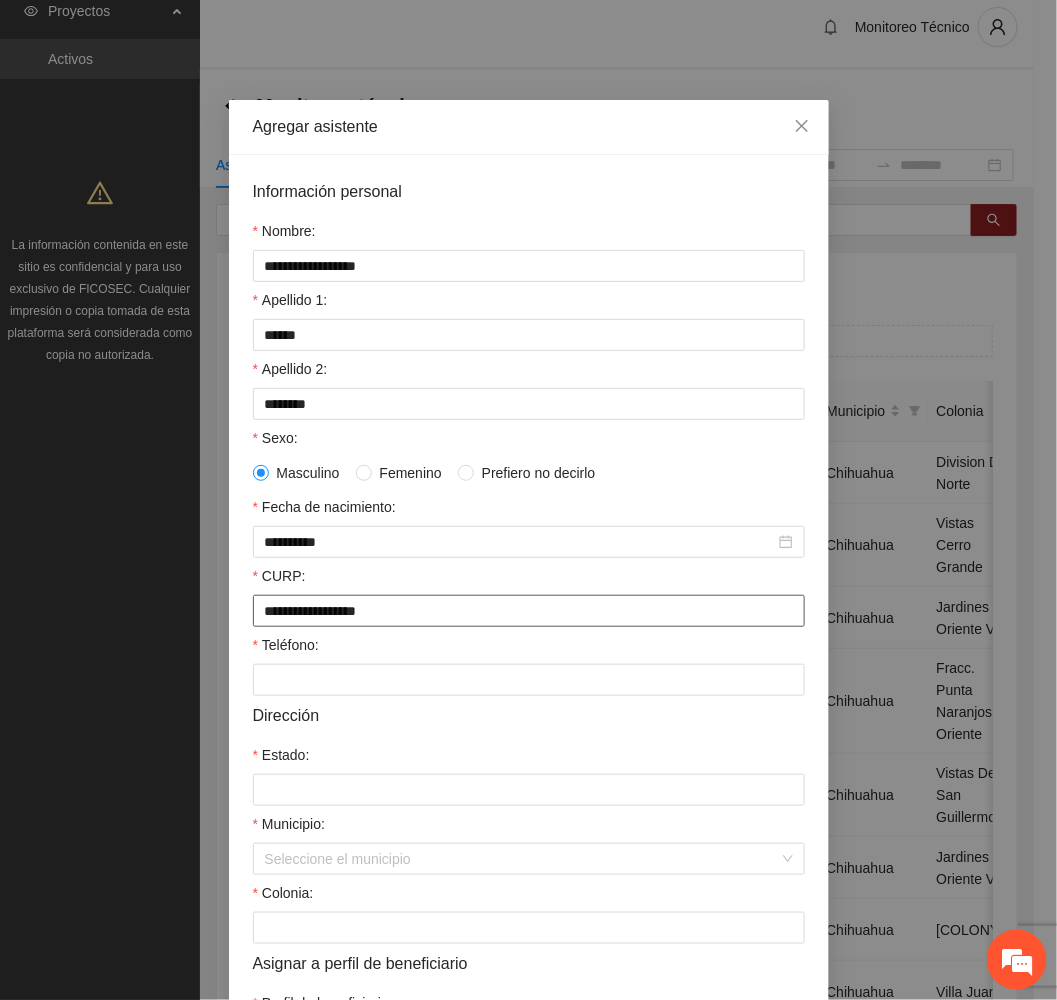 type on "**********" 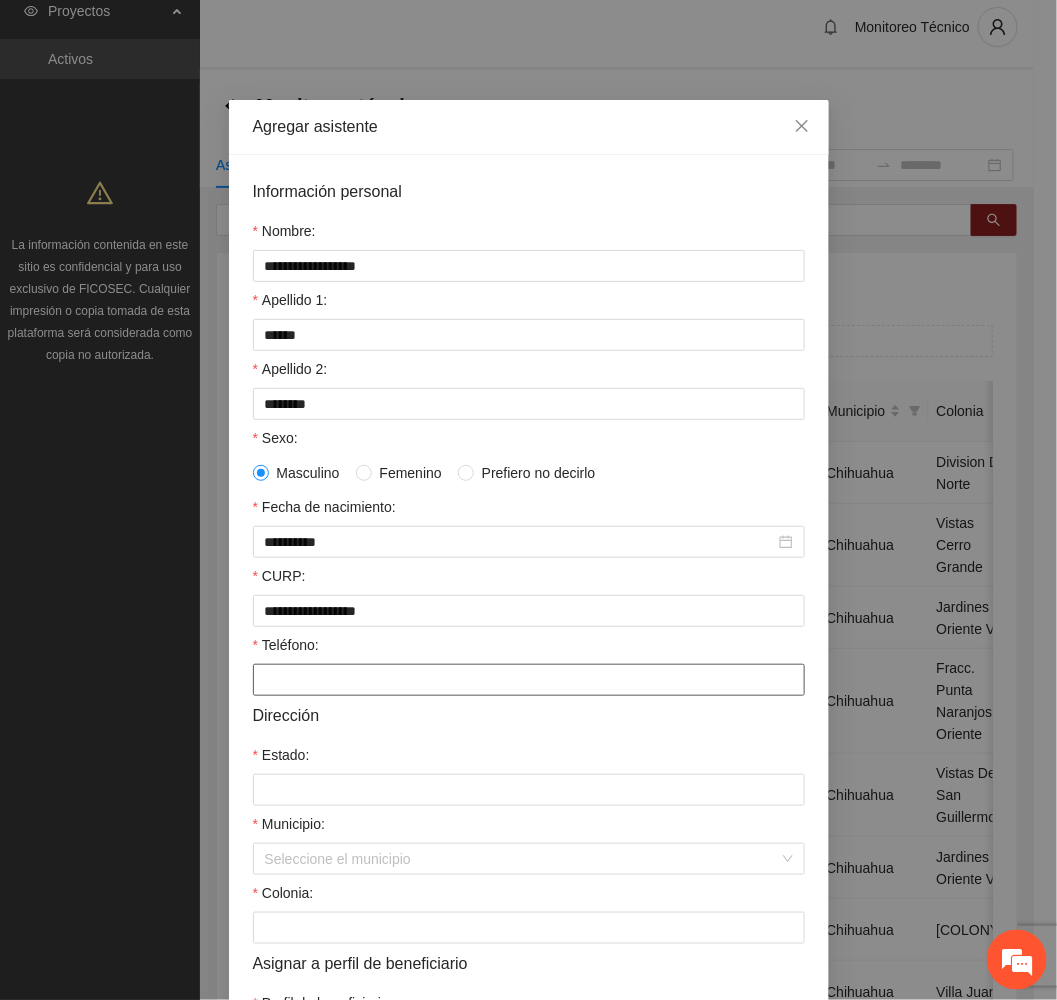 click on "Teléfono:" at bounding box center [529, 680] 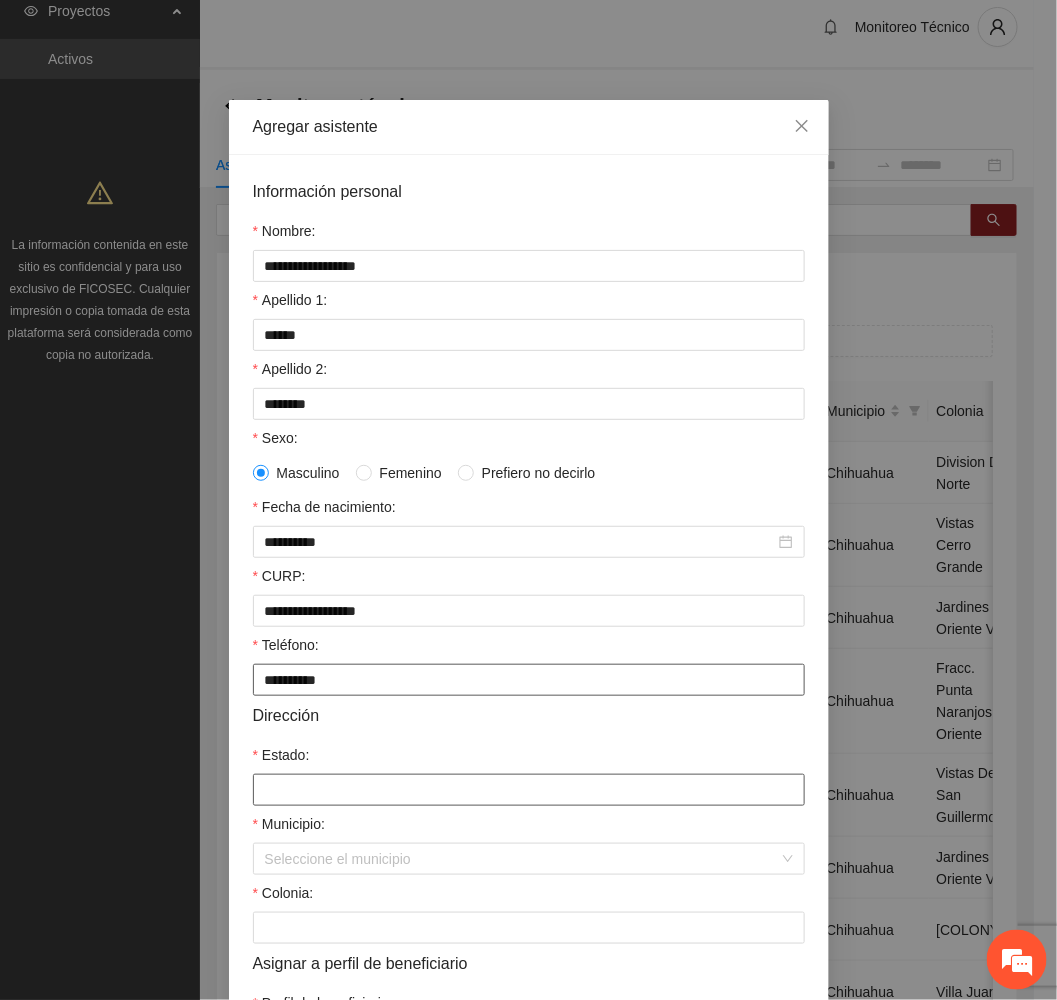 type on "**********" 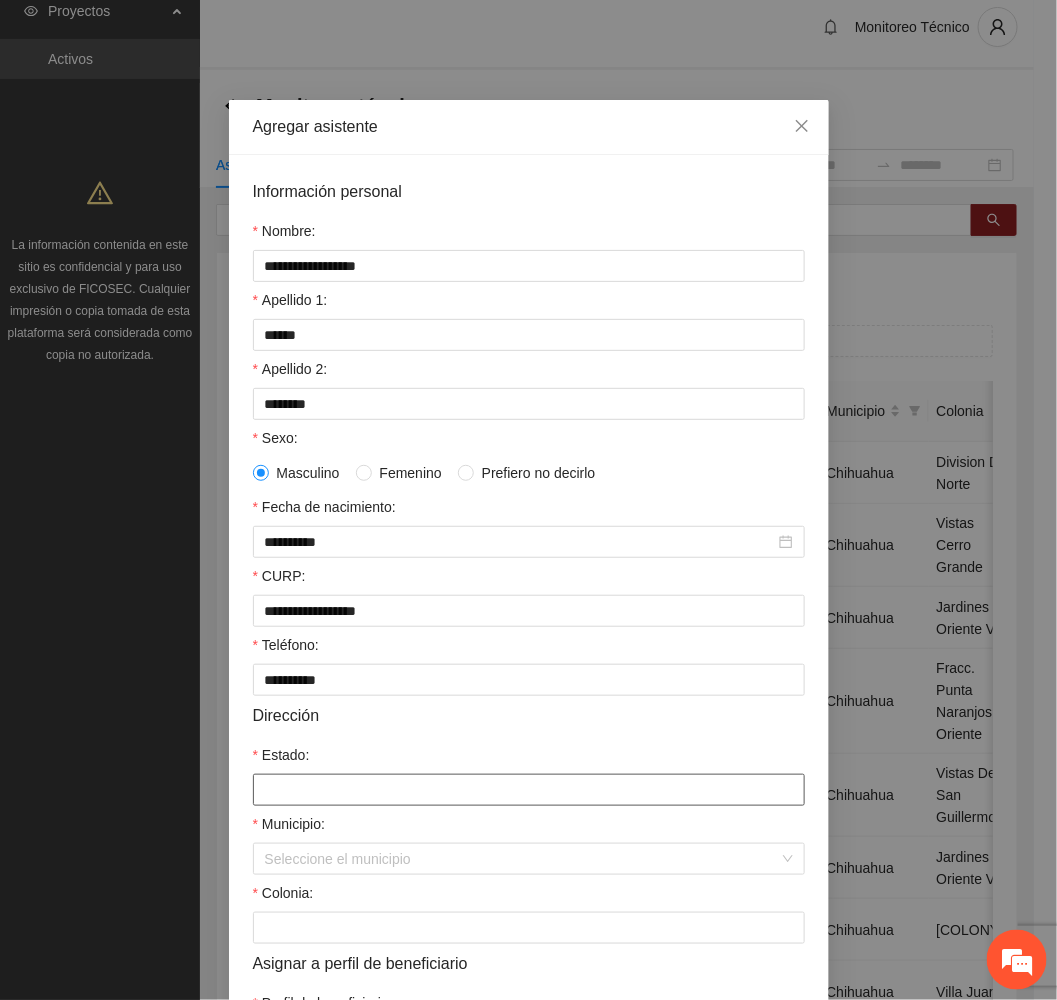 click on "Estado:" at bounding box center [529, 790] 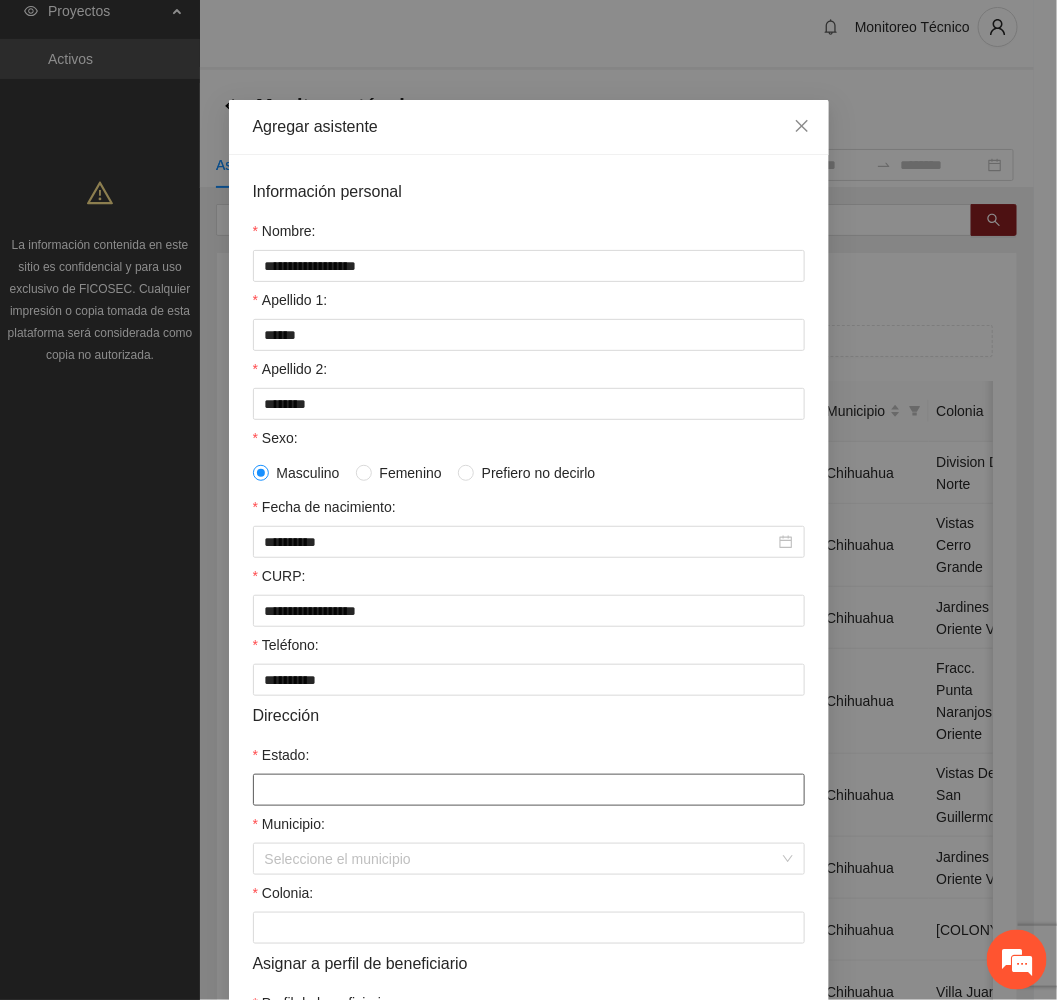 type on "*********" 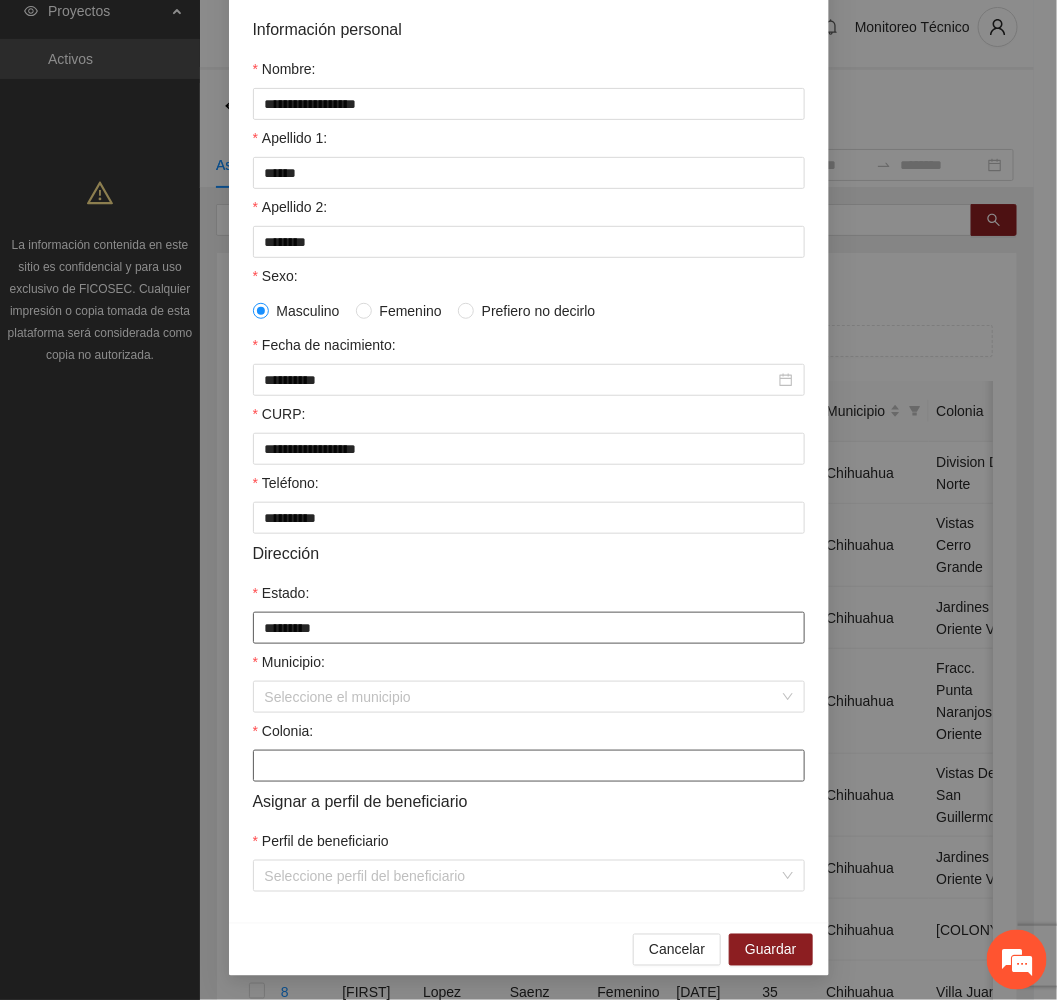 scroll, scrollTop: 175, scrollLeft: 0, axis: vertical 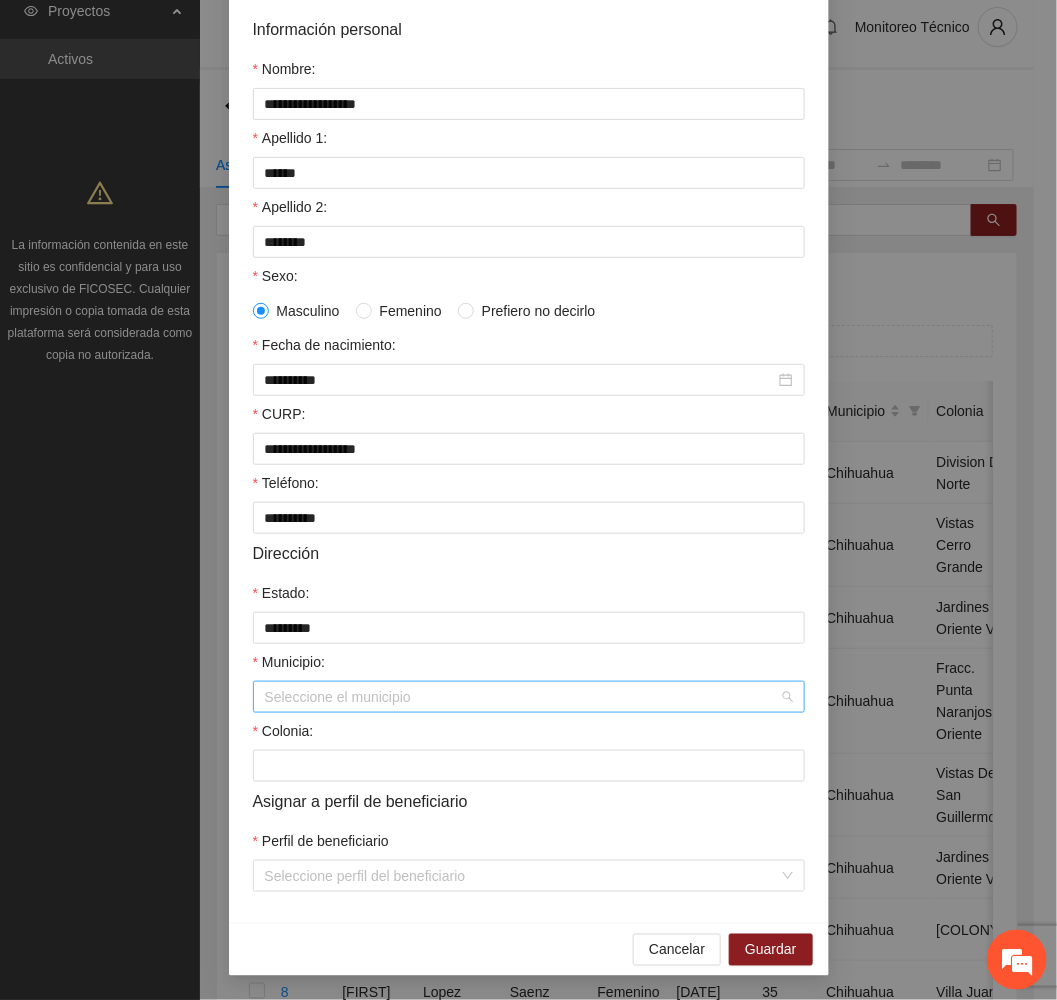 click on "Municipio:" at bounding box center (522, 697) 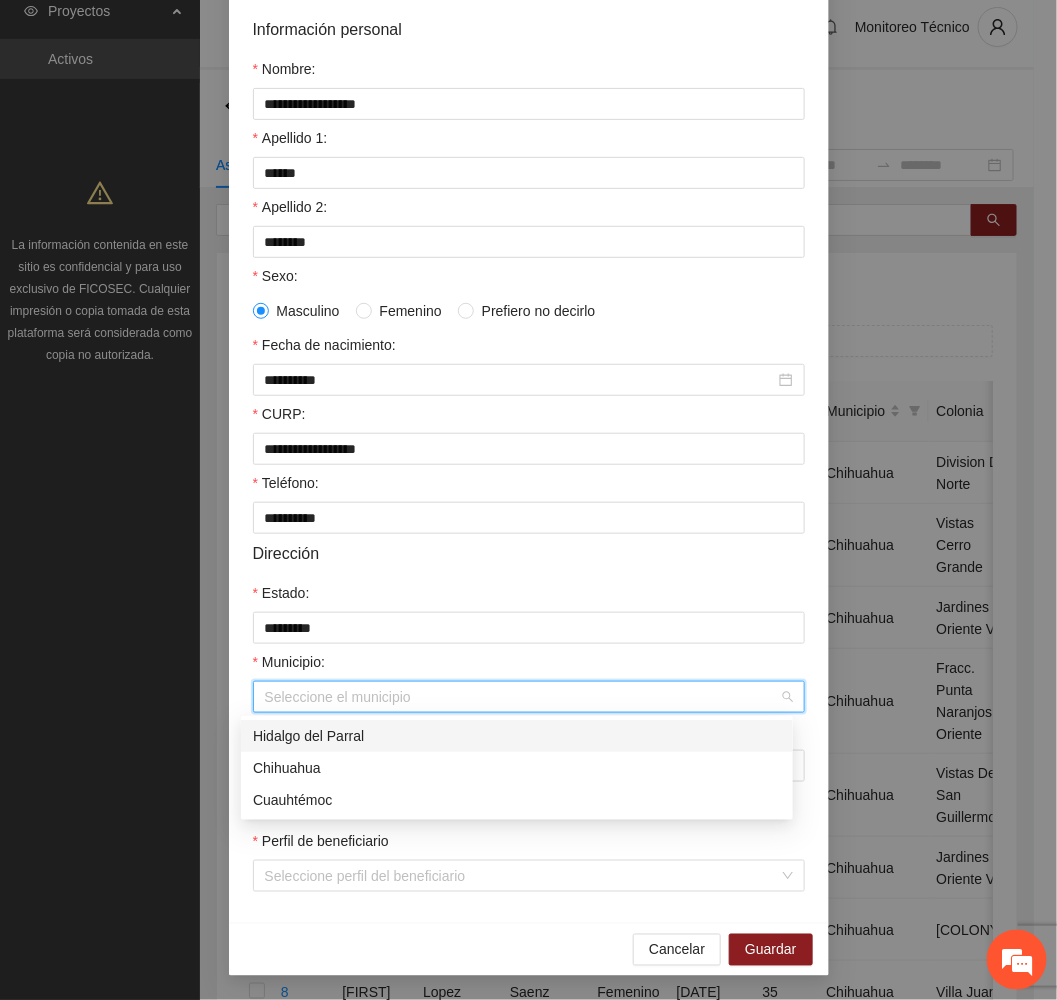 click on "Hidalgo del Parral" at bounding box center (517, 736) 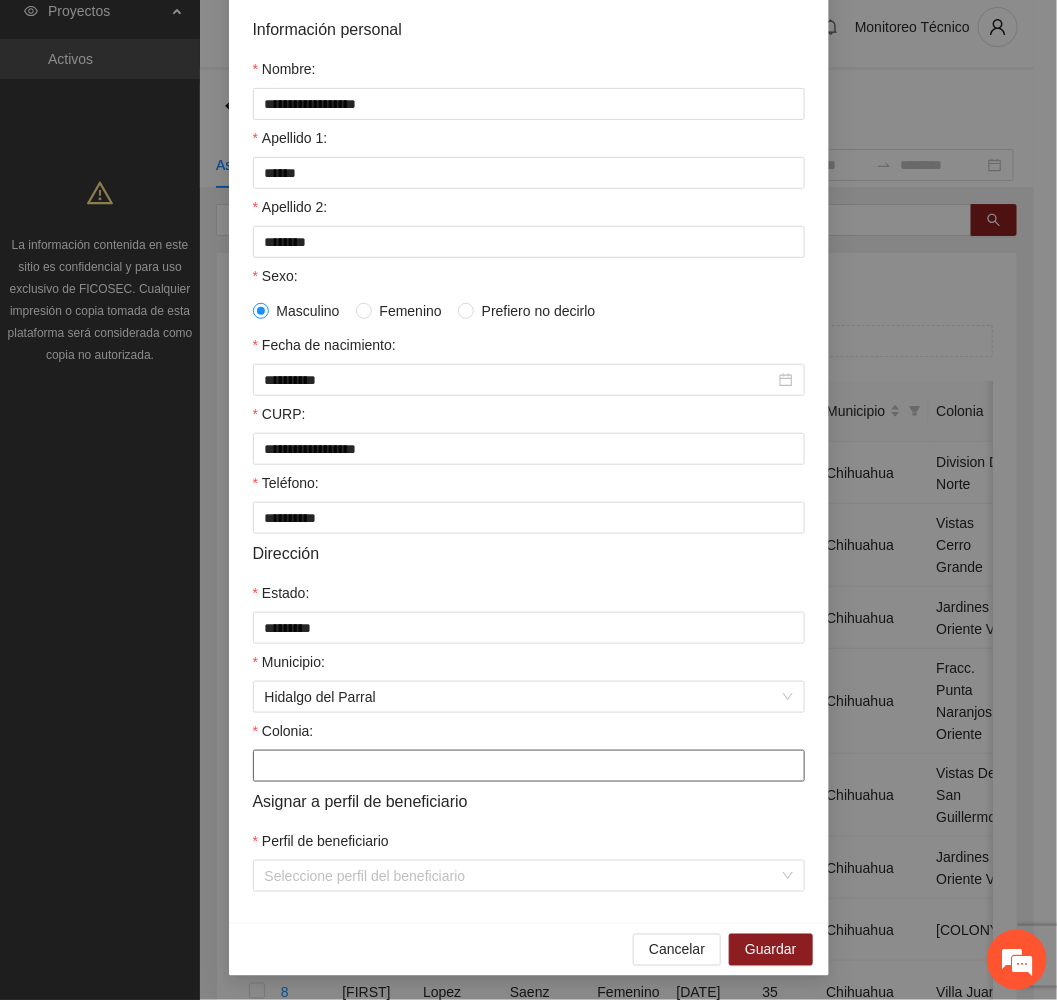 click on "Colonia:" at bounding box center (529, 766) 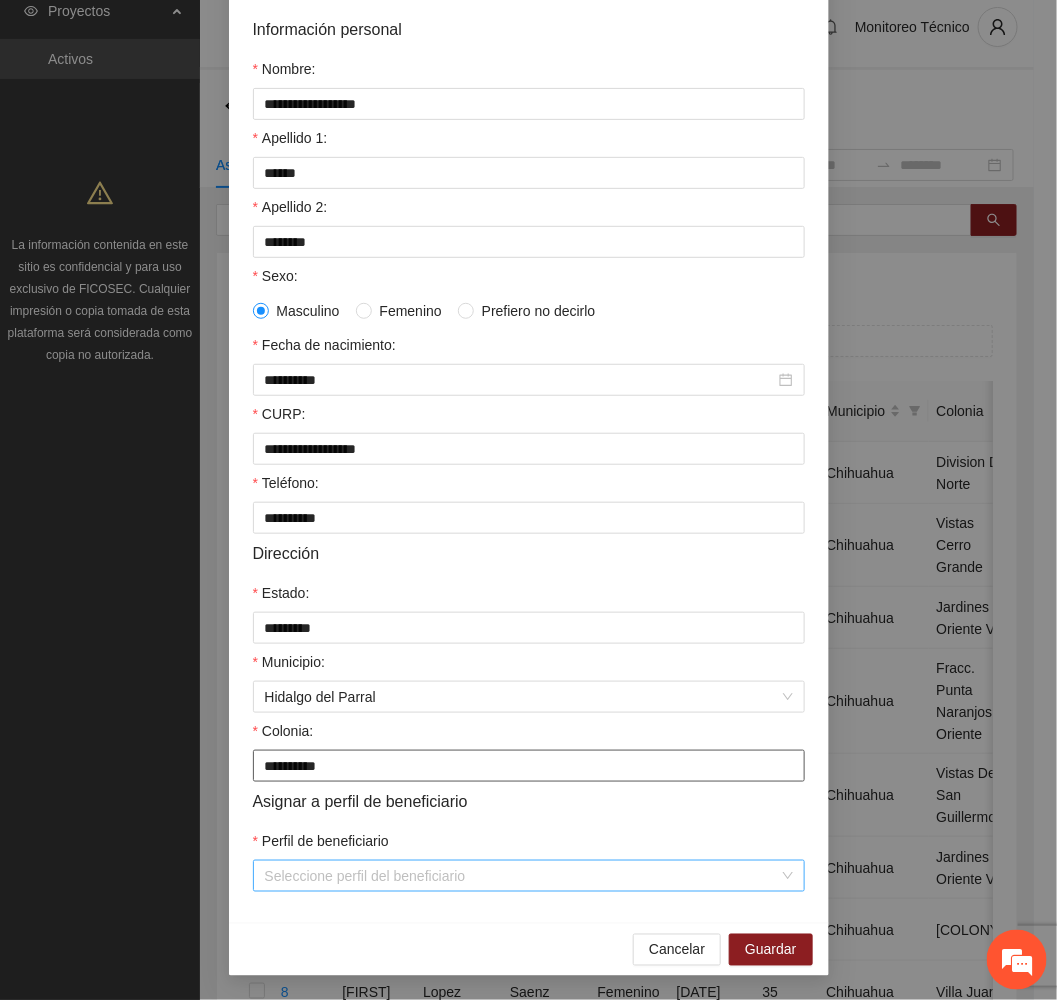 type on "**********" 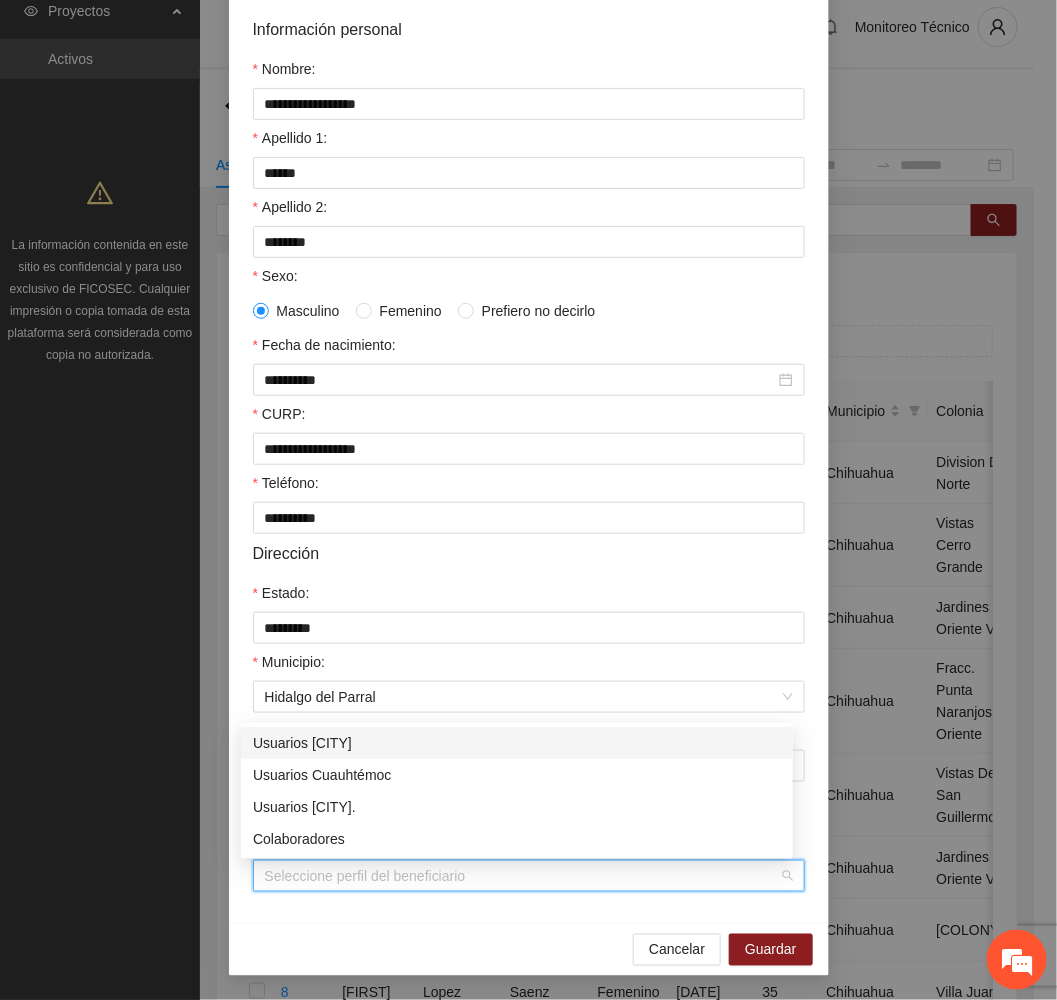click on "Perfil de beneficiario" at bounding box center (522, 876) 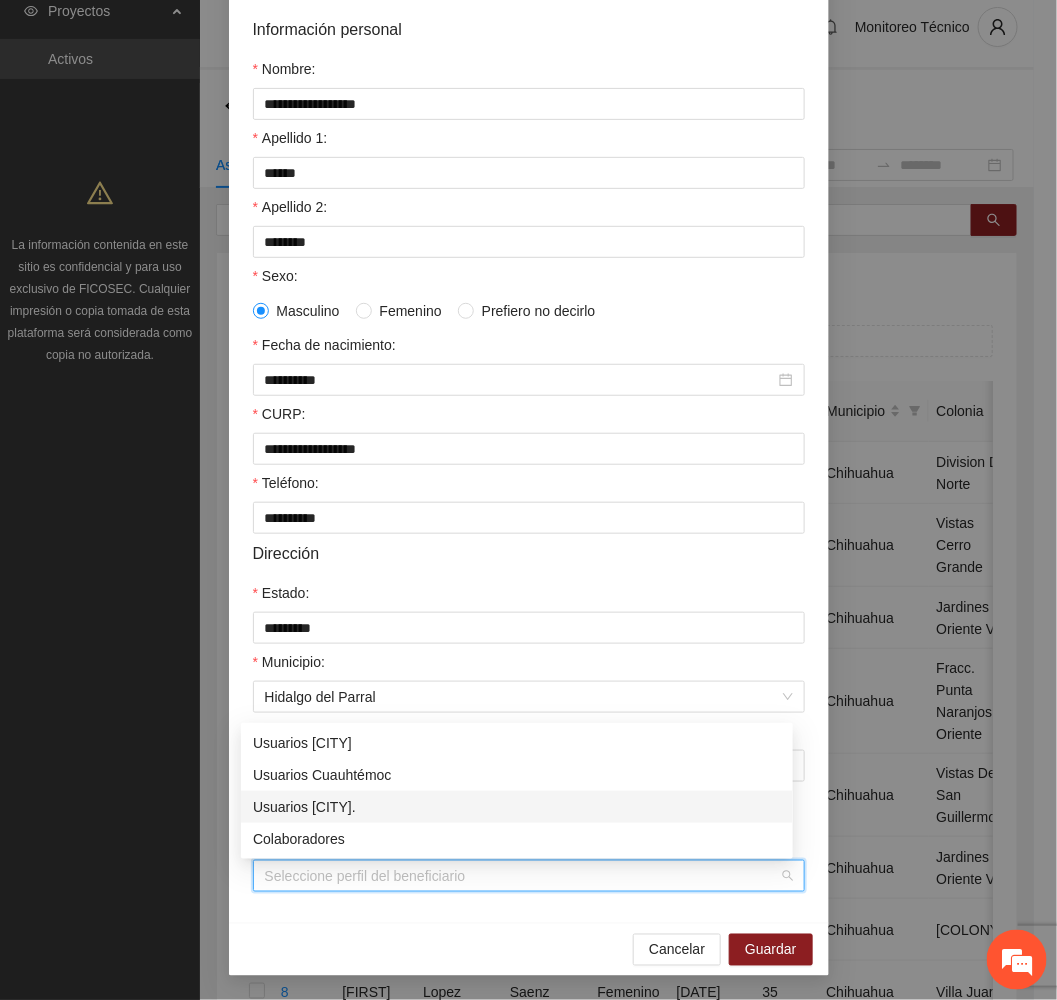 click on "Usuarios [CITY]." at bounding box center (517, 807) 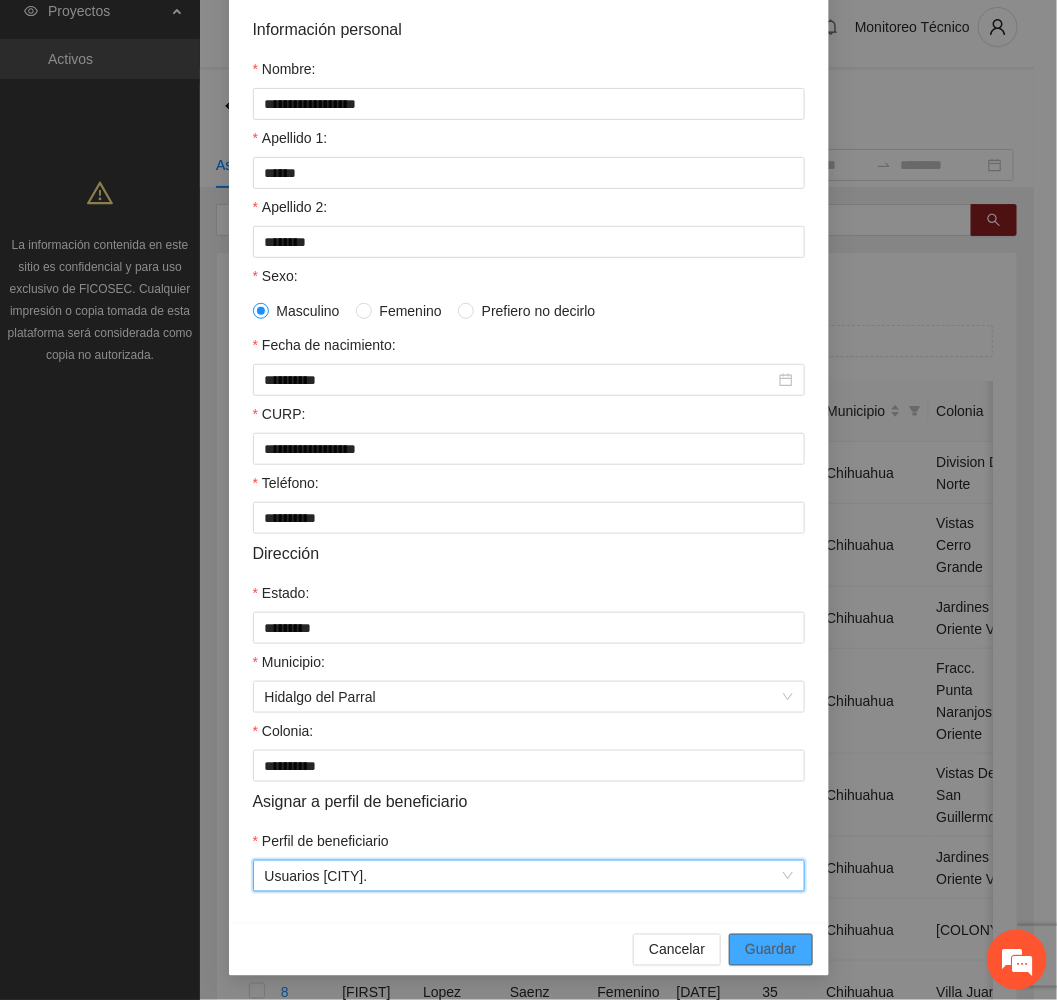 click on "Guardar" at bounding box center [770, 950] 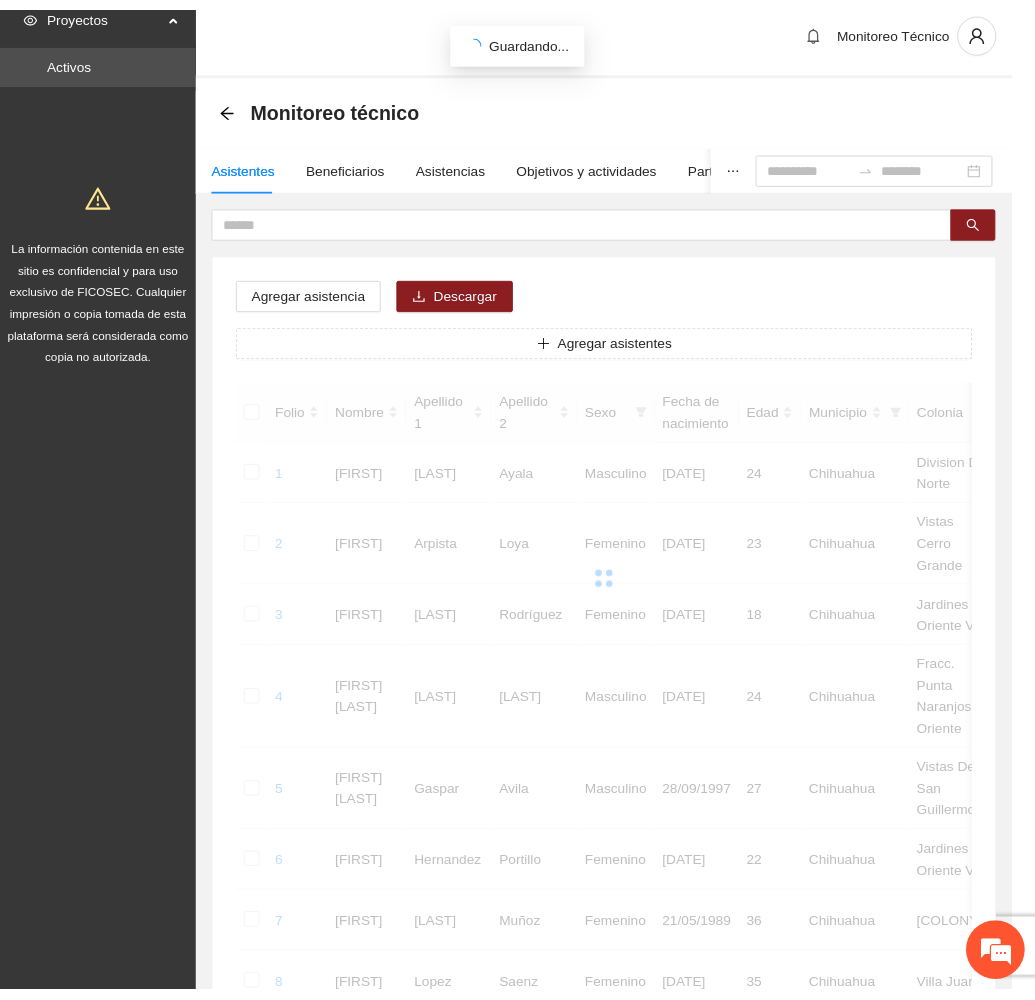 scroll, scrollTop: 75, scrollLeft: 0, axis: vertical 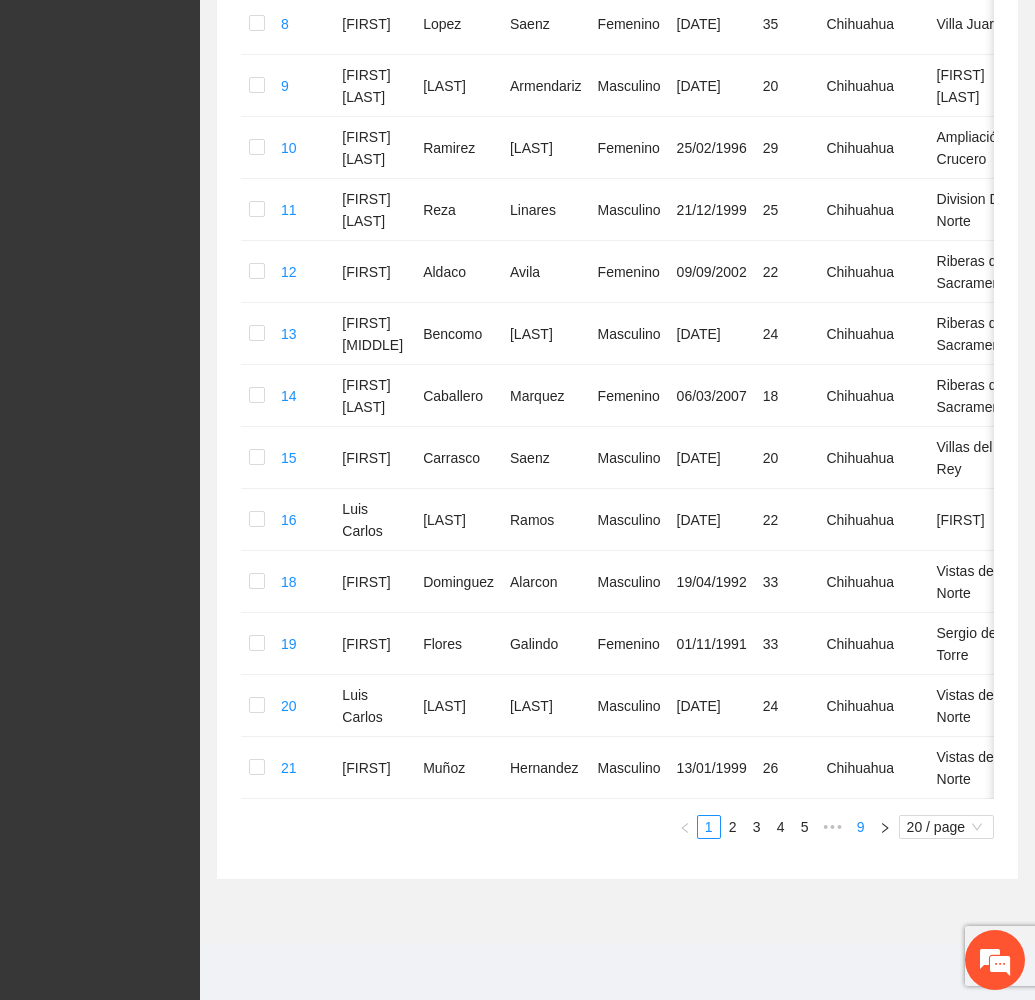 click on "9" at bounding box center [861, 827] 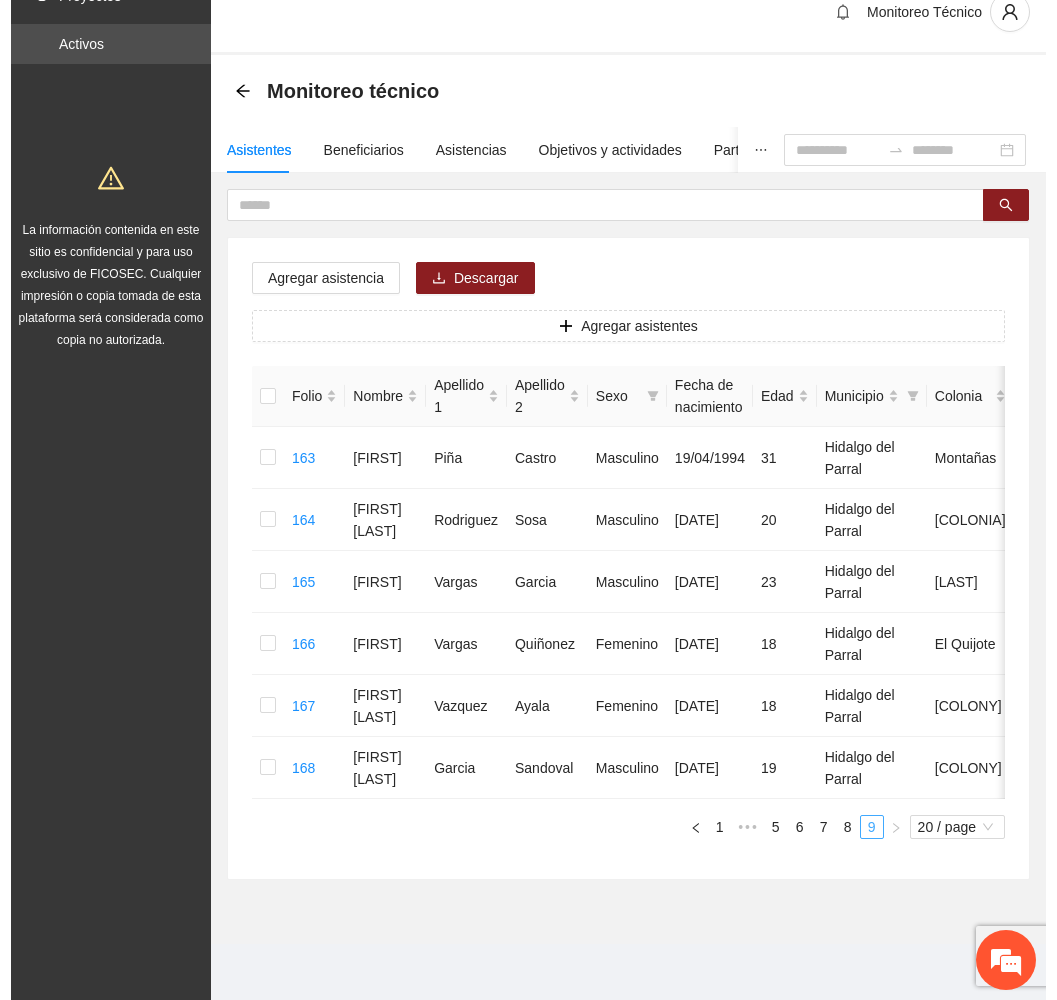 scroll, scrollTop: 76, scrollLeft: 0, axis: vertical 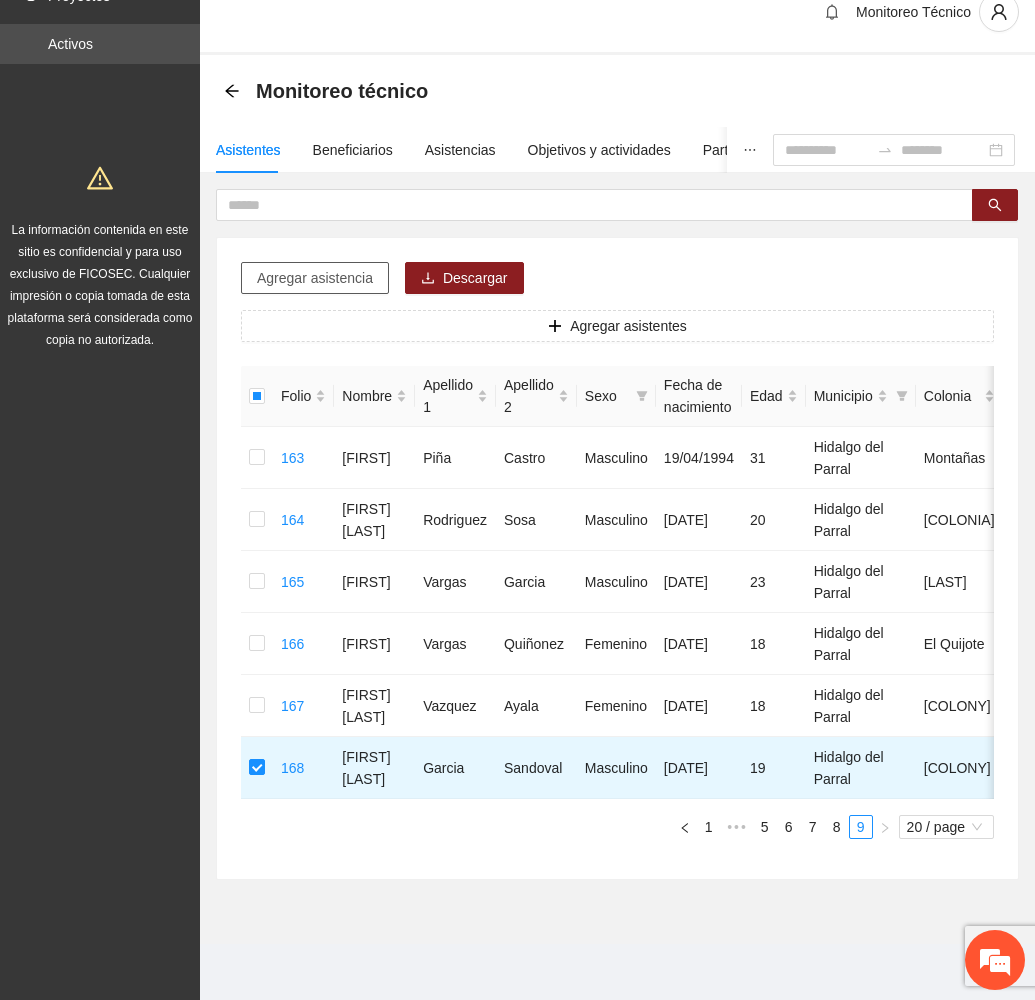 click on "Agregar asistencia" at bounding box center (315, 278) 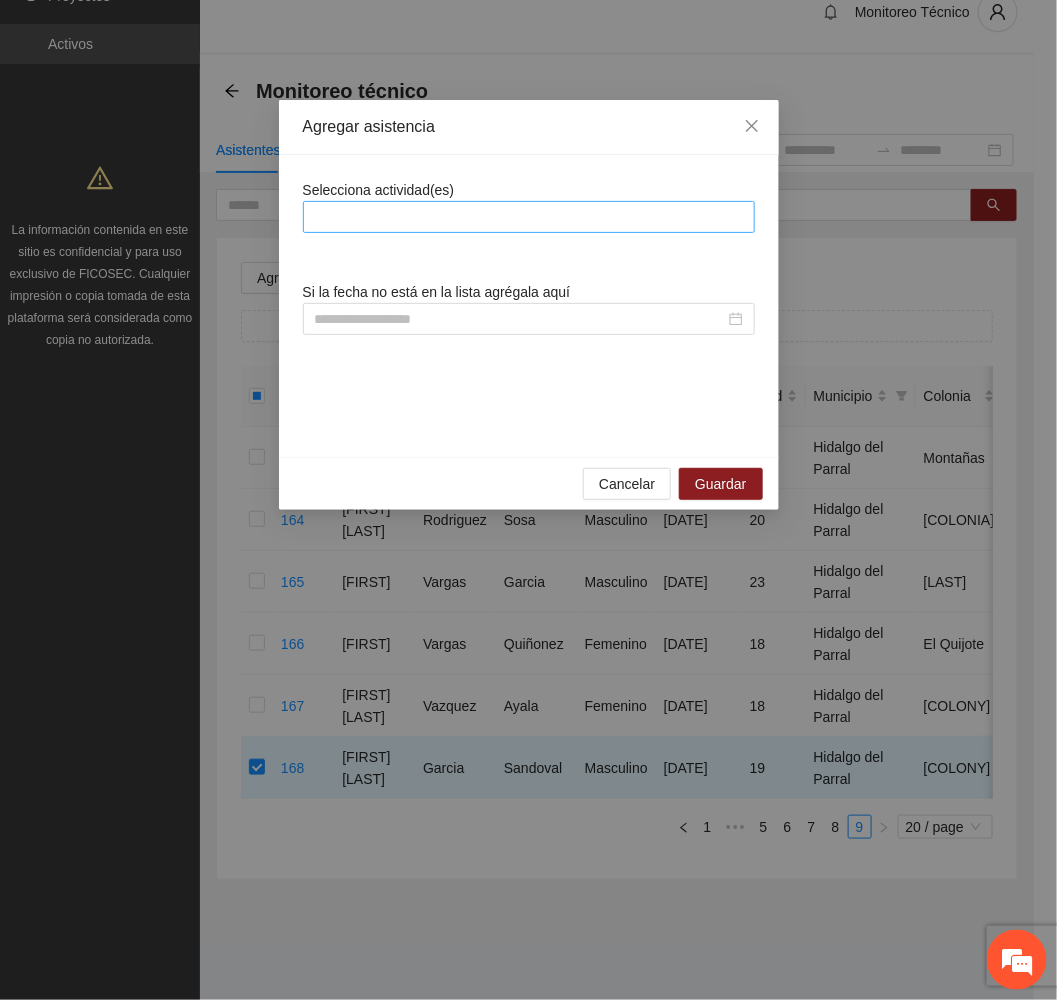 click at bounding box center [529, 217] 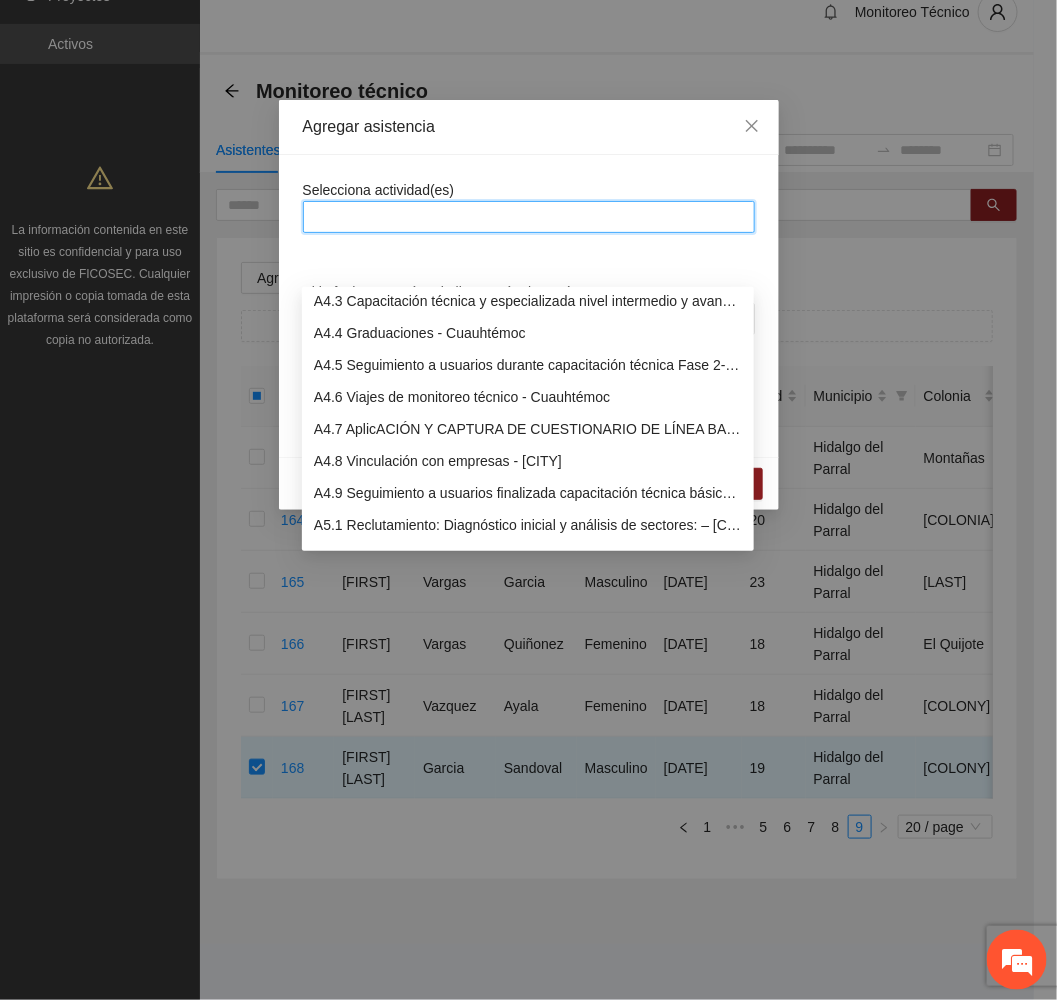 scroll, scrollTop: 1650, scrollLeft: 0, axis: vertical 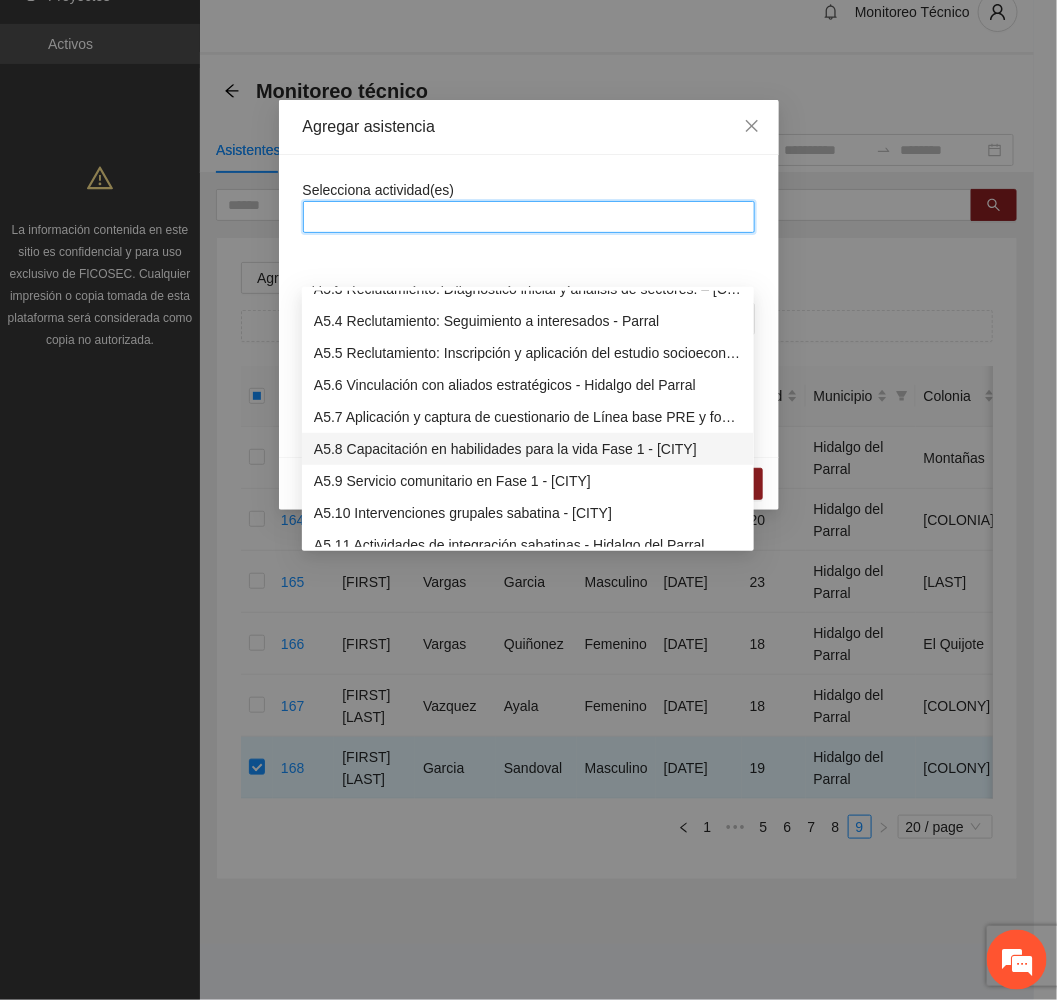 click on "A5.8 Capacitación en habilidades para la vida Fase 1 - [CITY]" at bounding box center (528, 449) 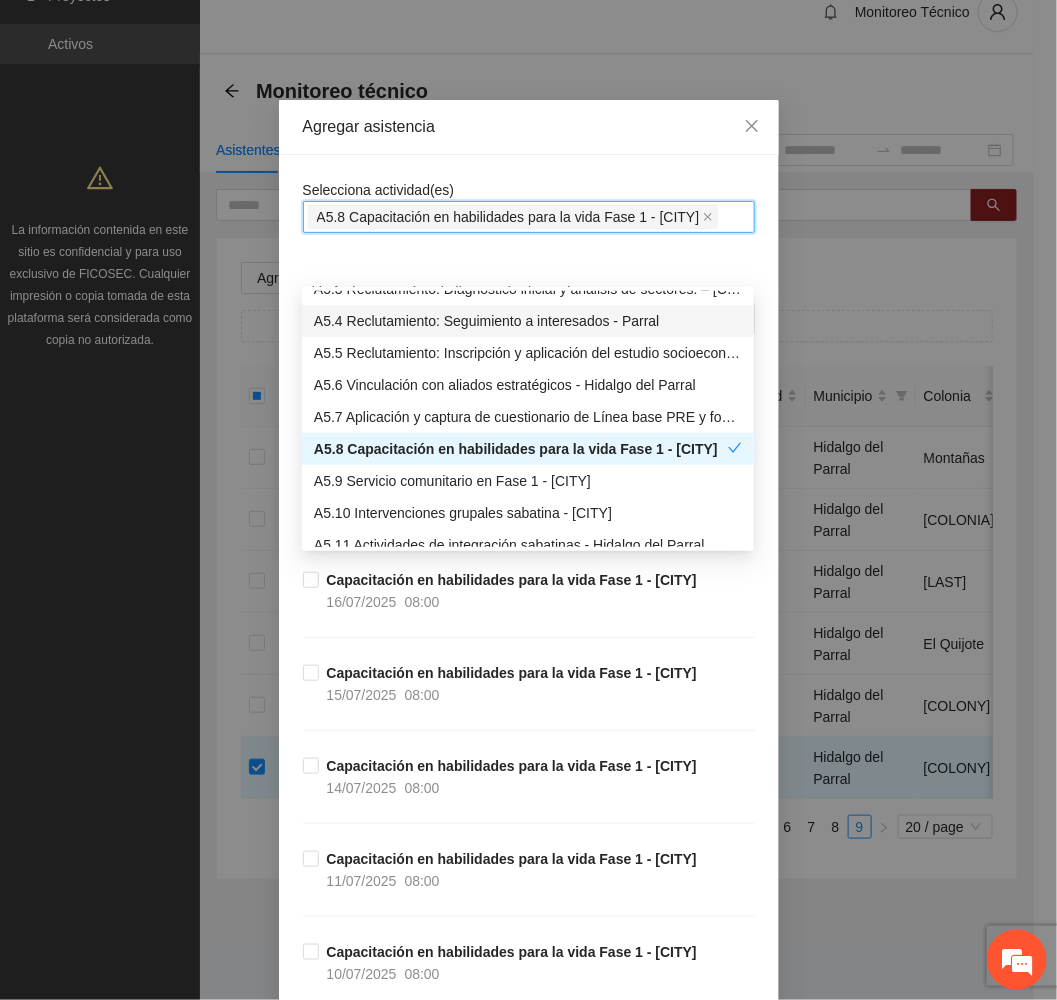 click on "Agregar asistencia" at bounding box center (529, 127) 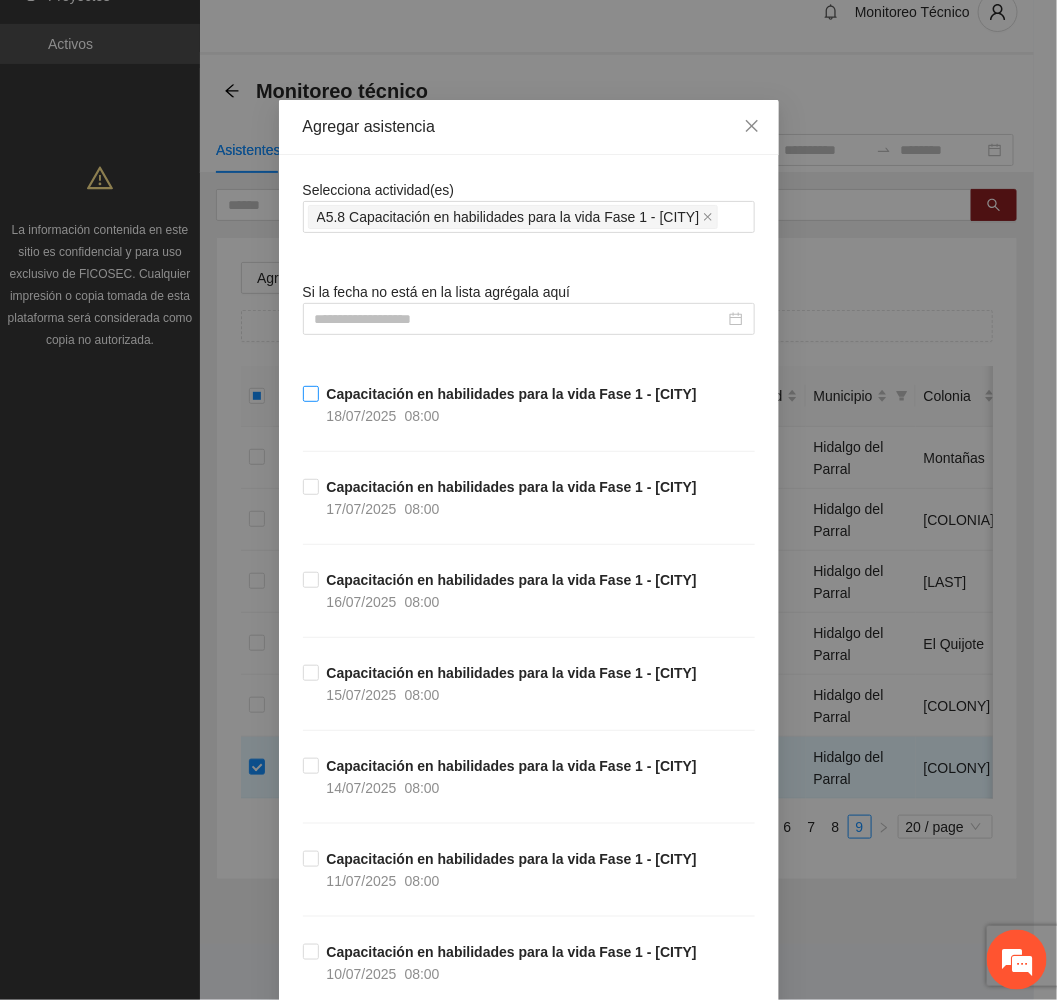 click on "18/07/2025" at bounding box center [362, 416] 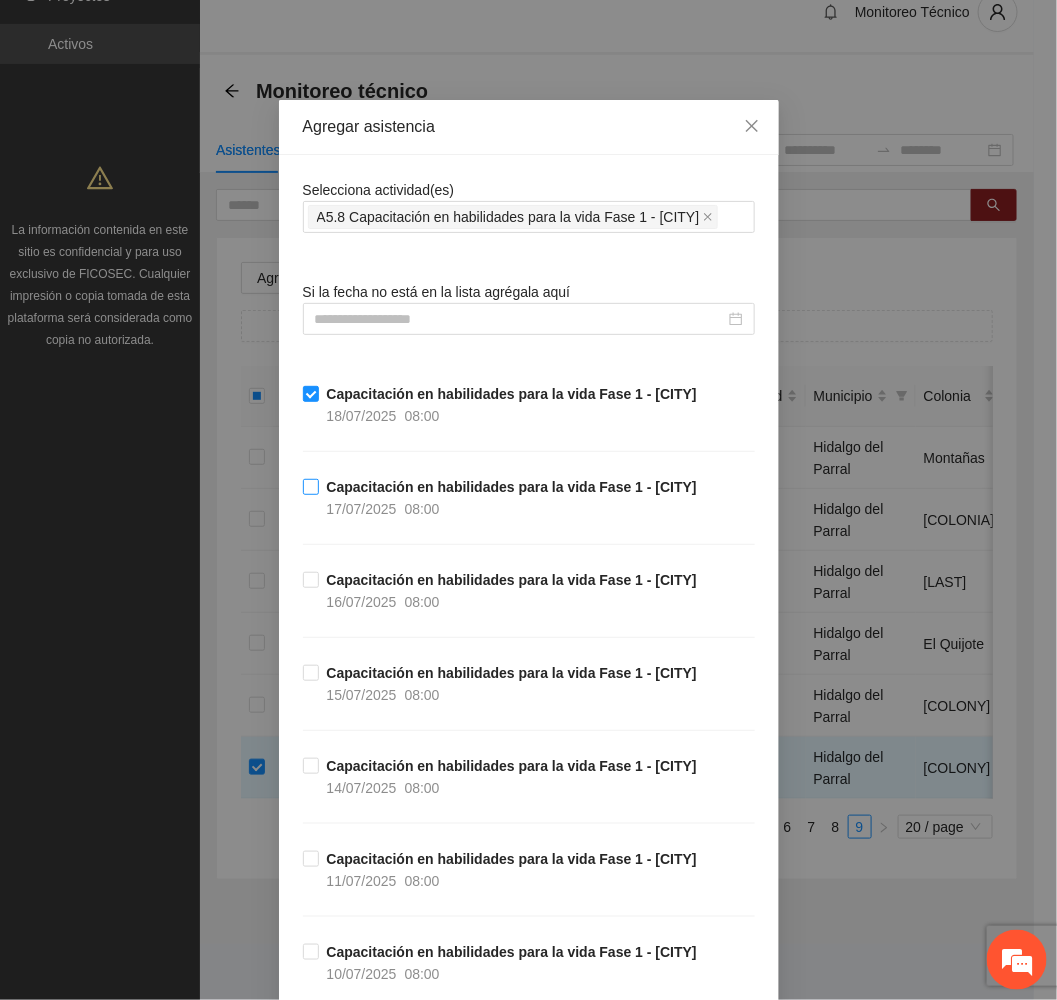click on "[DATE] [TIME]" at bounding box center (383, 509) 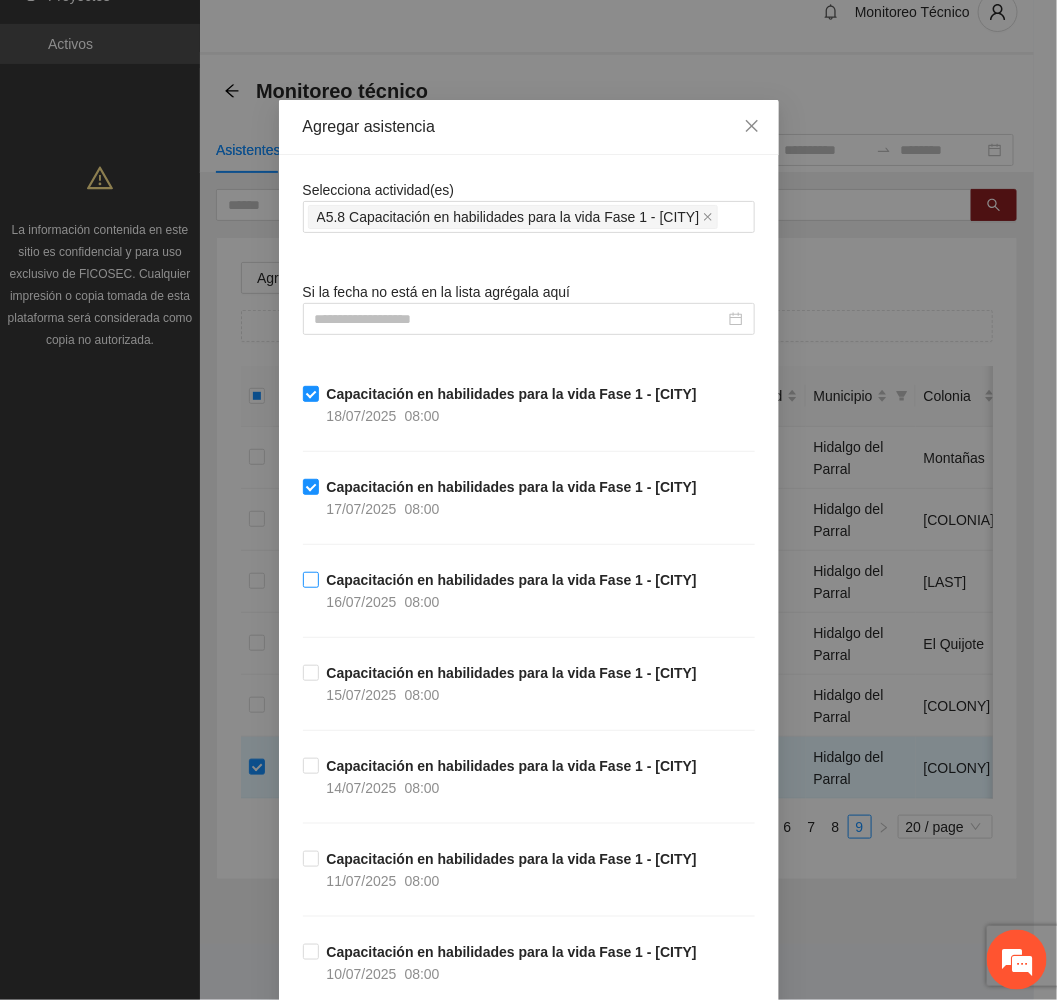 click on "08:00" at bounding box center [422, 602] 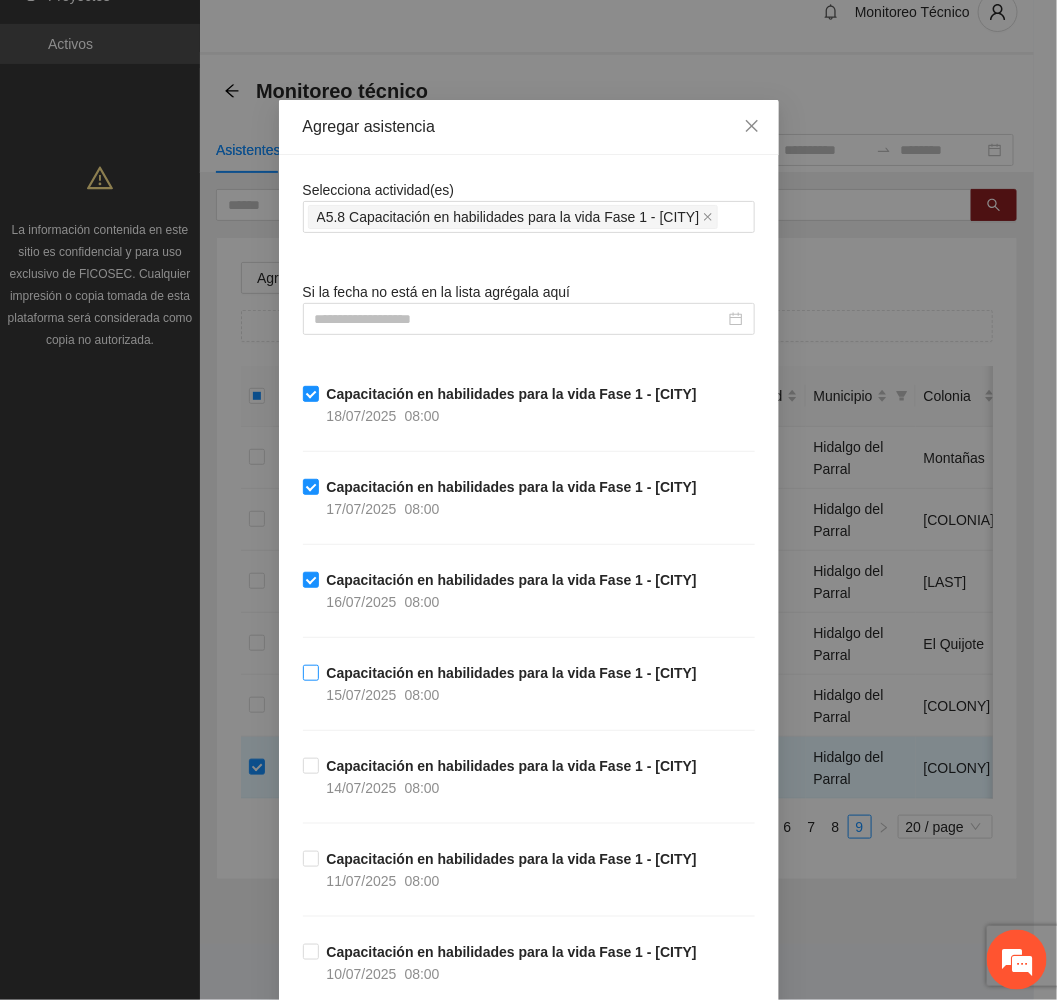 click on "Capacitación en habilidades para la vida Fase 1 - [CITY]" at bounding box center [512, 673] 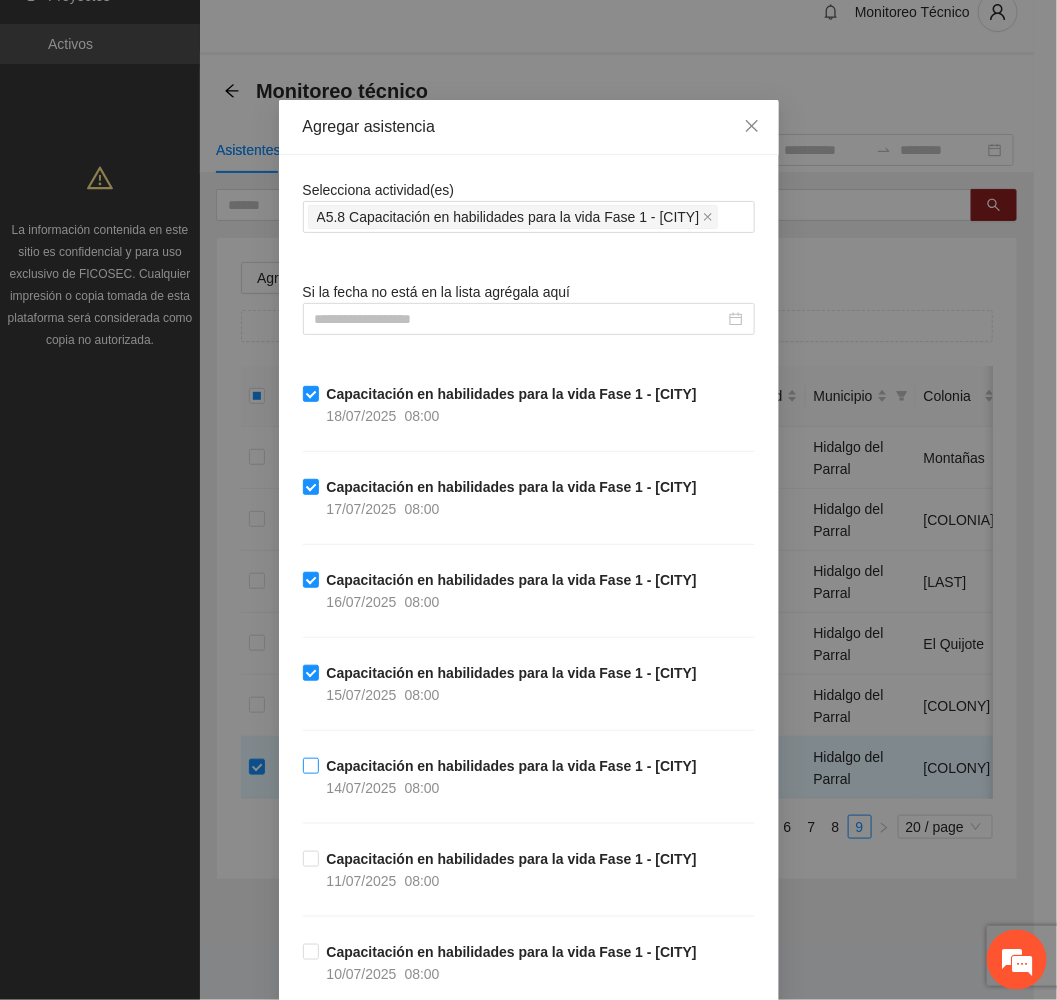 click on "08:00" at bounding box center [422, 788] 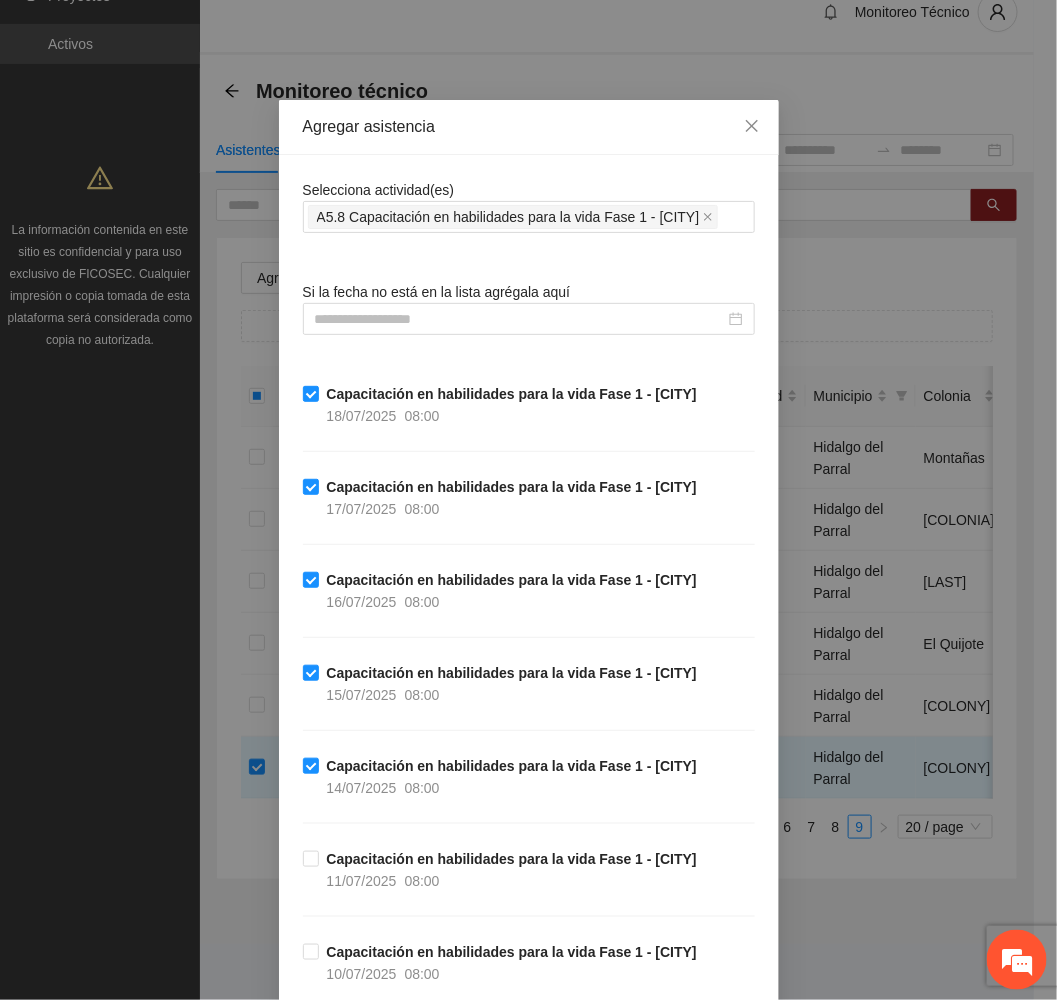 drag, startPoint x: 390, startPoint y: 870, endPoint x: 403, endPoint y: 847, distance: 26.41969 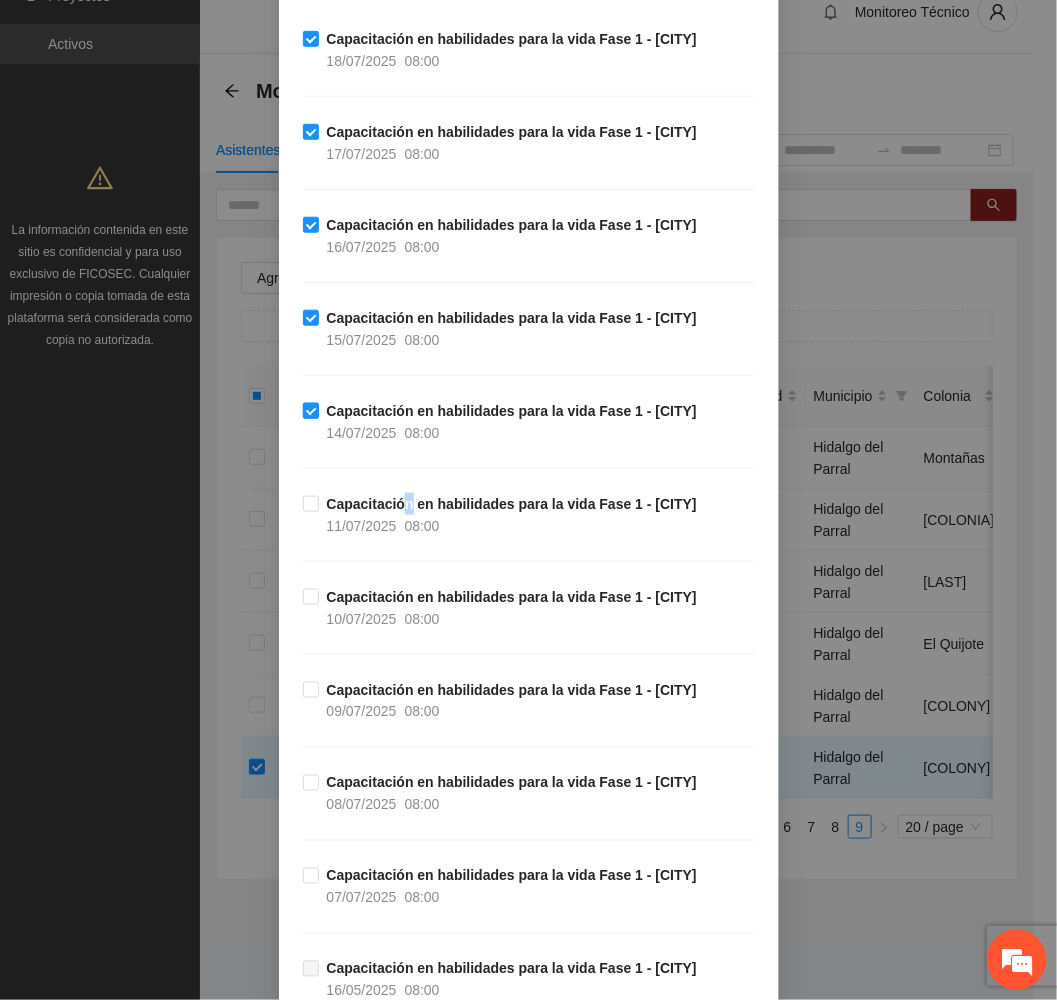 scroll, scrollTop: 450, scrollLeft: 0, axis: vertical 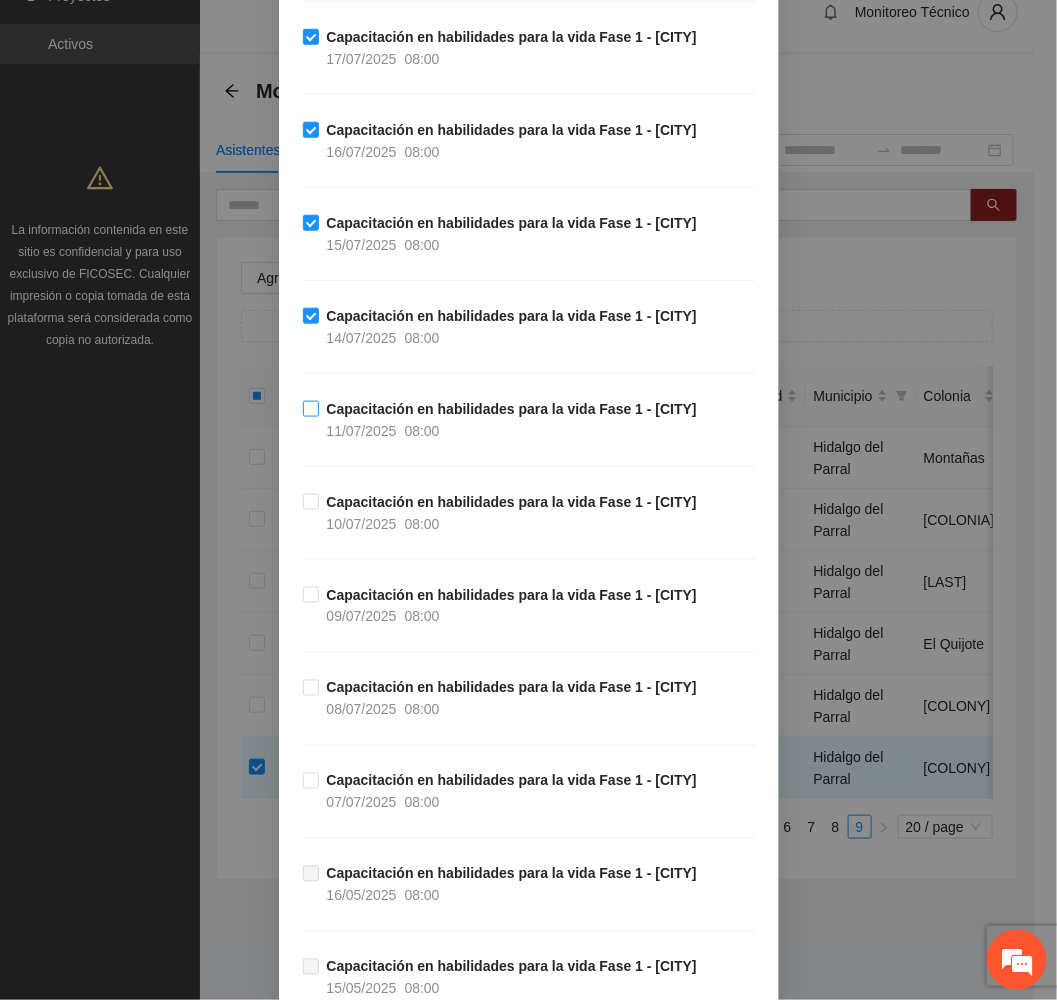 click on "Capacitación en habilidades para la vida Fase 1 - [CITY]" at bounding box center [512, 409] 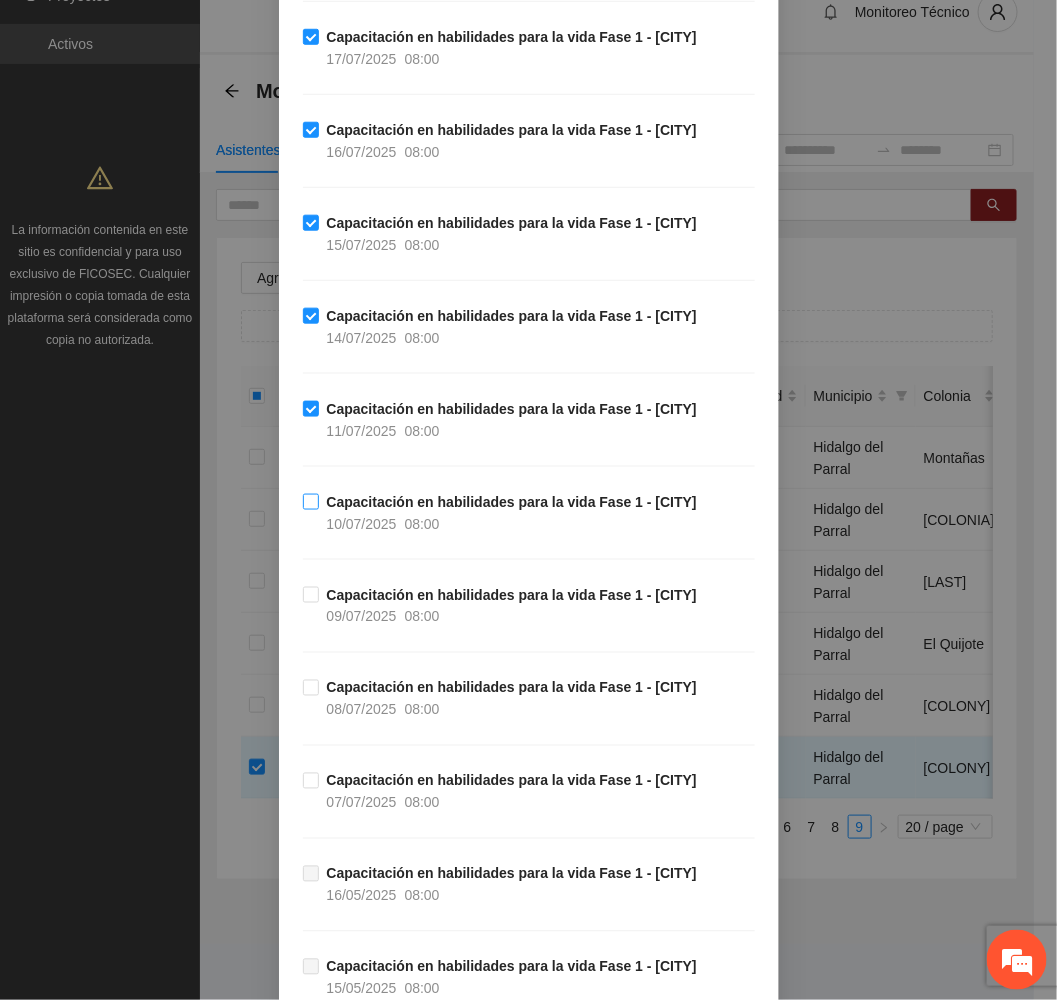 click on "10/07/2025" at bounding box center (362, 524) 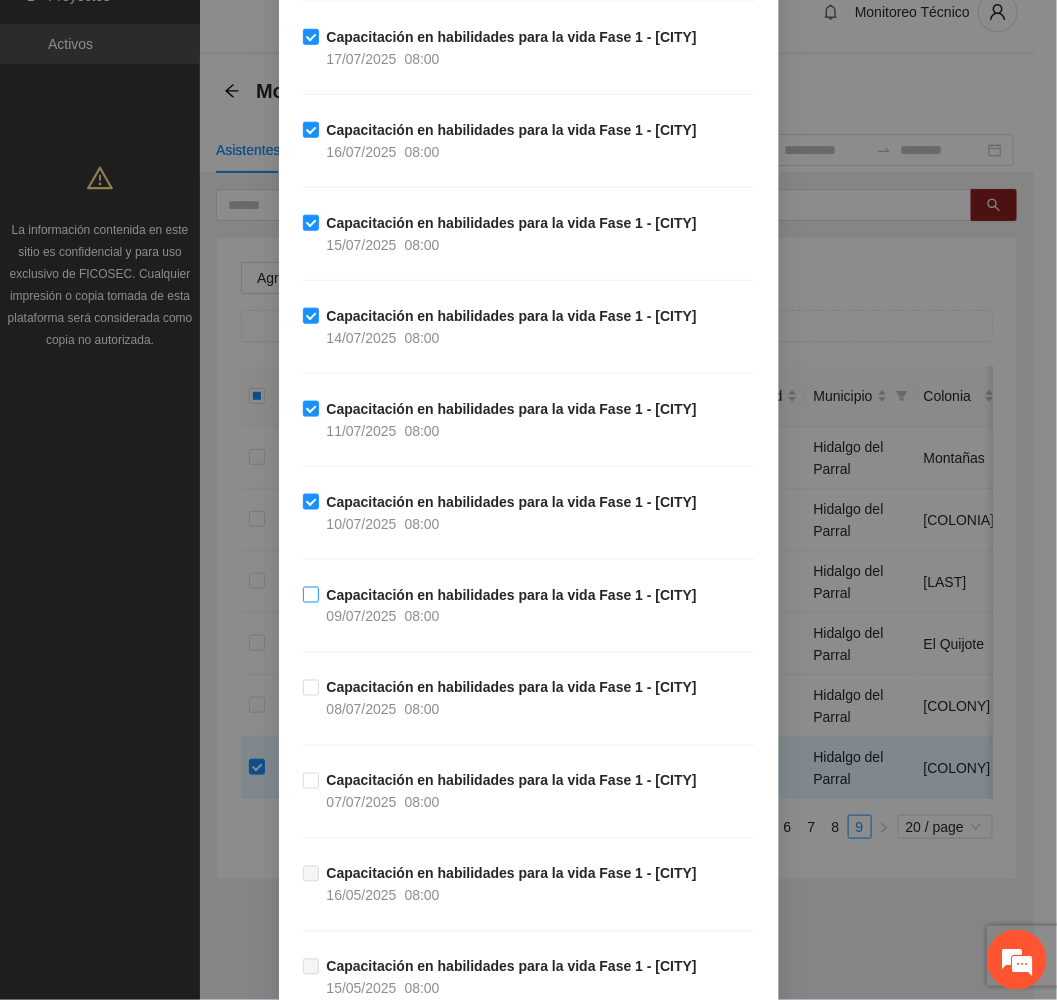 click on "09/07/2025" at bounding box center (362, 617) 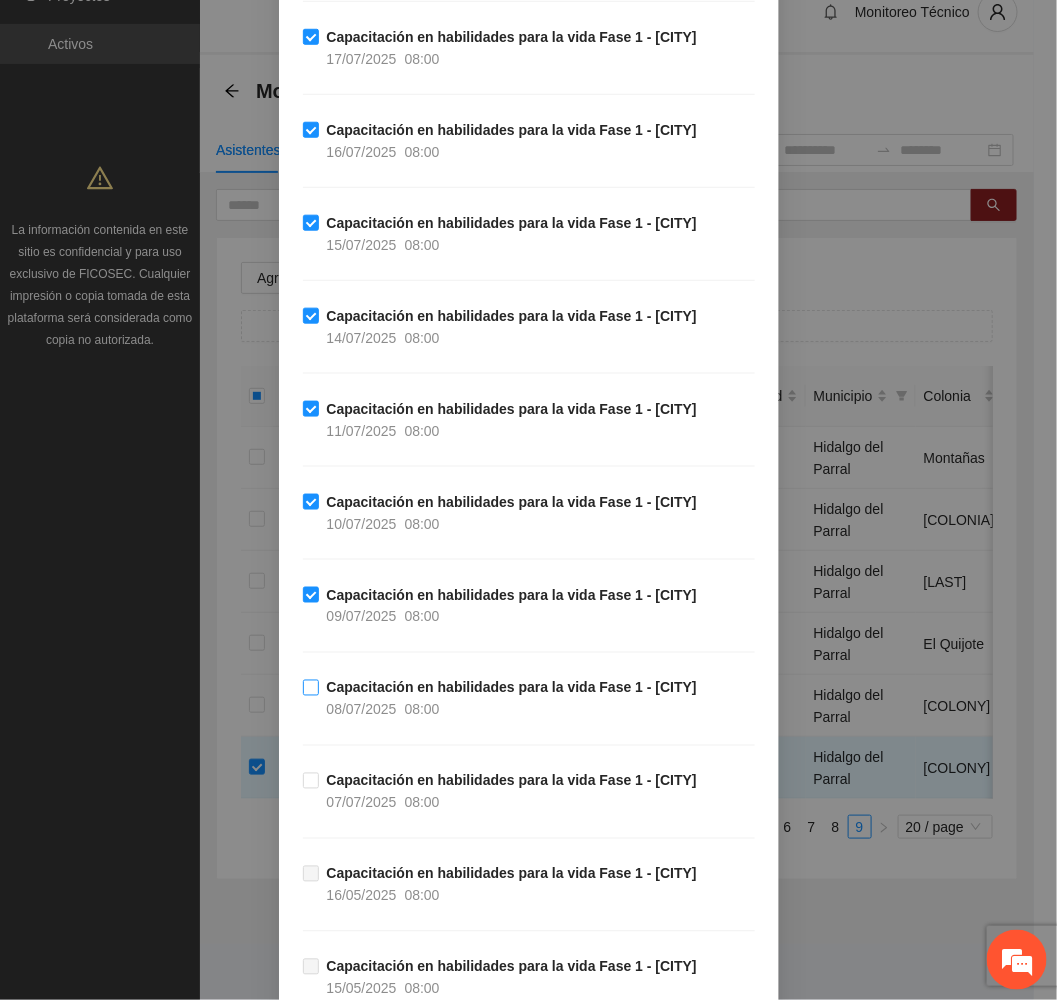 click on "08/07/2025" at bounding box center [362, 710] 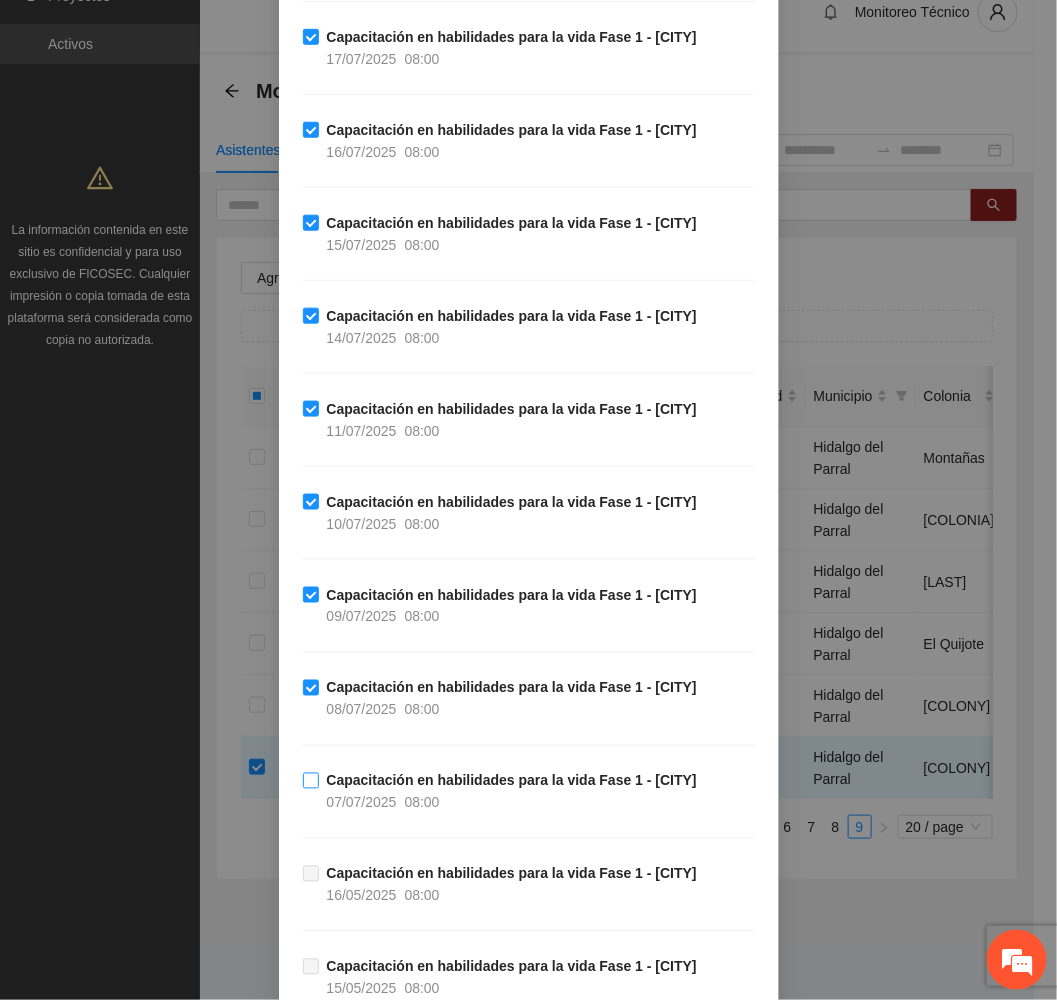 click on "Capacitación en habilidades para la vida Fase 1 - [CITY] [DATE] [TIME]" at bounding box center [512, 792] 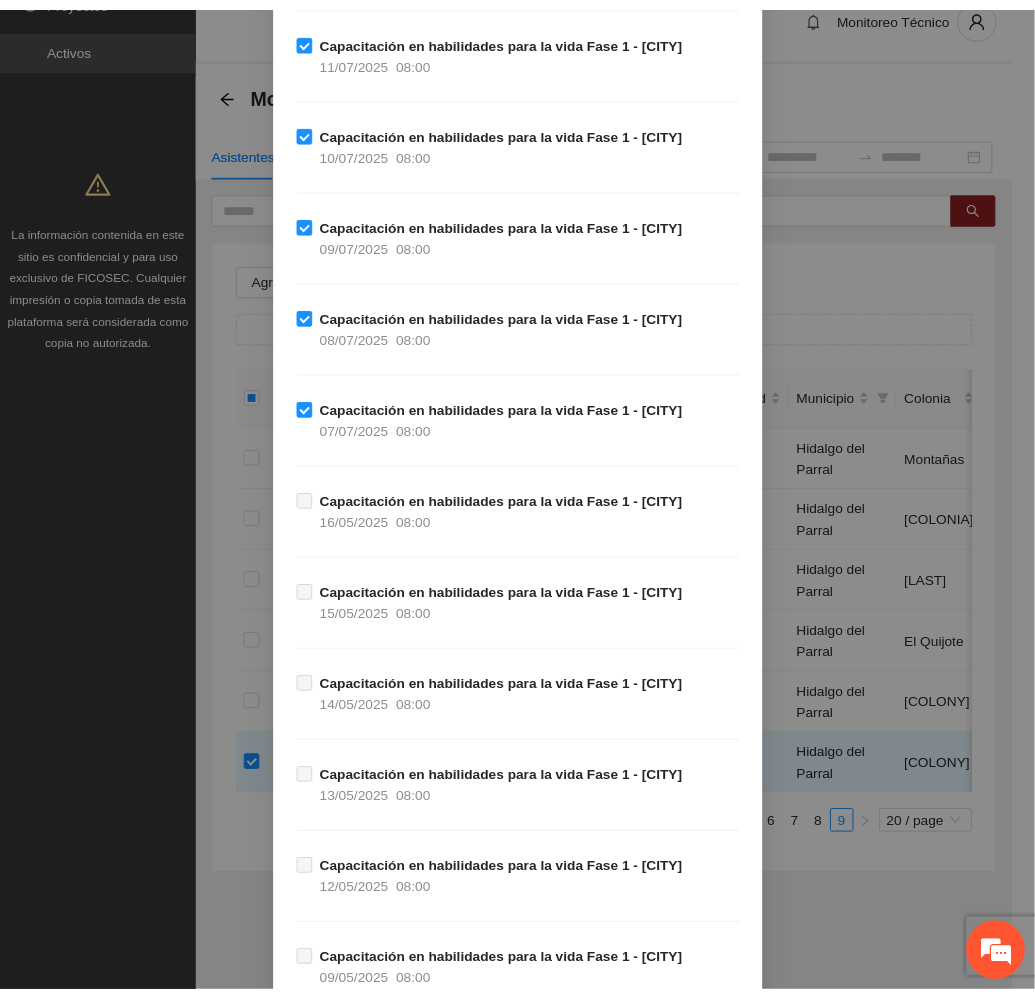 scroll, scrollTop: 1404, scrollLeft: 0, axis: vertical 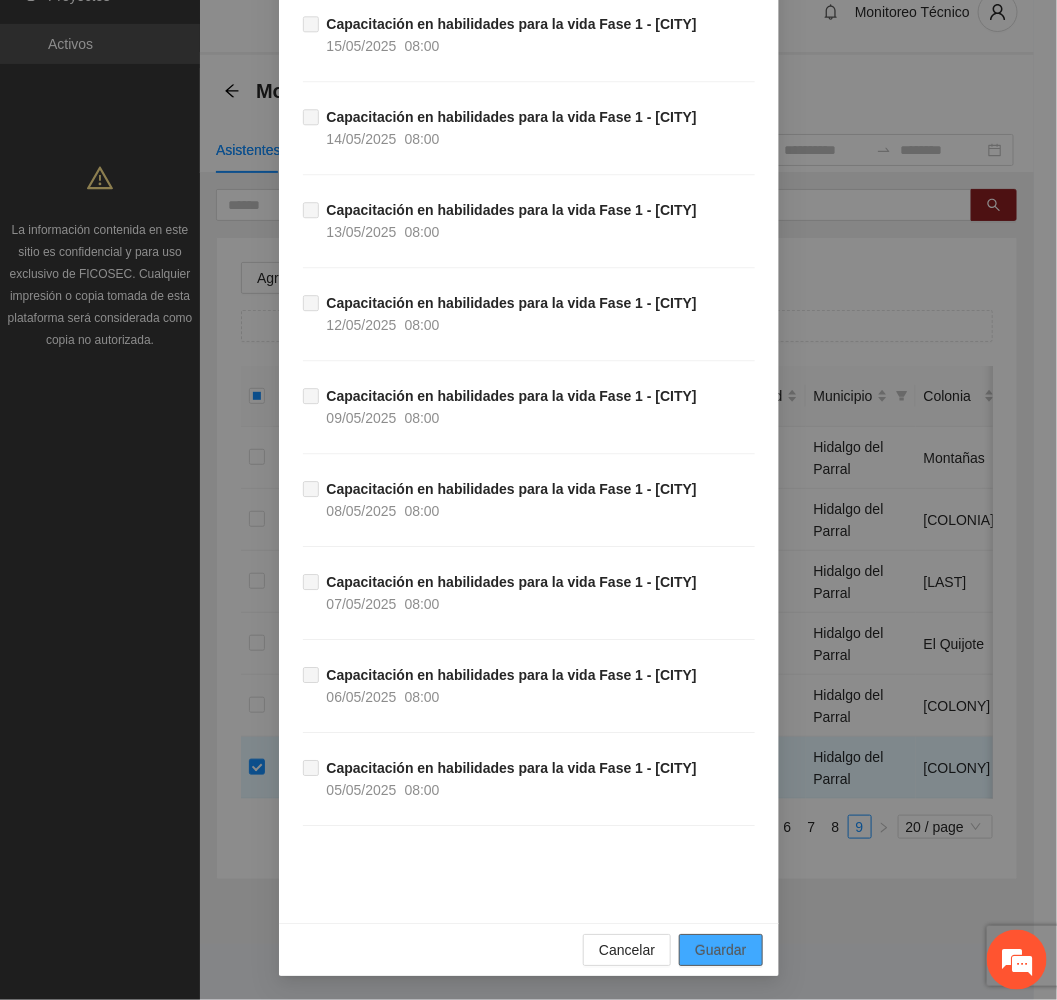 click on "Guardar" at bounding box center (720, 950) 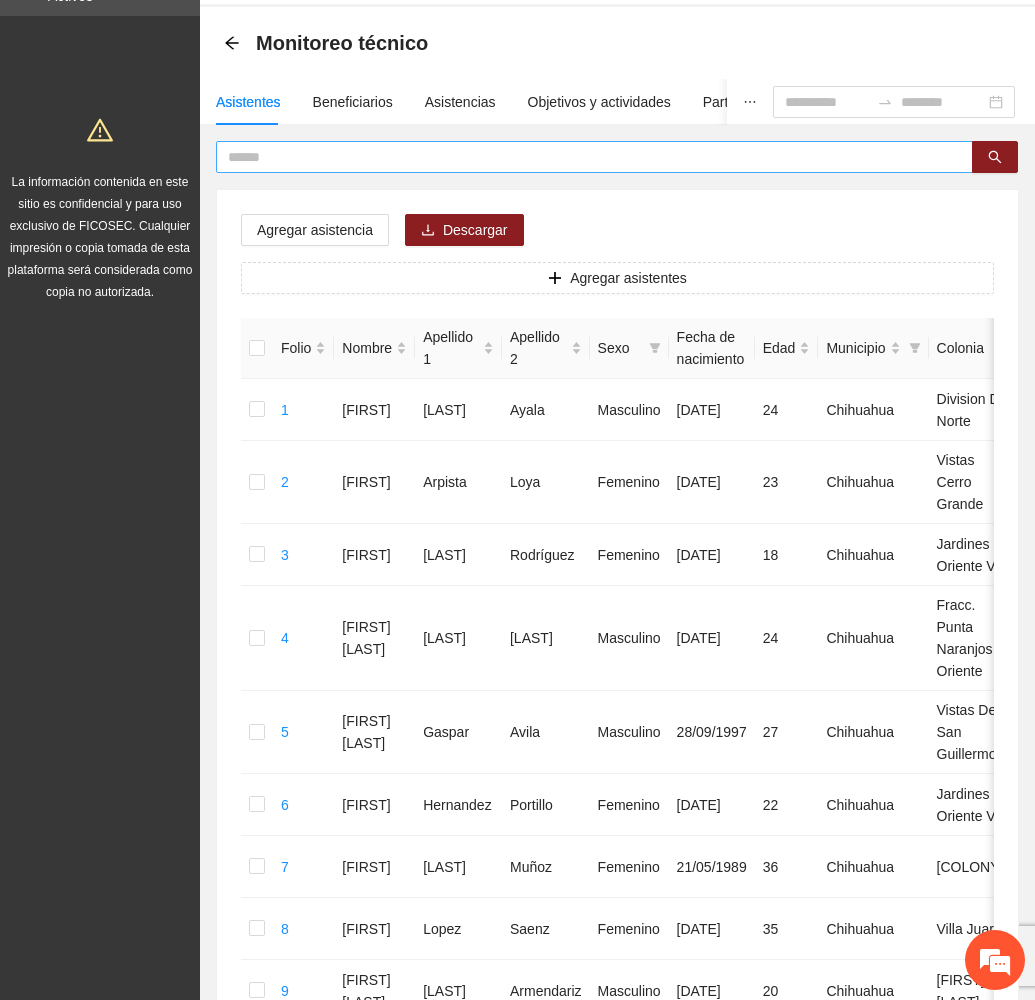click at bounding box center (586, 157) 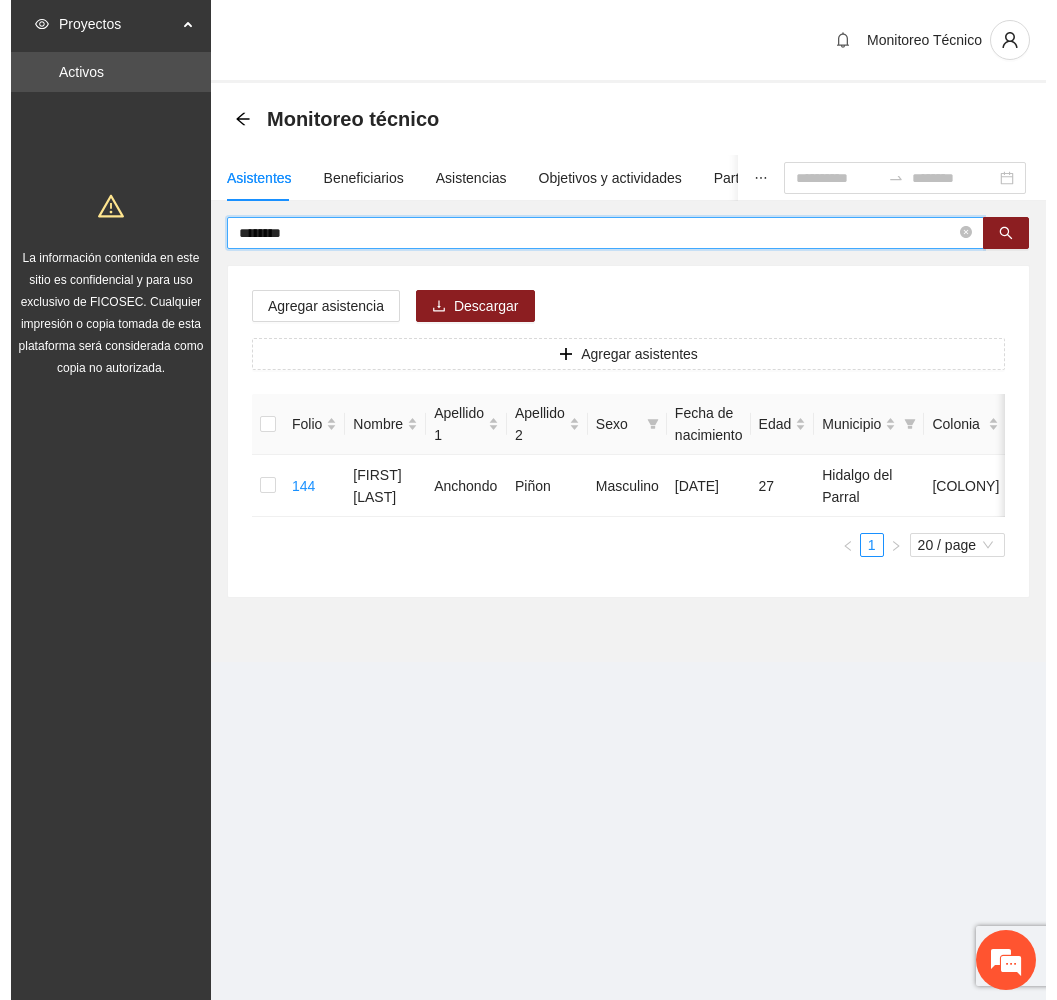 scroll, scrollTop: 0, scrollLeft: 0, axis: both 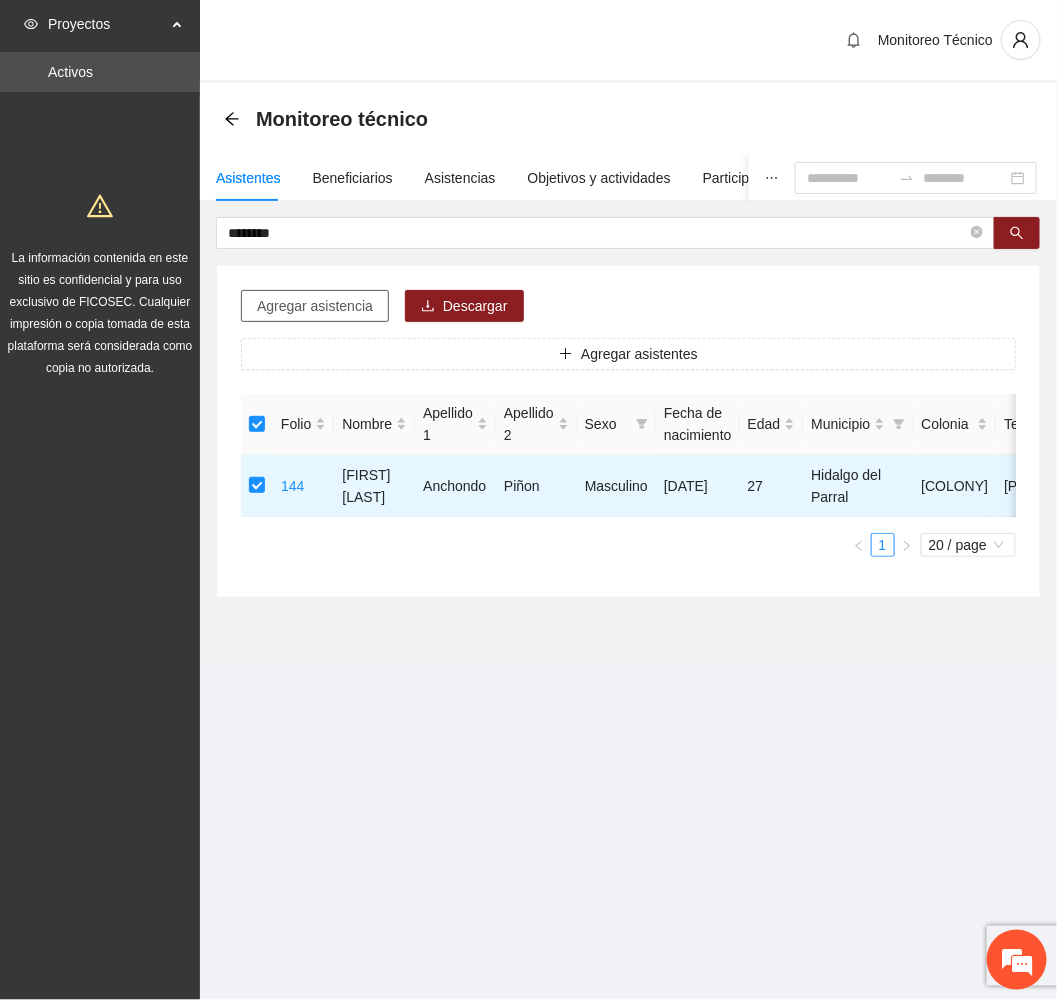 click on "Agregar asistencia" at bounding box center (315, 306) 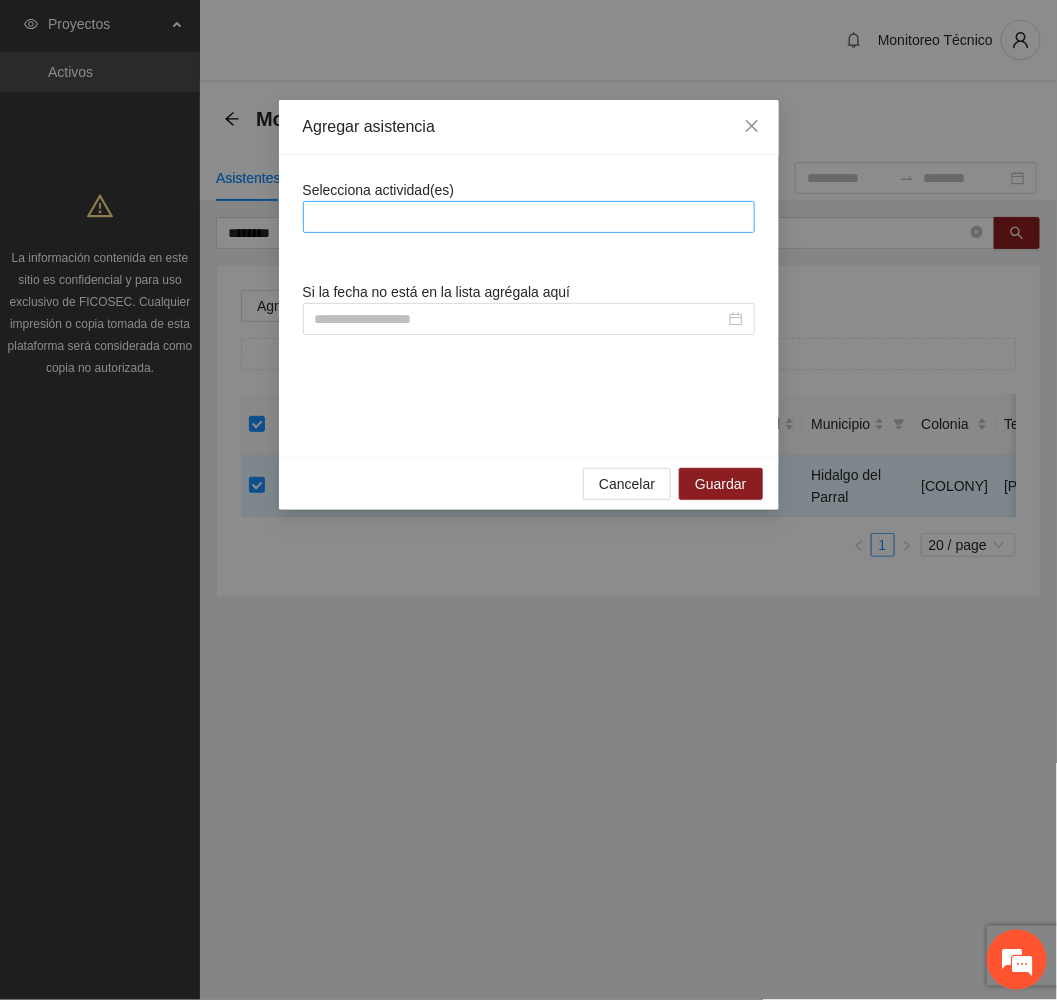 click at bounding box center (529, 217) 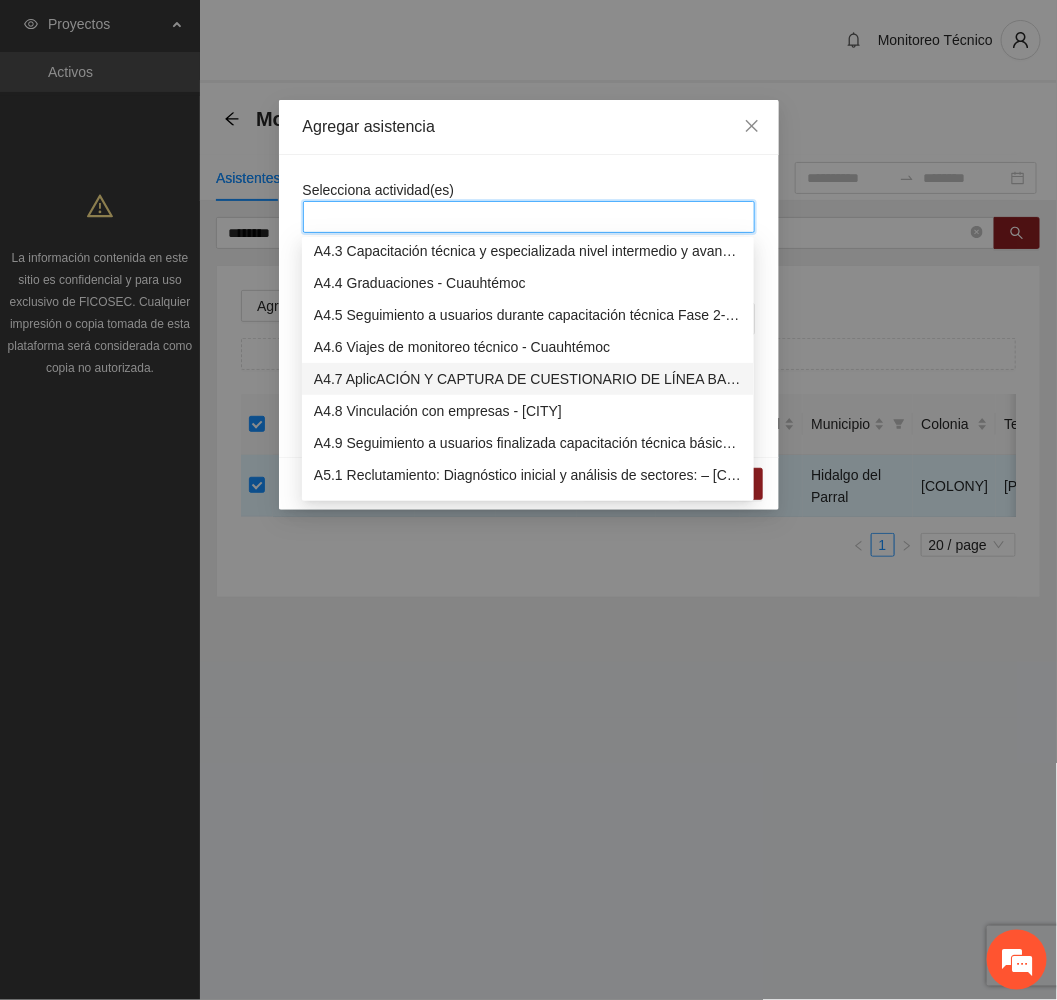 scroll, scrollTop: 1650, scrollLeft: 0, axis: vertical 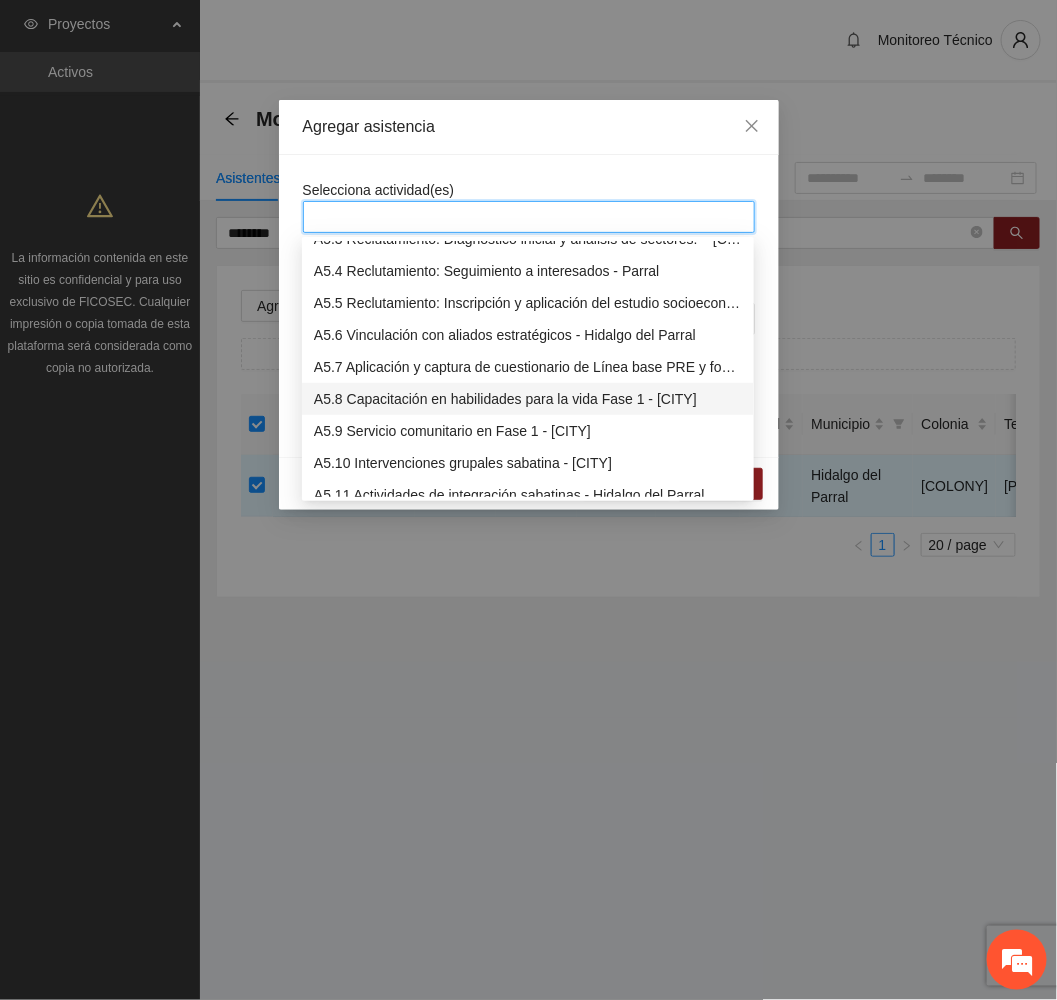 click on "A5.8 Capacitación en habilidades para la vida Fase 1 - [CITY]" at bounding box center (528, 399) 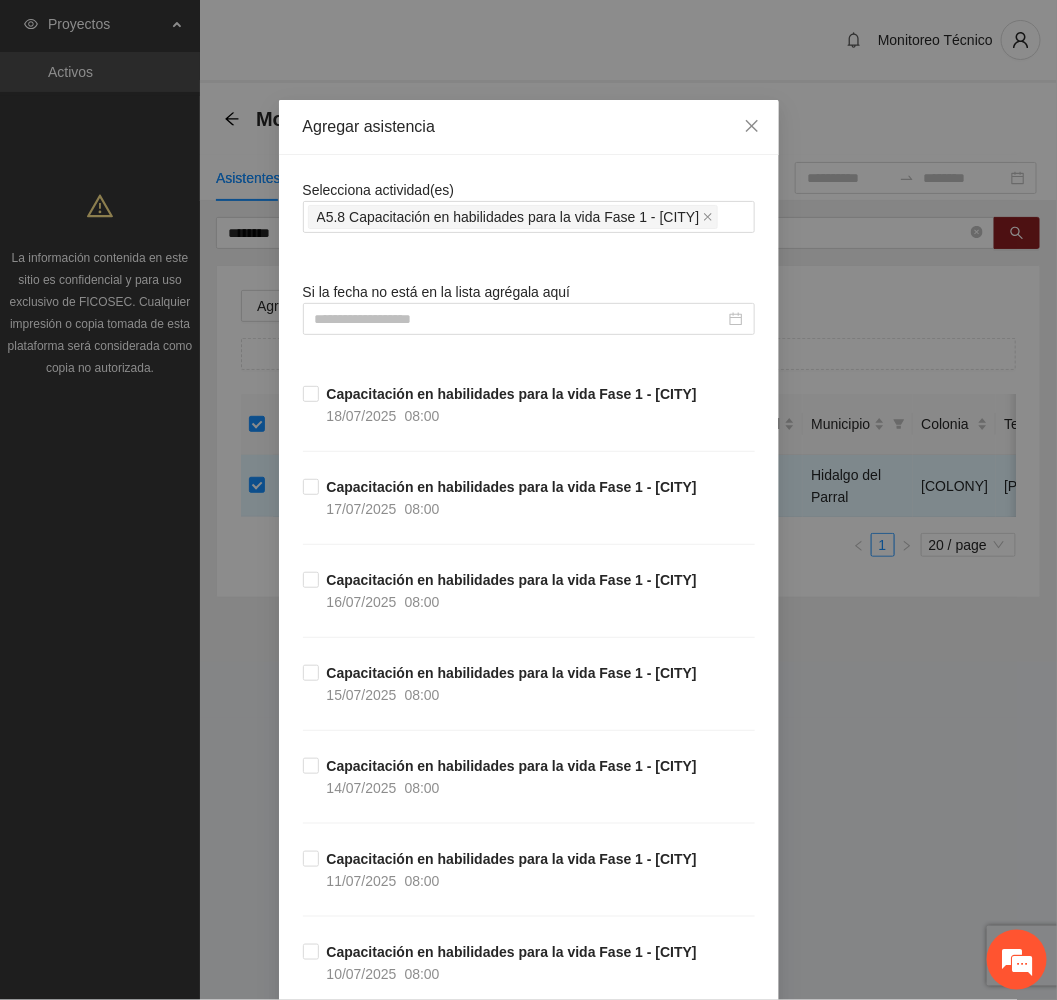 click on "Agregar asistencia" at bounding box center (529, 127) 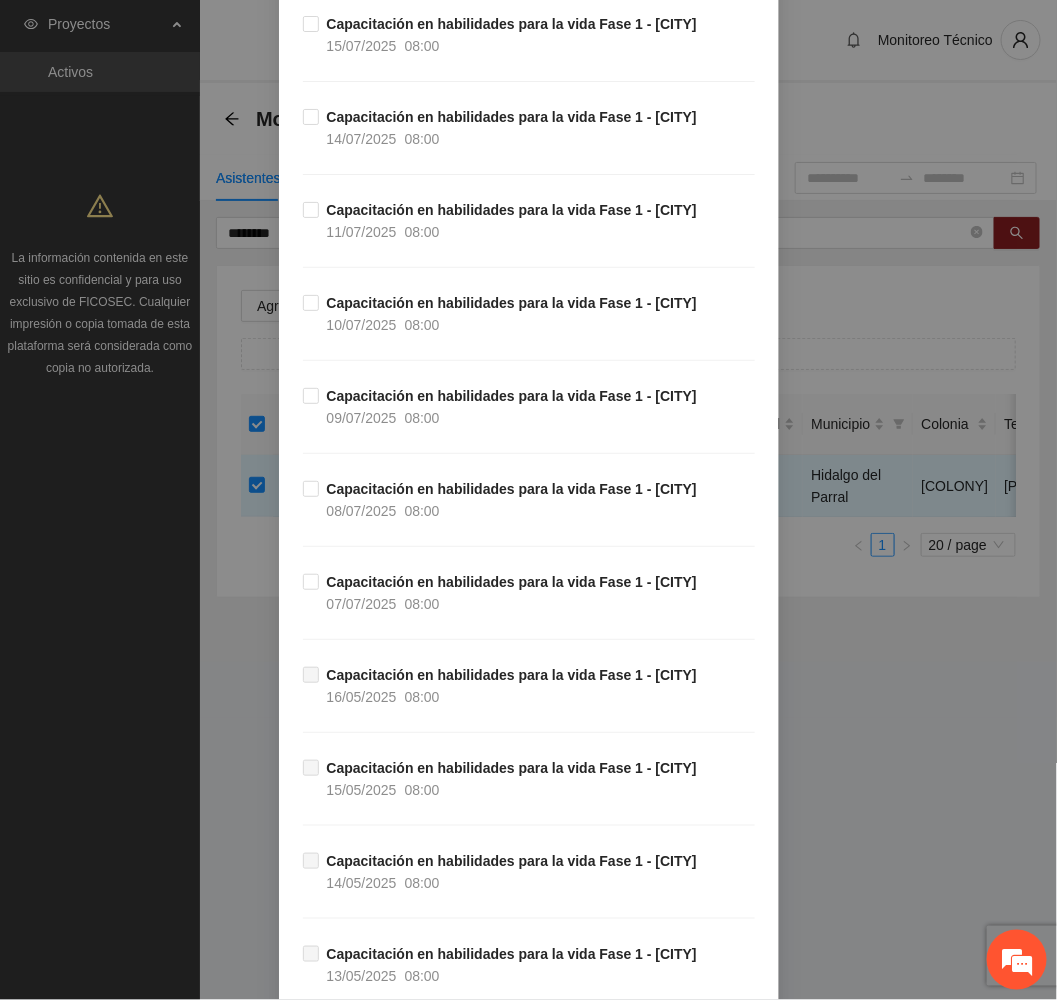 scroll, scrollTop: 600, scrollLeft: 0, axis: vertical 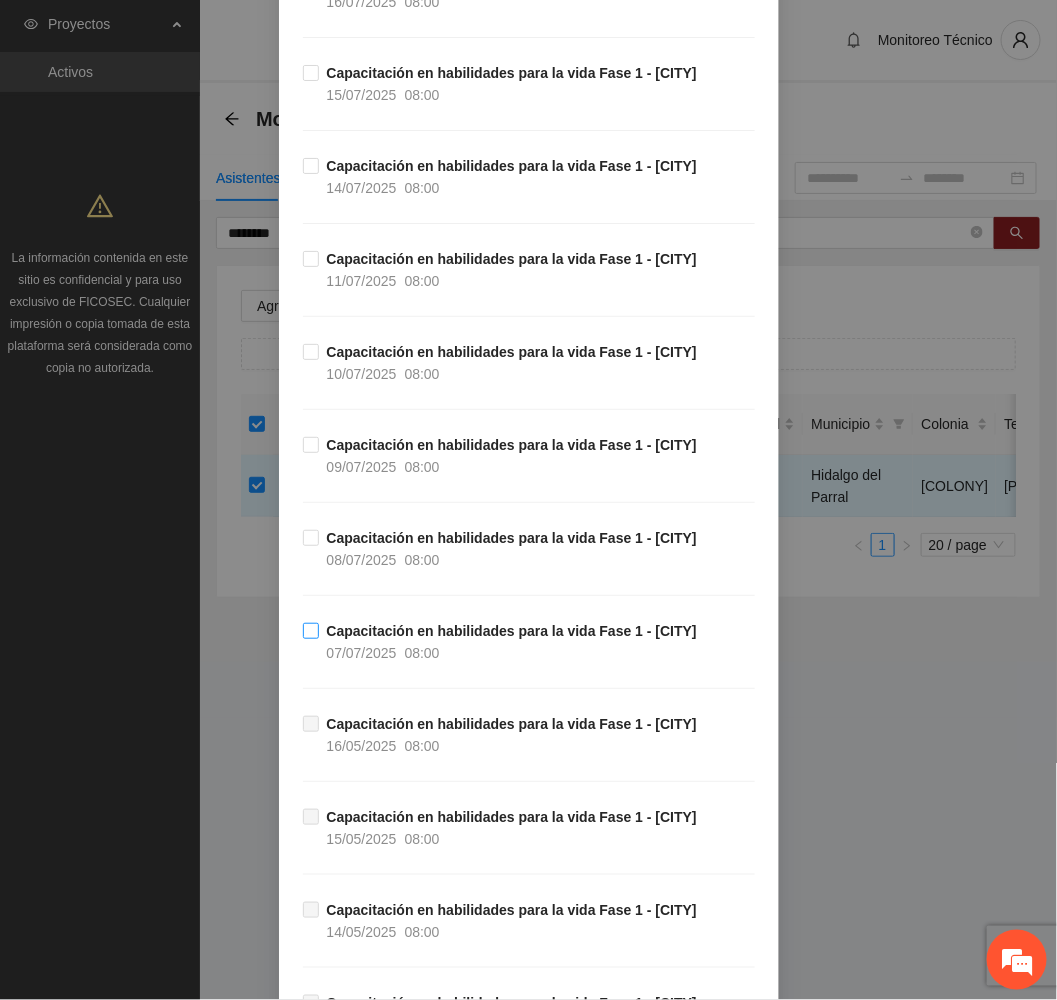 click on "Capacitación en habilidades para la vida Fase 1 - [CITY]" at bounding box center [512, 631] 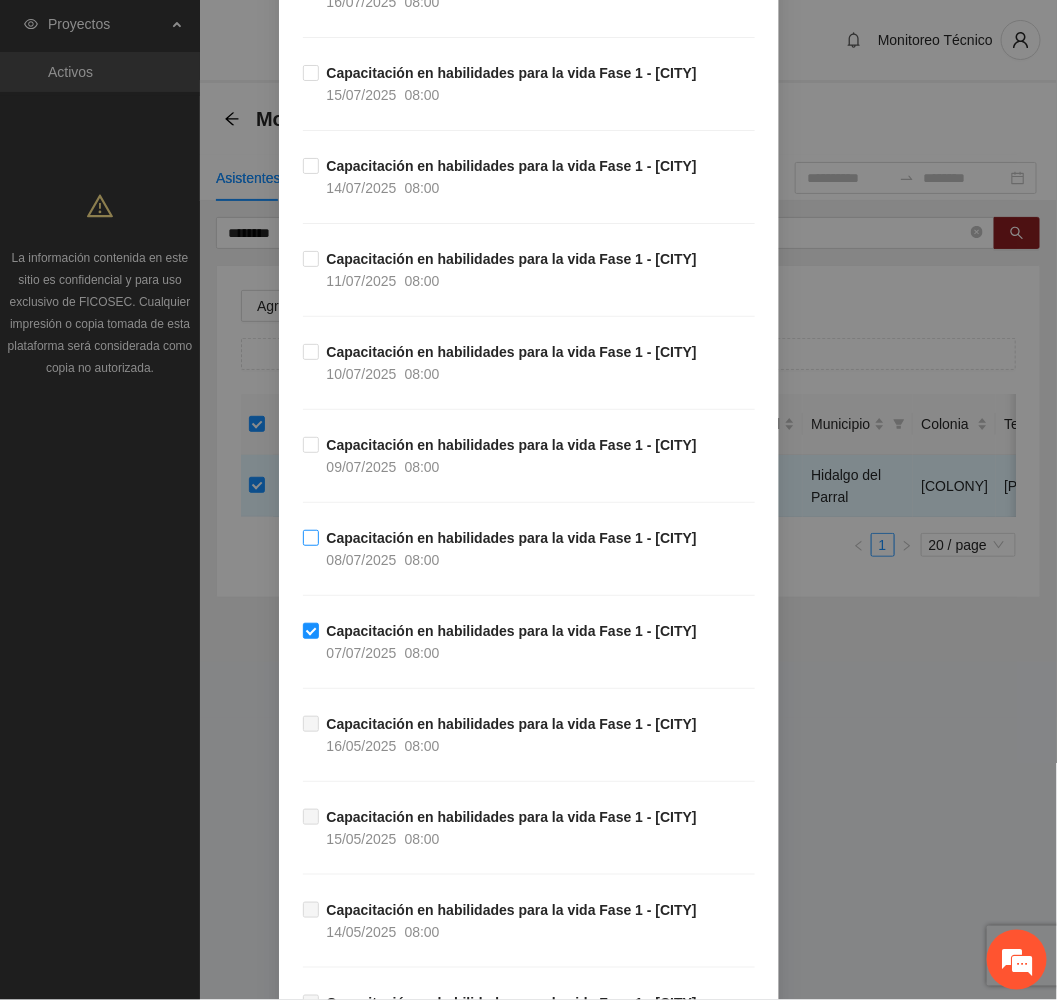 click on "Capacitación en habilidades para la vida Fase 1 - [CITY]" at bounding box center [512, 538] 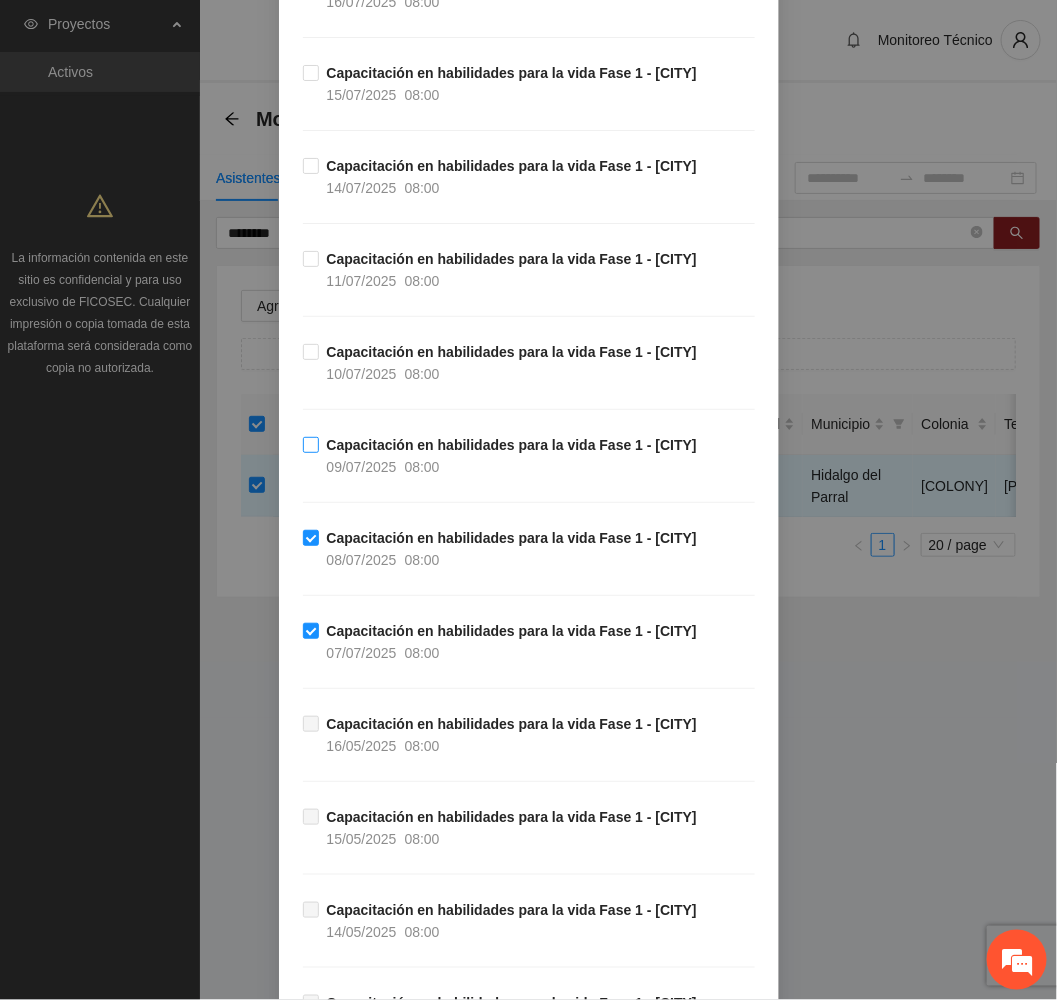 click on "08:00" at bounding box center (422, 467) 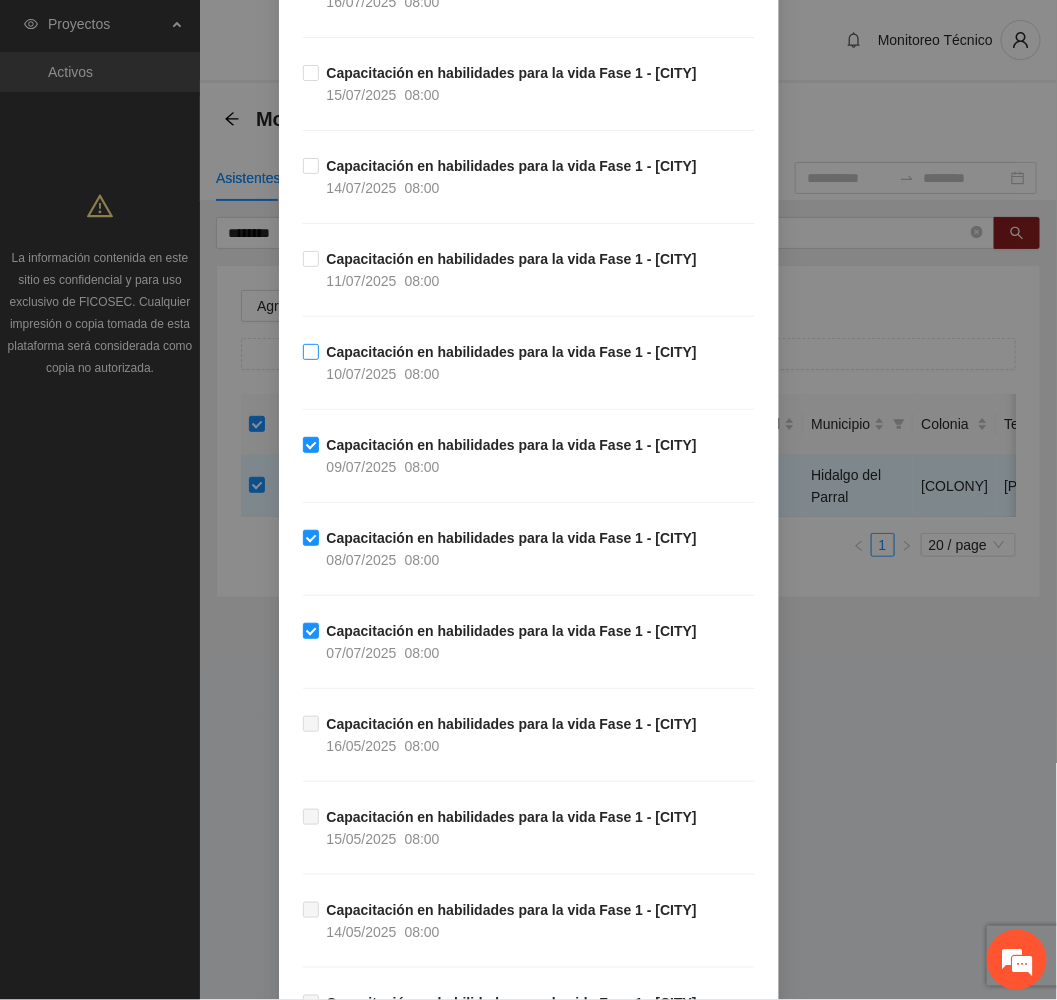 click on "Capacitación en habilidades para la vida Fase 1 - [CITY]" at bounding box center (512, 352) 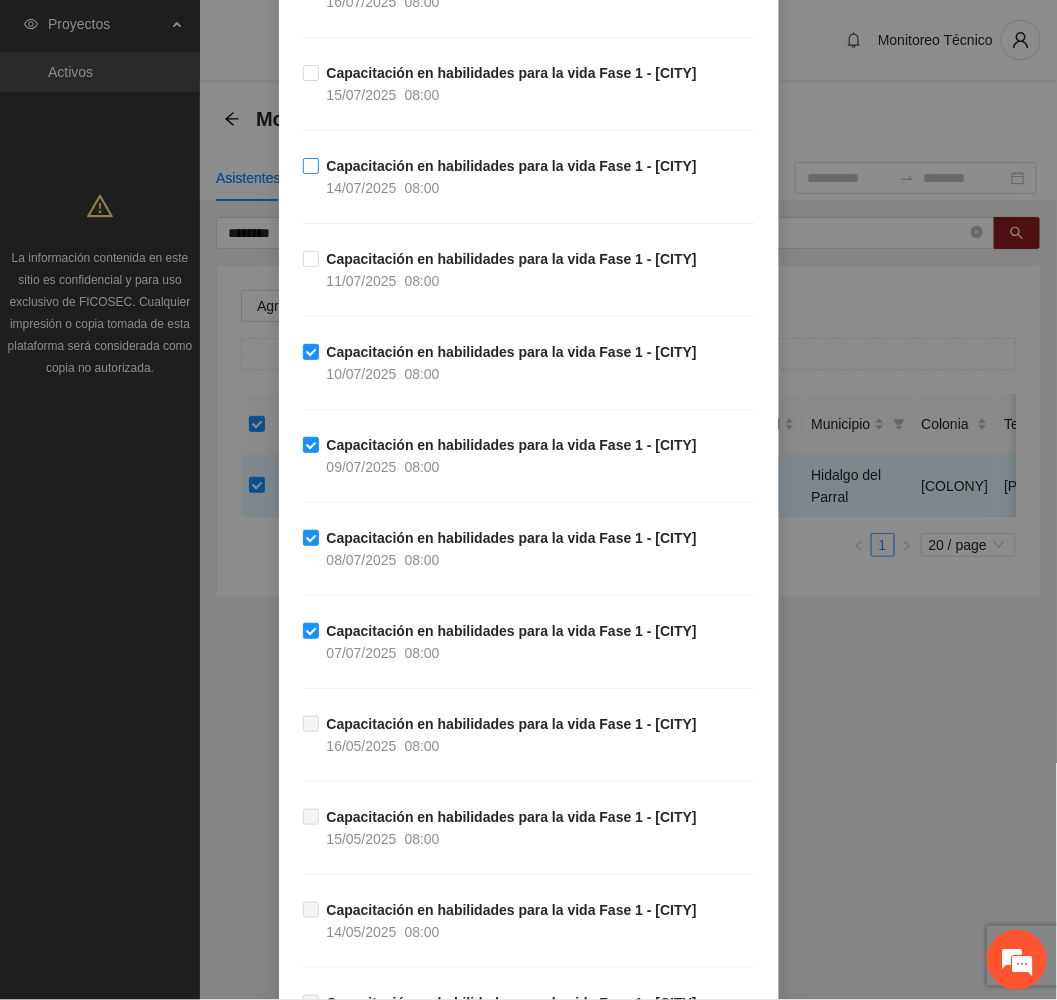 click on "Capacitación en habilidades para la vida Fase 1 - Parral 14/07/2025 08:00" at bounding box center [512, 177] 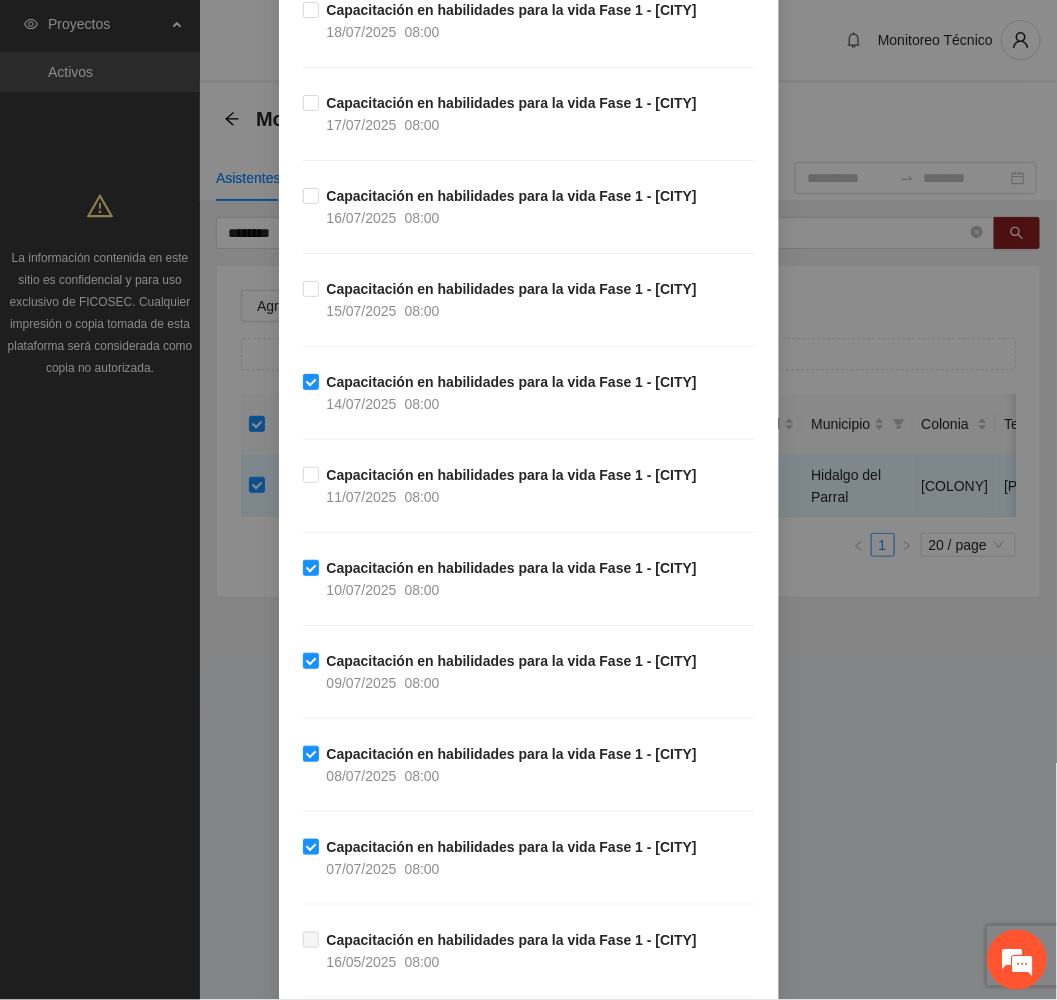 scroll, scrollTop: 300, scrollLeft: 0, axis: vertical 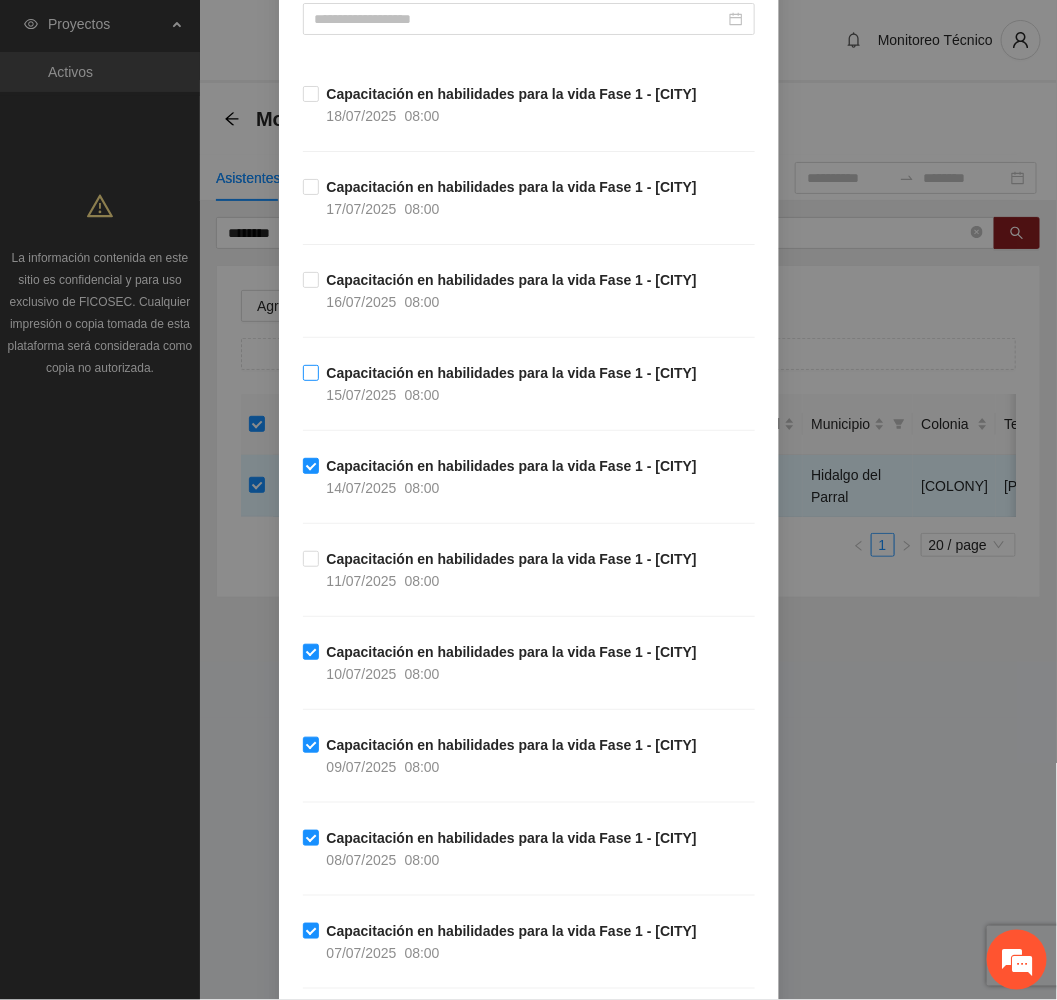 click on "Capacitación en habilidades para la vida Fase 1 - [CITY]" at bounding box center [512, 373] 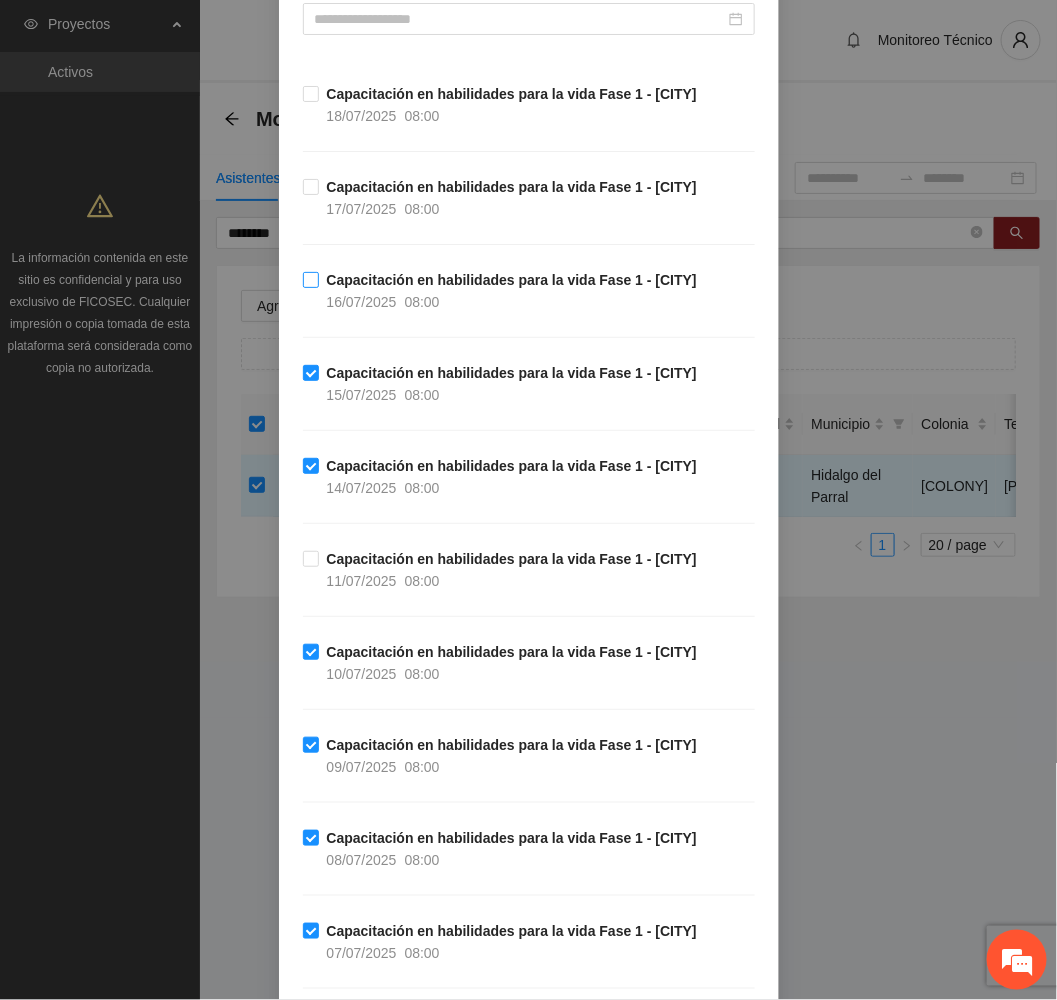 click on "Capacitación en habilidades para la vida Fase 1 - [CITY]" at bounding box center (512, 280) 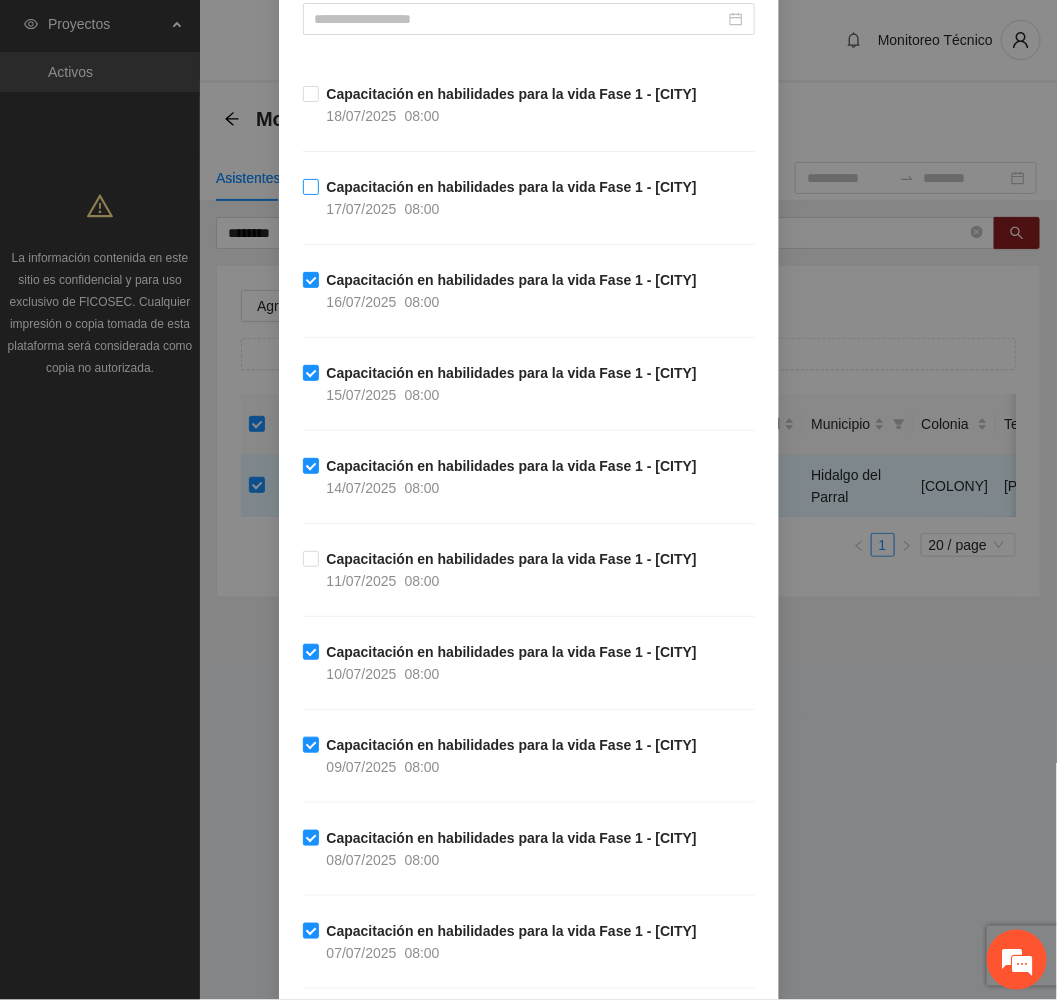 click on "Capacitación en habilidades para la vida Fase 1 - [CITY]" at bounding box center [512, 187] 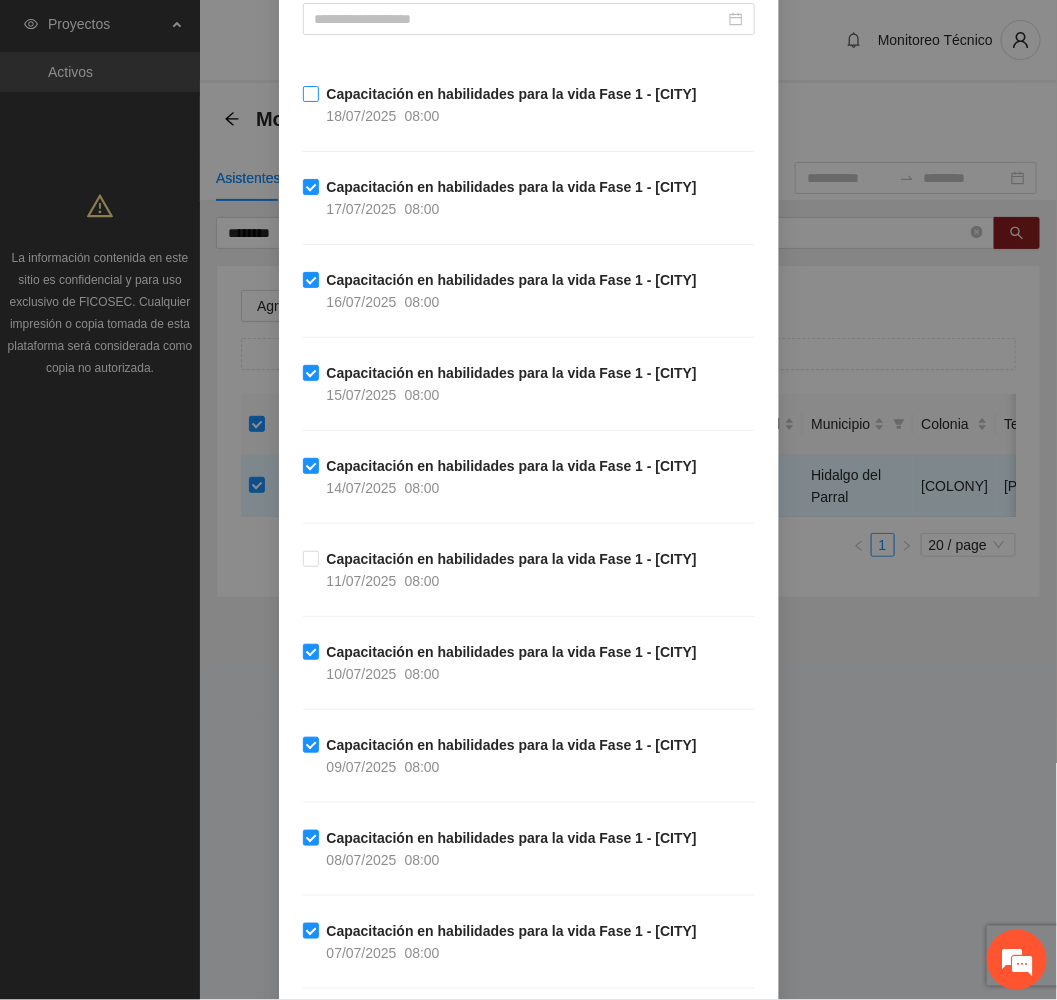click on "18/07/2025" at bounding box center [362, 116] 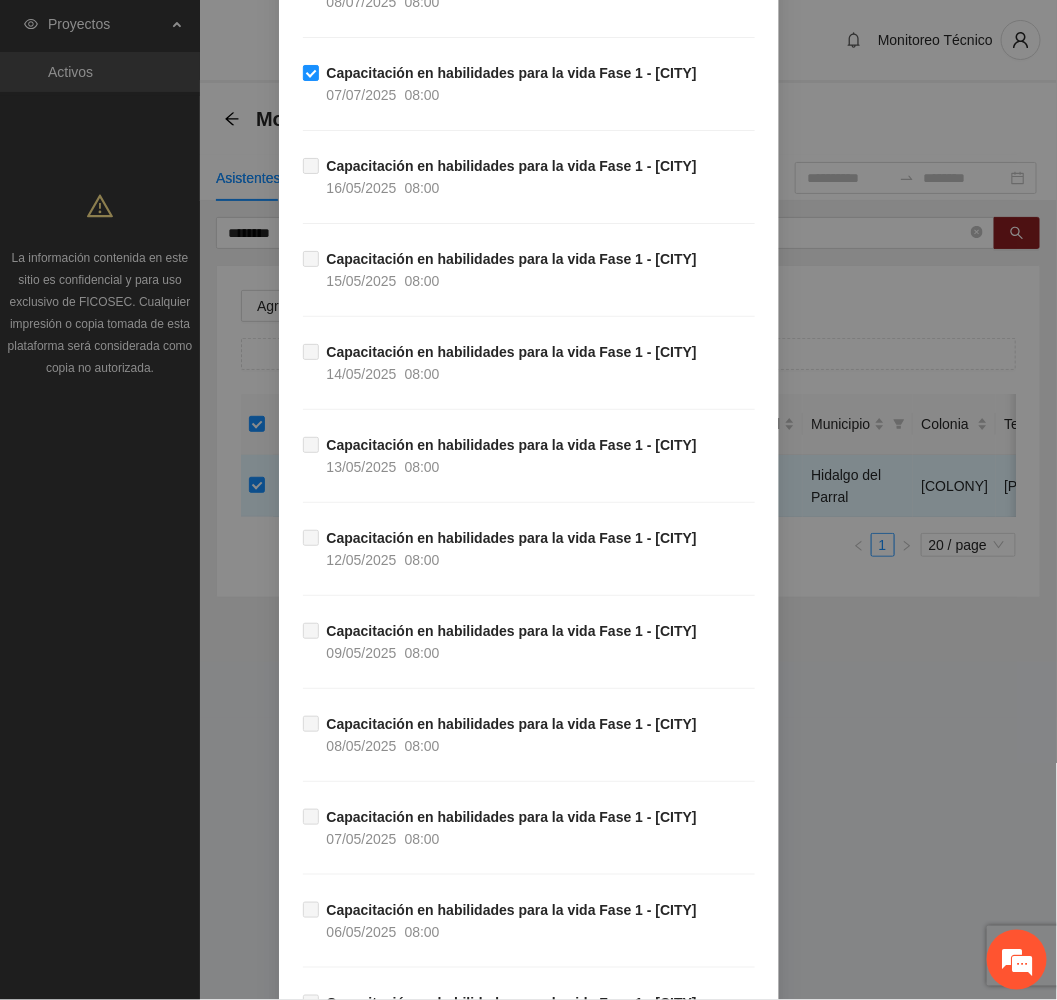 scroll, scrollTop: 1404, scrollLeft: 0, axis: vertical 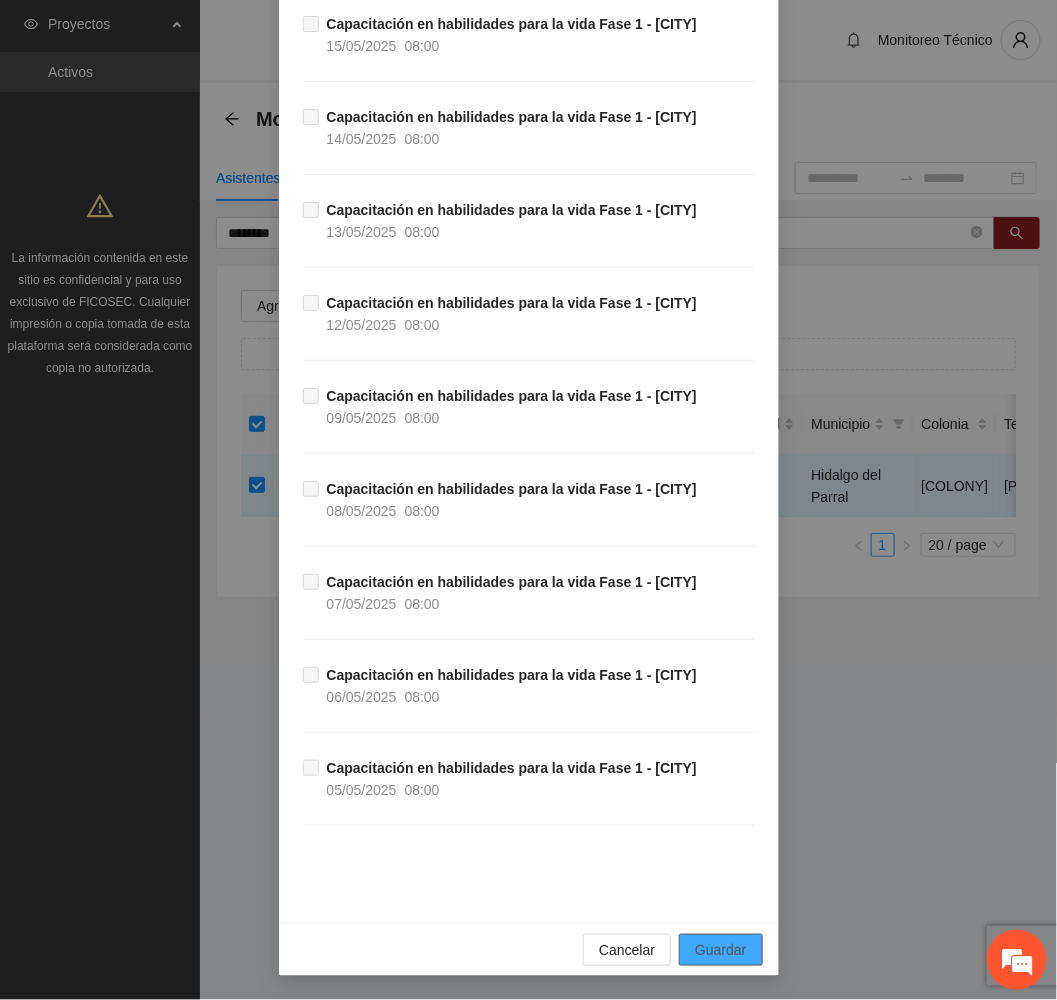 click on "Guardar" at bounding box center (720, 950) 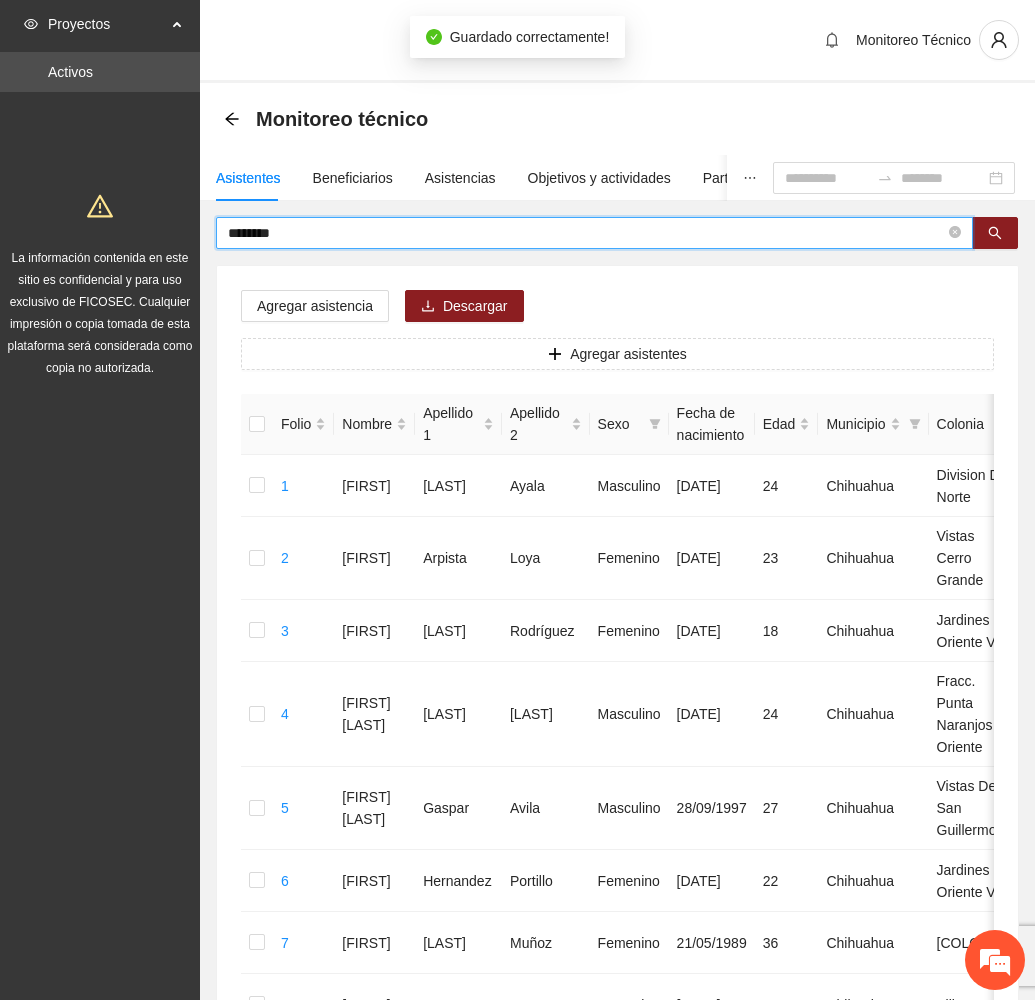 drag, startPoint x: 366, startPoint y: 225, endPoint x: 121, endPoint y: 238, distance: 245.34465 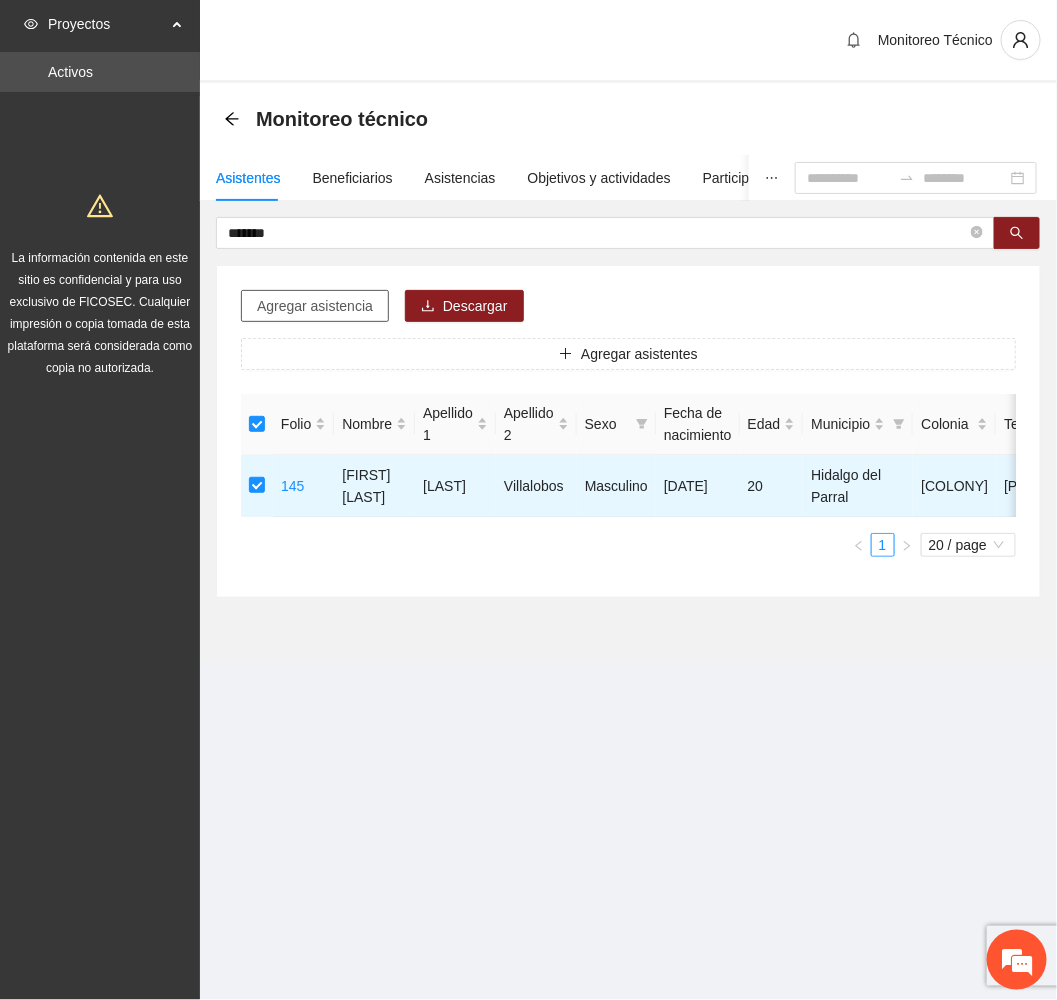 click on "Agregar asistencia" at bounding box center [315, 306] 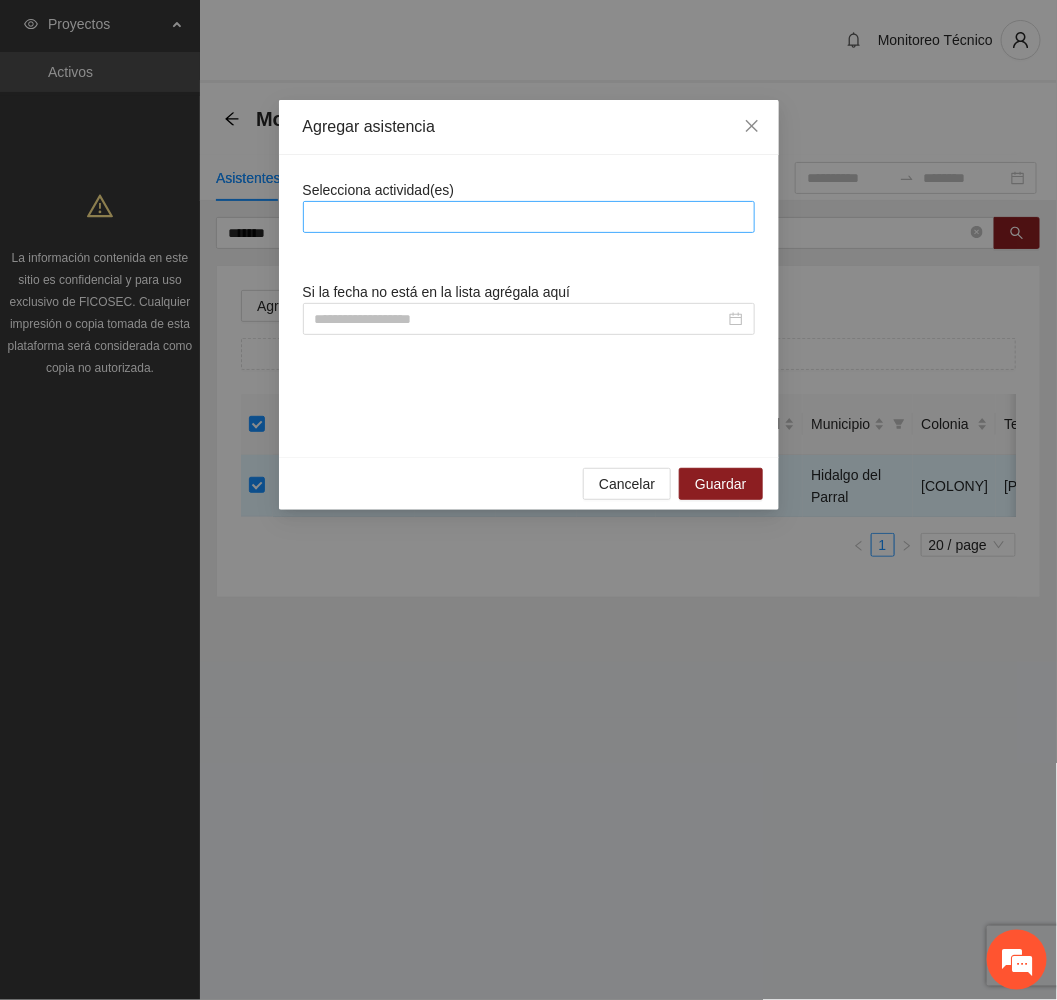 click at bounding box center (529, 217) 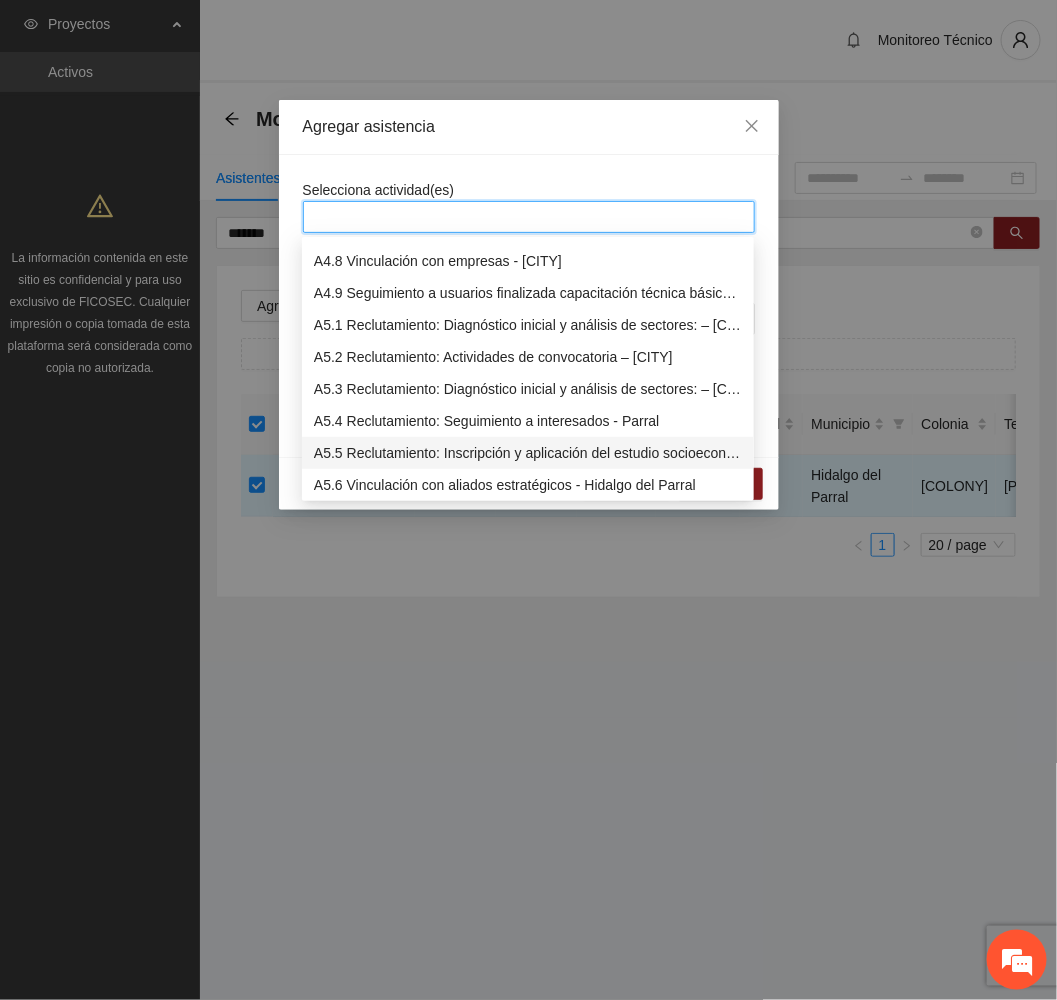 scroll, scrollTop: 1650, scrollLeft: 0, axis: vertical 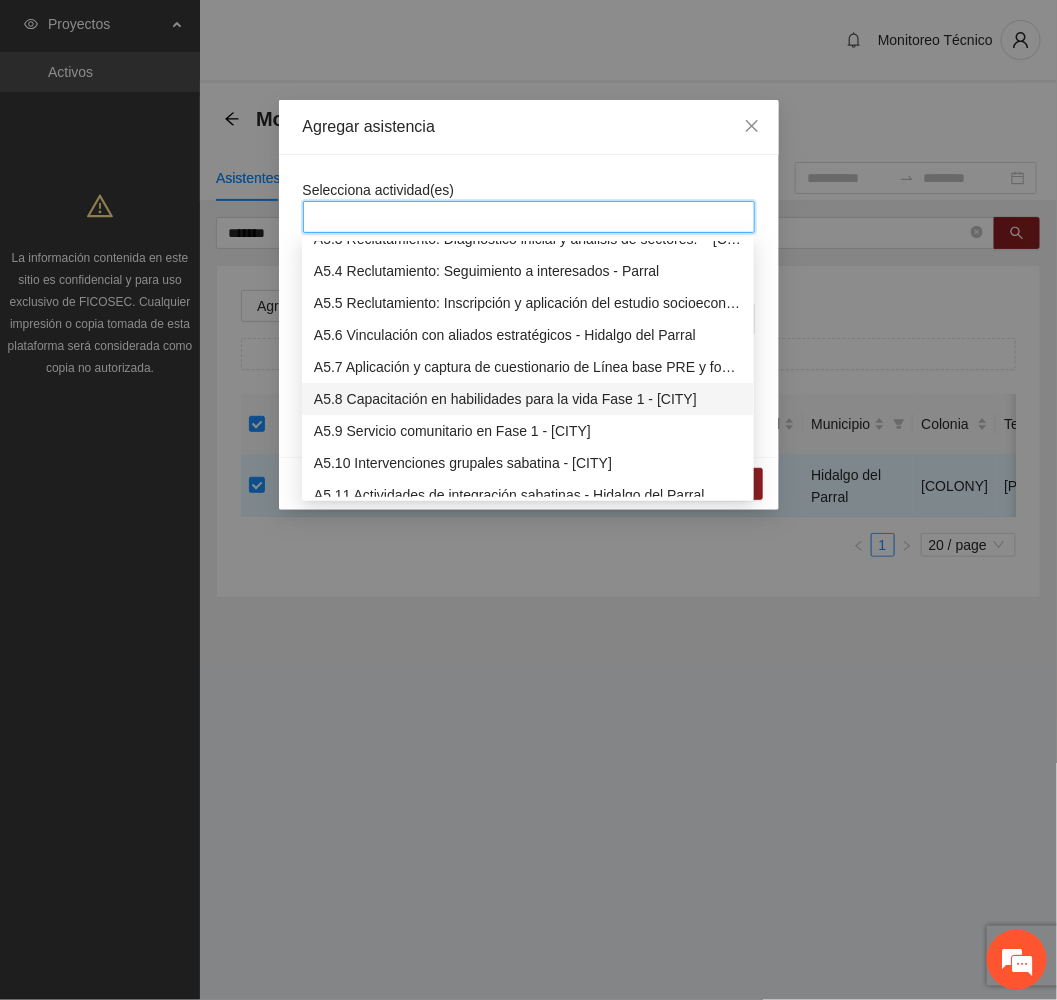 click on "A5.8 Capacitación en habilidades para la vida Fase 1 - [CITY]" at bounding box center [528, 399] 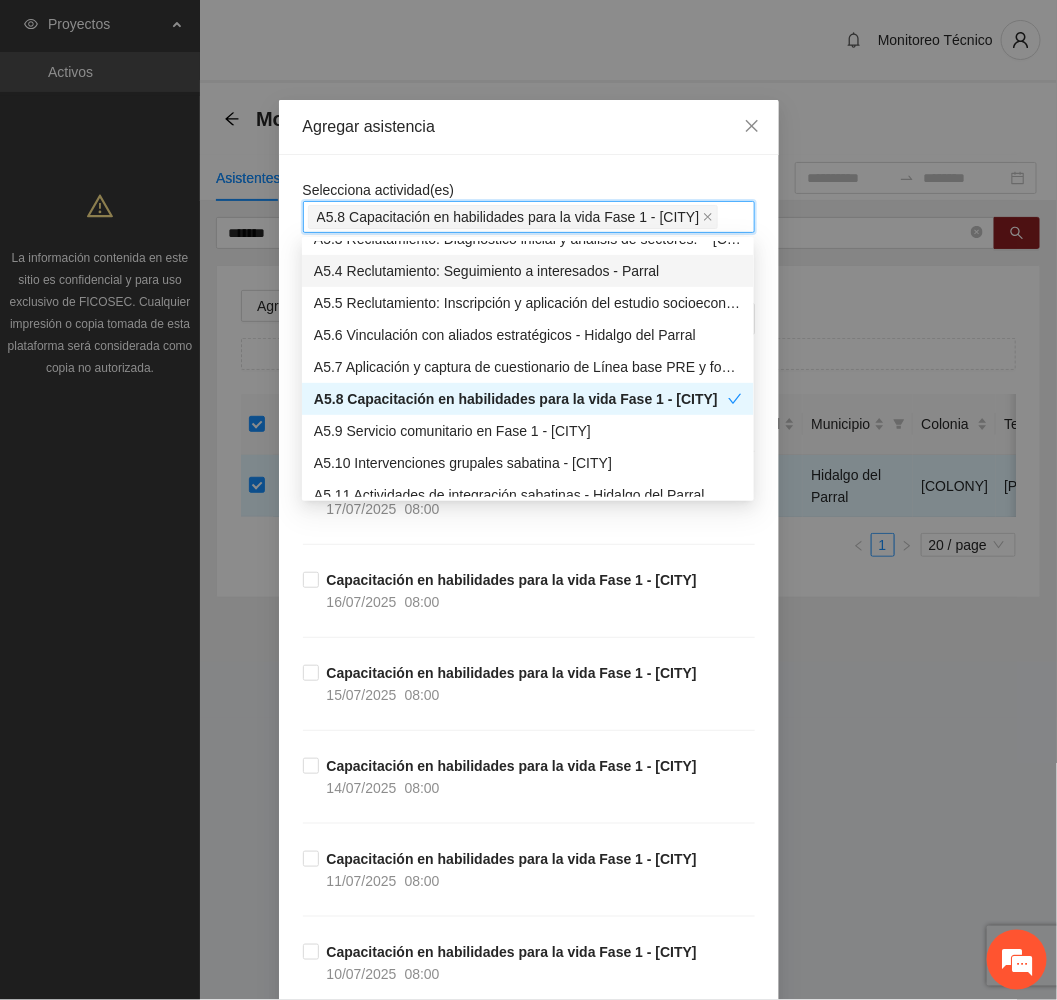 click on "Agregar asistencia" at bounding box center (529, 127) 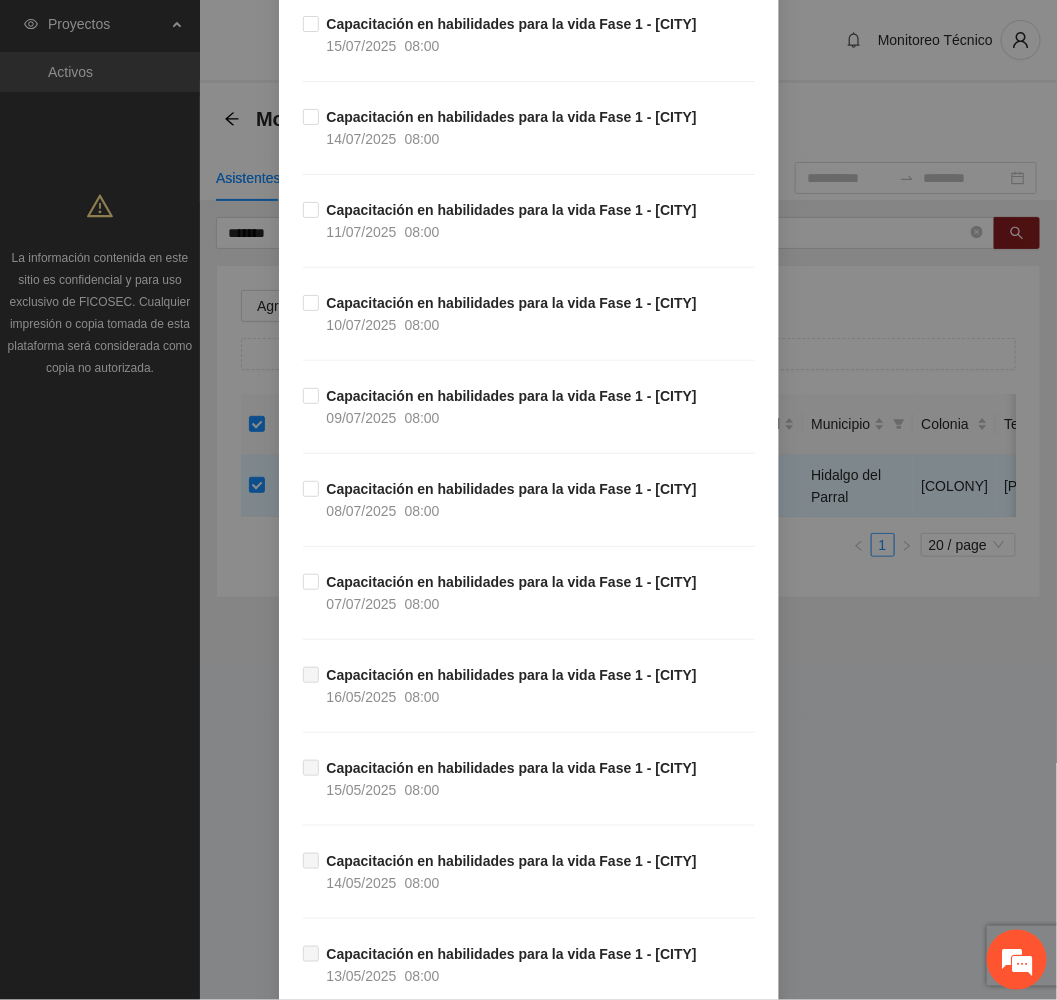 scroll, scrollTop: 600, scrollLeft: 0, axis: vertical 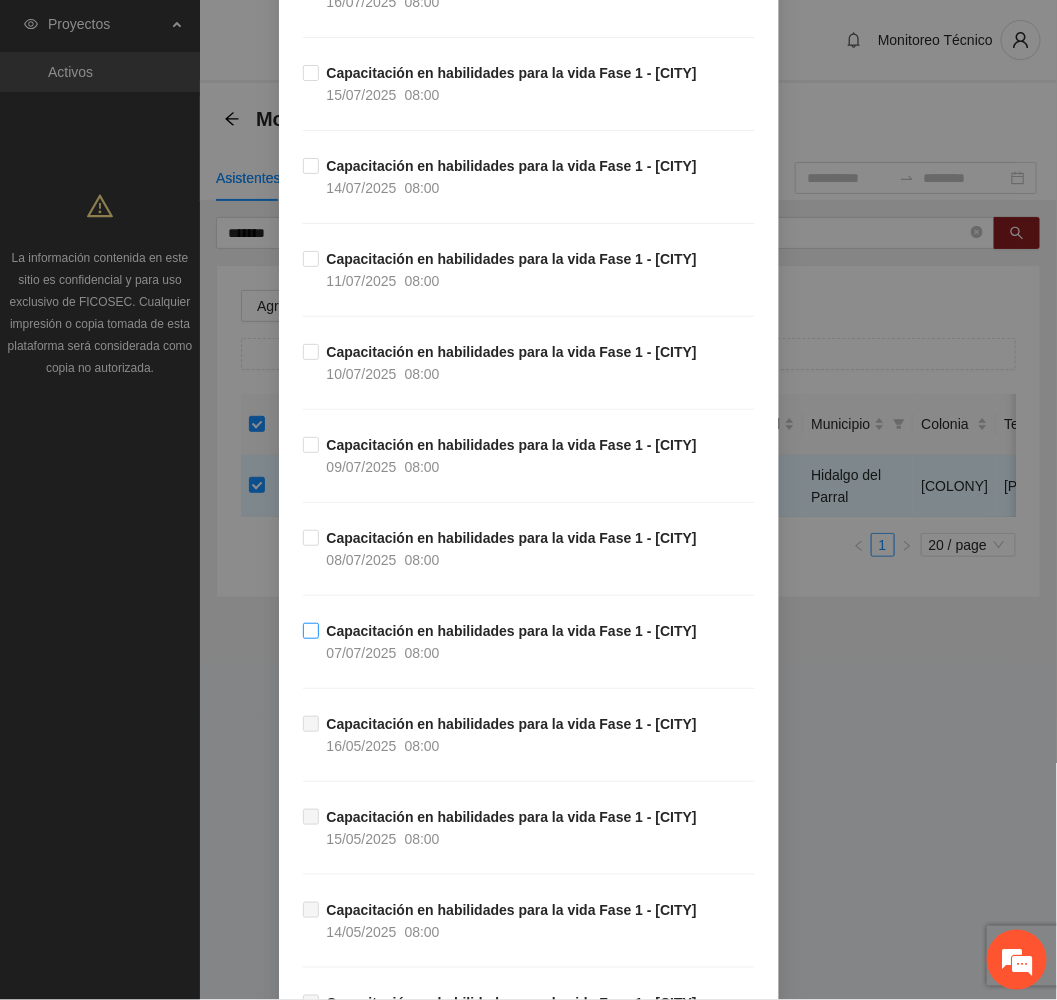 click on "07/07/2025 08:00" at bounding box center [383, 653] 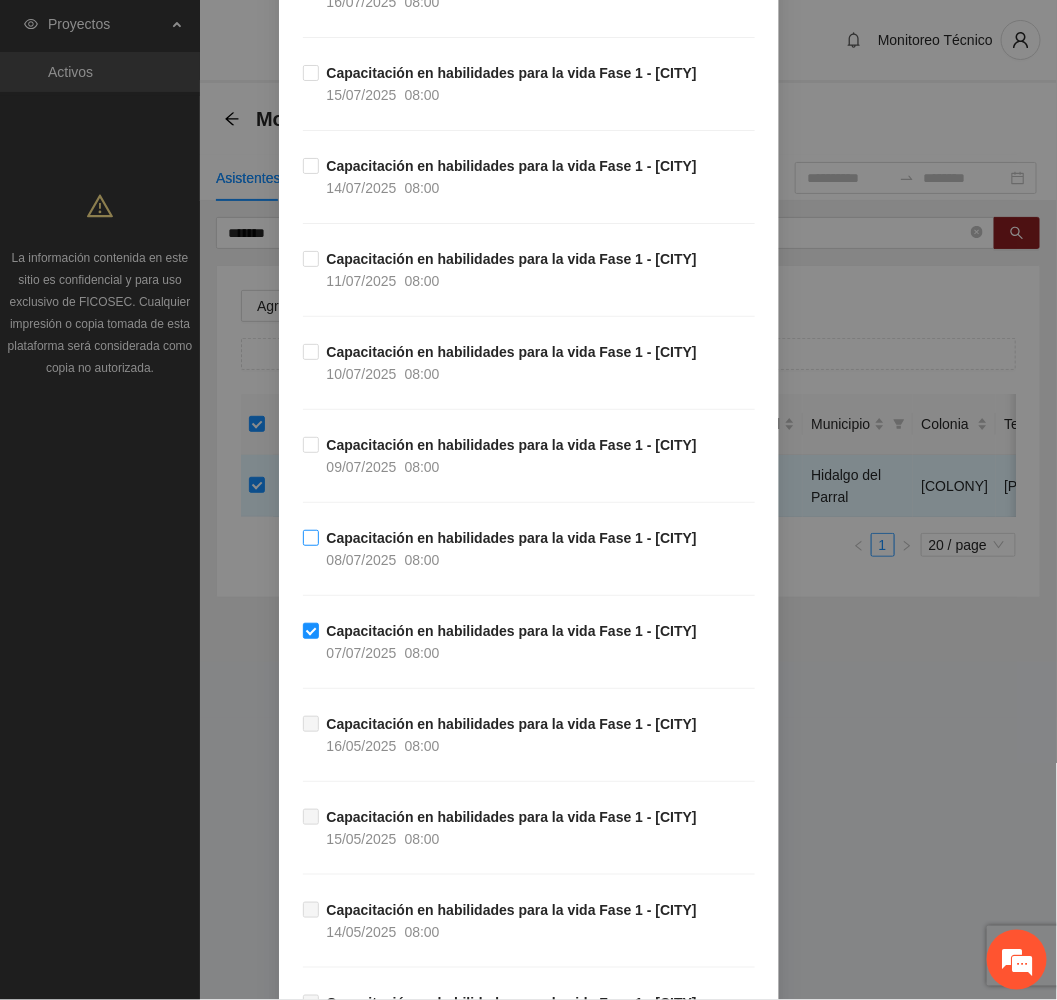 click on "Capacitación en habilidades para la vida Fase 1 - Parral [DATE] [TIME]" at bounding box center (512, 549) 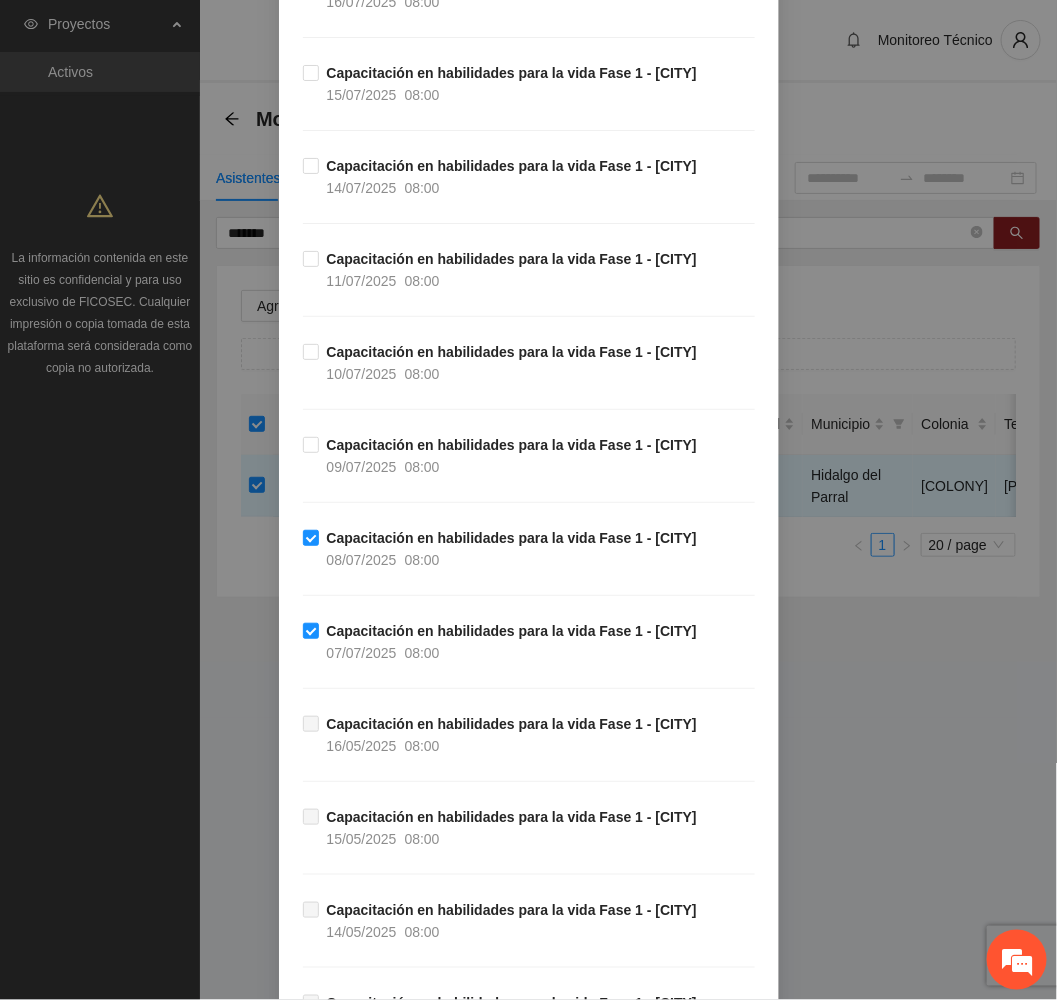 click on "Capacitación en habilidades para la vida Fase 1 - [CITY] 10/07/2025 08:00" at bounding box center [529, 387] 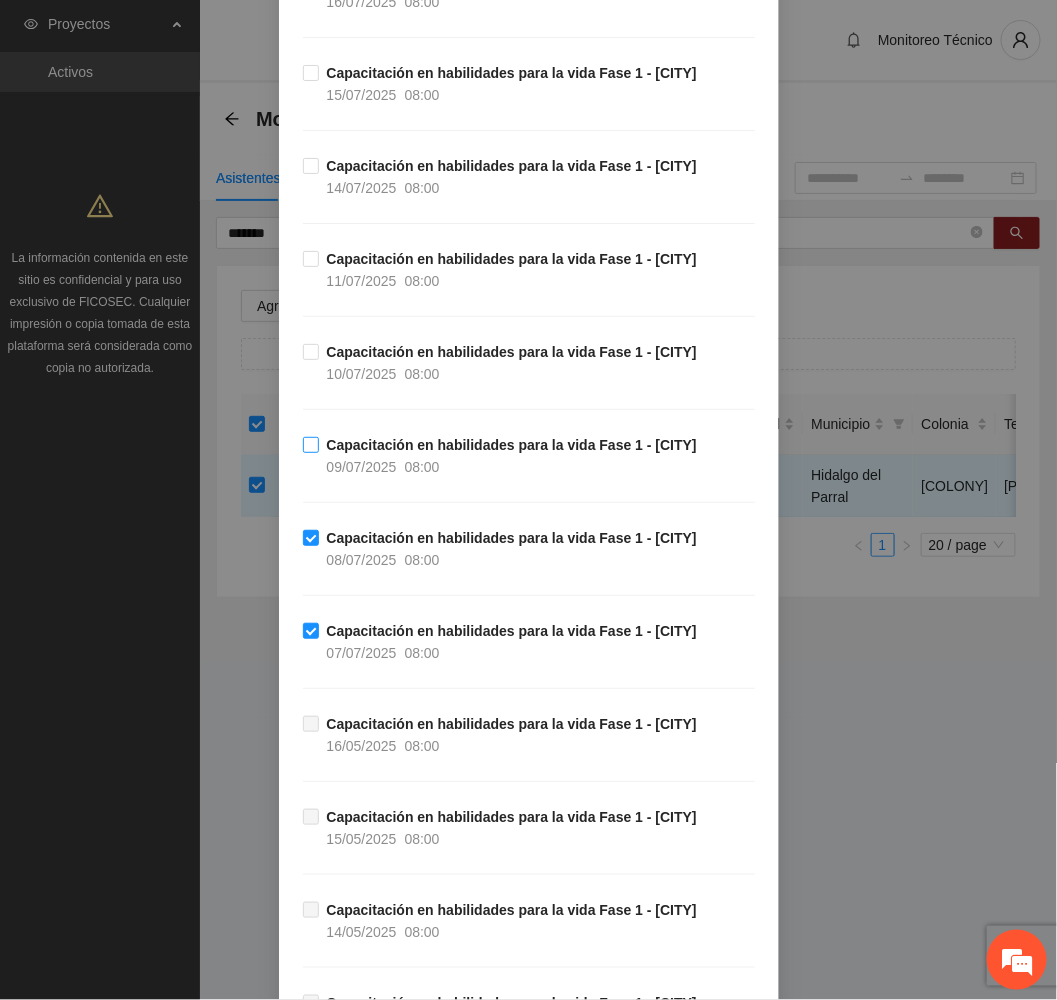 click on "Capacitación en habilidades para la vida Fase 1 - [CITY]" at bounding box center (512, 445) 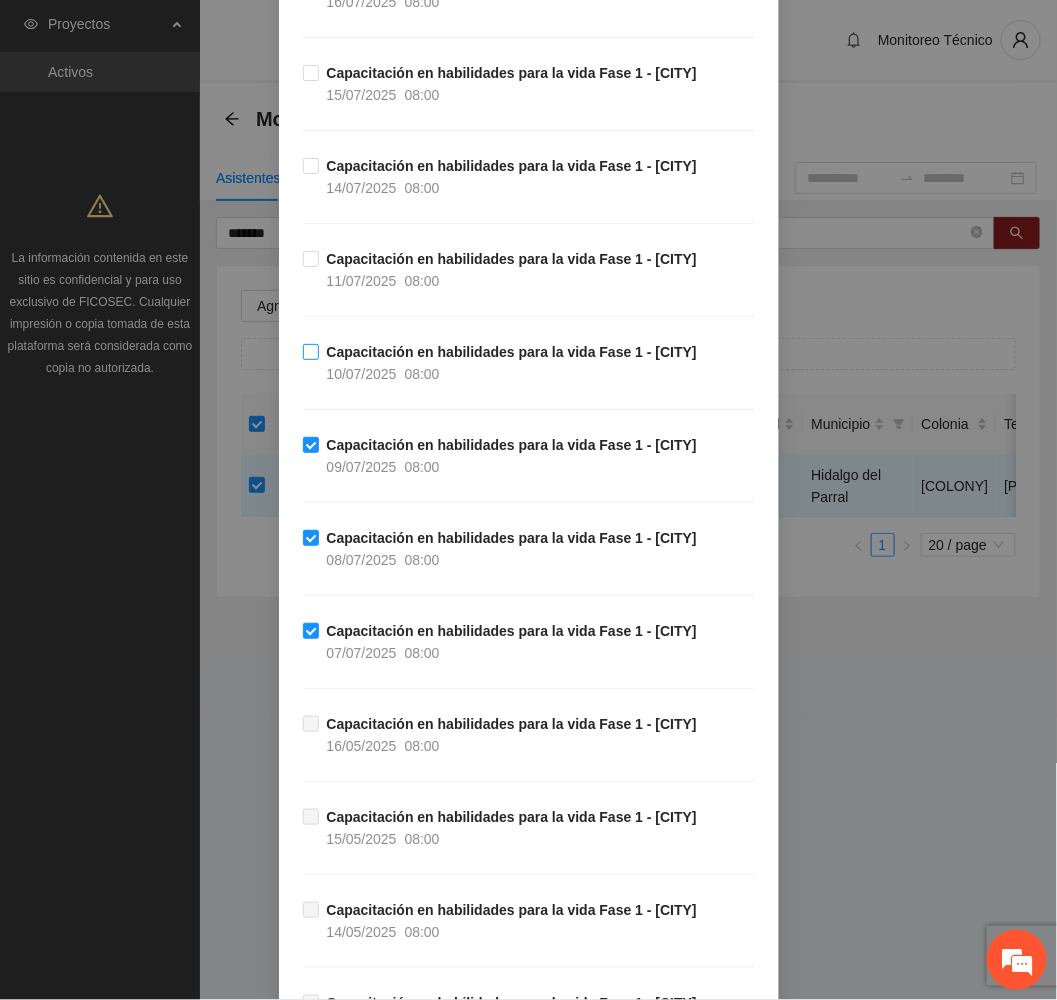 click on "08:00" at bounding box center [422, 374] 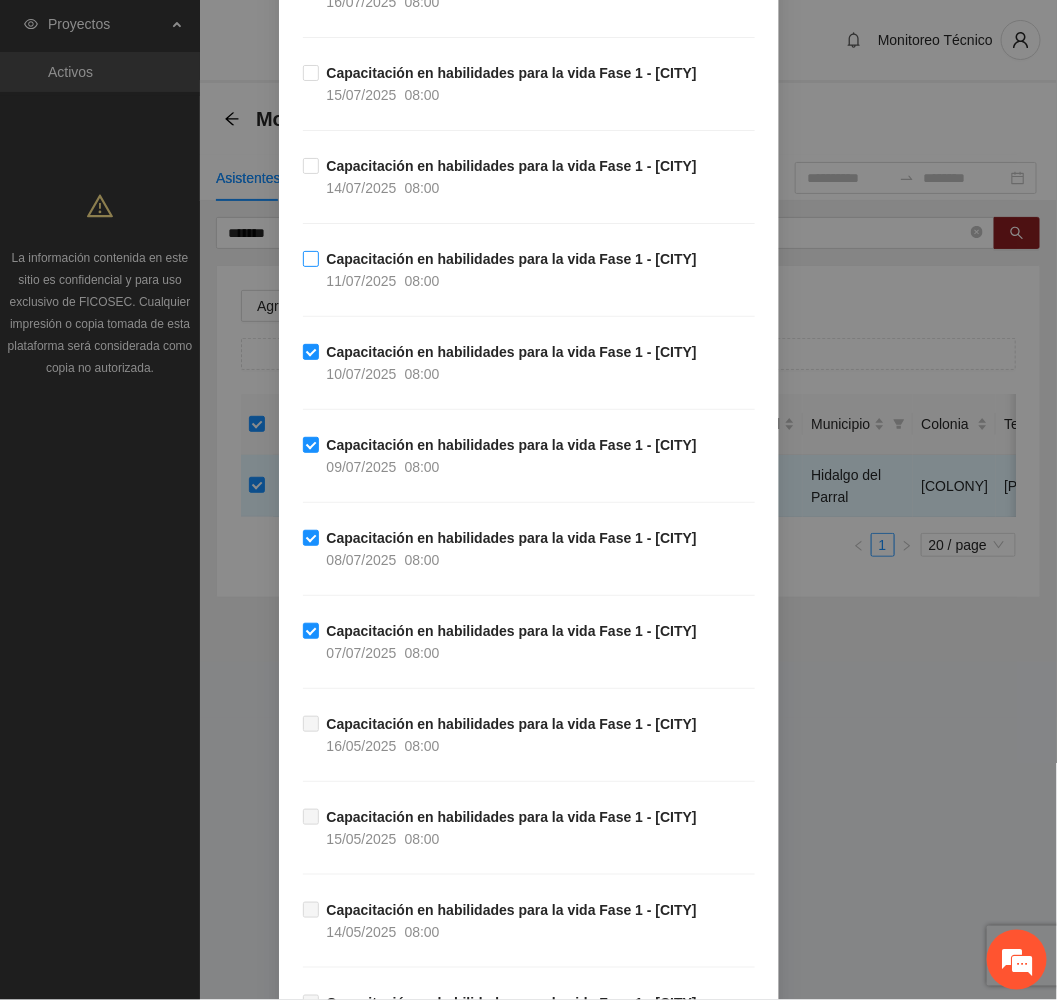 click on "Capacitación en habilidades para la vida Fase 1 - [CITY]" at bounding box center (512, 259) 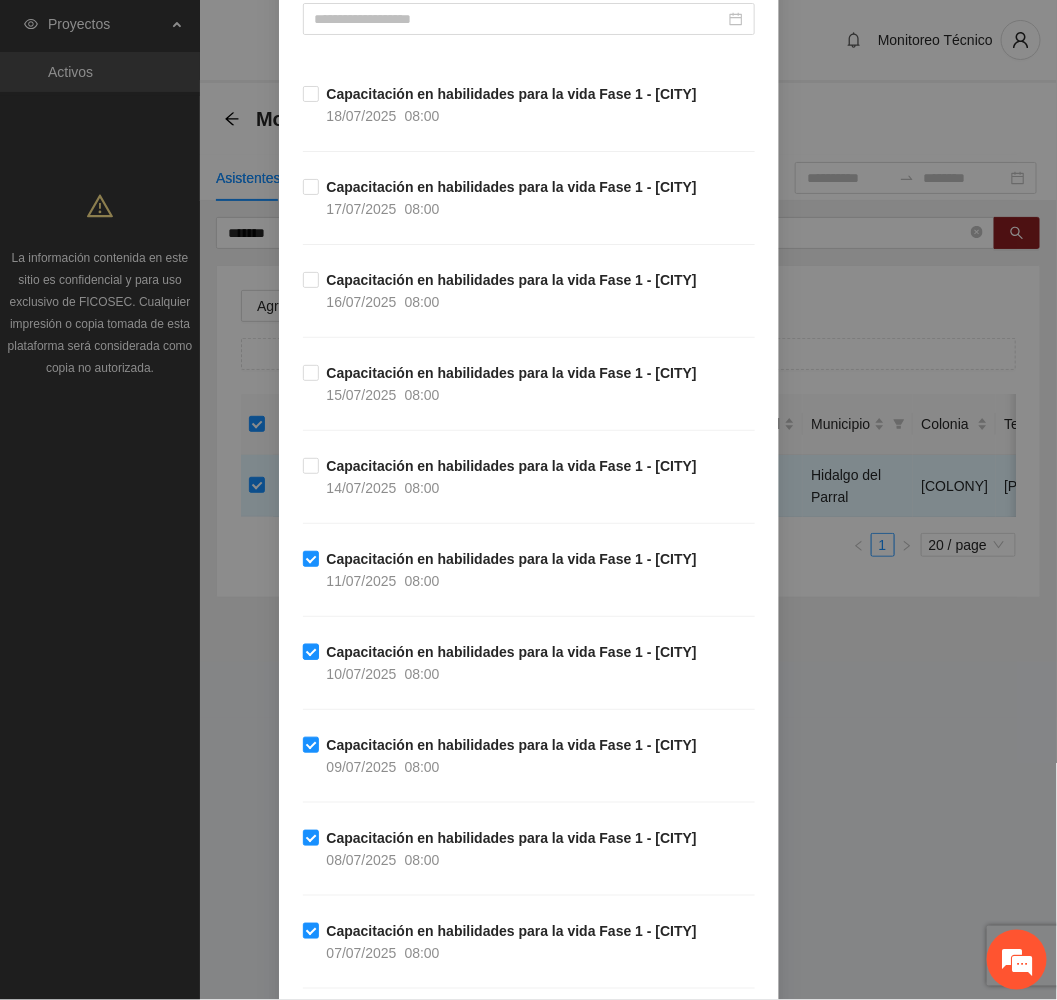 scroll, scrollTop: 150, scrollLeft: 0, axis: vertical 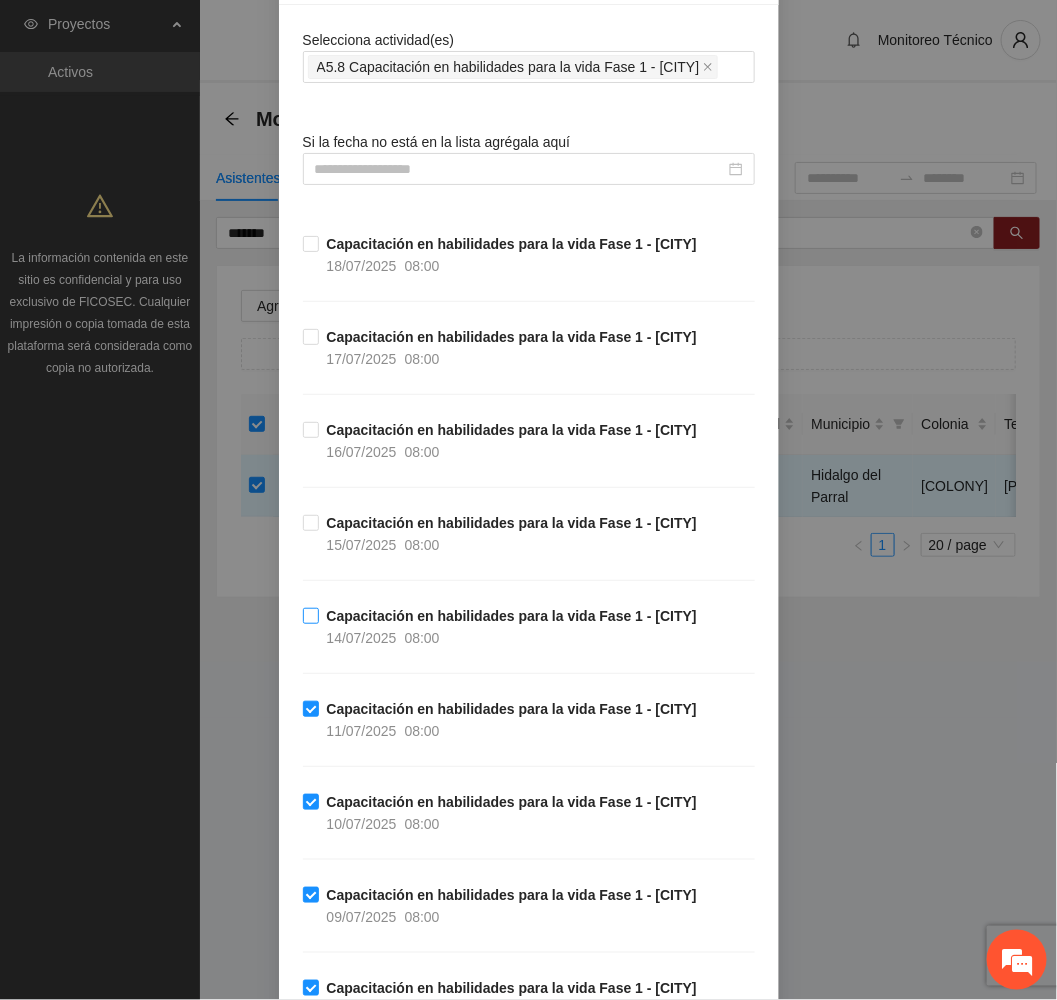 click on "Capacitación en habilidades para la vida Fase 1 - [CITY]" at bounding box center [512, 616] 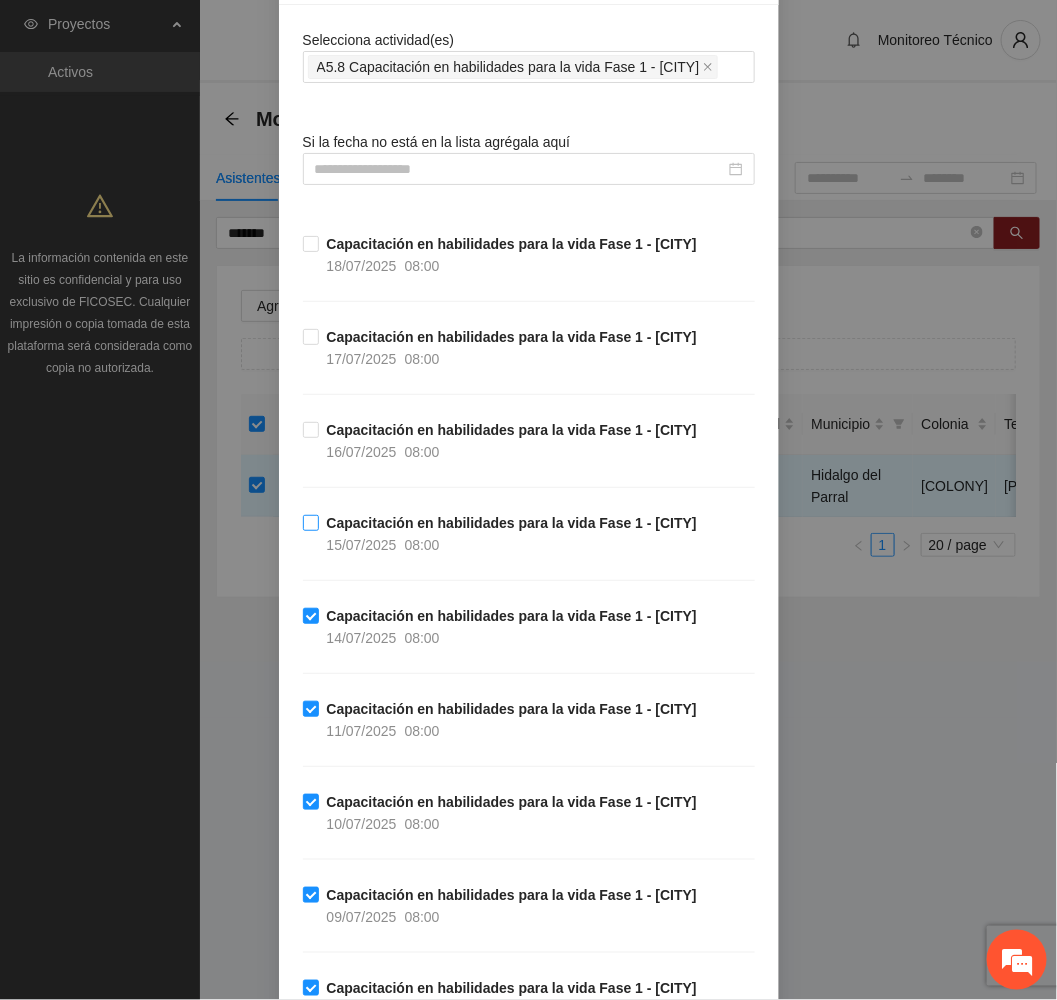 click on "Capacitación en habilidades para la vida Fase 1 - Parral 15/07/2025 08:00" at bounding box center [512, 534] 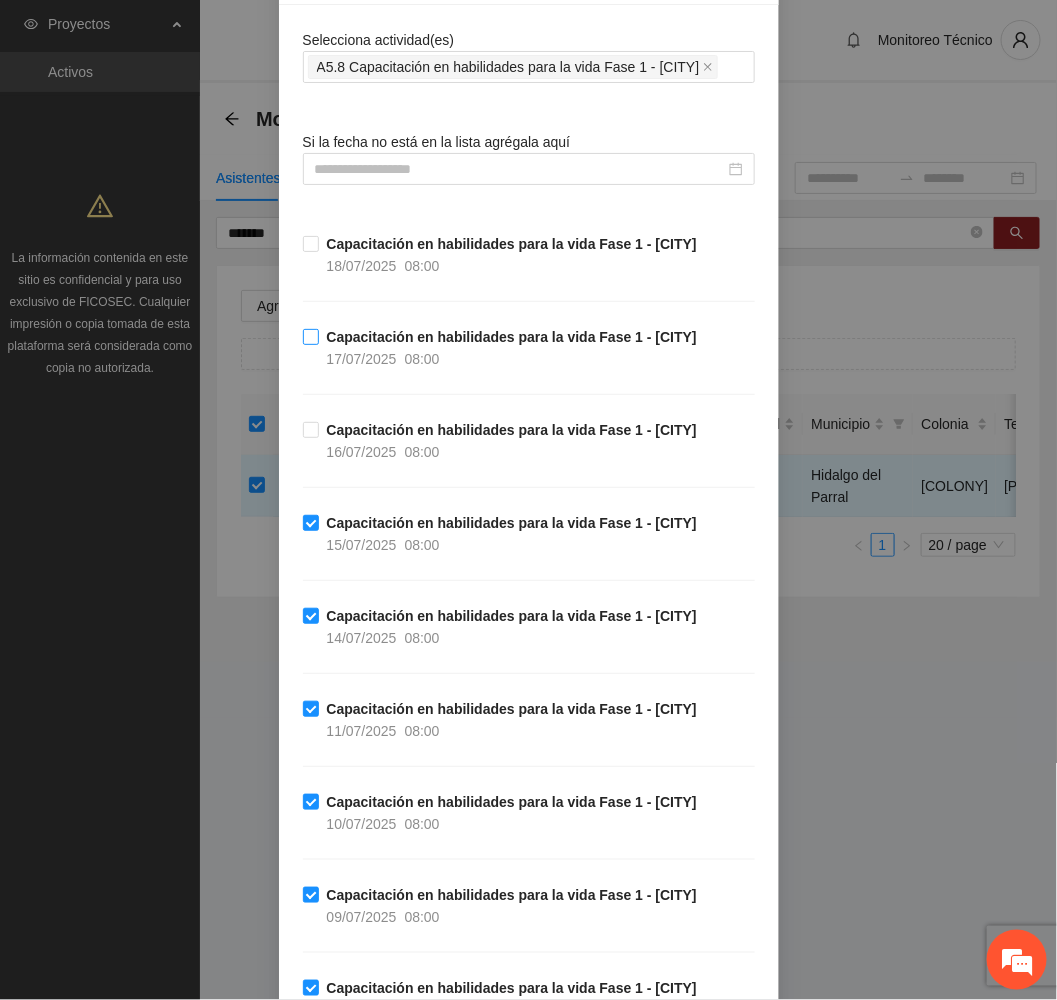 click on "17/07/2025" at bounding box center [362, 359] 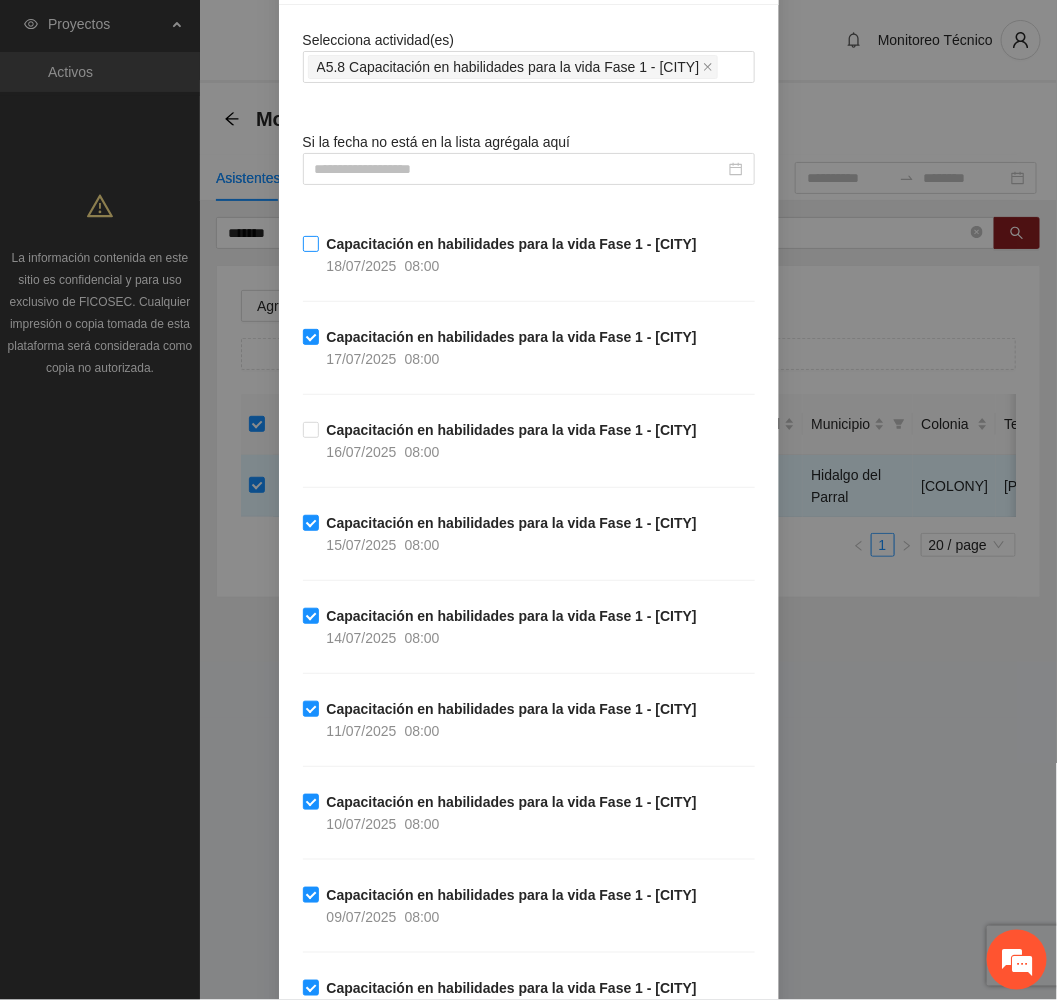 click on "18/07/2025" at bounding box center [362, 266] 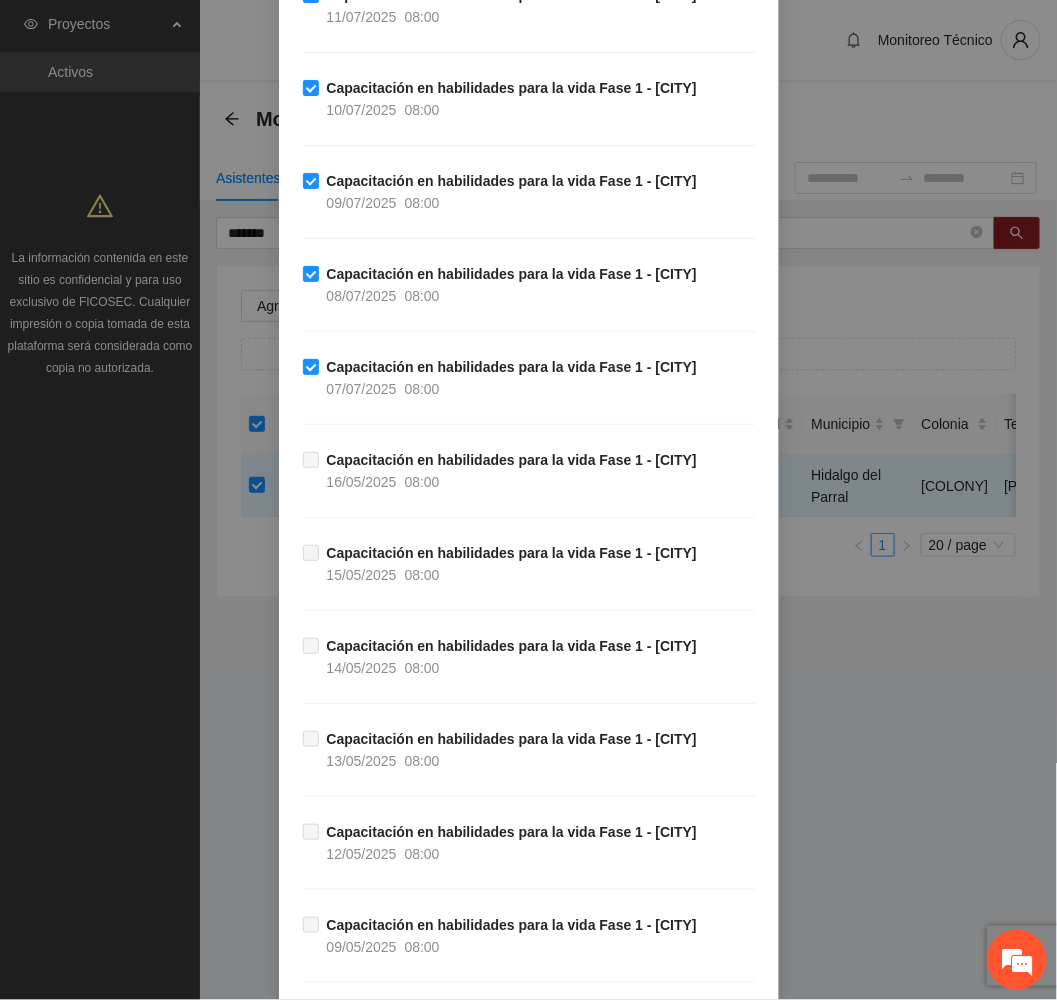 scroll, scrollTop: 1404, scrollLeft: 0, axis: vertical 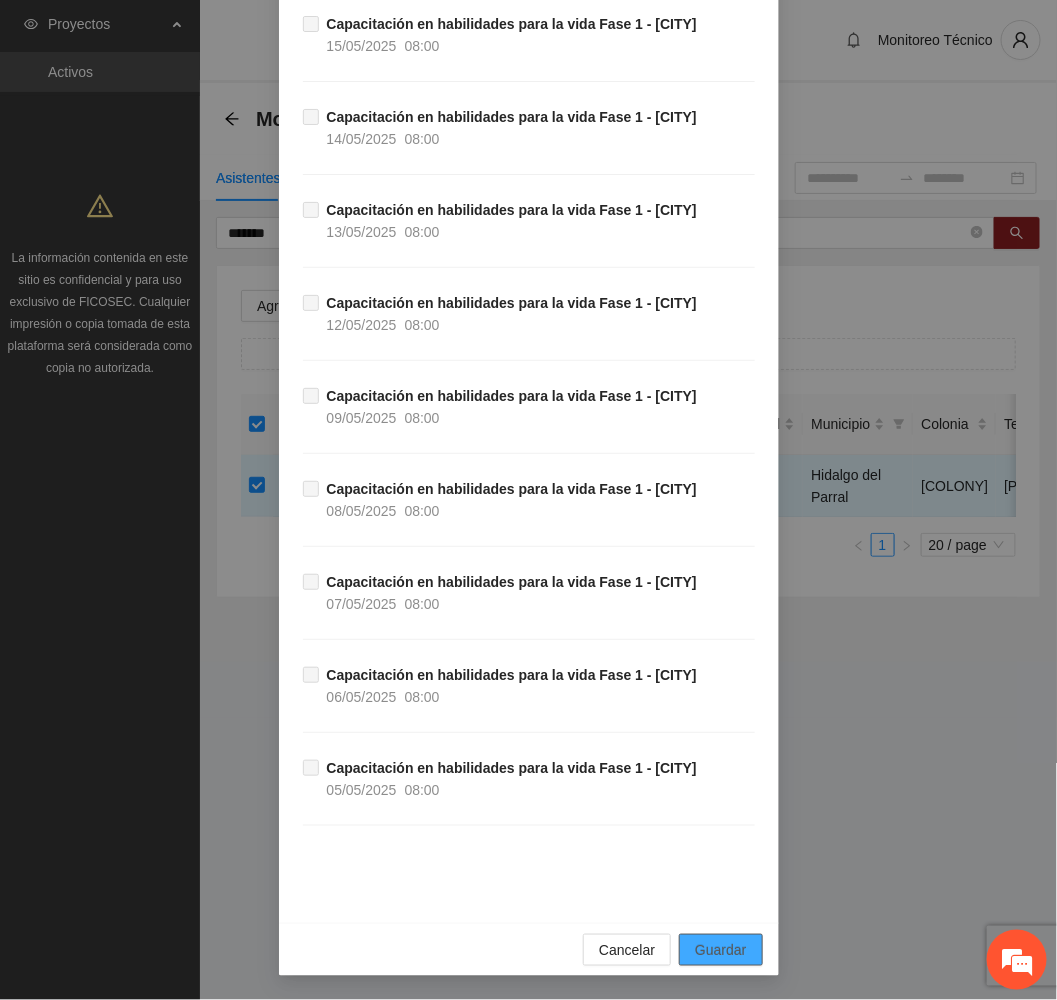 click on "Guardar" at bounding box center (720, 950) 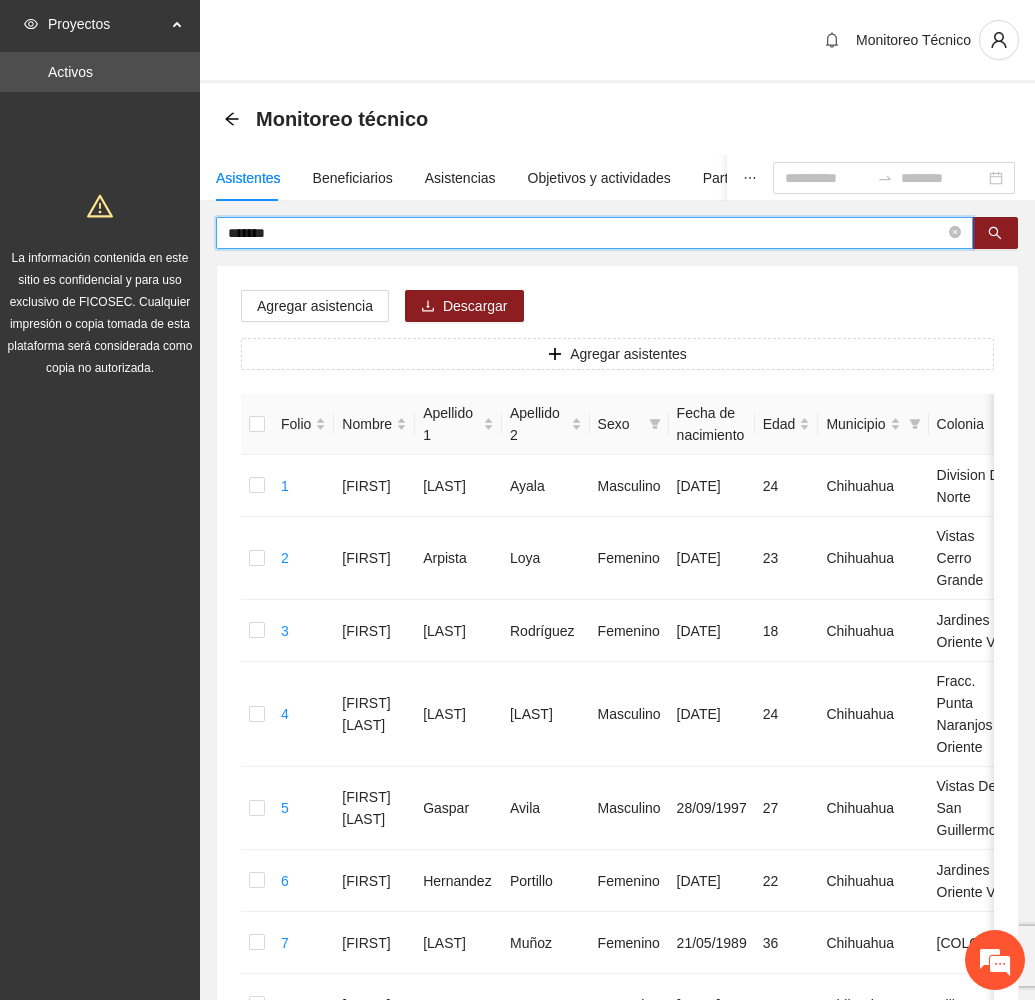 drag, startPoint x: 312, startPoint y: 231, endPoint x: 103, endPoint y: 193, distance: 212.42645 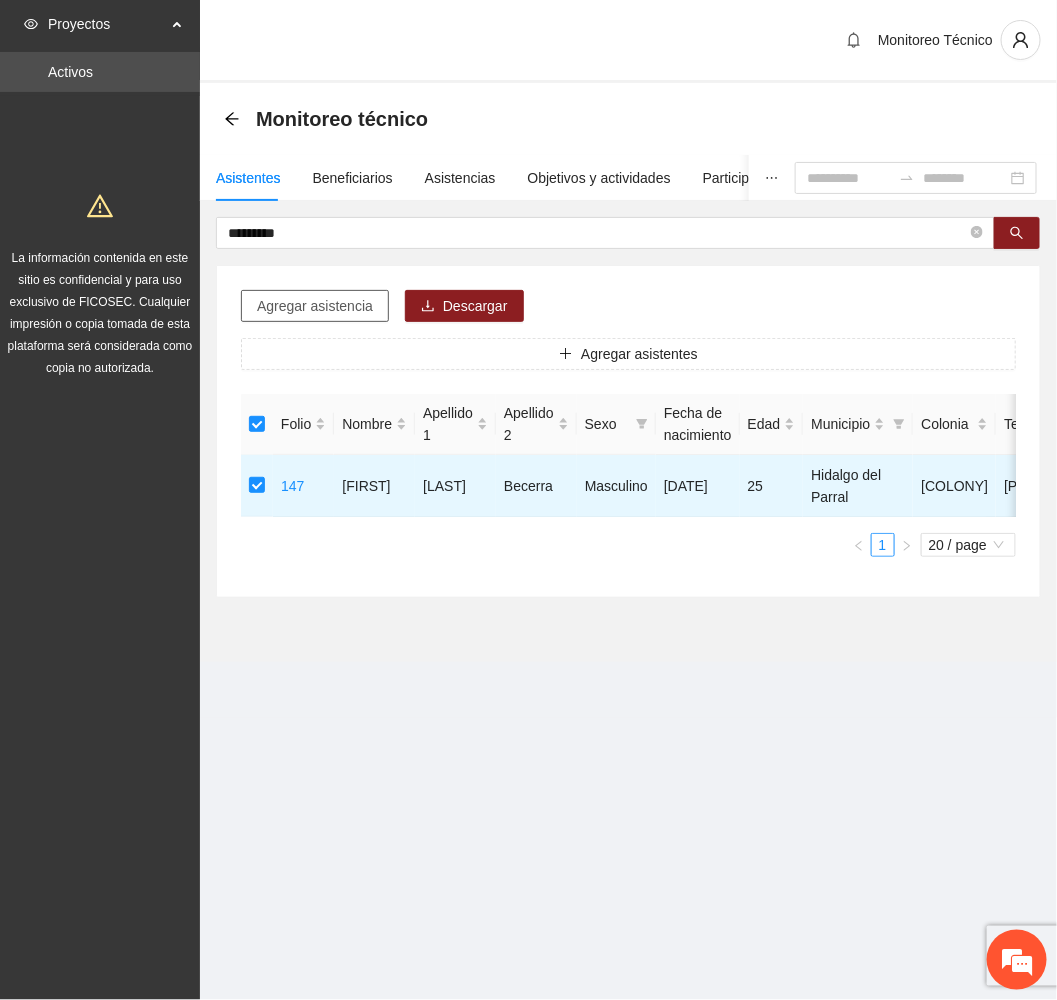 click on "Agregar asistencia" at bounding box center (315, 306) 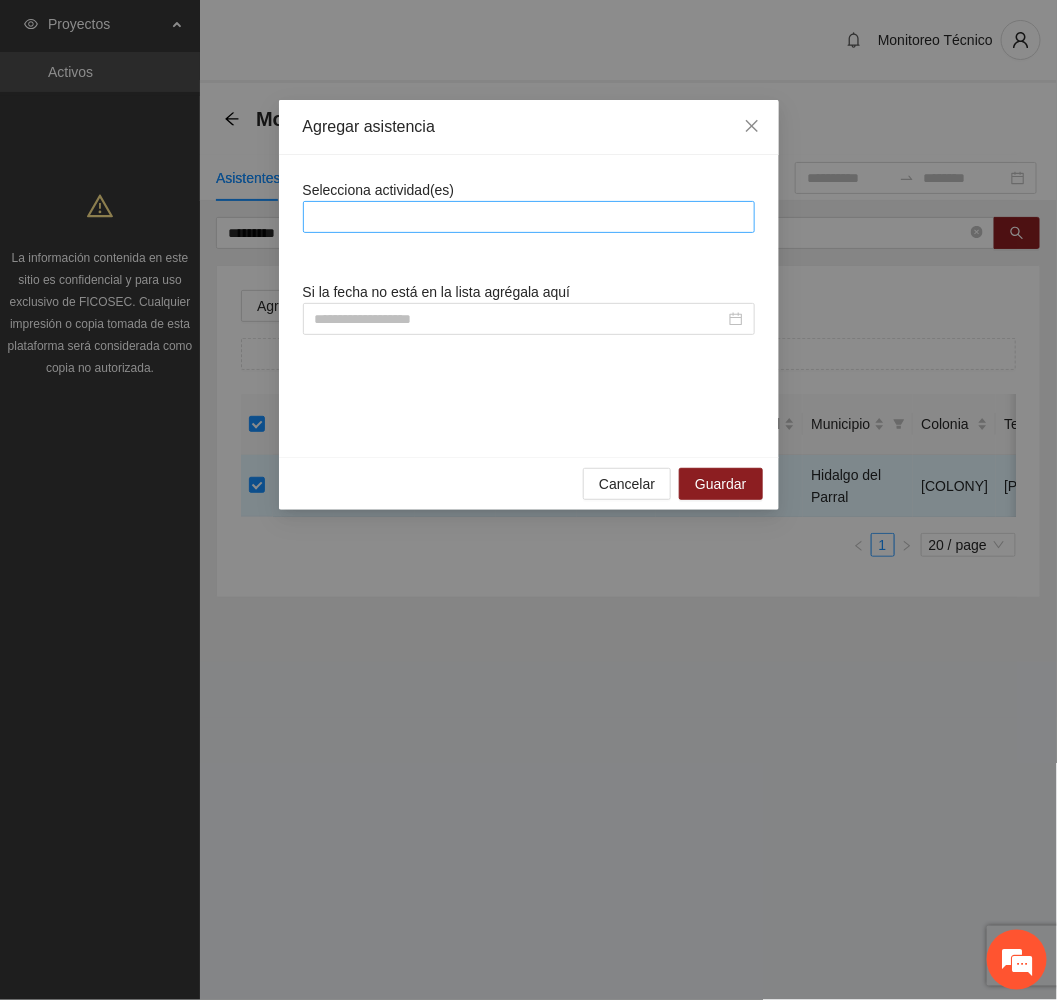 click at bounding box center [529, 217] 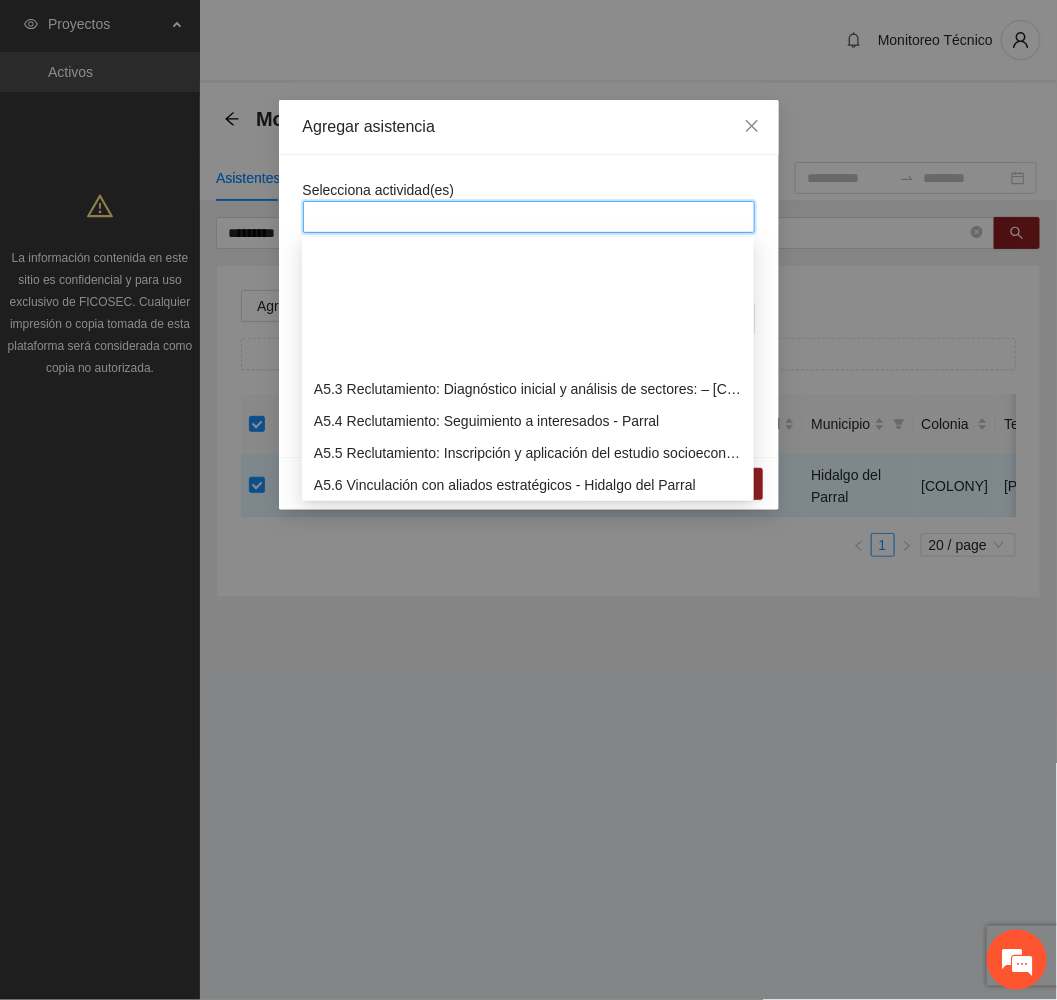 scroll, scrollTop: 1650, scrollLeft: 0, axis: vertical 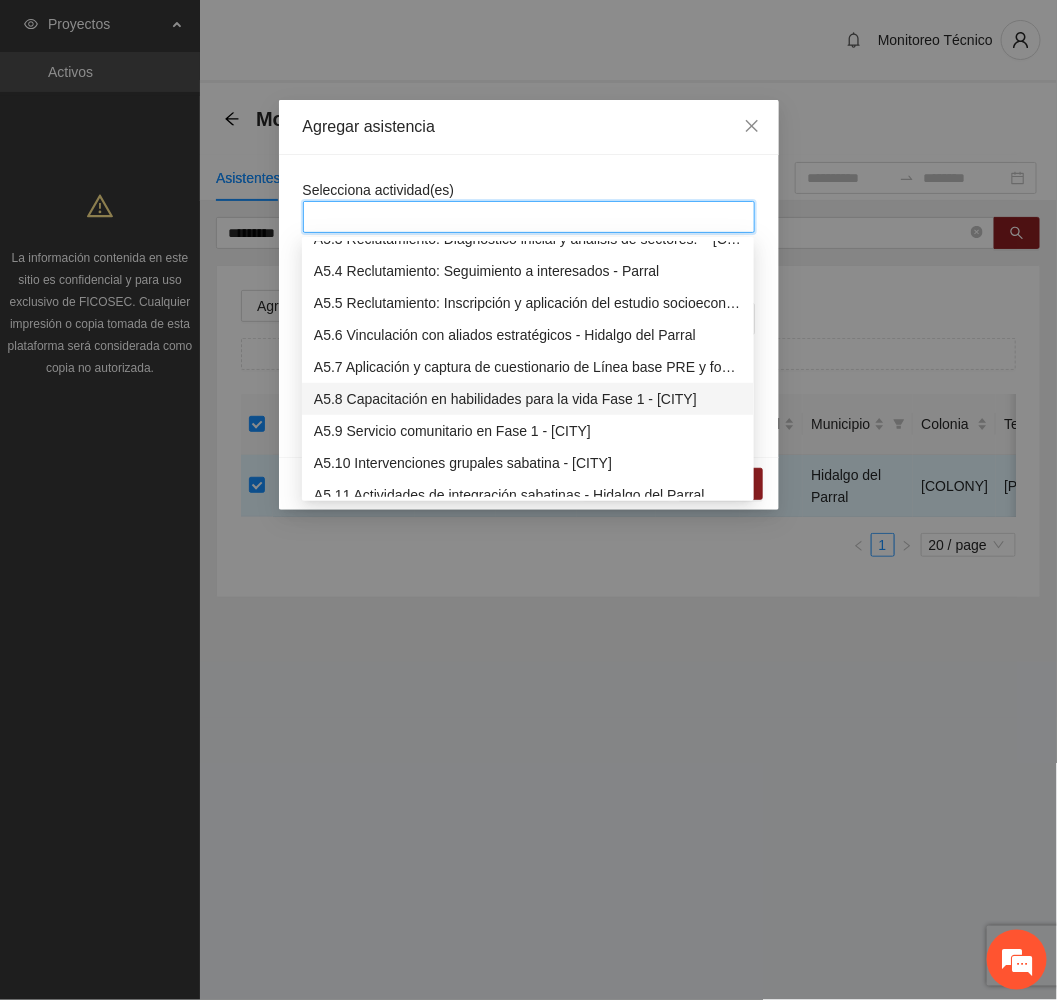 click on "A5.8 Capacitación en habilidades para la vida Fase 1 - [CITY]" at bounding box center [528, 399] 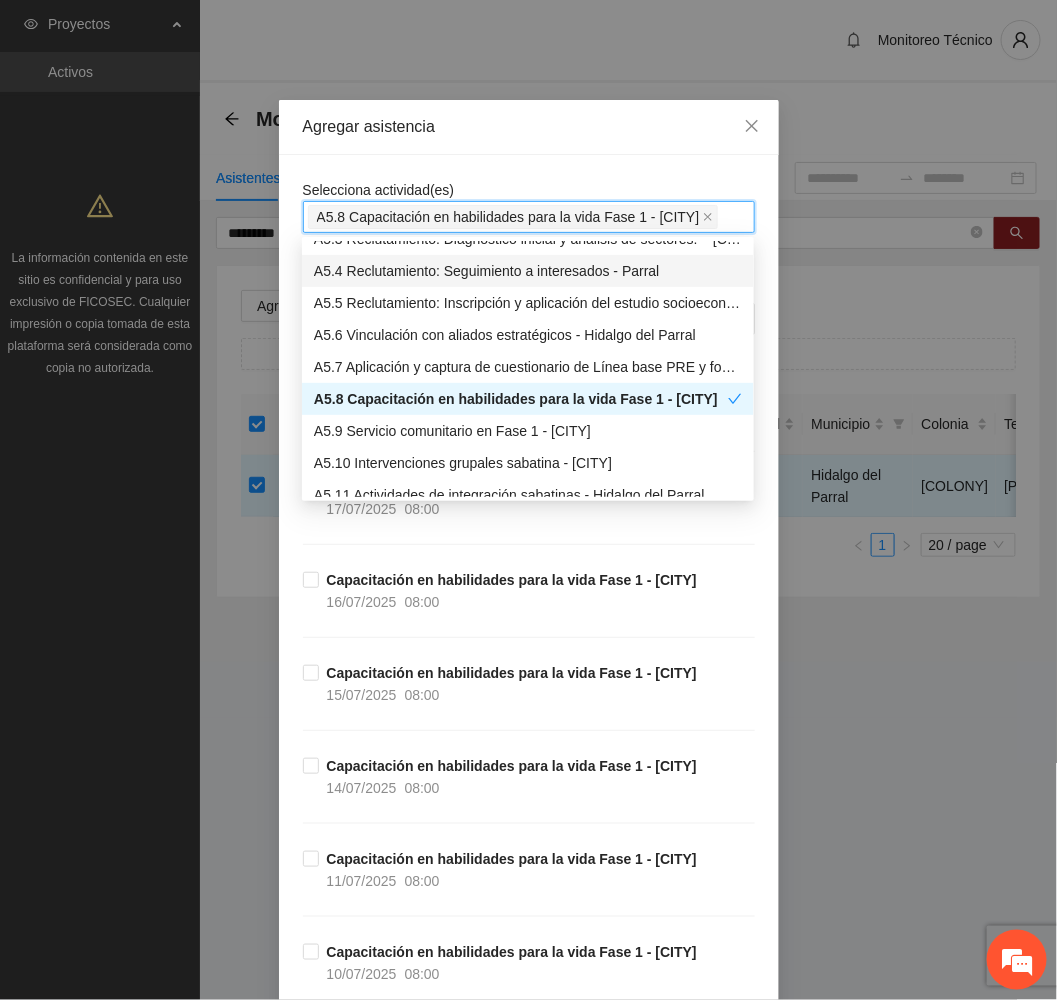 click on "Agregar asistencia" at bounding box center (529, 127) 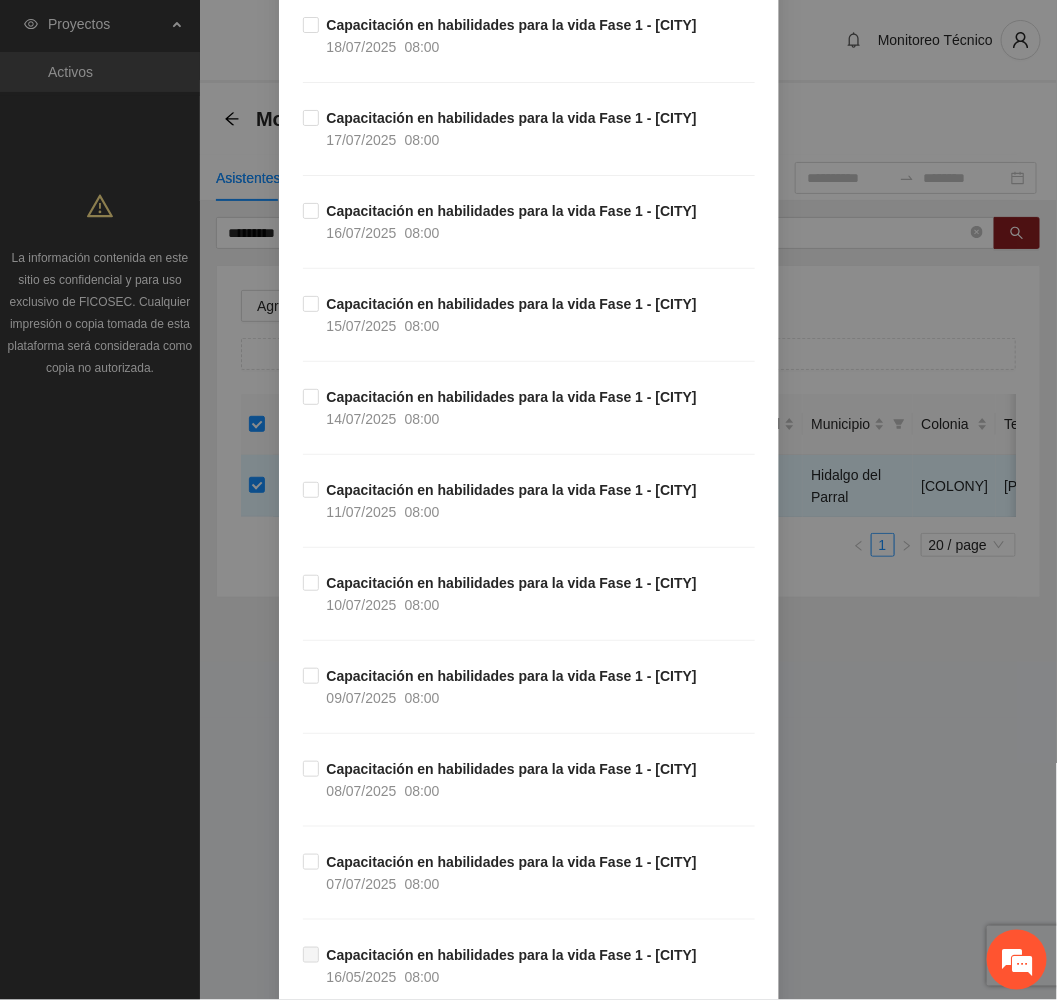 scroll, scrollTop: 450, scrollLeft: 0, axis: vertical 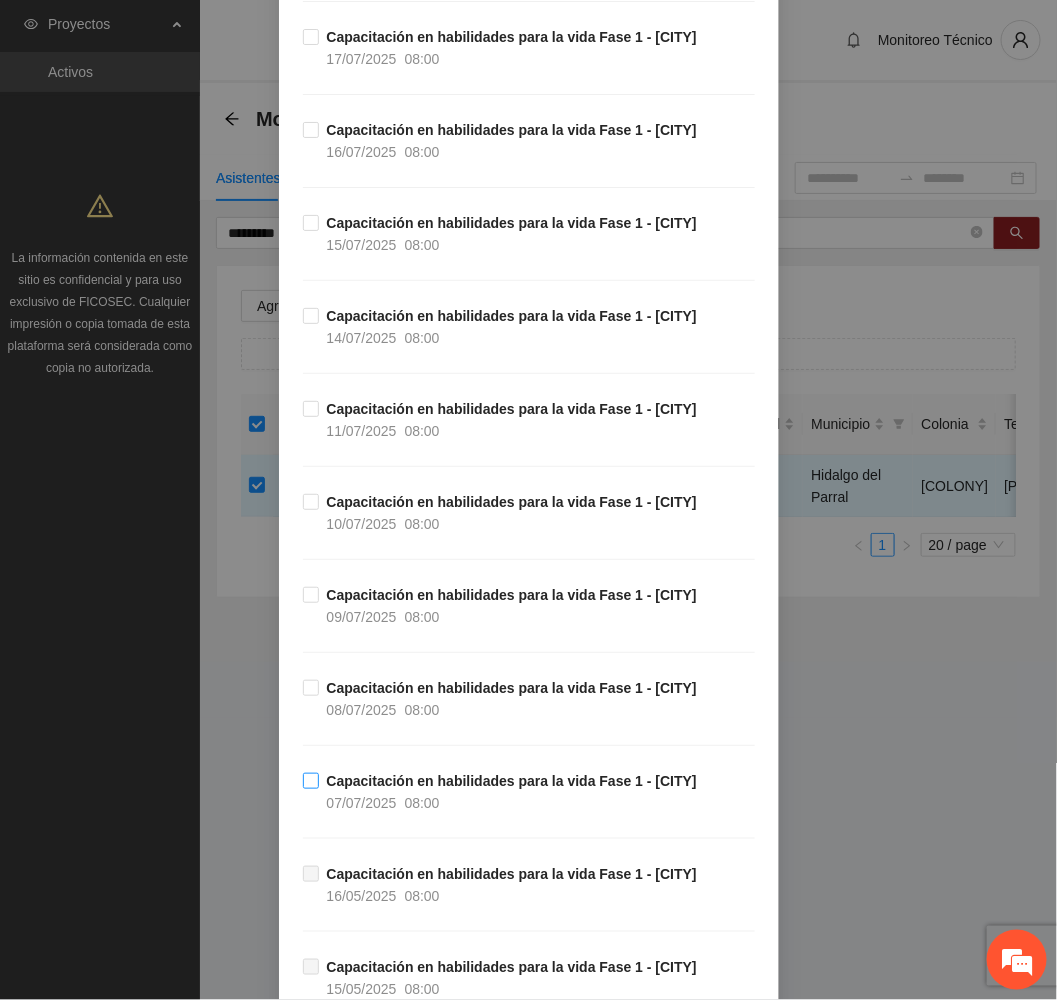 click on "Capacitación en habilidades para la vida Fase 1 - [CITY] [DATE] [TIME]" at bounding box center (512, 792) 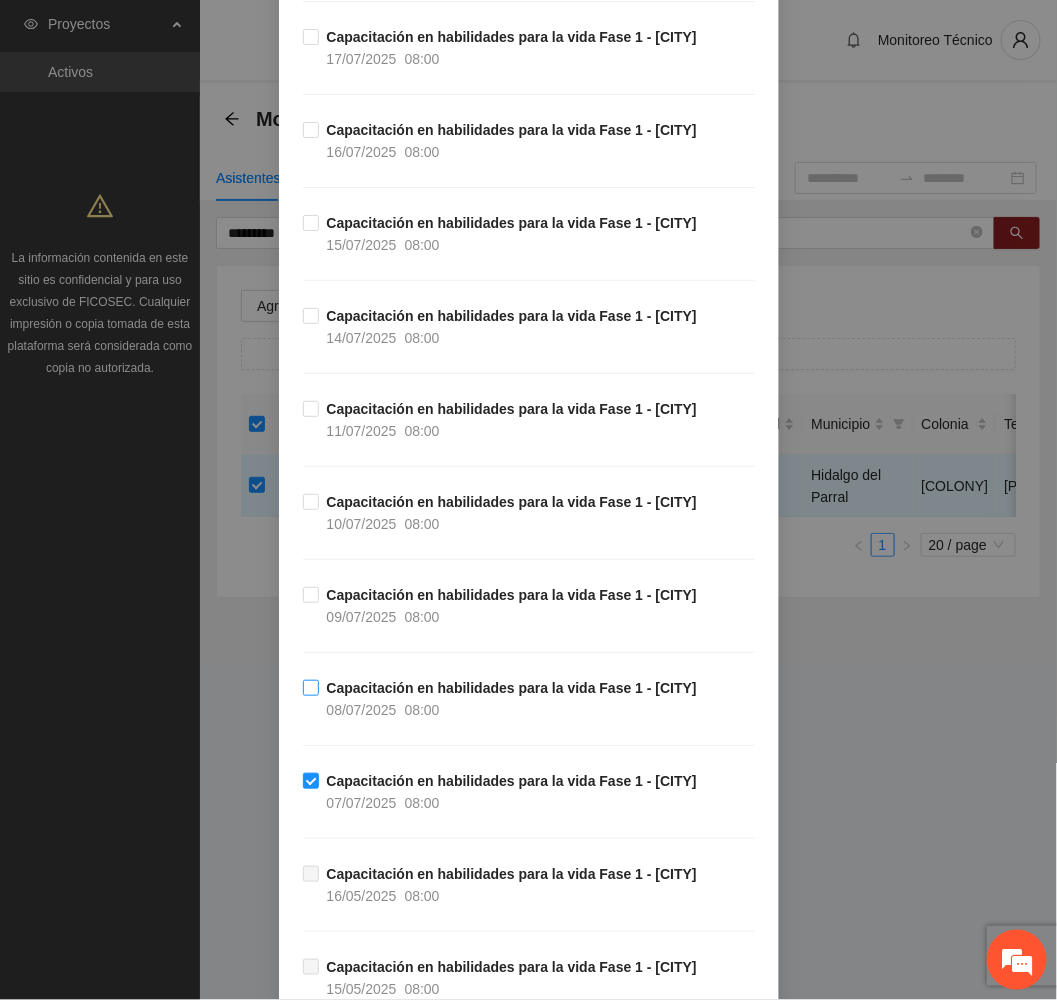 click on "Capacitación en habilidades para la vida Fase 1 - Parral [DATE] [TIME]" at bounding box center [512, 699] 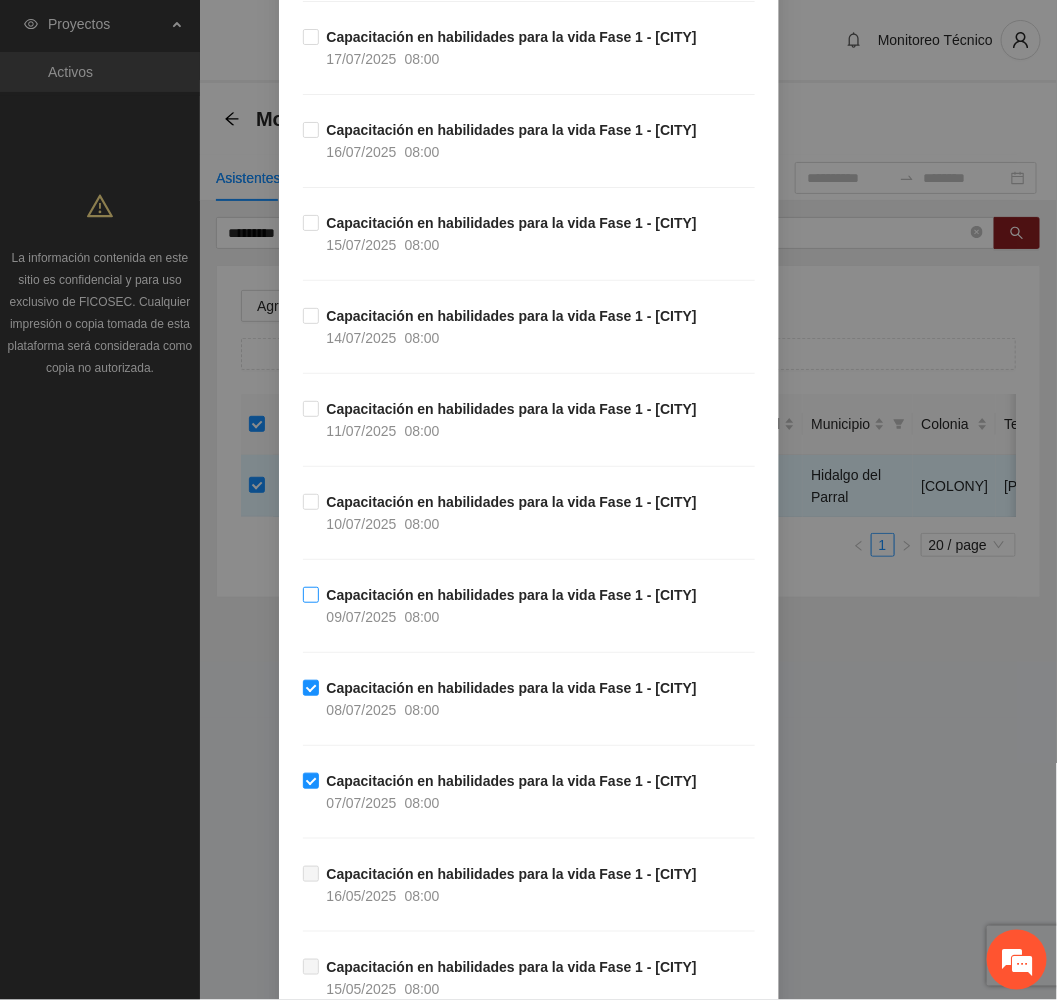 click on "Capacitación en habilidades para la vida Fase 1 - [CITY]" at bounding box center (512, 595) 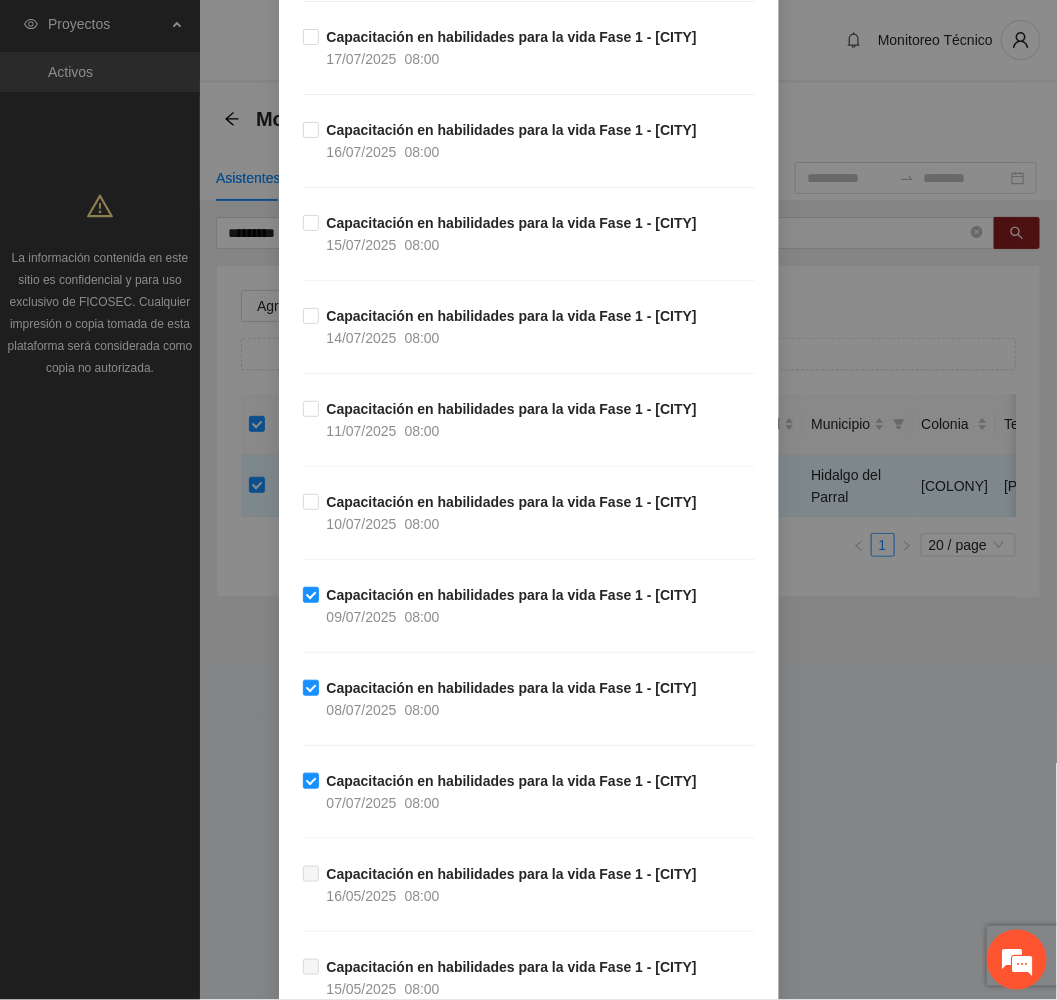 drag, startPoint x: 453, startPoint y: 519, endPoint x: 448, endPoint y: 478, distance: 41.303753 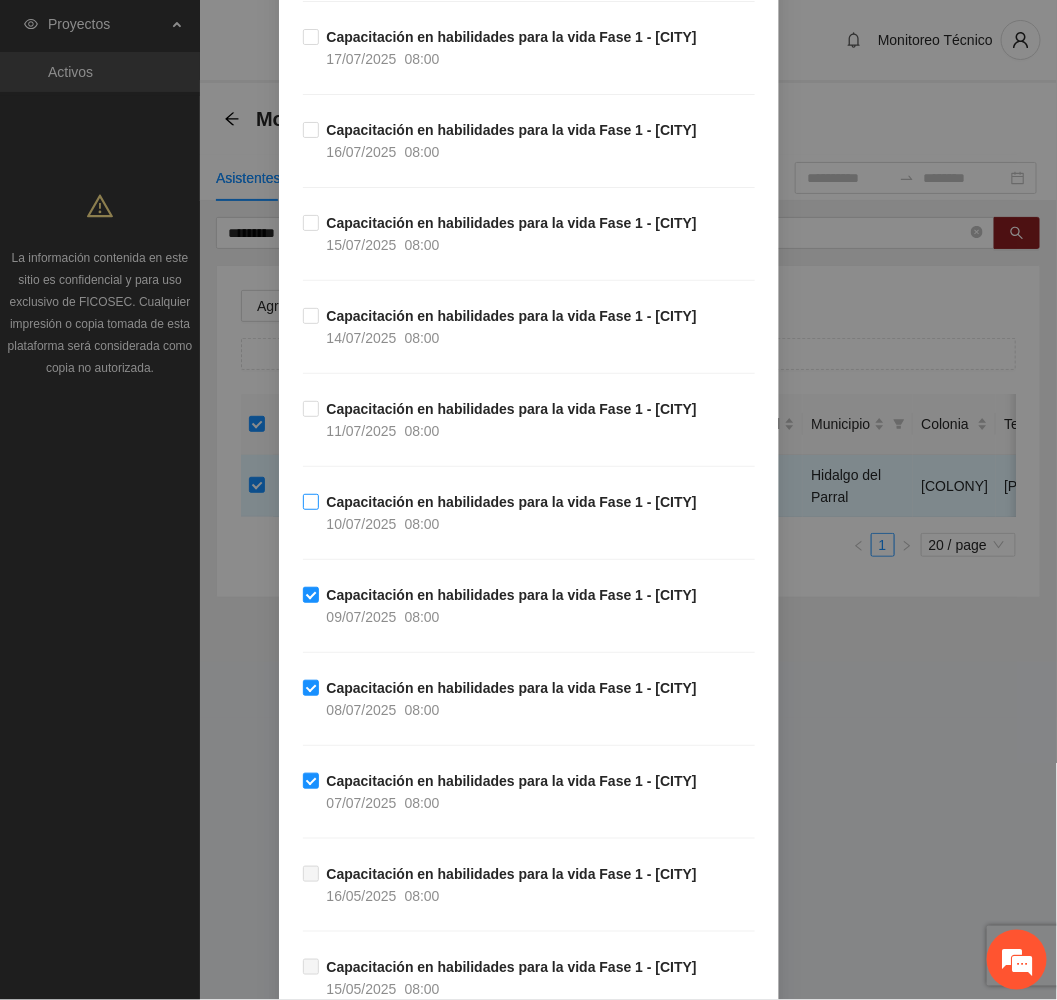 click on "Capacitación en habilidades para la vida Fase 1 - [CITY]" at bounding box center (512, 502) 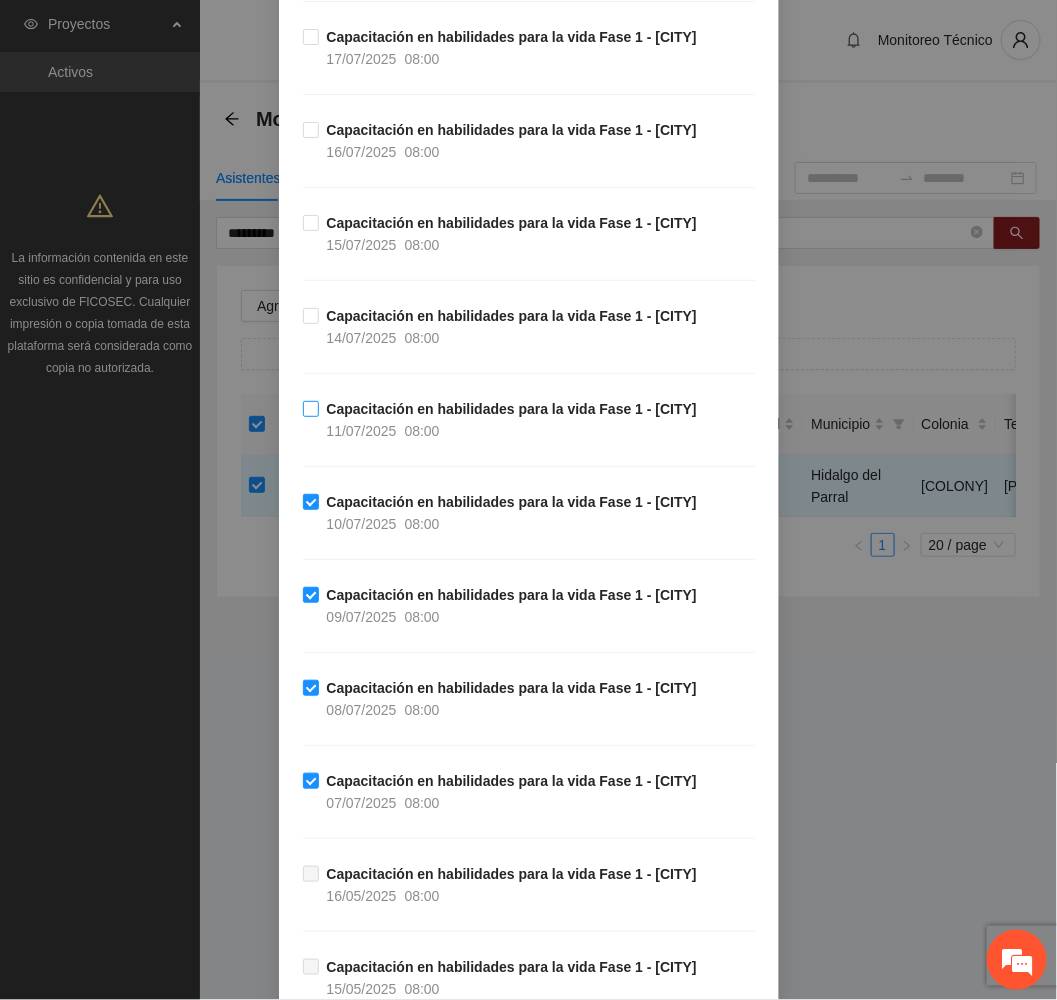 click on "Capacitación en habilidades para la vida Fase 1 - [CITY]" at bounding box center (512, 409) 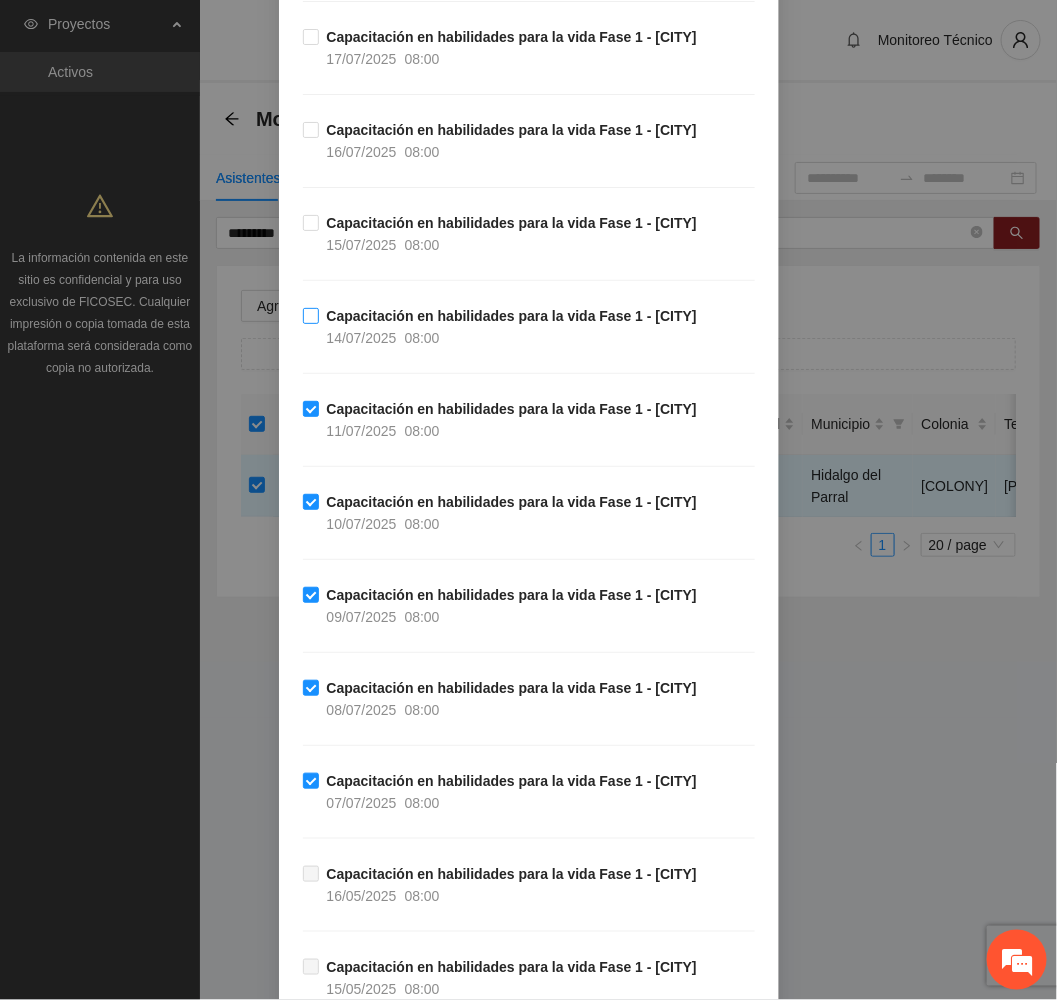click on "14/07/2025" at bounding box center [362, 338] 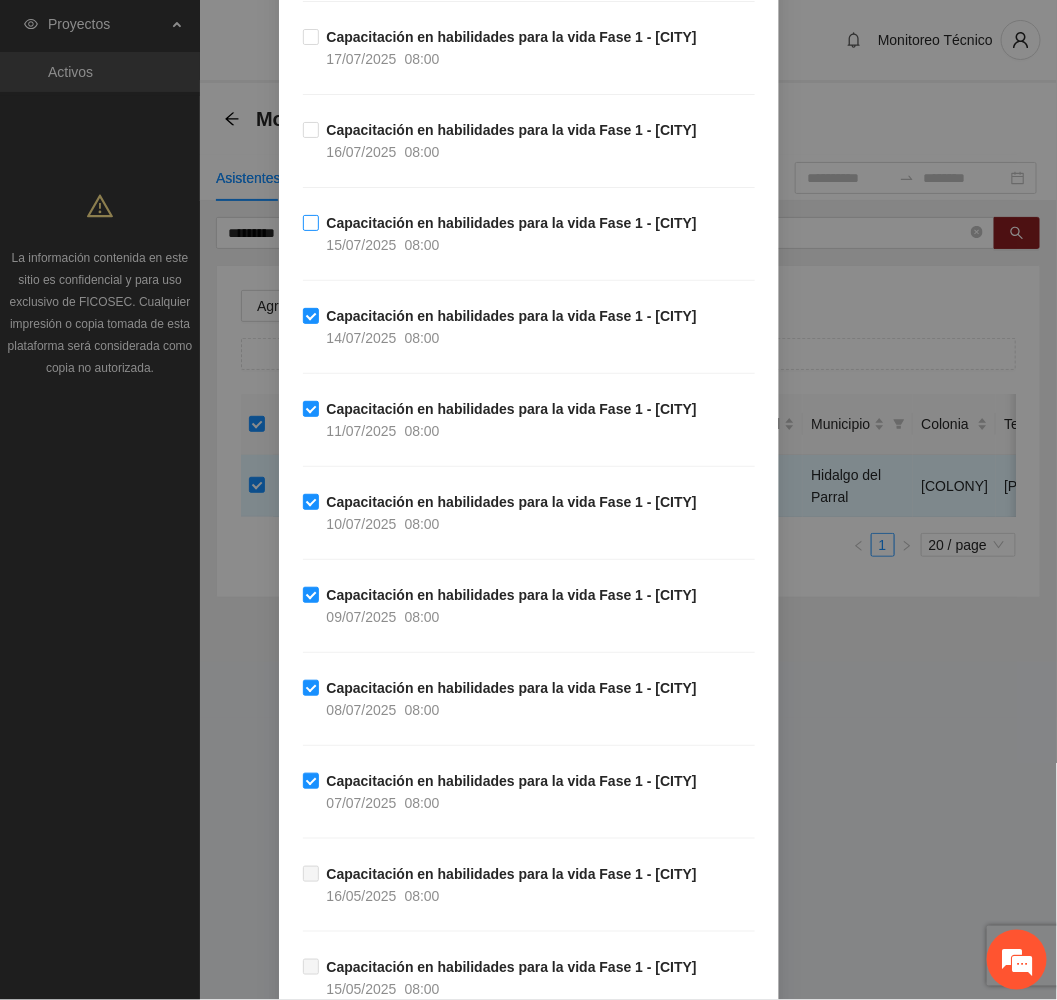 click on "Capacitación en habilidades para la vida Fase 1 - [CITY]" at bounding box center (512, 223) 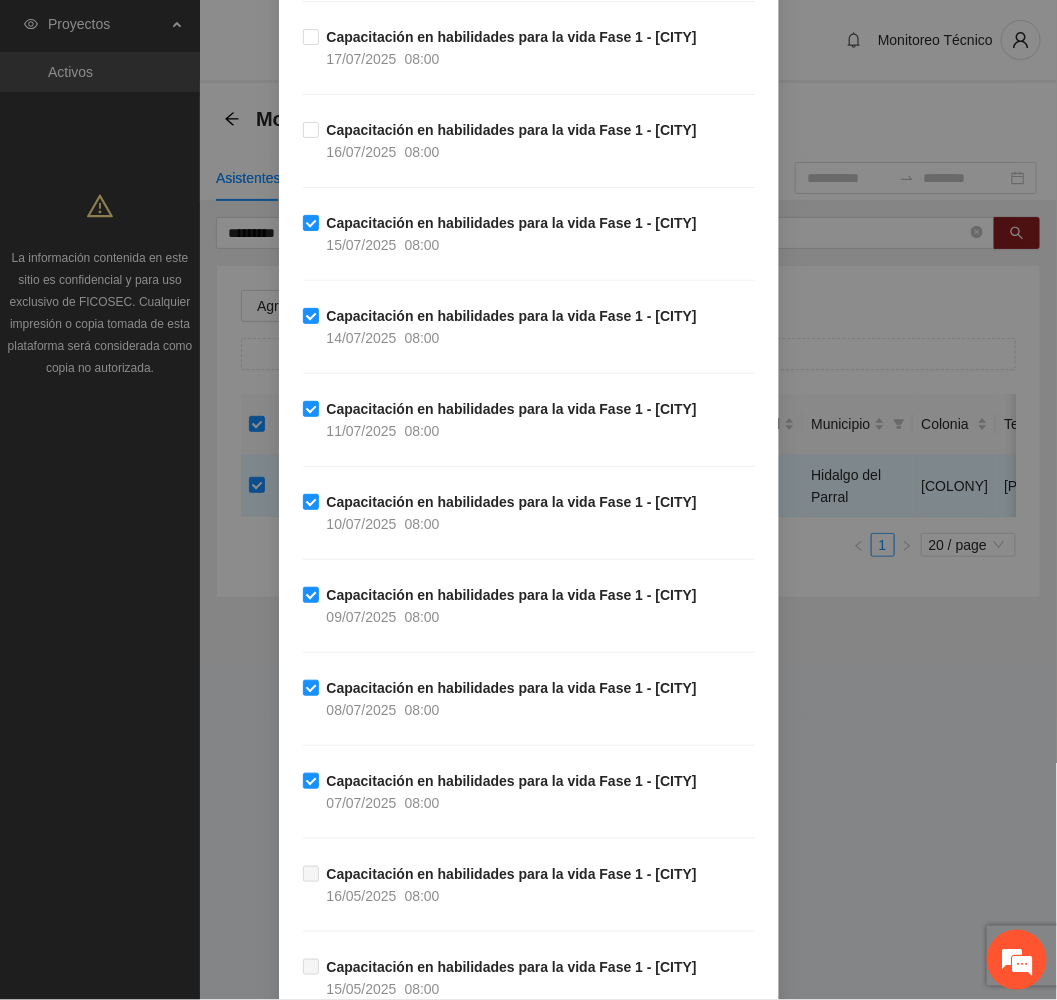 click on "Capacitación en habilidades para la vida Fase 1 - [CITY] 17/07/2025 08:00" at bounding box center (529, 72) 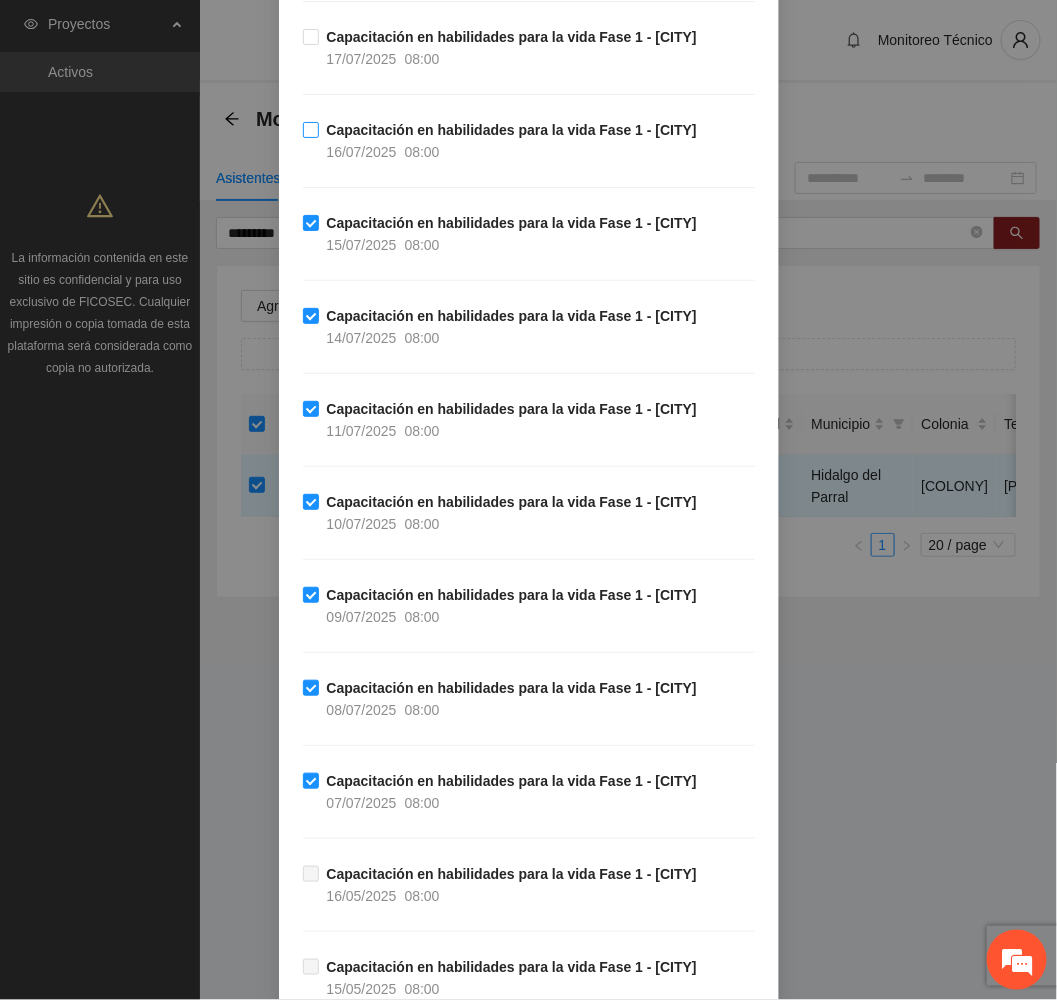click on "16/07/2025" at bounding box center (362, 152) 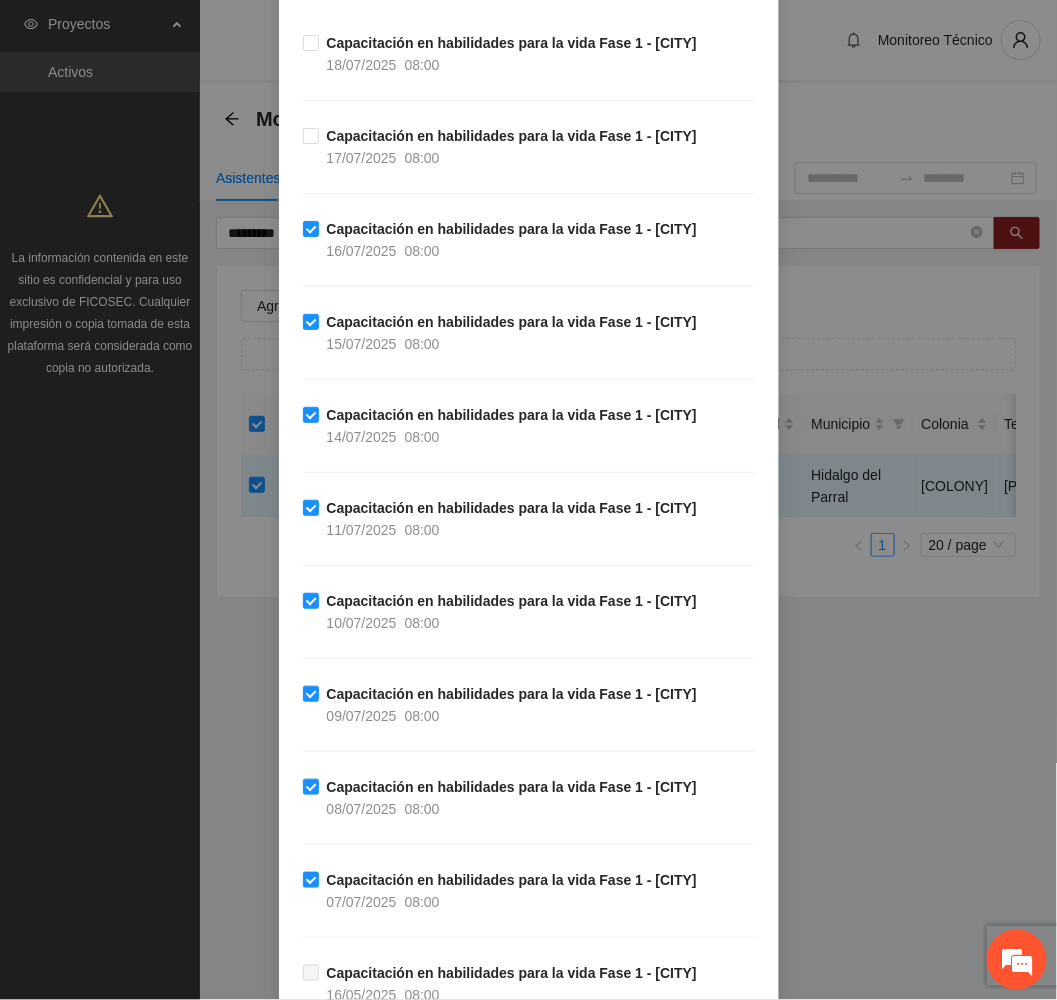 scroll, scrollTop: 150, scrollLeft: 0, axis: vertical 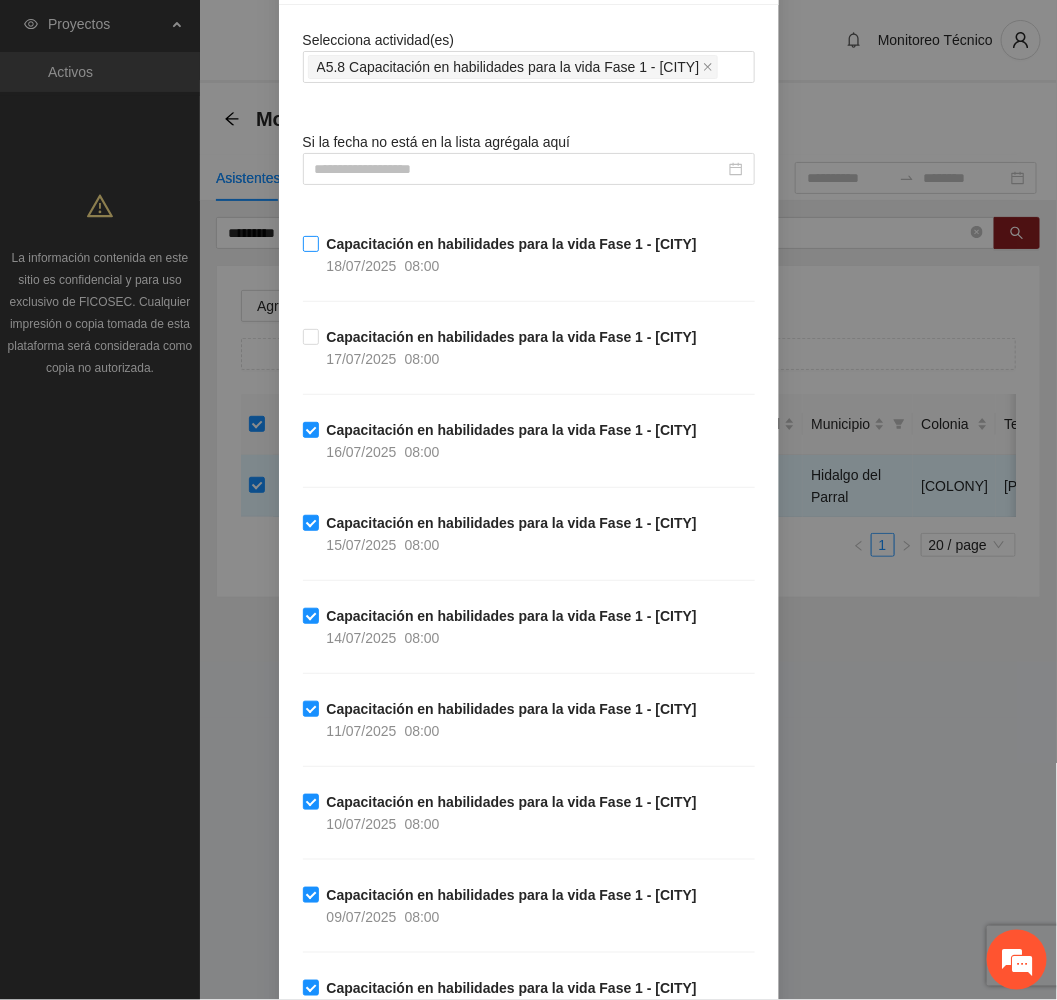 click on "Capacitación en habilidades para la vida Fase 1 - [CITY]" at bounding box center [512, 244] 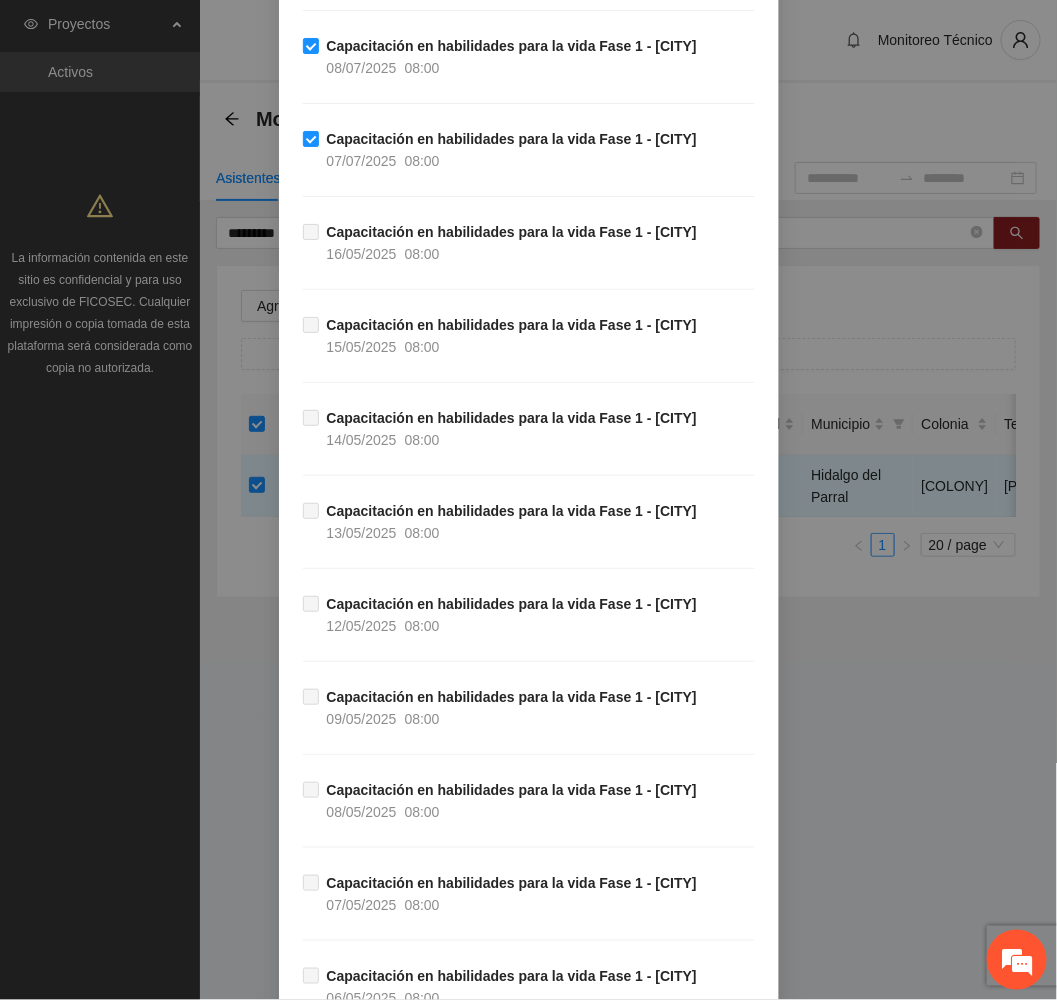 scroll, scrollTop: 1404, scrollLeft: 0, axis: vertical 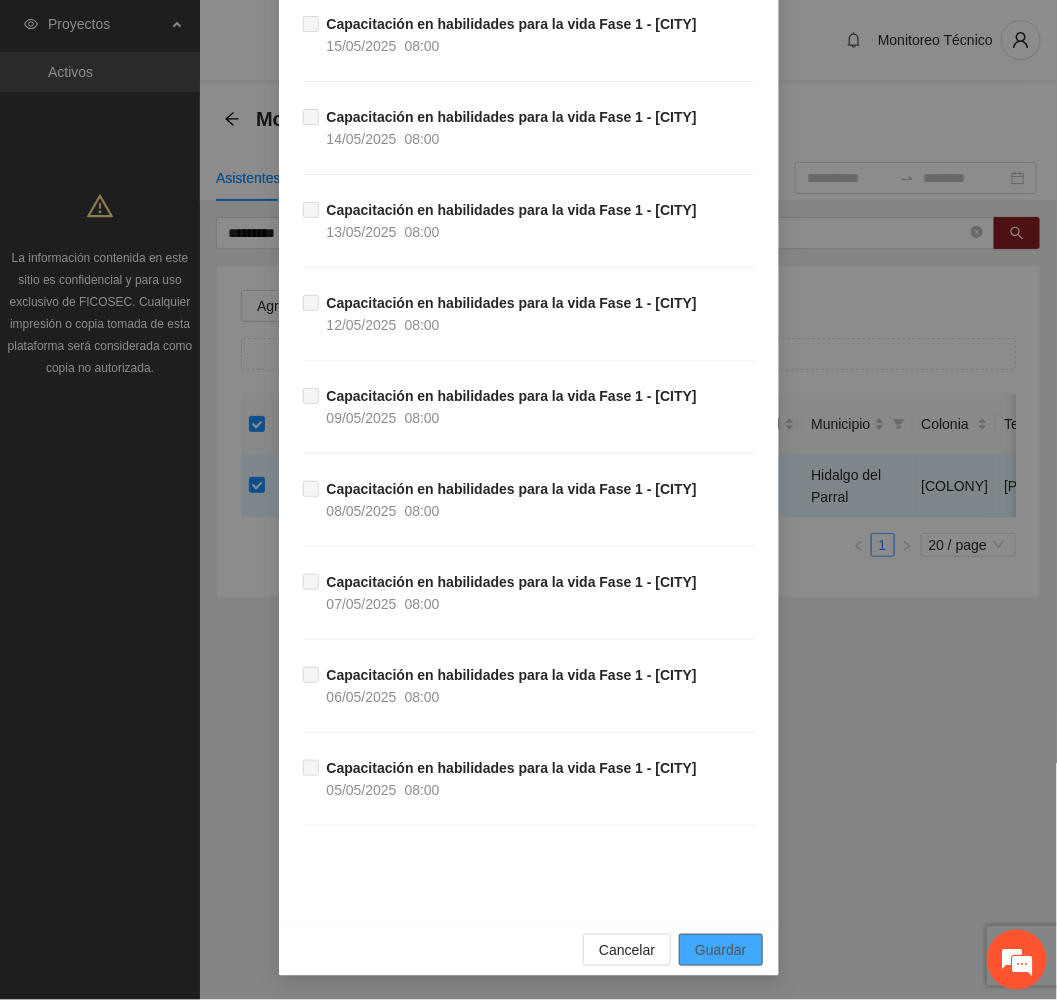click on "Guardar" at bounding box center [720, 950] 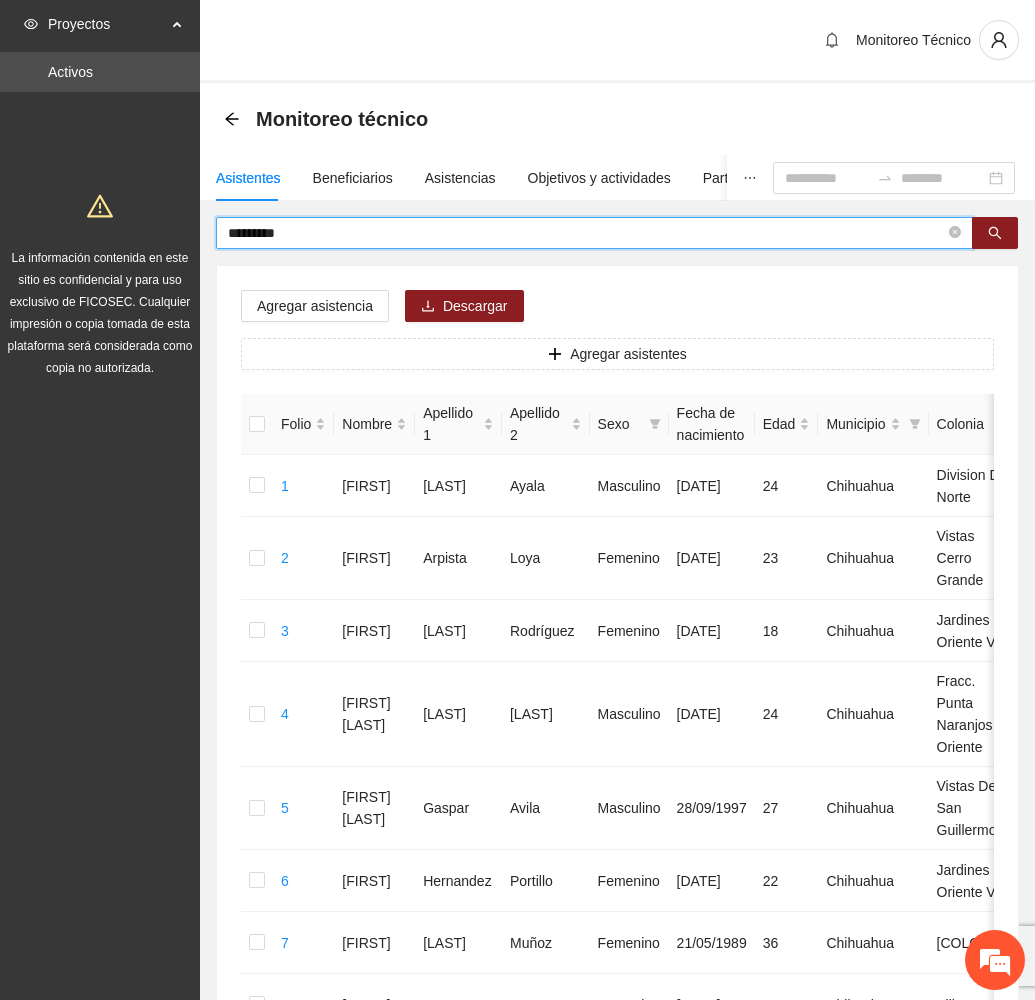 click on "*********" at bounding box center (586, 233) 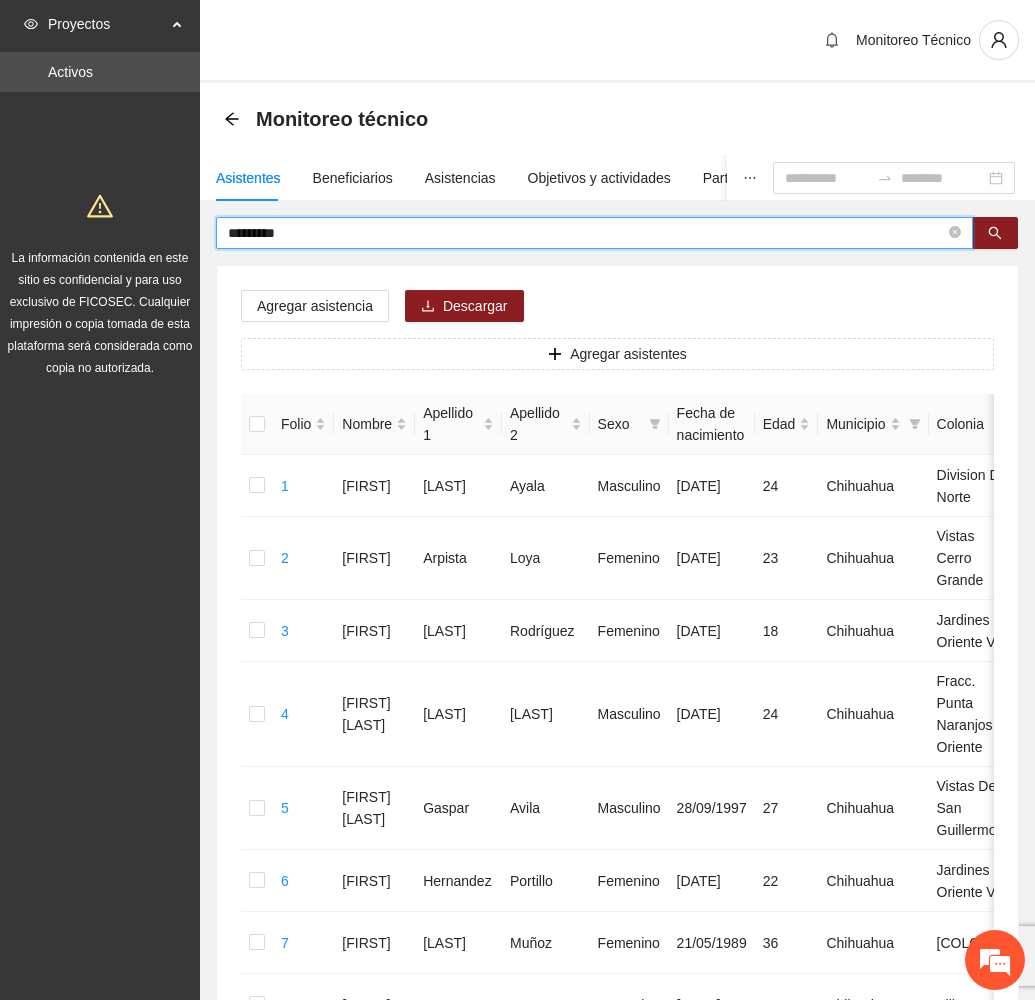 drag, startPoint x: 331, startPoint y: 238, endPoint x: 48, endPoint y: 249, distance: 283.2137 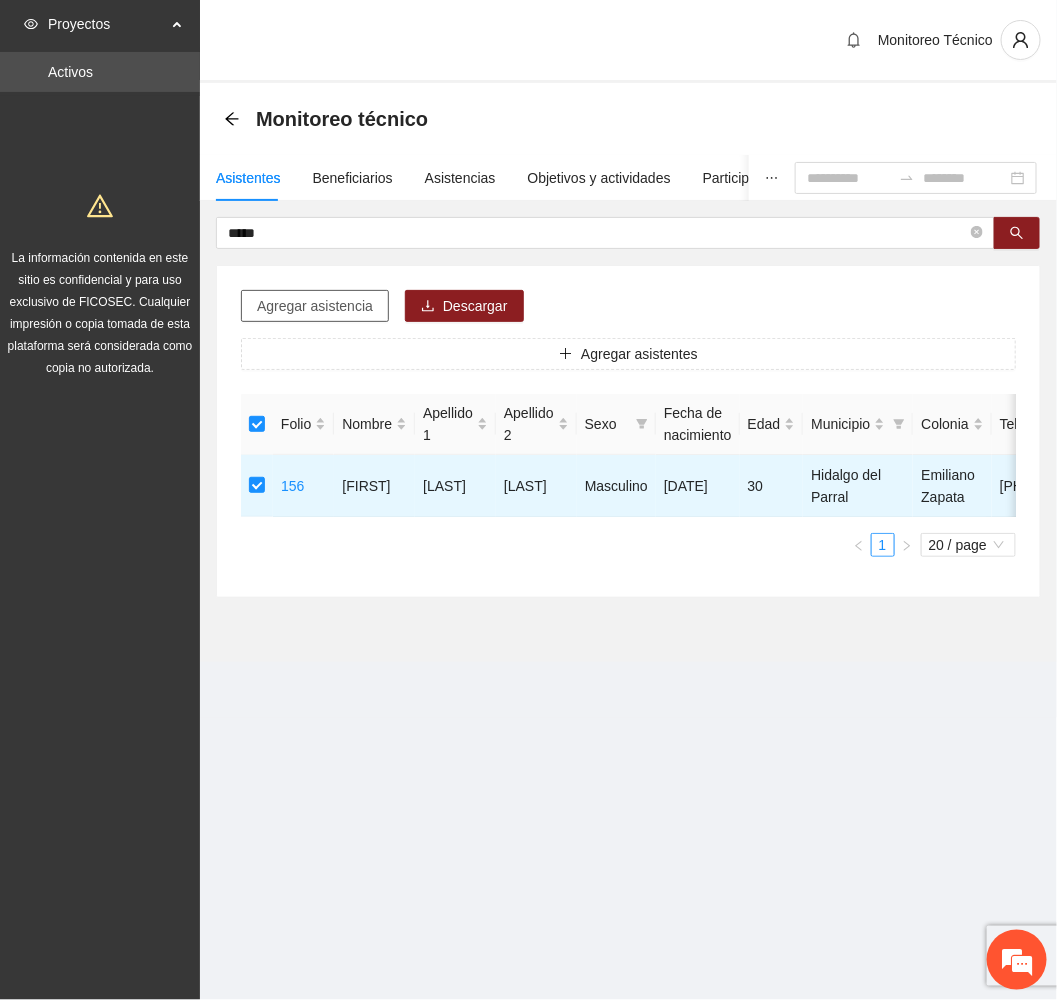 click on "Agregar asistencia" at bounding box center [315, 306] 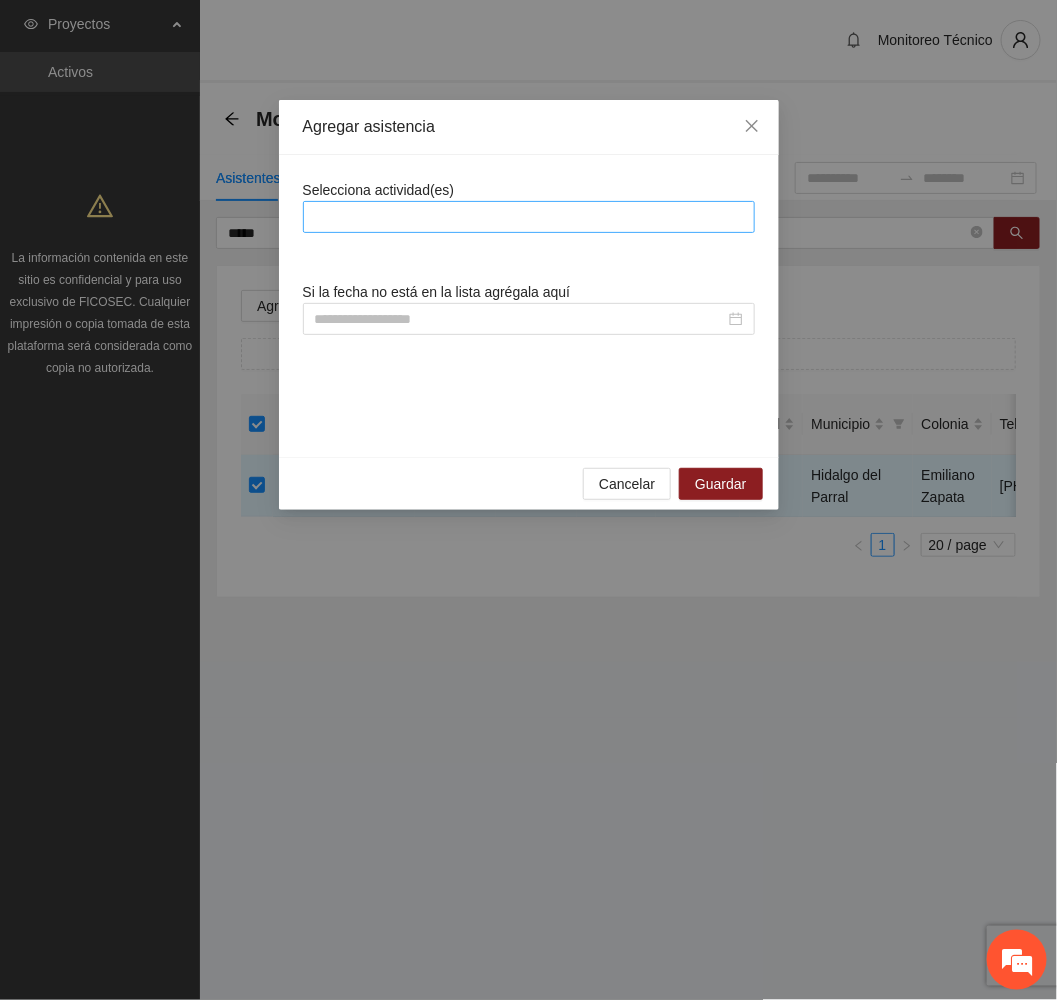 click at bounding box center (529, 217) 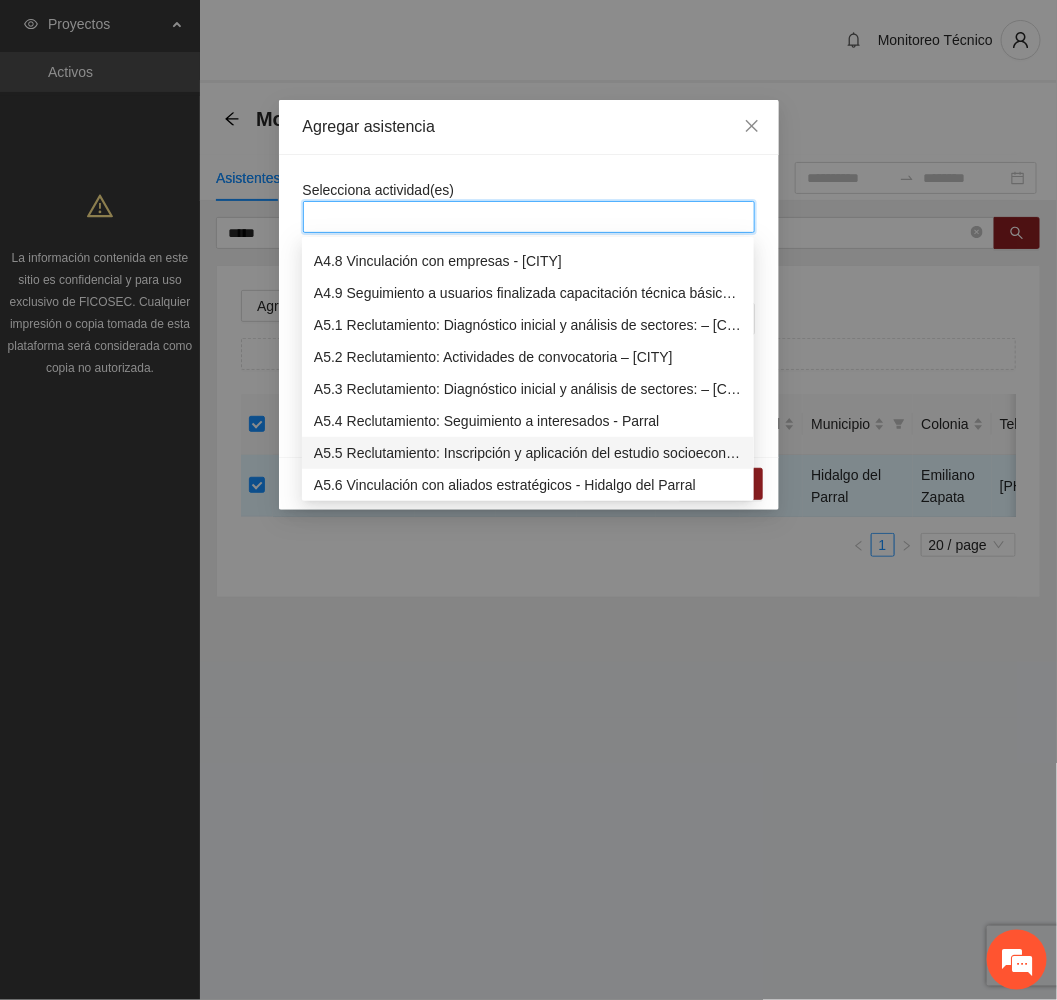 scroll, scrollTop: 1650, scrollLeft: 0, axis: vertical 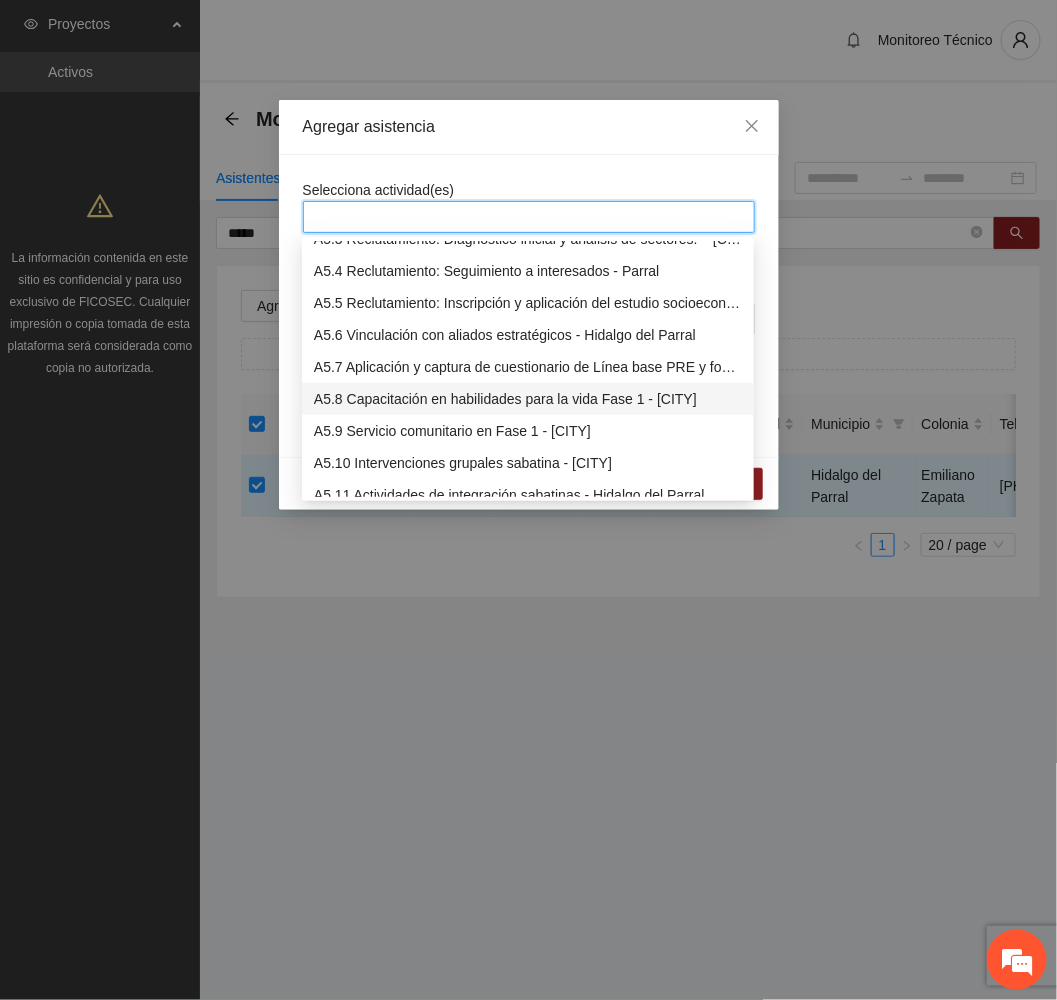 click on "A5.8 Capacitación en habilidades para la vida Fase 1 - [CITY]" at bounding box center [528, 399] 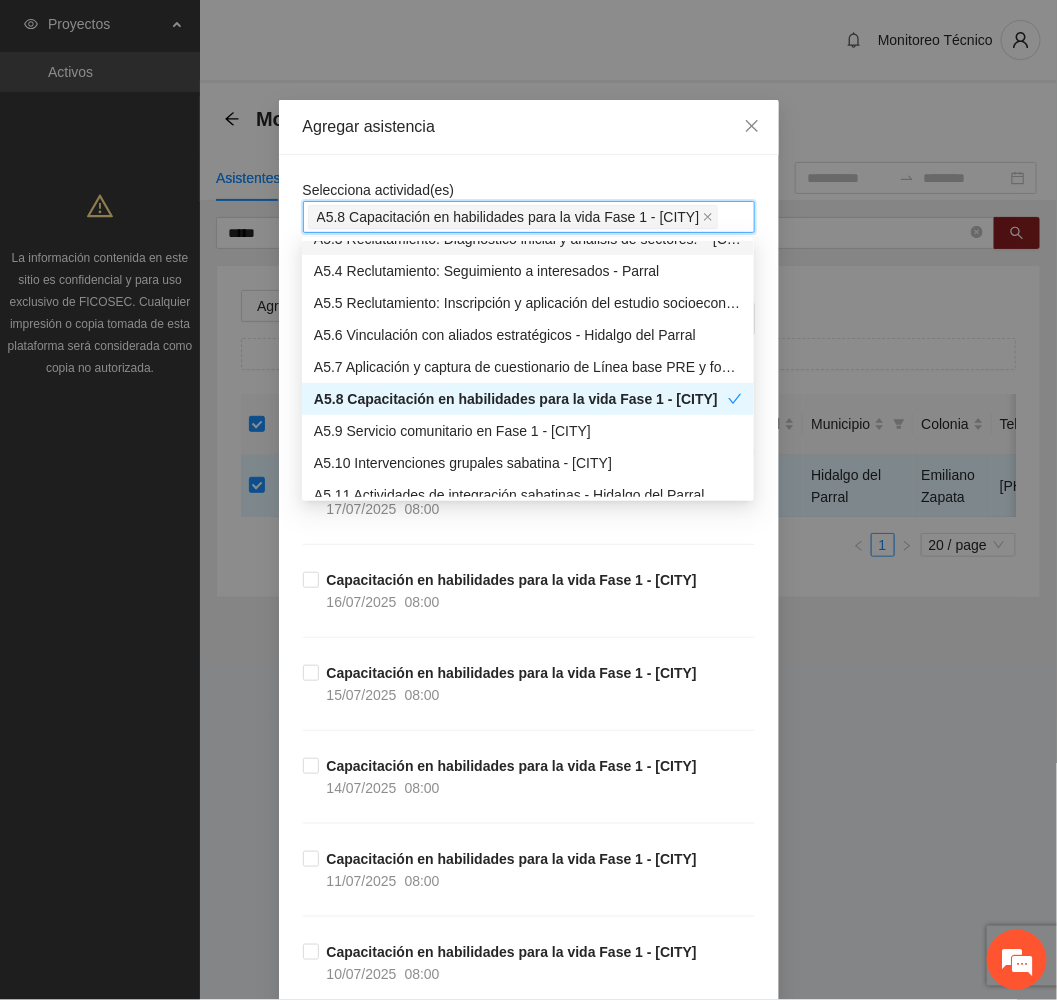 click on "Agregar asistencia" at bounding box center (529, 127) 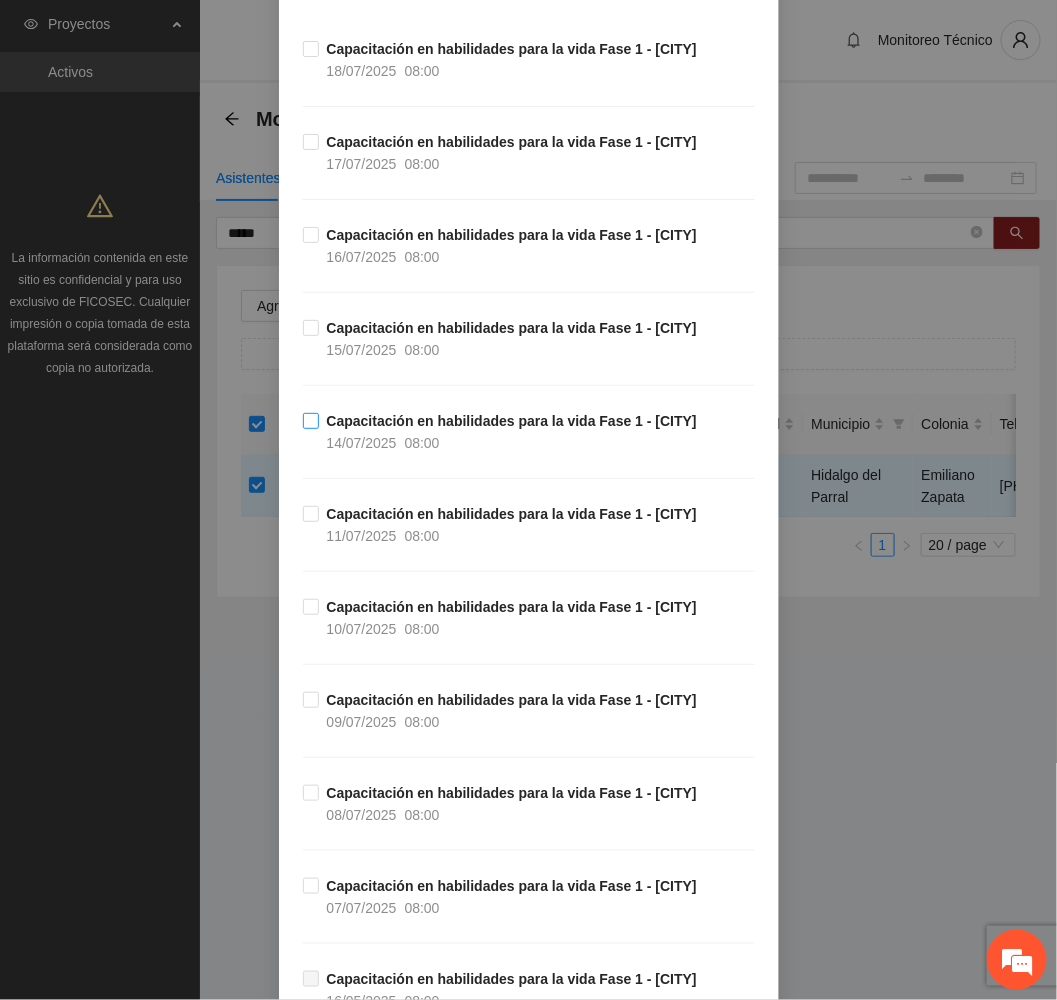 scroll, scrollTop: 450, scrollLeft: 0, axis: vertical 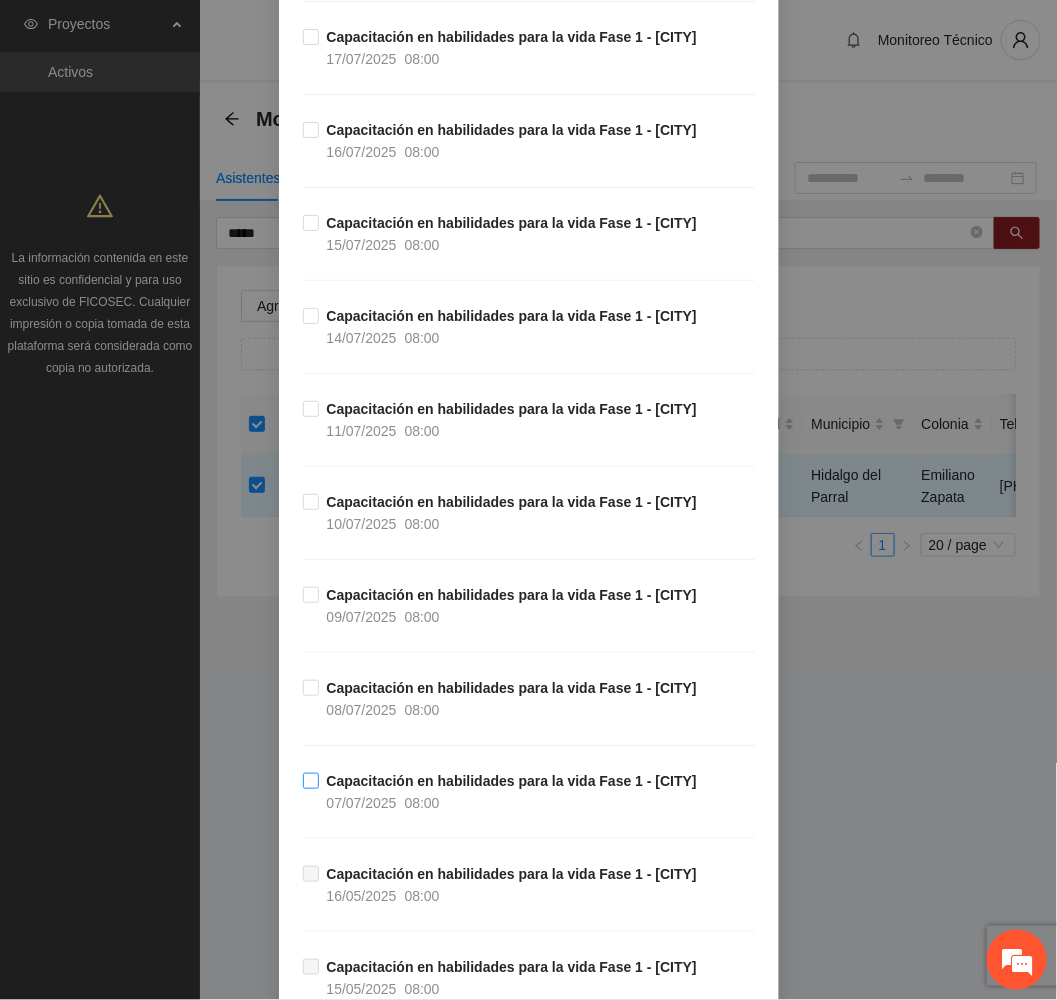 click on "Capacitación en habilidades para la vida Fase 1 - [CITY]" at bounding box center [512, 781] 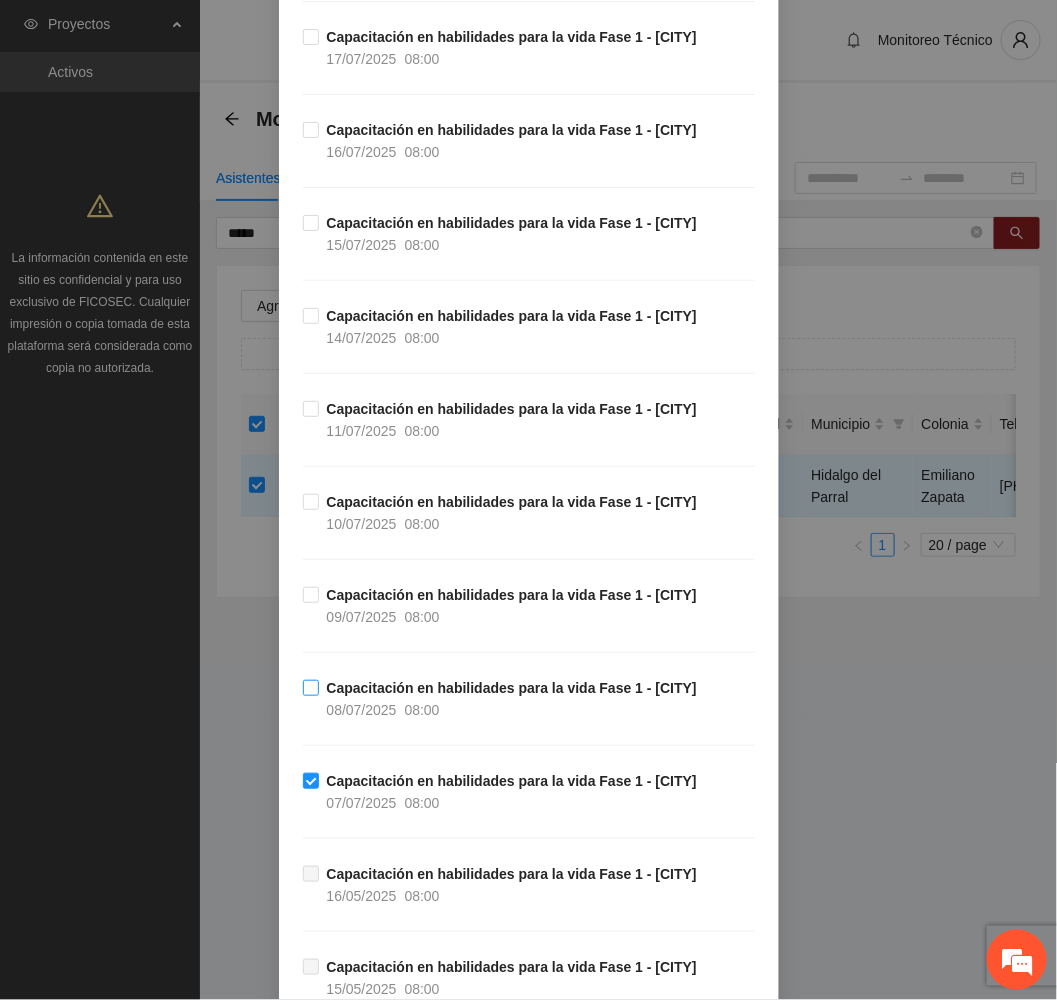 click on "Capacitación en habilidades para la vida Fase 1 - [CITY]" at bounding box center (512, 688) 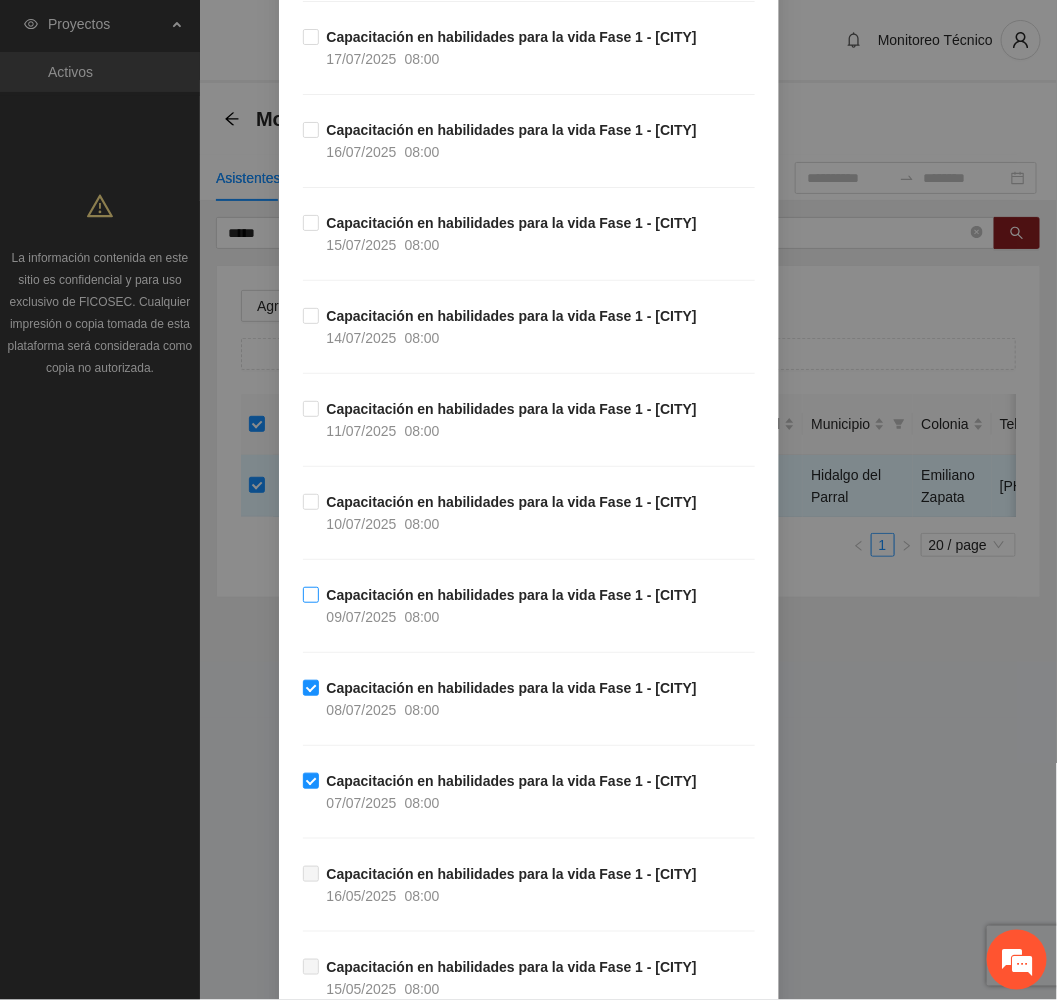 click on "Capacitación en habilidades para la vida Fase 1 - [CITY]" at bounding box center [512, 595] 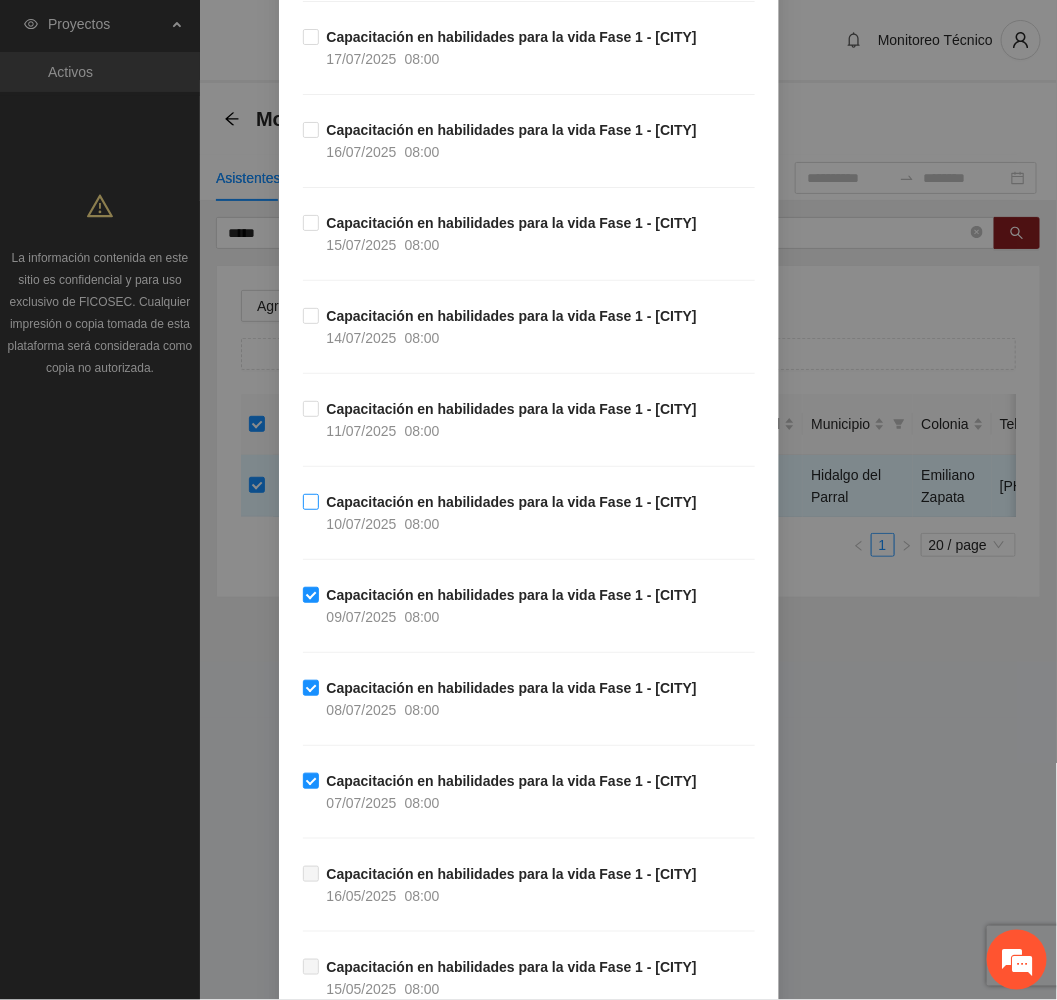 click on "Capacitación en habilidades para la vida Fase 1 - [CITY]" at bounding box center (512, 502) 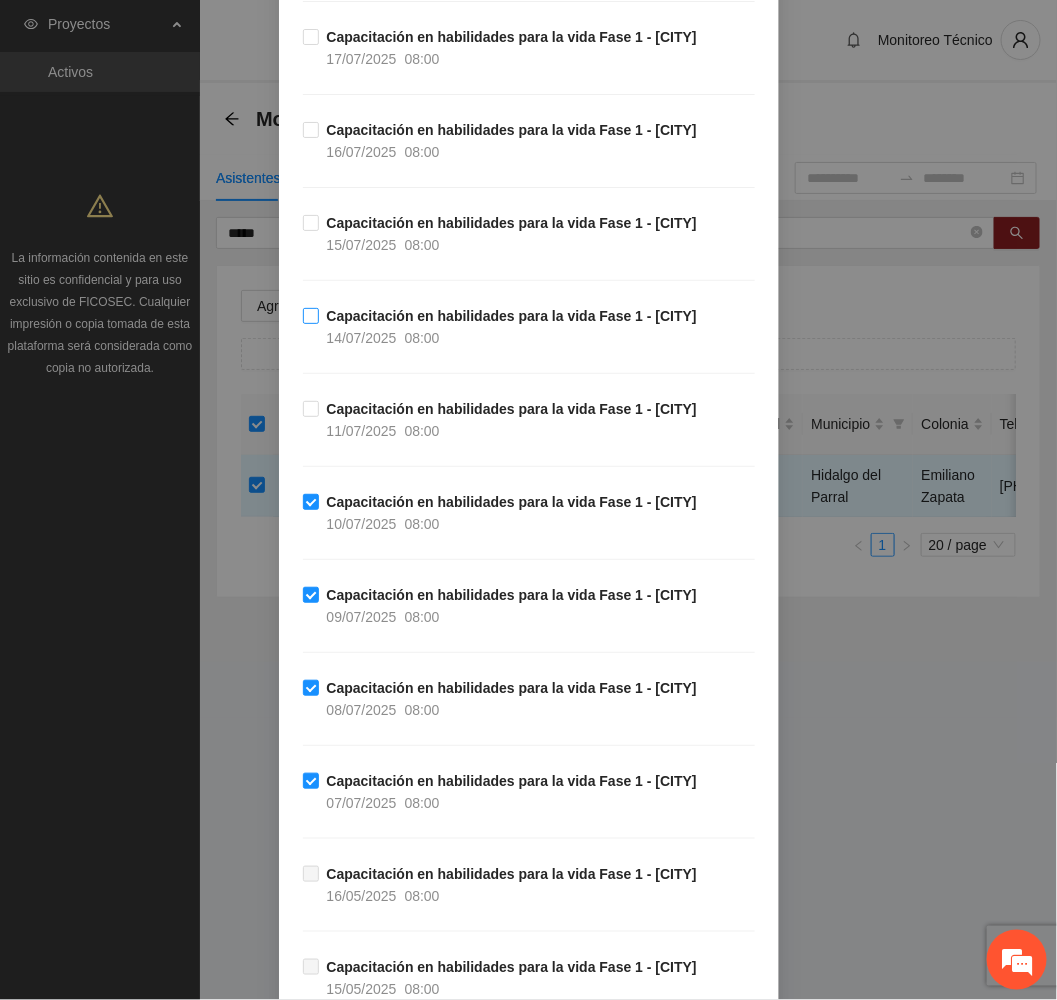 click on "Capacitación en habilidades para la vida Fase 1 - [CITY]" at bounding box center (512, 316) 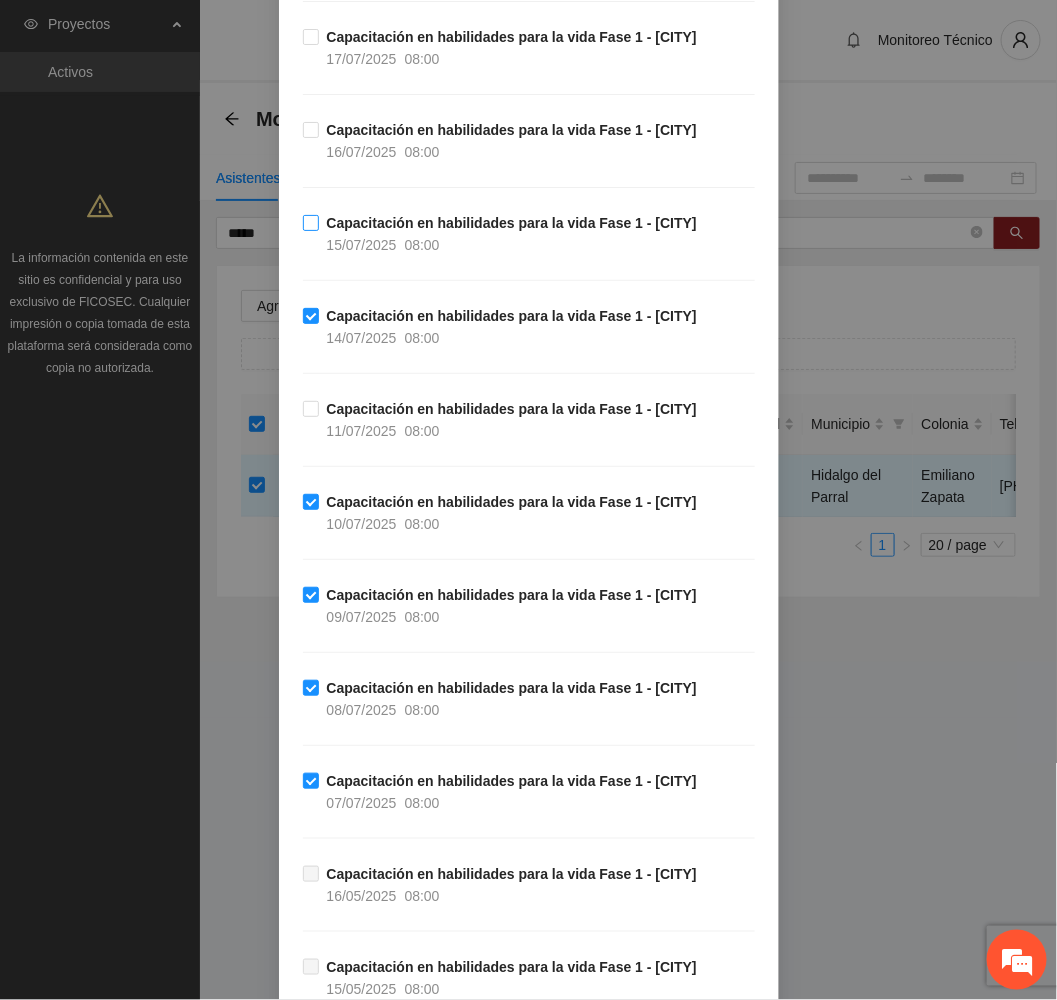 click on "Capacitación en habilidades para la vida Fase 1 - [CITY]" at bounding box center [512, 223] 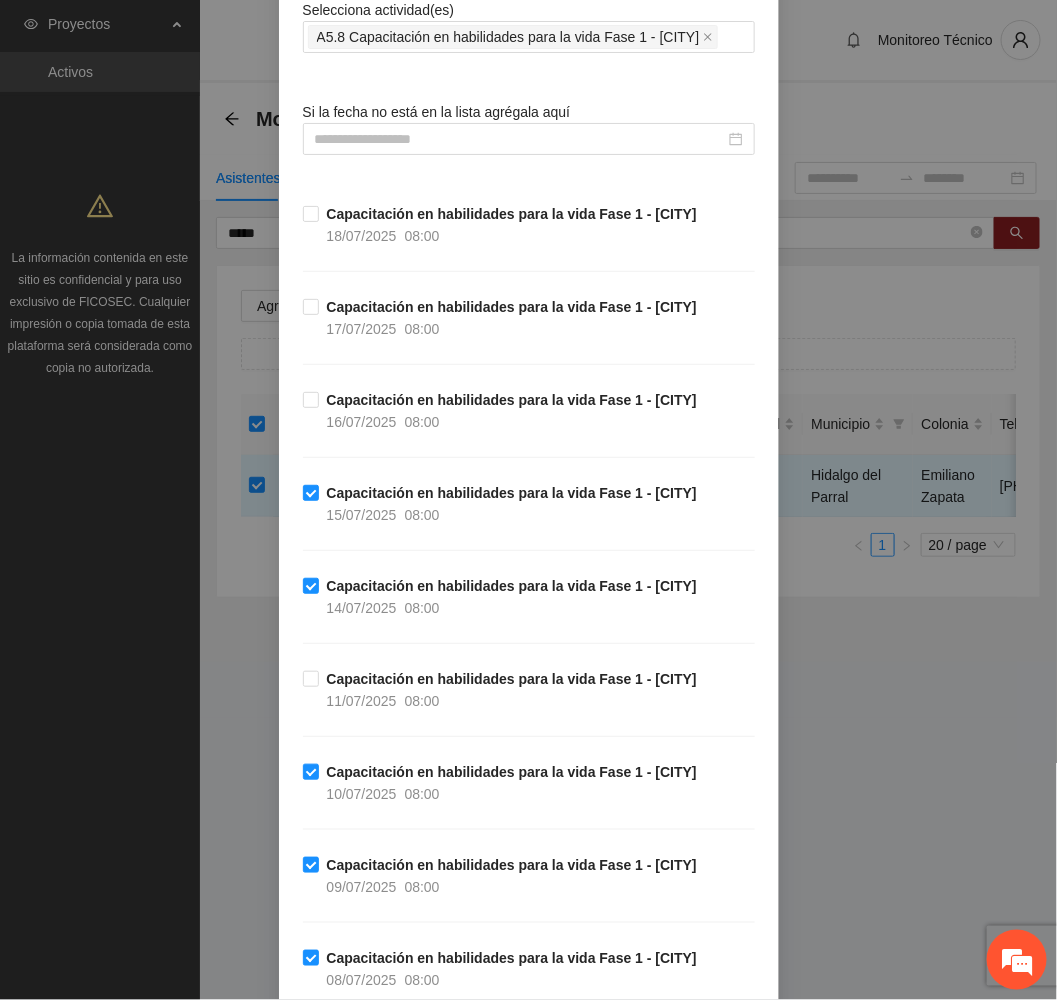scroll, scrollTop: 150, scrollLeft: 0, axis: vertical 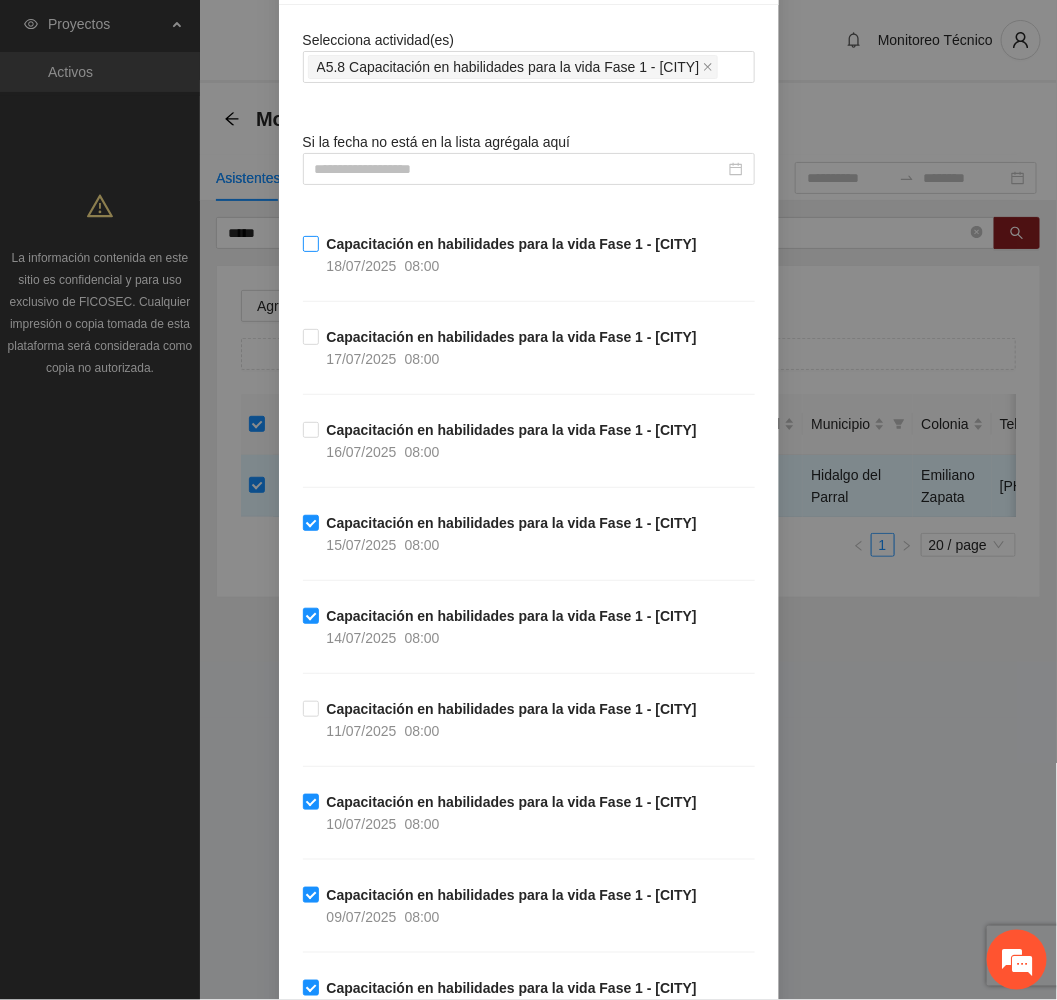 click on "Capacitación en habilidades para la vida Fase 1 - [CITY]" at bounding box center [512, 244] 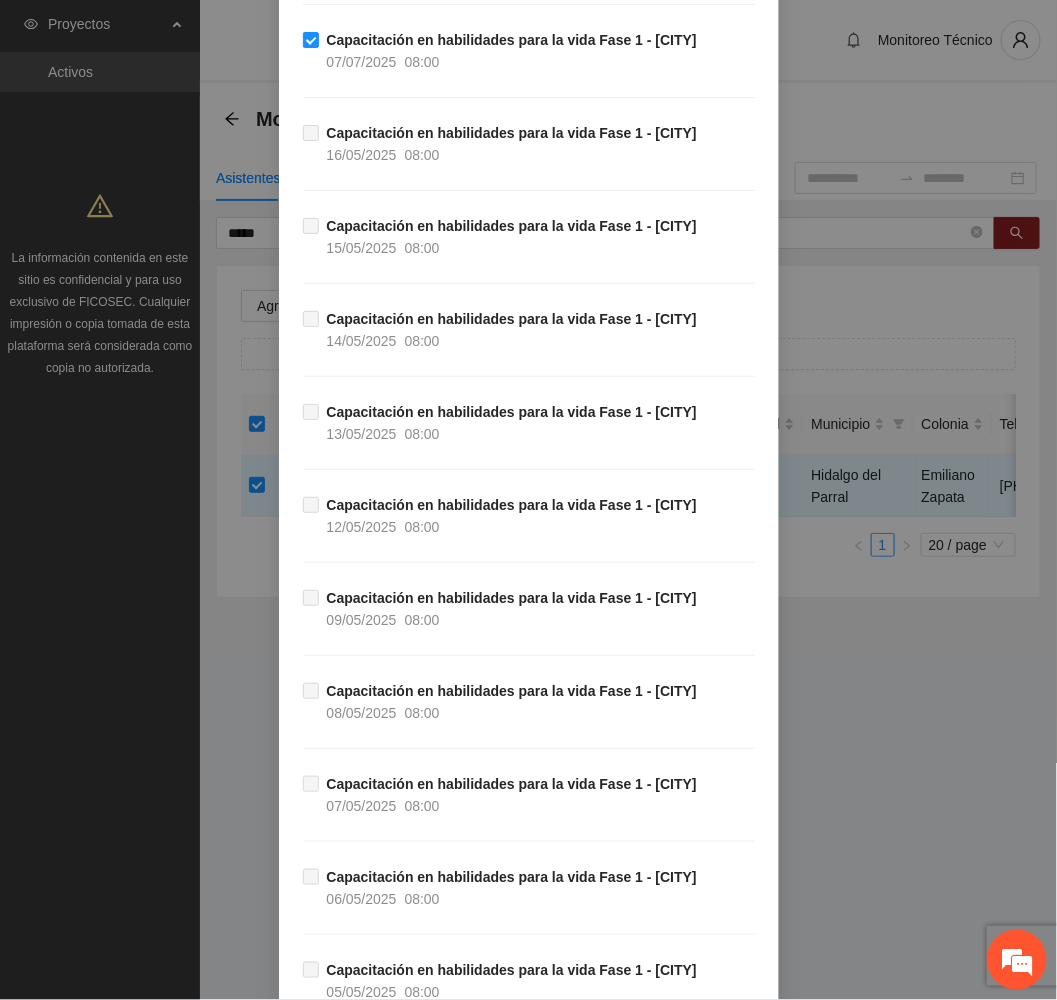 scroll, scrollTop: 1404, scrollLeft: 0, axis: vertical 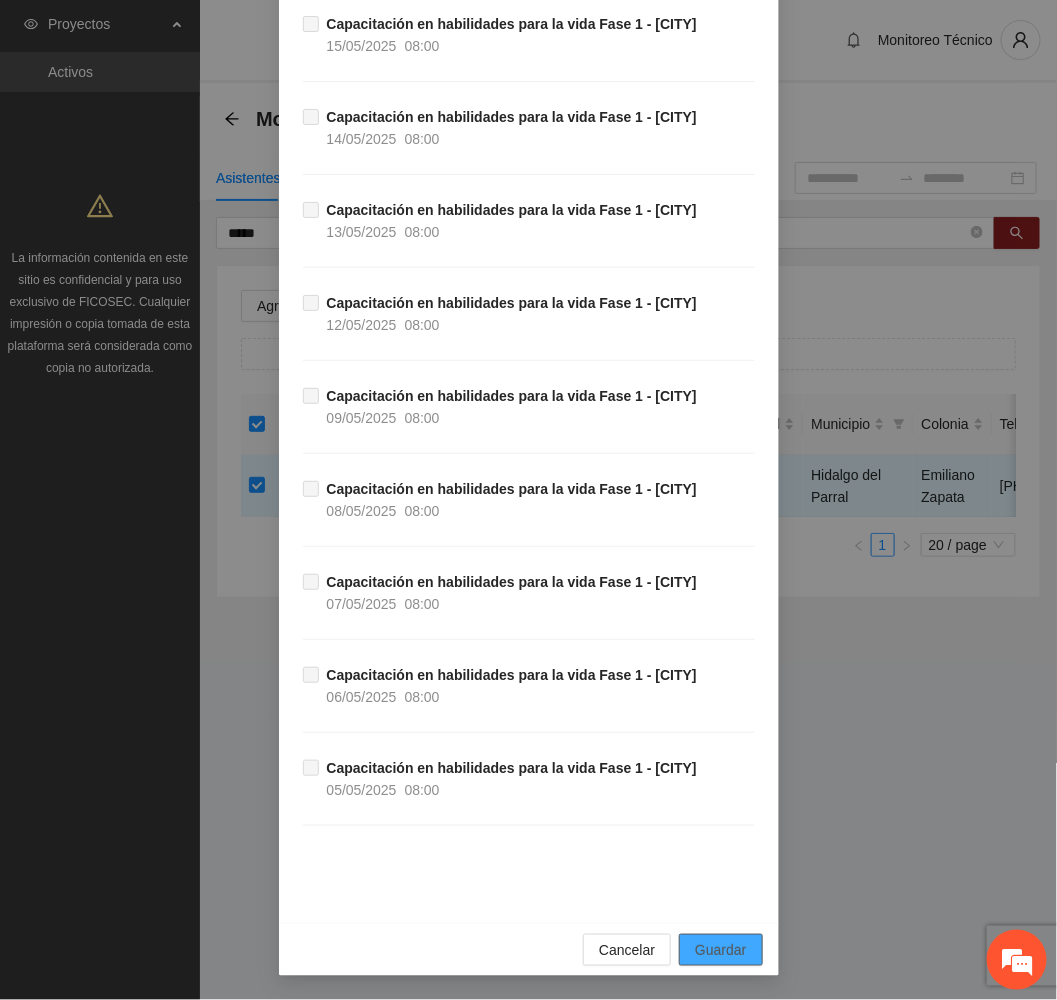 click on "Guardar" at bounding box center (720, 950) 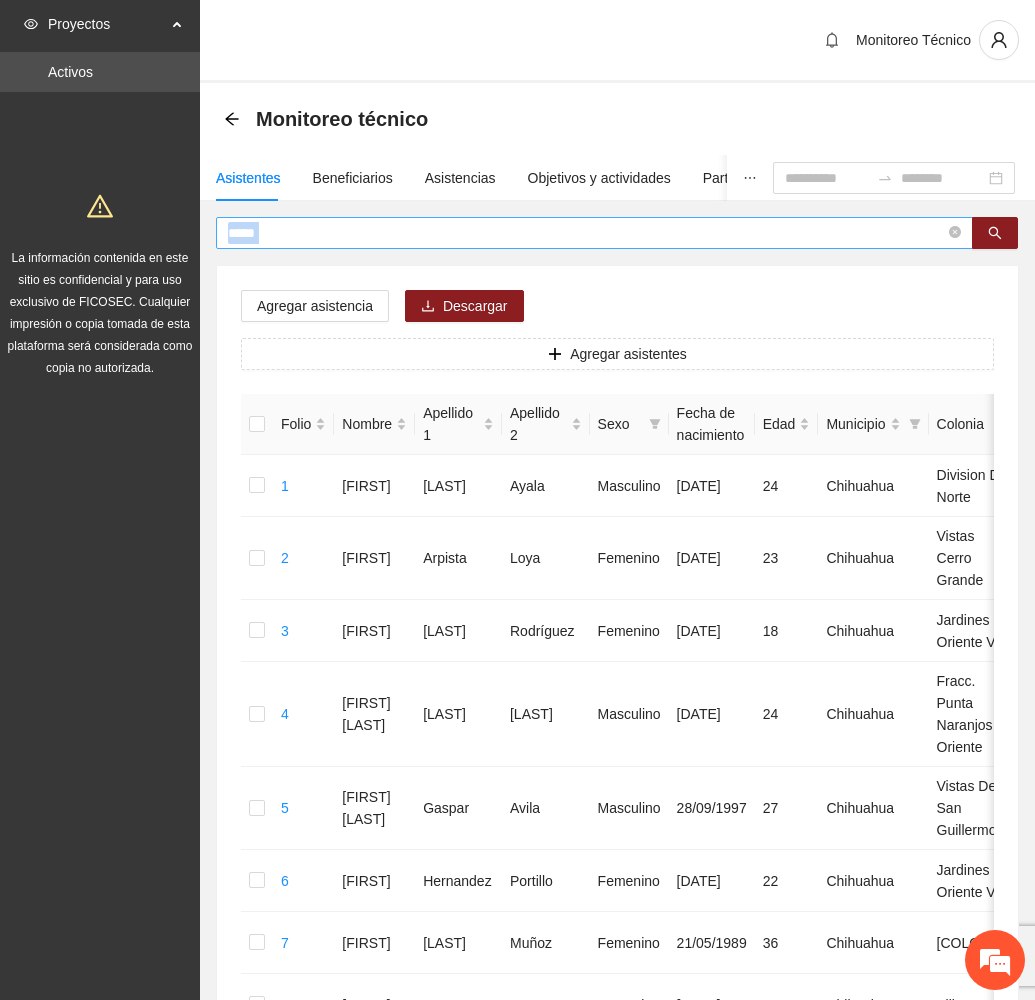 drag, startPoint x: 367, startPoint y: 253, endPoint x: 309, endPoint y: 232, distance: 61.68468 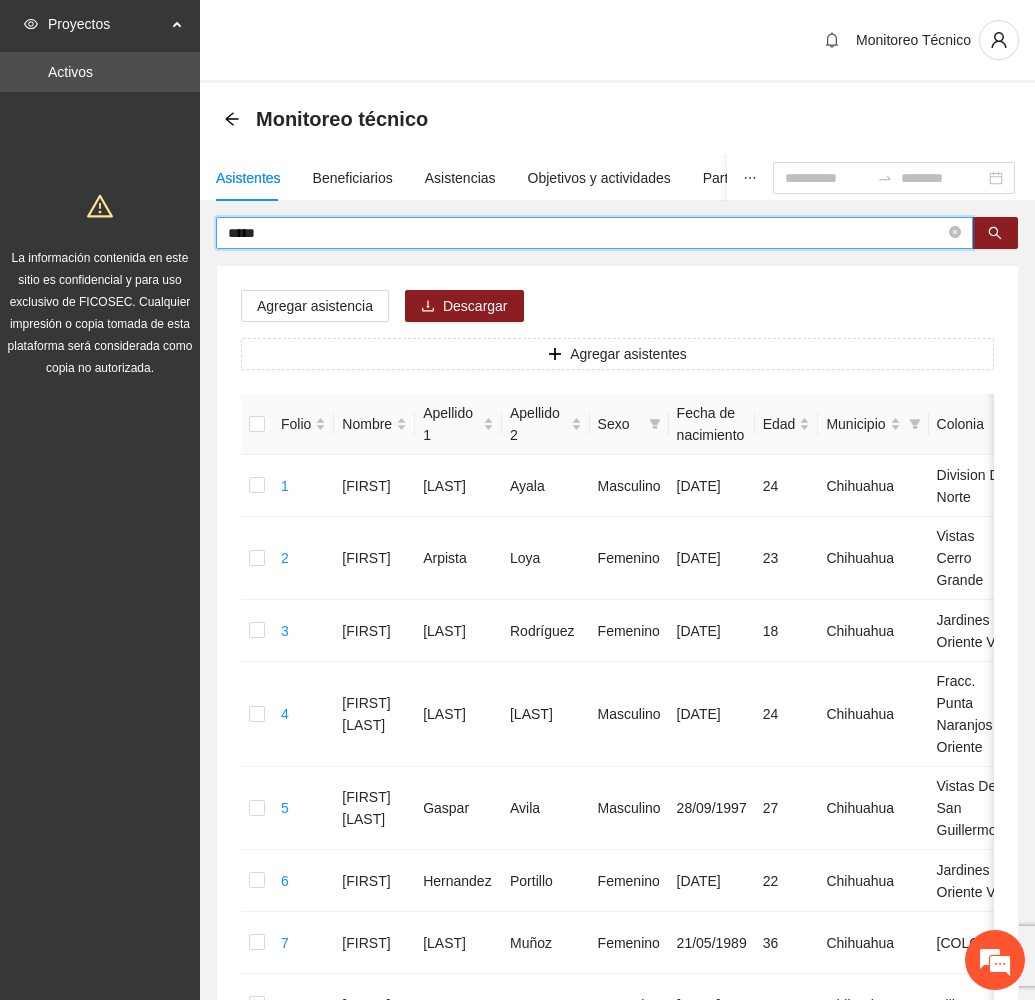 drag, startPoint x: 342, startPoint y: 226, endPoint x: 123, endPoint y: 211, distance: 219.51309 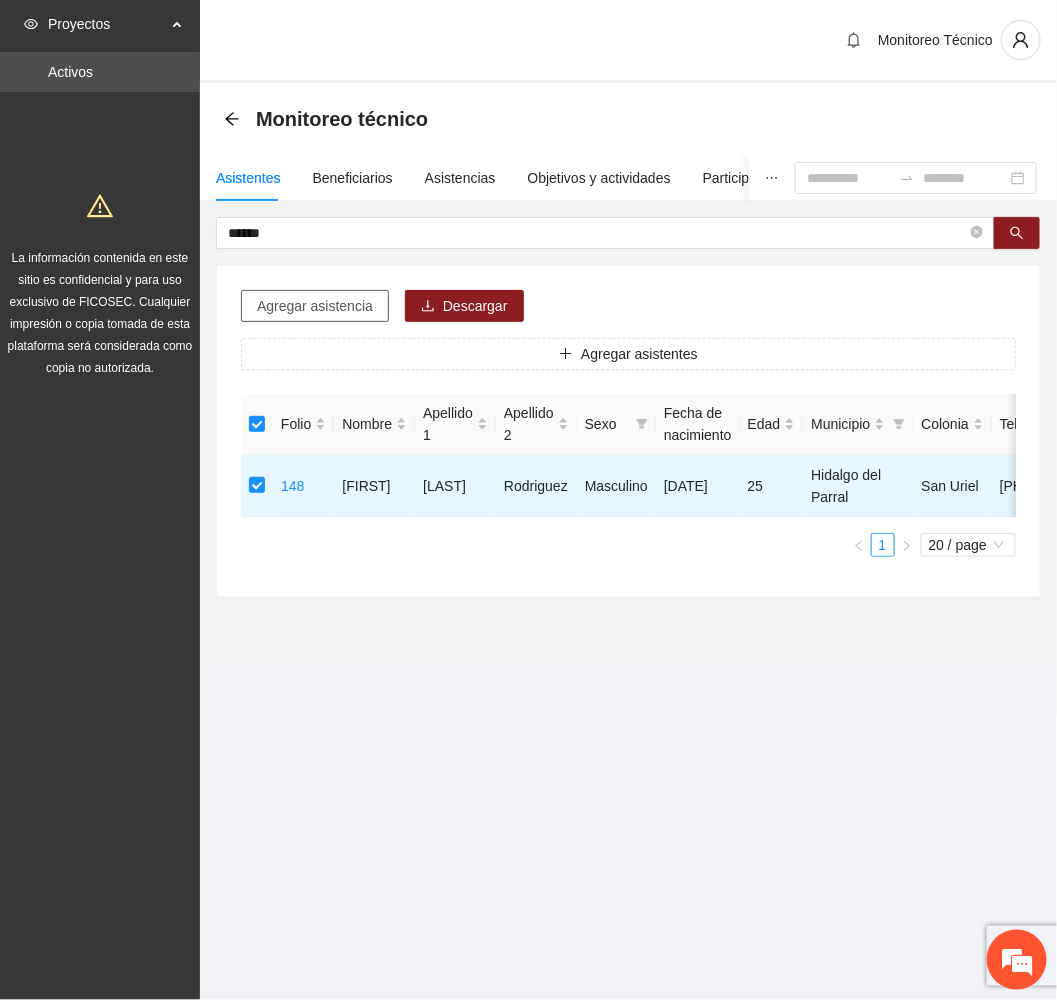 click on "Agregar asistencia" at bounding box center [315, 306] 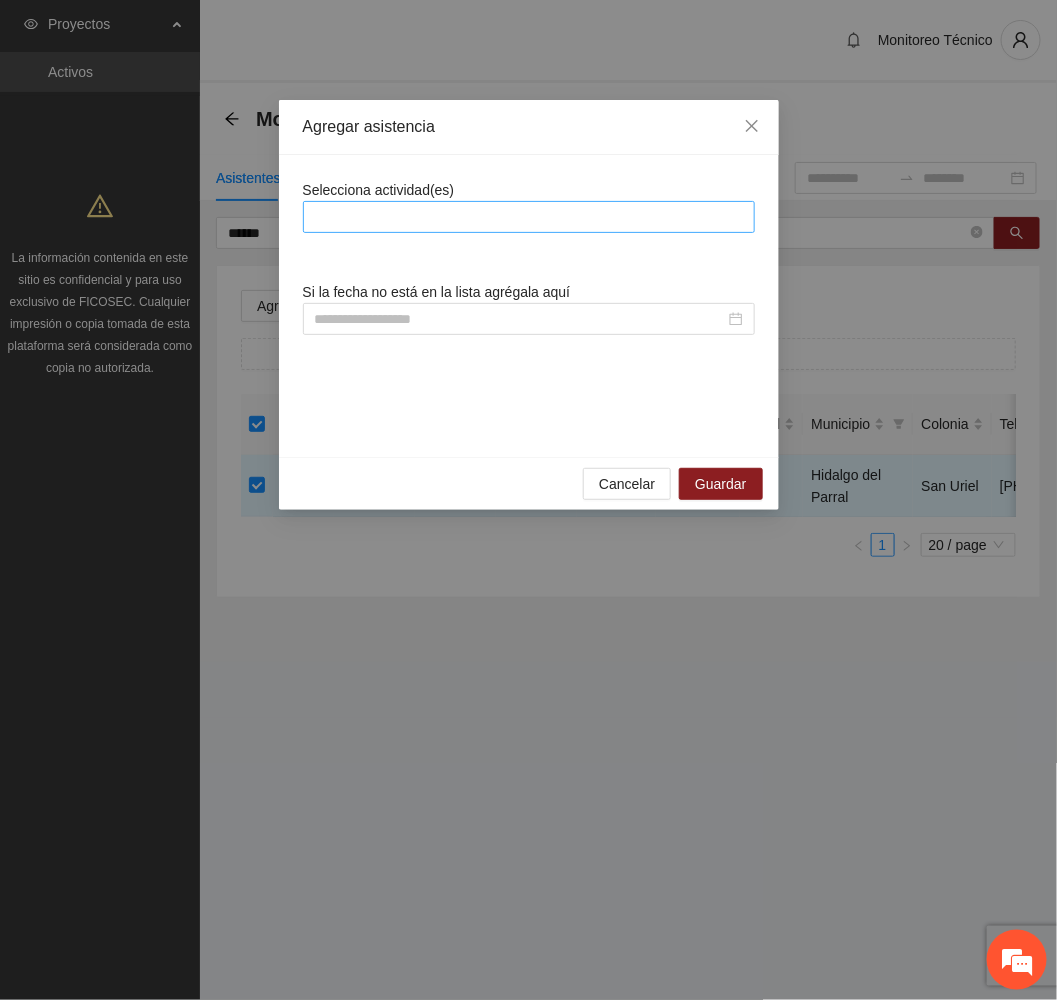 click at bounding box center (529, 217) 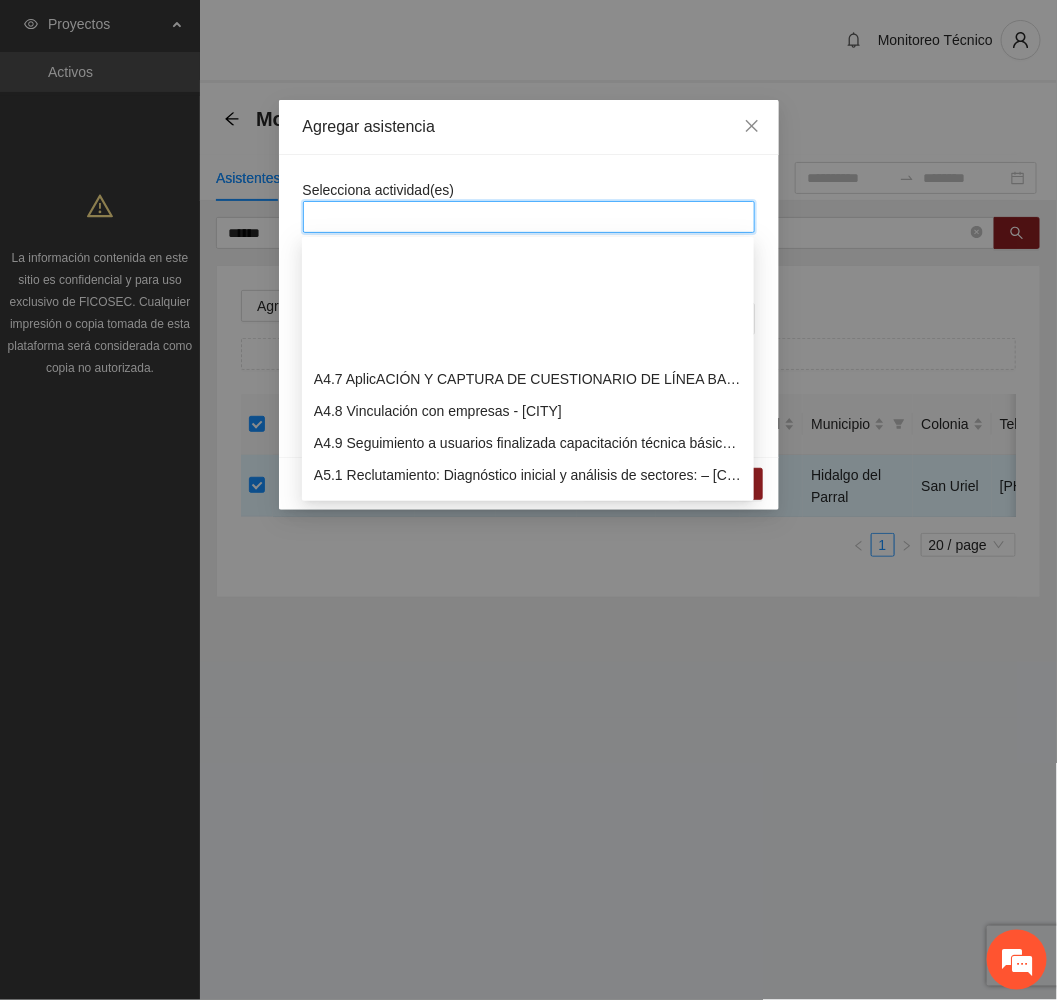scroll, scrollTop: 1650, scrollLeft: 0, axis: vertical 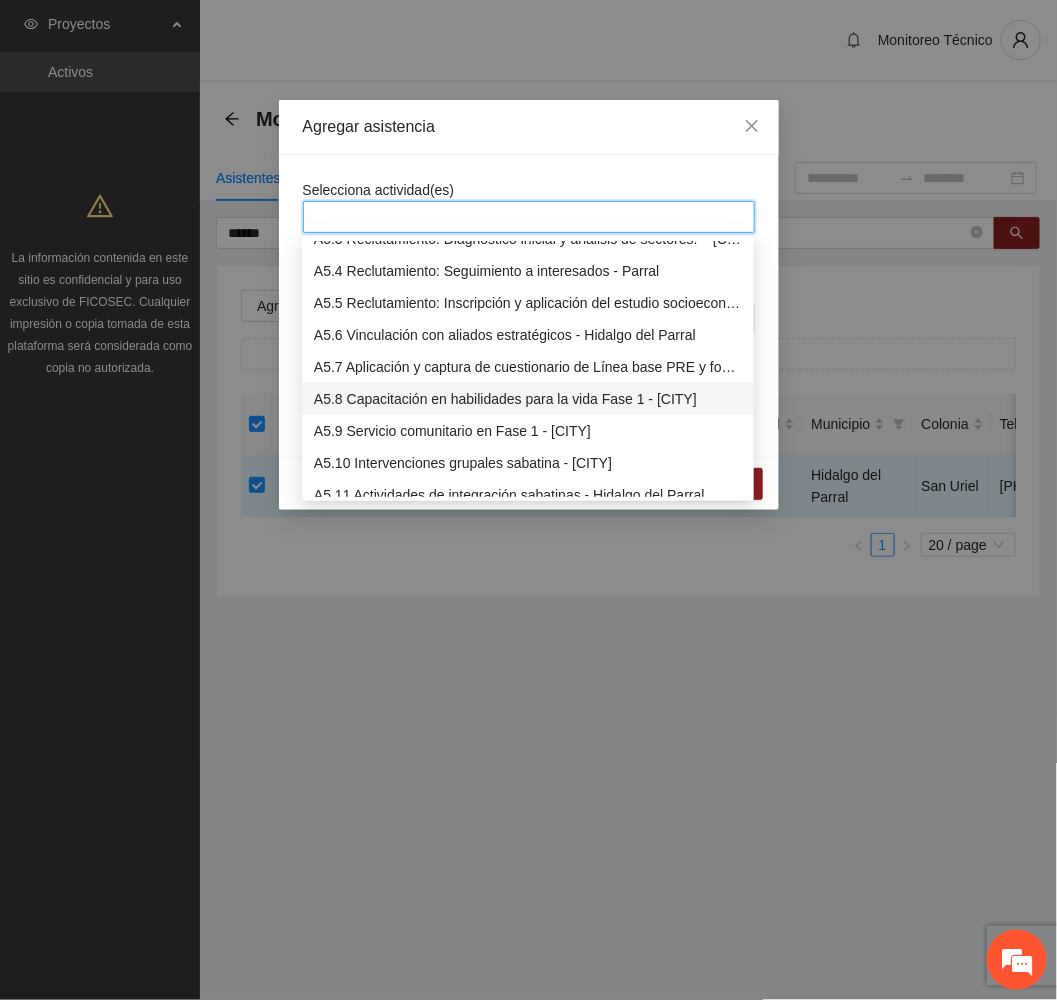 click on "A5.8 Capacitación en habilidades para la vida Fase 1 - [CITY]" at bounding box center (528, 399) 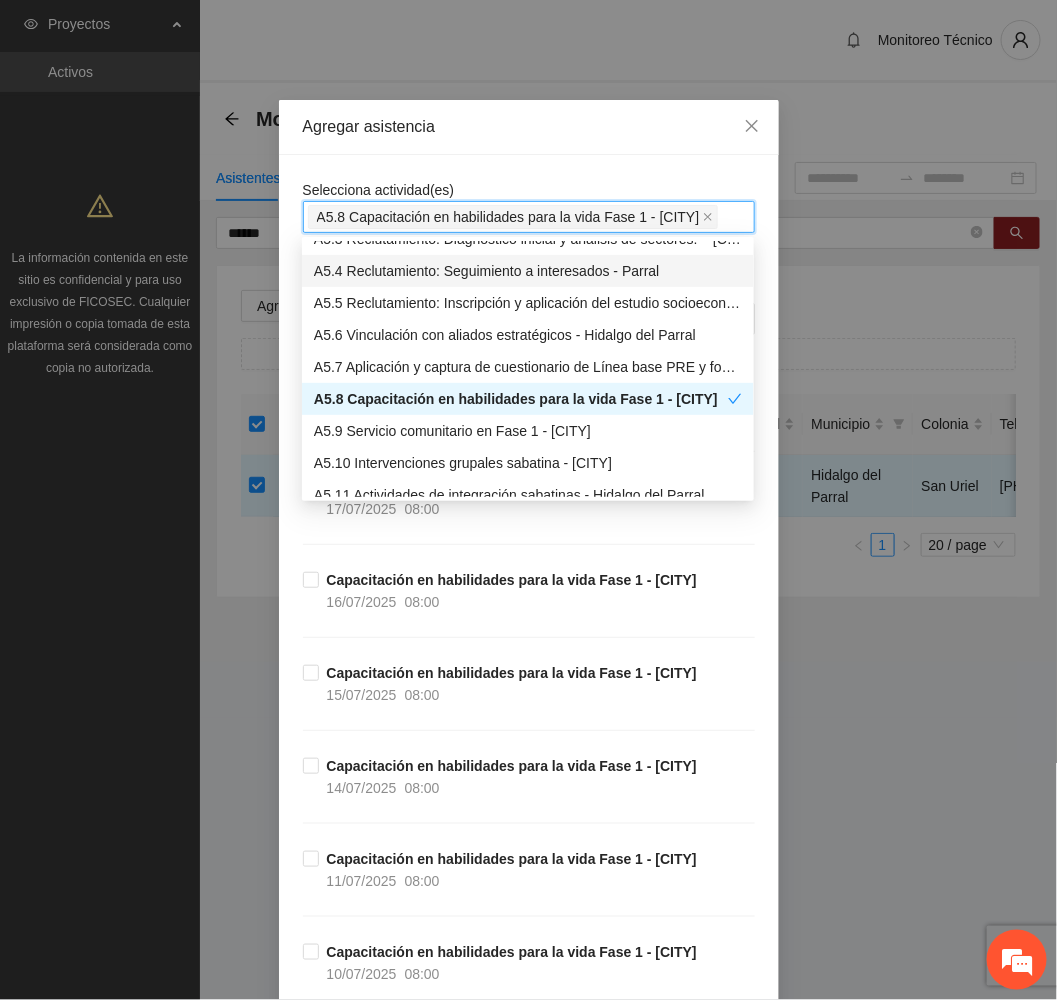 click on "Agregar asistencia" at bounding box center [529, 127] 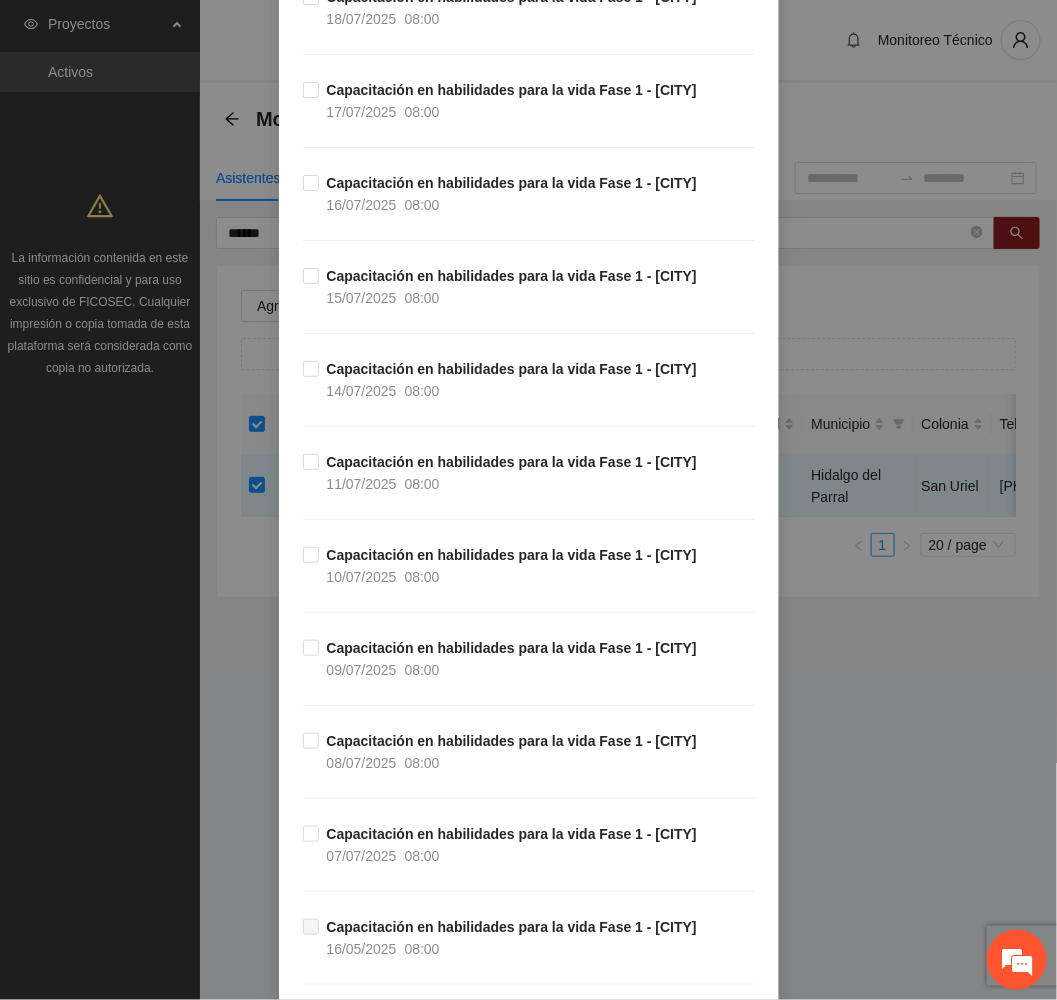 scroll, scrollTop: 450, scrollLeft: 0, axis: vertical 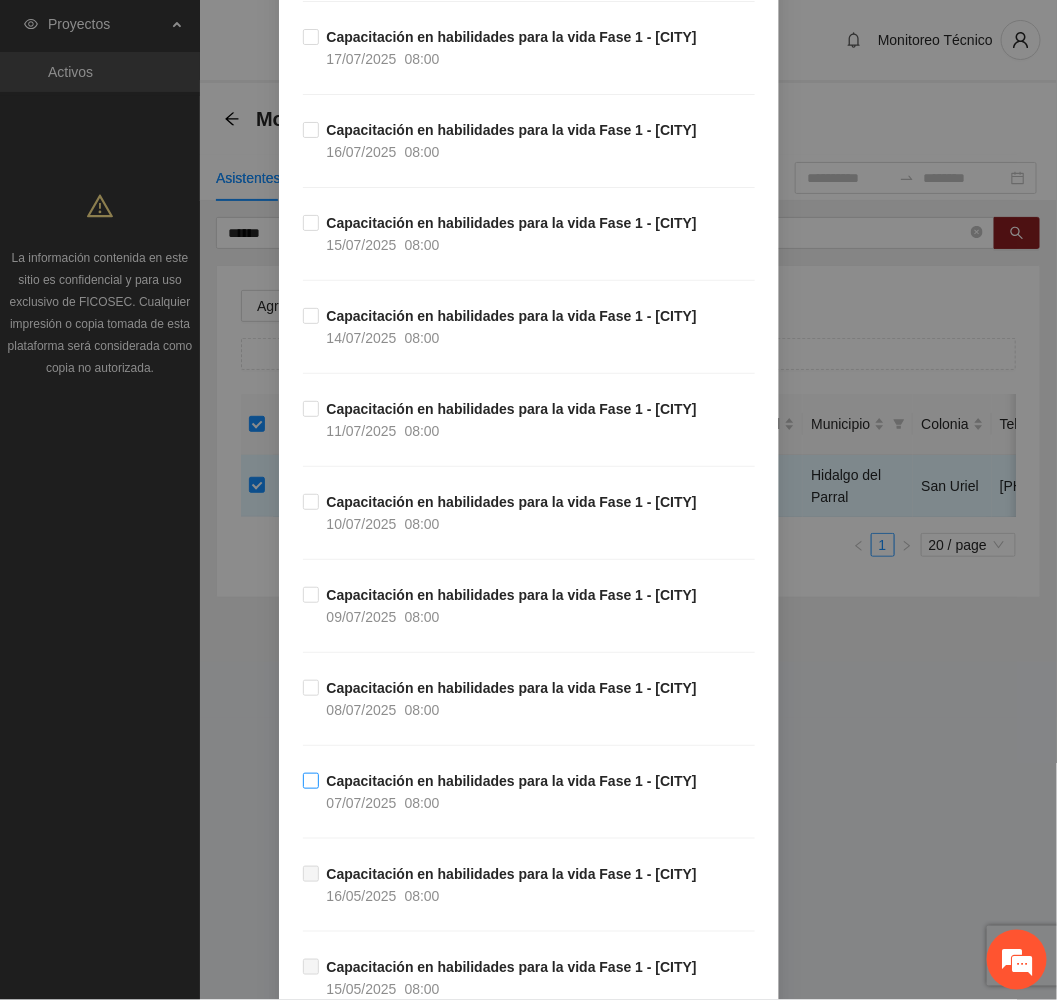 click on "Capacitación en habilidades para la vida Fase 1 - [CITY] [DATE] [TIME]" at bounding box center [512, 792] 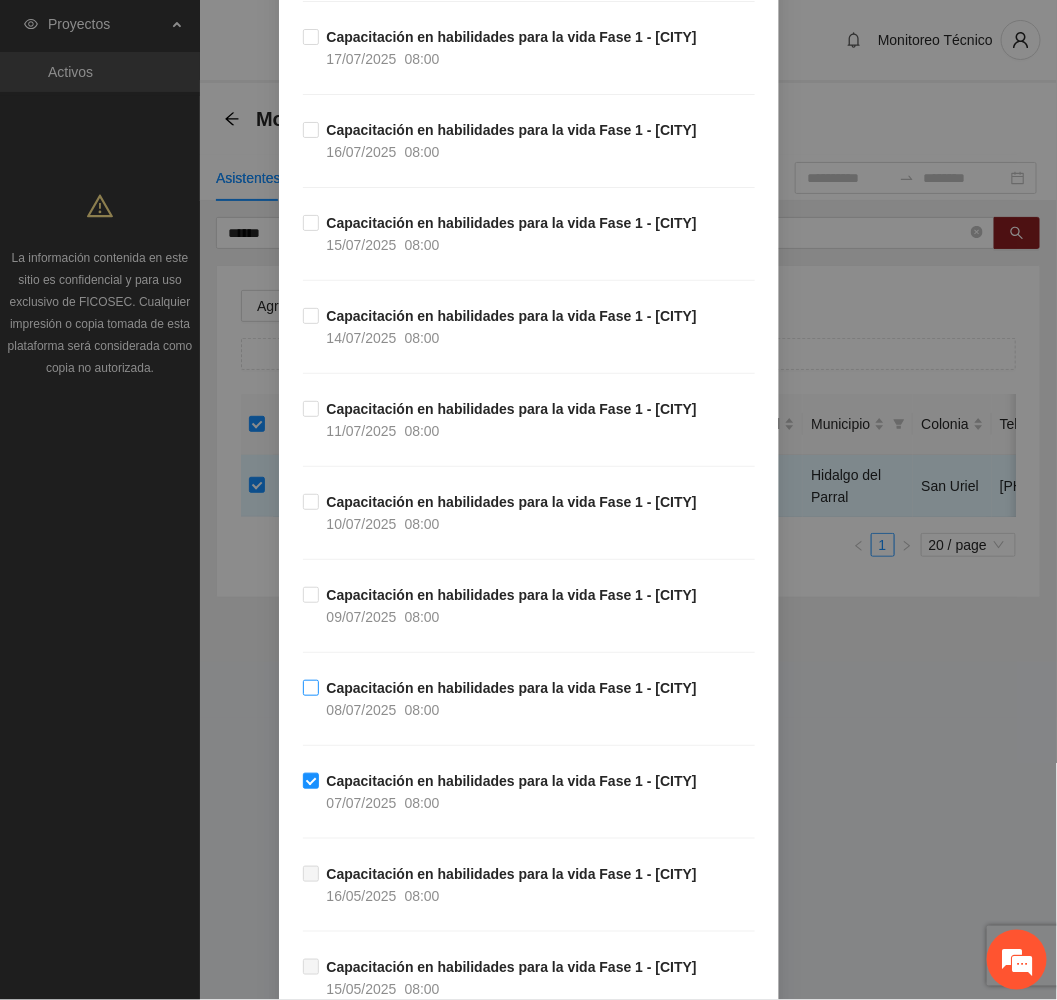 click on "08:00" at bounding box center [422, 710] 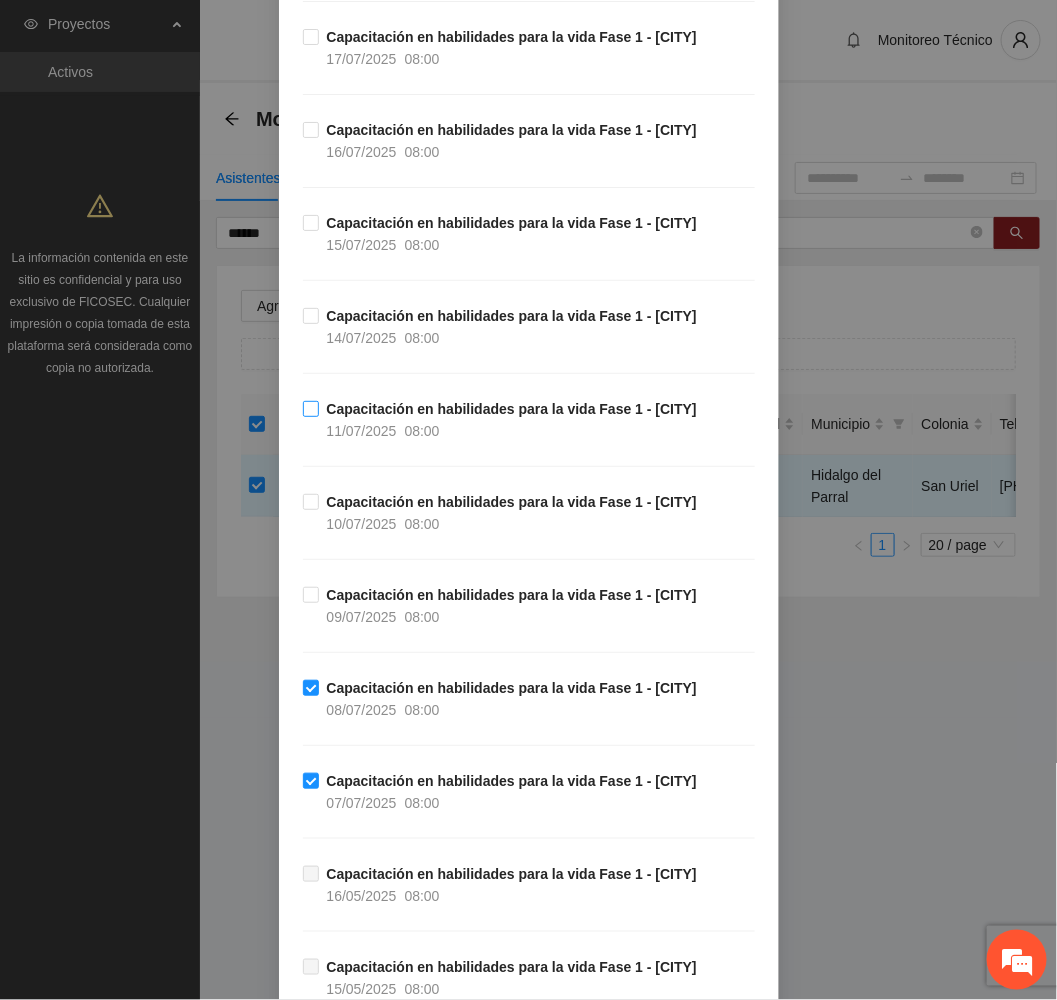 click on "11/07/2025" at bounding box center (362, 431) 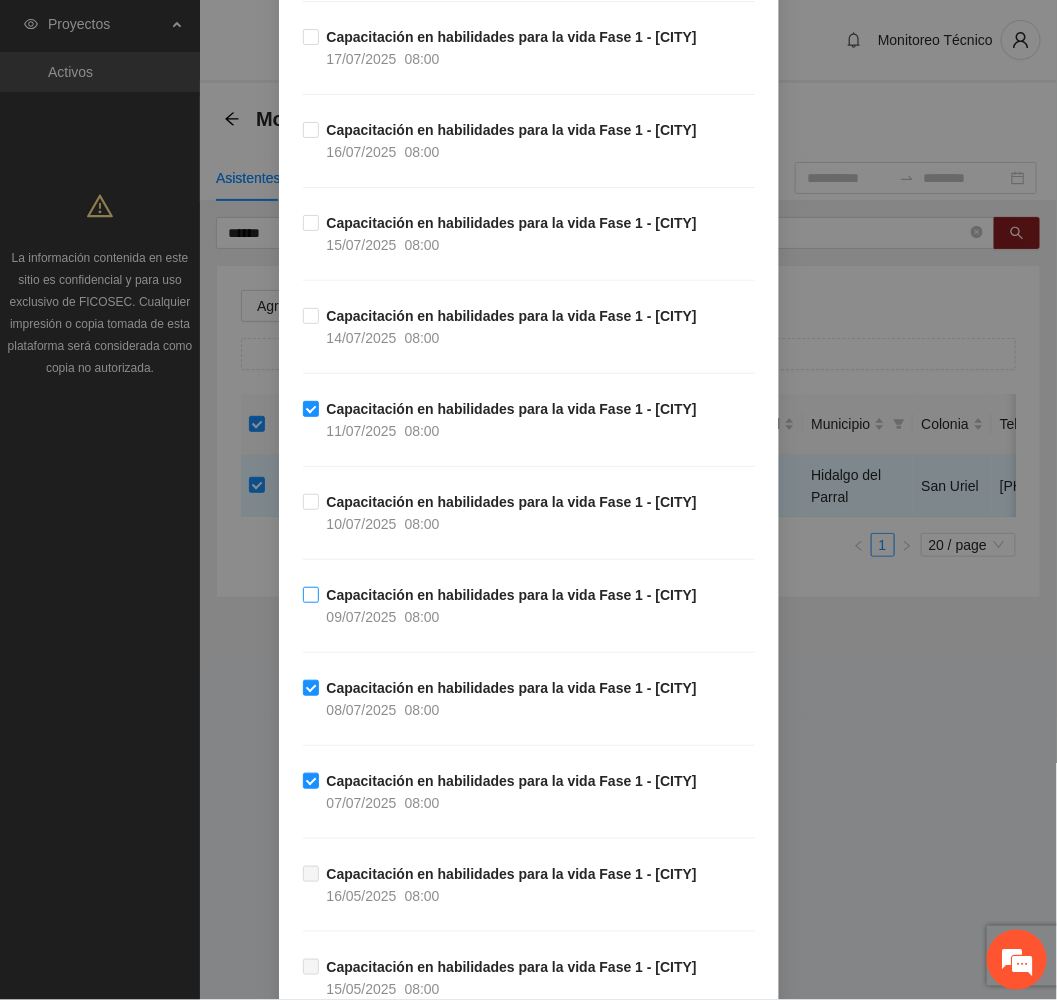 scroll, scrollTop: 300, scrollLeft: 0, axis: vertical 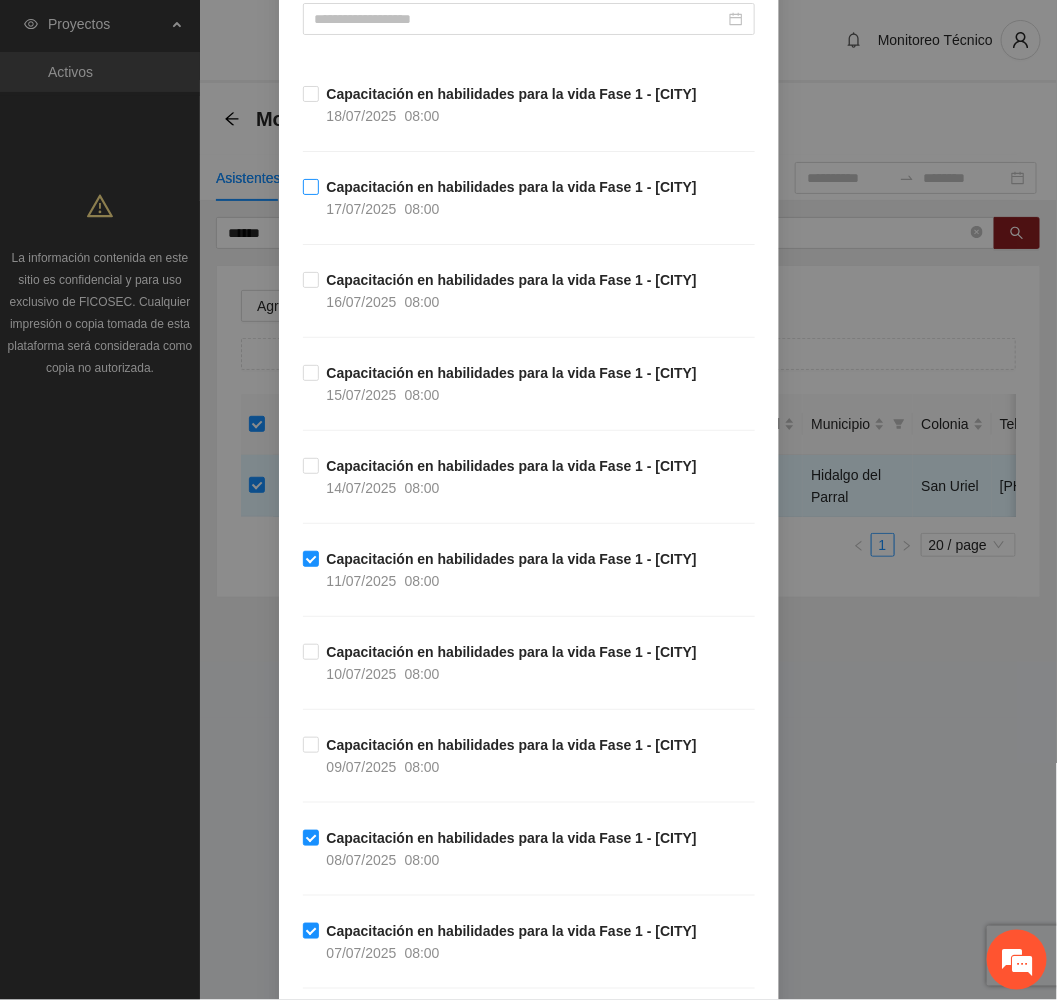click on "08:00" at bounding box center [422, 209] 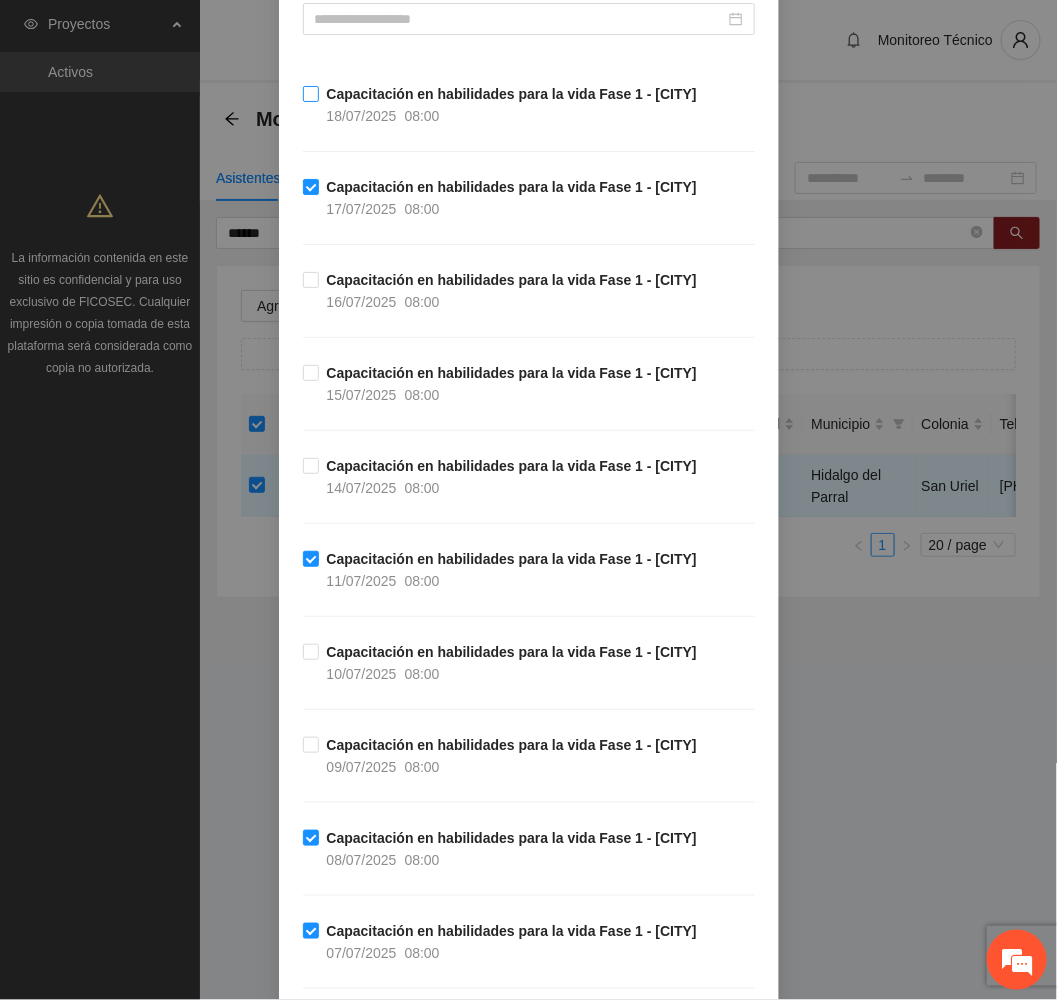 click on "Capacitación en habilidades para la vida Fase 1 - [CITY]" at bounding box center [512, 94] 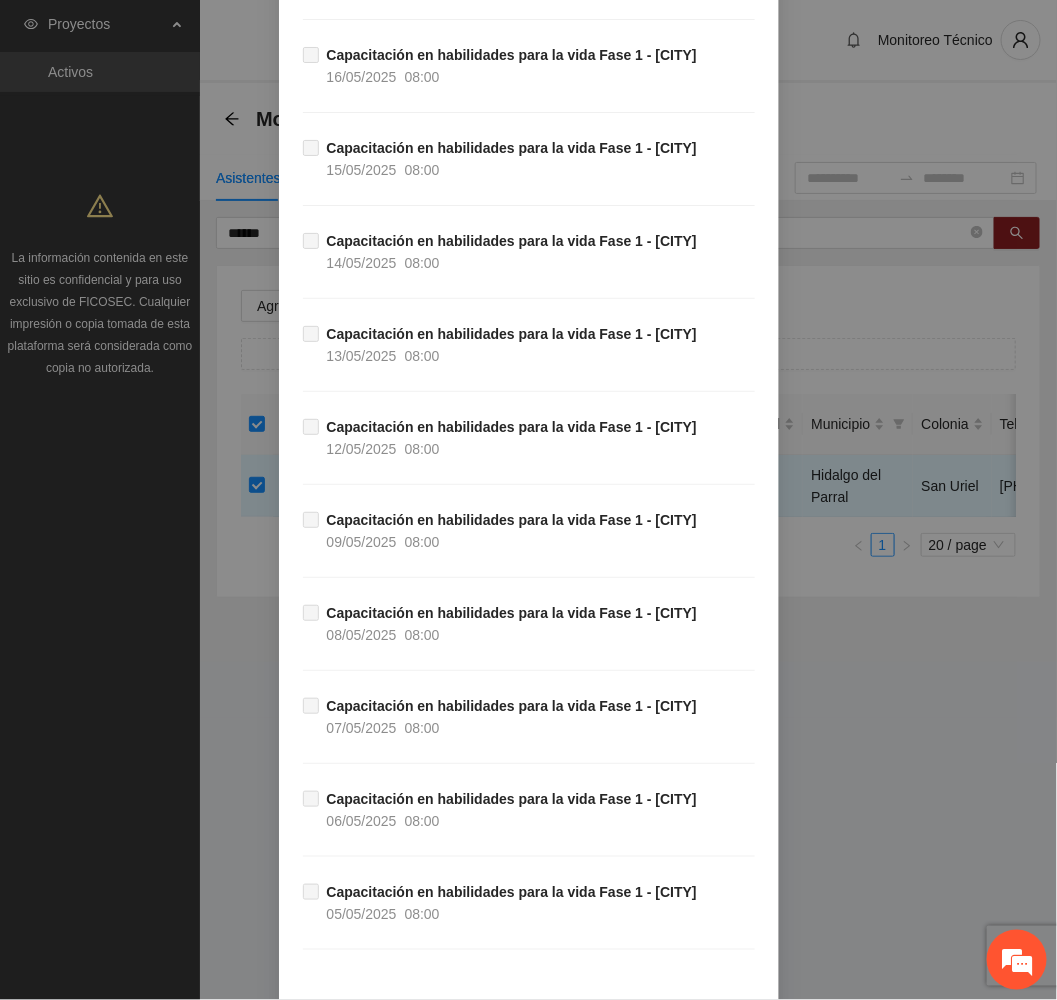 scroll, scrollTop: 1404, scrollLeft: 0, axis: vertical 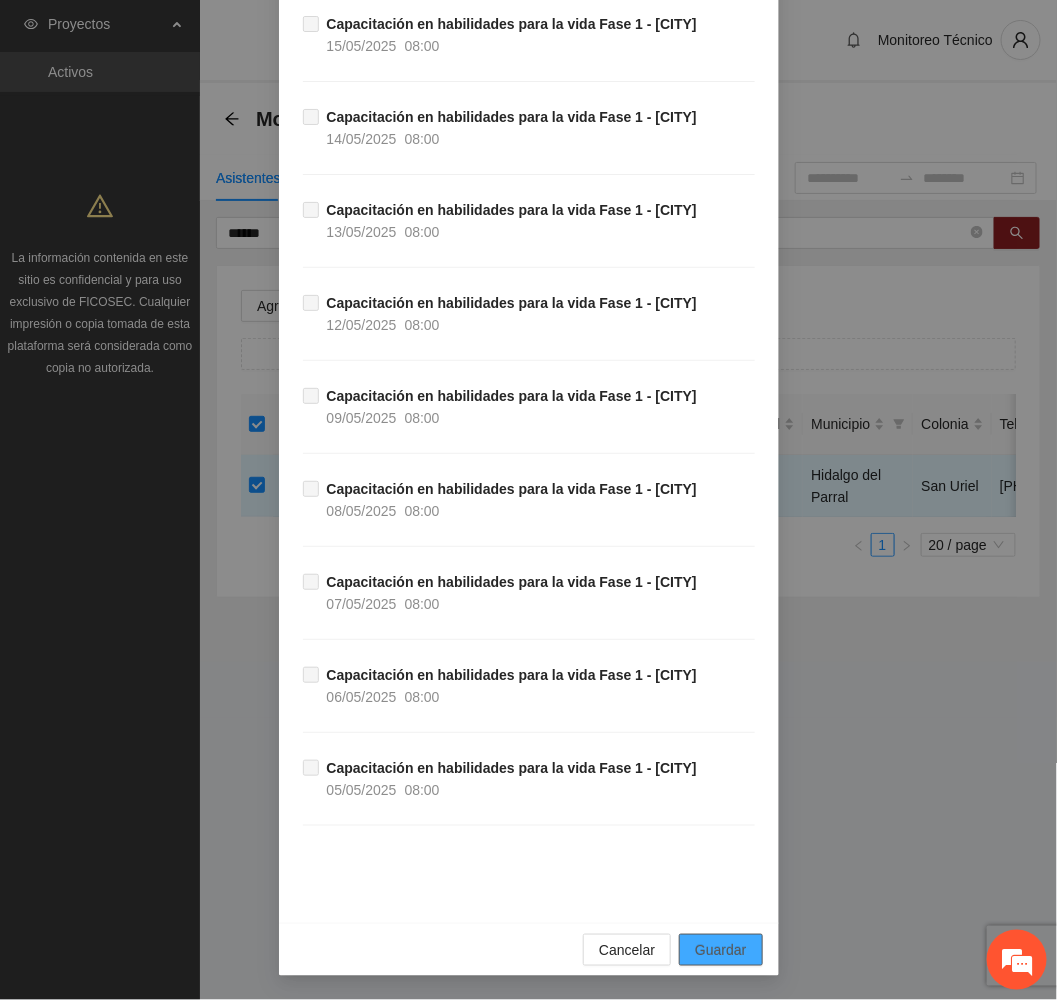 click on "Guardar" at bounding box center (720, 950) 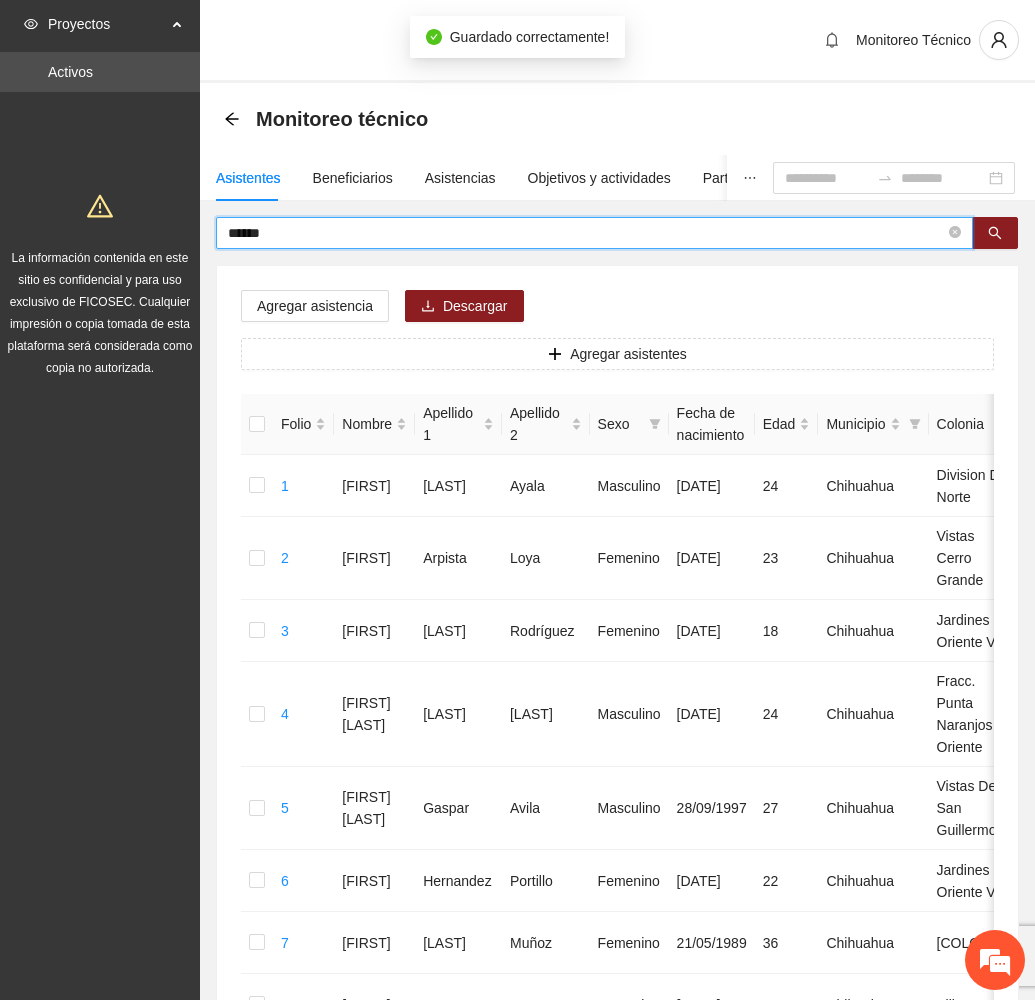 drag, startPoint x: 300, startPoint y: 232, endPoint x: 105, endPoint y: 211, distance: 196.1275 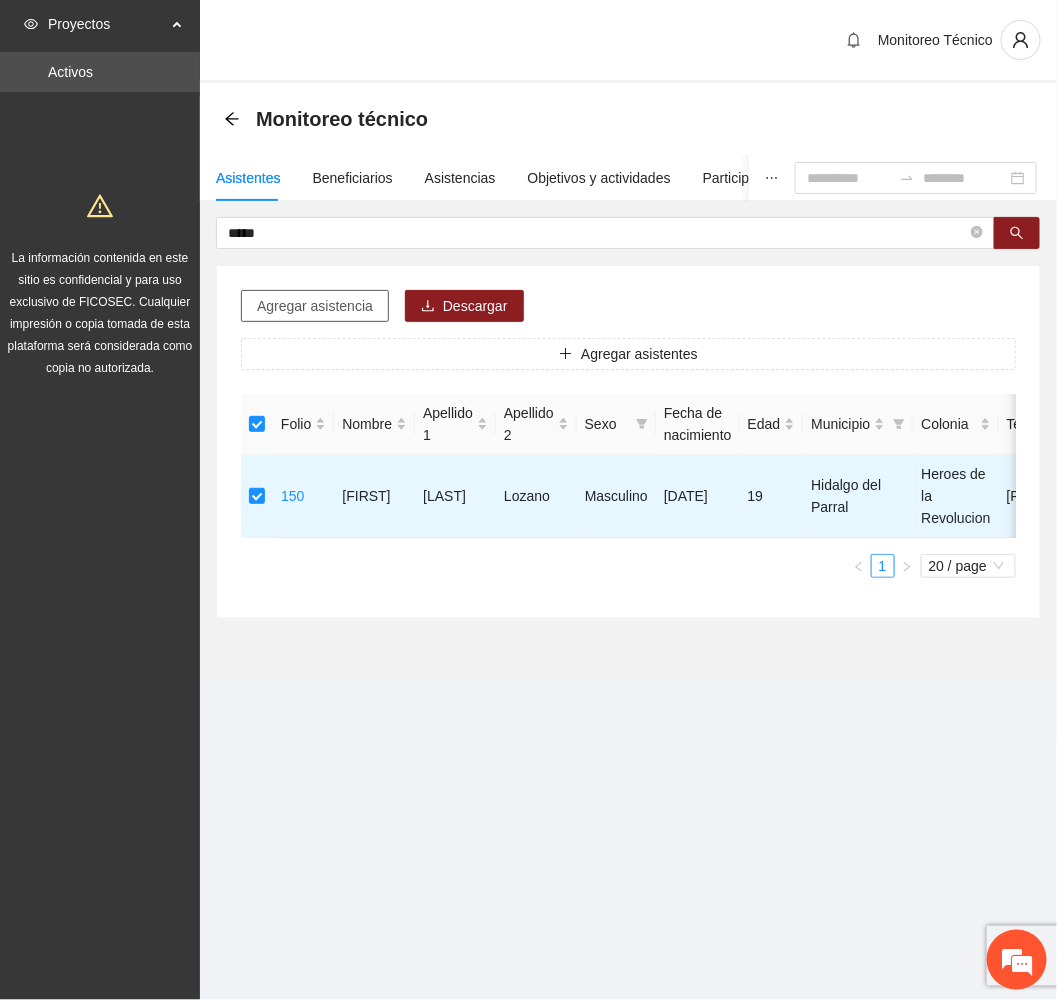 click on "Agregar asistencia" at bounding box center (315, 306) 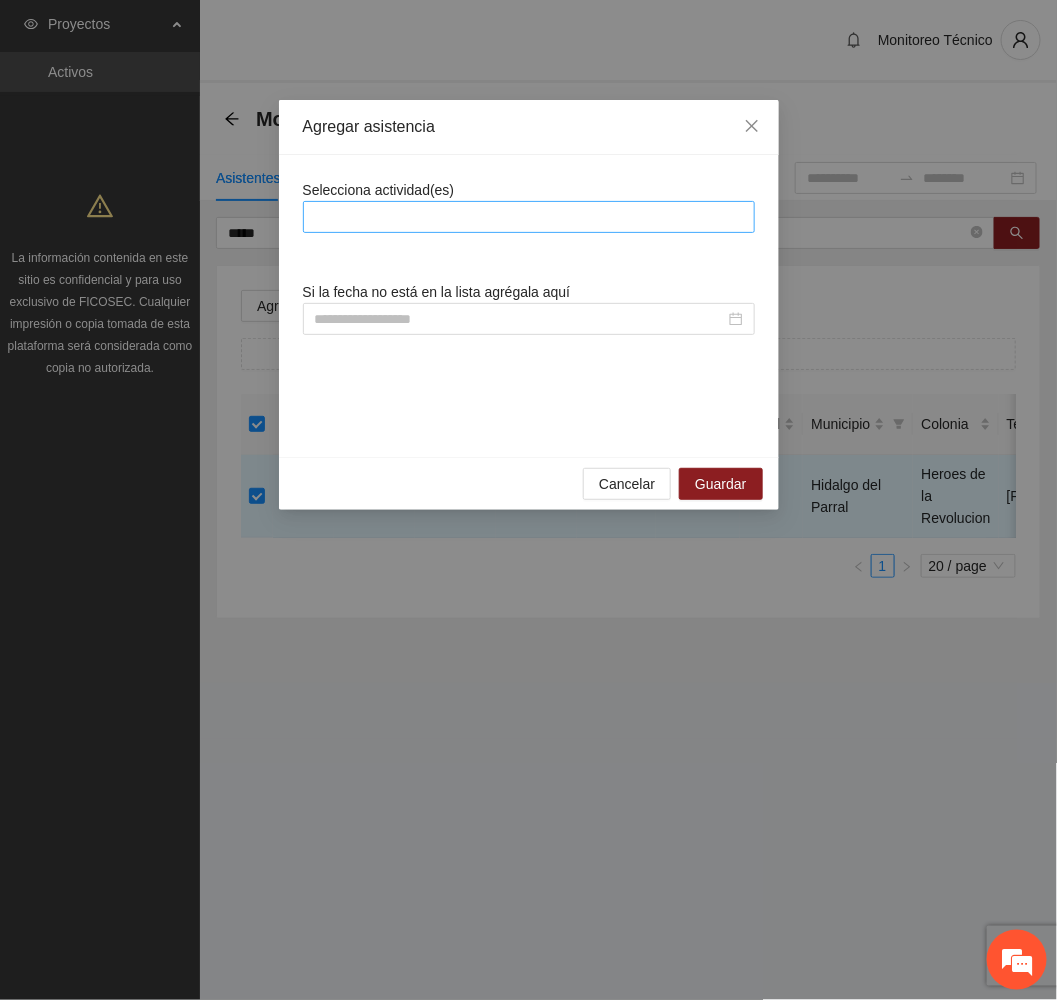 click at bounding box center (529, 217) 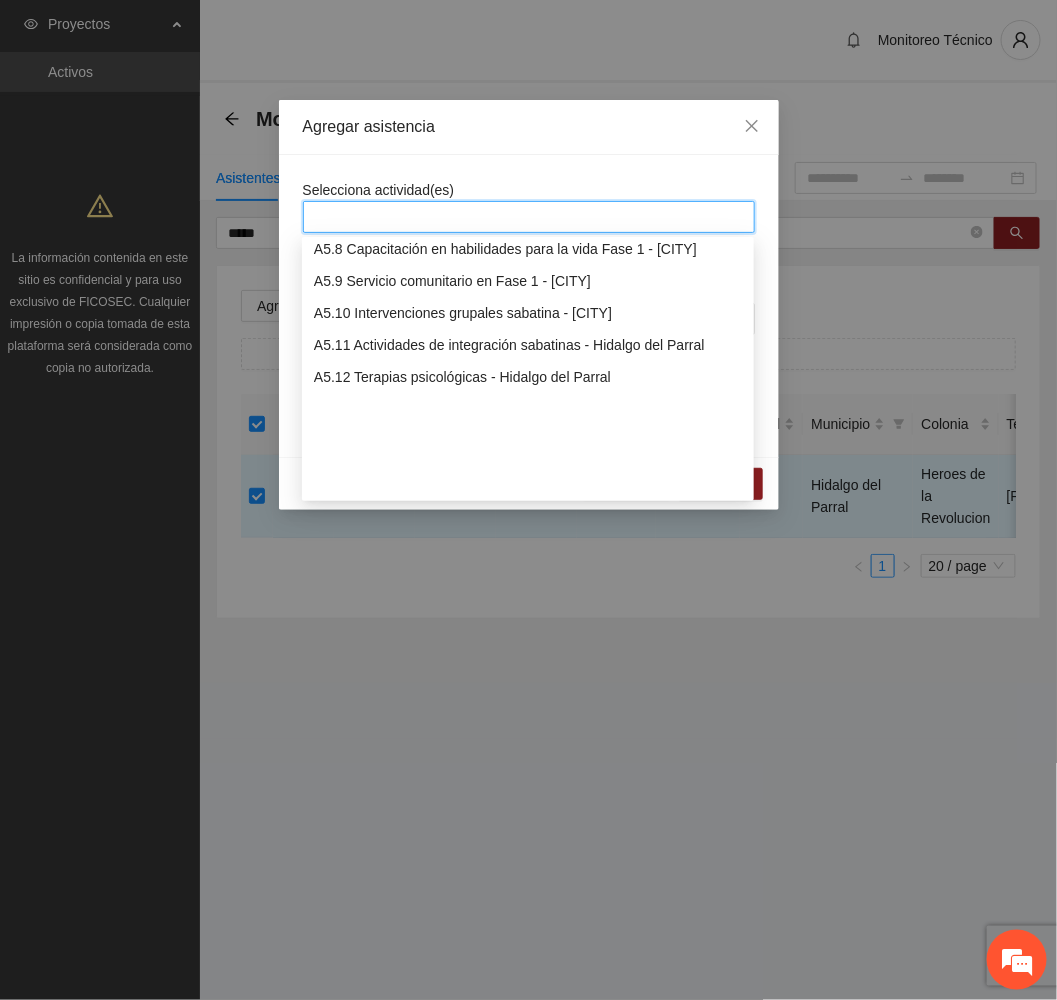 scroll, scrollTop: 1650, scrollLeft: 0, axis: vertical 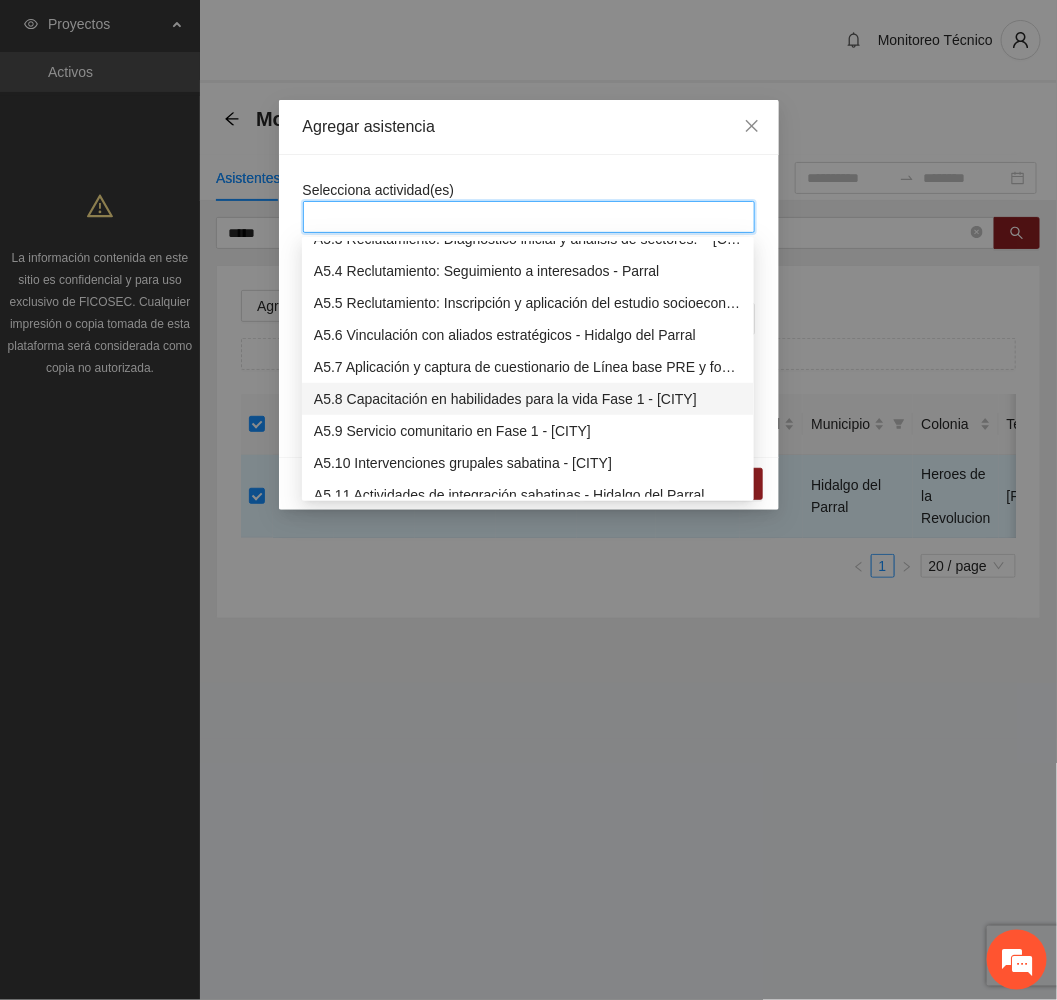 click on "A5.8 Capacitación en habilidades para la vida Fase 1 - [CITY]" at bounding box center (528, 399) 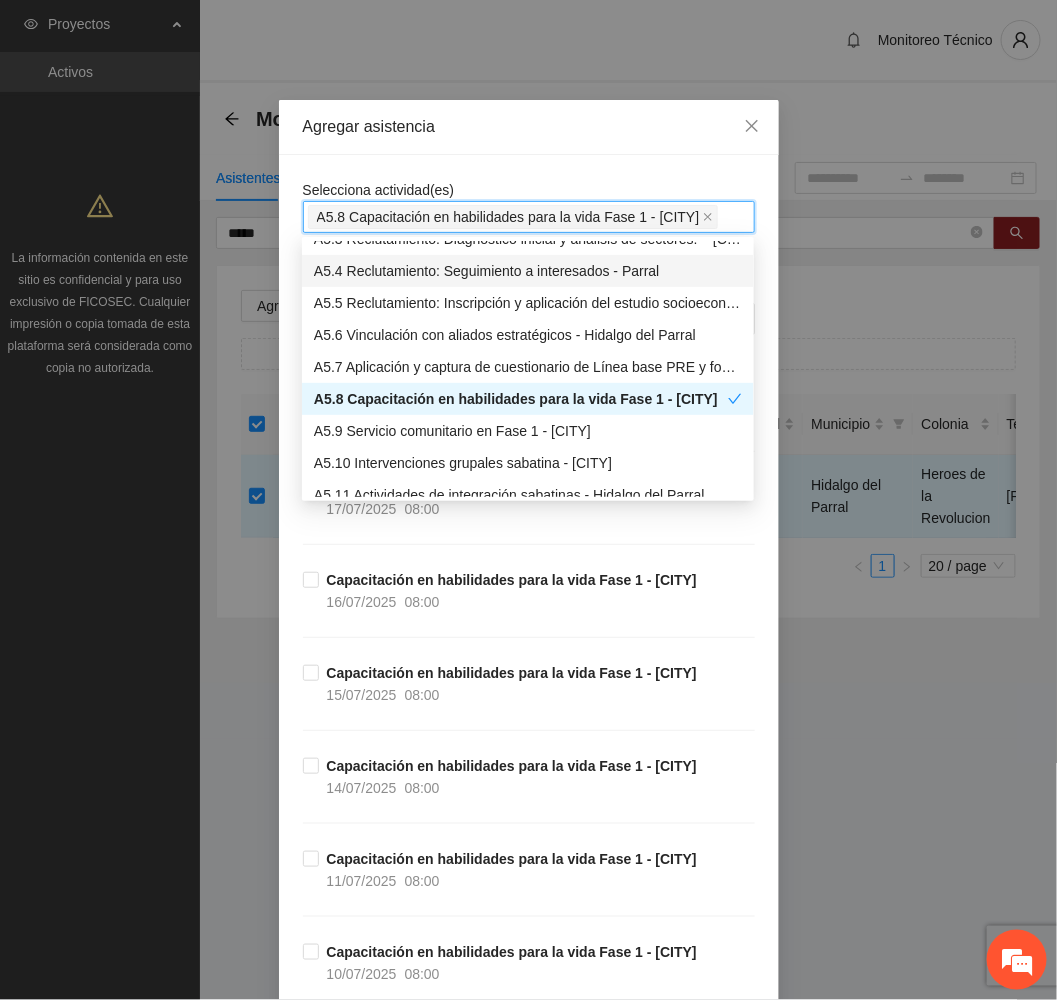 click on "Agregar asistencia" at bounding box center [529, 127] 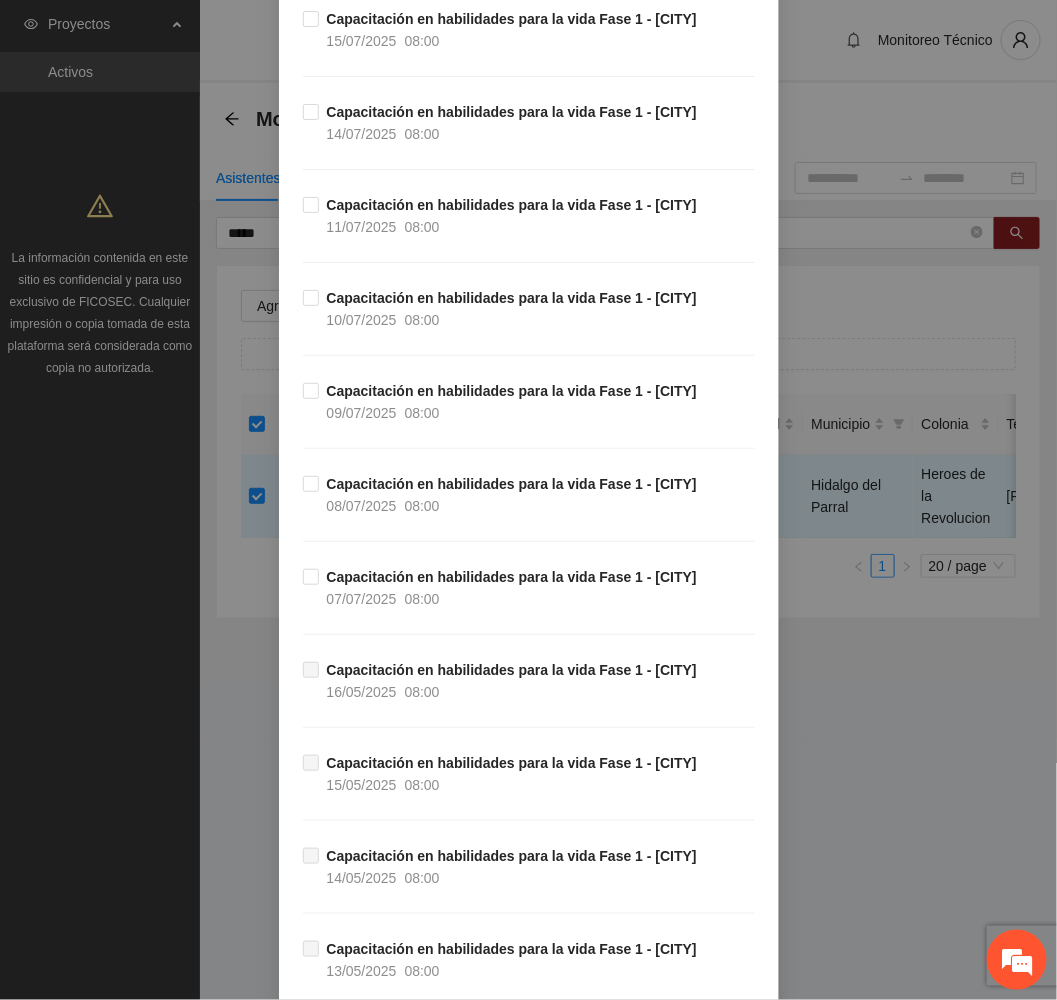 scroll, scrollTop: 600, scrollLeft: 0, axis: vertical 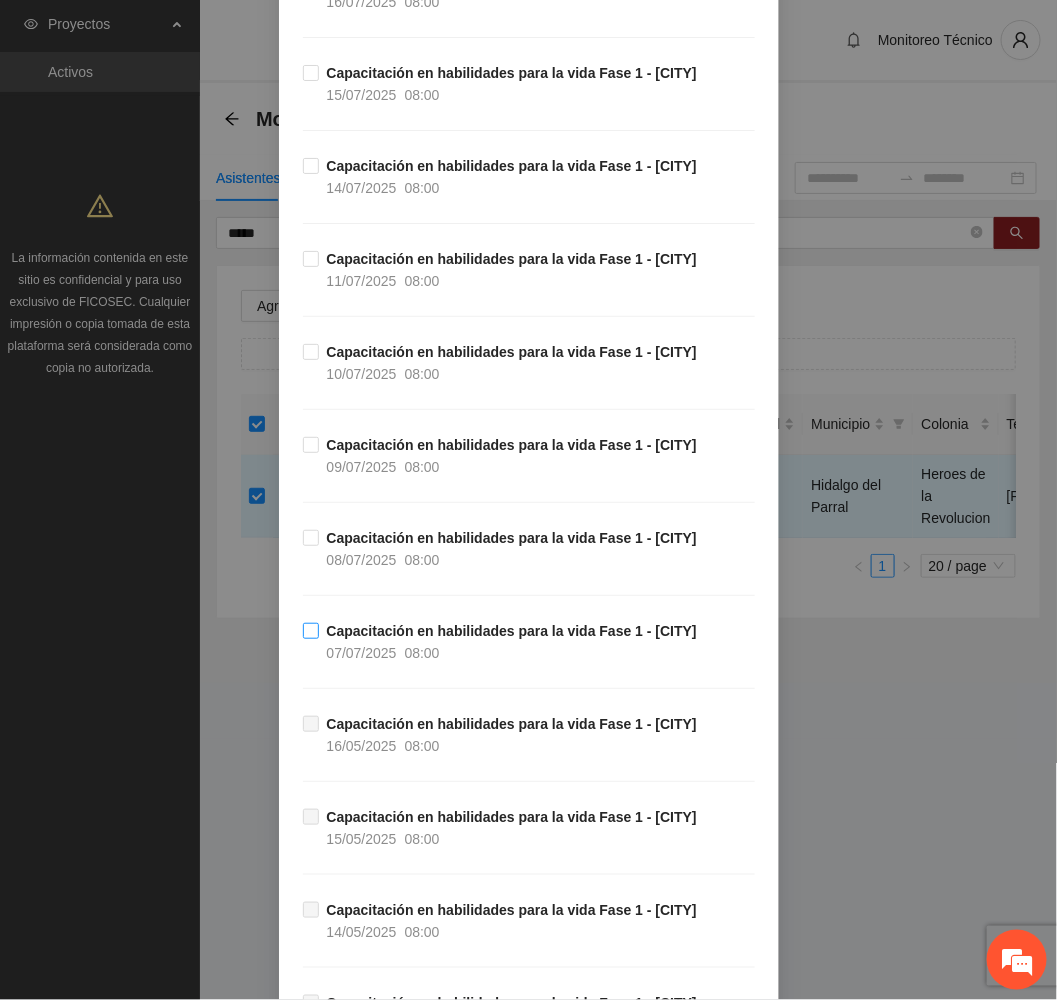 click on "Capacitación en habilidades para la vida Fase 1 - [CITY]" at bounding box center (512, 631) 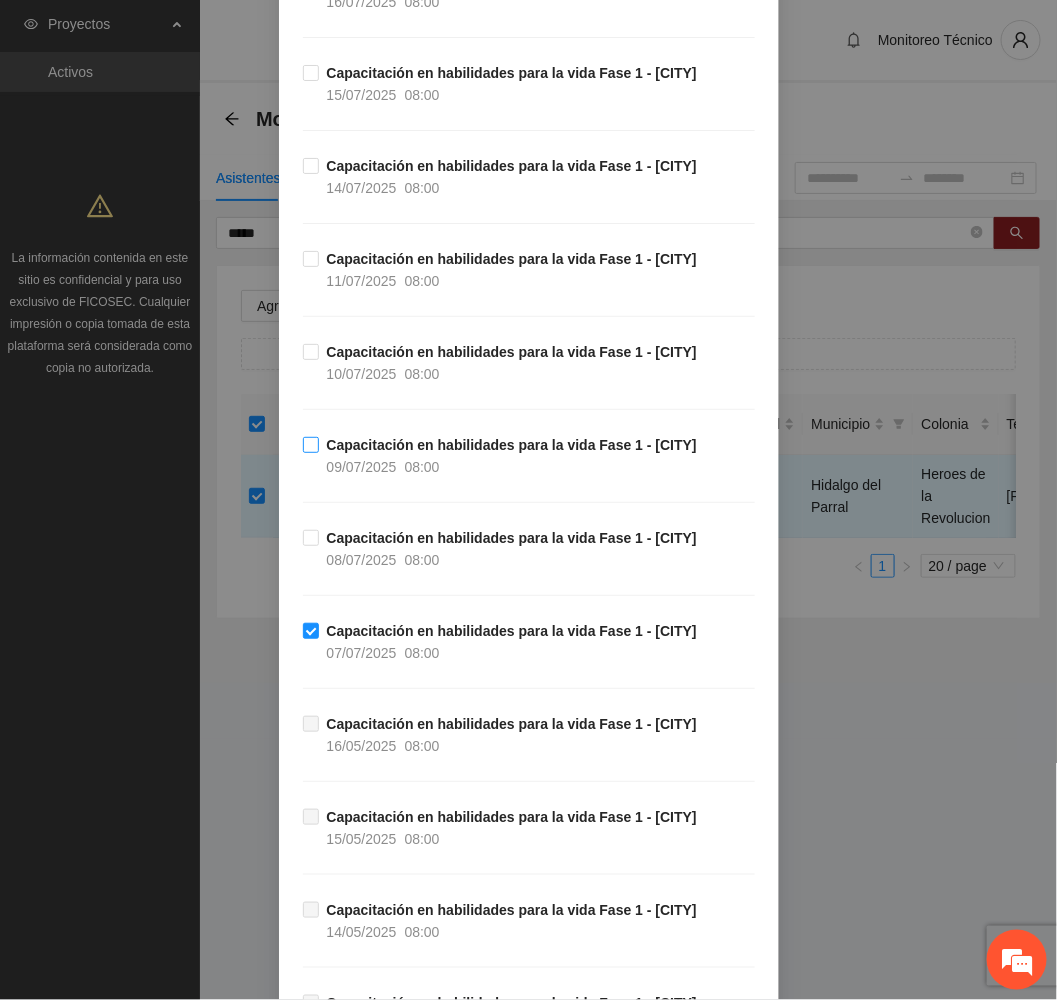 click on "08:00" at bounding box center (422, 467) 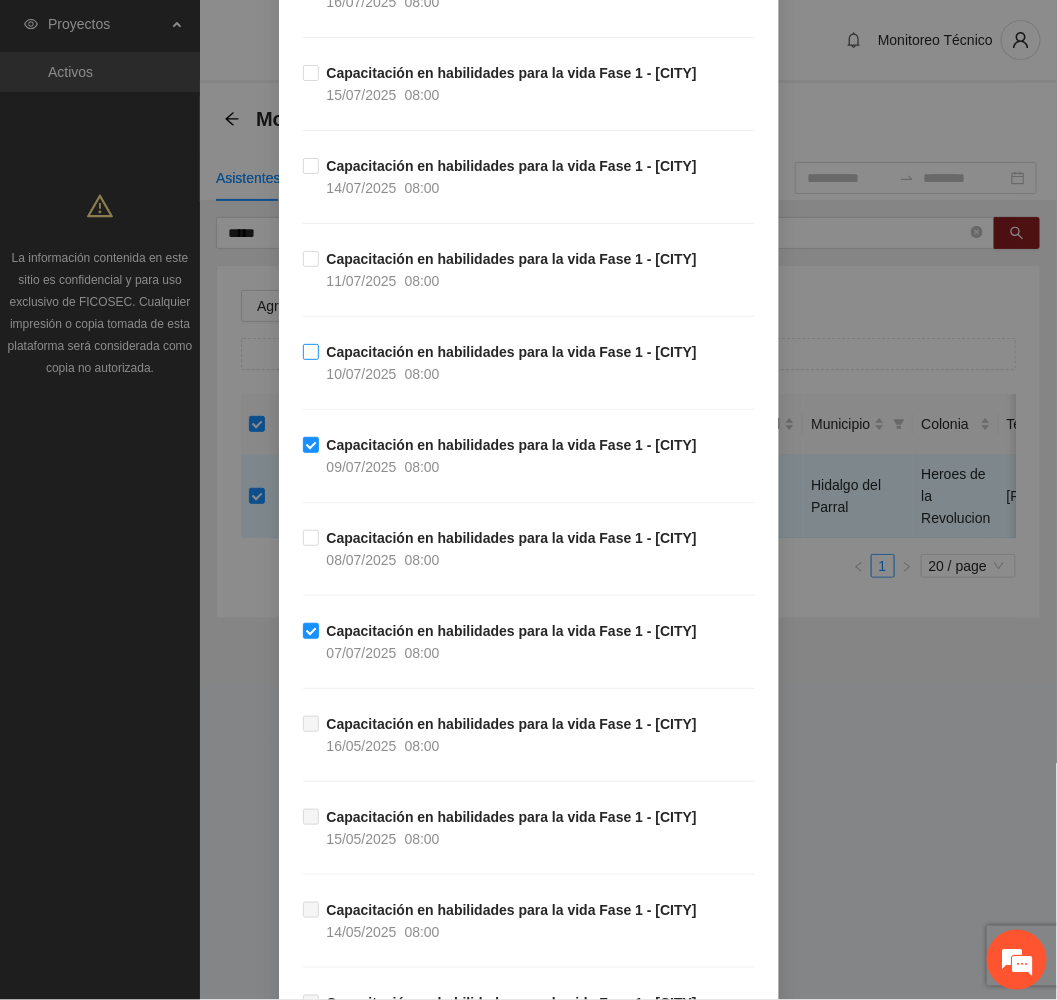 click on "Capacitación en habilidades para la vida Fase 1 - [CITY]" at bounding box center [512, 352] 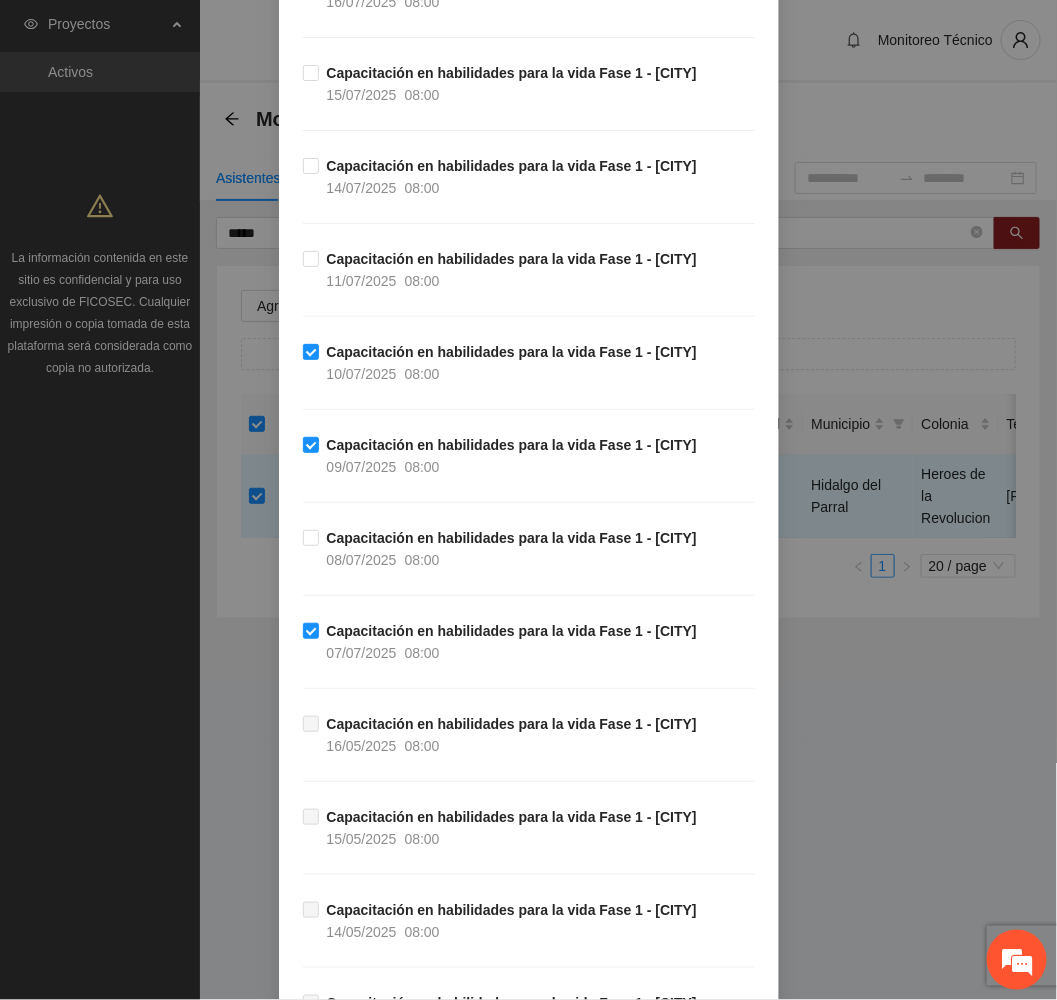 drag, startPoint x: 409, startPoint y: 94, endPoint x: 438, endPoint y: 219, distance: 128.31992 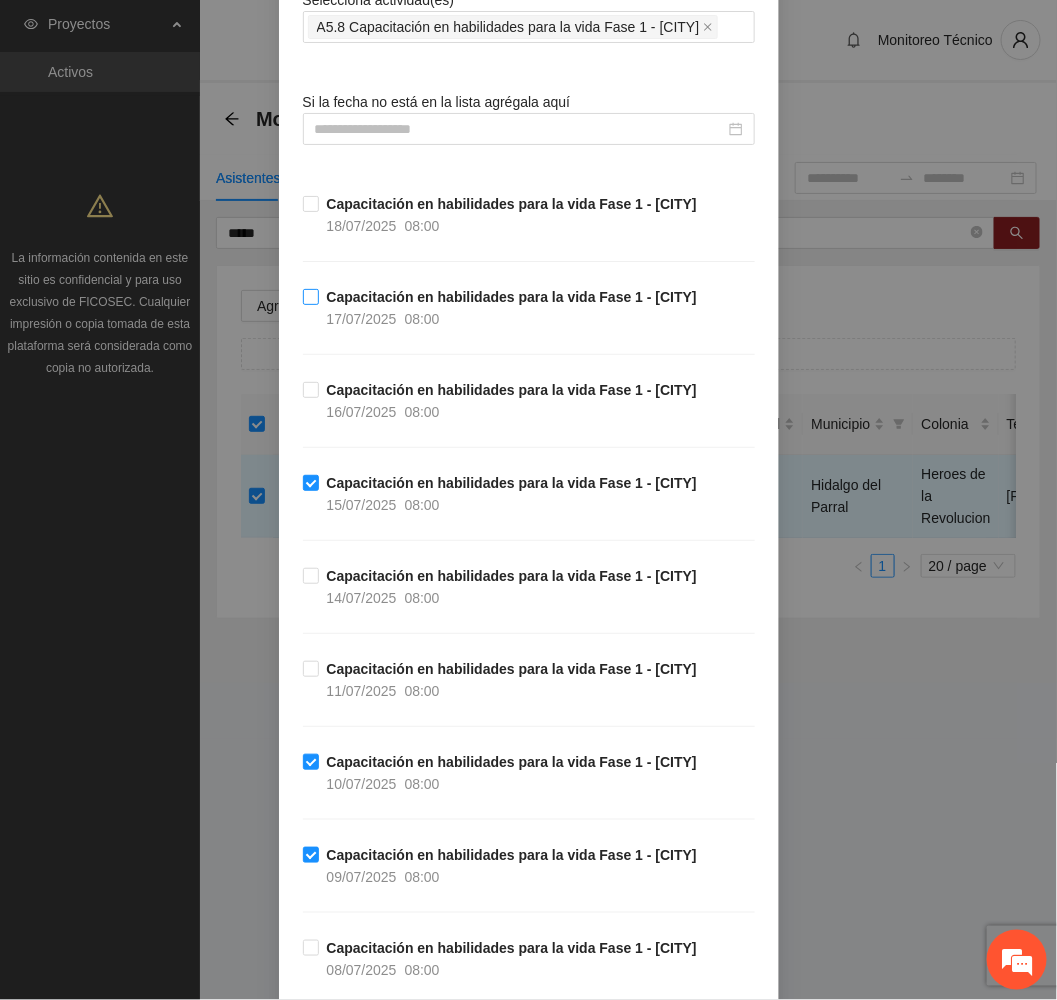 scroll, scrollTop: 150, scrollLeft: 0, axis: vertical 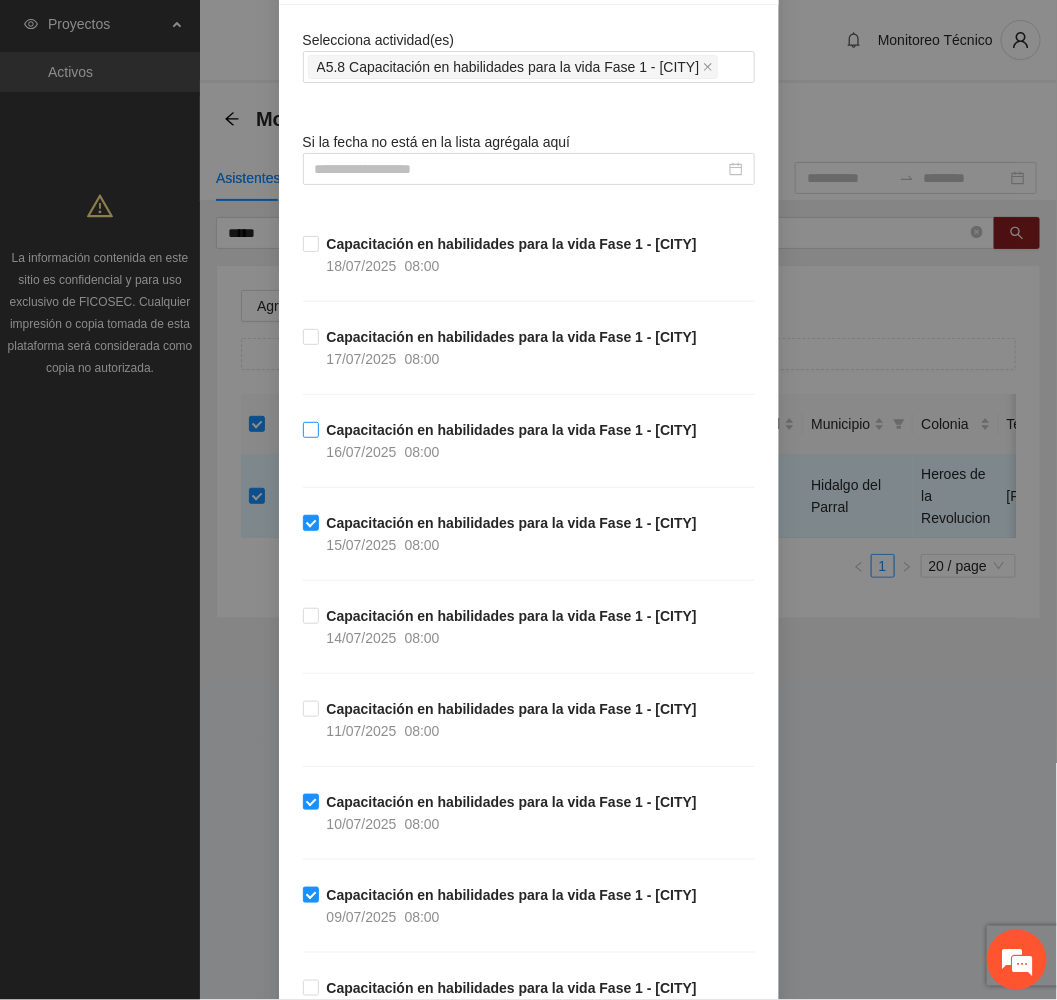 click on "Capacitación en habilidades para la vida Fase 1 - [CITY]" at bounding box center [512, 430] 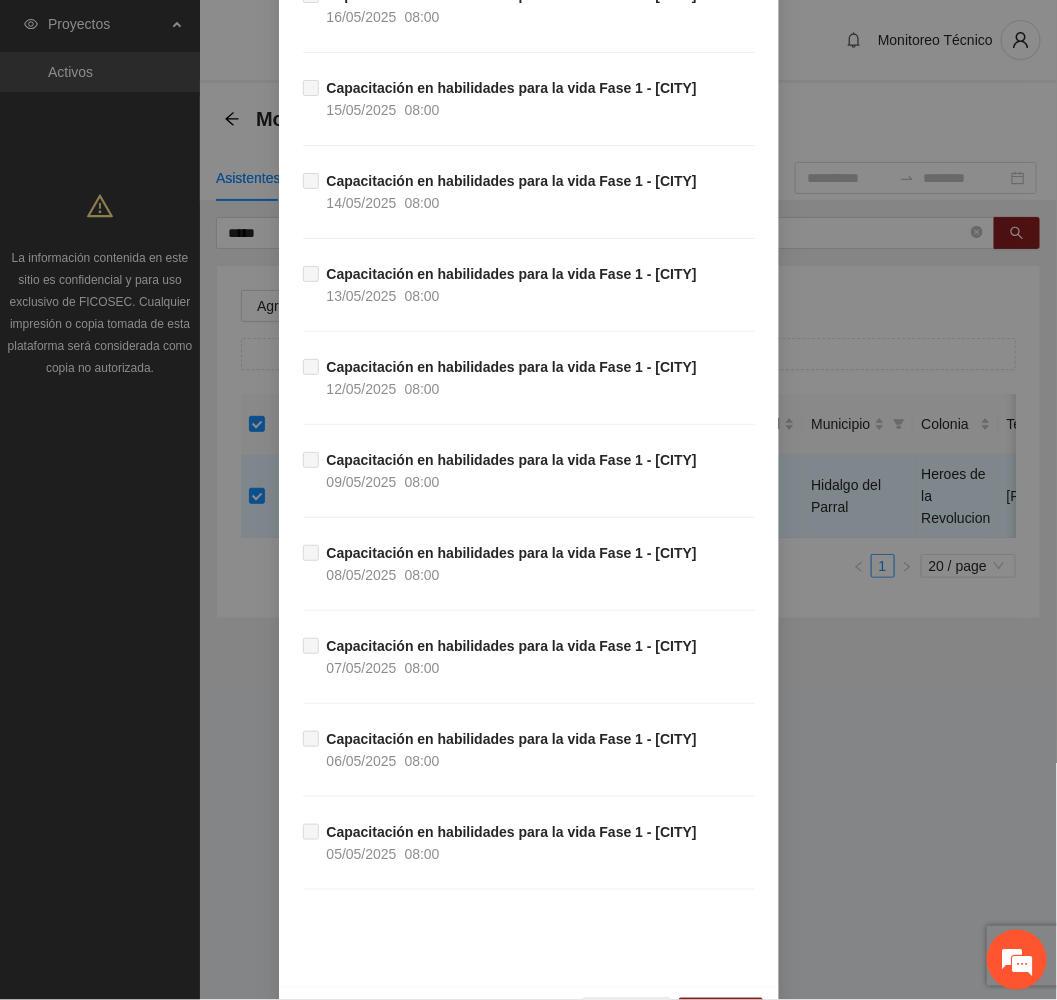 scroll, scrollTop: 1404, scrollLeft: 0, axis: vertical 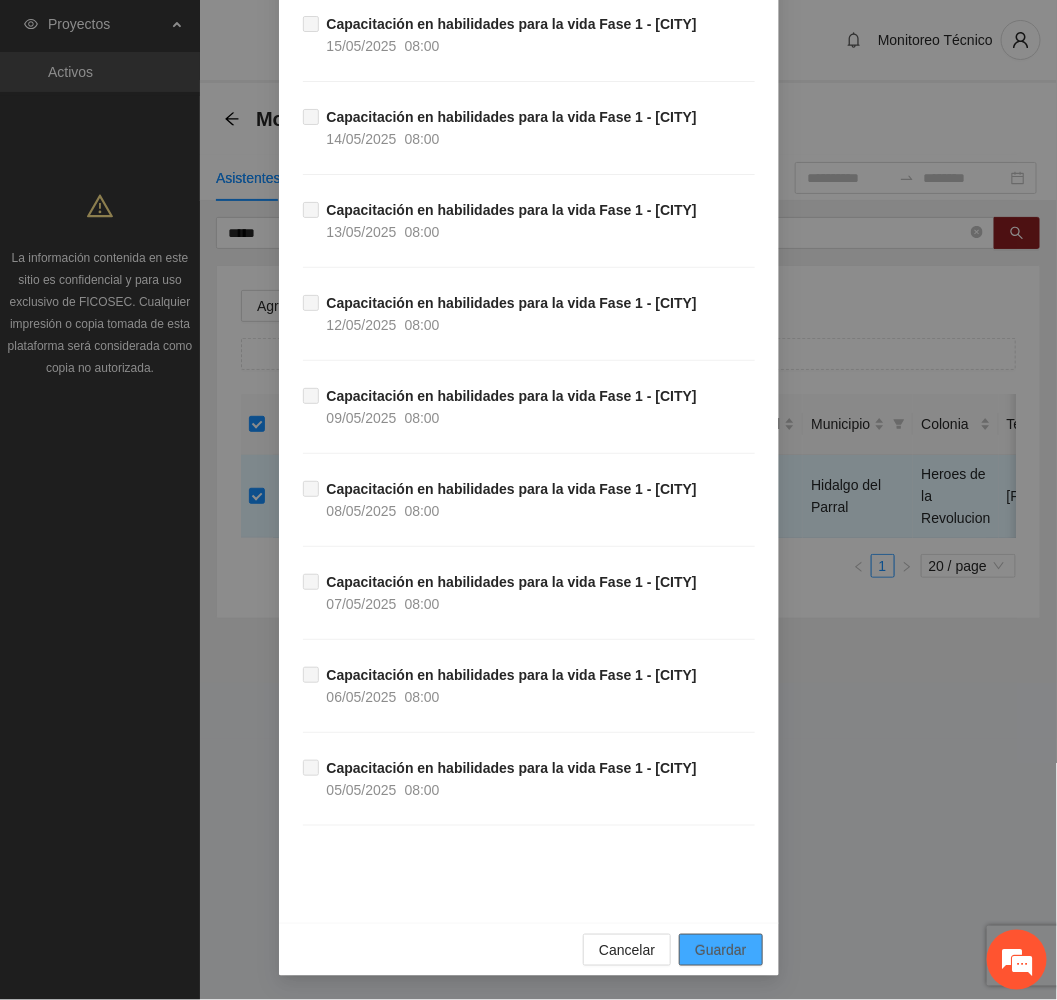 click on "Guardar" at bounding box center (720, 950) 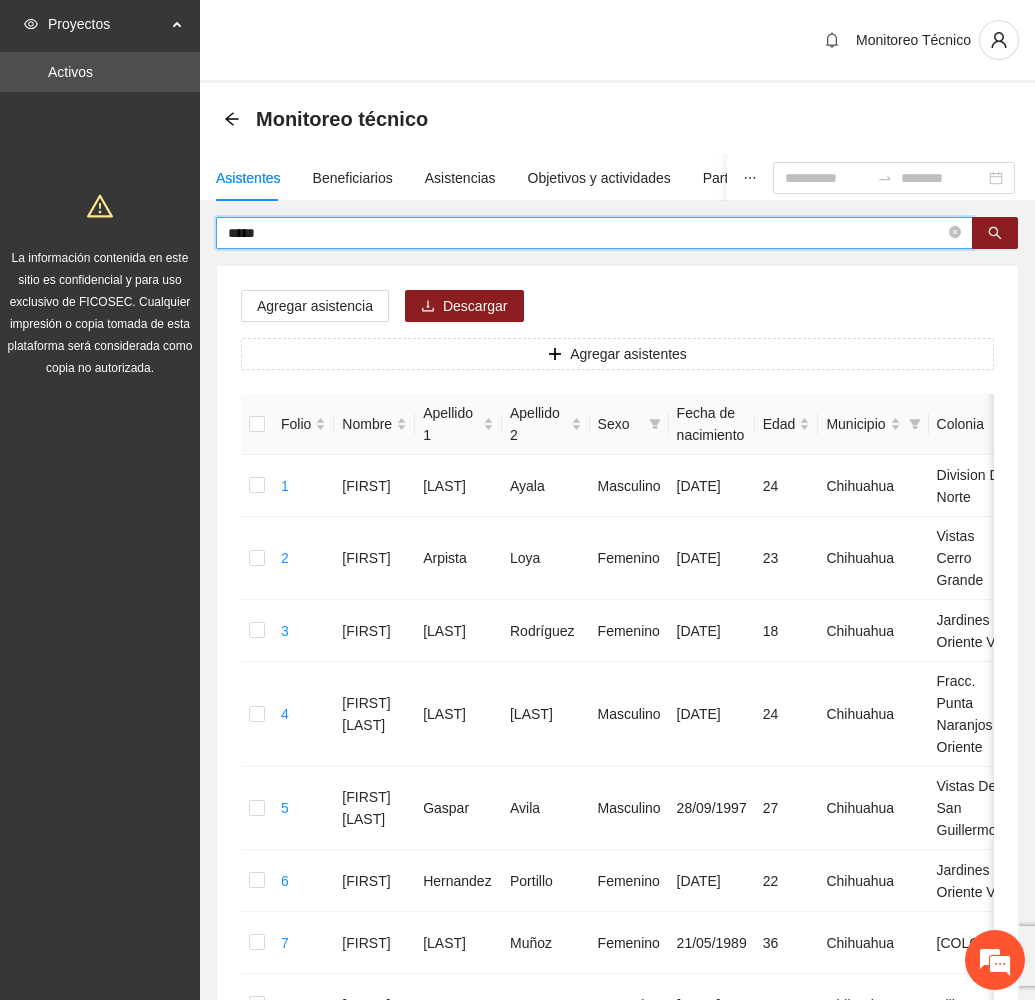 drag, startPoint x: 312, startPoint y: 234, endPoint x: 405, endPoint y: 232, distance: 93.0215 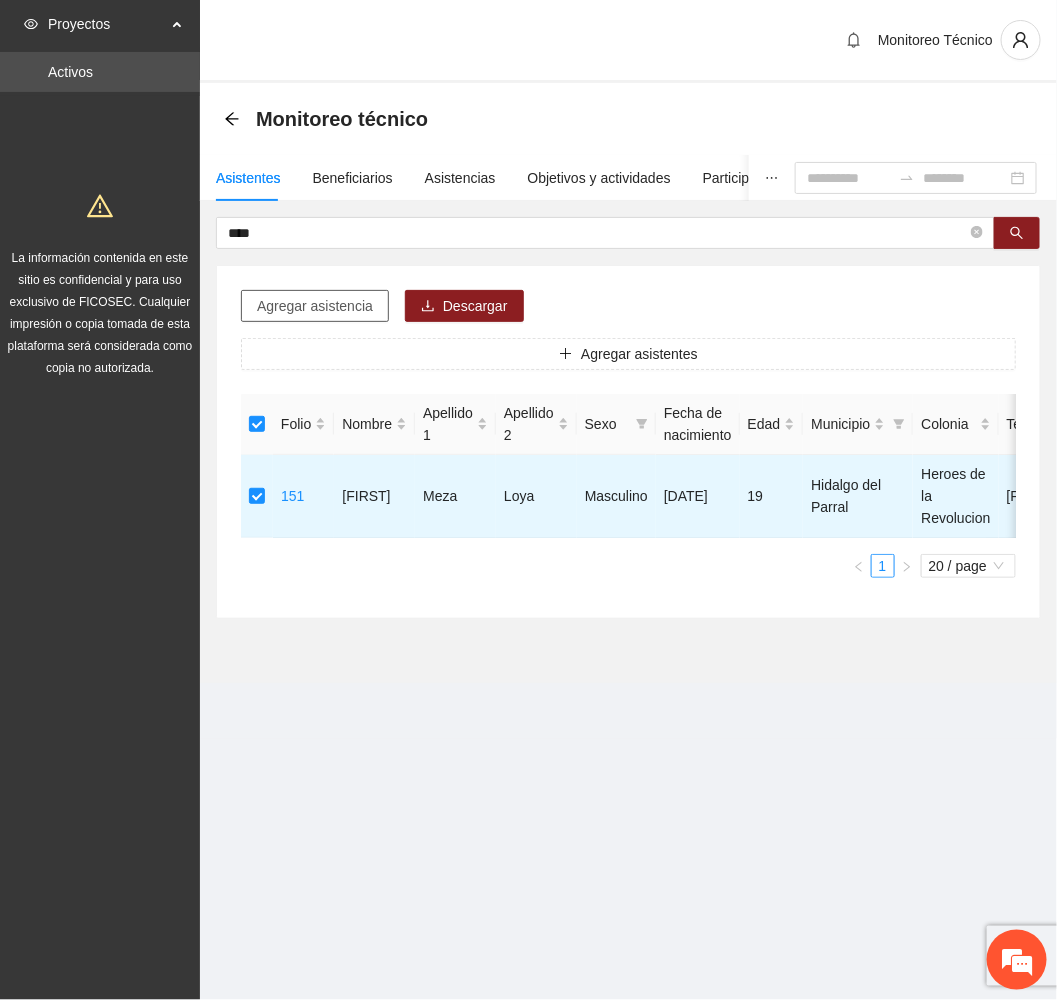 click on "Agregar asistencia" at bounding box center (315, 306) 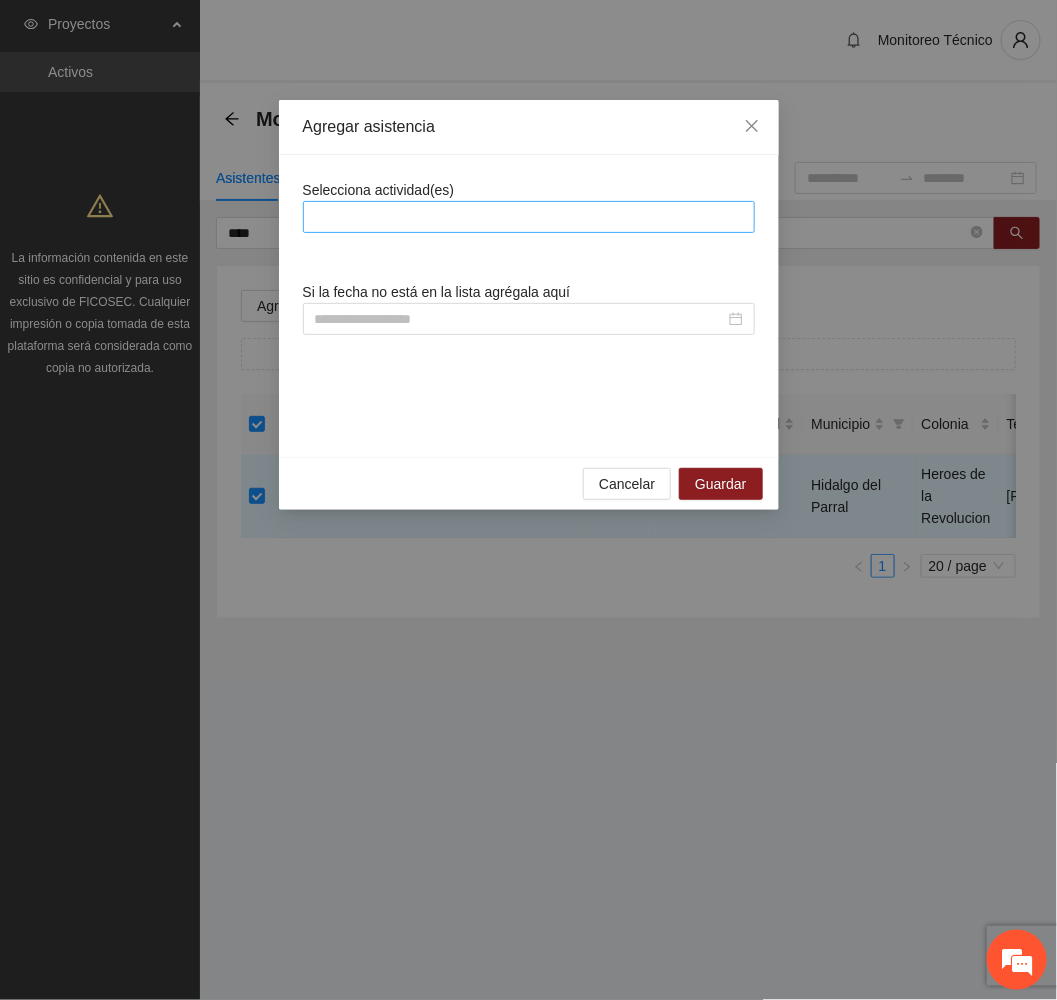 click at bounding box center (529, 217) 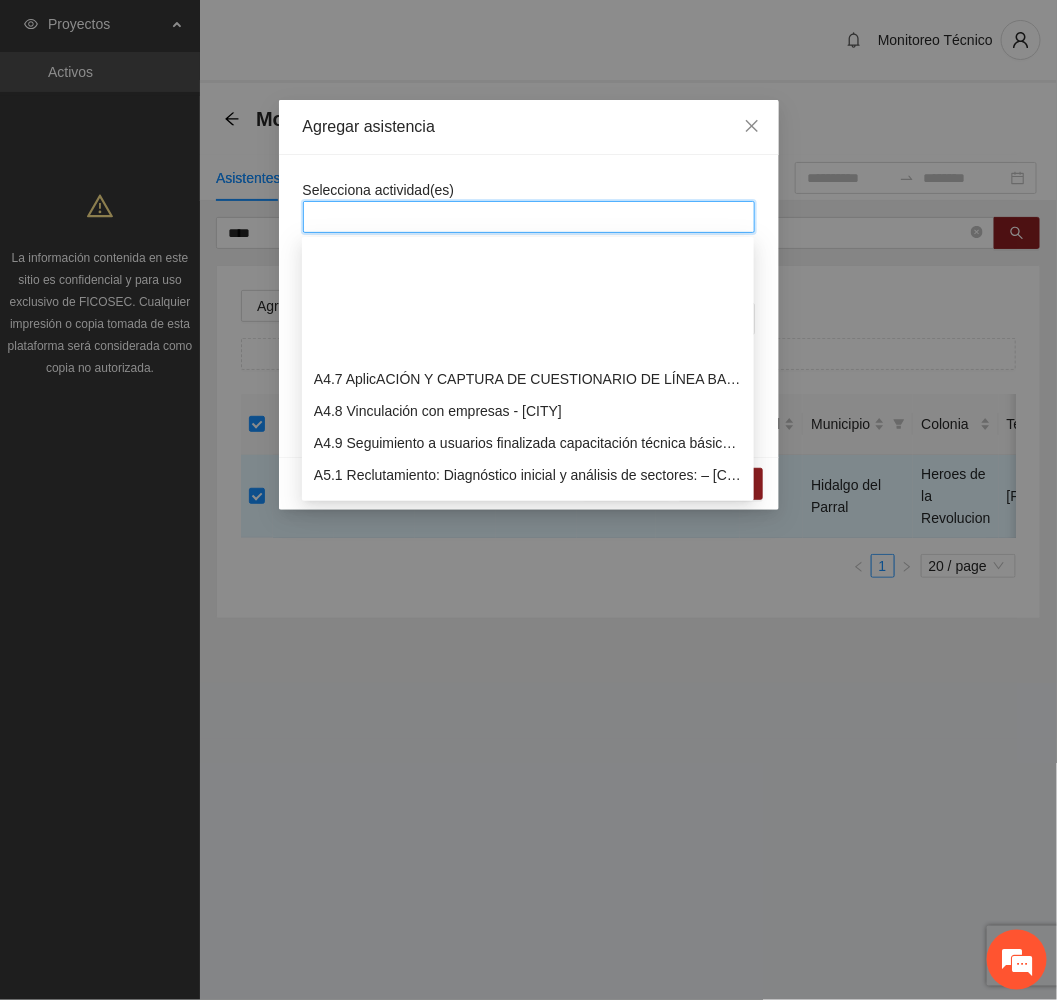 scroll, scrollTop: 1650, scrollLeft: 0, axis: vertical 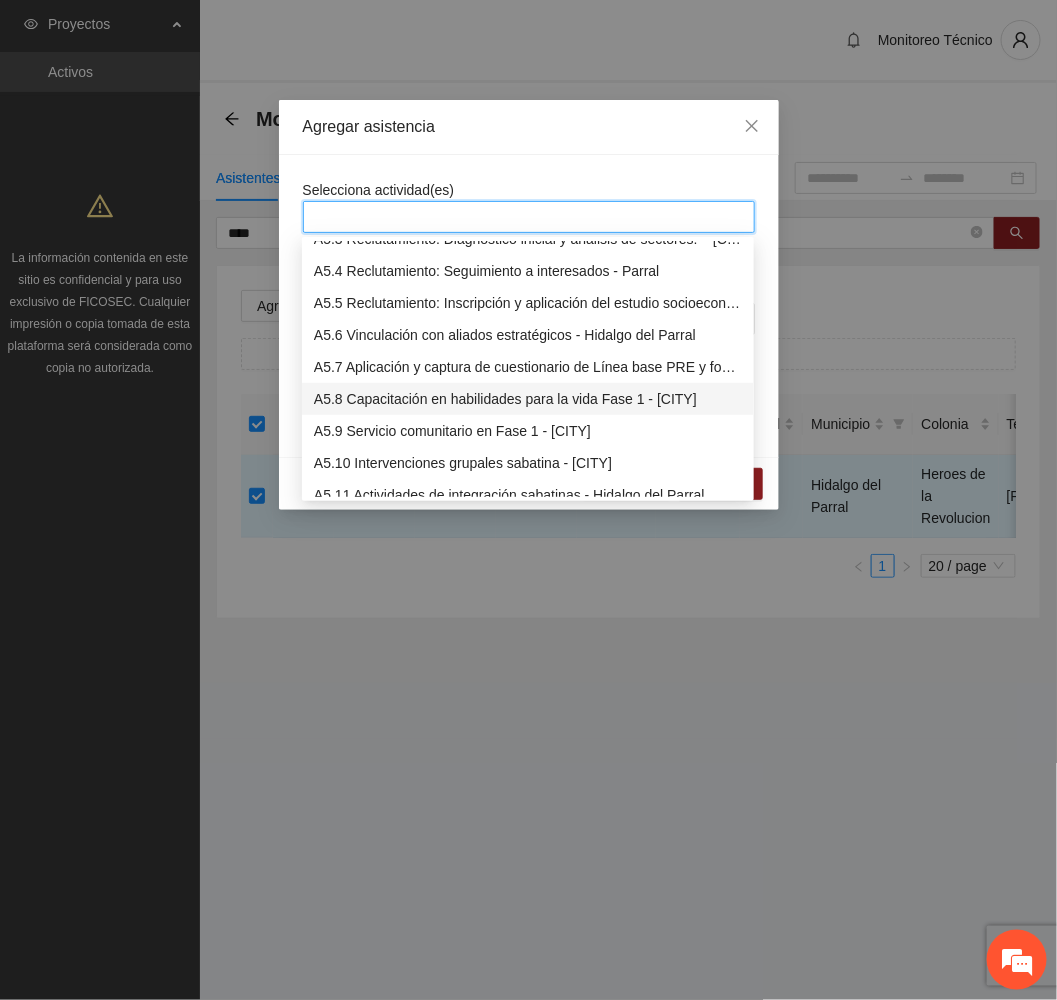 click on "A5.8 Capacitación en habilidades para la vida Fase 1 - [CITY]" at bounding box center [528, 399] 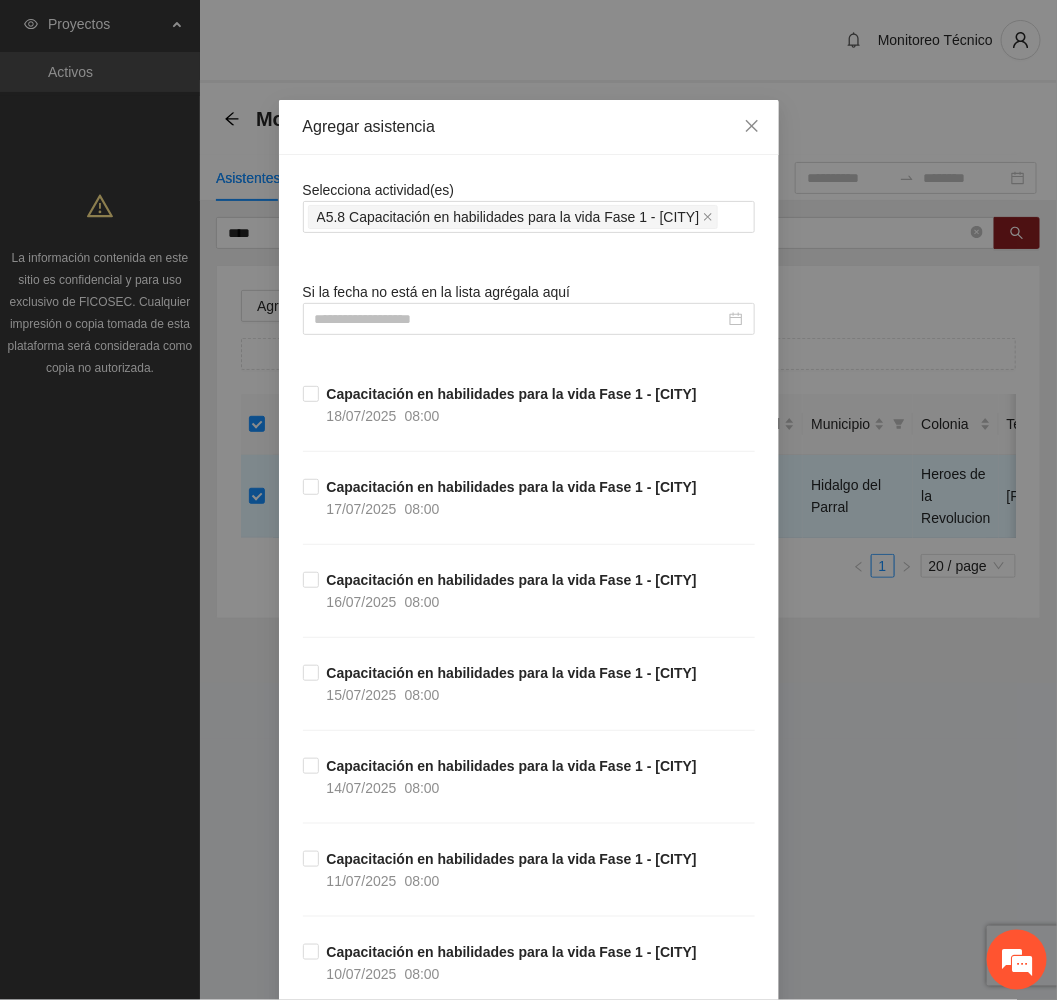 click on "Agregar asistencia" at bounding box center (529, 127) 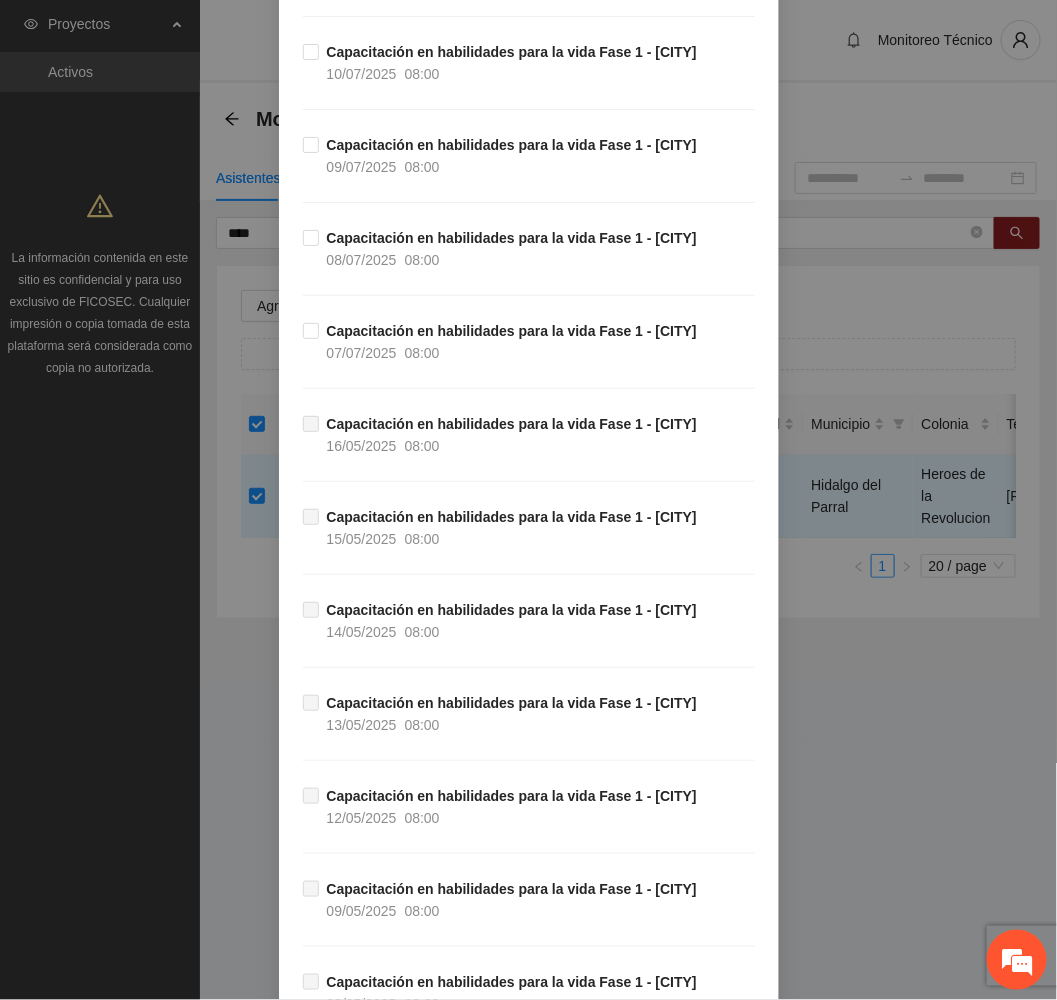 scroll, scrollTop: 750, scrollLeft: 0, axis: vertical 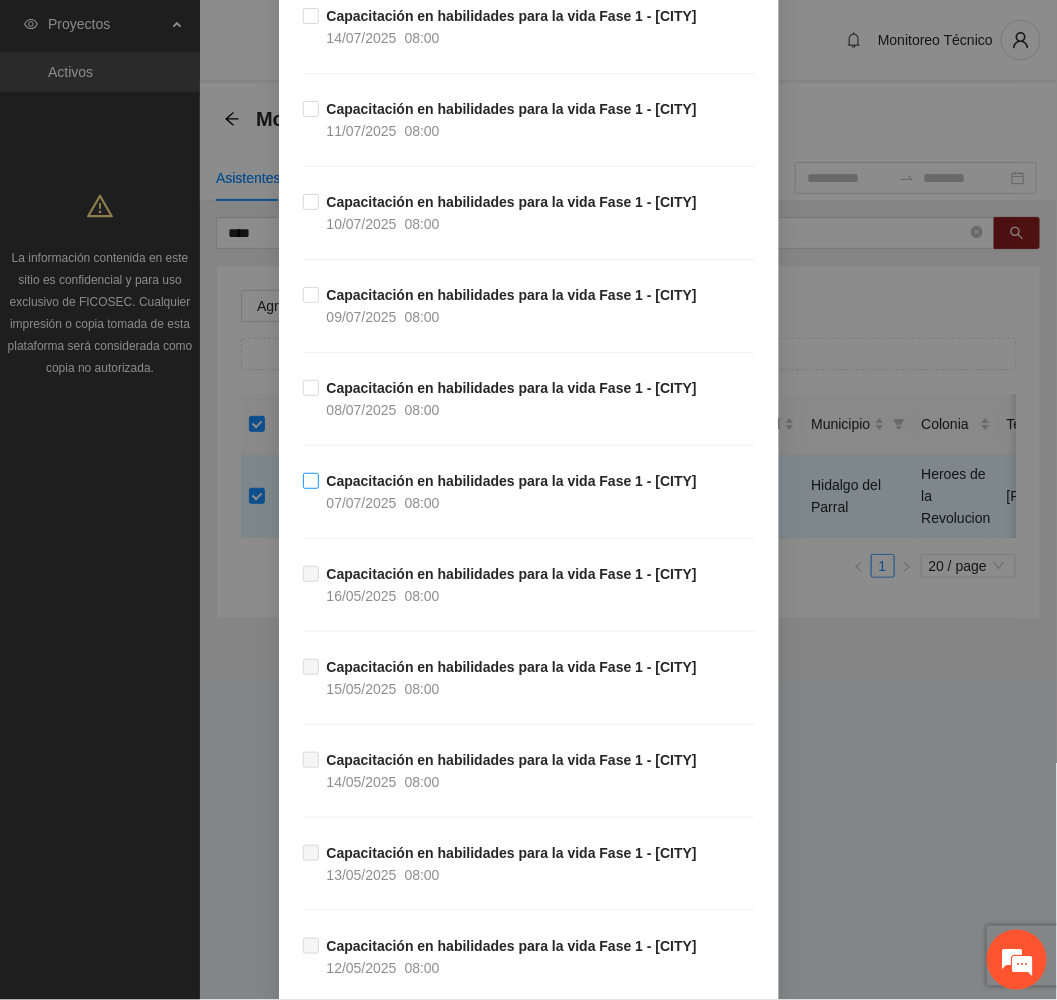 click on "08:00" at bounding box center [422, 503] 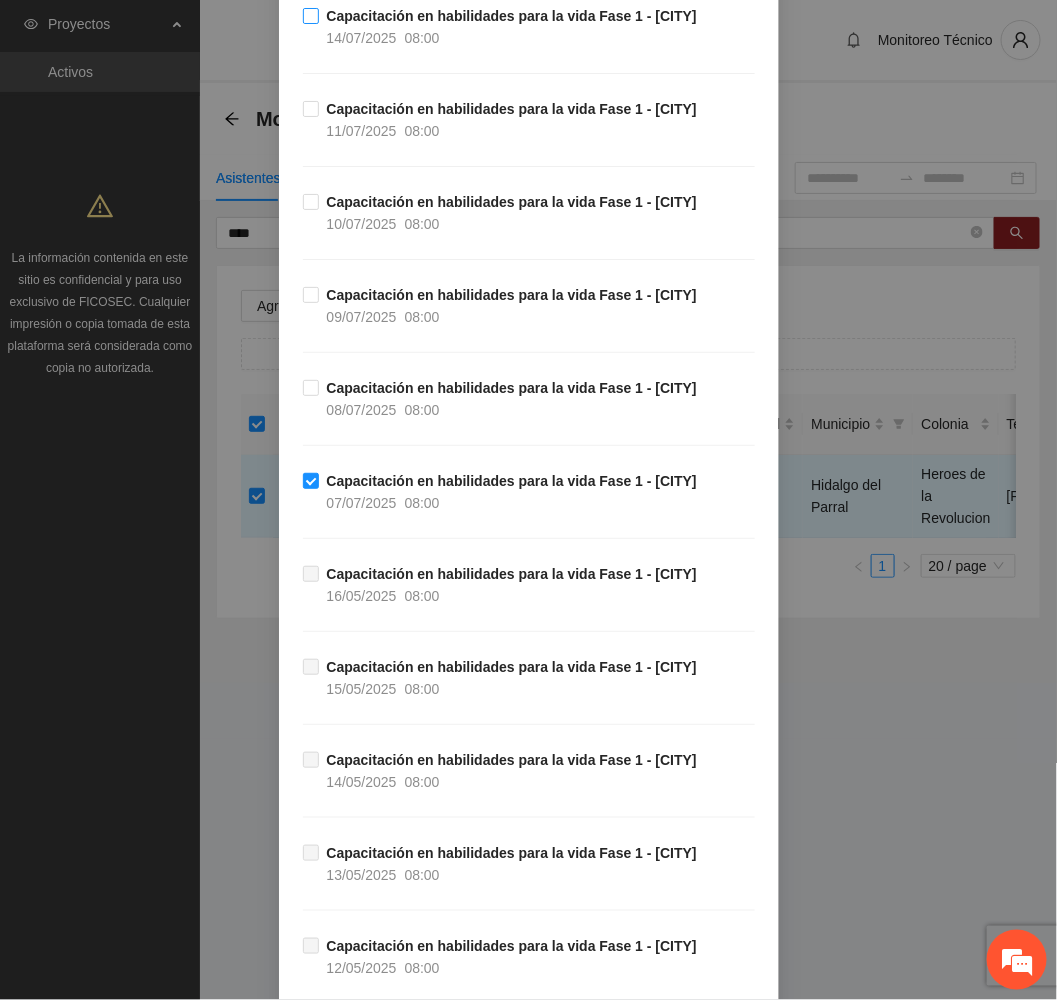 click on "14/07/2025" at bounding box center [362, 38] 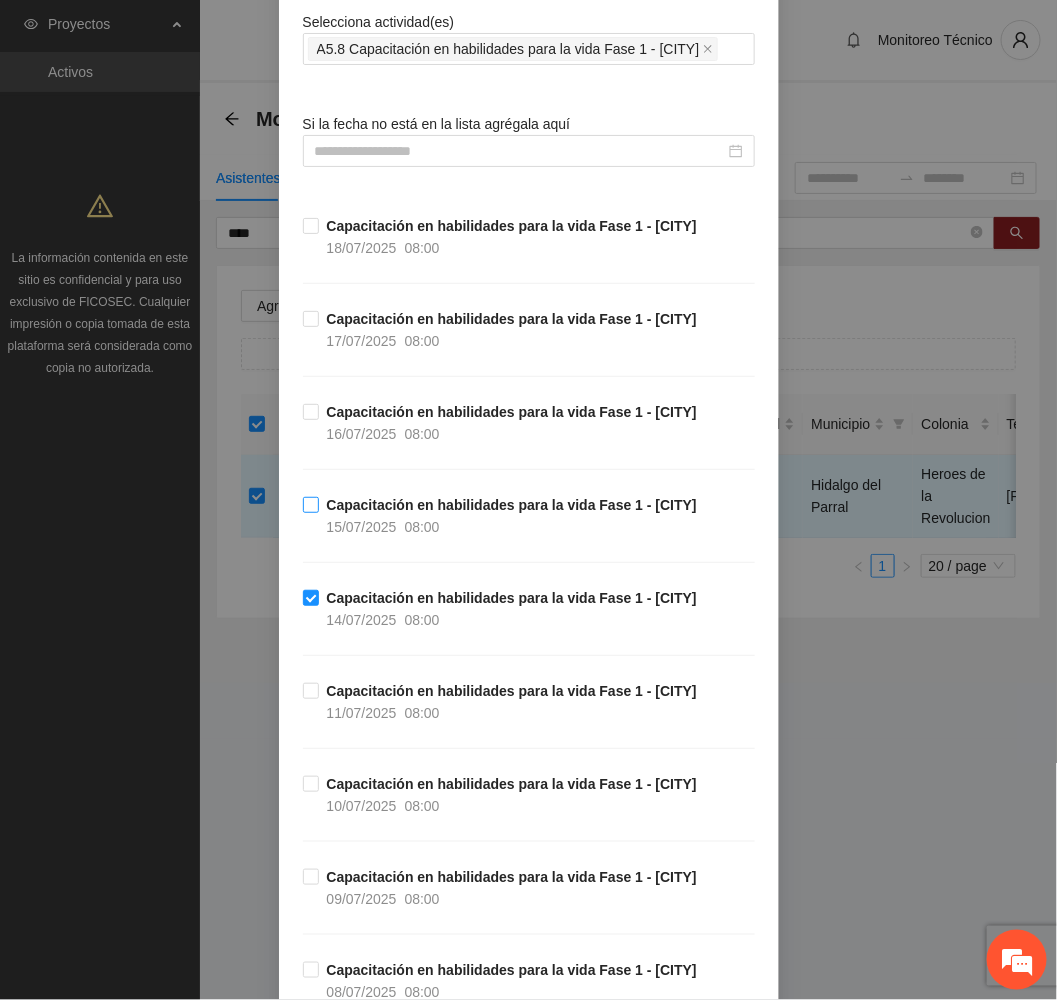 scroll, scrollTop: 150, scrollLeft: 0, axis: vertical 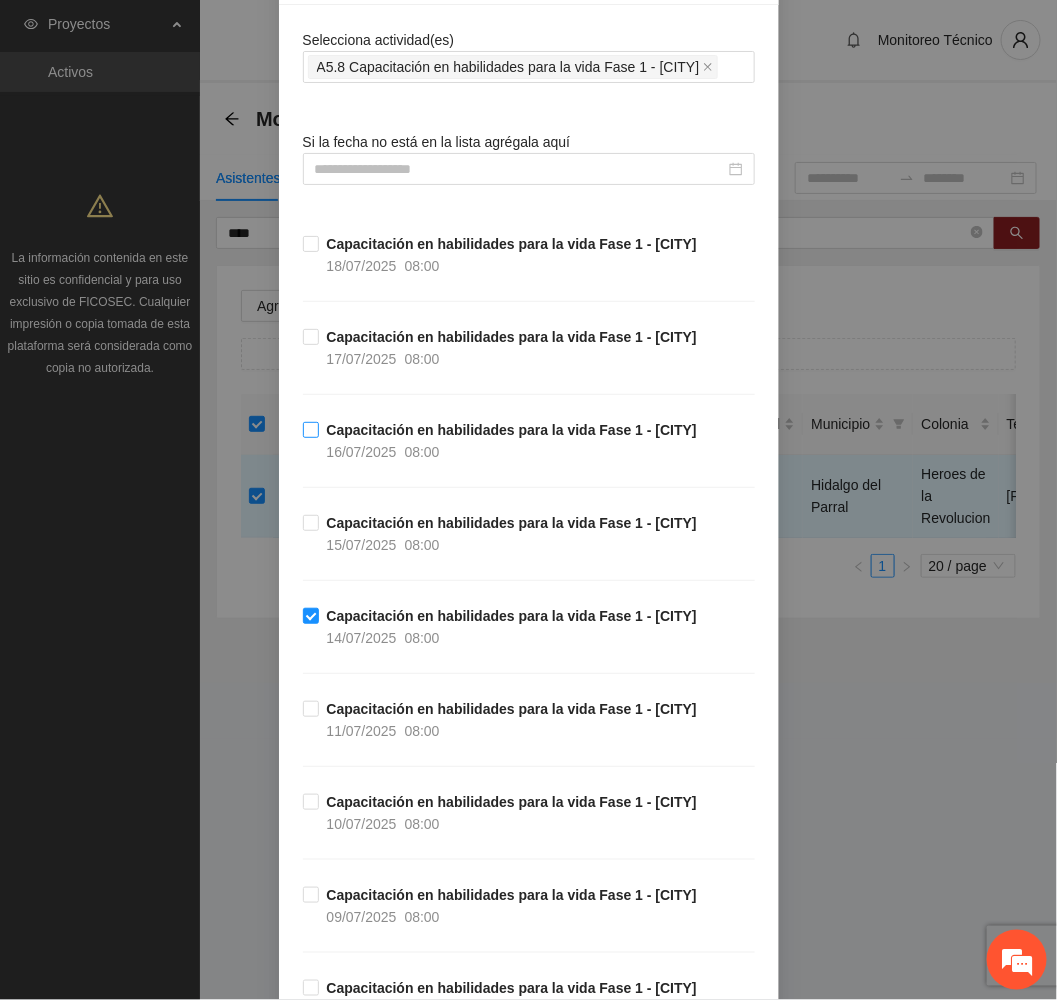 click on "Capacitación en habilidades para la vida Fase 1 - [CITY]" at bounding box center (512, 430) 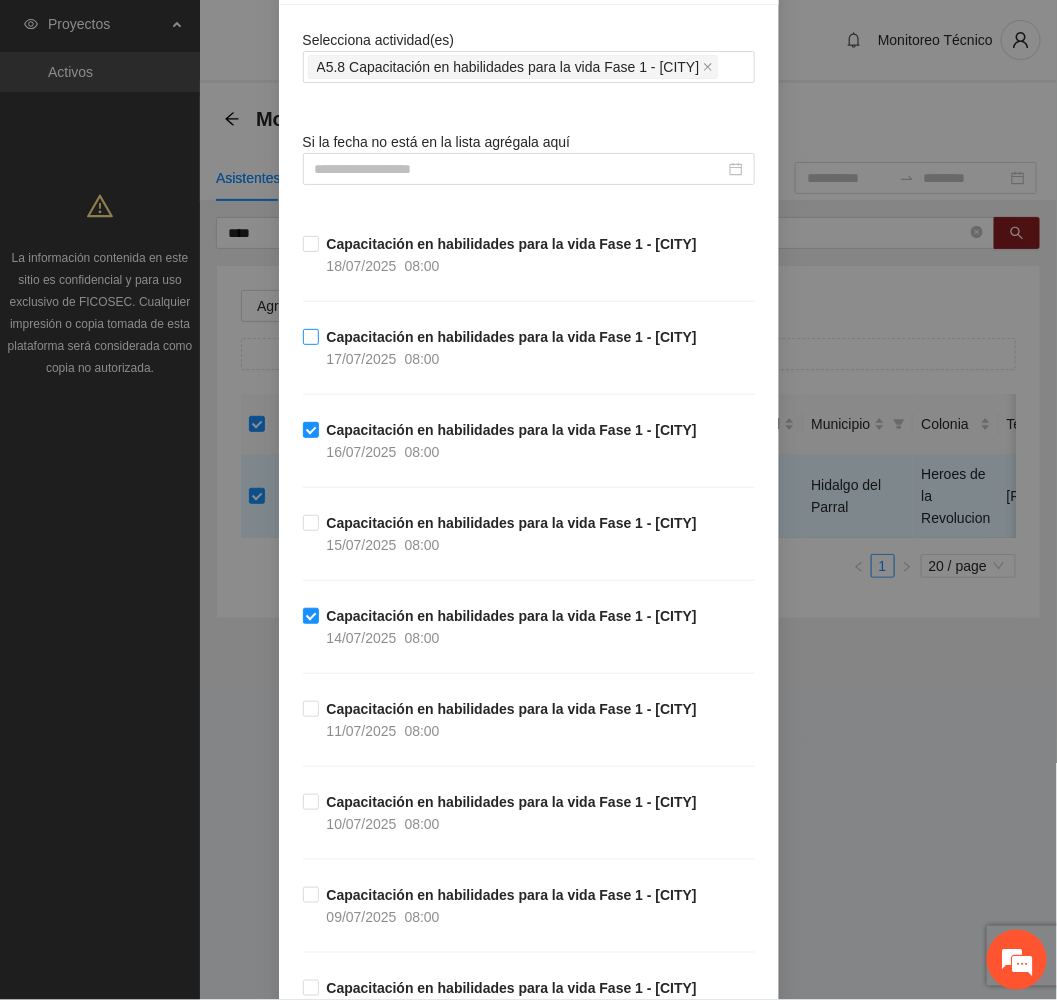 click on "17/07/2025" at bounding box center [362, 359] 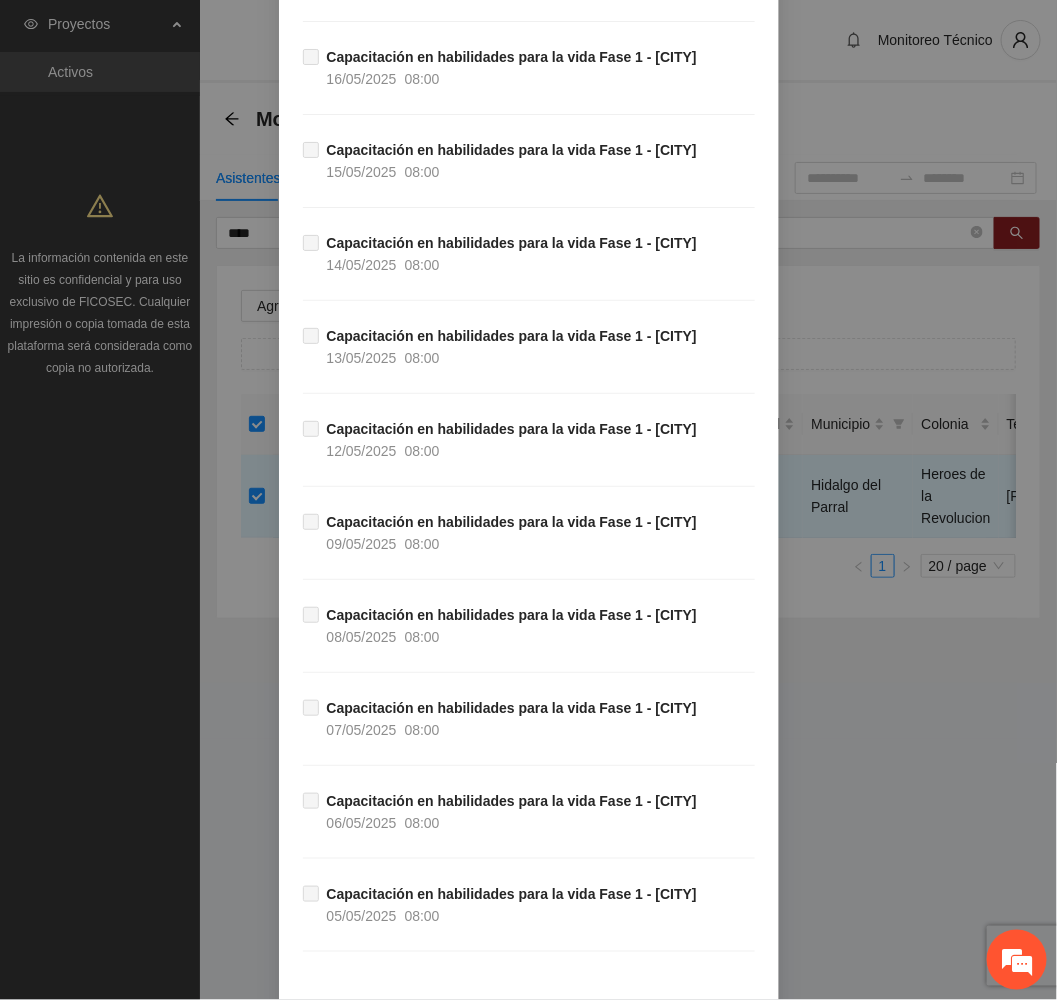 scroll, scrollTop: 1404, scrollLeft: 0, axis: vertical 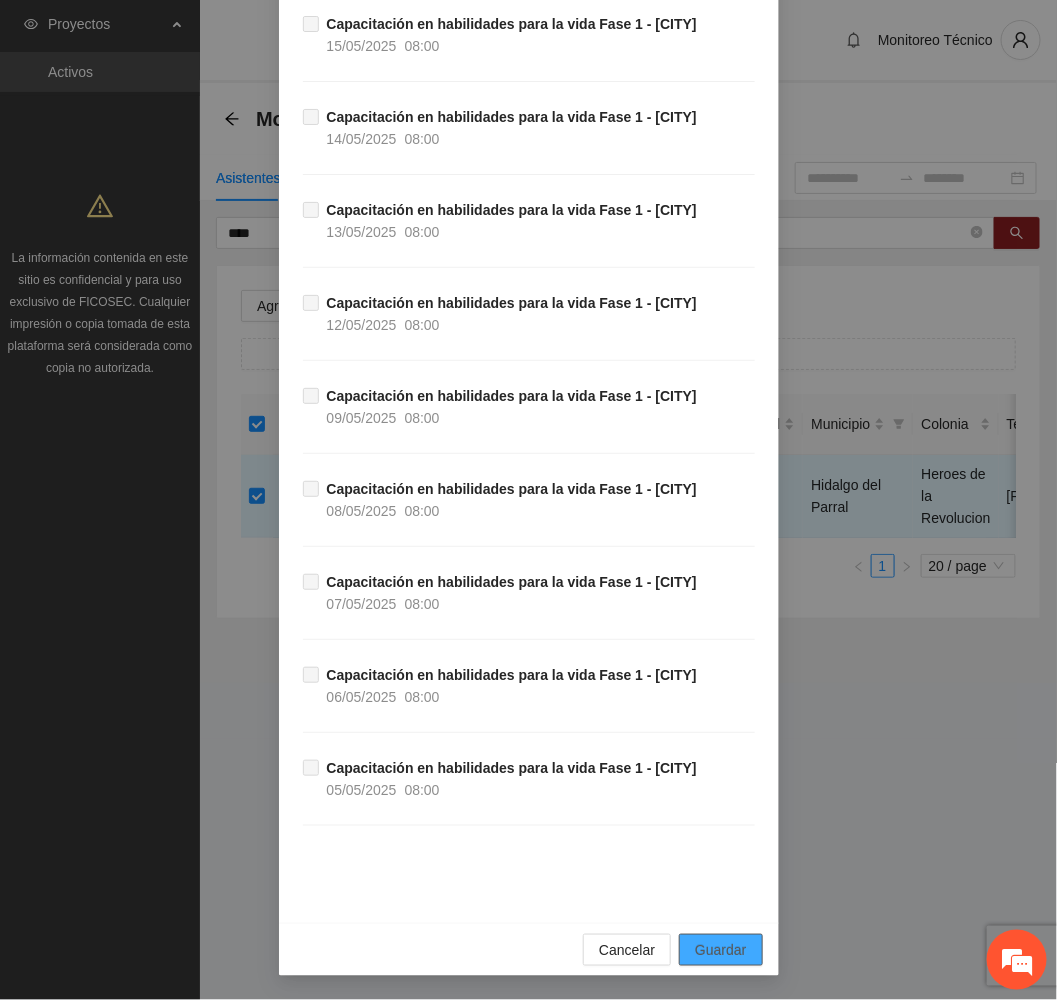 click on "Guardar" at bounding box center [720, 950] 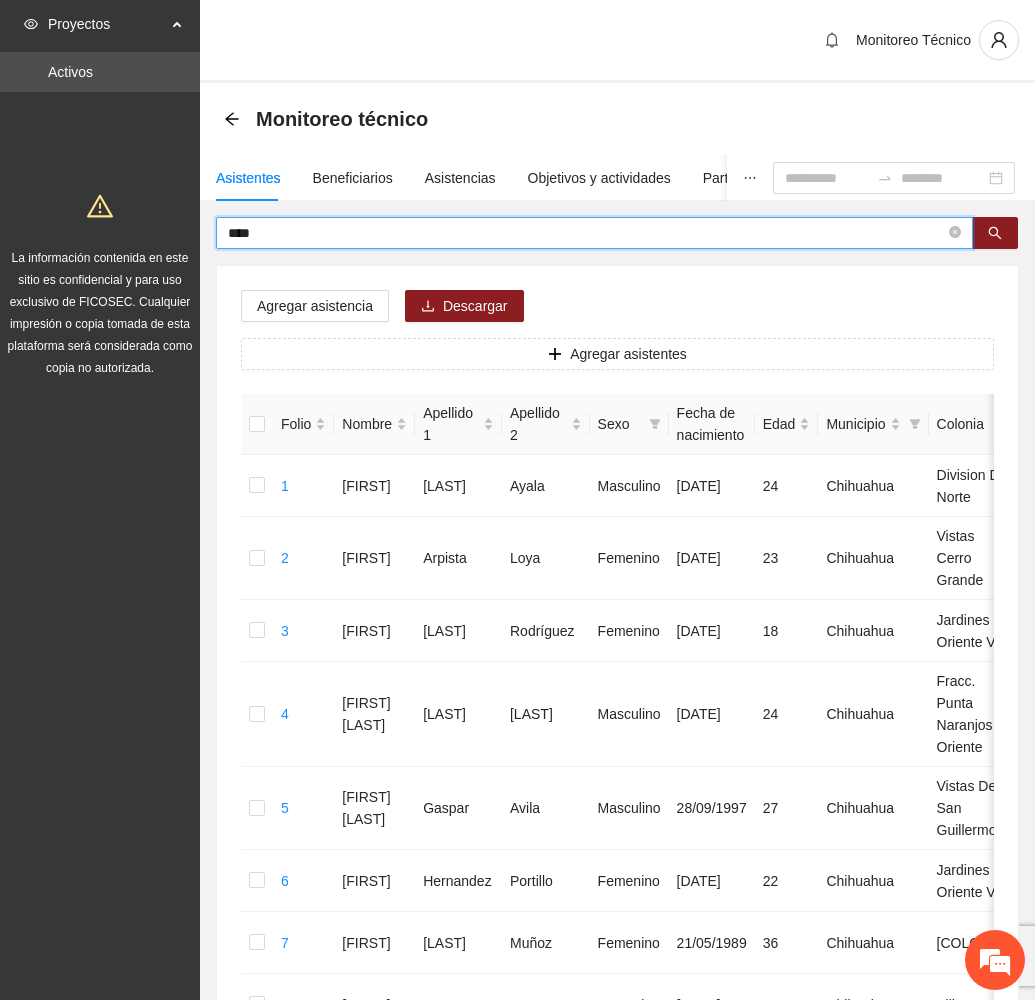 drag, startPoint x: 361, startPoint y: 237, endPoint x: 103, endPoint y: 222, distance: 258.43567 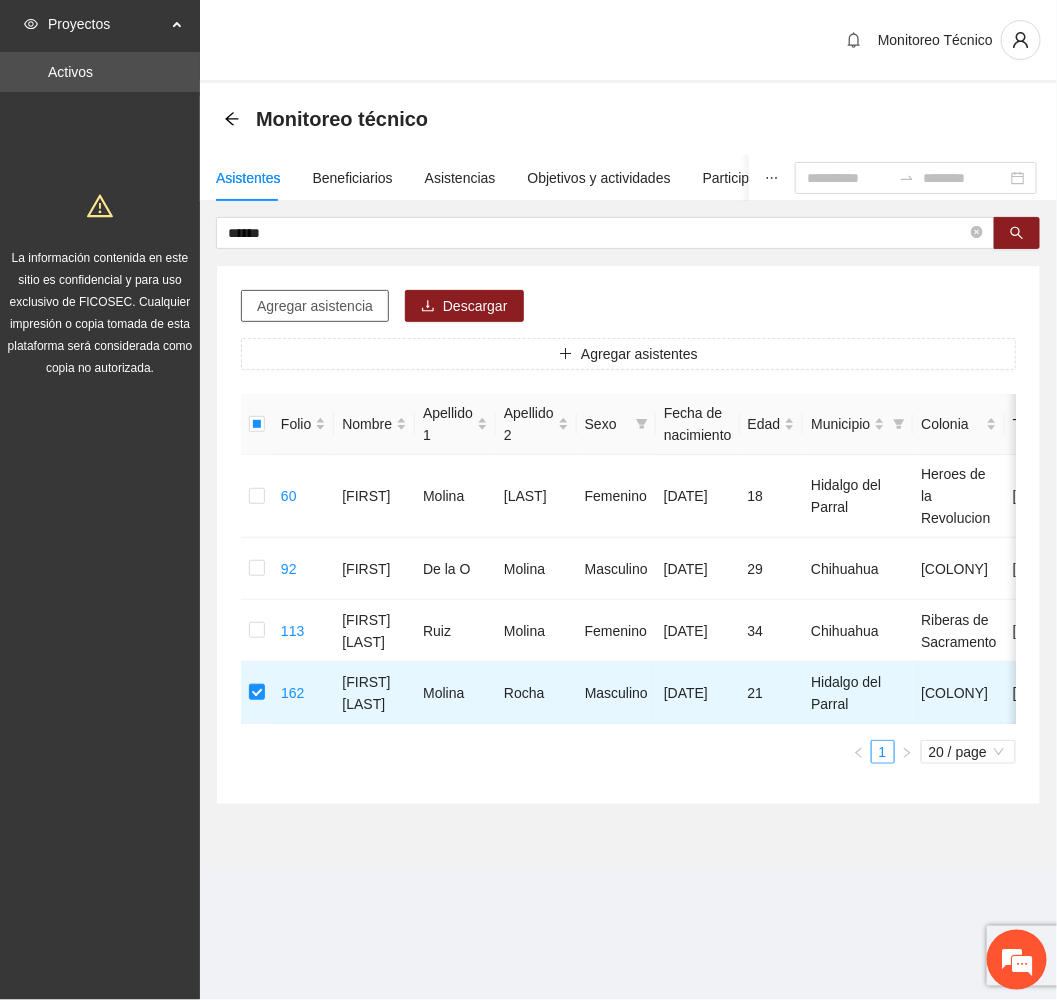 click on "Agregar asistencia" at bounding box center [315, 306] 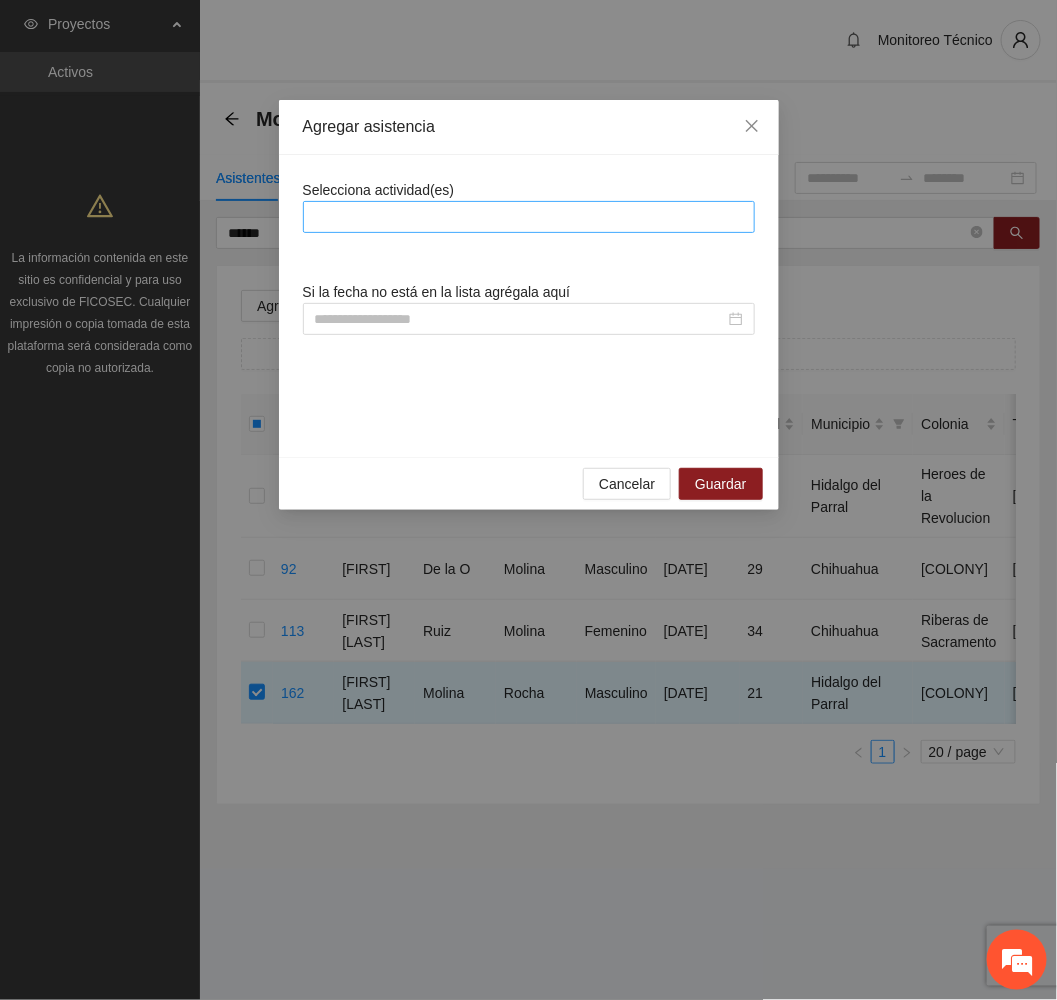 click at bounding box center [529, 217] 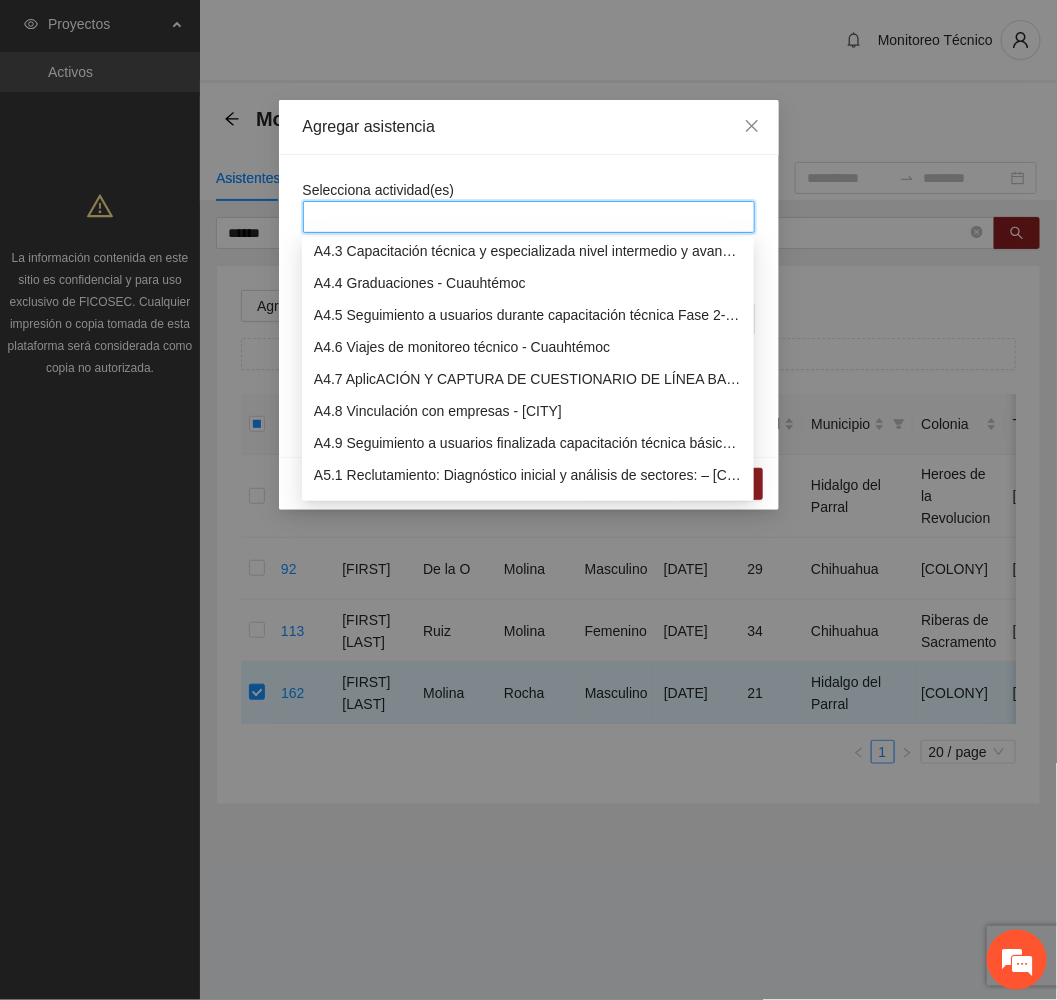 scroll, scrollTop: 1650, scrollLeft: 0, axis: vertical 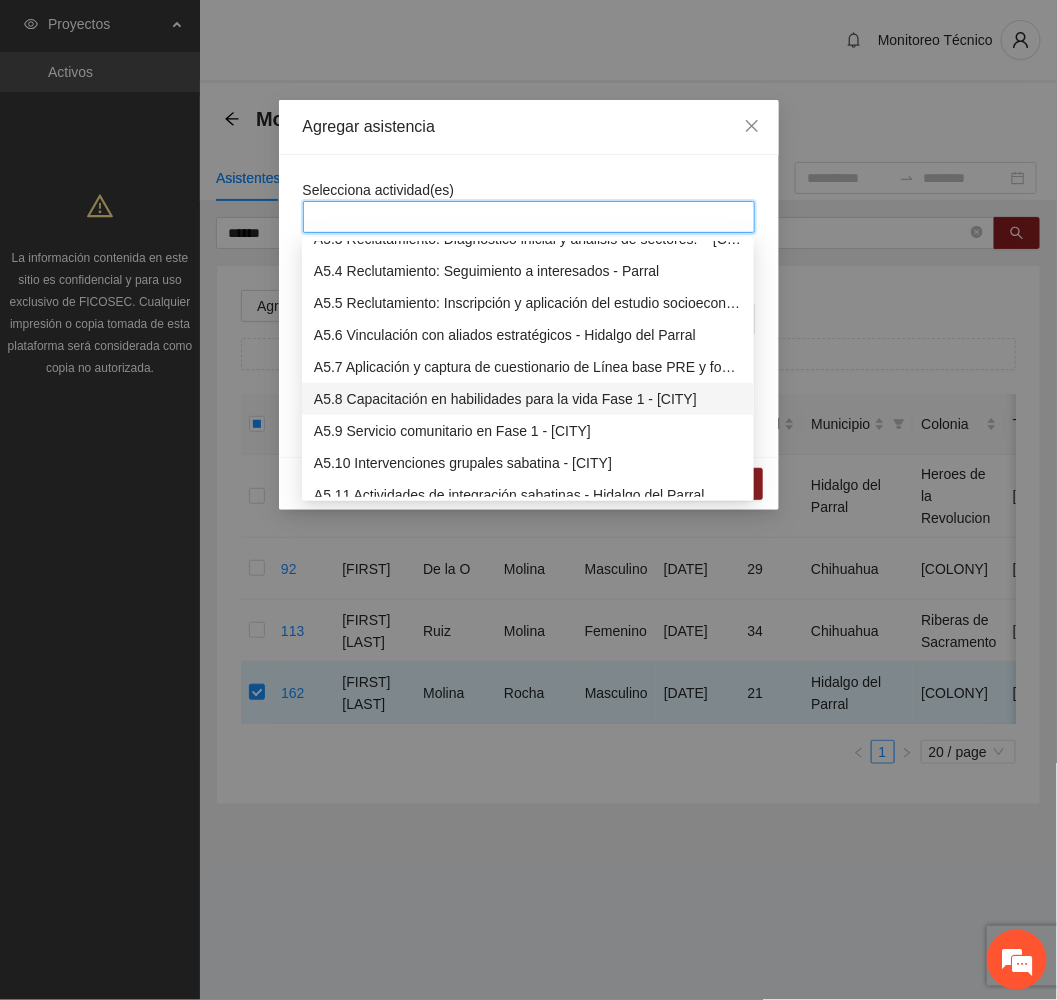 click on "A5.8 Capacitación en habilidades para la vida Fase 1 - [CITY]" at bounding box center (528, 399) 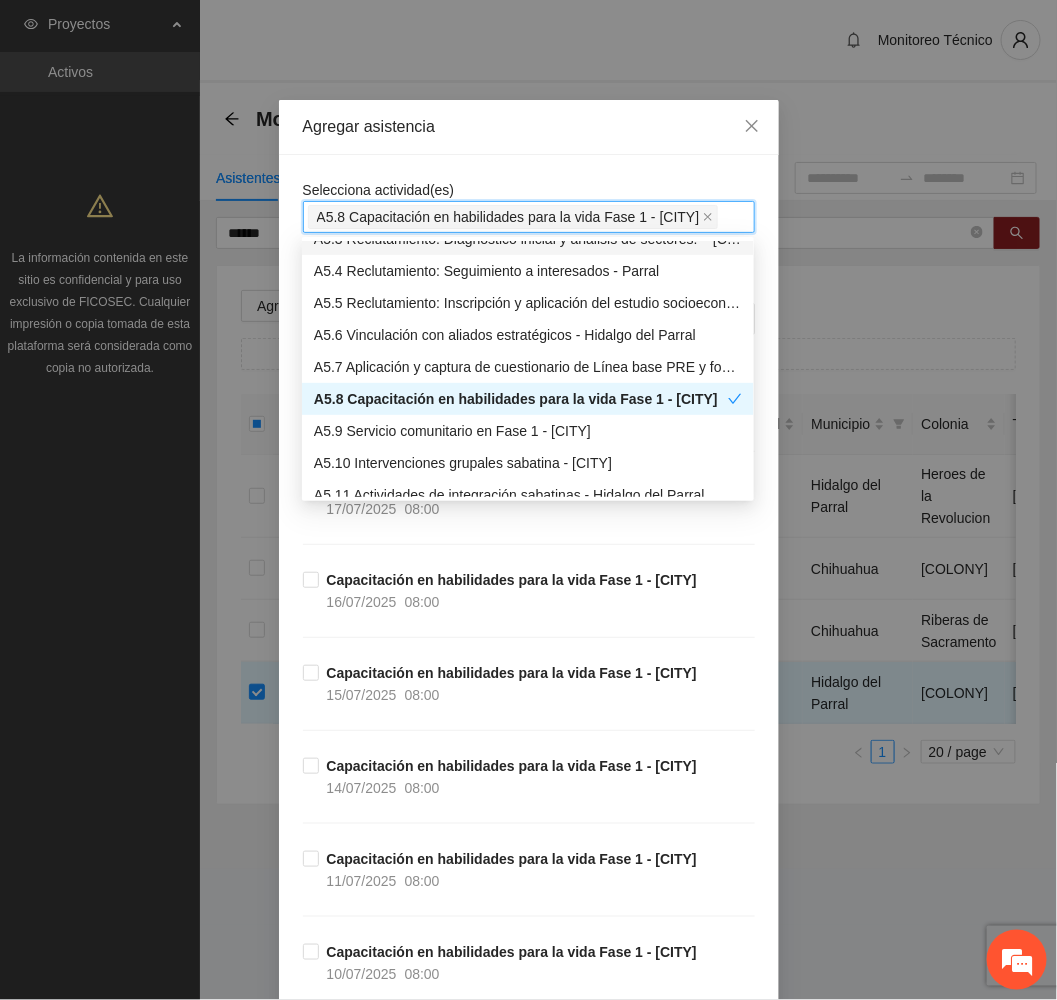 click on "Agregar asistencia" at bounding box center (529, 127) 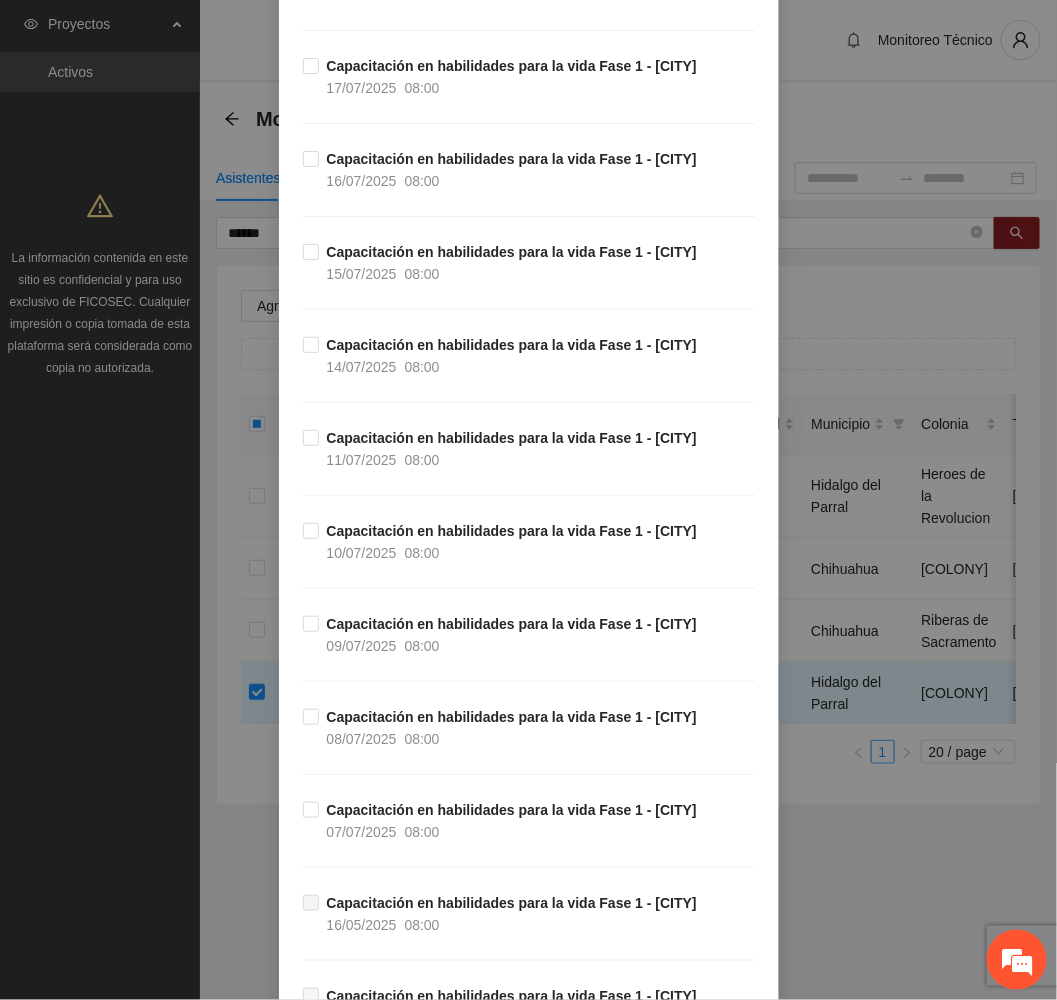 scroll, scrollTop: 600, scrollLeft: 0, axis: vertical 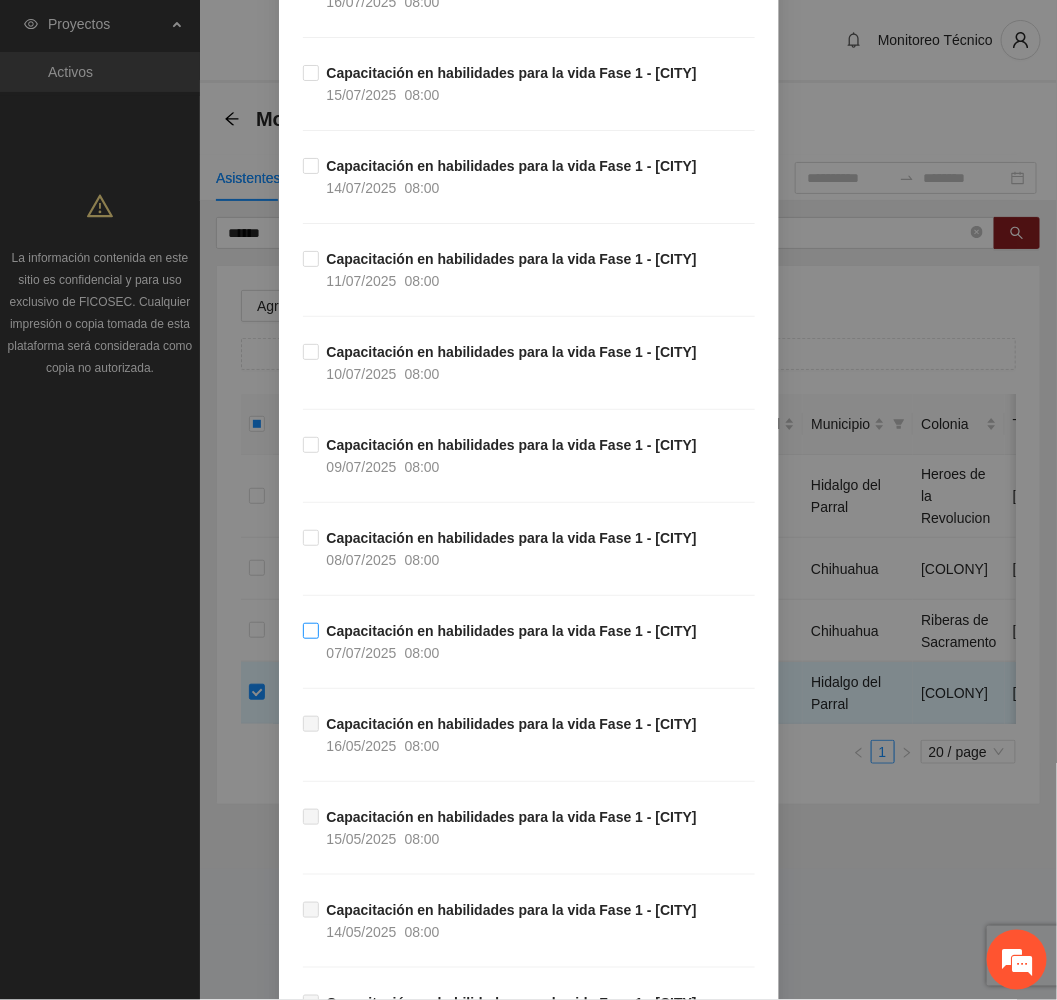 click on "Capacitación en habilidades para la vida Fase 1 - [CITY]" at bounding box center (512, 631) 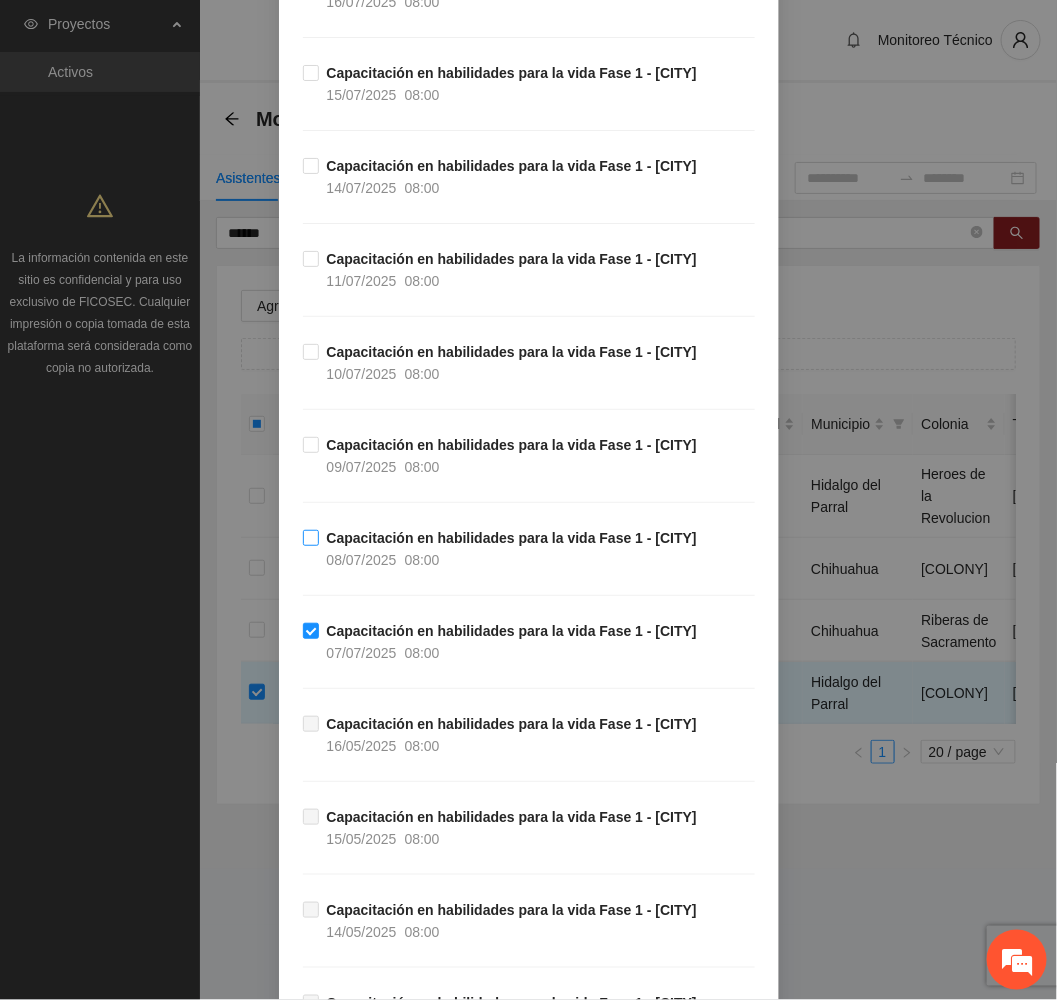 click on "Capacitación en habilidades para la vida Fase 1 - Parral [DATE] [TIME]" at bounding box center [512, 549] 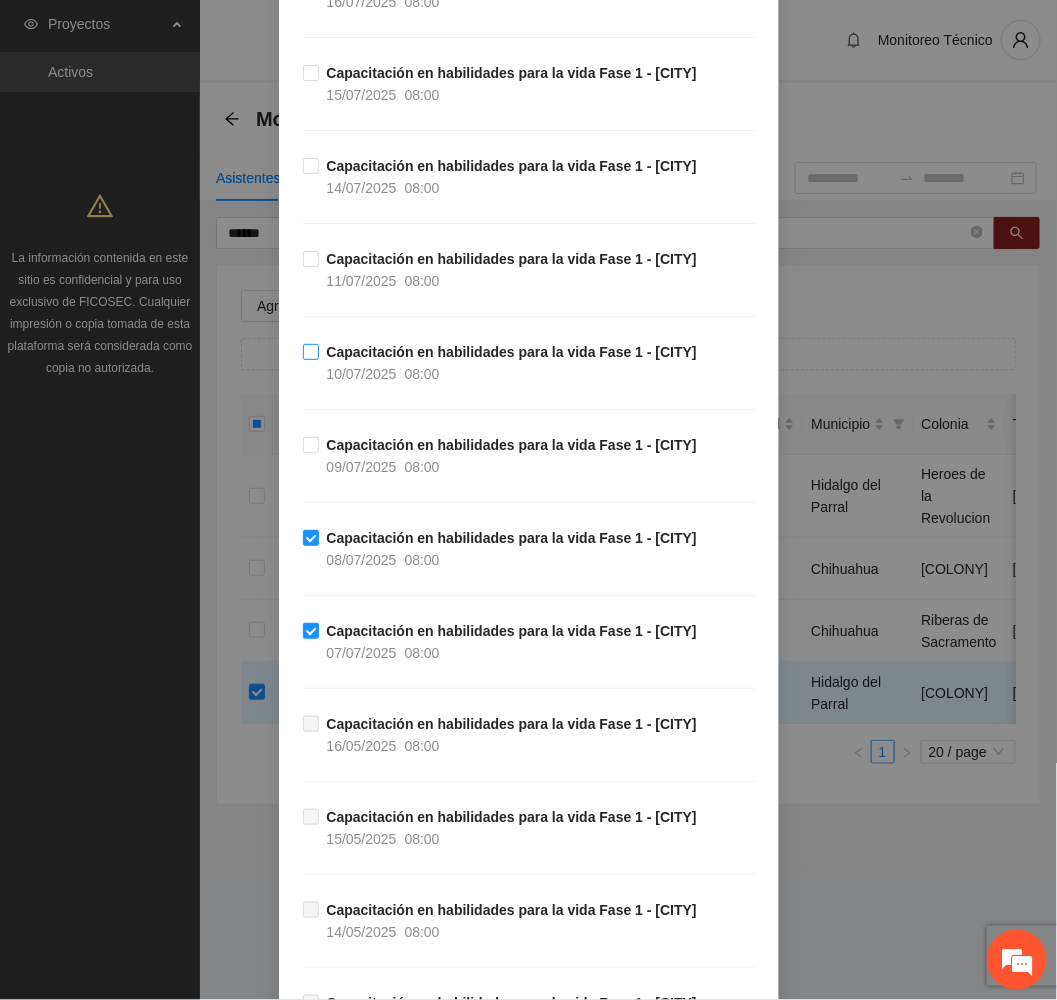 click on "Capacitación en habilidades para la vida Fase 1 - [CITY] 10/07/2025 08:00" at bounding box center [512, 363] 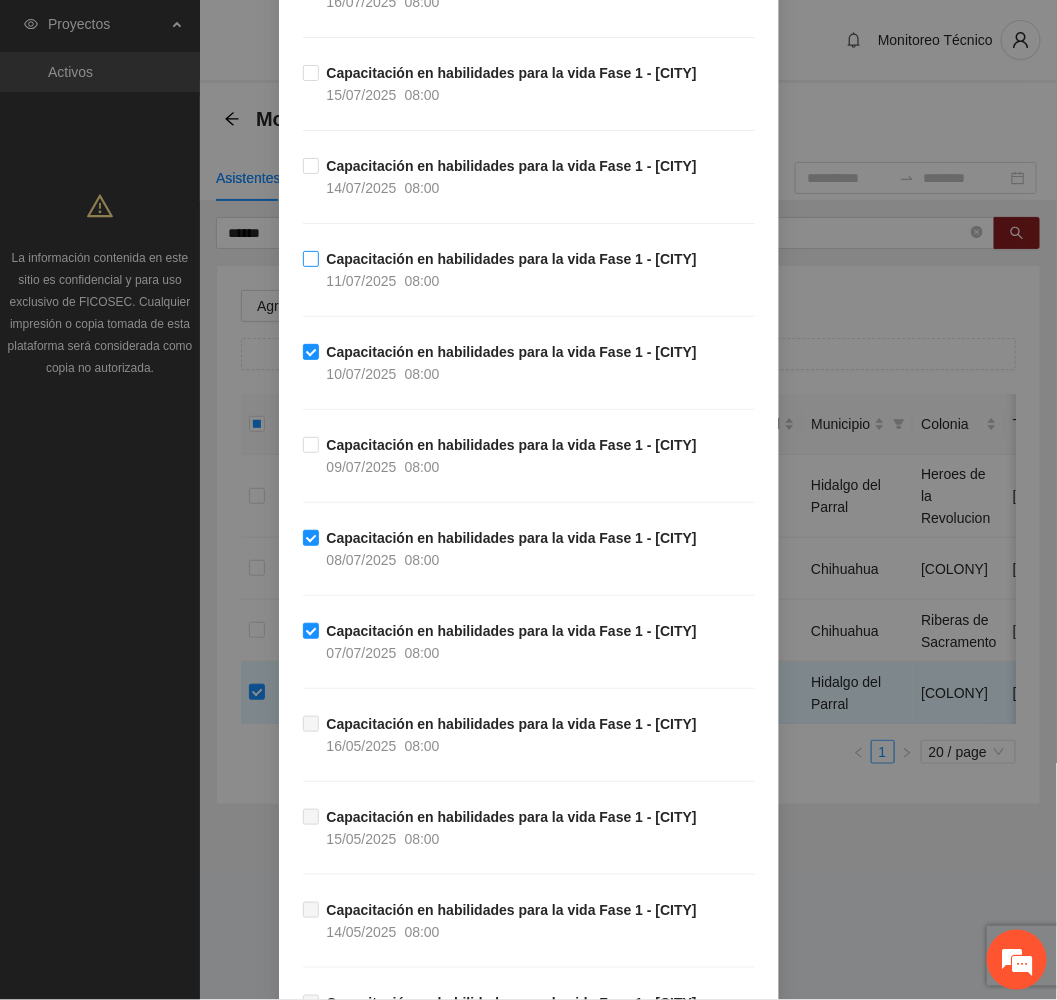 click on "Capacitación en habilidades para la vida Fase 1 - [CITY]" at bounding box center [512, 259] 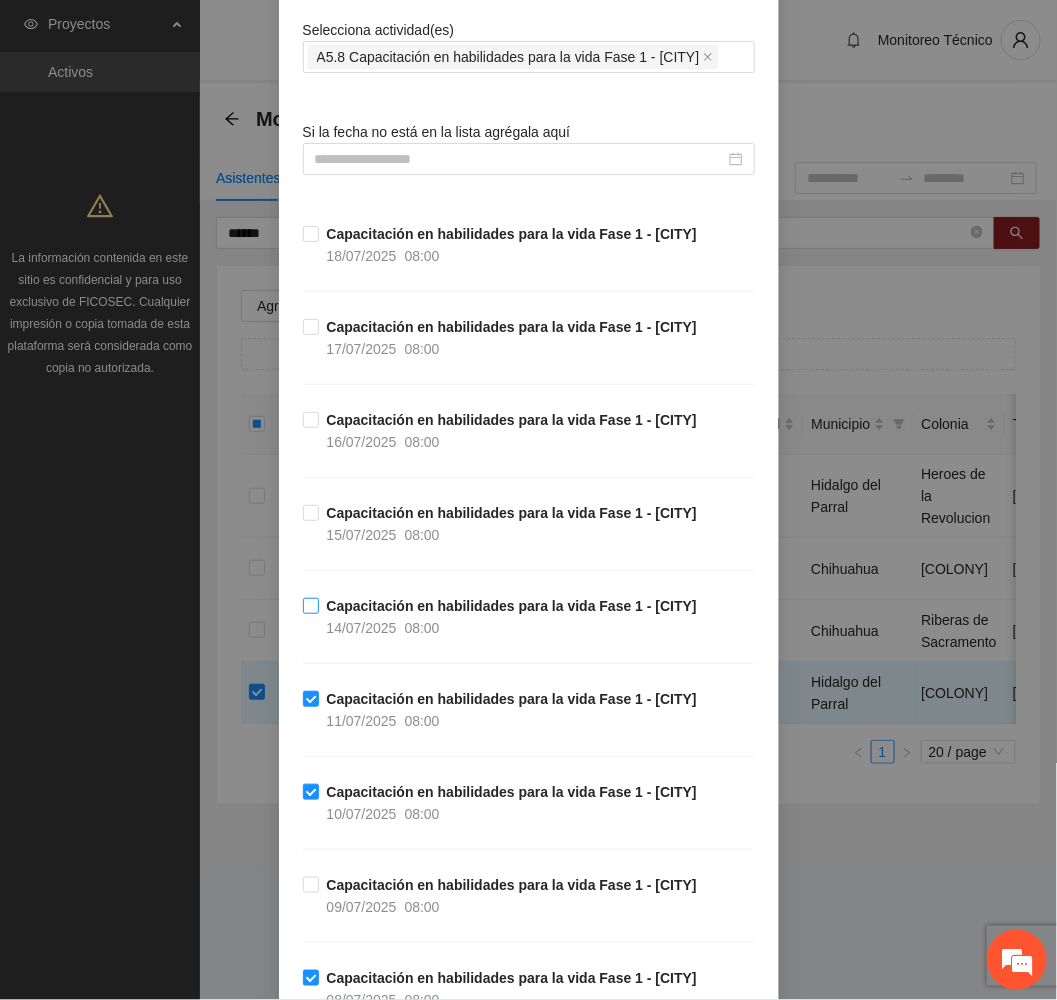 scroll, scrollTop: 150, scrollLeft: 0, axis: vertical 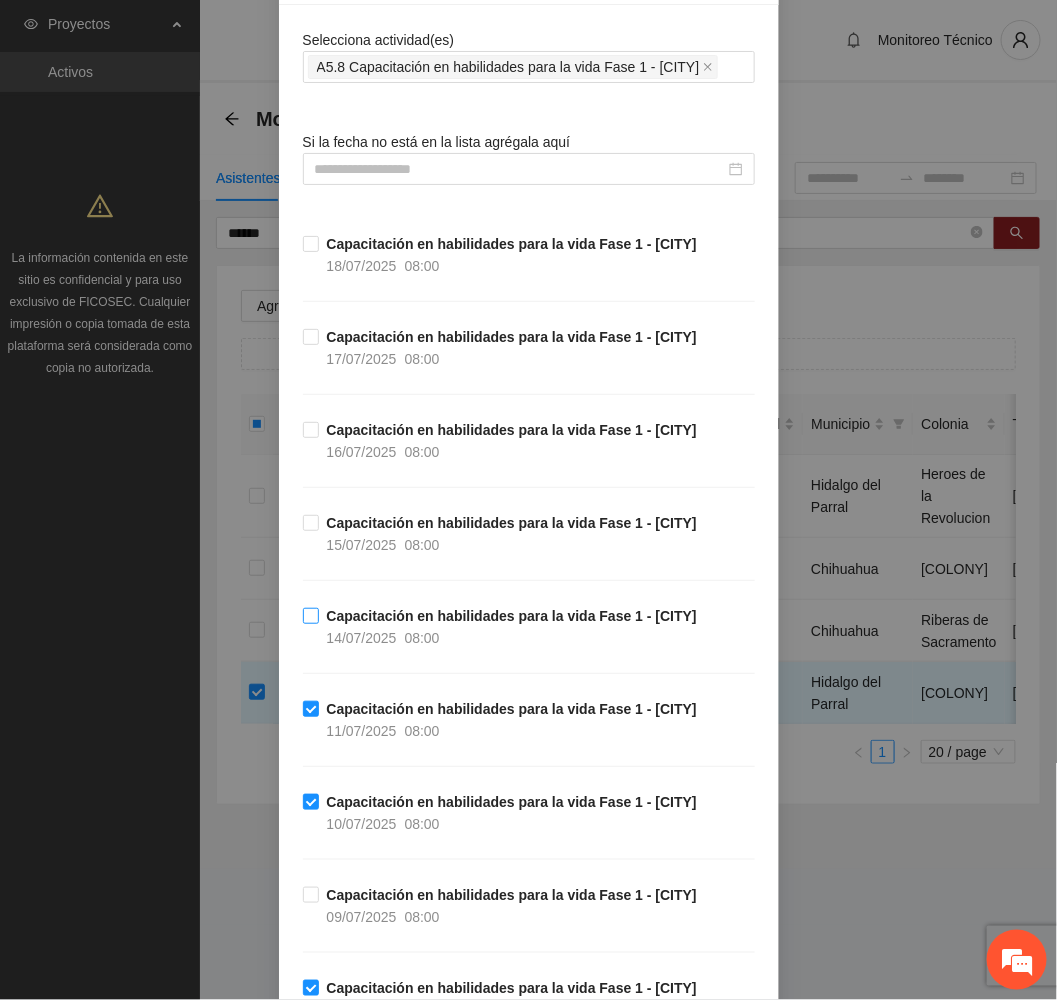 click on "Capacitación en habilidades para la vida Fase 1 - [CITY]" at bounding box center (512, 616) 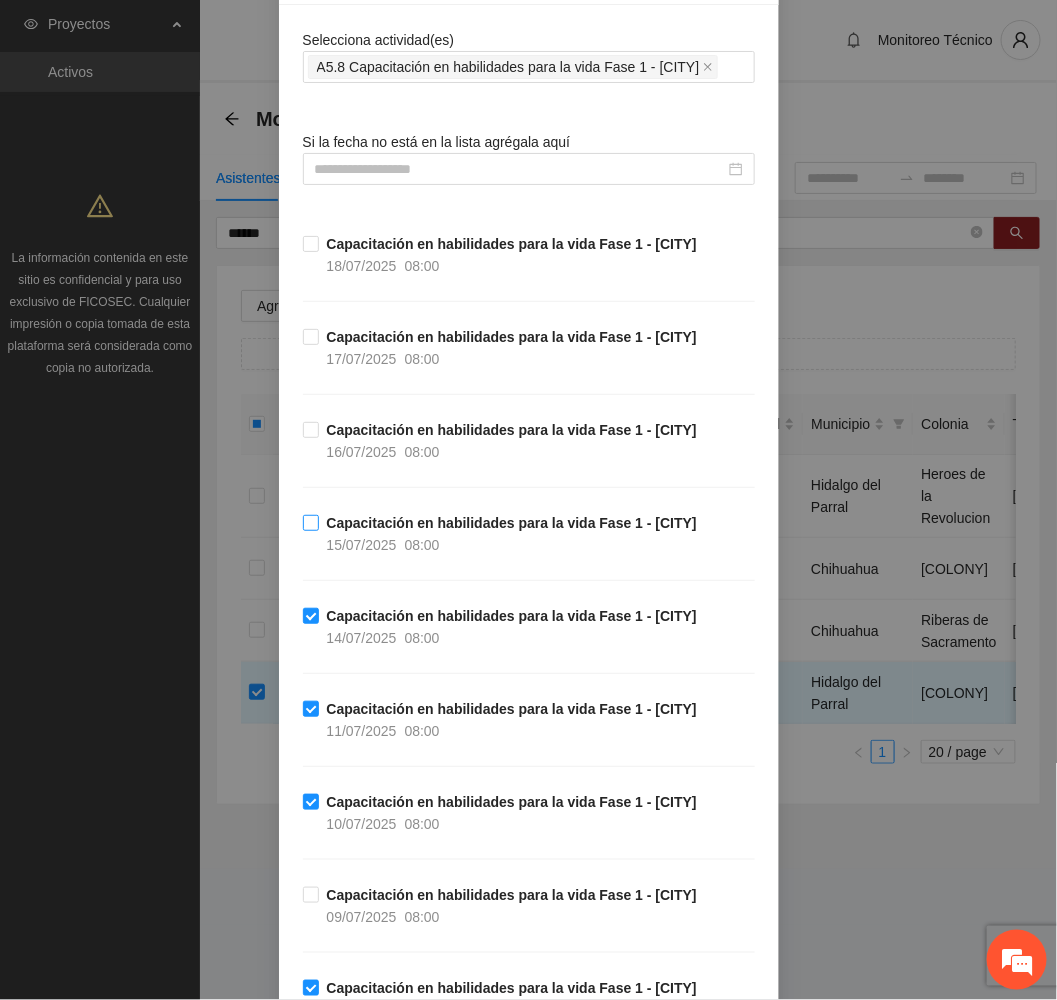 click on "08:00" at bounding box center [422, 545] 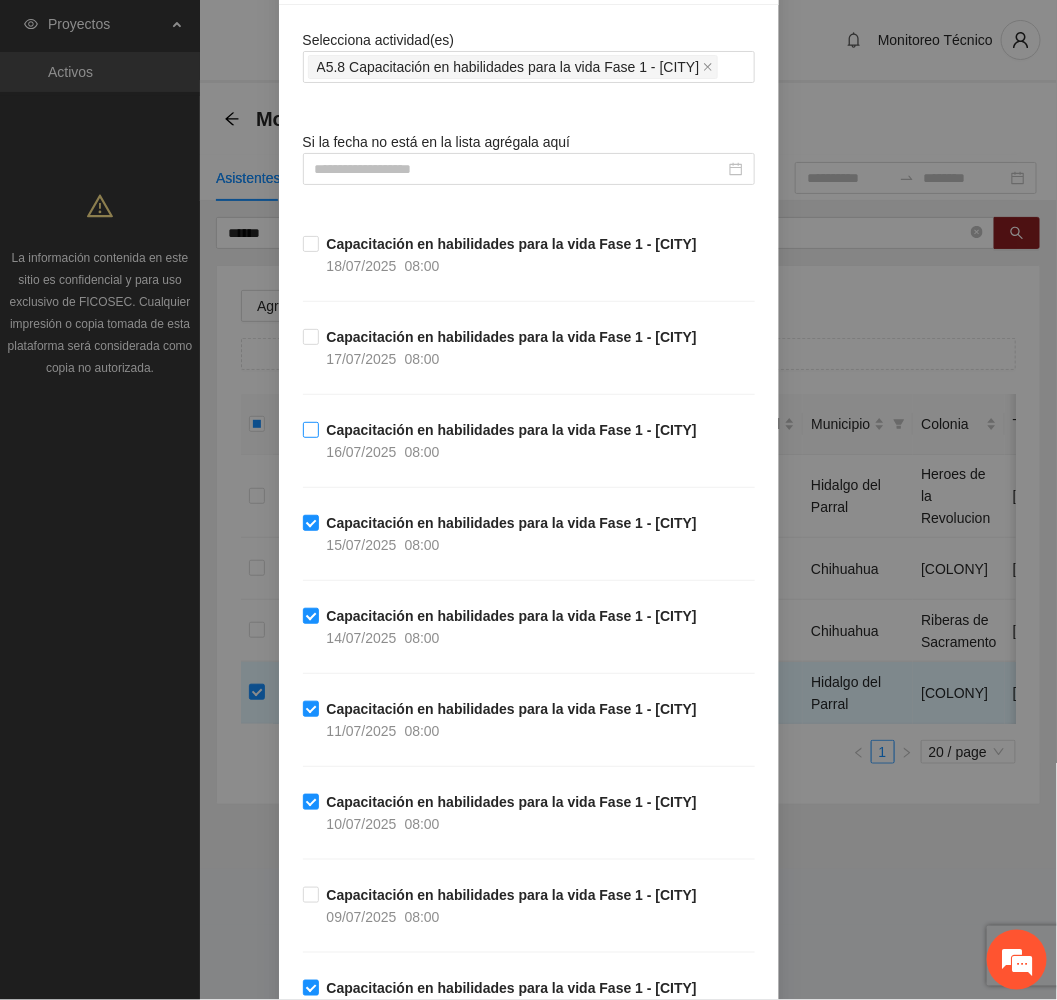 click on "08:00" at bounding box center (422, 452) 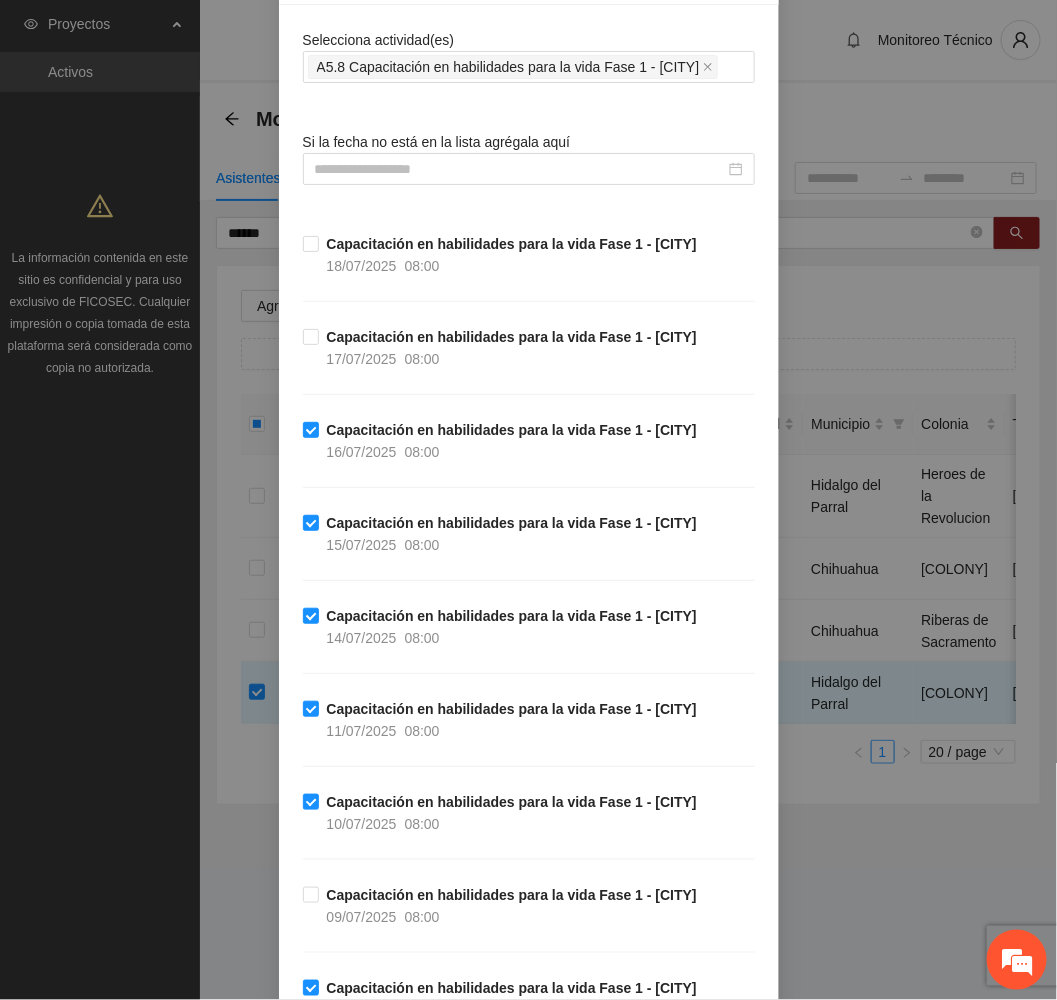 click on "Capacitación en habilidades para la vida Fase 1 - [CITY] 18/07/2025 08:00" at bounding box center (529, 279) 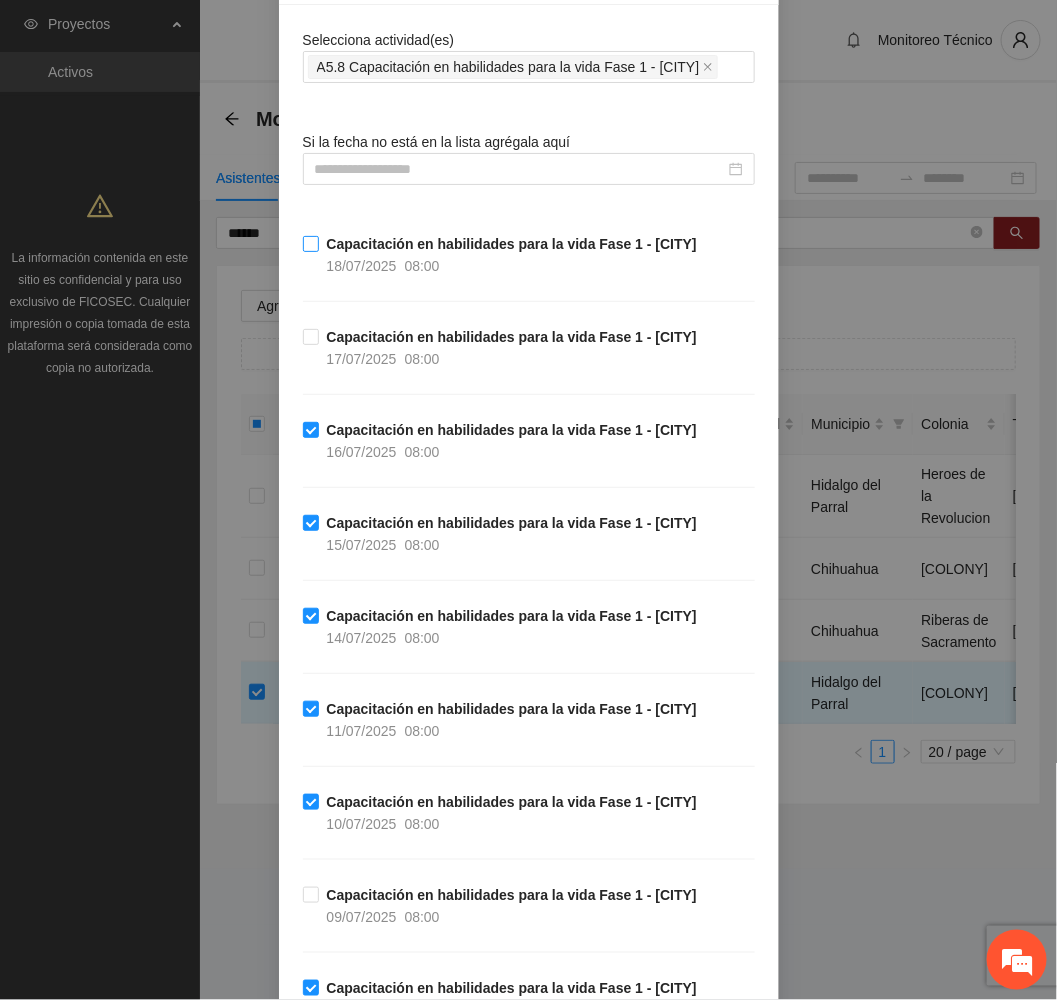 click on "Capacitación en habilidades para la vida Fase 1 - [CITY] 18/07/2025 08:00" at bounding box center (512, 255) 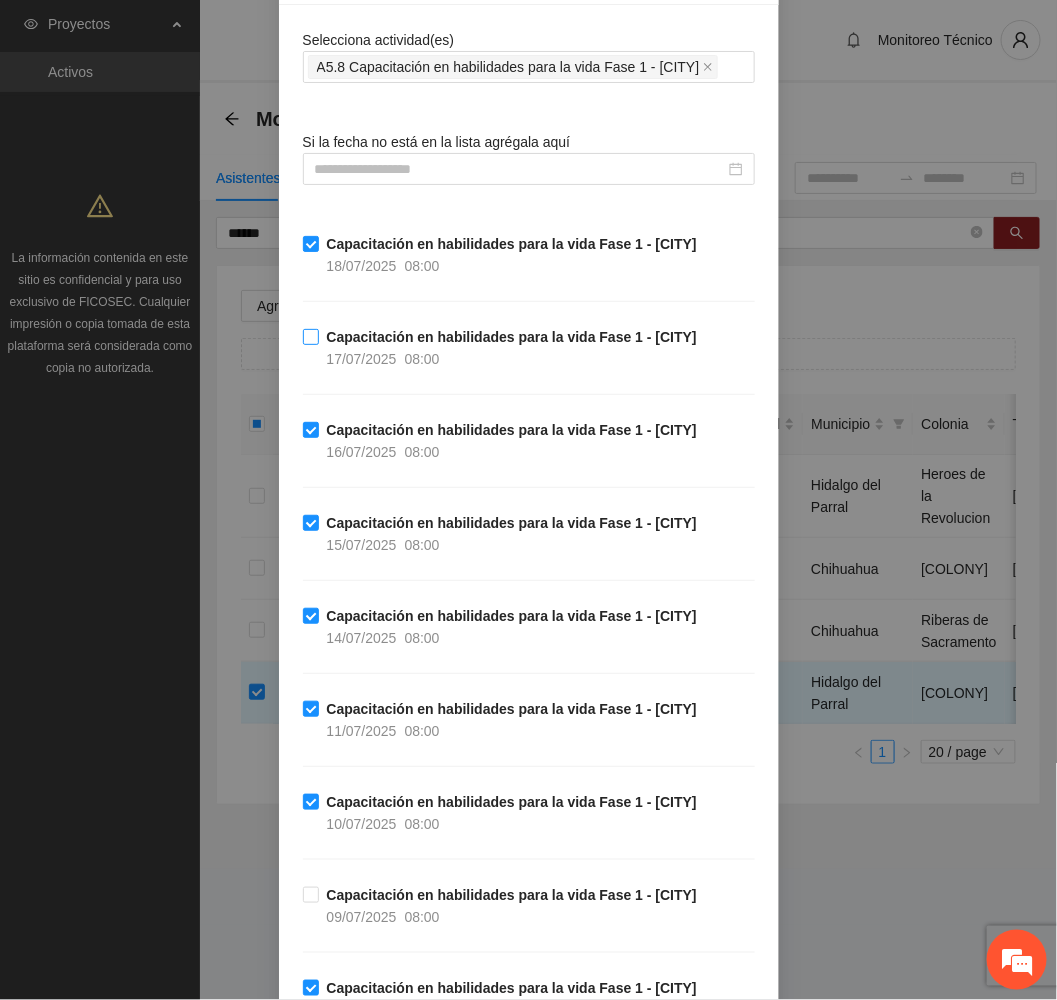 click on "Capacitación en habilidades para la vida Fase 1 - [CITY]" at bounding box center [512, 337] 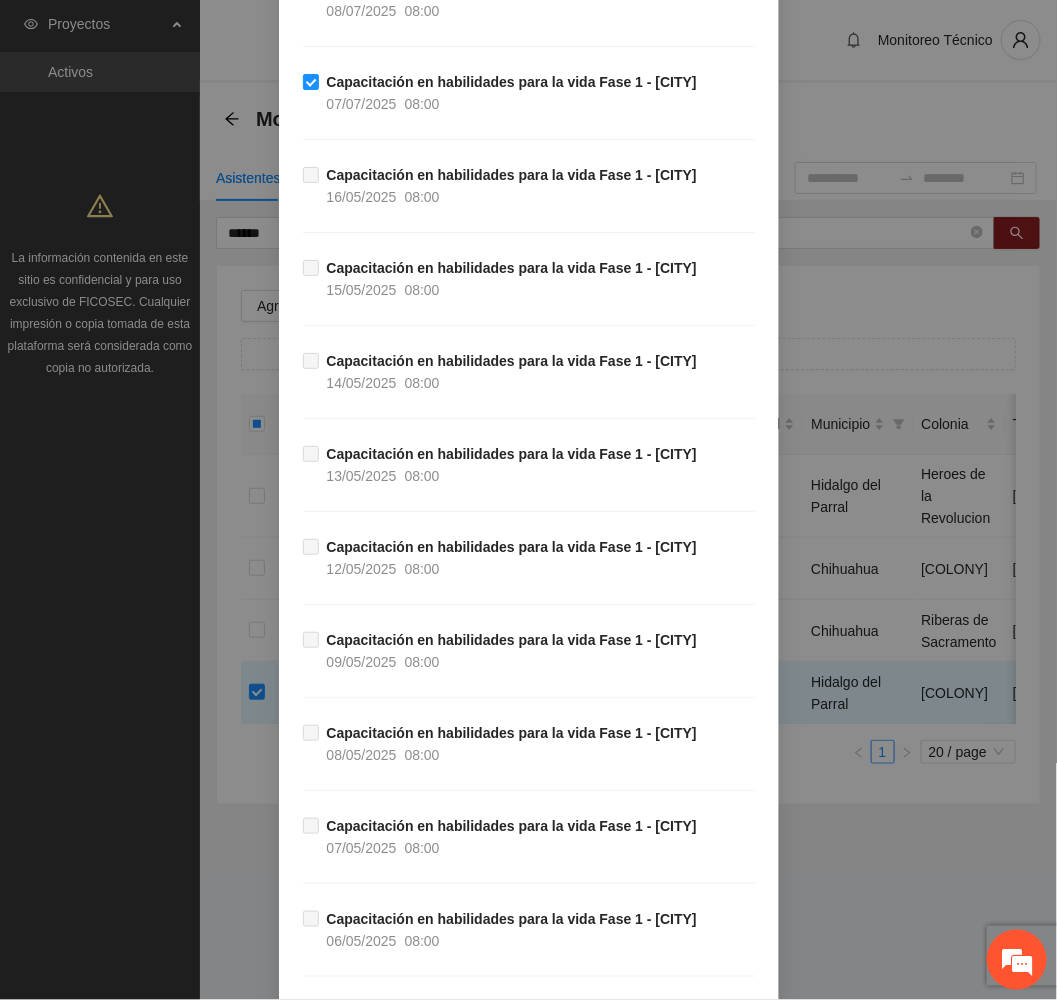 scroll, scrollTop: 1404, scrollLeft: 0, axis: vertical 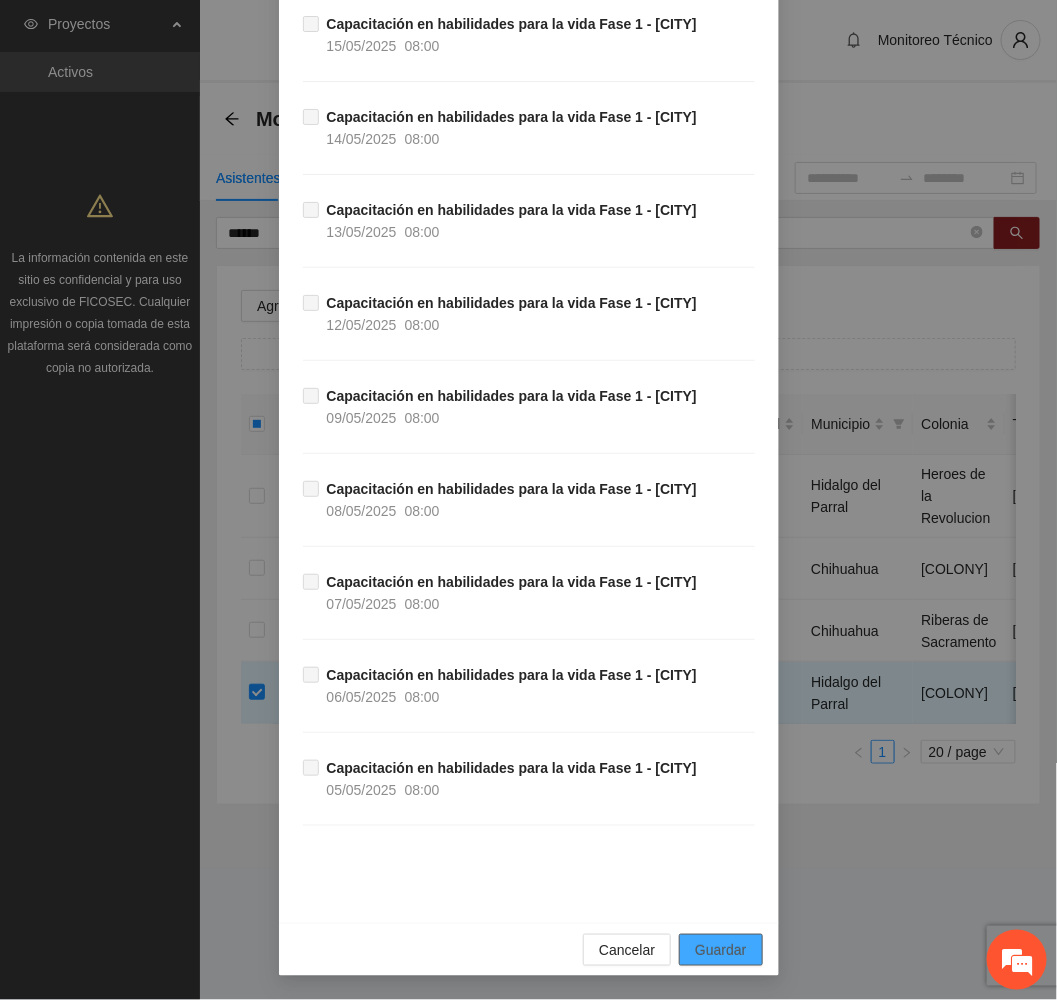 click on "Guardar" at bounding box center (720, 950) 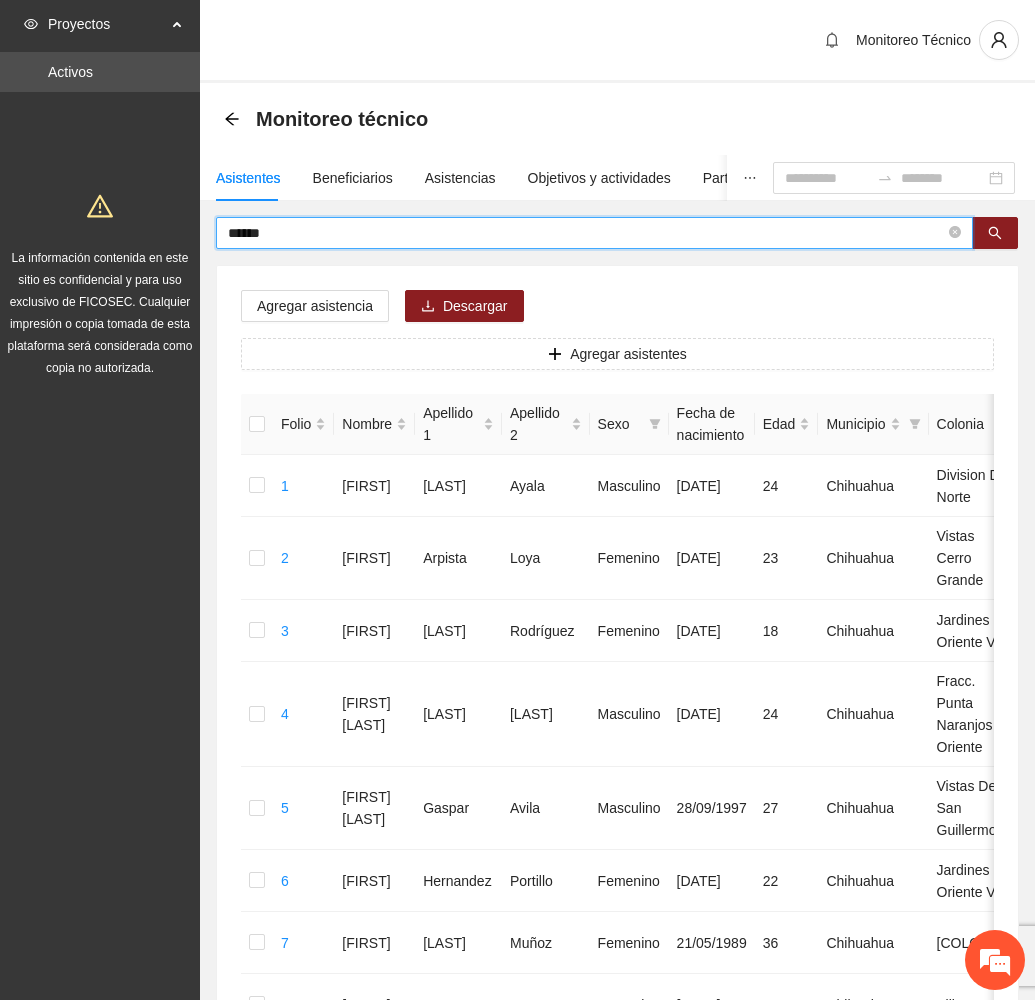 drag, startPoint x: 318, startPoint y: 231, endPoint x: 43, endPoint y: 226, distance: 275.04544 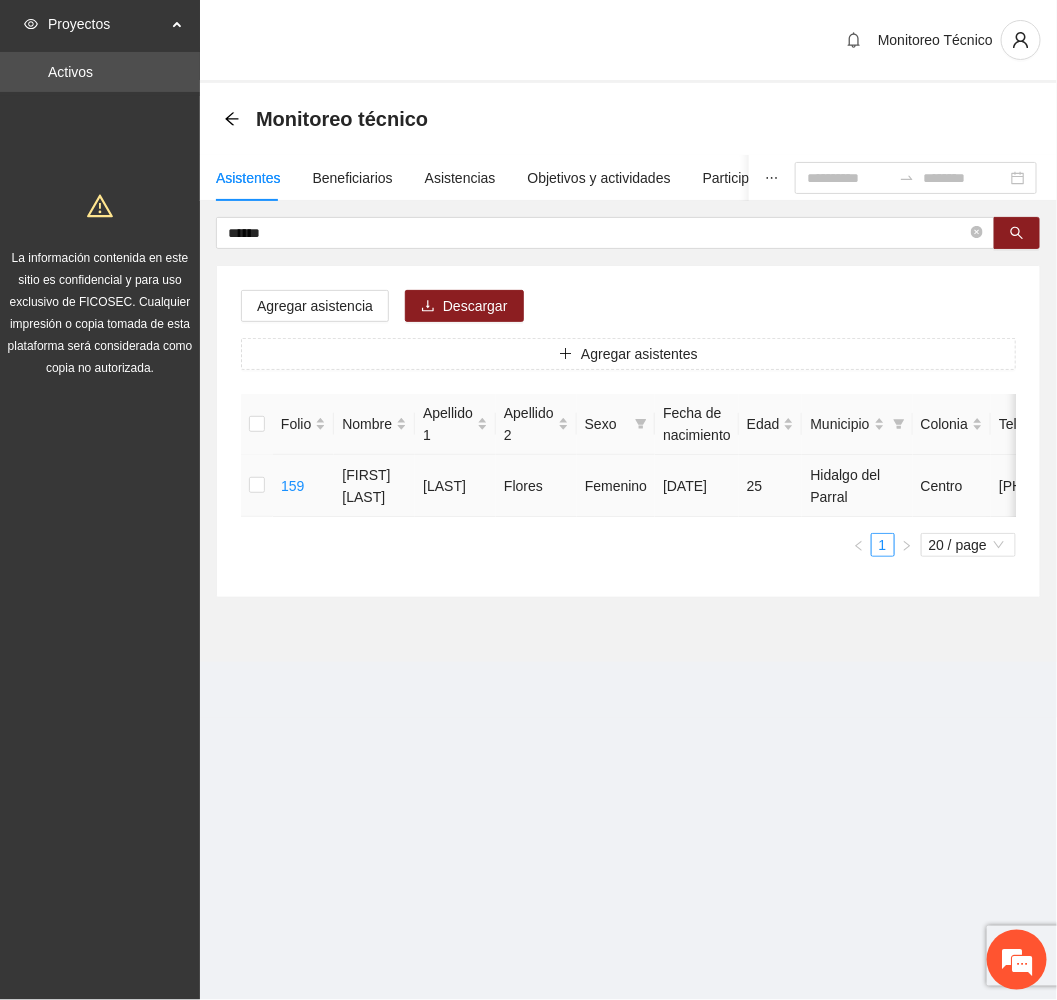 click at bounding box center (257, 486) 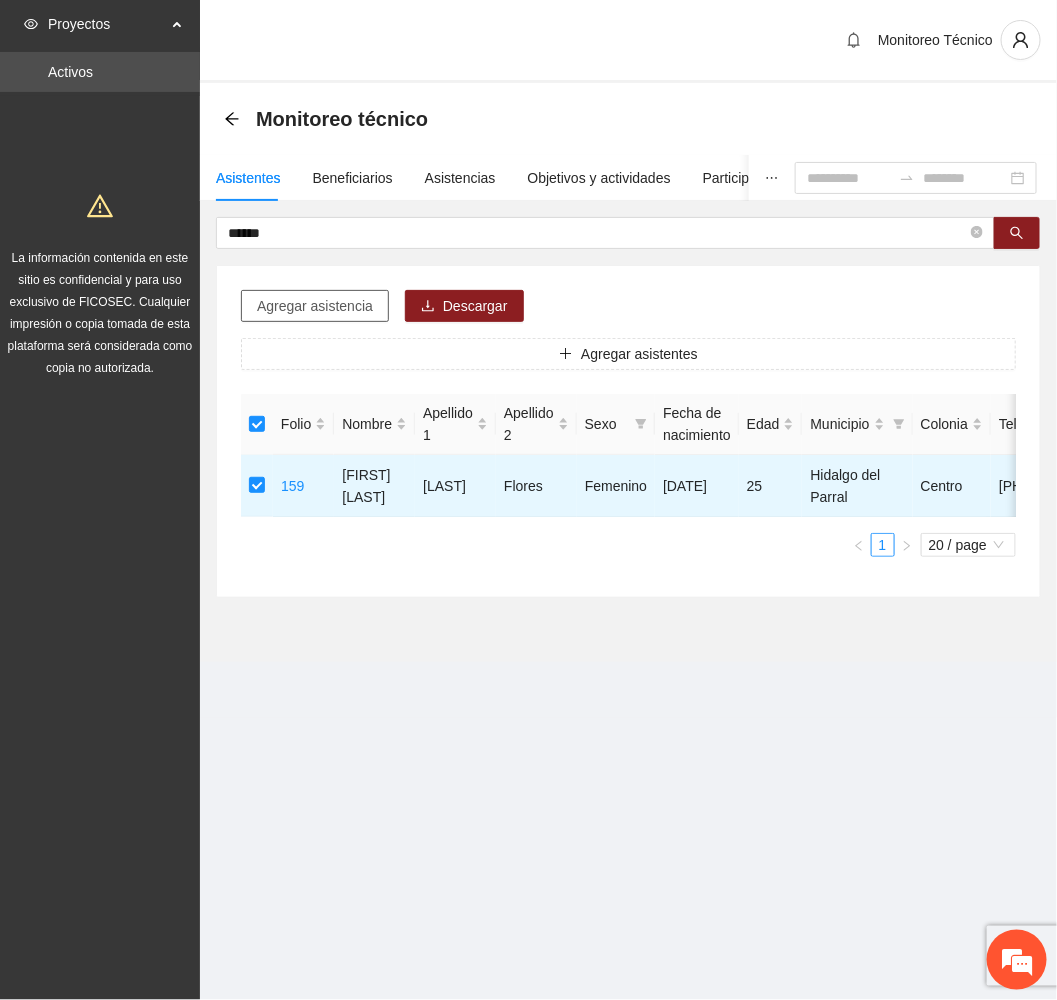 click on "Agregar asistencia" at bounding box center [315, 306] 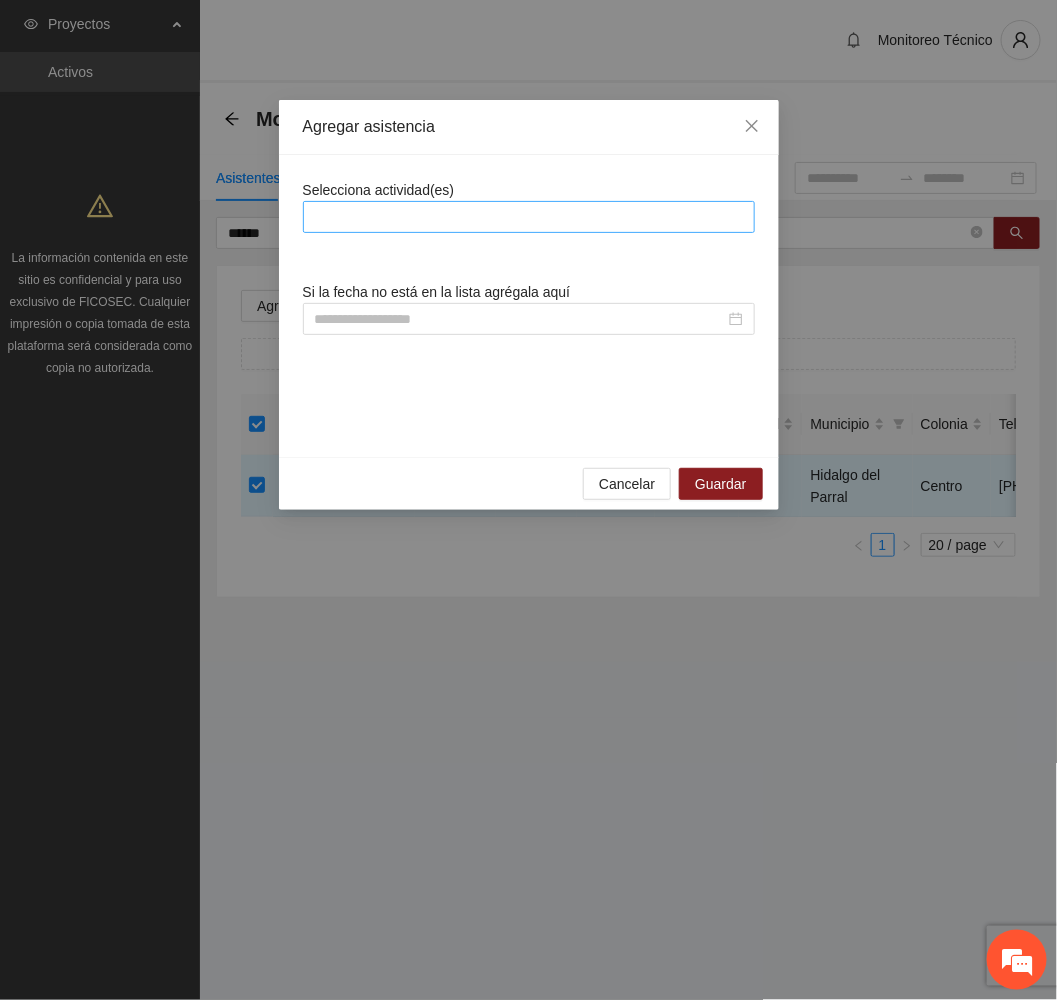 click at bounding box center [529, 217] 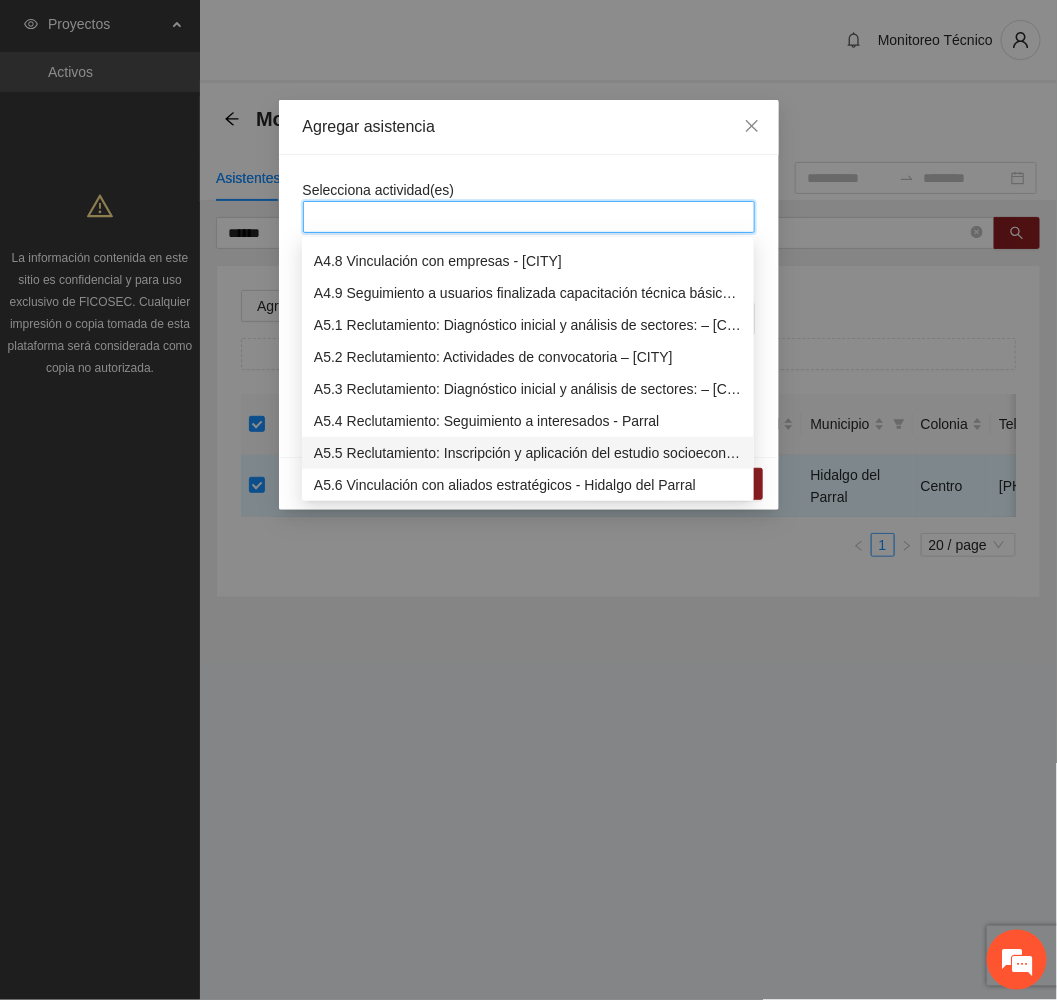 scroll, scrollTop: 1650, scrollLeft: 0, axis: vertical 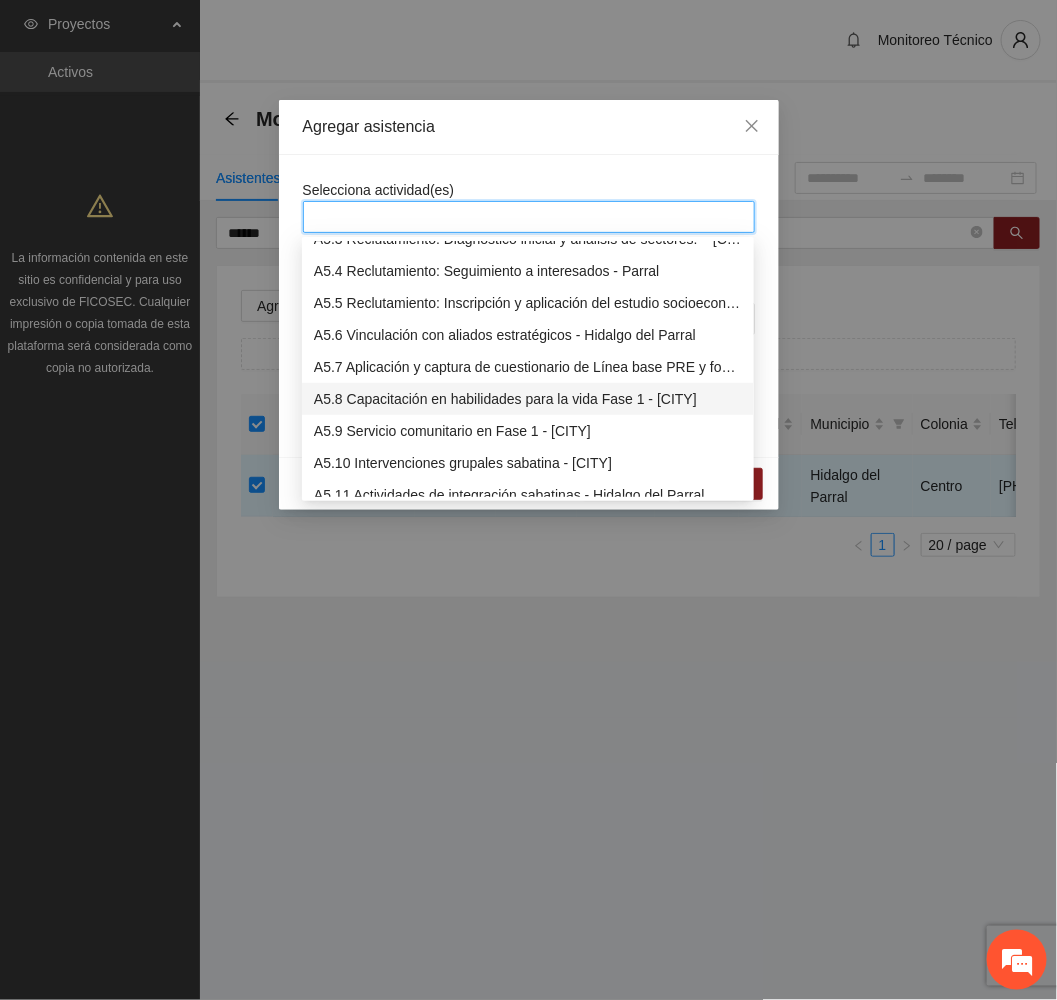 click on "A5.8 Capacitación en habilidades para la vida Fase 1 - [CITY]" at bounding box center (528, 399) 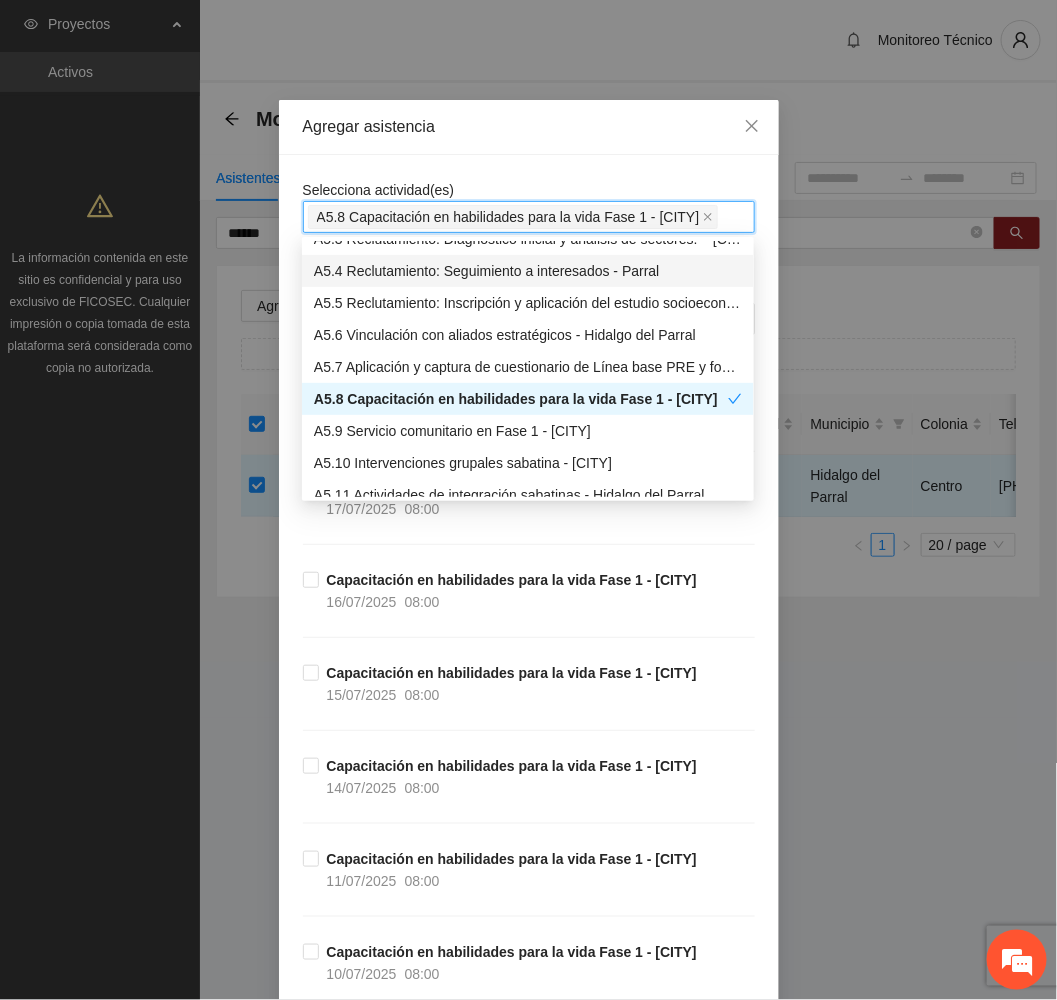 click on "Agregar asistencia" at bounding box center (529, 127) 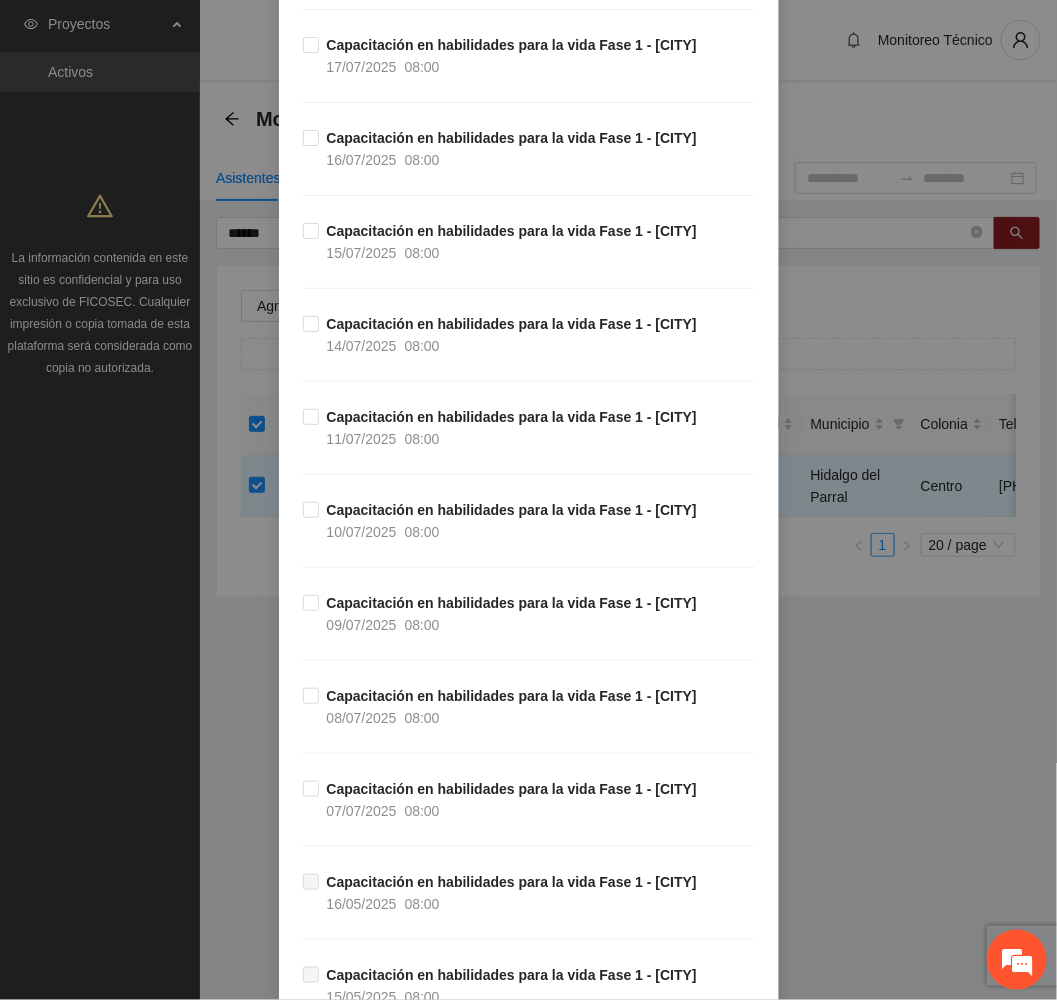 scroll, scrollTop: 450, scrollLeft: 0, axis: vertical 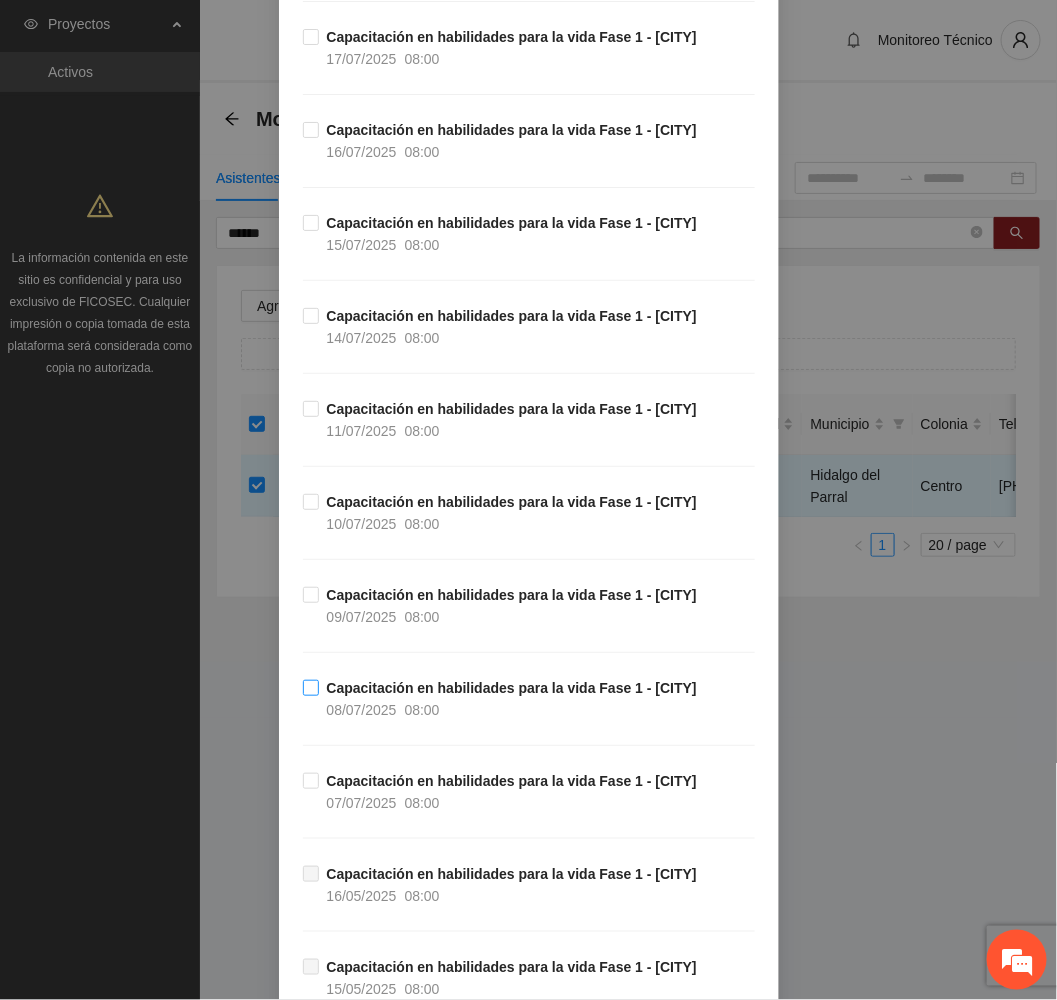 click on "08:00" at bounding box center [422, 710] 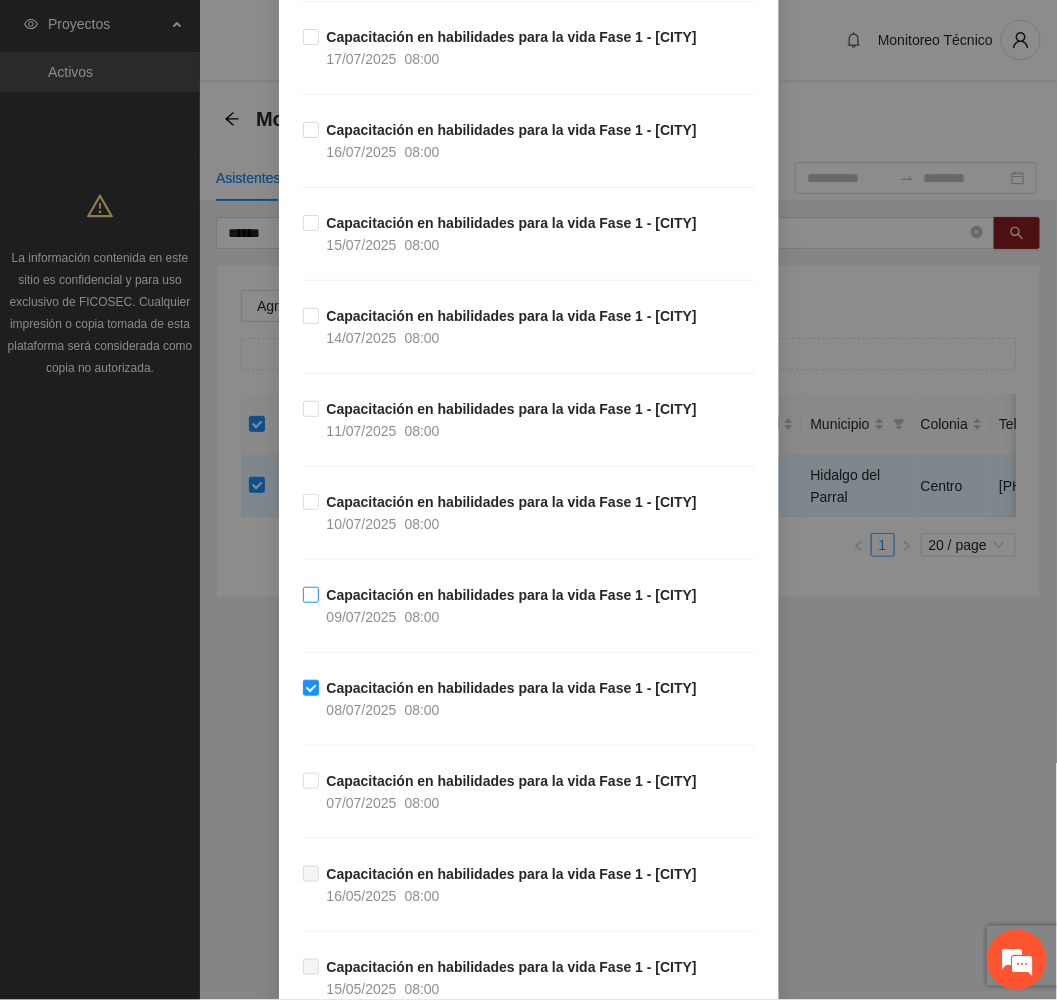 click on "Capacitación en habilidades para la vida Fase 1 - [CITY]" at bounding box center (512, 595) 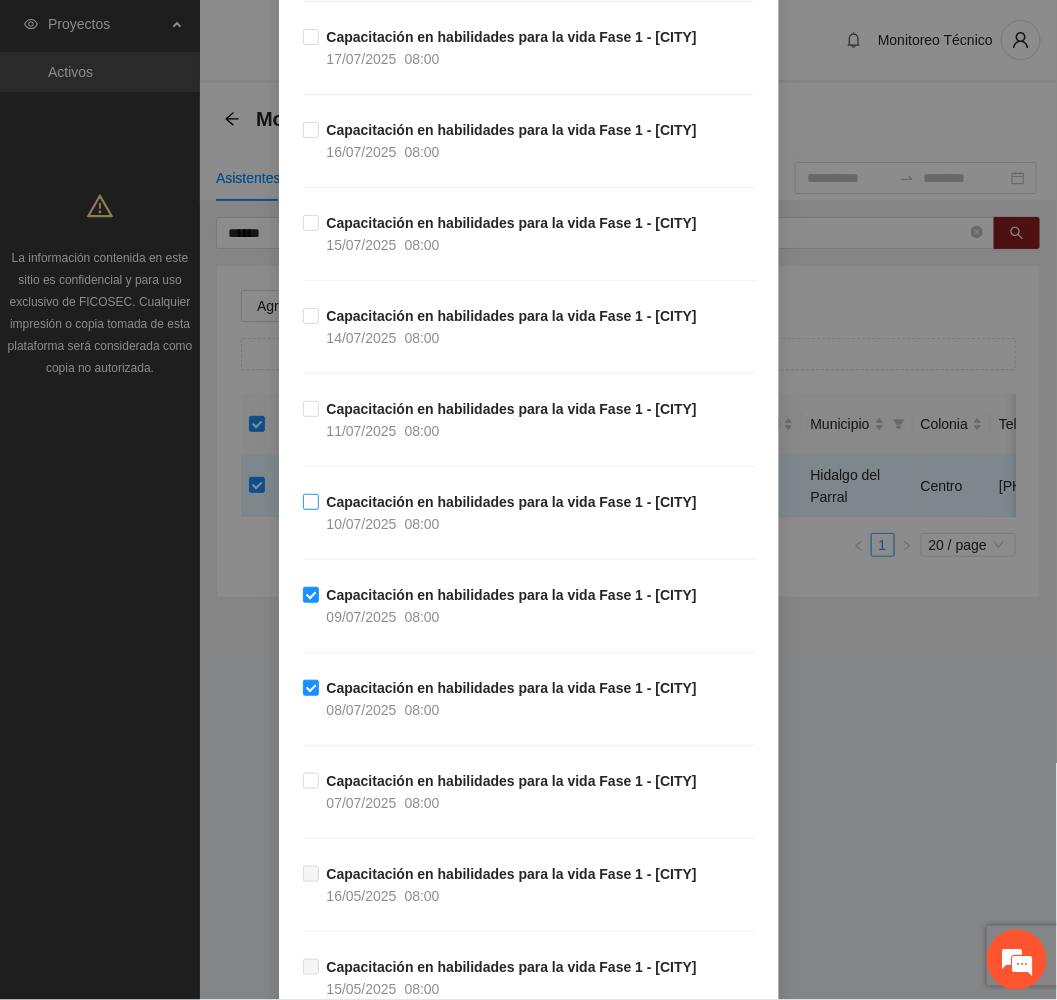 click on "08:00" at bounding box center (422, 524) 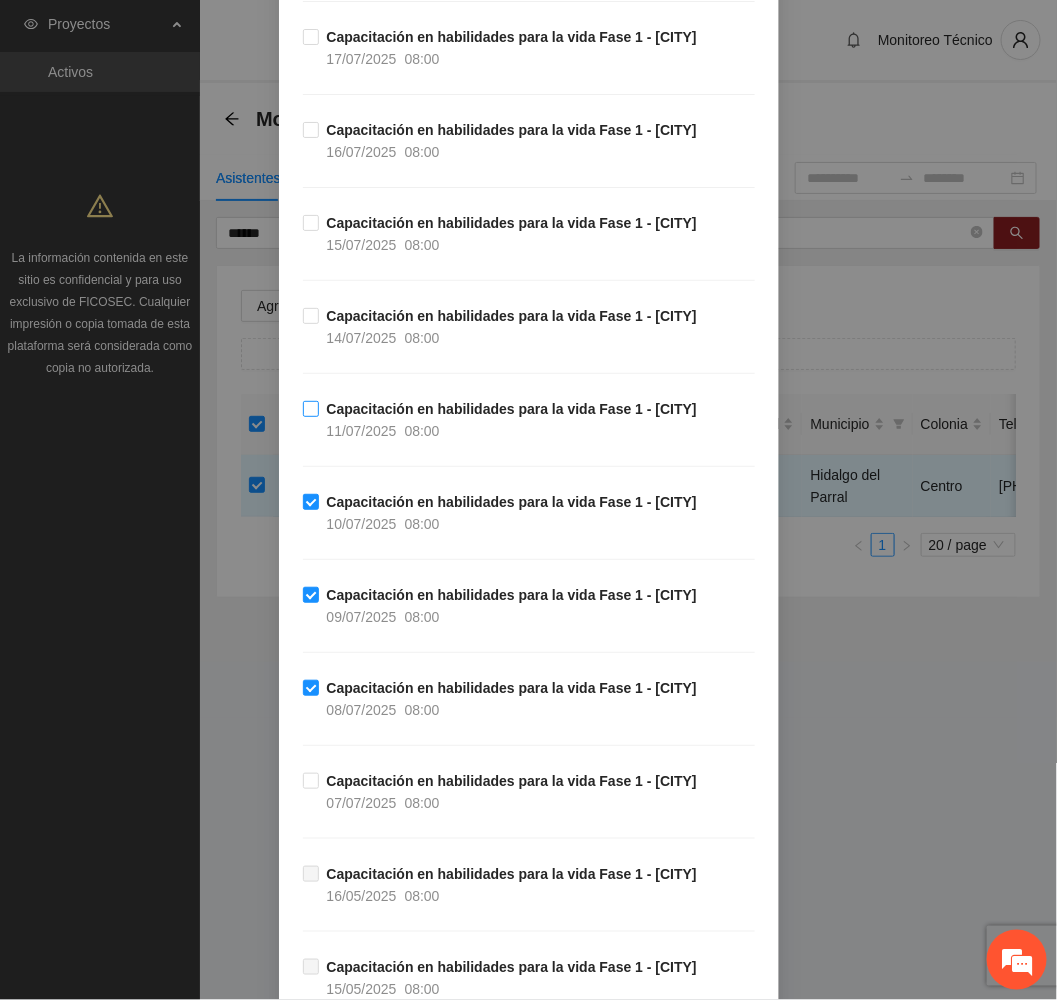 click on "Capacitación en habilidades para la vida Fase 1 - [CITY]" at bounding box center (512, 409) 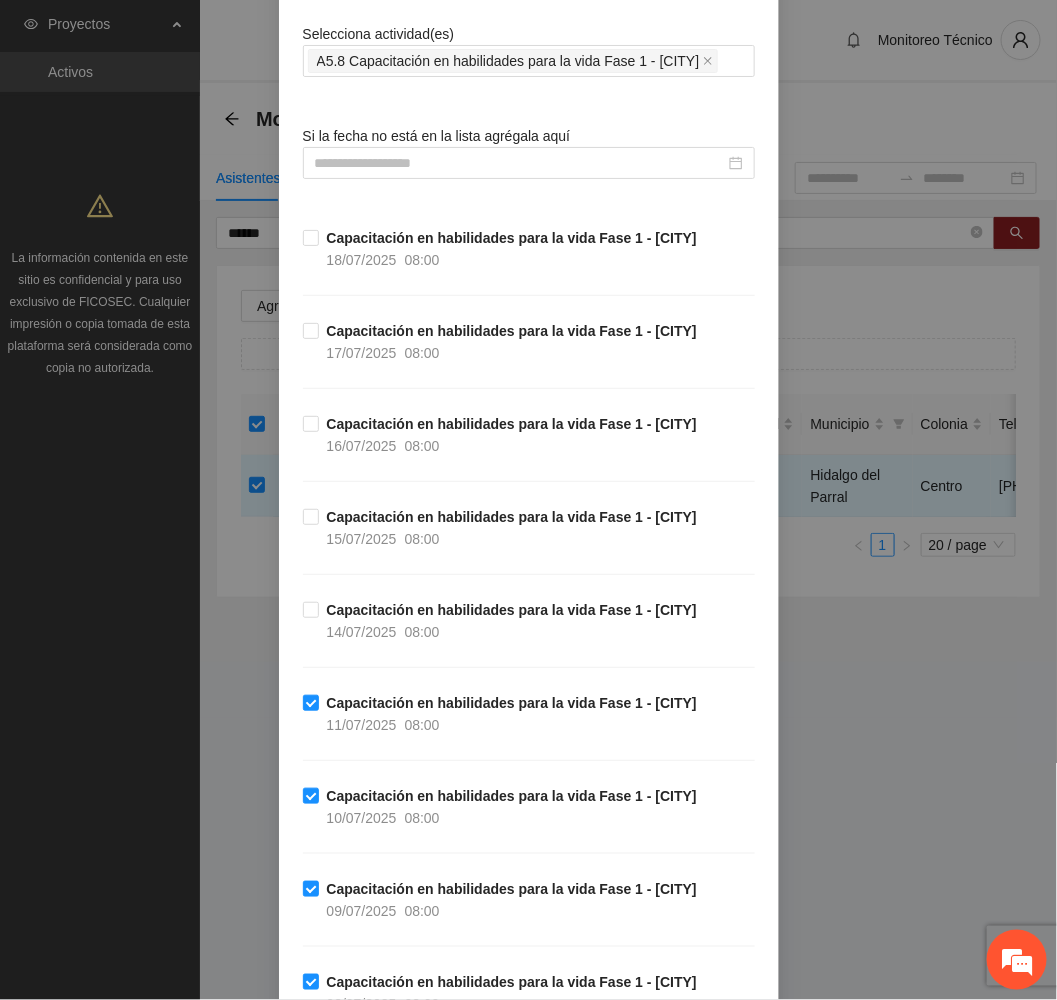 scroll, scrollTop: 150, scrollLeft: 0, axis: vertical 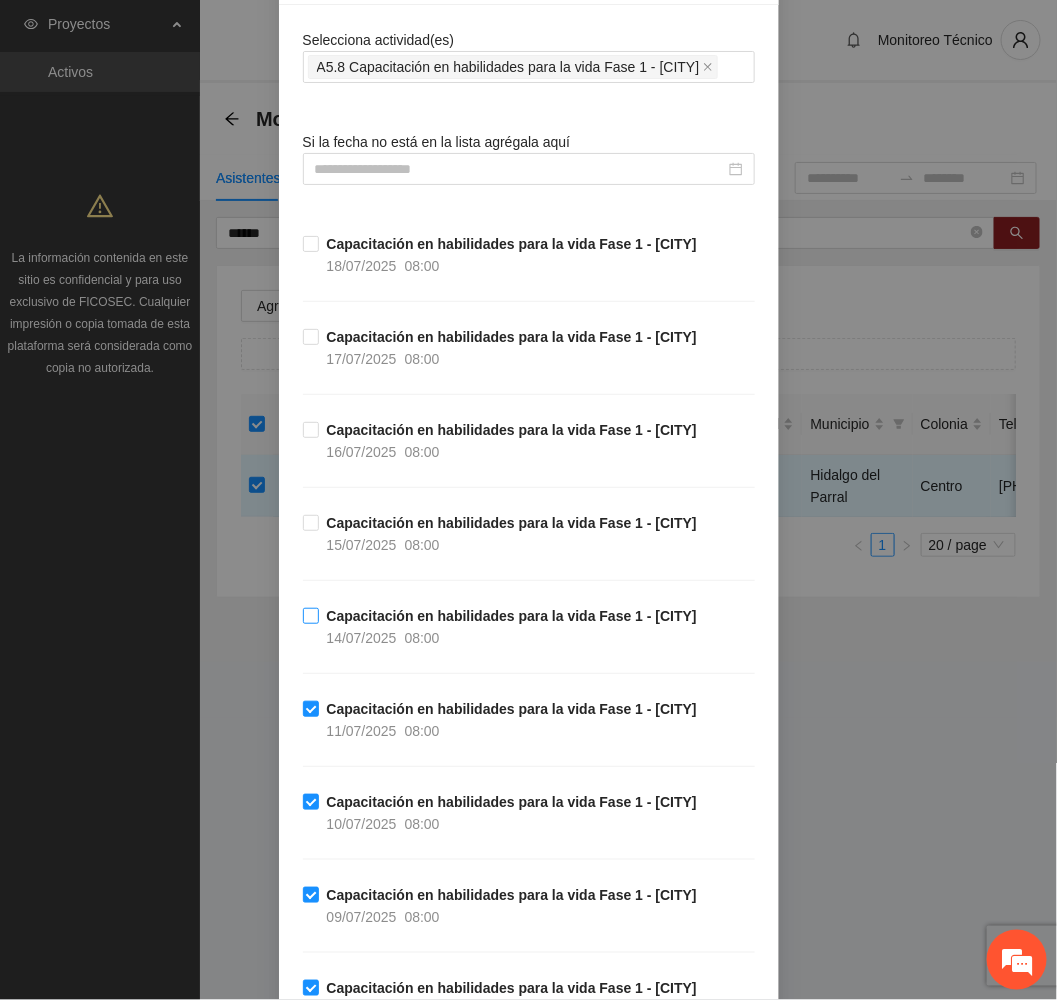 click on "Capacitación en habilidades para la vida Fase 1 - [CITY]" at bounding box center [512, 616] 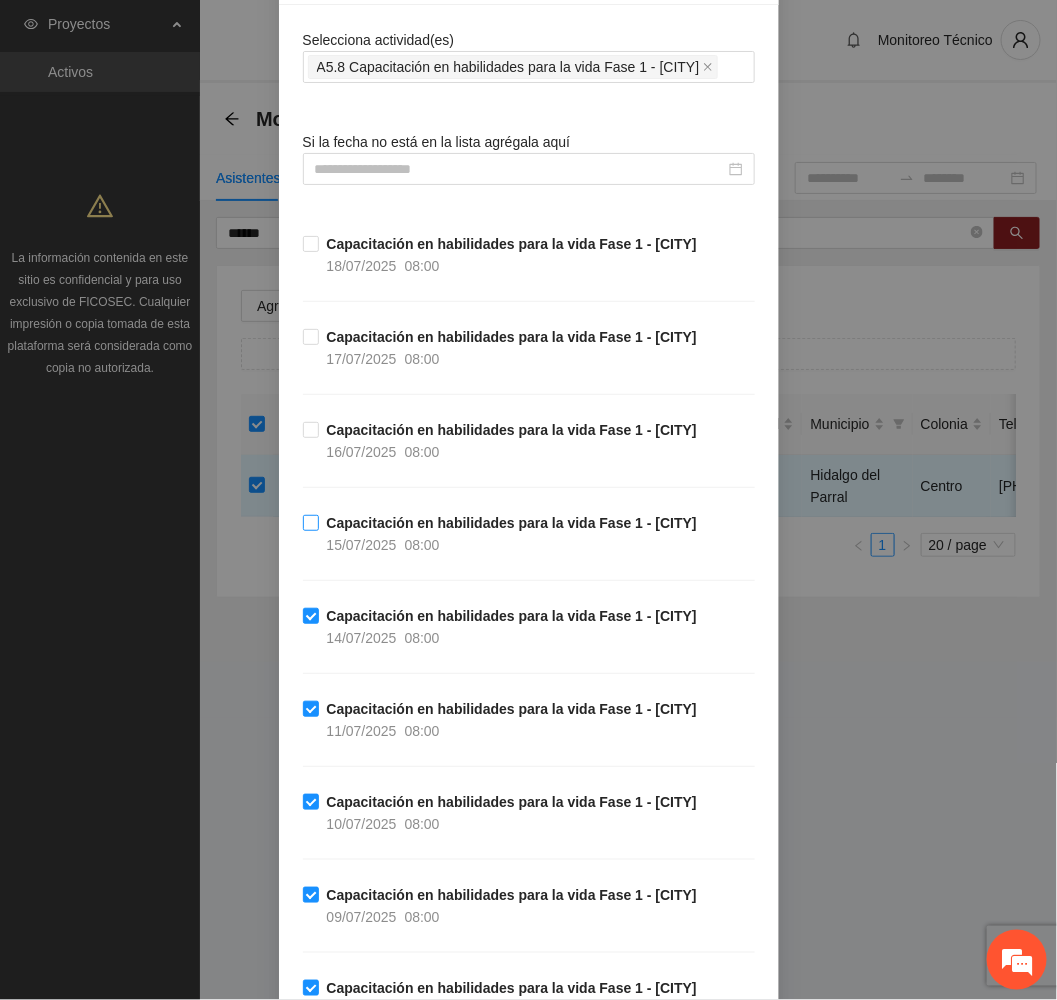 click on "15/07/2025" at bounding box center (362, 545) 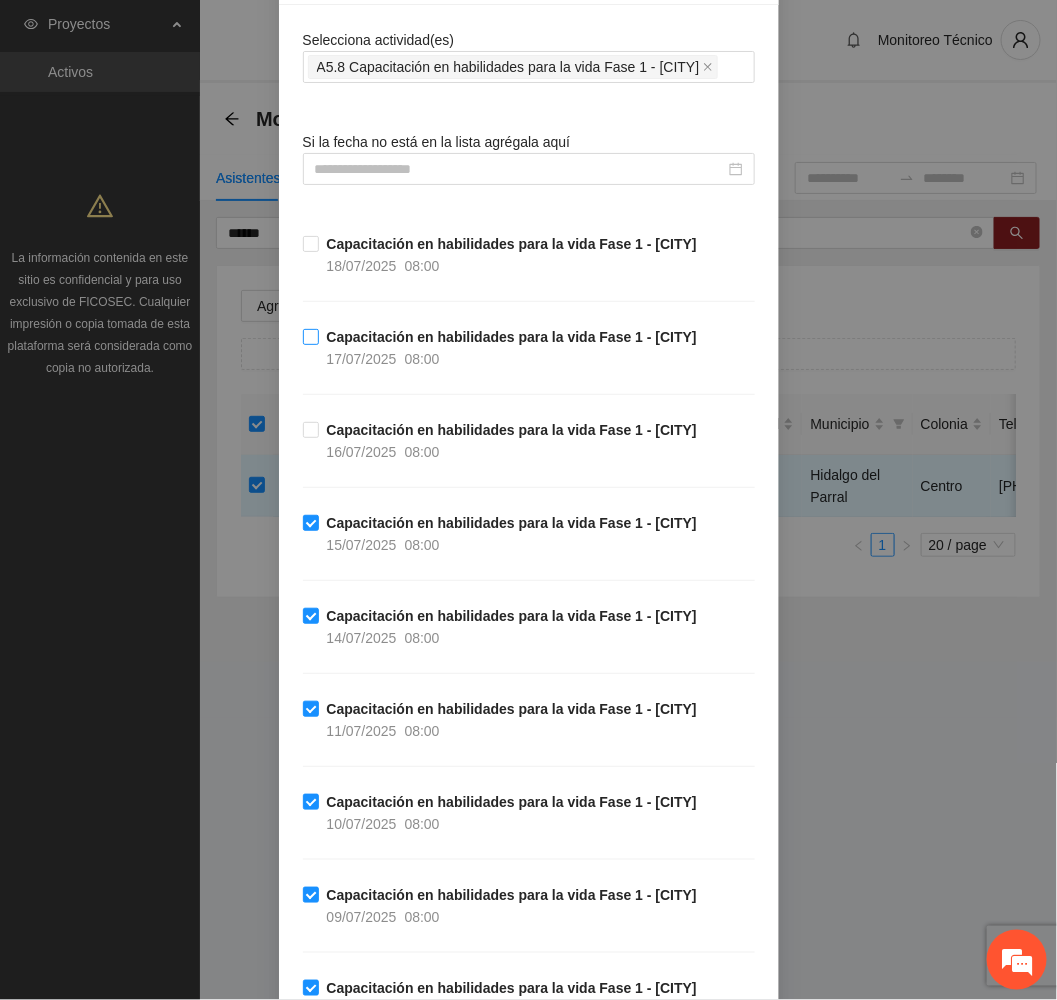 click on "08:00" at bounding box center (422, 359) 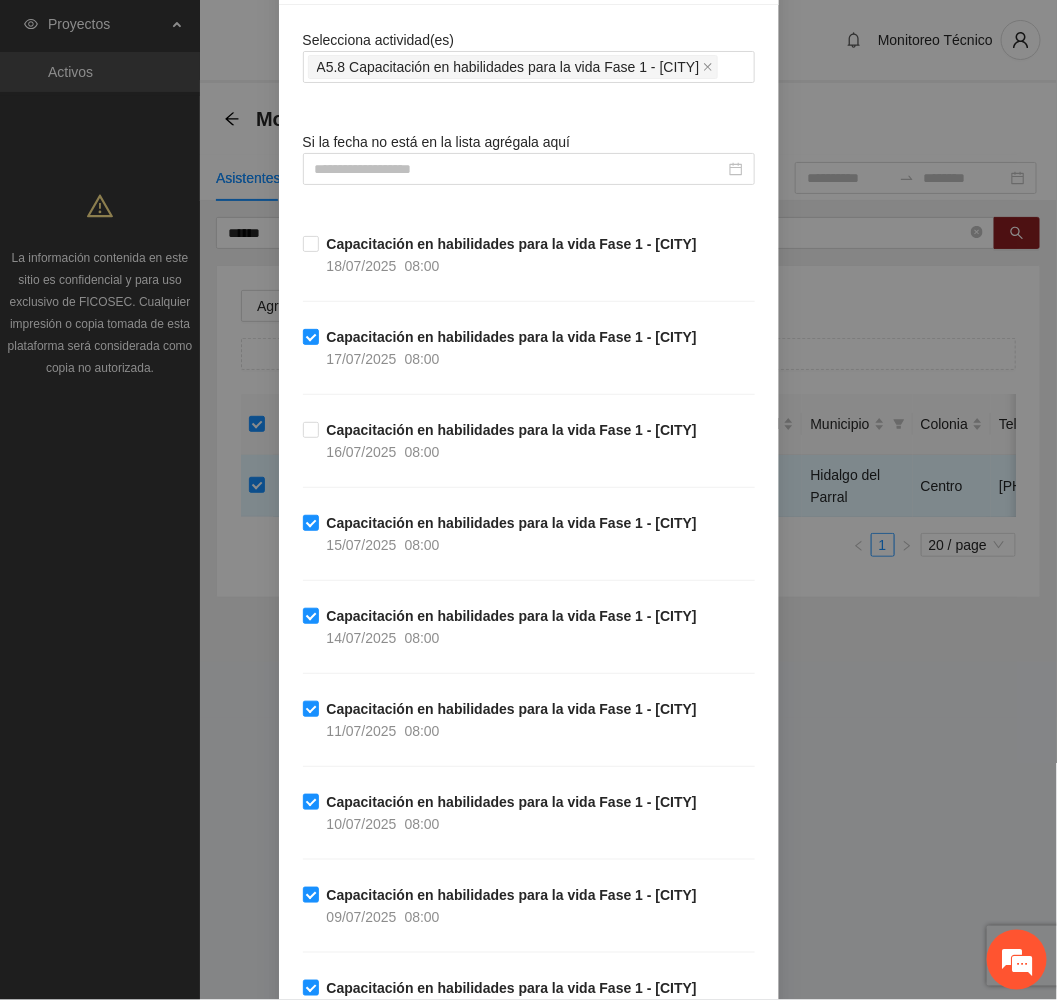 click on "Selecciona actividad(es) A5.8 Capacitación en habilidades para la vida Fase 1 - [CITY]   Si la fecha no está en la lista agrégala aquí Capacitación en habilidades para la vida Fase 1 - [CITY] [DATE] [TIME] Capacitación en habilidades para la vida Fase 1 - [CITY] [DATE] [TIME] Capacitación en habilidades para la vida Fase 1 - [CITY] [DATE] [TIME] Capacitación en habilidades para la vida Fase 1 - [CITY] [DATE] [TIME] Capacitación en habilidades para la vida Fase 1 - [CITY] [DATE] [TIME] Capacitación en habilidades para la vida Fase 1 - [CITY] [DATE] [TIME] Capacitación en habilidades para la vida Fase 1 - [CITY] [DATE] [TIME] Capacitación en habilidades para la vida Fase 1 - [CITY] [DATE] [TIME] Capacitación en habilidades para la vida Fase 1 - [CITY] [DATE] [TIME] Capacitación en habilidades para la vida Fase 1 - [CITY] [DATE] [TIME] Capacitación en habilidades para la vida Fase 1 - [CITY]" at bounding box center (529, 1085) 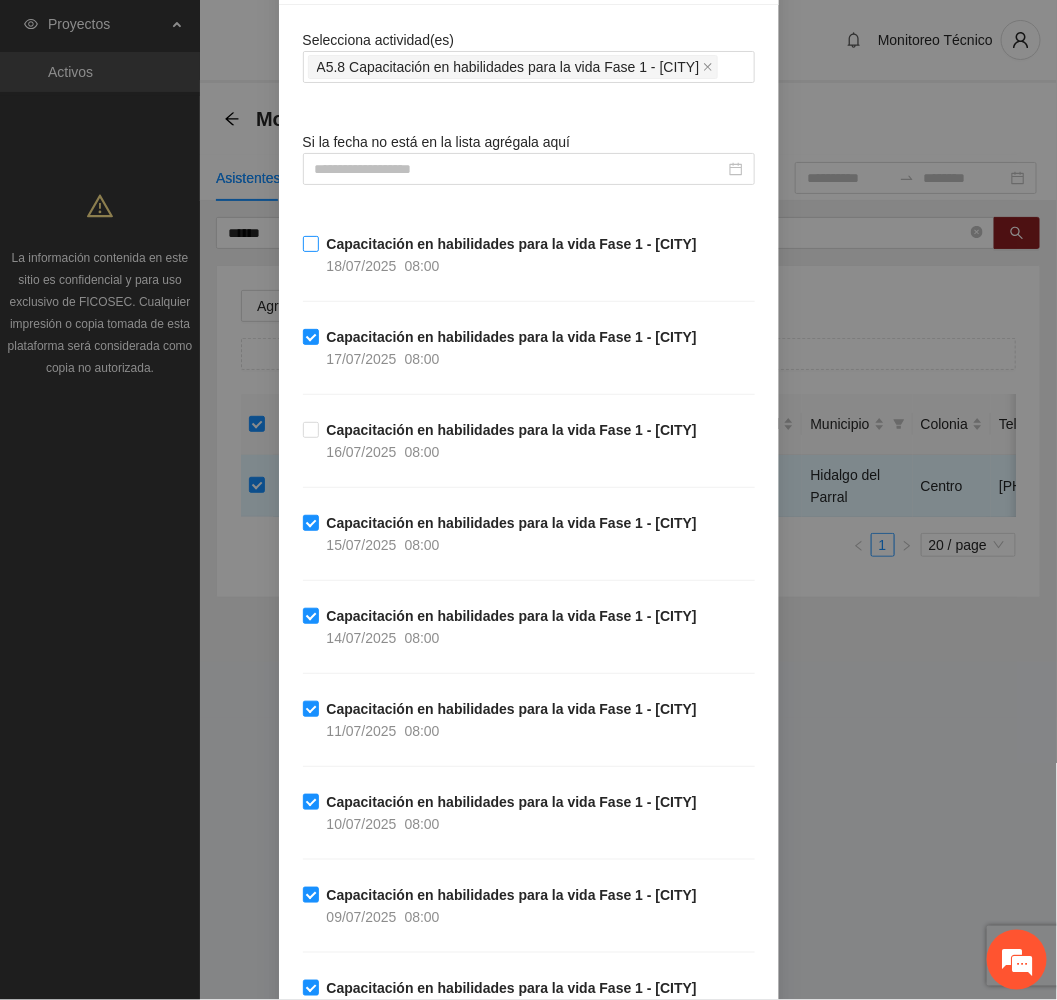 click on "Capacitación en habilidades para la vida Fase 1 - [CITY]" at bounding box center [512, 244] 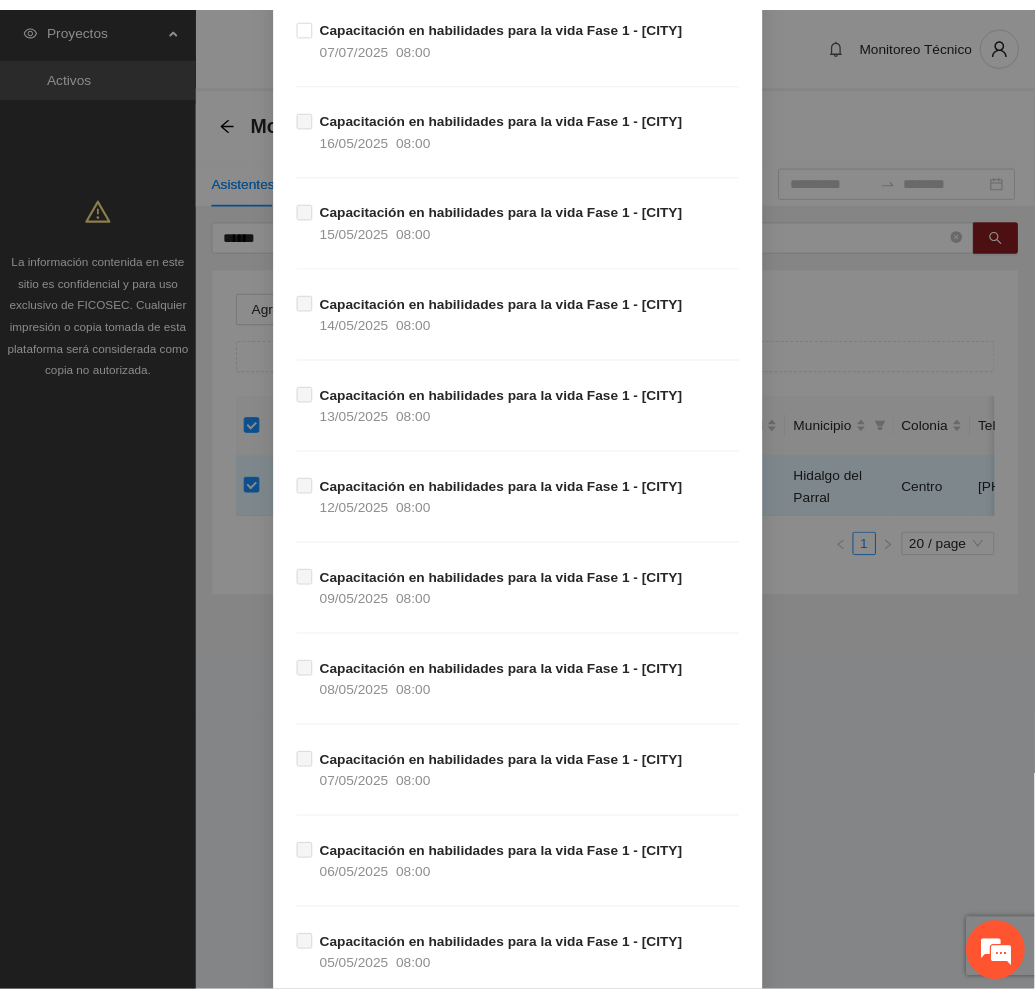 scroll, scrollTop: 1404, scrollLeft: 0, axis: vertical 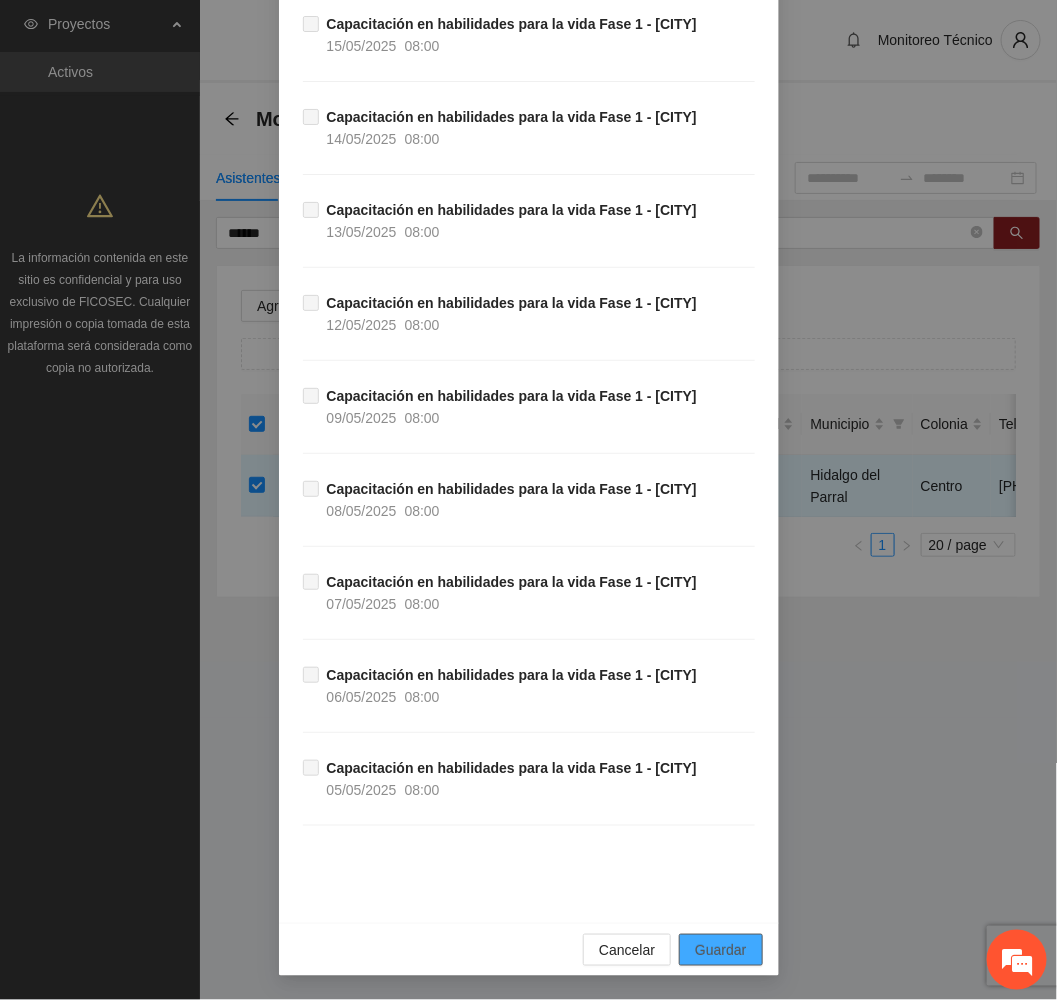 drag, startPoint x: 726, startPoint y: 943, endPoint x: 31, endPoint y: 787, distance: 712.2928 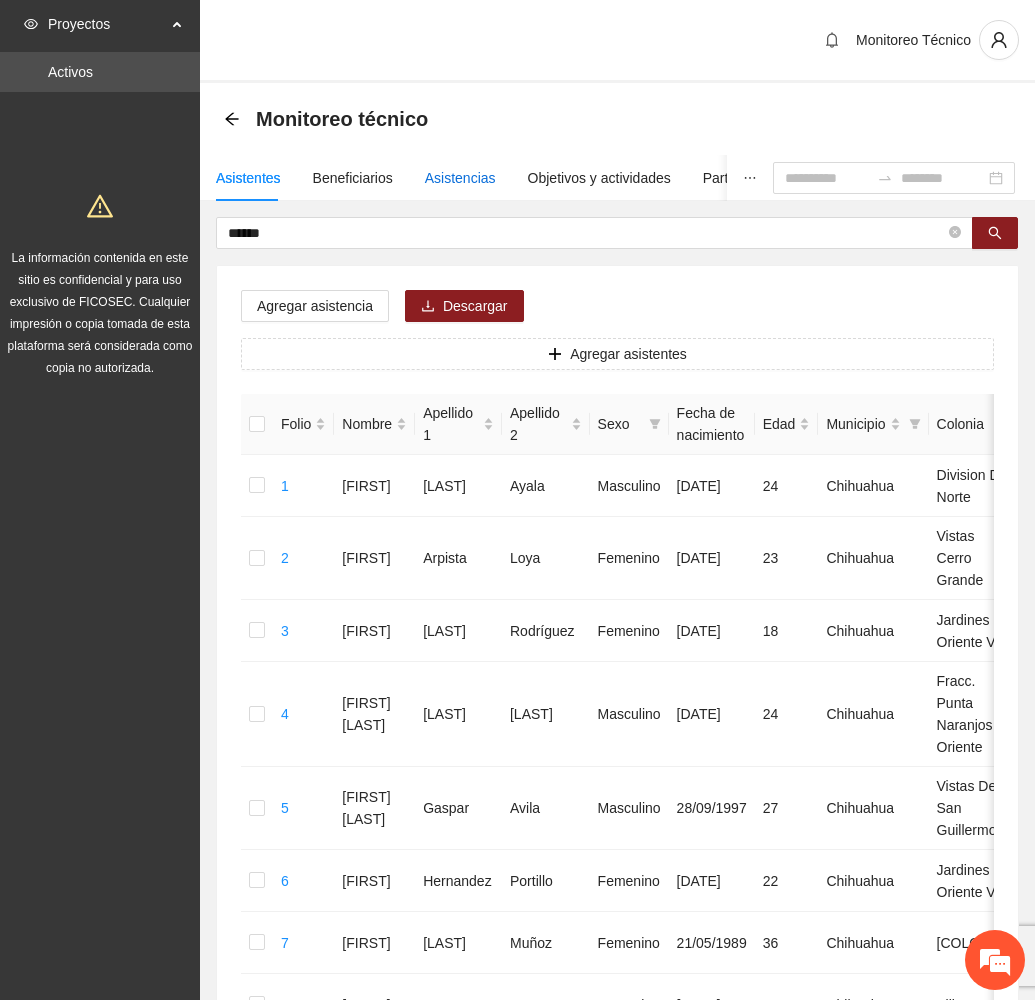 click on "Asistencias" at bounding box center (460, 178) 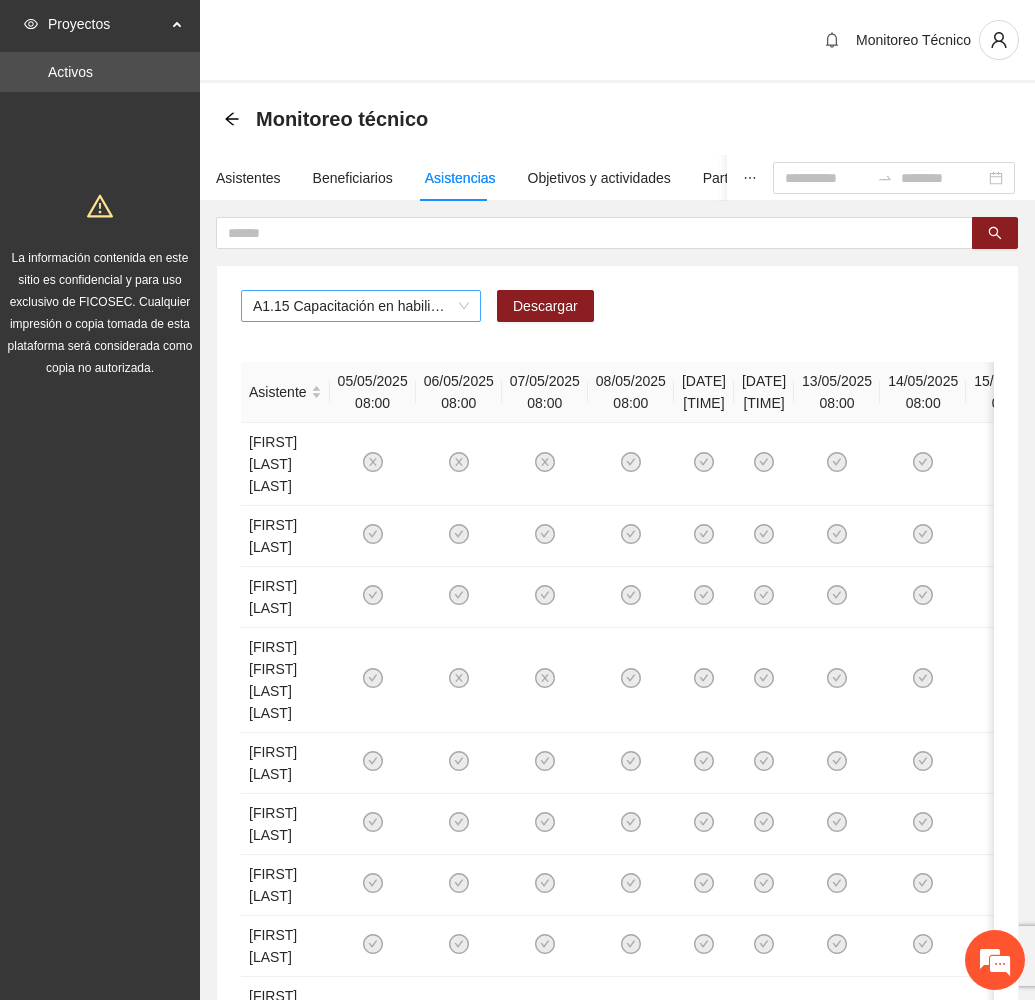 click on "A1.15 Capacitación en habilidades para la vida Fase 1 - Chihuahua" at bounding box center [361, 306] 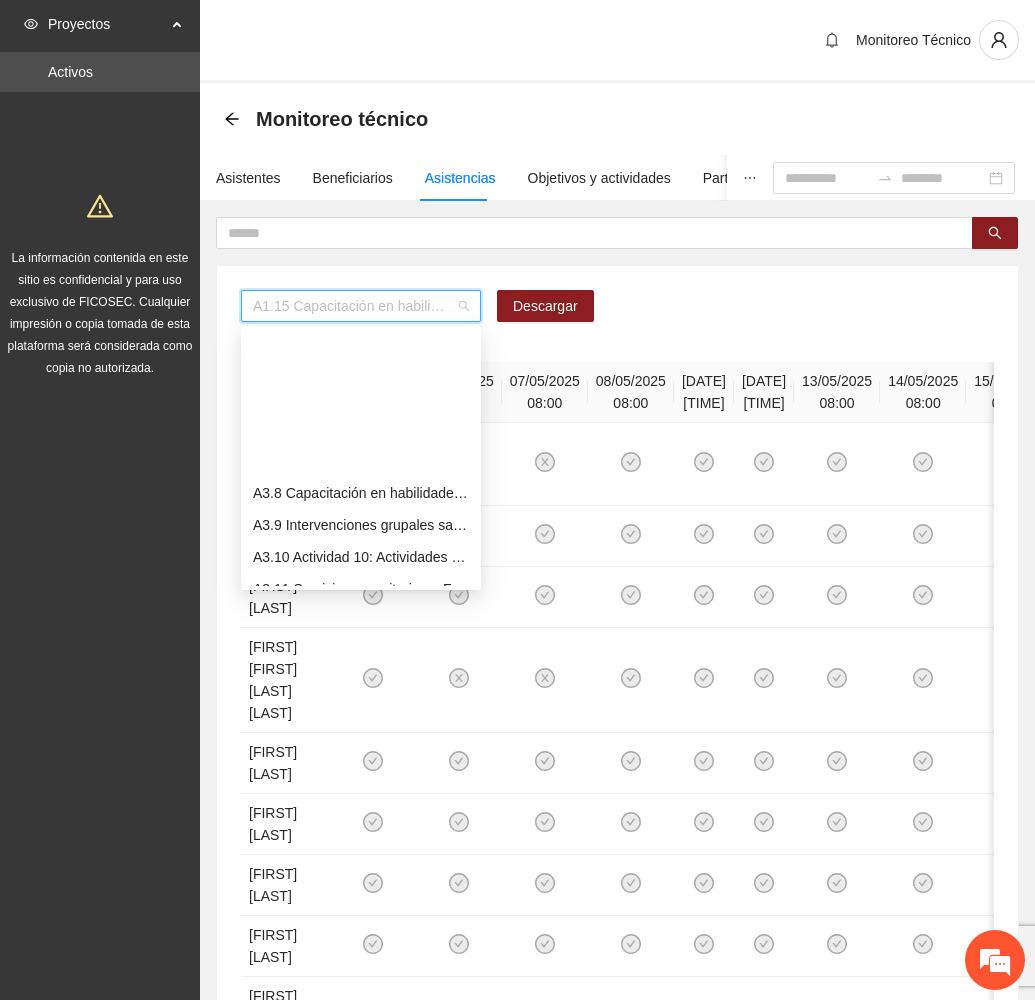 scroll, scrollTop: 1573, scrollLeft: 0, axis: vertical 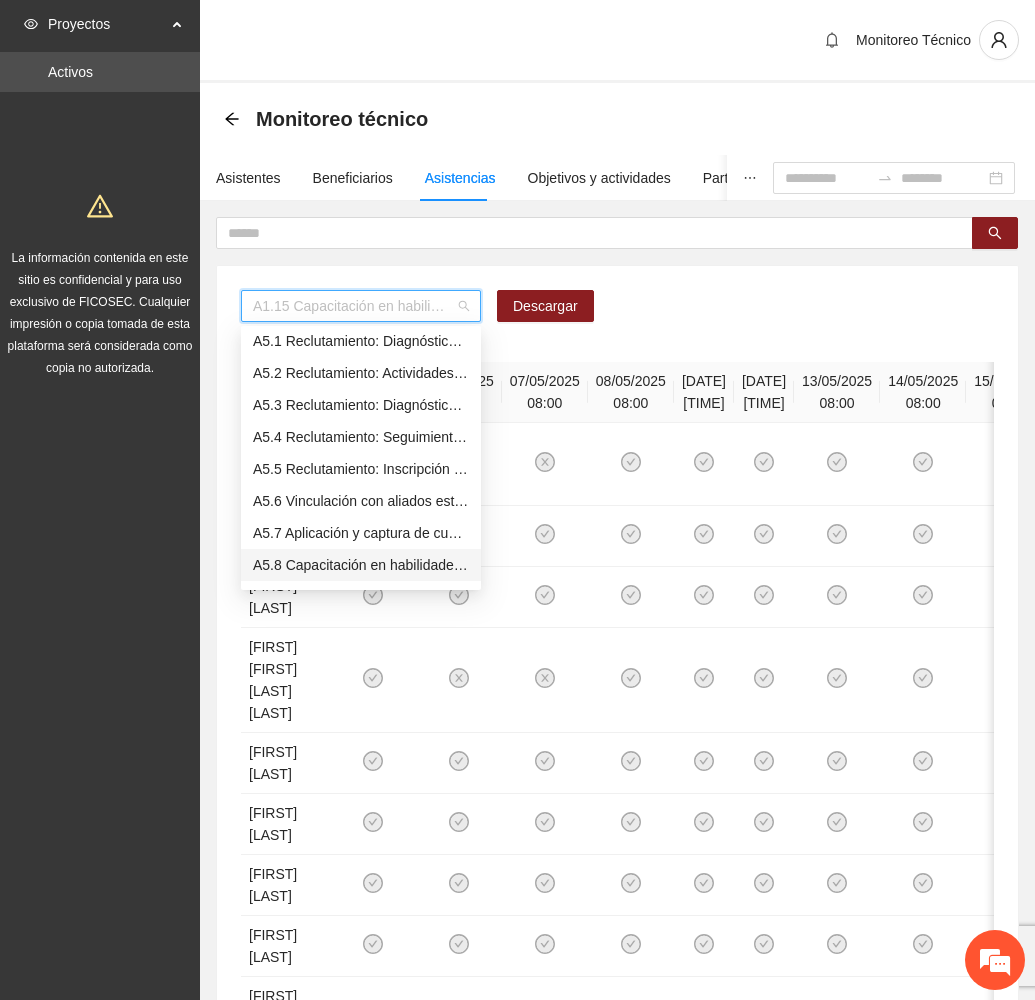 click on "A5.8 Capacitación en habilidades para la vida Fase 1 - [CITY]" at bounding box center (361, 565) 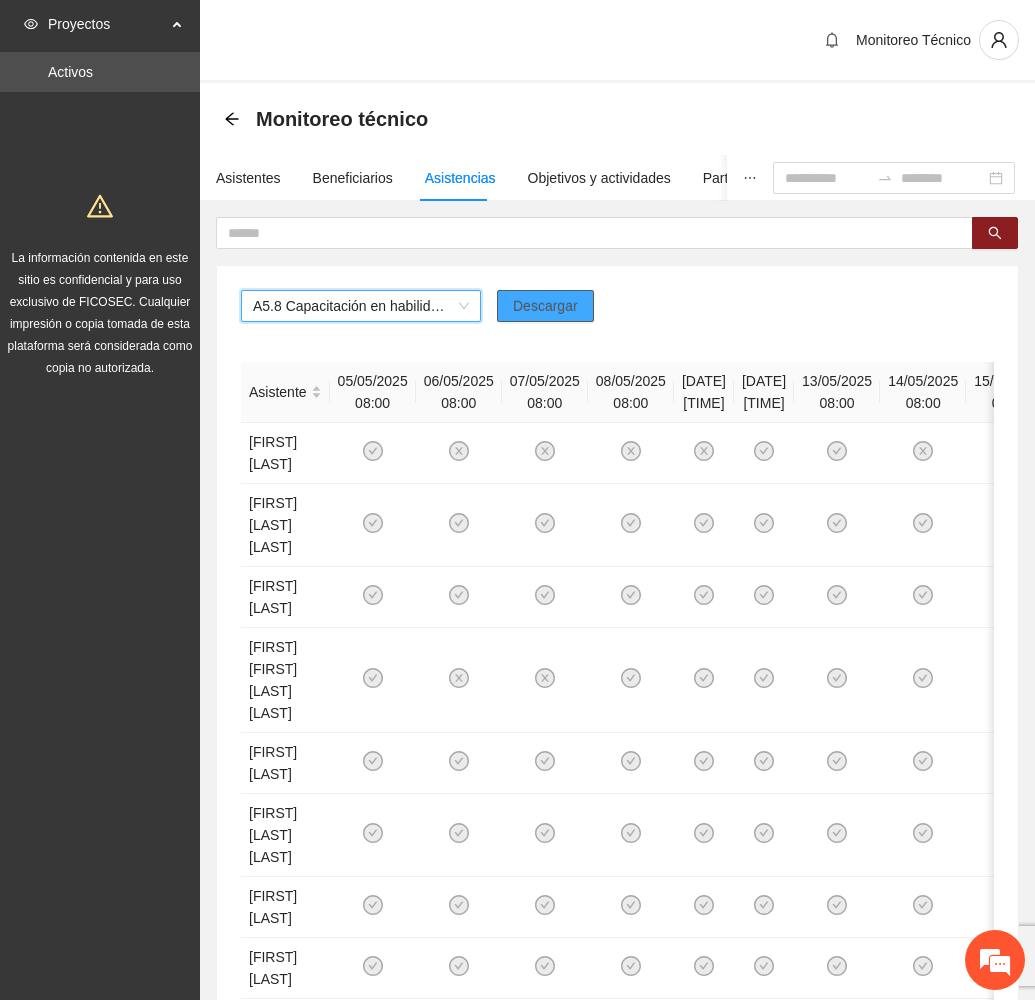 click on "Descargar" at bounding box center [545, 306] 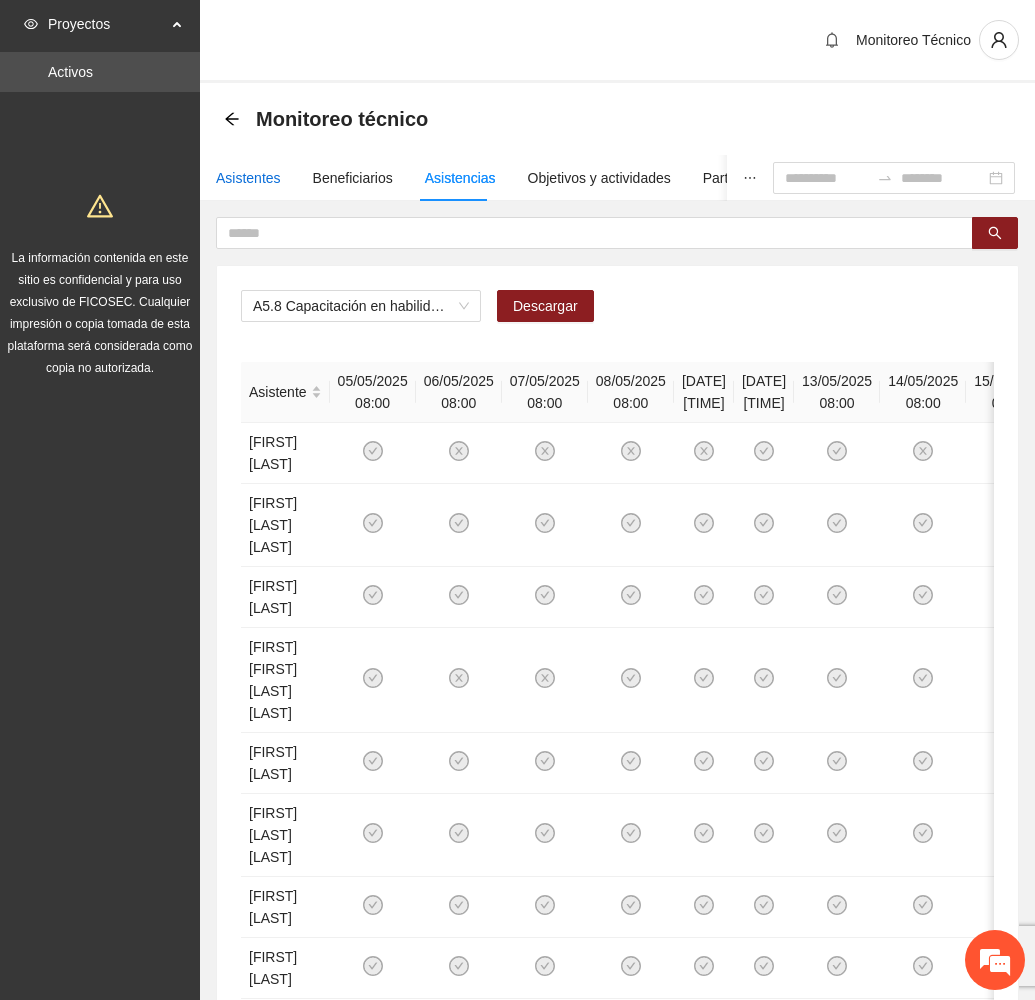click on "Asistentes" at bounding box center (248, 178) 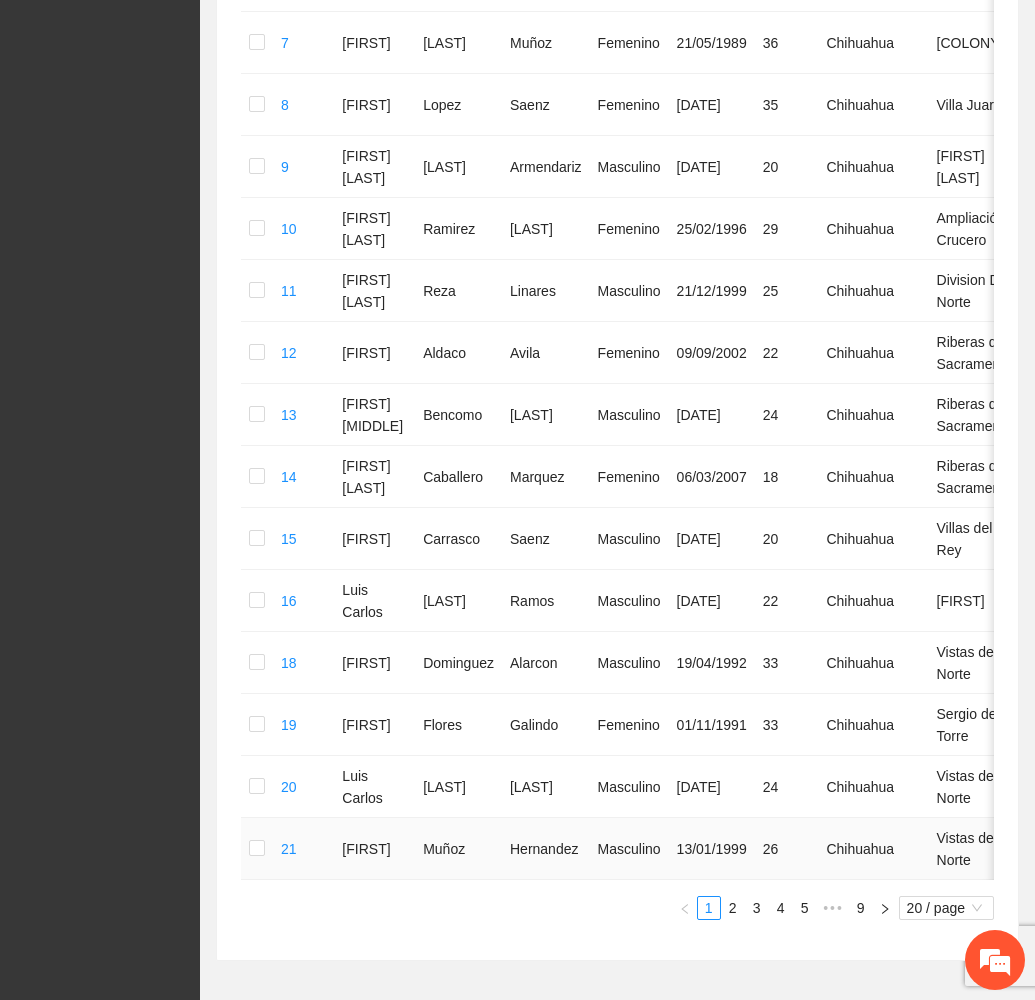 scroll, scrollTop: 1014, scrollLeft: 0, axis: vertical 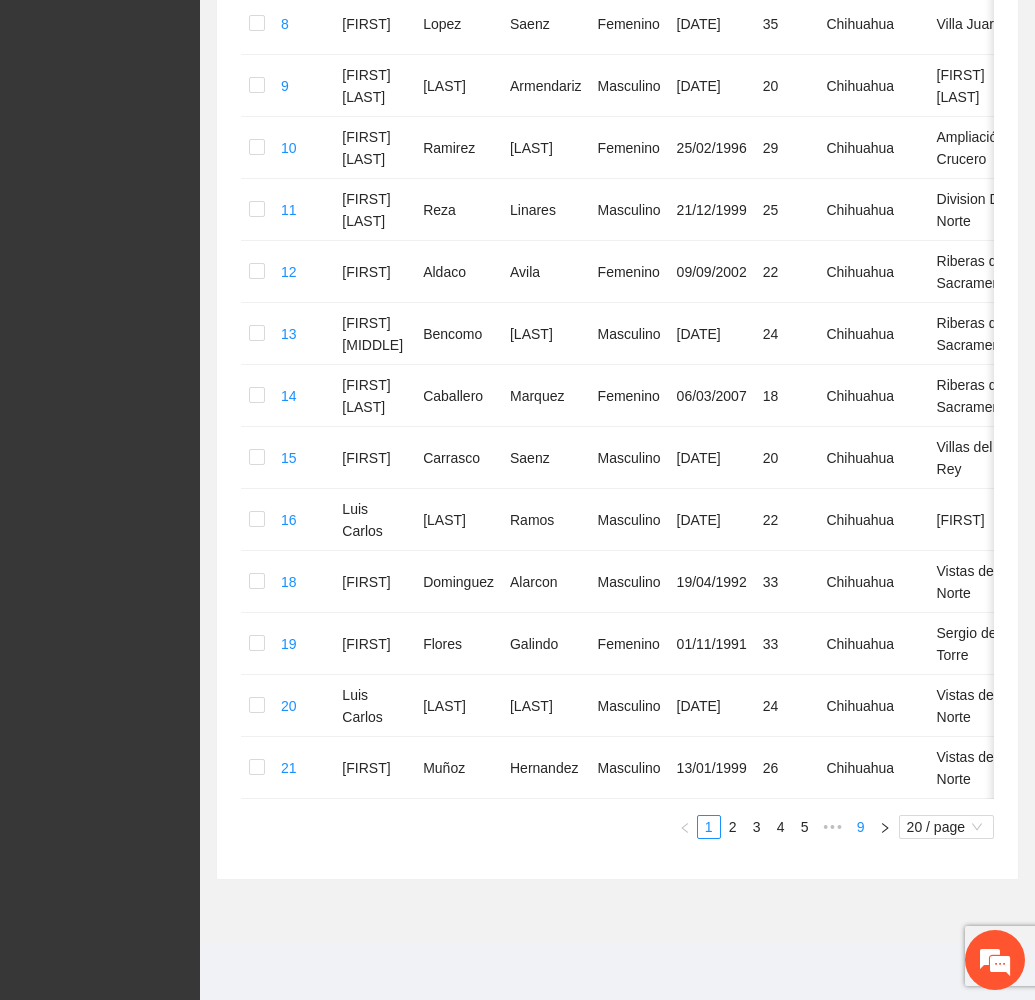 click on "9" at bounding box center [861, 827] 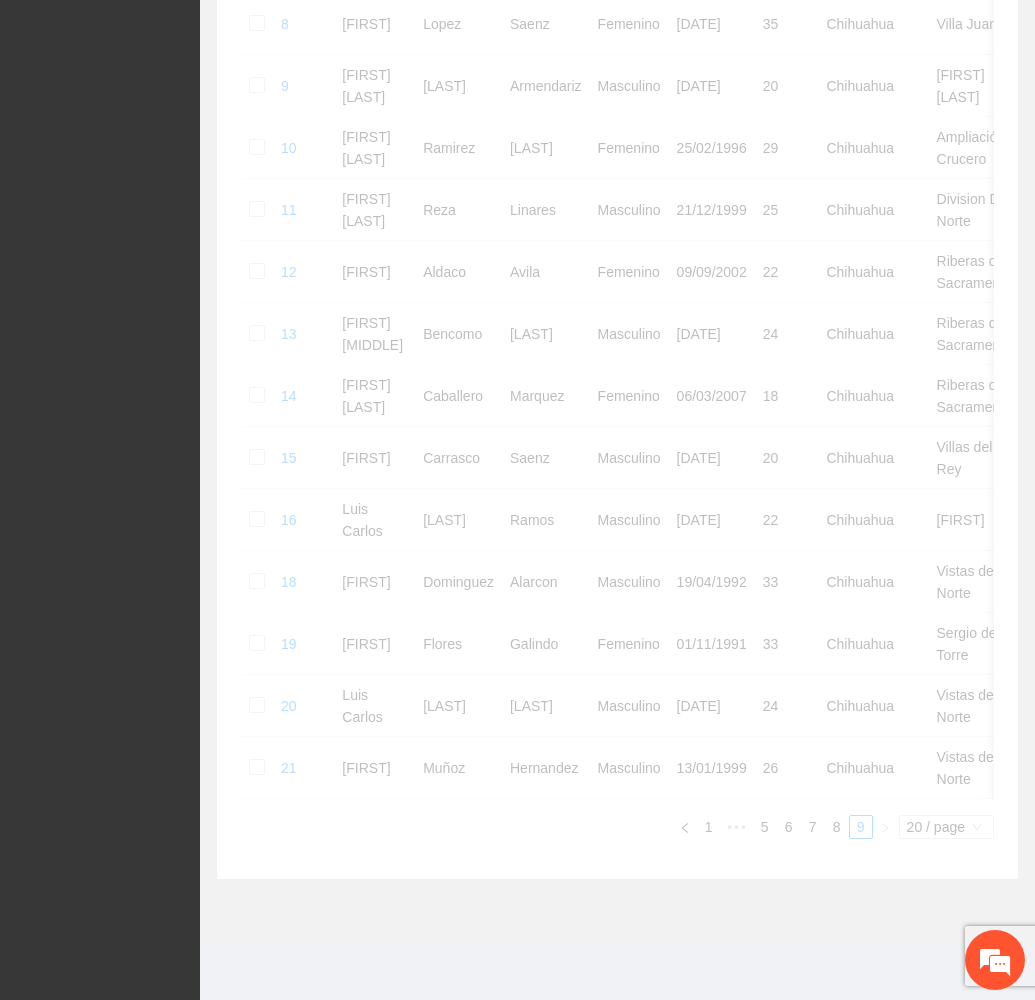 scroll, scrollTop: 76, scrollLeft: 0, axis: vertical 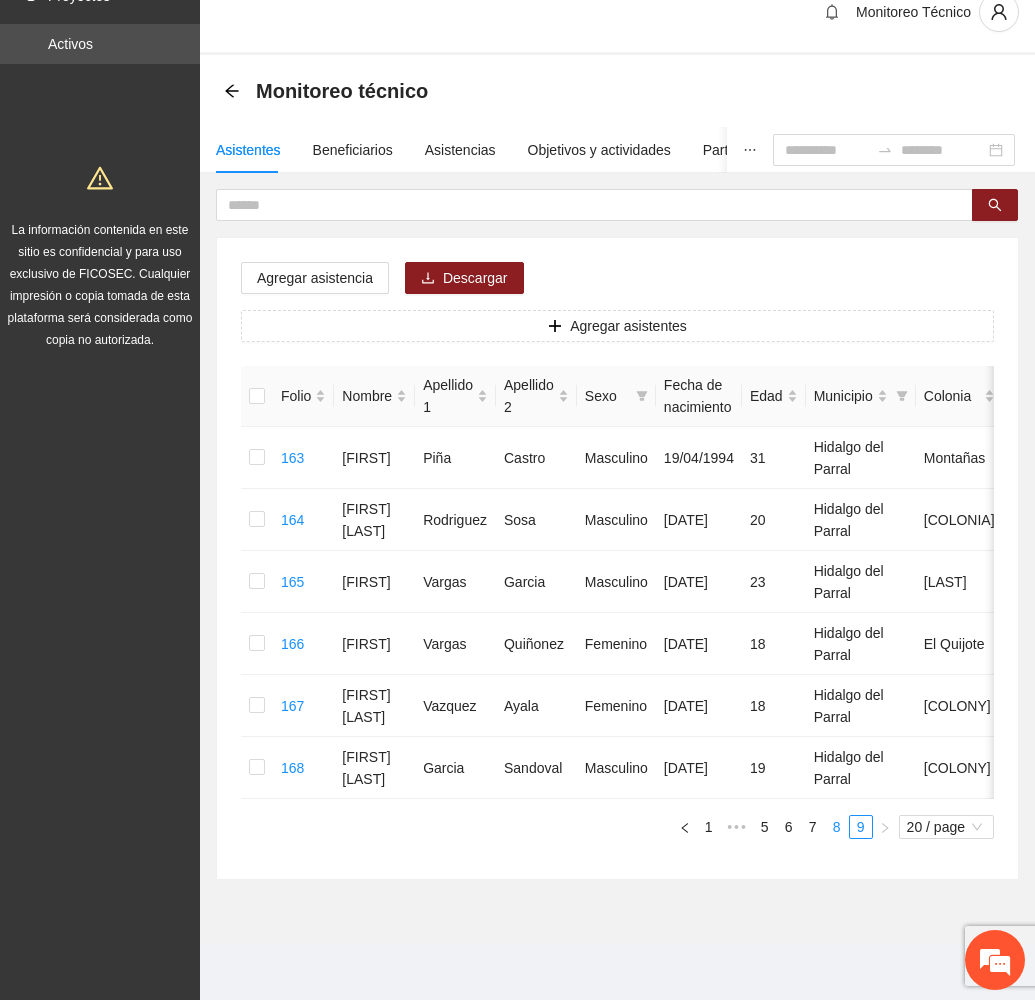 click on "8" at bounding box center [837, 827] 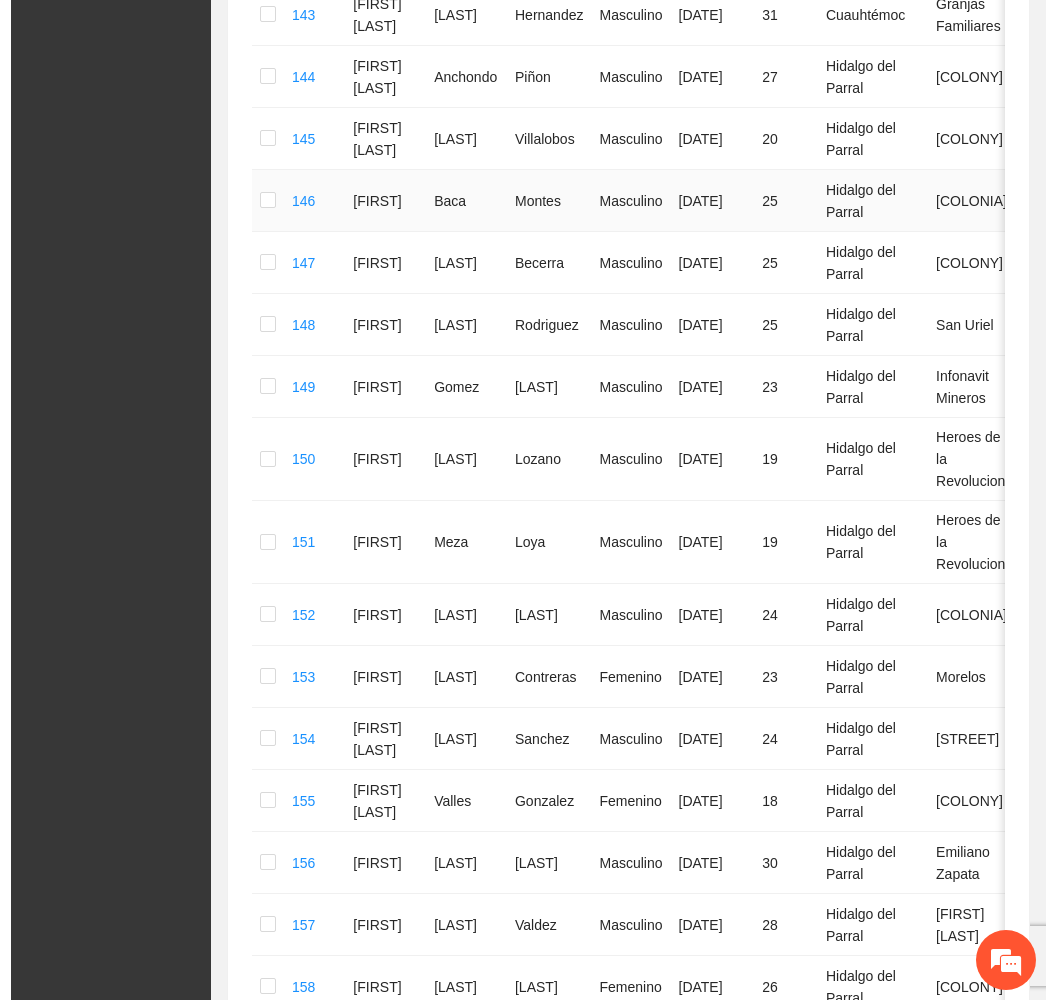 scroll, scrollTop: 76, scrollLeft: 0, axis: vertical 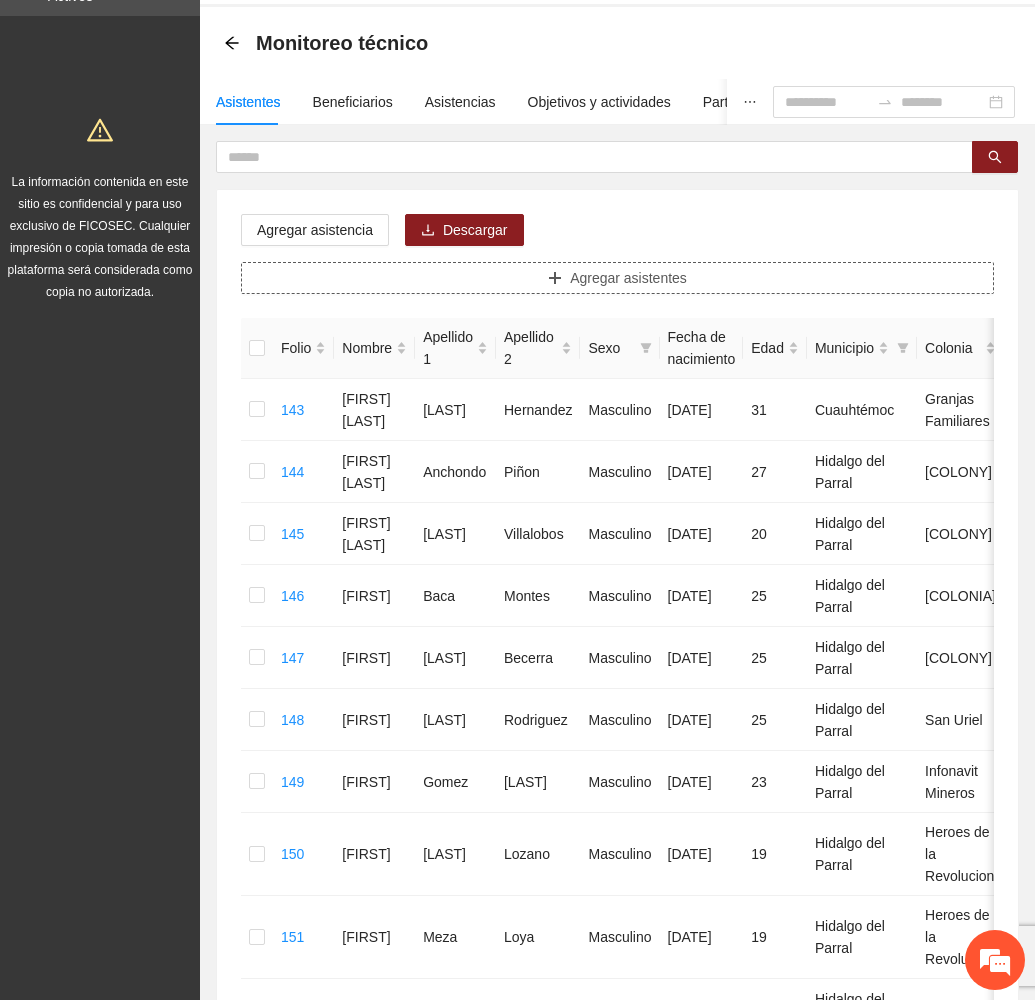 click on "Agregar asistentes" at bounding box center [628, 278] 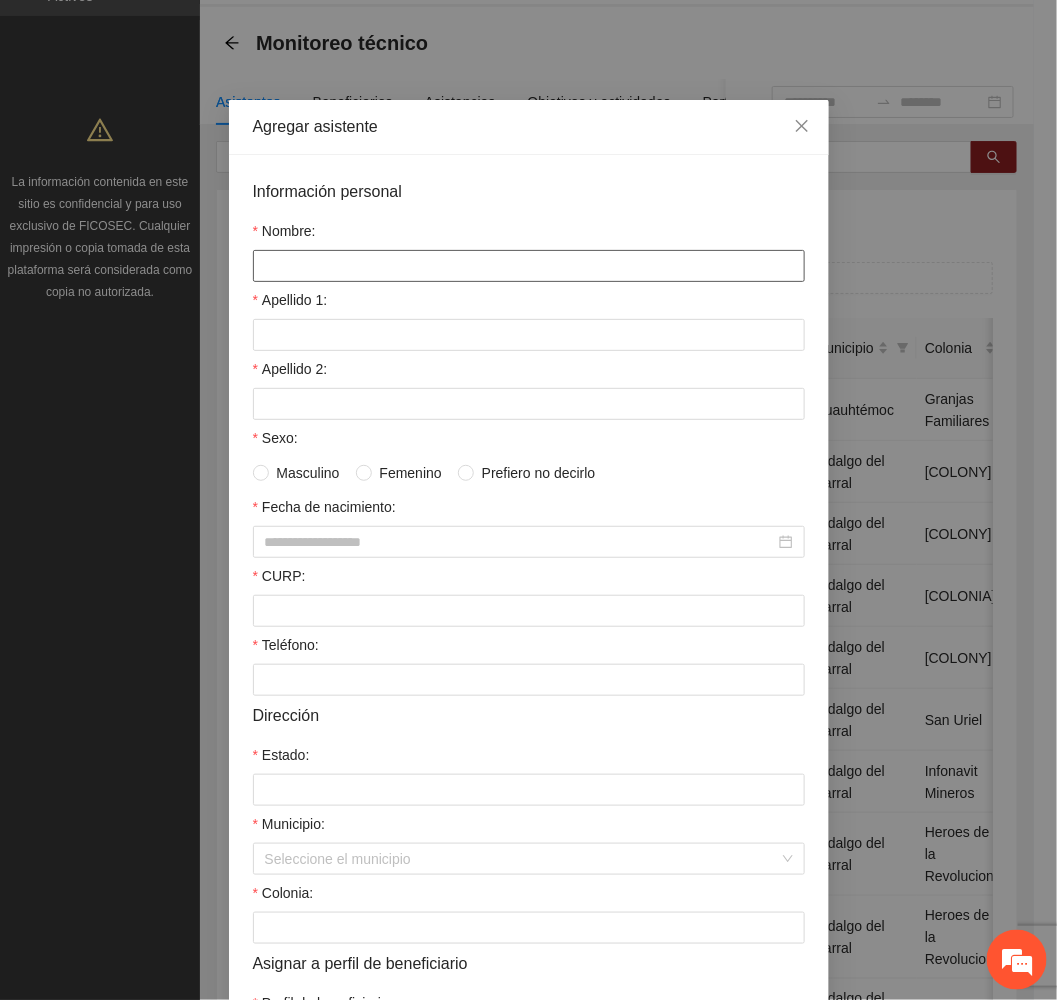 click on "Nombre:" at bounding box center [529, 266] 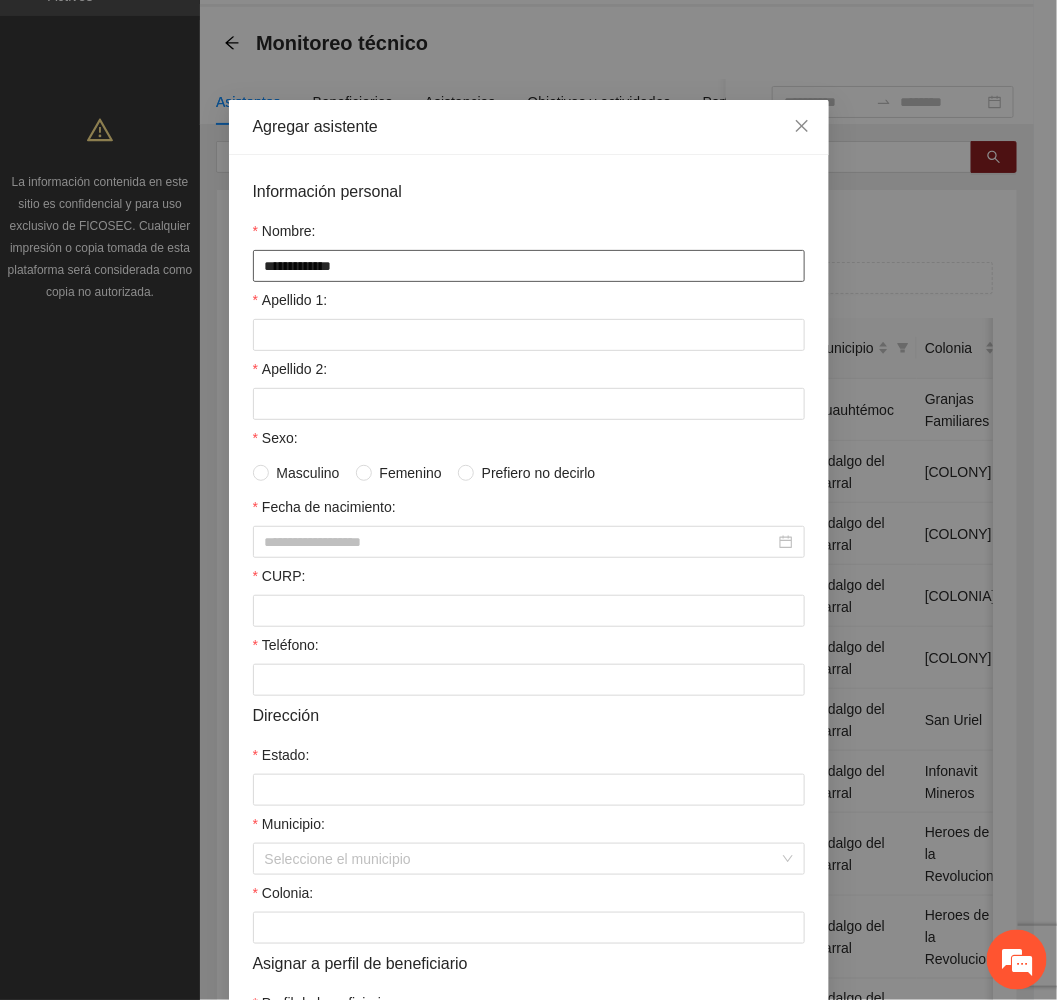 type on "**********" 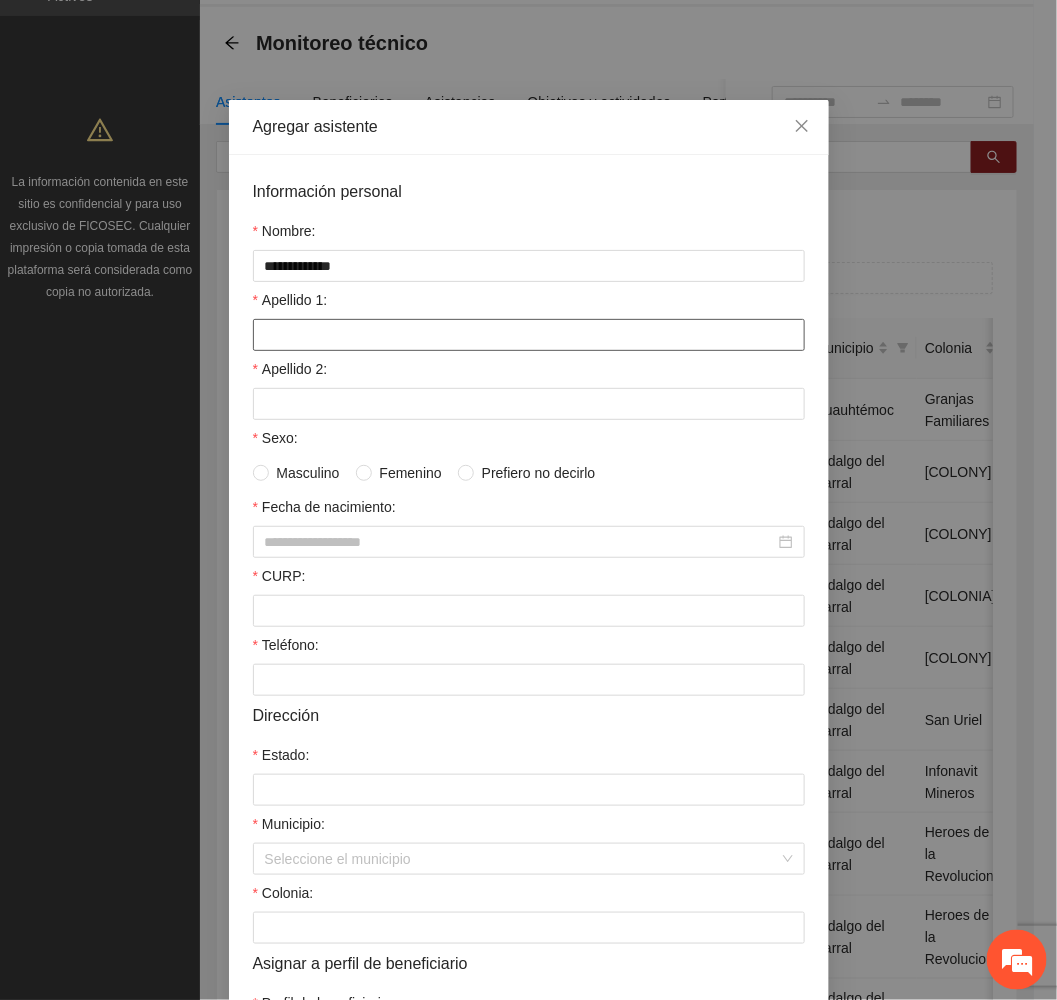 click on "Apellido 1:" at bounding box center [529, 335] 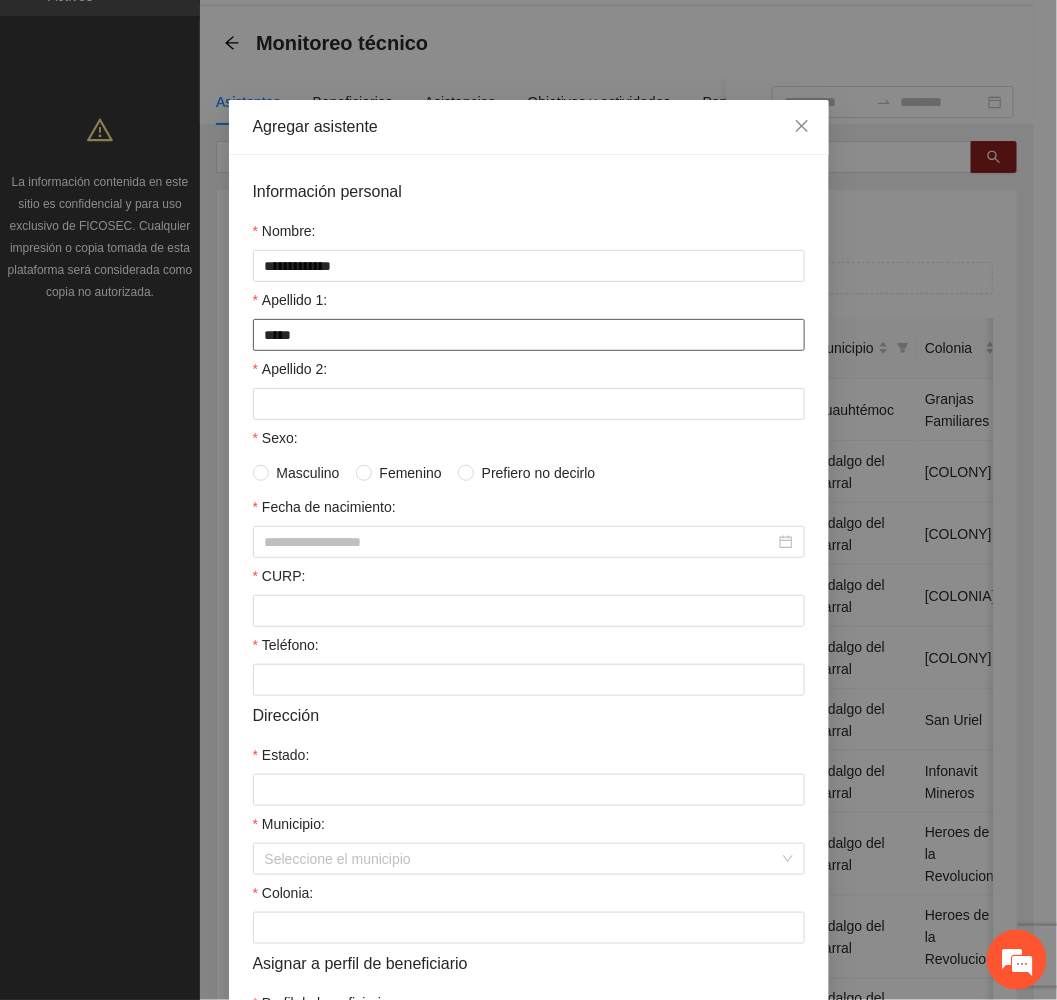 type on "*****" 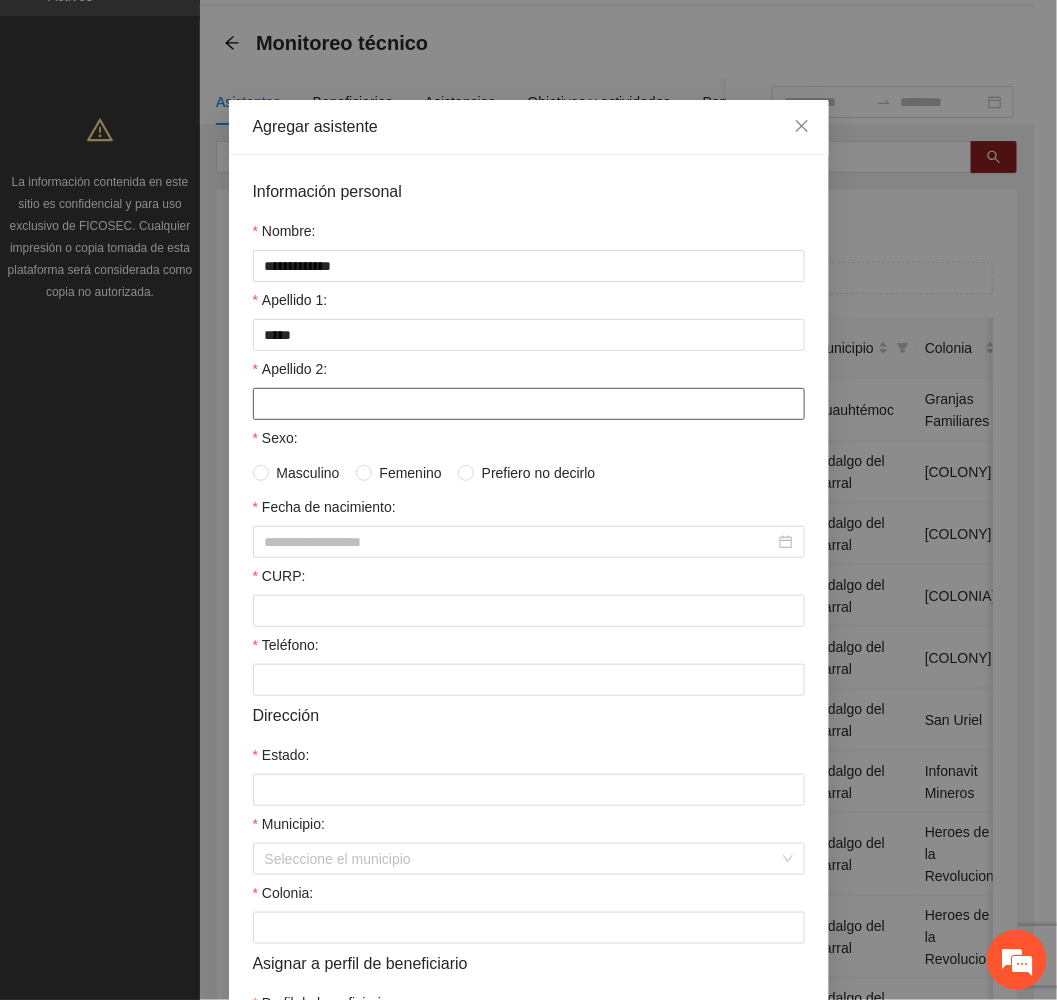 click on "Apellido 2:" at bounding box center (529, 404) 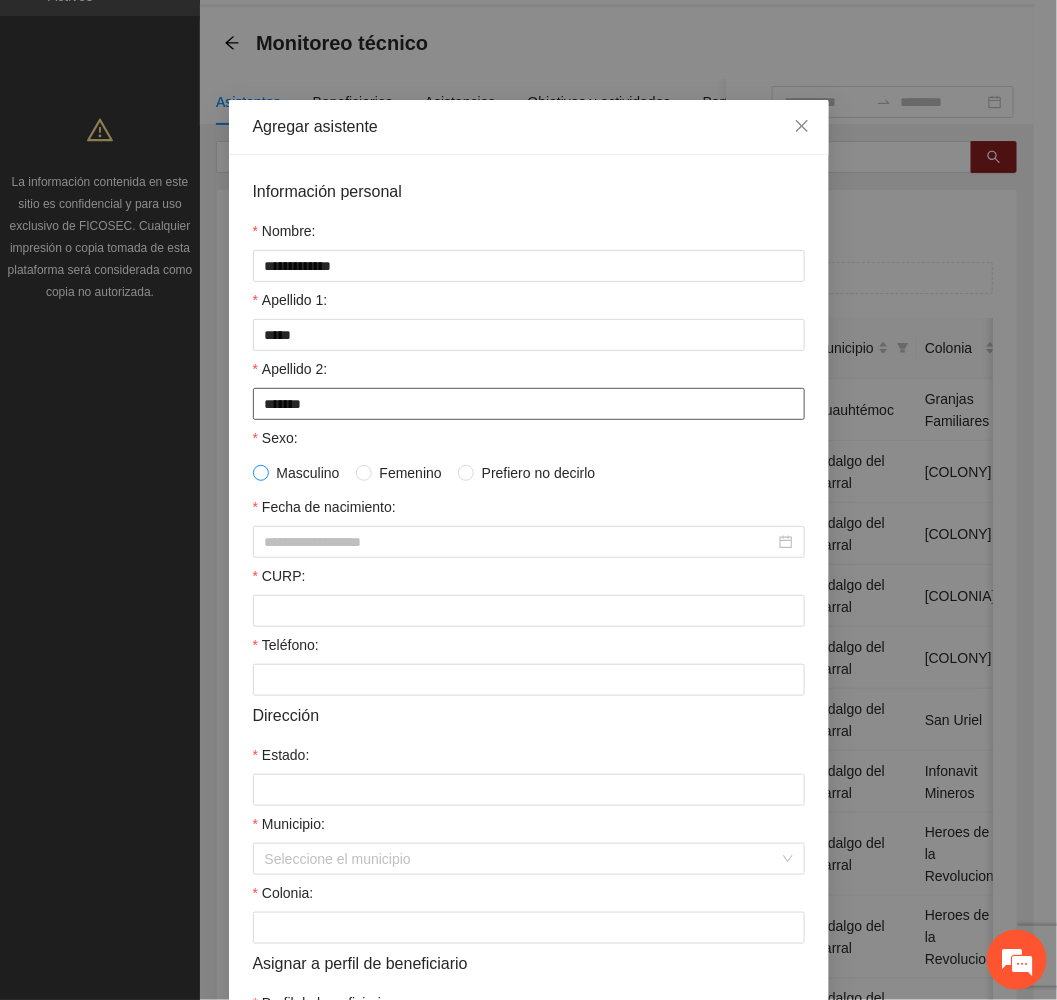 type on "******" 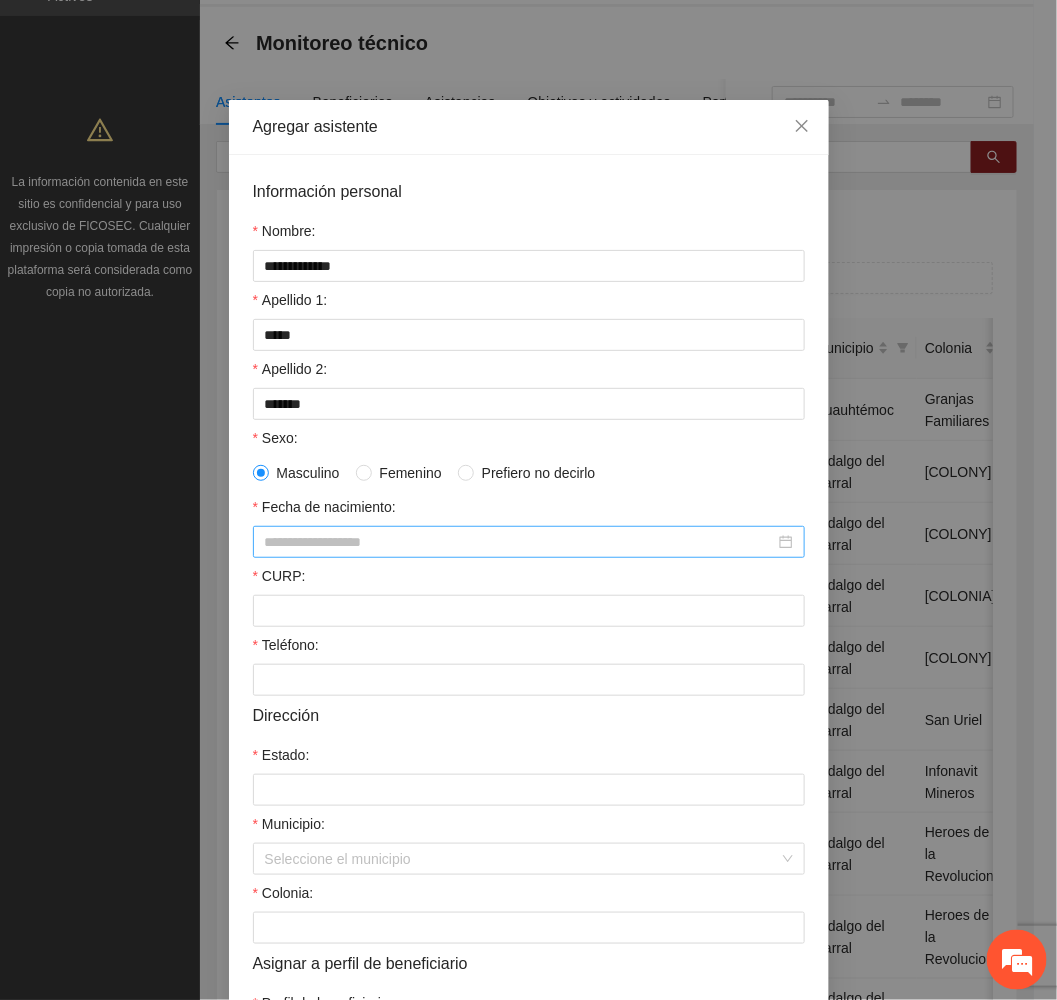 click on "Fecha de nacimiento:" at bounding box center [520, 542] 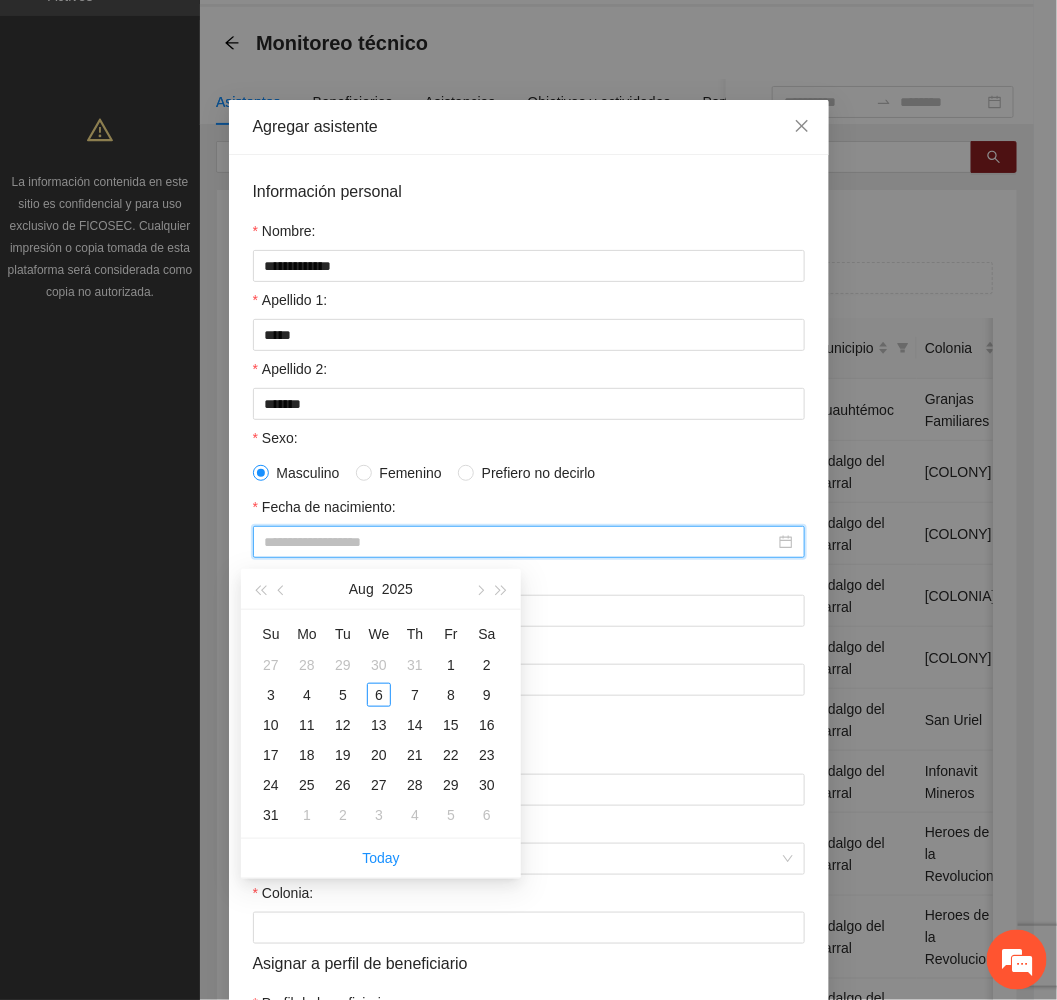 paste on "**********" 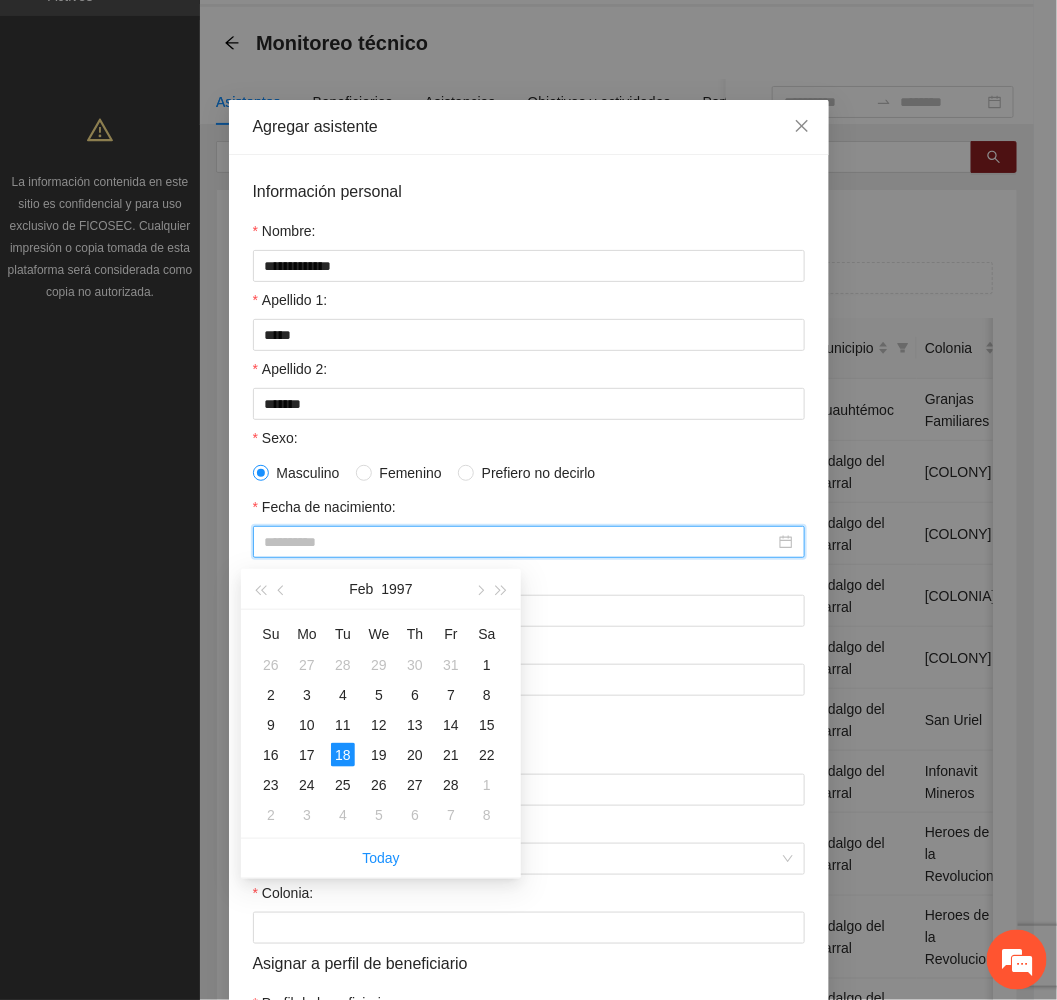 click on "18" at bounding box center [343, 755] 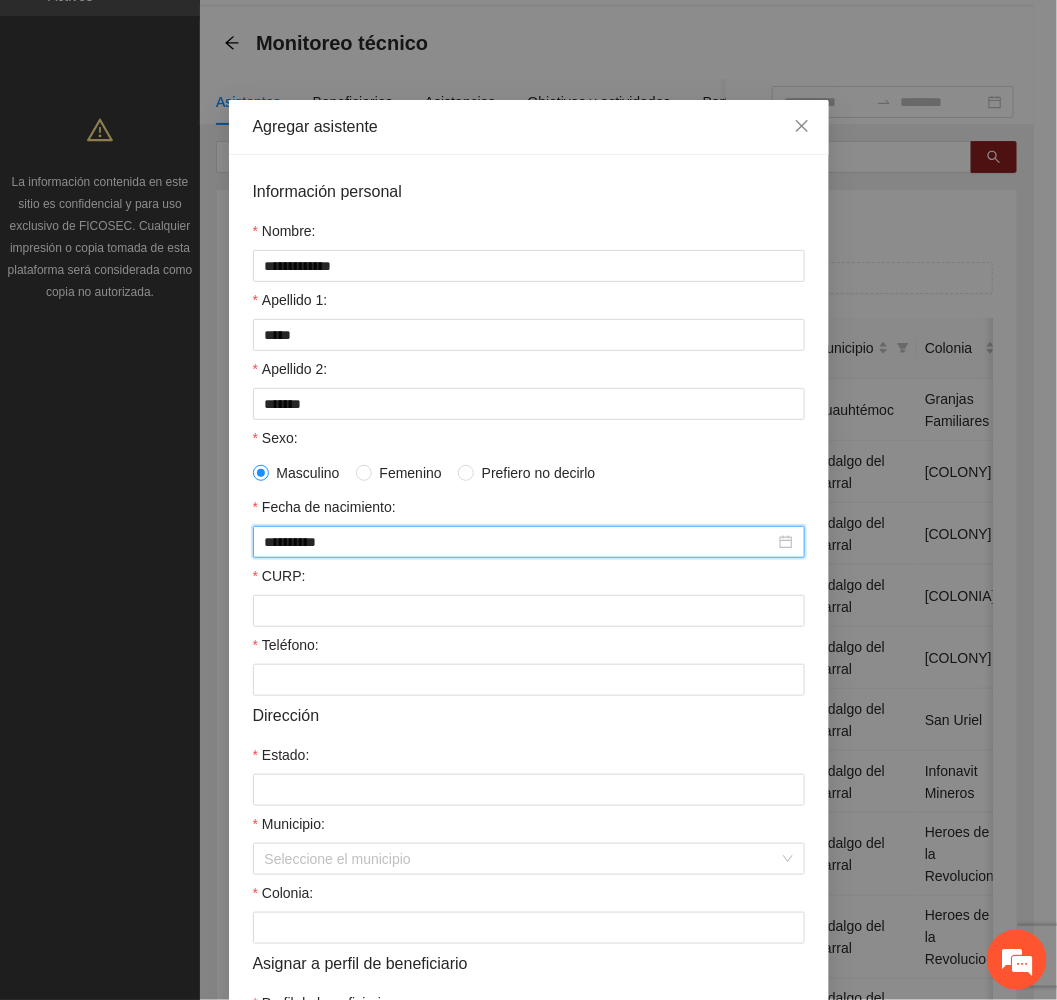 type on "**********" 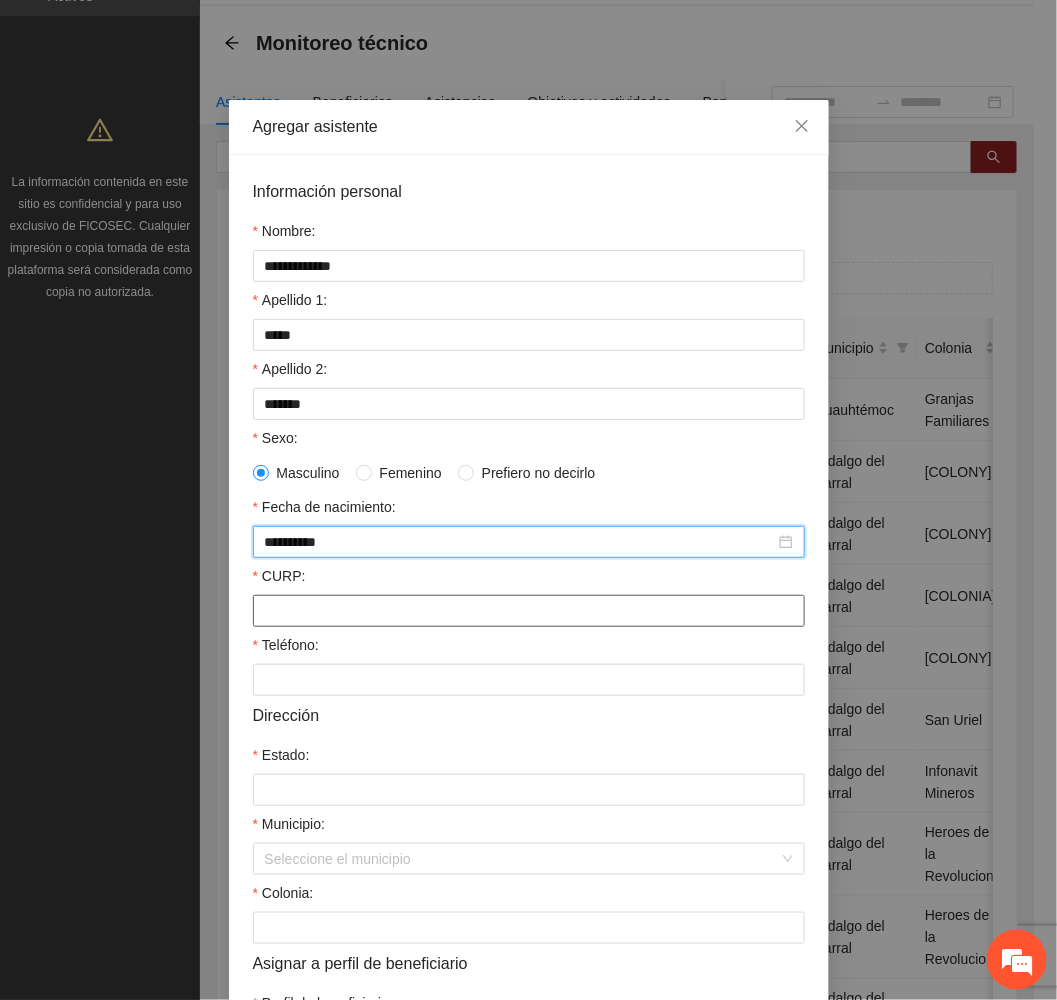 click on "CURP:" at bounding box center (529, 611) 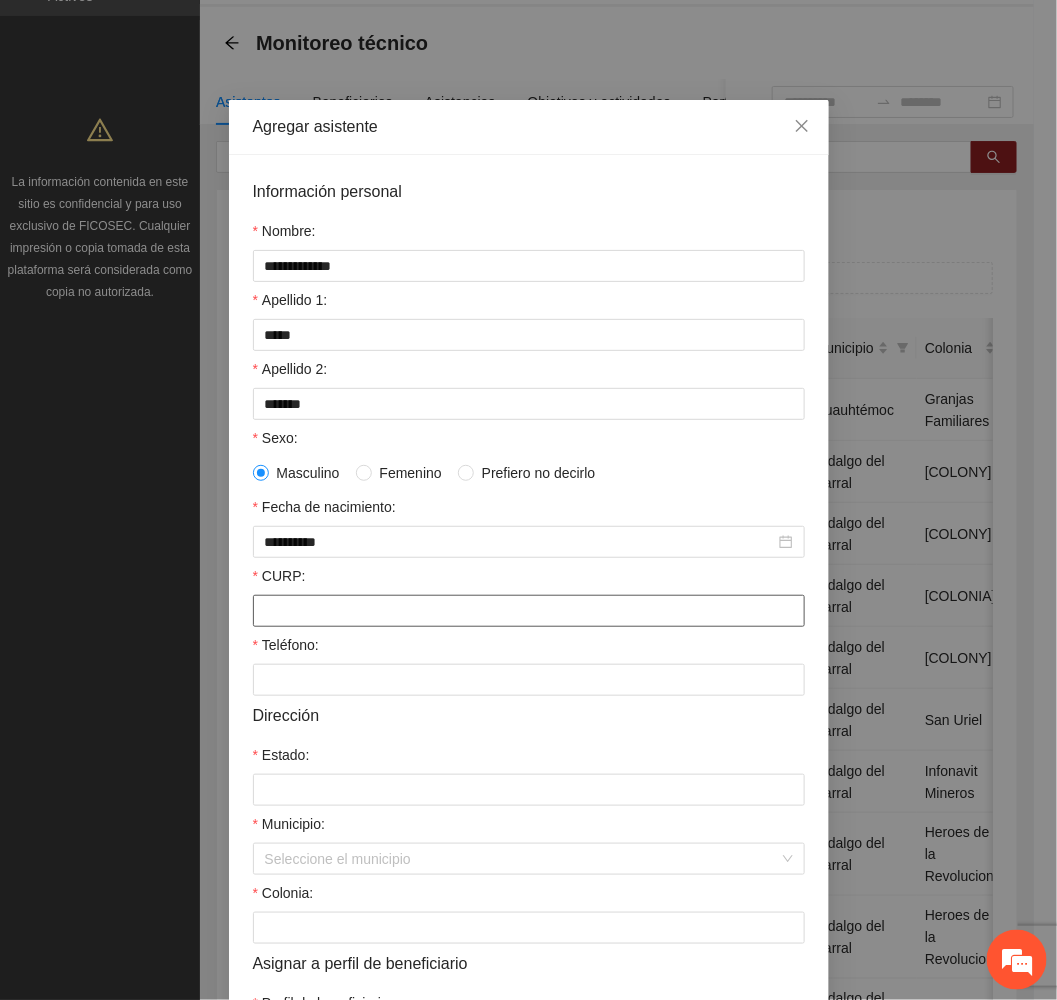 paste on "**********" 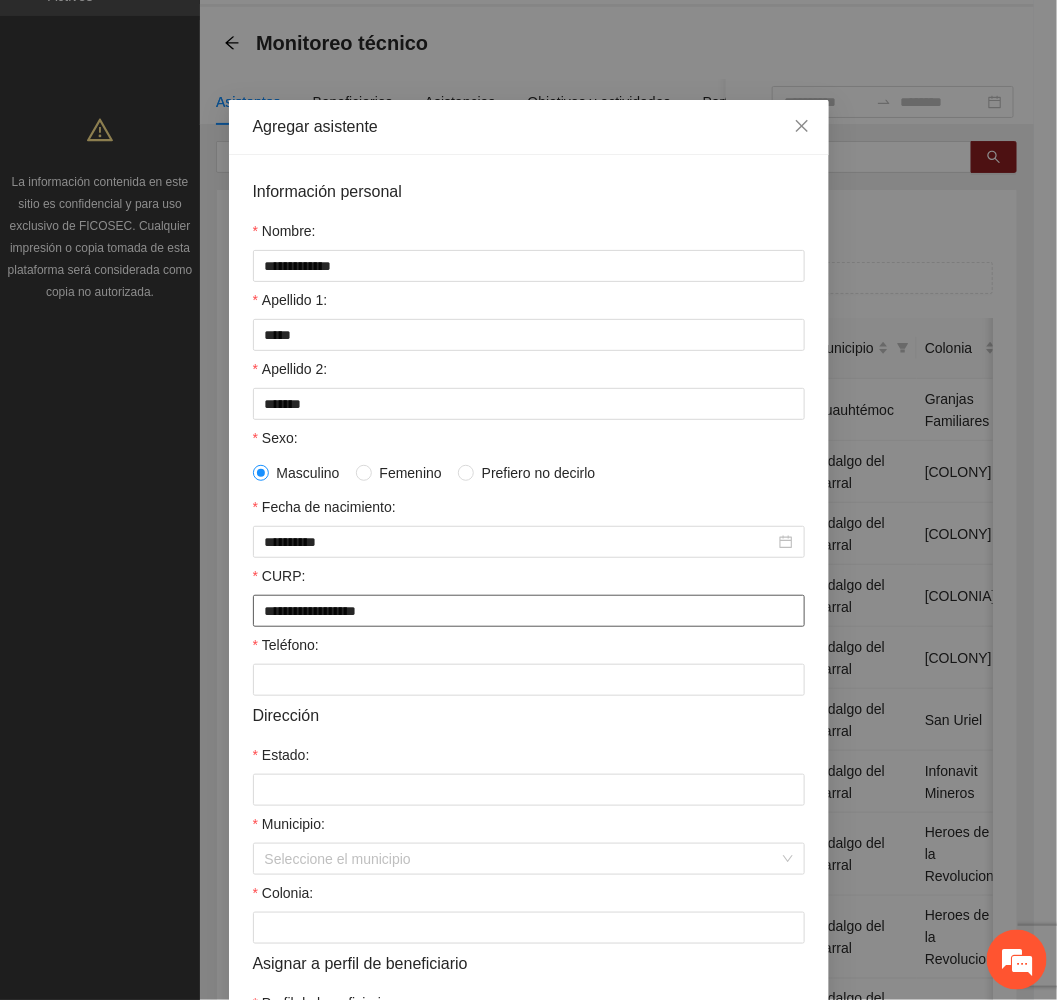 type on "**********" 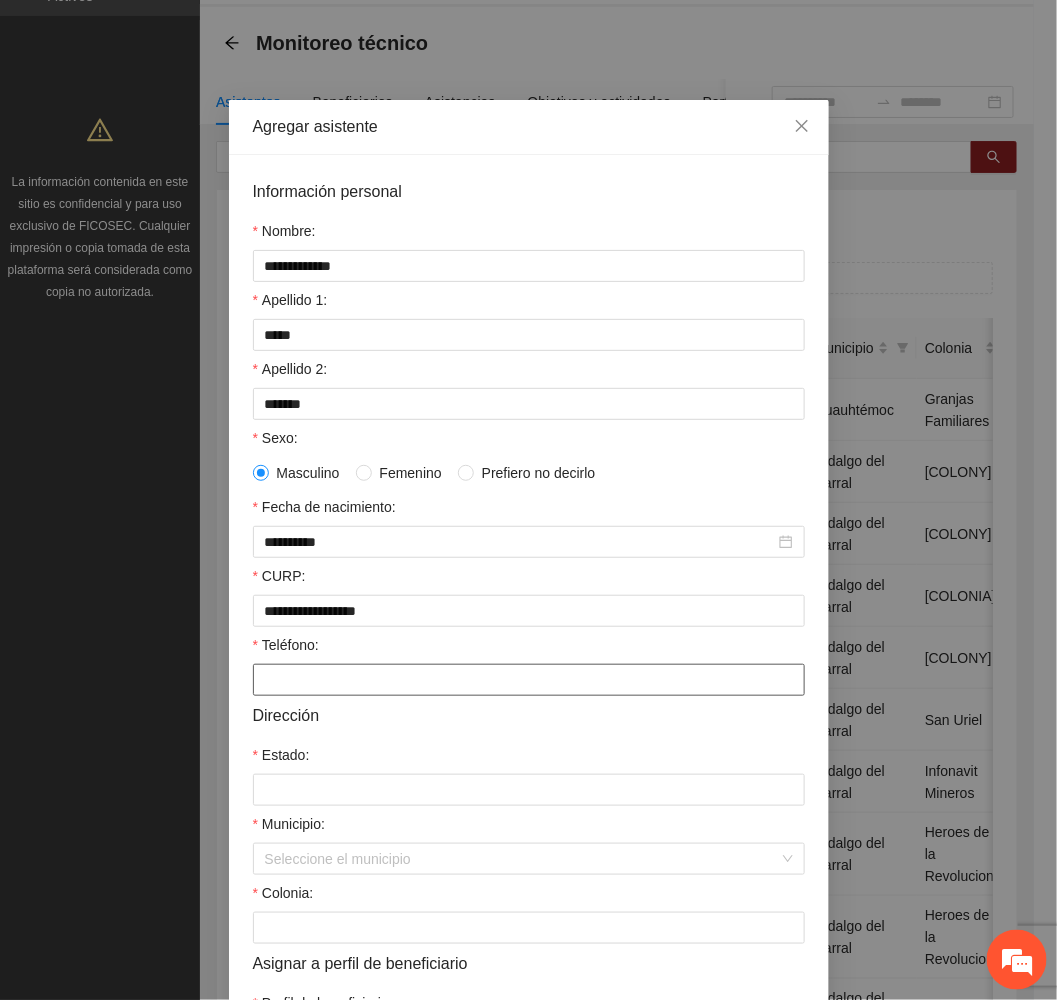 click on "Teléfono:" at bounding box center (529, 680) 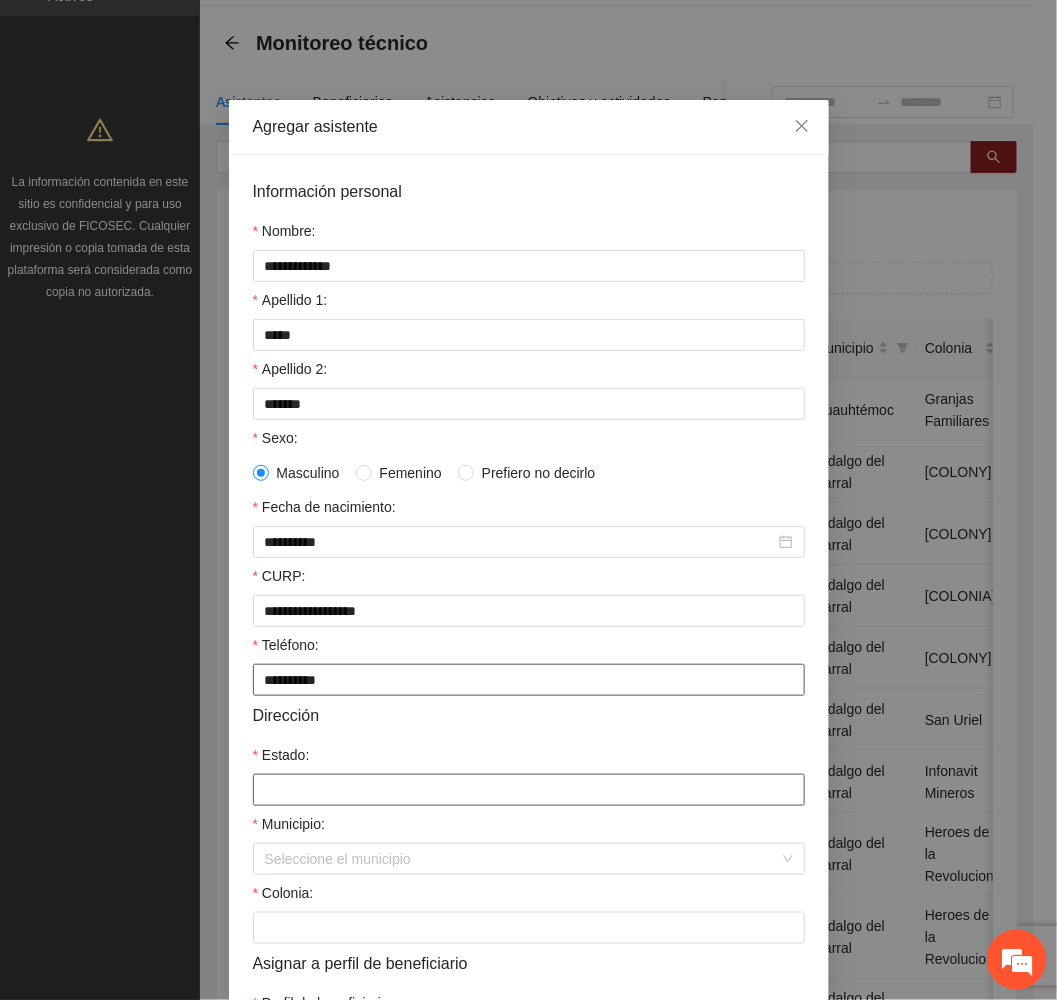 type on "**********" 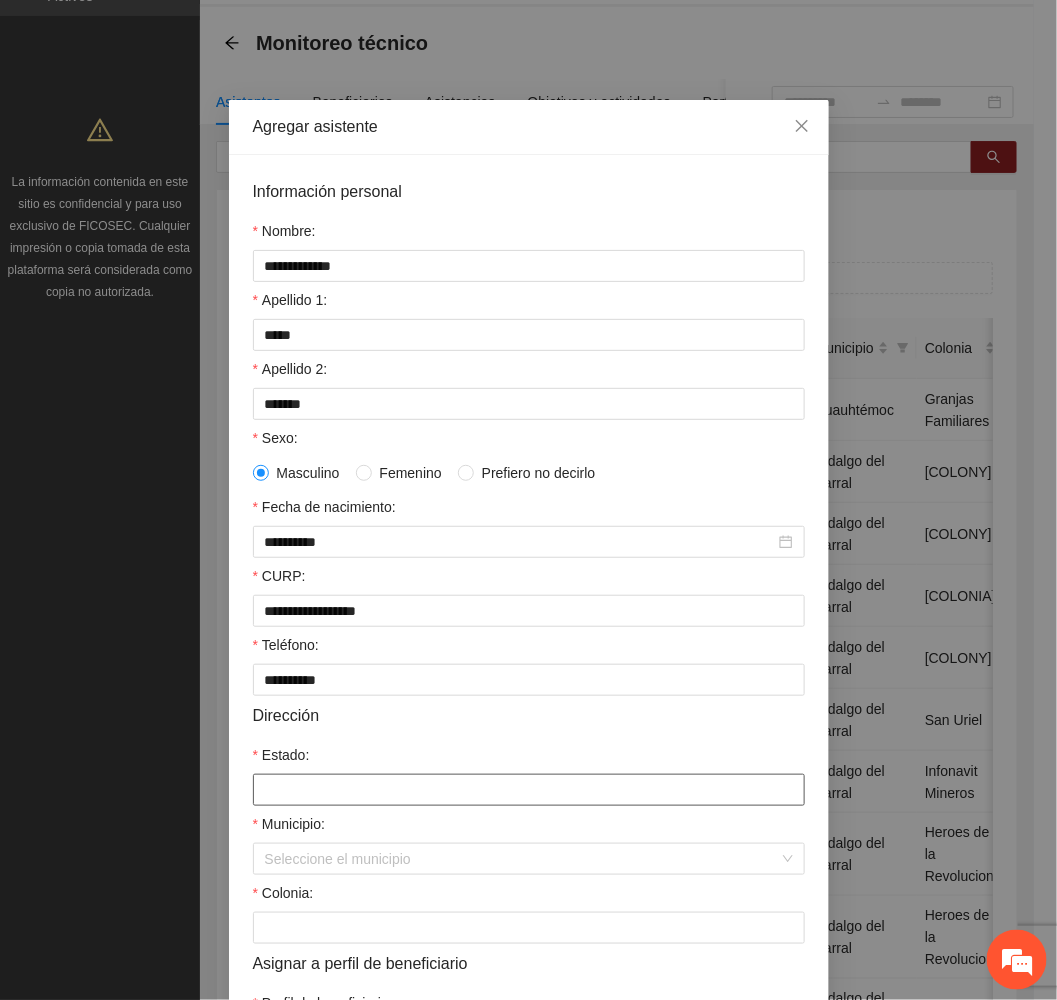click on "Estado:" at bounding box center [529, 790] 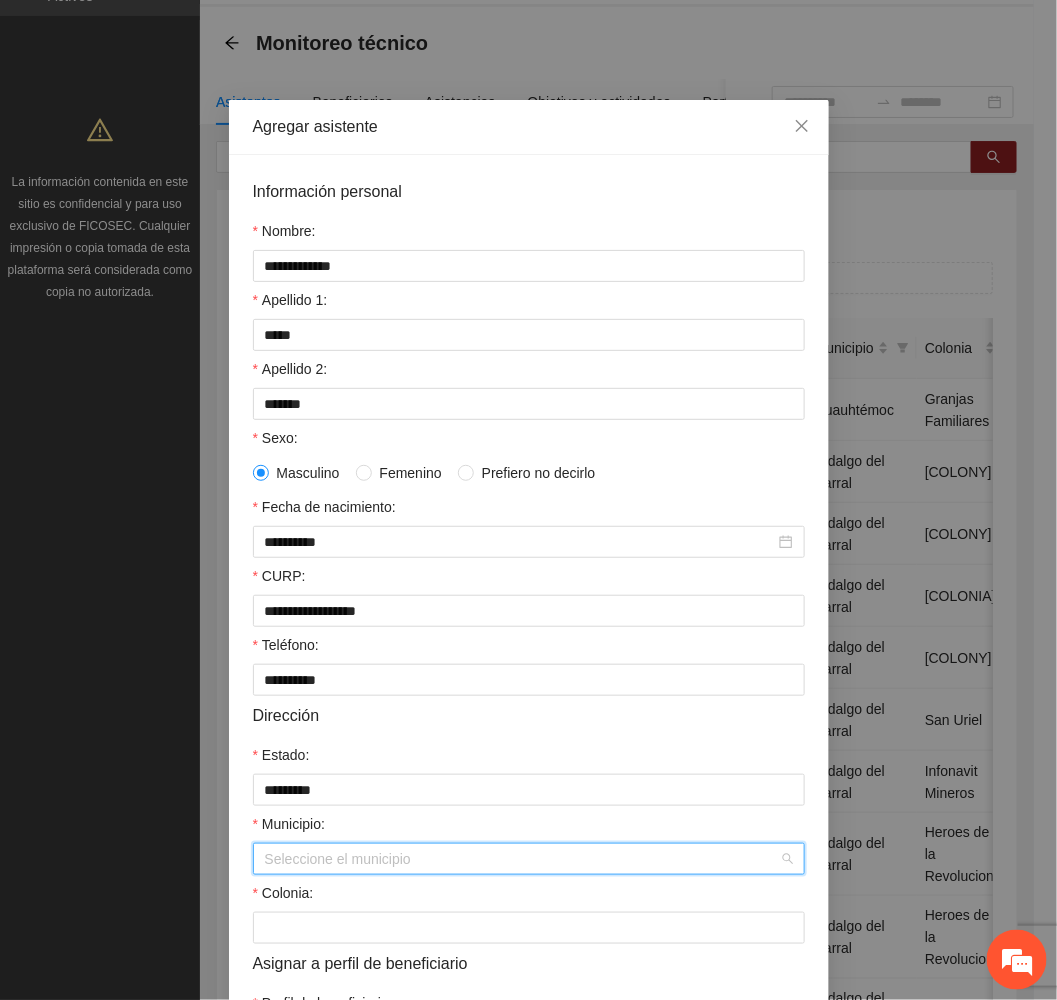 click on "Municipio:" at bounding box center (522, 859) 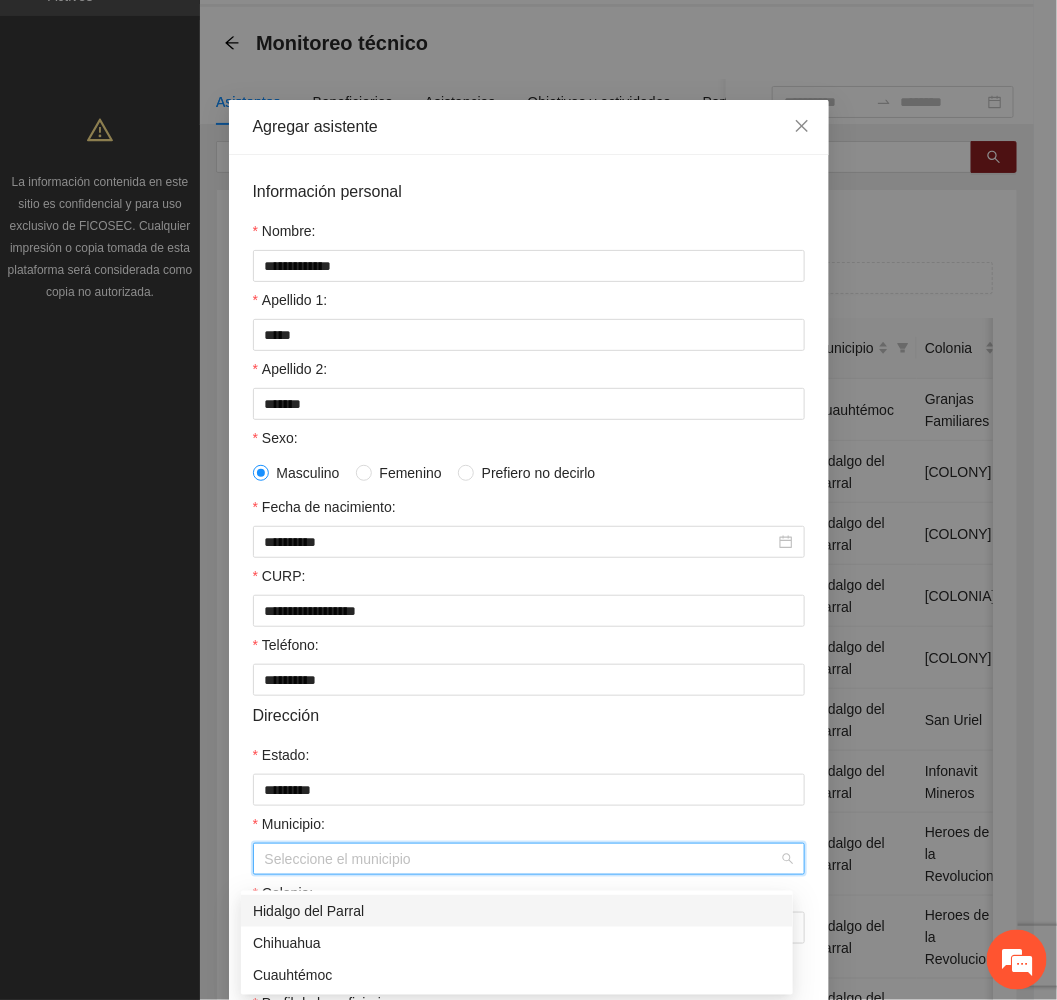 scroll, scrollTop: 175, scrollLeft: 0, axis: vertical 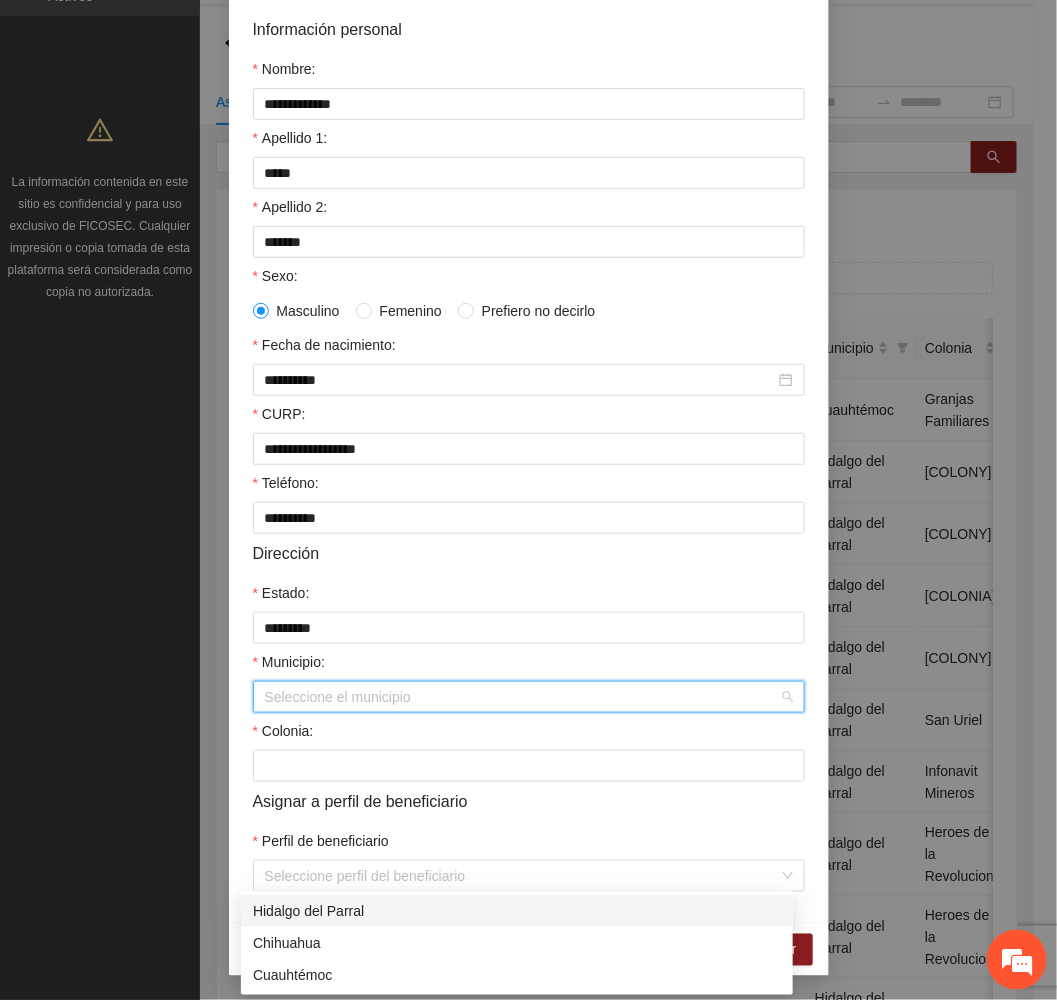 click on "Hidalgo del Parral" at bounding box center [517, 911] 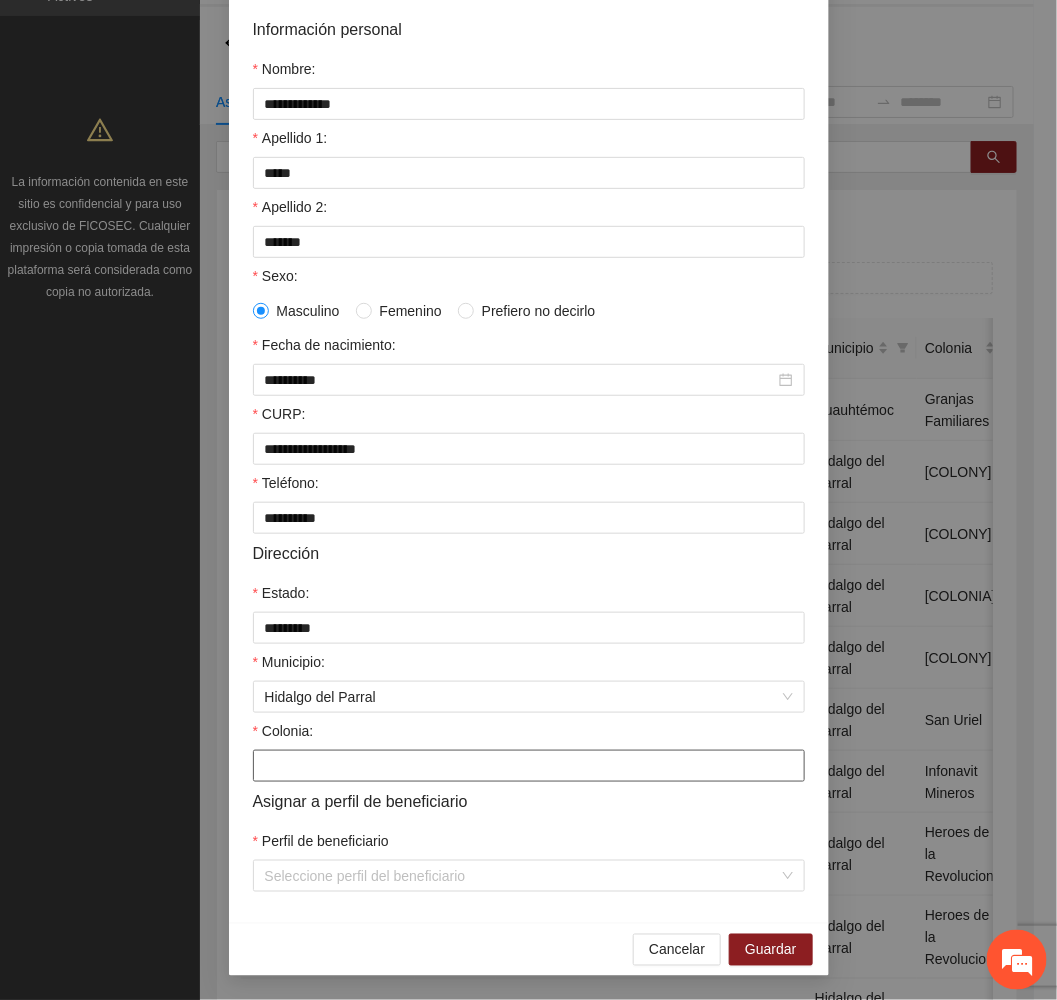 click on "Colonia:" at bounding box center (529, 766) 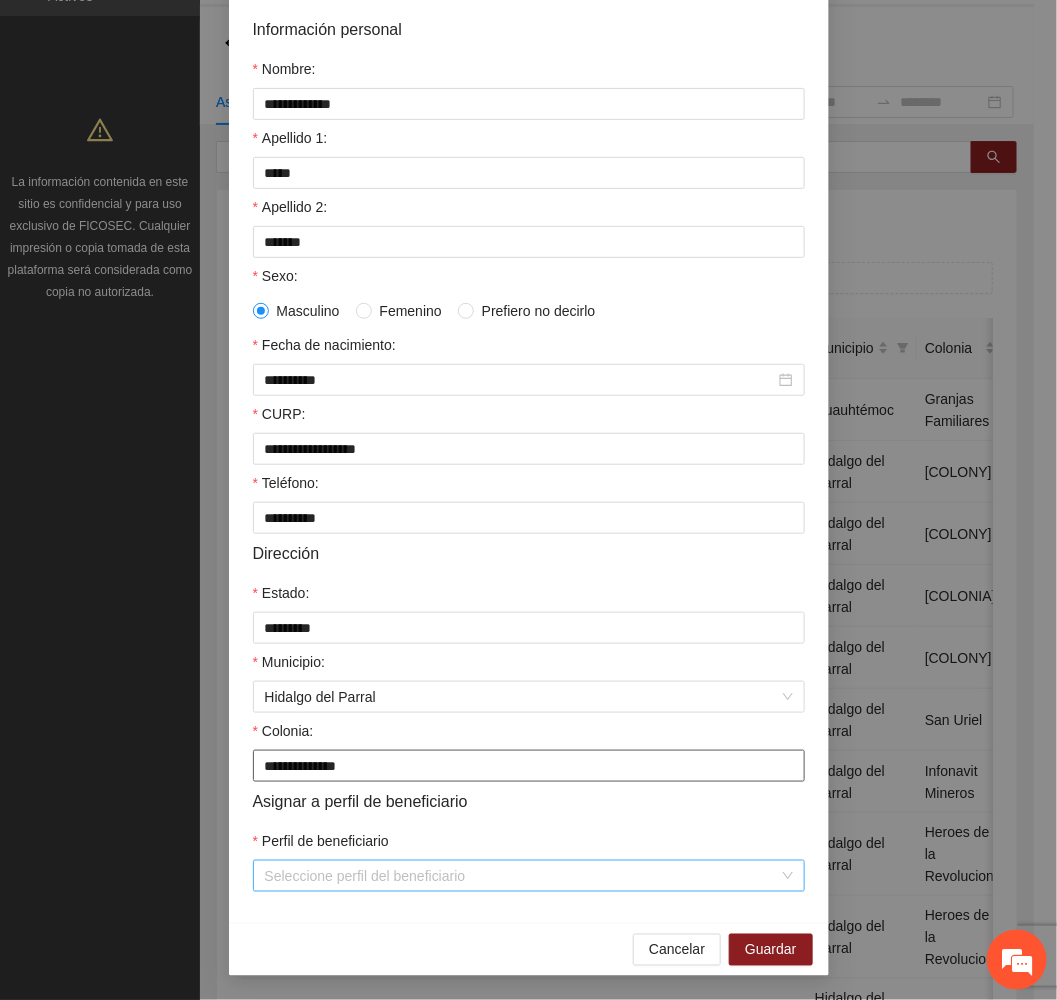 type on "**********" 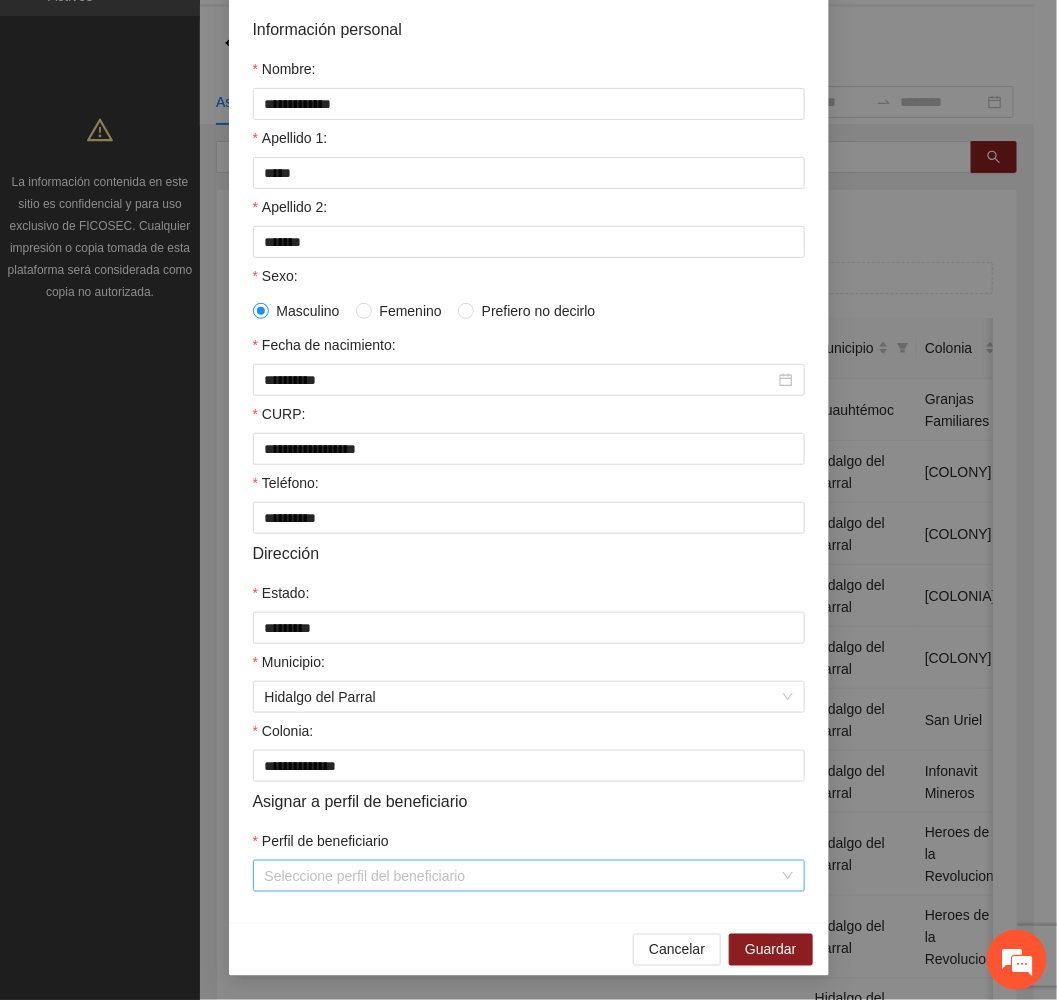 click on "Perfil de beneficiario" at bounding box center [522, 876] 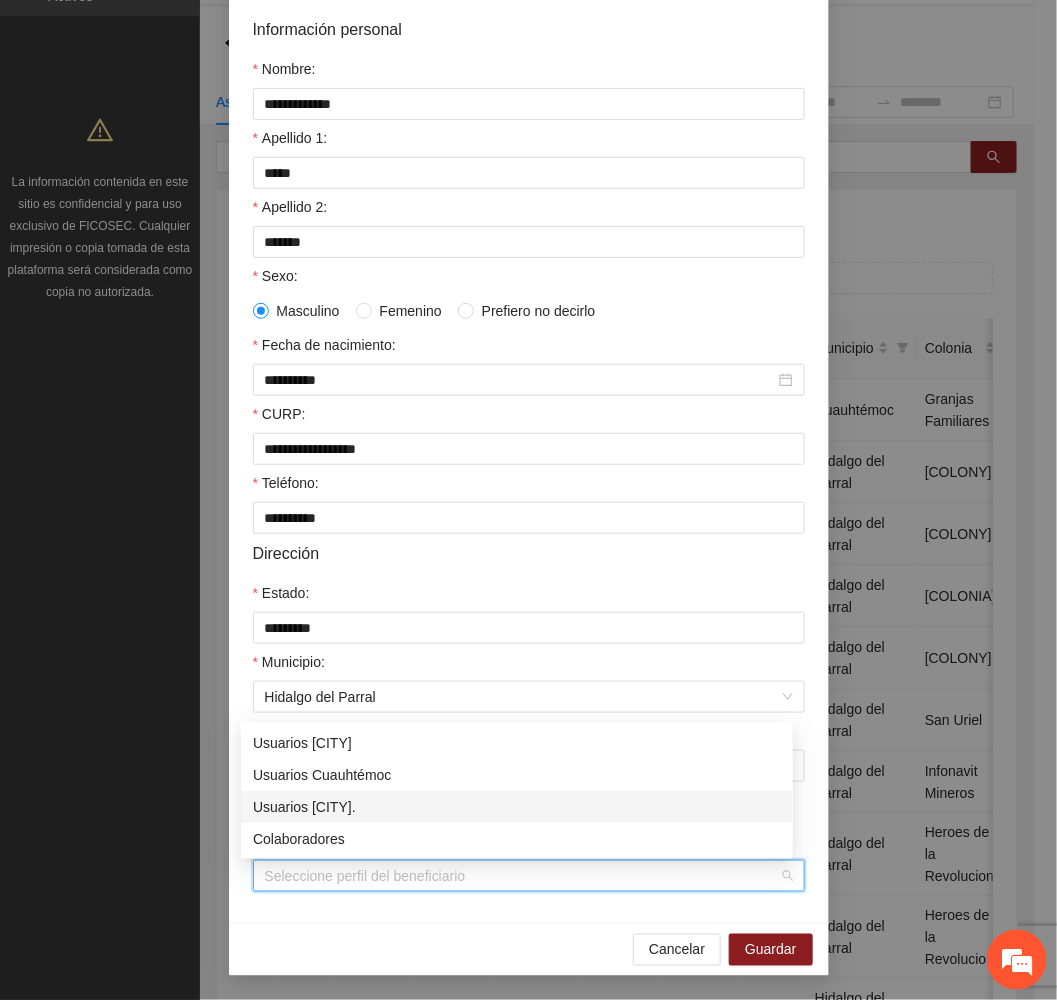 click on "Usuarios [CITY]." at bounding box center (517, 807) 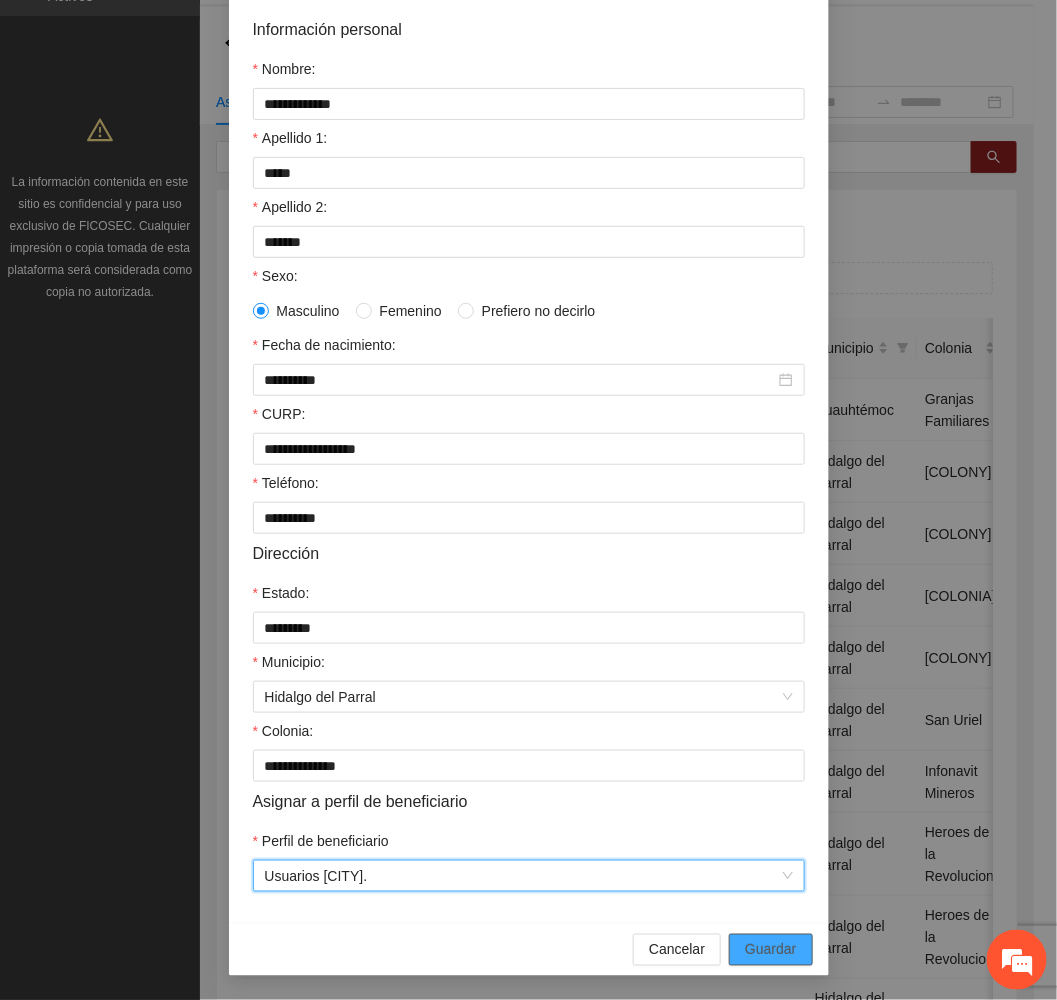 click on "Guardar" at bounding box center [770, 950] 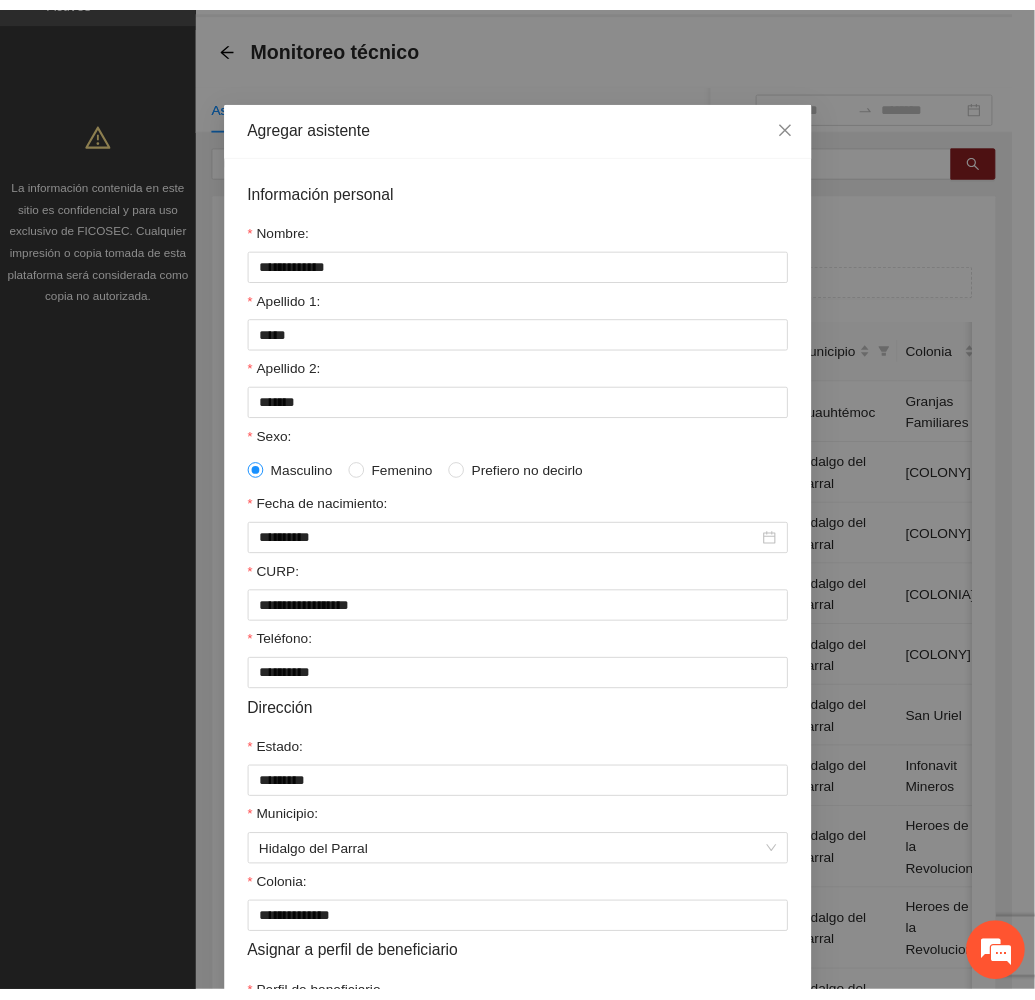 scroll, scrollTop: 0, scrollLeft: 0, axis: both 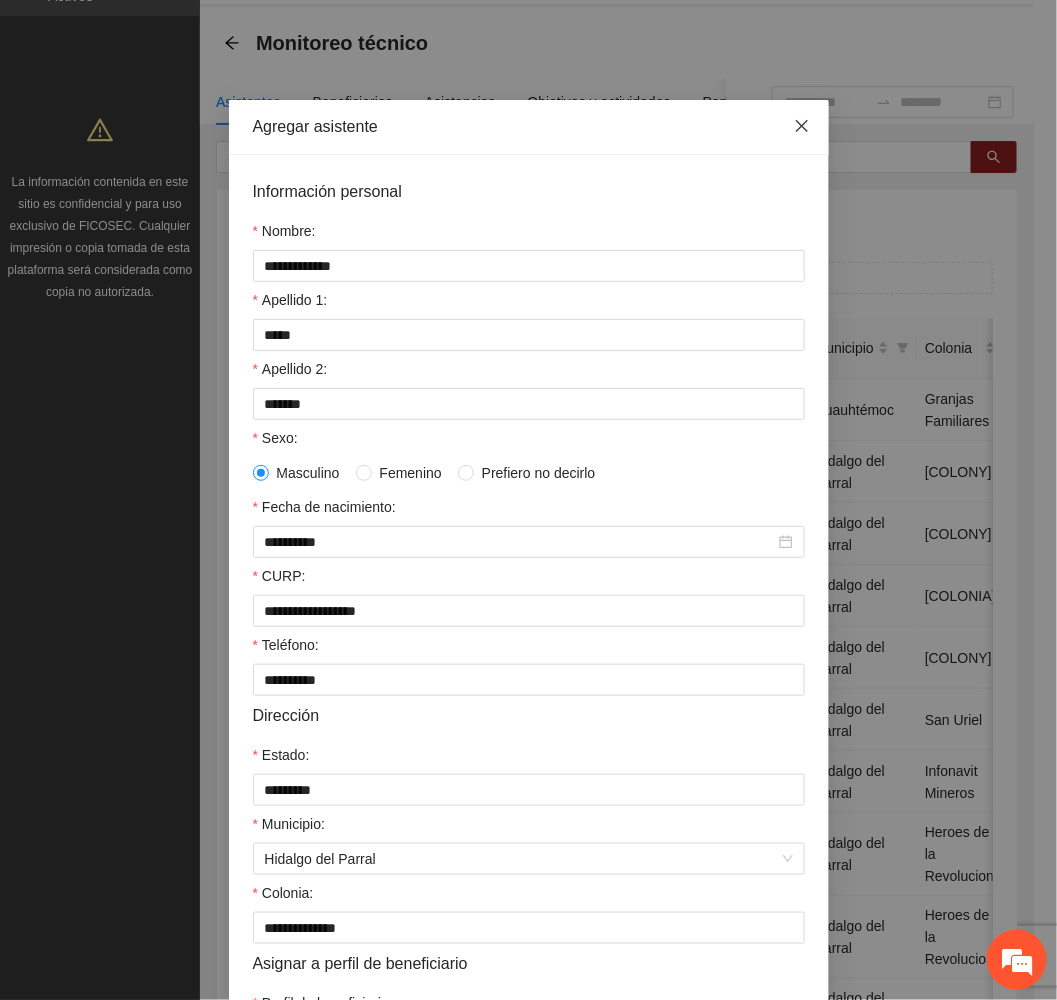click at bounding box center [802, 127] 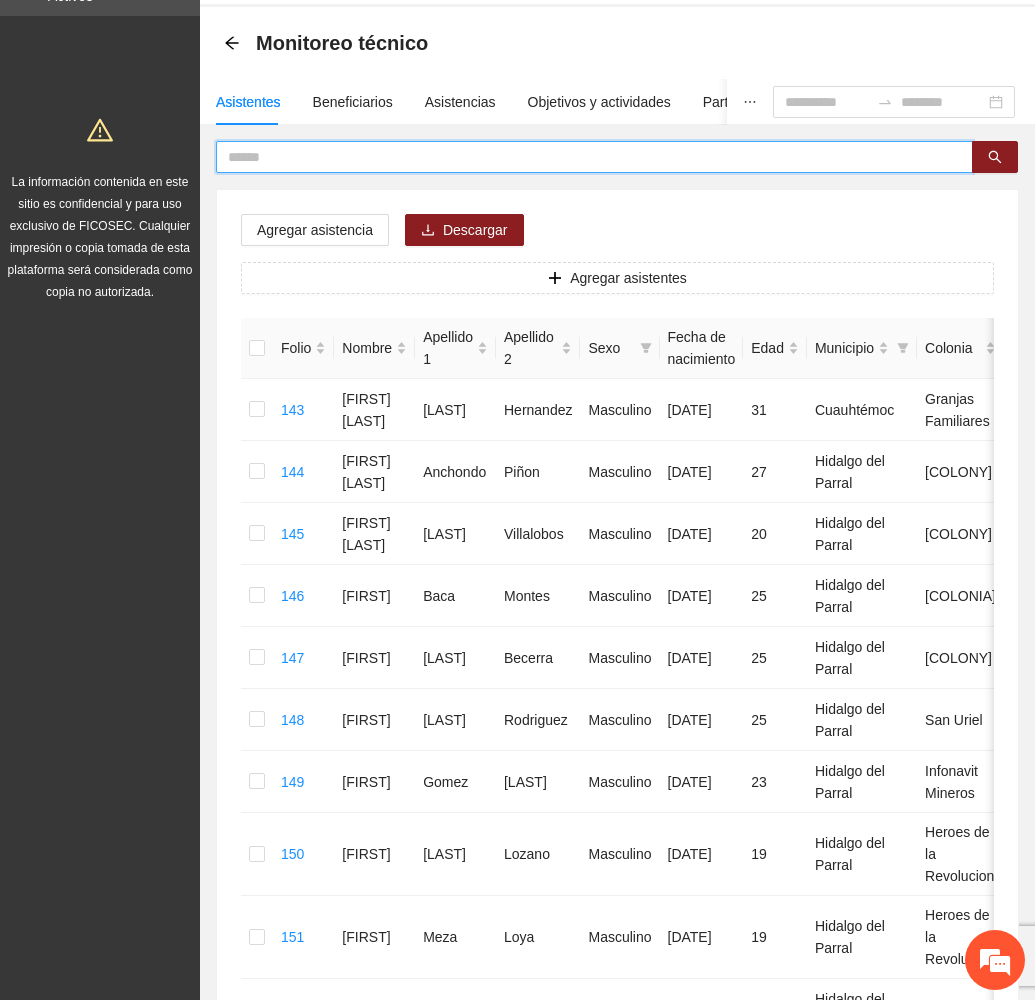 click at bounding box center [586, 157] 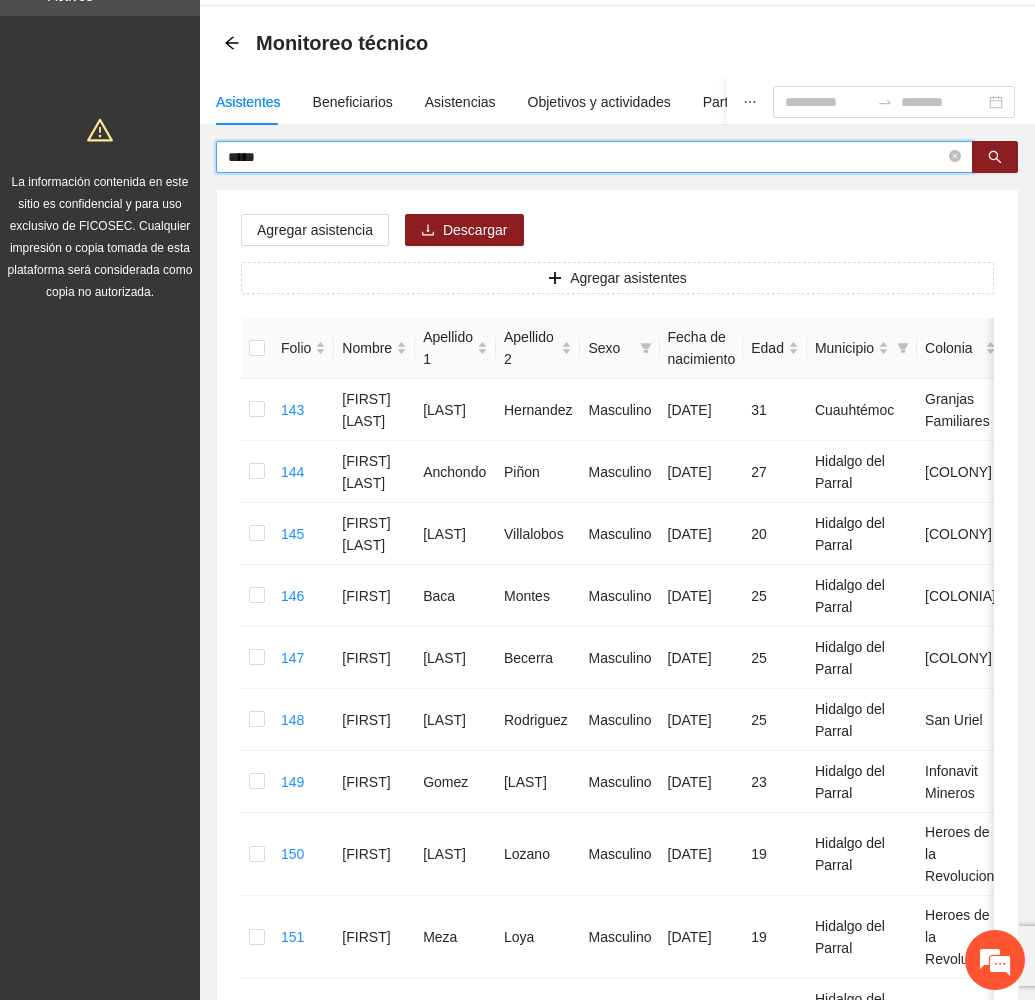type on "*****" 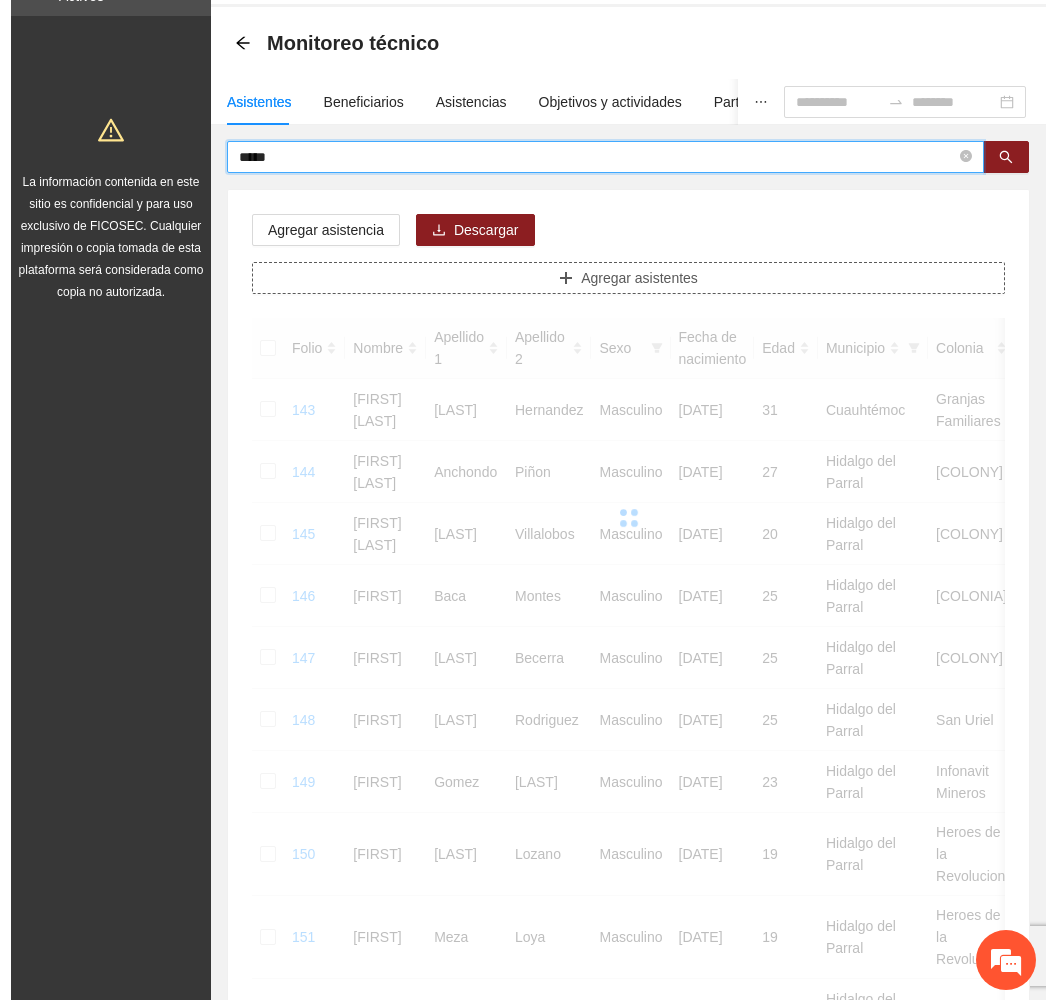 scroll, scrollTop: 0, scrollLeft: 0, axis: both 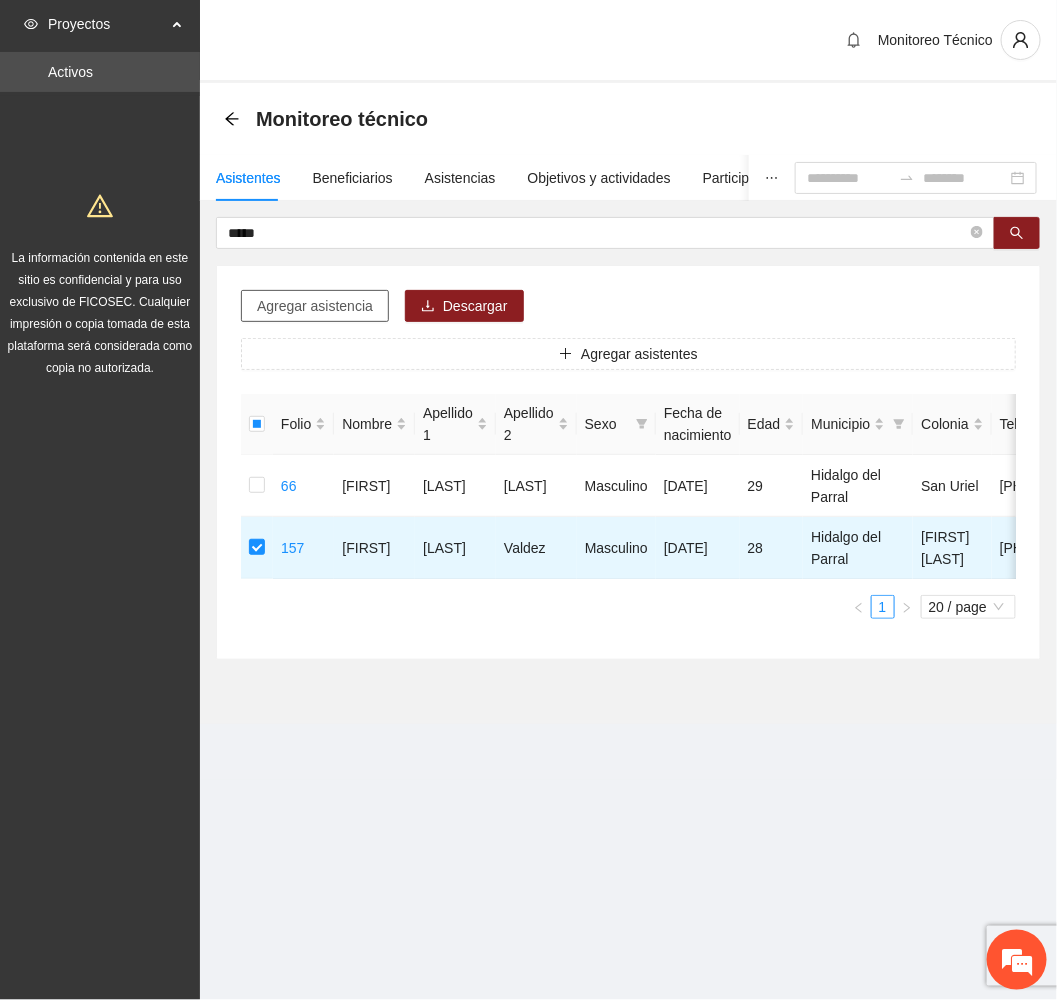 click on "Agregar asistencia" at bounding box center (315, 306) 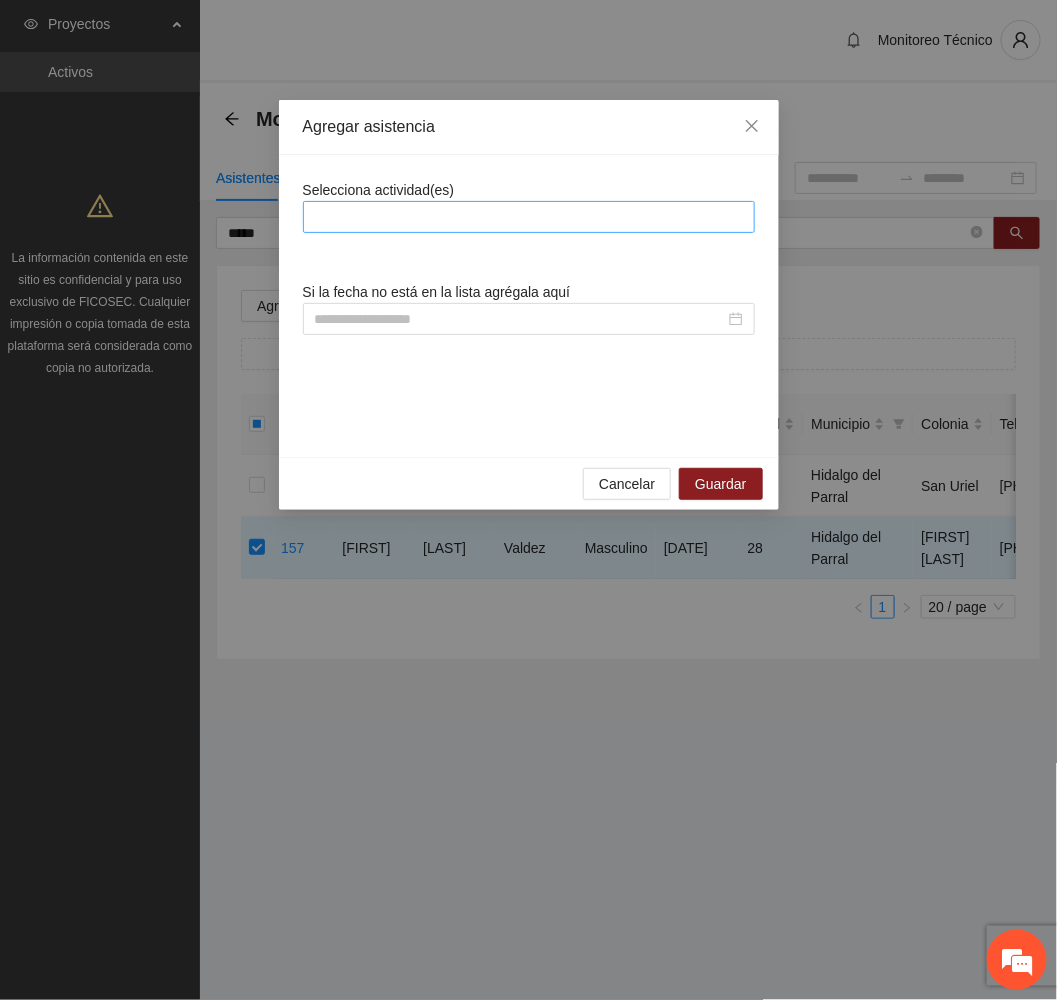 click at bounding box center (529, 217) 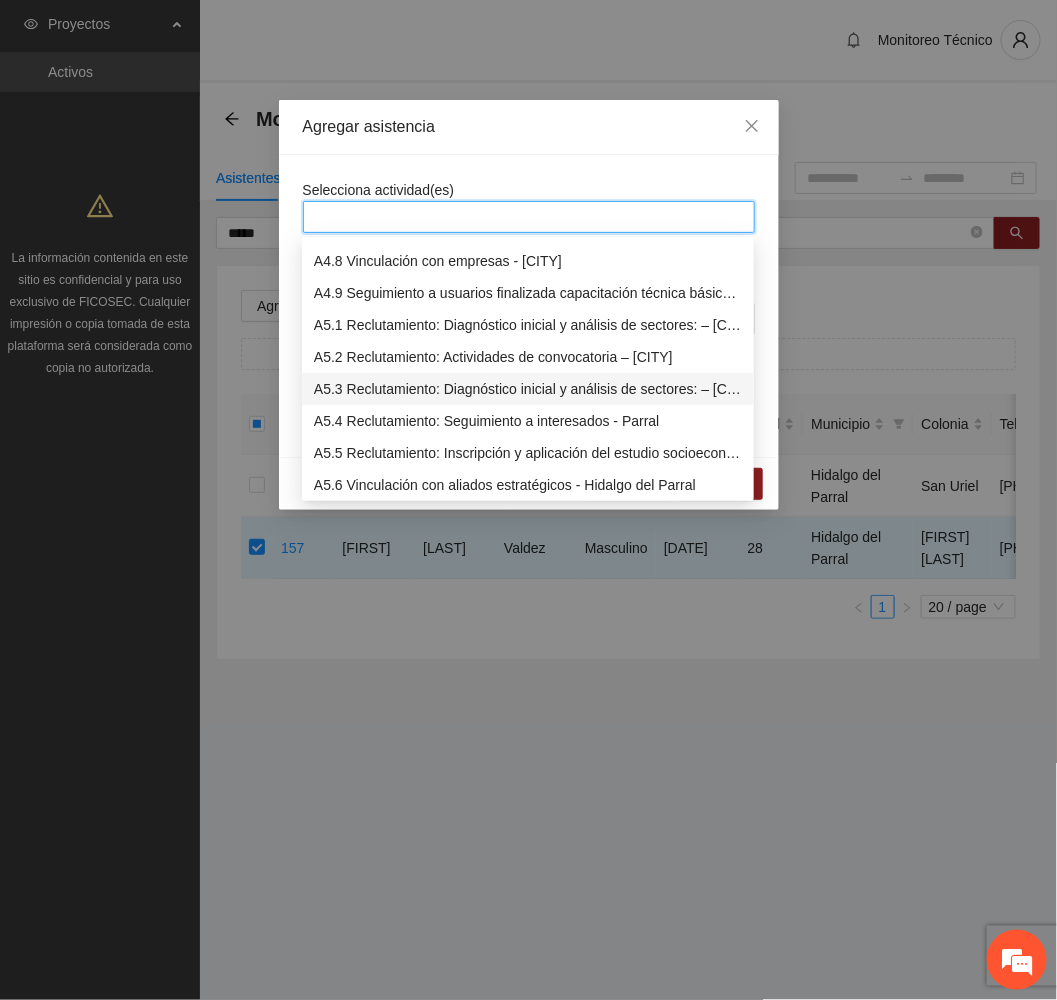 scroll, scrollTop: 1650, scrollLeft: 0, axis: vertical 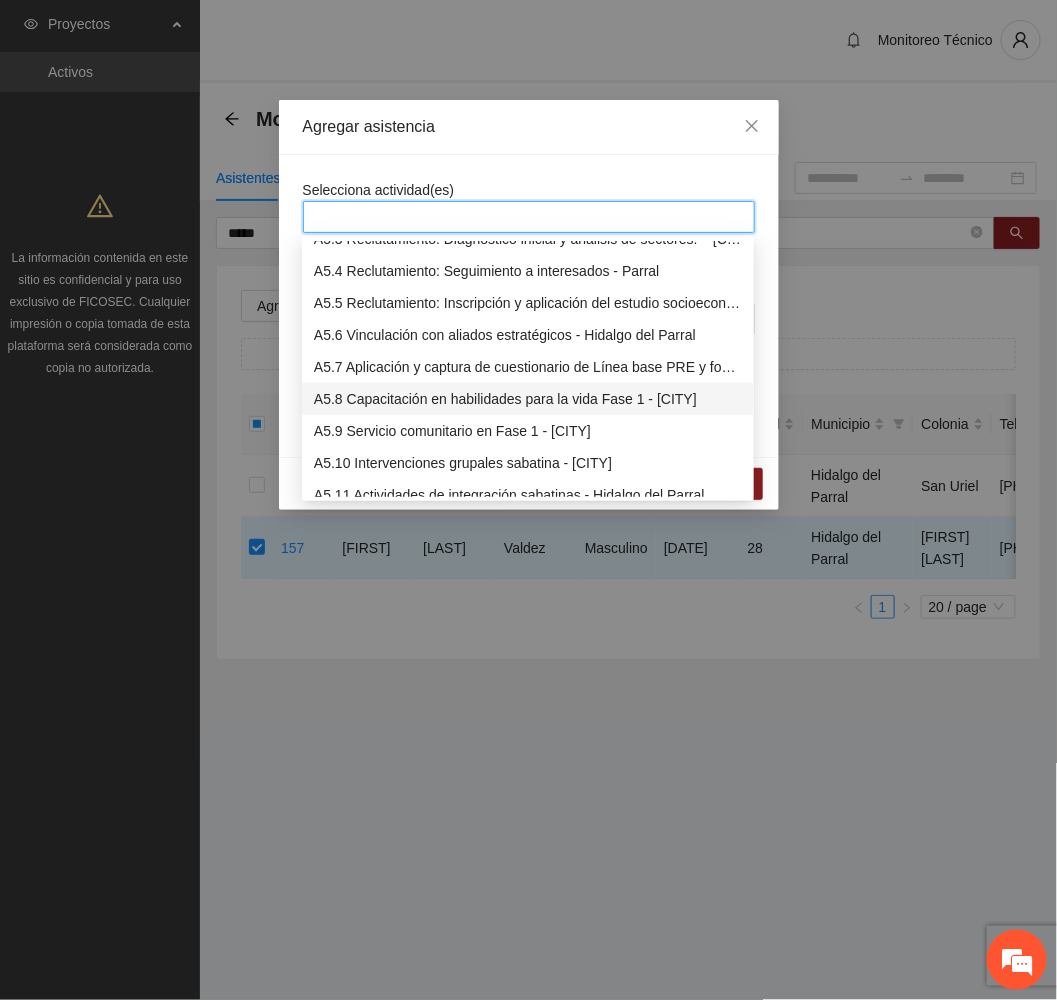click on "A5.8 Capacitación en habilidades para la vida Fase 1 - [CITY]" at bounding box center [528, 399] 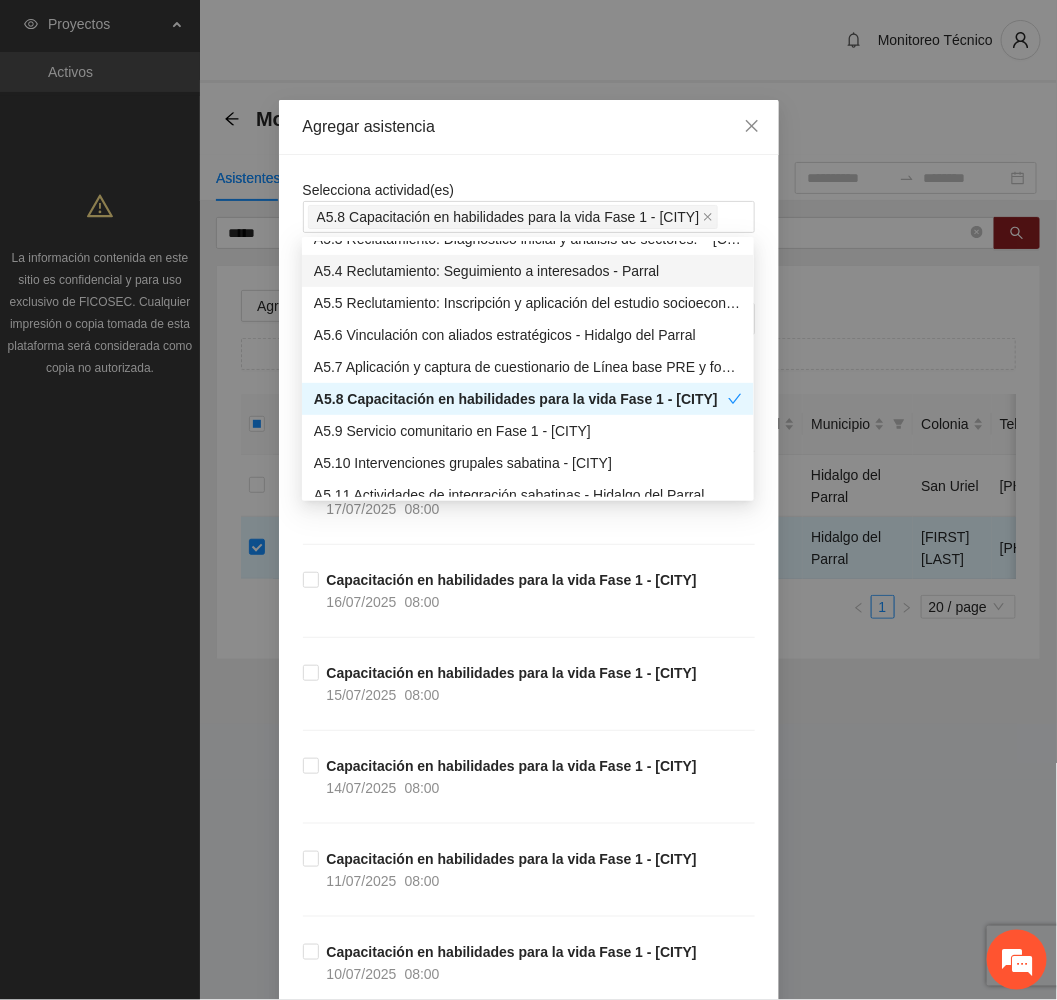 click on "Agregar asistencia" at bounding box center (529, 127) 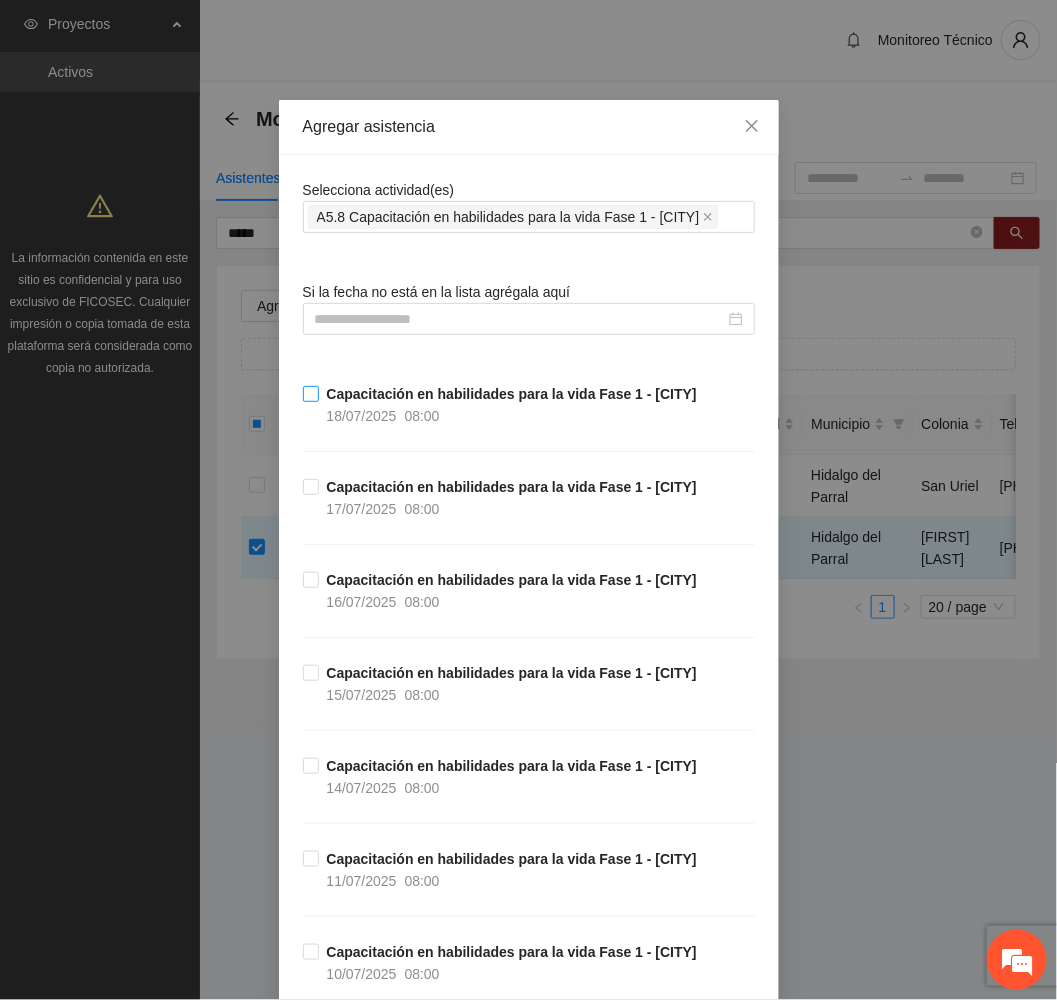 click on "Capacitación en habilidades para la vida Fase 1 - [CITY]" at bounding box center [512, 394] 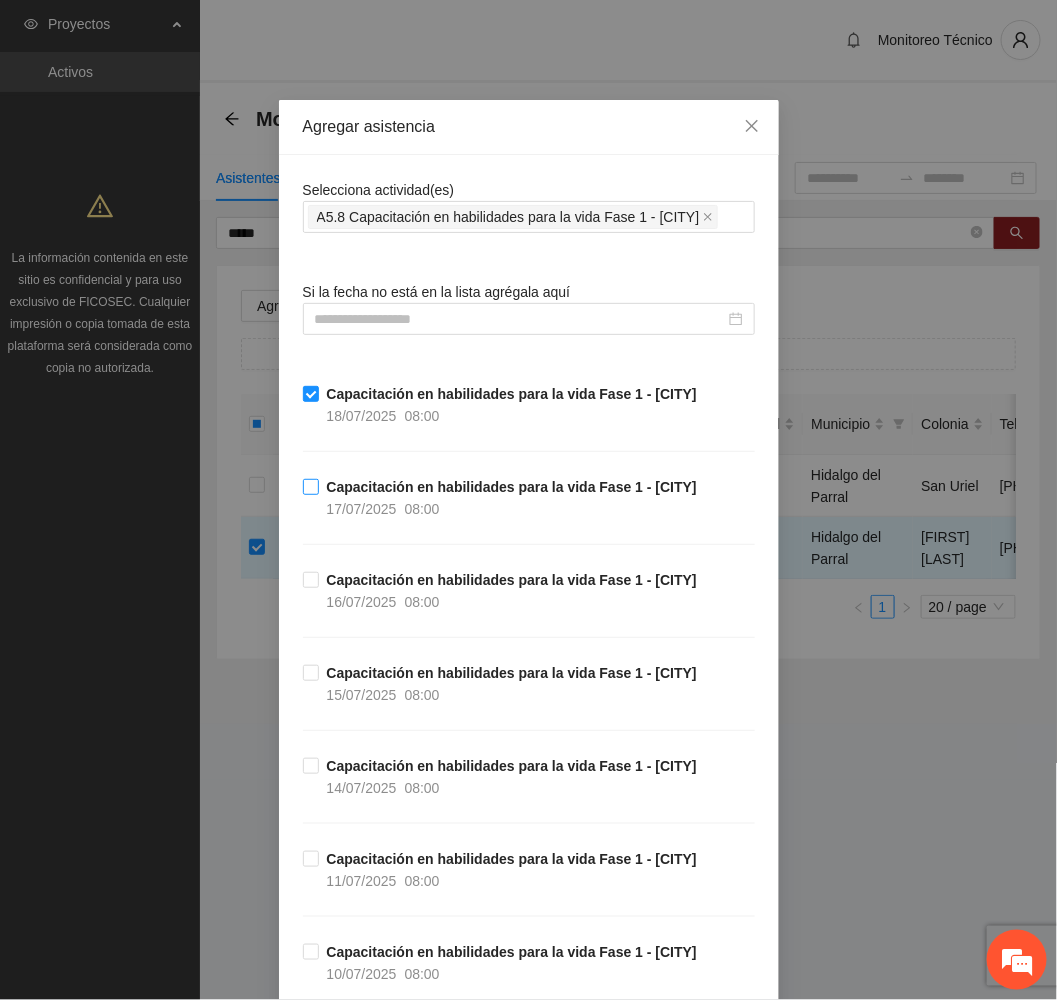 click on "Capacitación en habilidades para la vida Fase 1 - [CITY]" at bounding box center (512, 487) 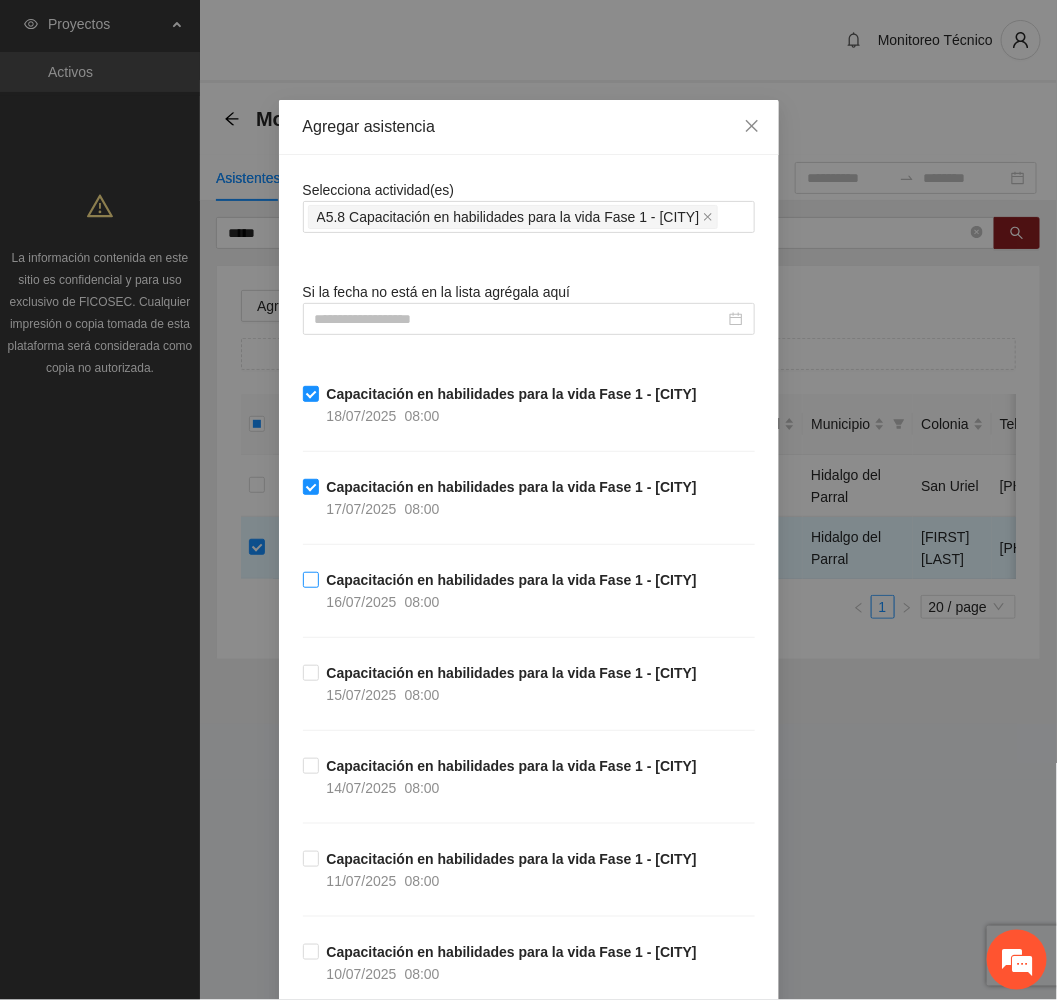 click on "Capacitación en habilidades para la vida Fase 1 - [CITY]" at bounding box center (512, 580) 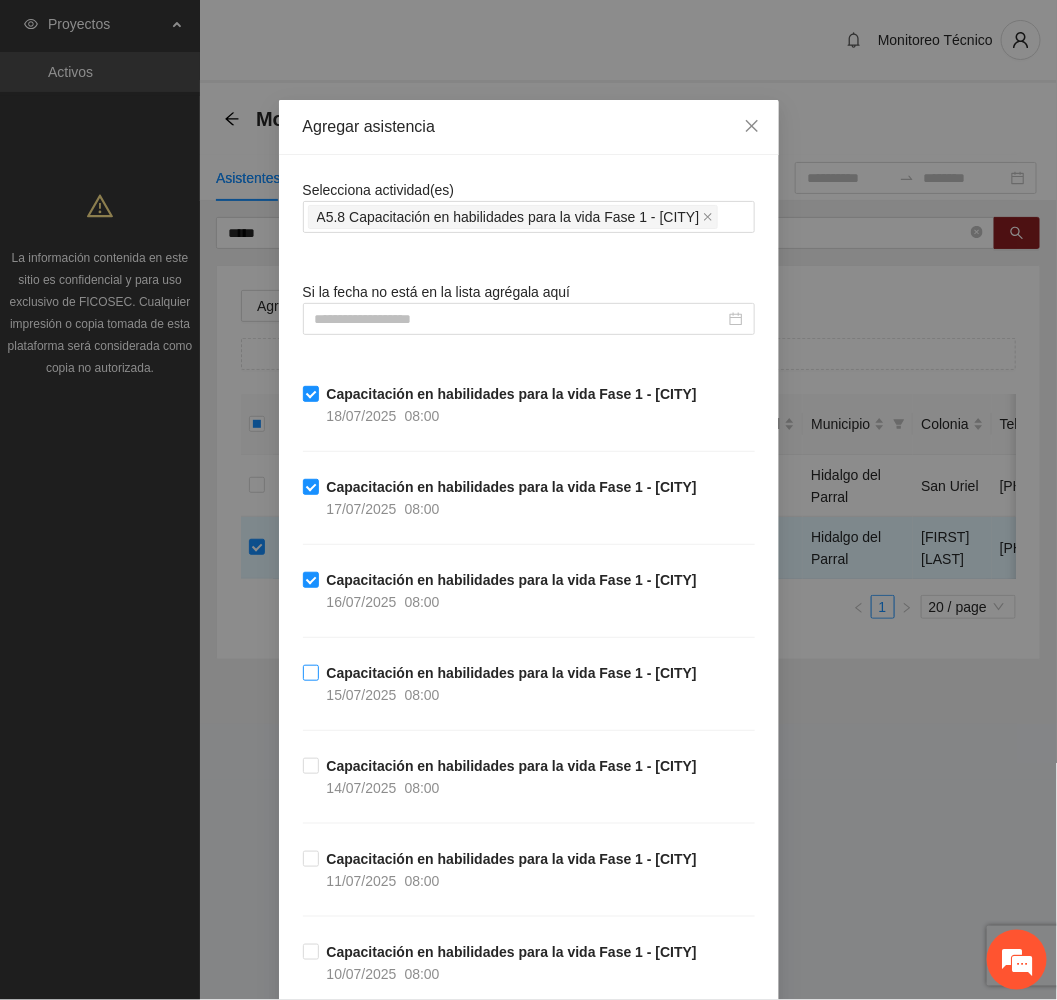 click on "Capacitación en habilidades para la vida Fase 1 - [CITY]" at bounding box center (512, 673) 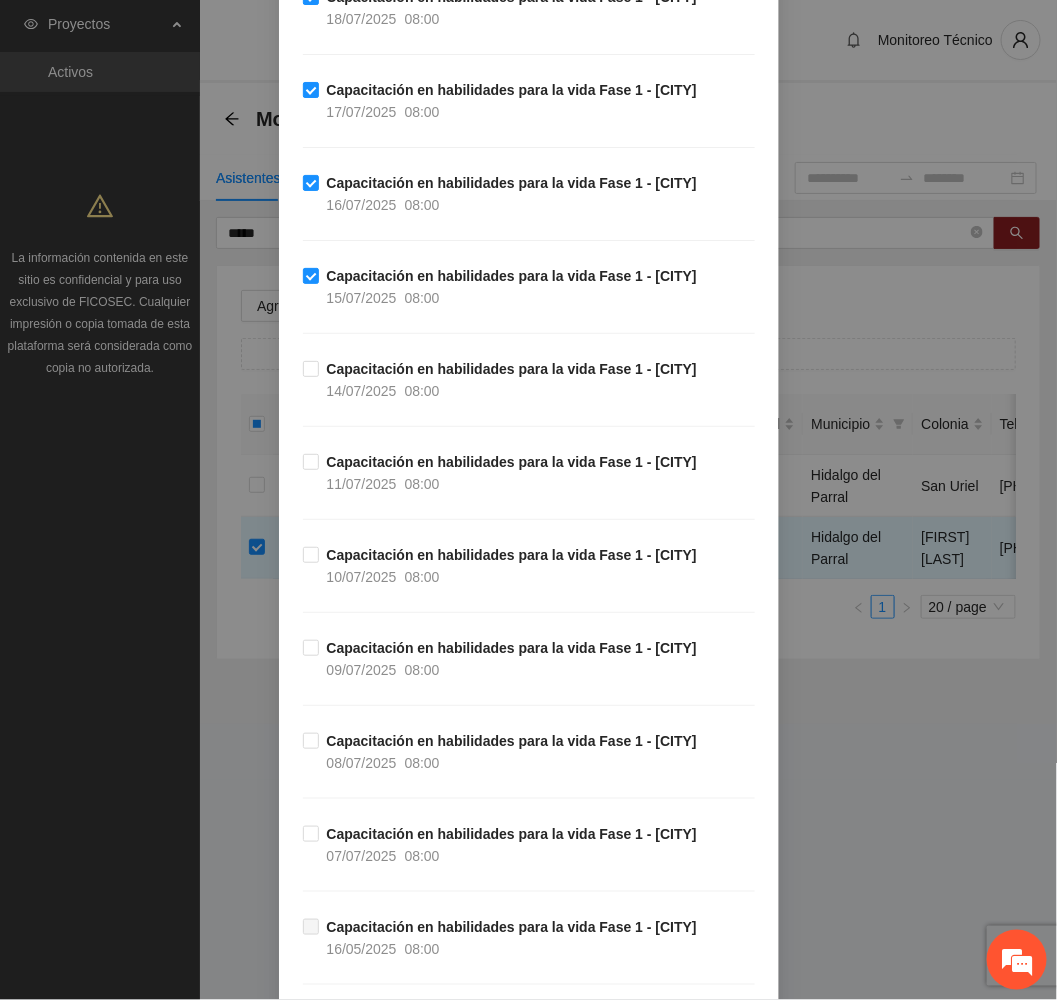 scroll, scrollTop: 450, scrollLeft: 0, axis: vertical 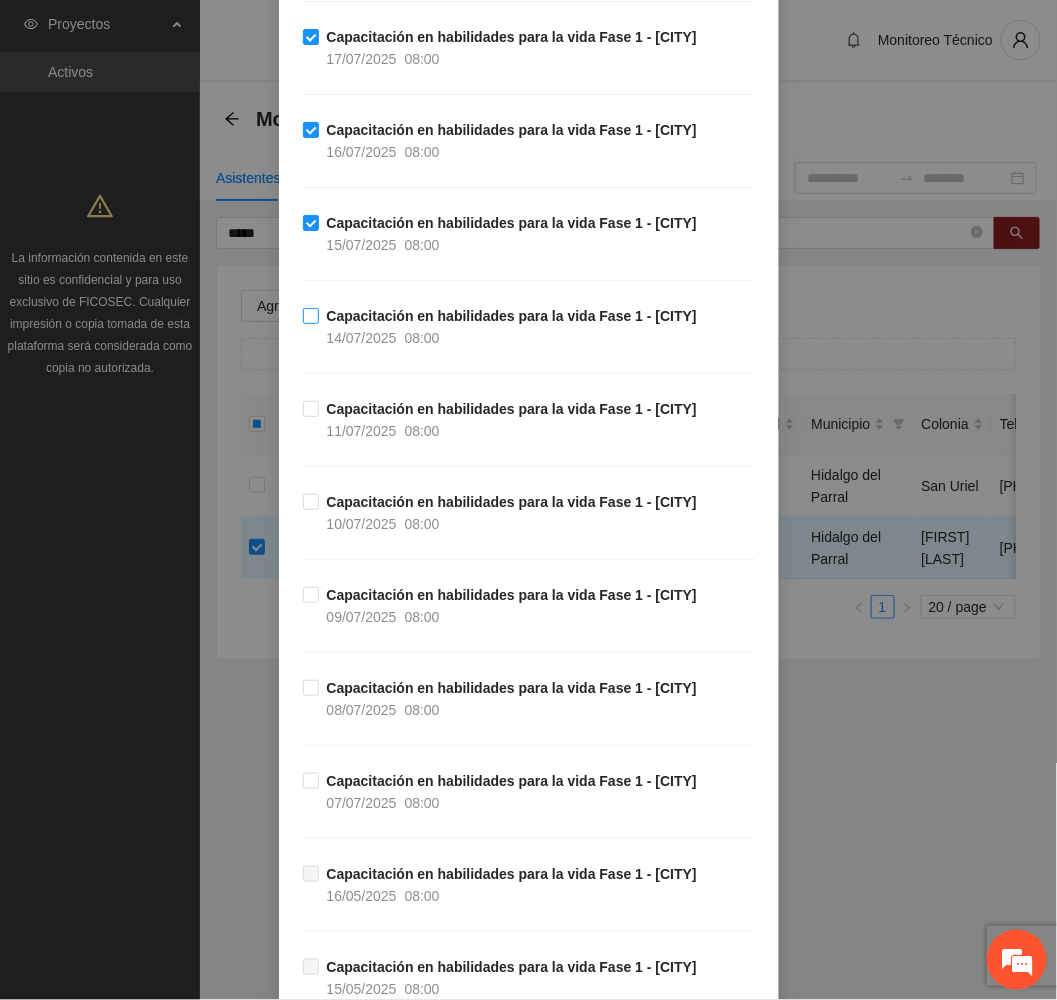 click on "Capacitación en habilidades para la vida Fase 1 - [CITY]" at bounding box center (512, 316) 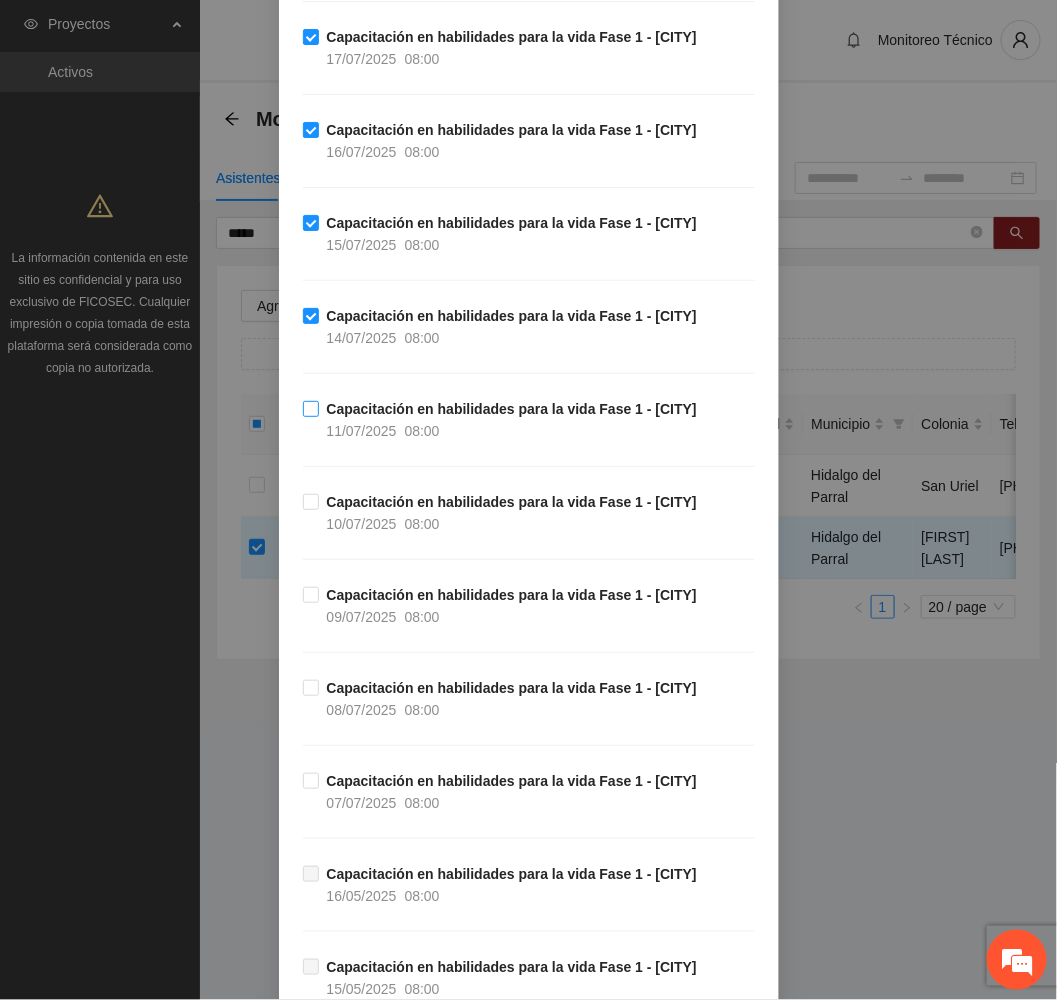 click on "08:00" at bounding box center (422, 431) 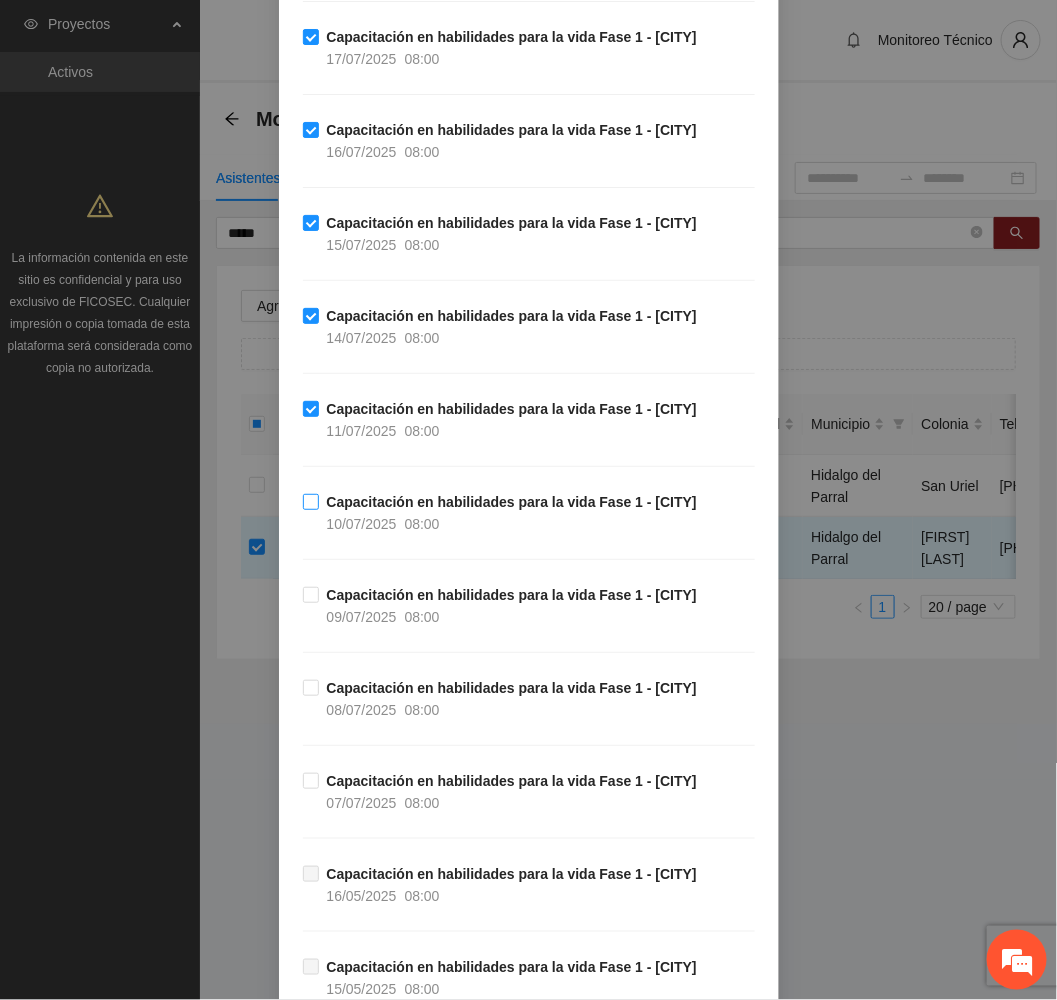 click on "08:00" at bounding box center [422, 524] 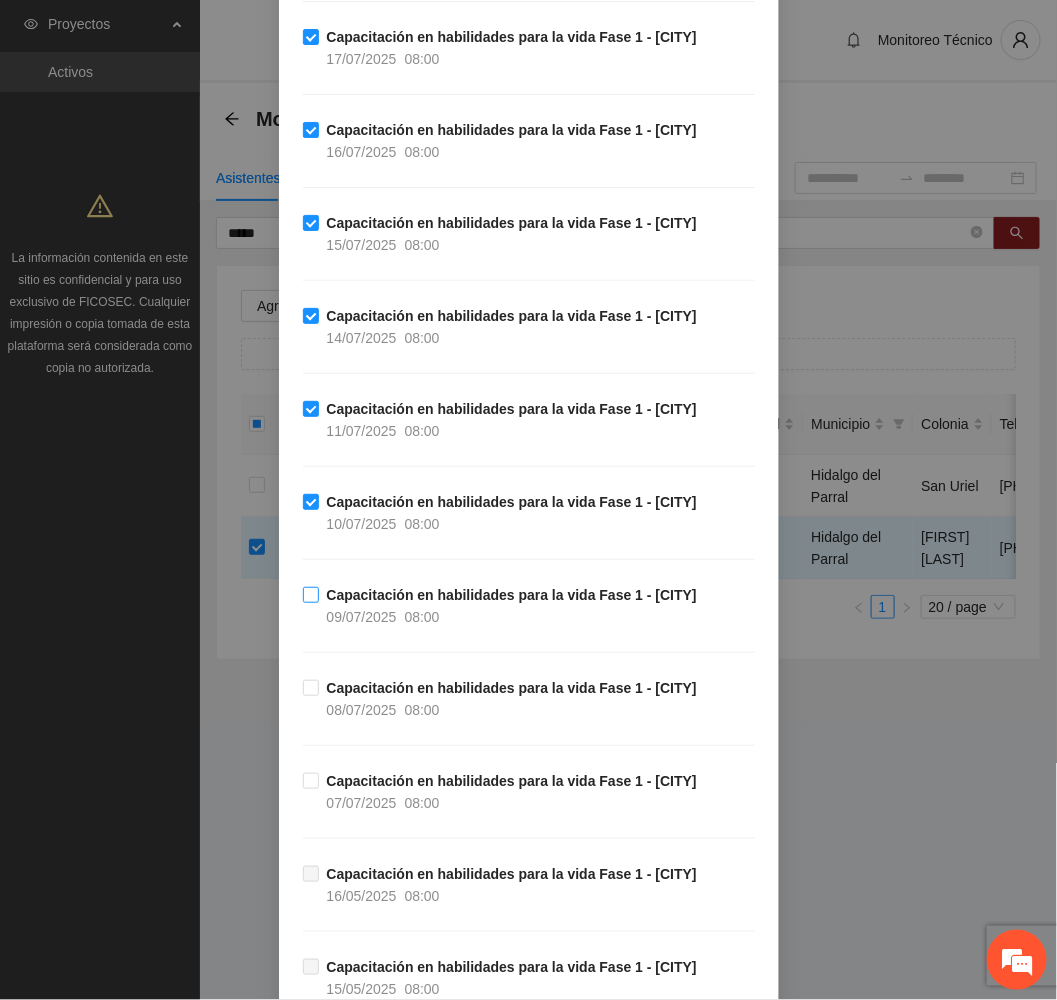 click on "08:00" at bounding box center (422, 617) 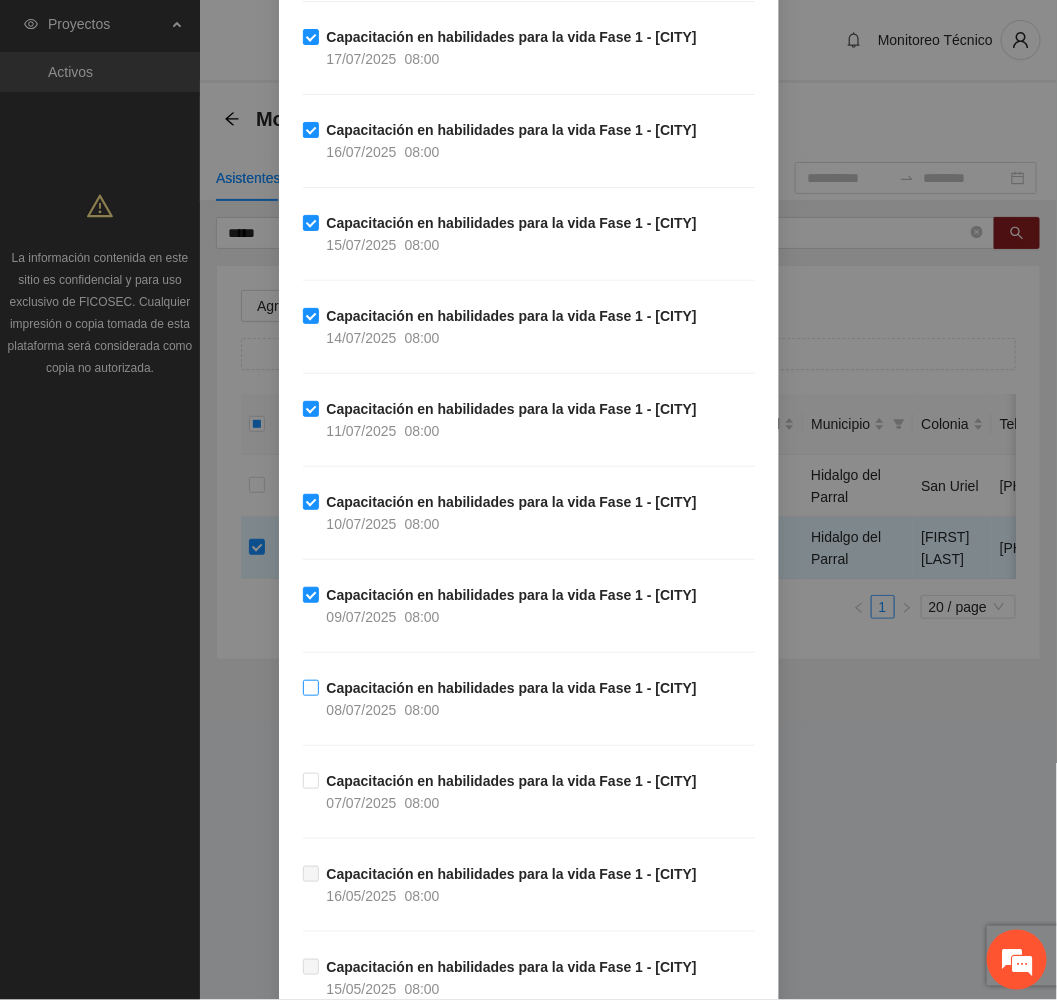 click on "Capacitación en habilidades para la vida Fase 1 - Parral [DATE] [TIME]" at bounding box center [512, 699] 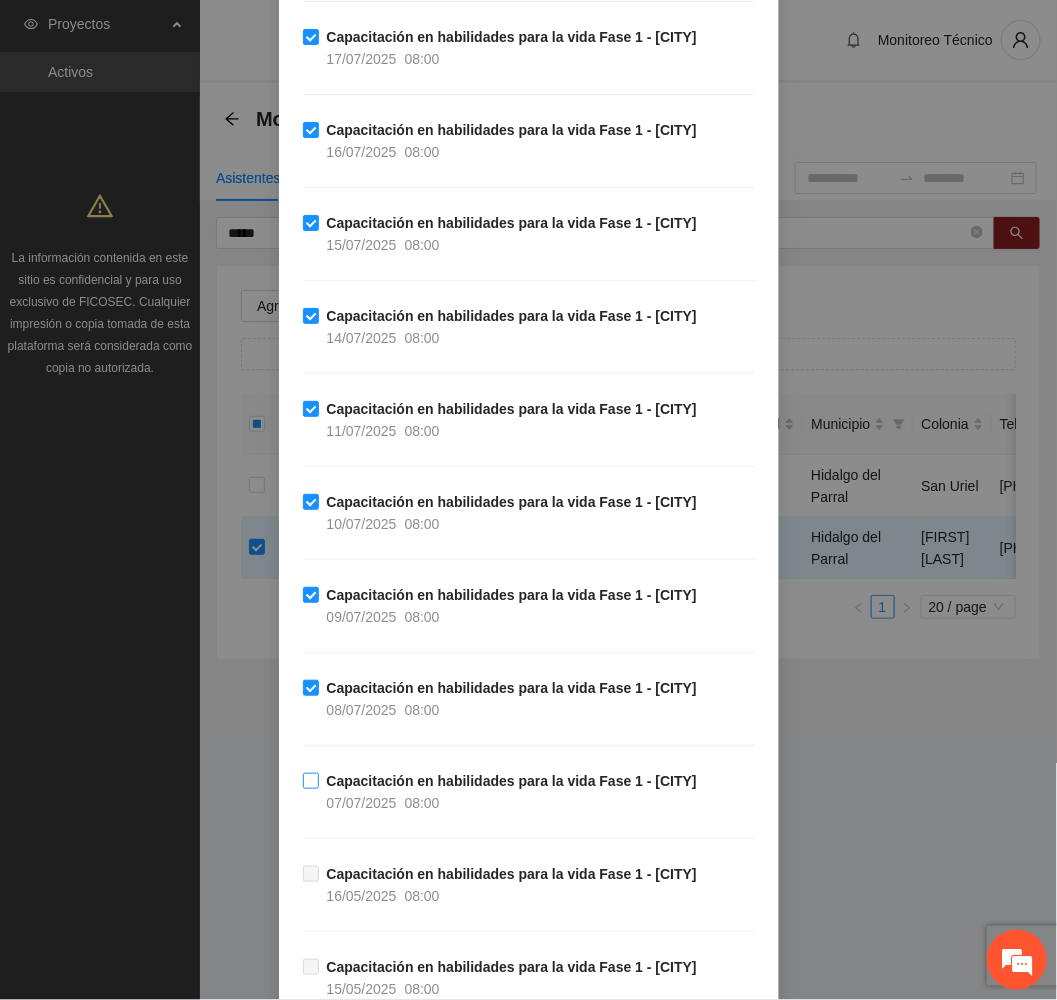 drag, startPoint x: 406, startPoint y: 808, endPoint x: 597, endPoint y: 792, distance: 191.66899 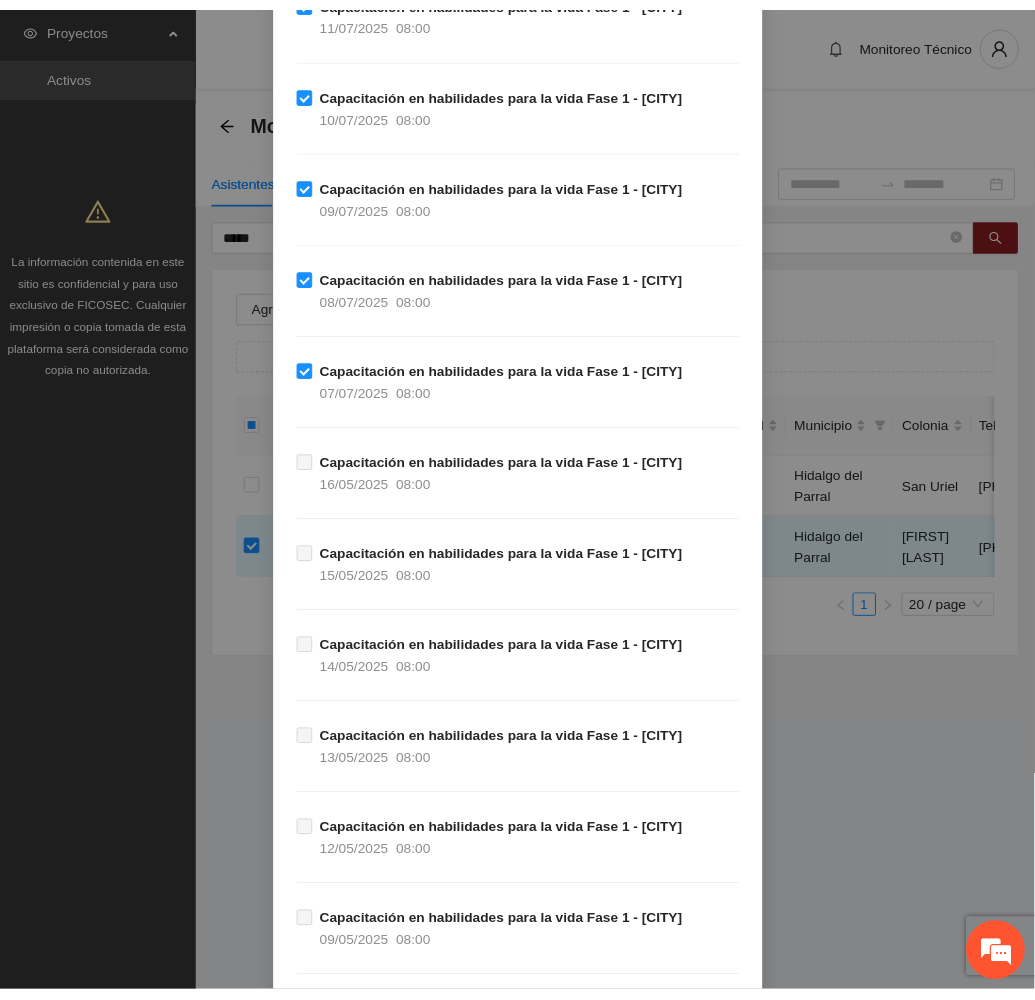 scroll, scrollTop: 1404, scrollLeft: 0, axis: vertical 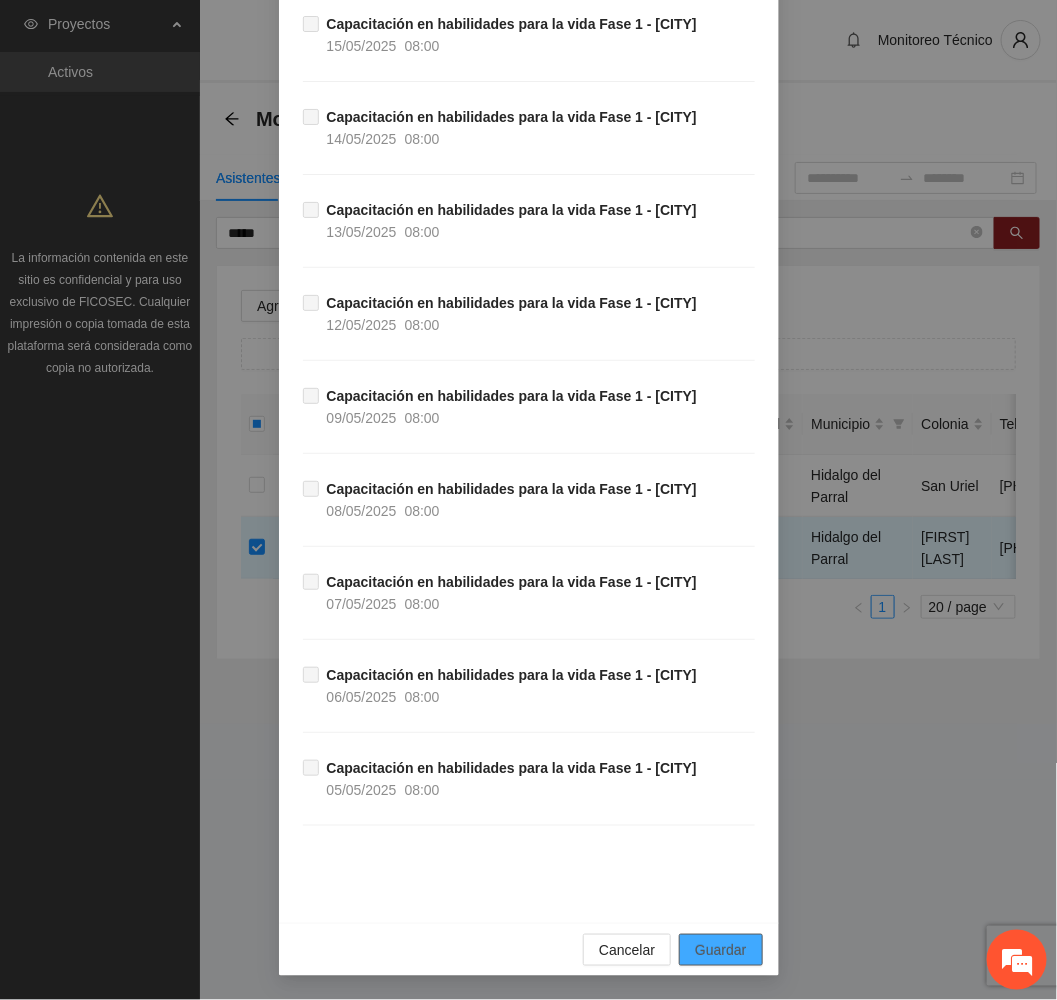 drag, startPoint x: 729, startPoint y: 957, endPoint x: 675, endPoint y: 906, distance: 74.27651 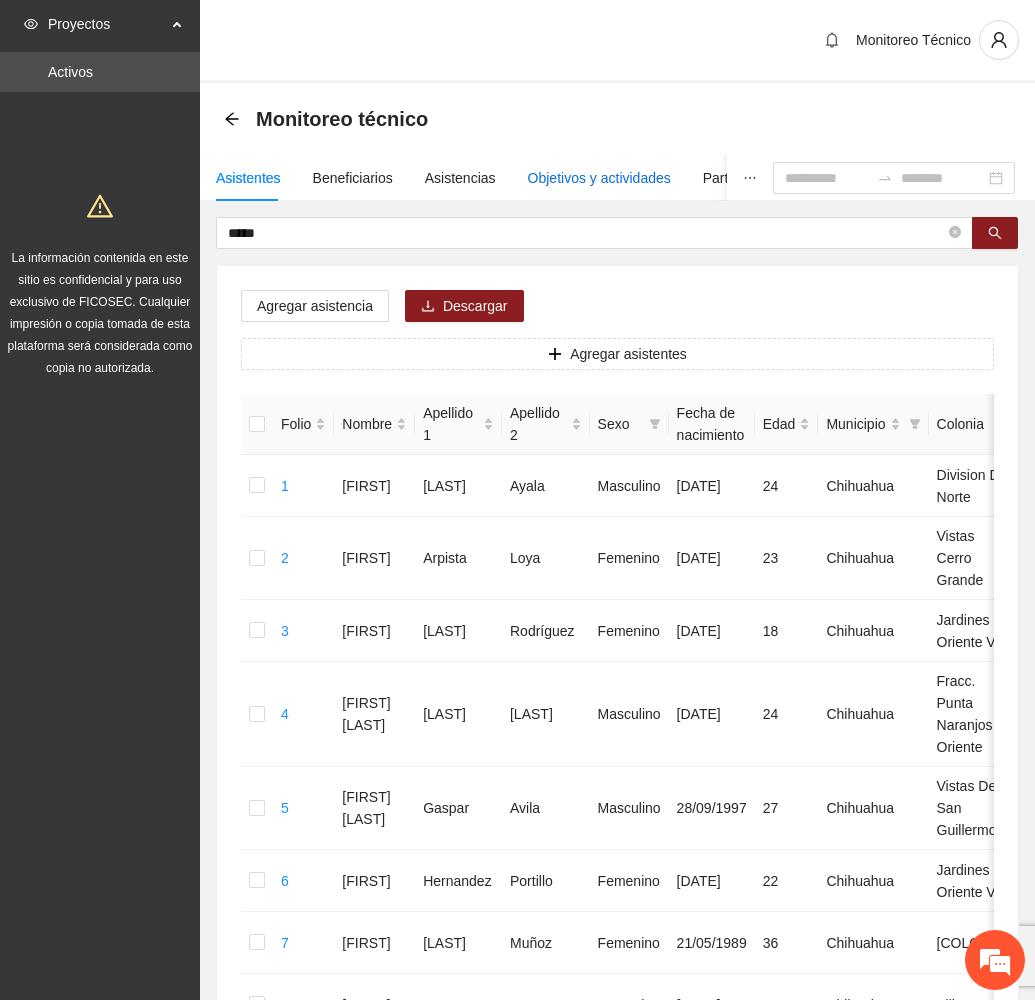 click on "Objetivos y actividades" at bounding box center [599, 178] 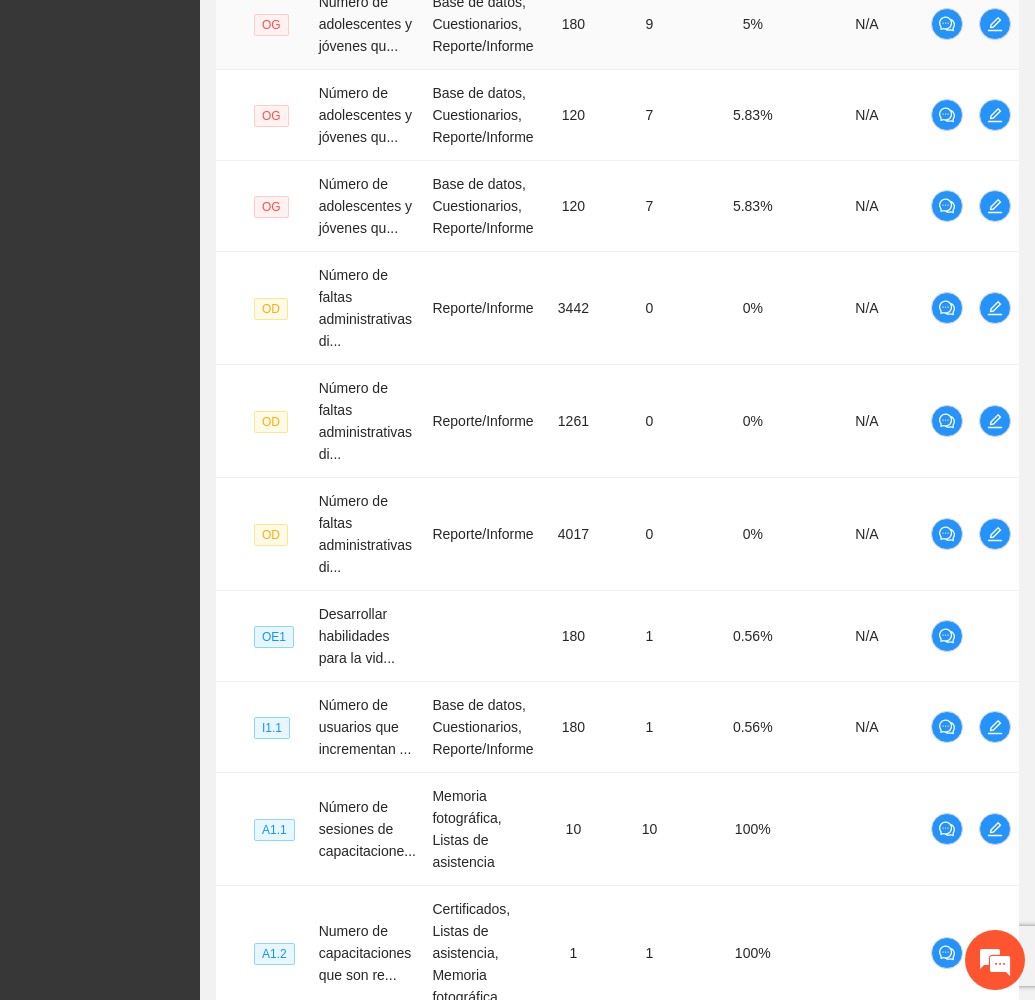 scroll, scrollTop: 820, scrollLeft: 0, axis: vertical 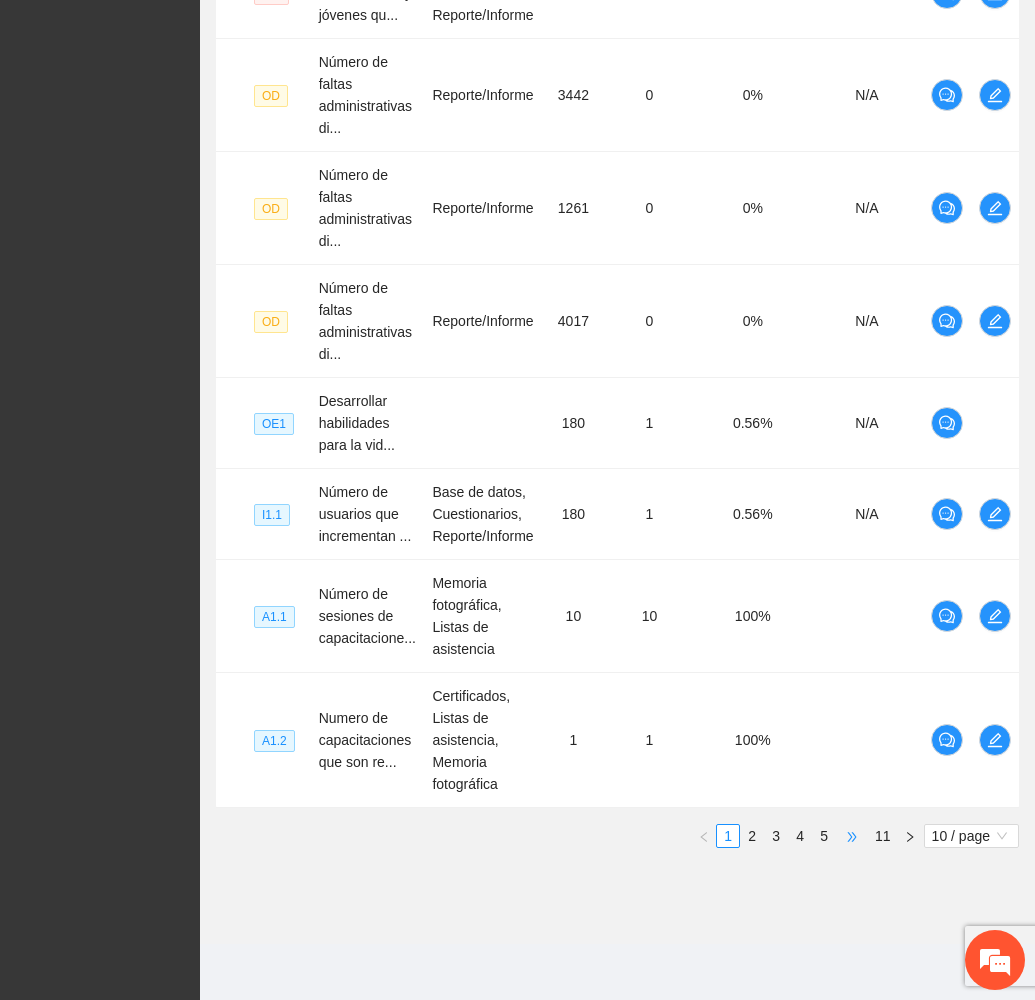click on "•••" at bounding box center [852, 836] 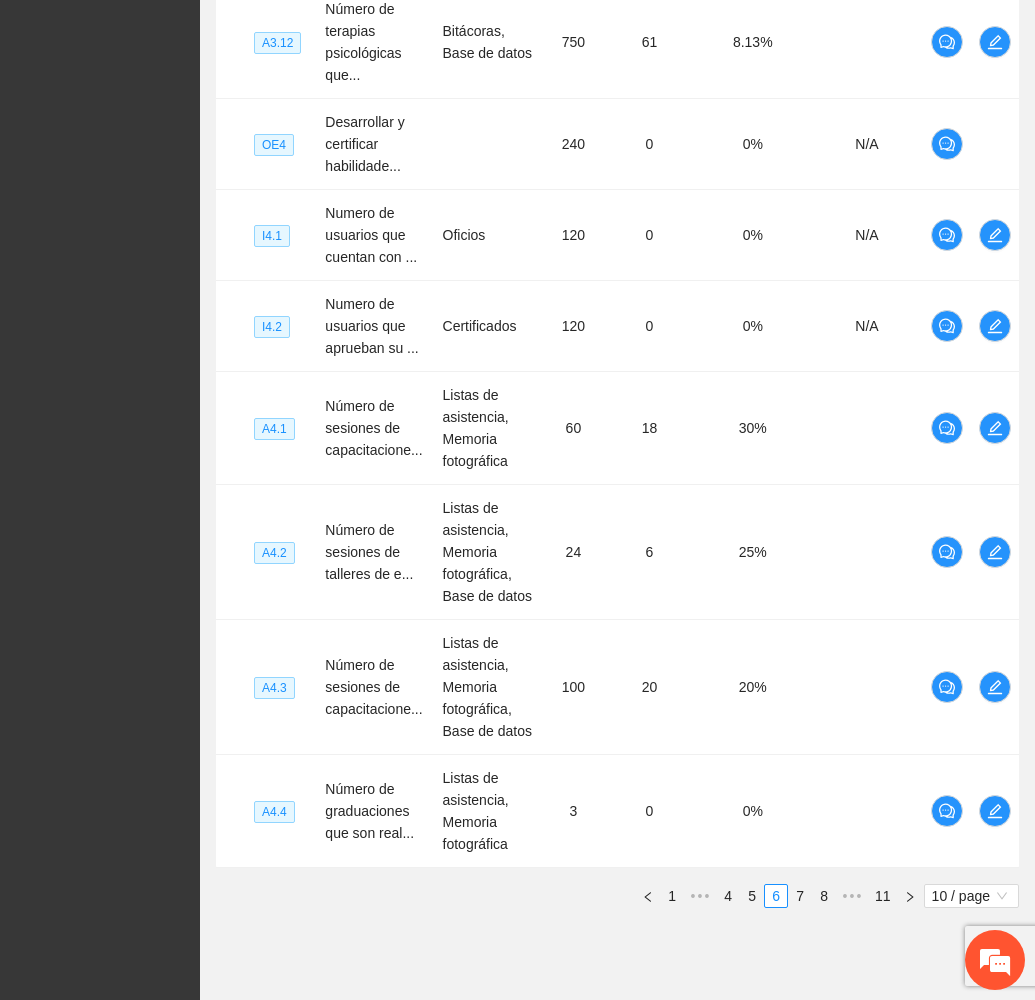 click on "7" at bounding box center (800, 896) 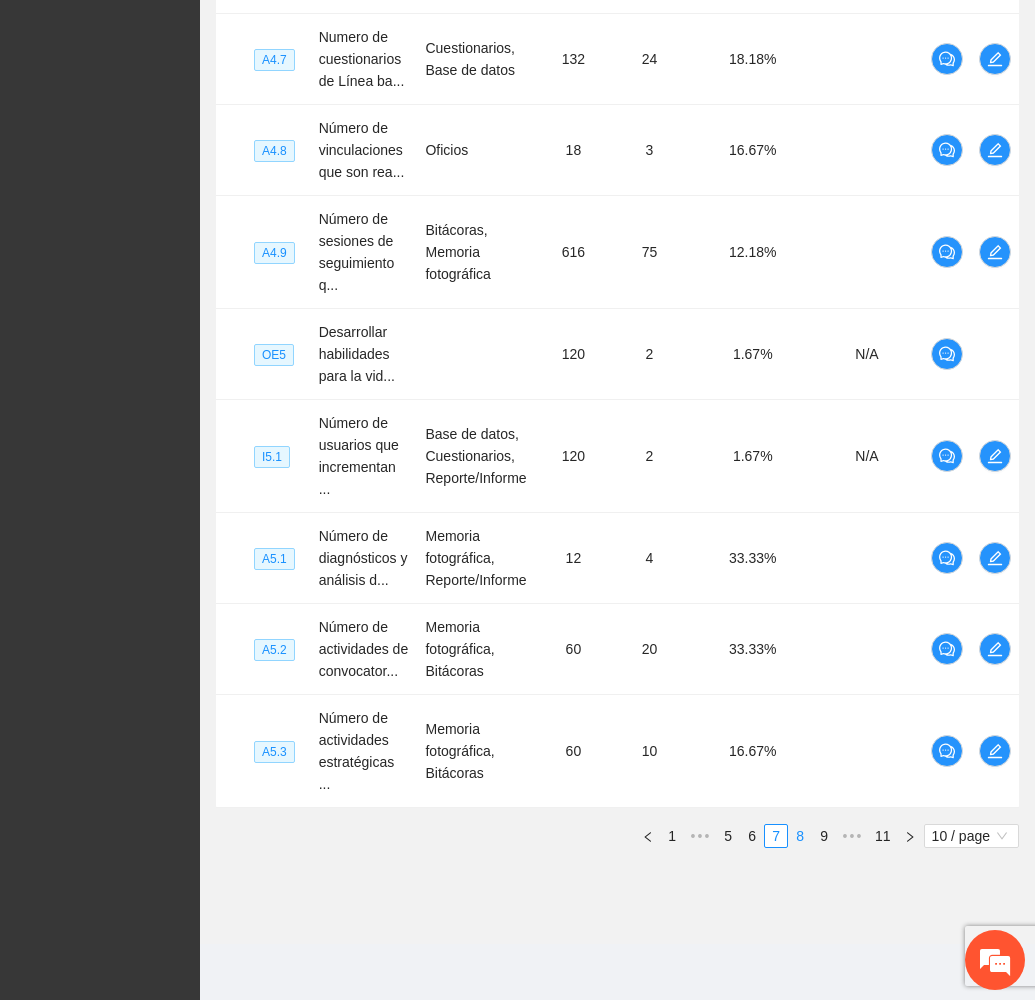 click on "8" at bounding box center (800, 836) 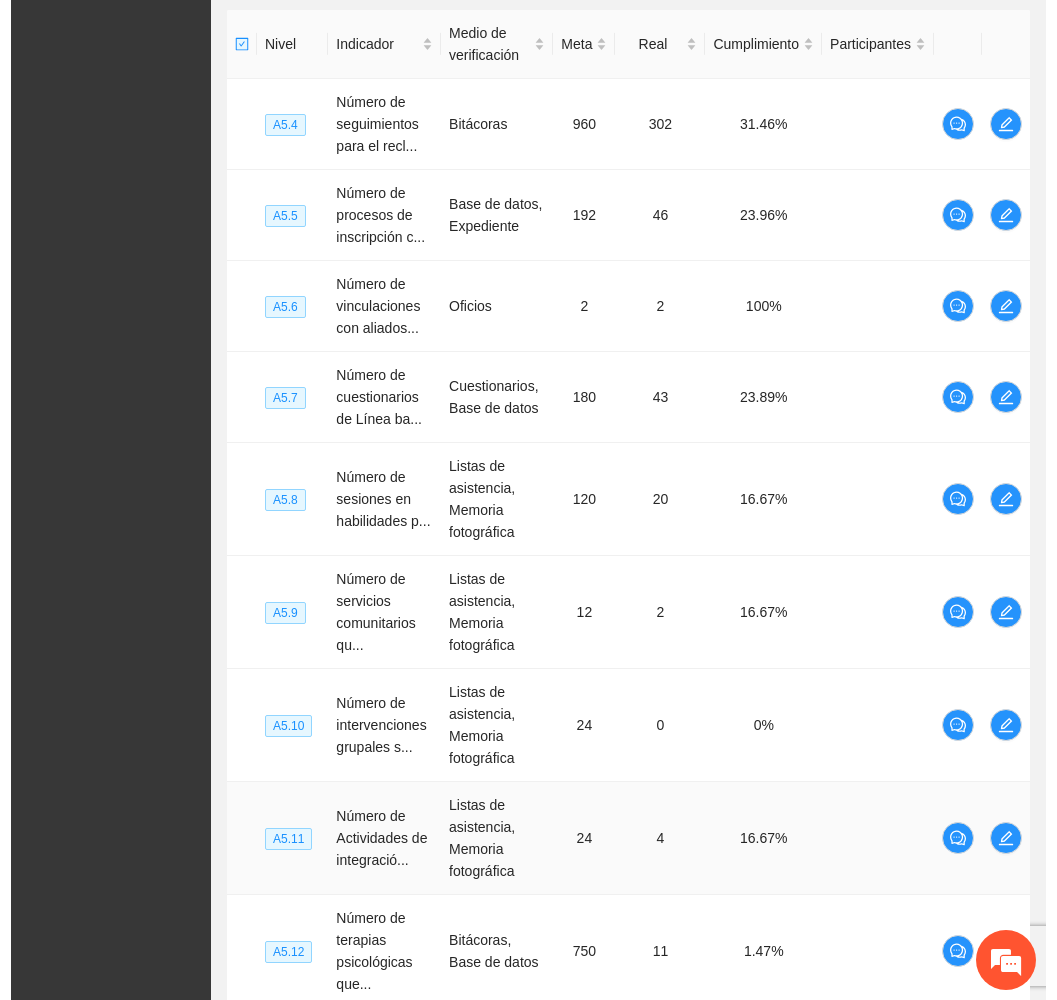 scroll, scrollTop: 498, scrollLeft: 0, axis: vertical 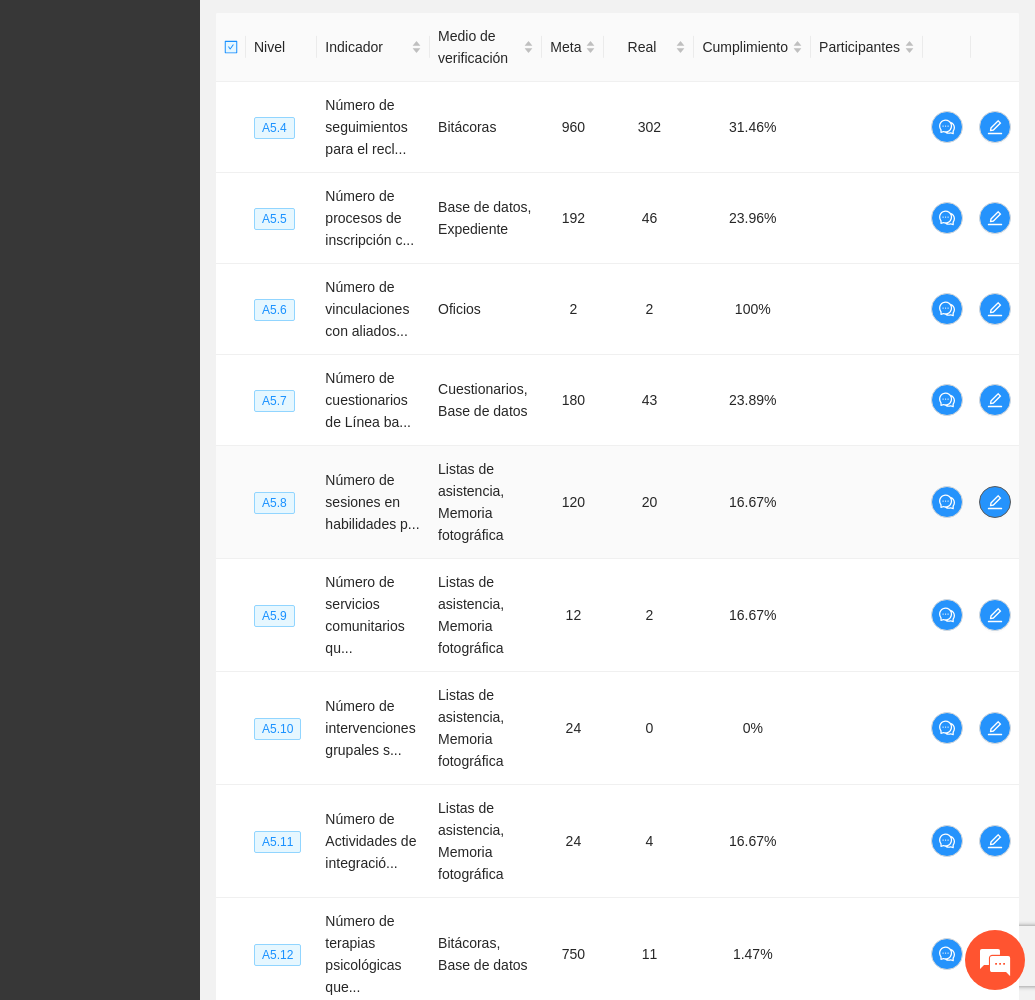 click 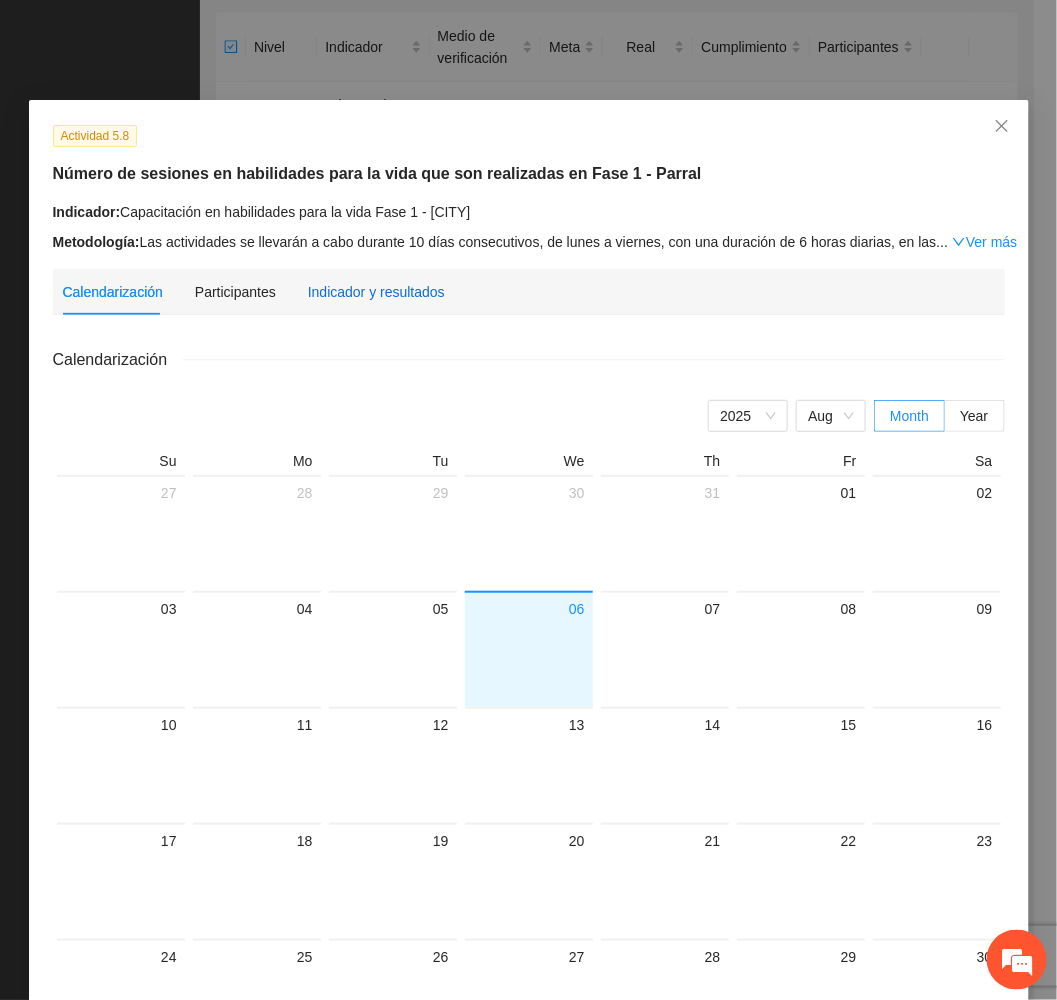 click on "Indicador y resultados" at bounding box center (376, 292) 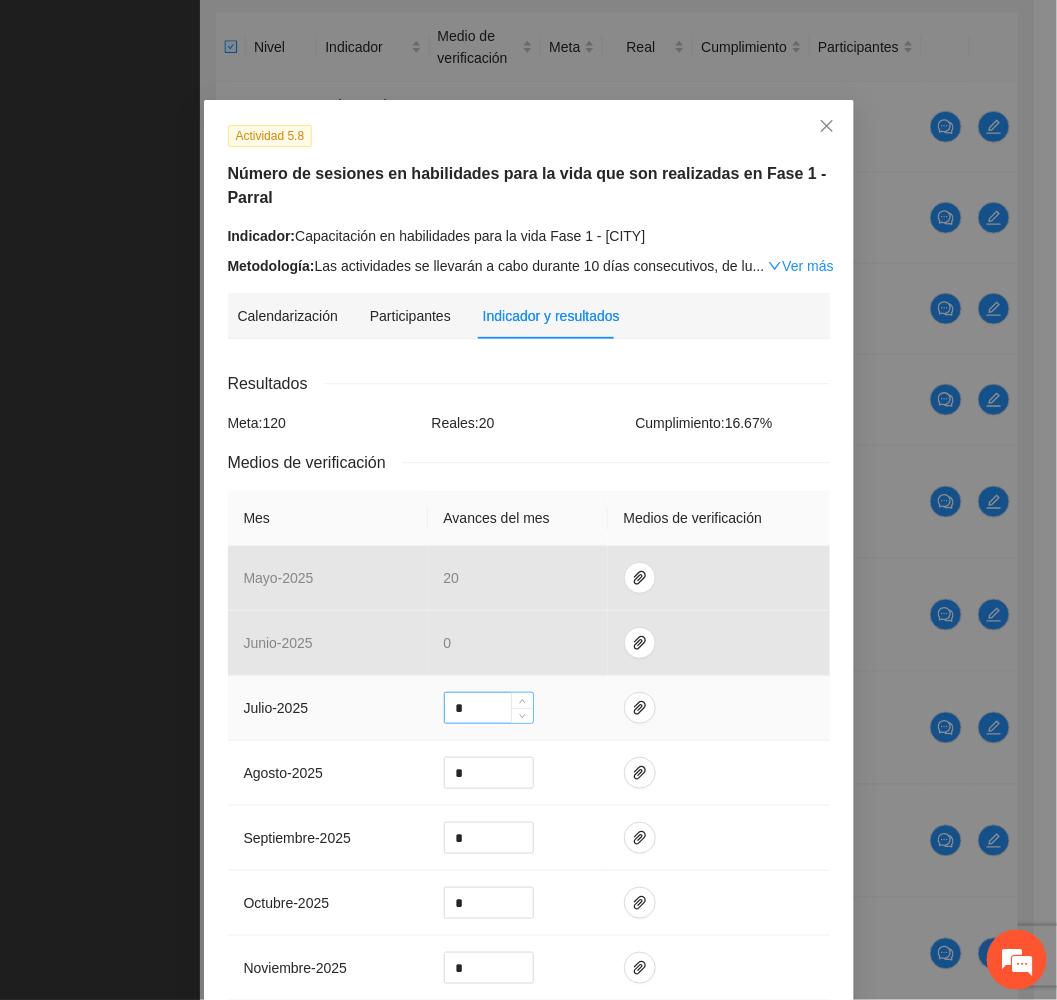 click on "*" at bounding box center [489, 708] 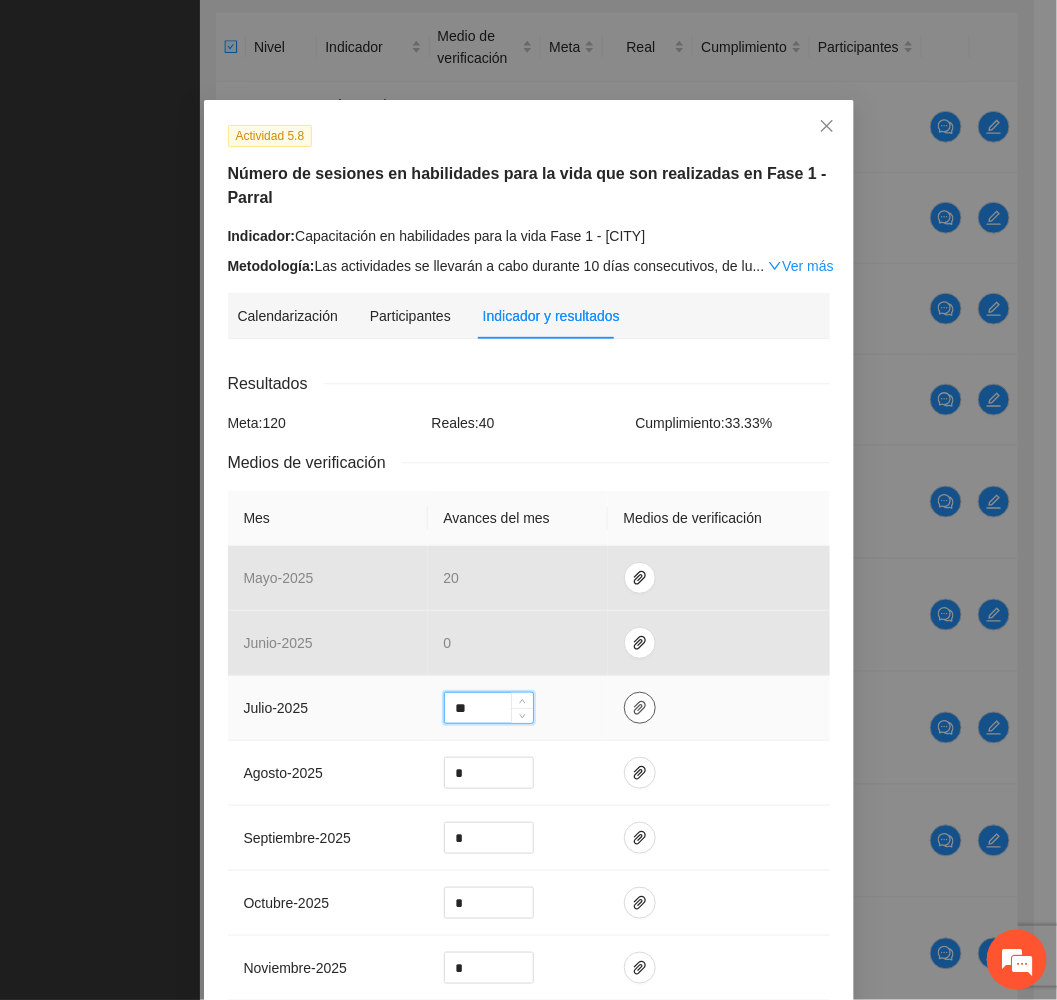 type on "**" 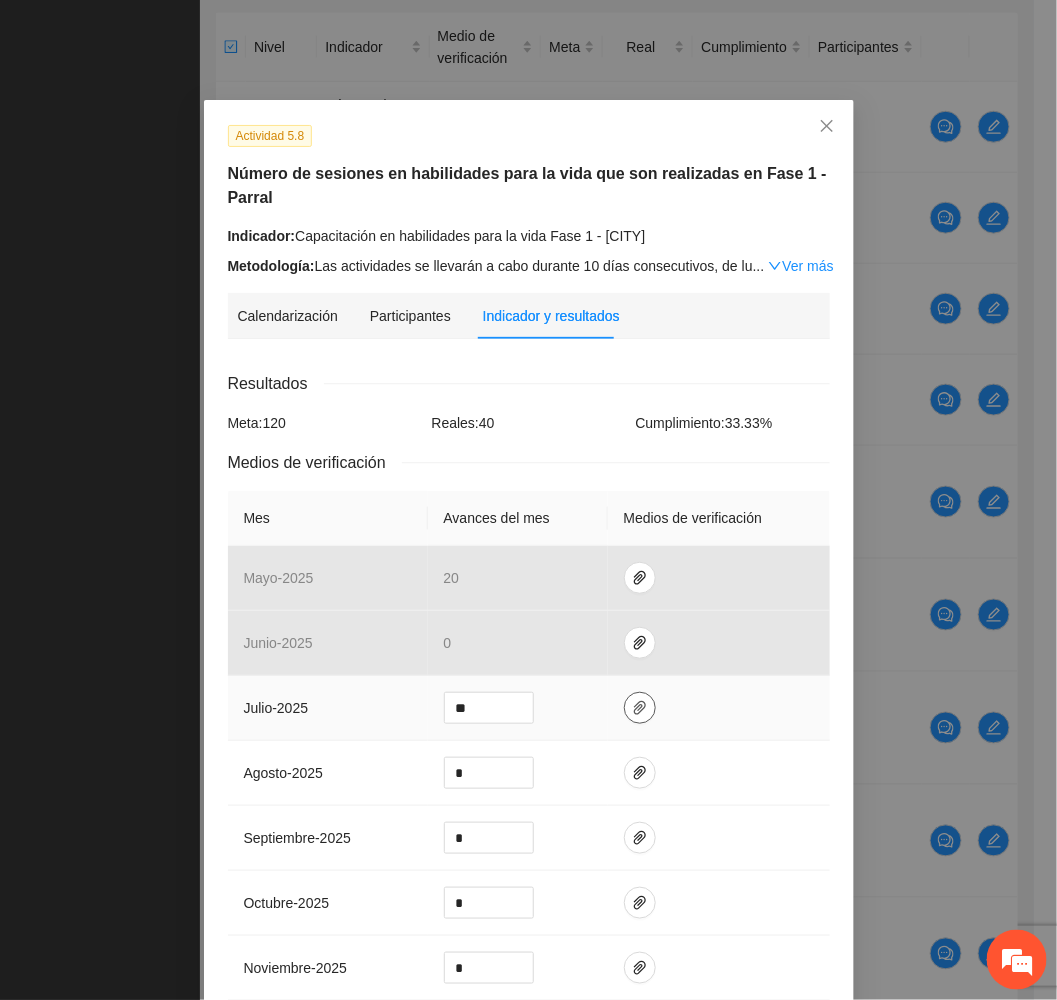 click 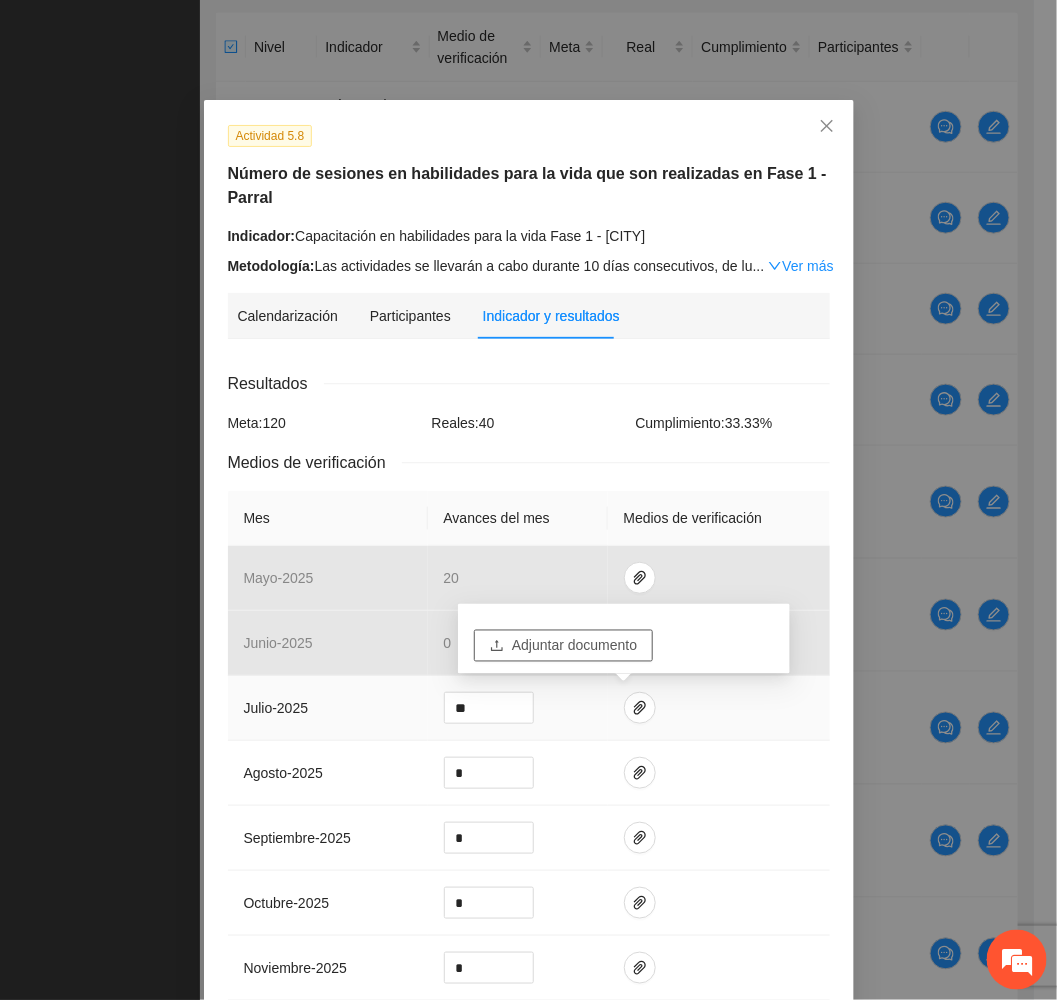 click on "Adjuntar documento" at bounding box center (574, 646) 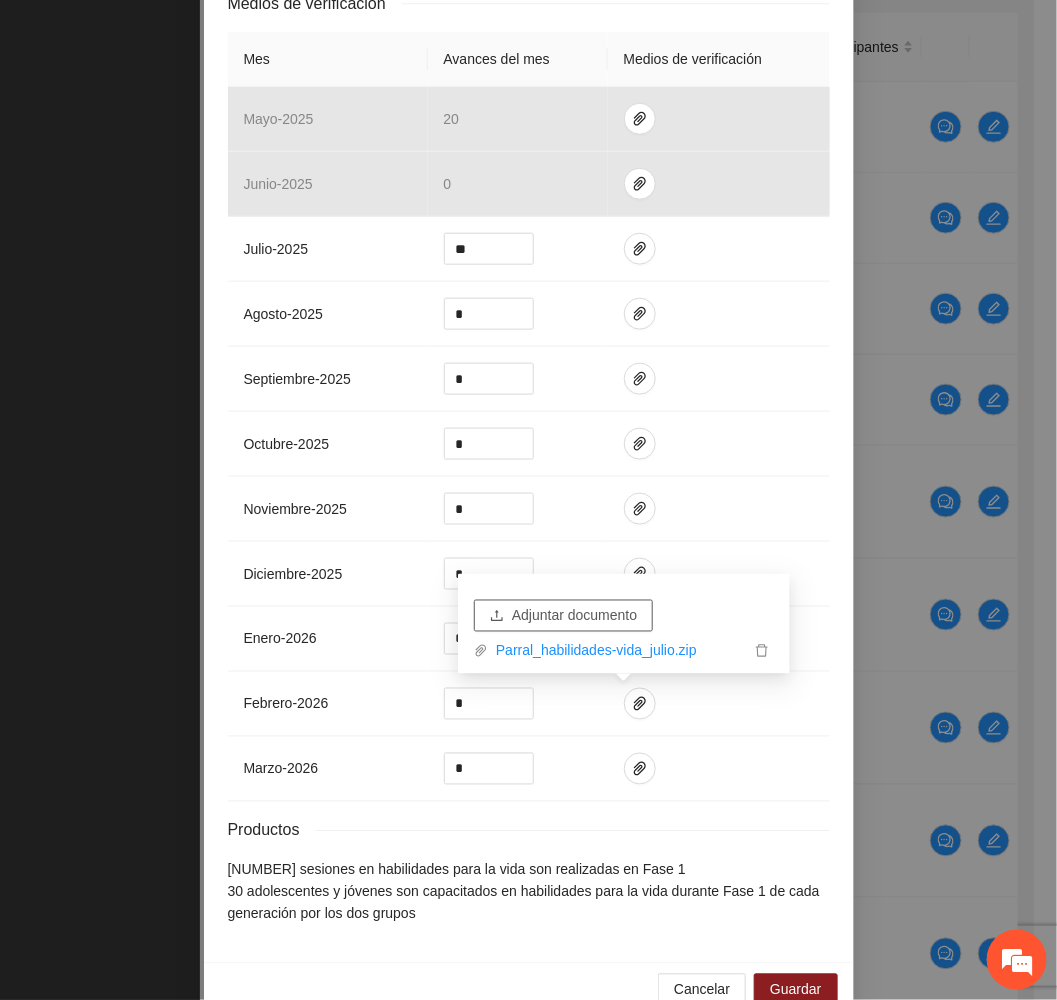 scroll, scrollTop: 513, scrollLeft: 0, axis: vertical 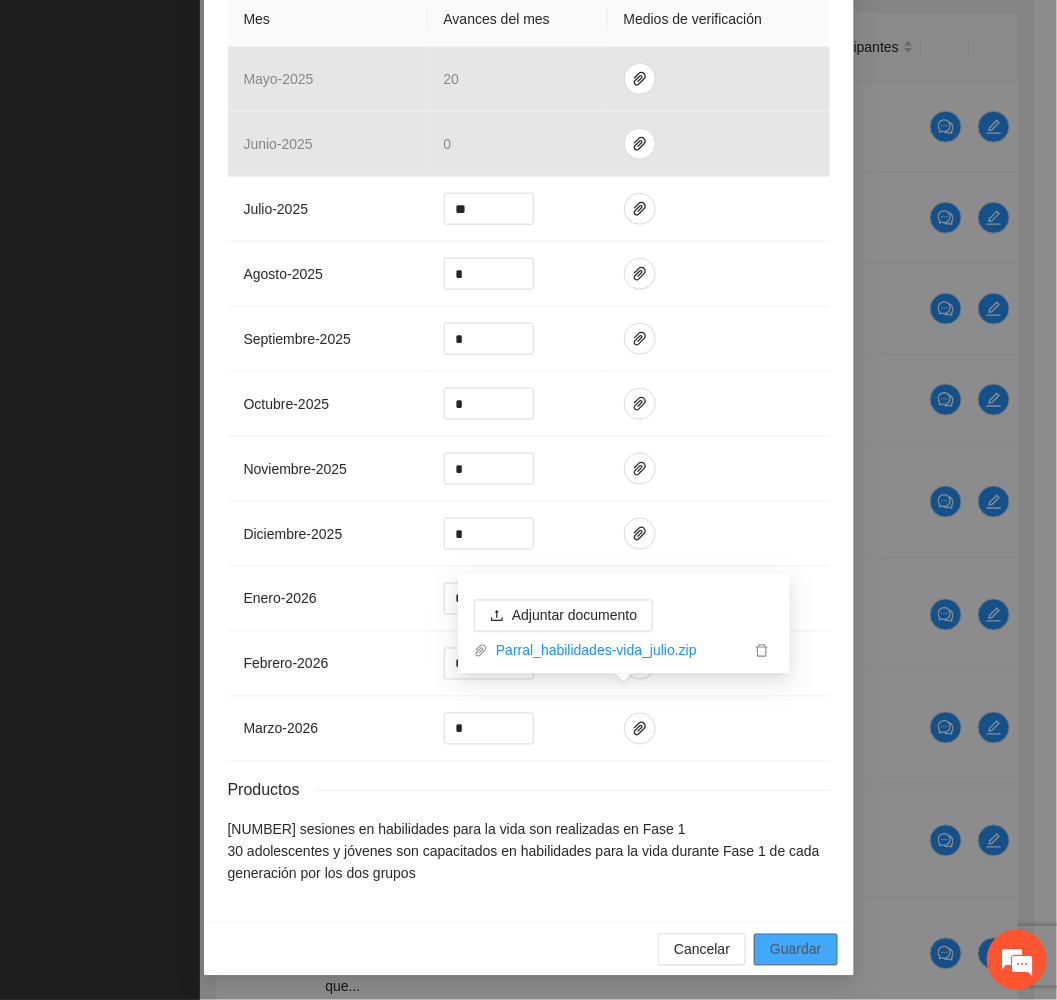 click on "Guardar" at bounding box center (795, 950) 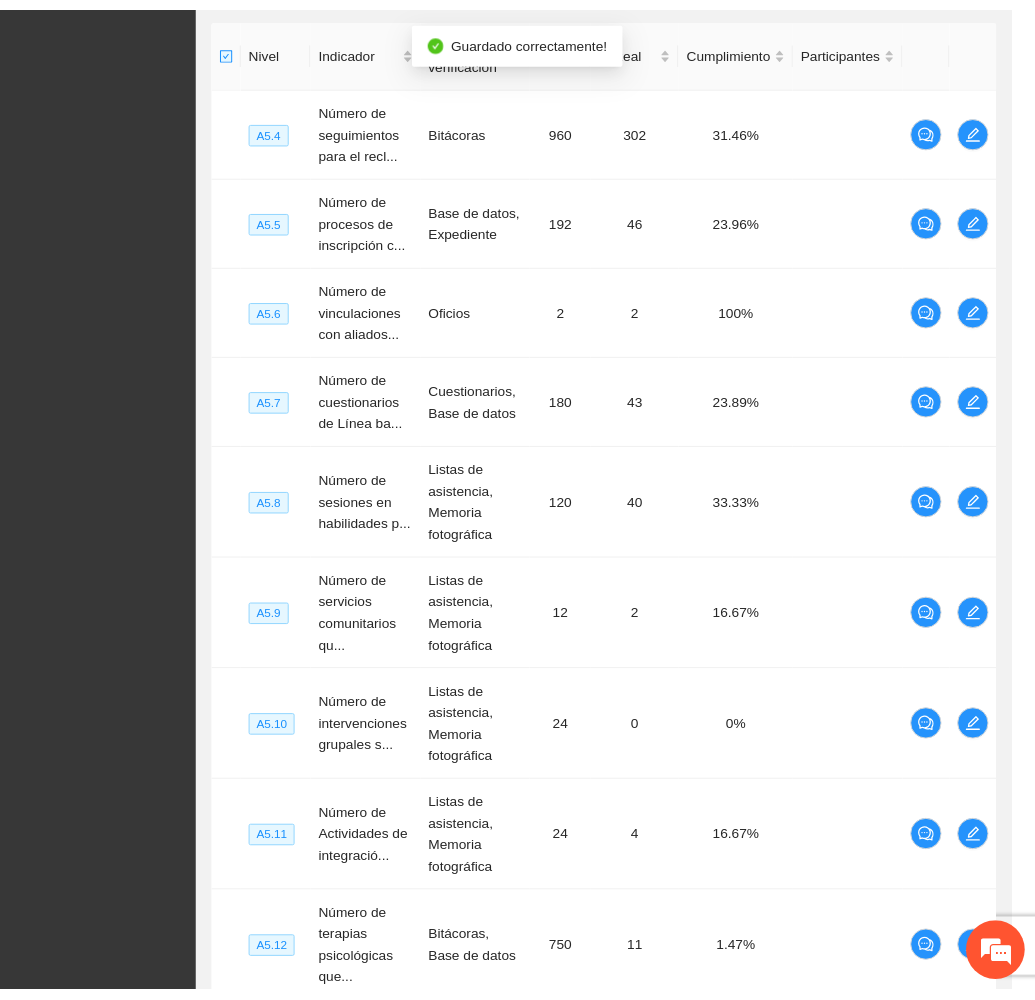 scroll, scrollTop: 414, scrollLeft: 0, axis: vertical 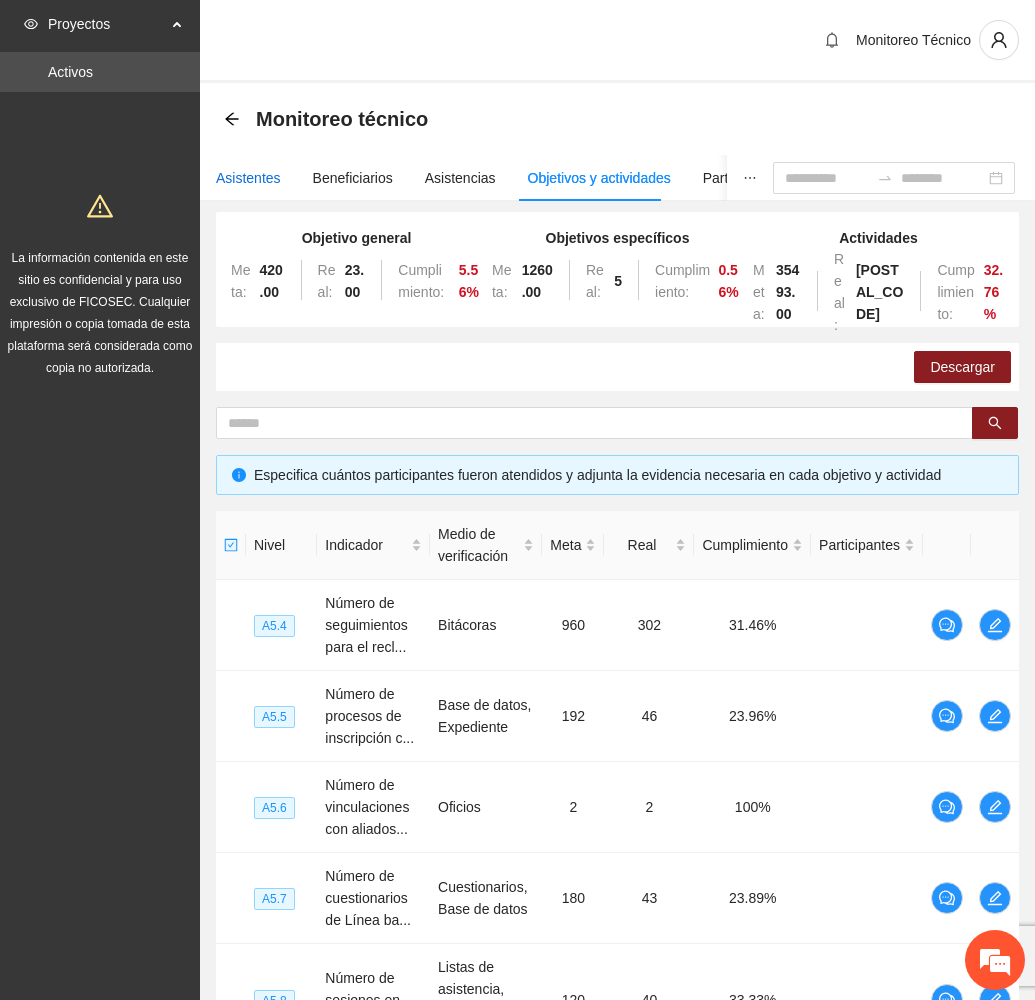 click on "Asistentes" at bounding box center [248, 178] 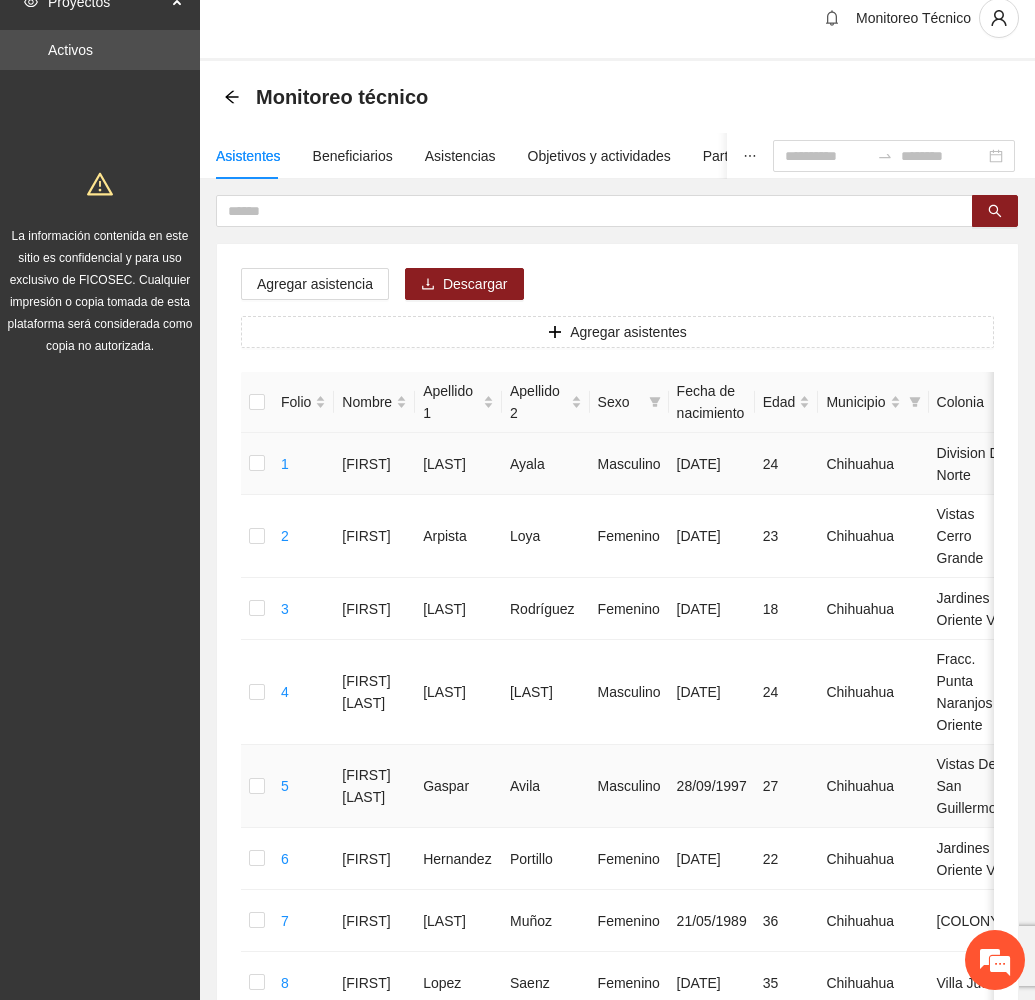 scroll, scrollTop: 1014, scrollLeft: 0, axis: vertical 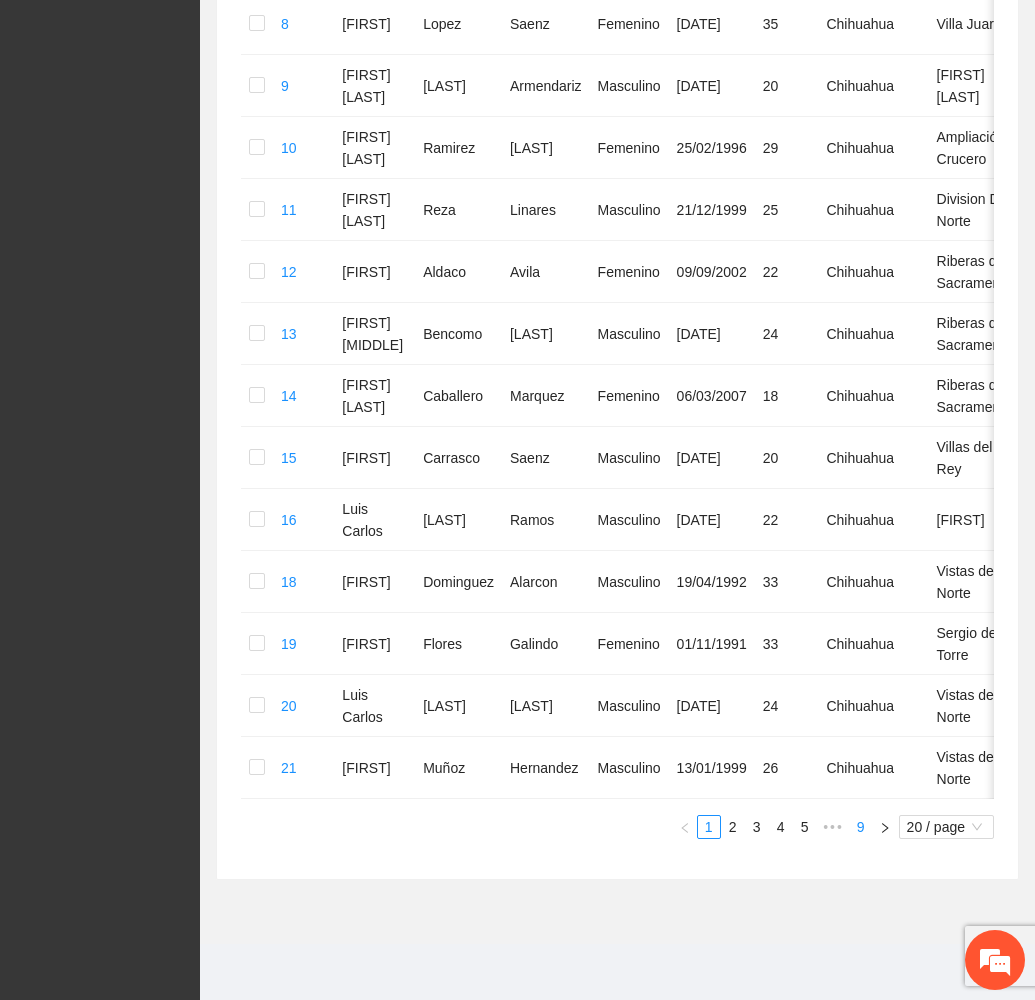 click on "9" at bounding box center (861, 827) 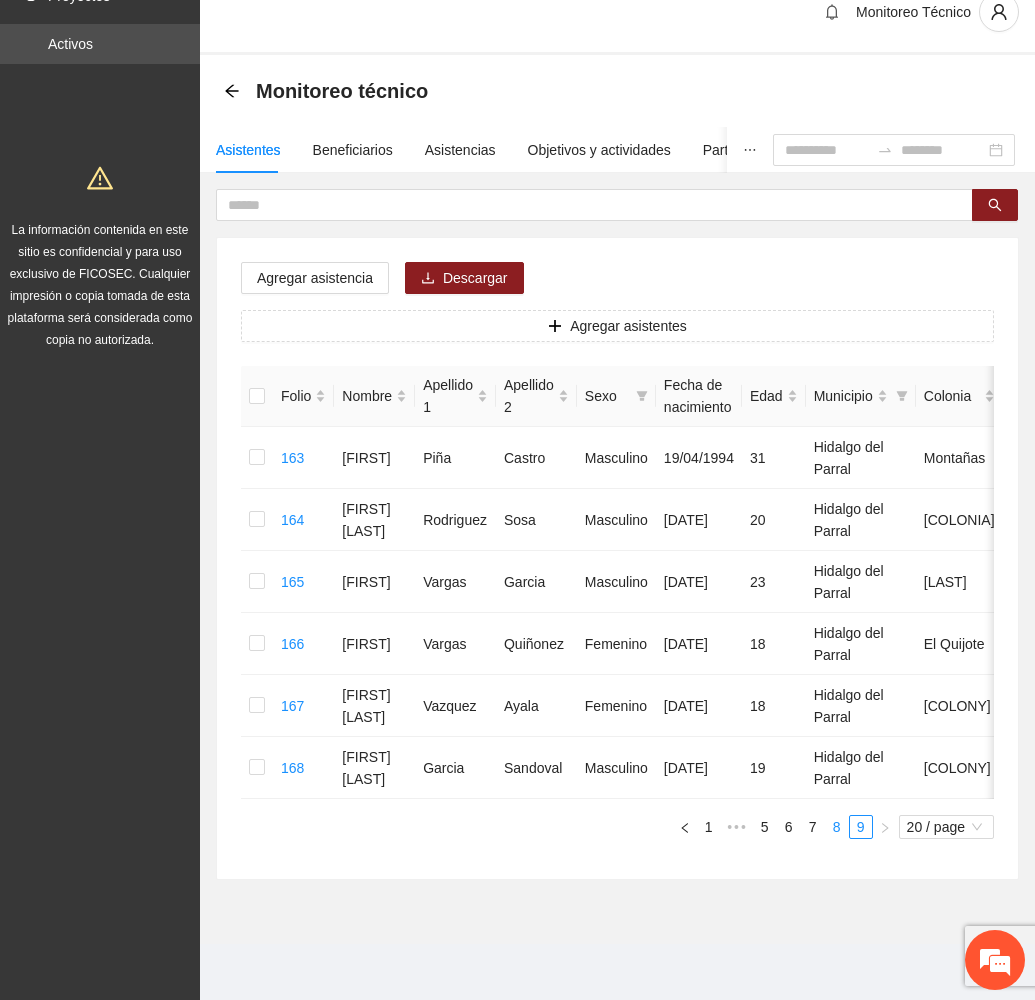 scroll, scrollTop: 76, scrollLeft: 0, axis: vertical 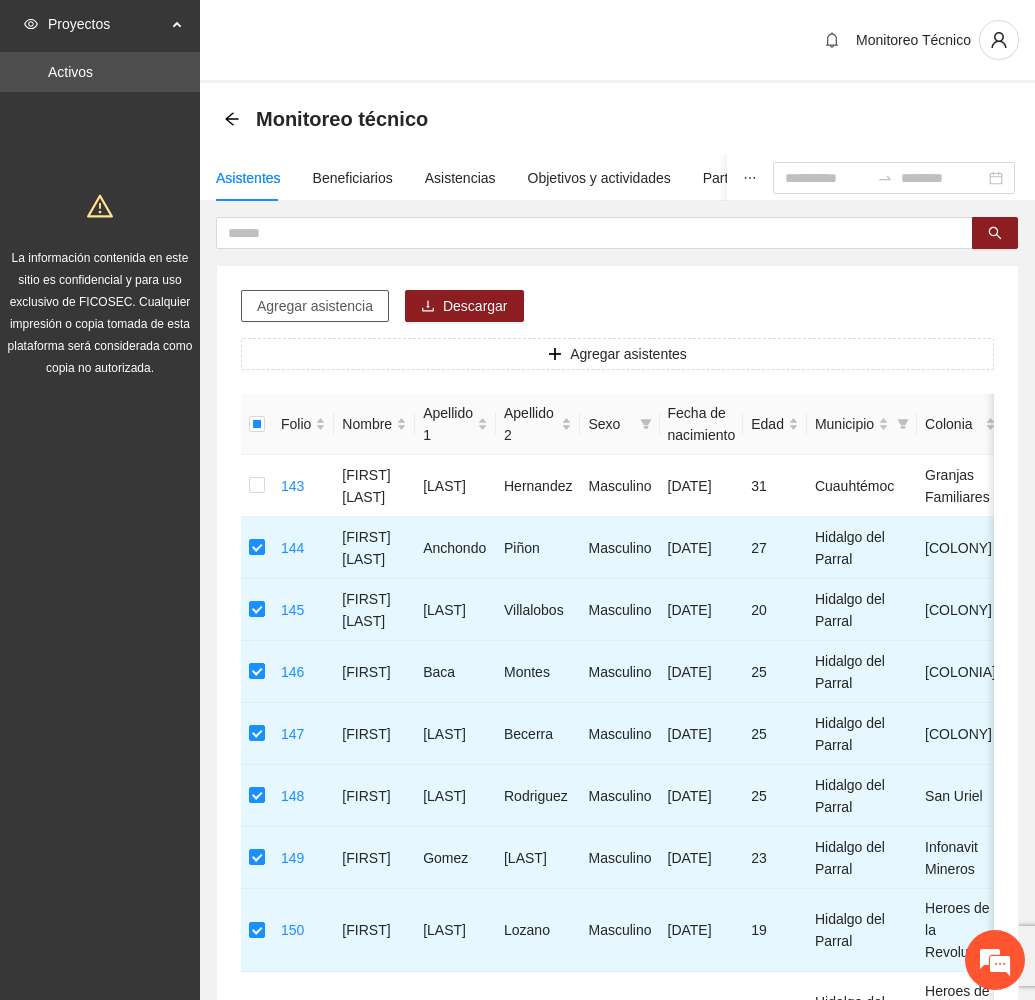 click on "Agregar asistencia" at bounding box center [315, 306] 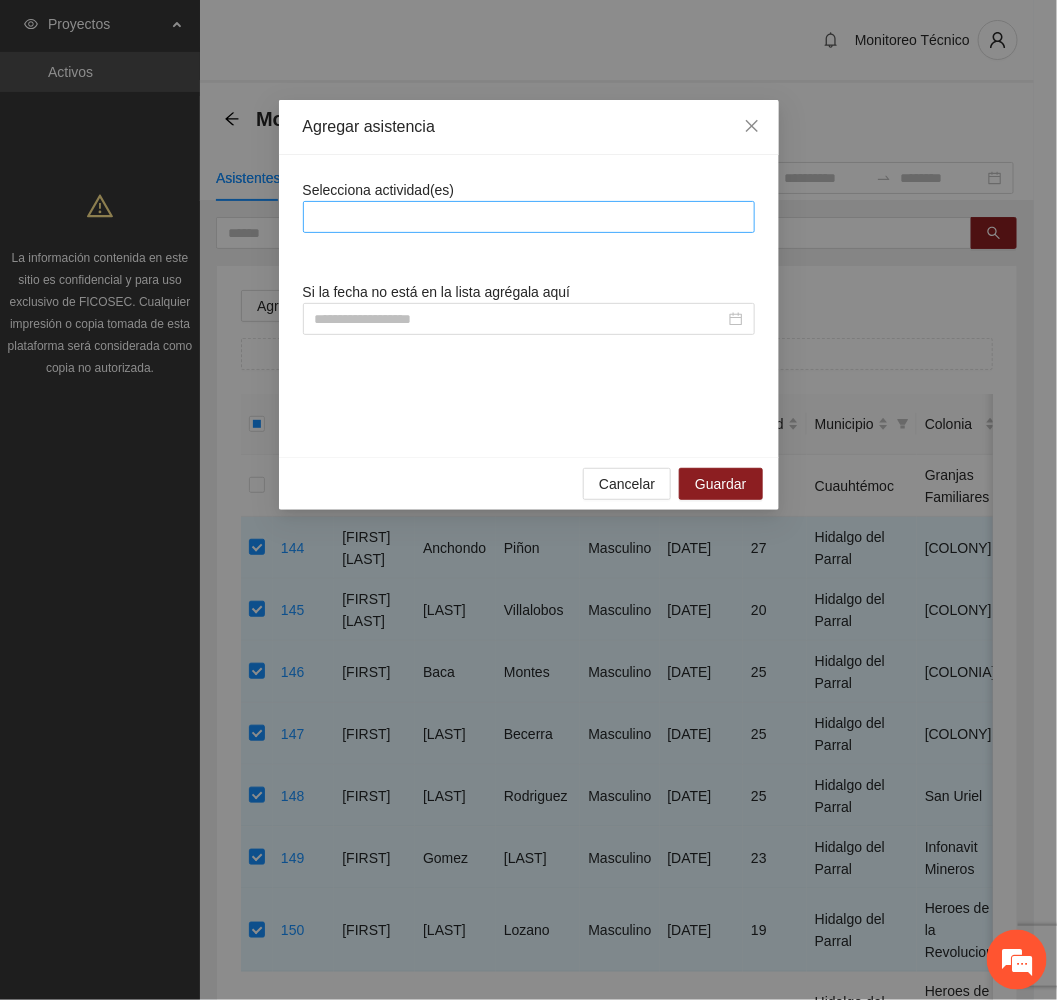 click at bounding box center (529, 217) 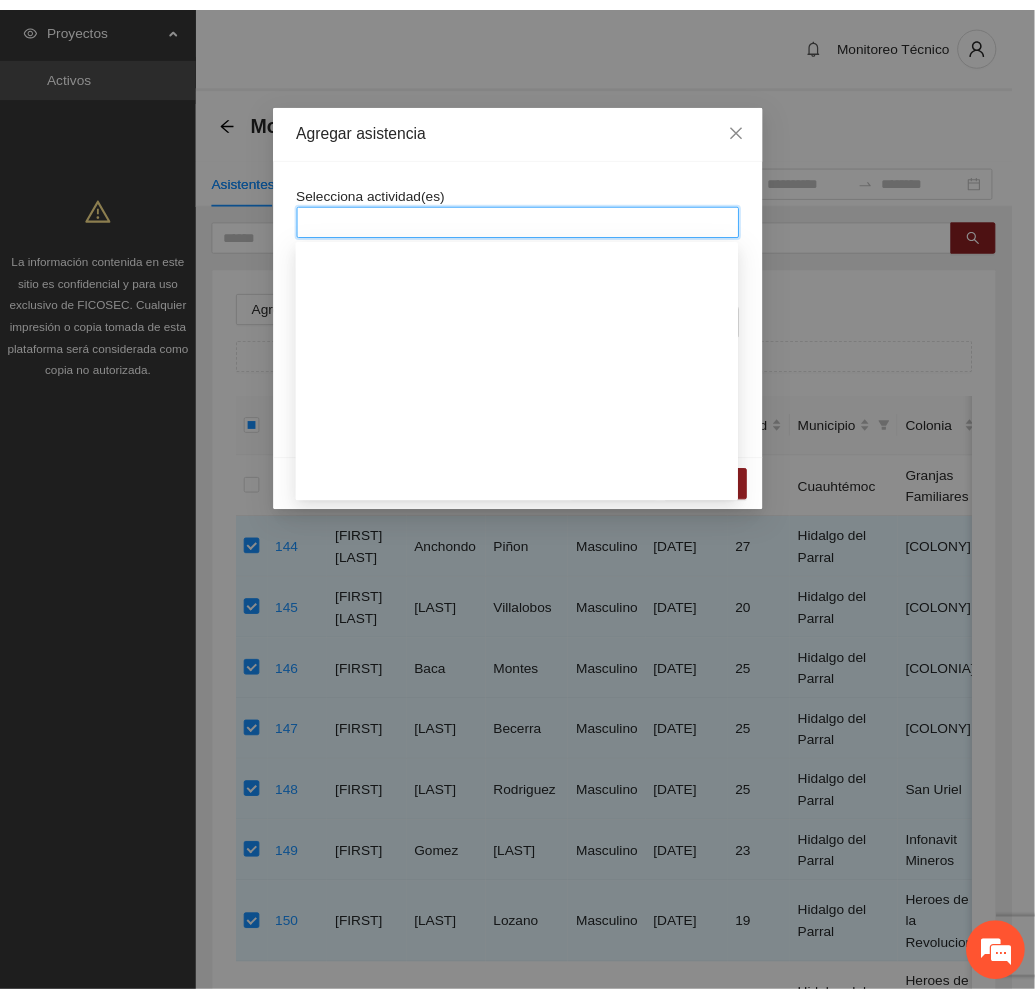 scroll, scrollTop: 1800, scrollLeft: 0, axis: vertical 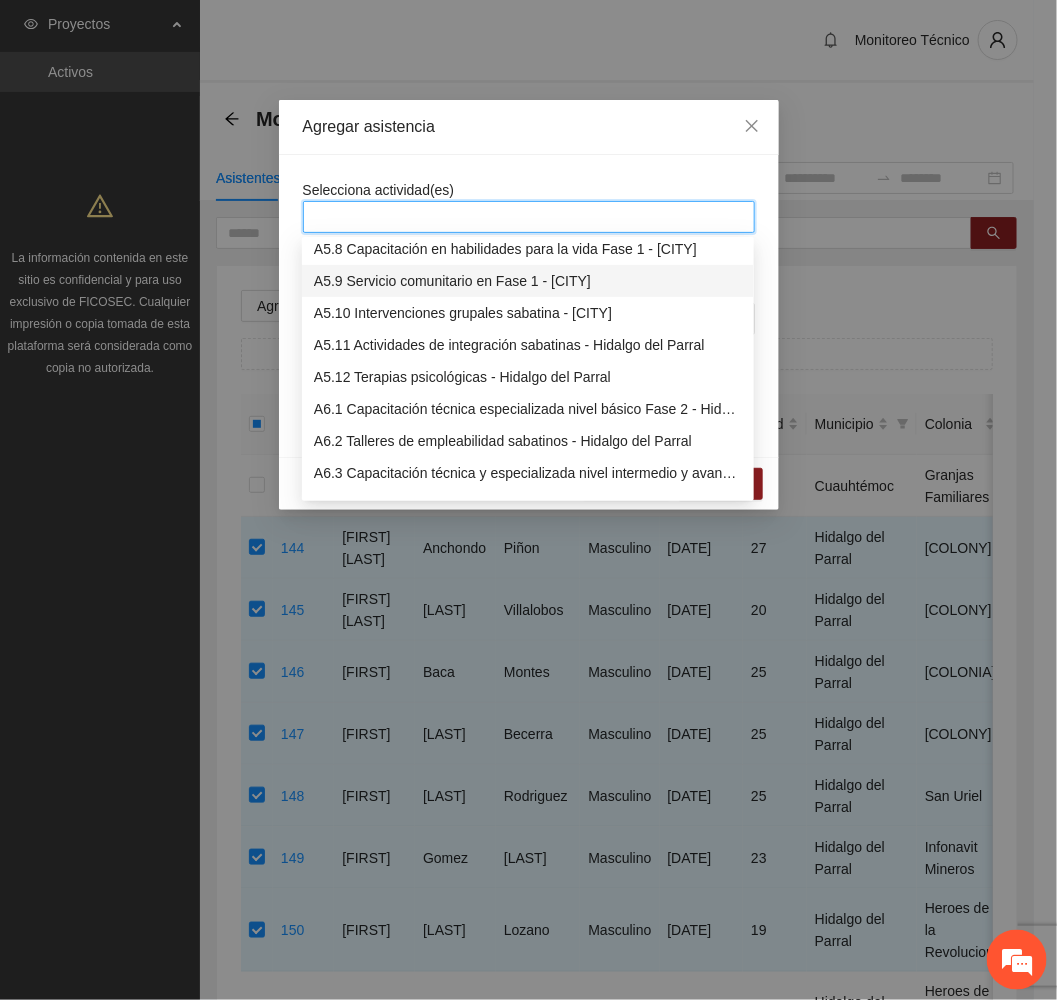 click on "A5.9 Servicio comunitario en Fase 1 - [CITY]" at bounding box center (528, 281) 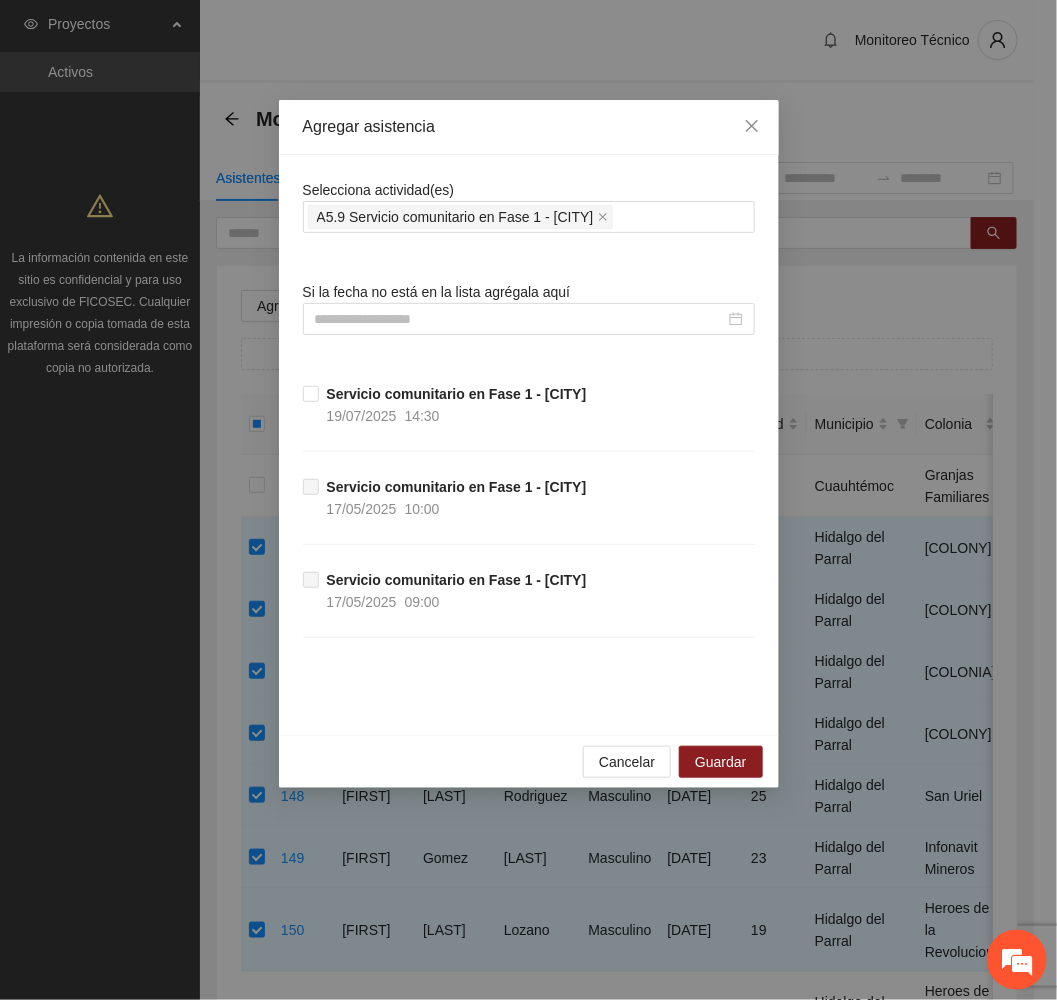 click on "Agregar asistencia" at bounding box center (529, 127) 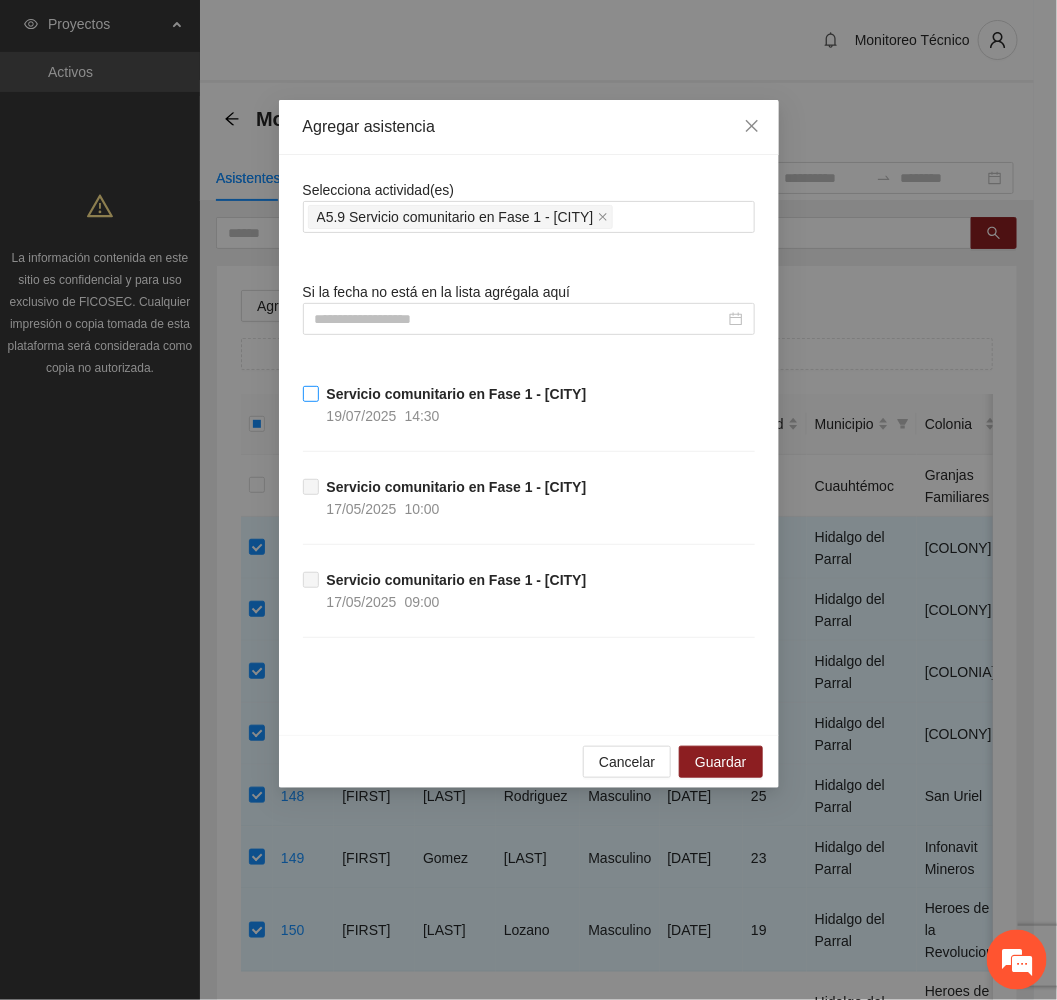 click on "Servicio comunitario en Fase 1 - [CITY]" at bounding box center (457, 394) 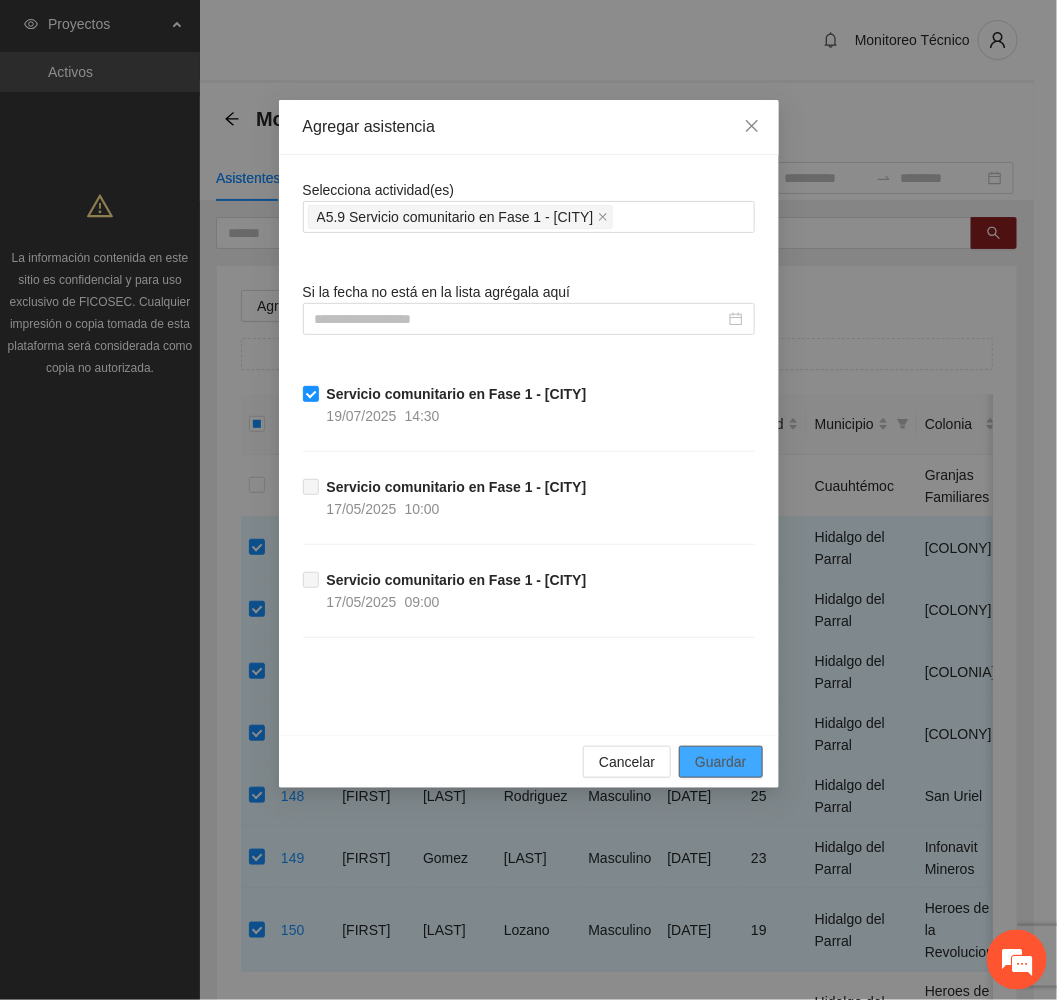 click on "Guardar" at bounding box center (720, 762) 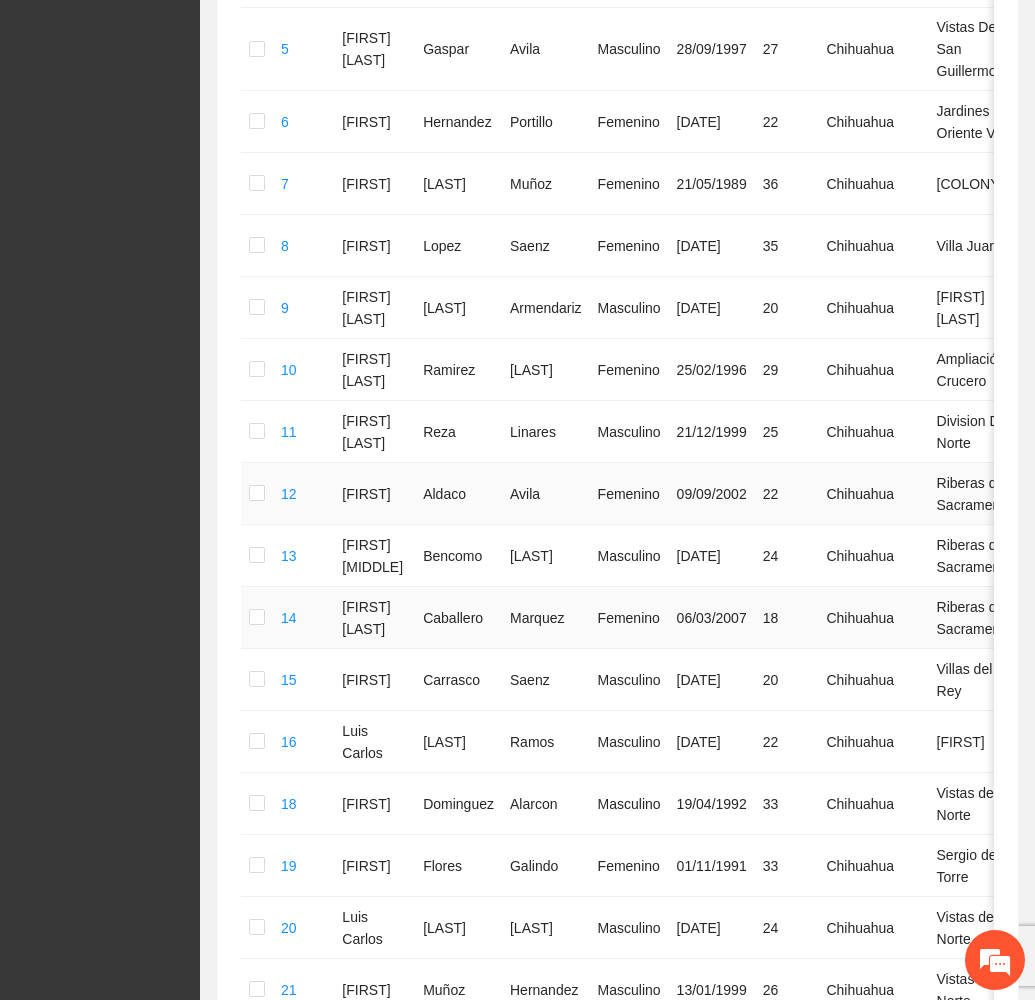 scroll, scrollTop: 1014, scrollLeft: 0, axis: vertical 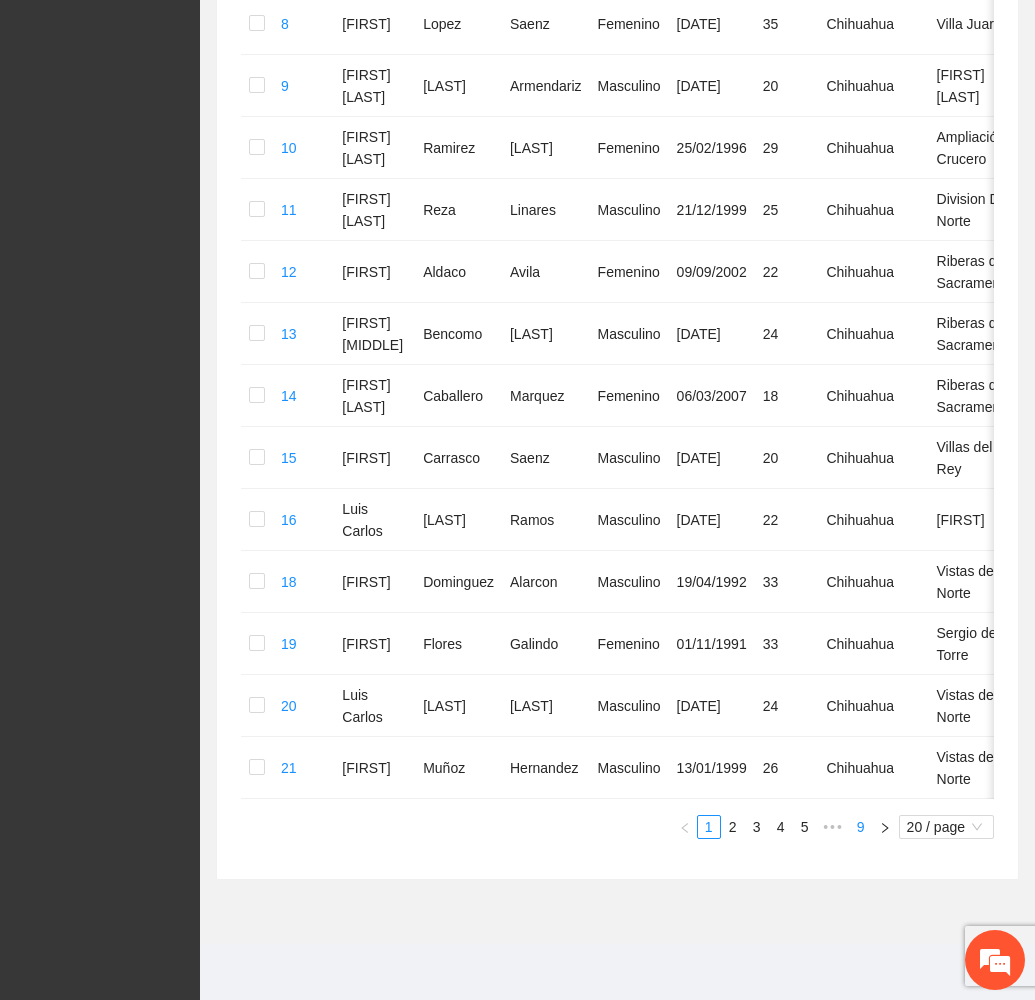 click on "9" at bounding box center (861, 827) 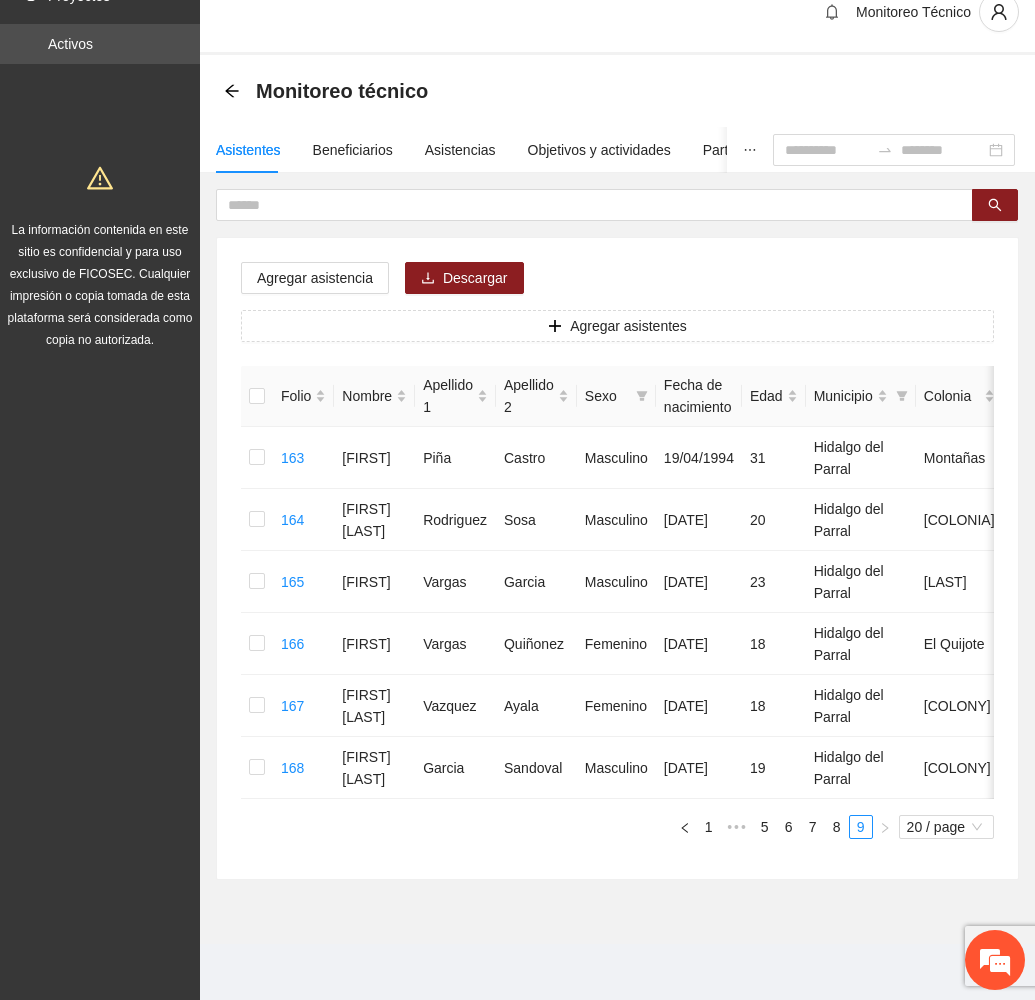 scroll, scrollTop: 76, scrollLeft: 0, axis: vertical 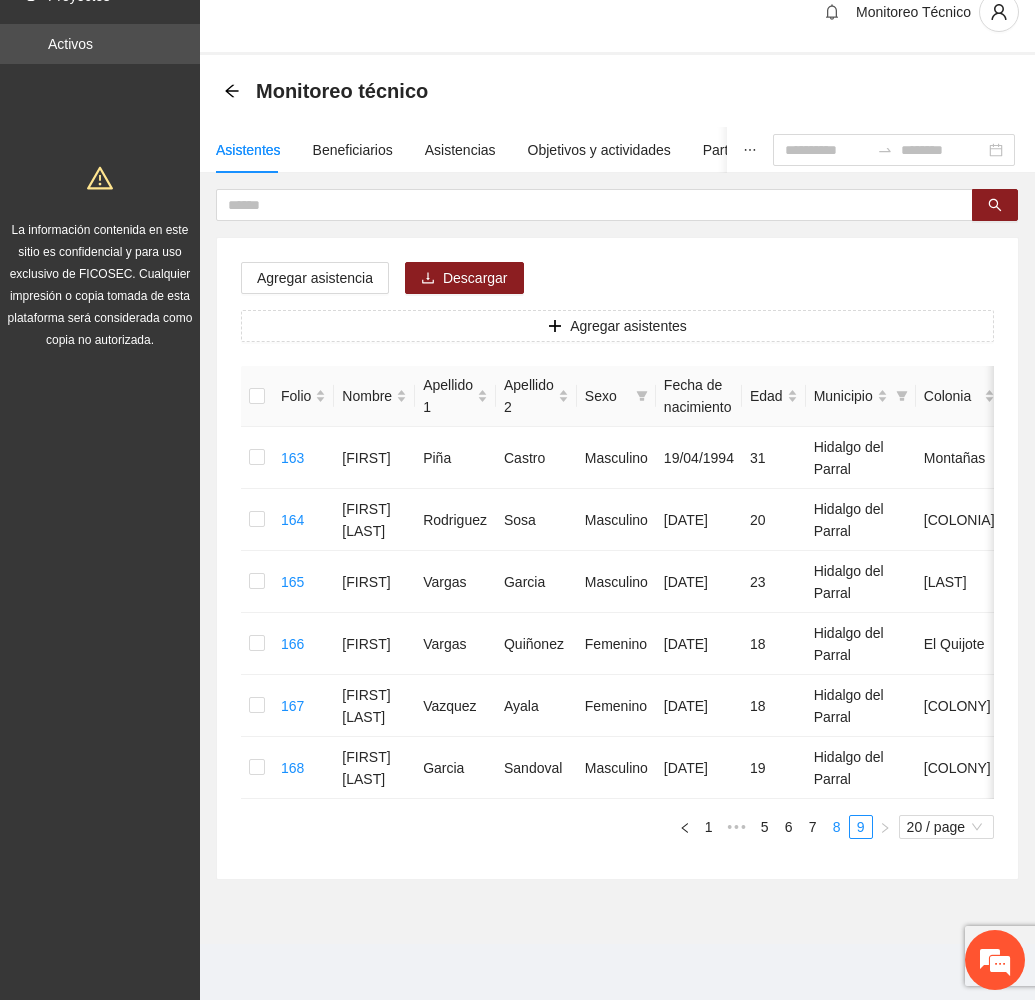 click on "8" at bounding box center (837, 827) 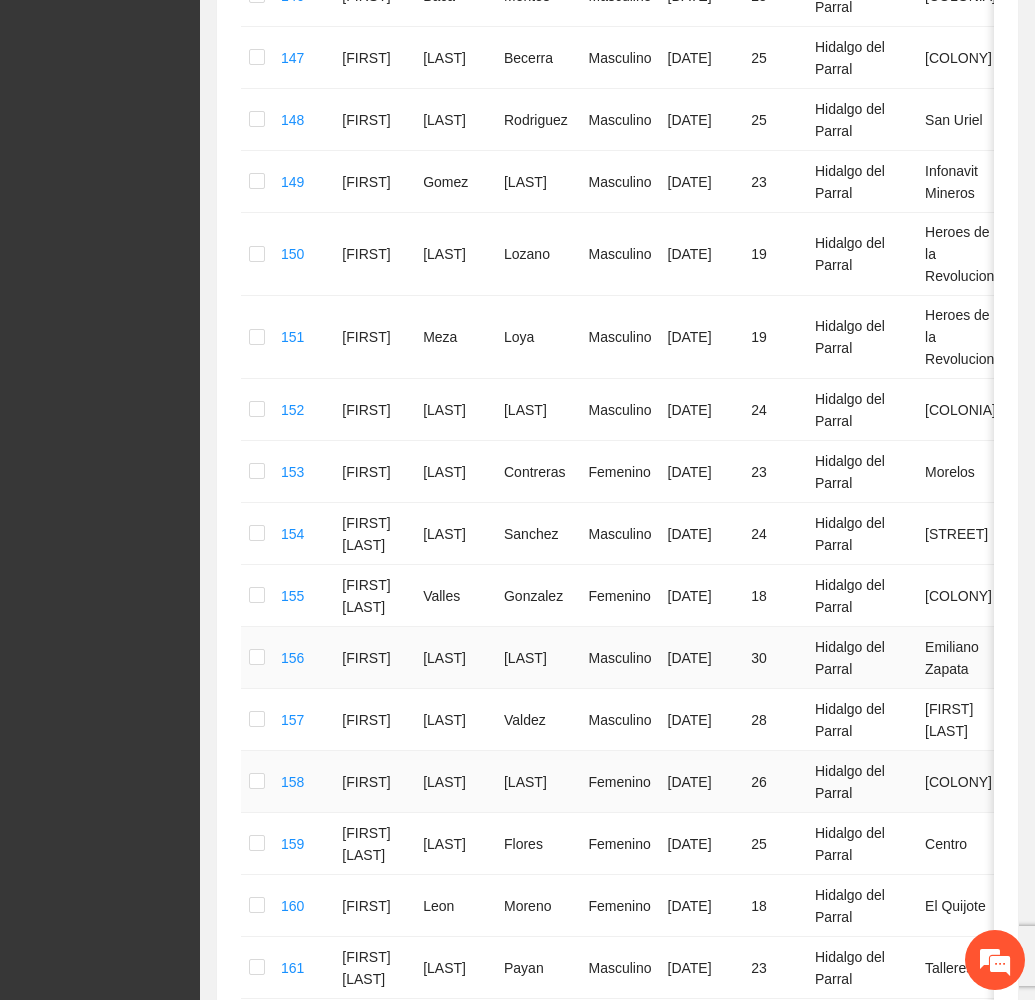 scroll, scrollTop: 826, scrollLeft: 0, axis: vertical 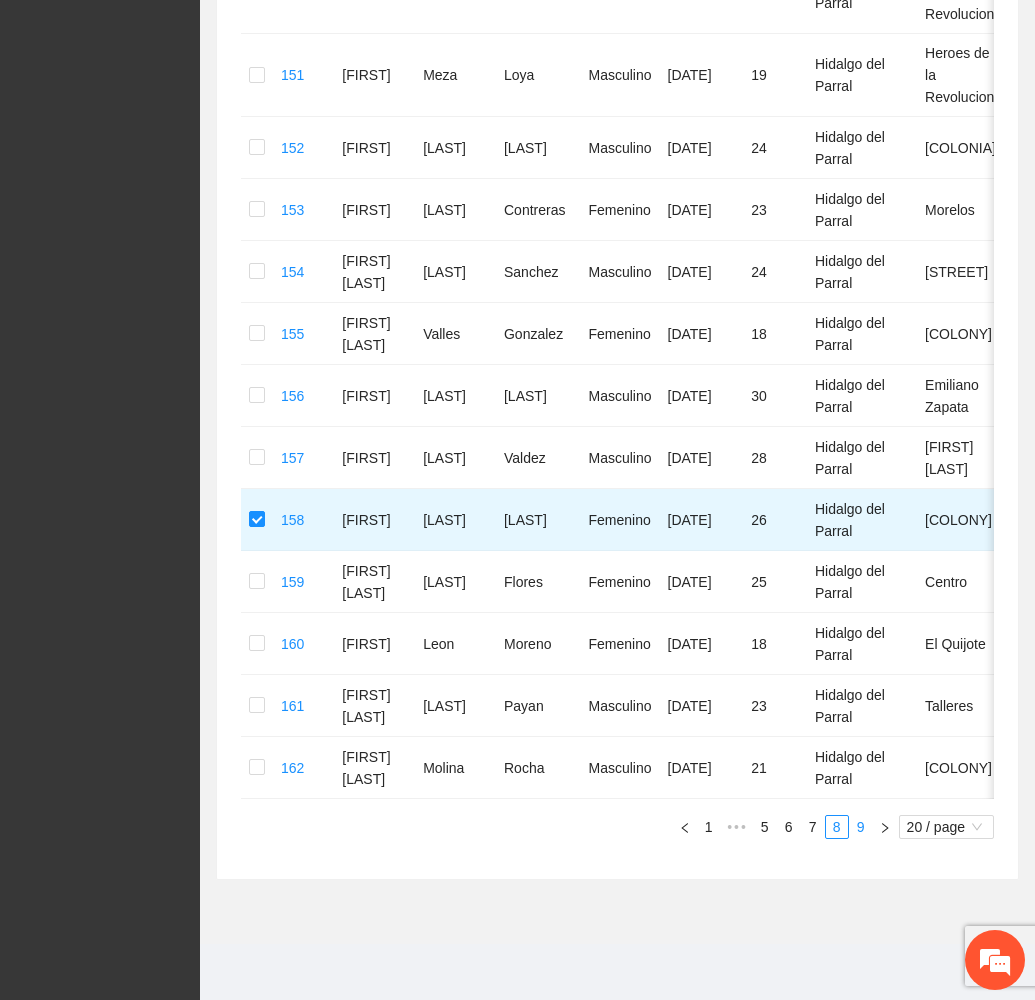 click on "9" at bounding box center [861, 827] 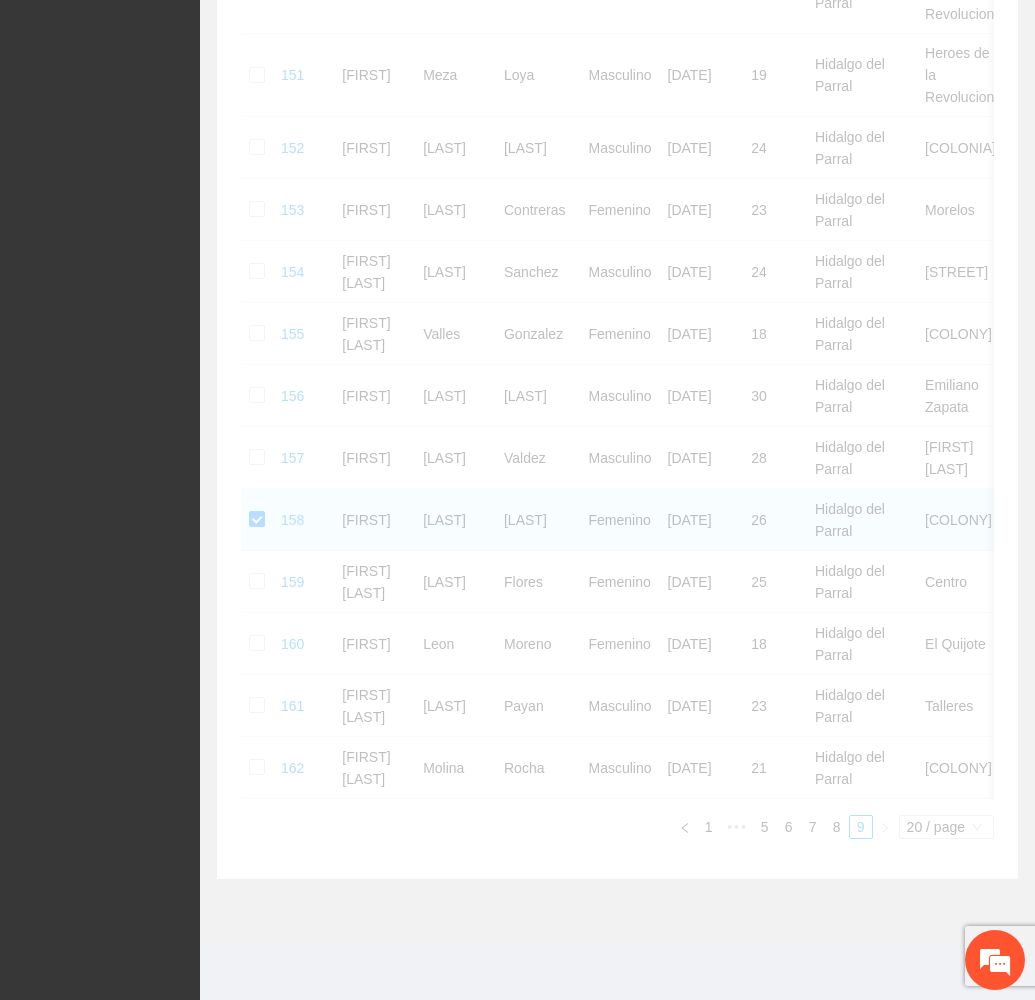 scroll, scrollTop: 76, scrollLeft: 0, axis: vertical 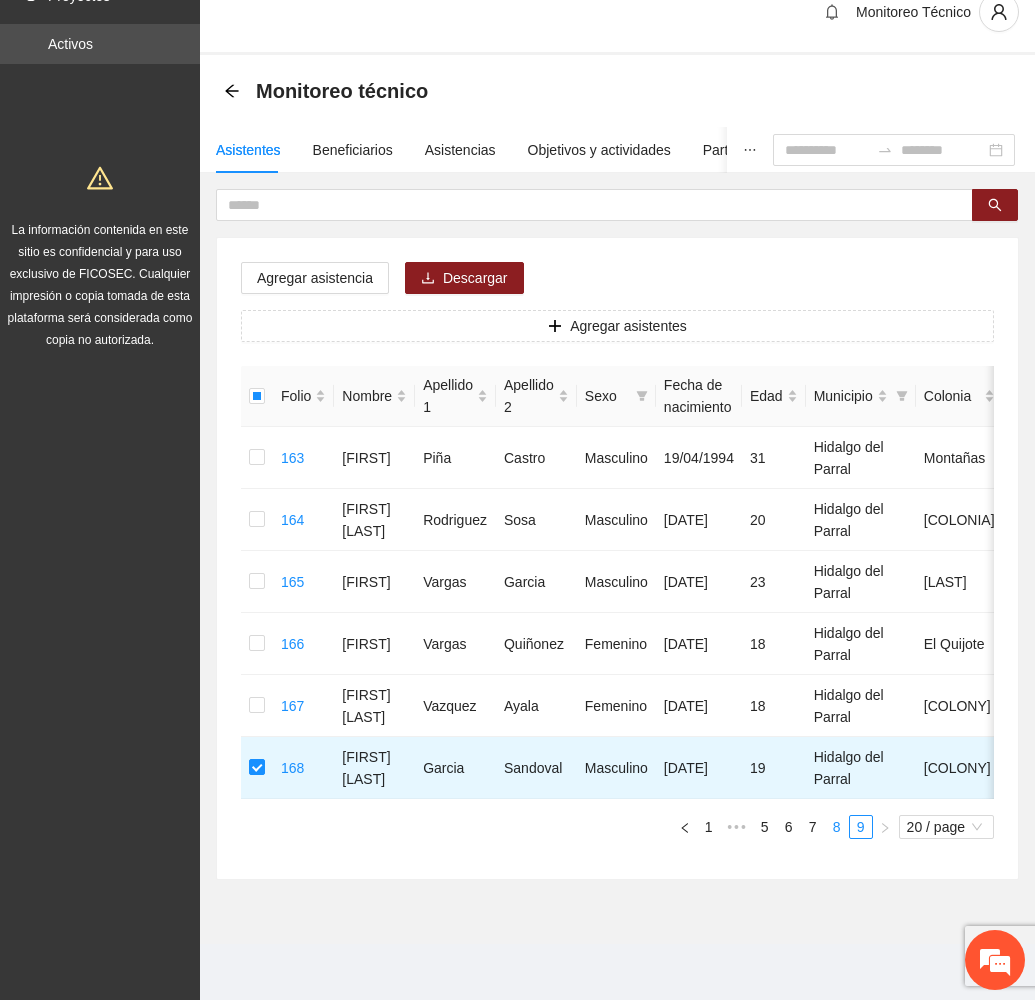 click on "8" at bounding box center [837, 827] 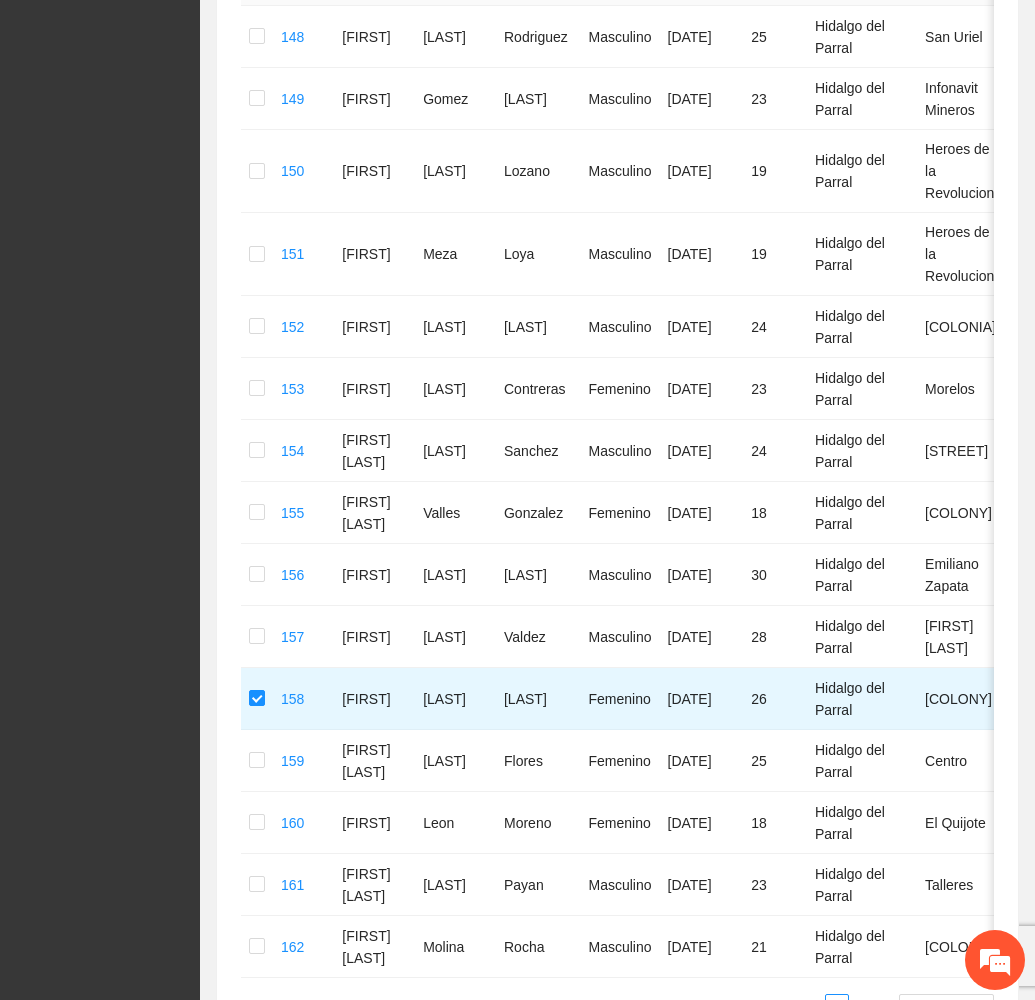 scroll, scrollTop: 976, scrollLeft: 0, axis: vertical 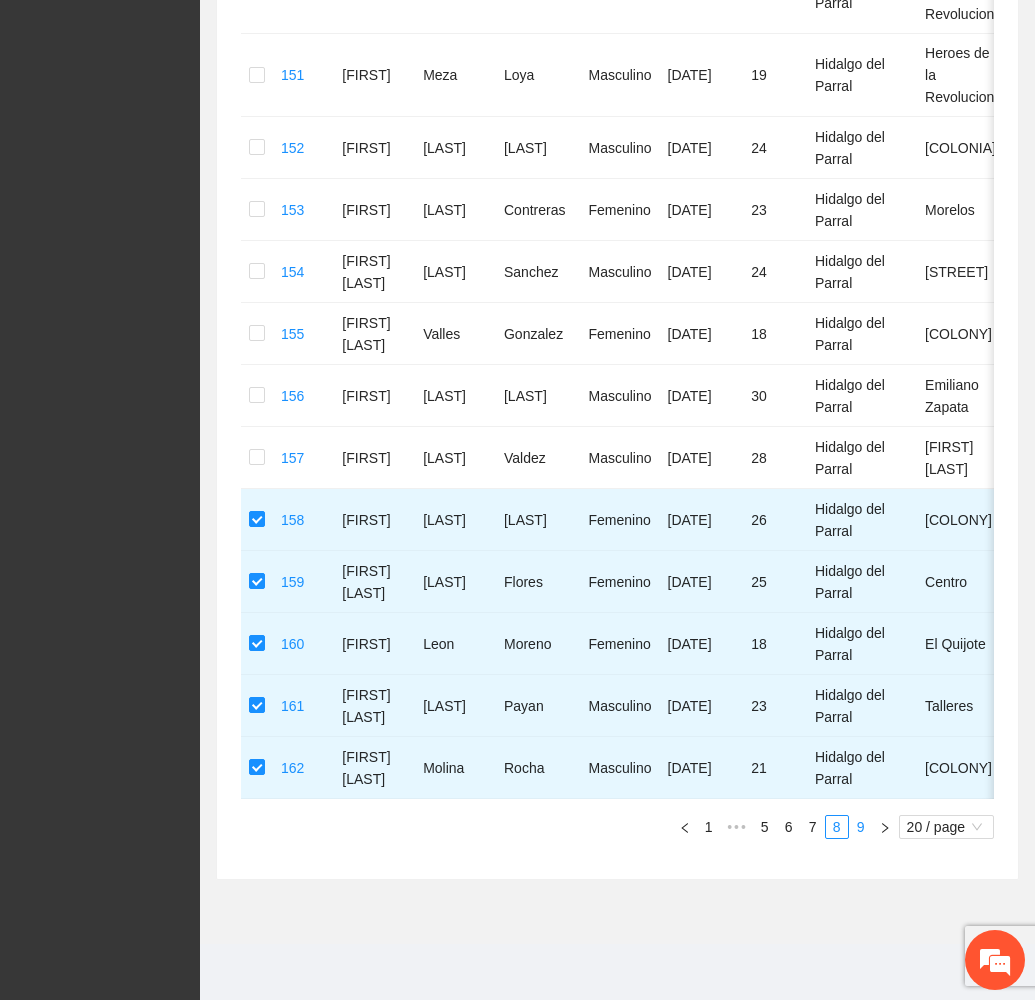click on "9" at bounding box center (861, 827) 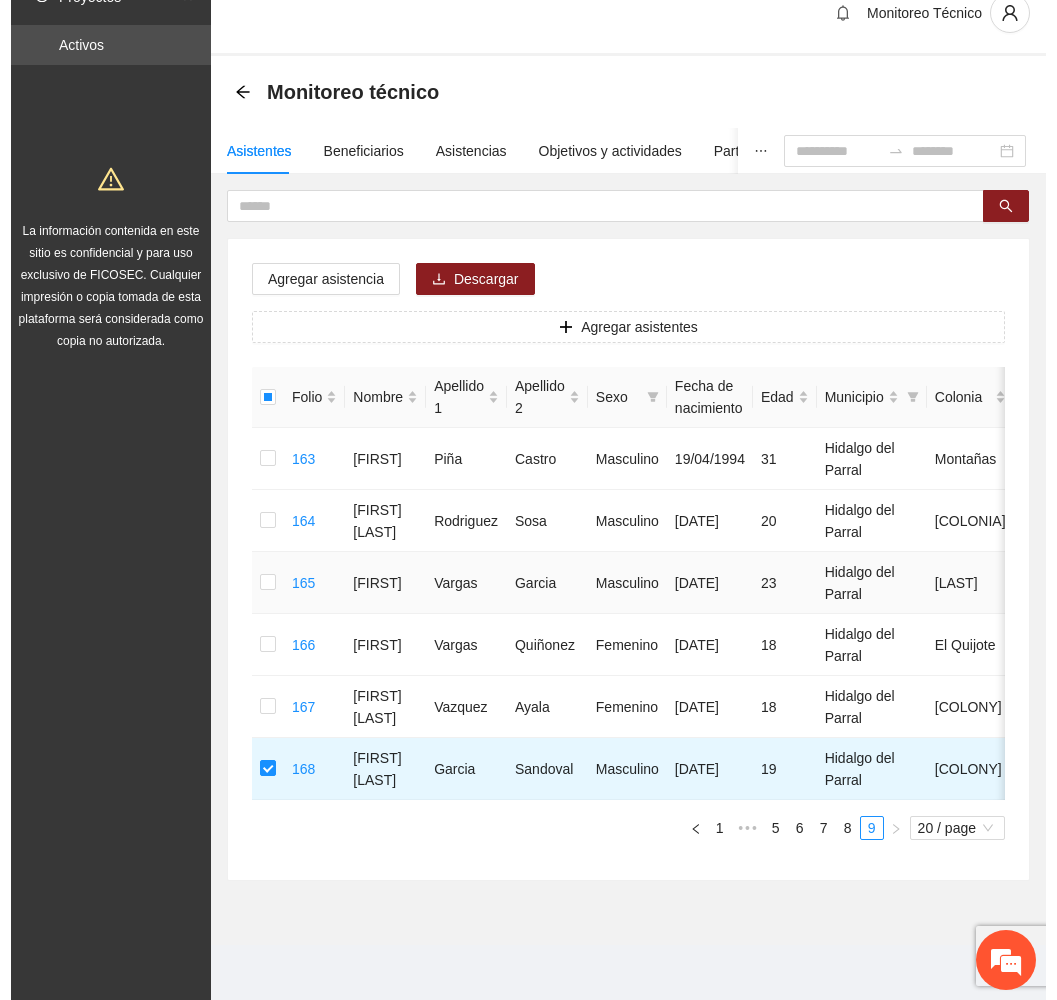 scroll, scrollTop: 0, scrollLeft: 0, axis: both 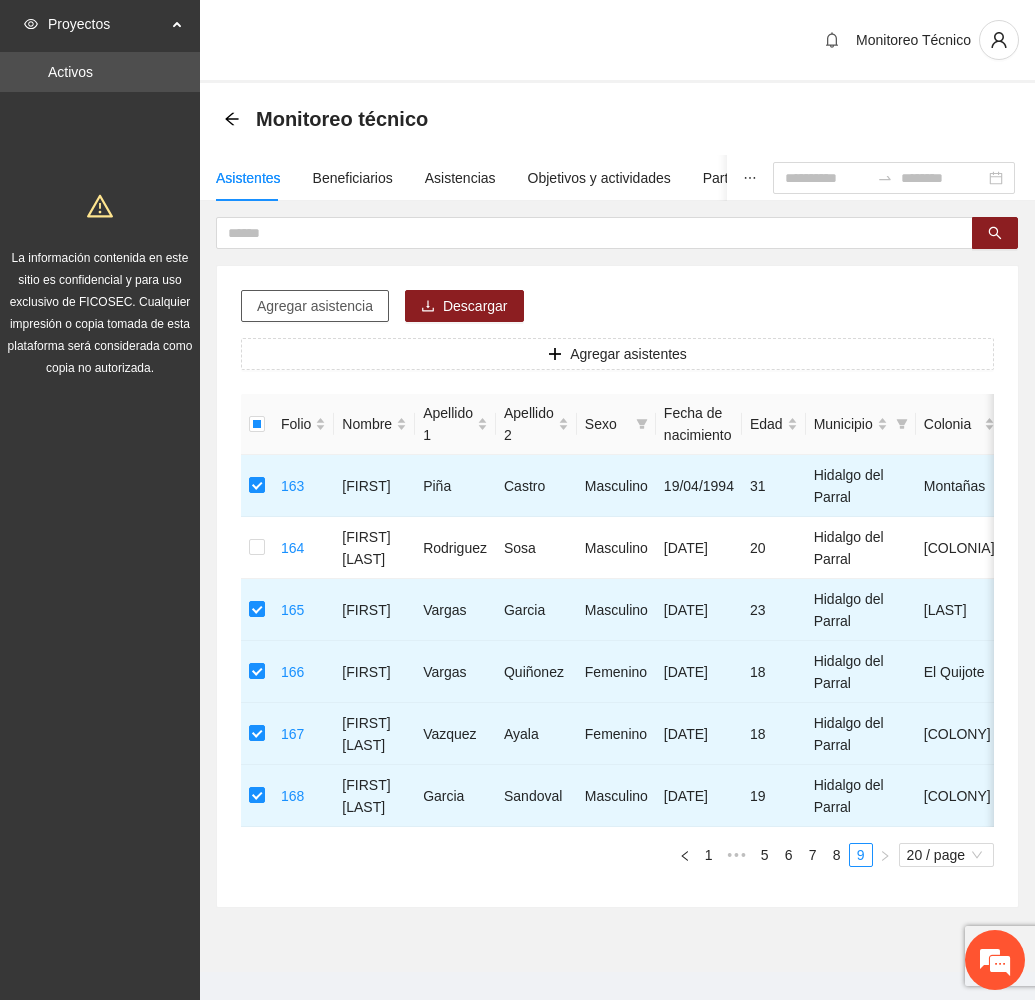click on "Agregar asistencia" at bounding box center (315, 306) 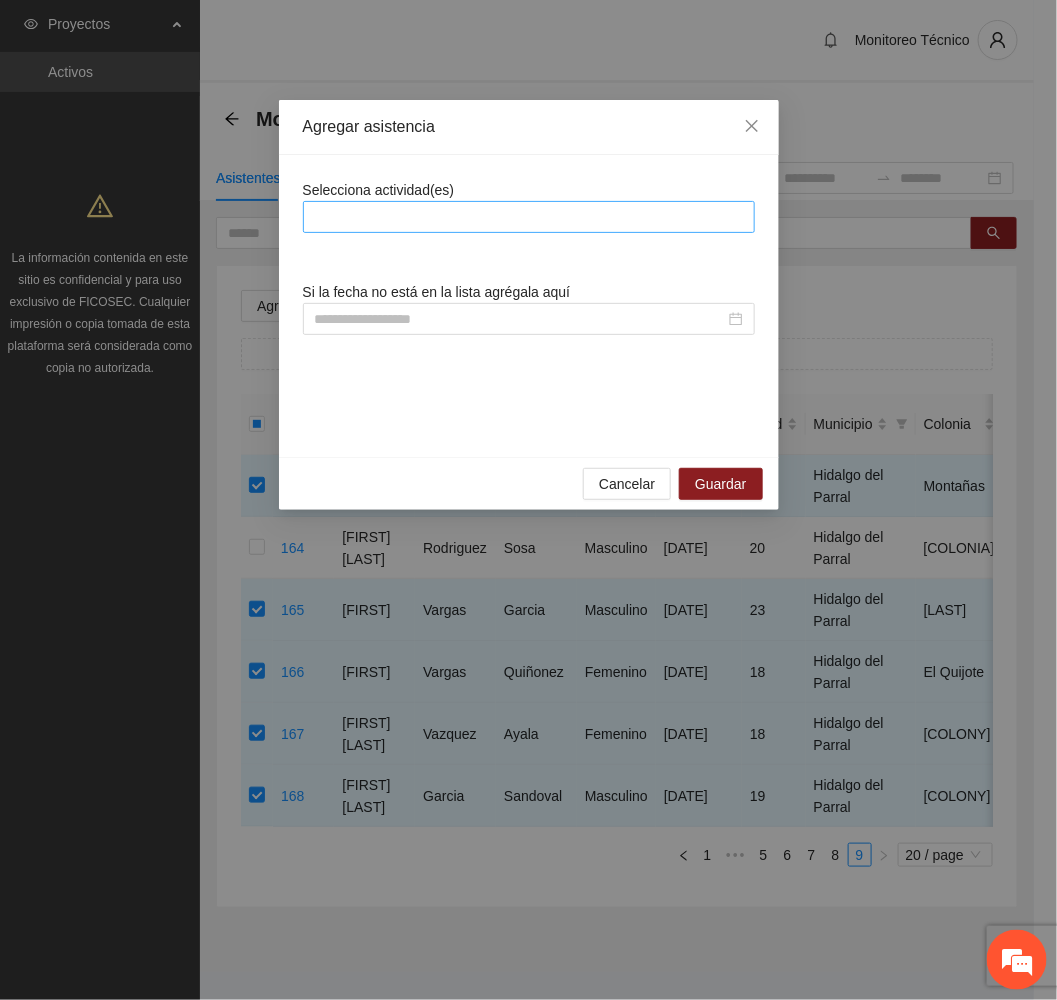 click at bounding box center [529, 217] 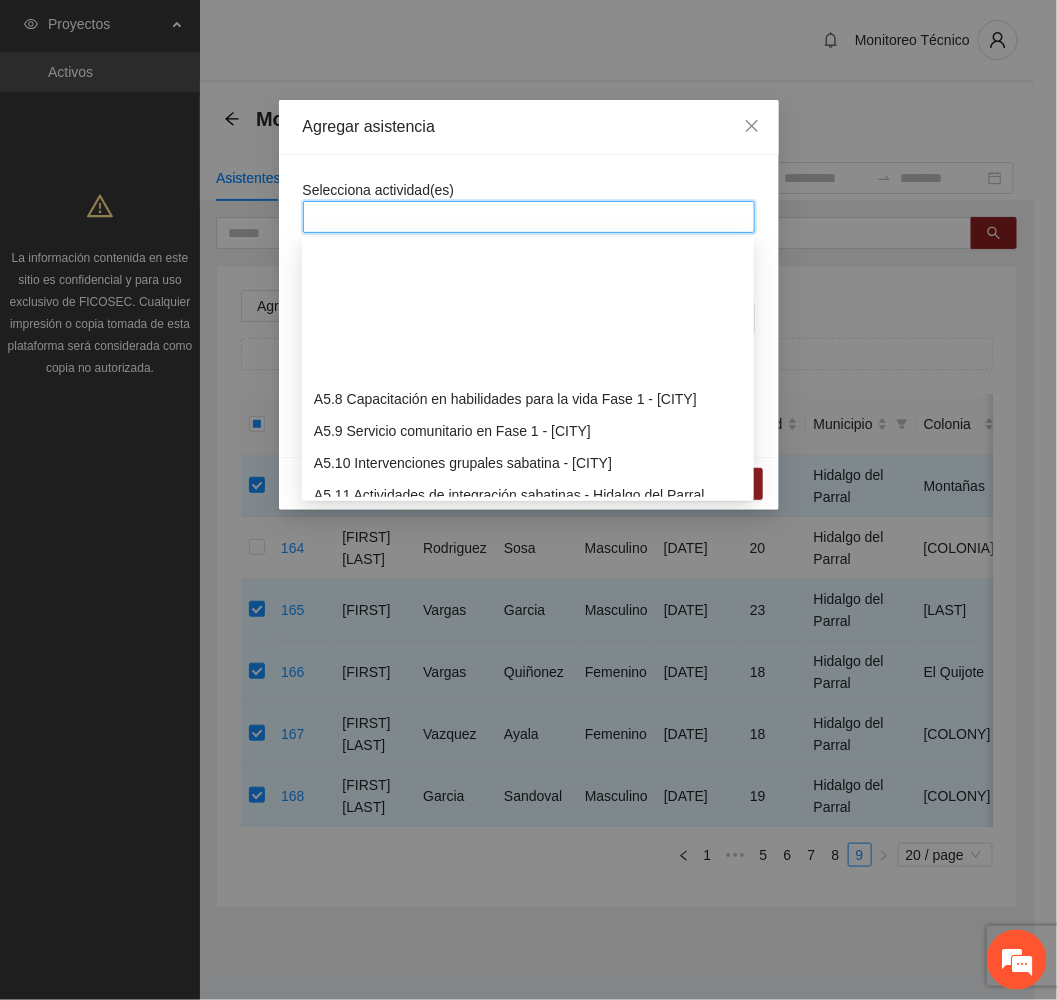 scroll, scrollTop: 1800, scrollLeft: 0, axis: vertical 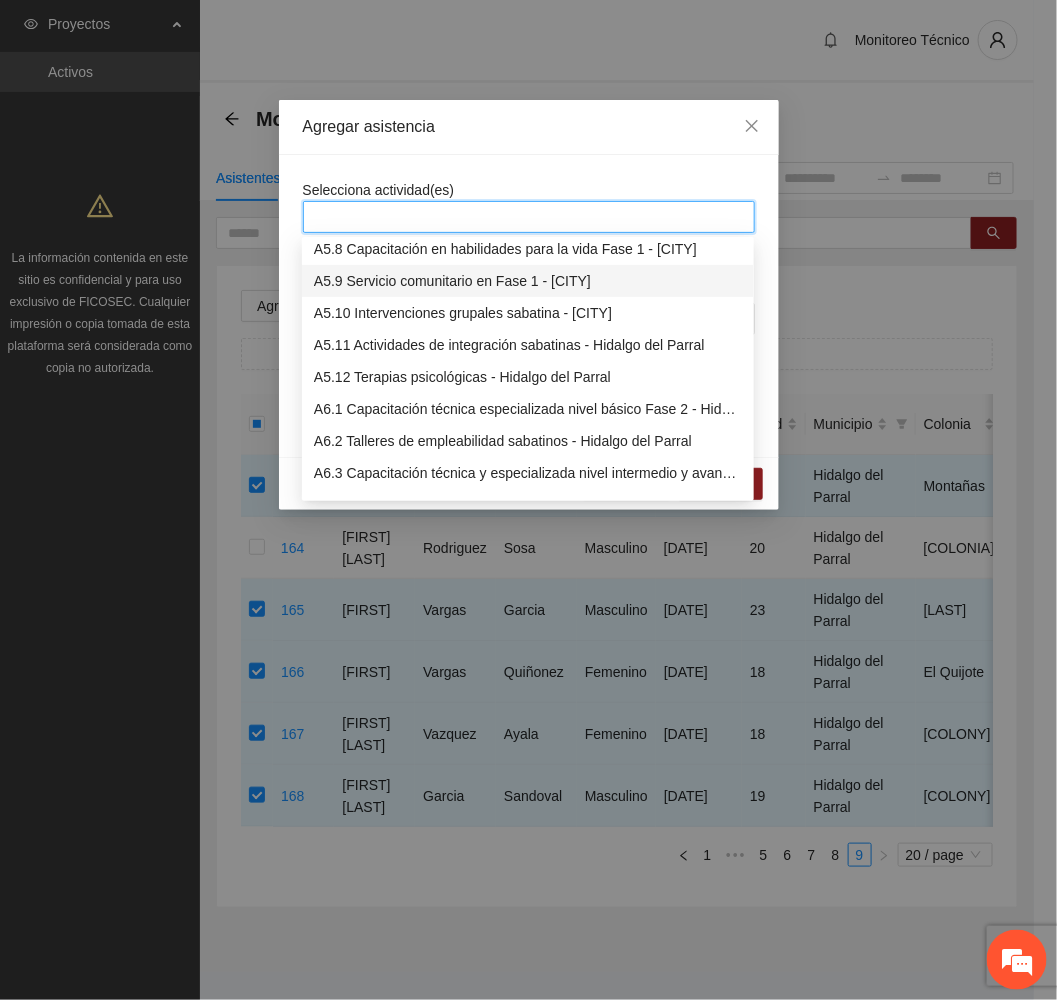 click on "A5.9 Servicio comunitario en Fase 1 - [CITY]" at bounding box center [528, 281] 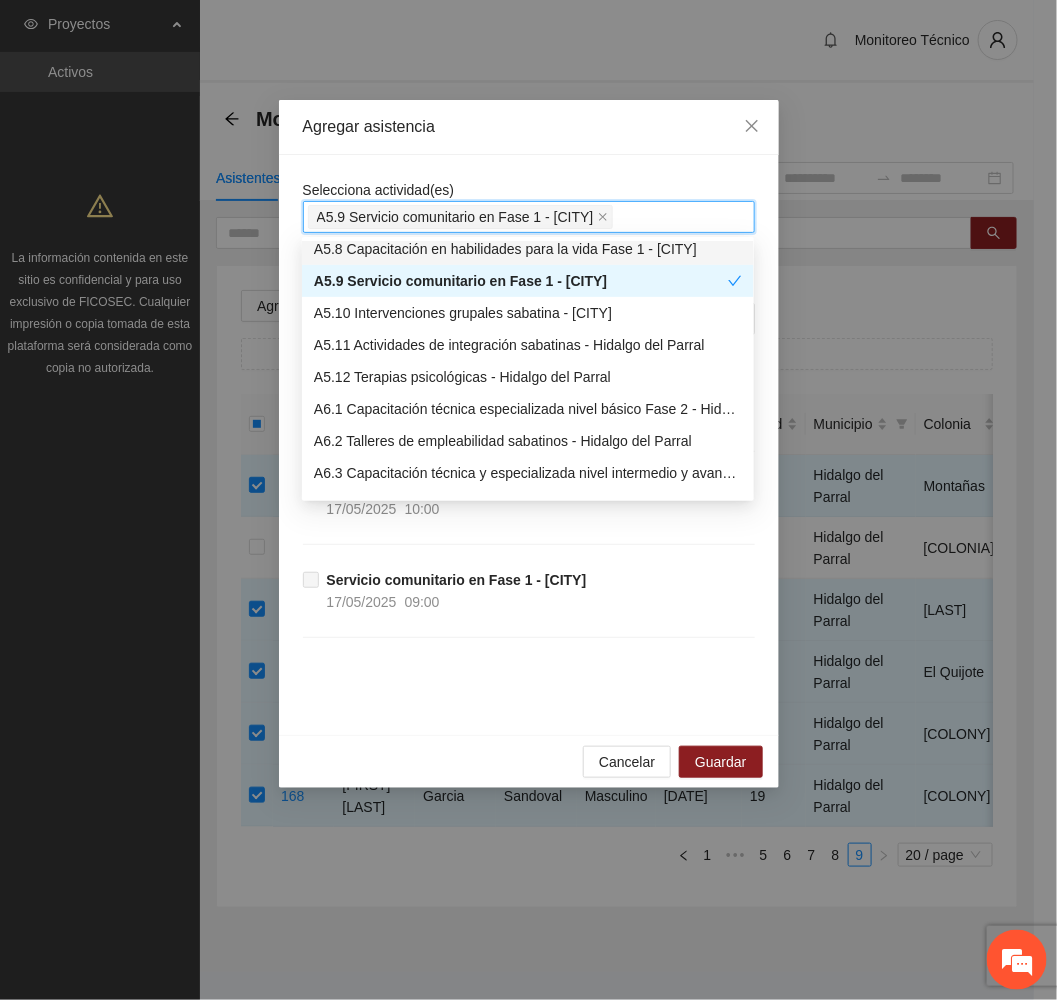 click on "Agregar asistencia" at bounding box center [529, 127] 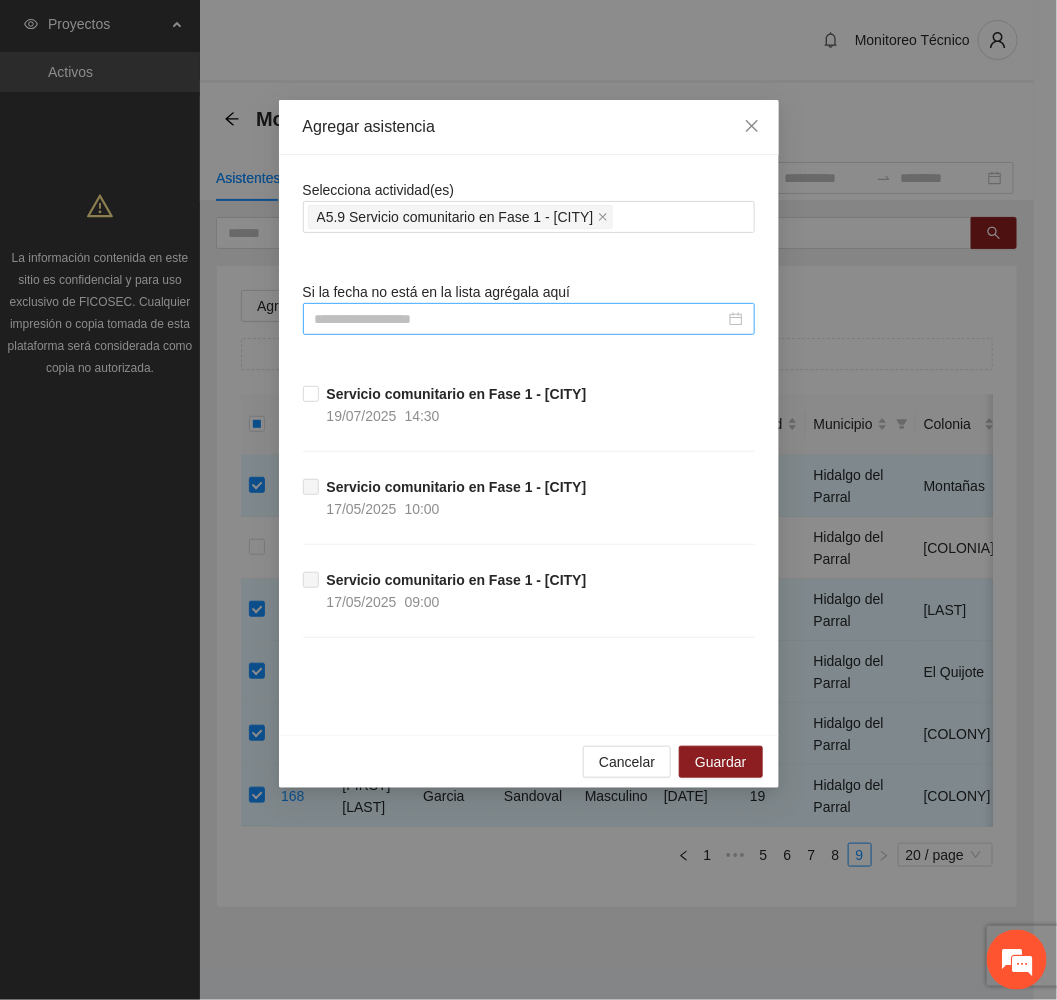 click at bounding box center [520, 319] 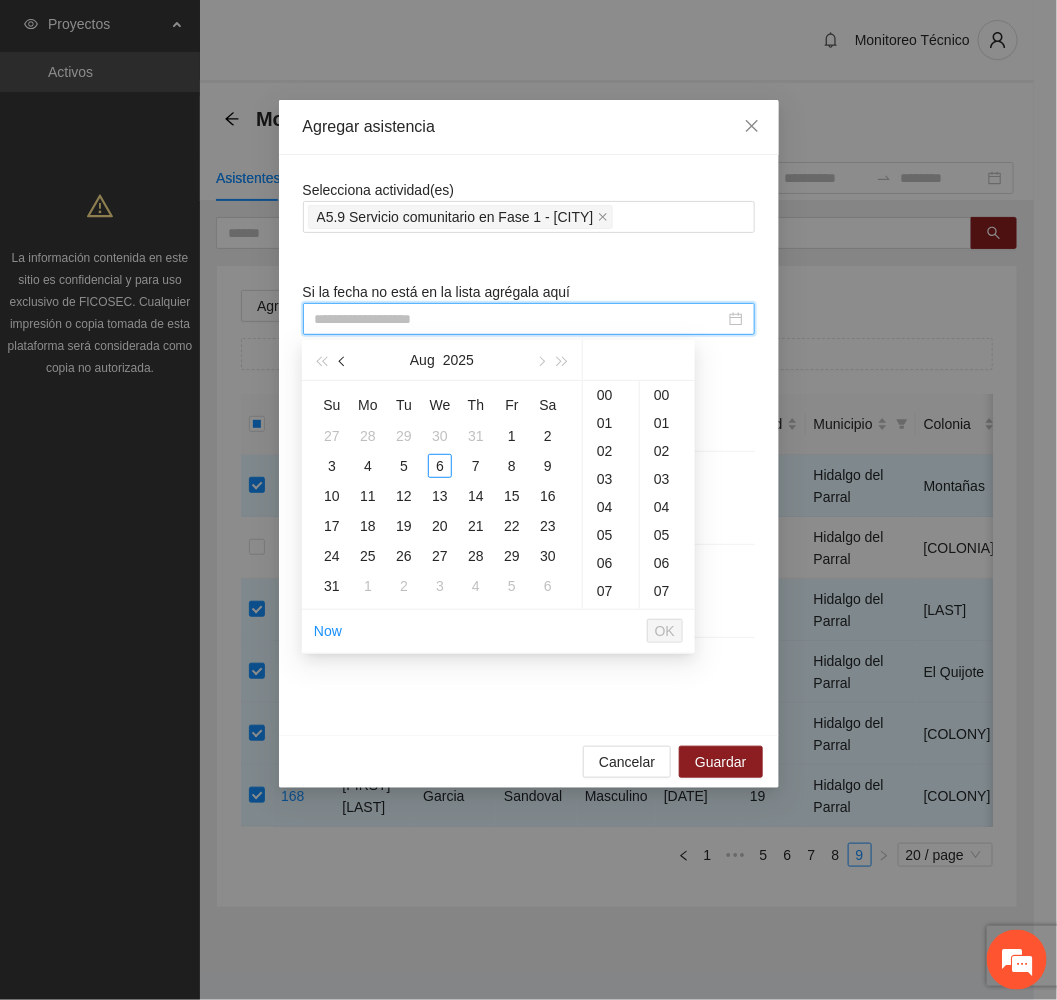 click at bounding box center (344, 362) 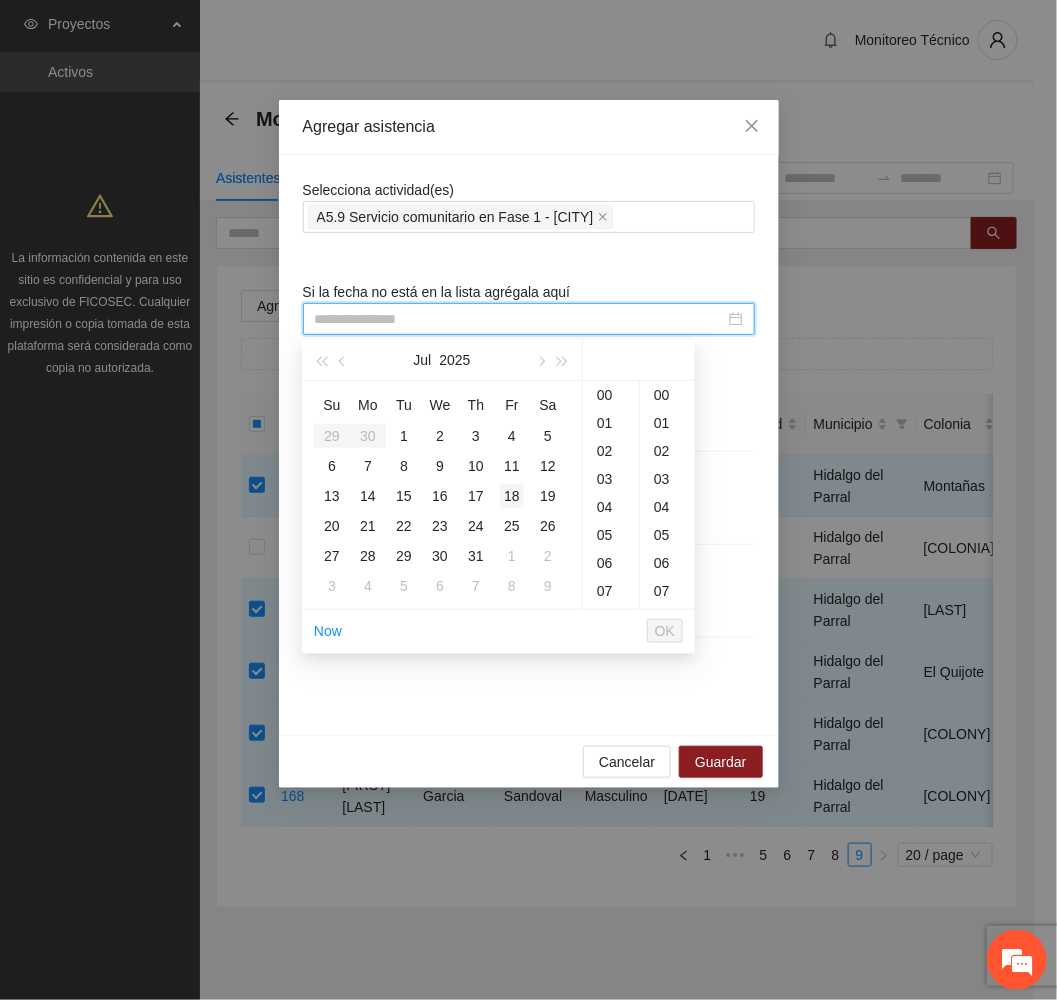 click on "18" at bounding box center (512, 496) 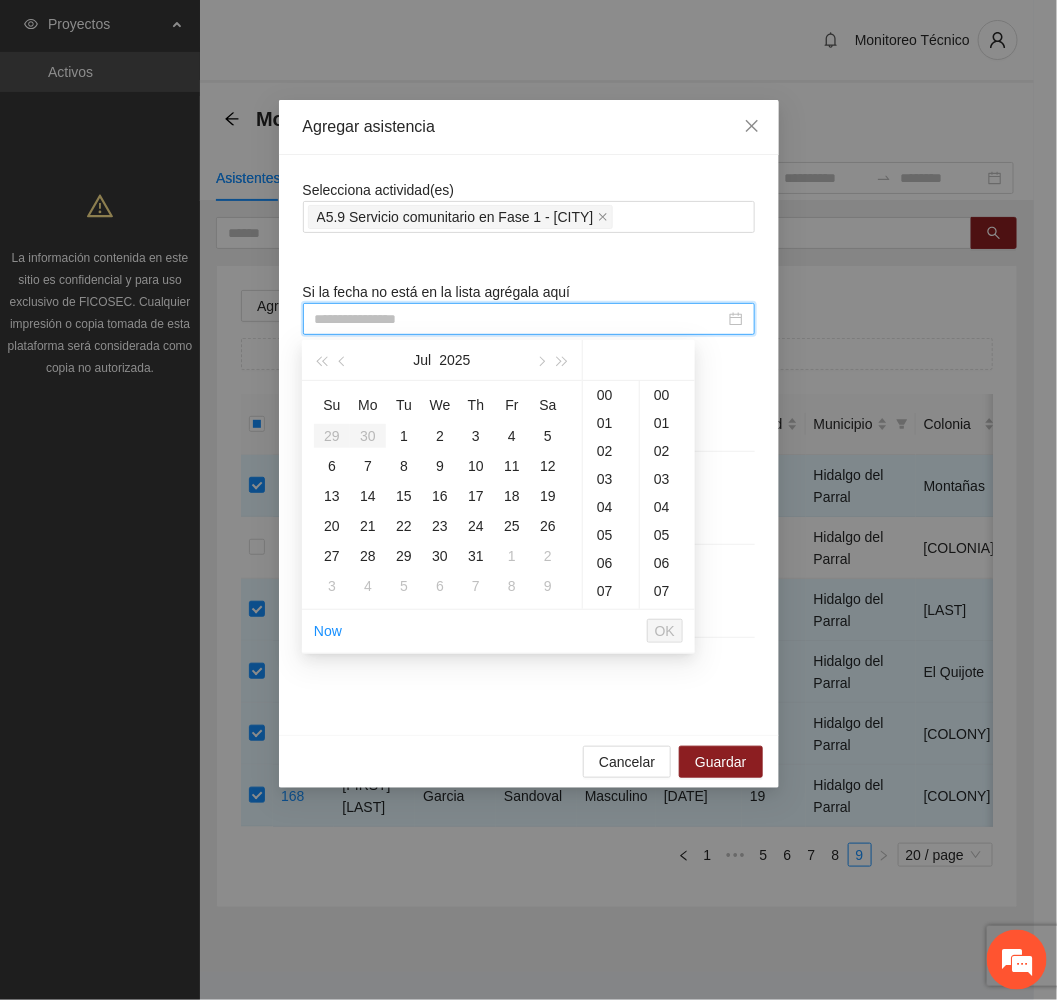 scroll, scrollTop: 430, scrollLeft: 0, axis: vertical 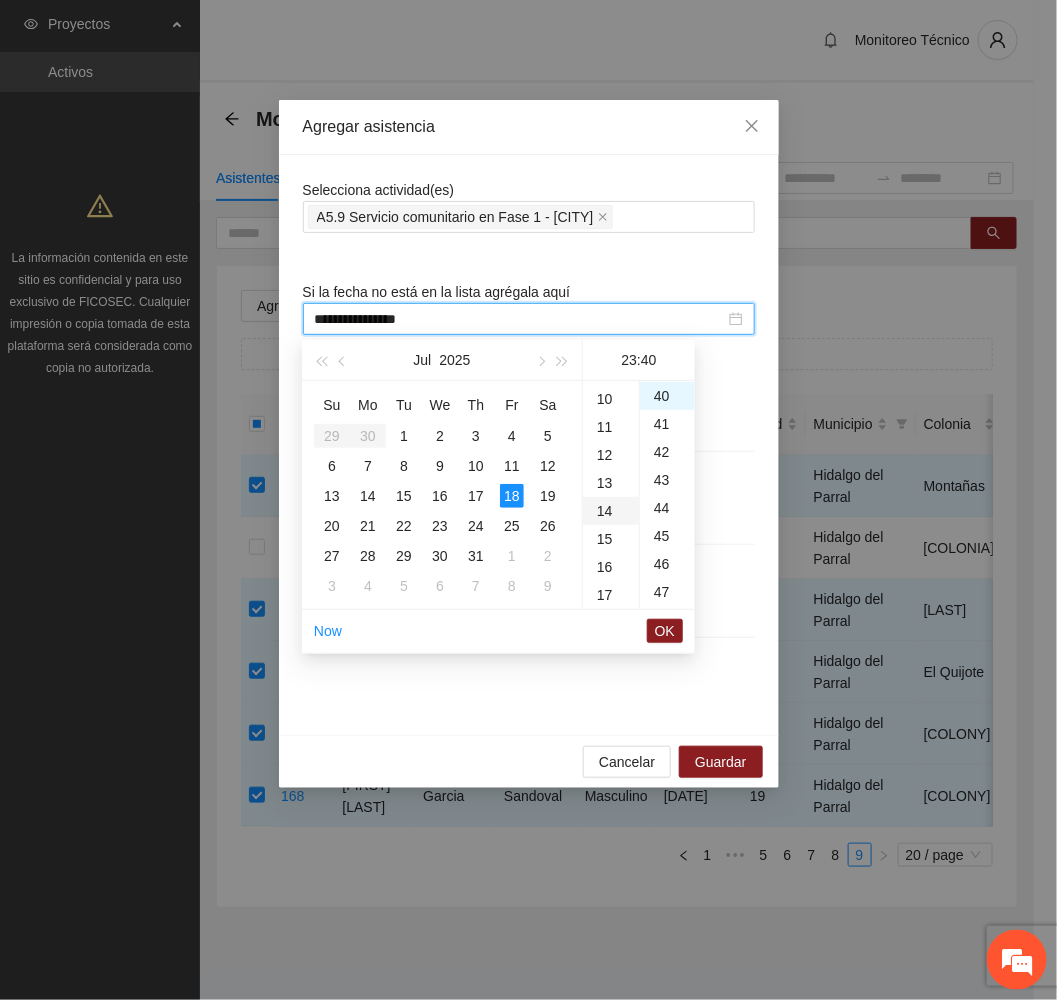 click on "14" at bounding box center (611, 511) 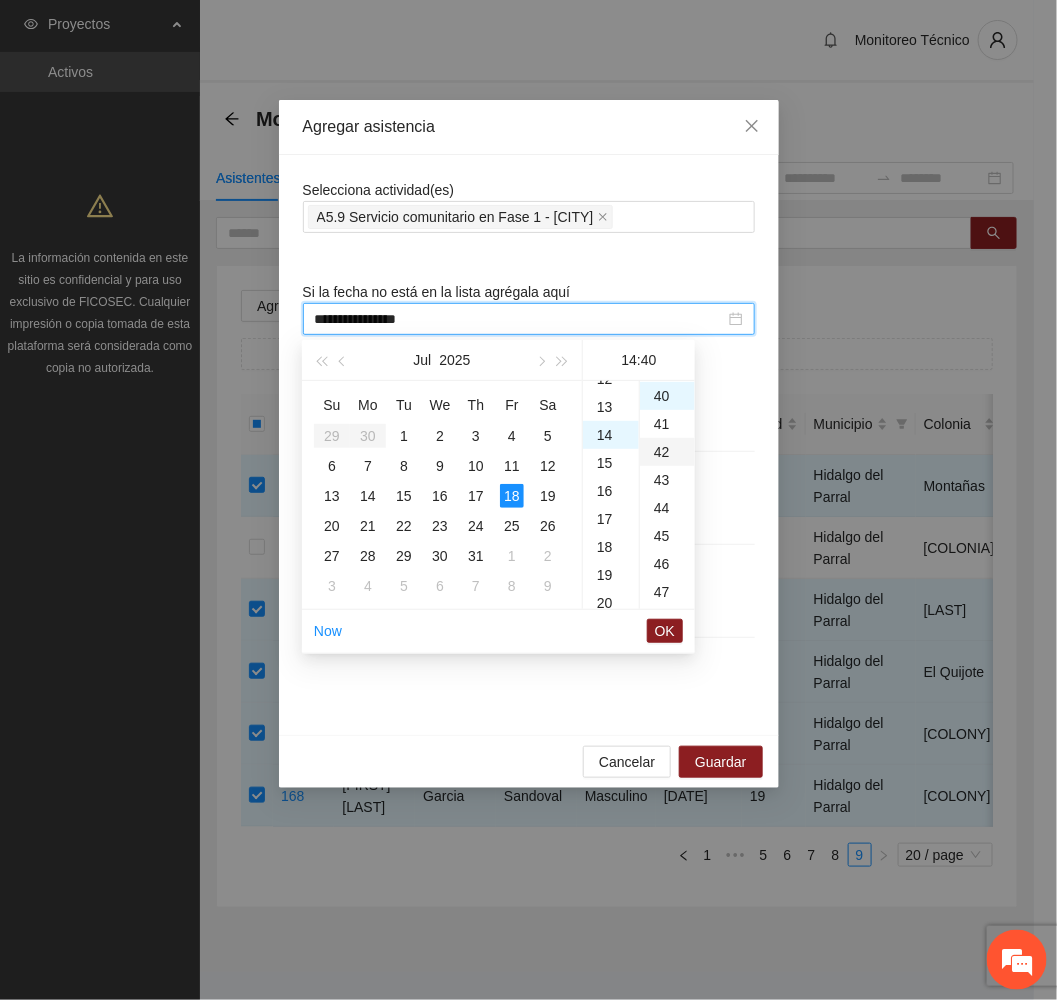scroll, scrollTop: 391, scrollLeft: 0, axis: vertical 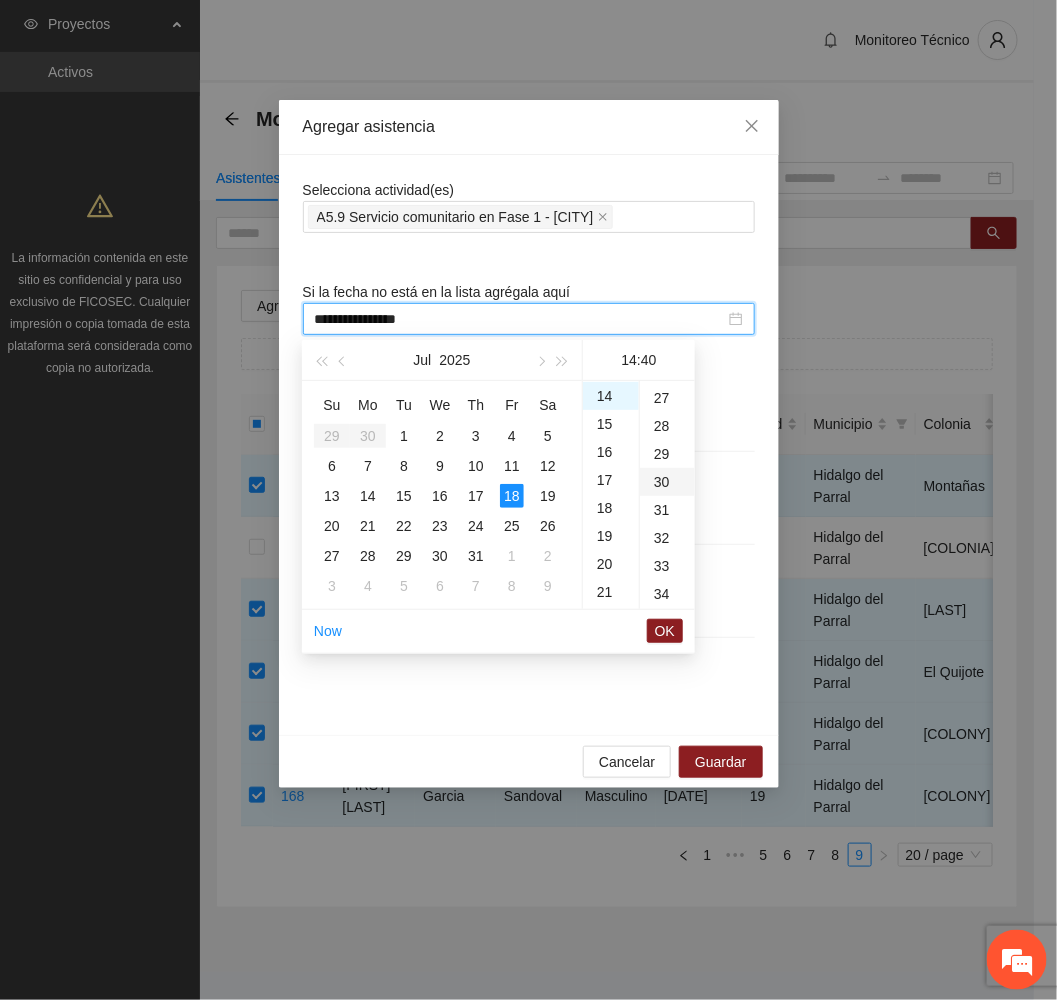 click on "30" at bounding box center [667, 482] 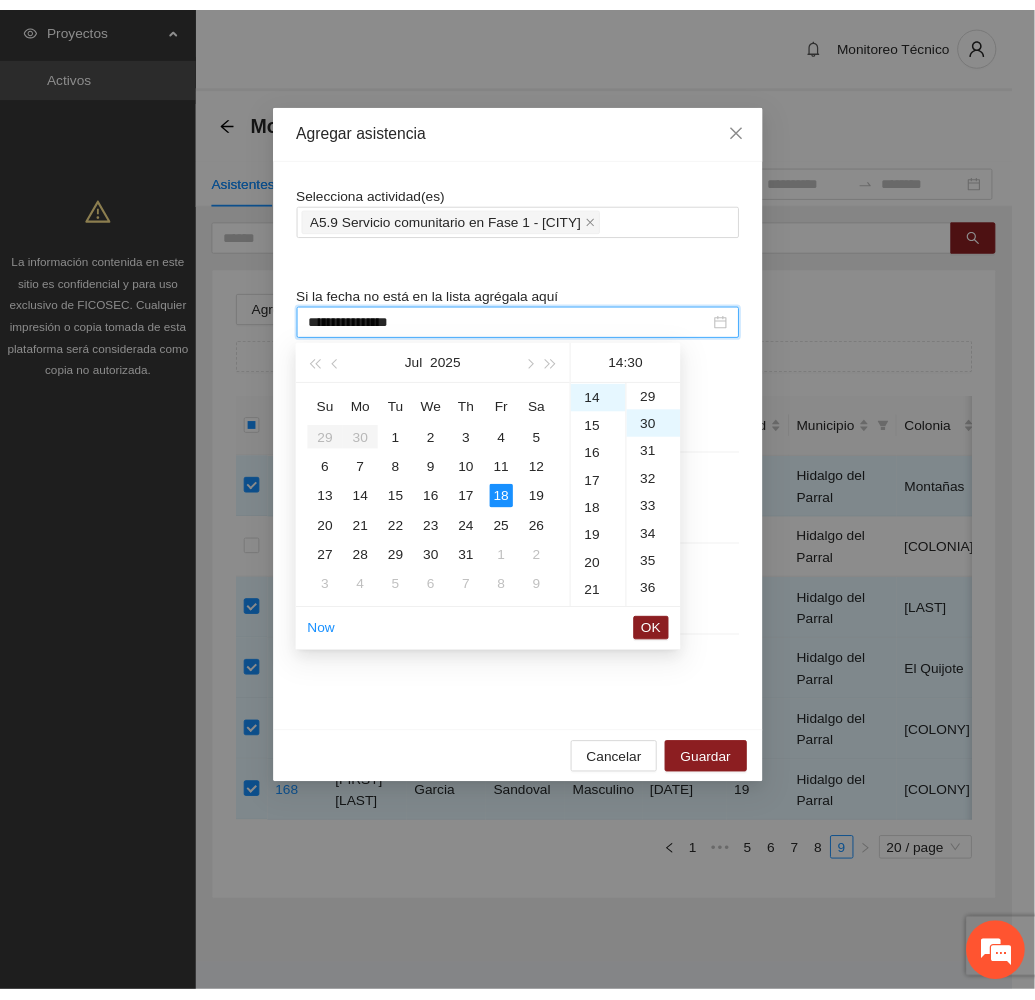 scroll, scrollTop: 840, scrollLeft: 0, axis: vertical 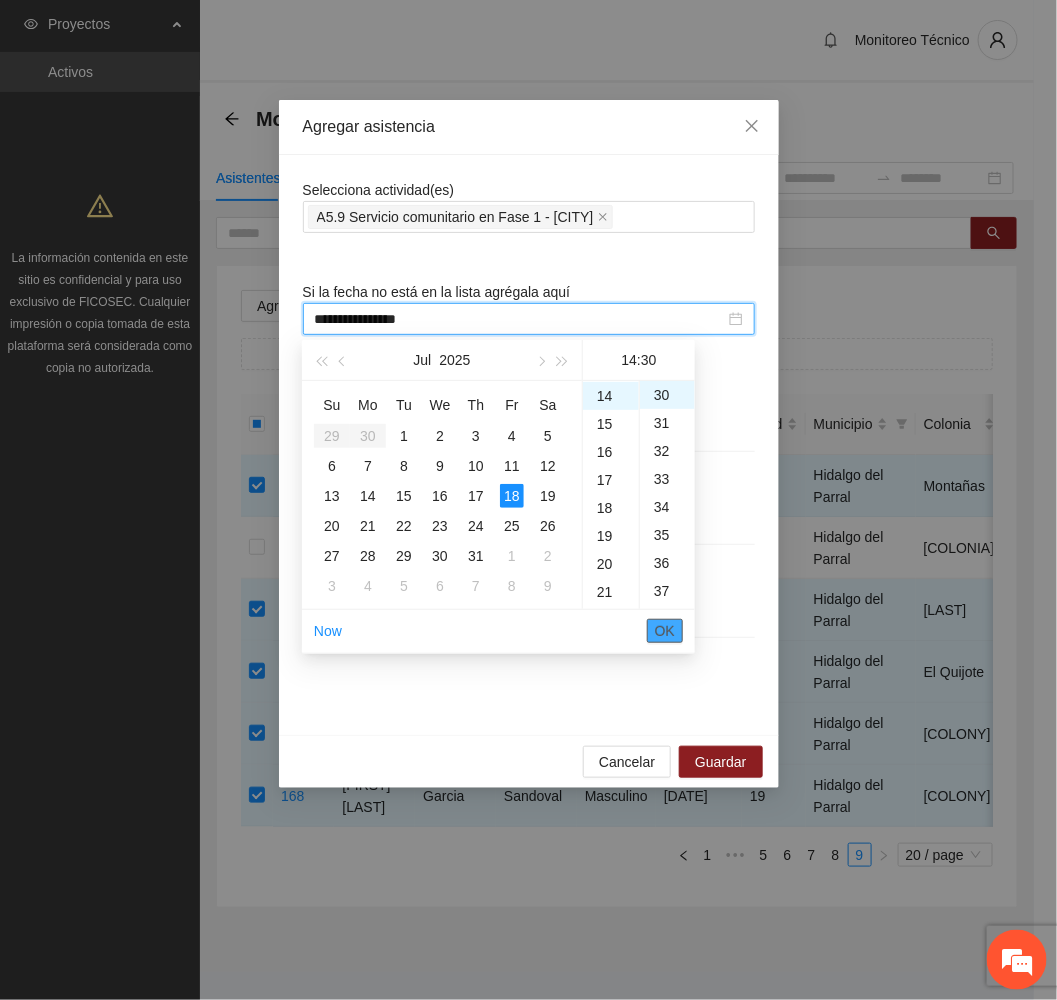 click on "OK" at bounding box center [665, 631] 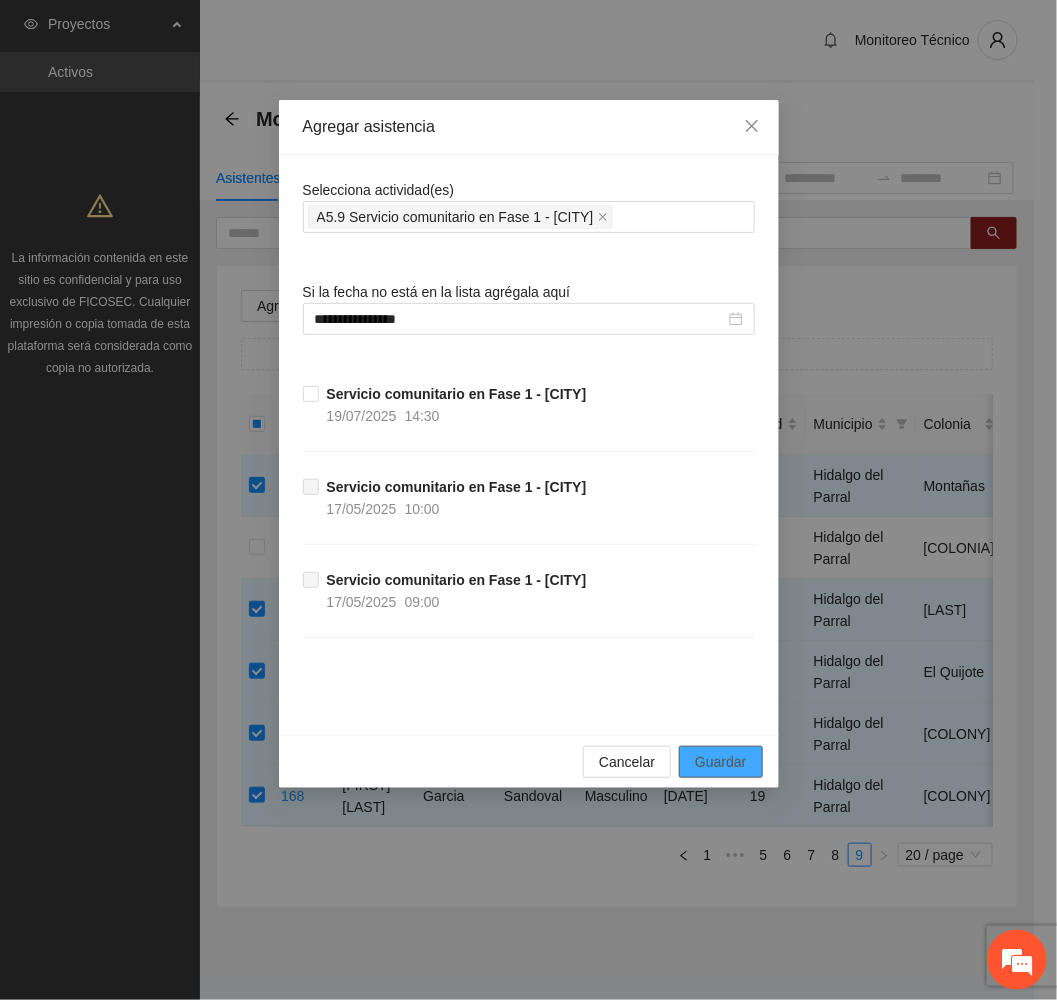 click on "Guardar" at bounding box center (720, 762) 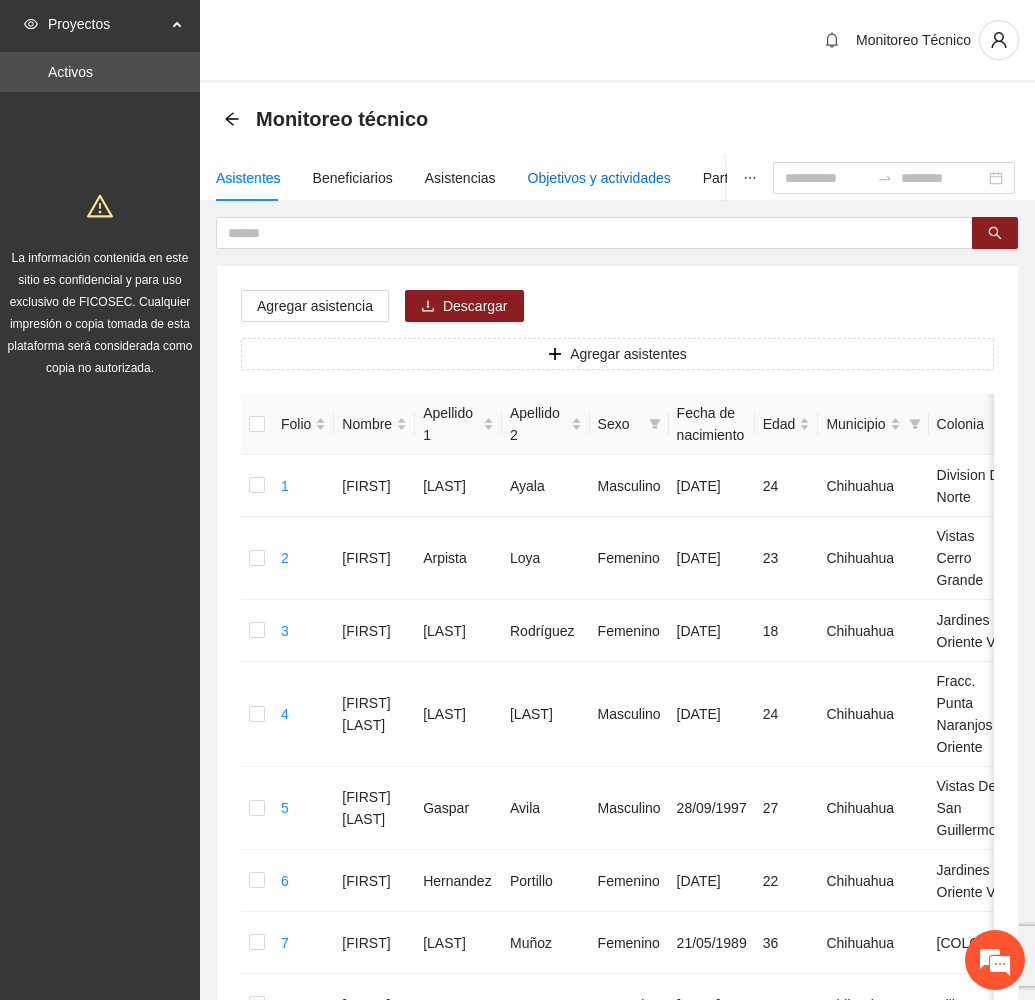 click on "Objetivos y actividades" at bounding box center (599, 178) 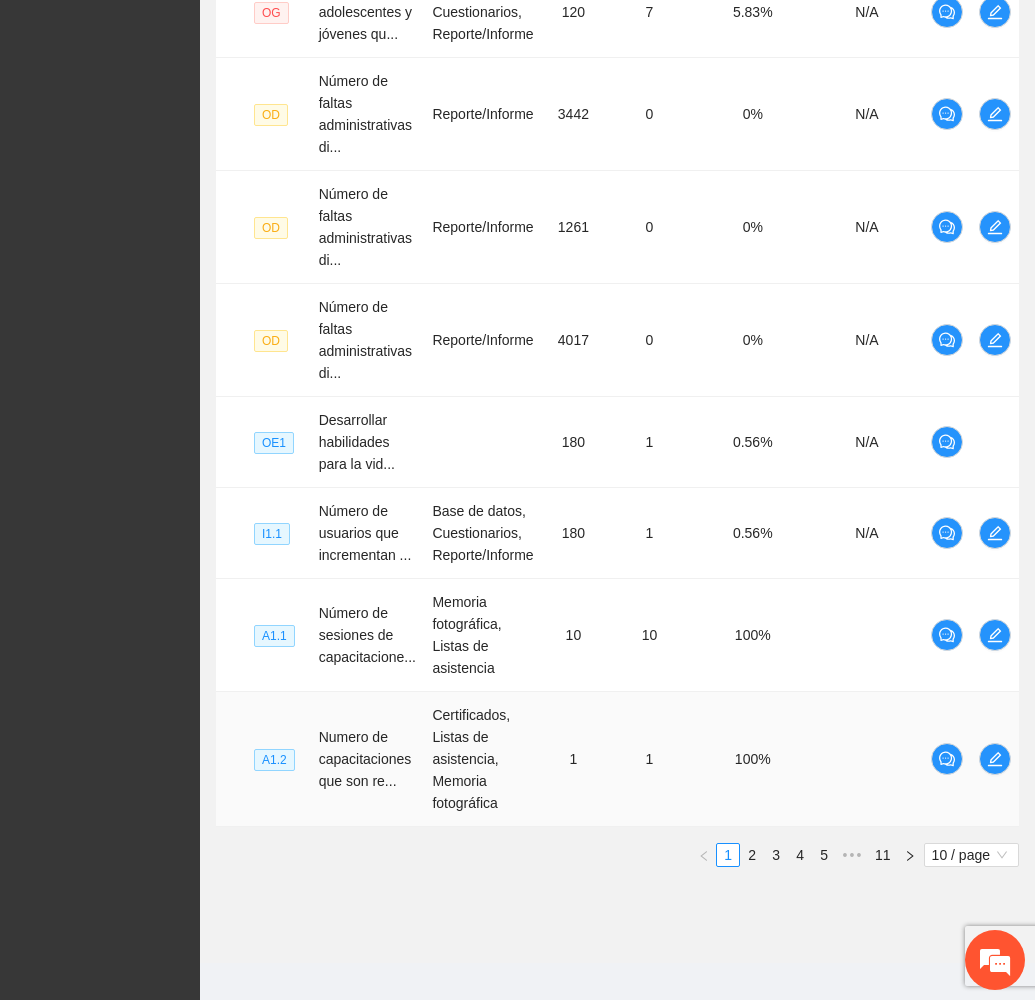 scroll, scrollTop: 820, scrollLeft: 0, axis: vertical 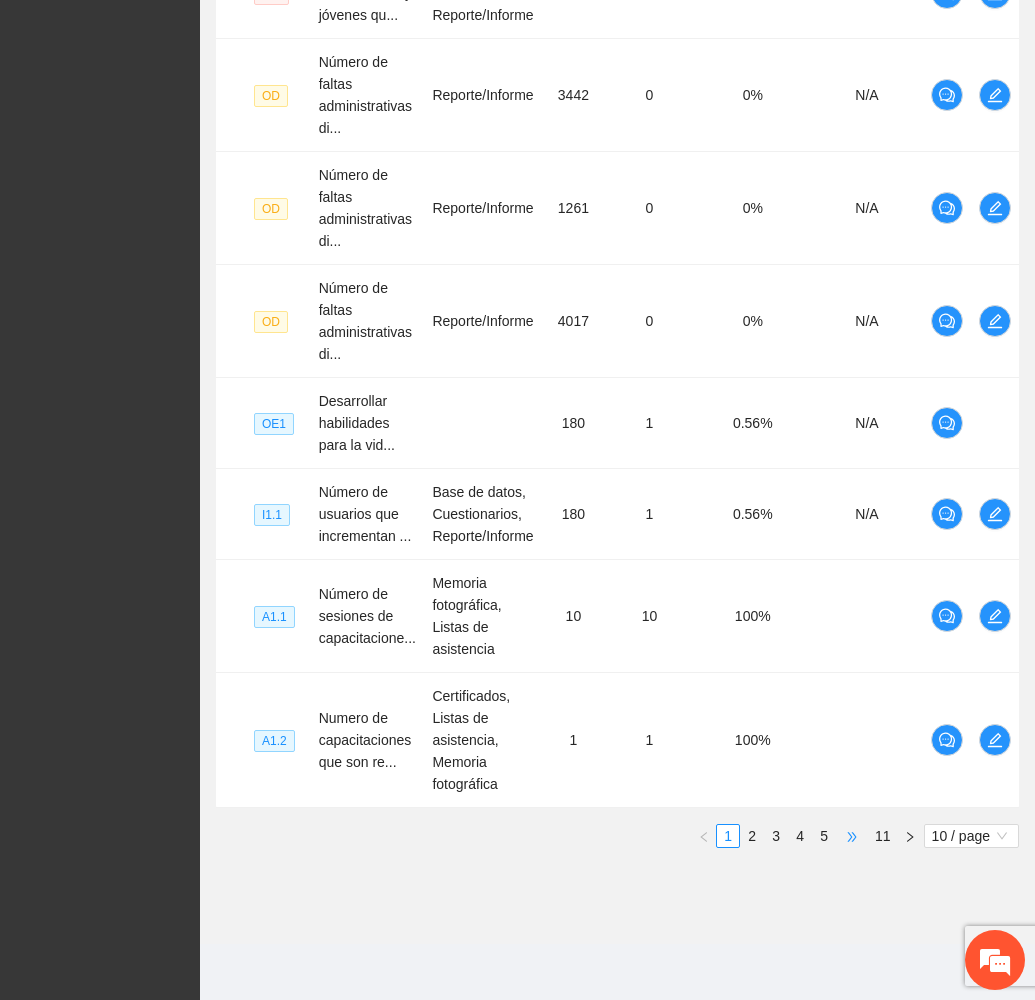 click on "•••" at bounding box center (852, 836) 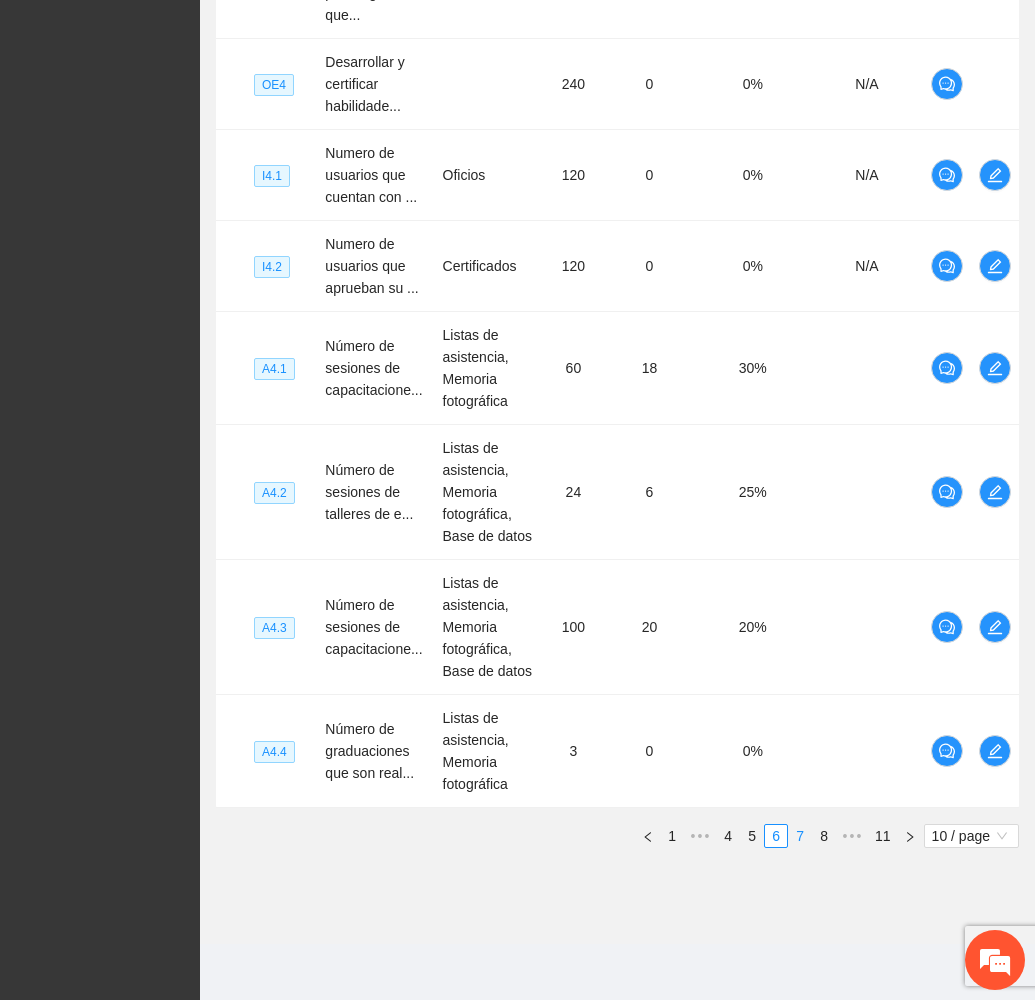 click on "7" at bounding box center (800, 836) 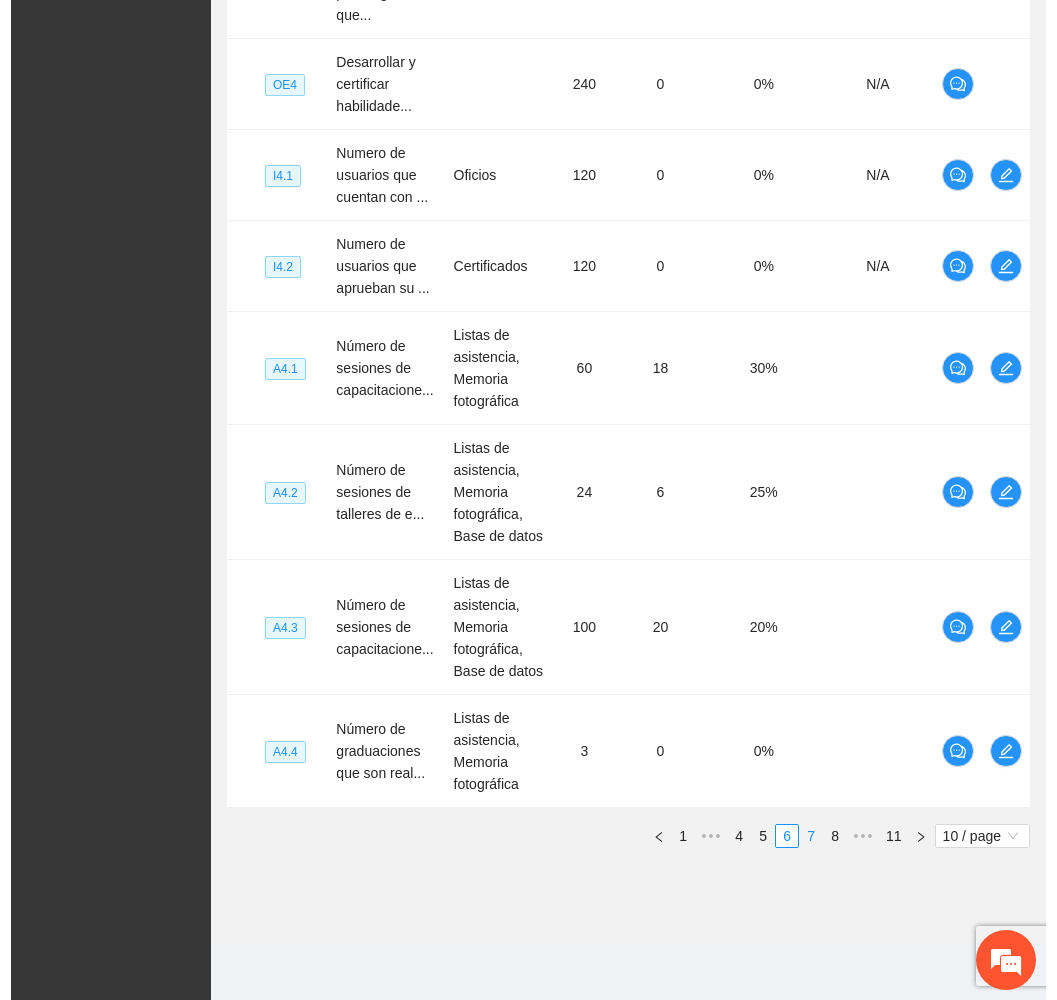 scroll, scrollTop: 798, scrollLeft: 0, axis: vertical 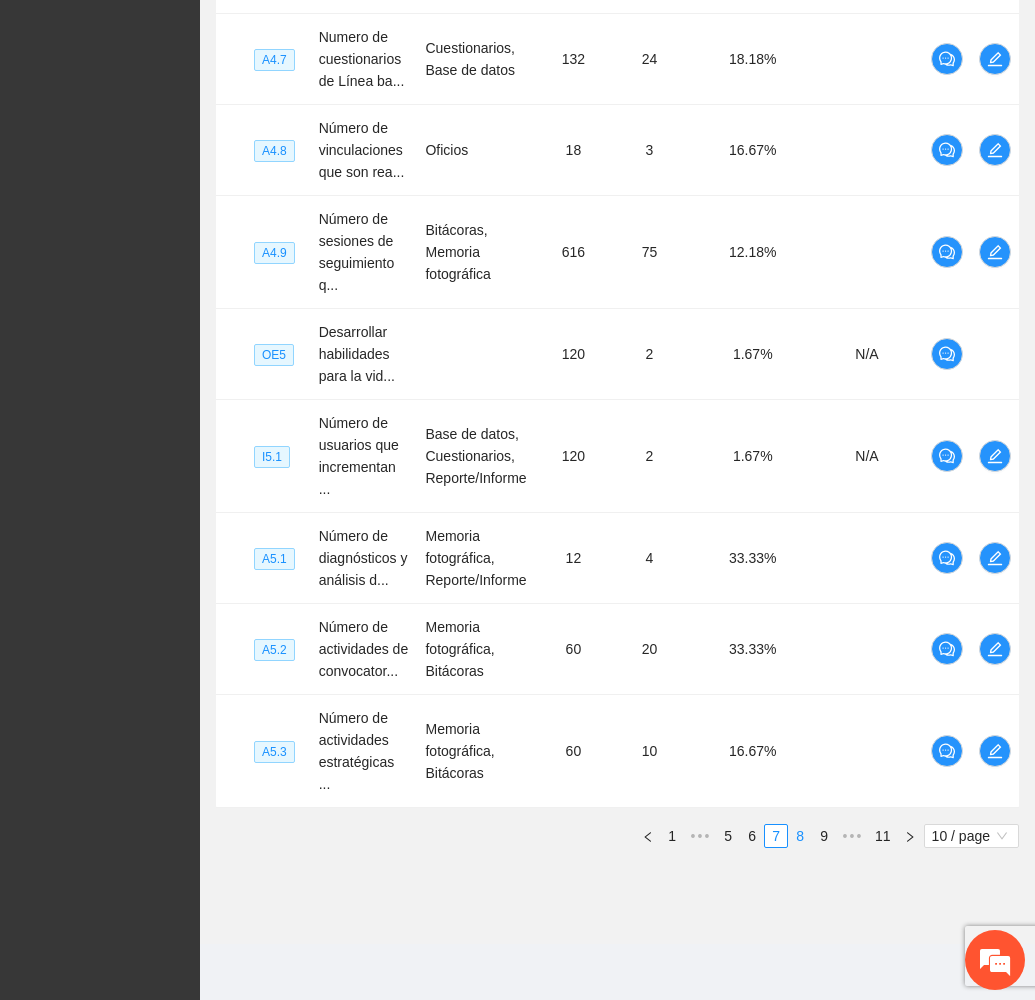 click on "8" at bounding box center [800, 836] 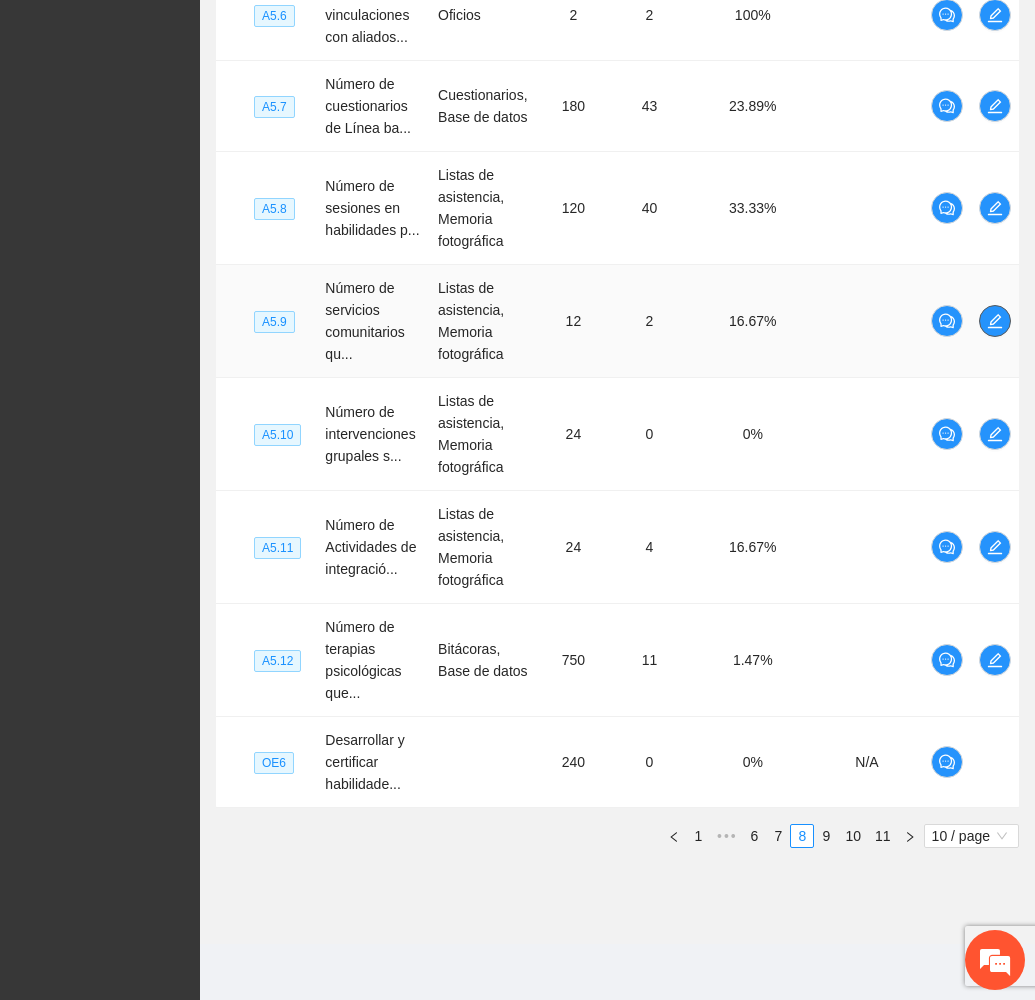 click 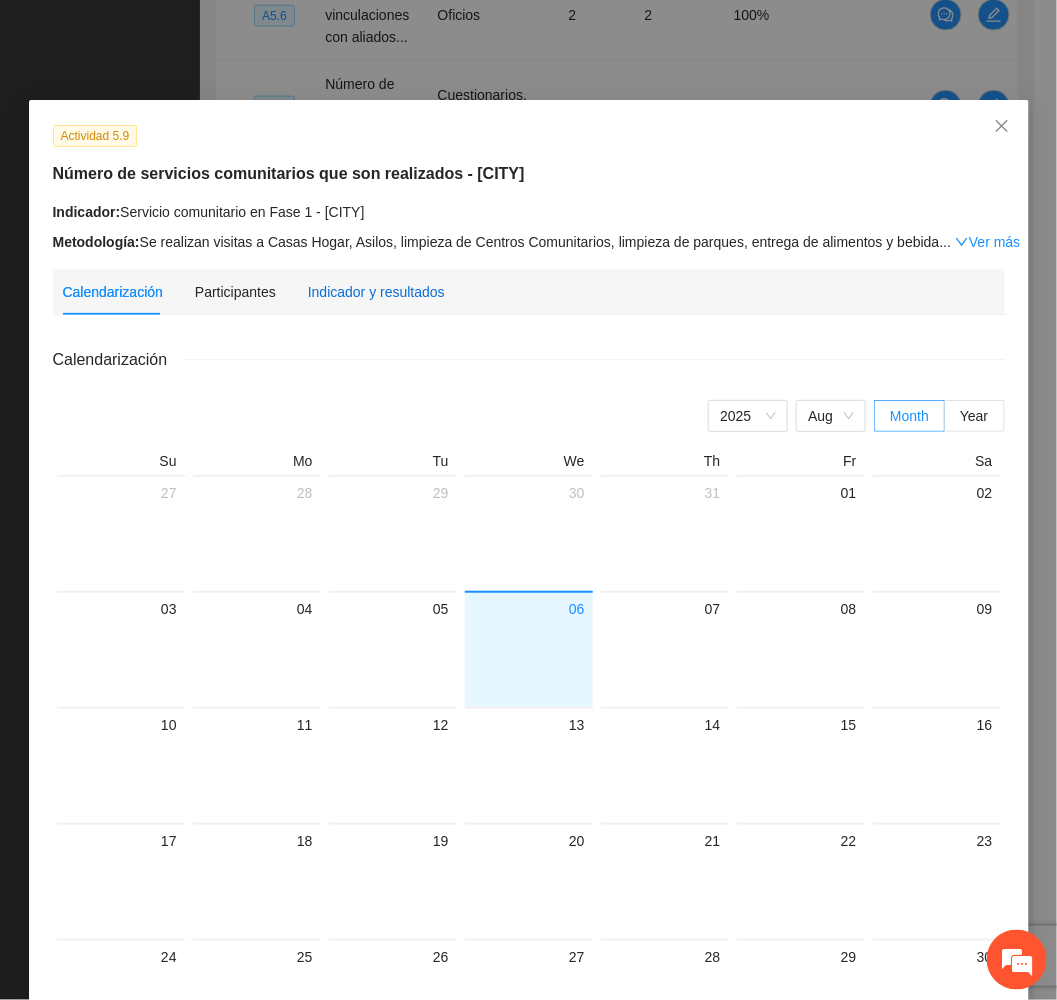 click on "Indicador y resultados" at bounding box center [376, 292] 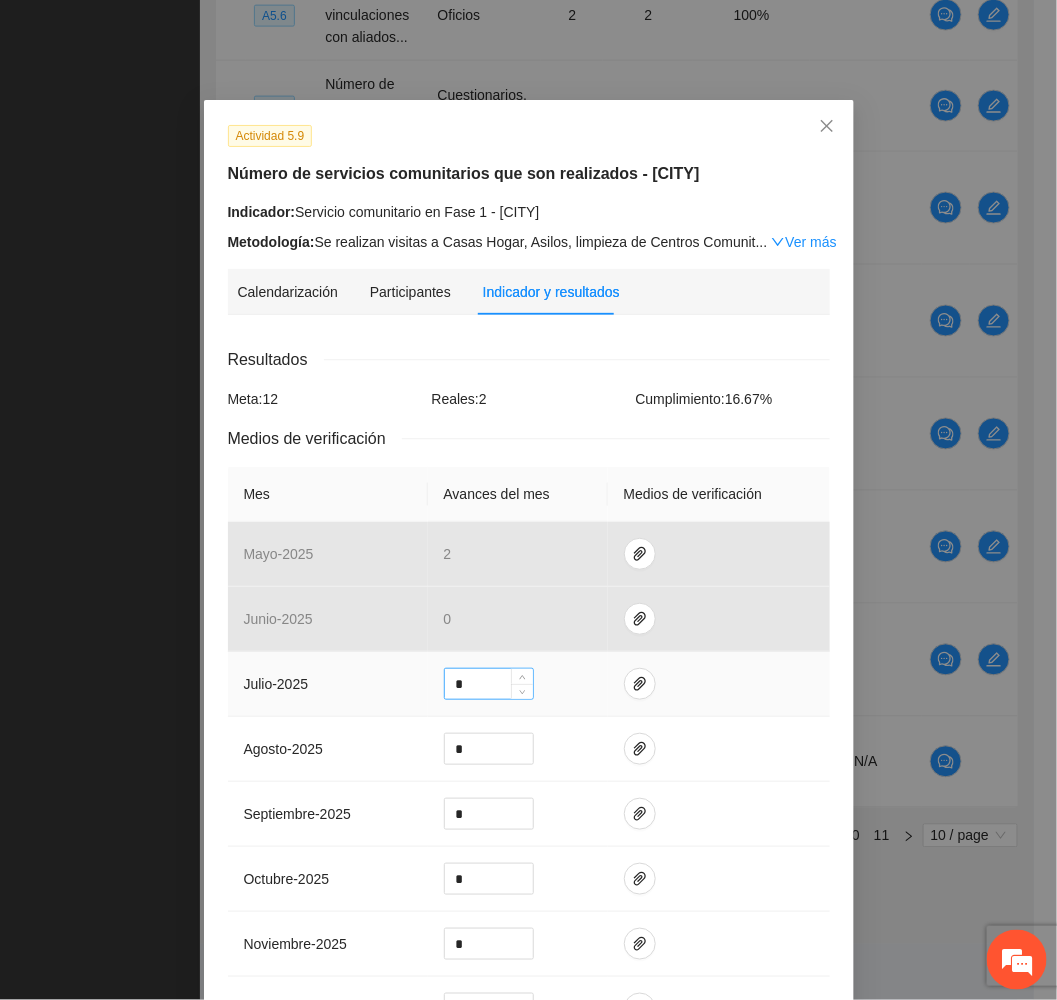 click on "*" at bounding box center [489, 684] 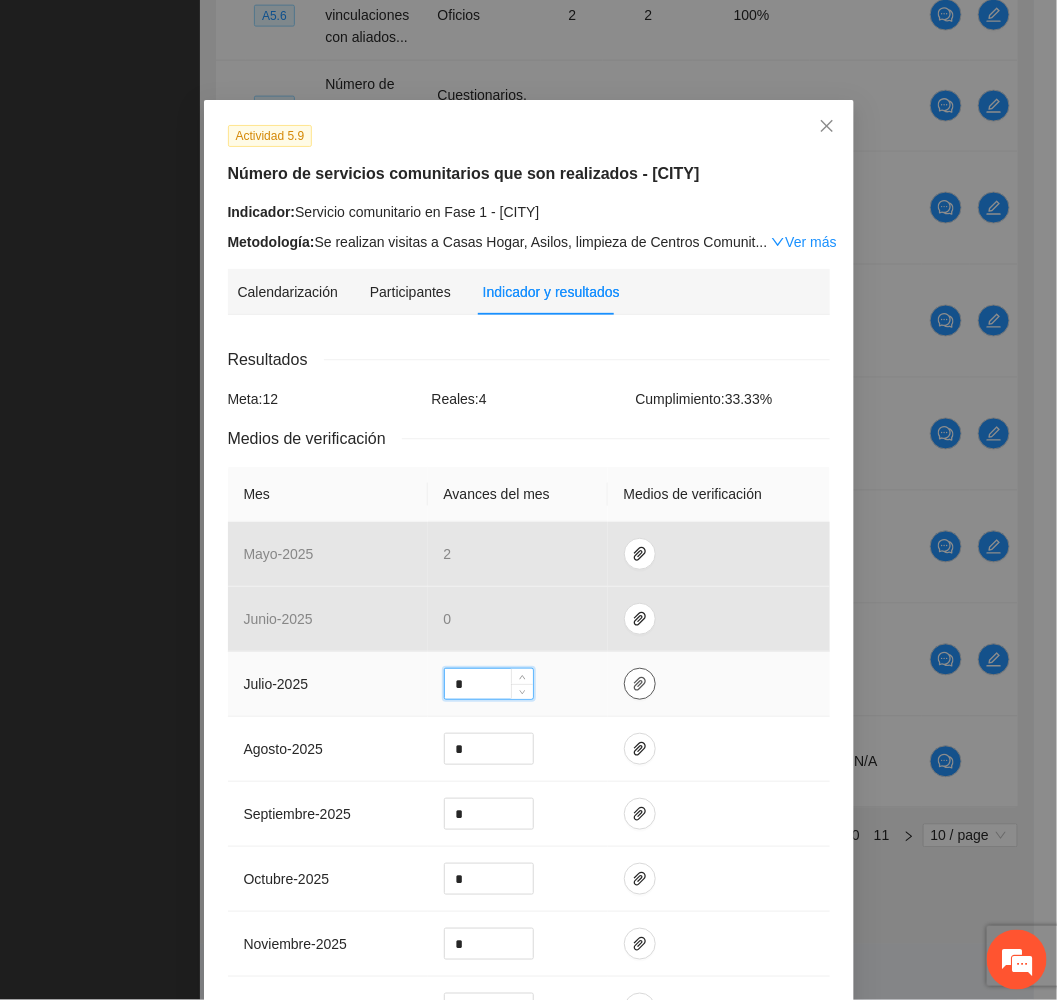 type on "*" 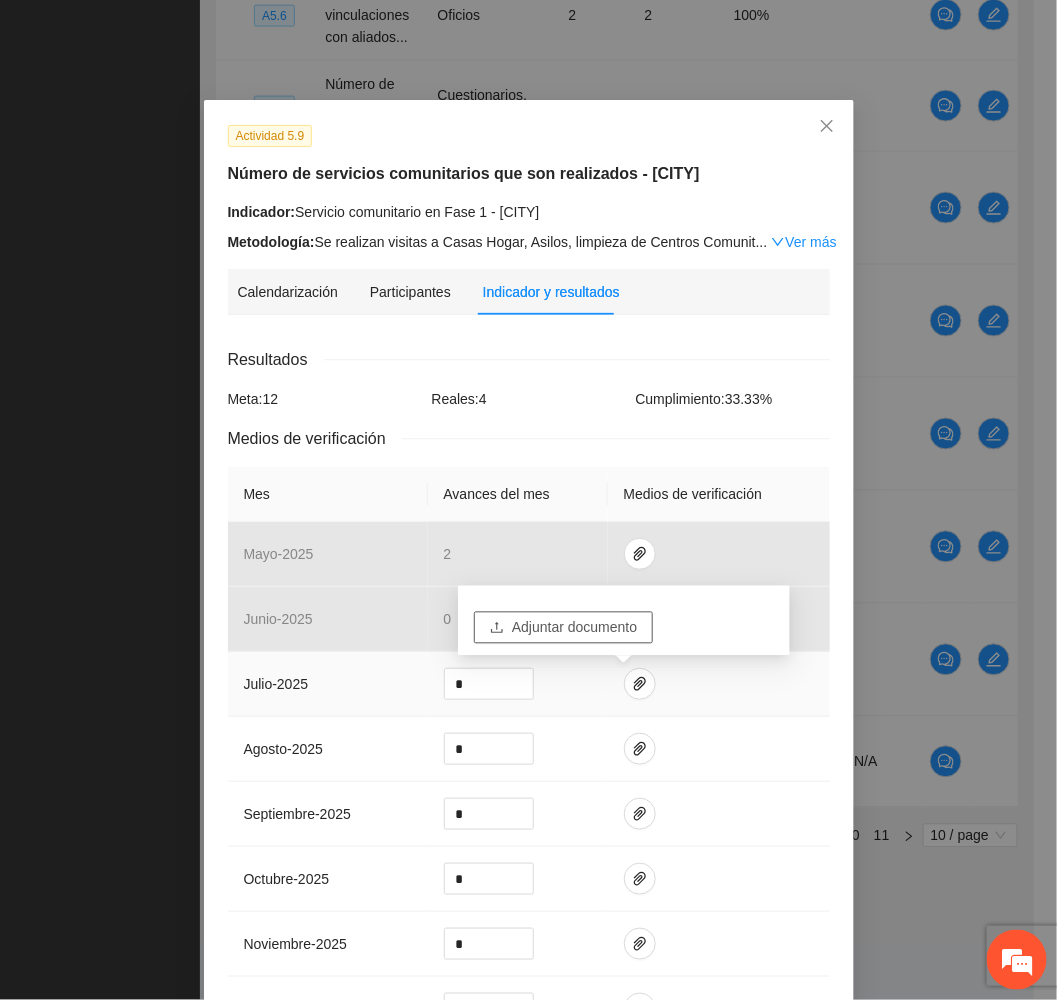 click on "Adjuntar documento" at bounding box center (574, 628) 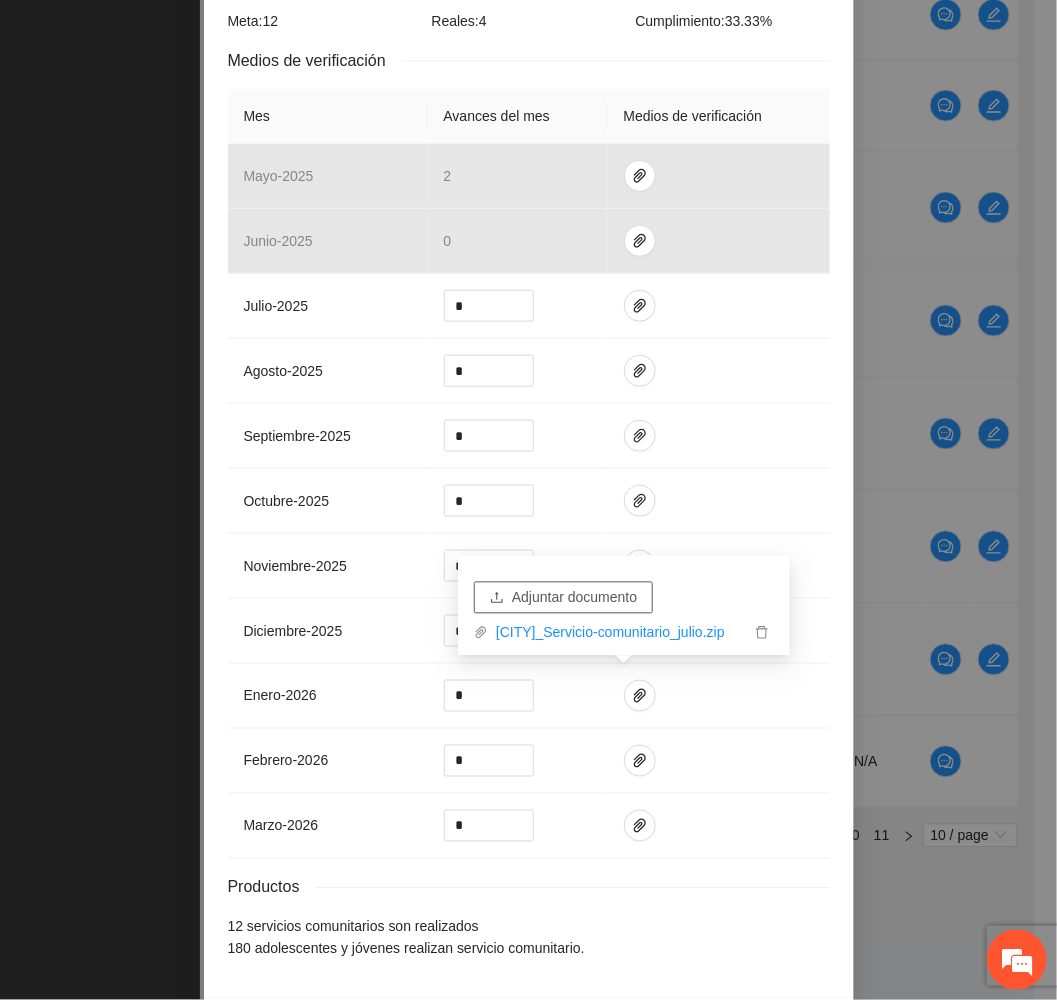 scroll, scrollTop: 468, scrollLeft: 0, axis: vertical 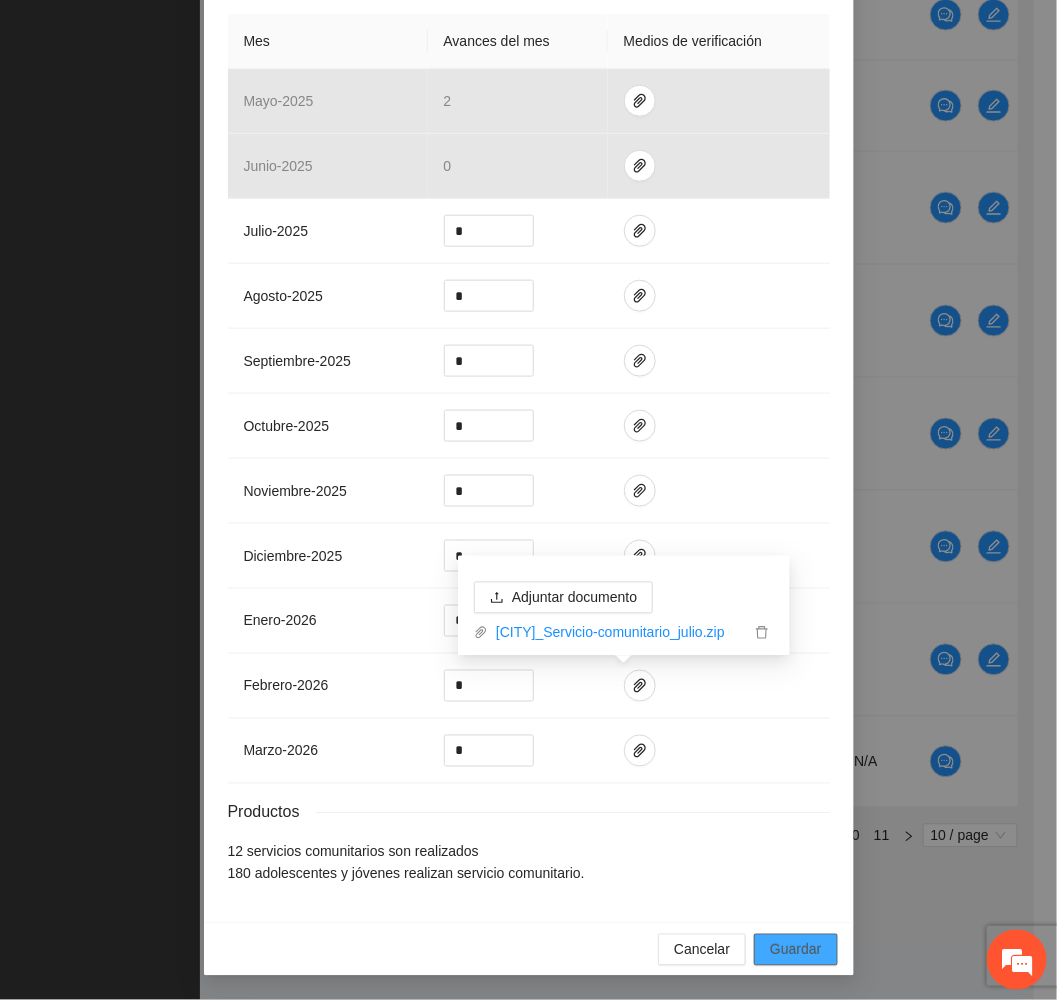 click on "Guardar" at bounding box center [795, 950] 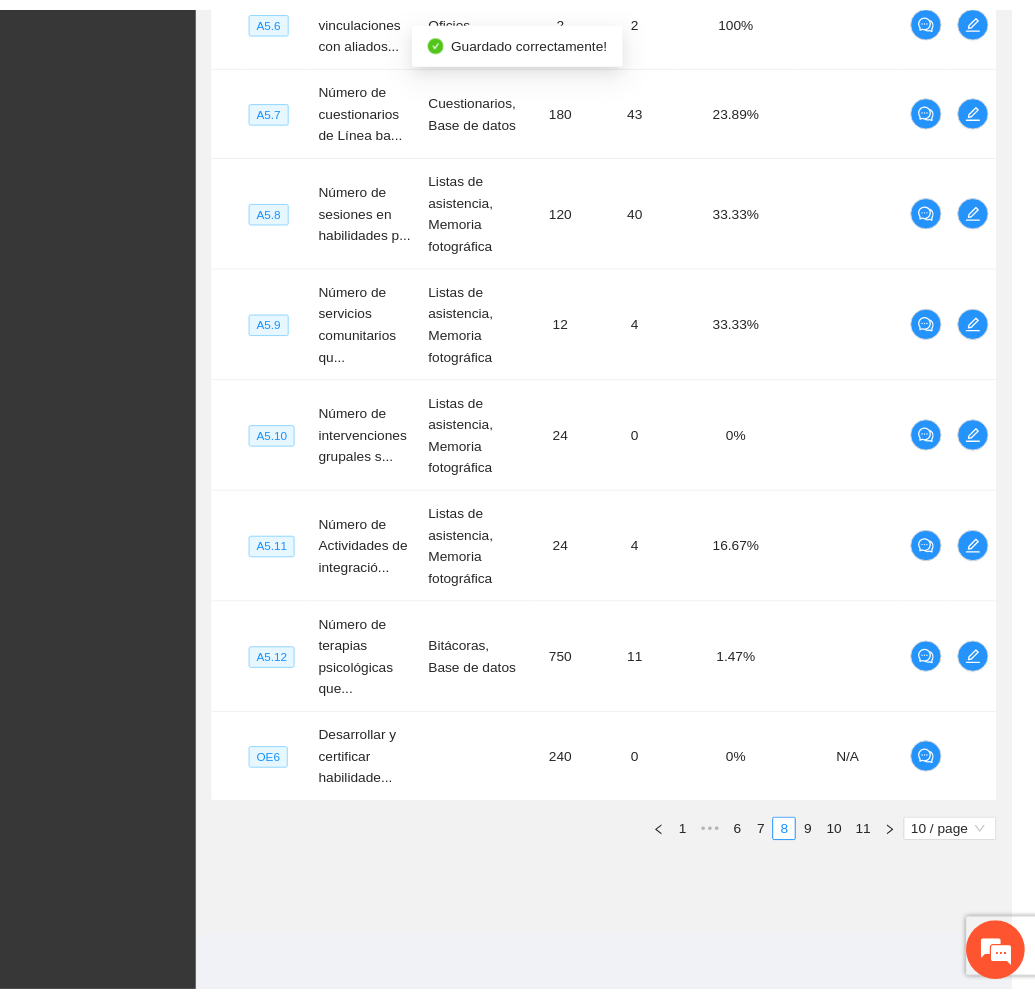 scroll, scrollTop: 367, scrollLeft: 0, axis: vertical 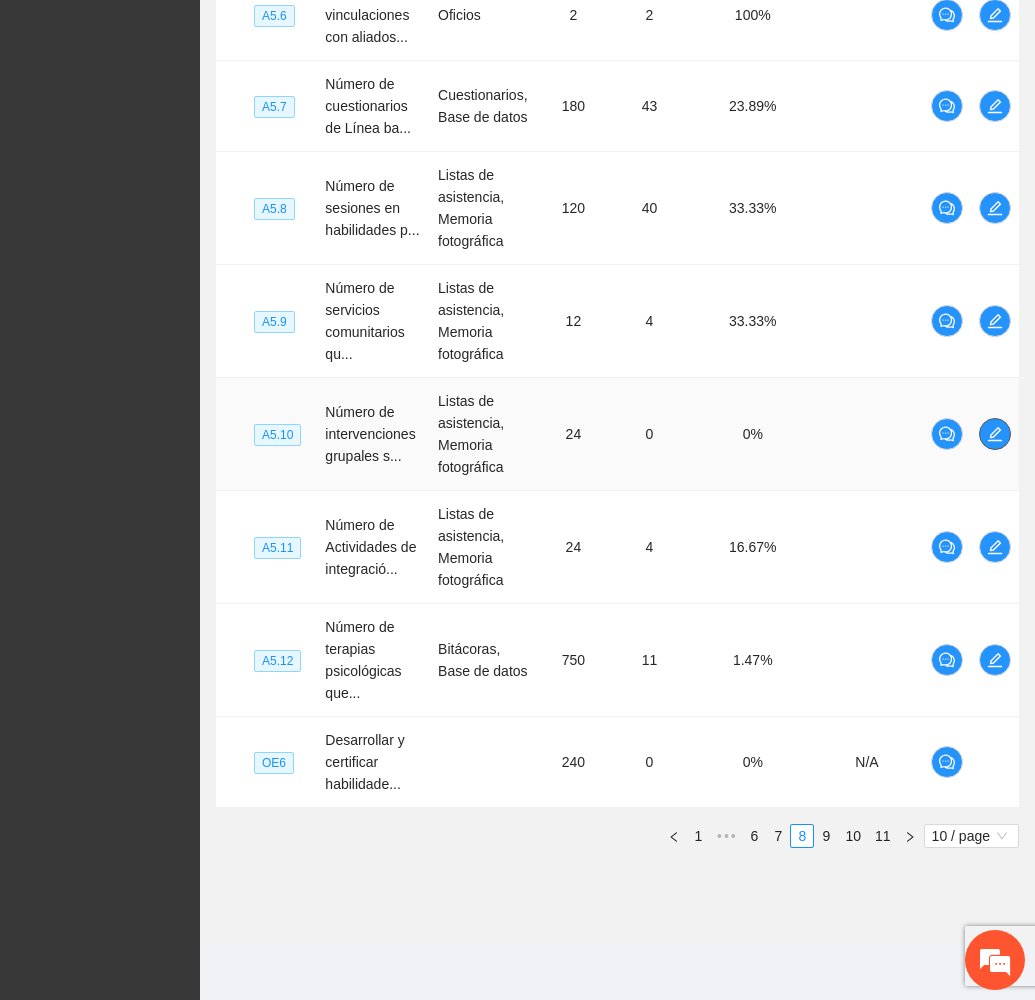 click at bounding box center (995, 434) 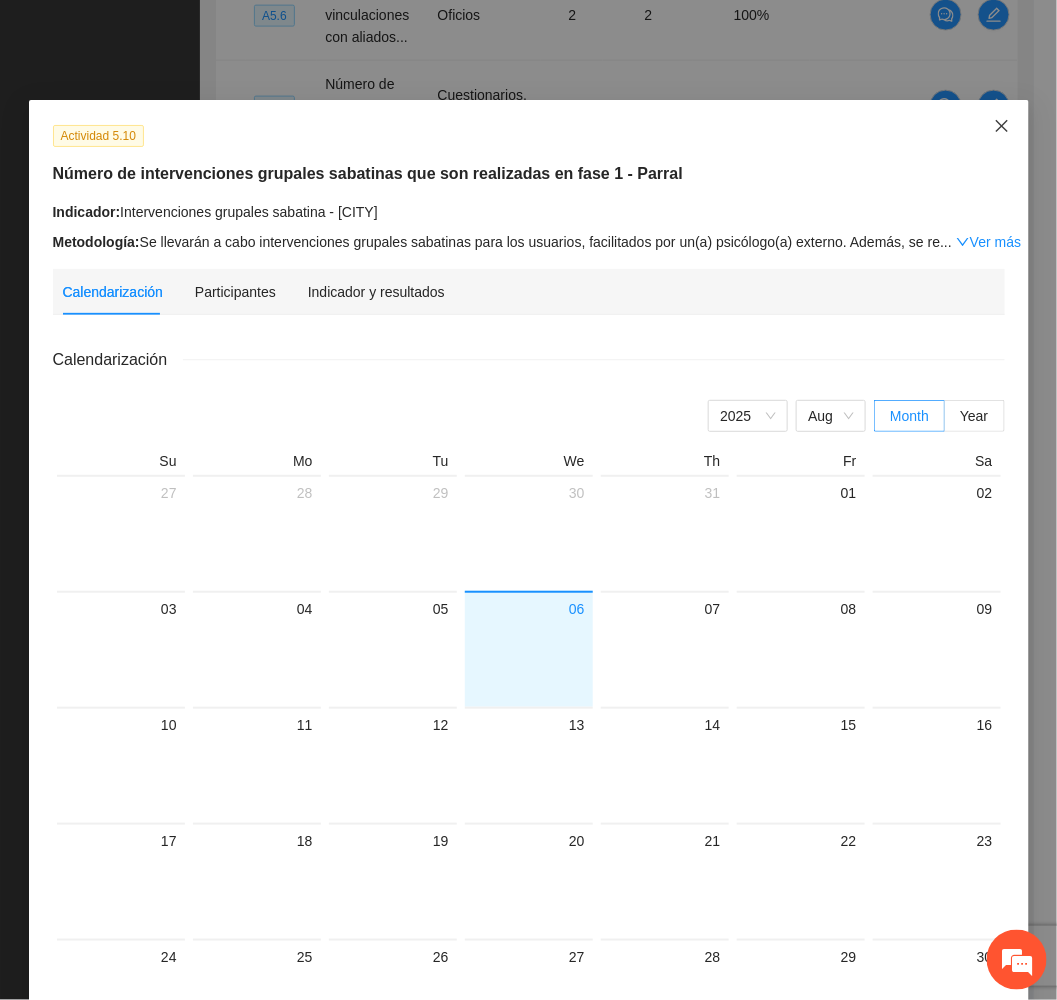 click 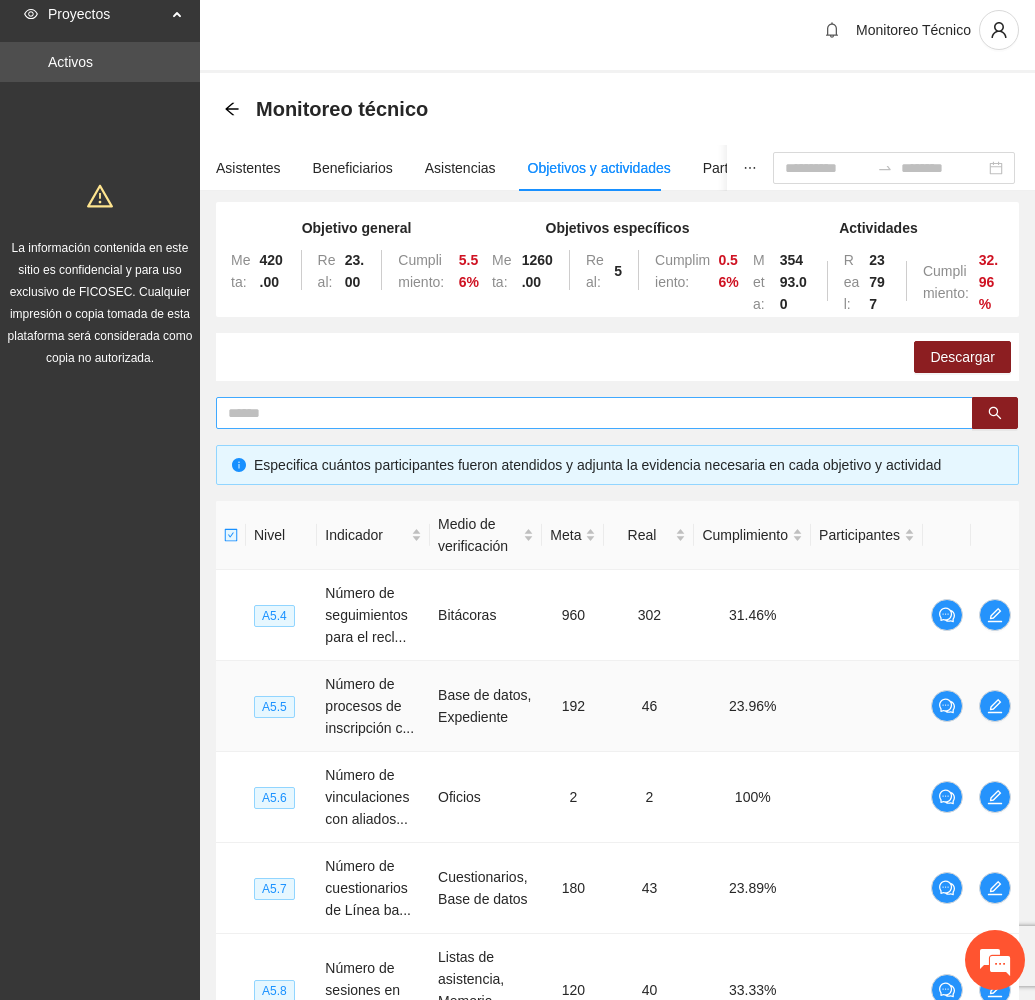 scroll, scrollTop: 0, scrollLeft: 0, axis: both 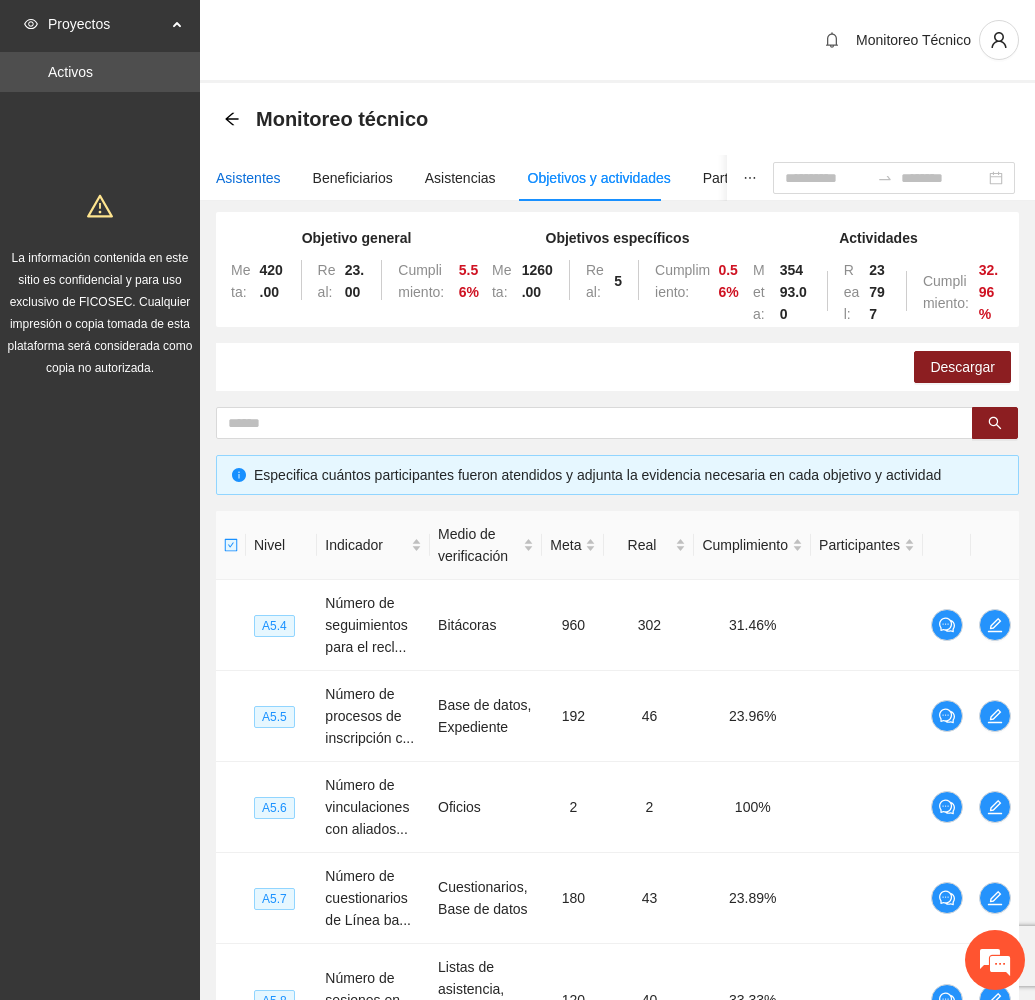 click on "Asistentes" at bounding box center (248, 178) 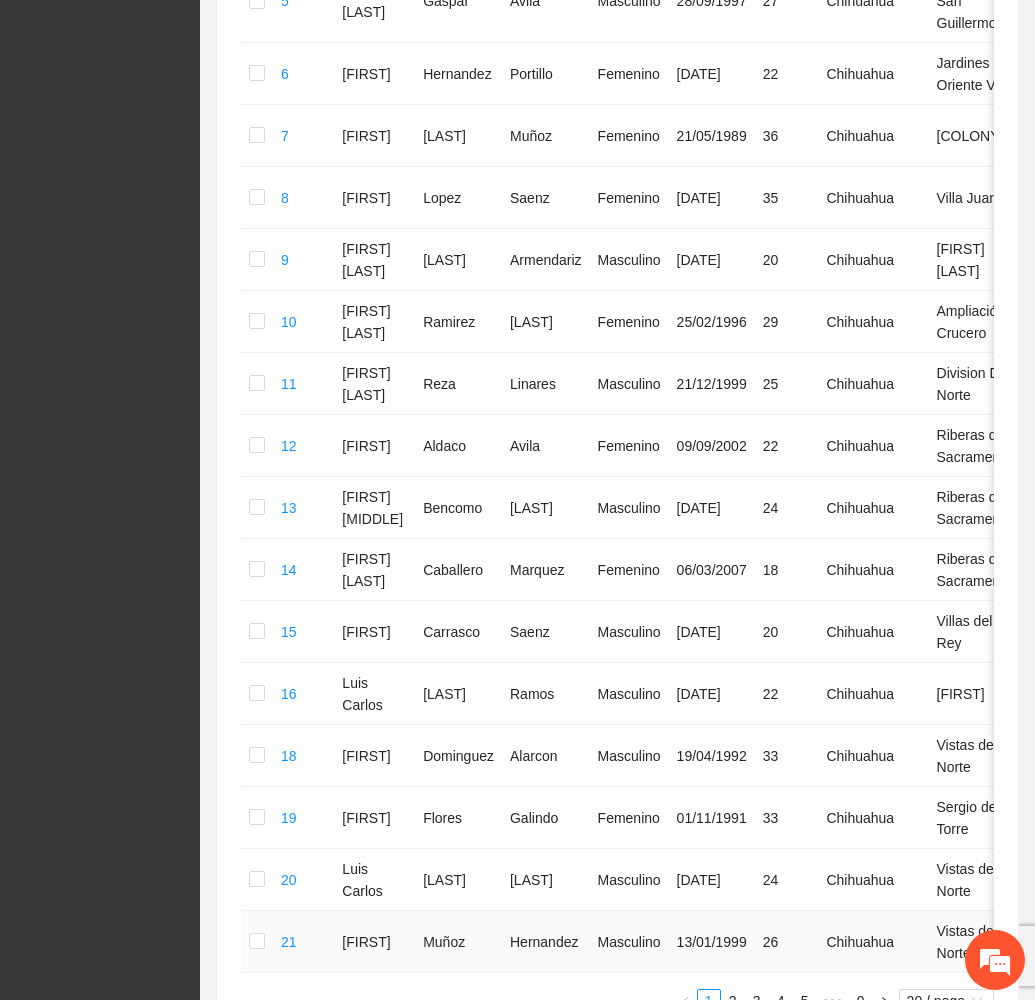 scroll, scrollTop: 1014, scrollLeft: 0, axis: vertical 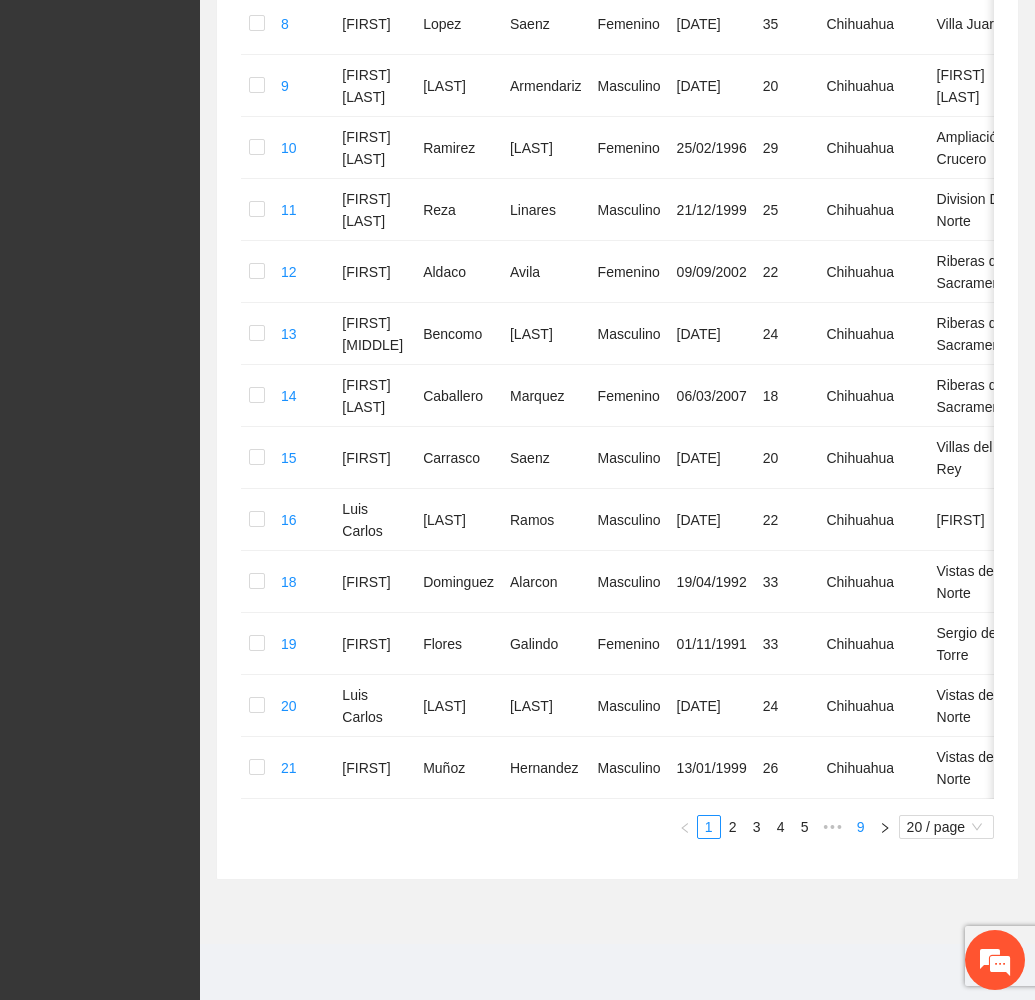 click on "9" at bounding box center [861, 827] 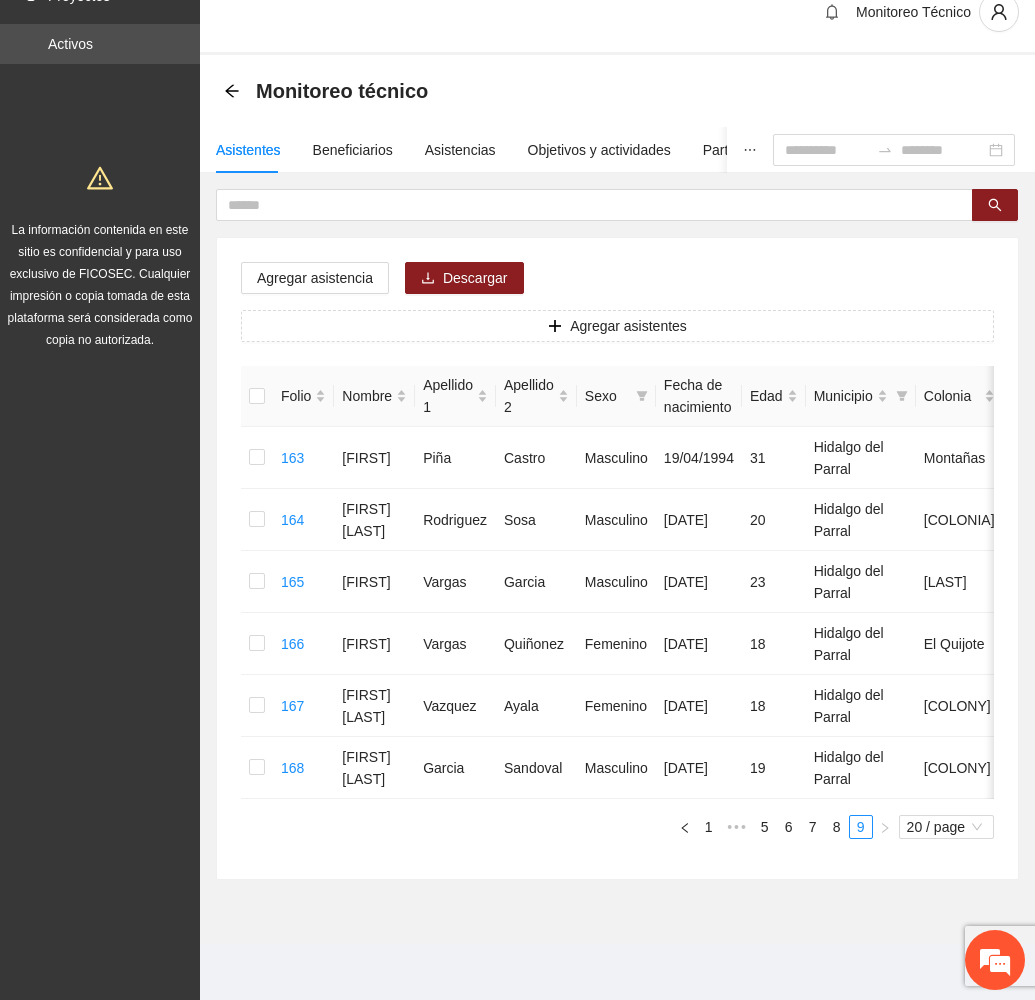 scroll, scrollTop: 76, scrollLeft: 0, axis: vertical 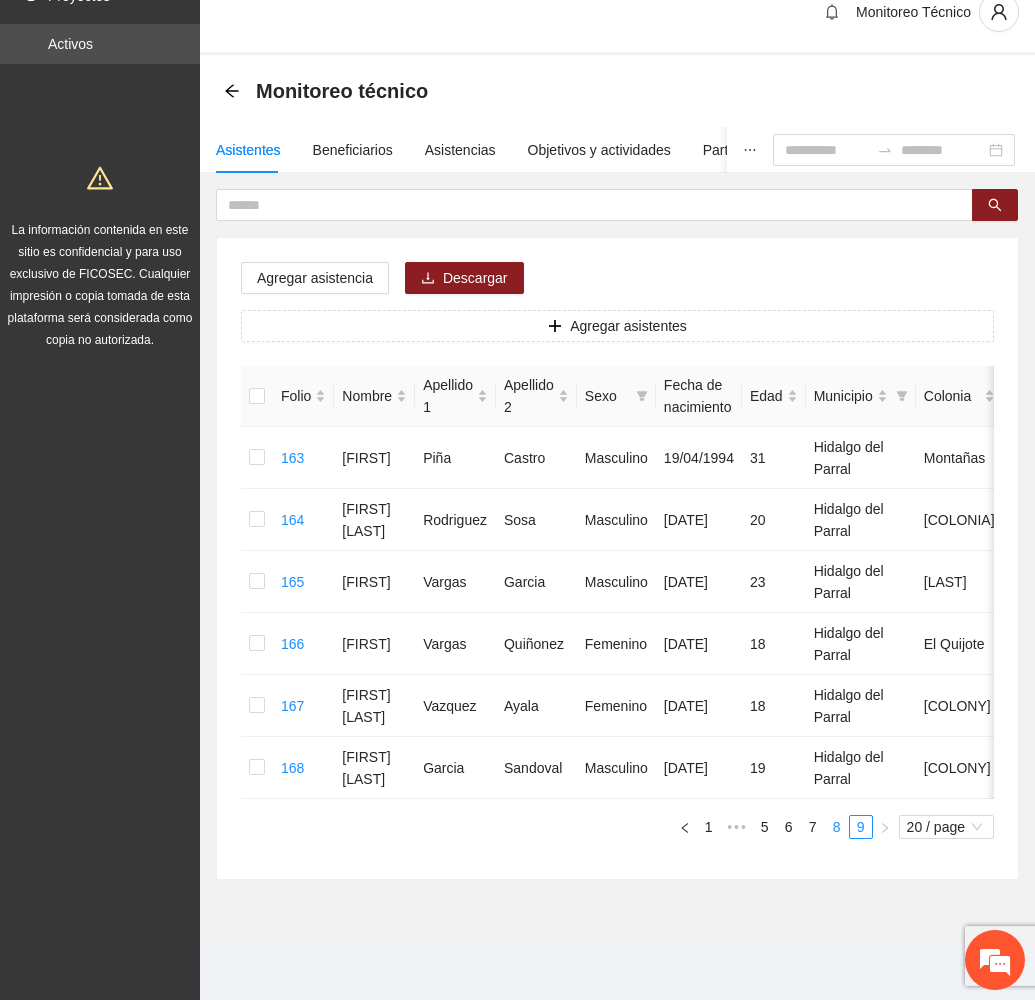 click on "8" at bounding box center (837, 827) 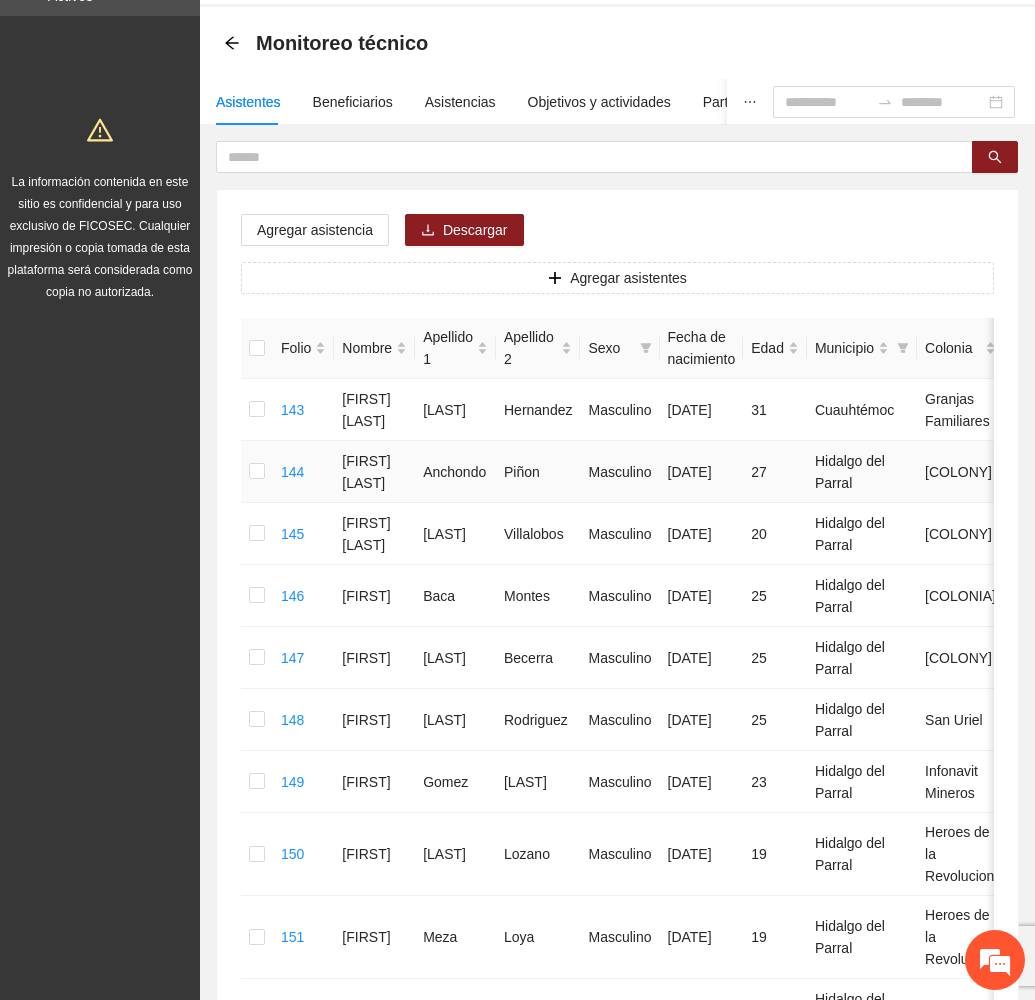 click at bounding box center [257, 472] 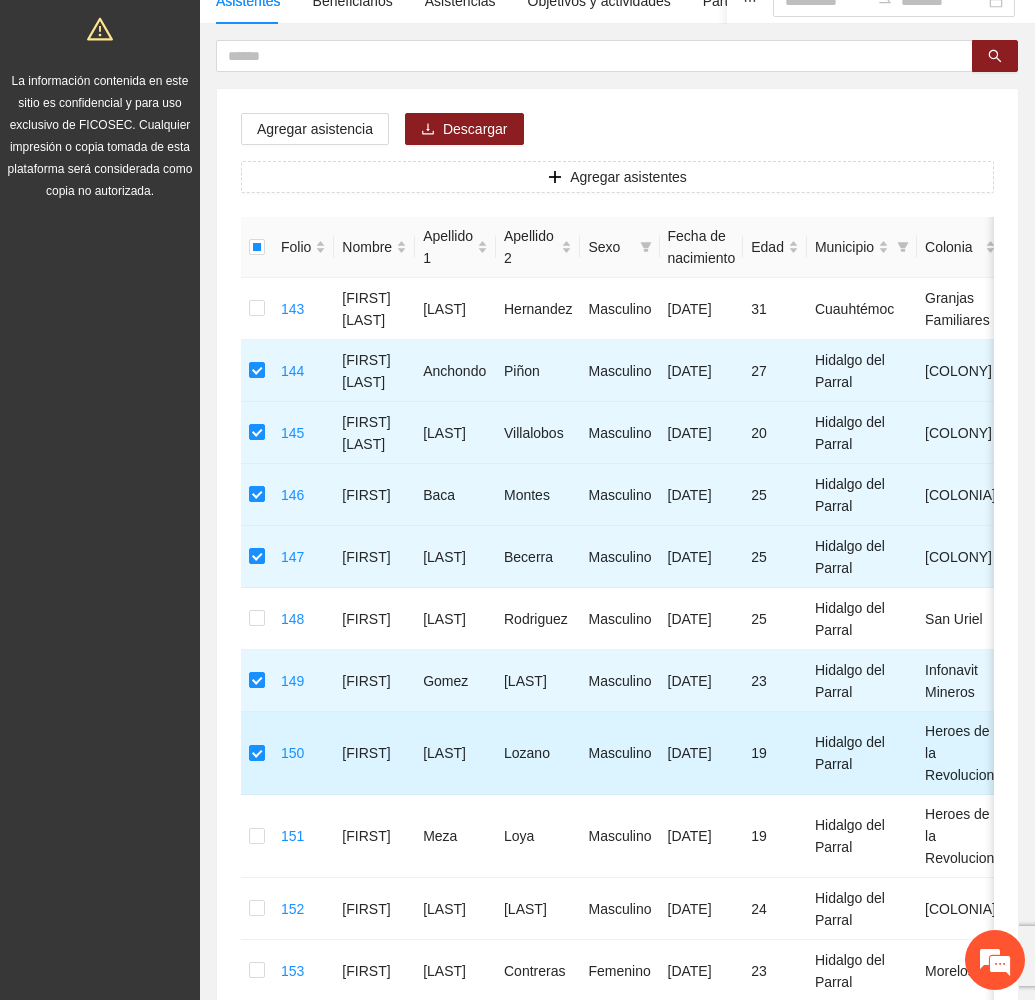 scroll, scrollTop: 376, scrollLeft: 0, axis: vertical 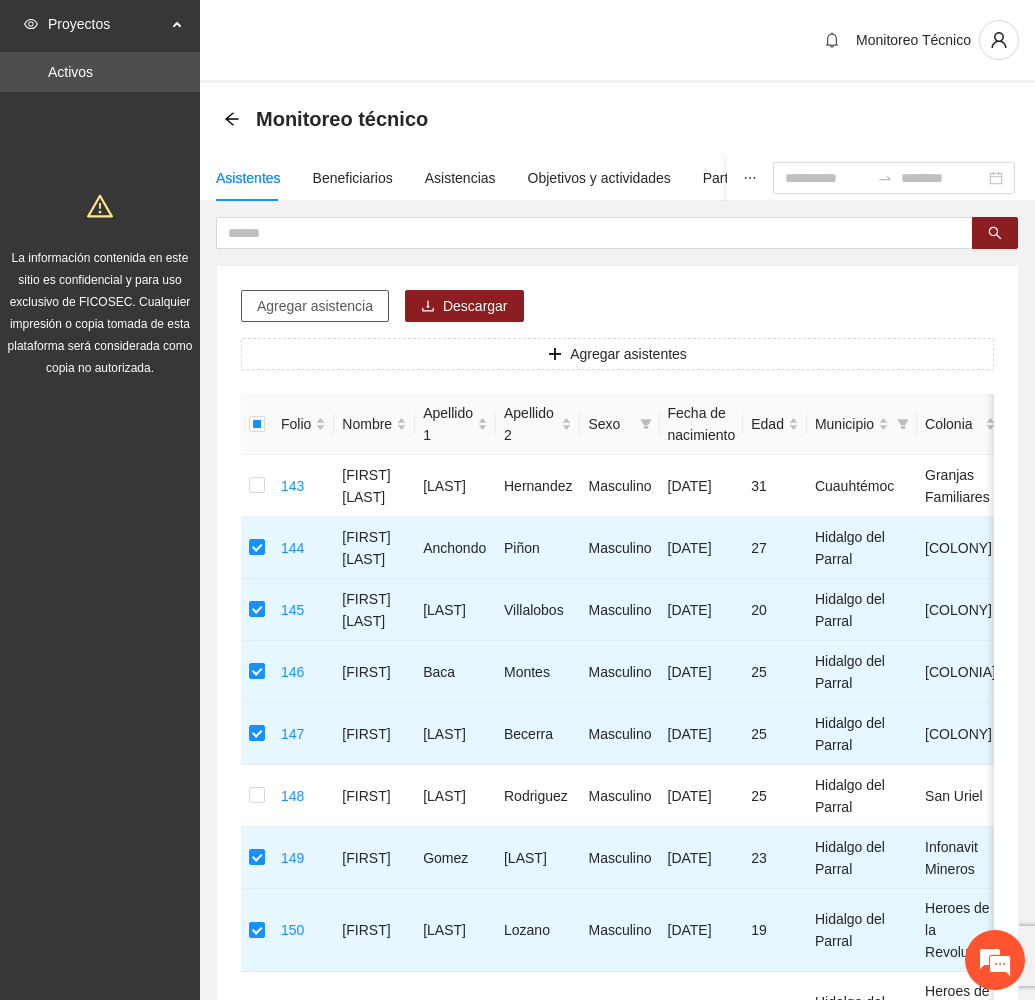 click on "Agregar asistencia" at bounding box center (315, 306) 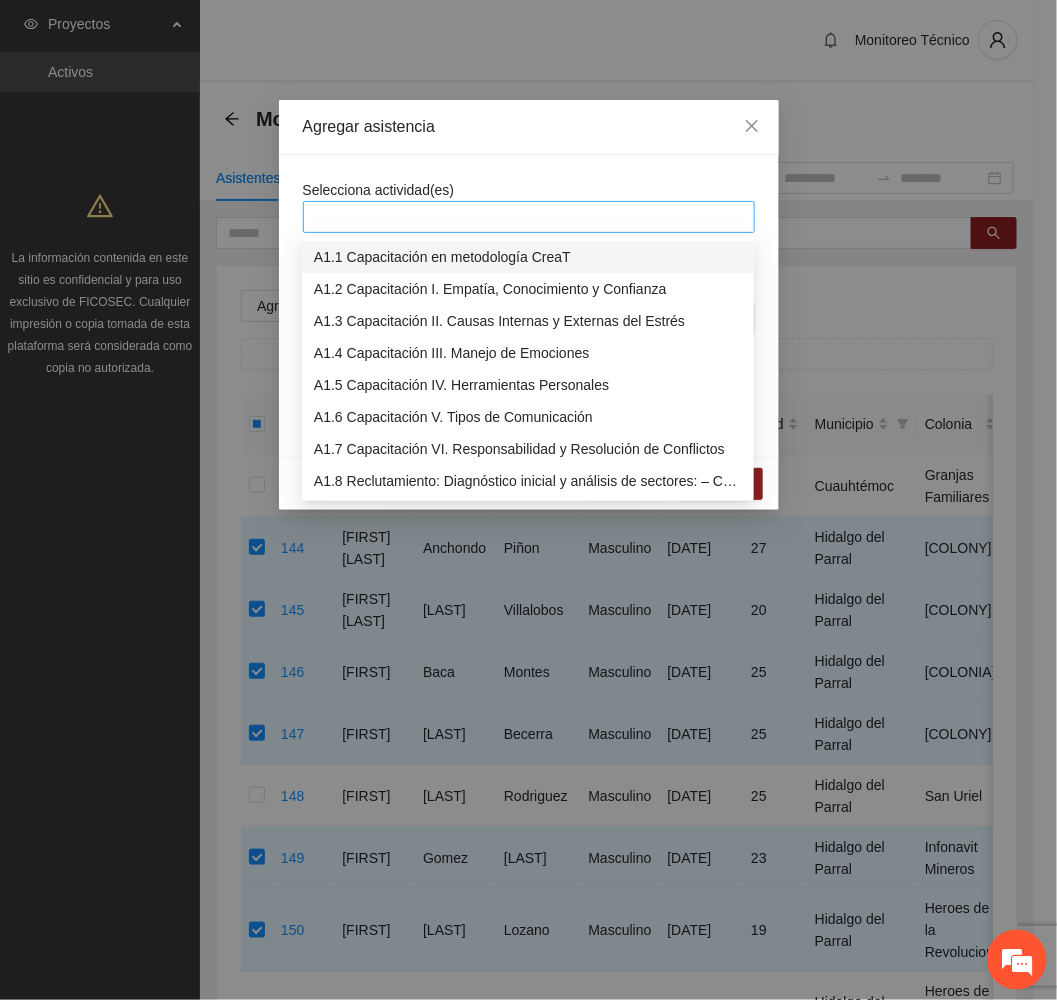 click at bounding box center [529, 217] 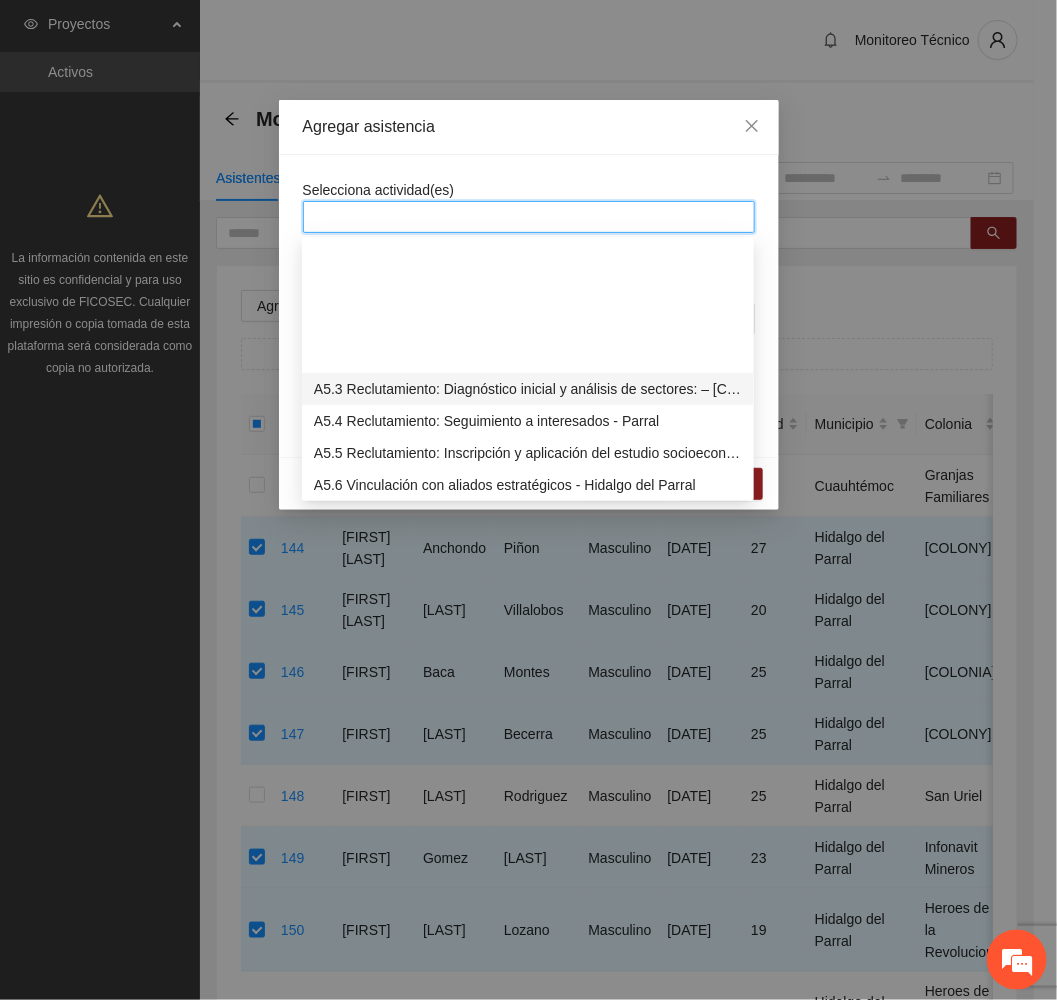 scroll, scrollTop: 1650, scrollLeft: 0, axis: vertical 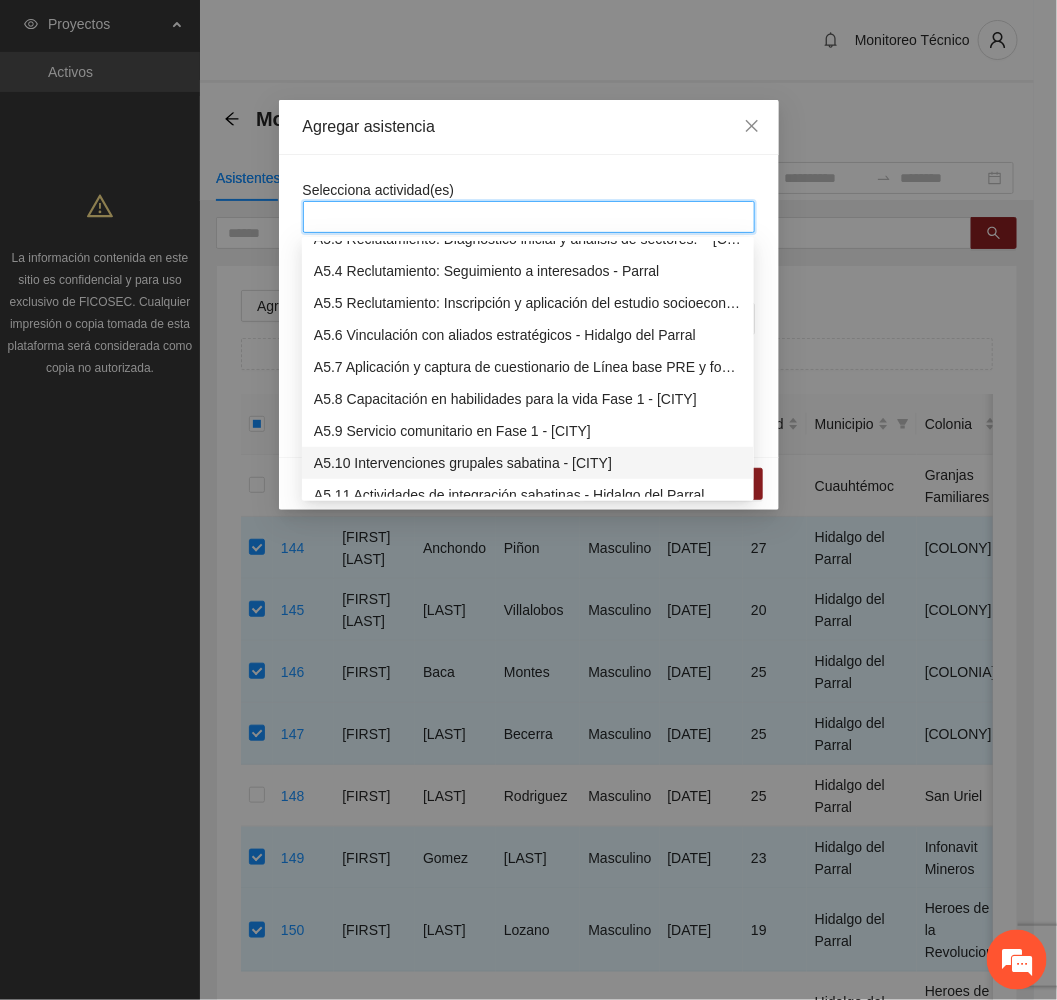 click on "A5.10 Intervenciones grupales sabatina - [CITY]" at bounding box center [528, 463] 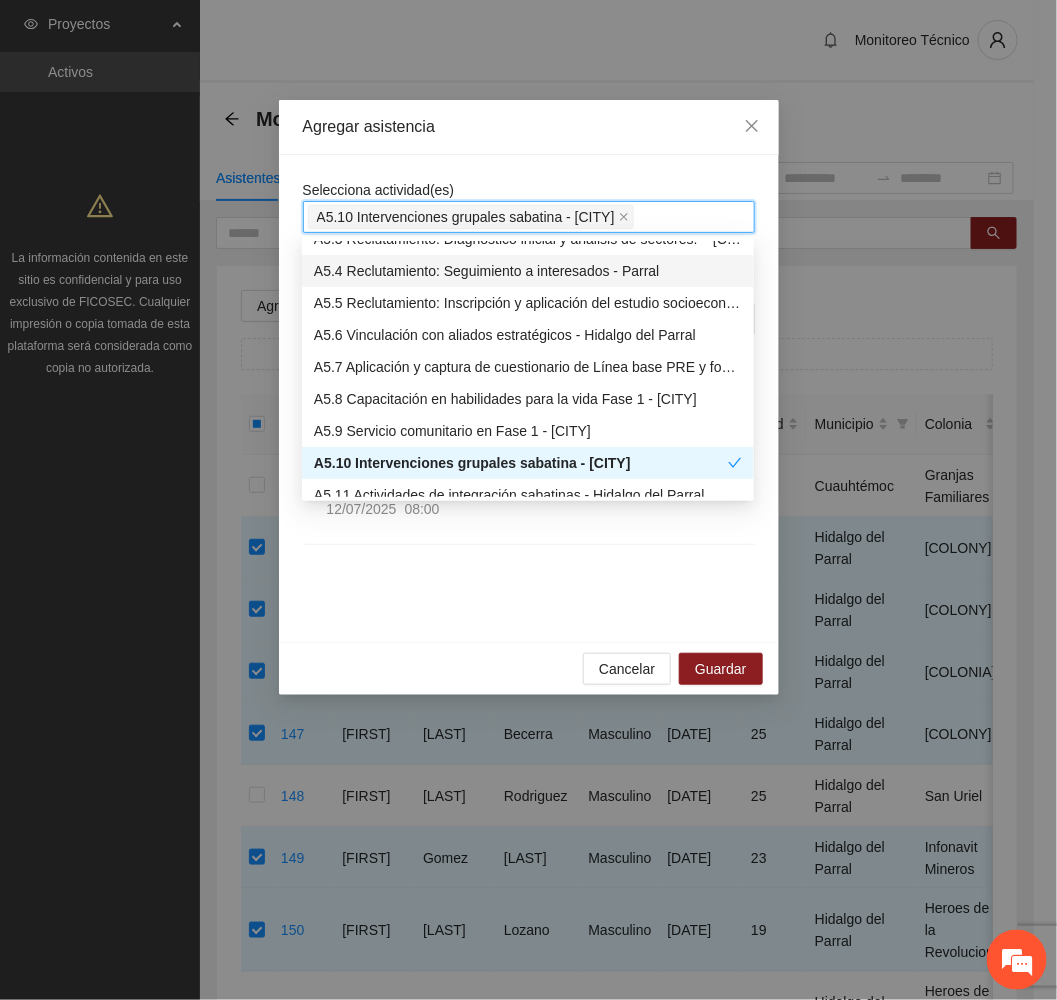 click on "Agregar asistencia" at bounding box center (529, 127) 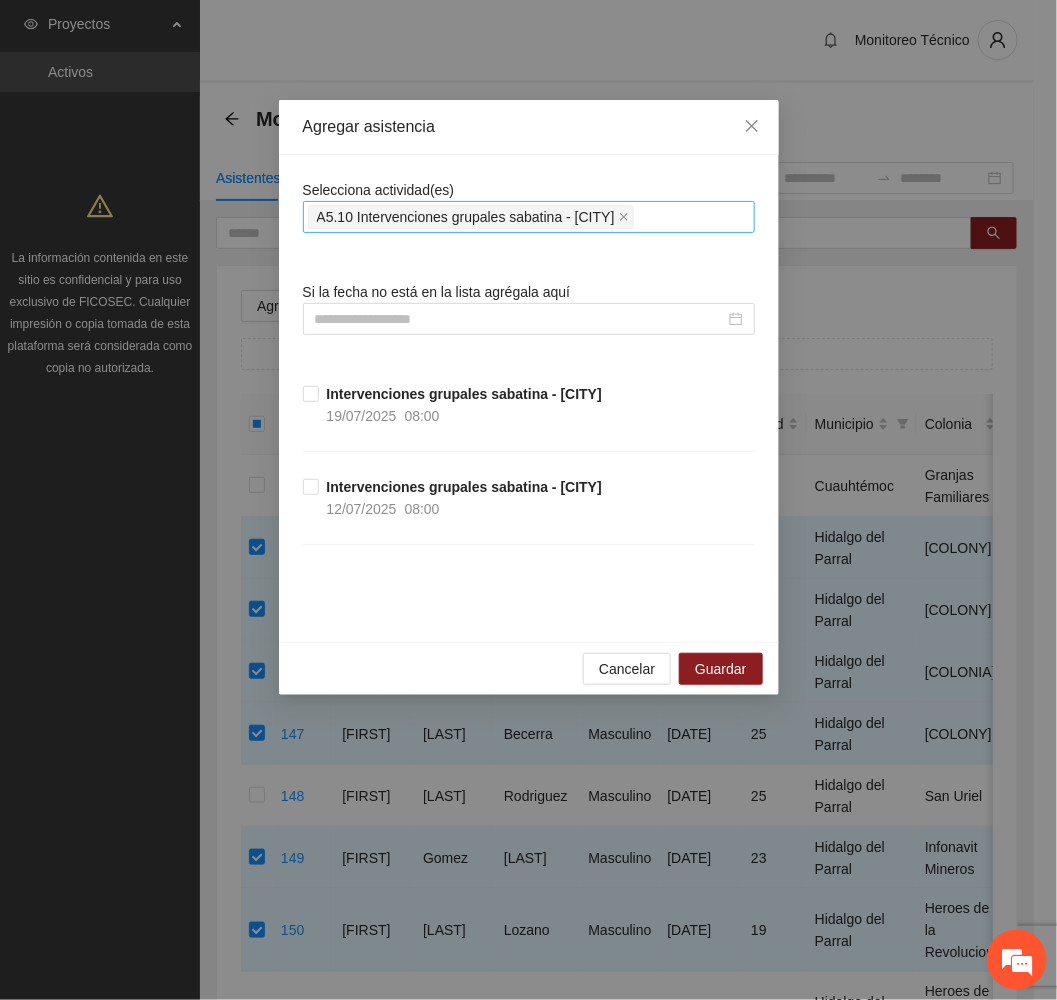 click on "A5.10 Intervenciones grupales sabatina - [CITY]" at bounding box center (529, 217) 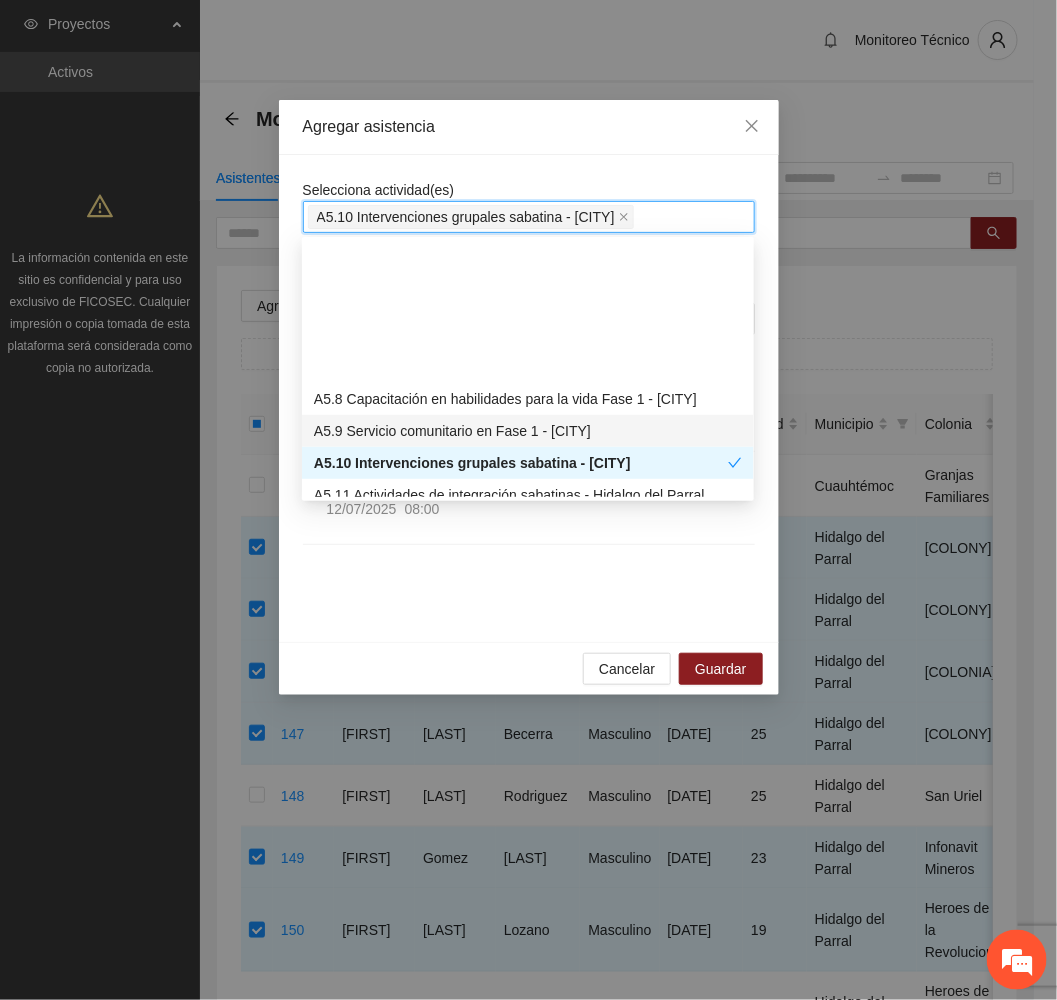 scroll, scrollTop: 1800, scrollLeft: 0, axis: vertical 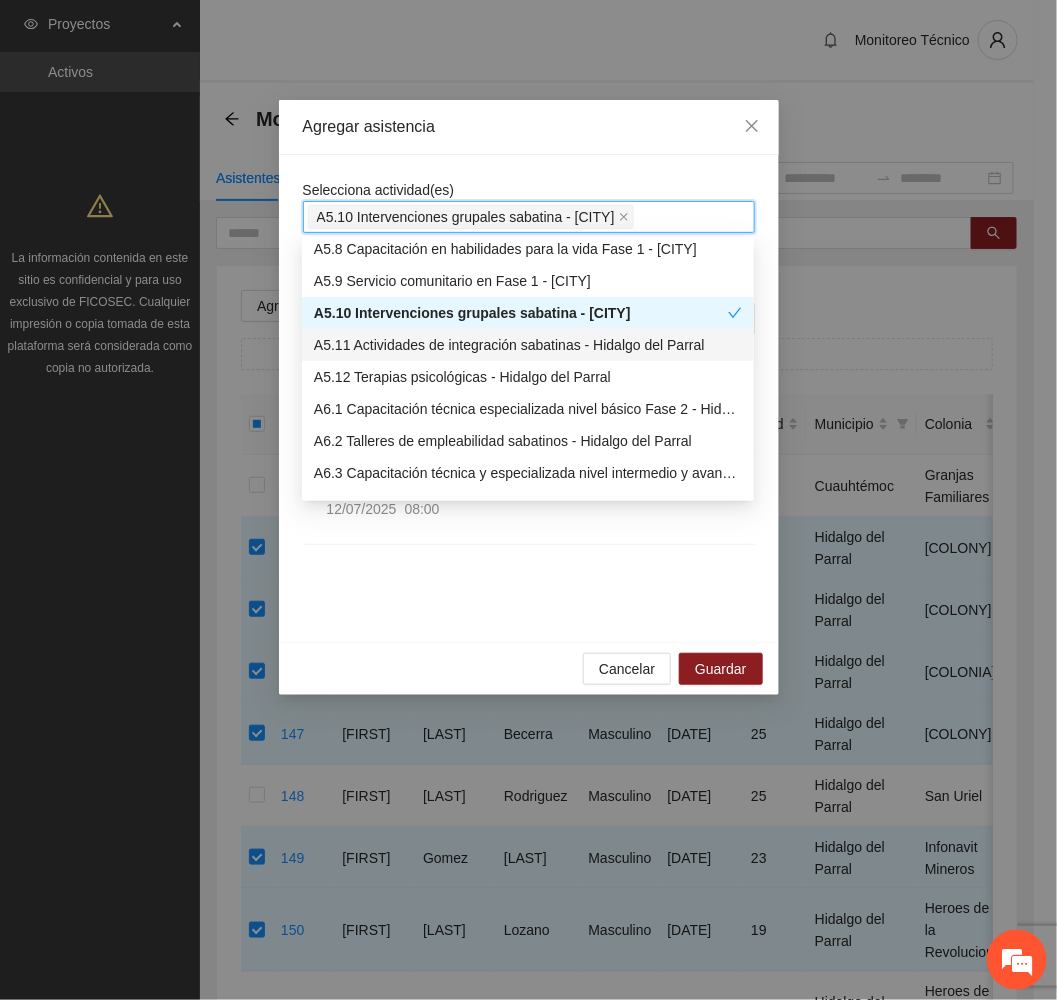 click on "A5.11 Actividades de integración sabatinas  -  Hidalgo del Parral" at bounding box center (528, 345) 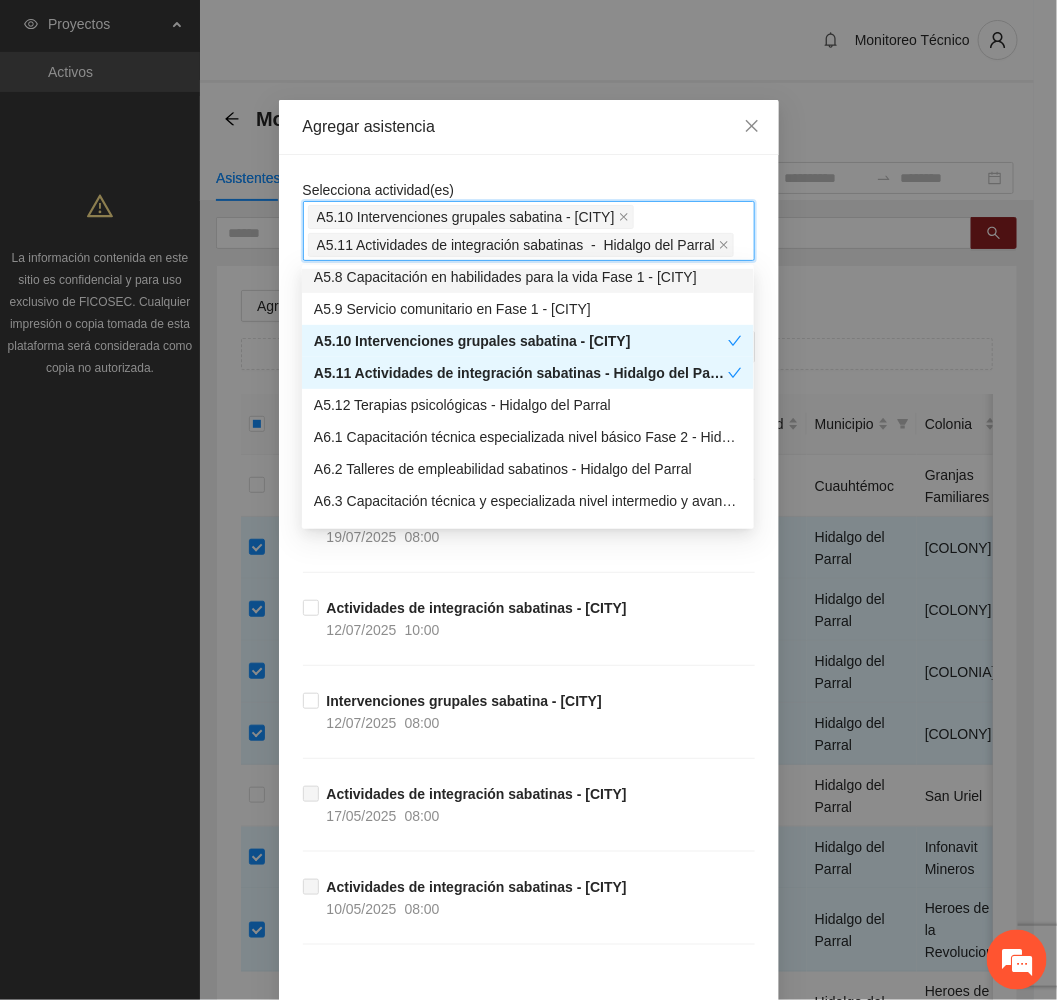 click on "Agregar asistencia" at bounding box center (529, 127) 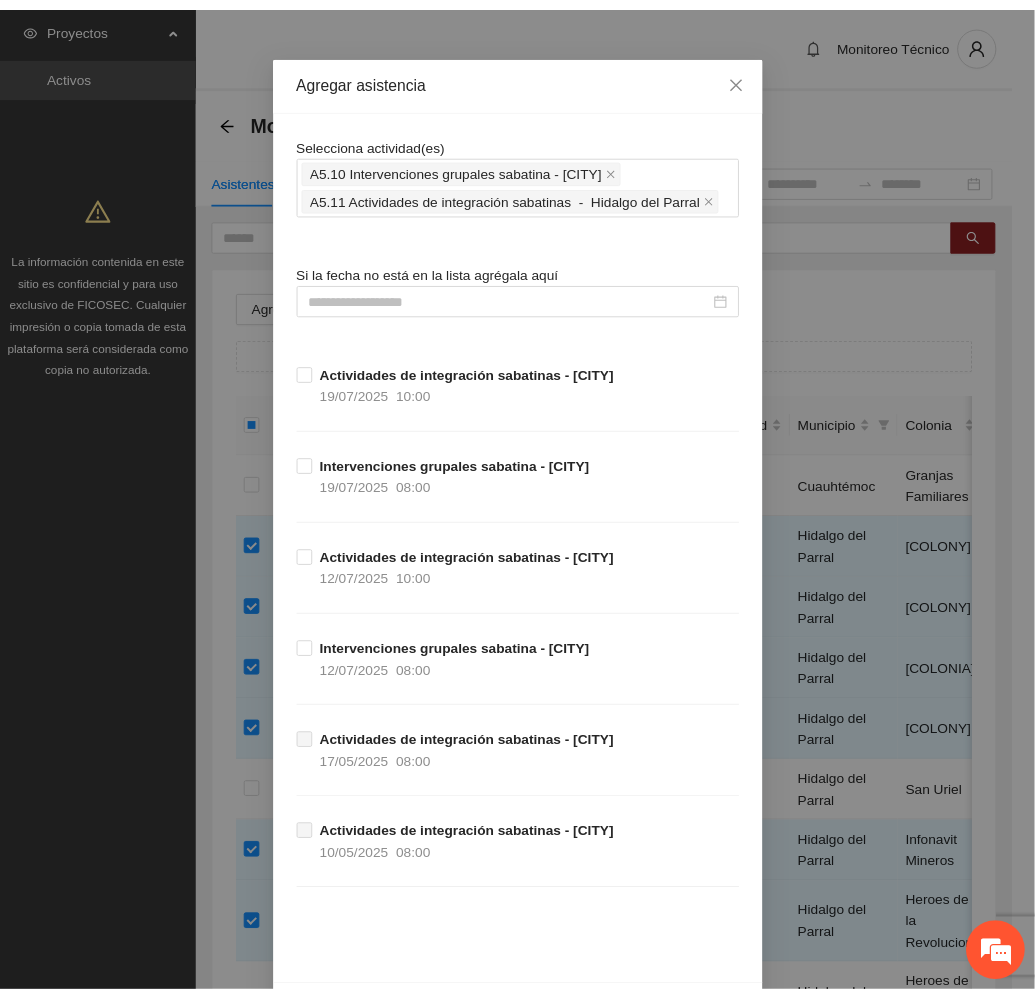 scroll, scrollTop: 124, scrollLeft: 0, axis: vertical 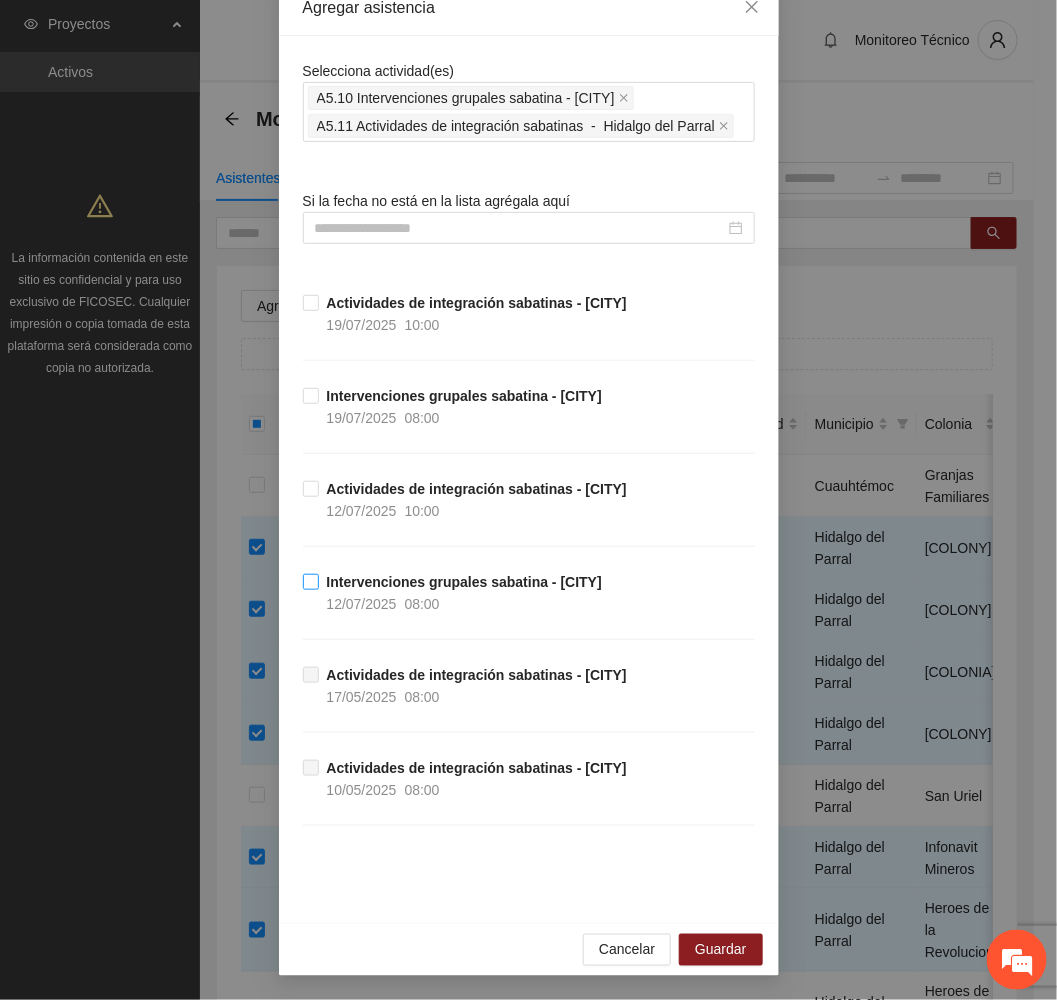 click on "12/07/2025" at bounding box center [362, 604] 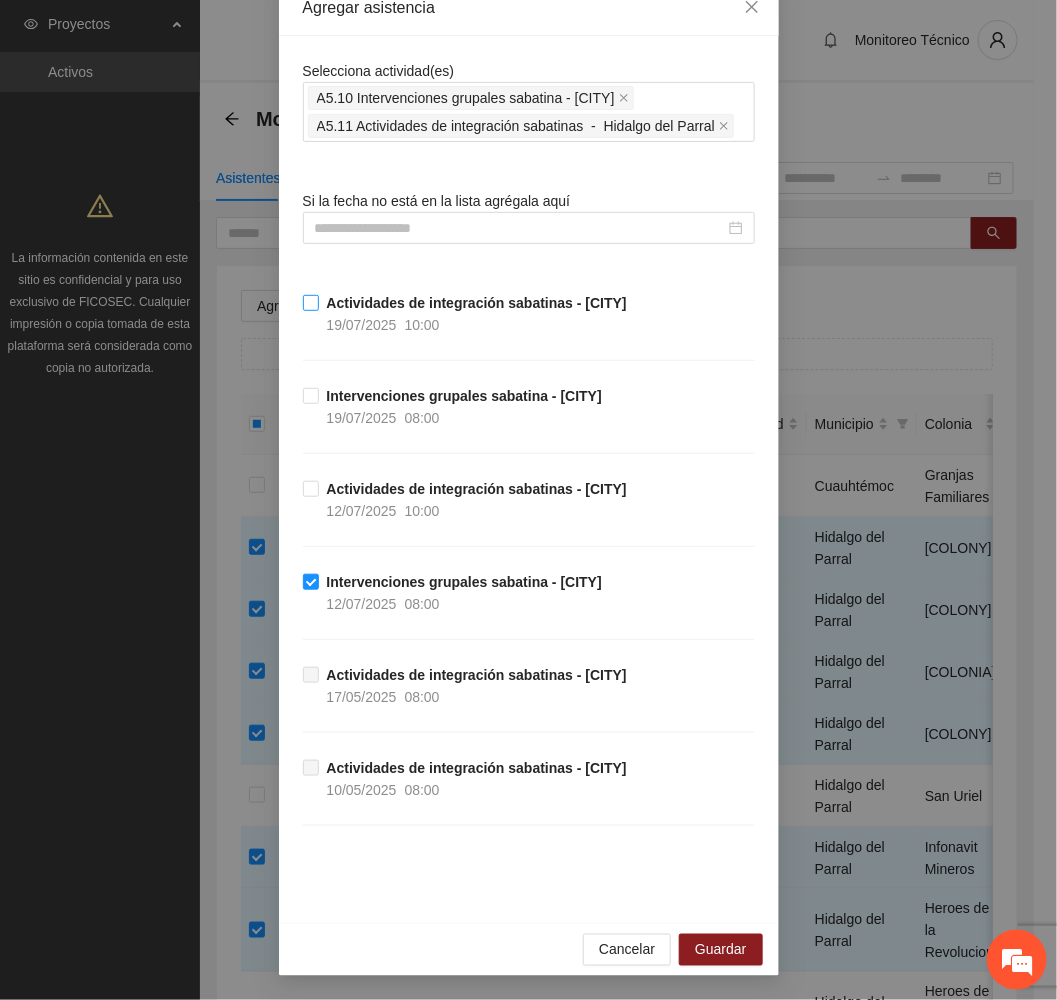click on "10:00" at bounding box center [422, 325] 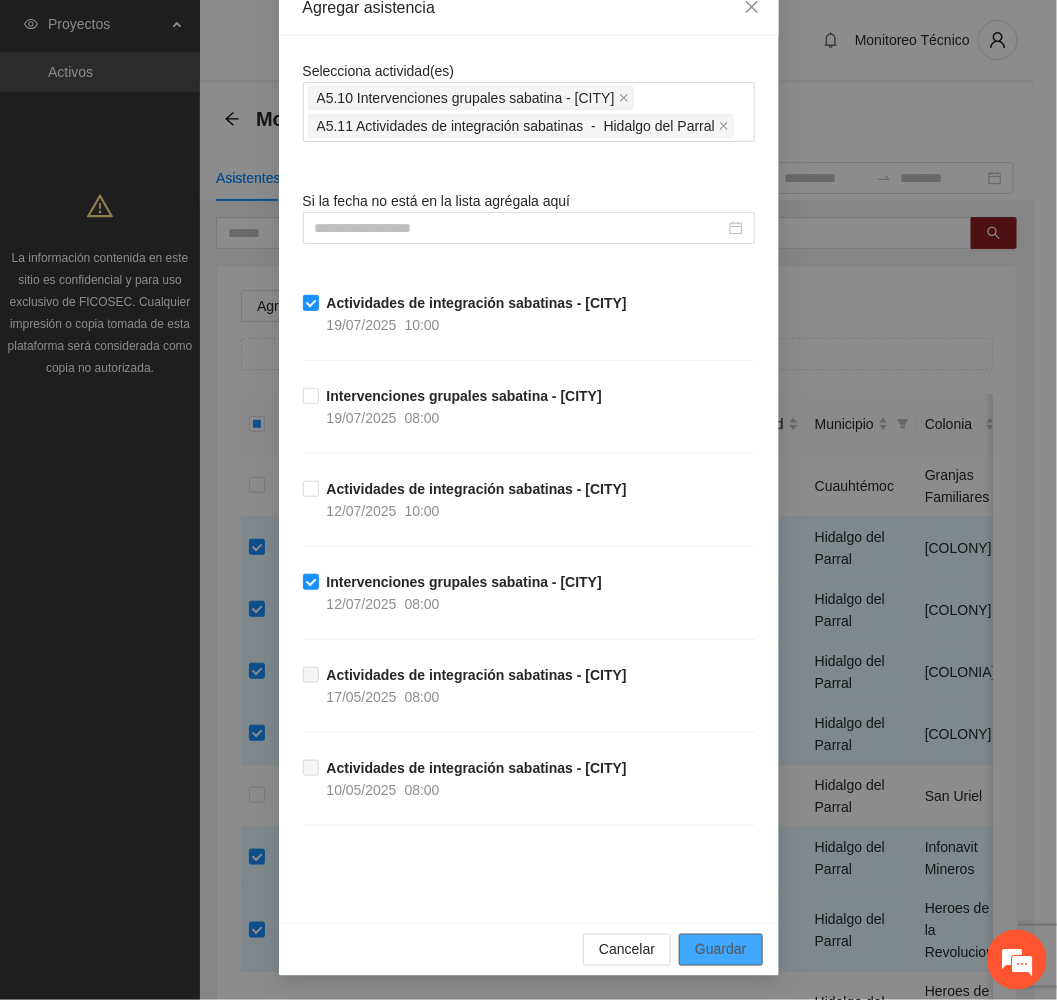 click on "Guardar" at bounding box center [720, 950] 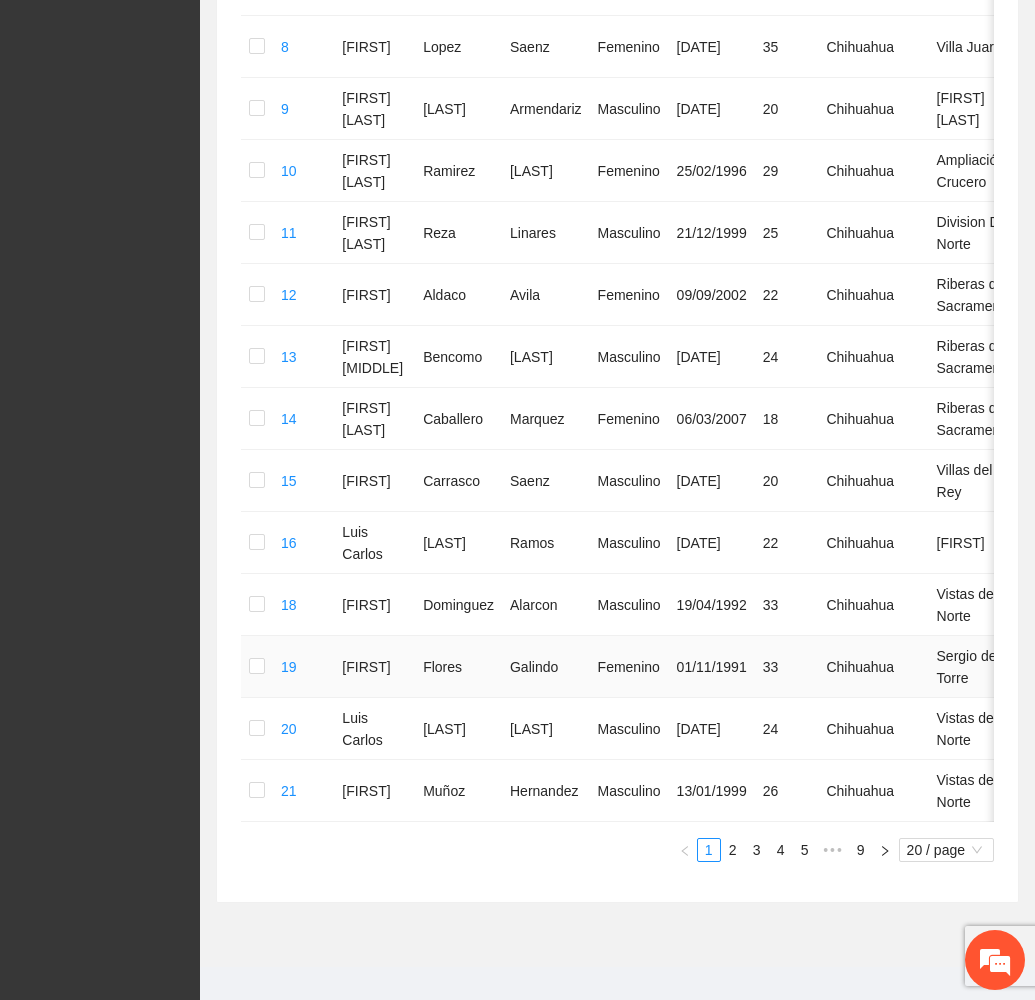 scroll, scrollTop: 1014, scrollLeft: 0, axis: vertical 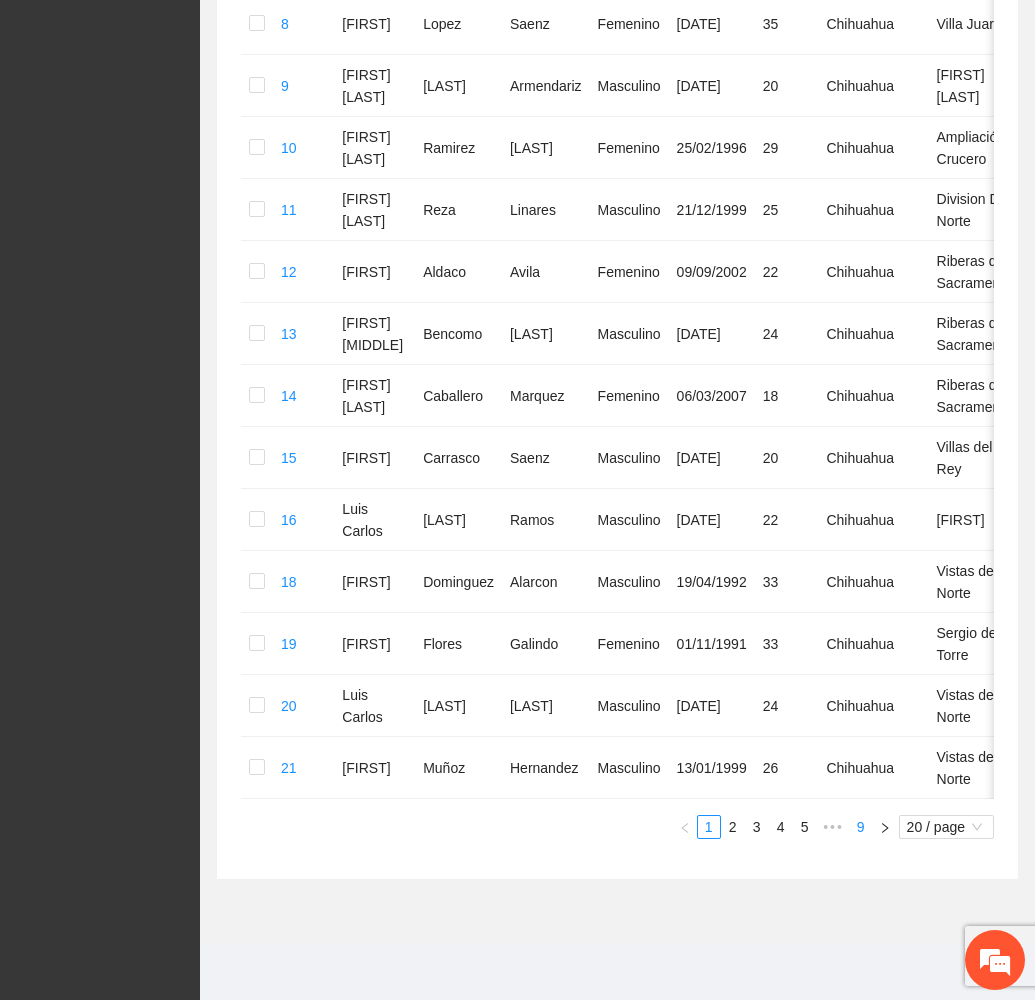 click on "9" at bounding box center (861, 827) 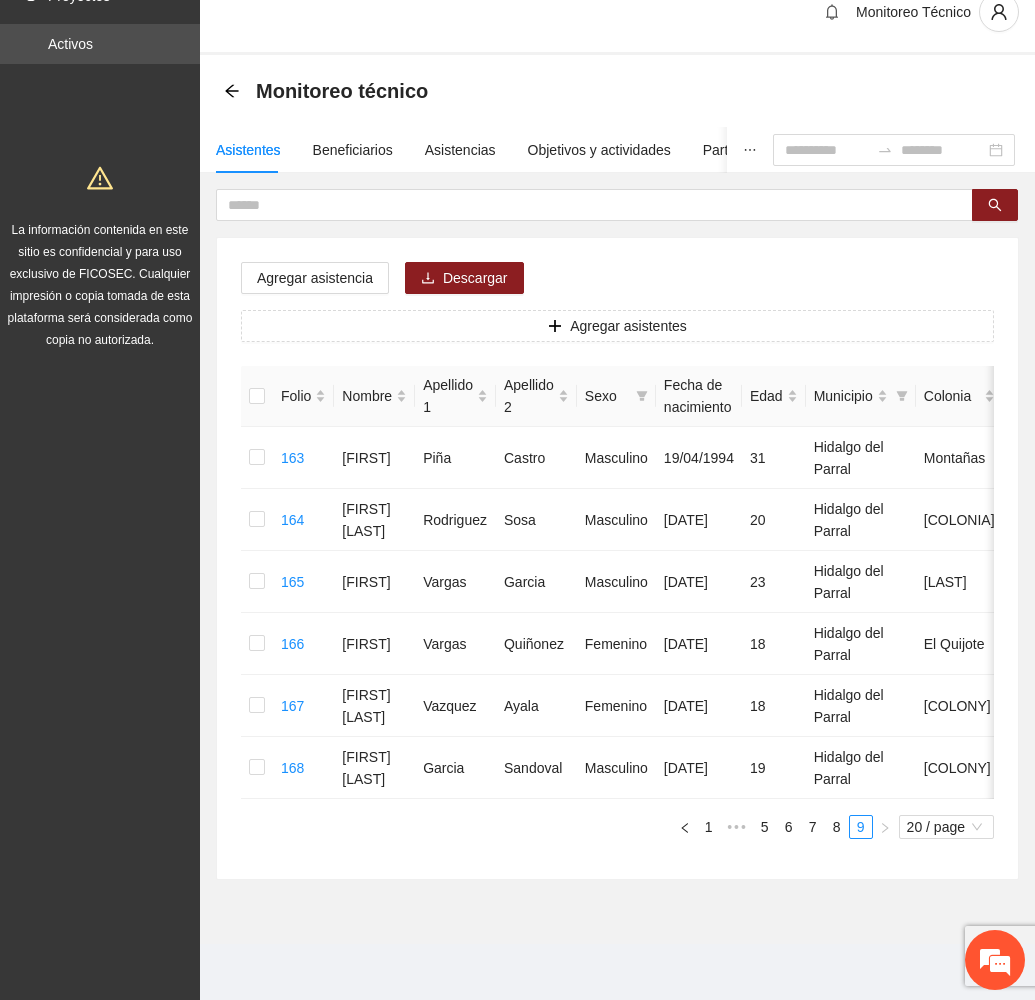 scroll, scrollTop: 76, scrollLeft: 0, axis: vertical 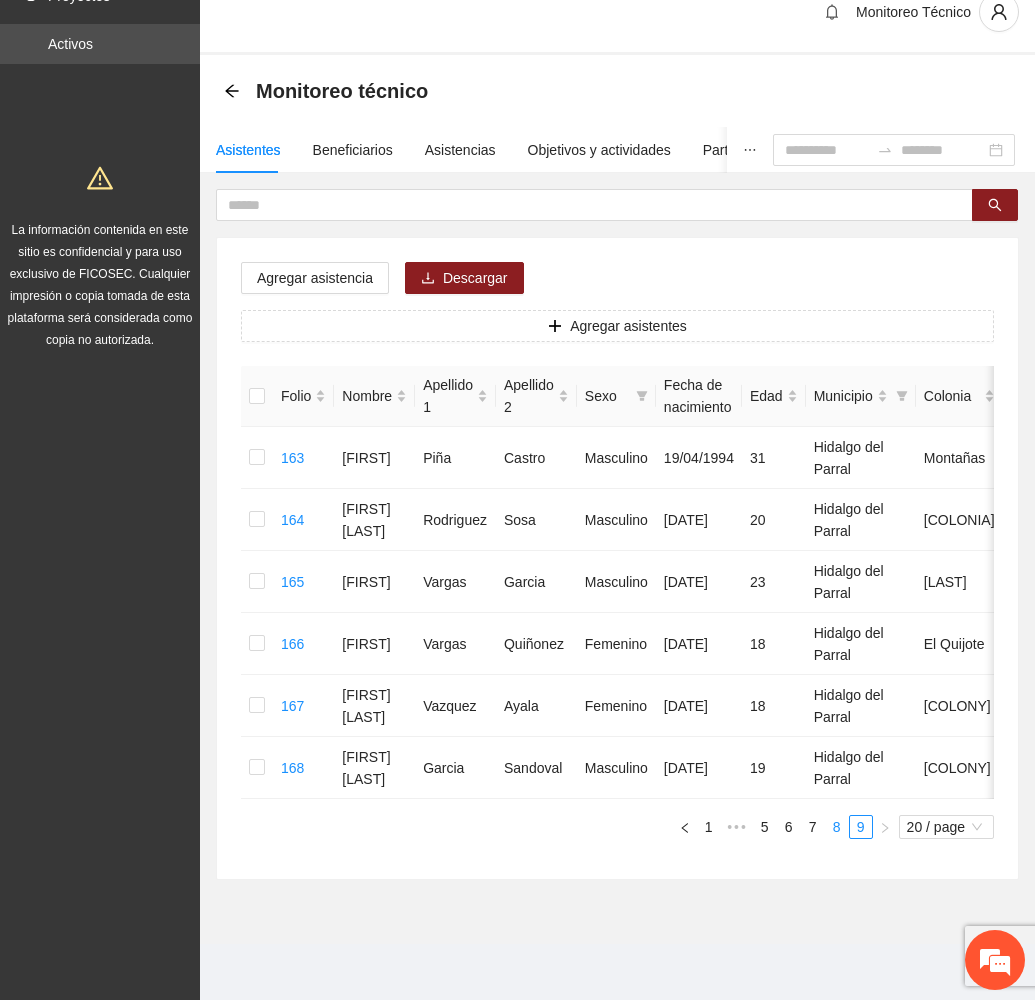 click on "8" at bounding box center (837, 827) 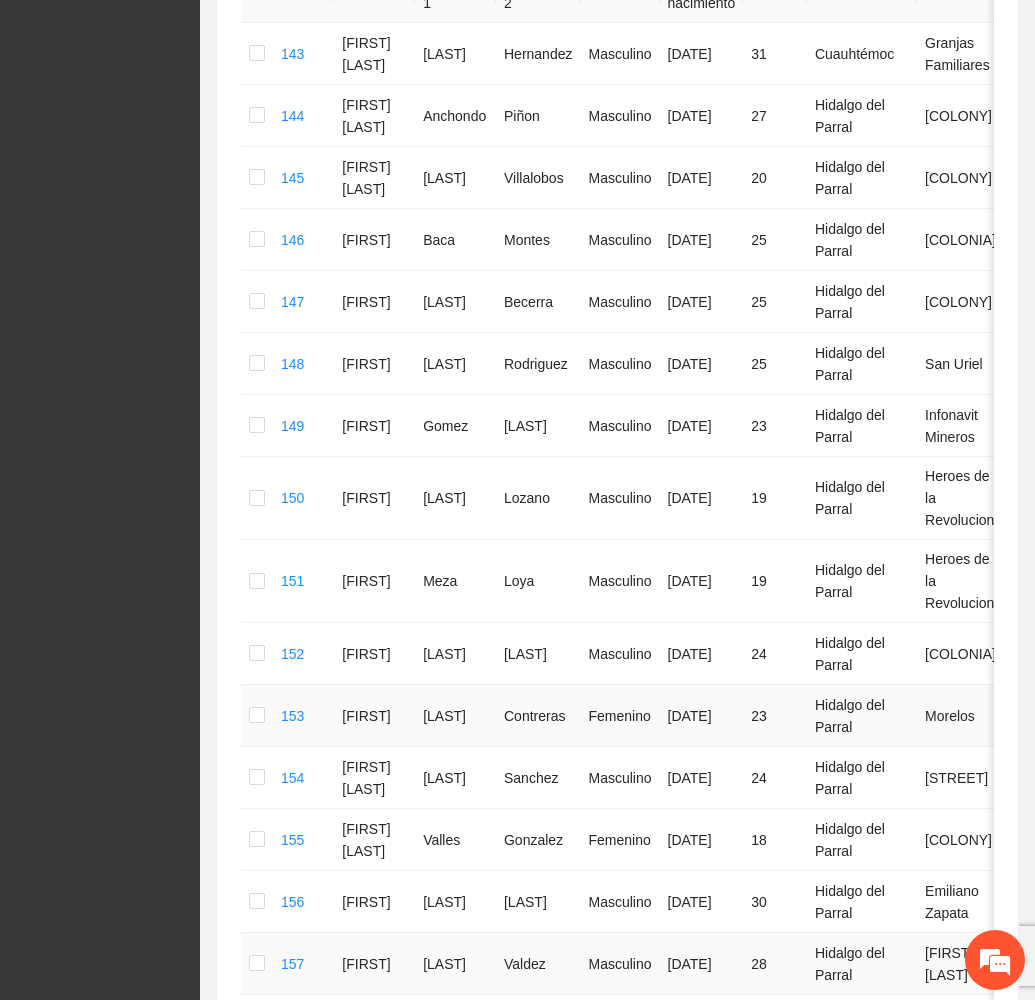 scroll, scrollTop: 376, scrollLeft: 0, axis: vertical 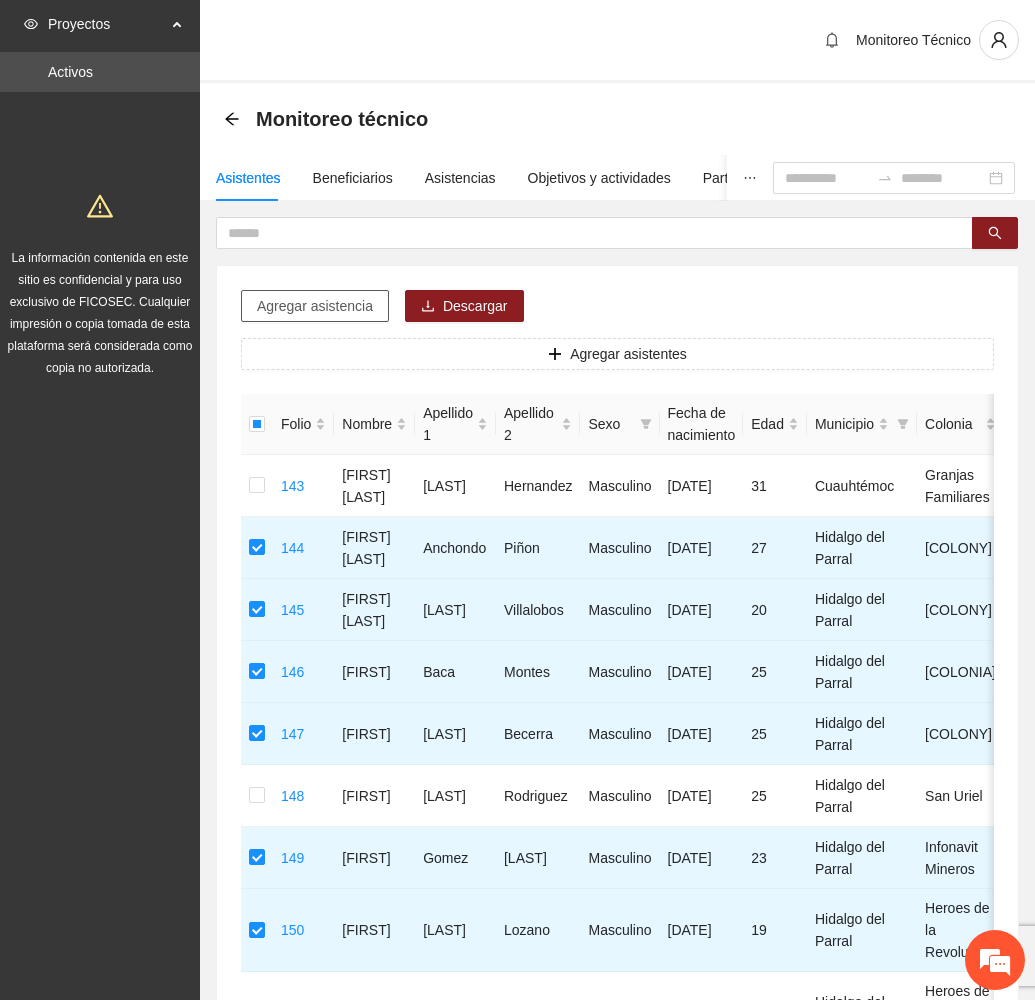 click on "Agregar asistencia" at bounding box center (315, 306) 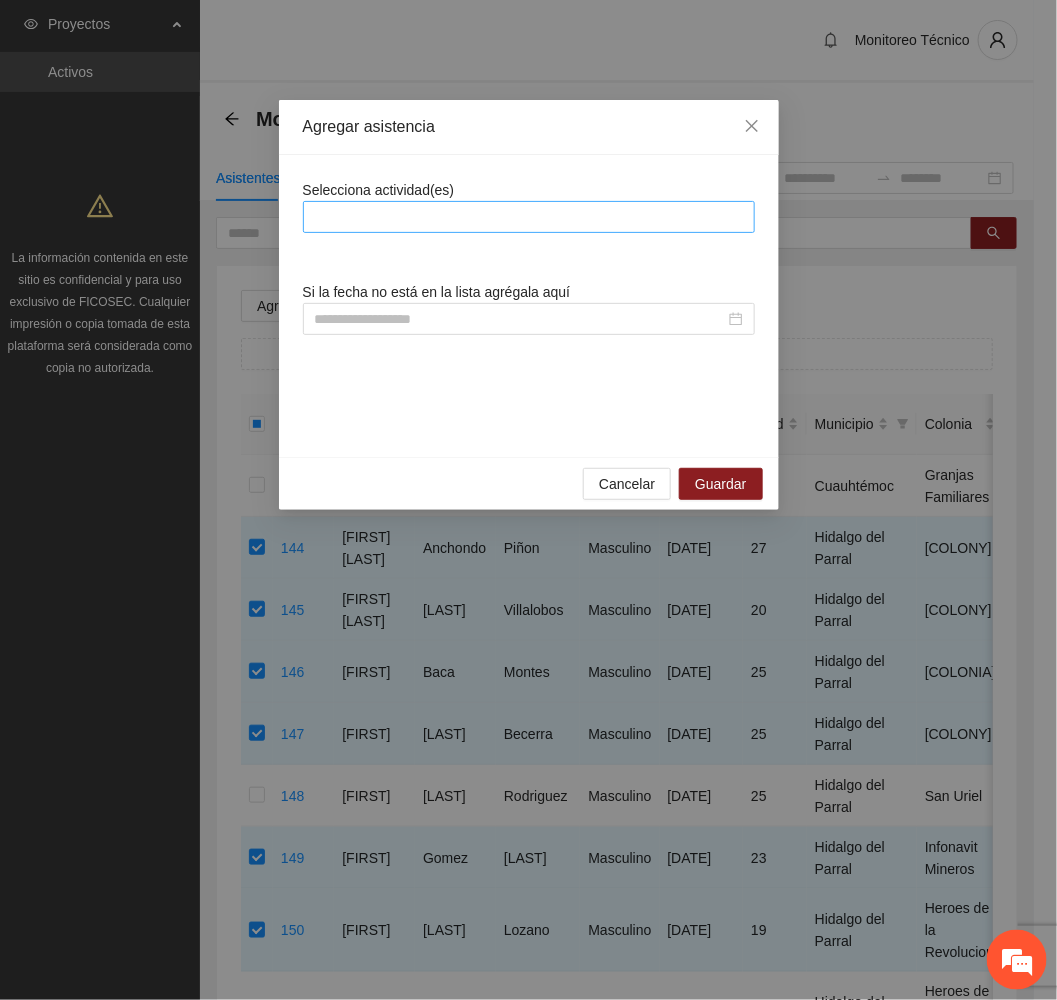click at bounding box center [529, 217] 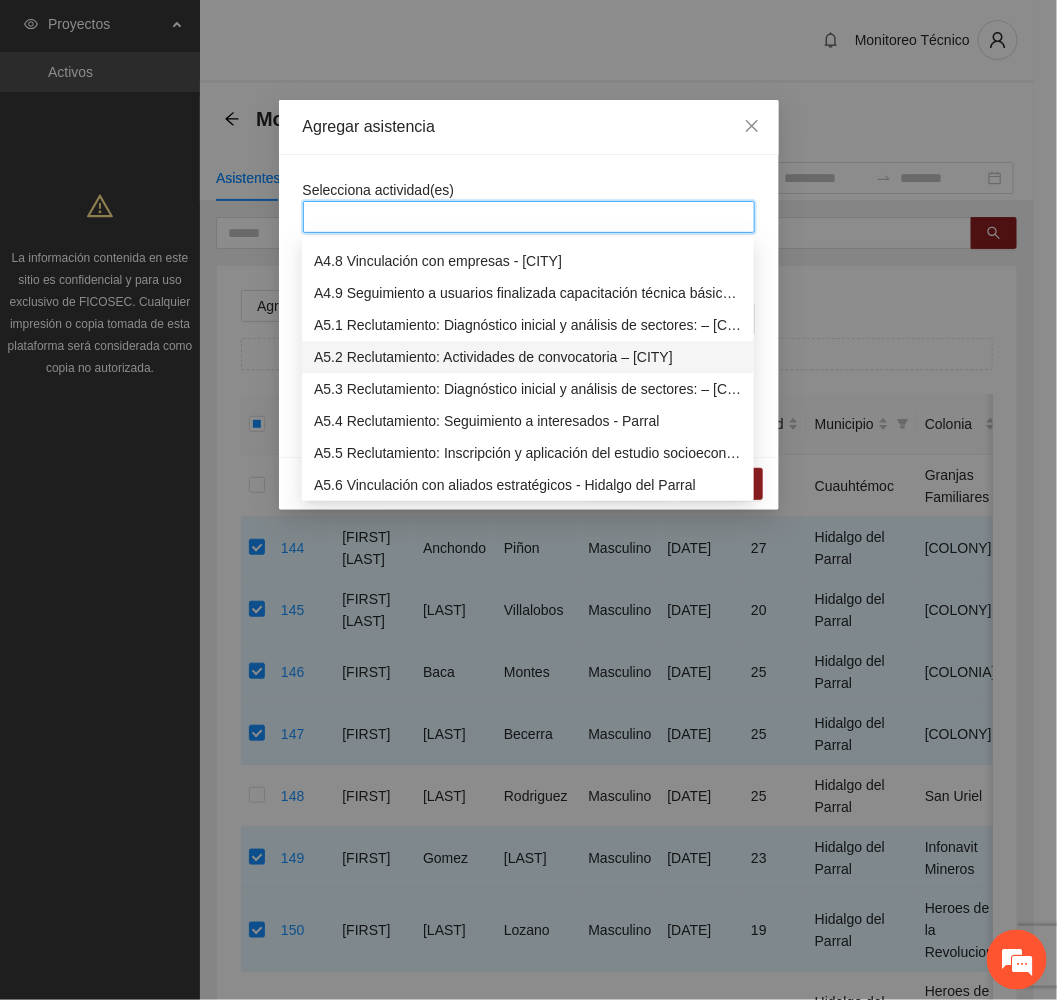 scroll, scrollTop: 1800, scrollLeft: 0, axis: vertical 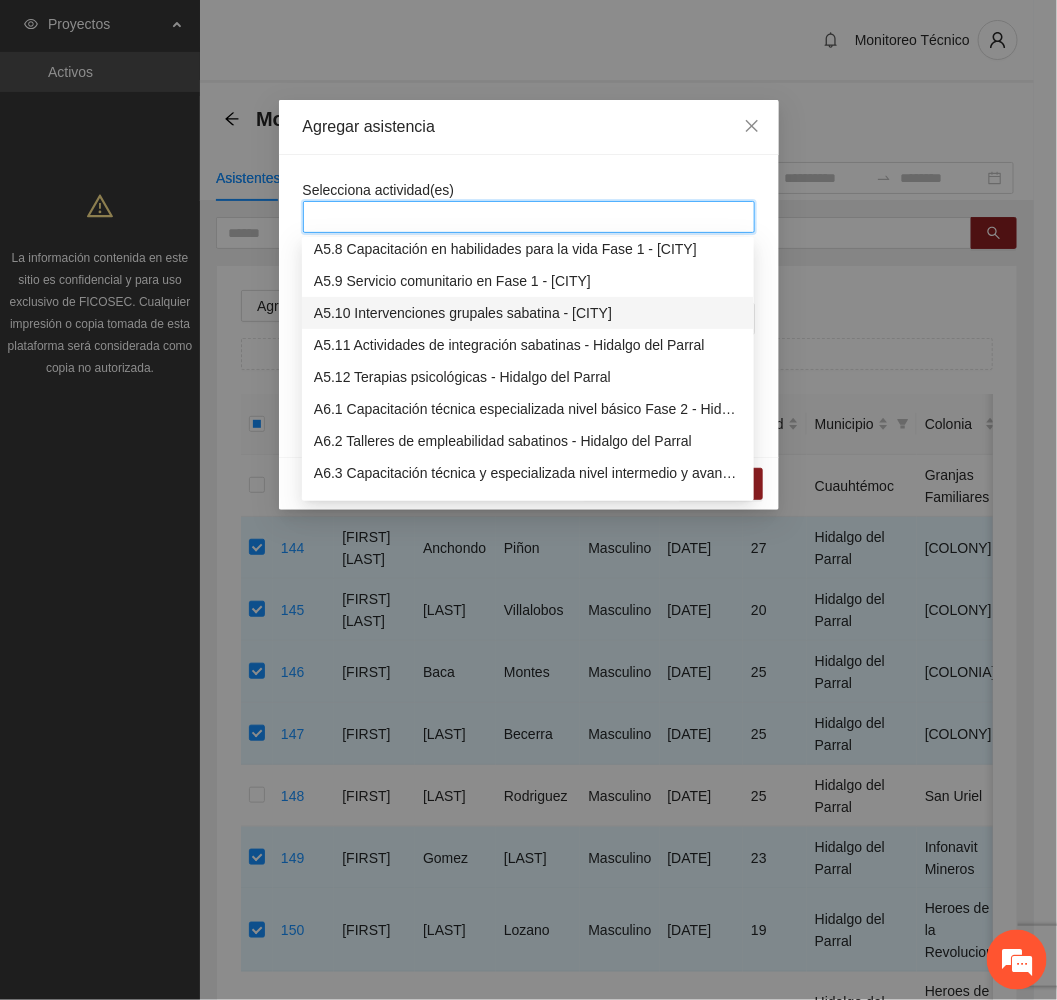 click on "A5.10 Intervenciones grupales sabatina - [CITY]" at bounding box center (528, 313) 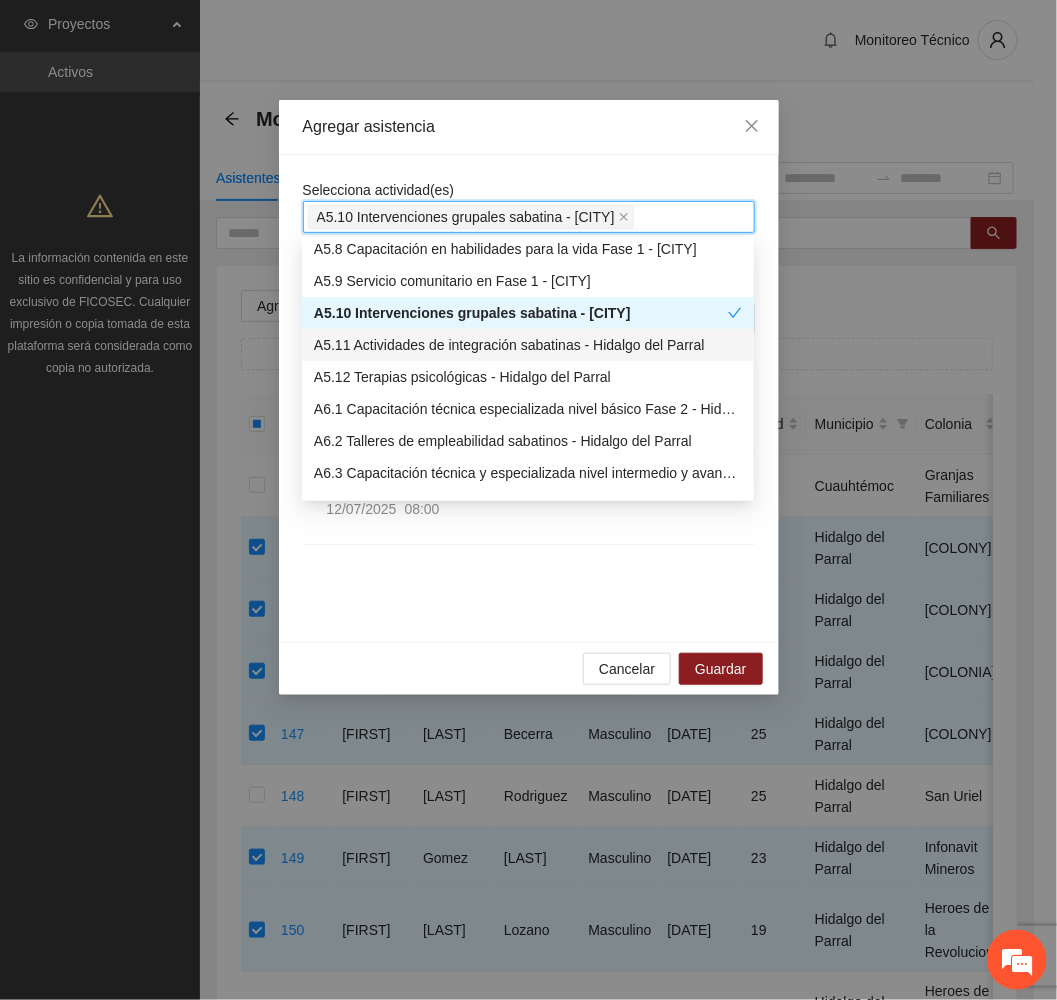click on "A5.11 Actividades de integración sabatinas  -  Hidalgo del Parral" at bounding box center [528, 345] 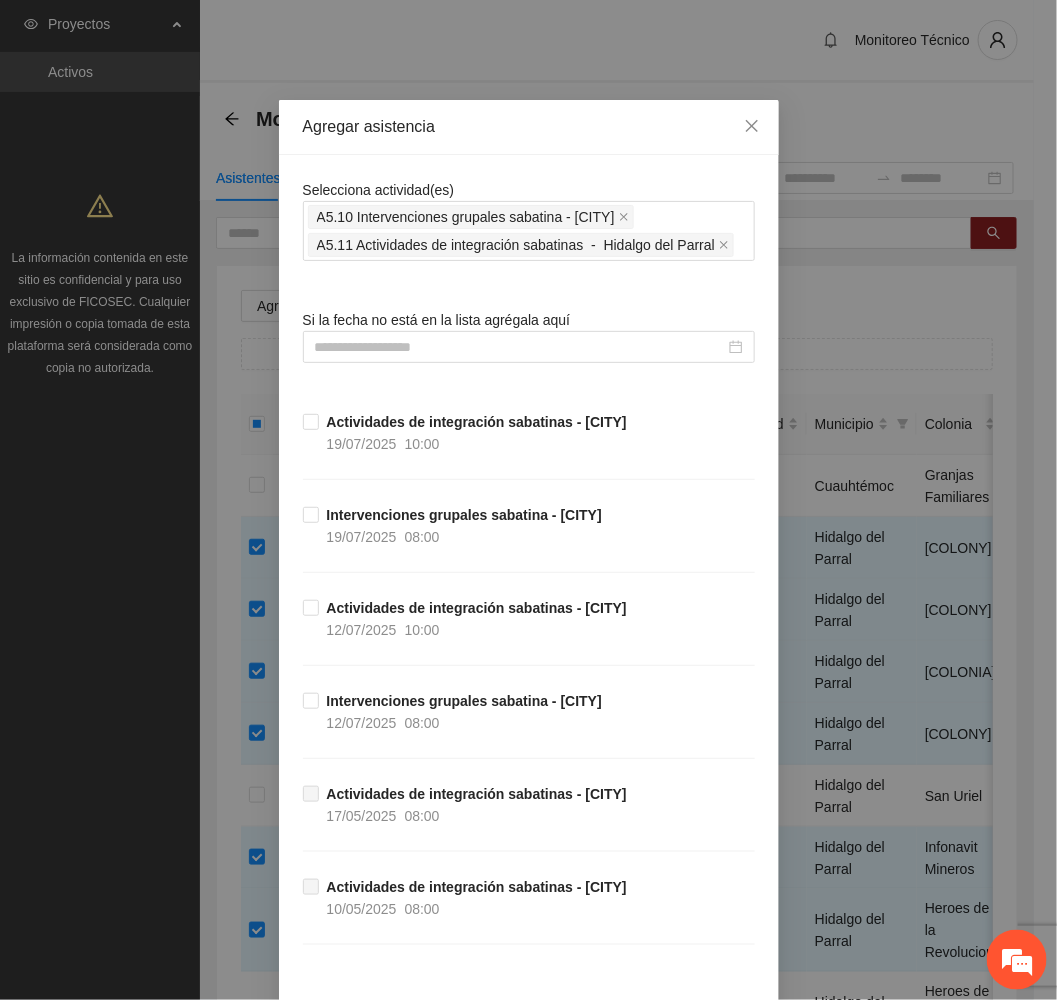 click on "Agregar asistencia" at bounding box center [529, 127] 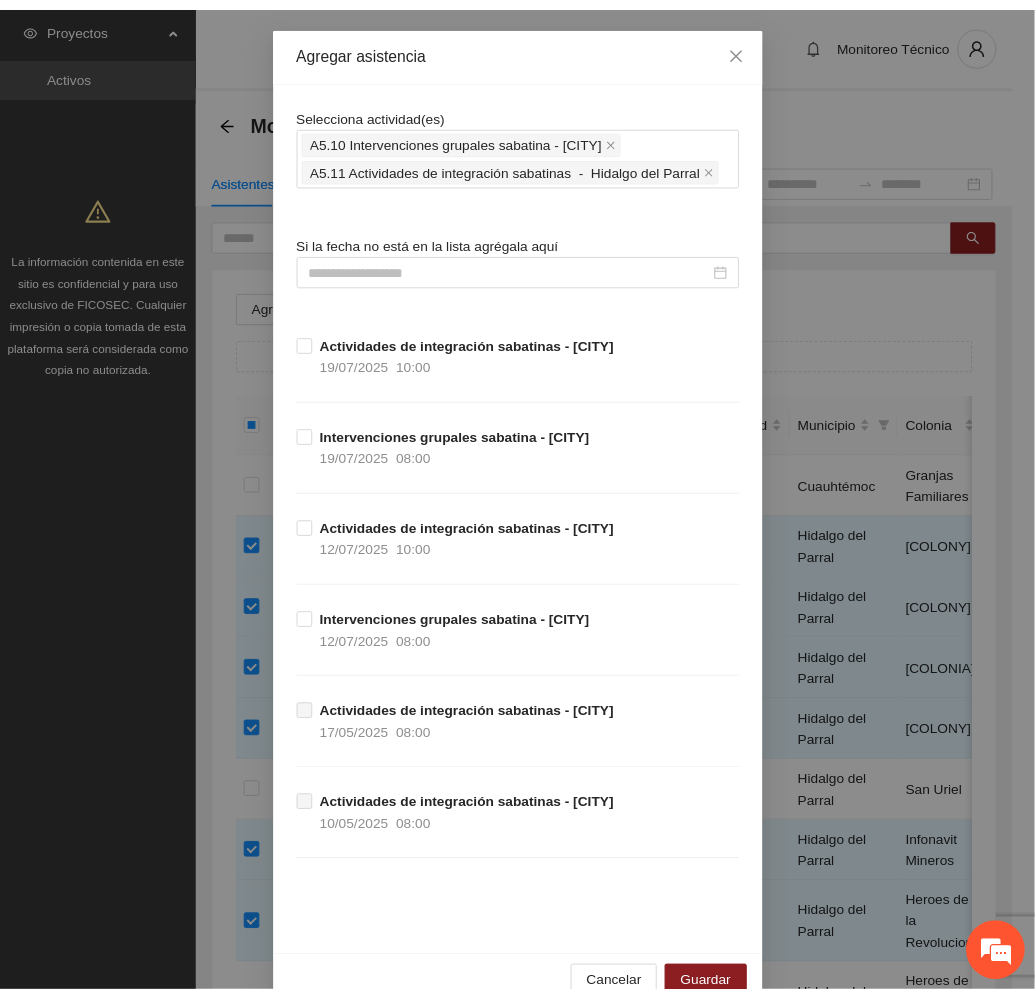 scroll, scrollTop: 124, scrollLeft: 0, axis: vertical 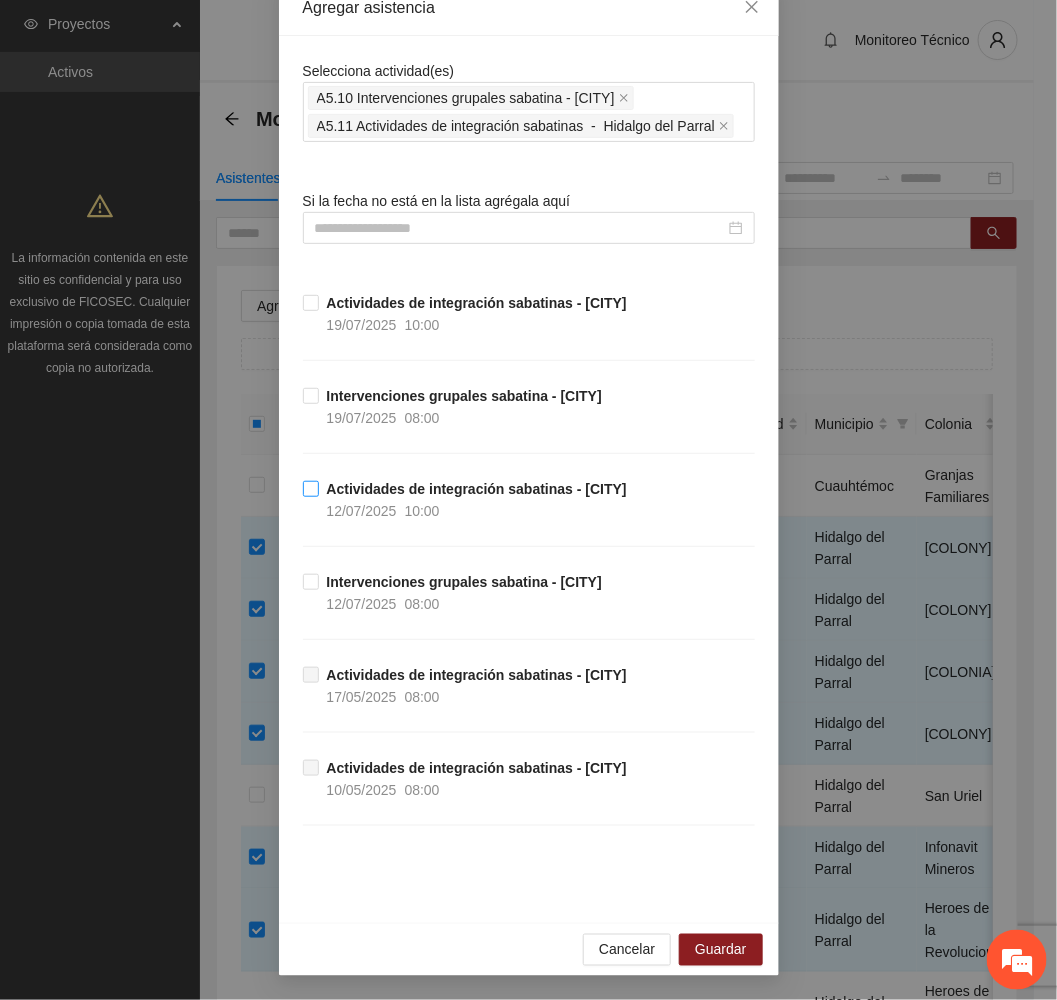 click on "Actividades de integración sabatinas  -  Hidalgo del Parral [DATE] [TIME]" at bounding box center (477, 500) 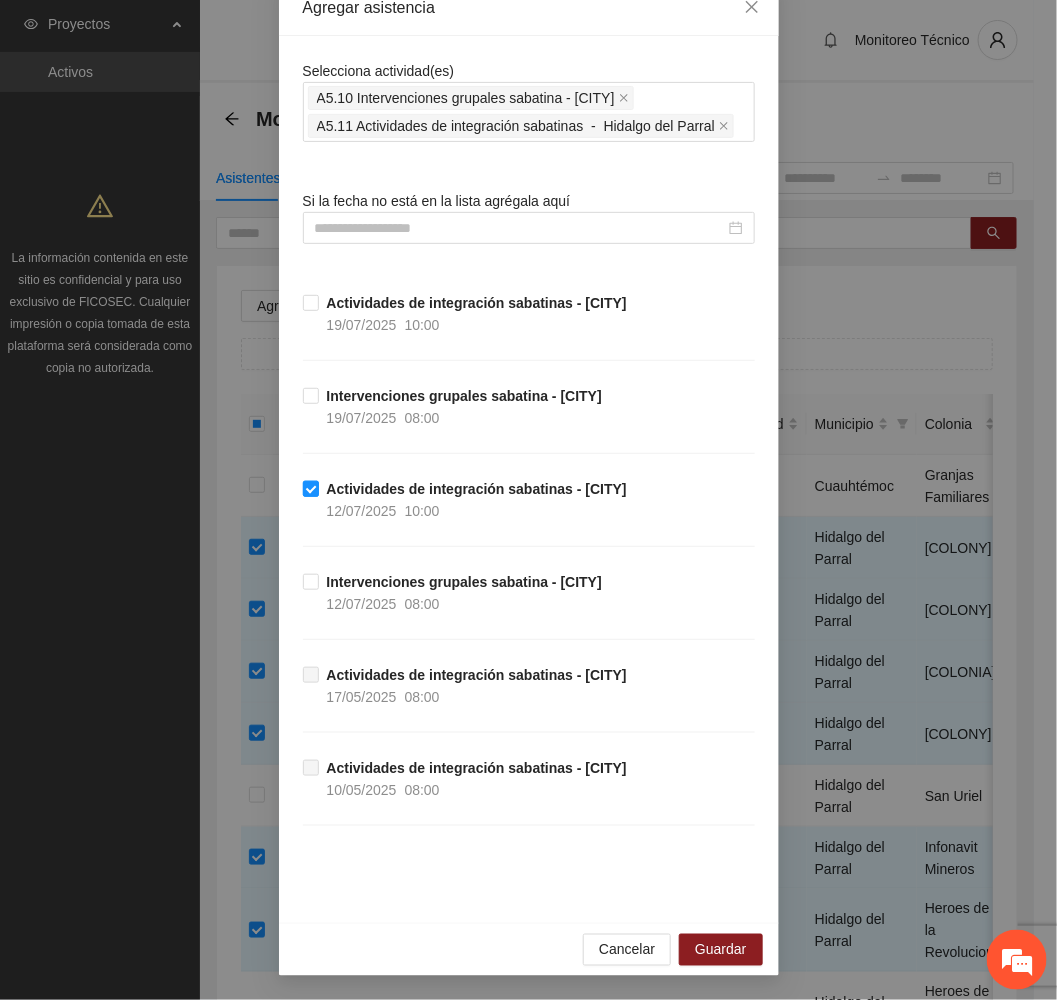 click on "Actividades de integración sabatinas  -  Hidalgo del Parral [DATE] [TIME]" at bounding box center (477, 500) 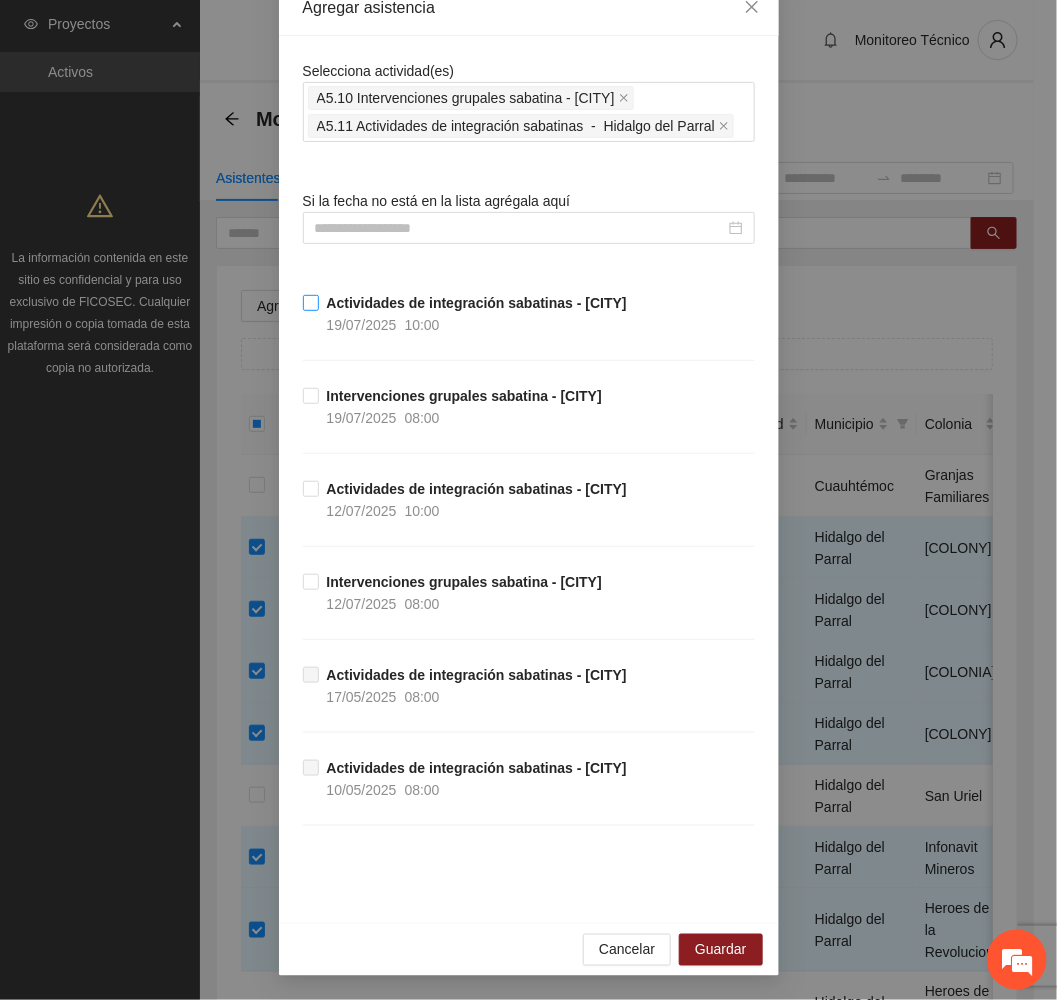 click on "10:00" at bounding box center (422, 325) 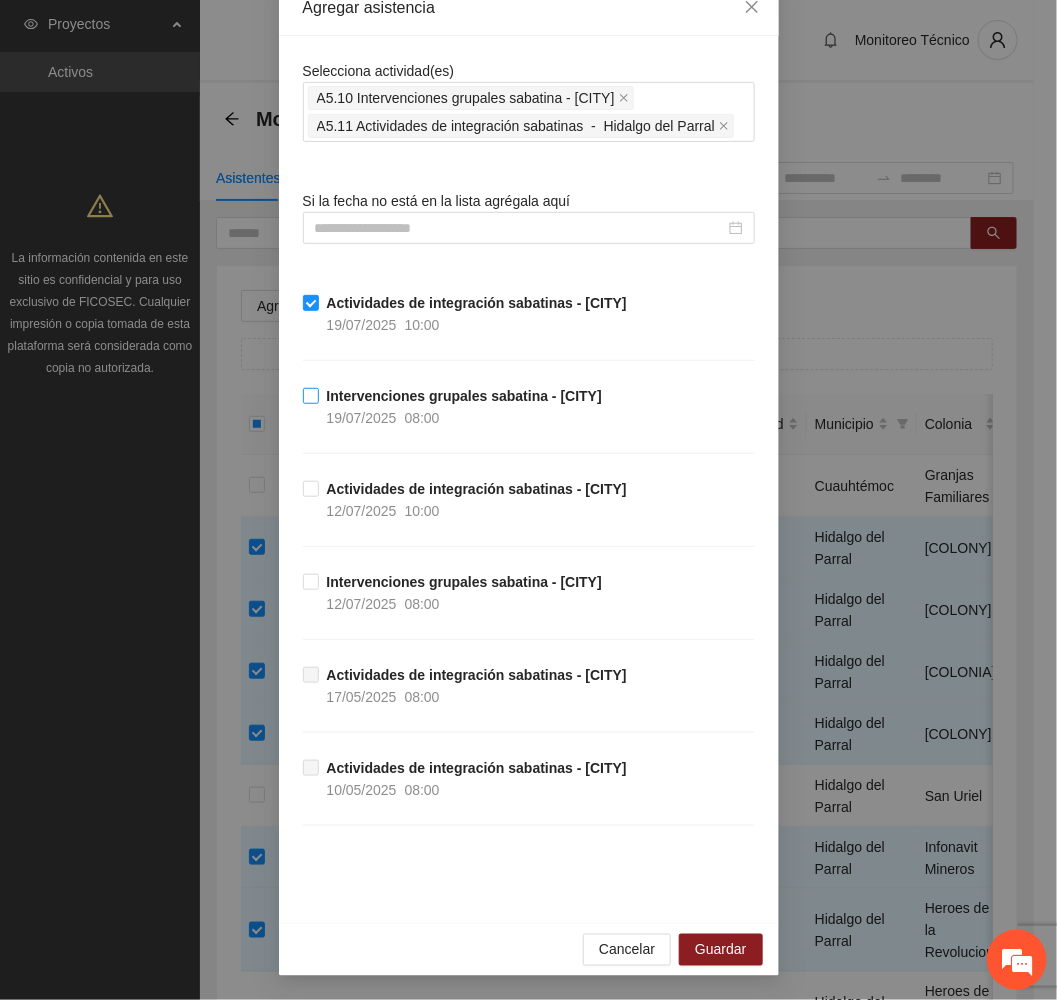 click on "Intervenciones grupales sabatina - [CITY]" at bounding box center (464, 396) 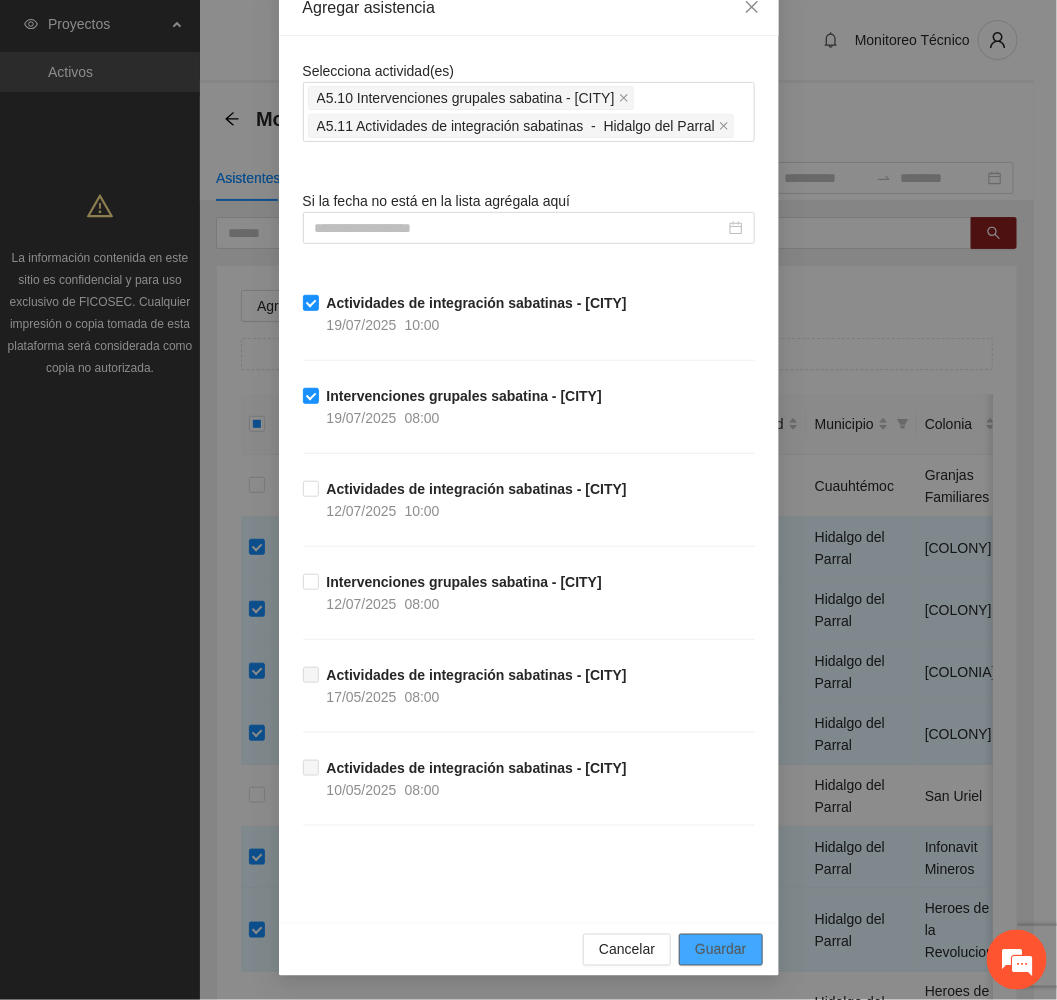 click on "Guardar" at bounding box center [720, 950] 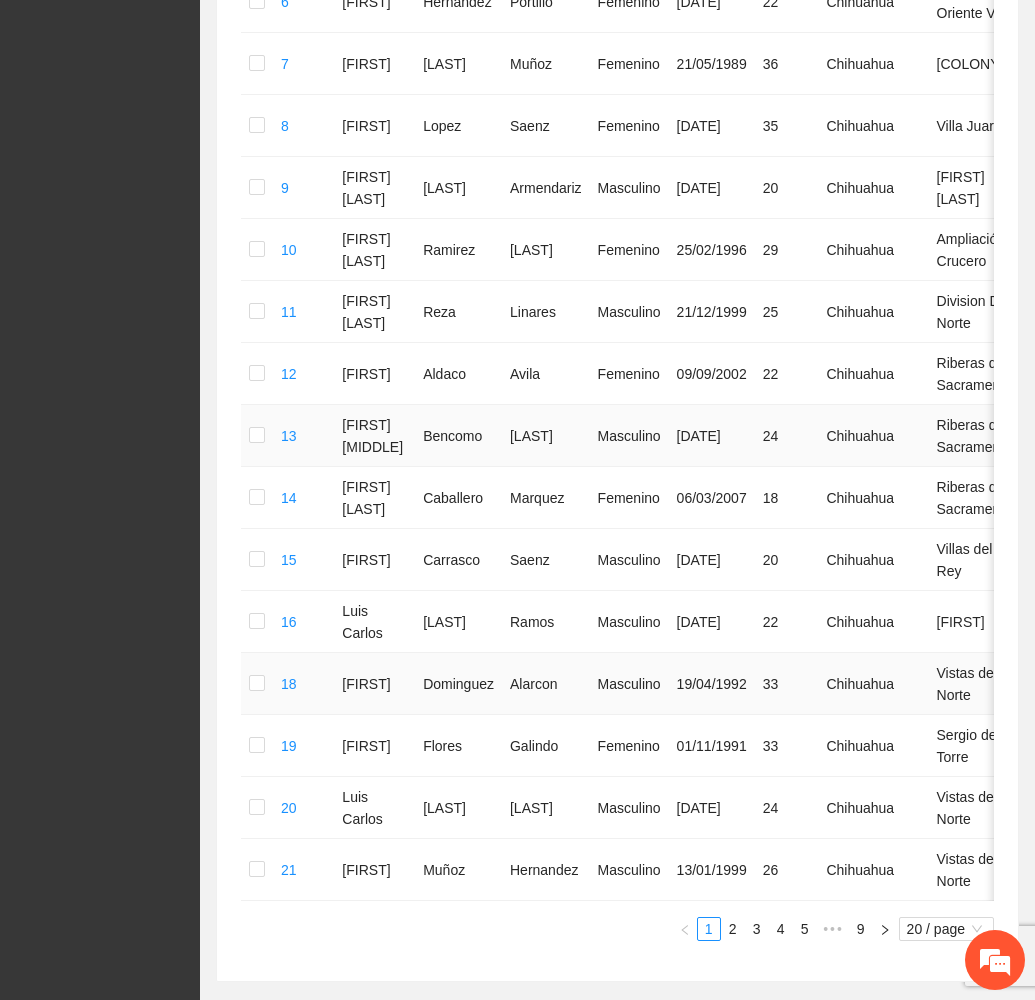 scroll, scrollTop: 1014, scrollLeft: 0, axis: vertical 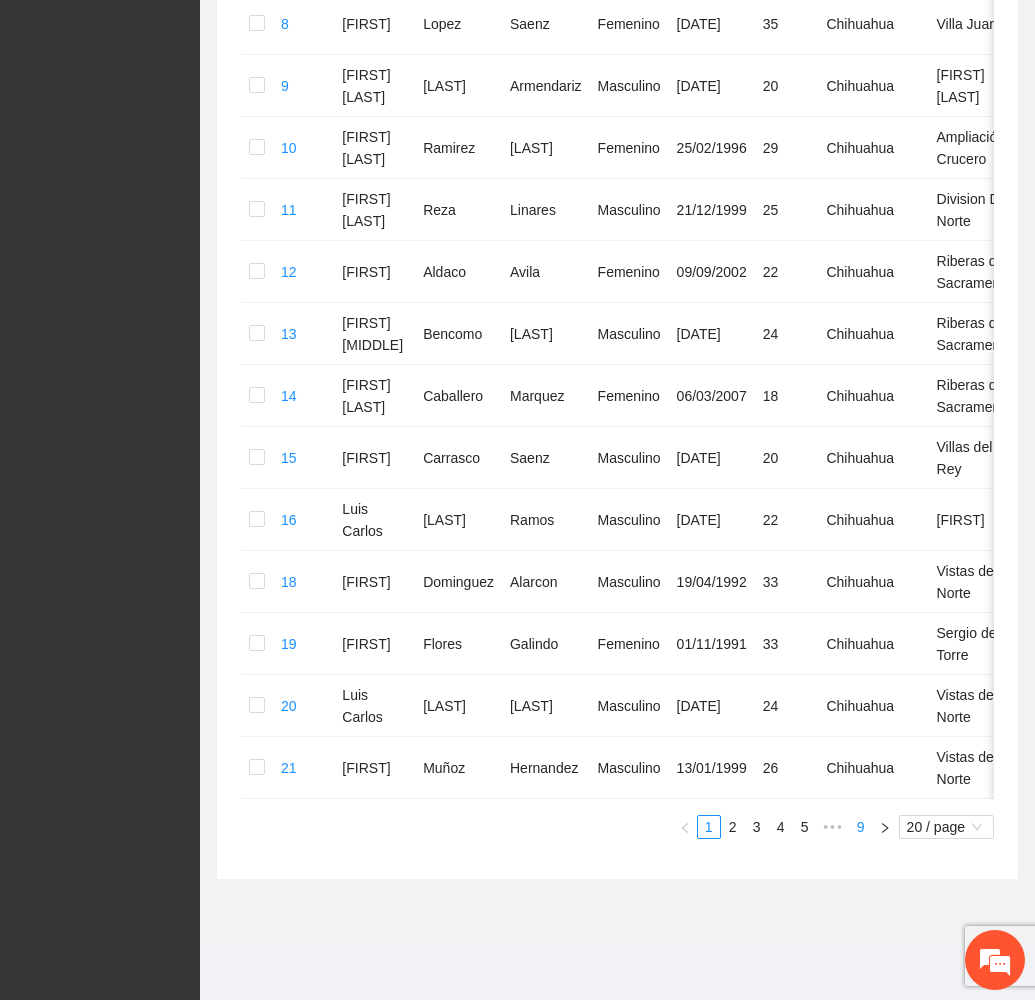 click on "9" at bounding box center [861, 827] 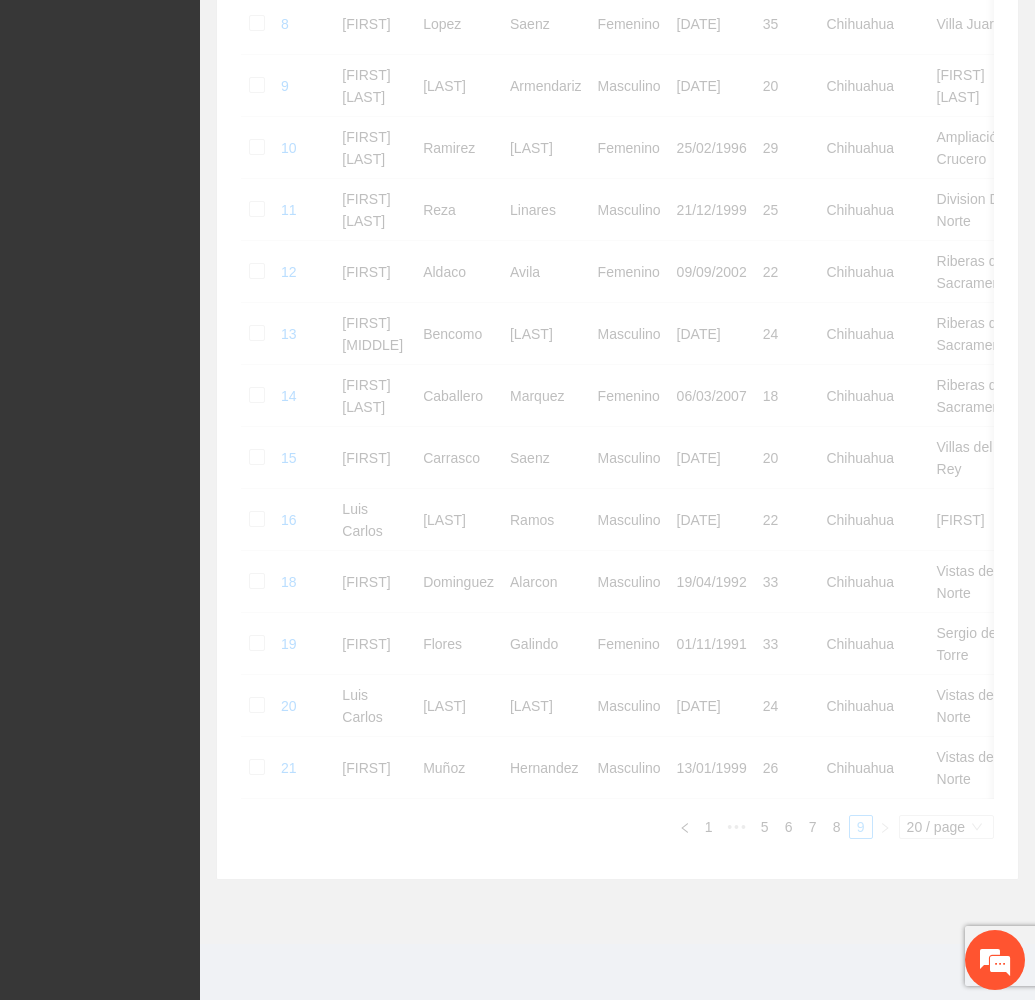 scroll, scrollTop: 76, scrollLeft: 0, axis: vertical 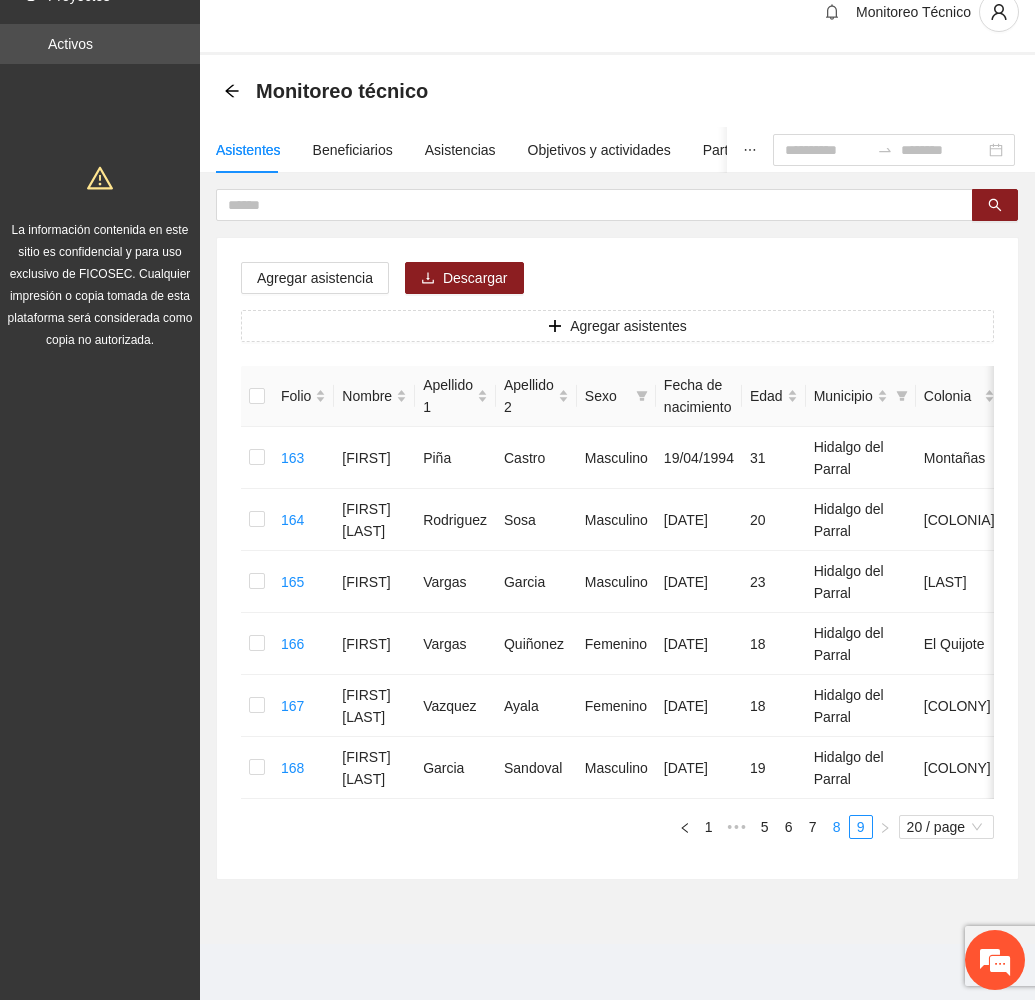 click on "8" at bounding box center [837, 827] 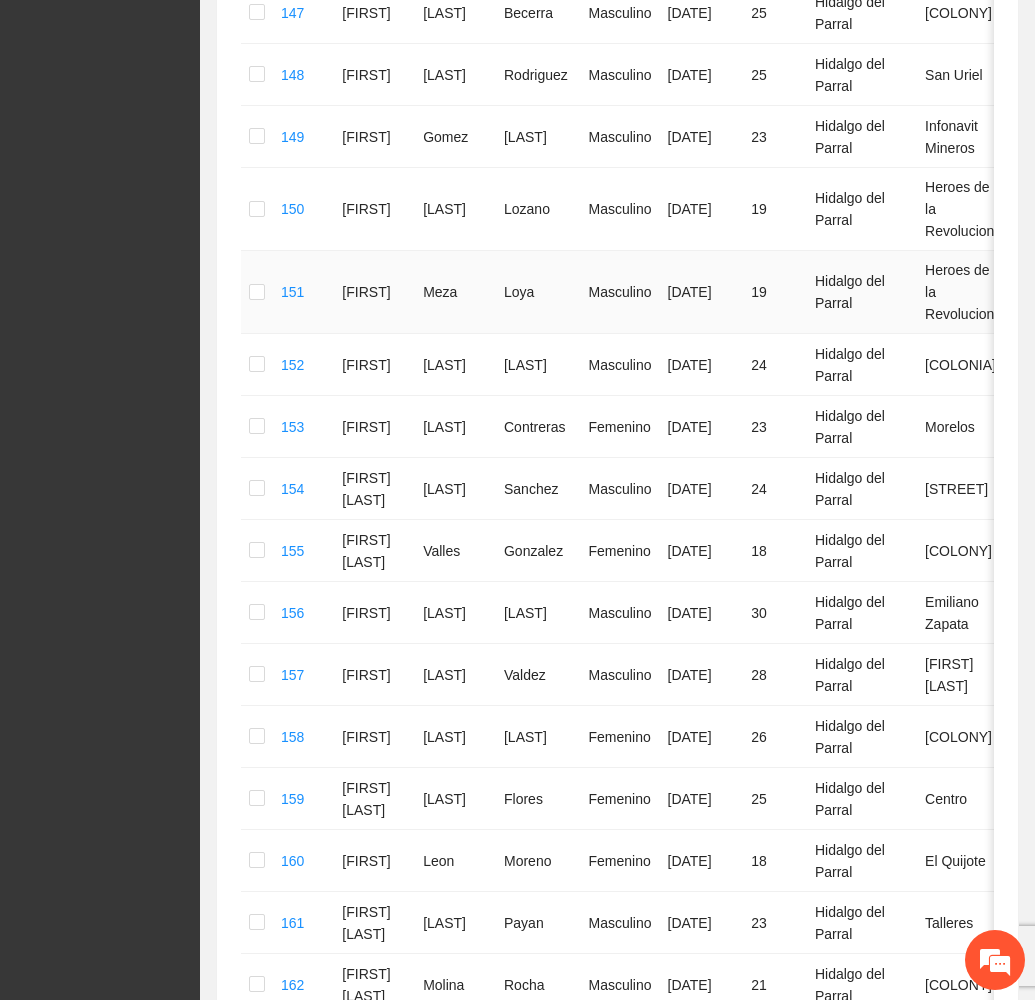 scroll, scrollTop: 826, scrollLeft: 0, axis: vertical 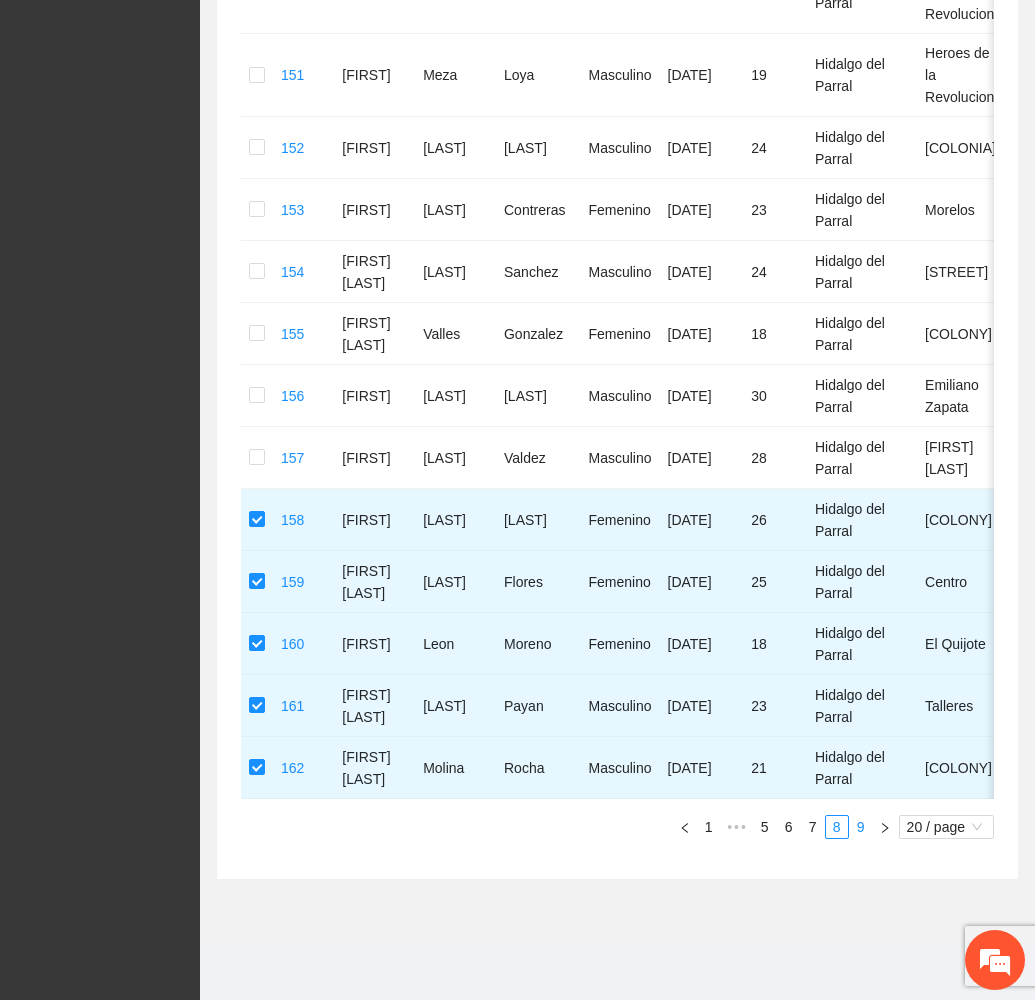click on "9" at bounding box center (861, 827) 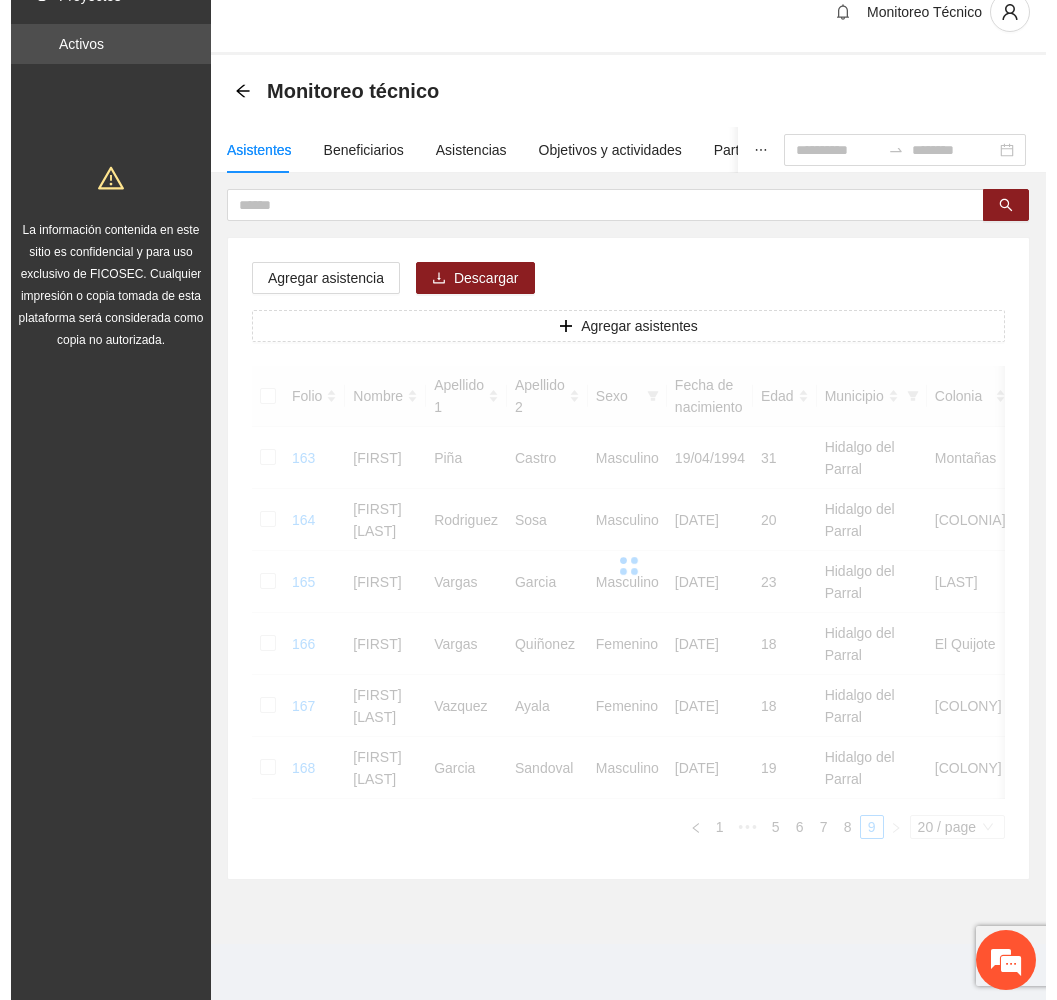 scroll, scrollTop: 76, scrollLeft: 0, axis: vertical 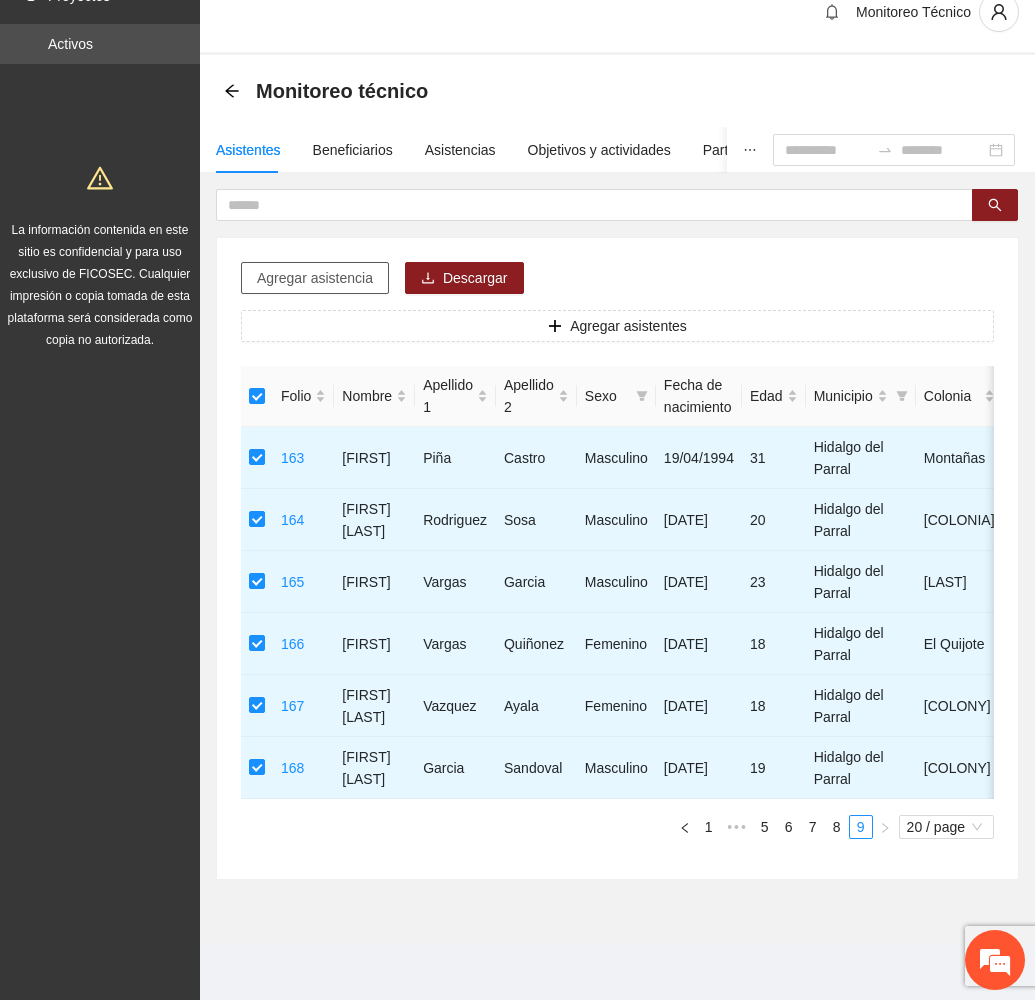 click on "Agregar asistencia" at bounding box center (315, 278) 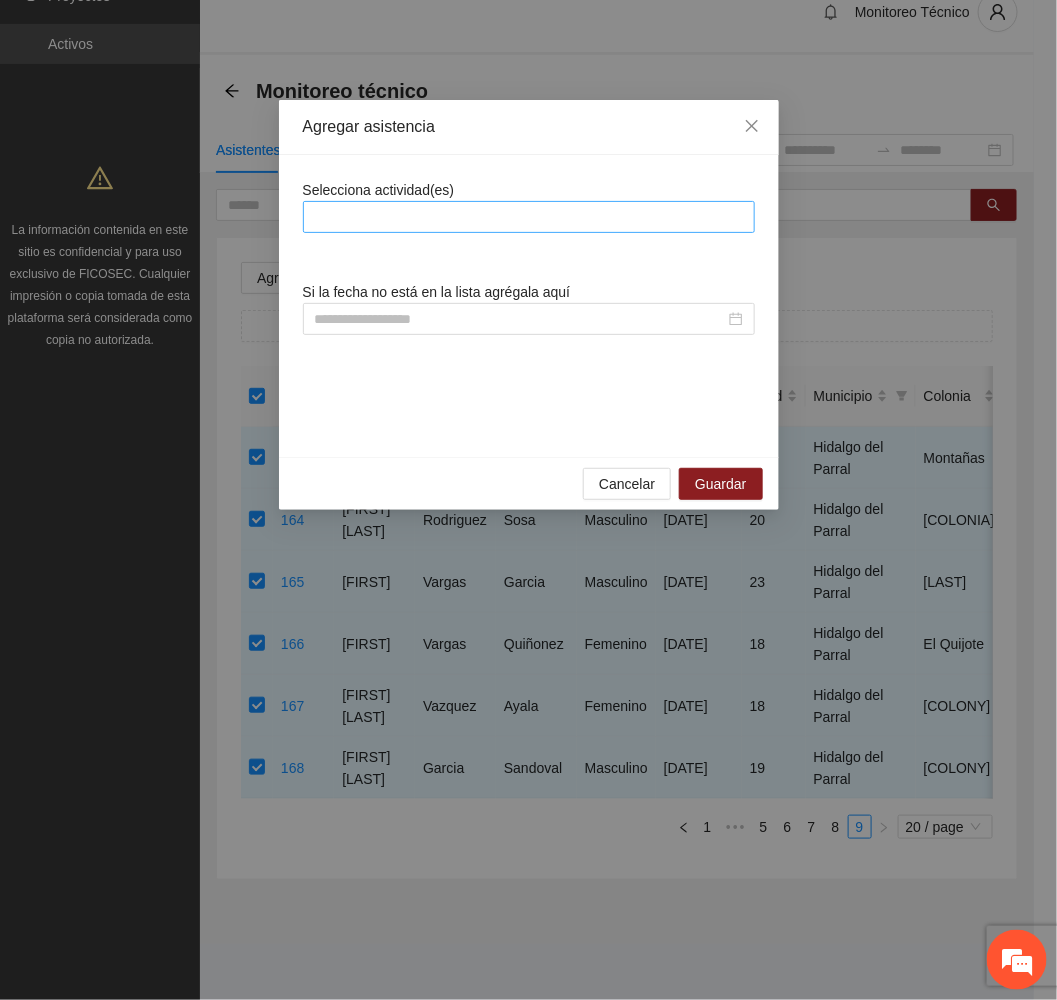 click at bounding box center (529, 217) 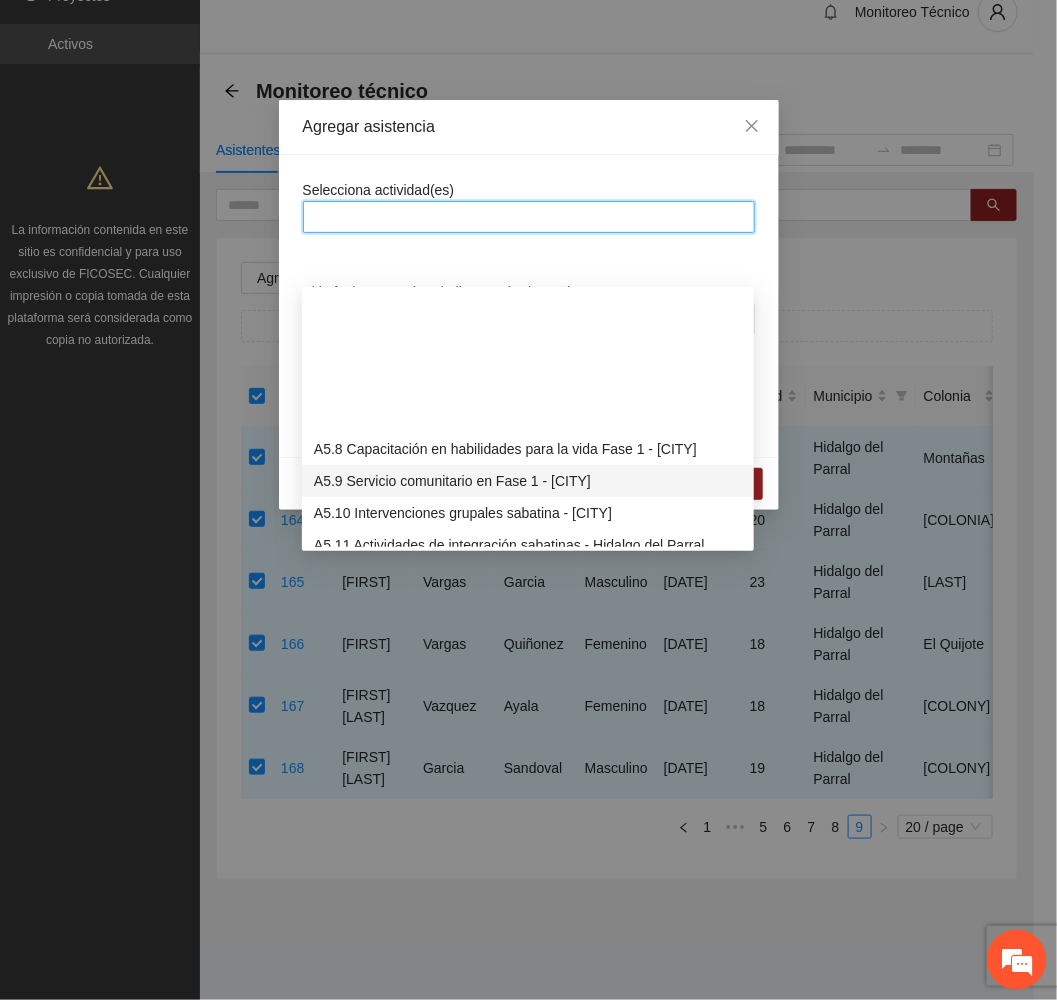 scroll, scrollTop: 1800, scrollLeft: 0, axis: vertical 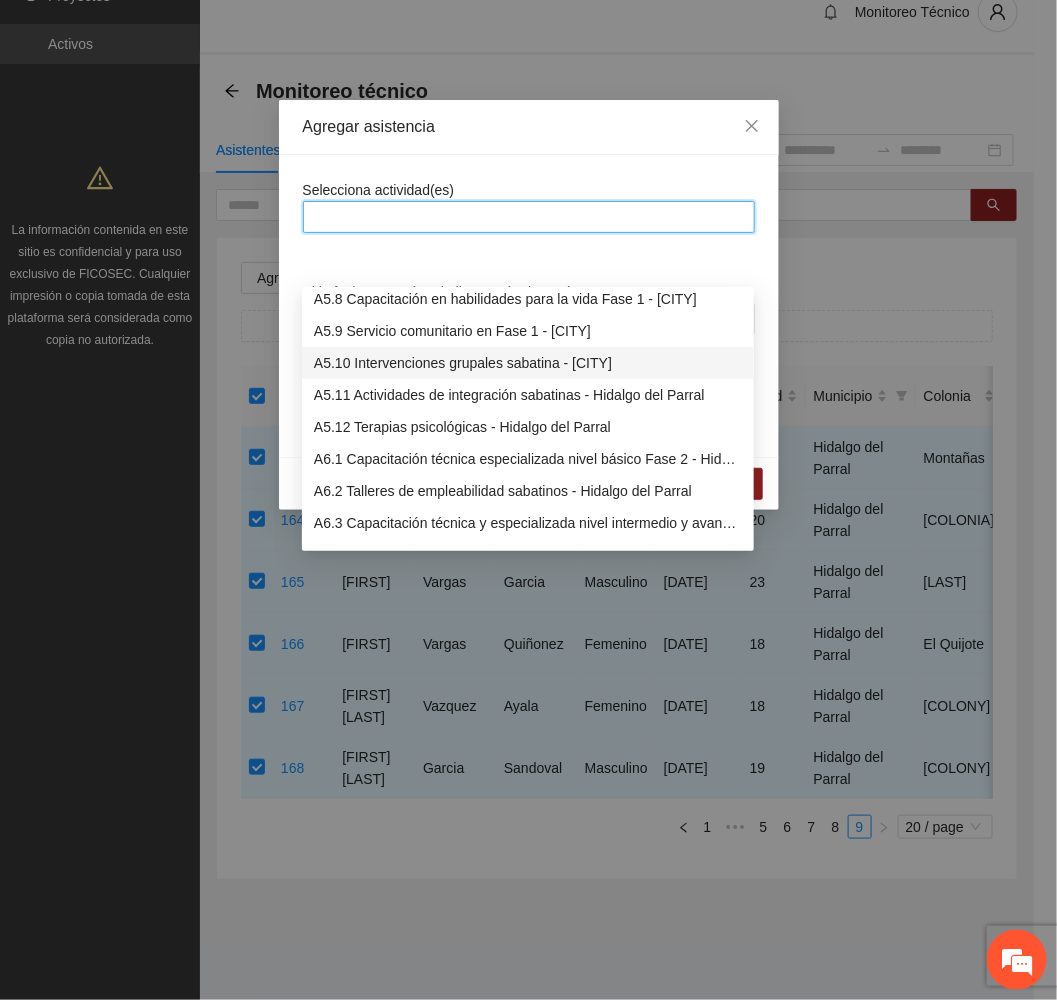 click on "A5.10 Intervenciones grupales sabatina - [CITY]" at bounding box center [528, 363] 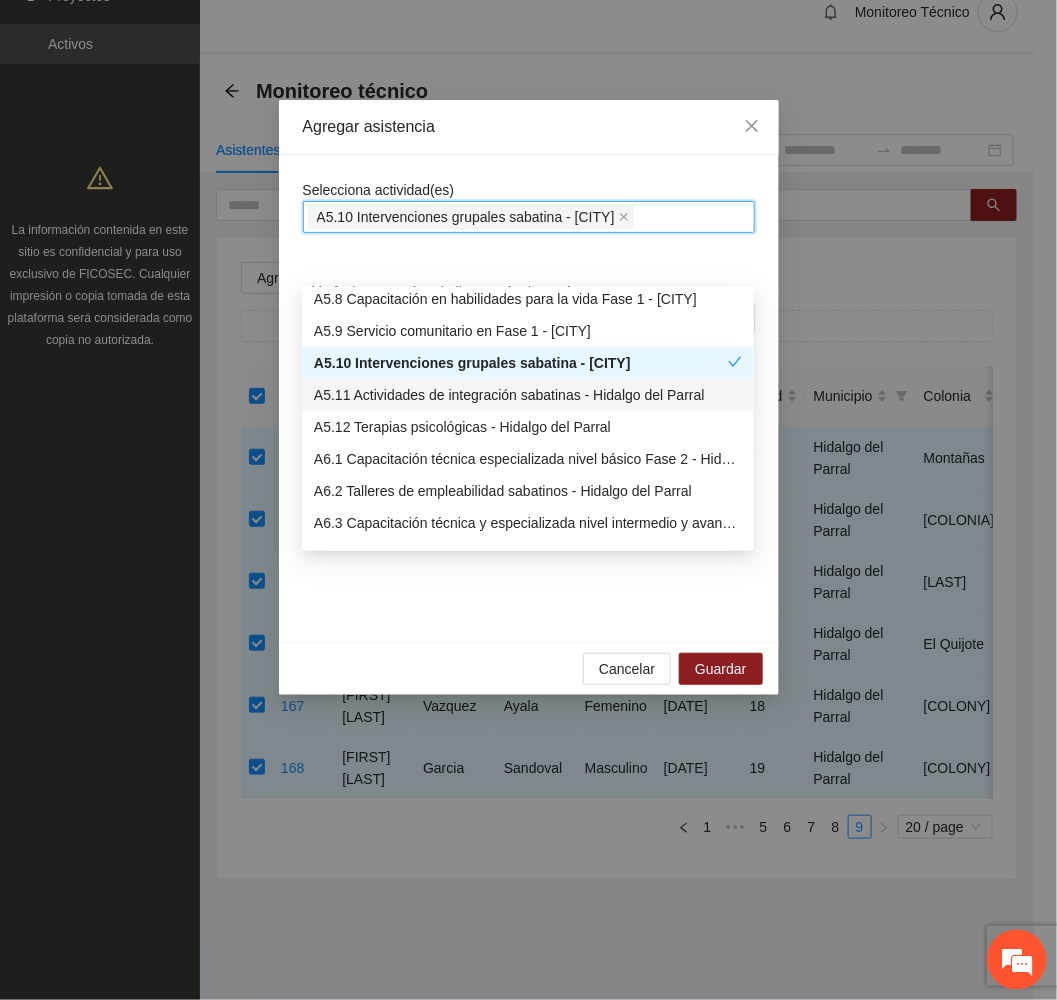 click on "A5.11 Actividades de integración sabatinas  -  Hidalgo del Parral" at bounding box center [528, 395] 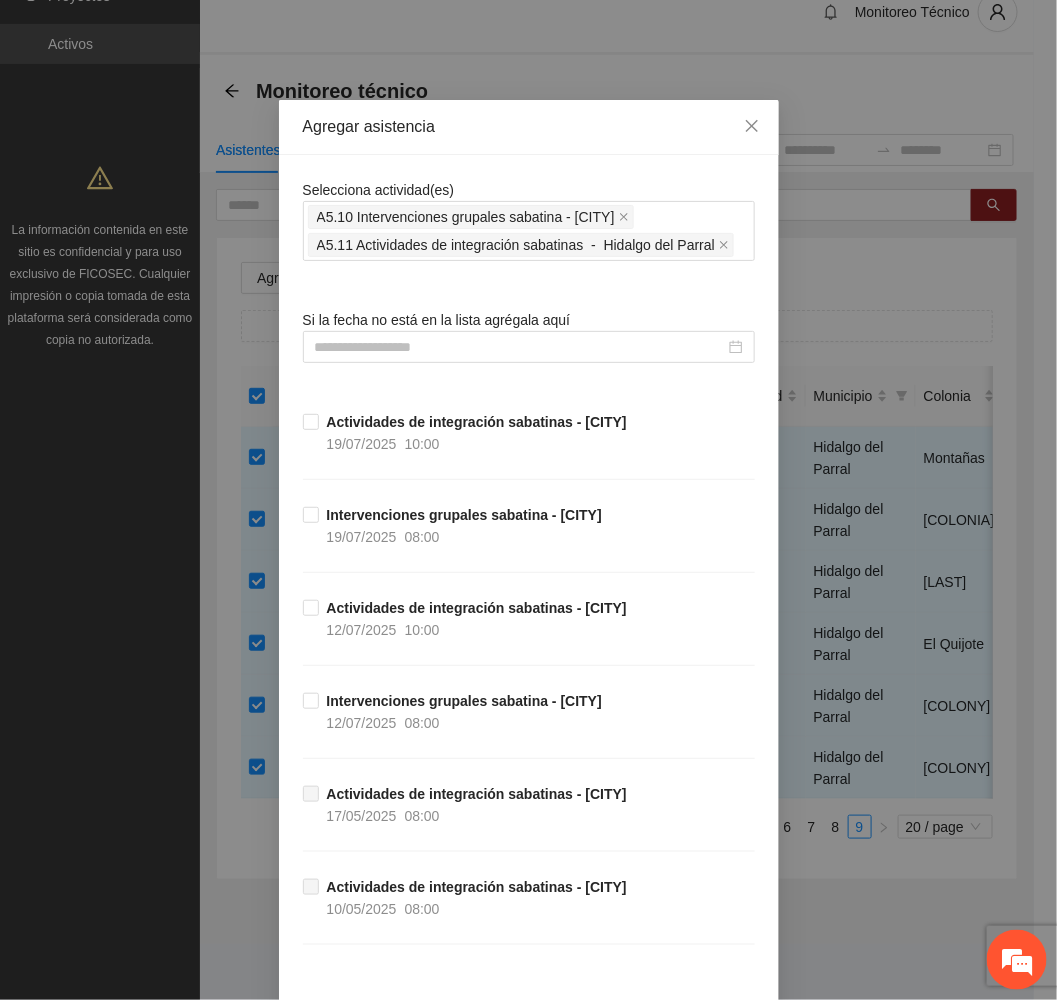 click on "Agregar asistencia" at bounding box center (529, 127) 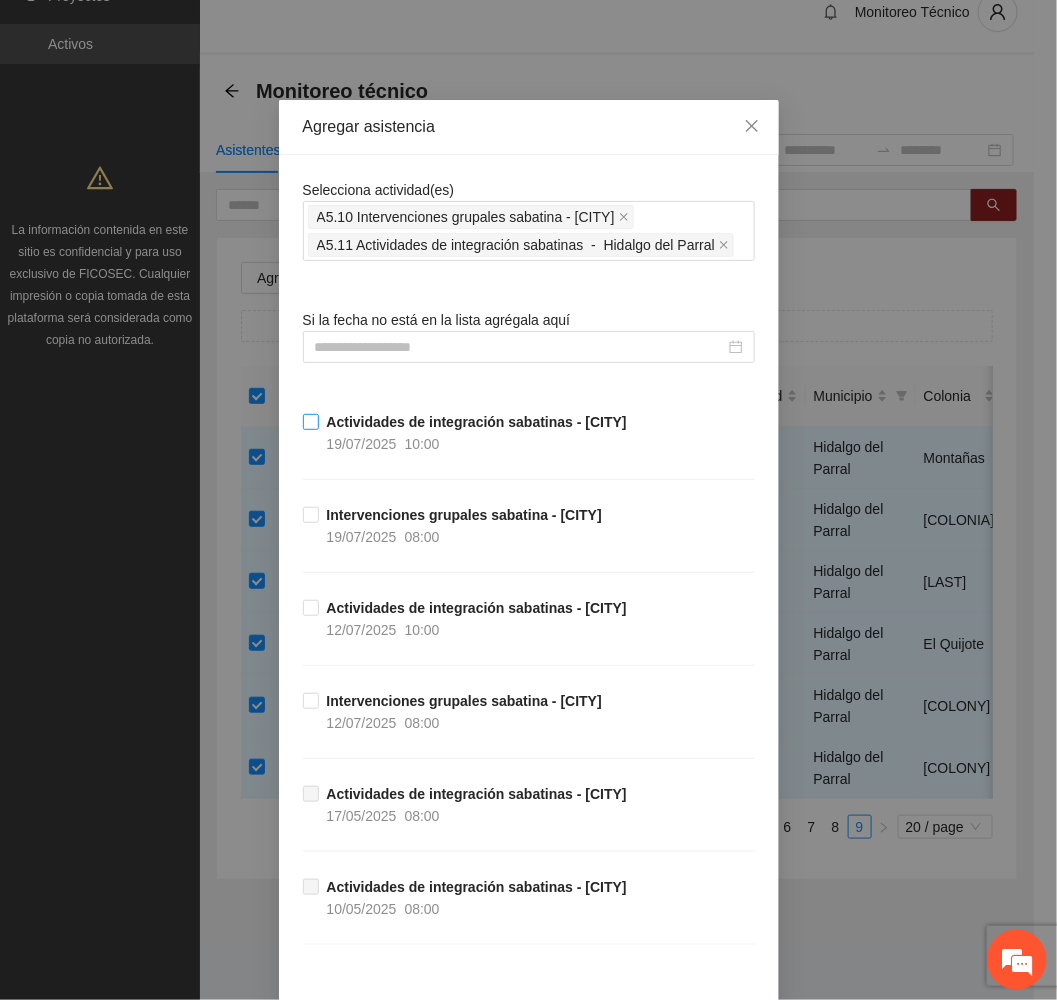 click on "Actividades de integración sabatinas  -  [CITY] 19/07/2025 10:00" at bounding box center (477, 433) 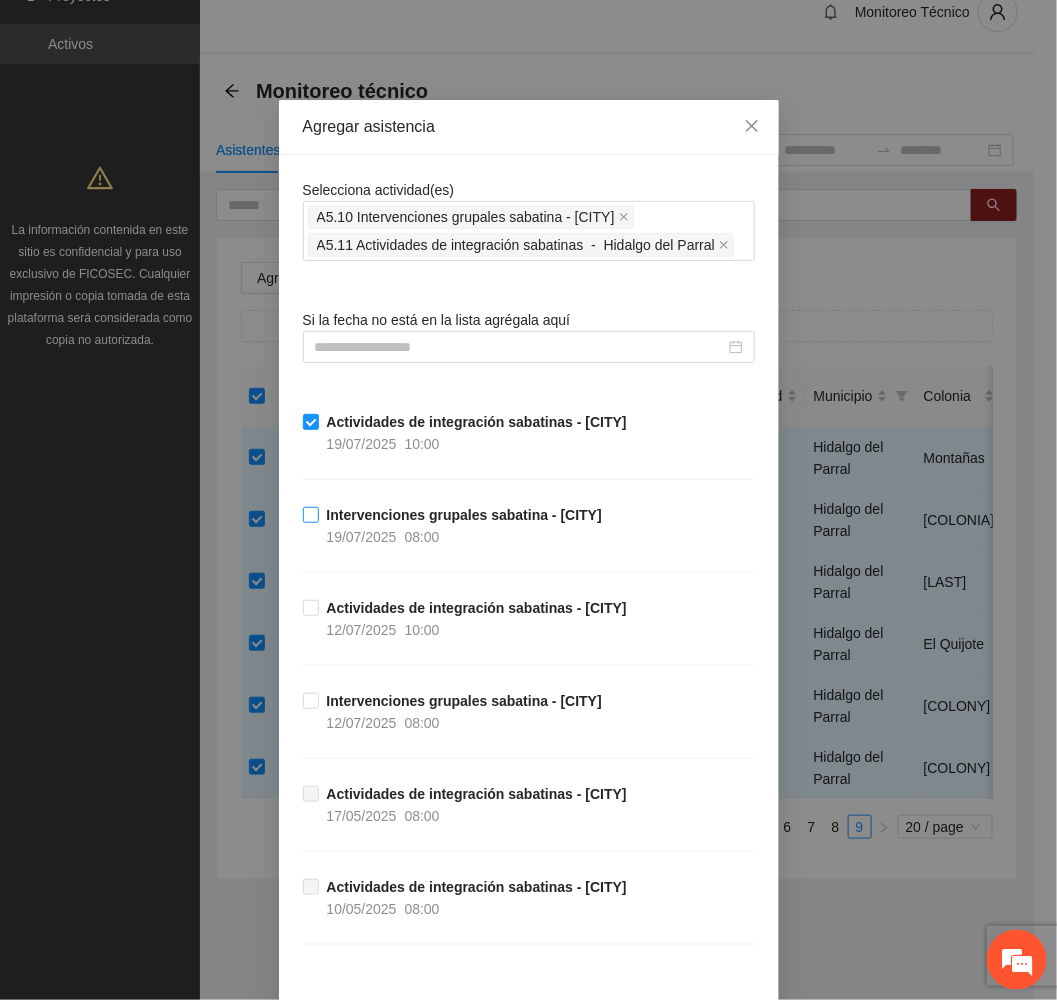 click on "08:00" at bounding box center (422, 537) 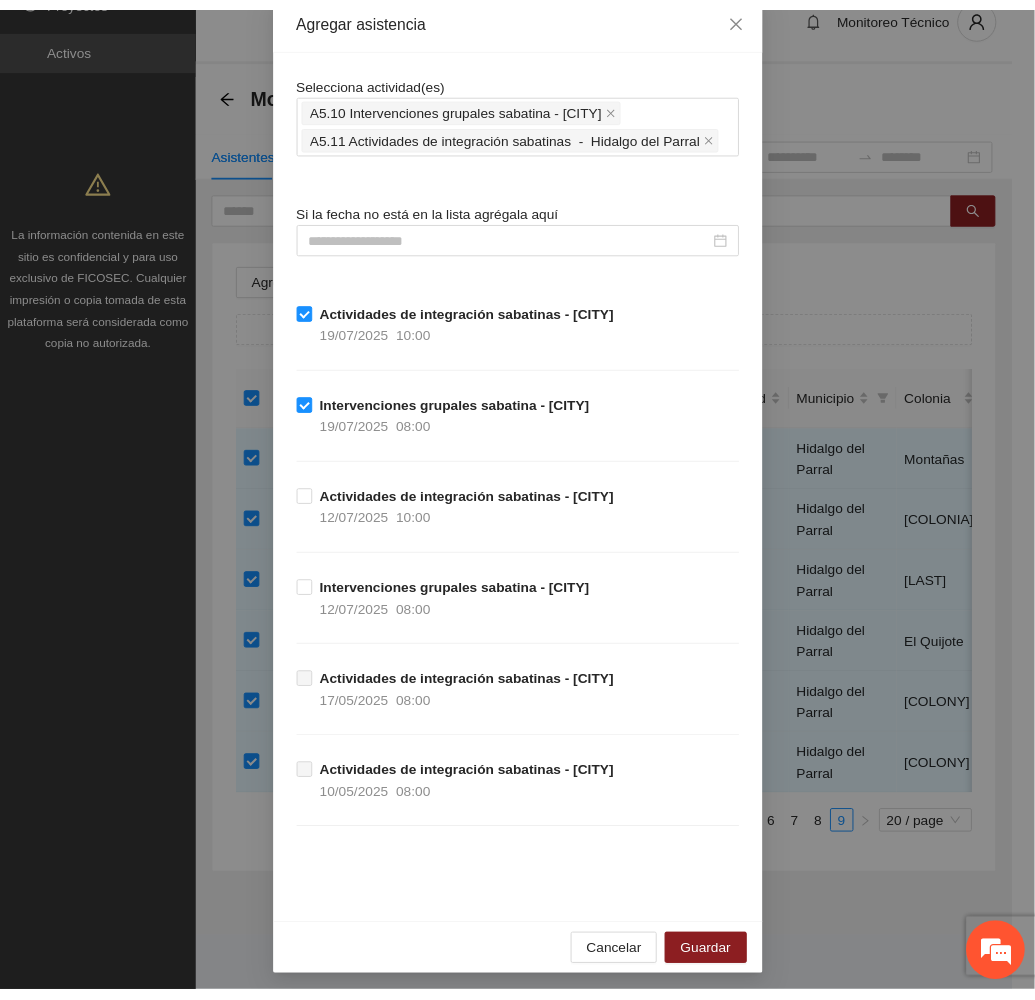 scroll, scrollTop: 124, scrollLeft: 0, axis: vertical 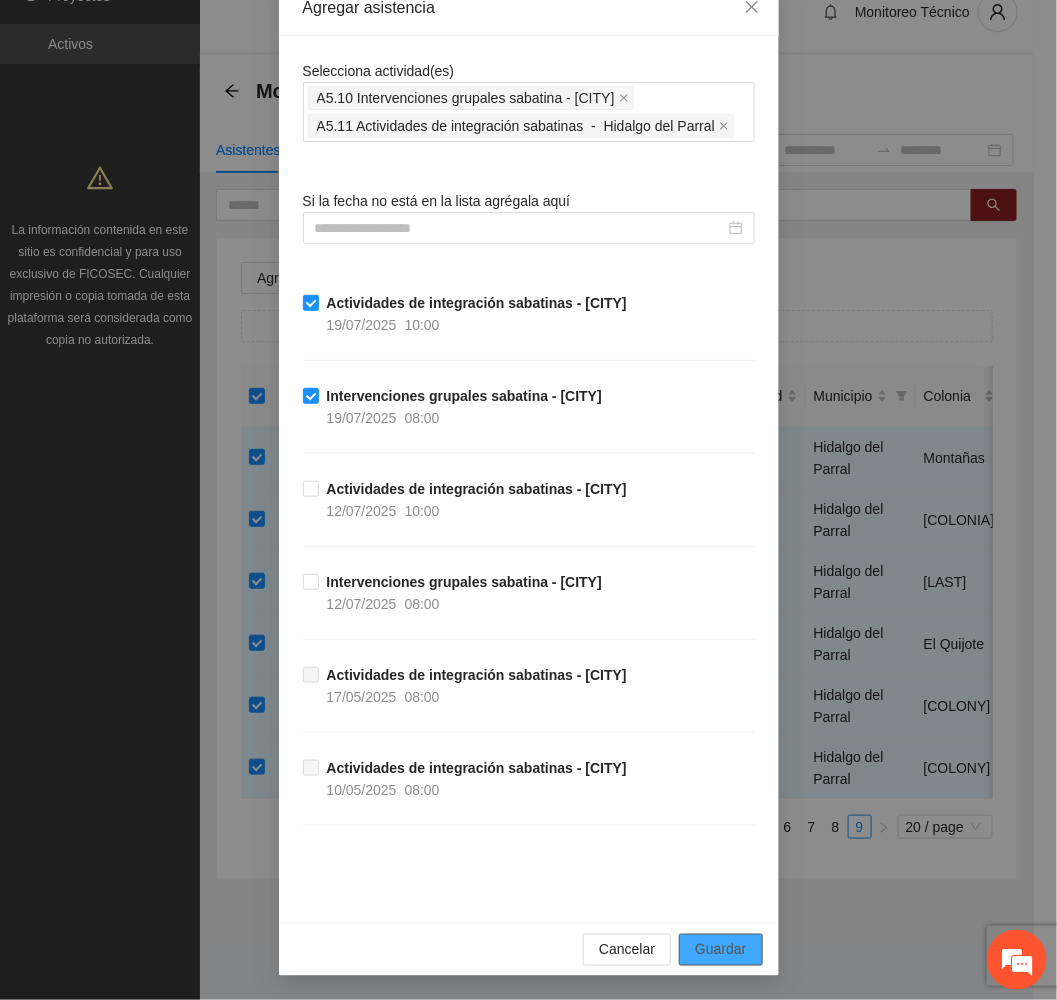 click on "Guardar" at bounding box center (720, 950) 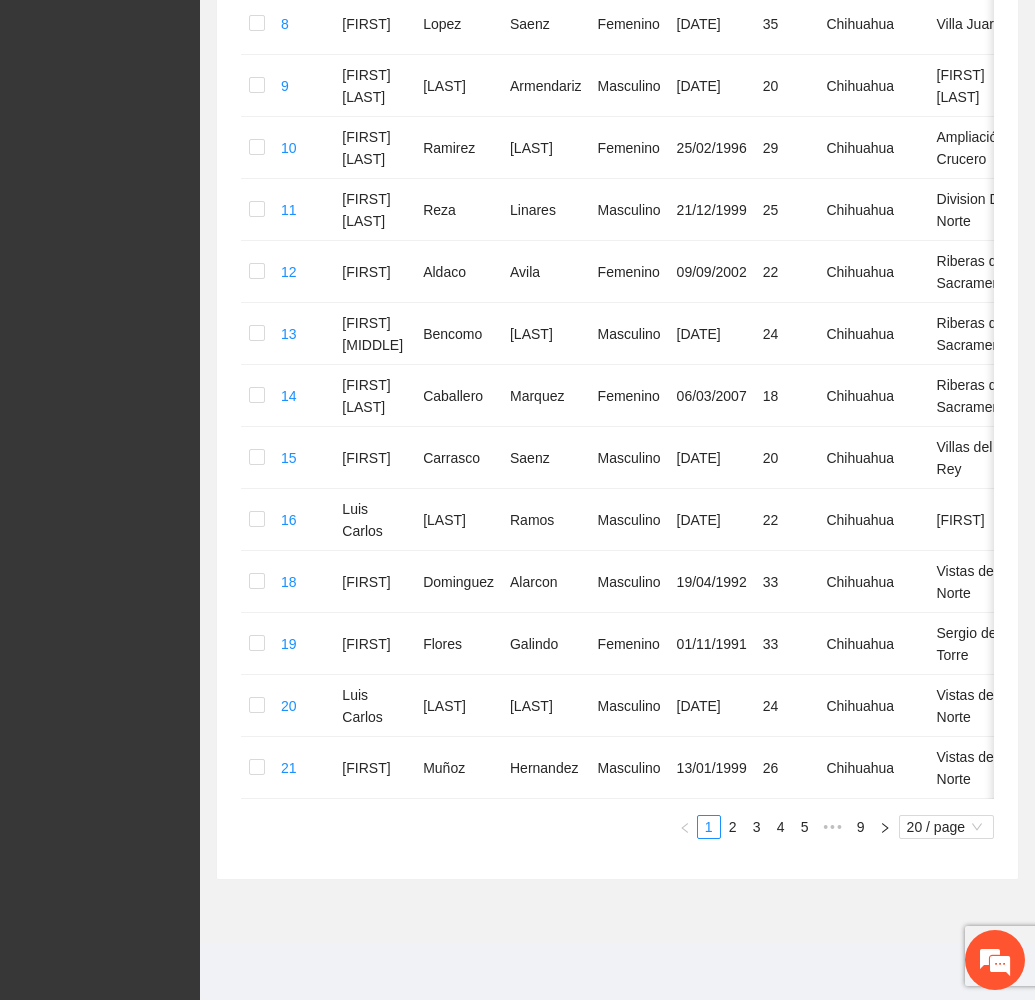 scroll, scrollTop: 1014, scrollLeft: 0, axis: vertical 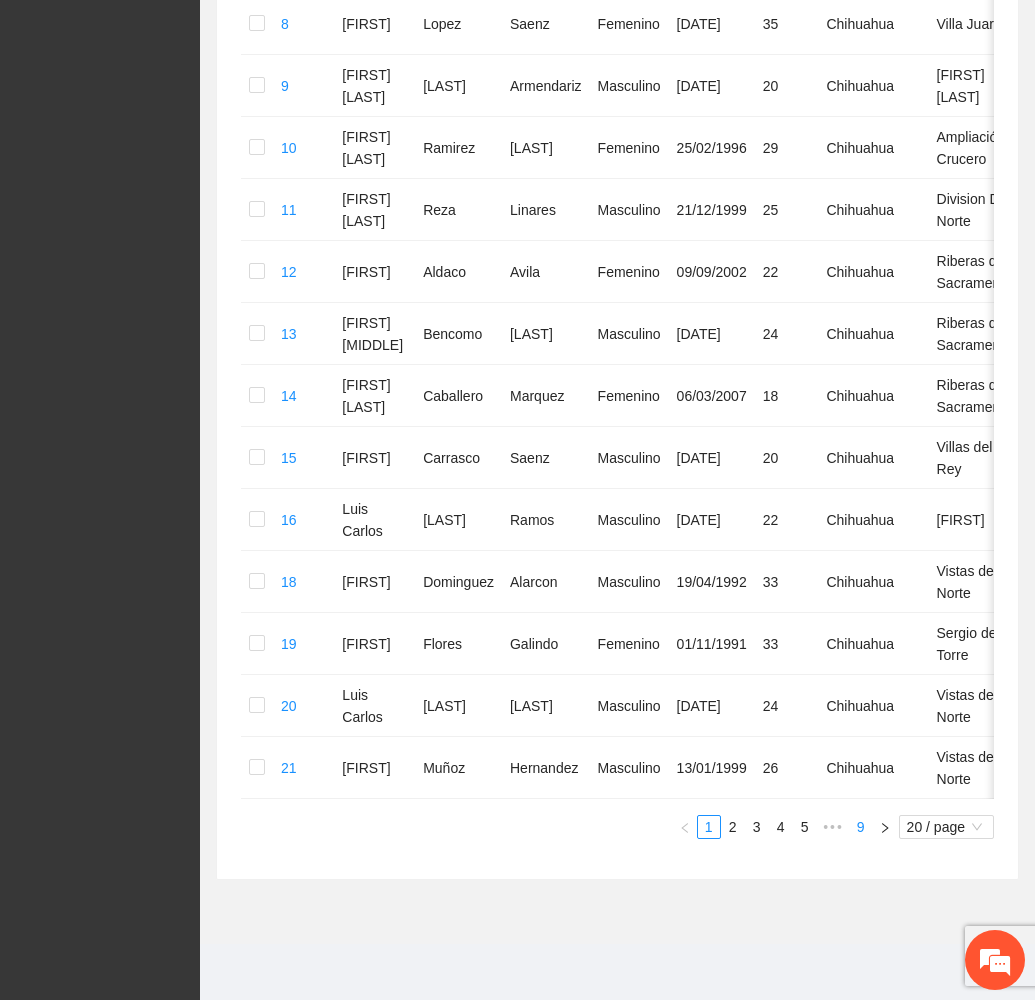 click on "9" at bounding box center [861, 827] 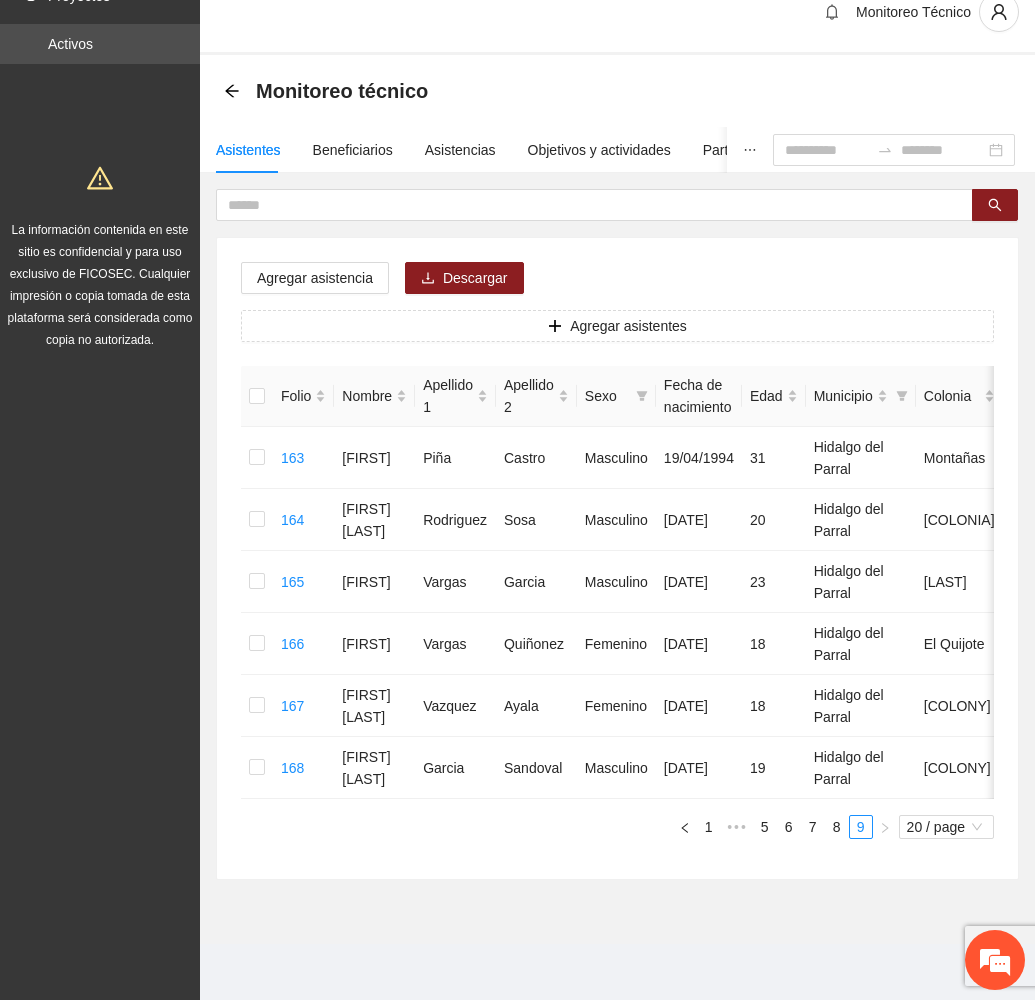 scroll, scrollTop: 76, scrollLeft: 0, axis: vertical 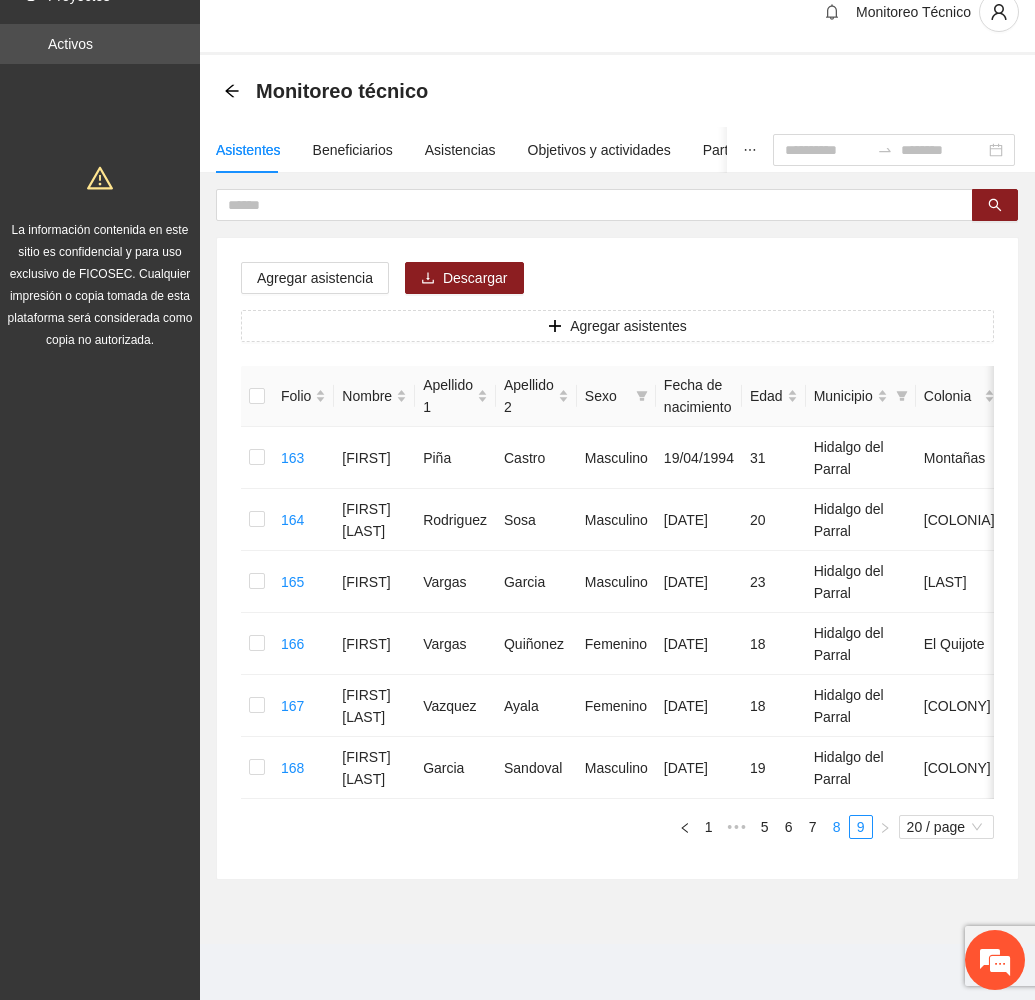 click on "8" at bounding box center (837, 827) 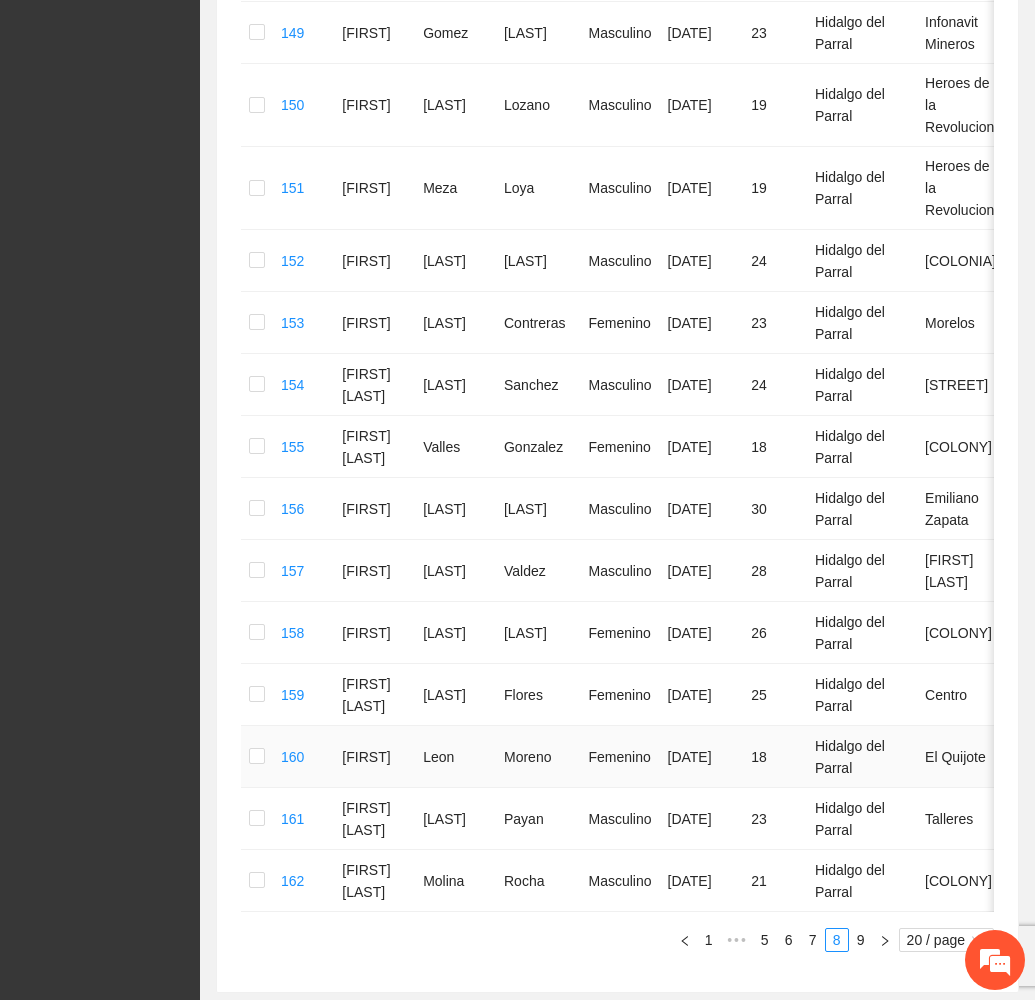 scroll, scrollTop: 826, scrollLeft: 0, axis: vertical 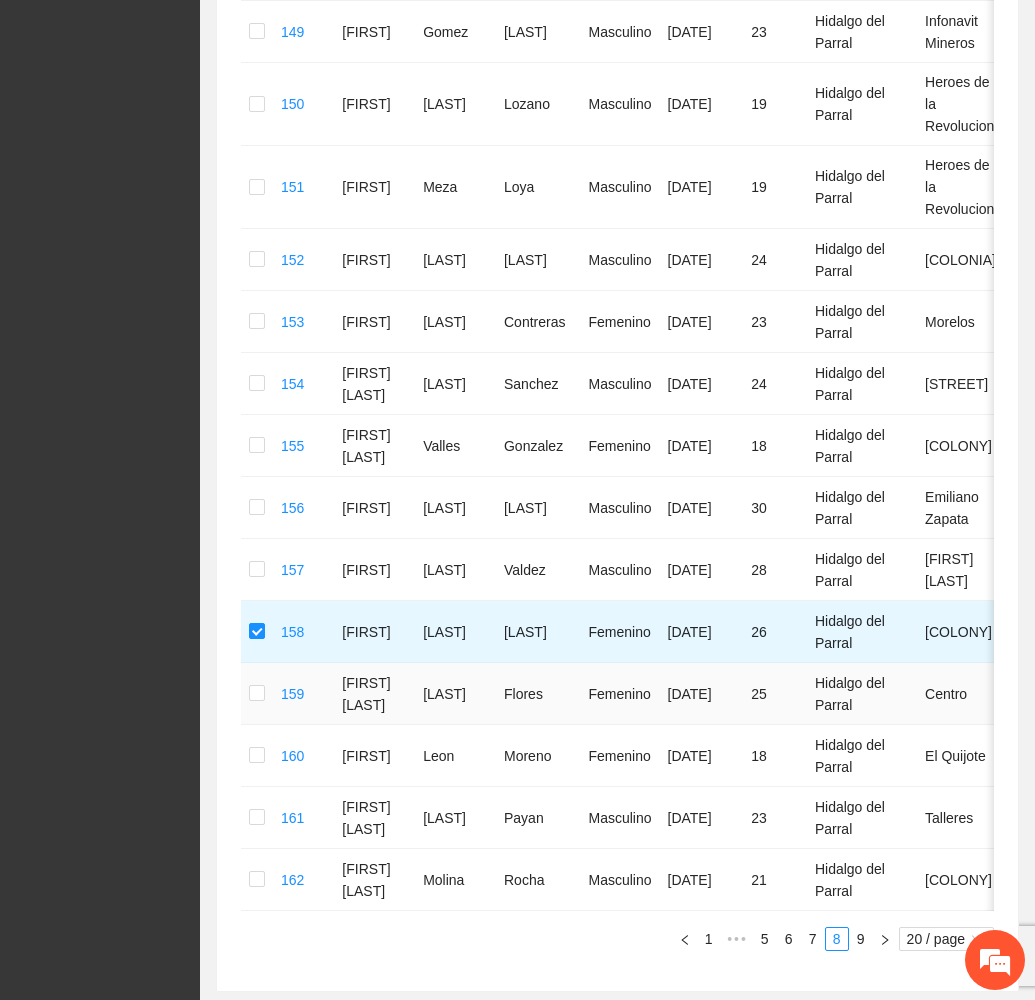 click at bounding box center [257, 694] 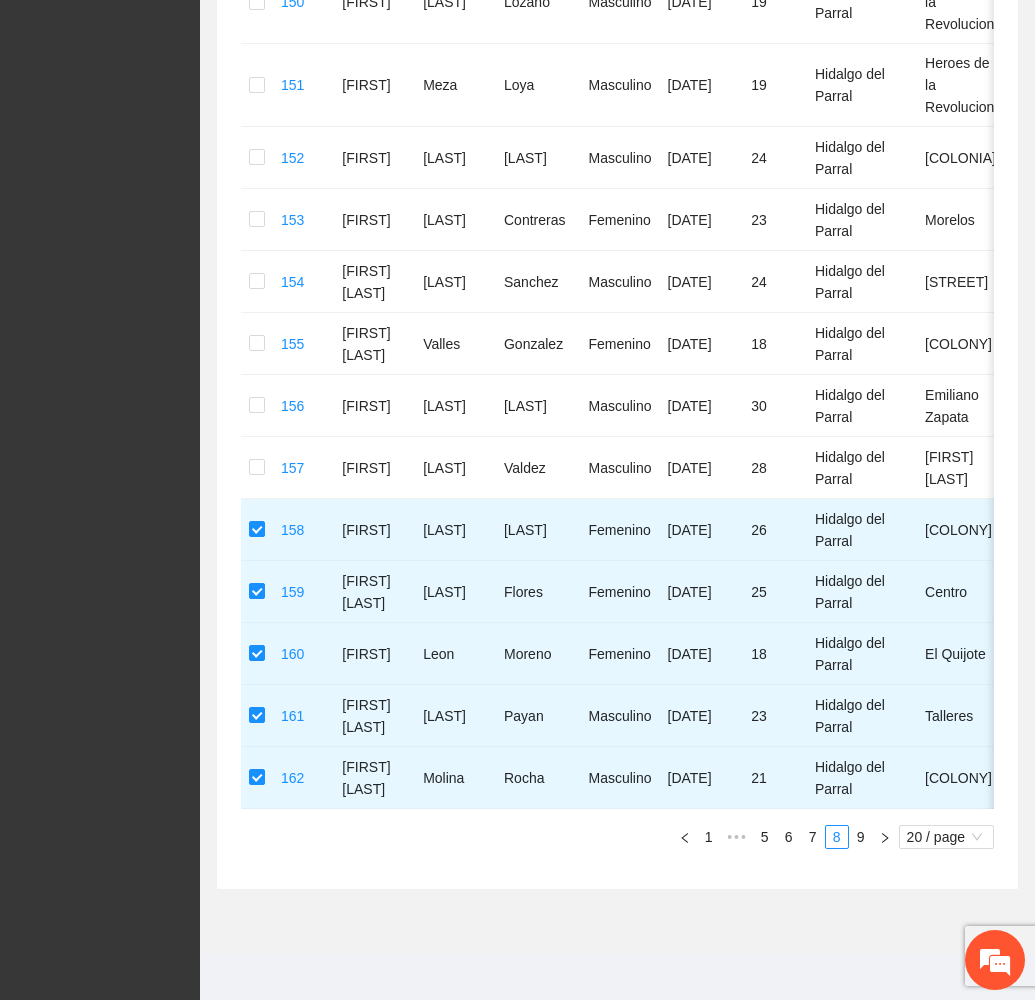 scroll, scrollTop: 1033, scrollLeft: 0, axis: vertical 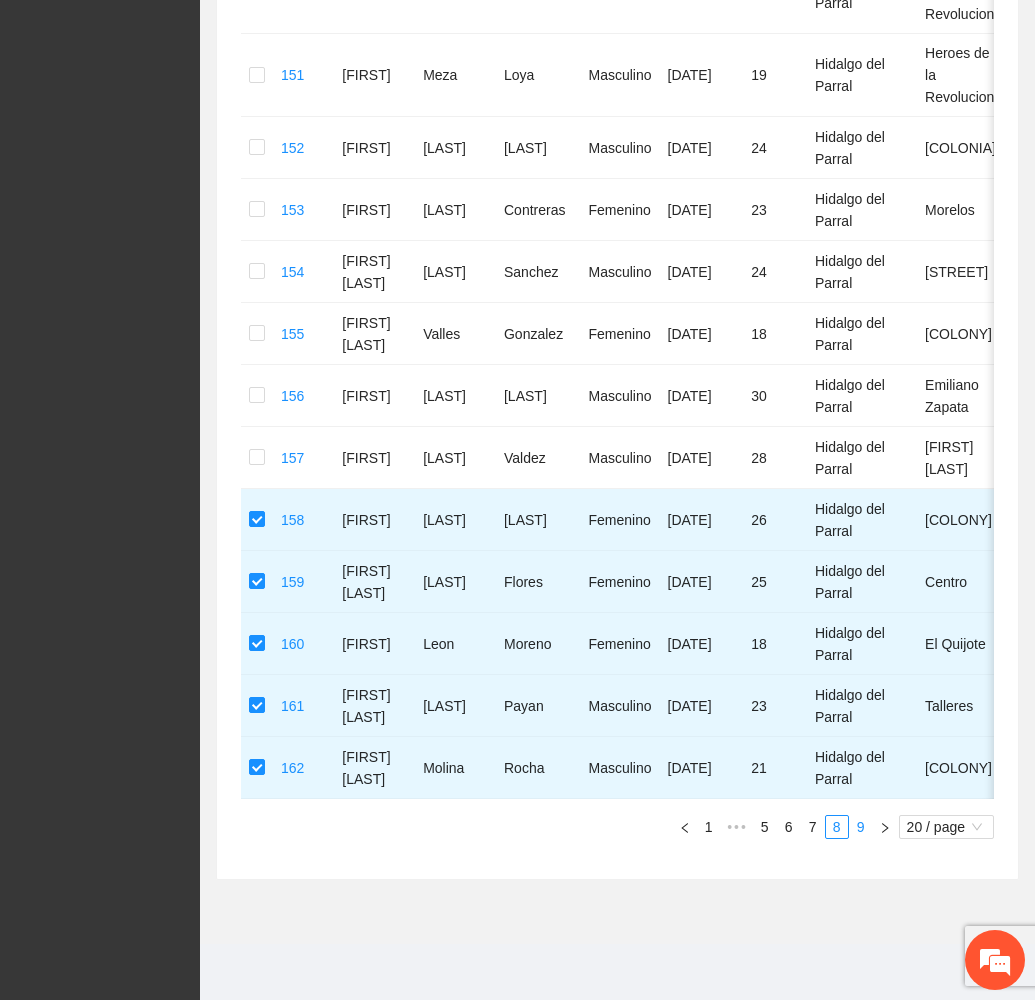 click on "9" at bounding box center (861, 827) 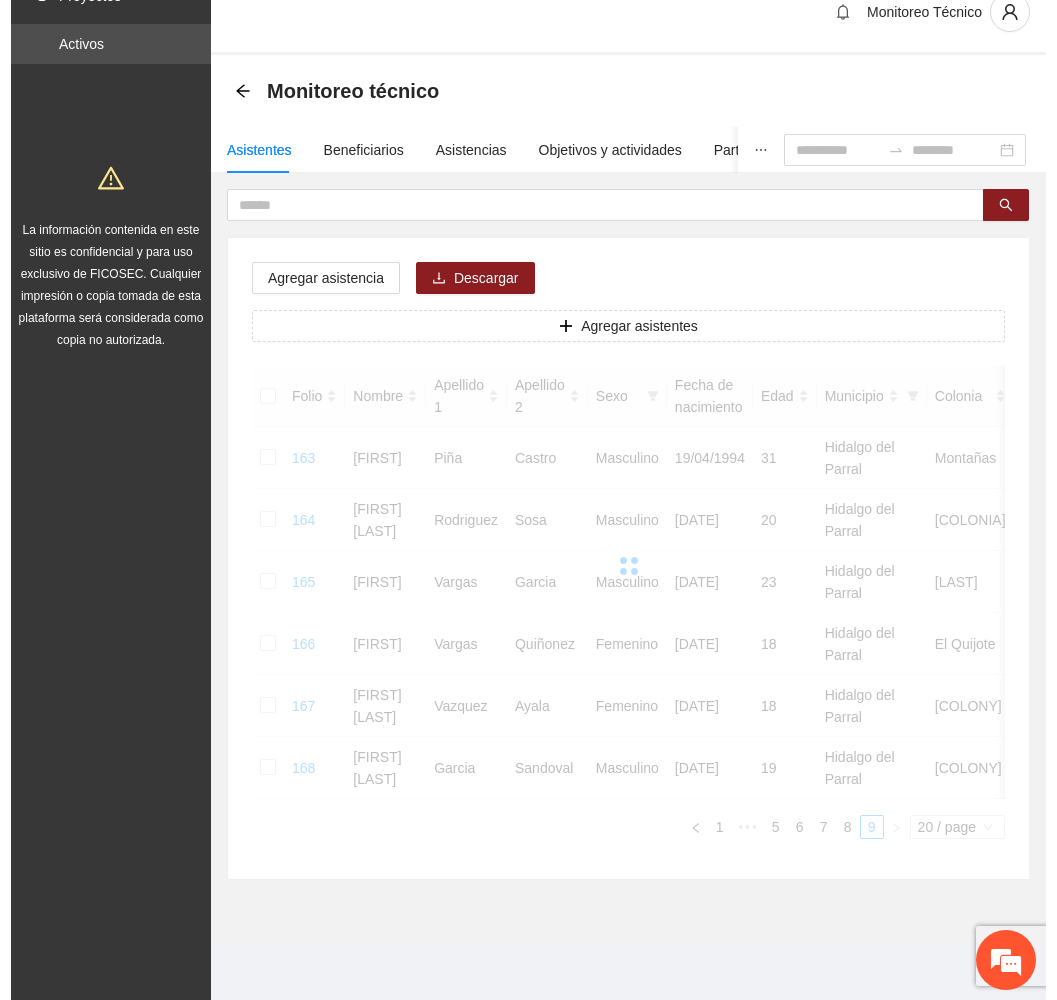 scroll, scrollTop: 76, scrollLeft: 0, axis: vertical 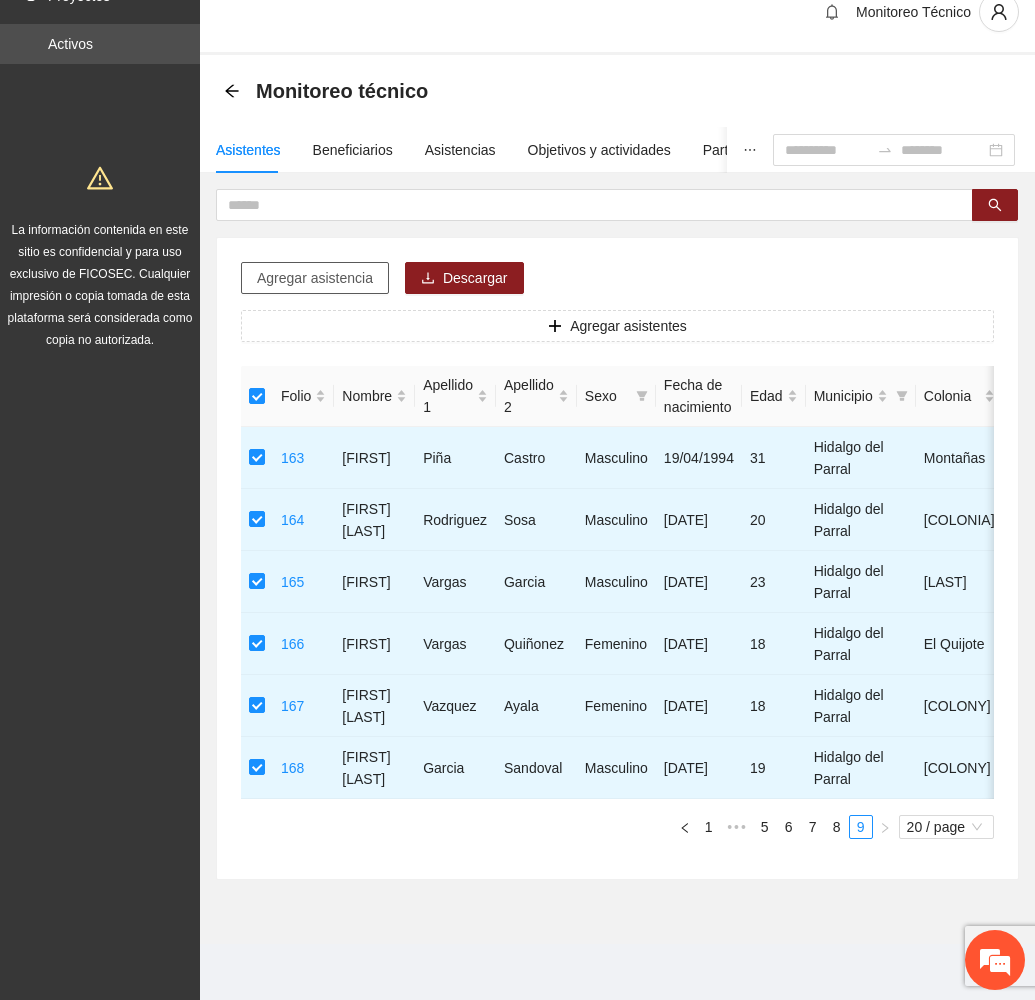 click on "Agregar asistencia" at bounding box center (315, 278) 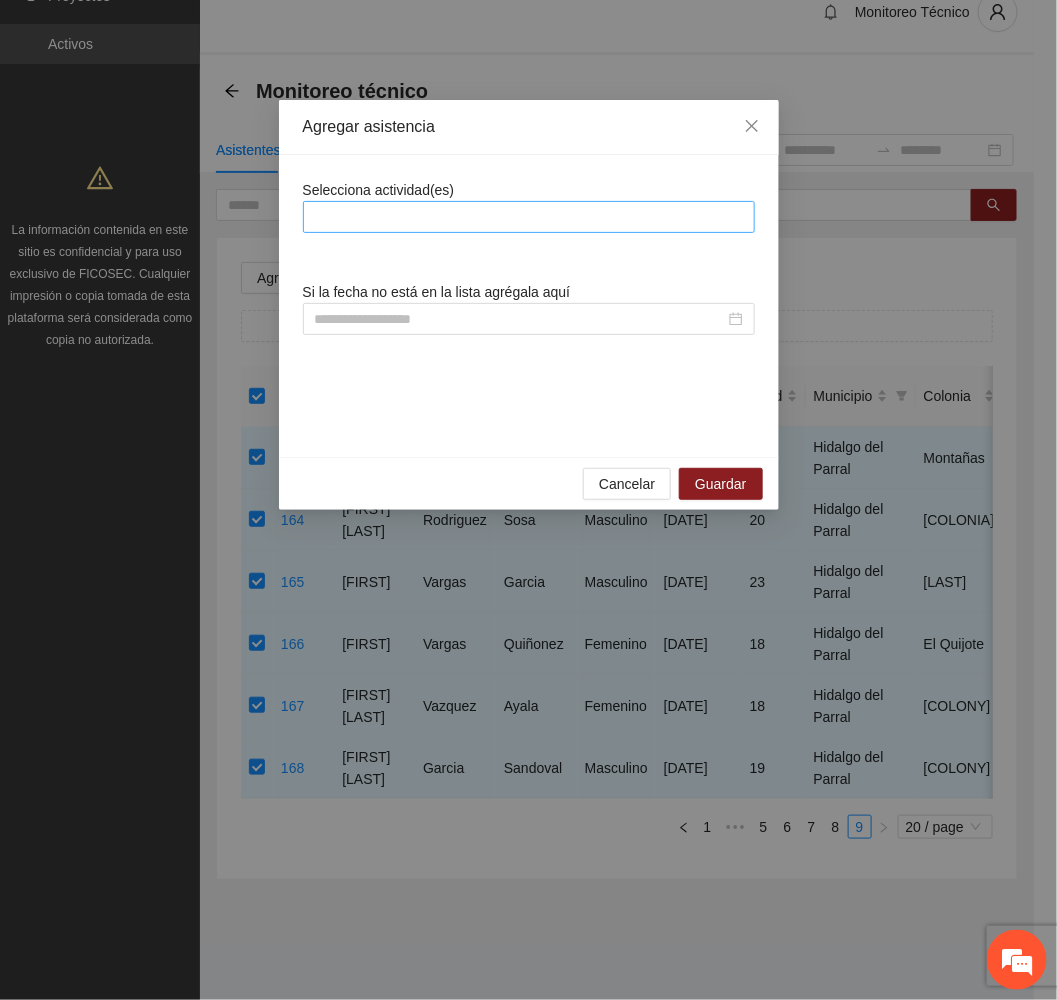 click at bounding box center [529, 217] 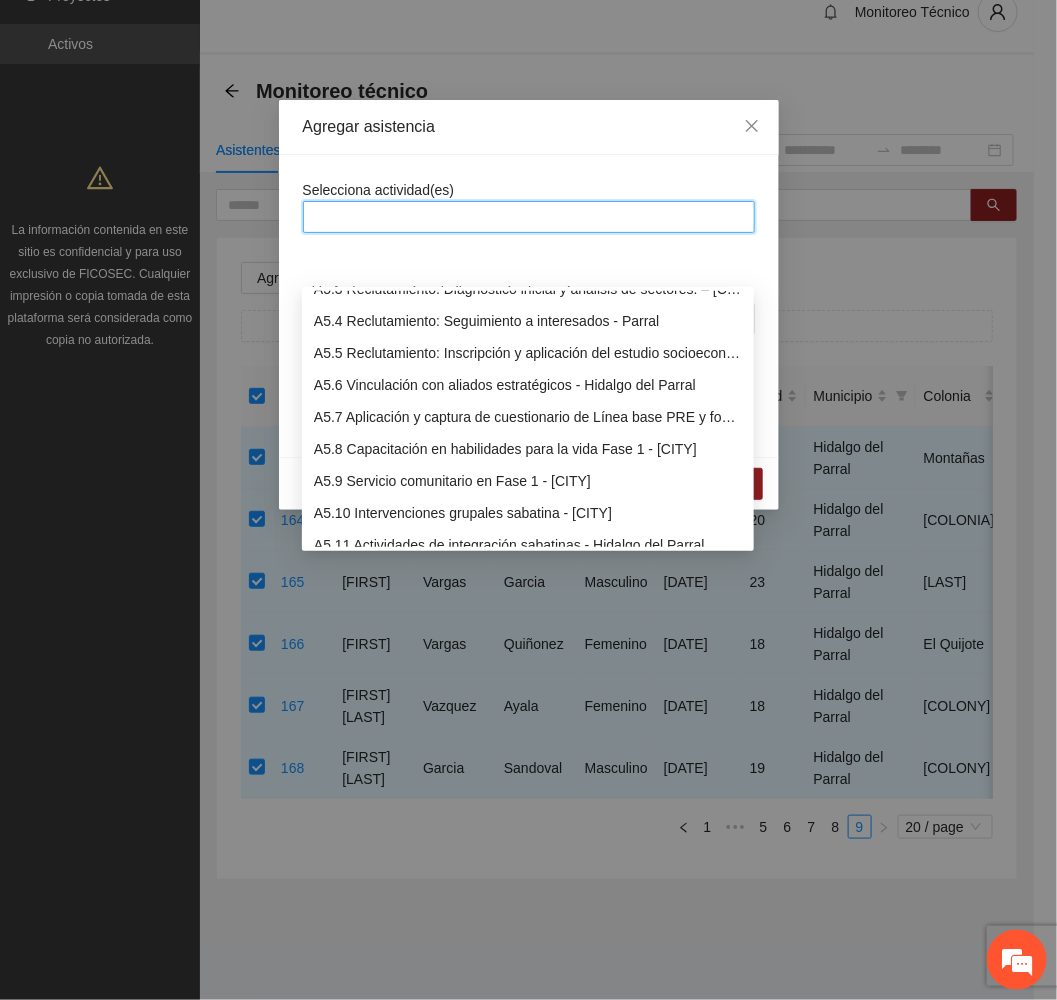 scroll, scrollTop: 1800, scrollLeft: 0, axis: vertical 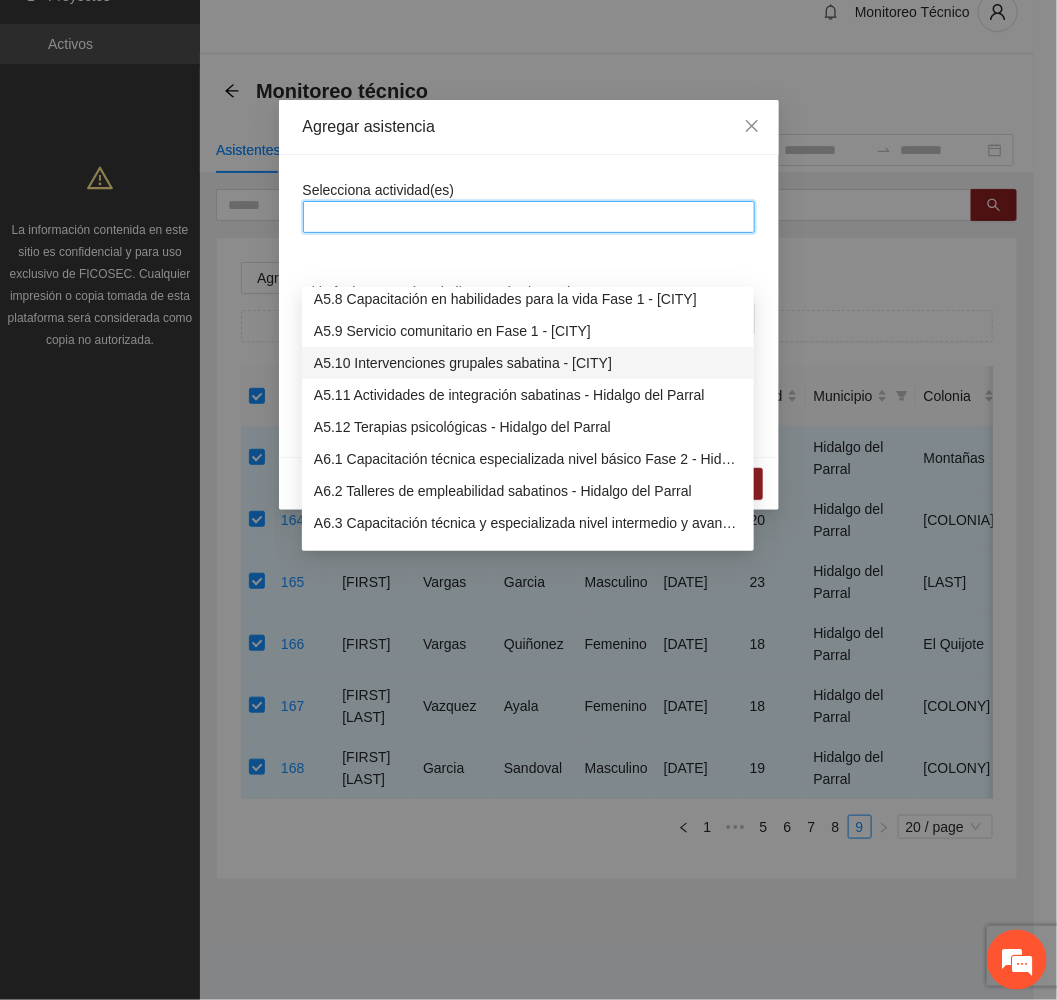 click on "A5.10 Intervenciones grupales sabatina - [CITY]" at bounding box center (528, 363) 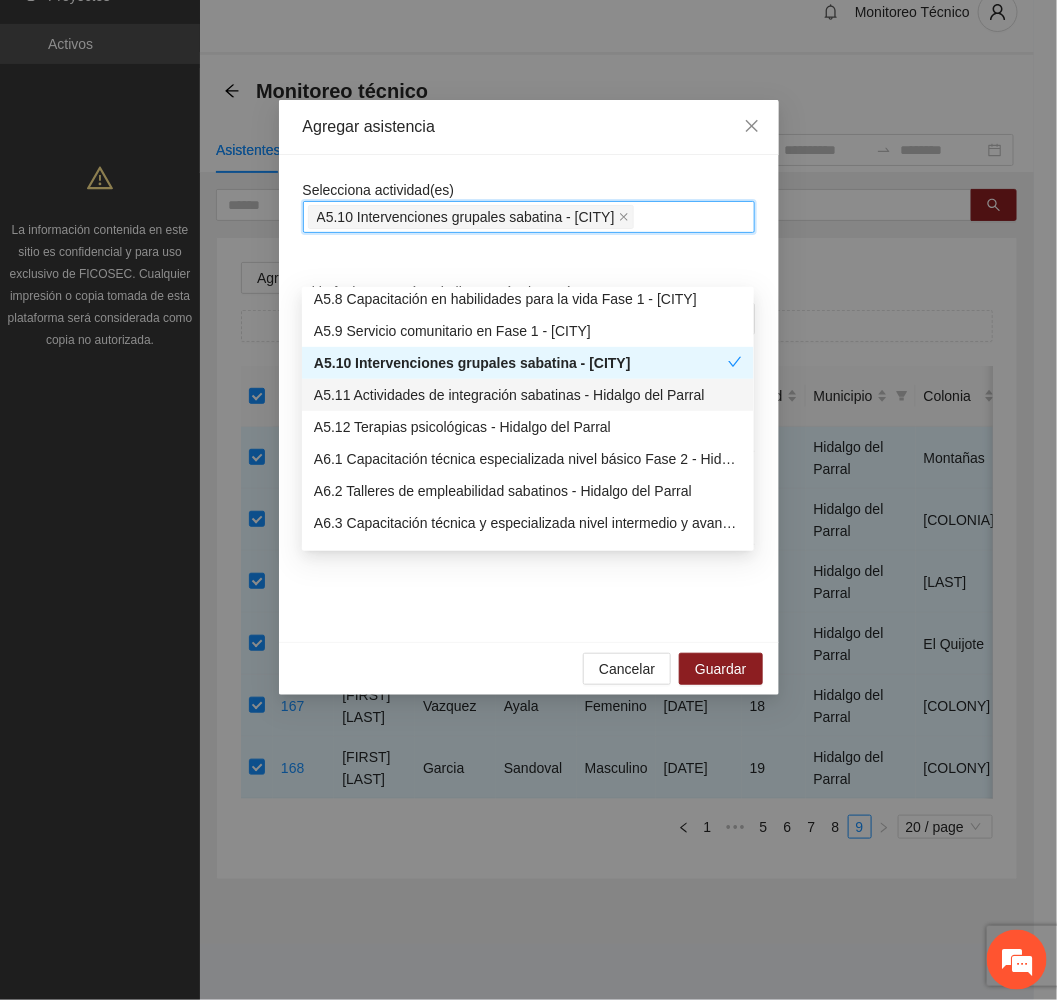 click on "A5.11 Actividades de integración sabatinas  -  Hidalgo del Parral" at bounding box center (528, 395) 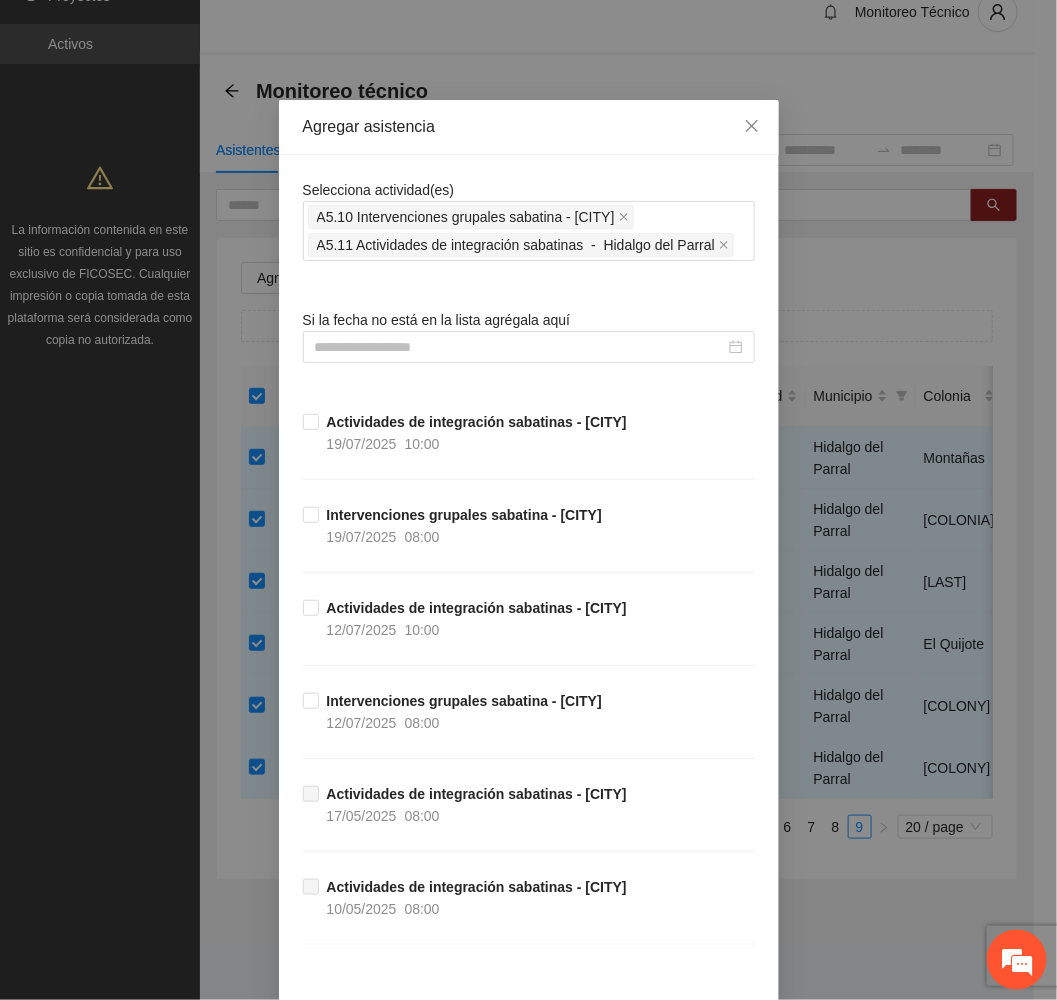 click on "Agregar asistencia" at bounding box center (529, 127) 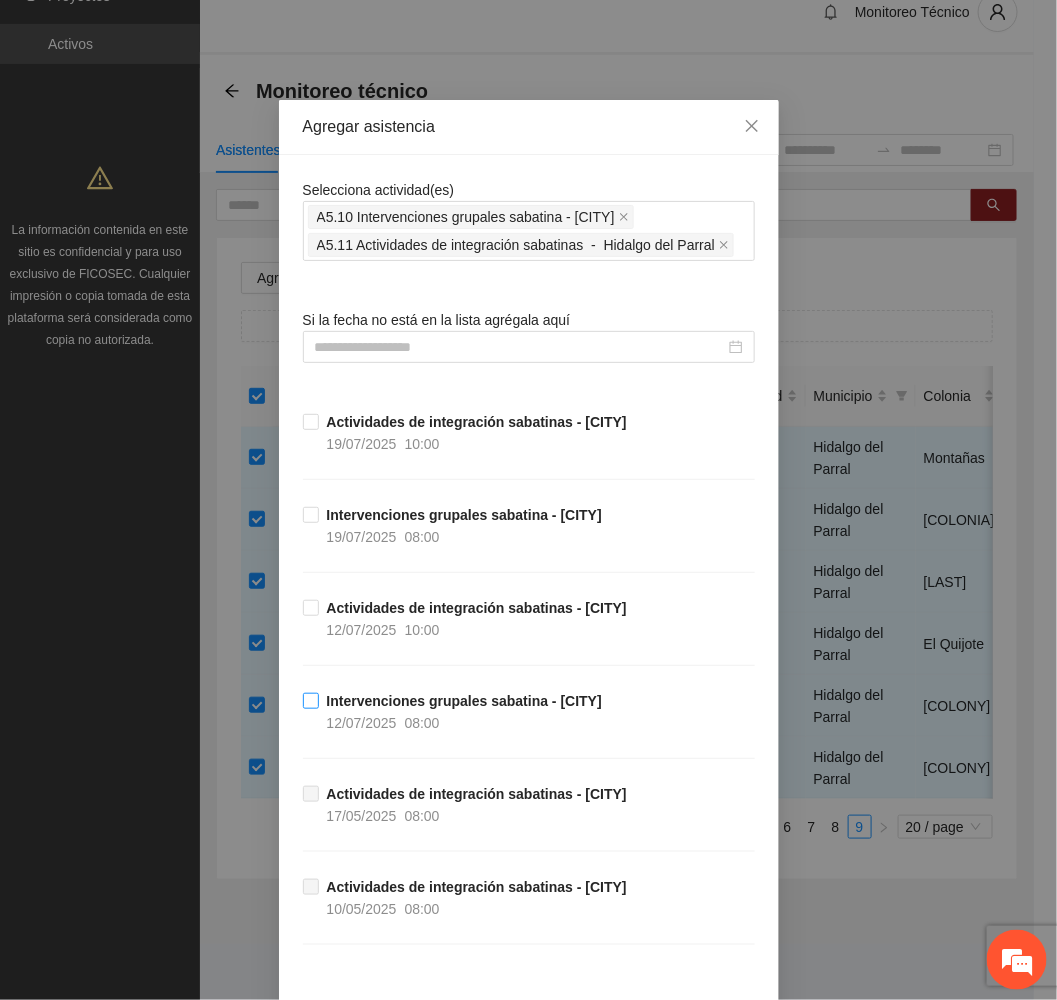 click on "Intervenciones grupales sabatina - [CITY]" at bounding box center [464, 701] 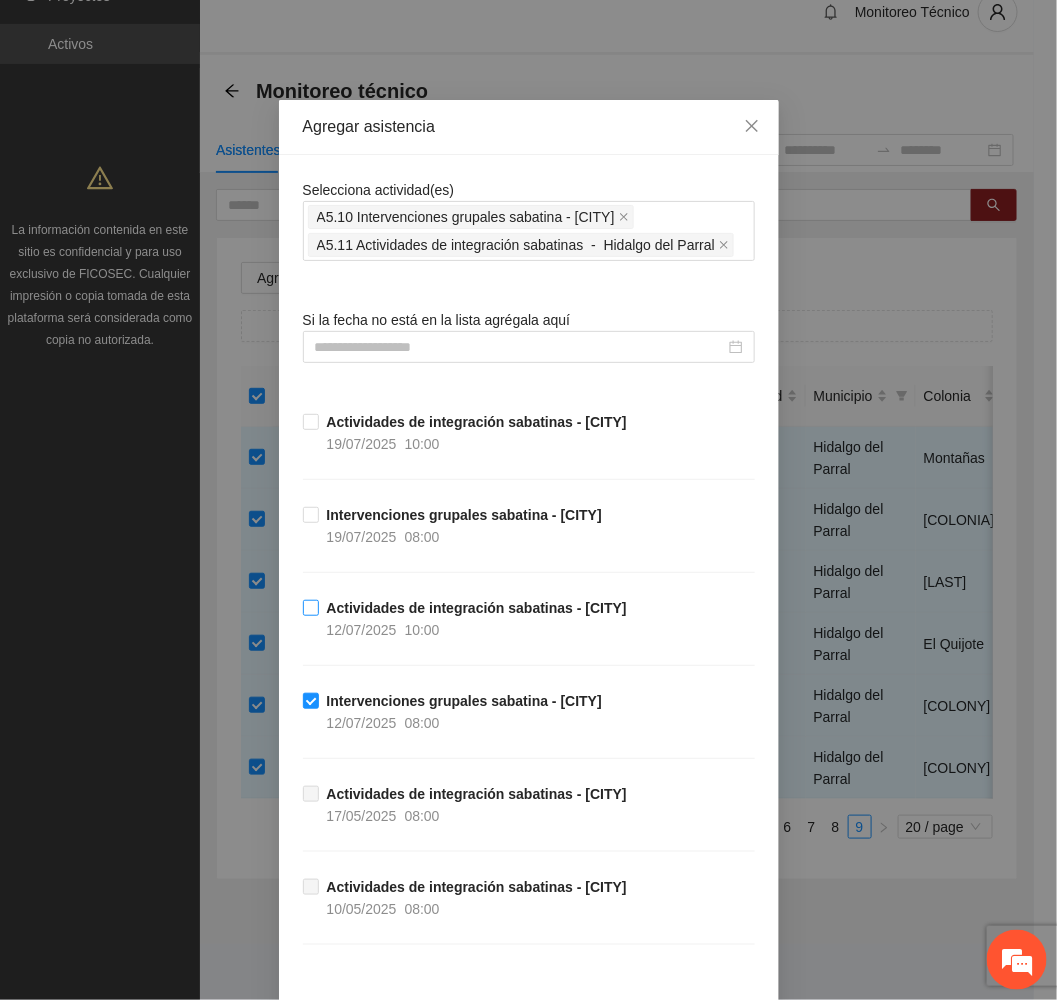 click on "[DATE] [TIME]" at bounding box center (383, 630) 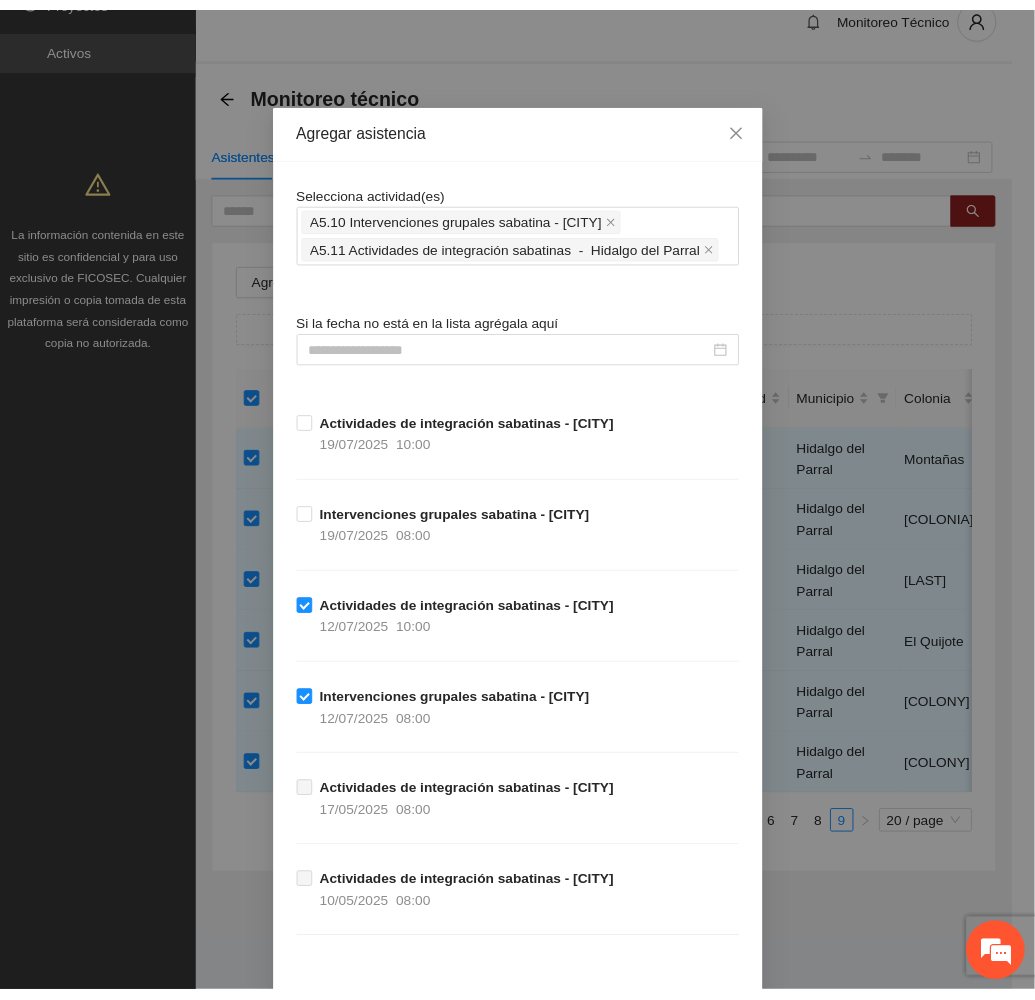 scroll, scrollTop: 124, scrollLeft: 0, axis: vertical 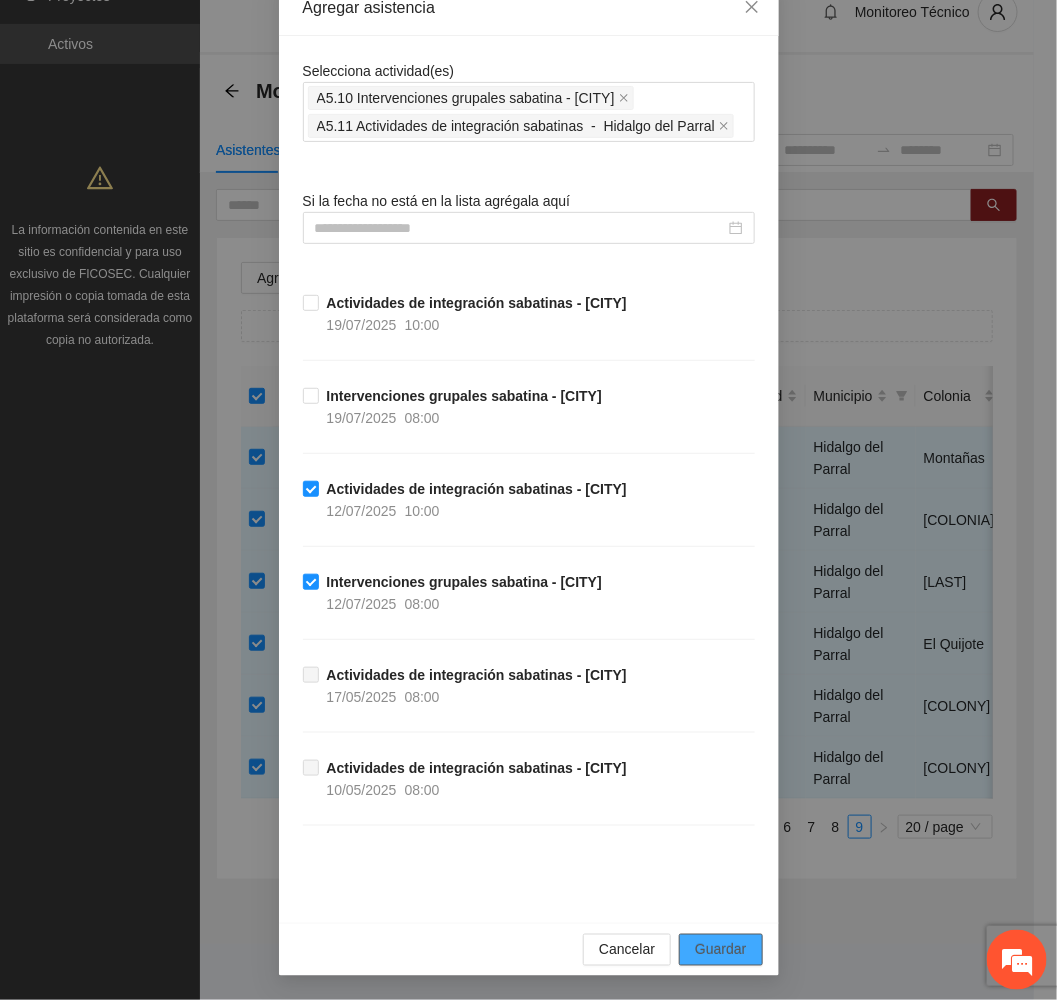 click on "Guardar" at bounding box center [720, 950] 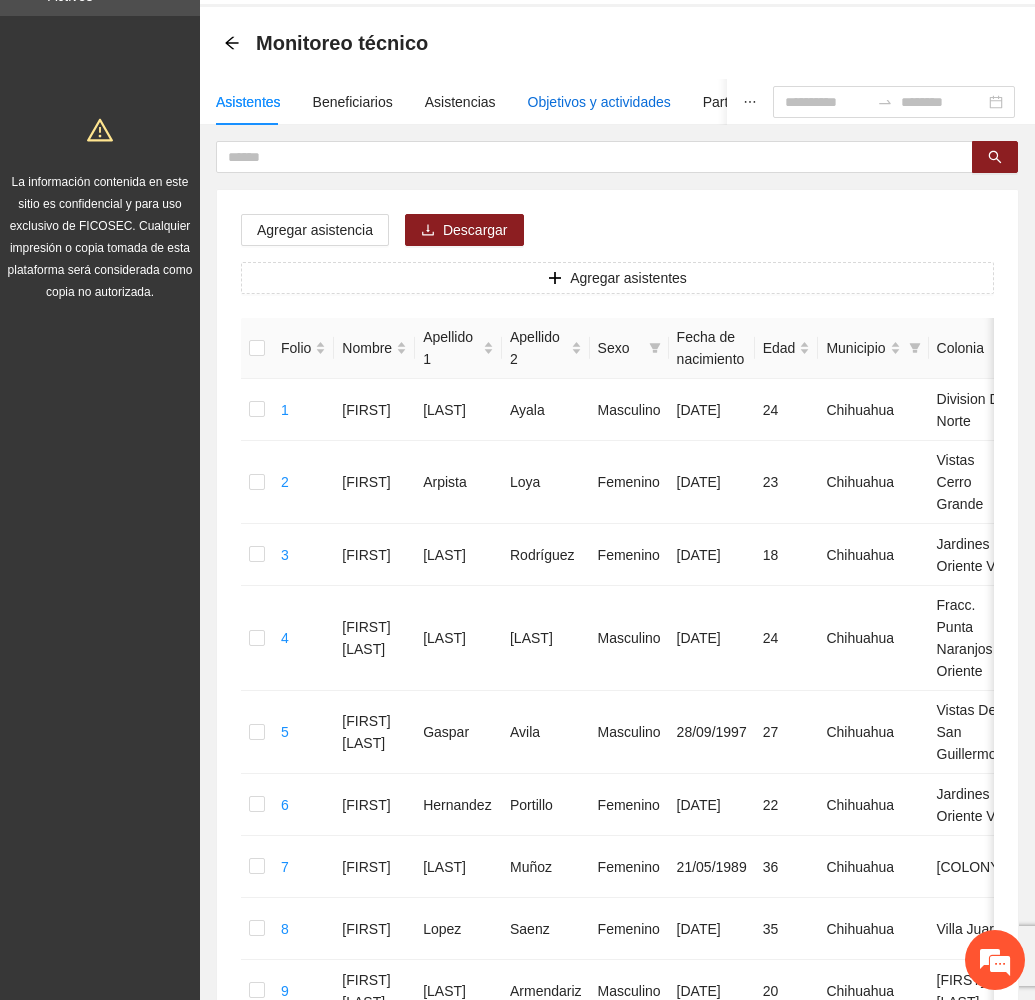 click on "Objetivos y actividades" at bounding box center [599, 102] 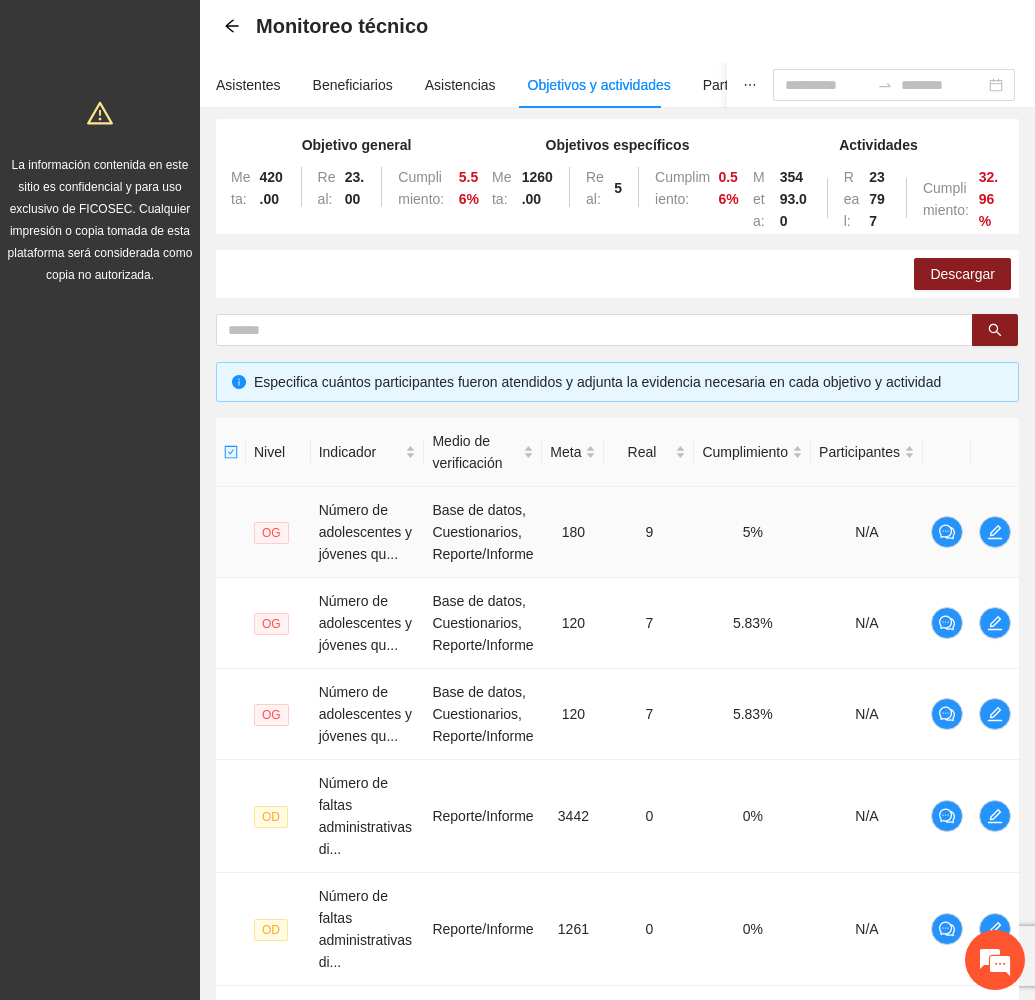 scroll, scrollTop: 820, scrollLeft: 0, axis: vertical 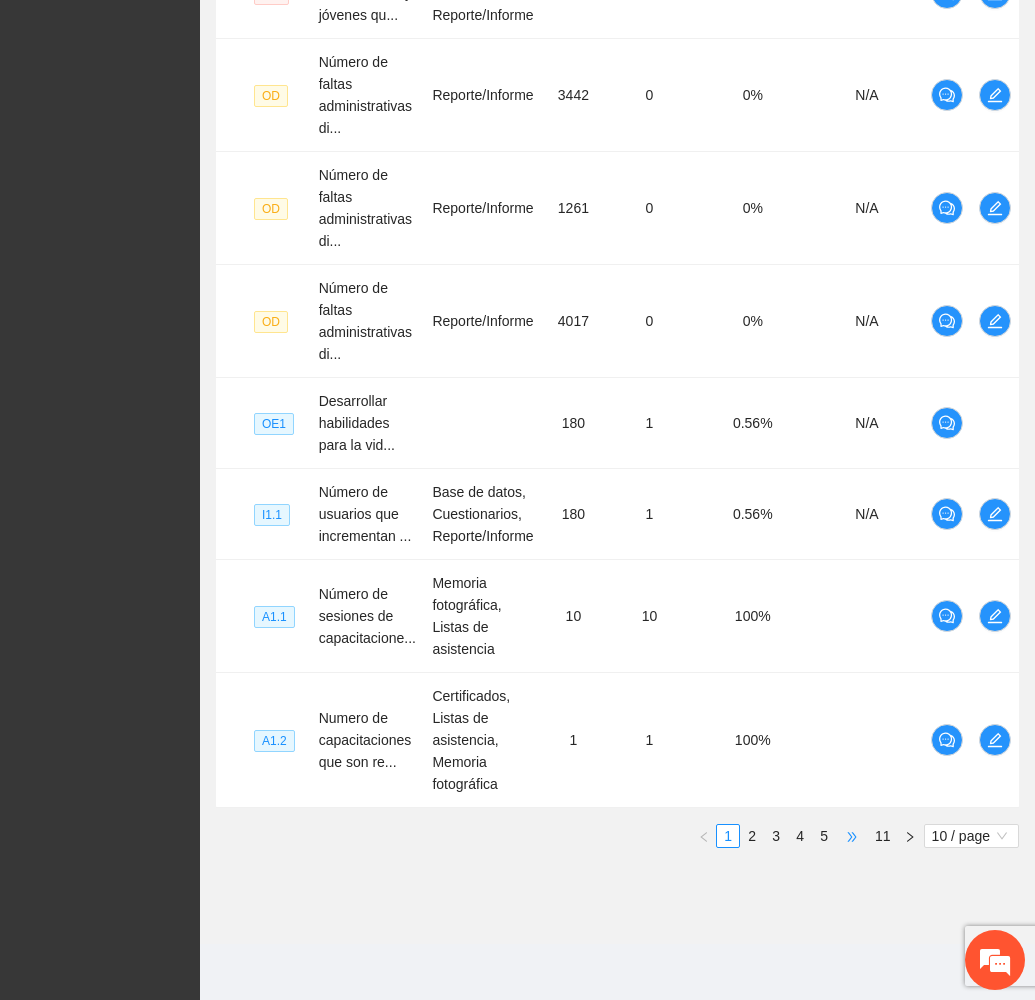 click on "•••" at bounding box center [852, 836] 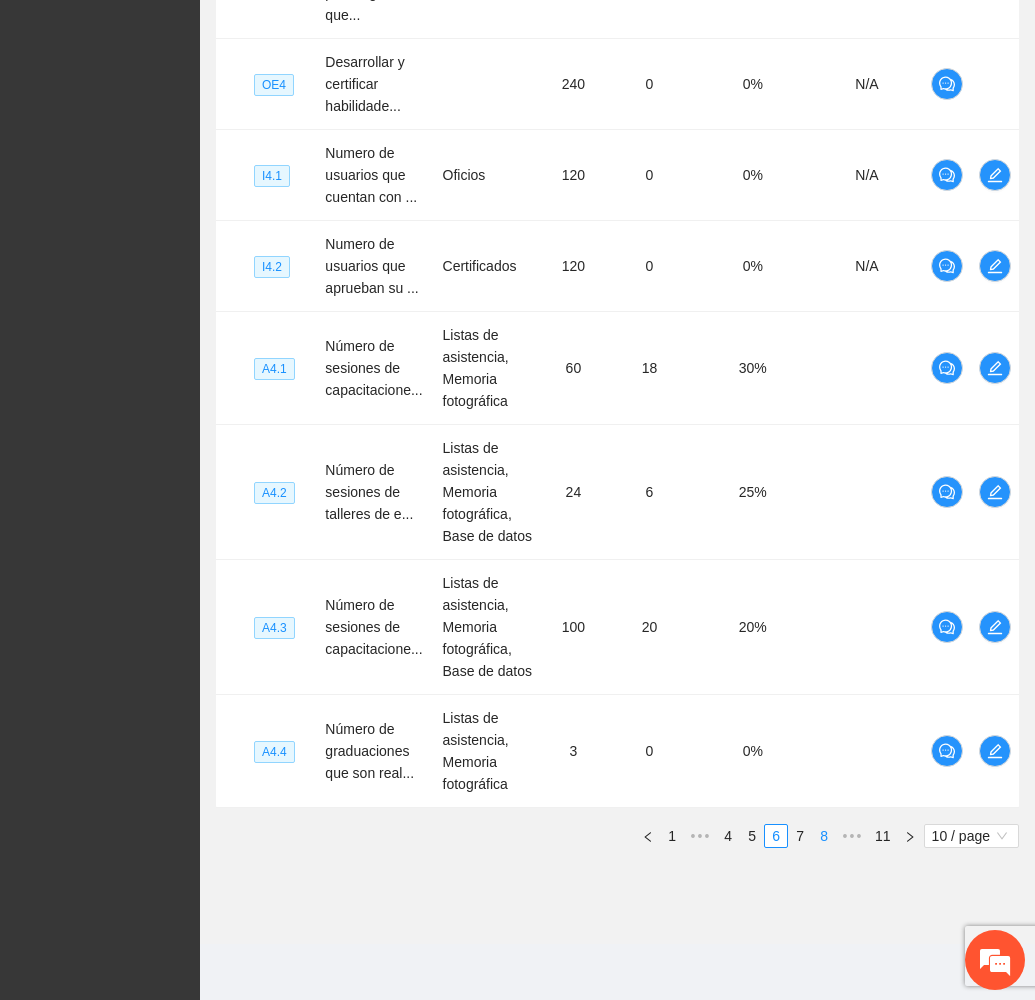 click on "8" at bounding box center [824, 836] 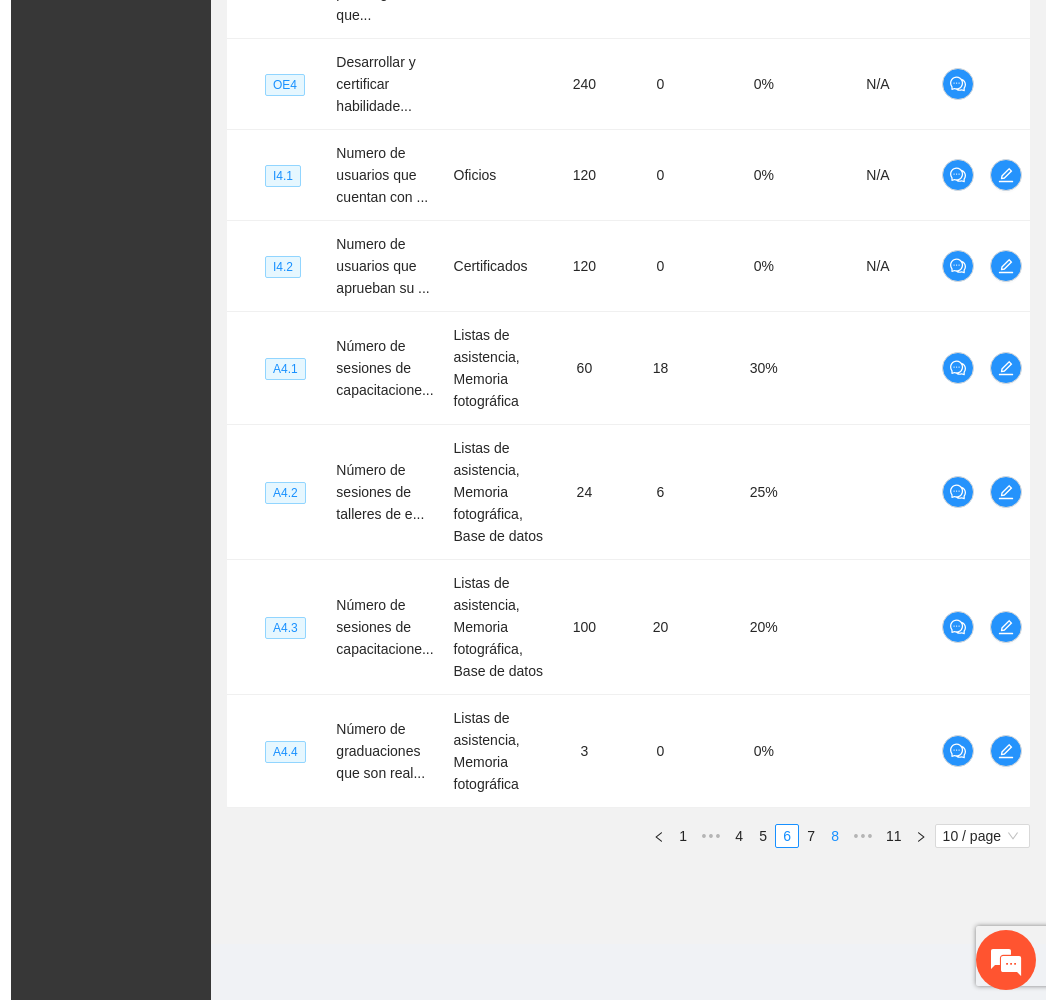 scroll, scrollTop: 798, scrollLeft: 0, axis: vertical 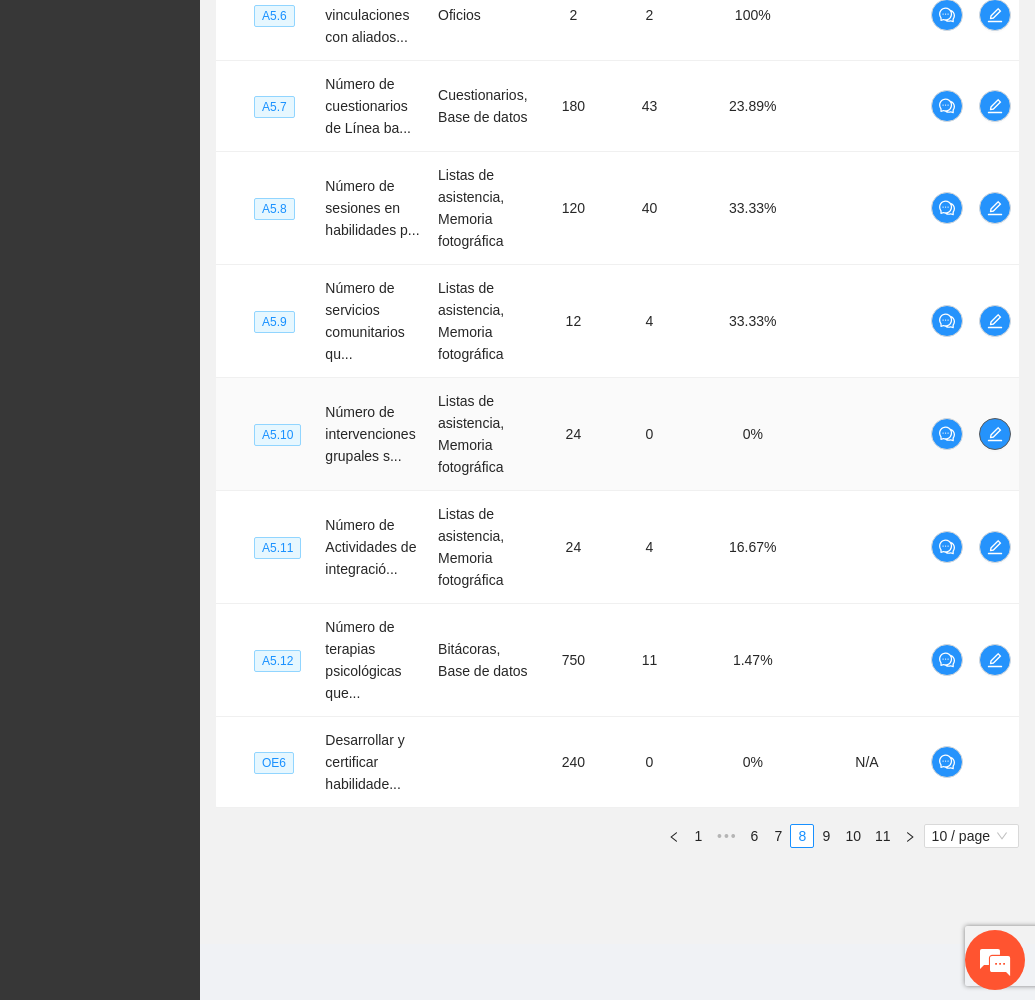 click 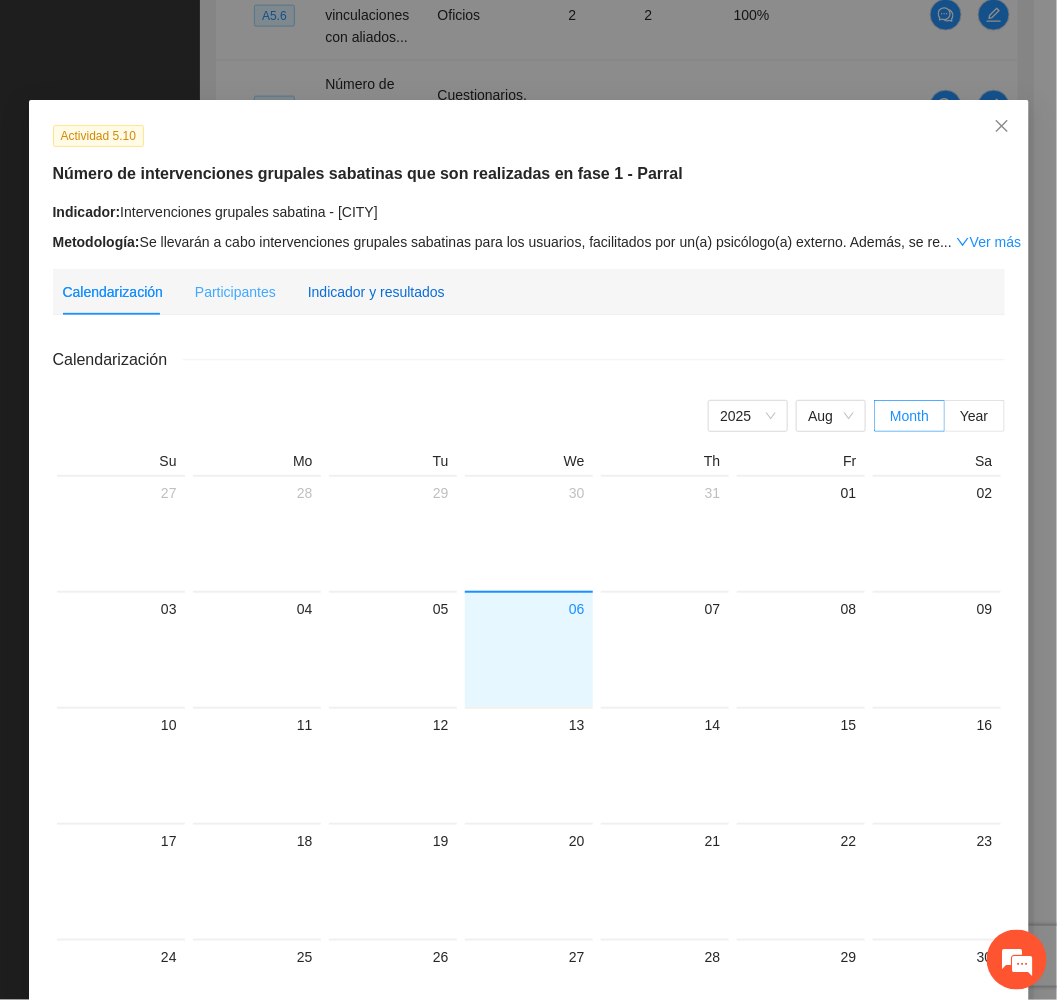 click on "Indicador y resultados" at bounding box center (376, 292) 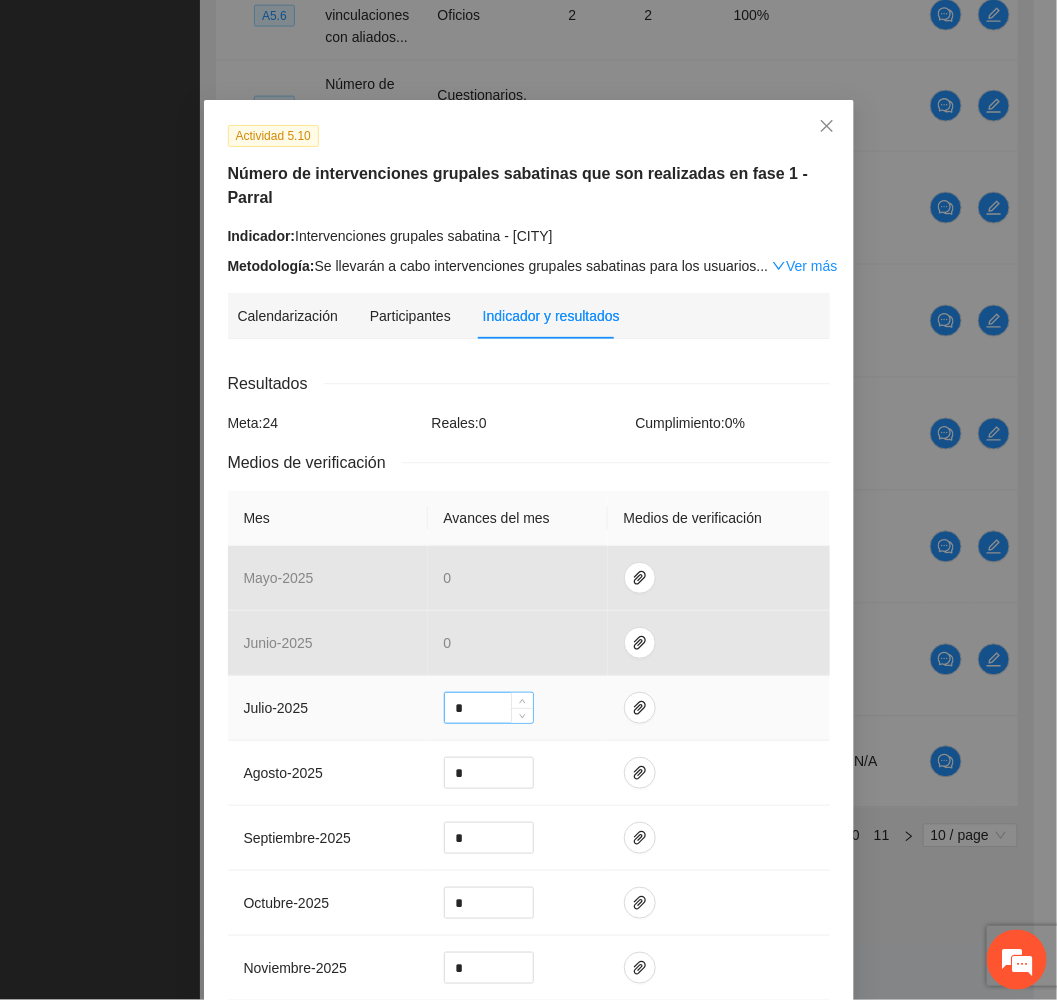 click on "*" at bounding box center (489, 708) 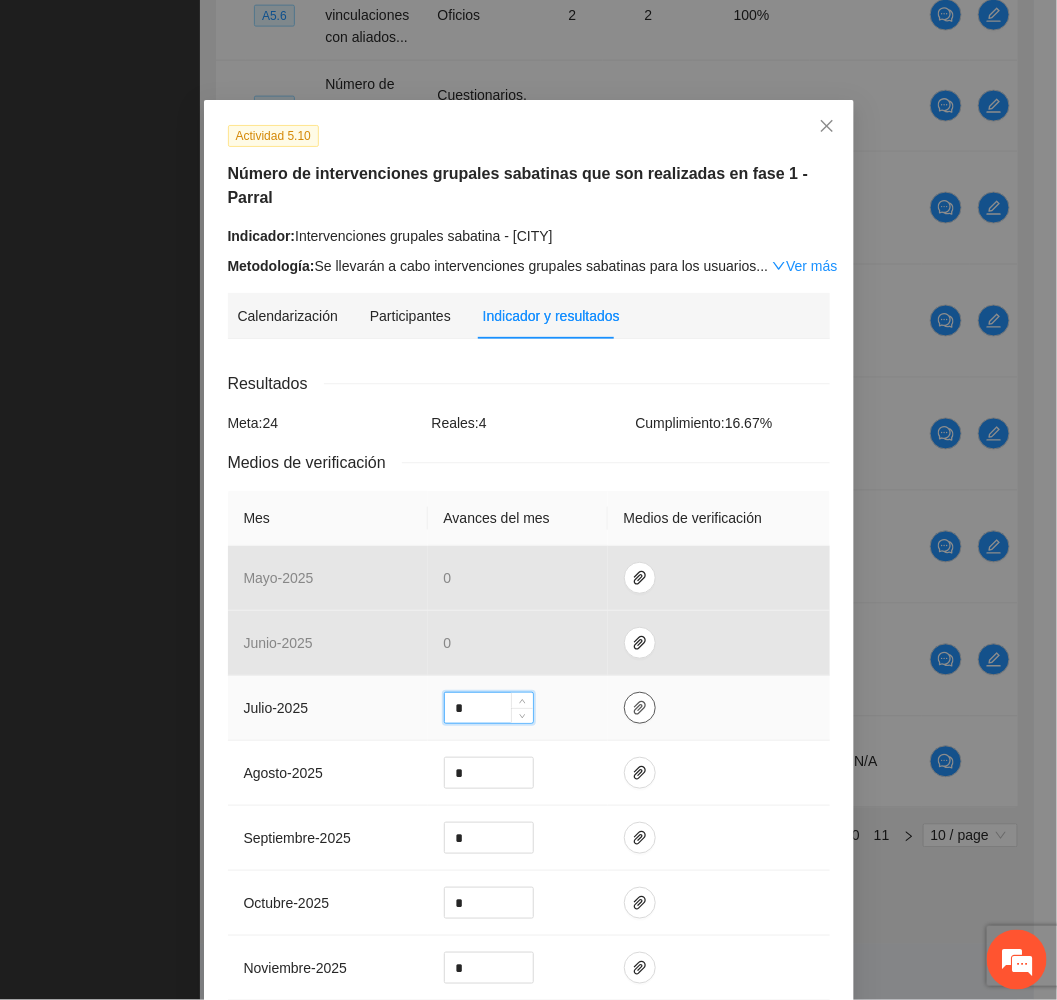 type on "*" 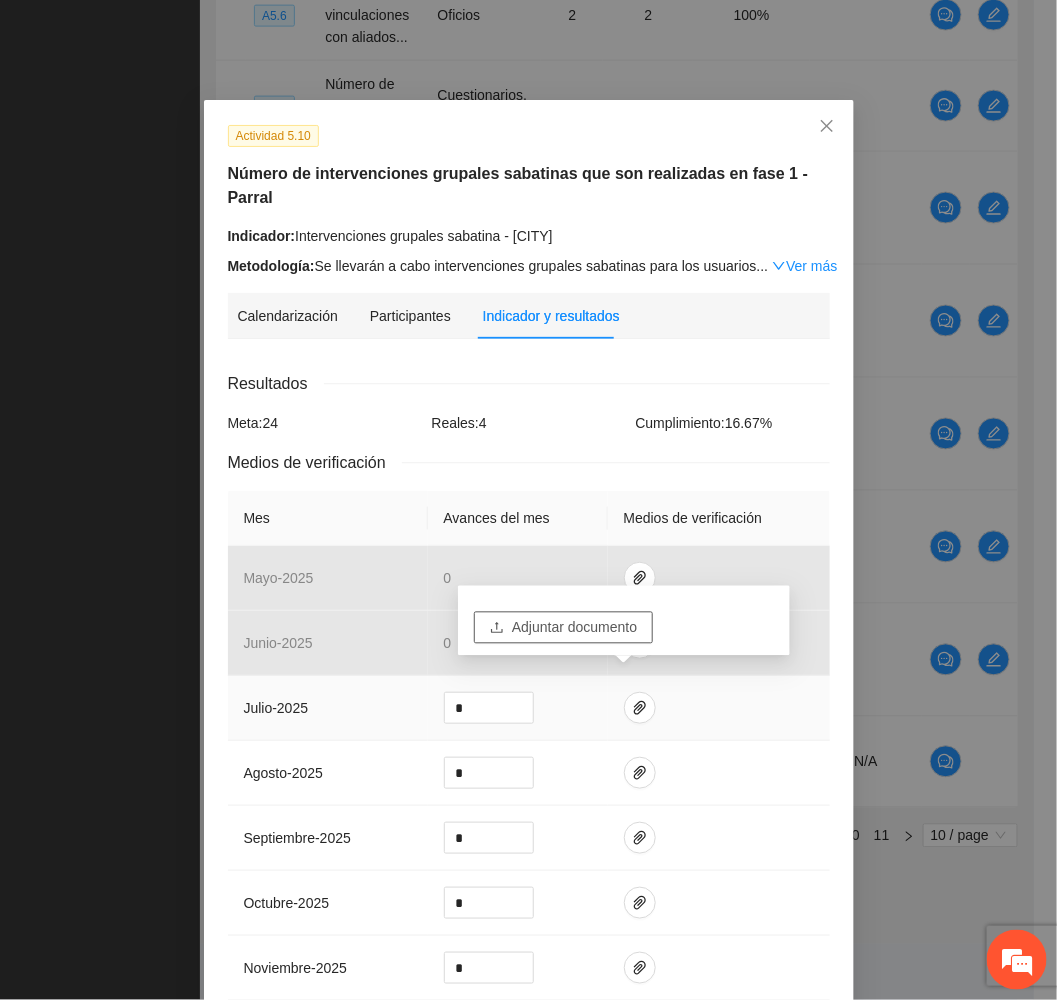 click on "Adjuntar documento" at bounding box center [574, 628] 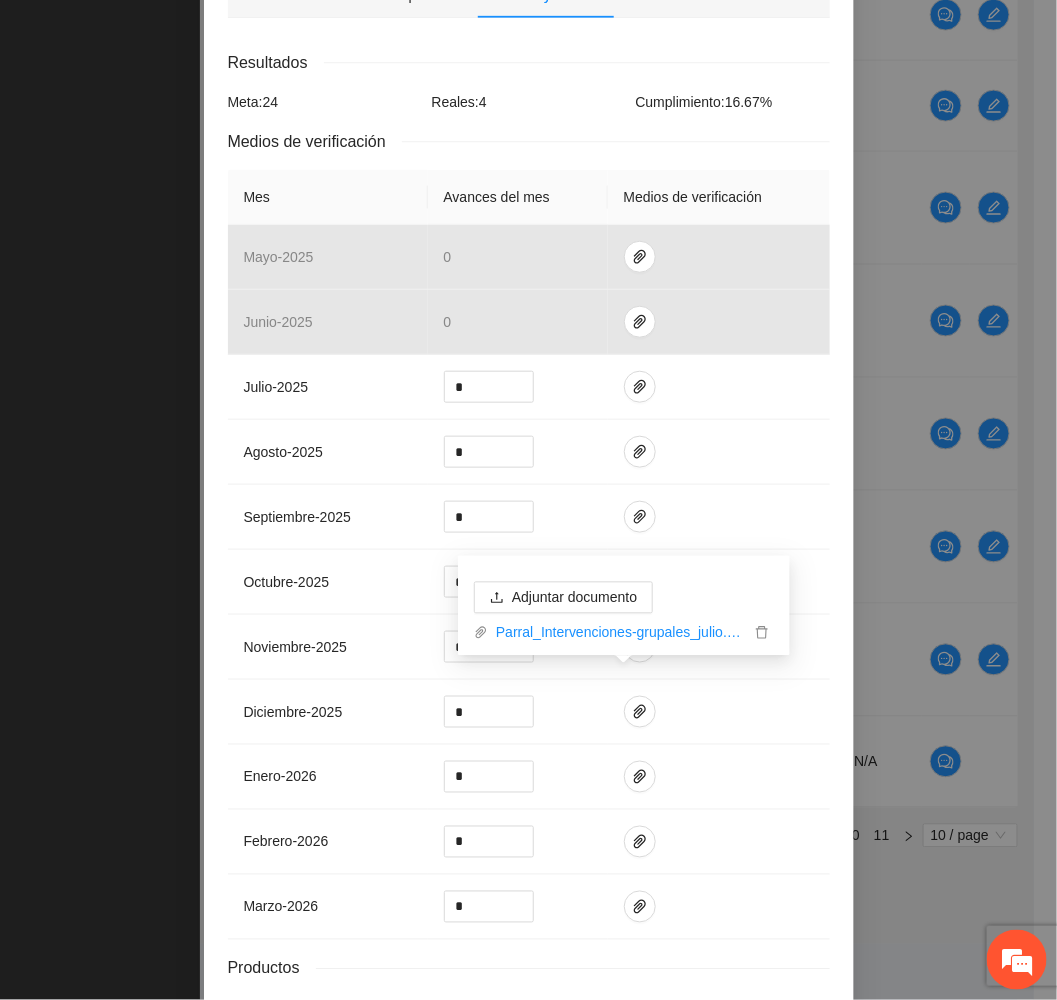 scroll, scrollTop: 445, scrollLeft: 0, axis: vertical 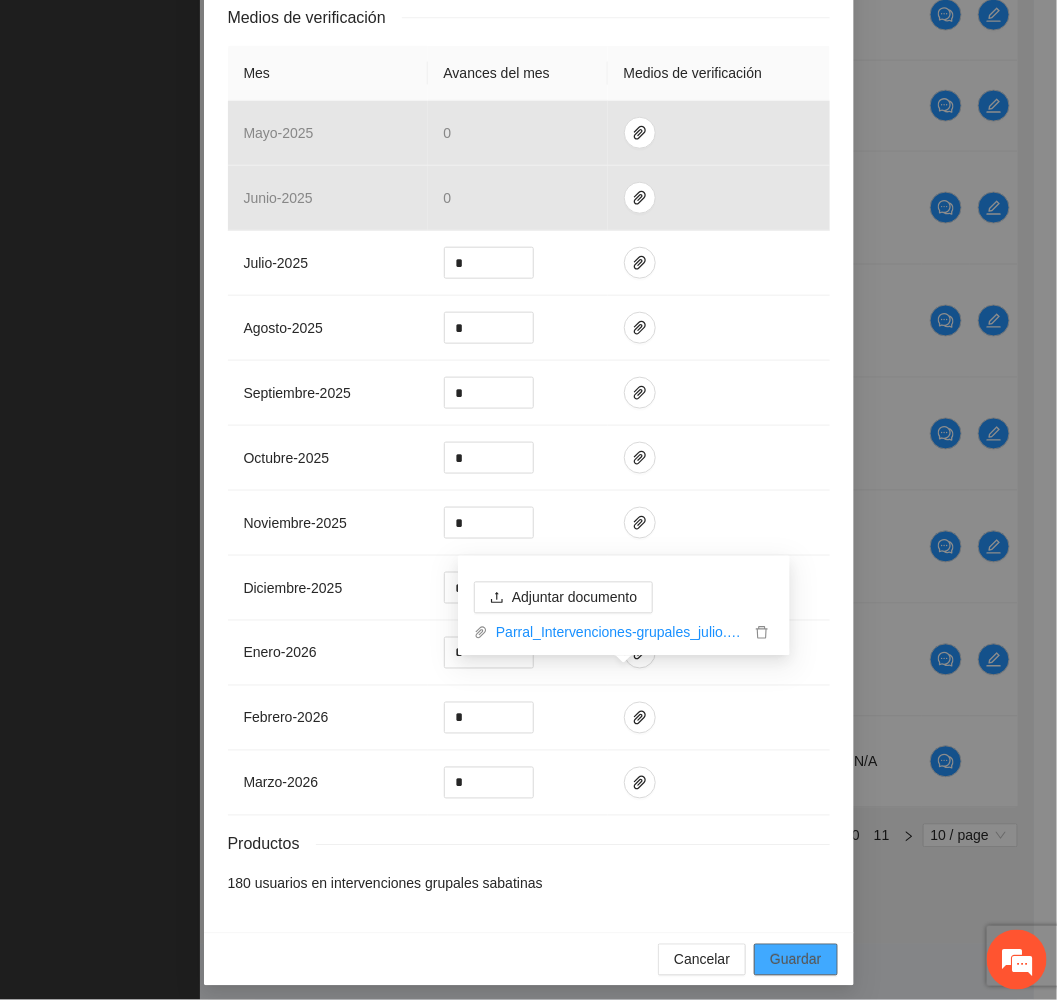 click on "Guardar" at bounding box center [795, 960] 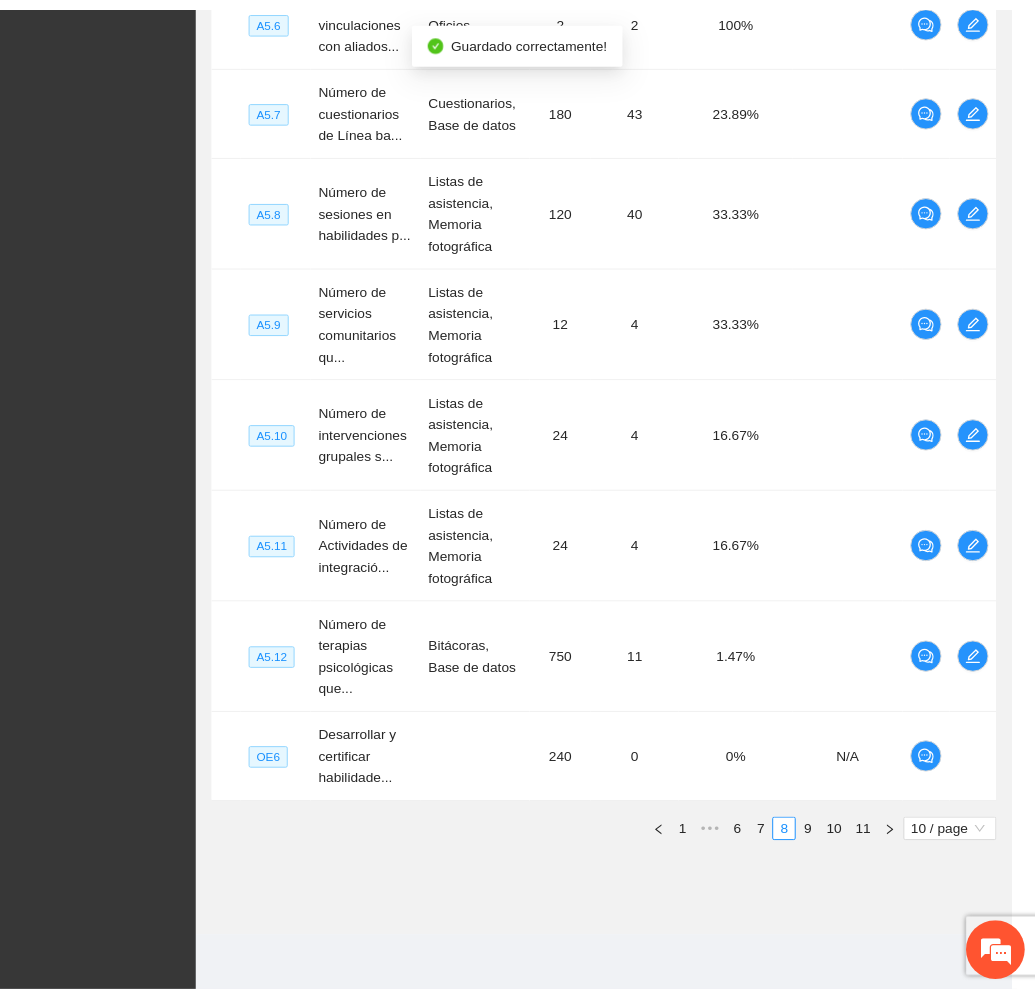 scroll, scrollTop: 346, scrollLeft: 0, axis: vertical 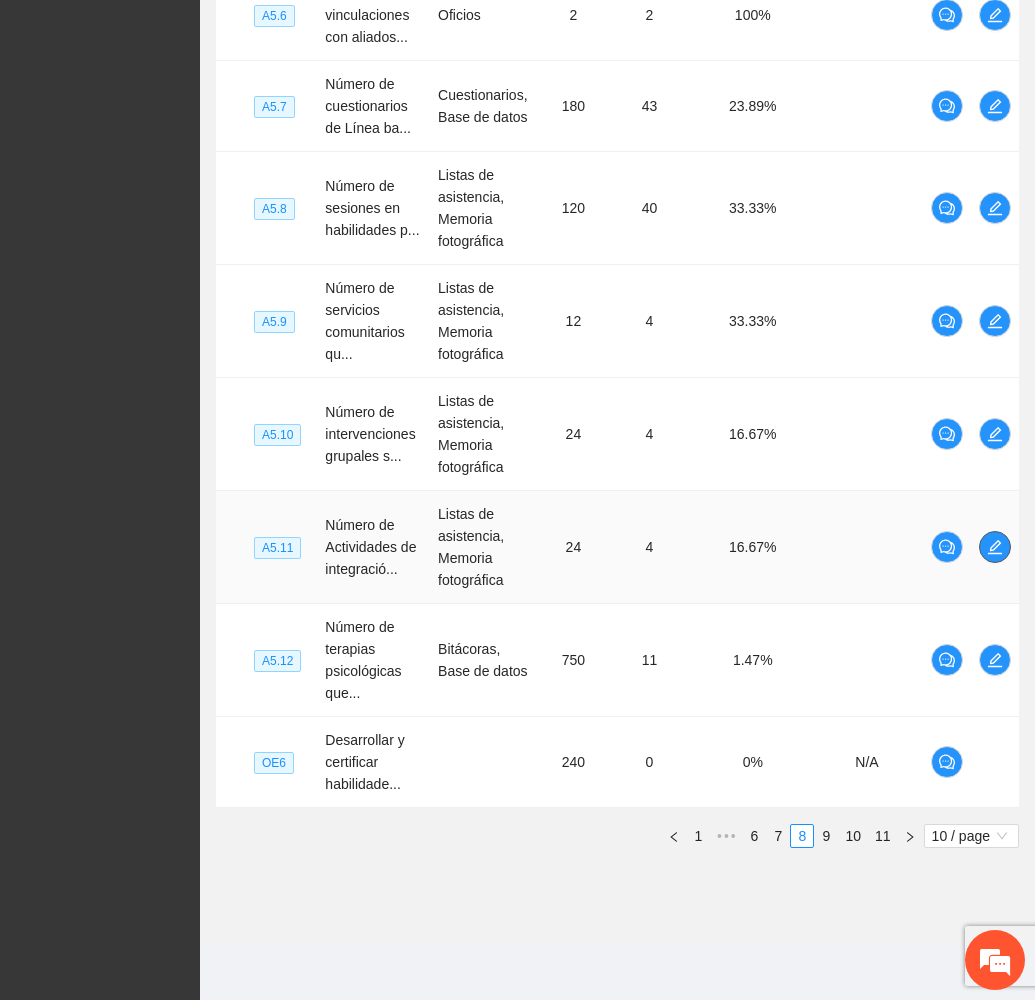 click 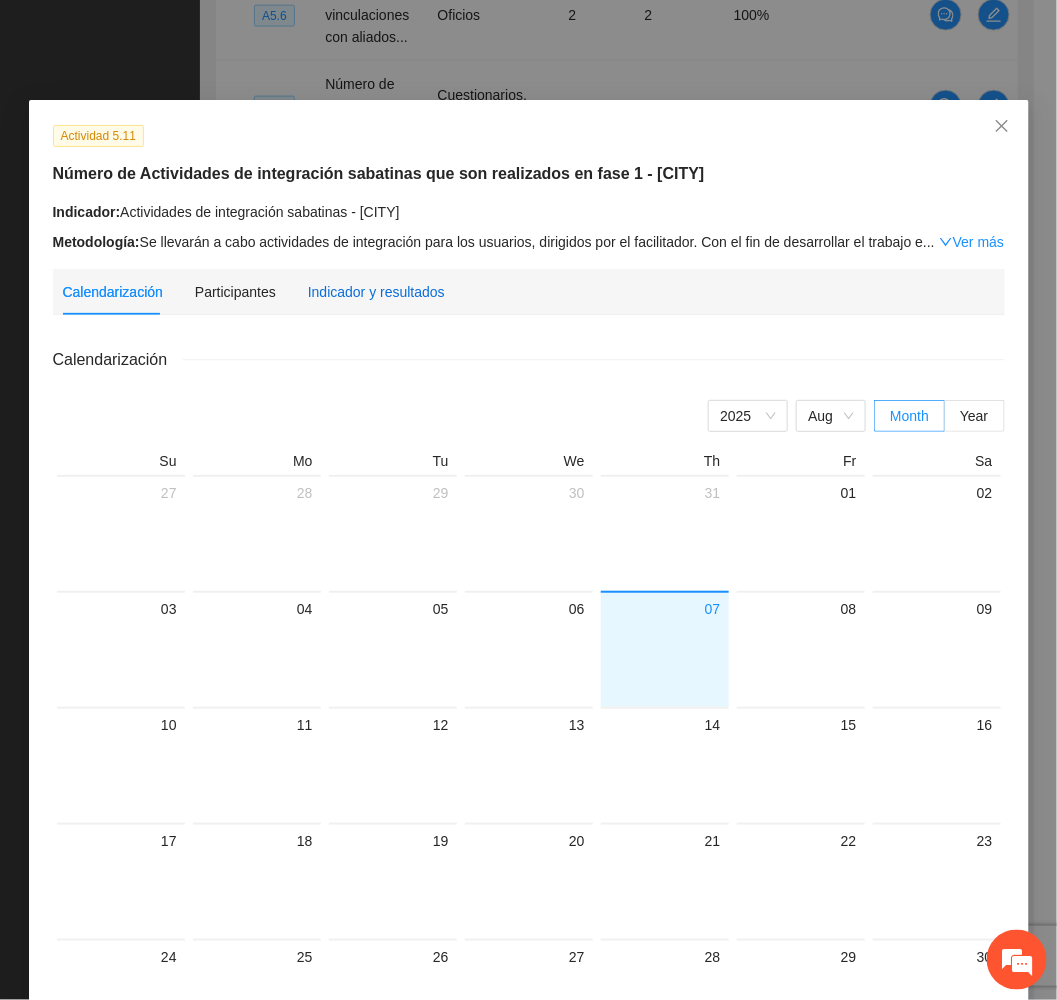 click on "Indicador y resultados" at bounding box center (376, 292) 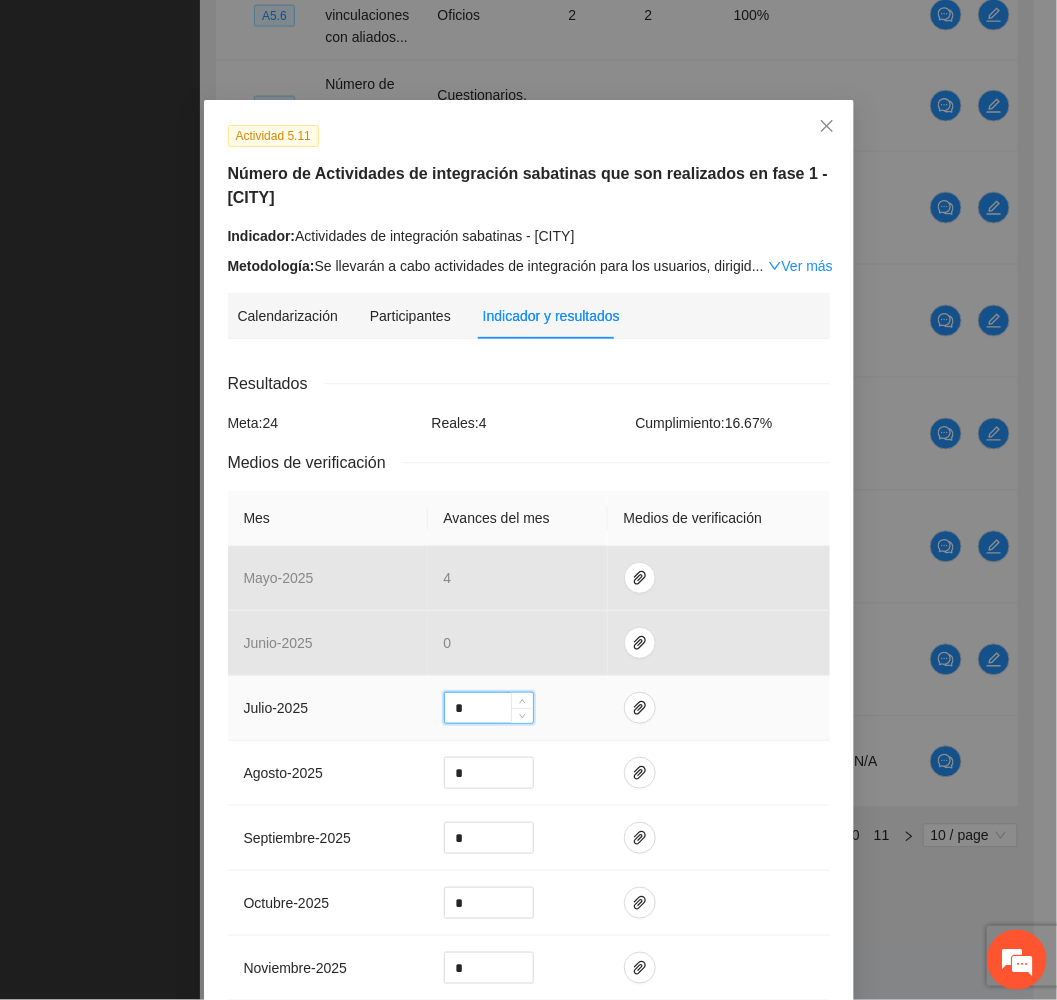 click on "*" at bounding box center [489, 708] 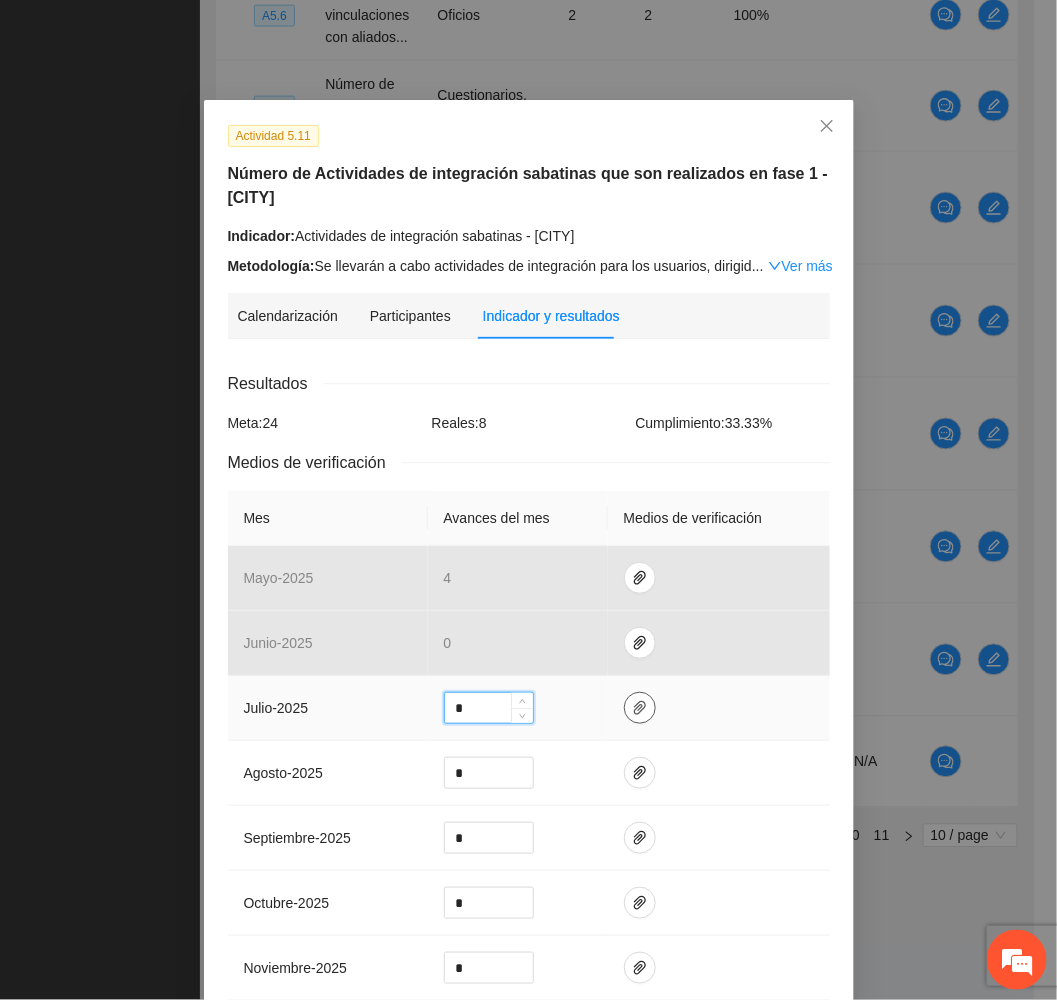 type on "*" 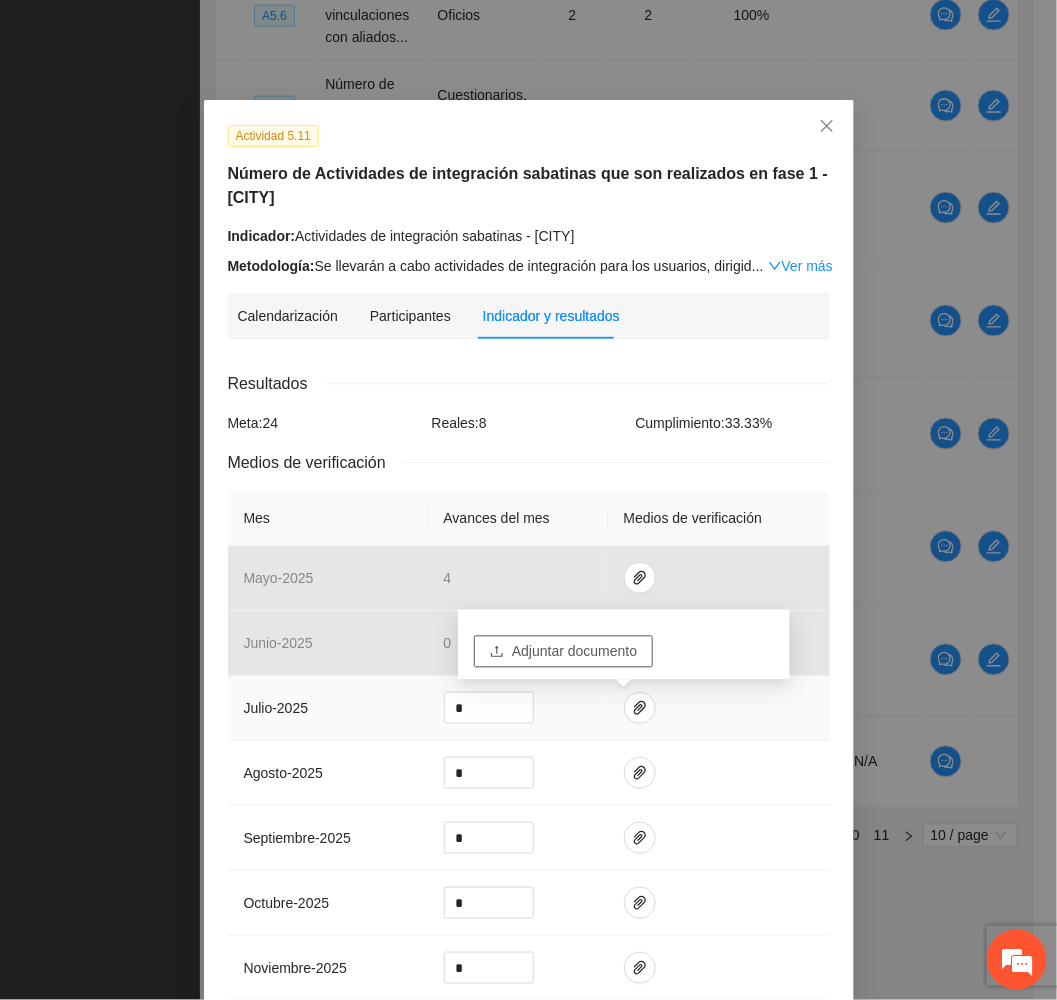click on "Adjuntar documento" at bounding box center (574, 652) 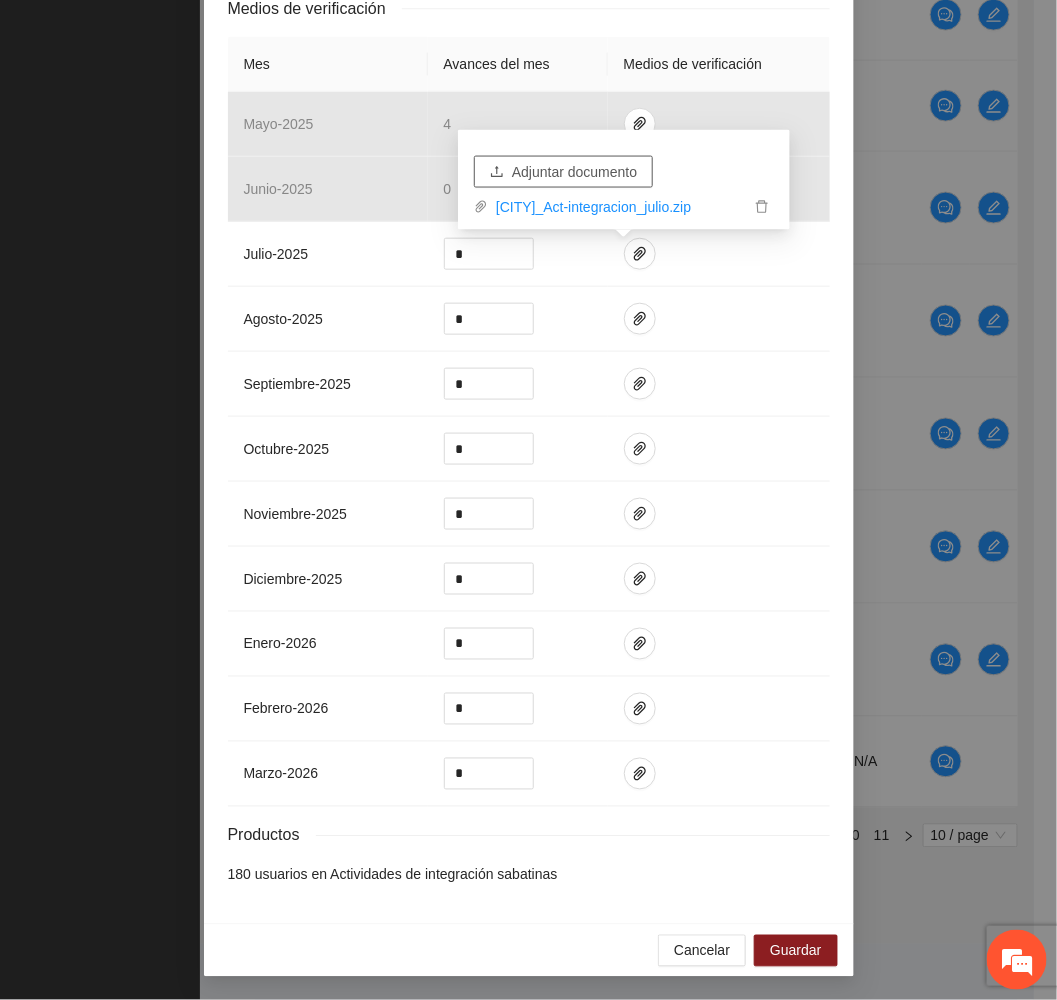 scroll, scrollTop: 469, scrollLeft: 0, axis: vertical 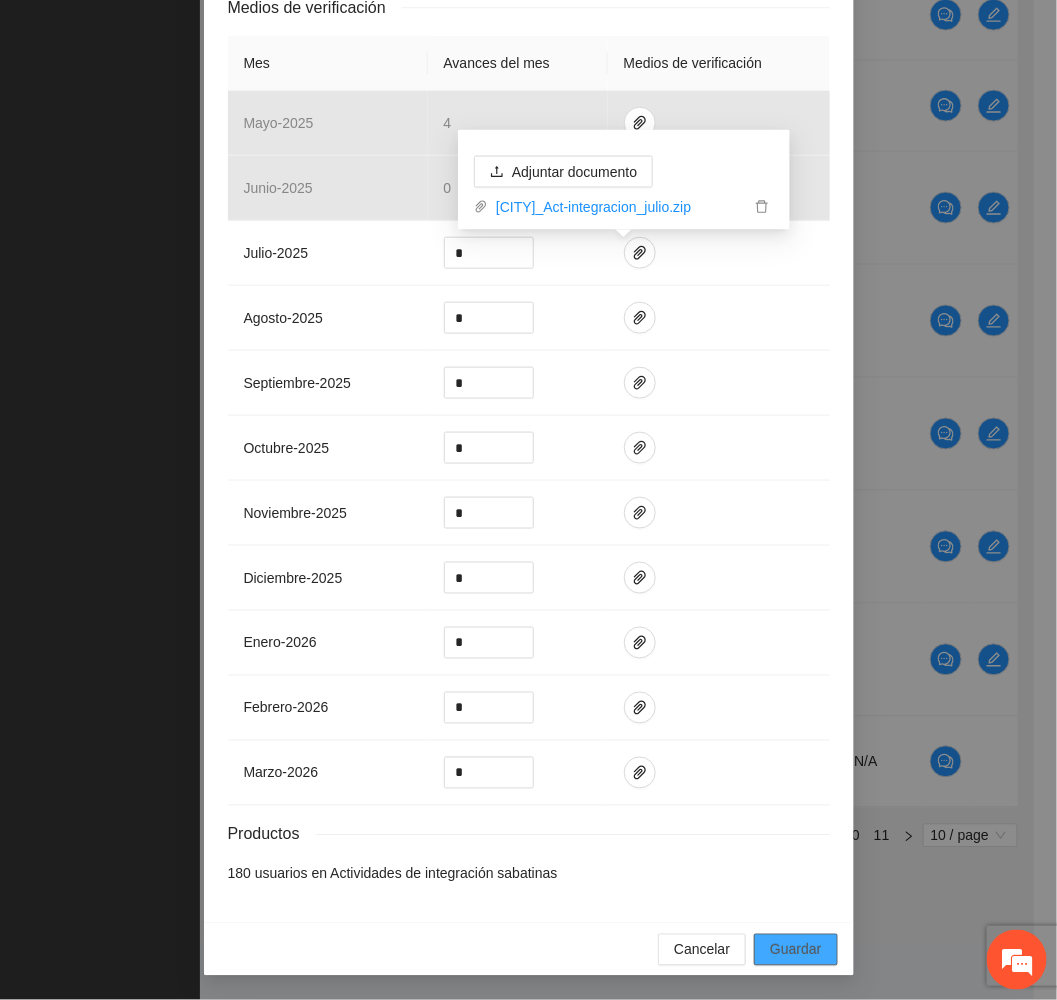 click on "Guardar" at bounding box center [795, 950] 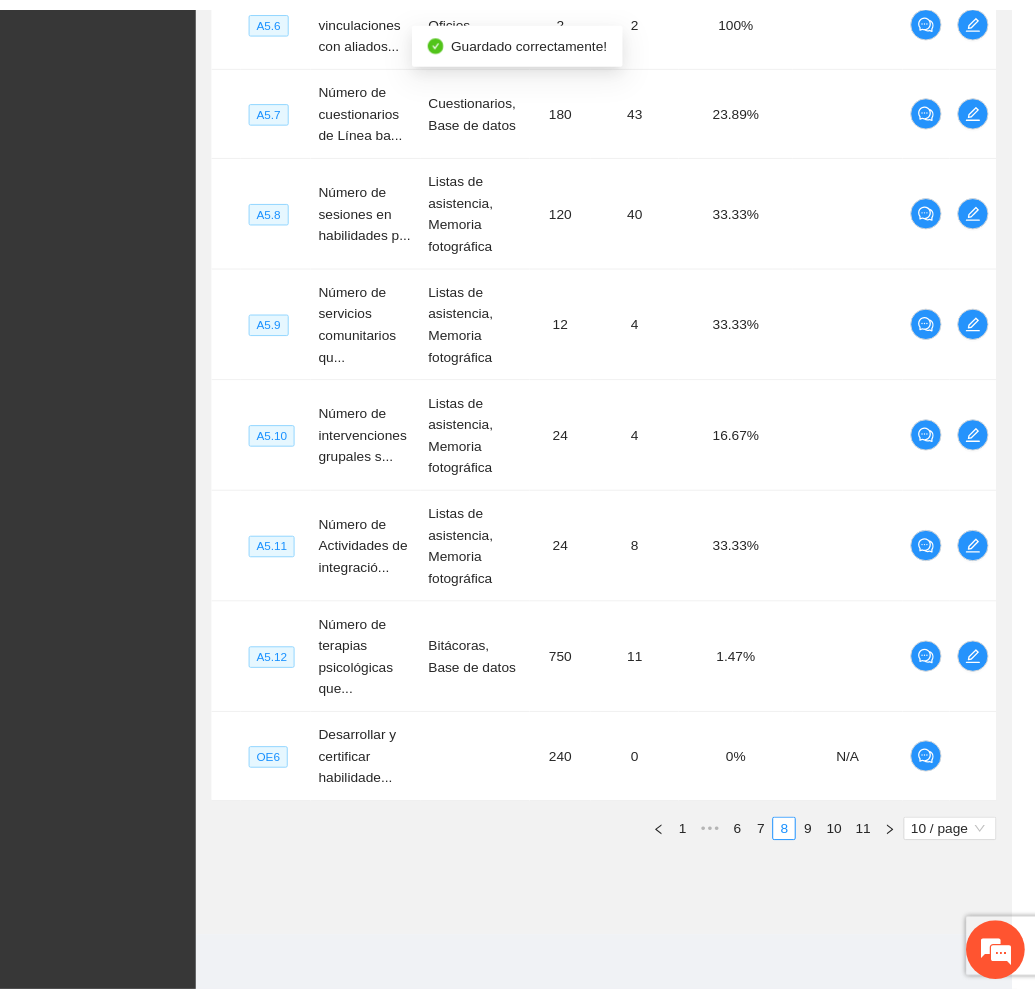 scroll, scrollTop: 370, scrollLeft: 0, axis: vertical 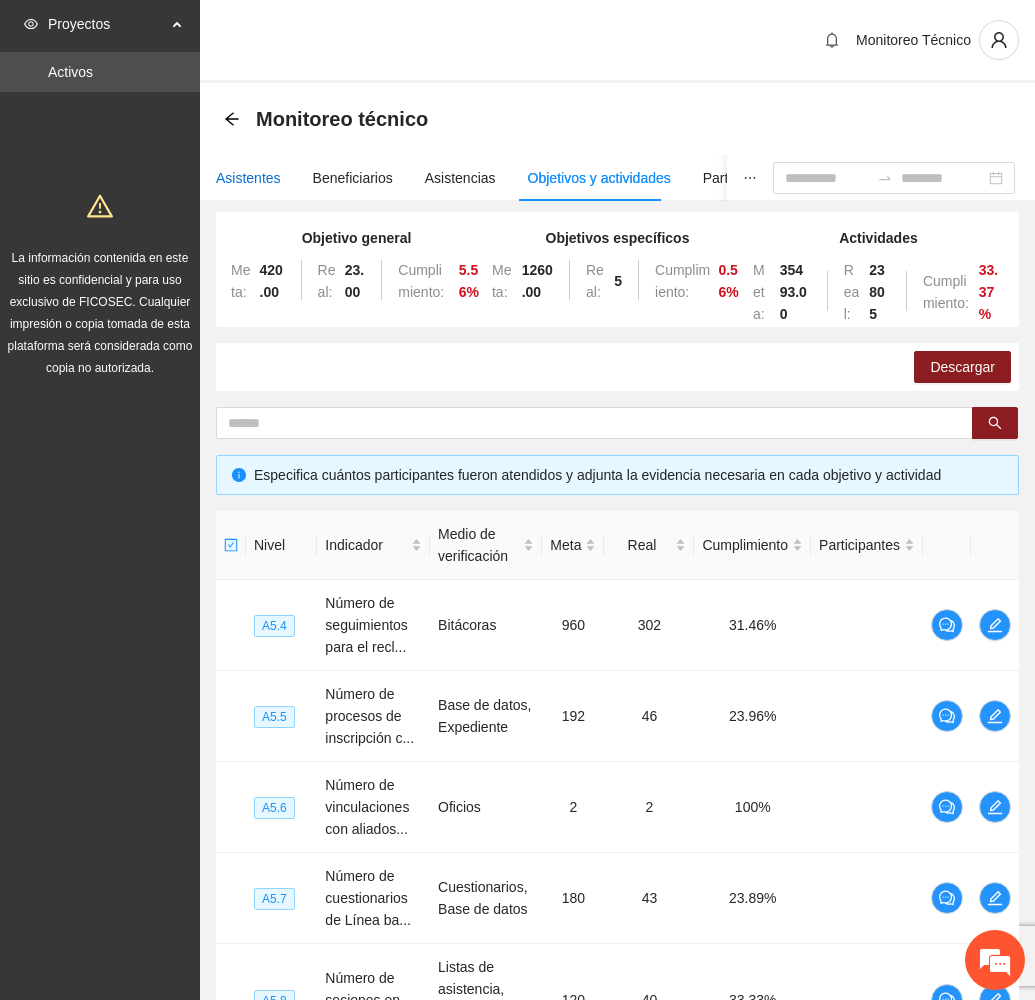 click on "Asistentes" at bounding box center (248, 178) 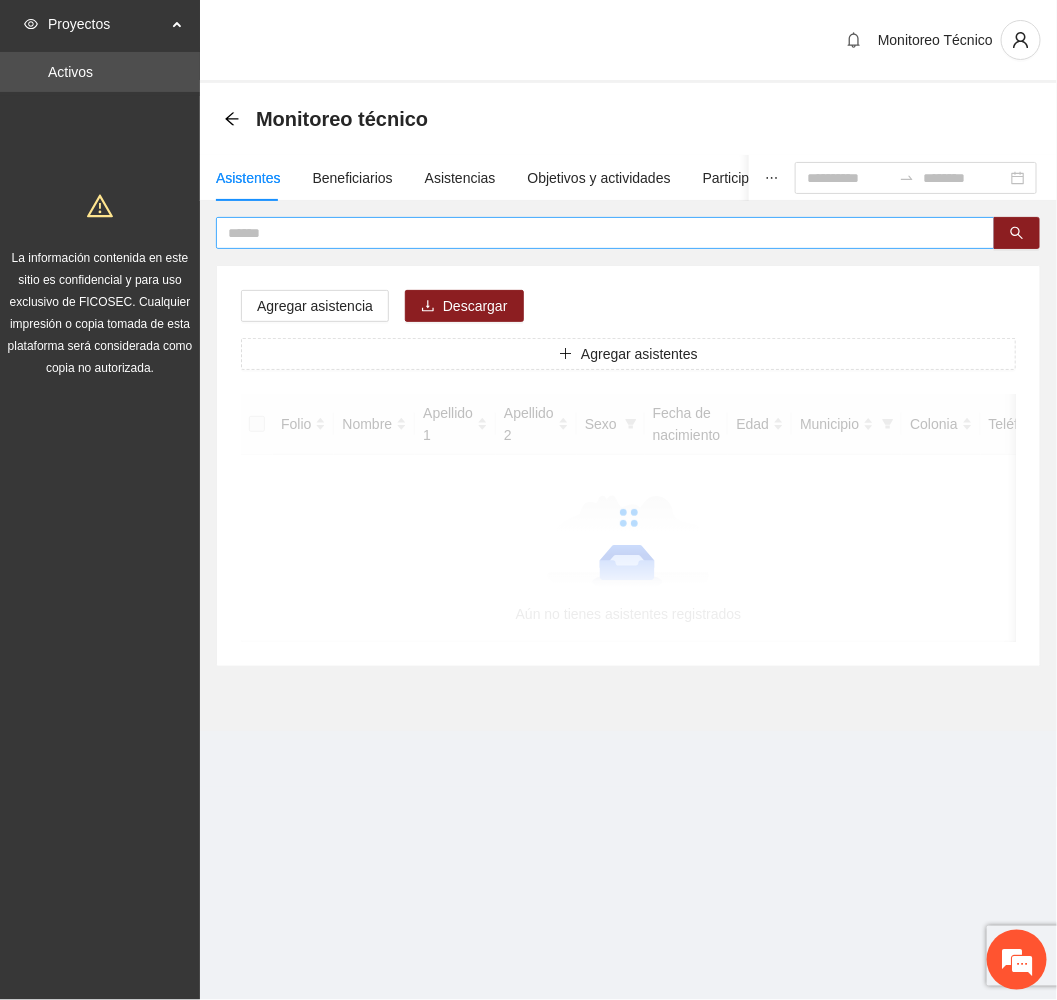 click at bounding box center [597, 233] 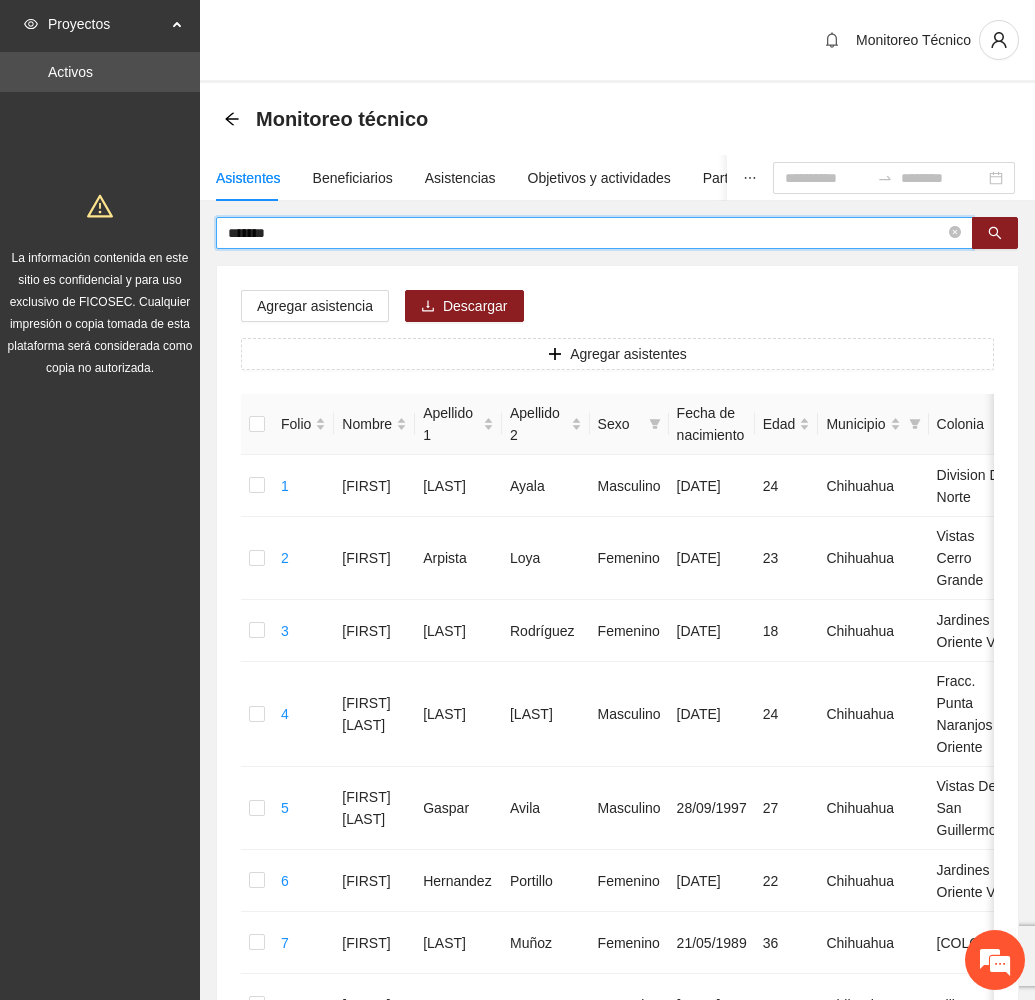 type on "*******" 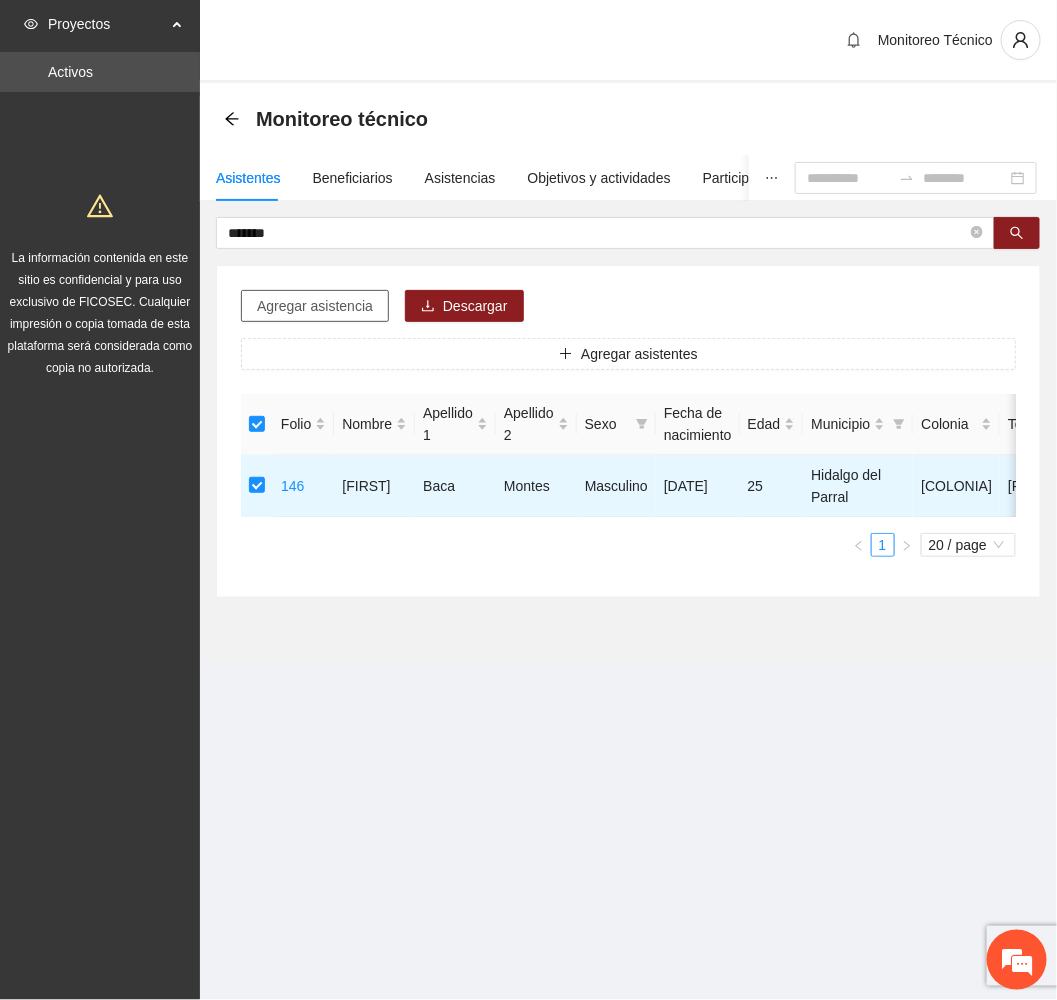click on "Agregar asistencia" at bounding box center (315, 306) 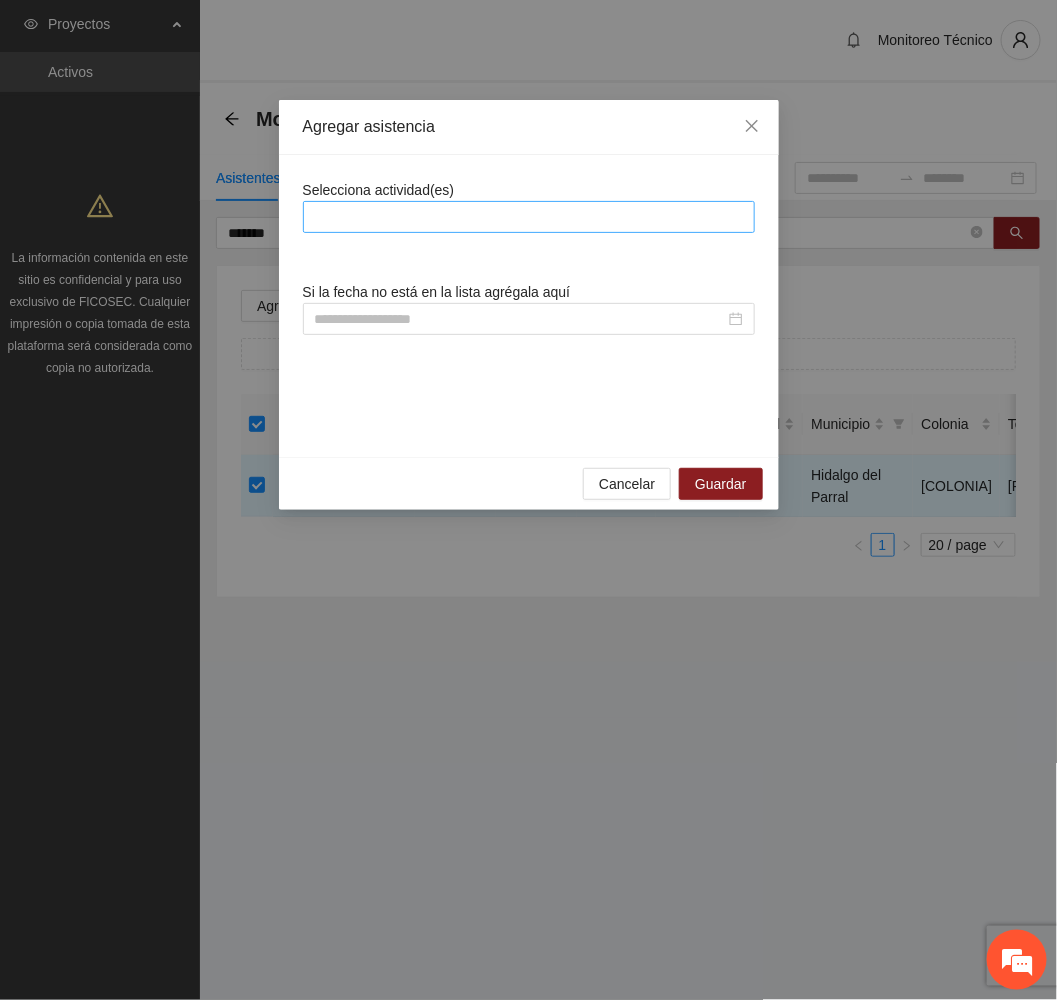 click at bounding box center (529, 217) 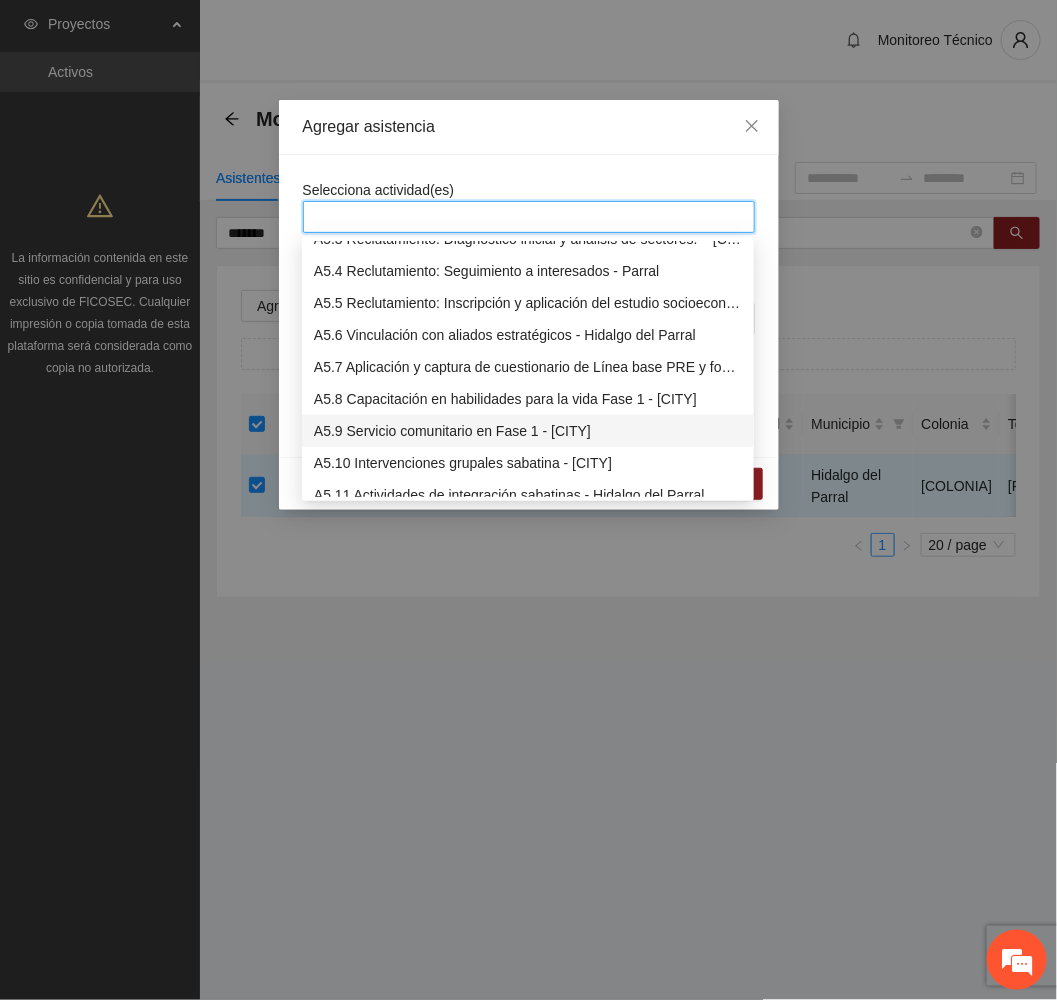 scroll, scrollTop: 1800, scrollLeft: 0, axis: vertical 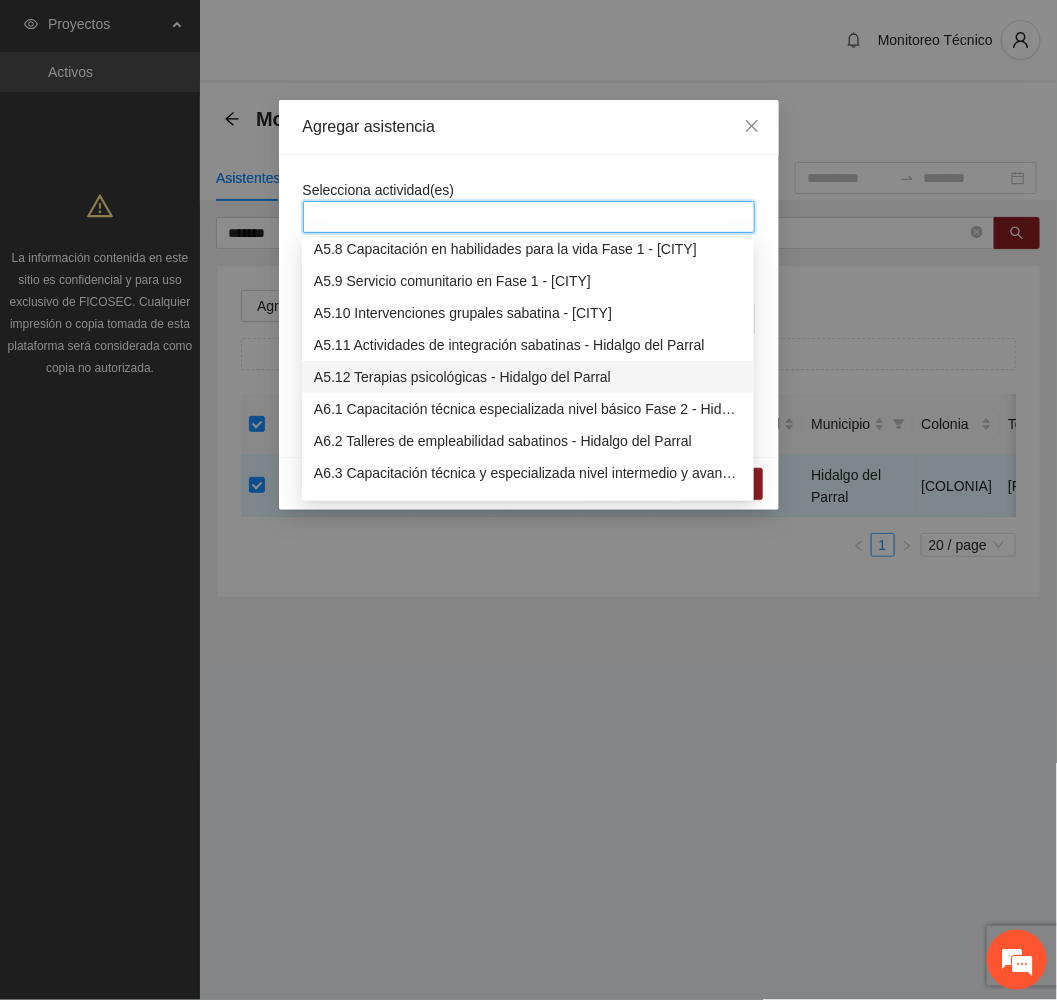 click on "A5.12 Terapias psicológicas - Hidalgo del Parral" at bounding box center [528, 377] 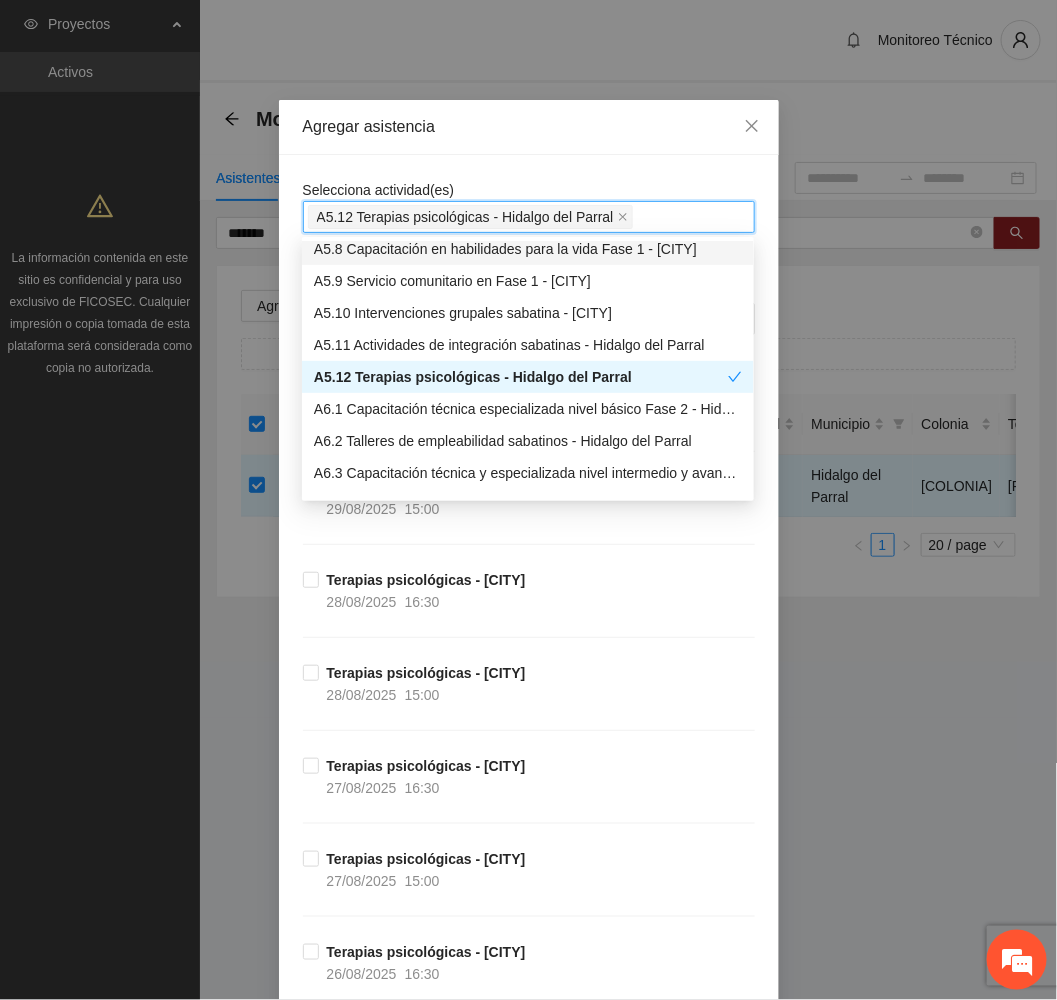 click on "Agregar asistencia" at bounding box center [529, 127] 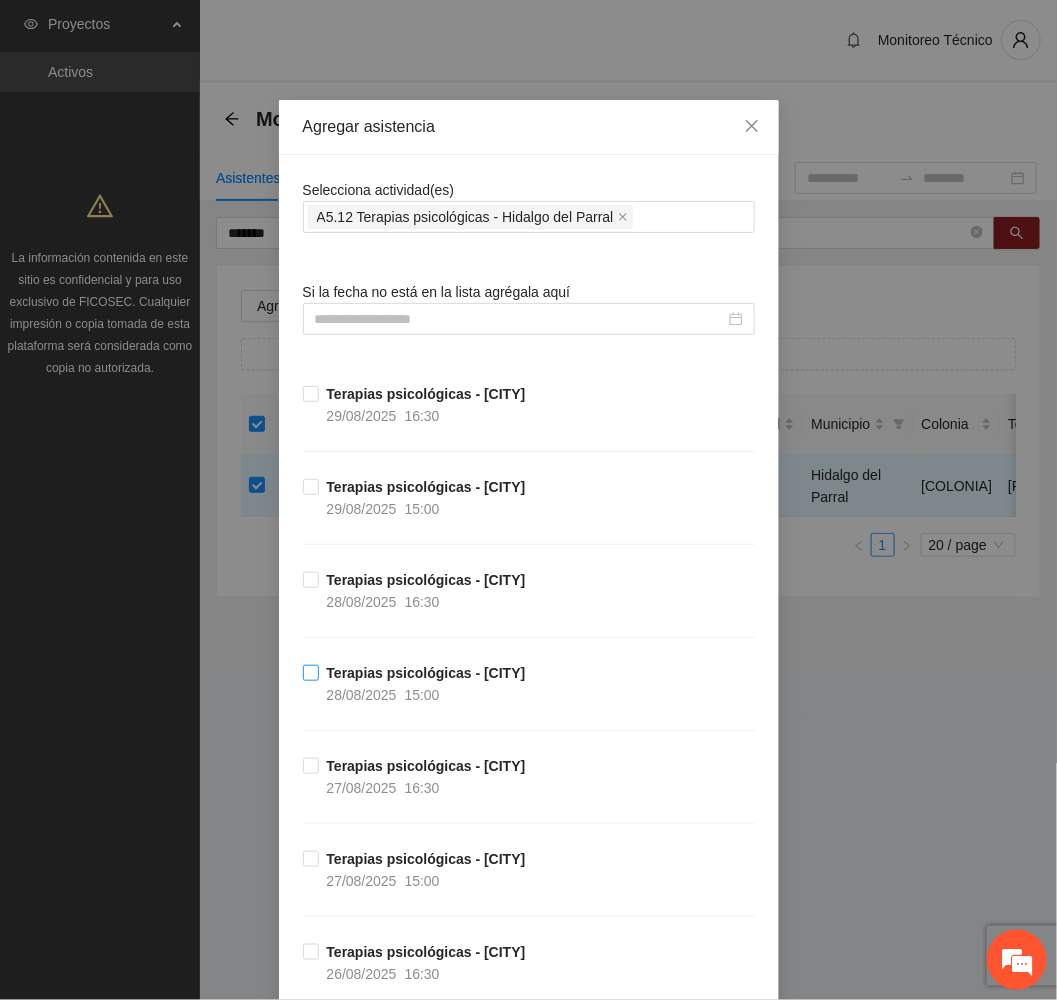 click on "Terapias psicológicas - [CITY]" at bounding box center [426, 673] 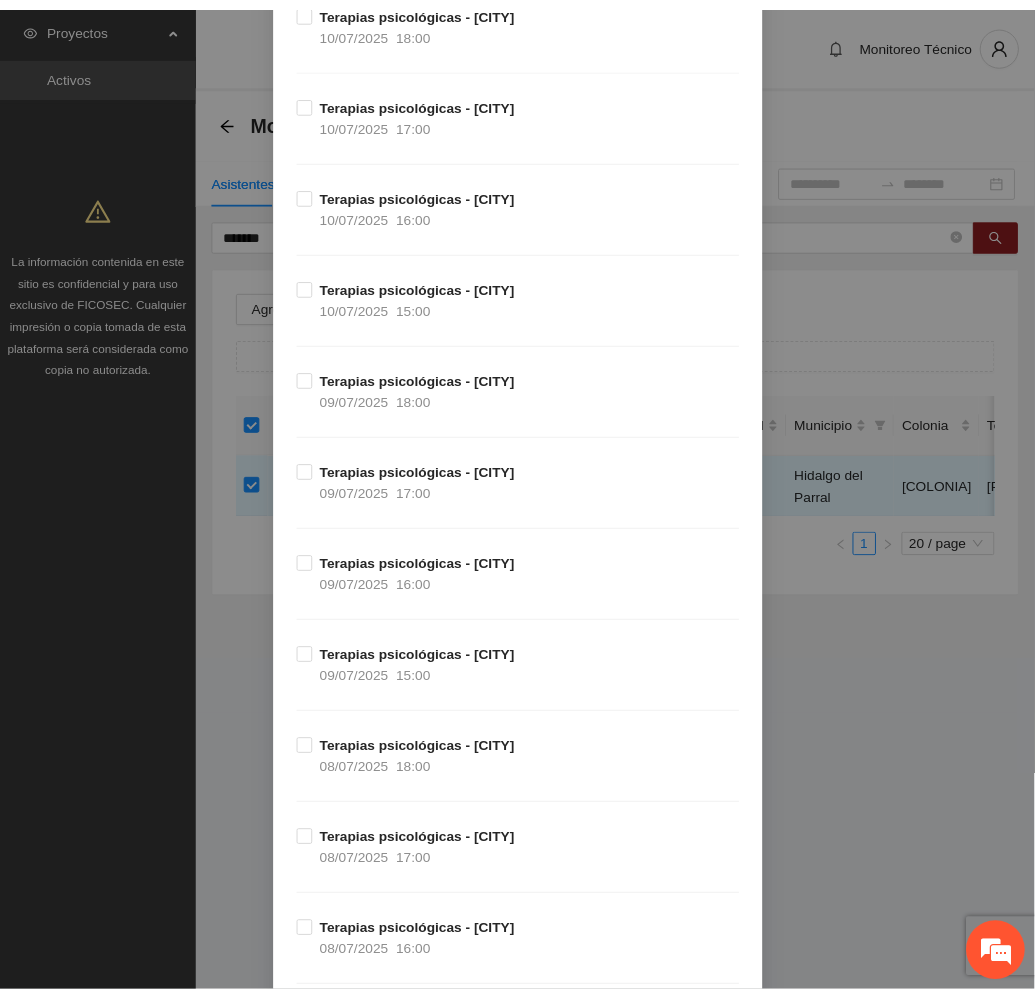 scroll, scrollTop: 13929, scrollLeft: 0, axis: vertical 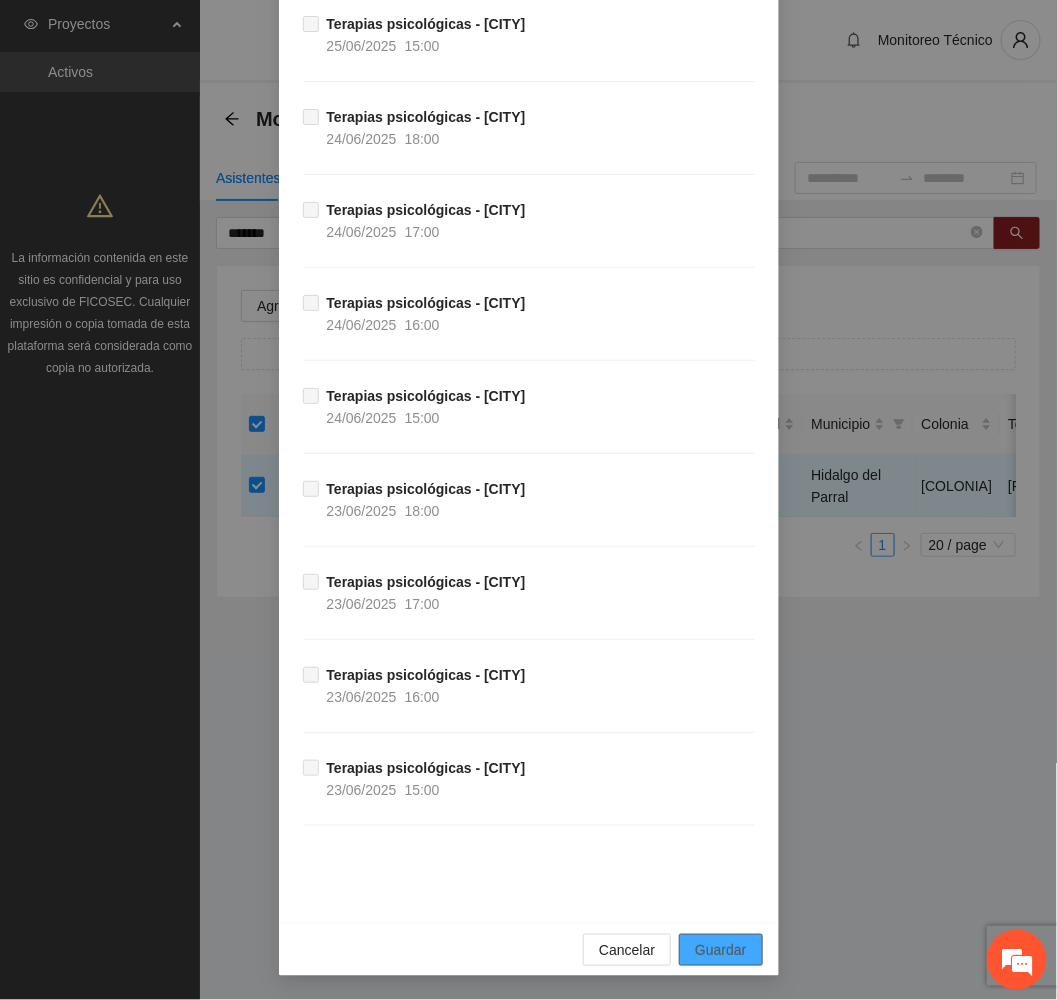 click on "Guardar" at bounding box center [720, 950] 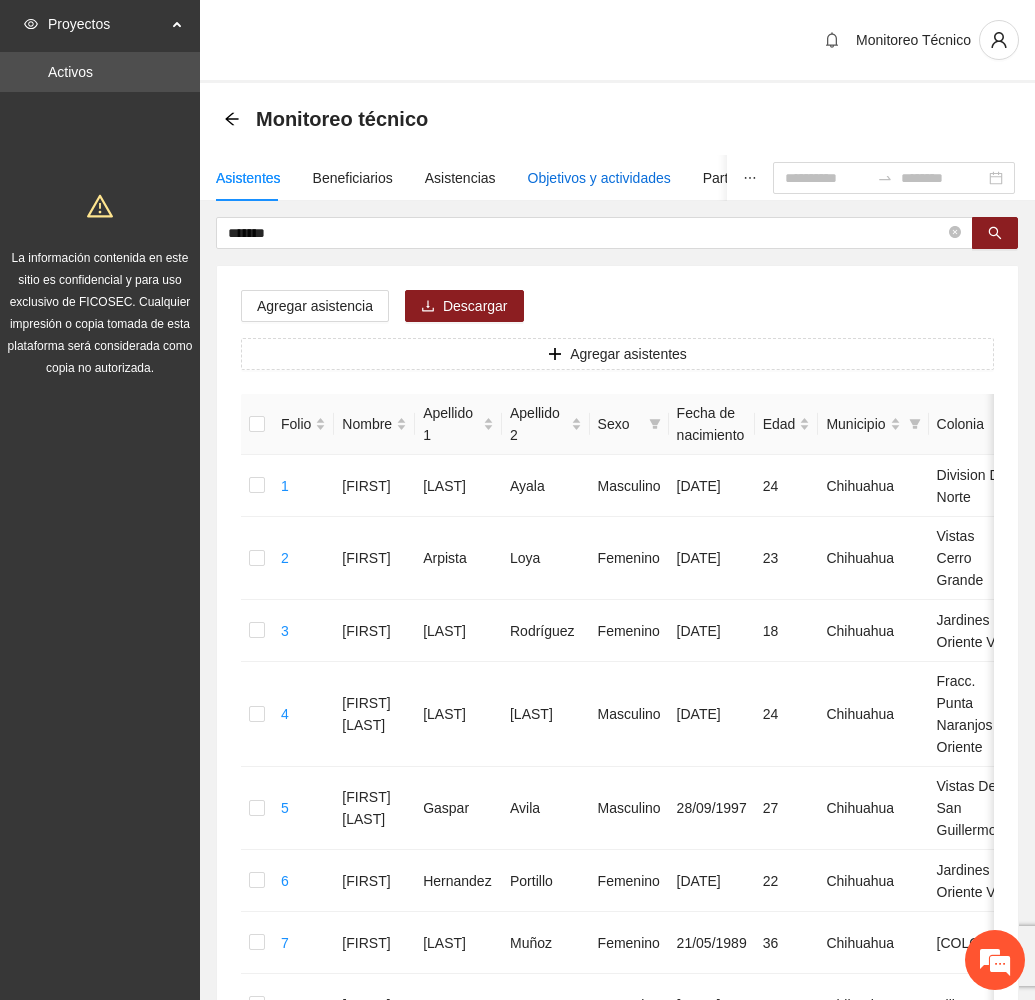 click on "Objetivos y actividades" at bounding box center [599, 178] 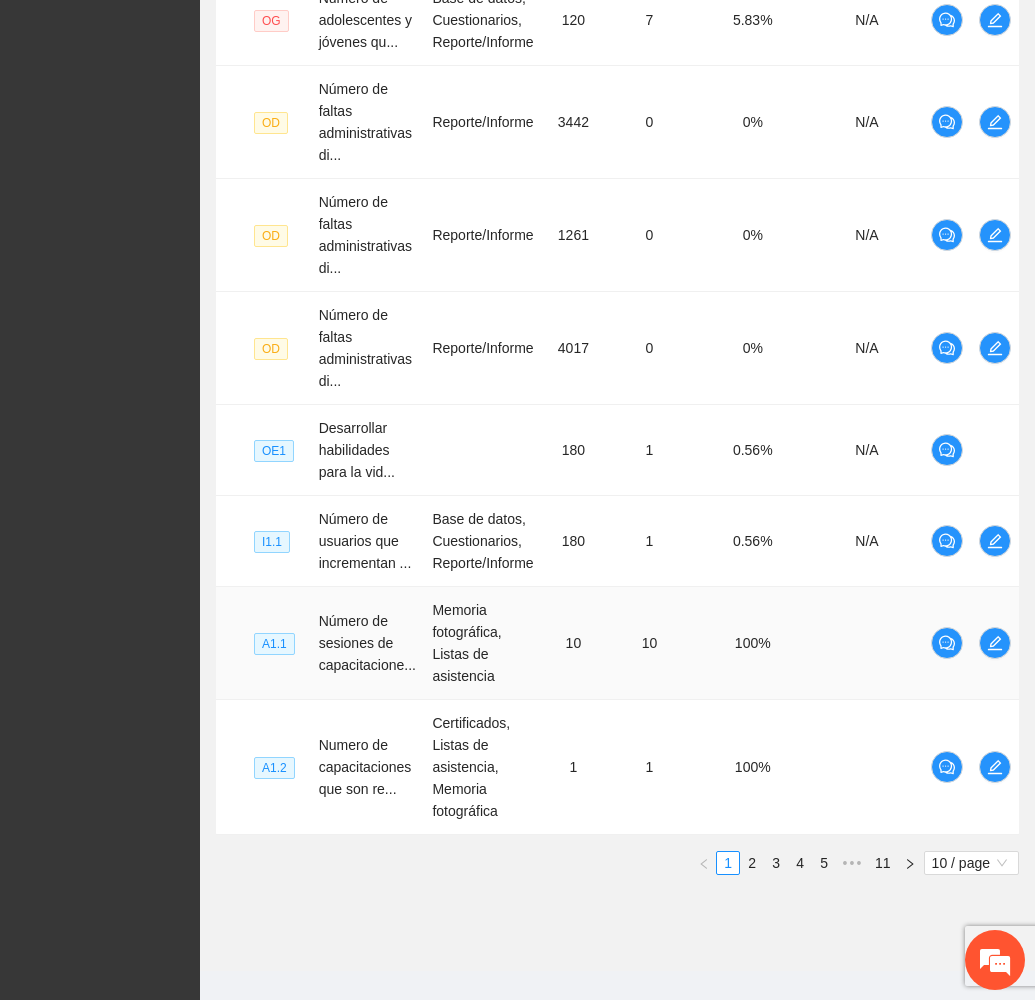 scroll, scrollTop: 820, scrollLeft: 0, axis: vertical 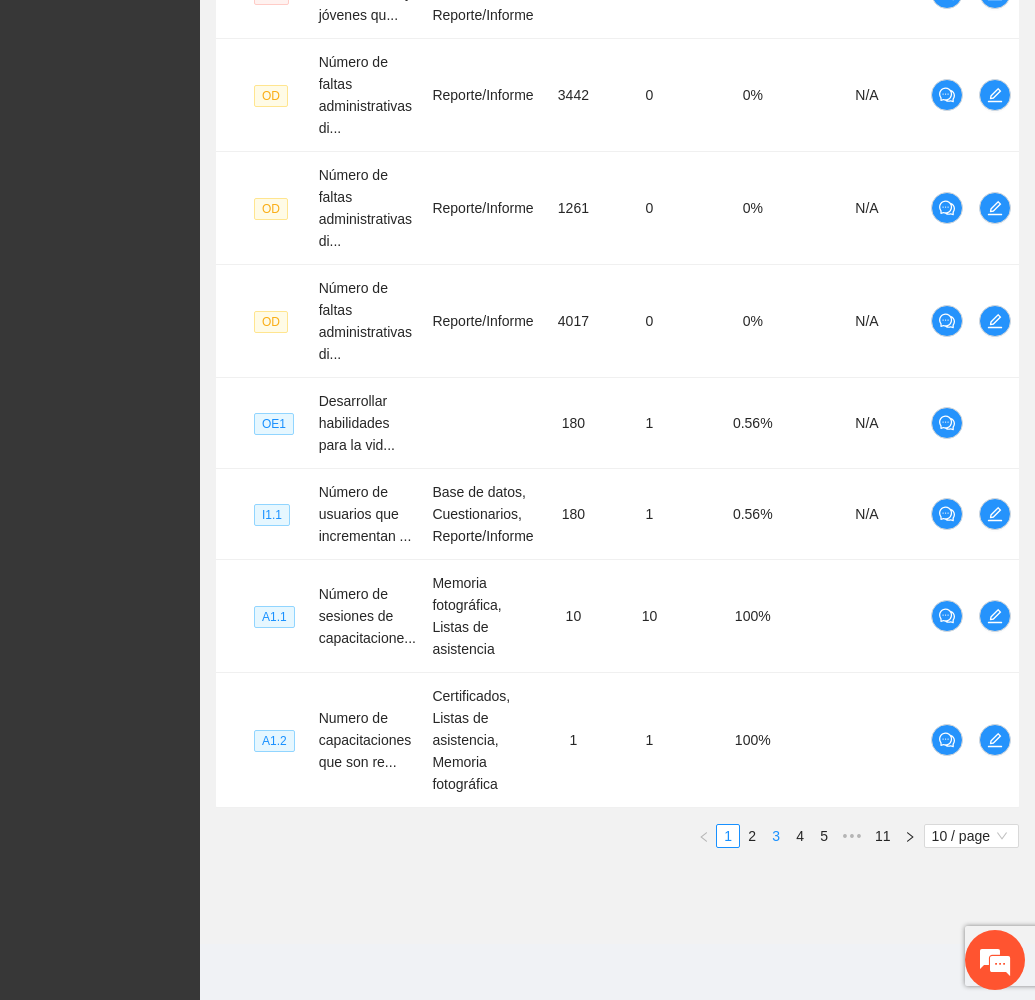 click on "3" at bounding box center [776, 836] 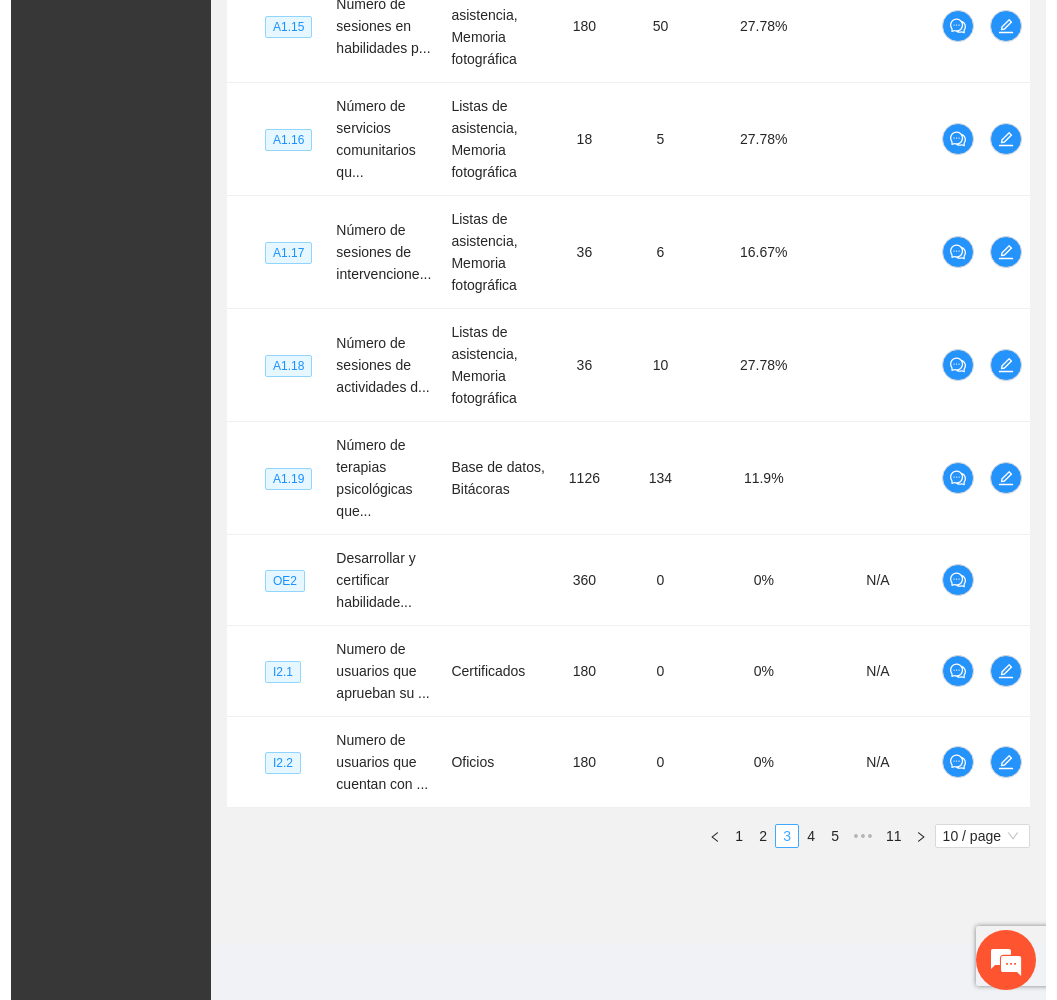 scroll, scrollTop: 798, scrollLeft: 0, axis: vertical 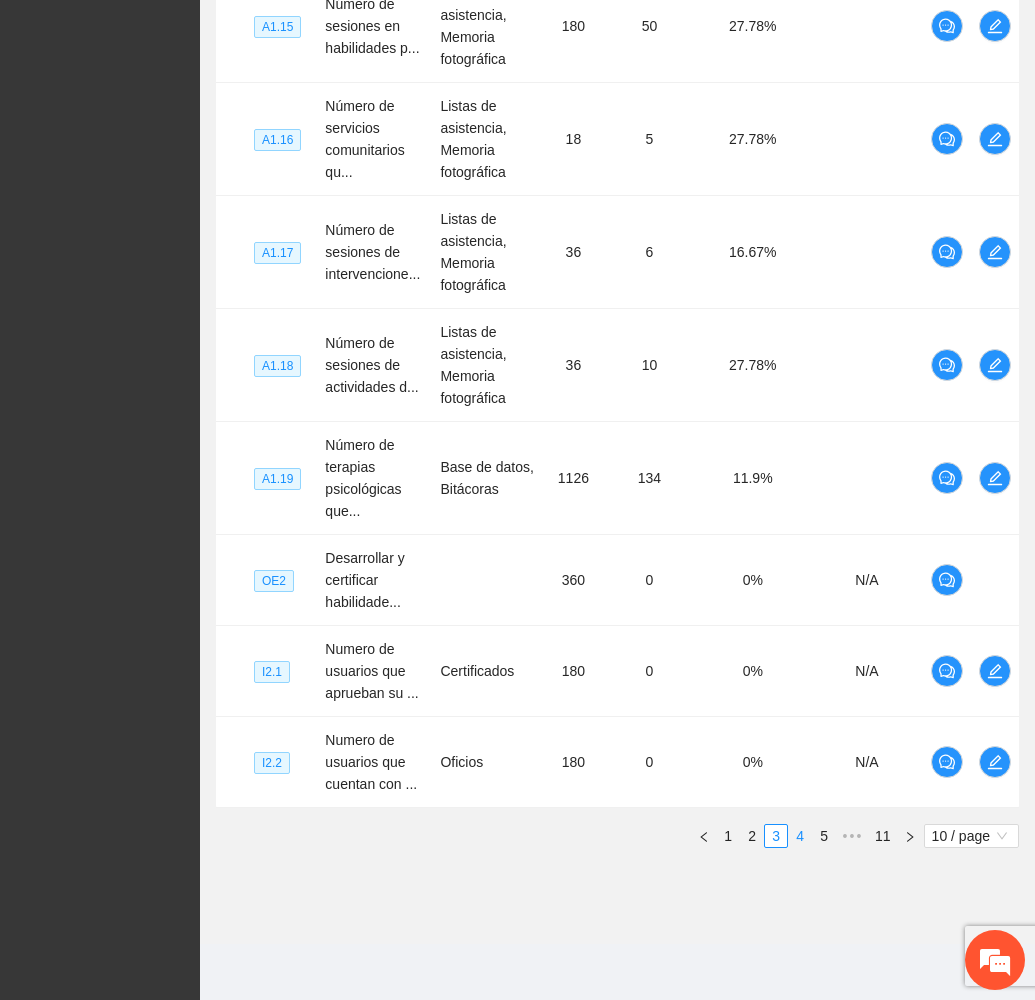 click on "4" at bounding box center (800, 836) 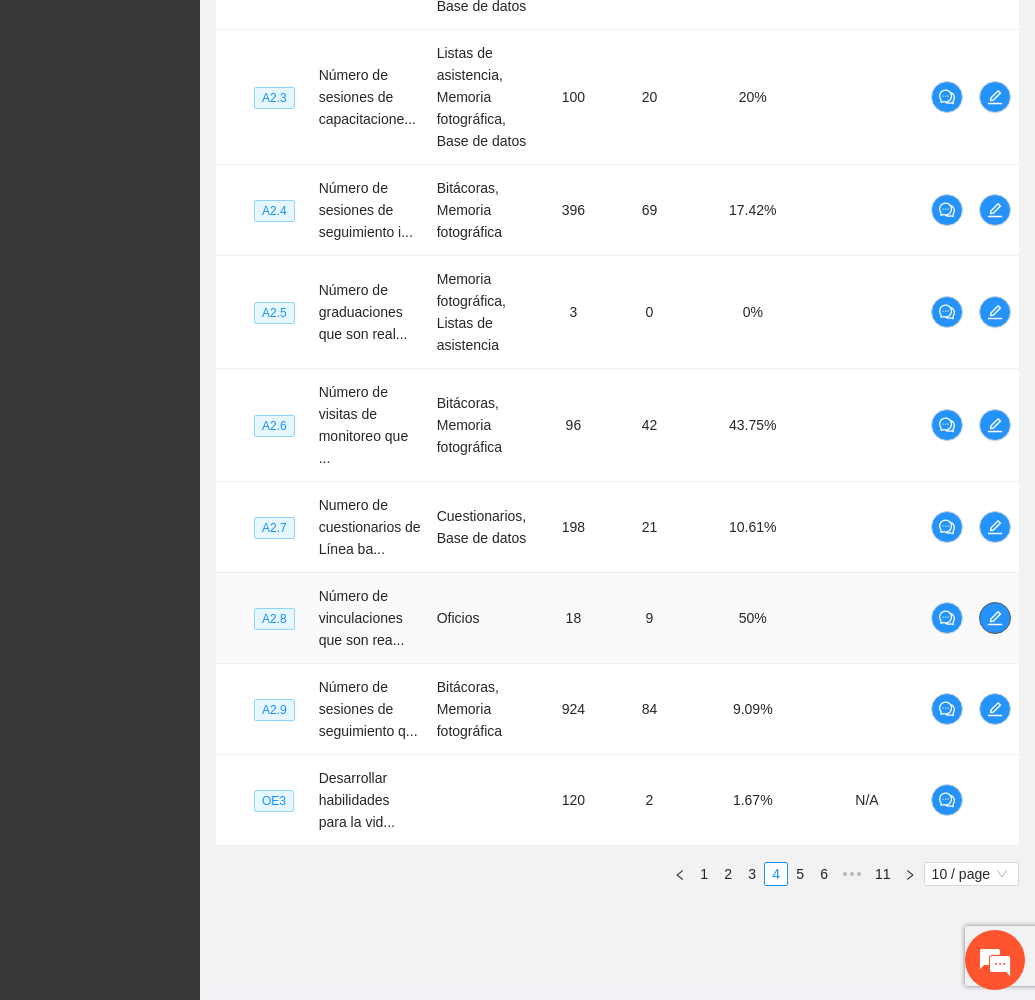 click 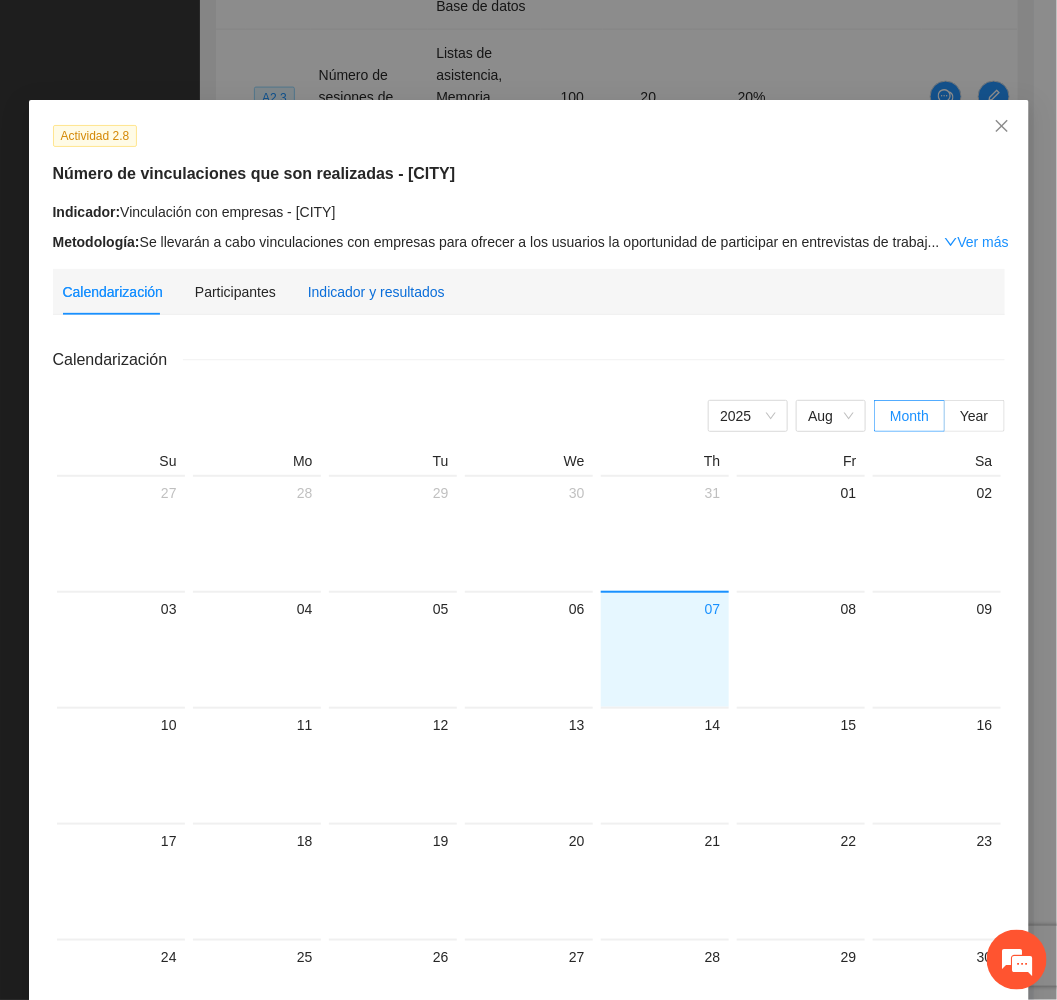 click on "Indicador y resultados" at bounding box center (376, 292) 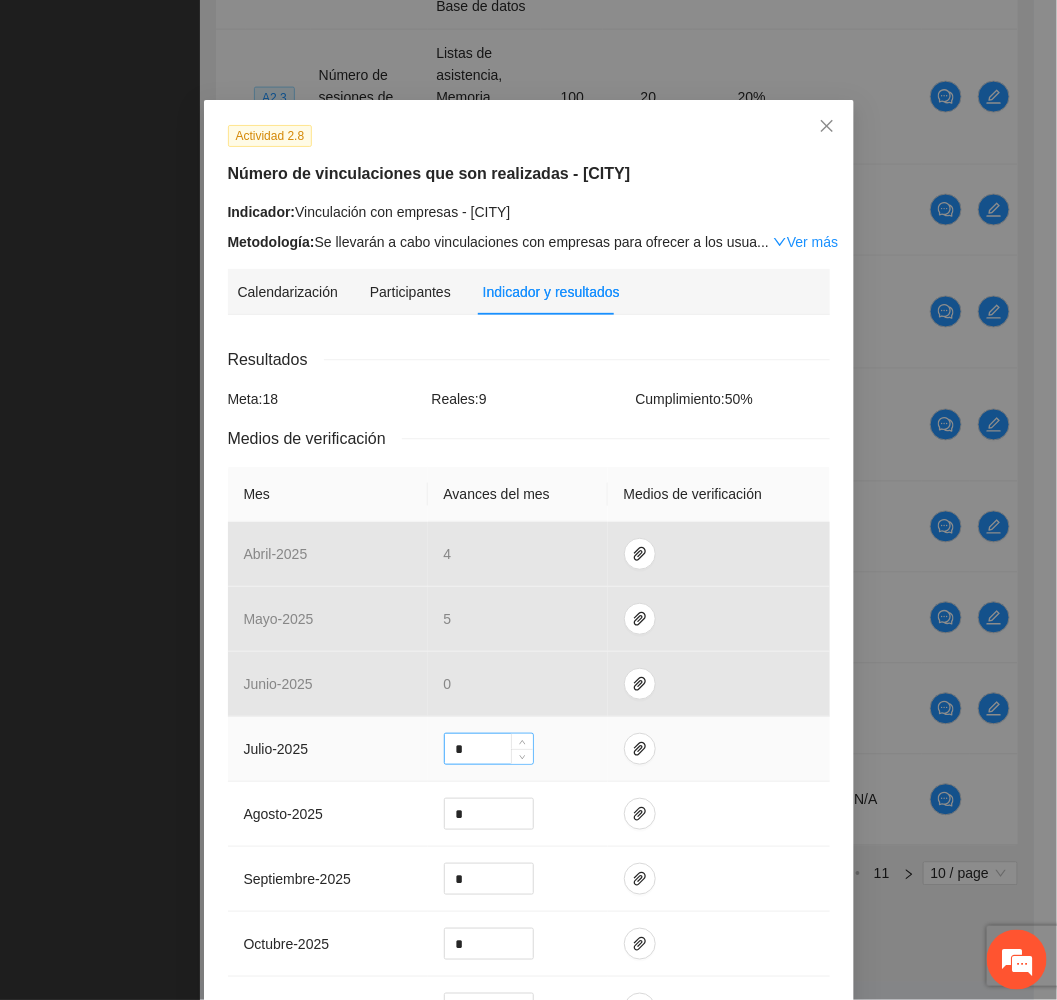 click on "*" at bounding box center (489, 749) 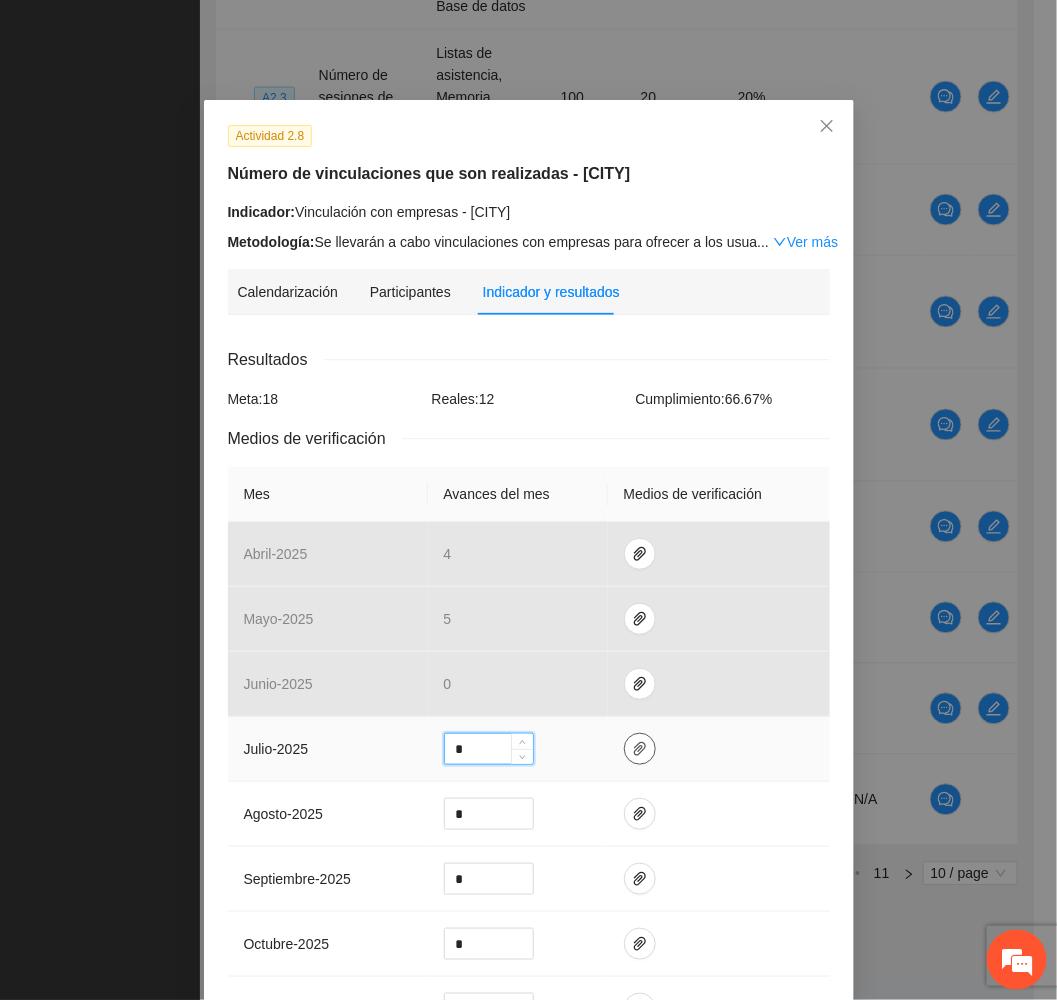 type on "*" 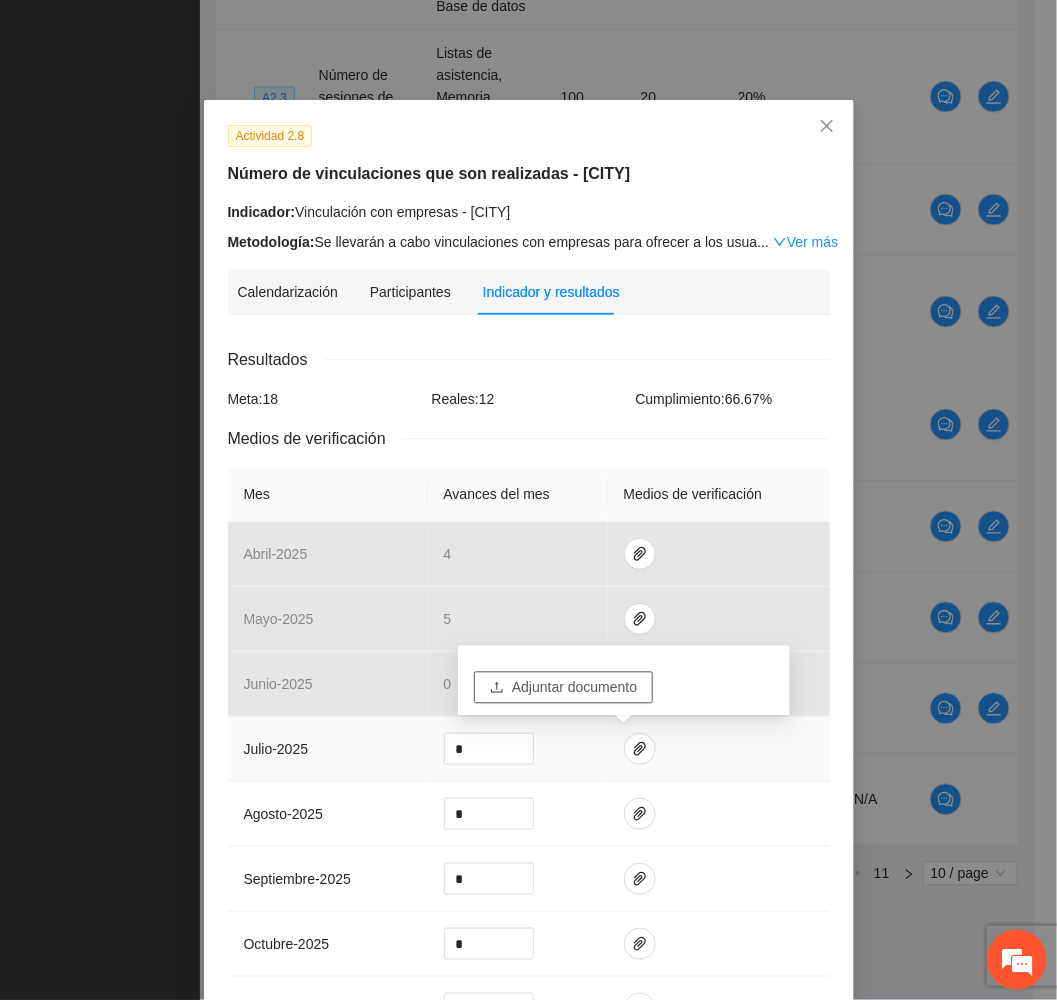 click on "Adjuntar documento" at bounding box center [574, 688] 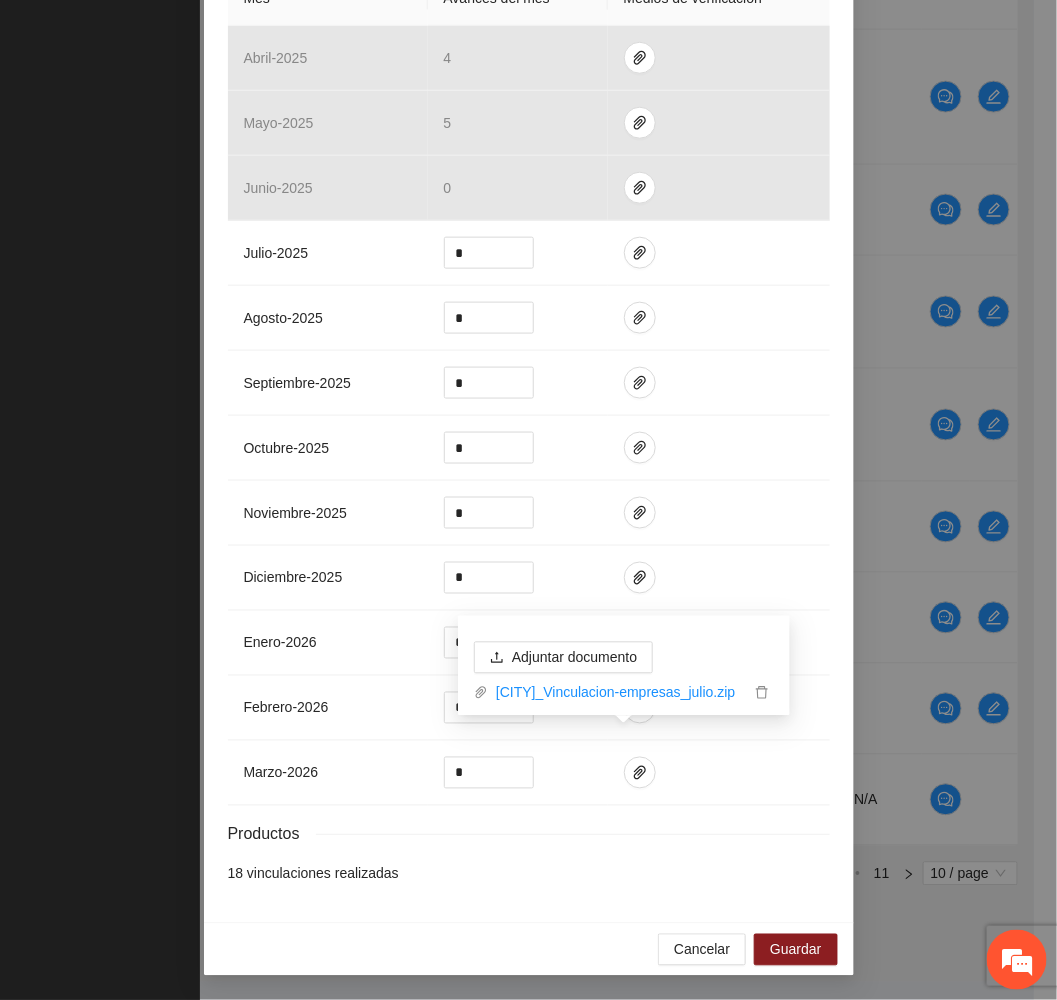 scroll, scrollTop: 511, scrollLeft: 0, axis: vertical 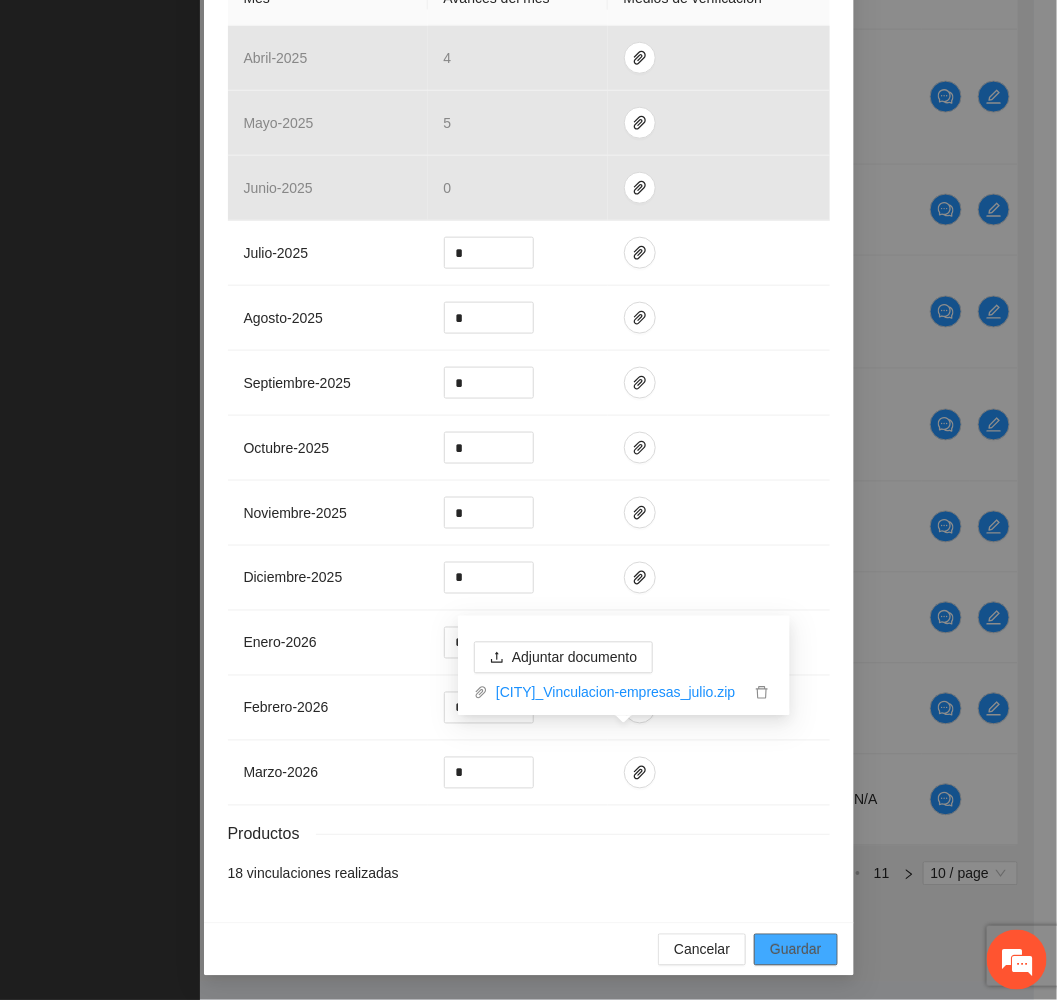 click on "Guardar" at bounding box center (795, 950) 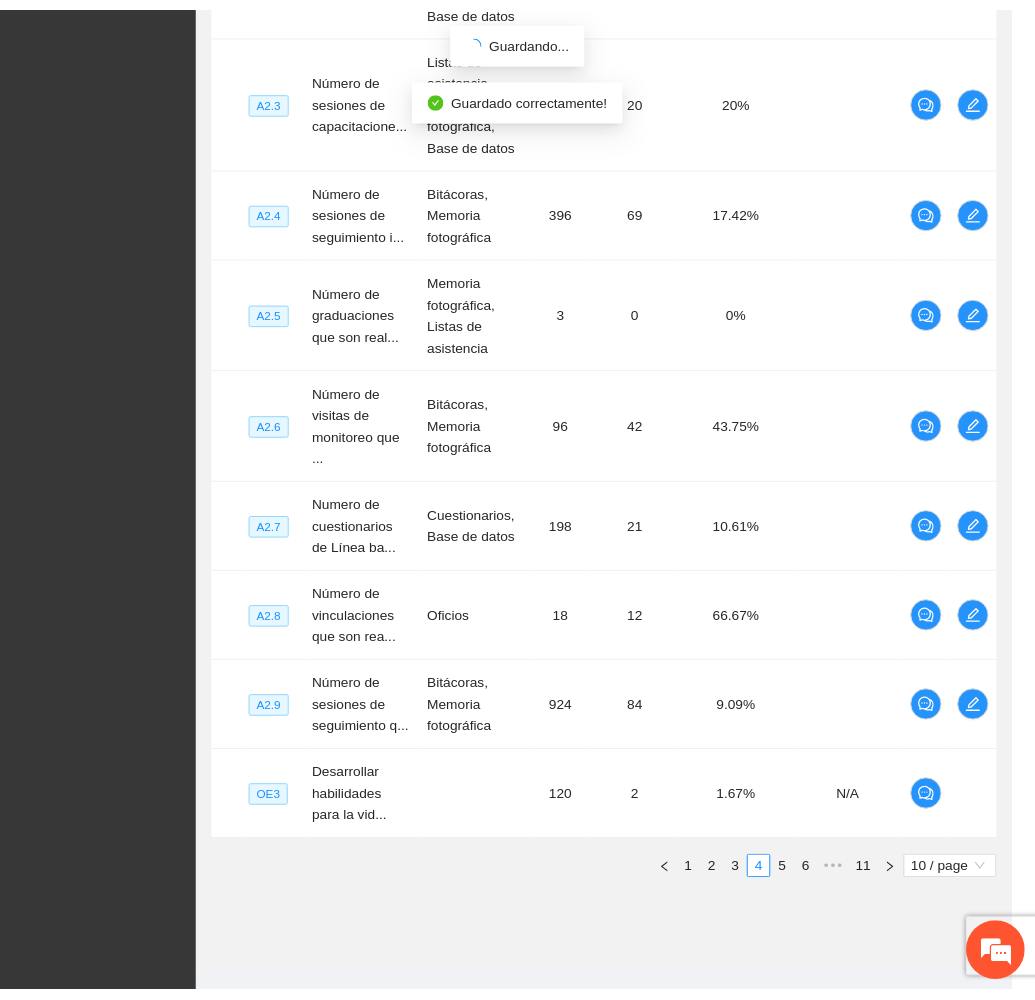 scroll, scrollTop: 411, scrollLeft: 0, axis: vertical 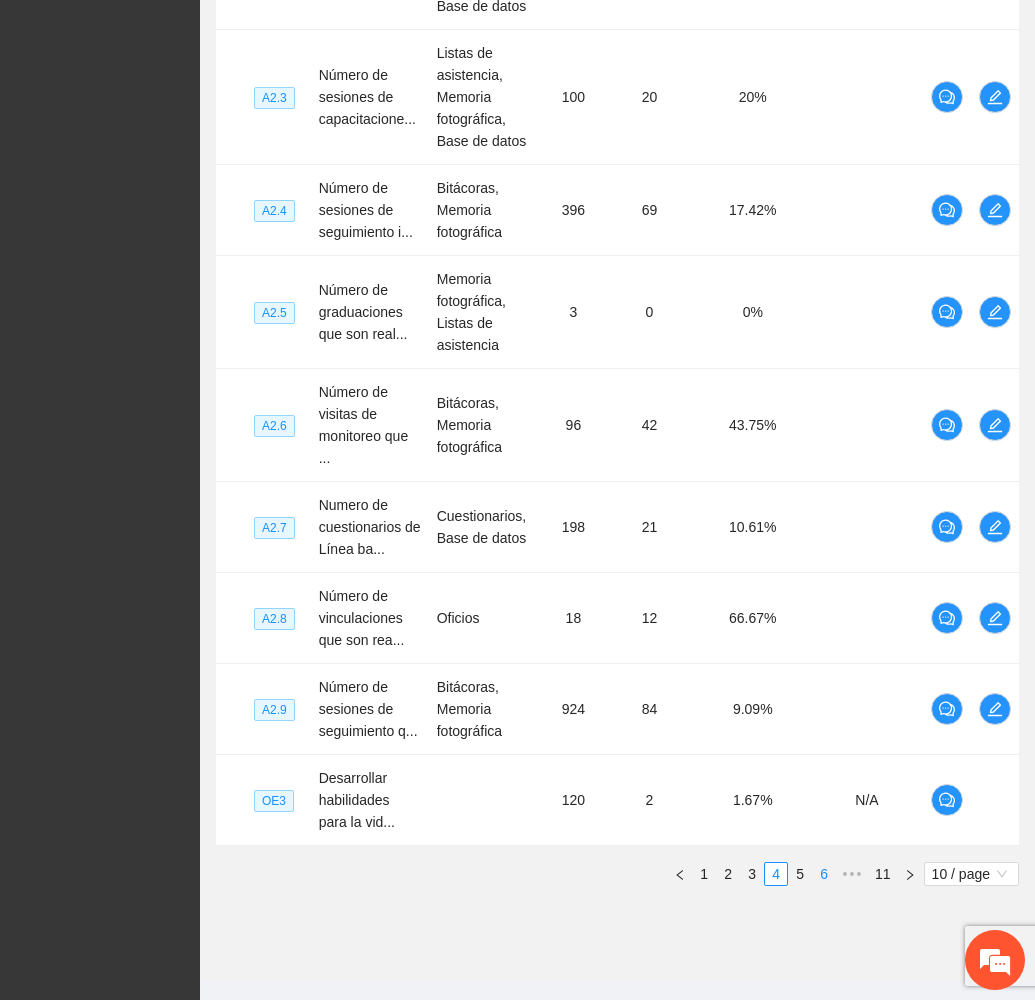 click on "6" at bounding box center [824, 874] 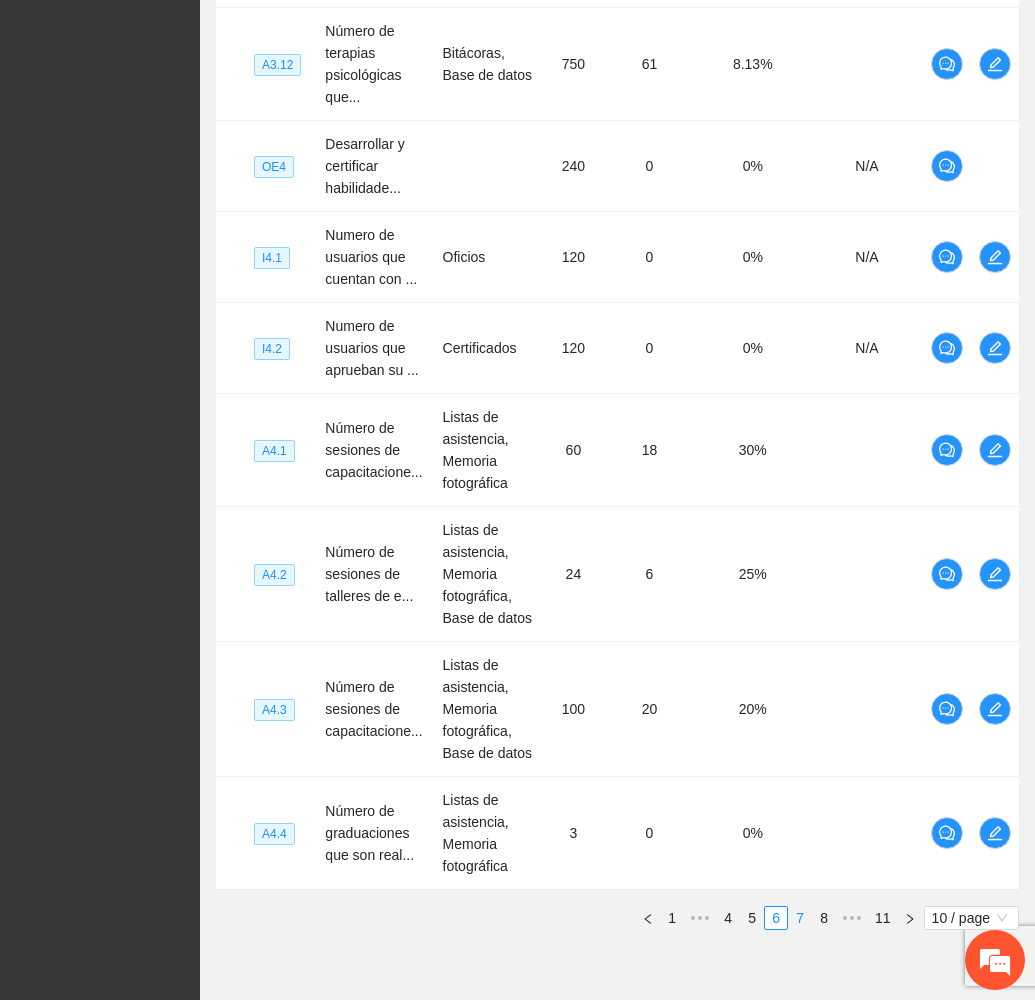 click on "7" at bounding box center [800, 918] 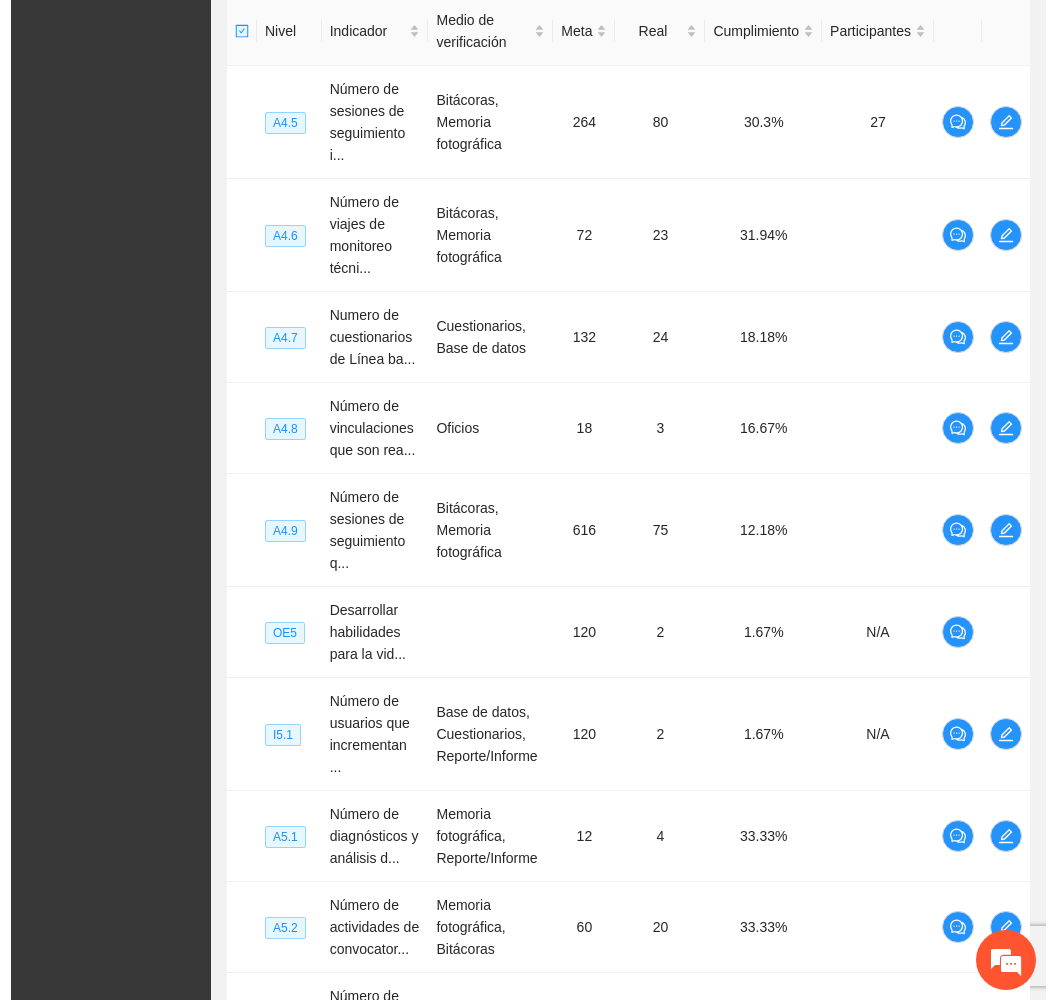 scroll, scrollTop: 498, scrollLeft: 0, axis: vertical 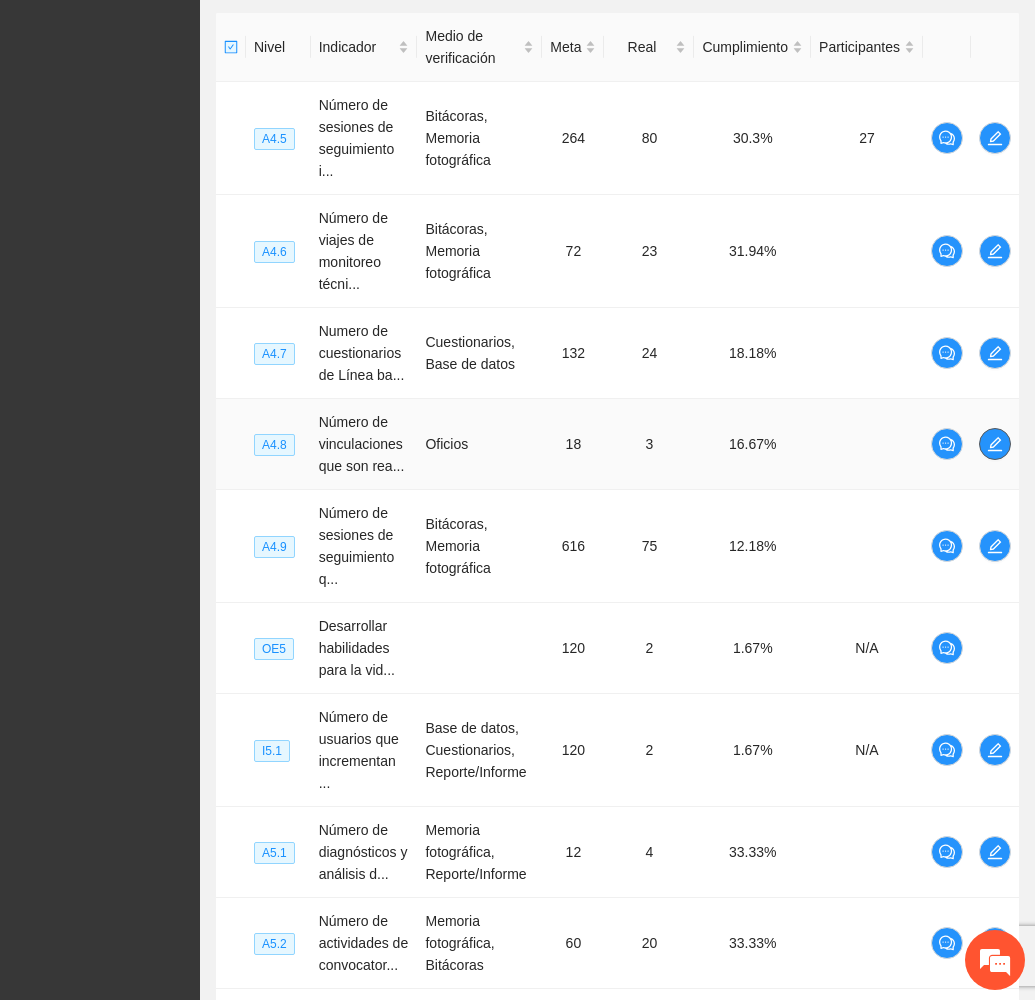 click 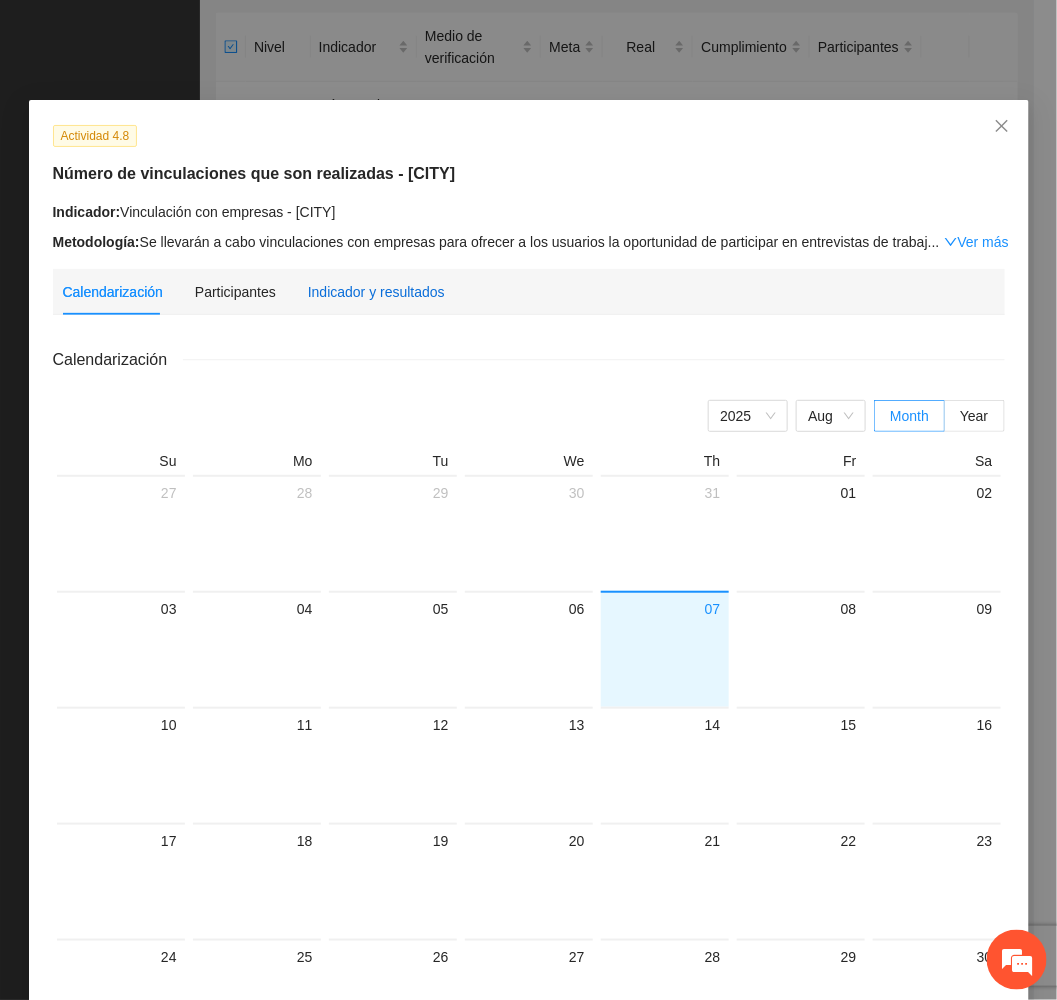 click on "Indicador y resultados" at bounding box center [376, 292] 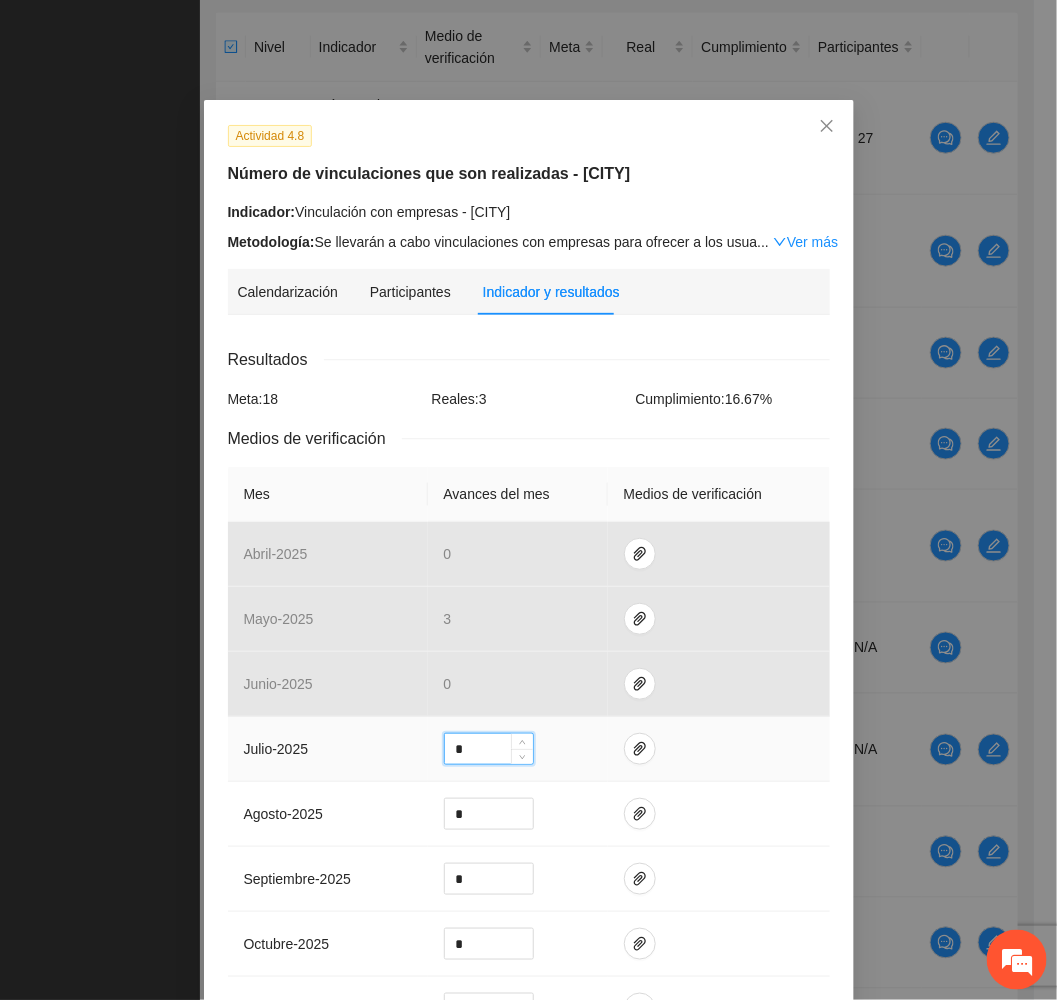 click on "*" at bounding box center [489, 749] 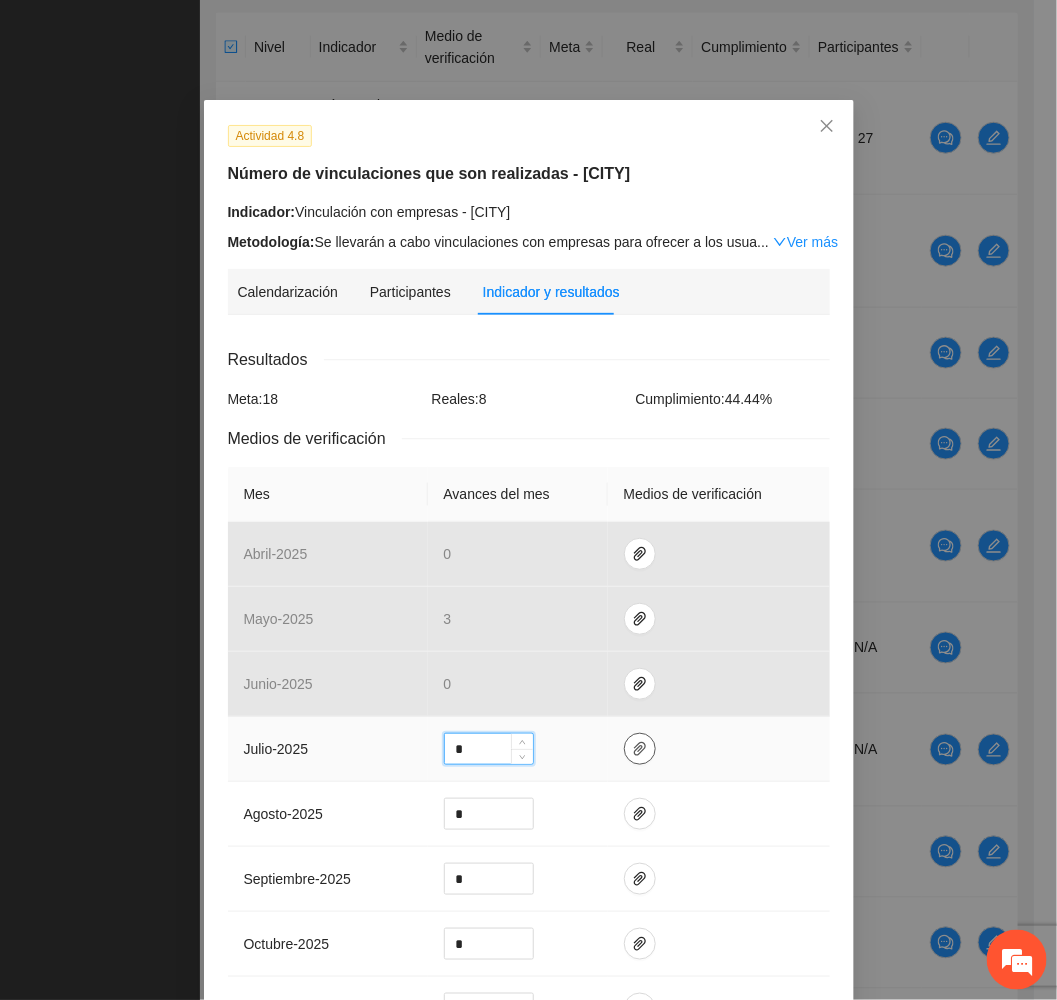 type on "*" 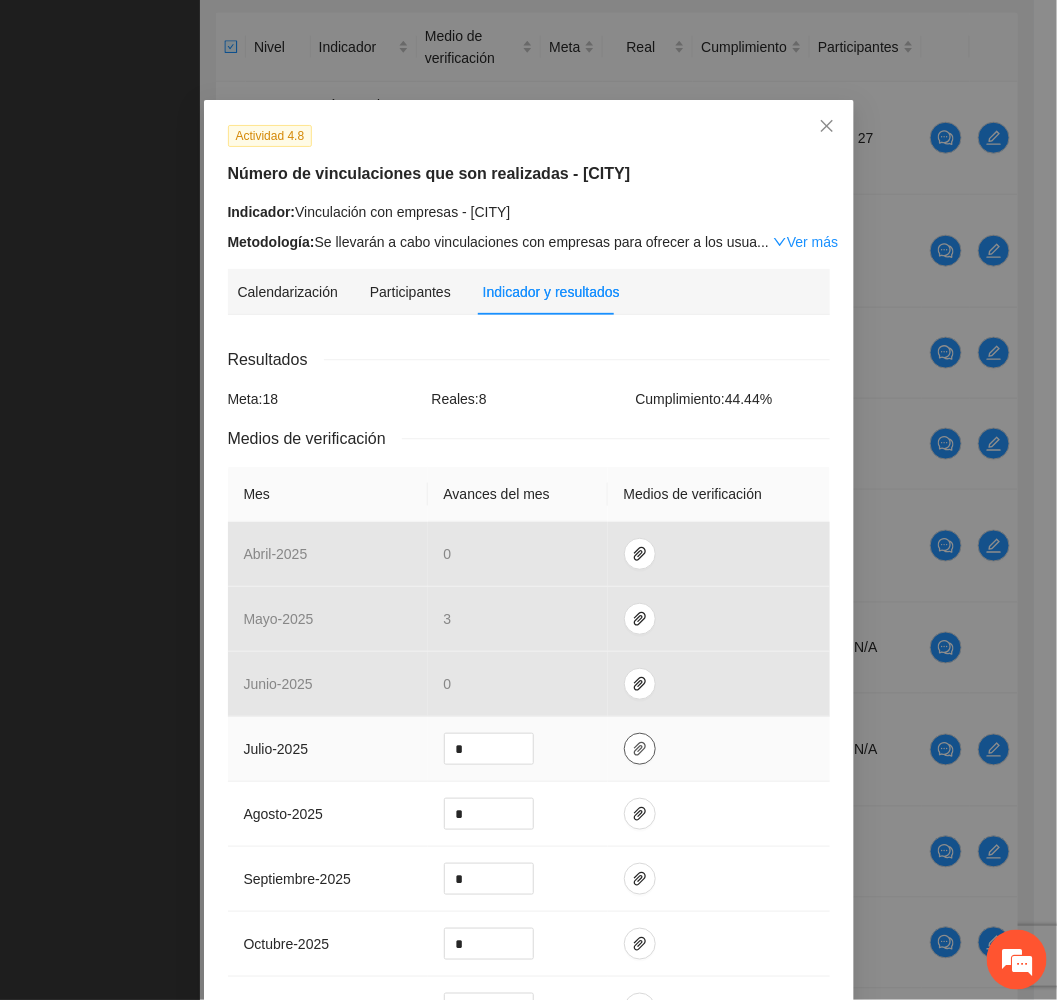 click 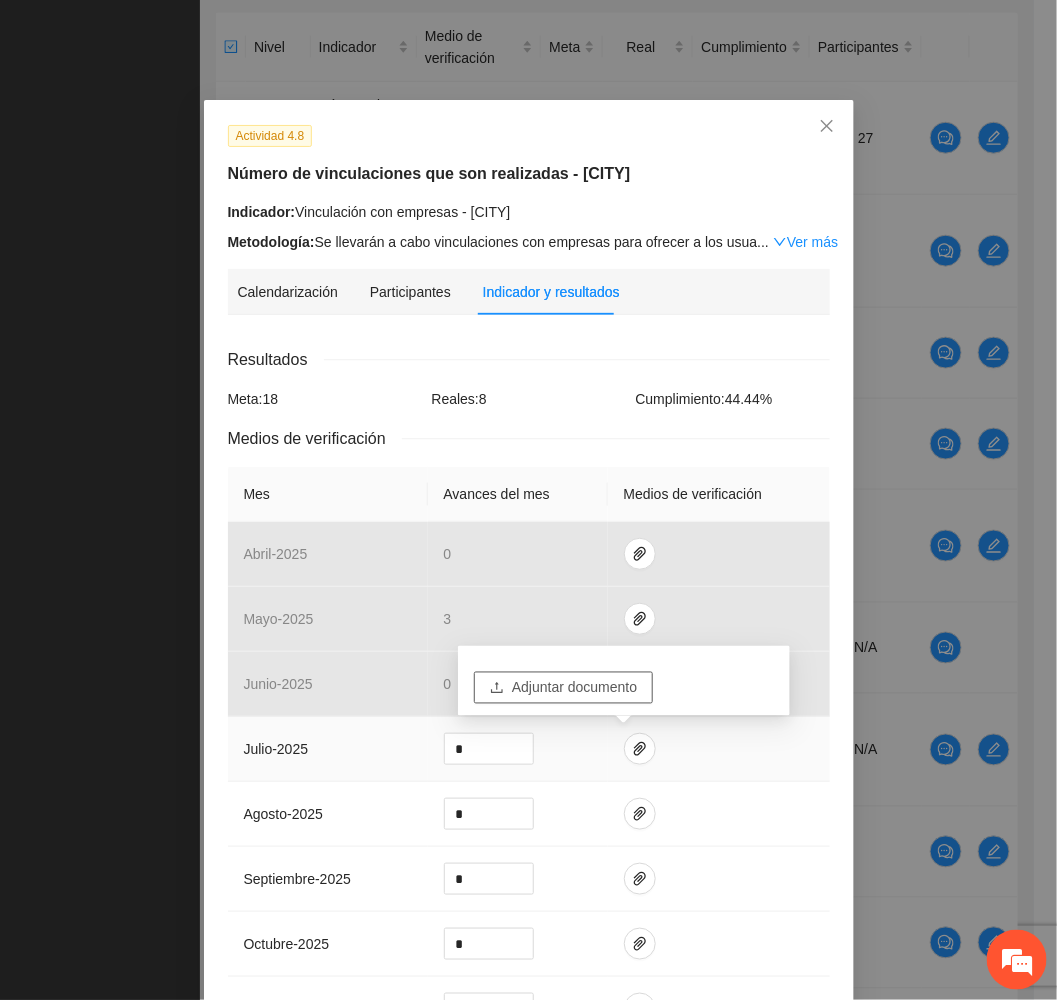 click on "Adjuntar documento" at bounding box center [574, 688] 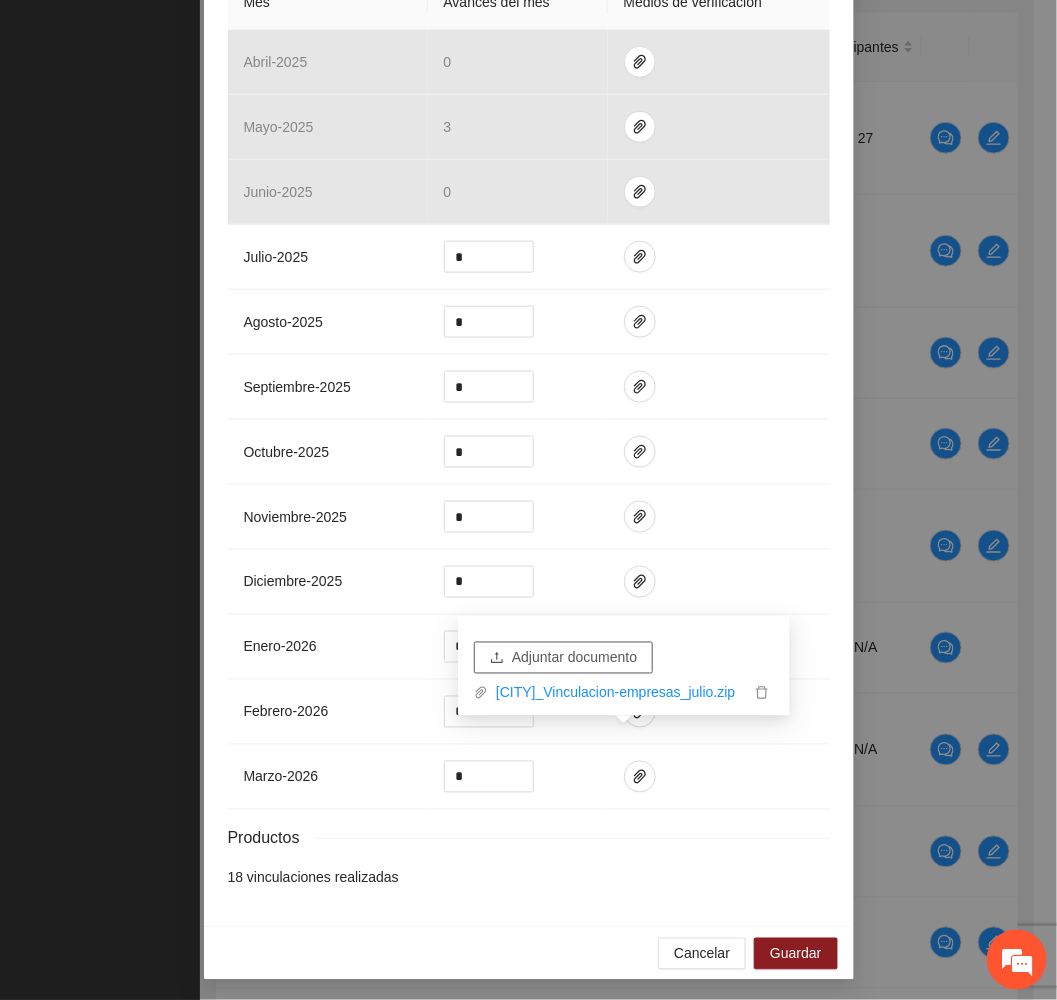 scroll, scrollTop: 511, scrollLeft: 0, axis: vertical 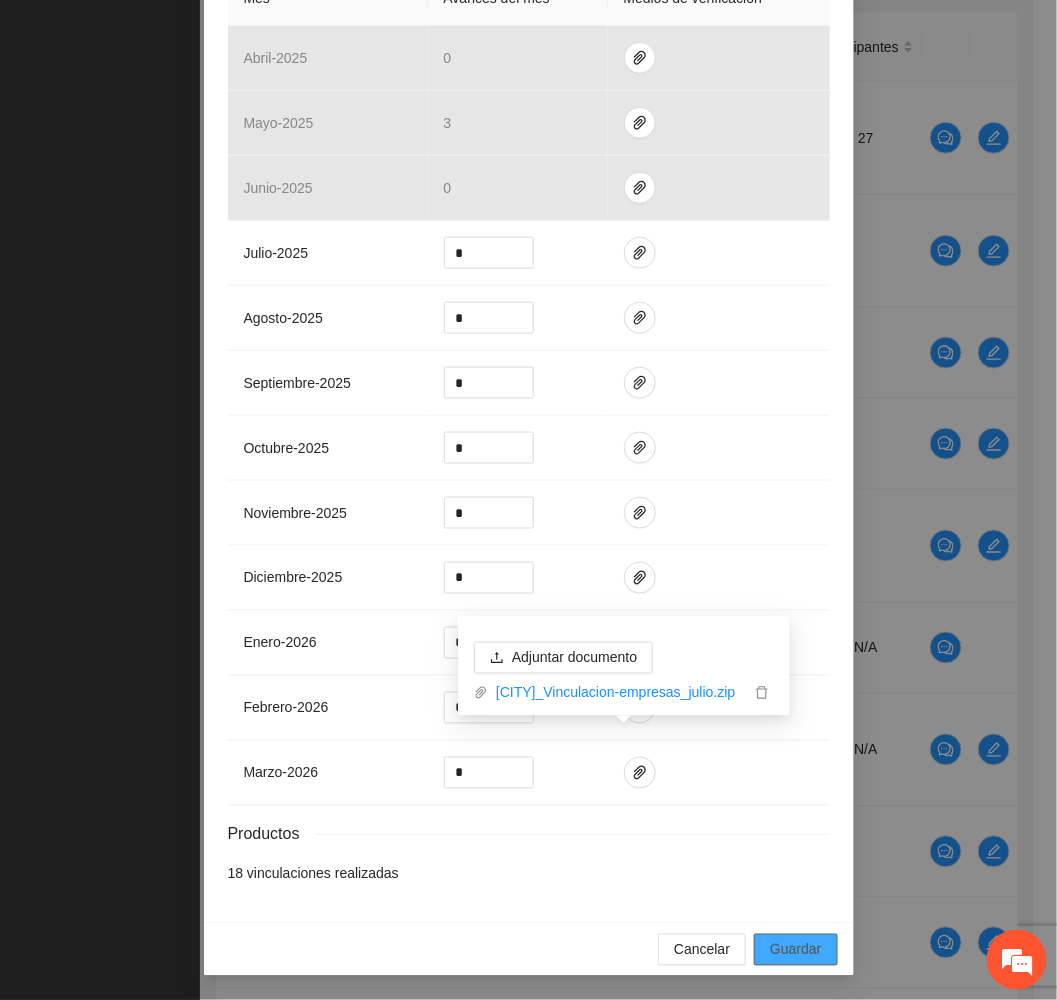 click on "Guardar" at bounding box center (795, 950) 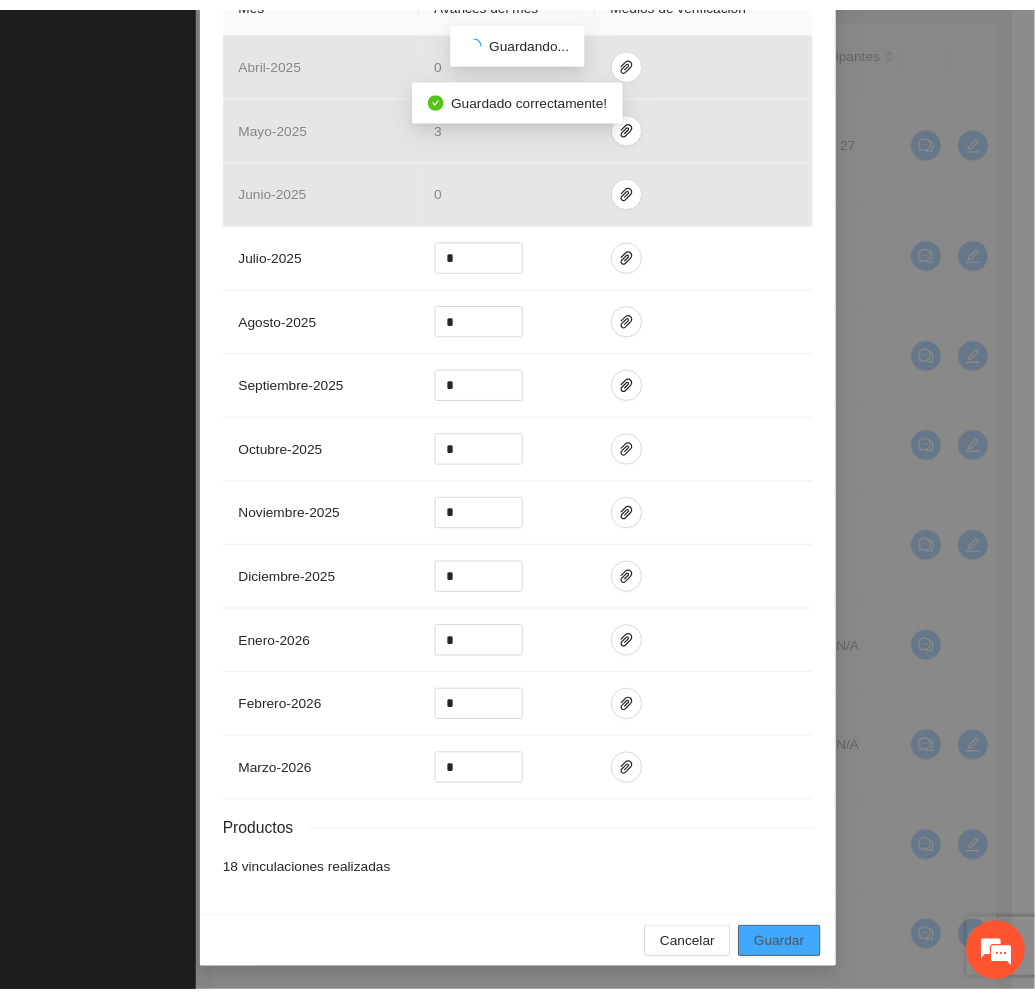 scroll, scrollTop: 411, scrollLeft: 0, axis: vertical 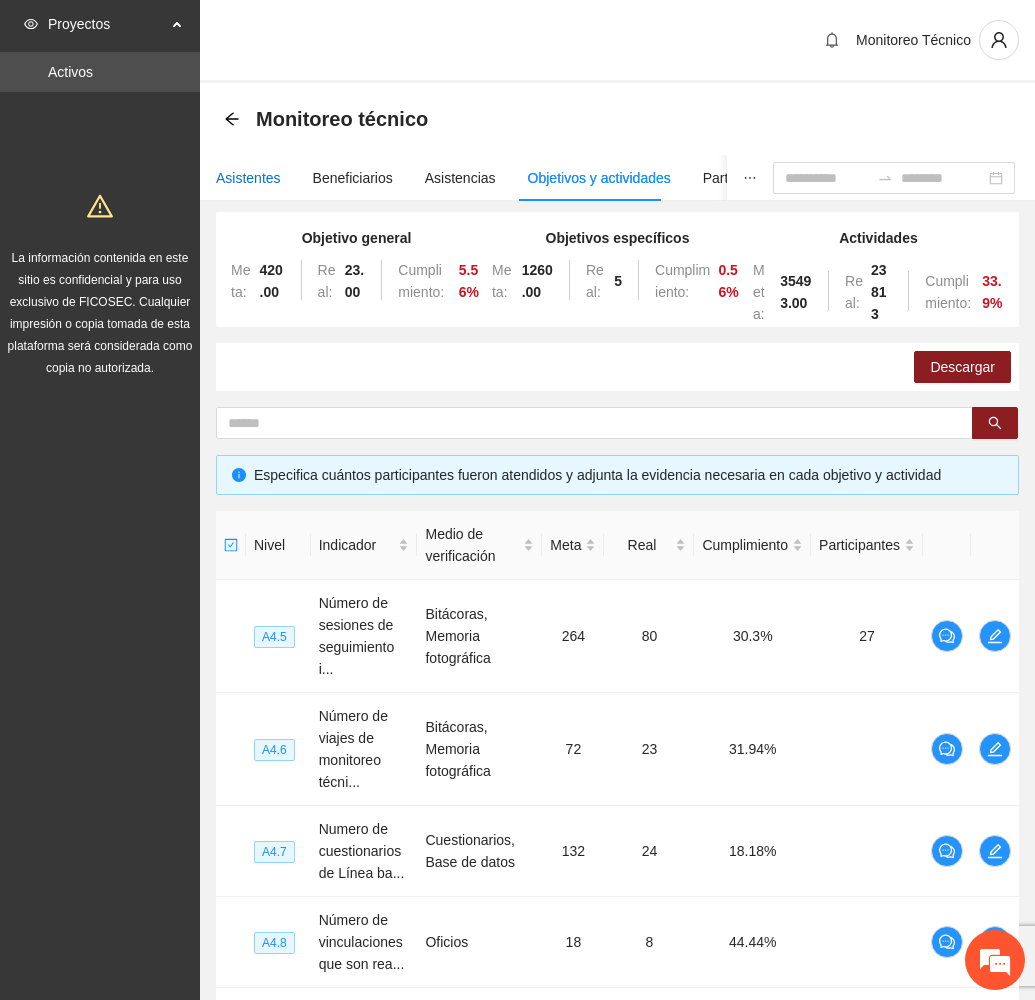 click on "Asistentes" at bounding box center [248, 178] 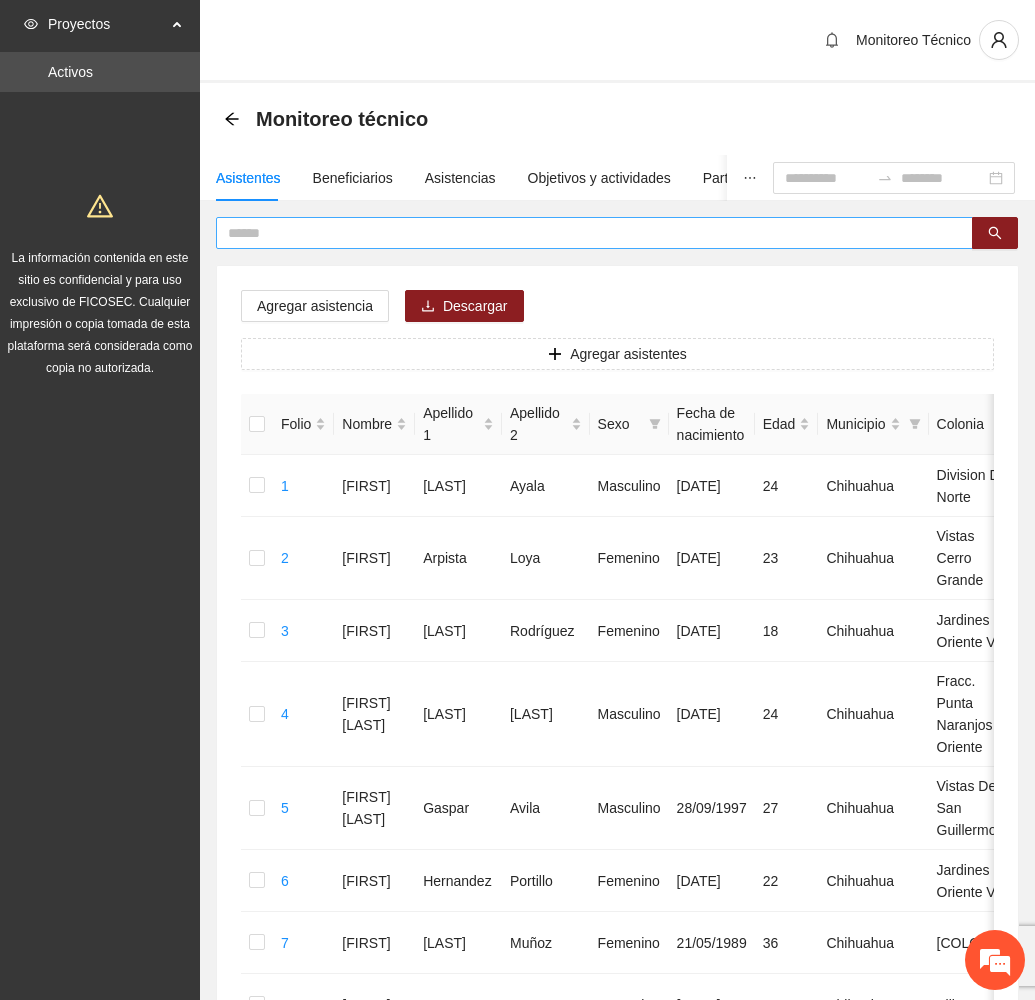 click at bounding box center [586, 233] 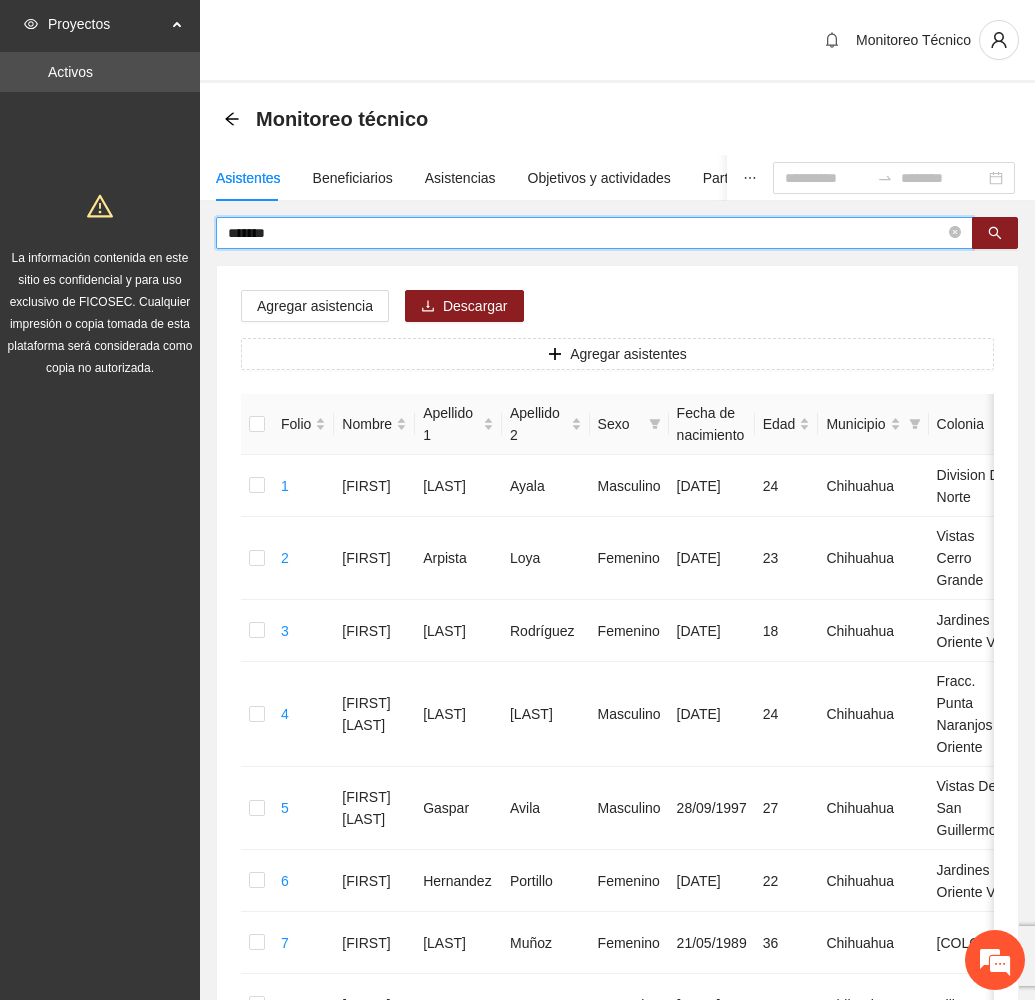 type on "*******" 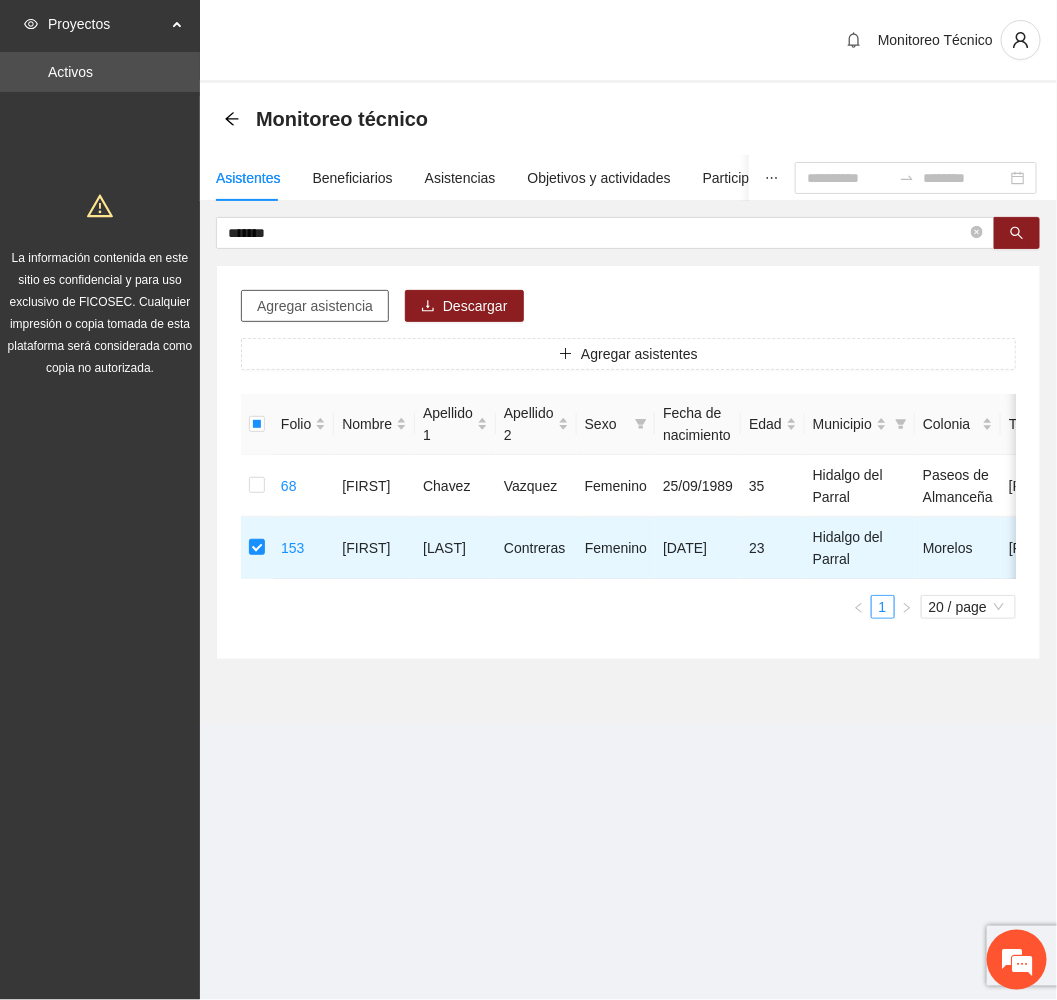 click on "Agregar asistencia" at bounding box center (315, 306) 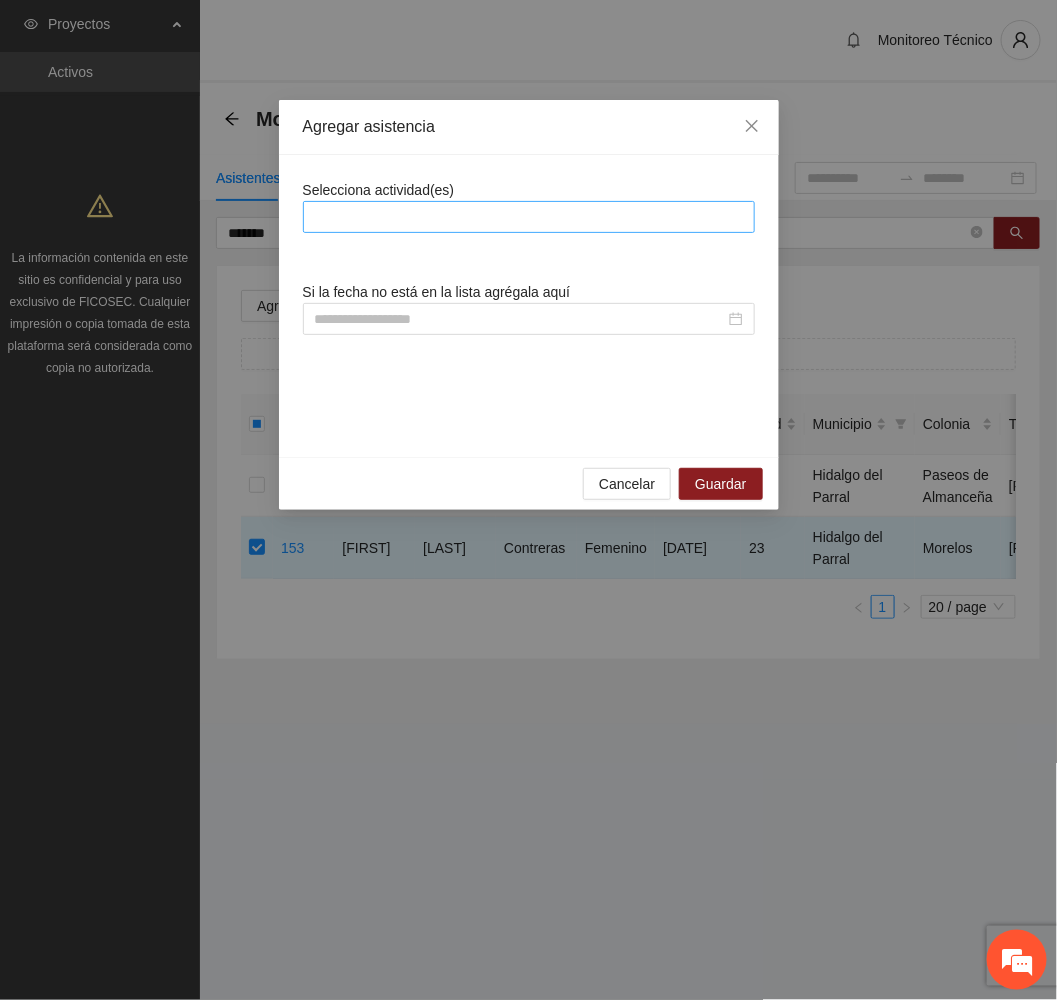 click at bounding box center [529, 217] 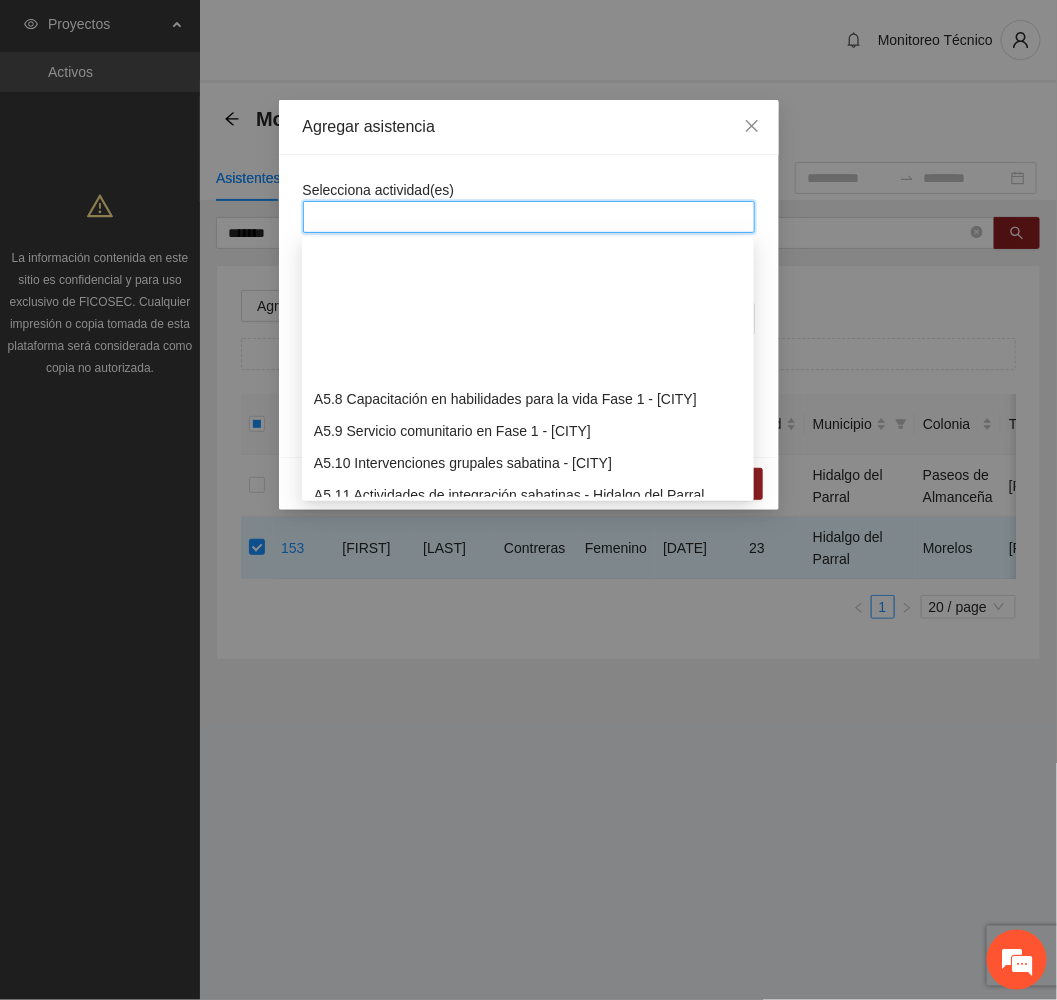 scroll, scrollTop: 1800, scrollLeft: 0, axis: vertical 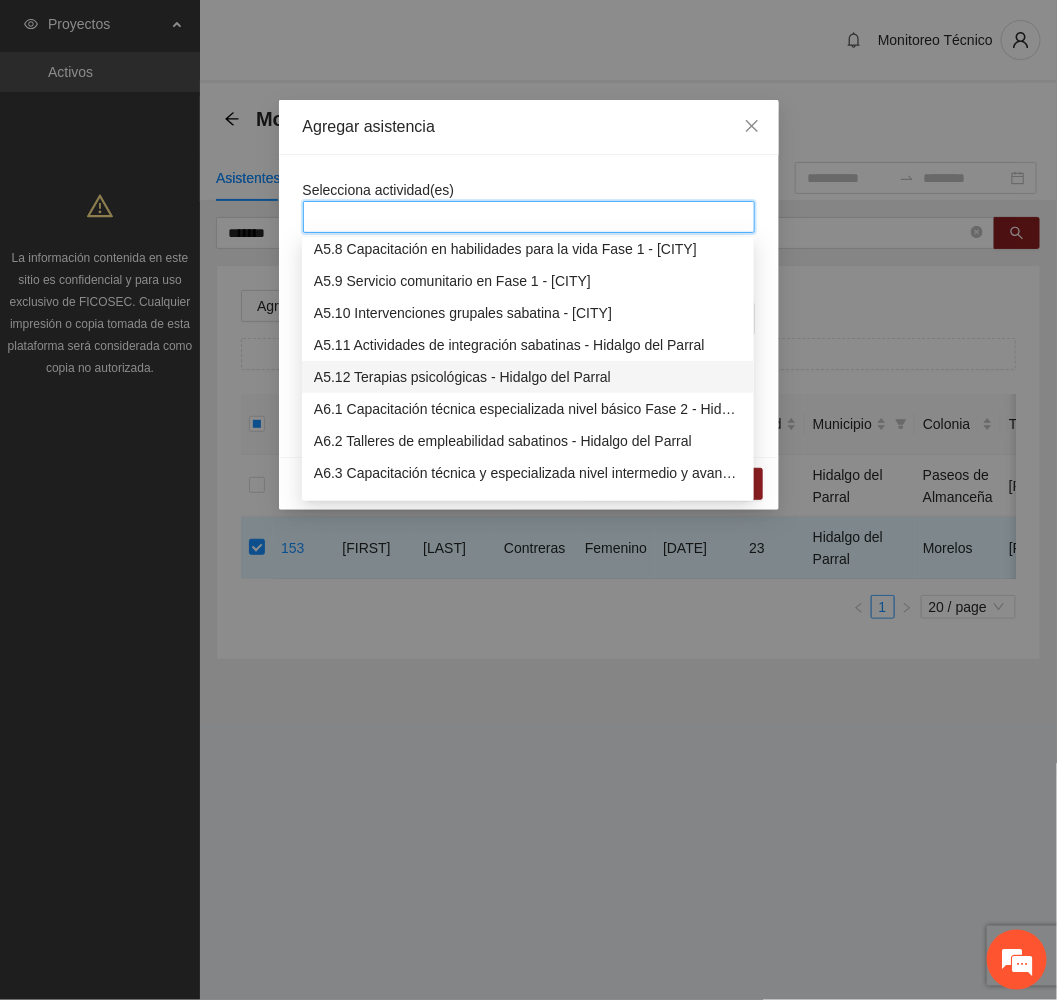 click on "A5.12 Terapias psicológicas - Hidalgo del Parral" at bounding box center (528, 377) 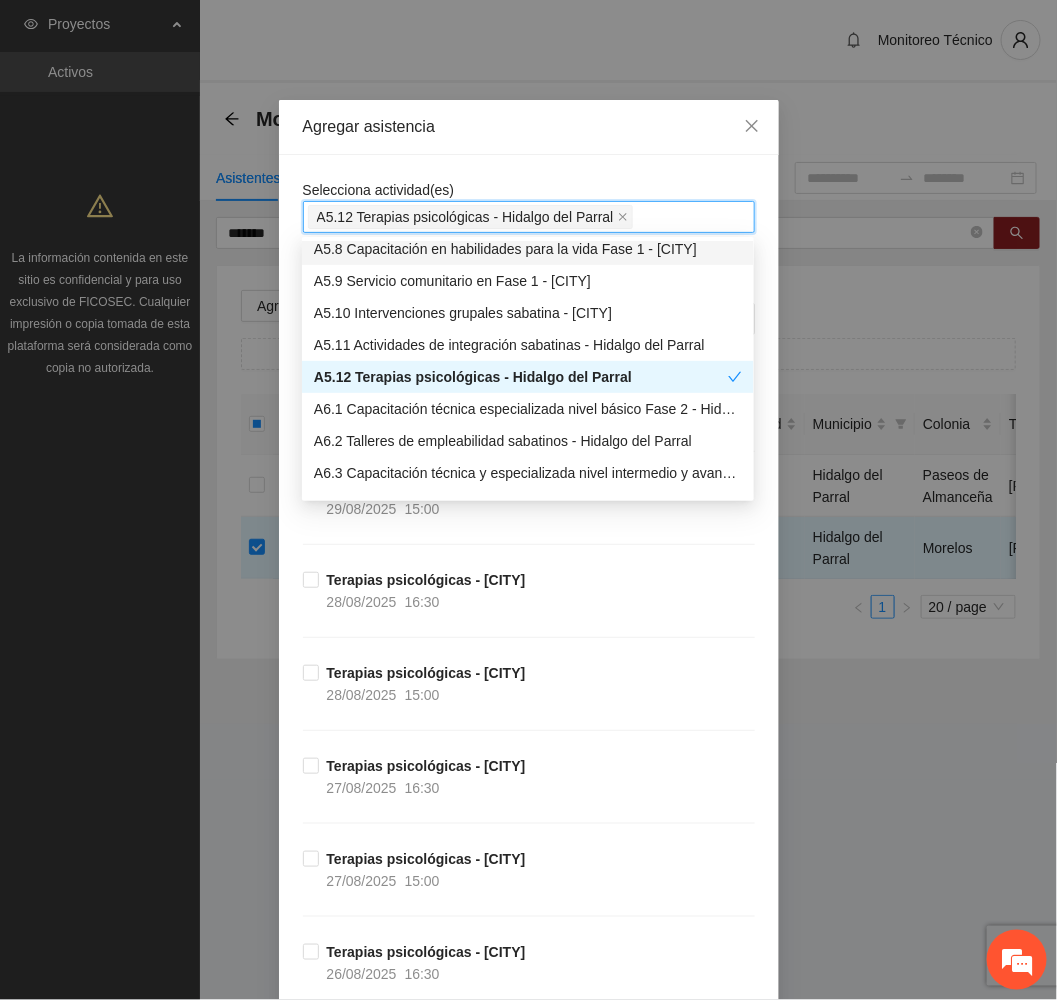 click on "Agregar asistencia" at bounding box center (529, 127) 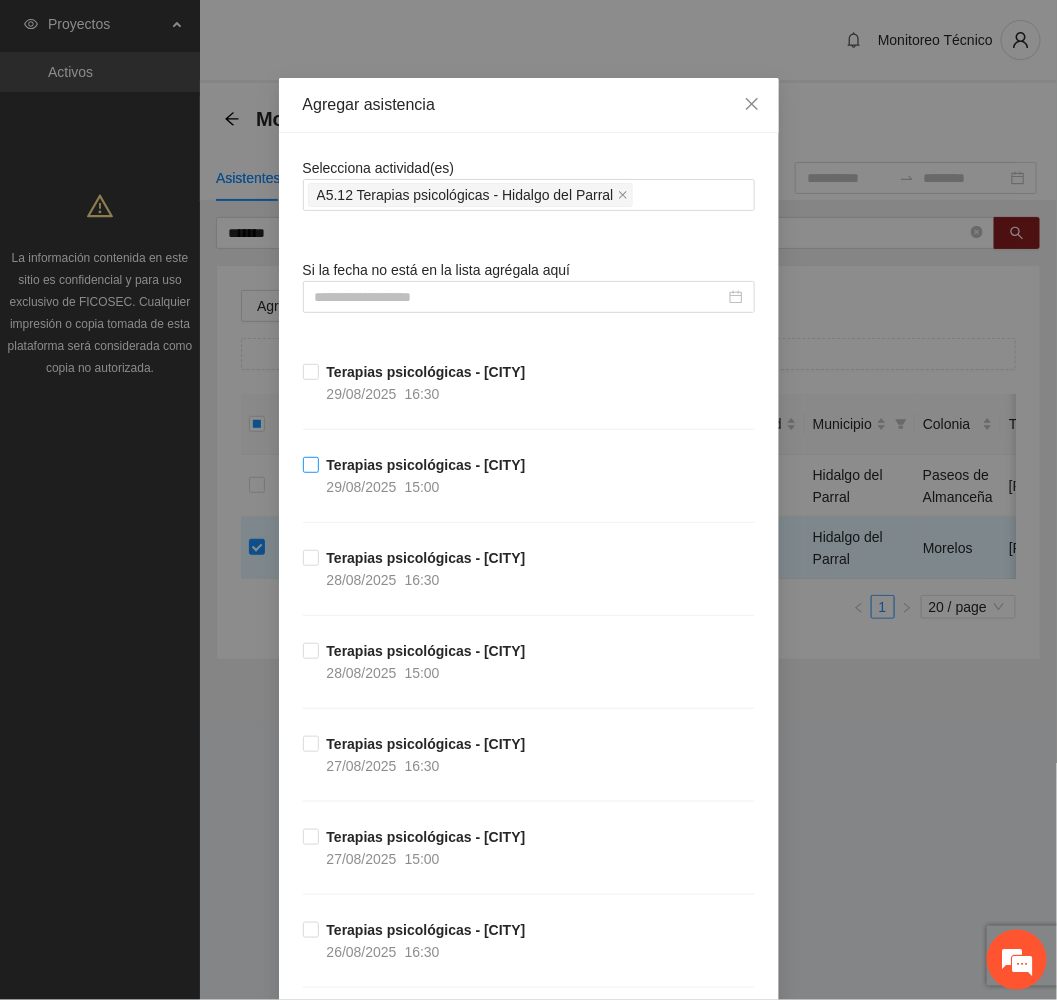scroll, scrollTop: 0, scrollLeft: 0, axis: both 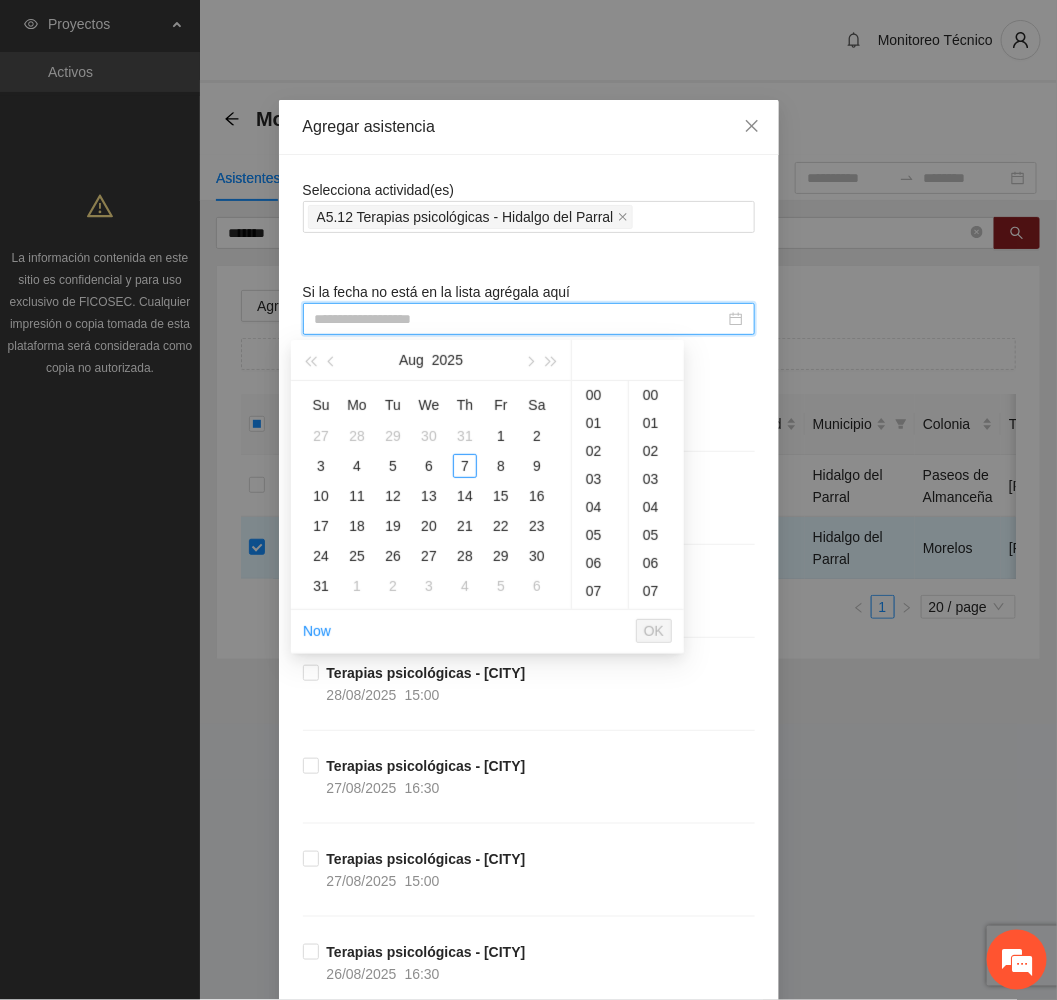 click at bounding box center (520, 319) 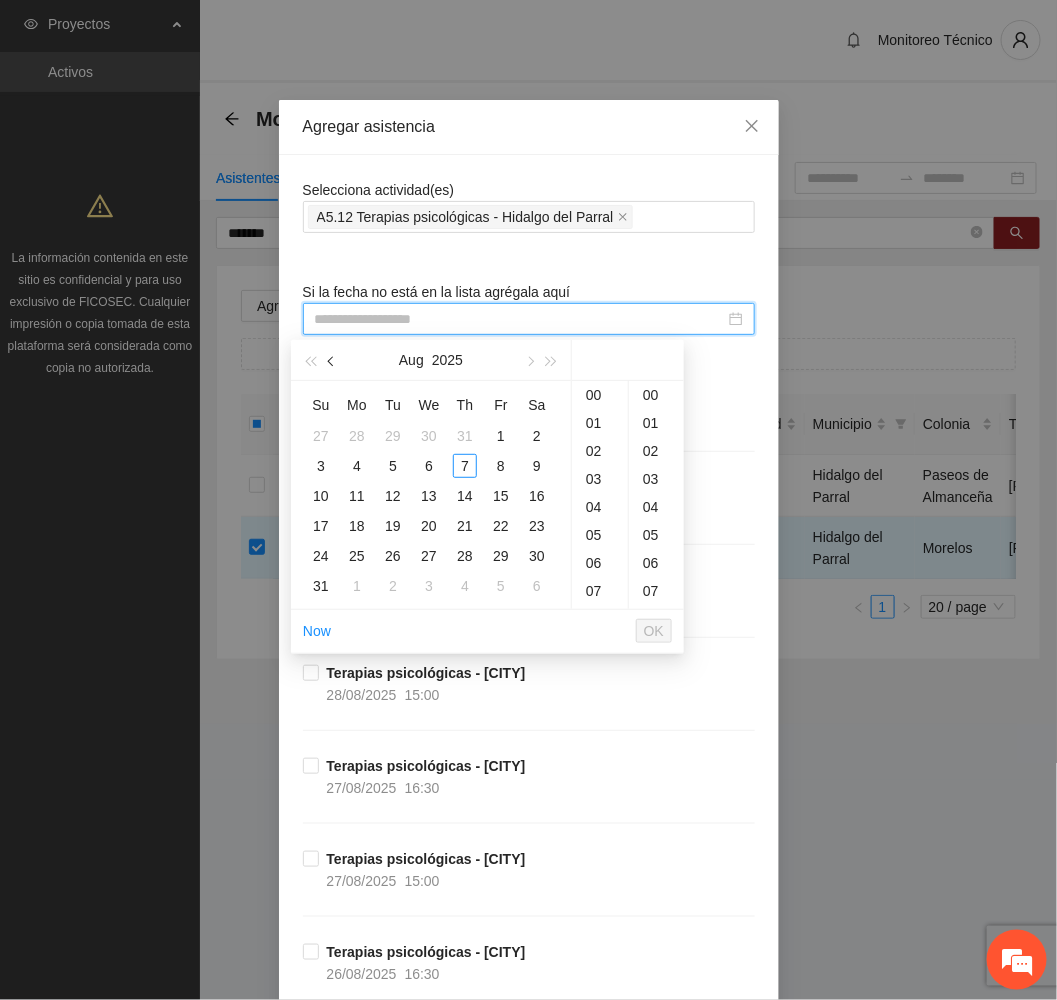 click at bounding box center [332, 360] 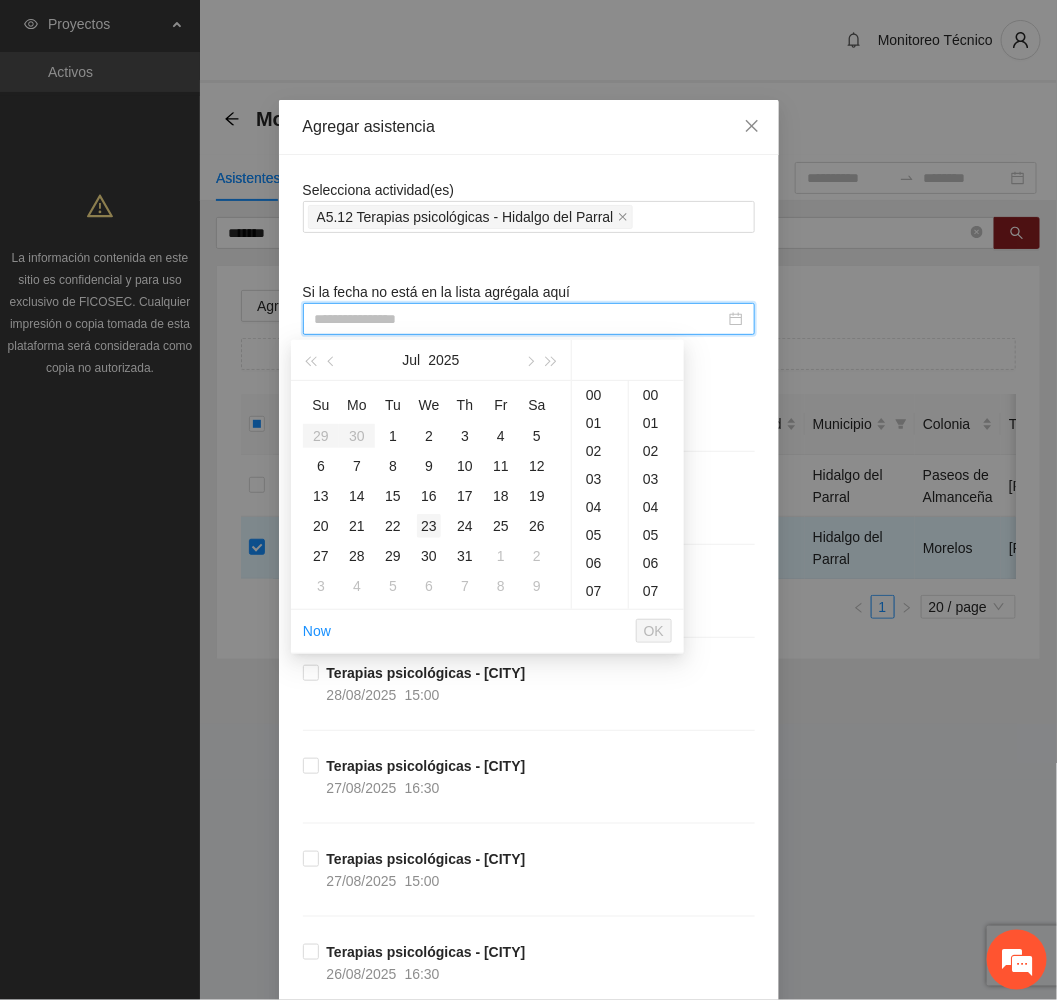 click on "23" at bounding box center (429, 526) 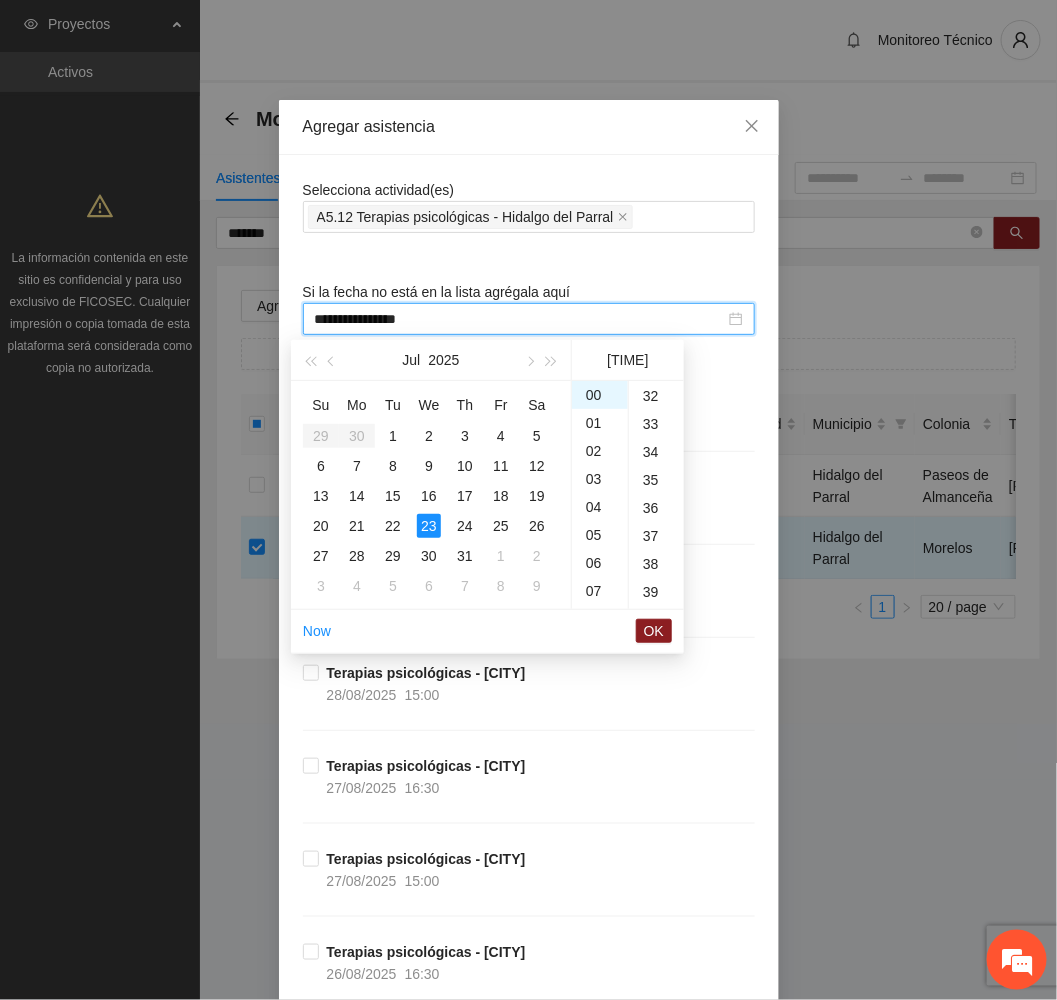 scroll, scrollTop: 1342, scrollLeft: 0, axis: vertical 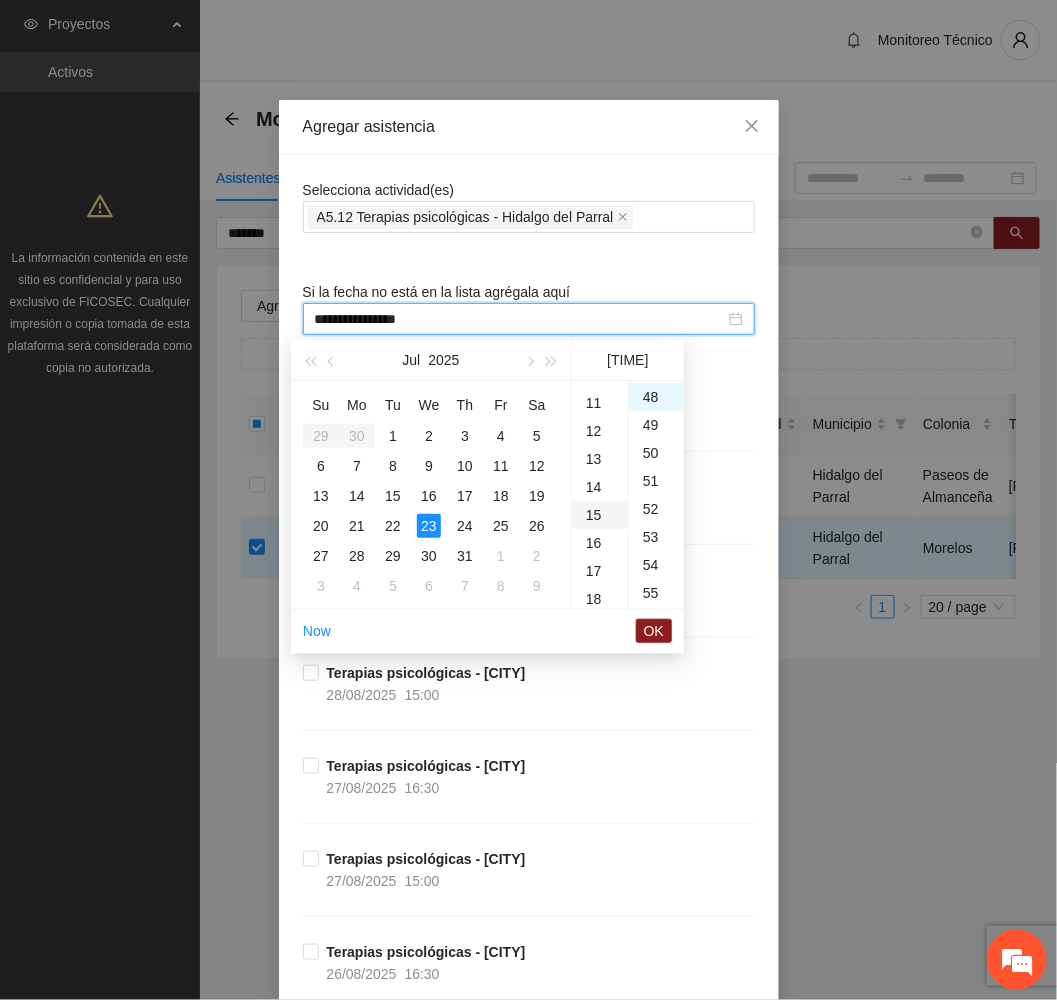 click on "15" at bounding box center (600, 515) 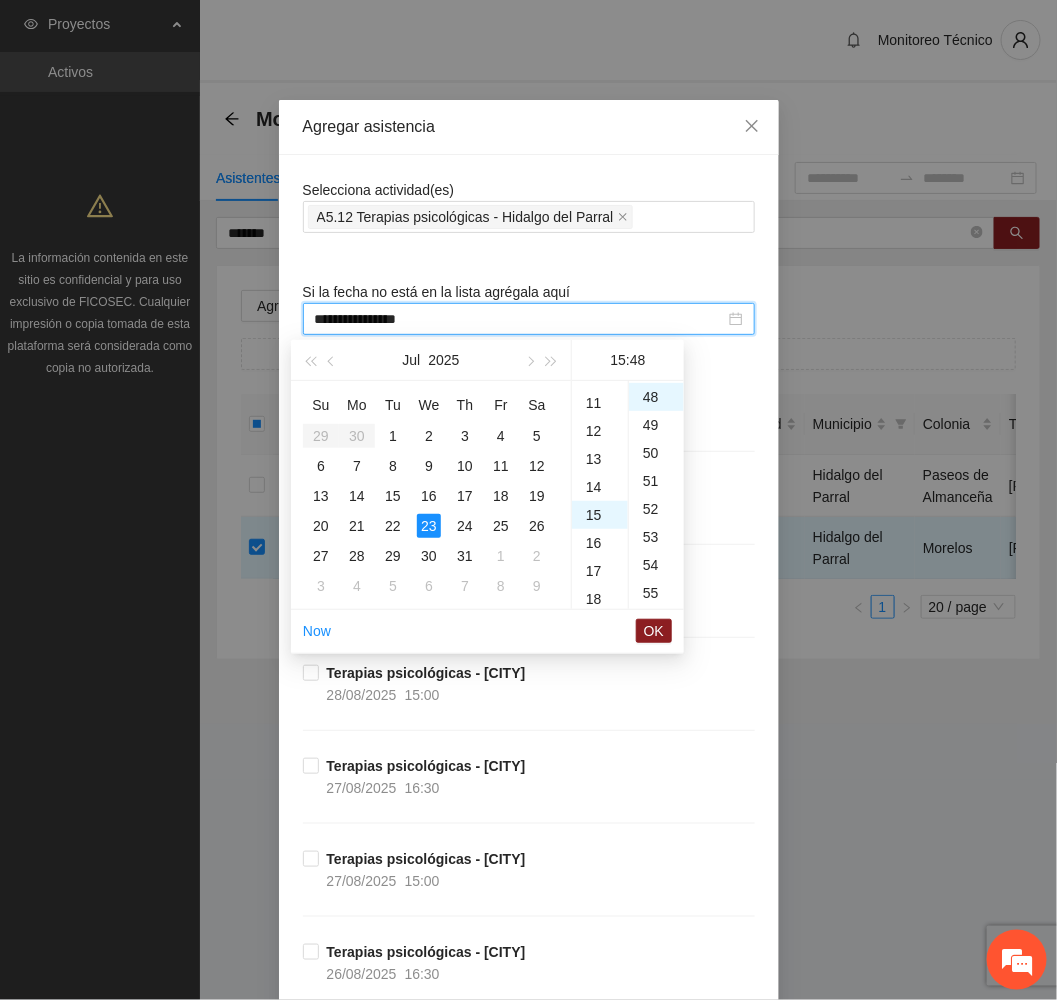 scroll, scrollTop: 420, scrollLeft: 0, axis: vertical 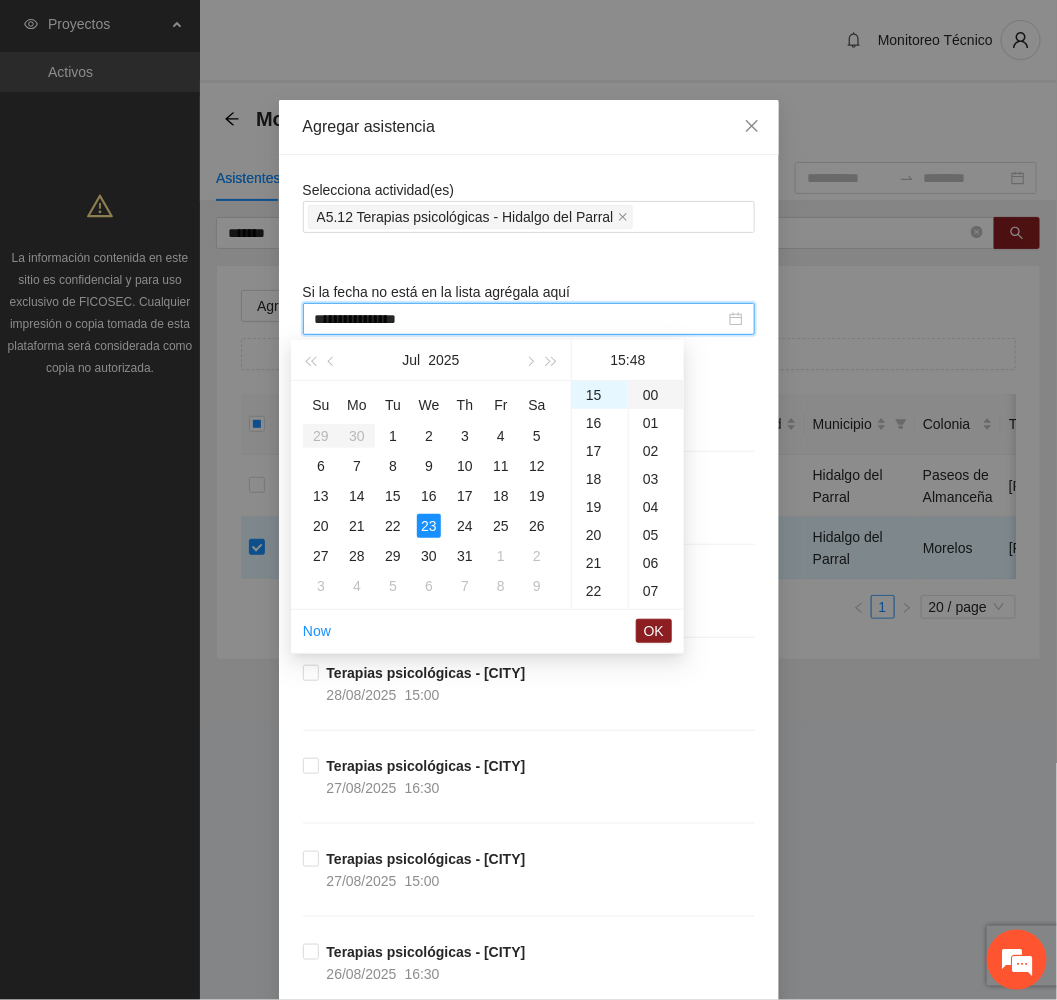 click on "00" at bounding box center (656, 395) 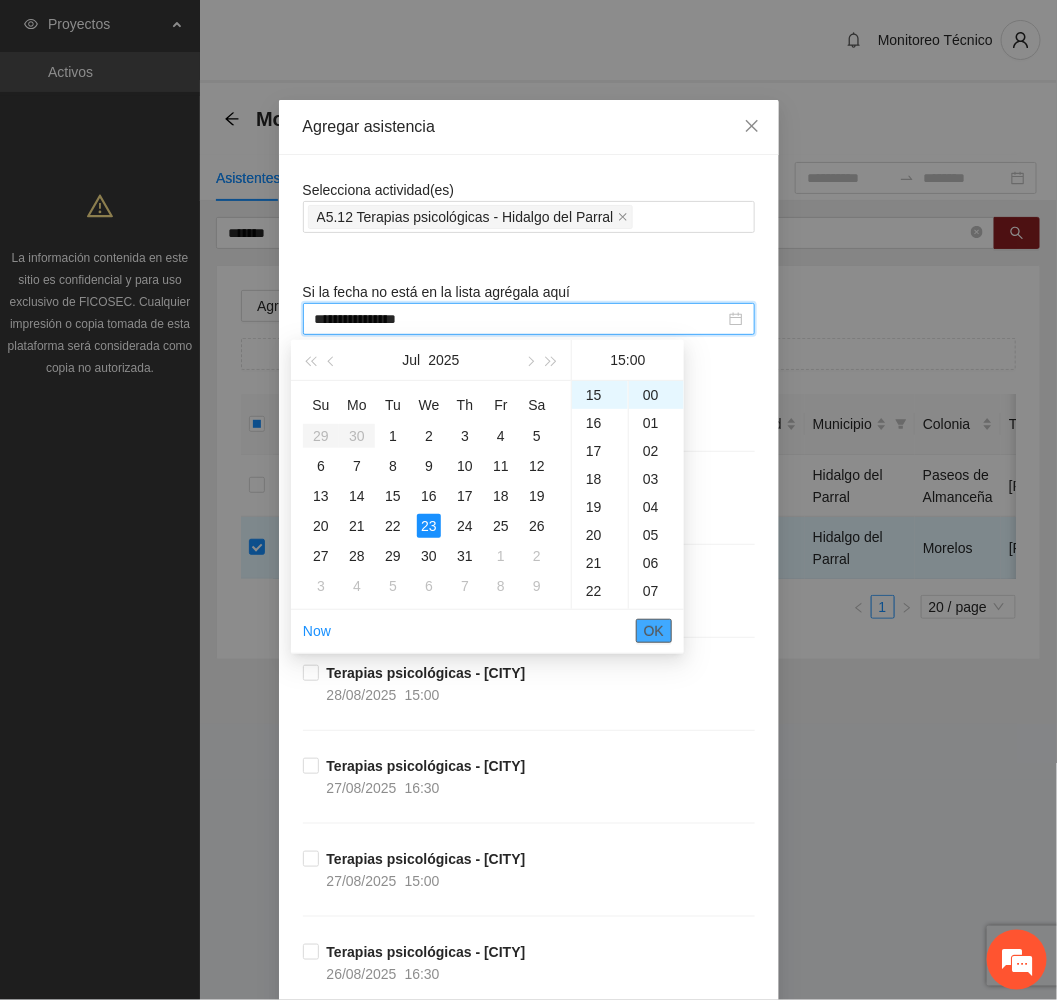 click on "OK" at bounding box center (654, 631) 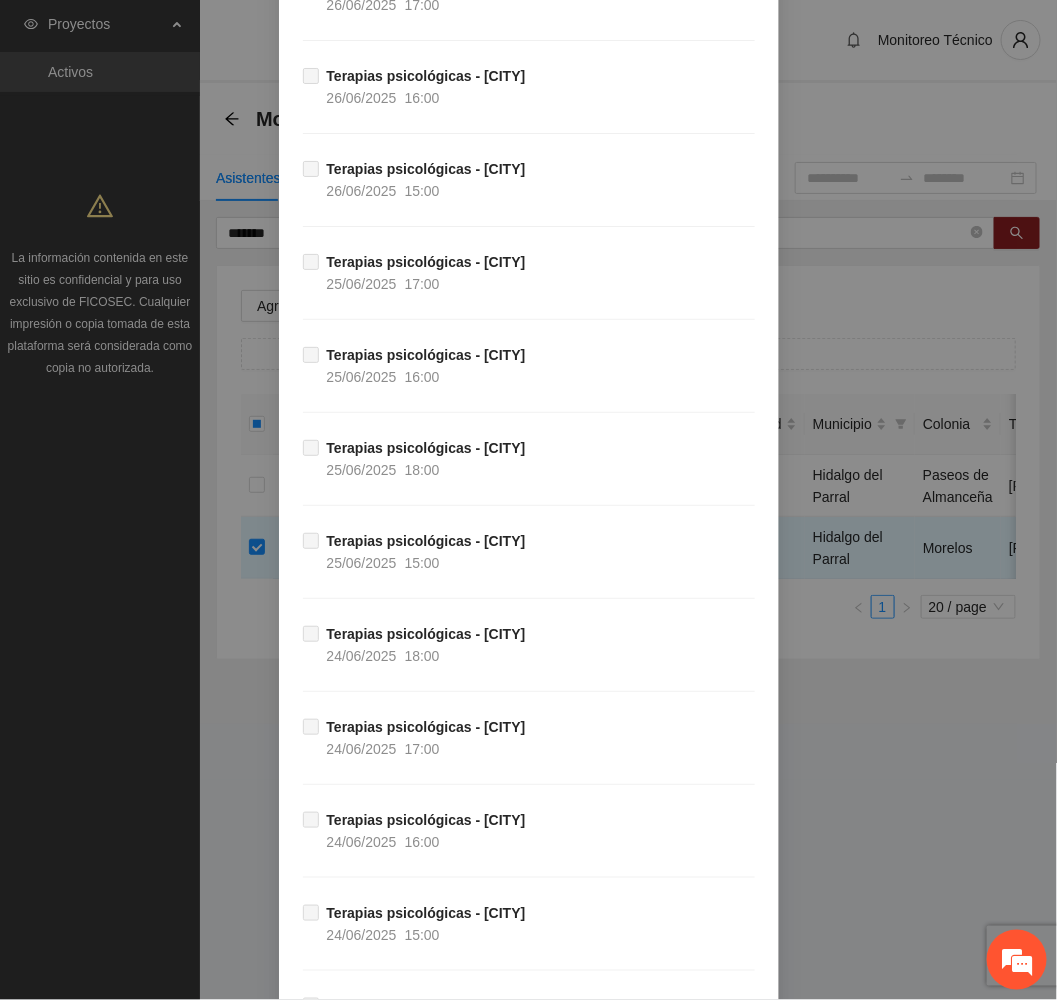 scroll, scrollTop: 13929, scrollLeft: 0, axis: vertical 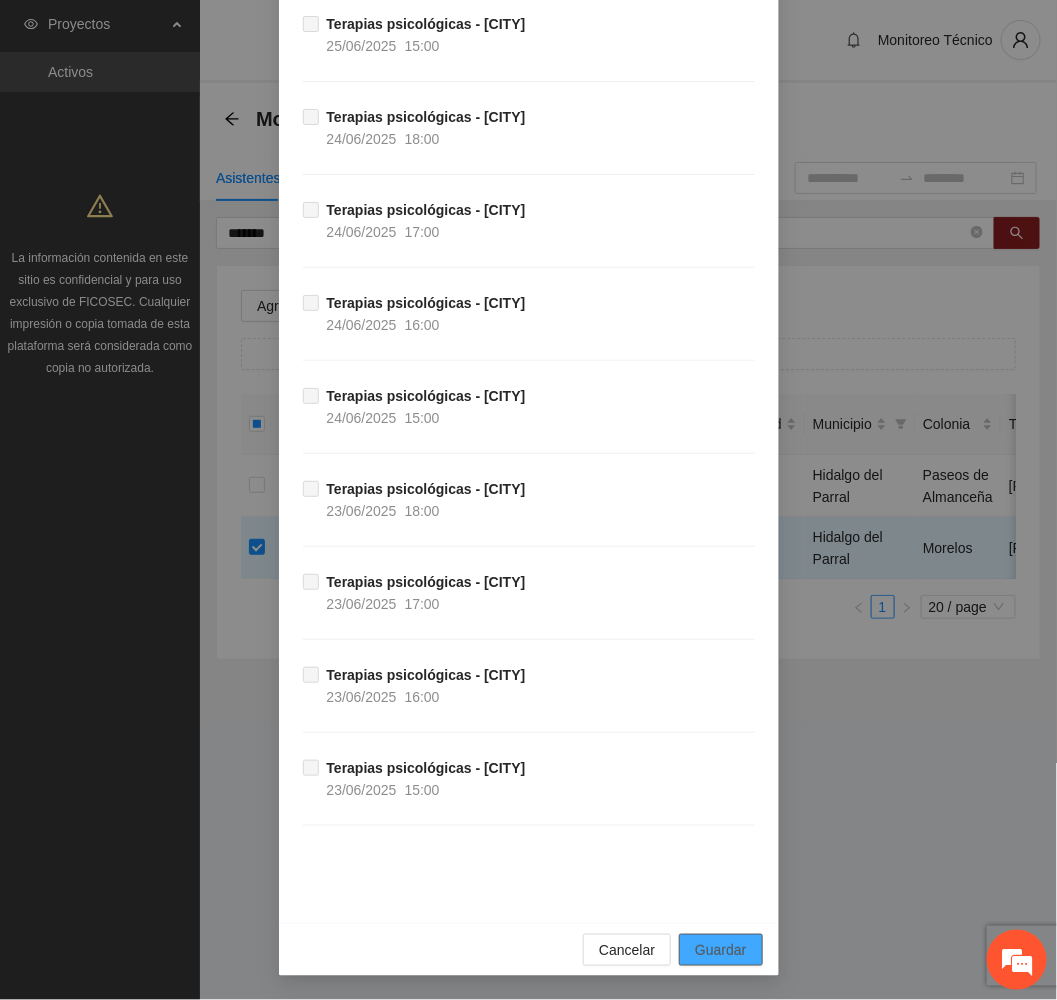 click on "Guardar" at bounding box center [720, 950] 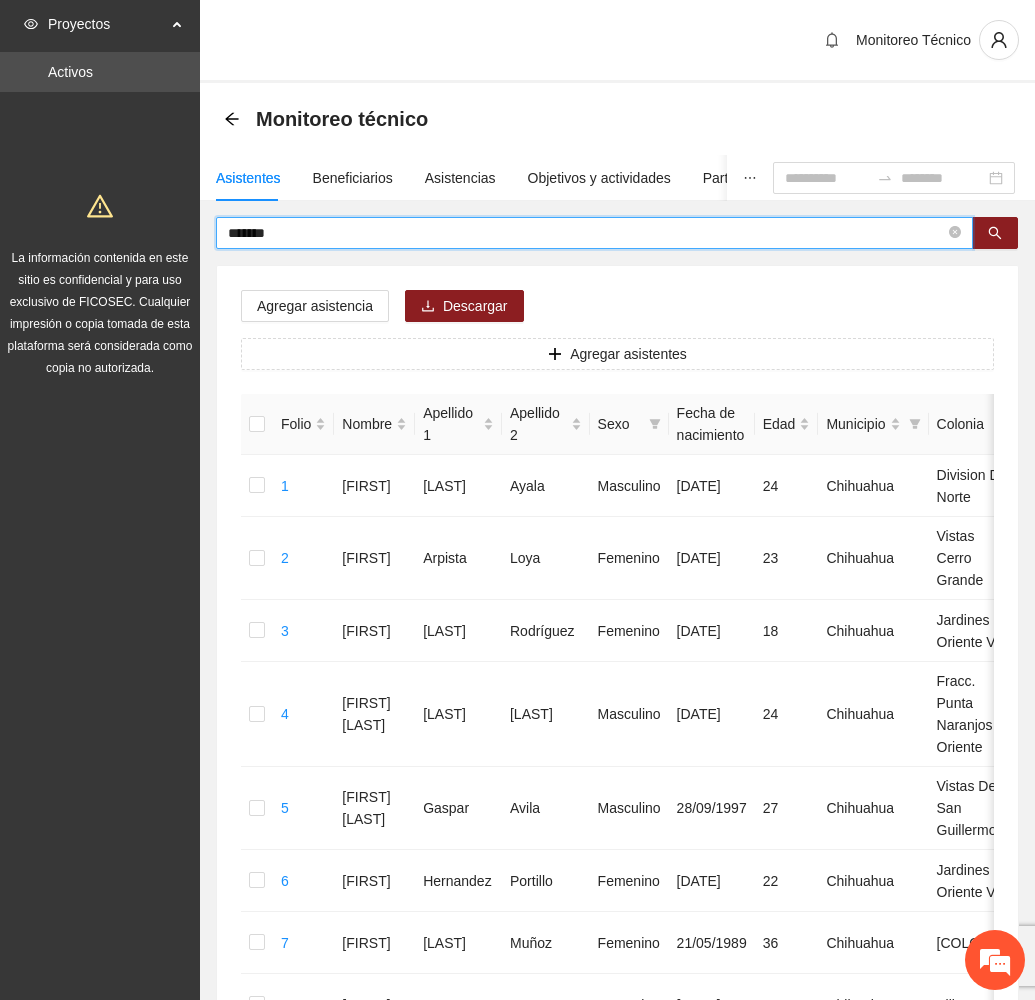 drag, startPoint x: 324, startPoint y: 241, endPoint x: 147, endPoint y: 234, distance: 177.13837 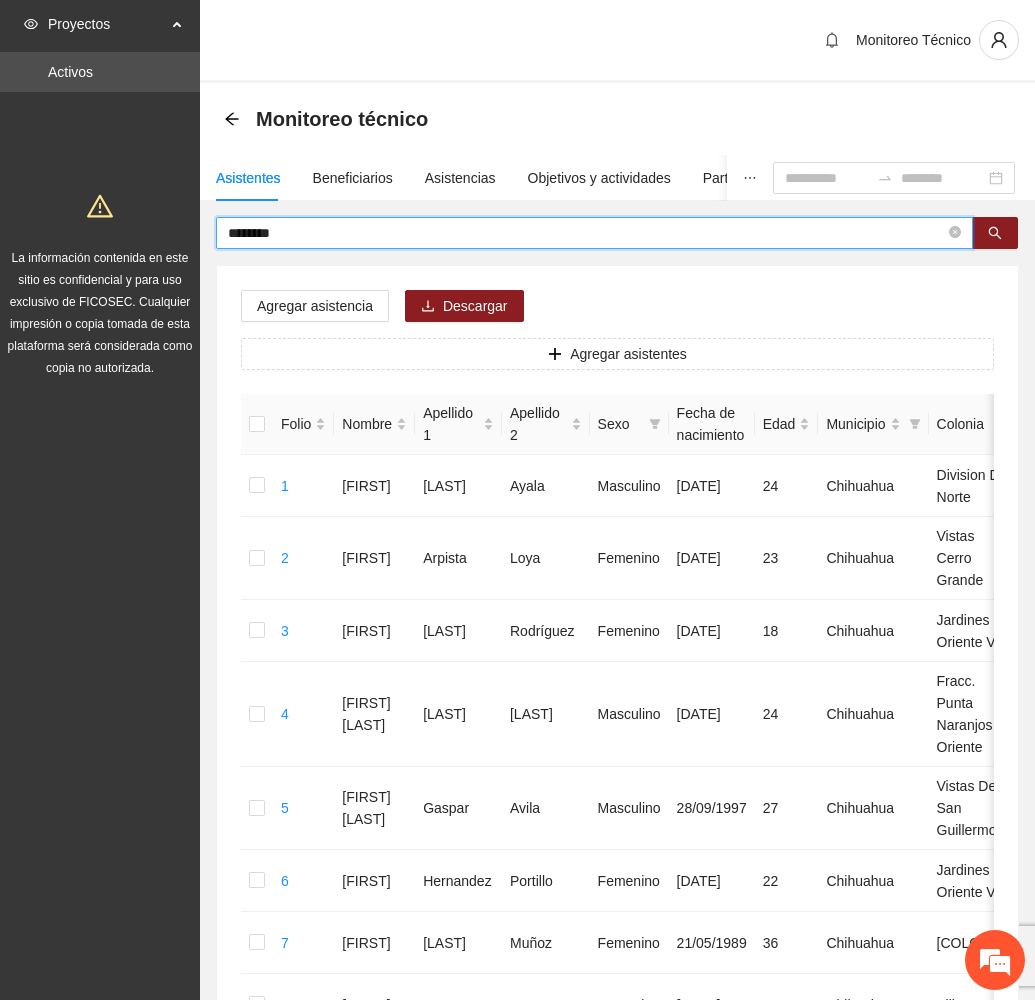 type on "********" 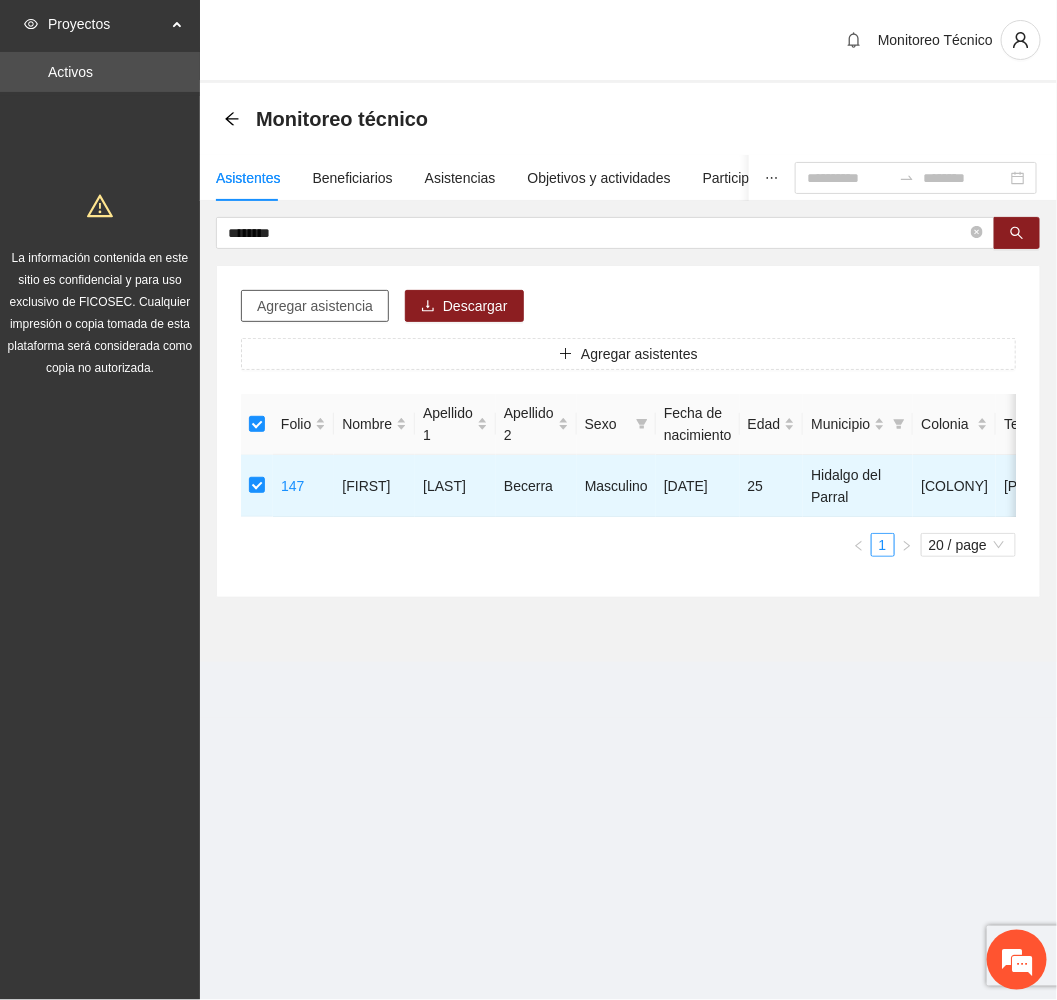 click on "Agregar asistencia" at bounding box center (315, 306) 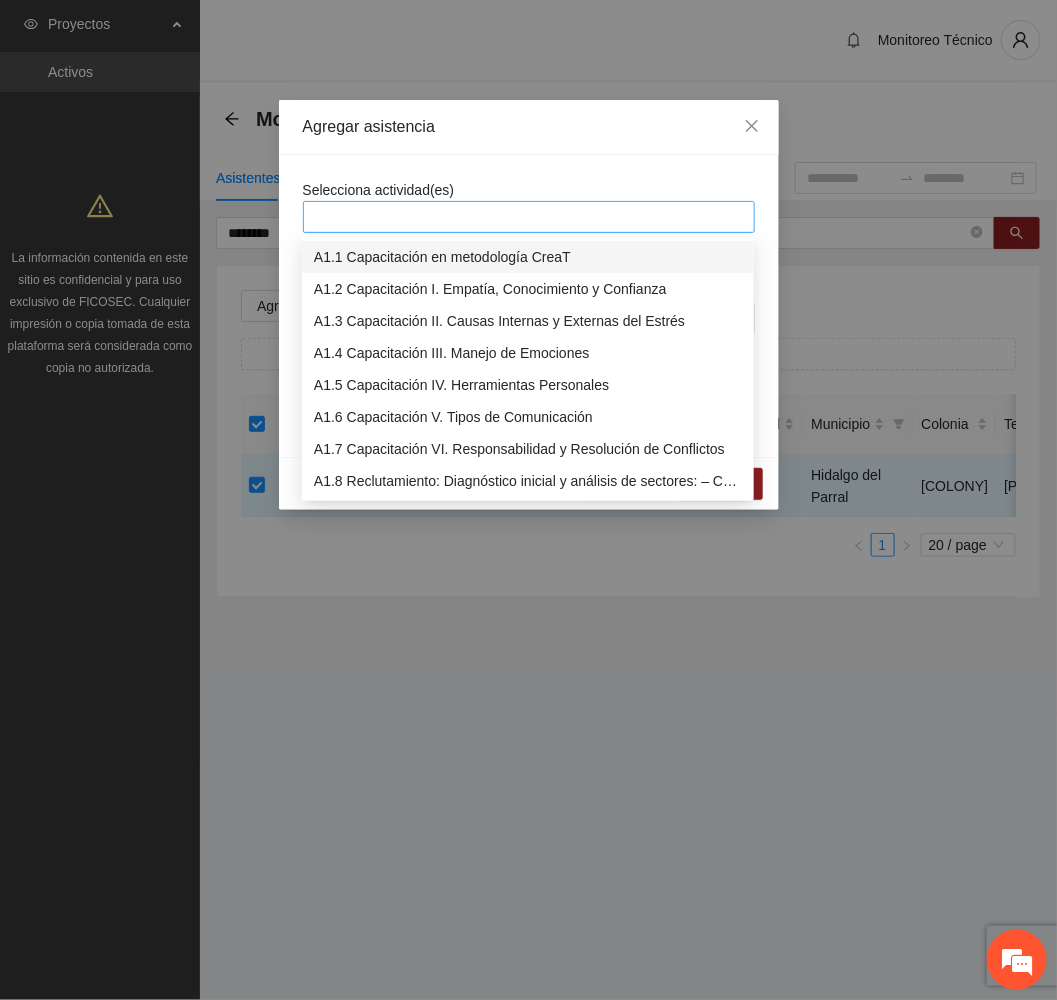 click at bounding box center (529, 217) 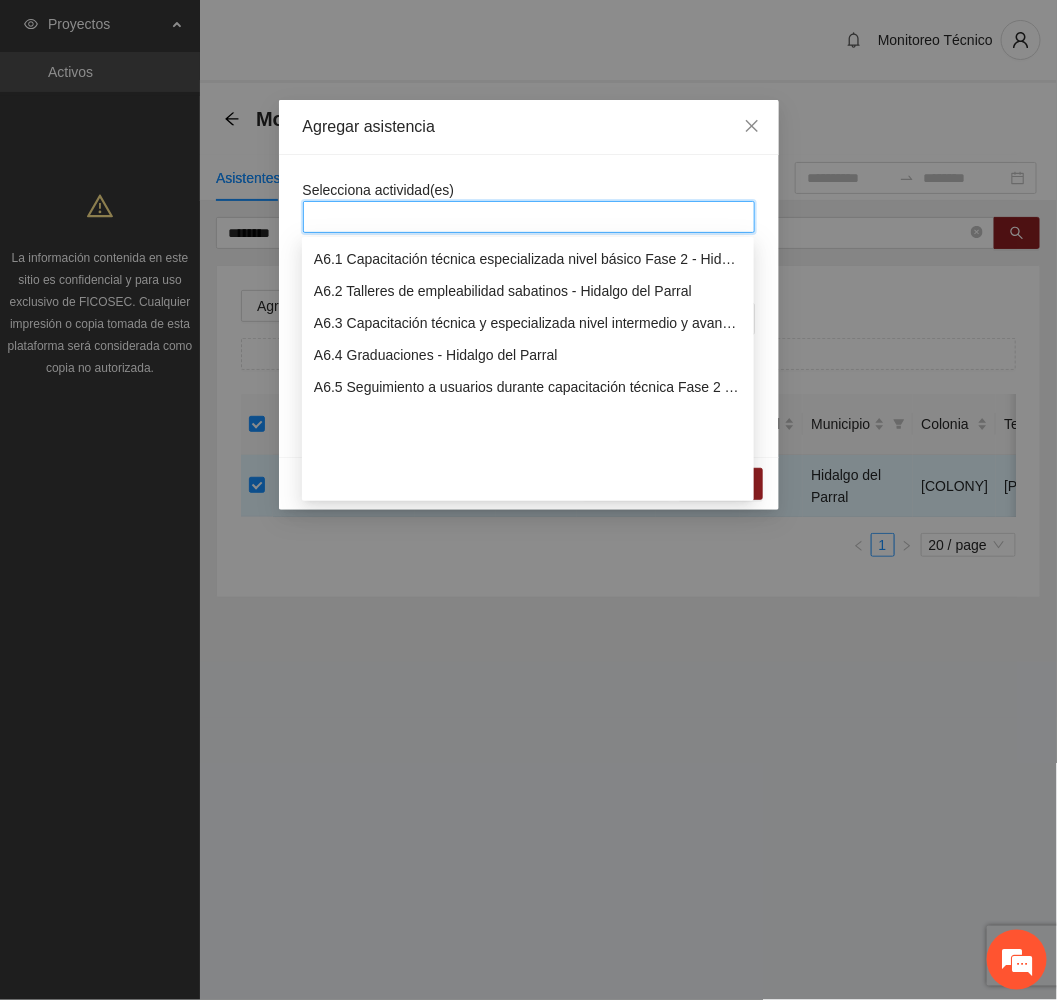 scroll, scrollTop: 1800, scrollLeft: 0, axis: vertical 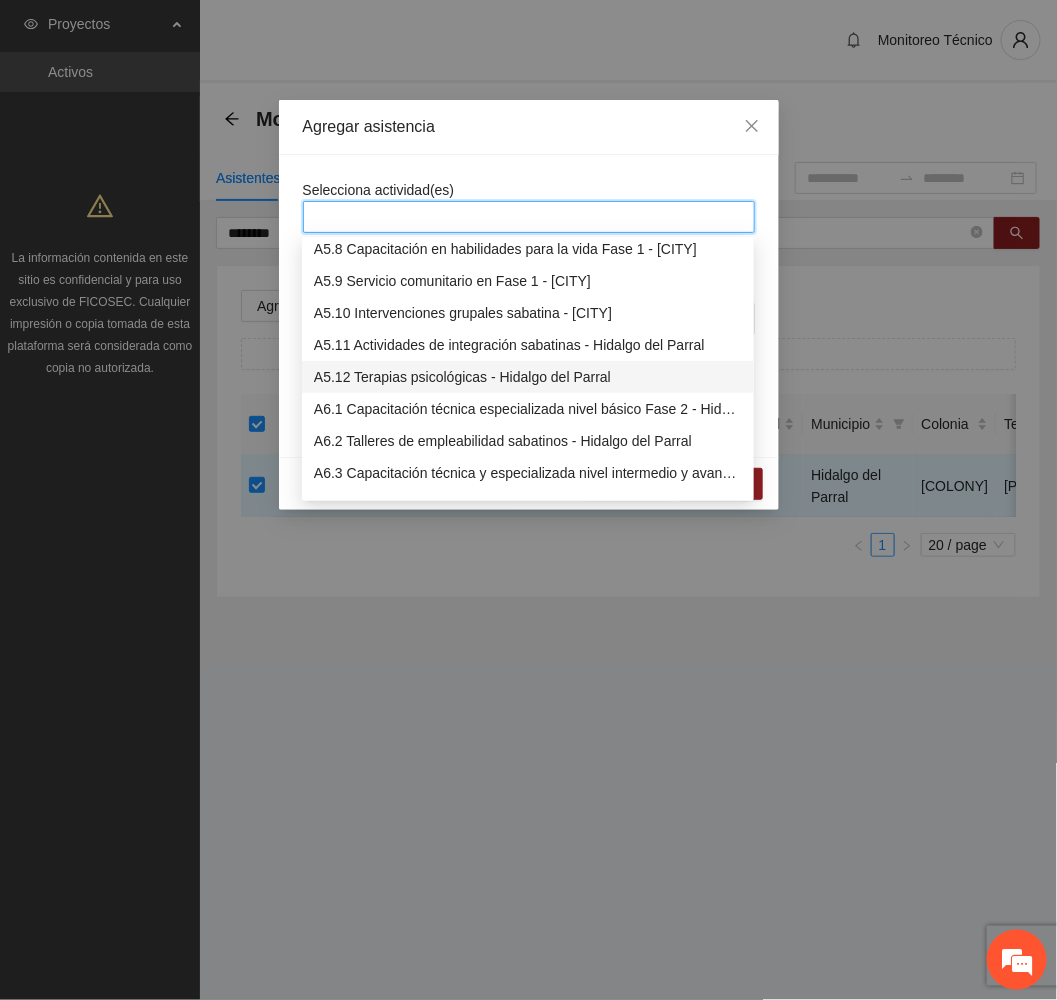 click on "A5.12 Terapias psicológicas - Hidalgo del Parral" at bounding box center [528, 377] 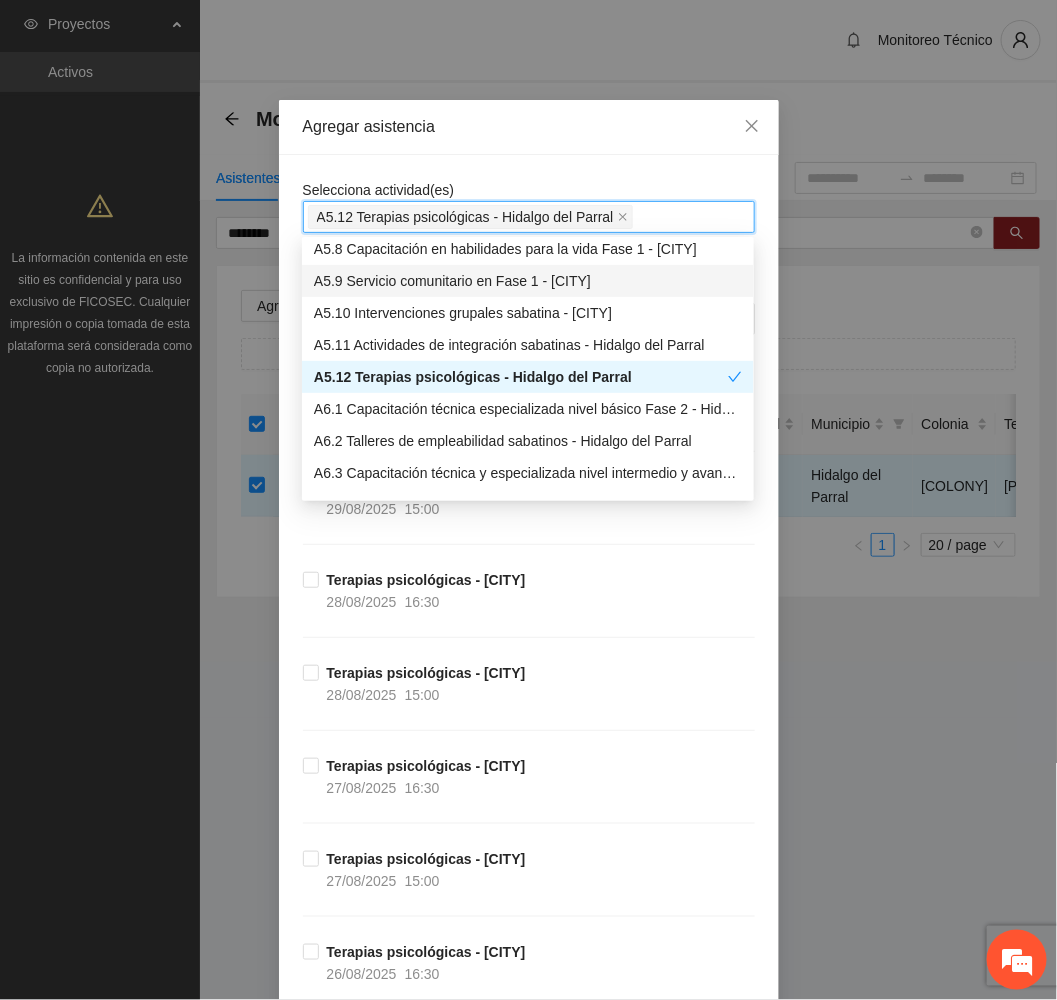 click on "Agregar asistencia" at bounding box center (529, 127) 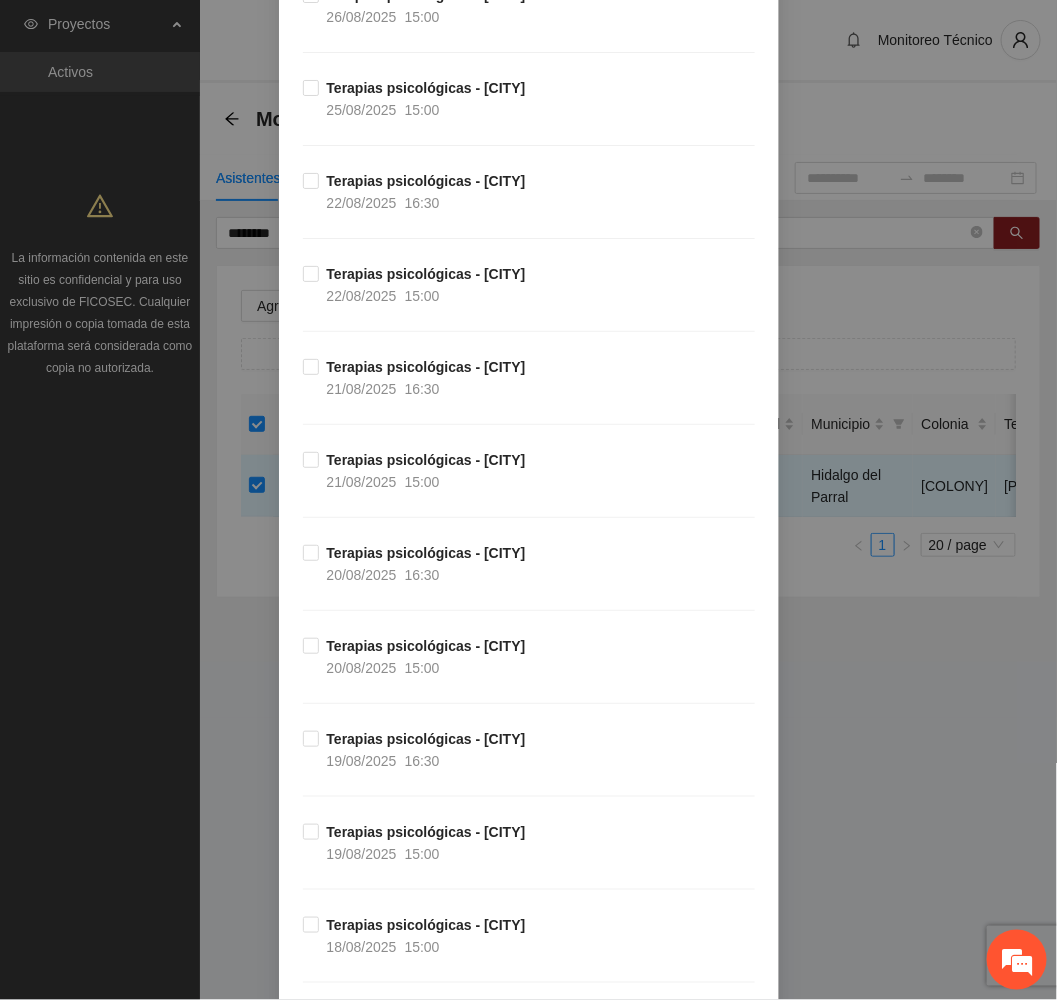 scroll, scrollTop: 0, scrollLeft: 0, axis: both 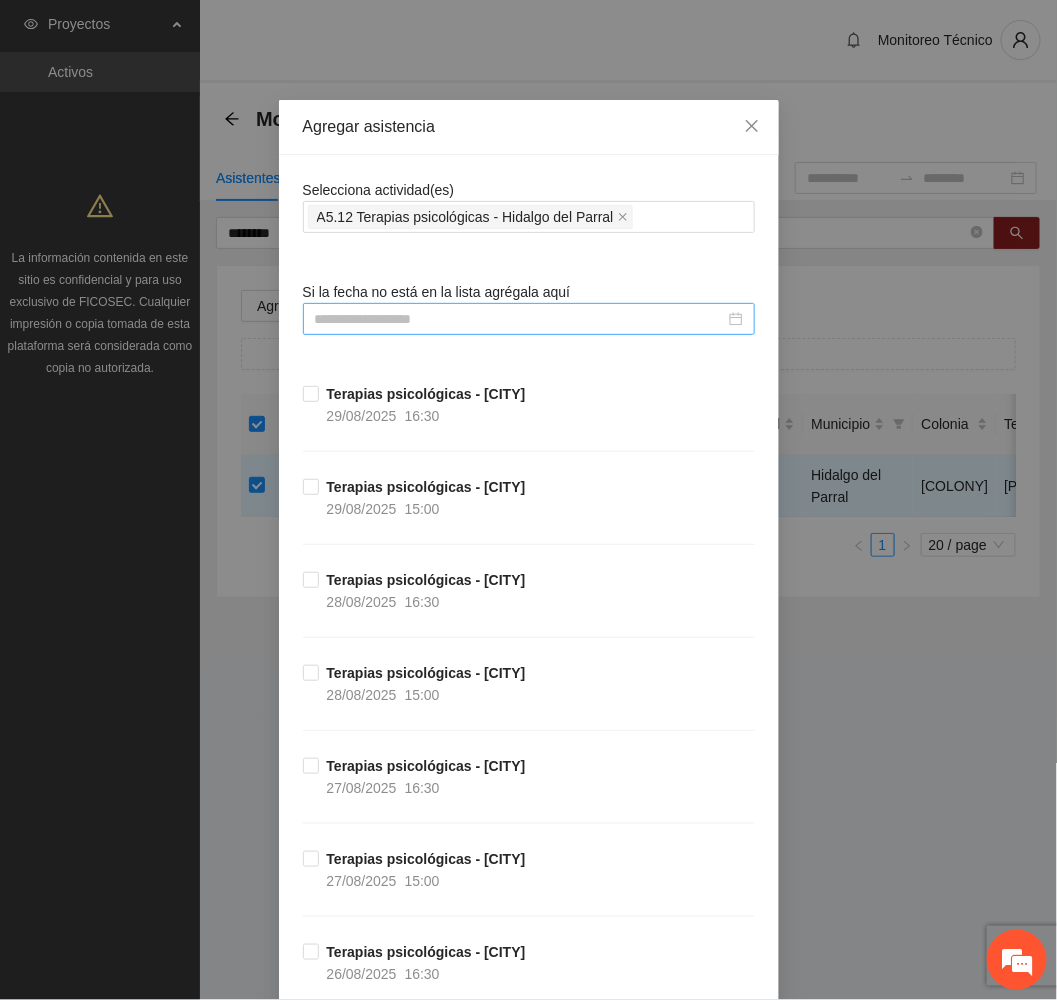click at bounding box center (520, 319) 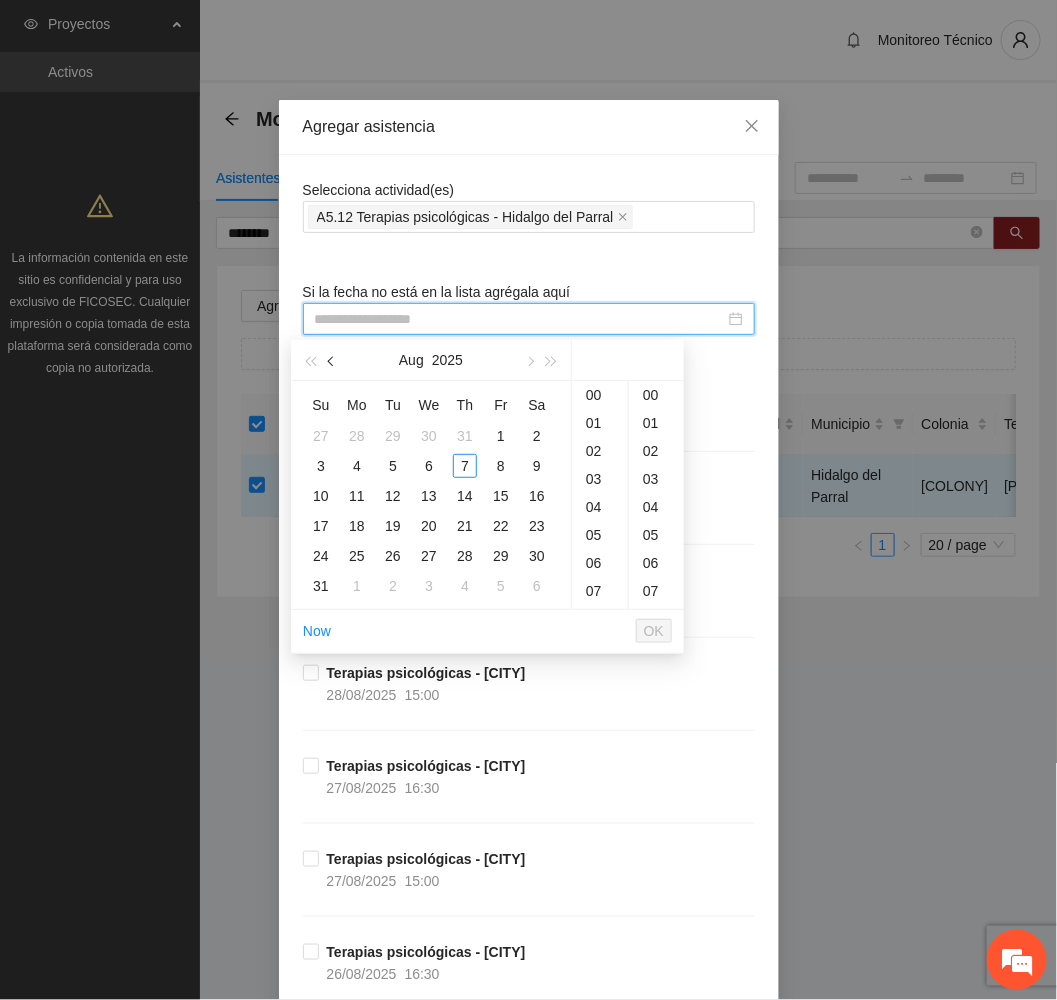 click at bounding box center (332, 360) 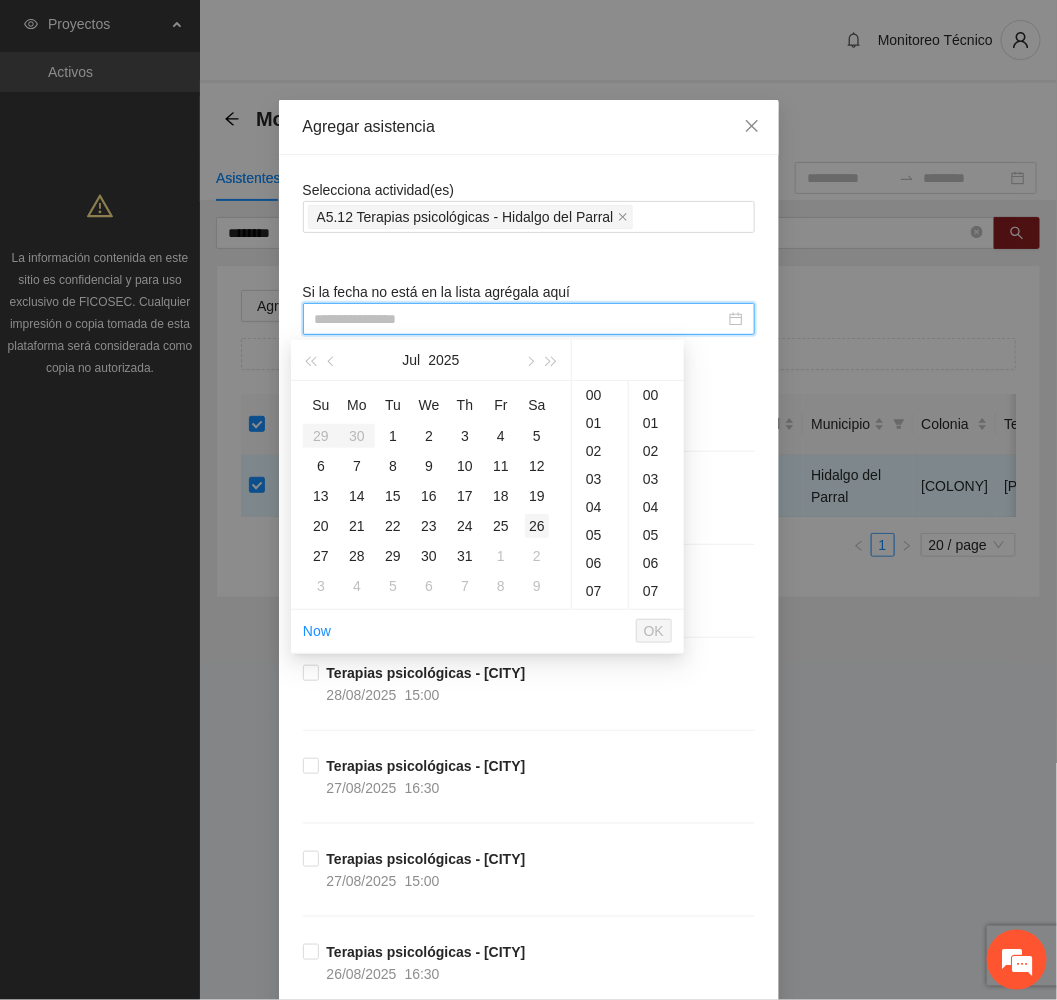 click on "26" at bounding box center [537, 526] 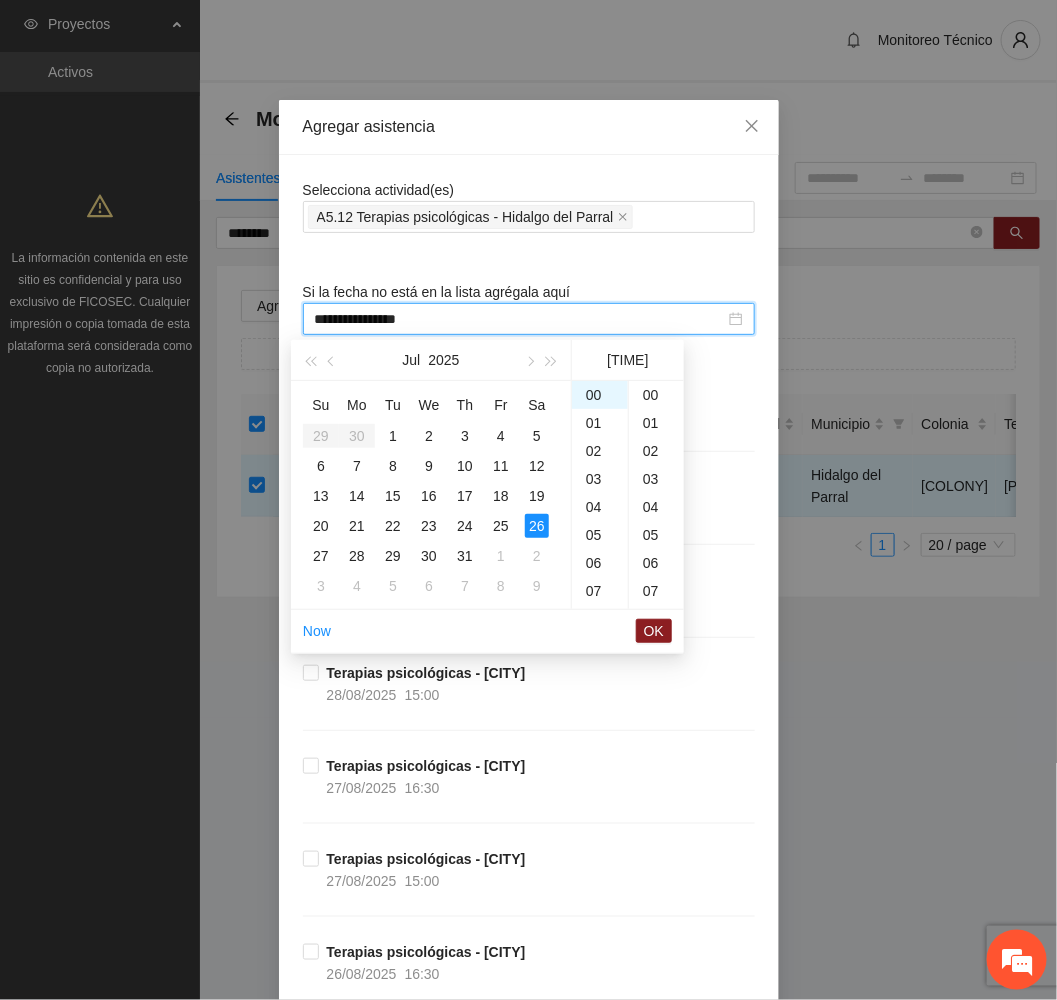 scroll, scrollTop: 1399, scrollLeft: 0, axis: vertical 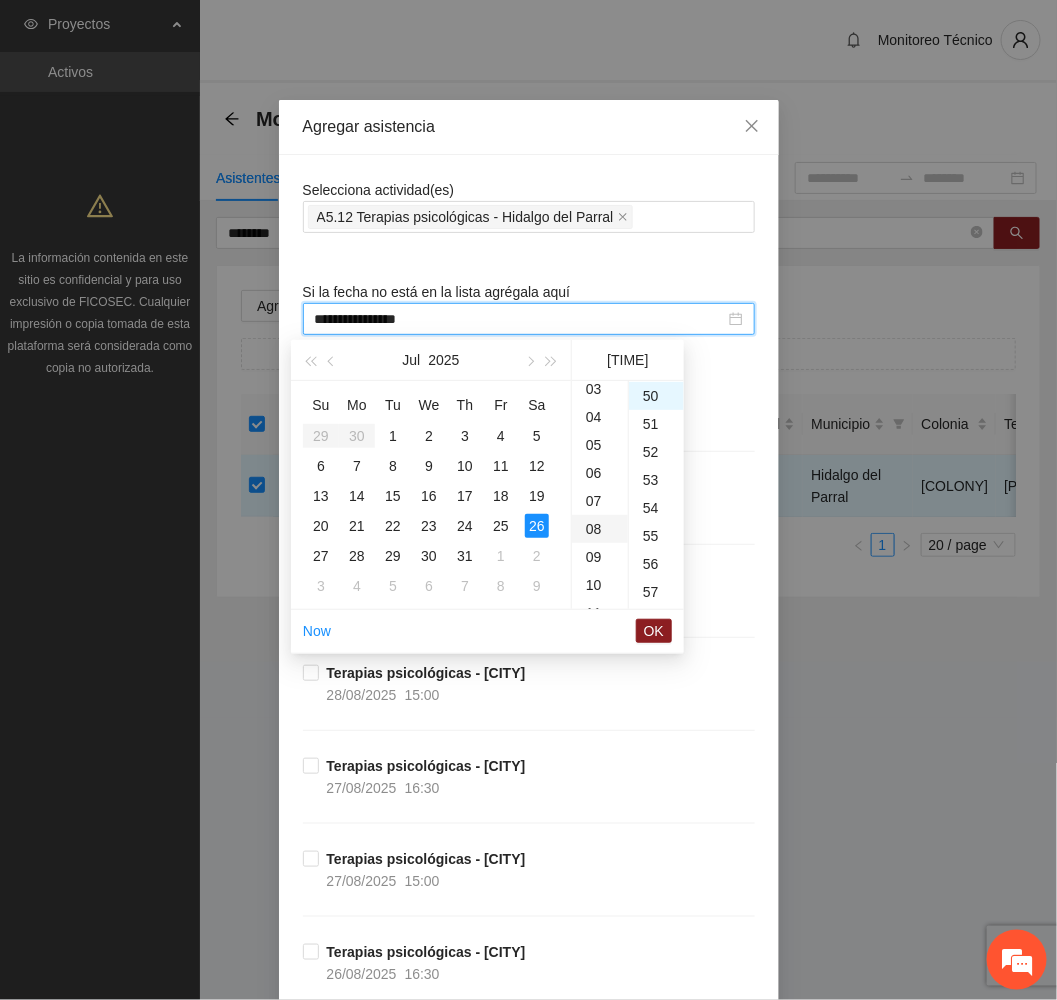 click on "08" at bounding box center [600, 529] 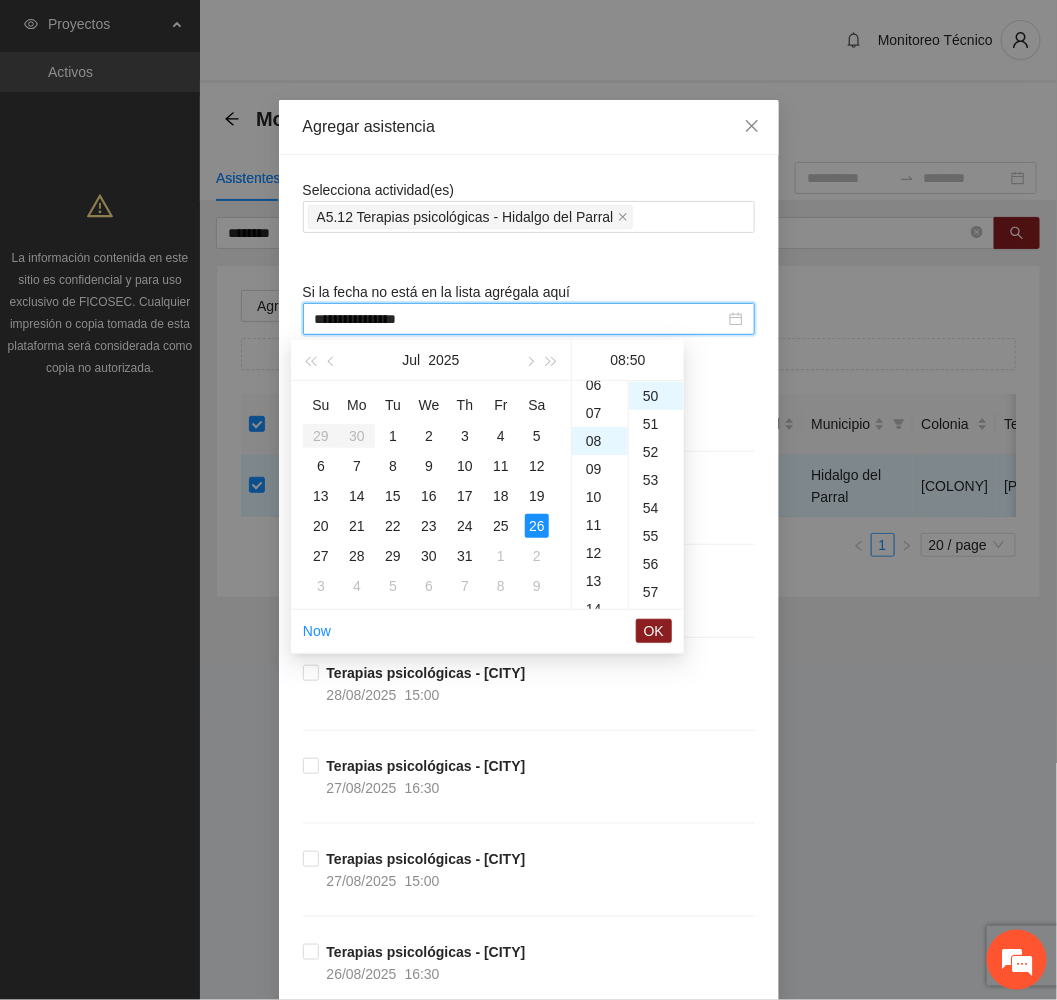 scroll, scrollTop: 223, scrollLeft: 0, axis: vertical 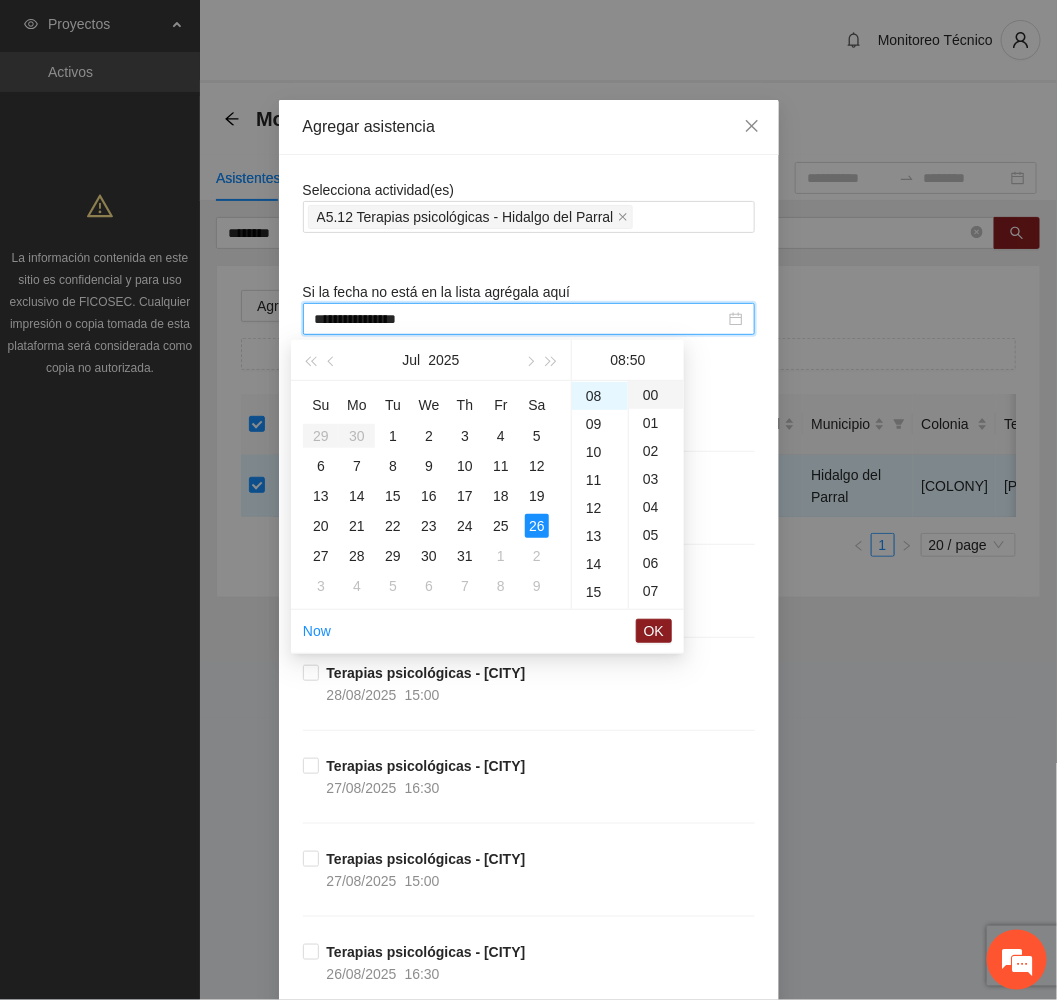 click on "00" at bounding box center [656, 395] 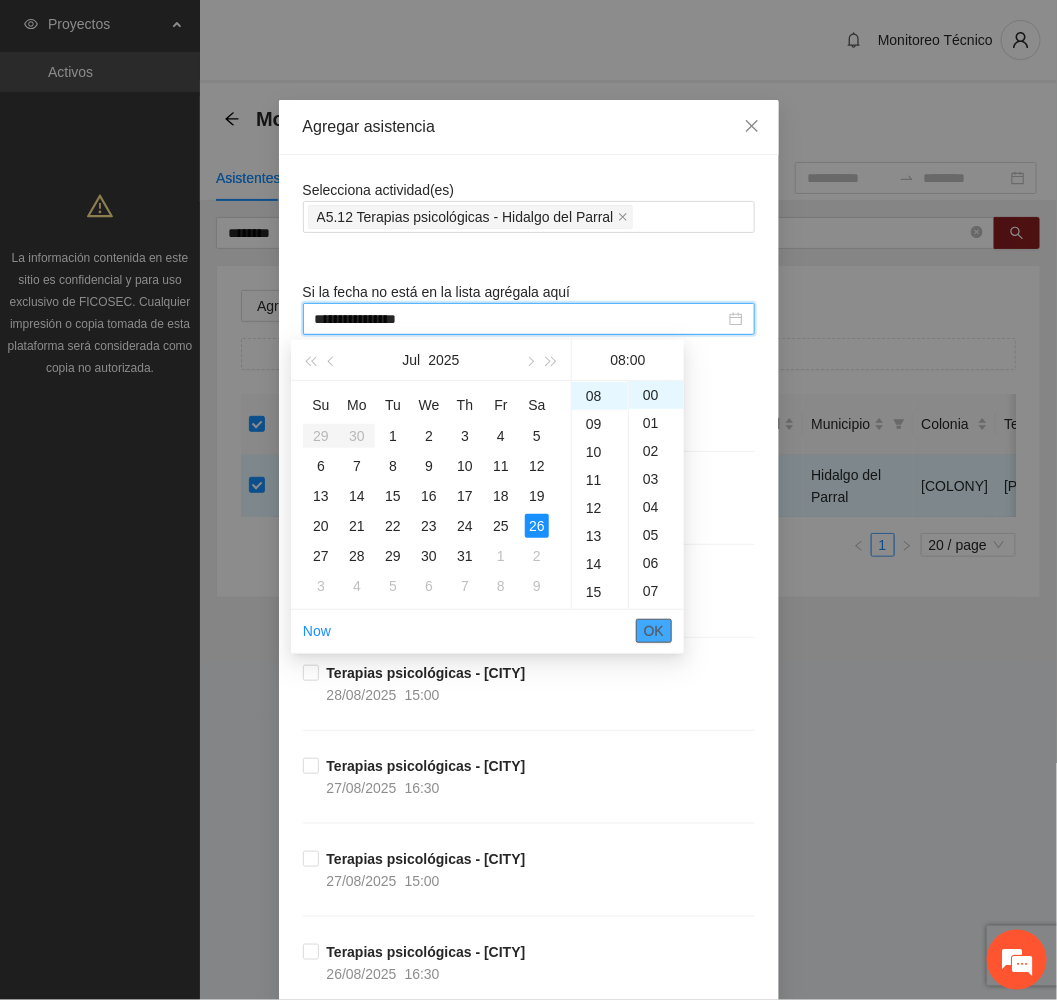 click on "OK" at bounding box center [654, 631] 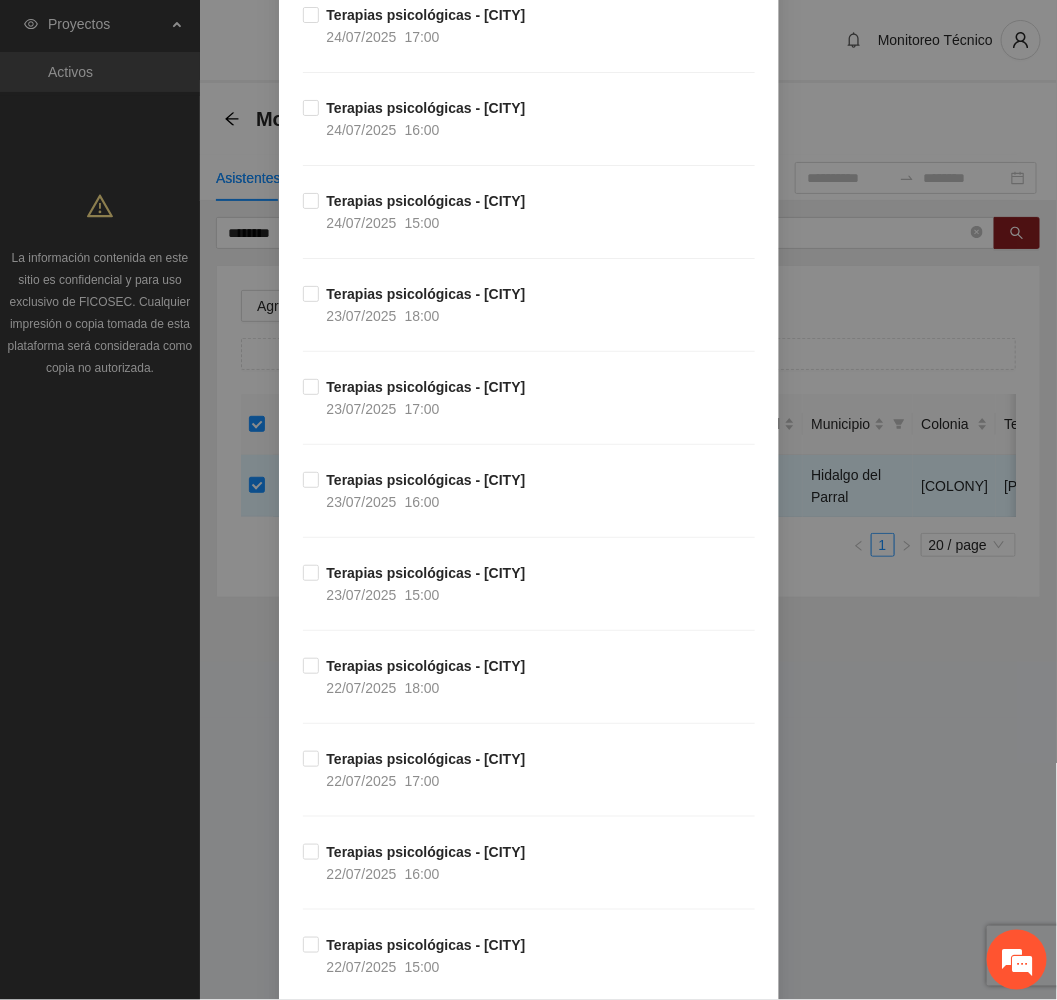 scroll, scrollTop: 5700, scrollLeft: 0, axis: vertical 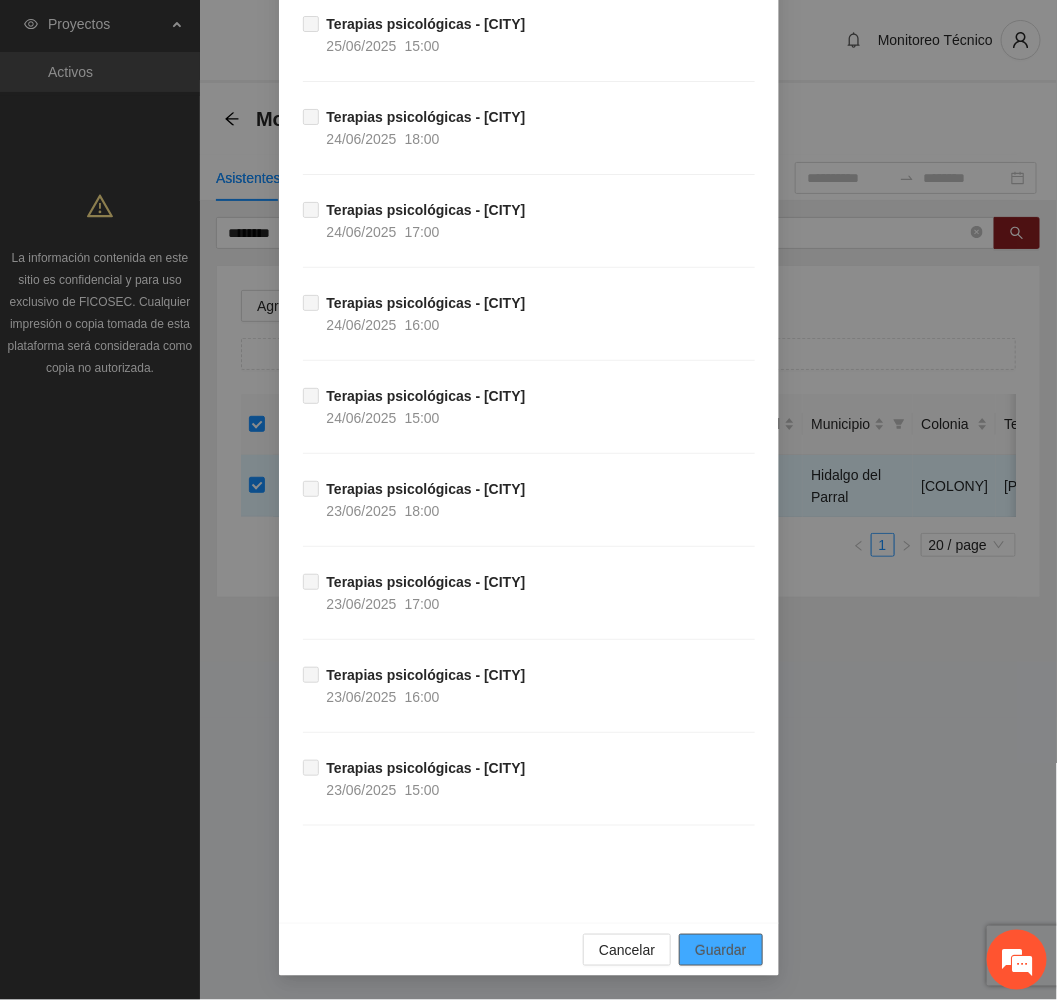 click on "Guardar" at bounding box center [720, 950] 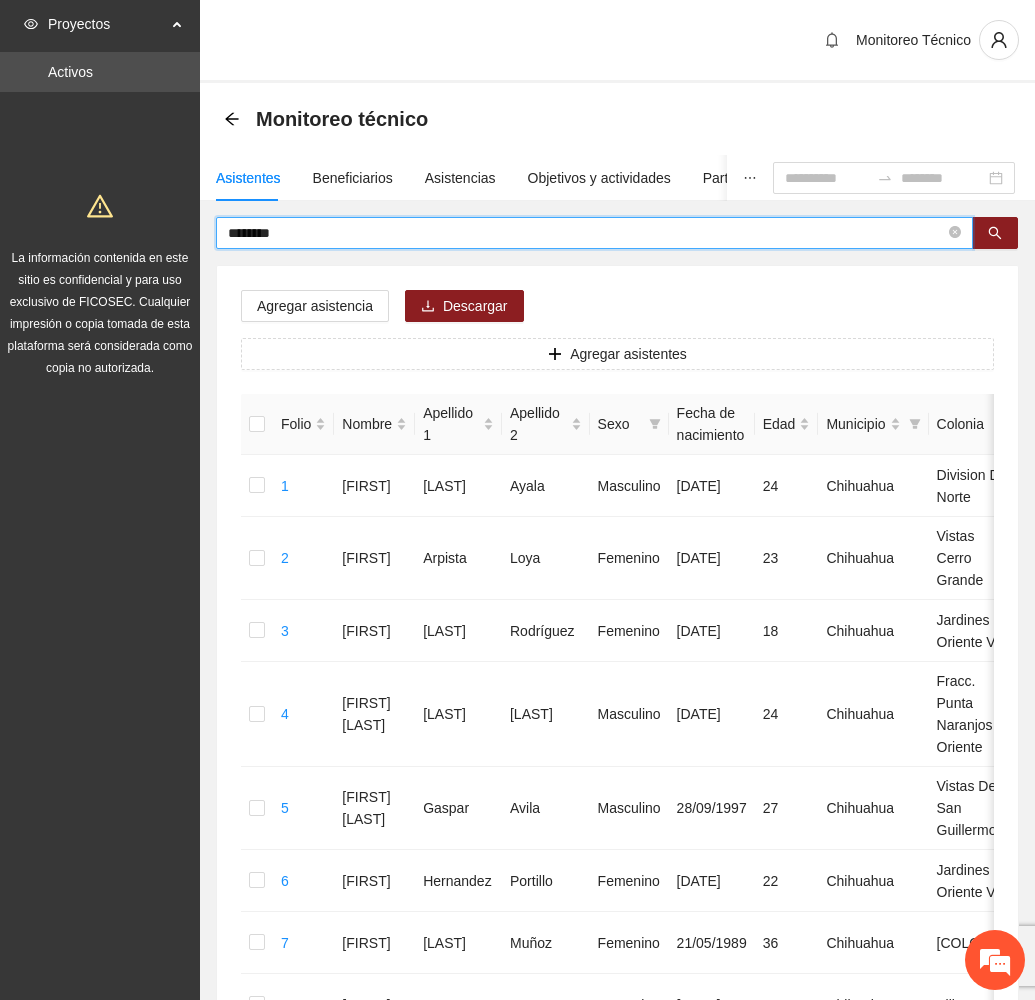 drag, startPoint x: 423, startPoint y: 234, endPoint x: 129, endPoint y: 250, distance: 294.43506 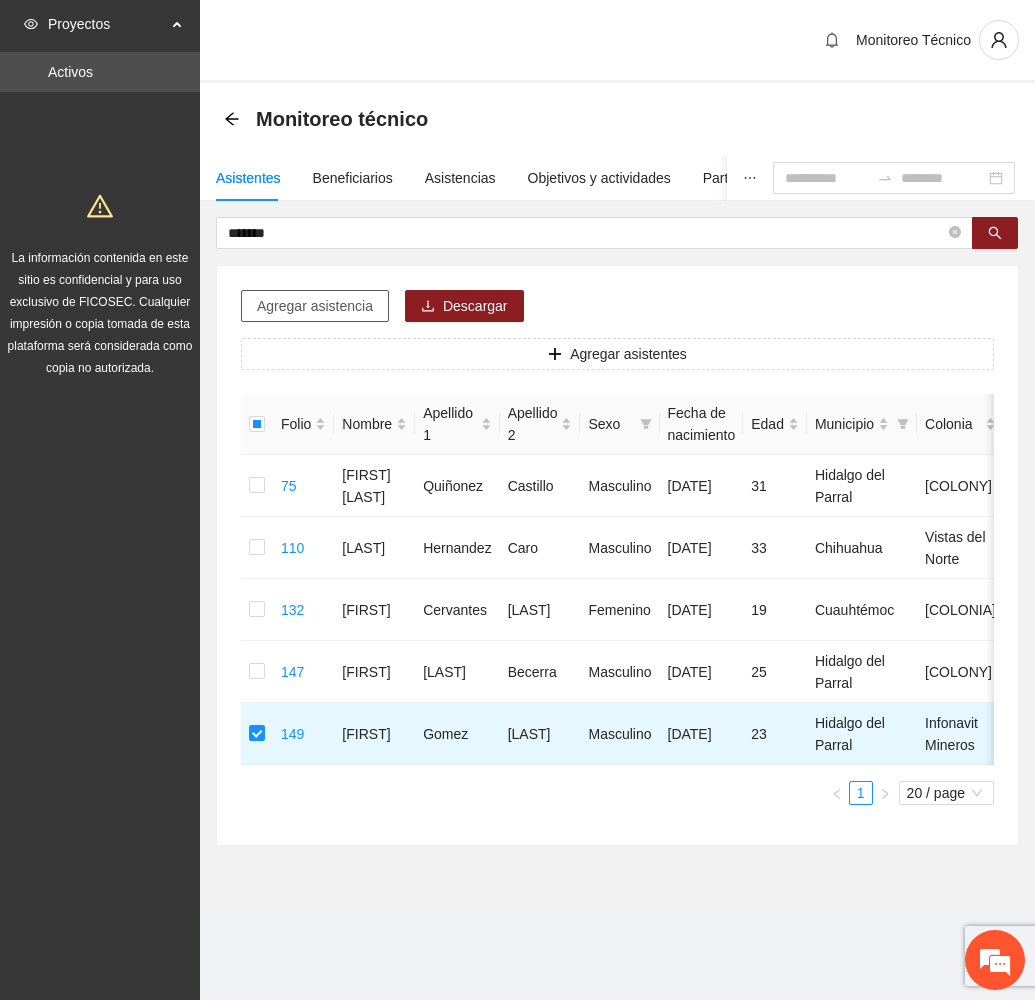 click on "Agregar asistencia" at bounding box center (315, 306) 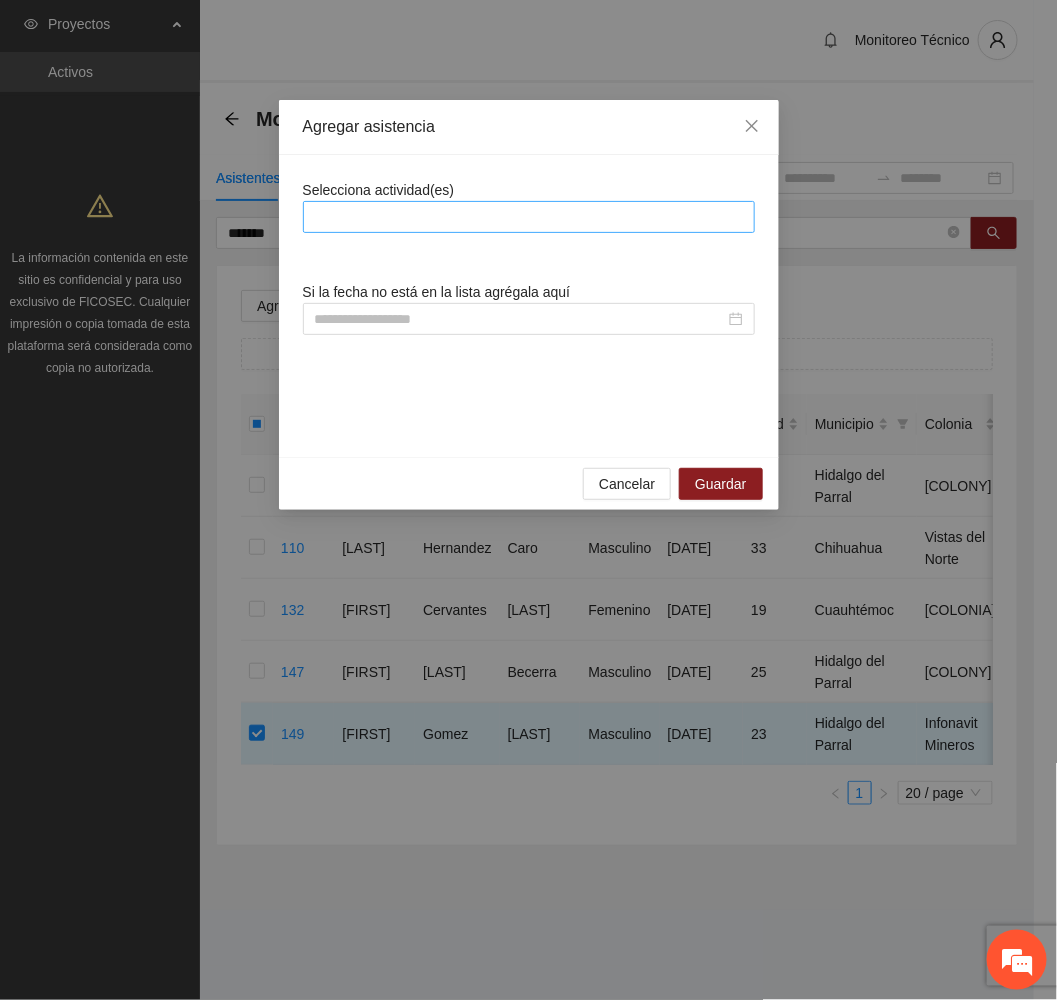click at bounding box center [529, 217] 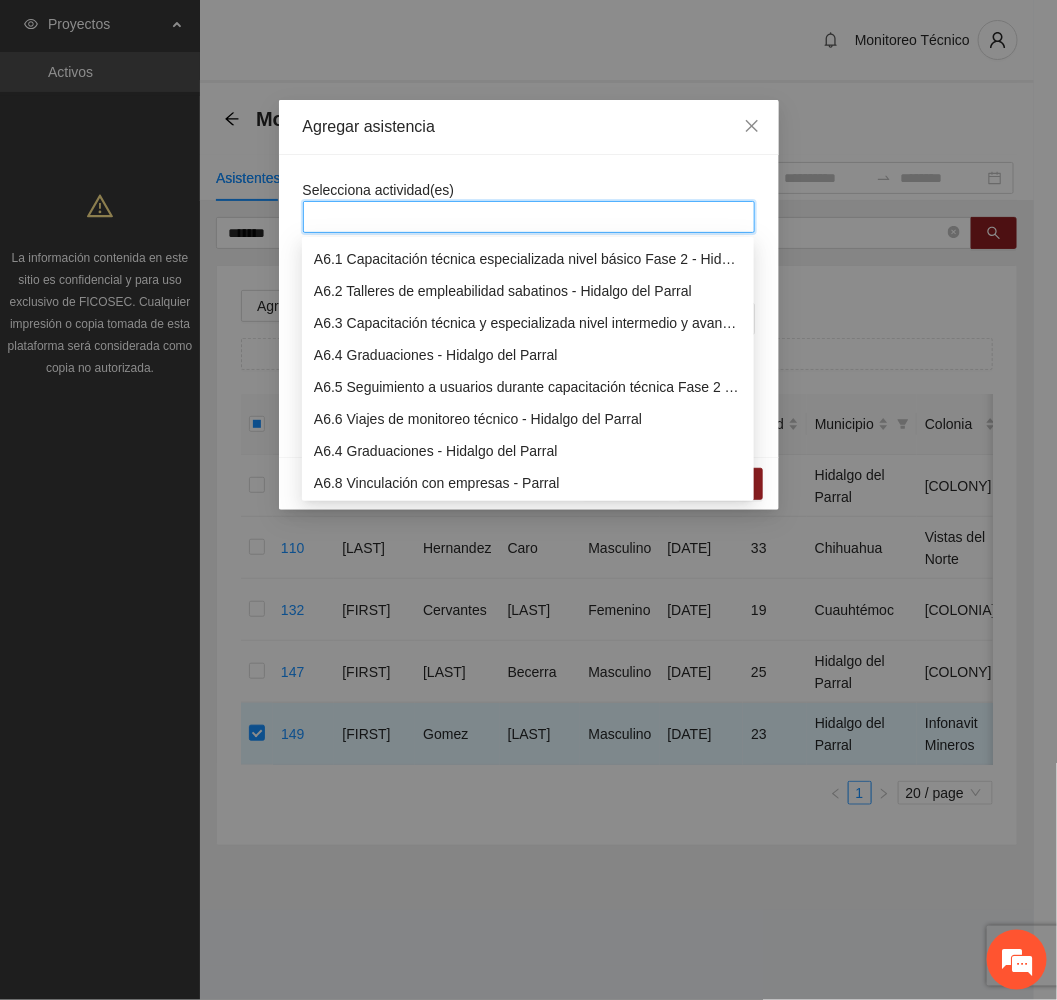 scroll, scrollTop: 1800, scrollLeft: 0, axis: vertical 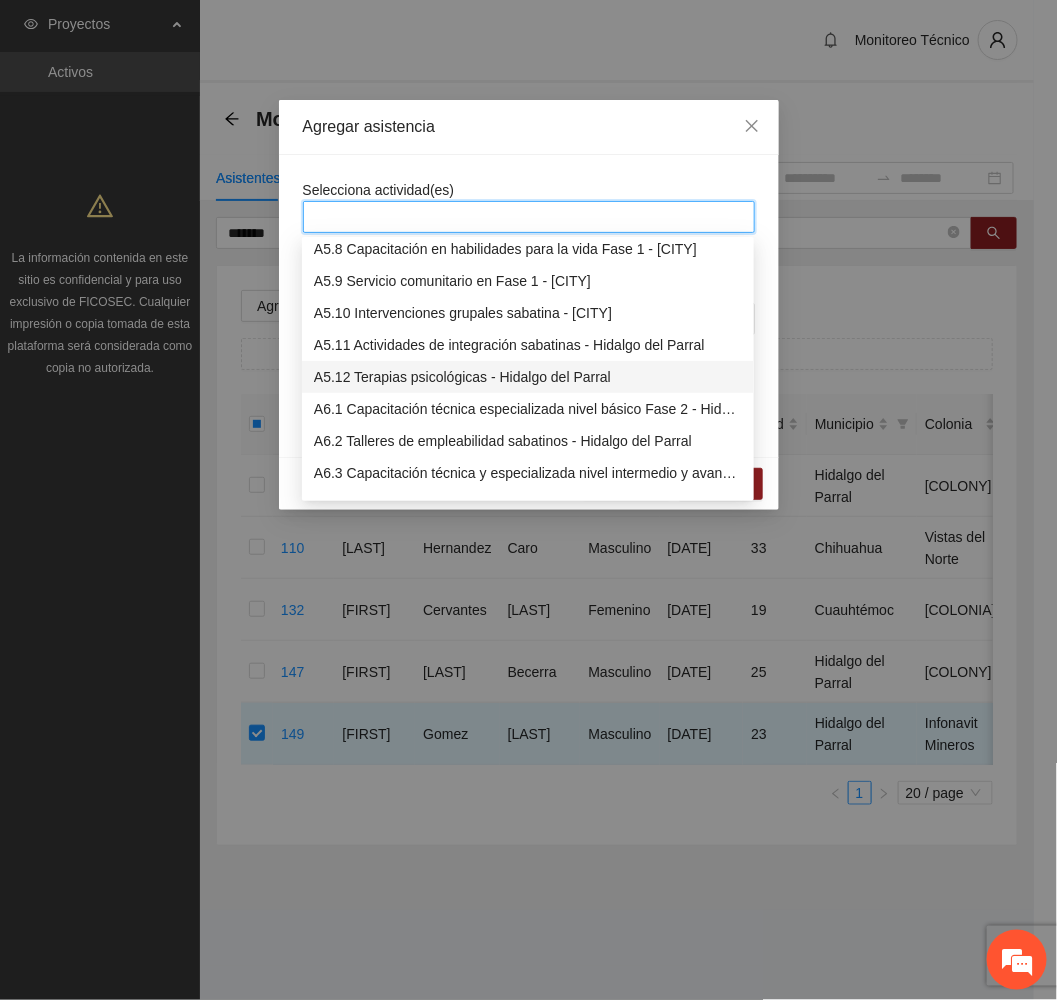 click on "A5.12 Terapias psicológicas - Hidalgo del Parral" at bounding box center (528, 377) 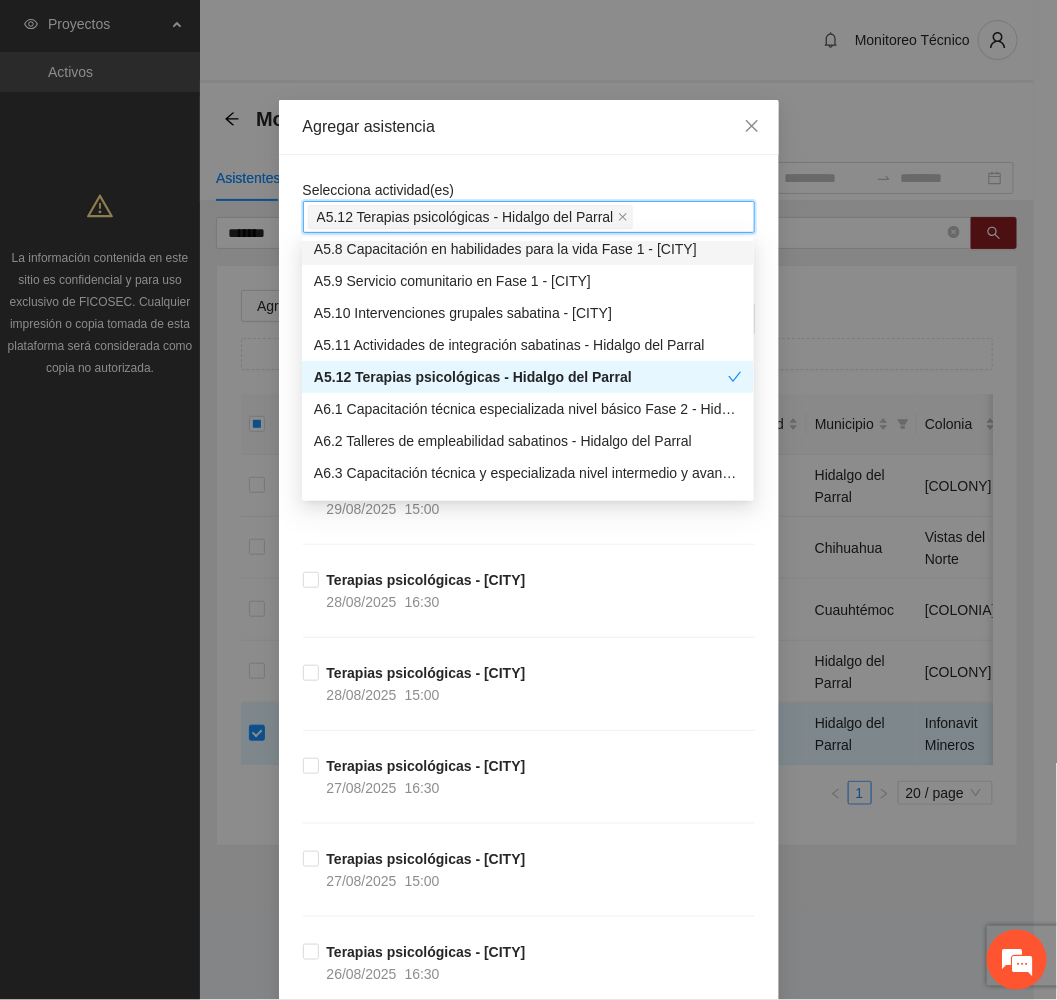 click on "Agregar asistencia" at bounding box center (529, 127) 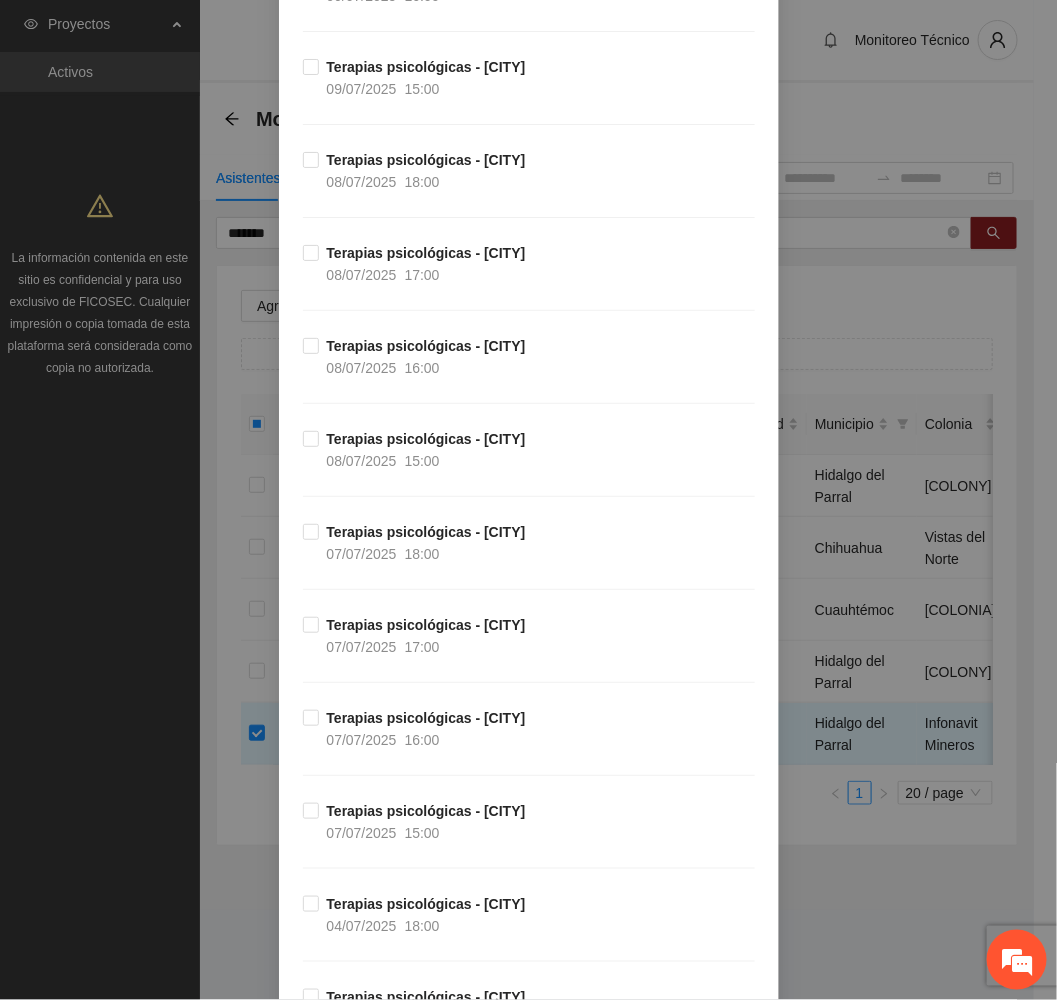 scroll, scrollTop: 9766, scrollLeft: 0, axis: vertical 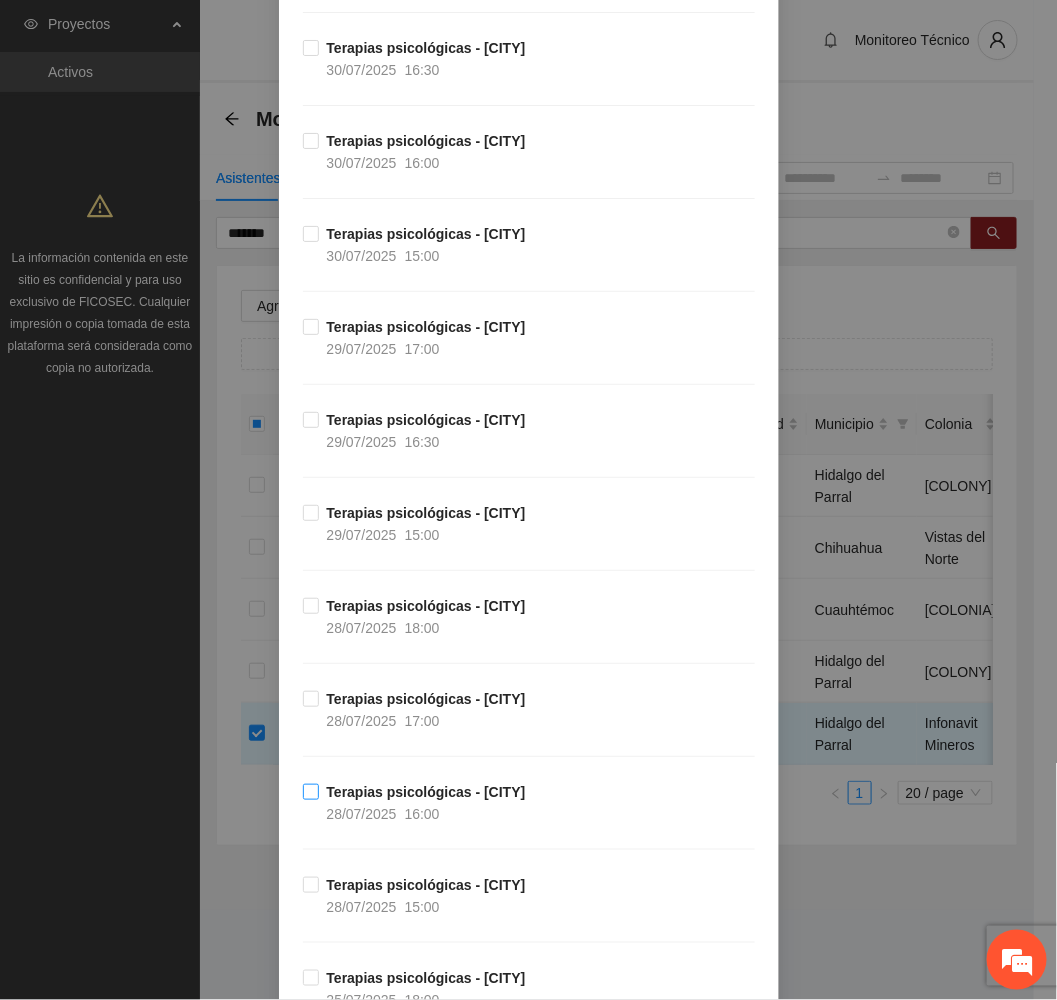 click on "Terapias psicológicas - [CITY]" at bounding box center (426, 792) 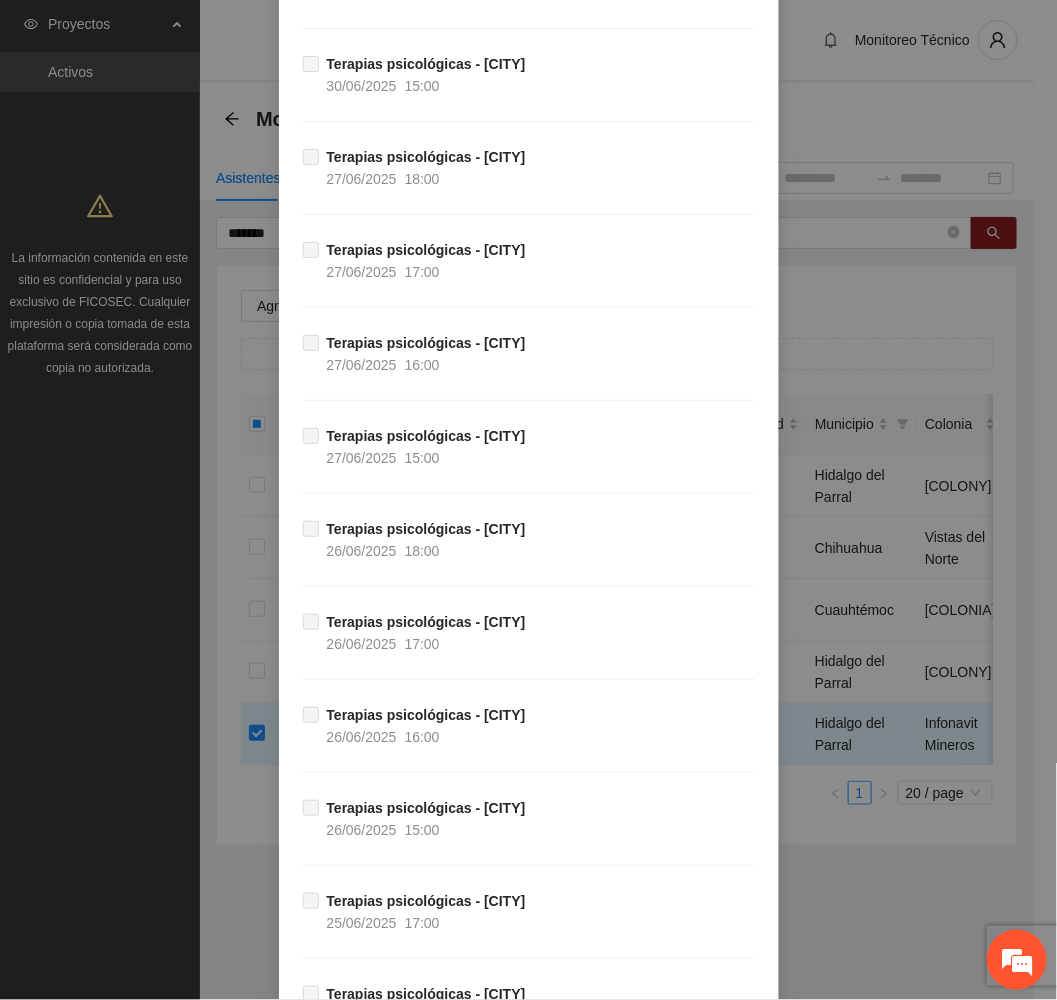 scroll, scrollTop: 13929, scrollLeft: 0, axis: vertical 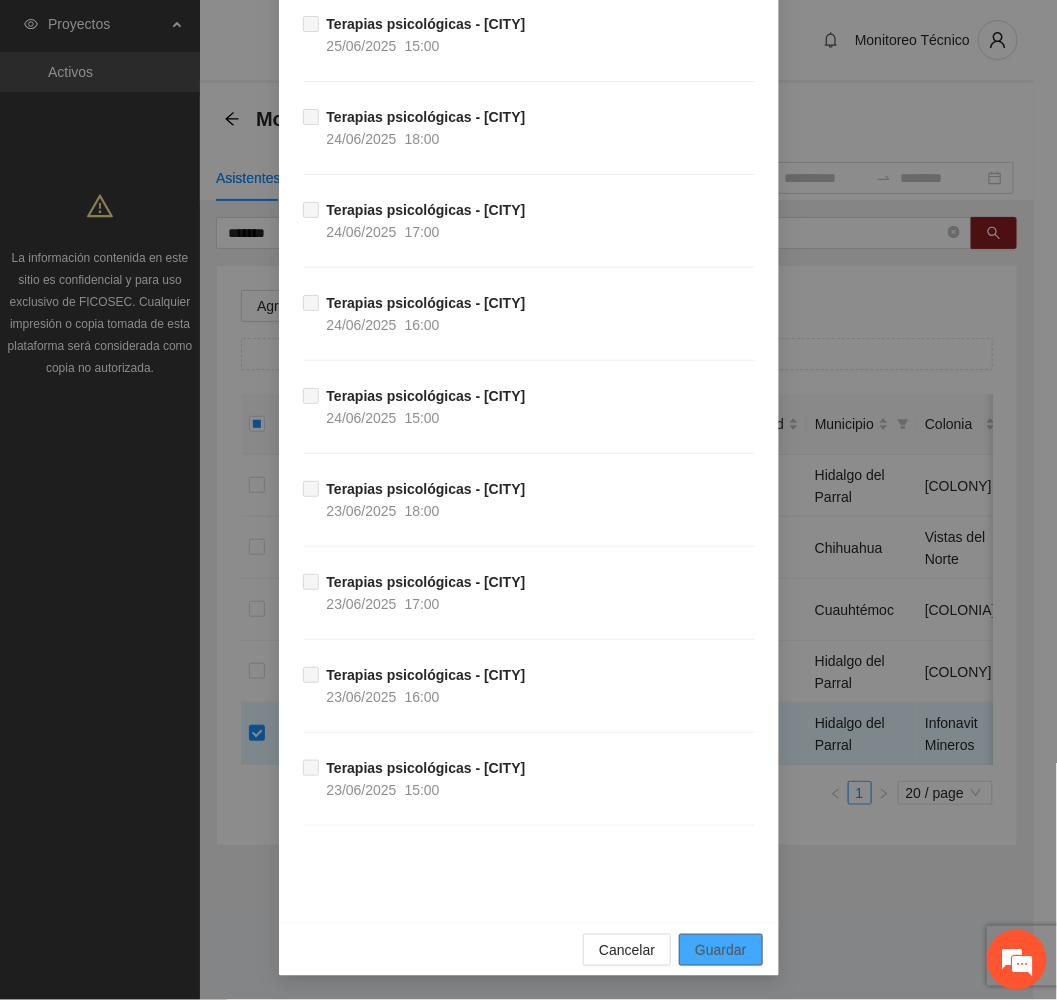 click on "Guardar" at bounding box center (720, 950) 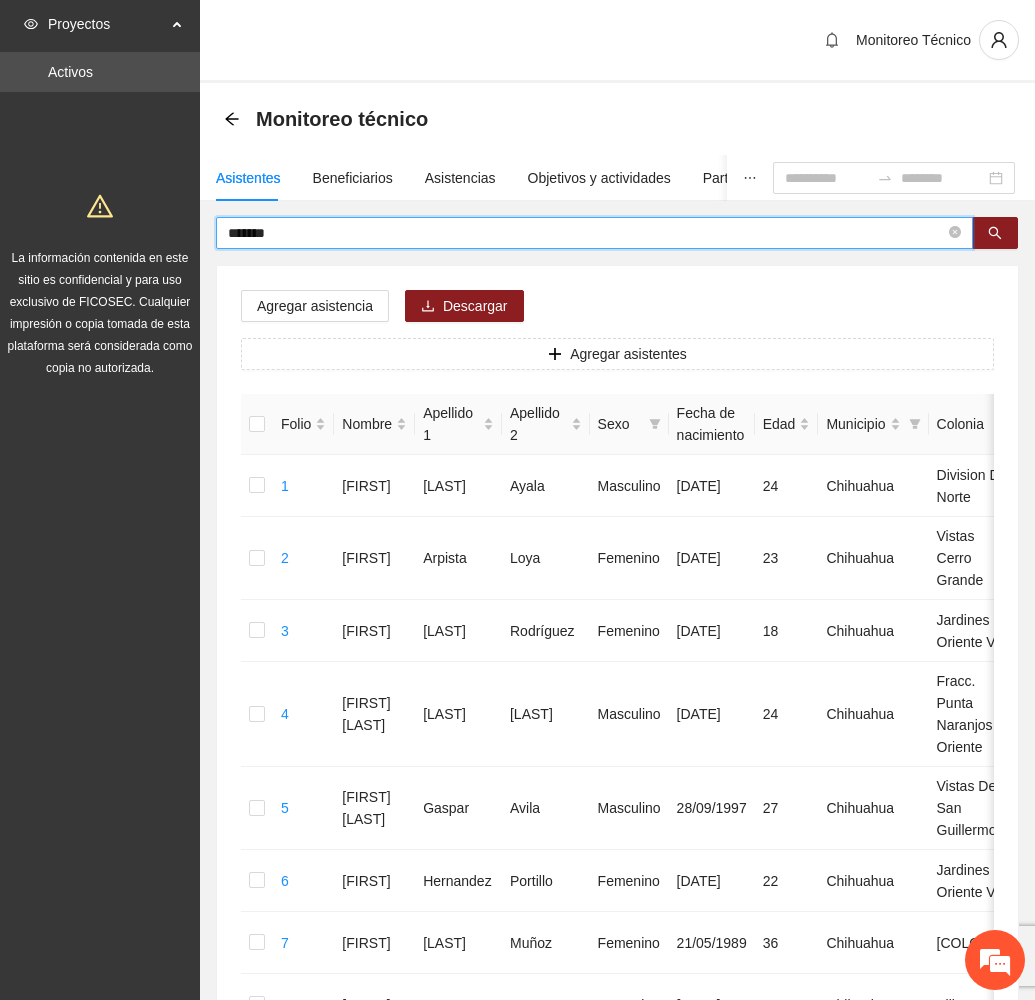 drag, startPoint x: 306, startPoint y: 234, endPoint x: 103, endPoint y: 235, distance: 203.00246 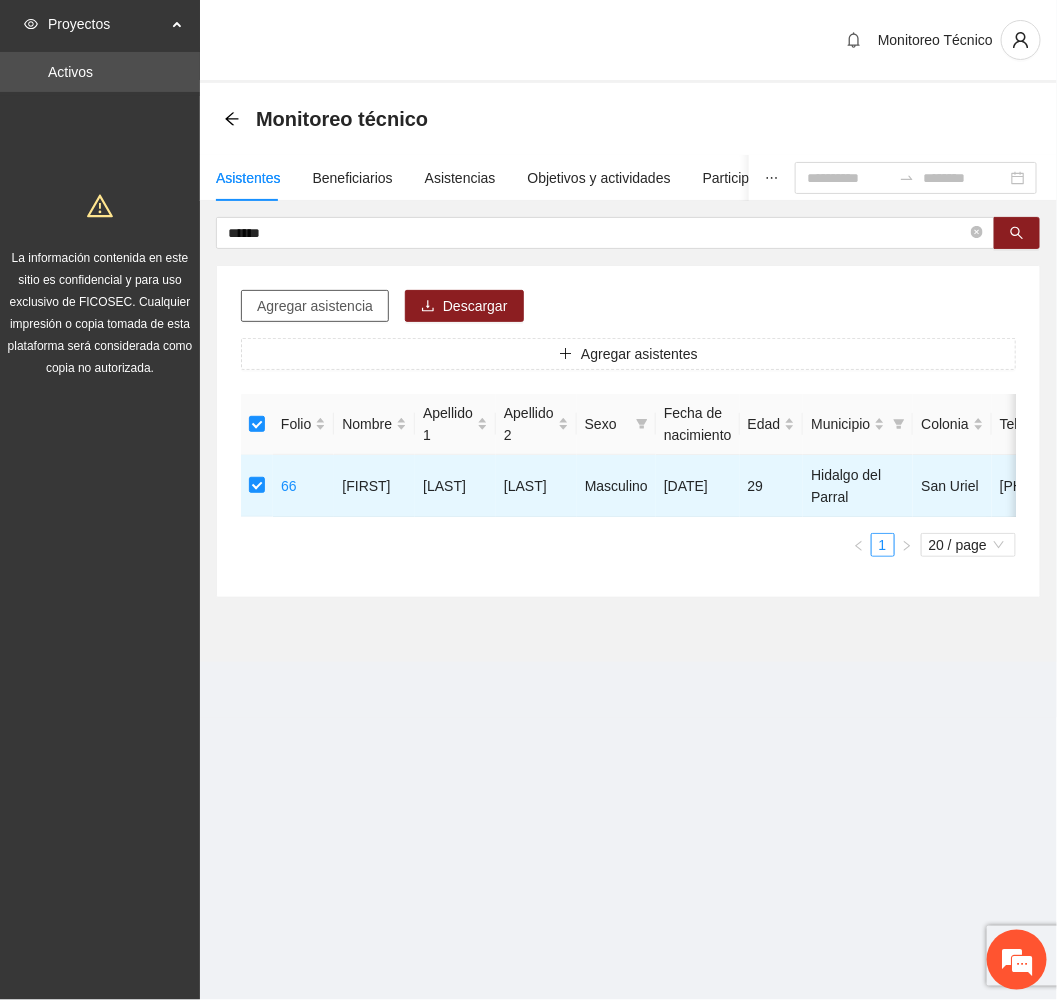 click on "Agregar asistencia" at bounding box center [315, 306] 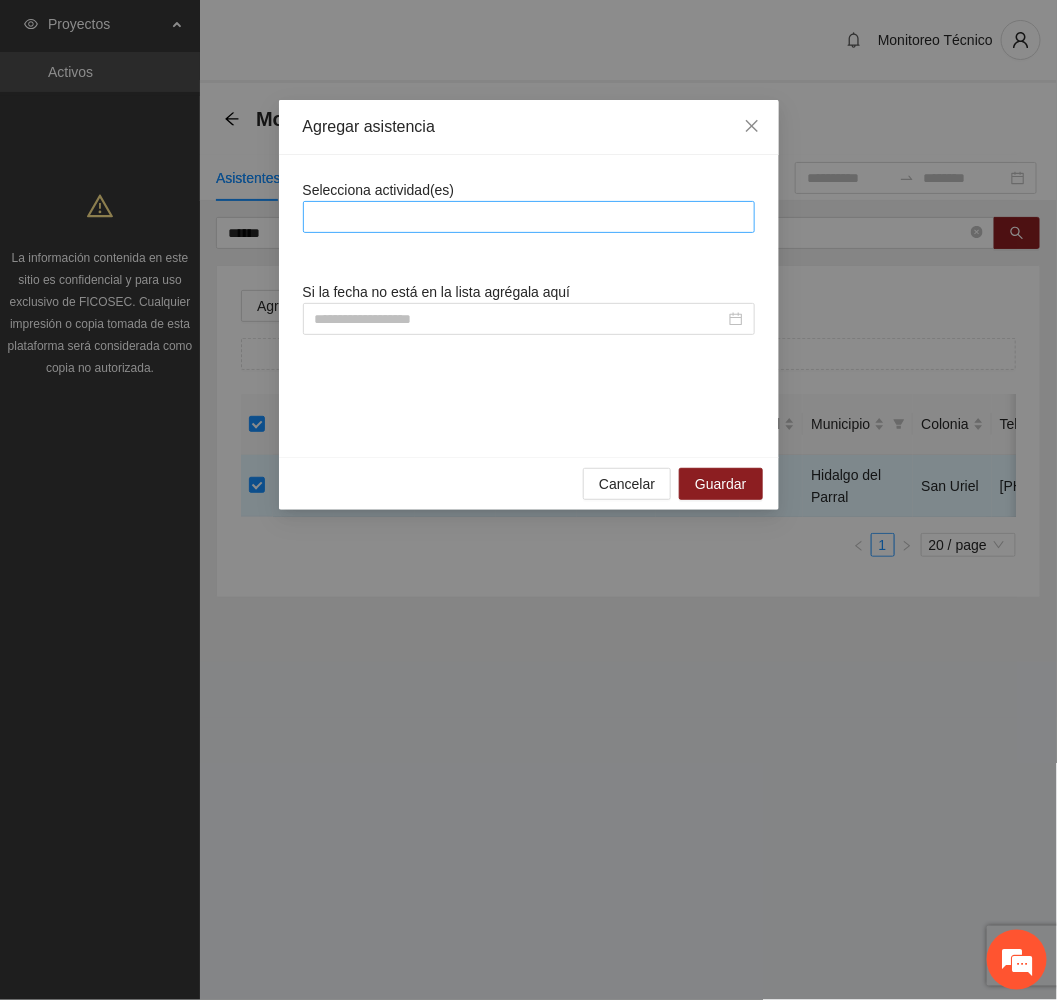 click at bounding box center (529, 217) 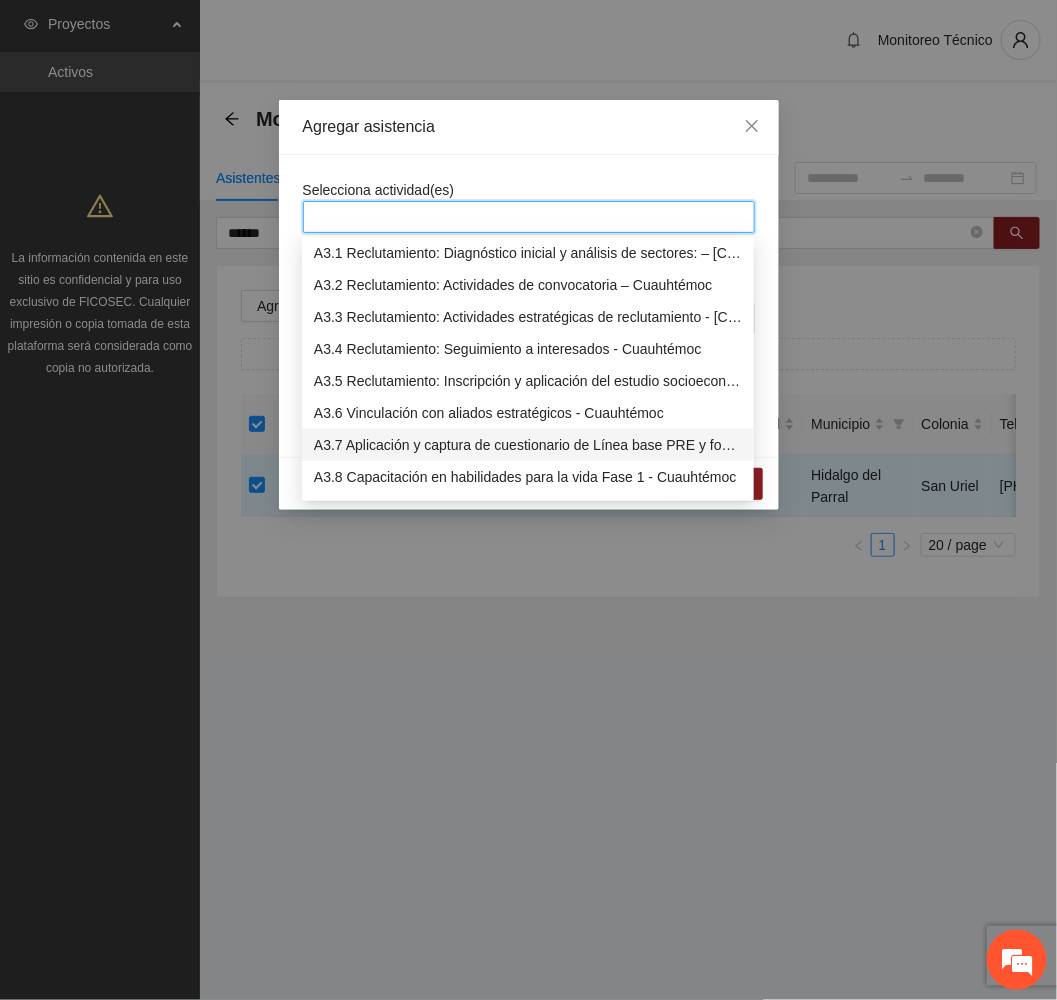 scroll, scrollTop: 1800, scrollLeft: 0, axis: vertical 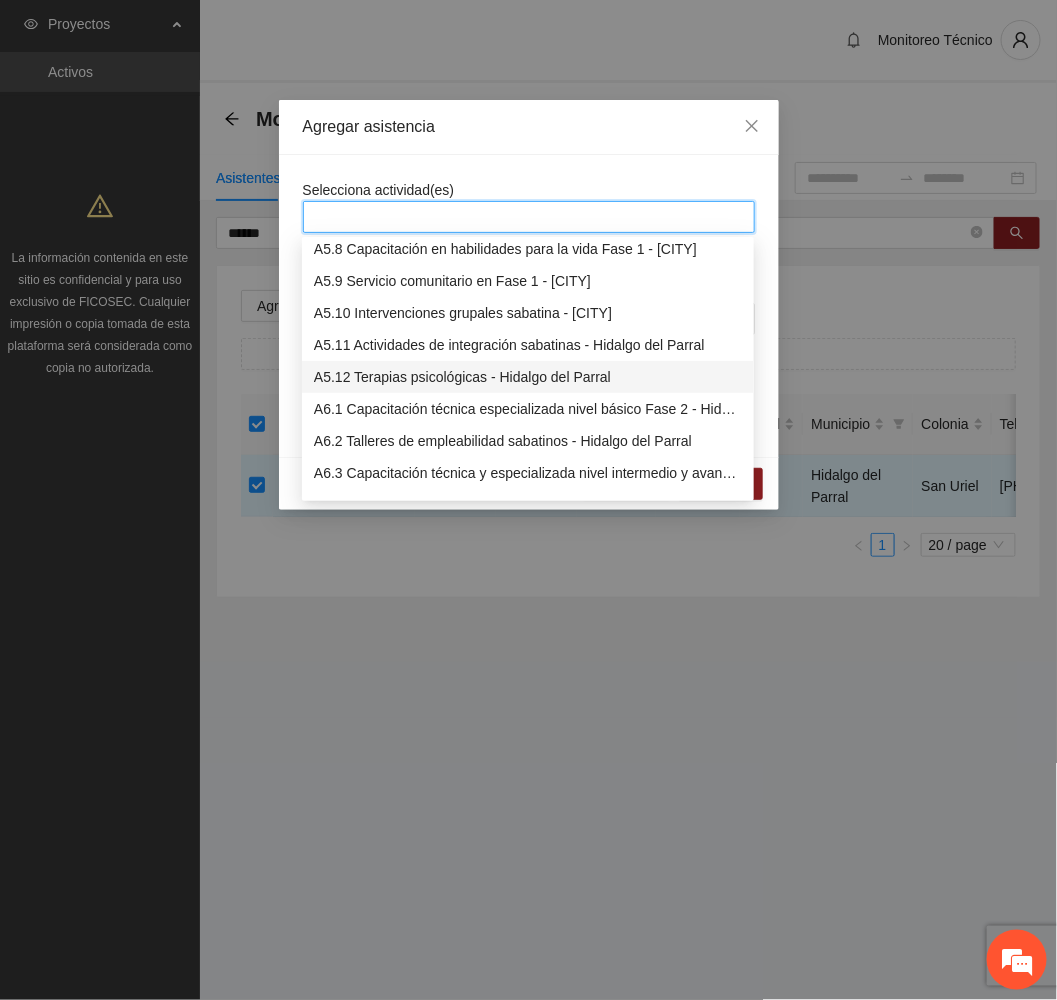 click on "A5.12 Terapias psicológicas - Hidalgo del Parral" at bounding box center (528, 377) 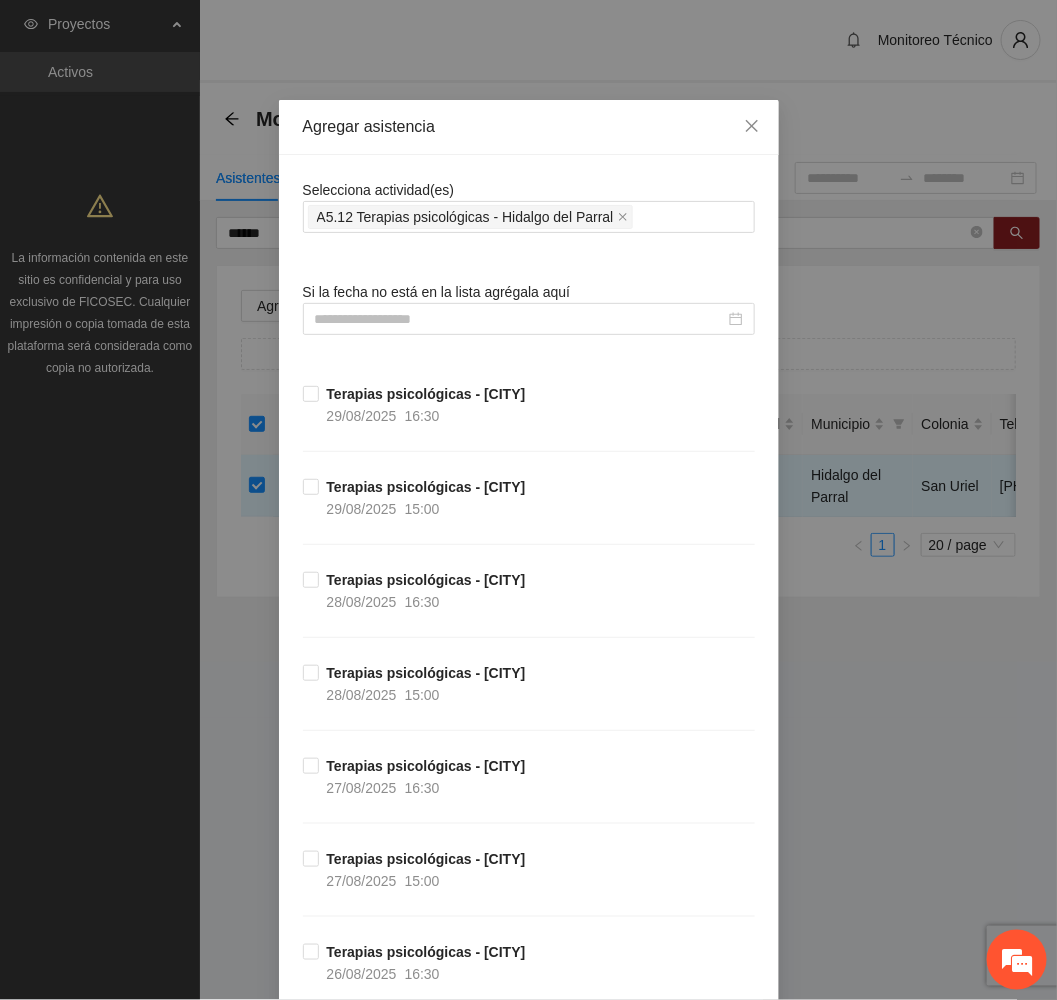 click on "Agregar asistencia" at bounding box center (529, 127) 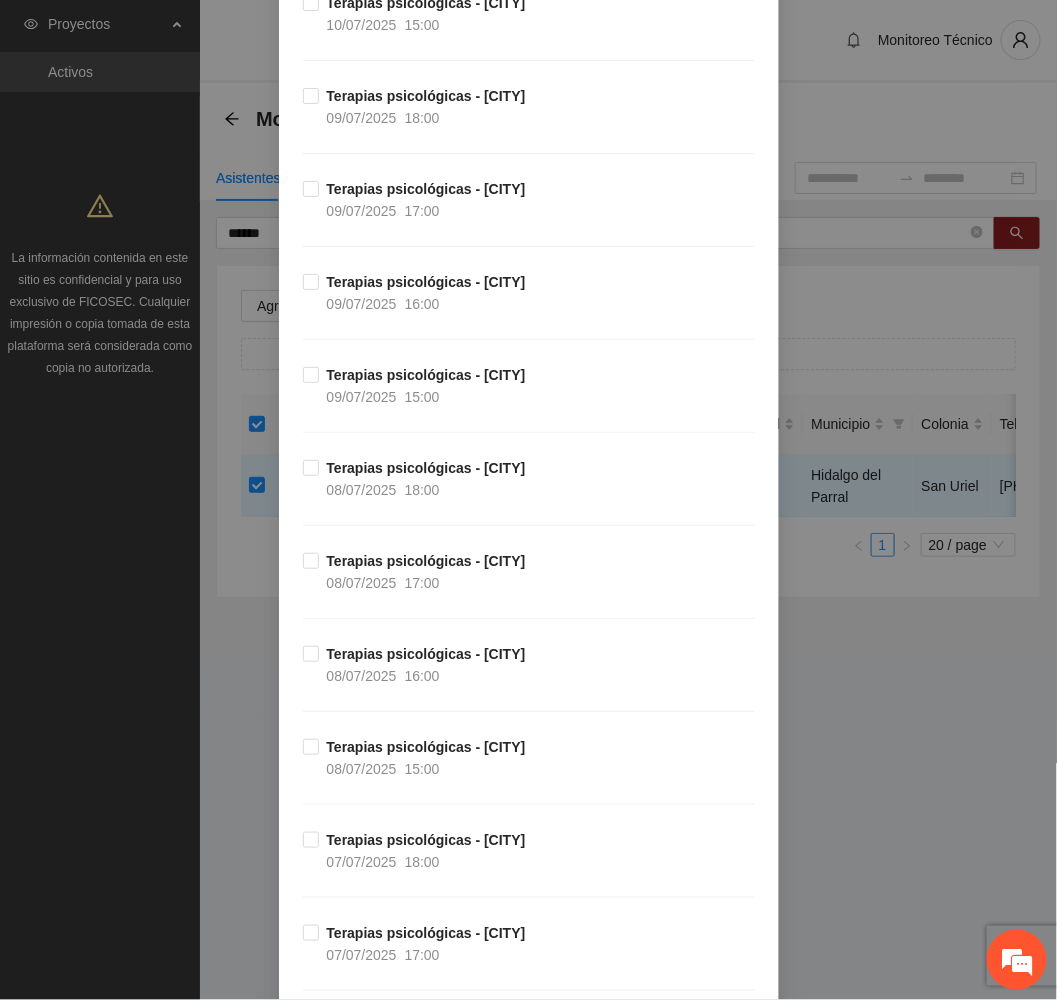 scroll, scrollTop: 9459, scrollLeft: 0, axis: vertical 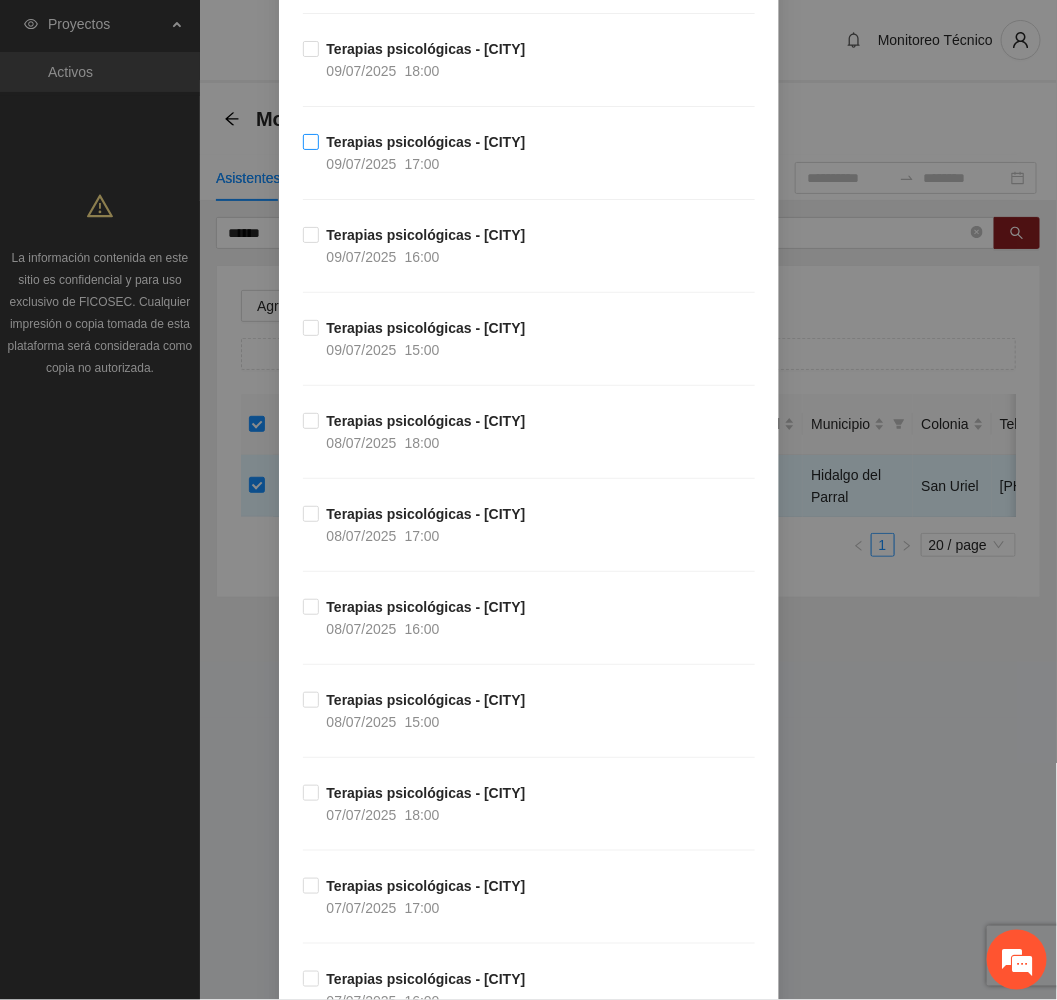 click on "09/07/2025" at bounding box center [362, 164] 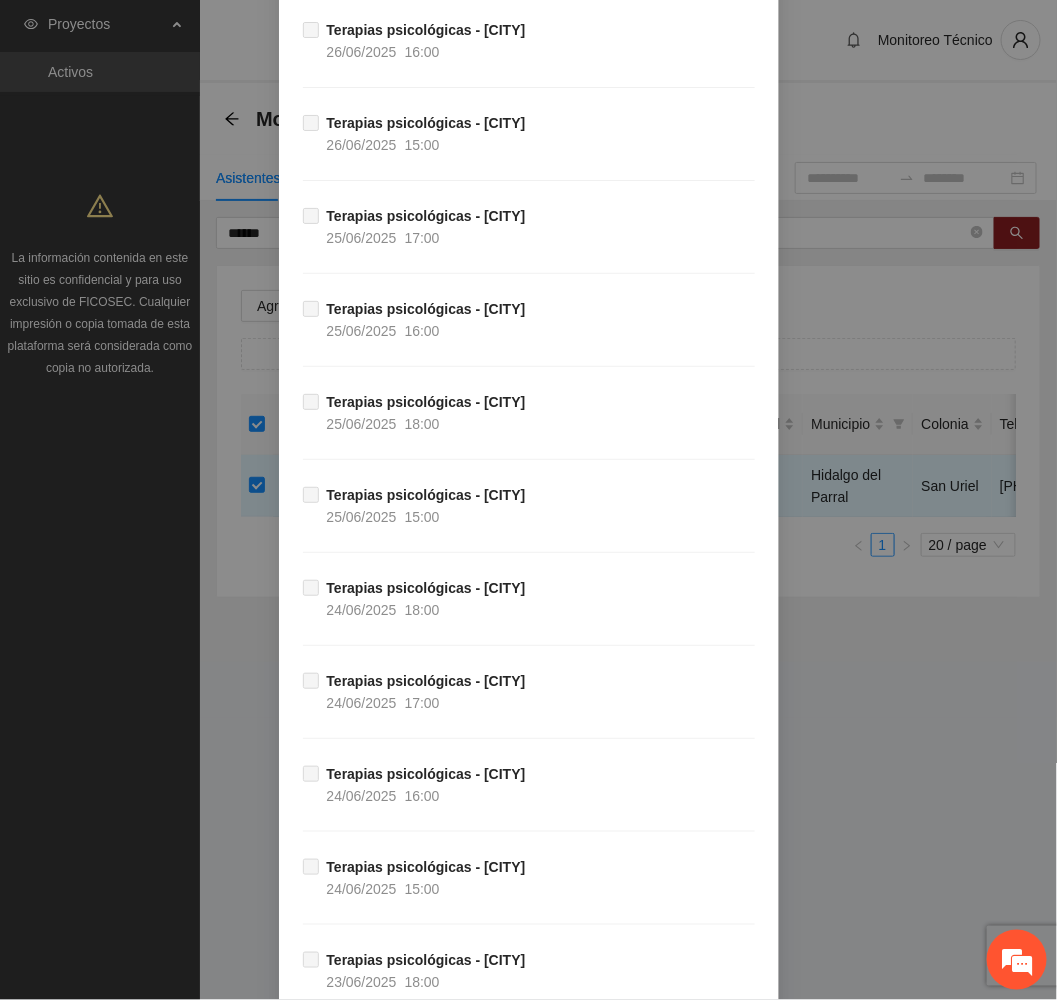 scroll, scrollTop: 13929, scrollLeft: 0, axis: vertical 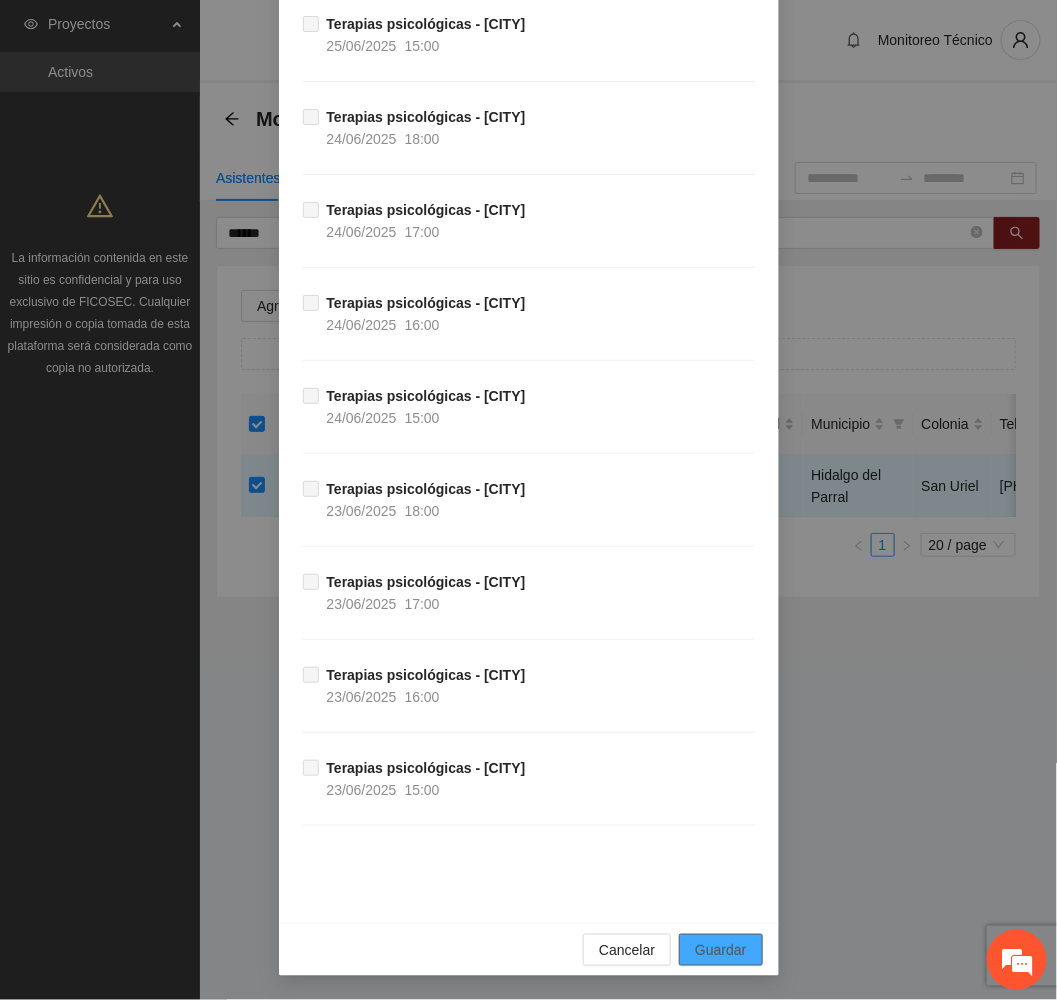 click on "Guardar" at bounding box center [720, 950] 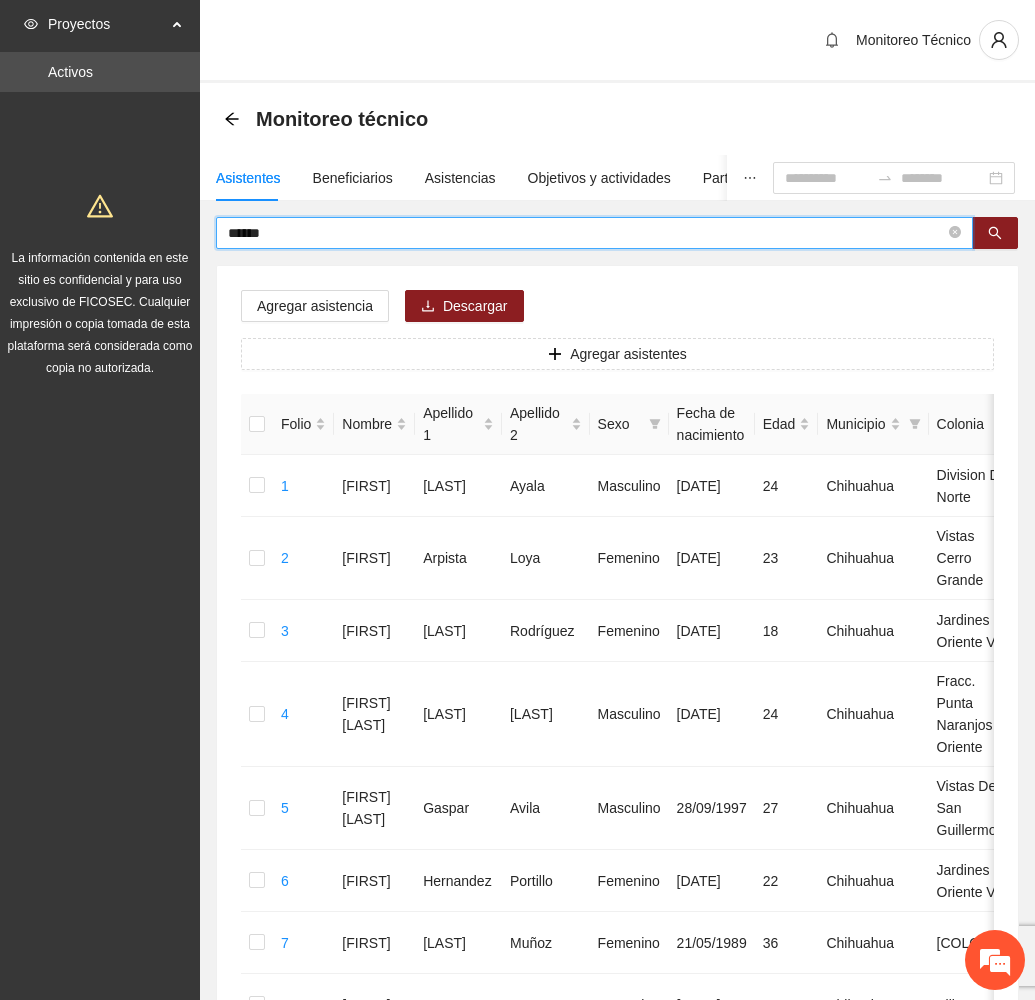 drag, startPoint x: 306, startPoint y: 238, endPoint x: 268, endPoint y: 300, distance: 72.718636 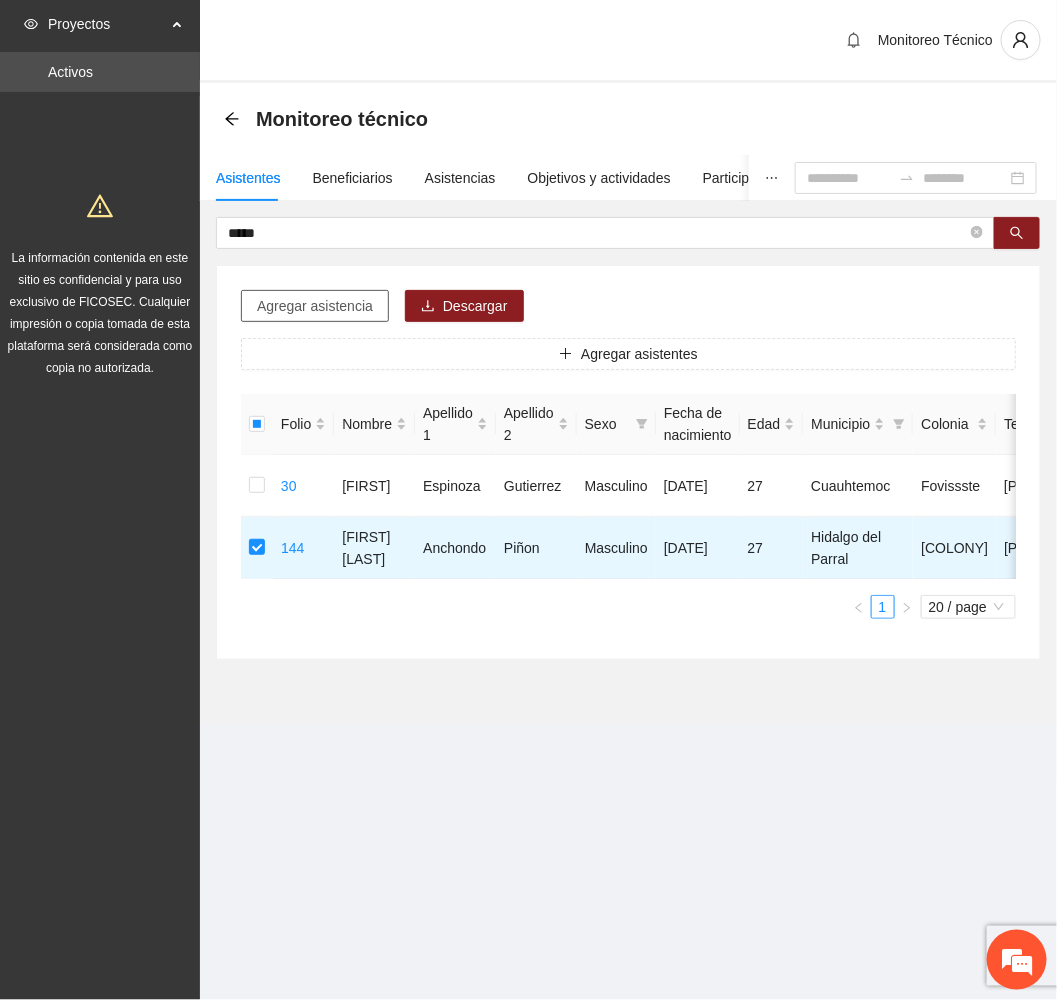click on "Agregar asistencia" at bounding box center [315, 306] 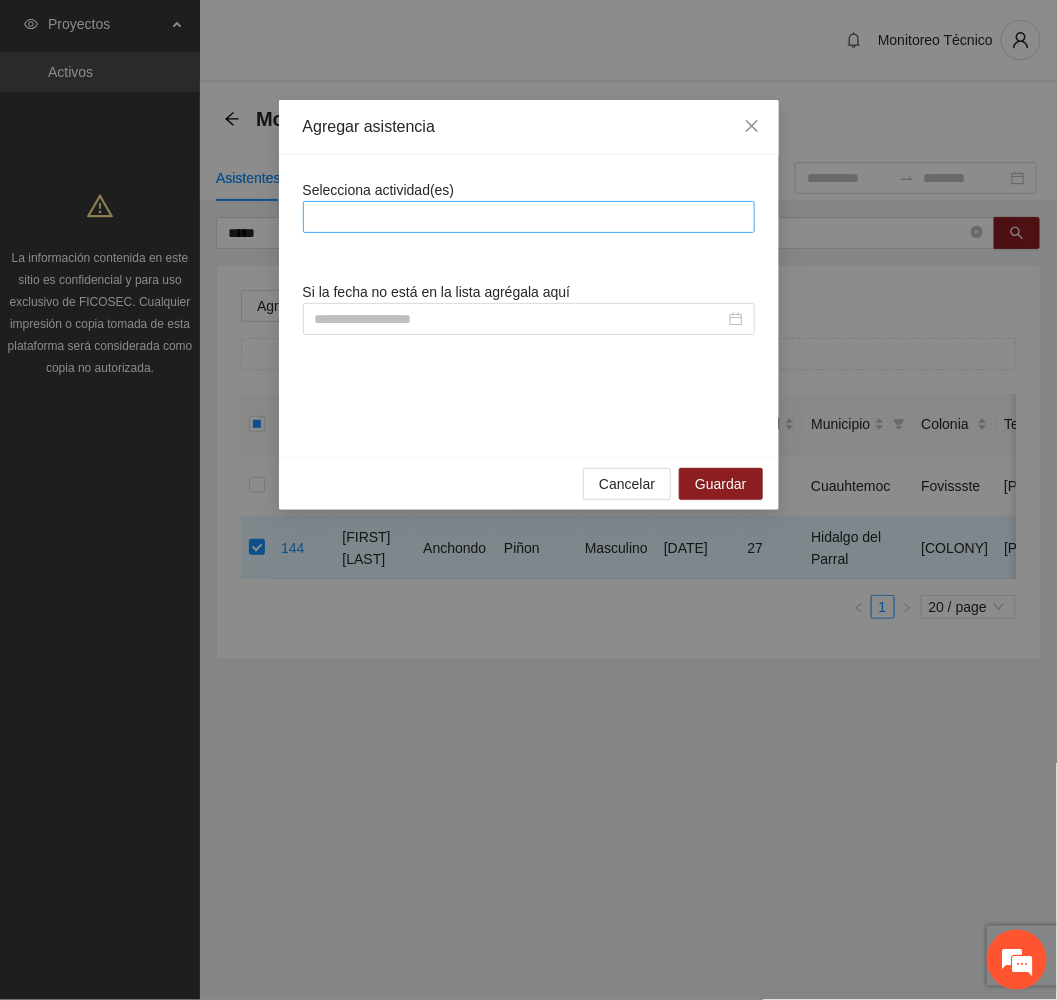 click at bounding box center [529, 217] 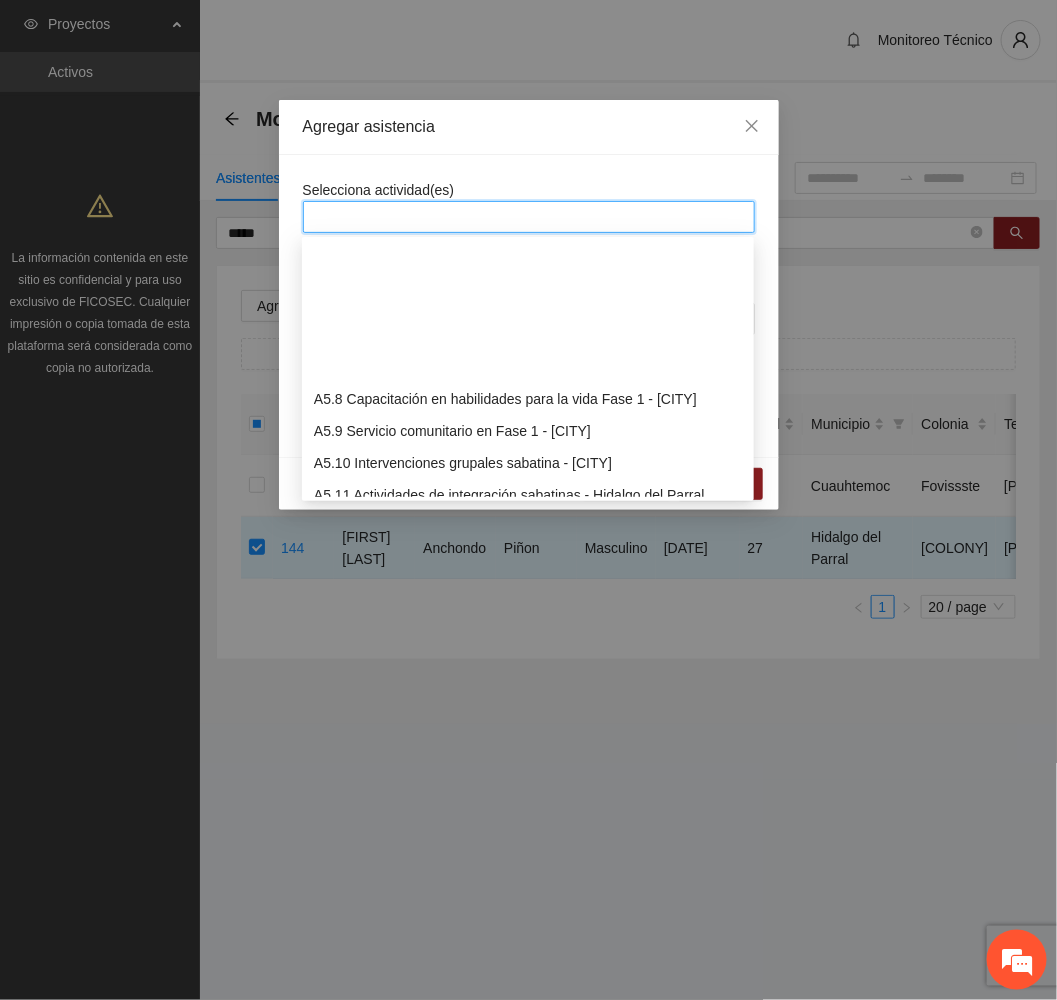 scroll, scrollTop: 1800, scrollLeft: 0, axis: vertical 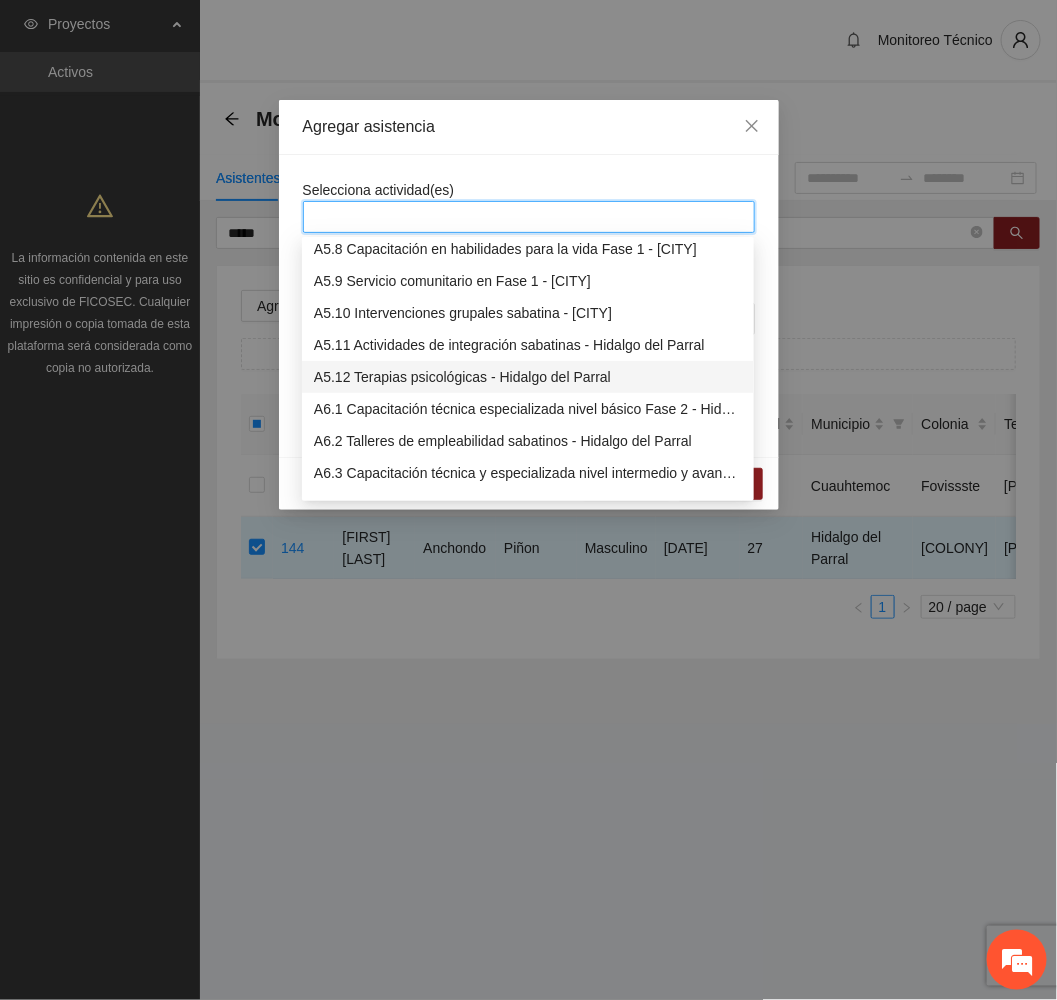 click on "A5.12 Terapias psicológicas - Hidalgo del Parral" at bounding box center [528, 377] 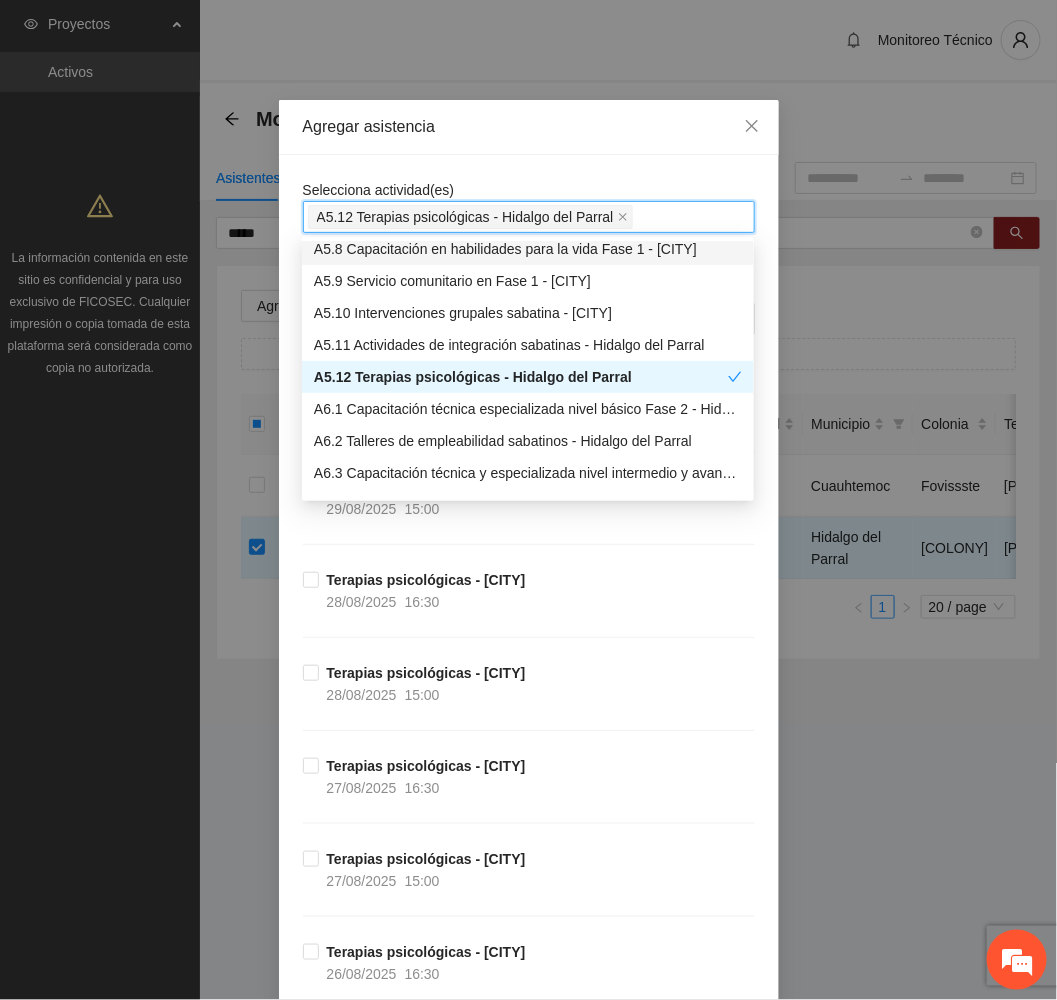 click on "Agregar asistencia" at bounding box center [529, 127] 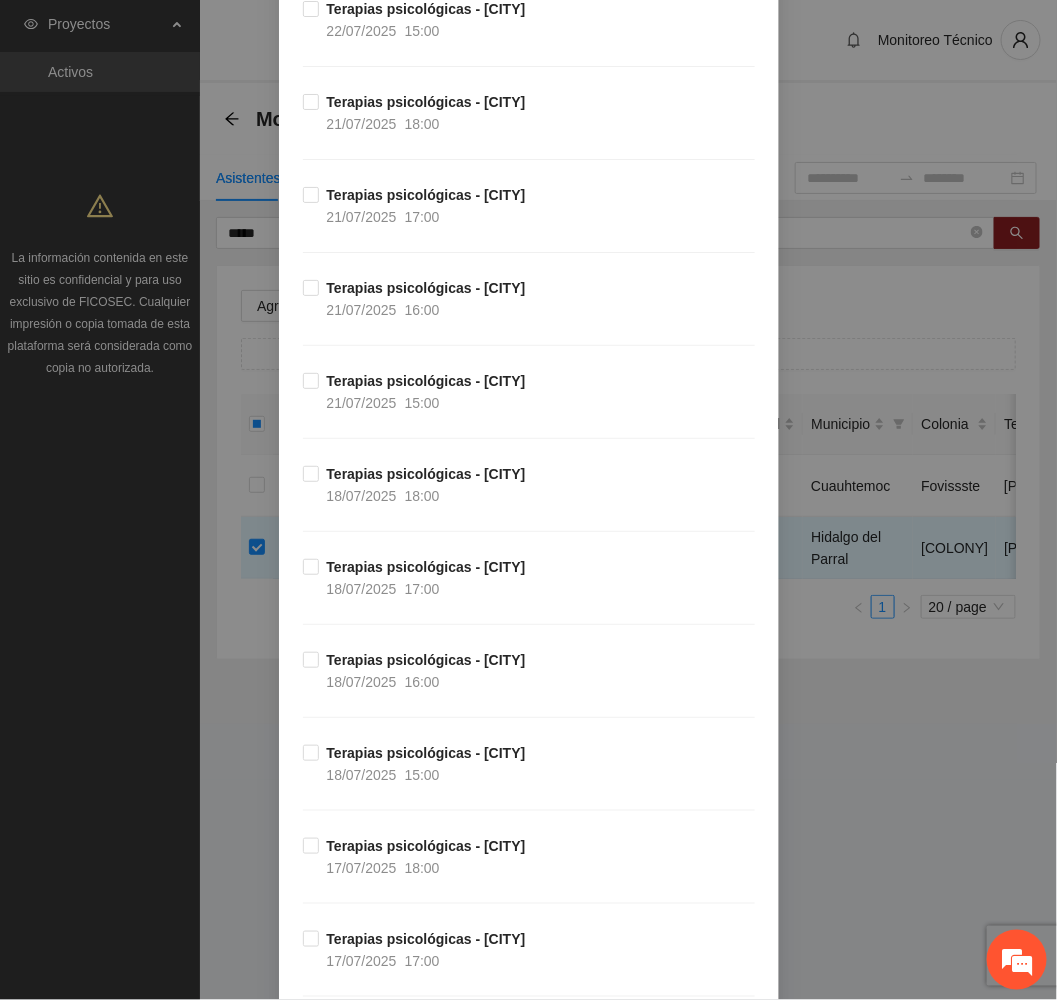 scroll, scrollTop: 6025, scrollLeft: 0, axis: vertical 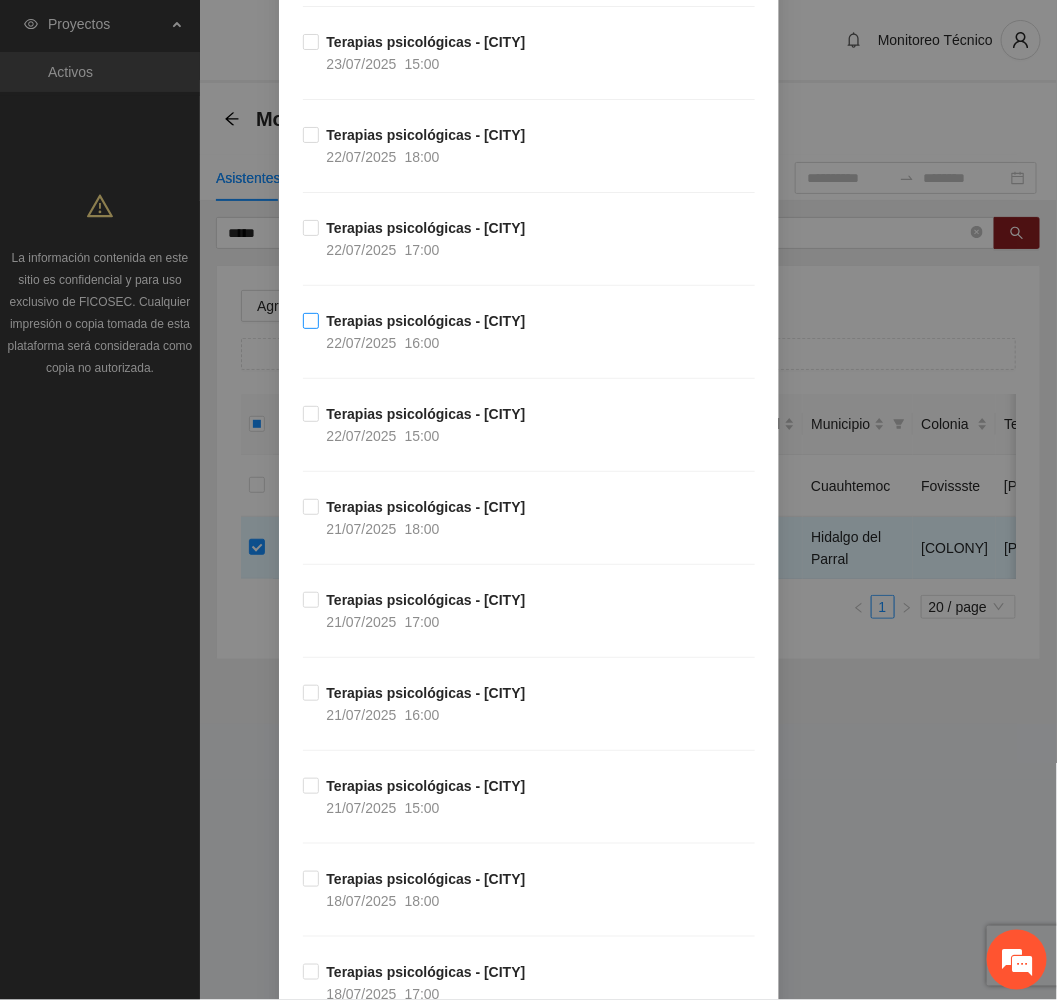 click on "Terapias psicológicas - [CITY]" at bounding box center [426, 321] 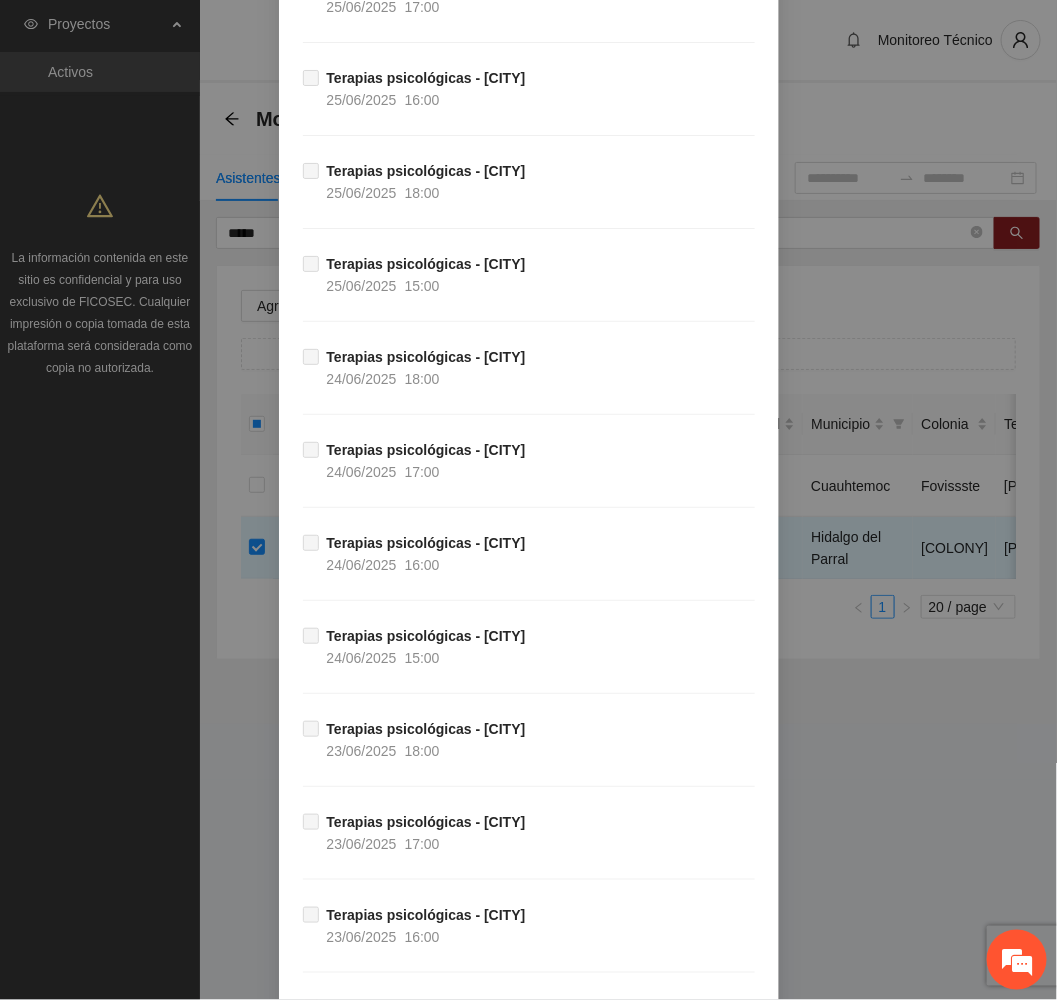 scroll, scrollTop: 13929, scrollLeft: 0, axis: vertical 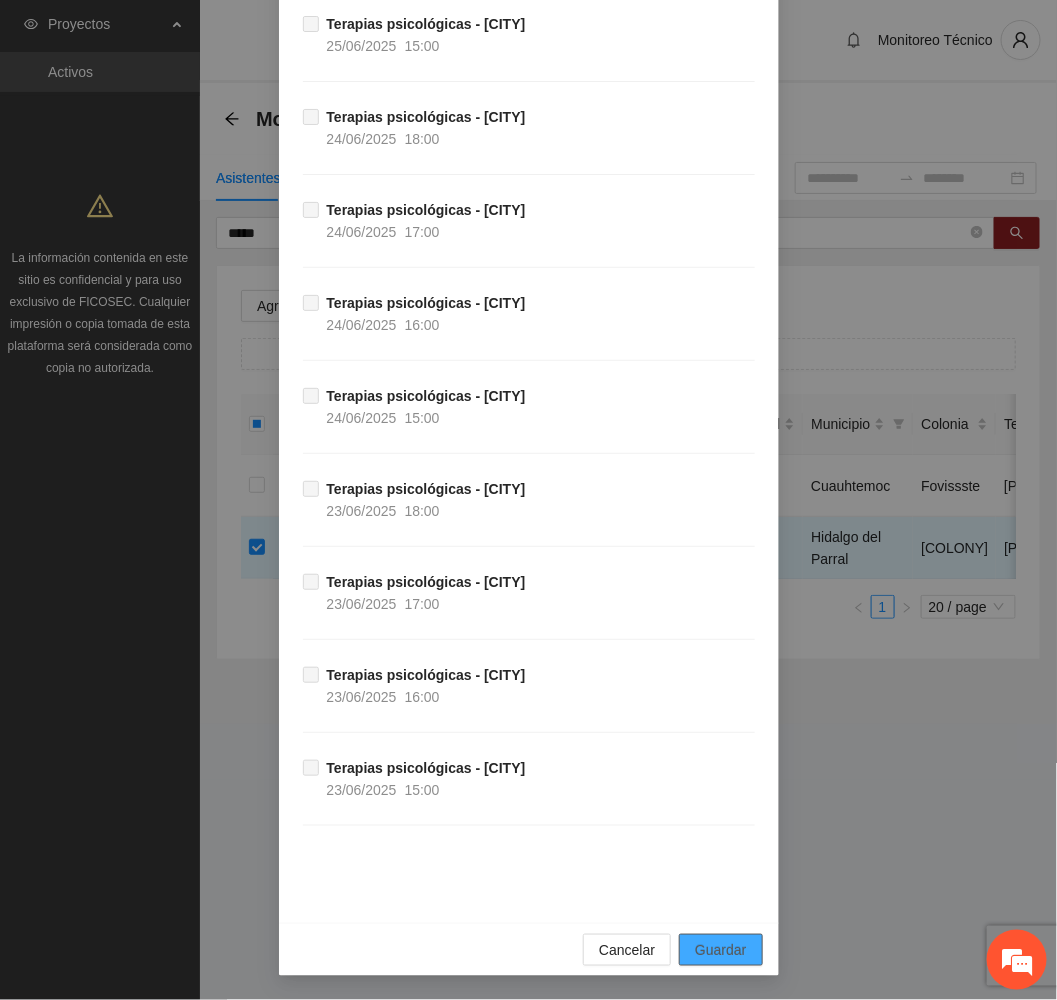 drag, startPoint x: 733, startPoint y: 951, endPoint x: 420, endPoint y: 886, distance: 319.67795 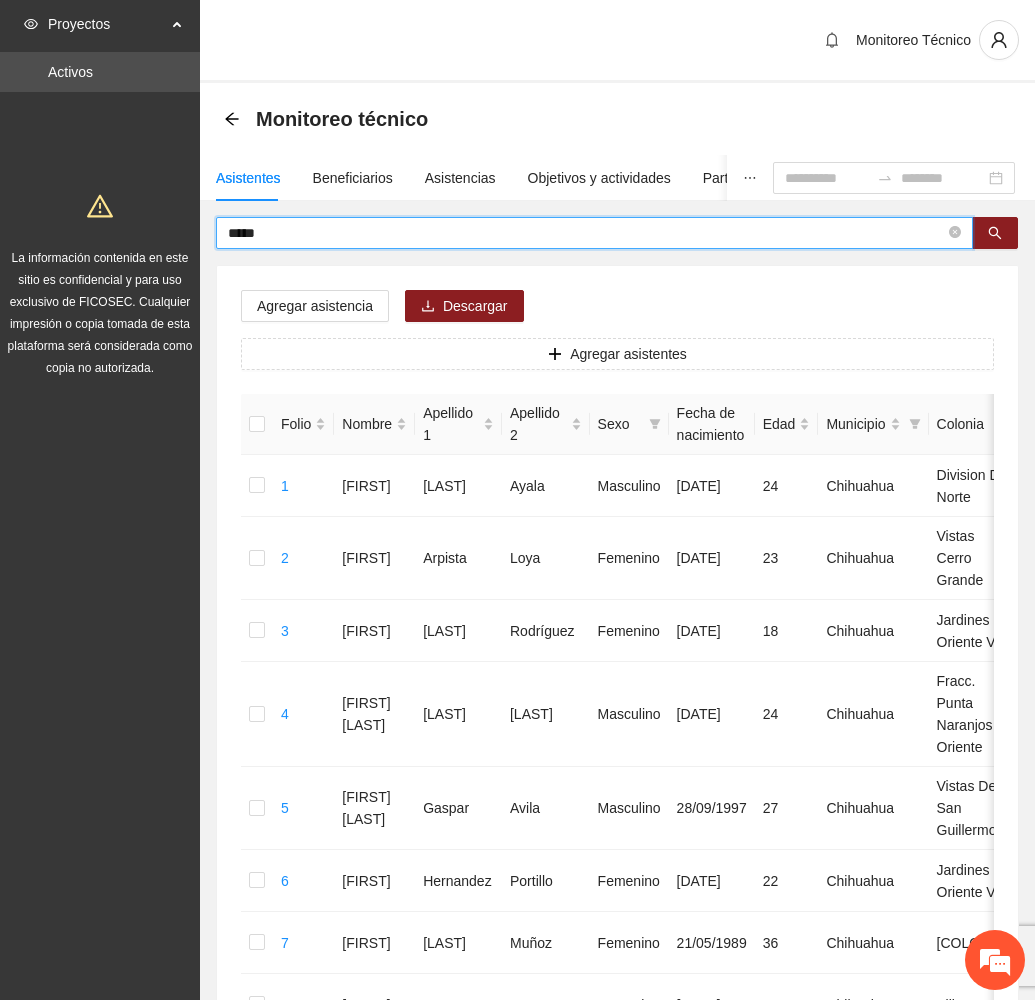 drag, startPoint x: 331, startPoint y: 231, endPoint x: 114, endPoint y: 240, distance: 217.18655 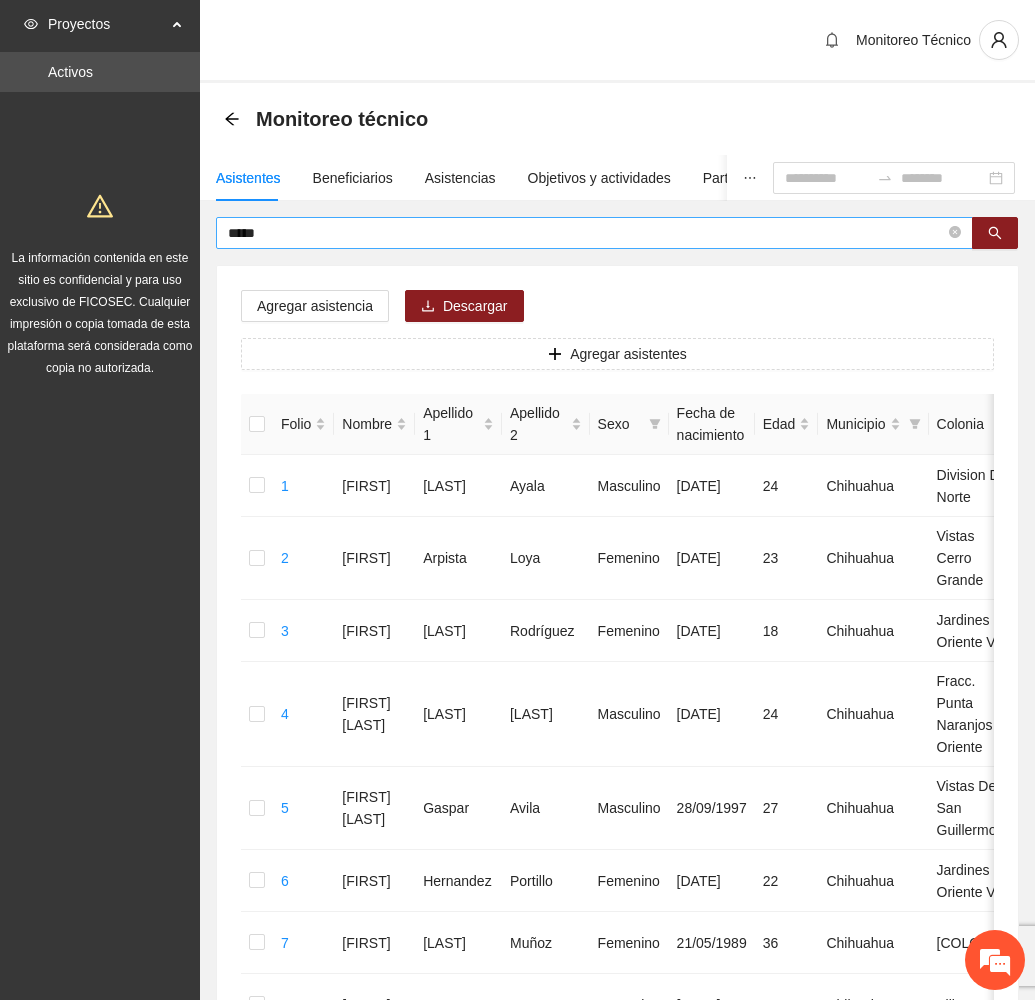 click on "*****" at bounding box center [586, 233] 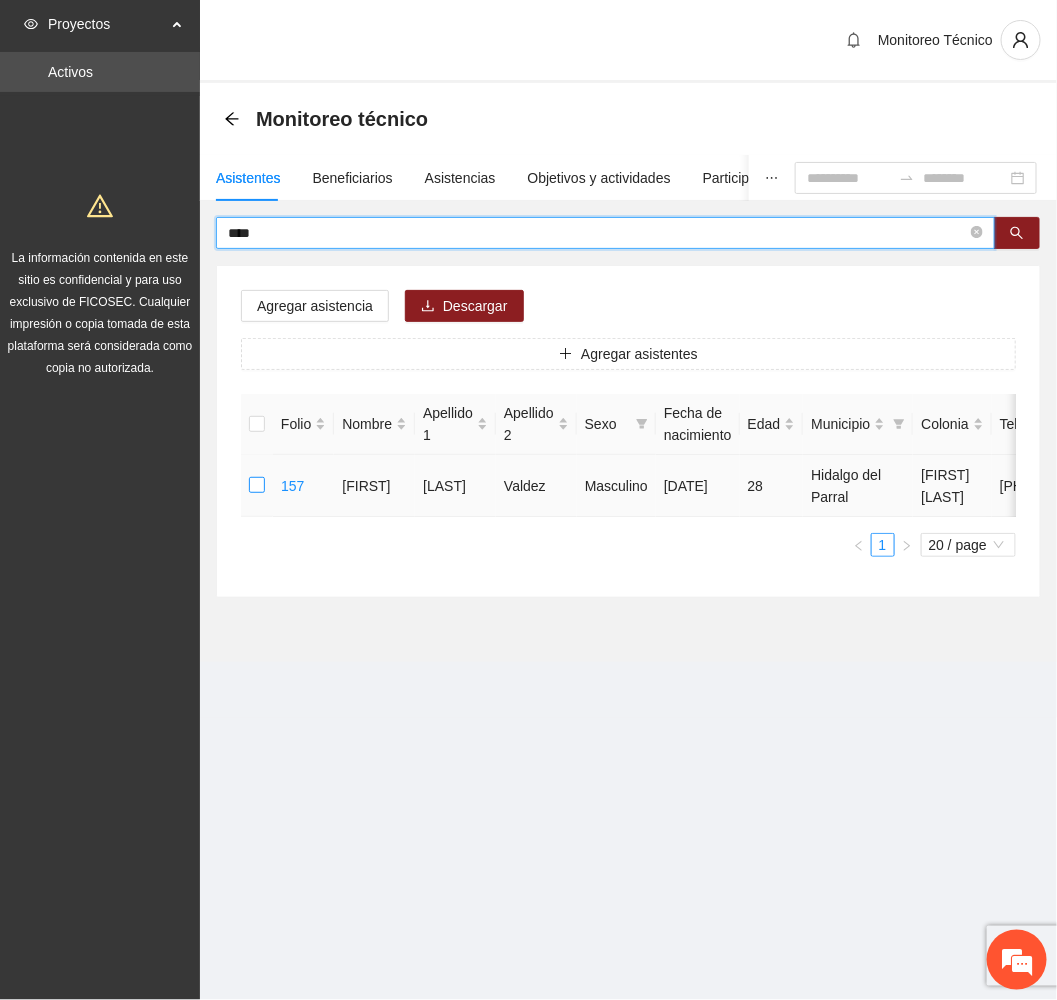 click at bounding box center (257, 486) 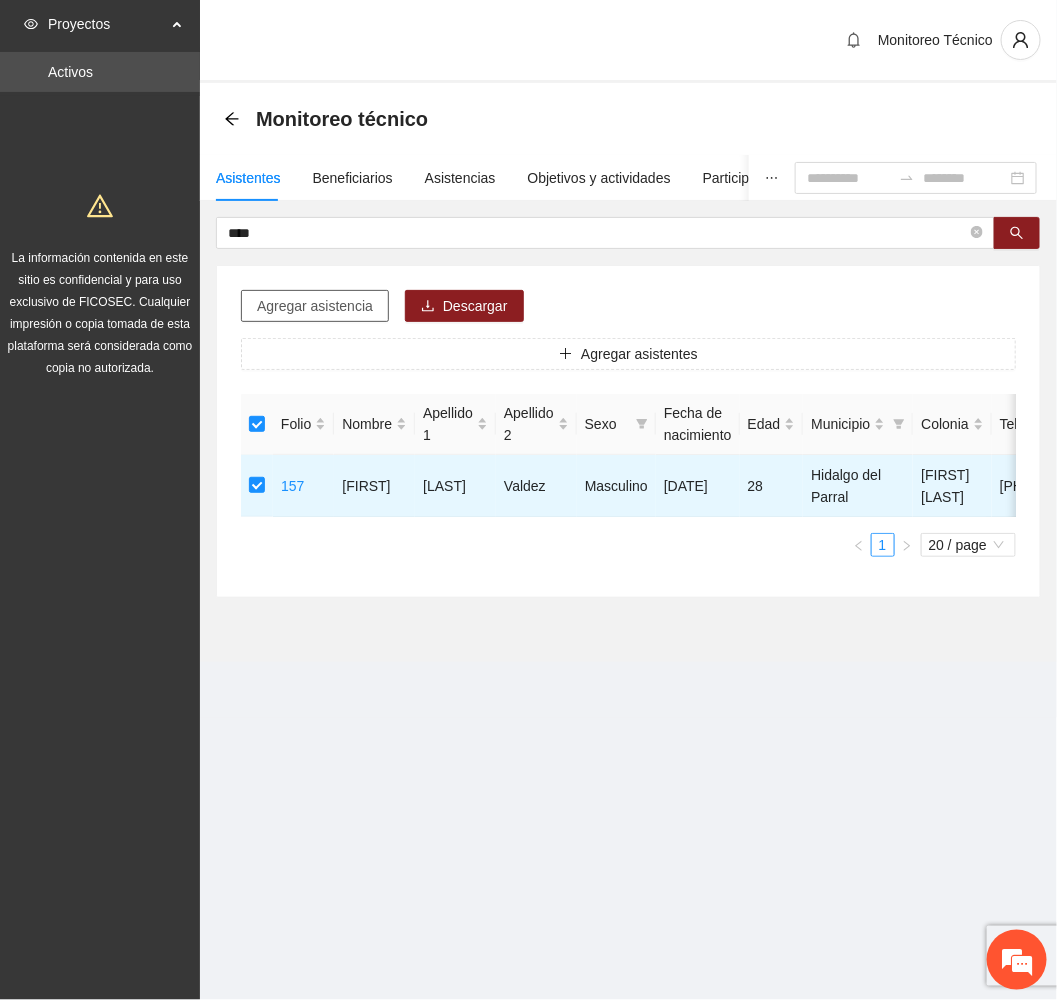 click on "Agregar asistencia" at bounding box center (315, 306) 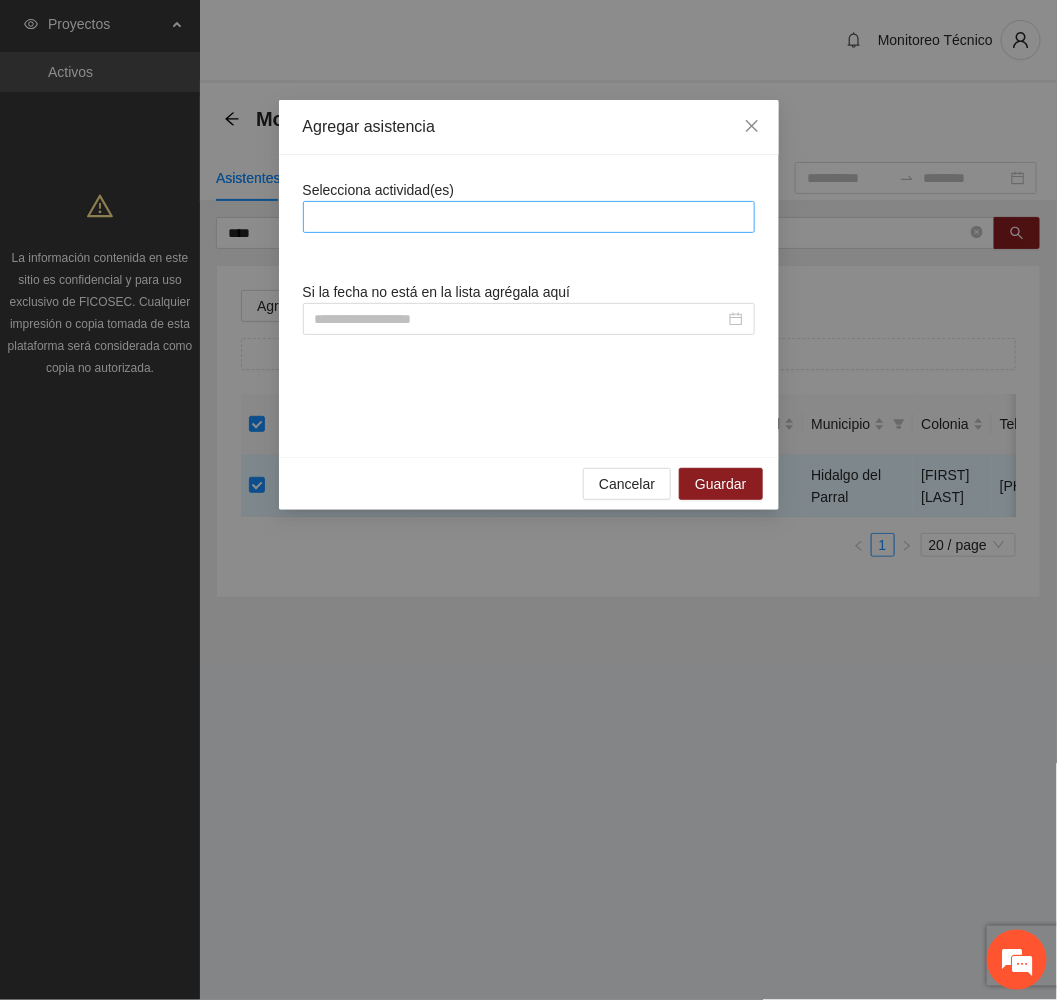 click at bounding box center (529, 217) 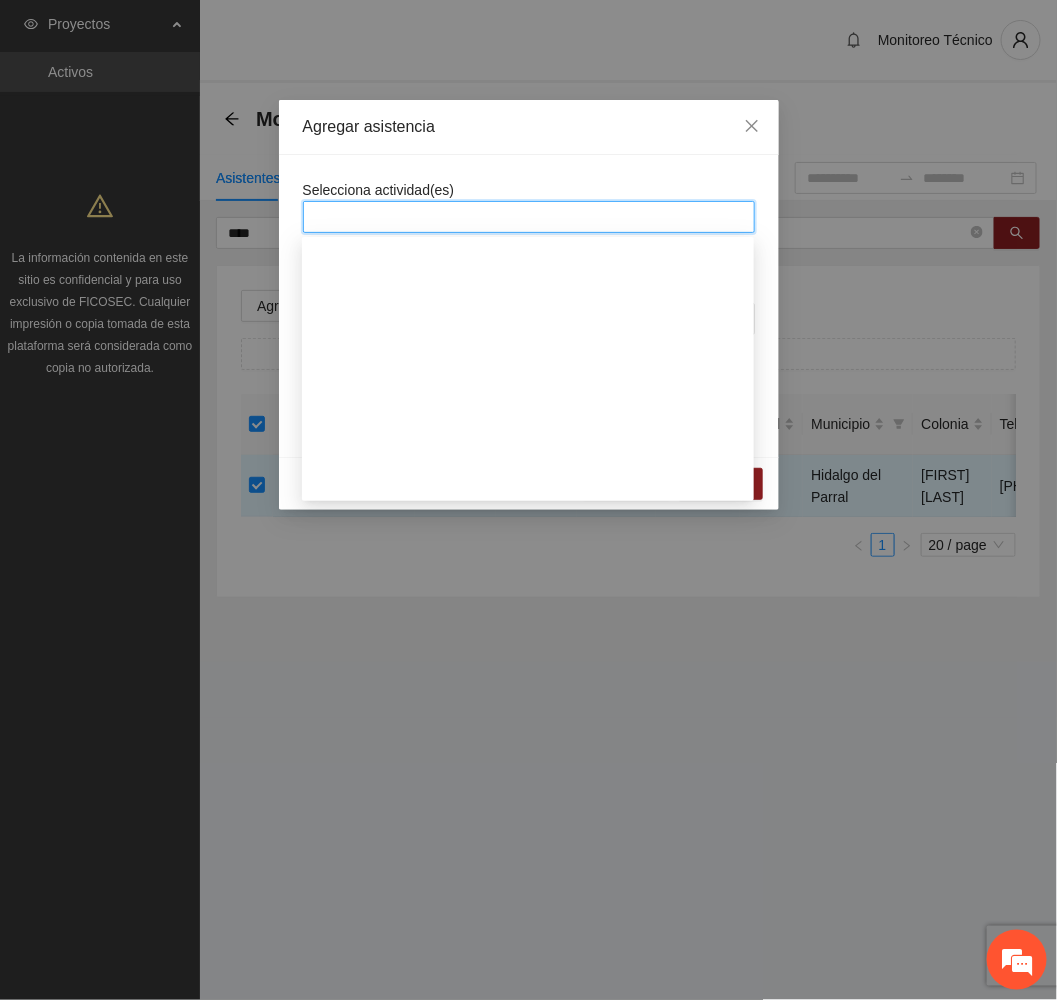 scroll, scrollTop: 1800, scrollLeft: 0, axis: vertical 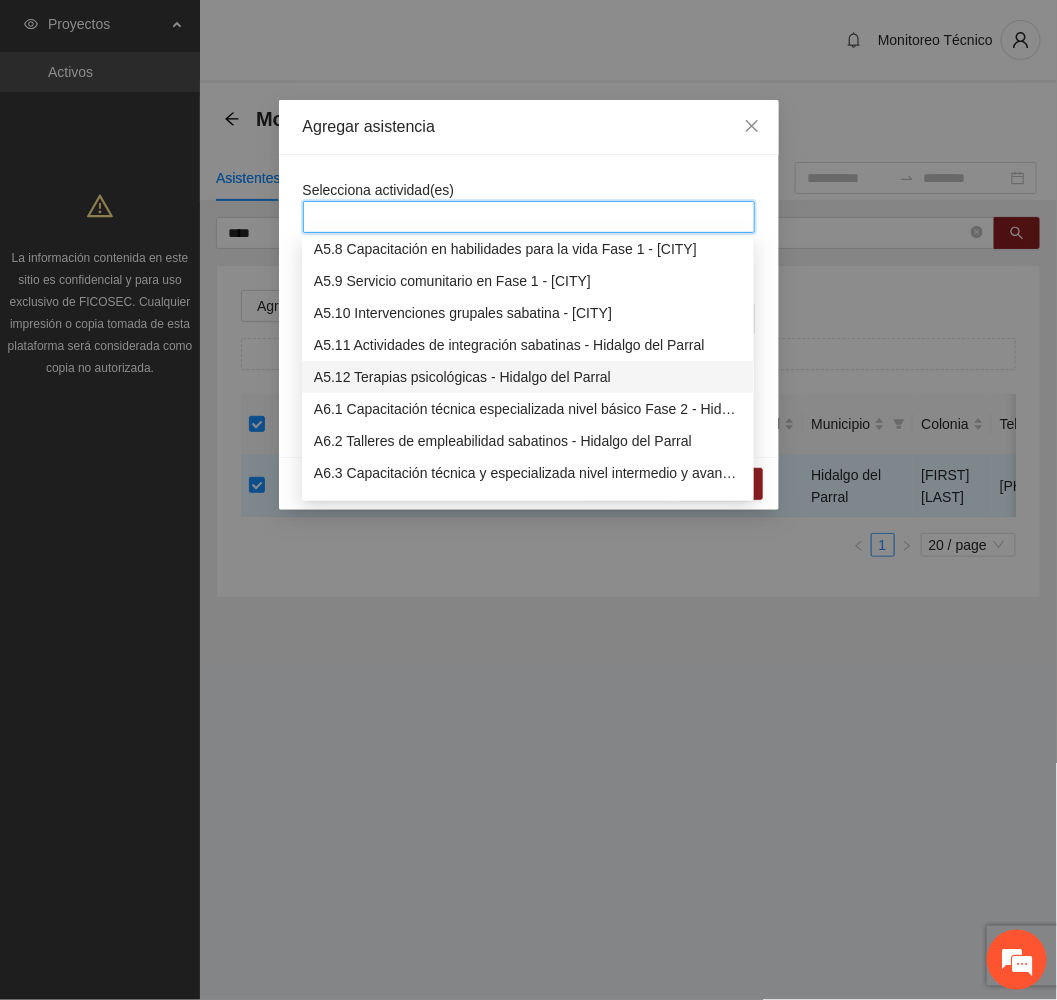 click on "A5.12 Terapias psicológicas - Hidalgo del Parral" at bounding box center [528, 377] 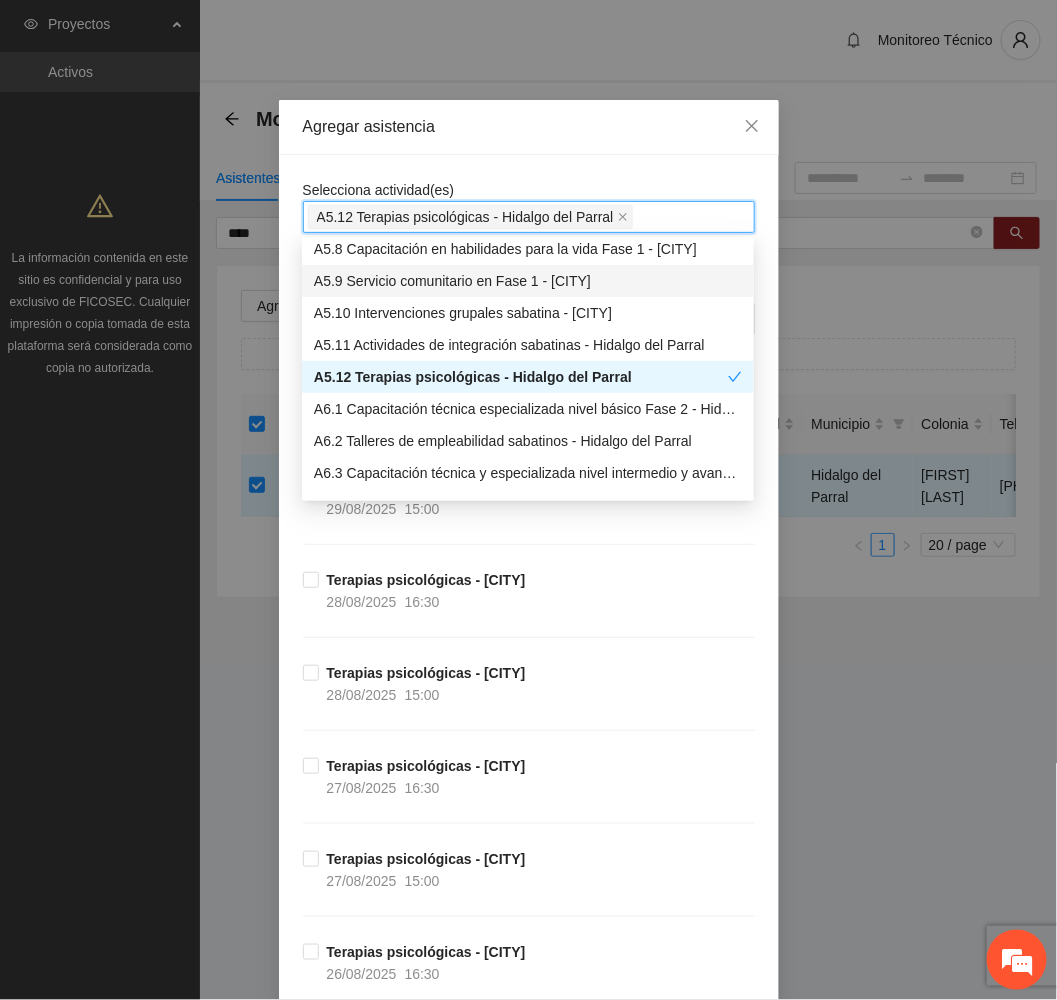 click on "Agregar asistencia" at bounding box center (529, 127) 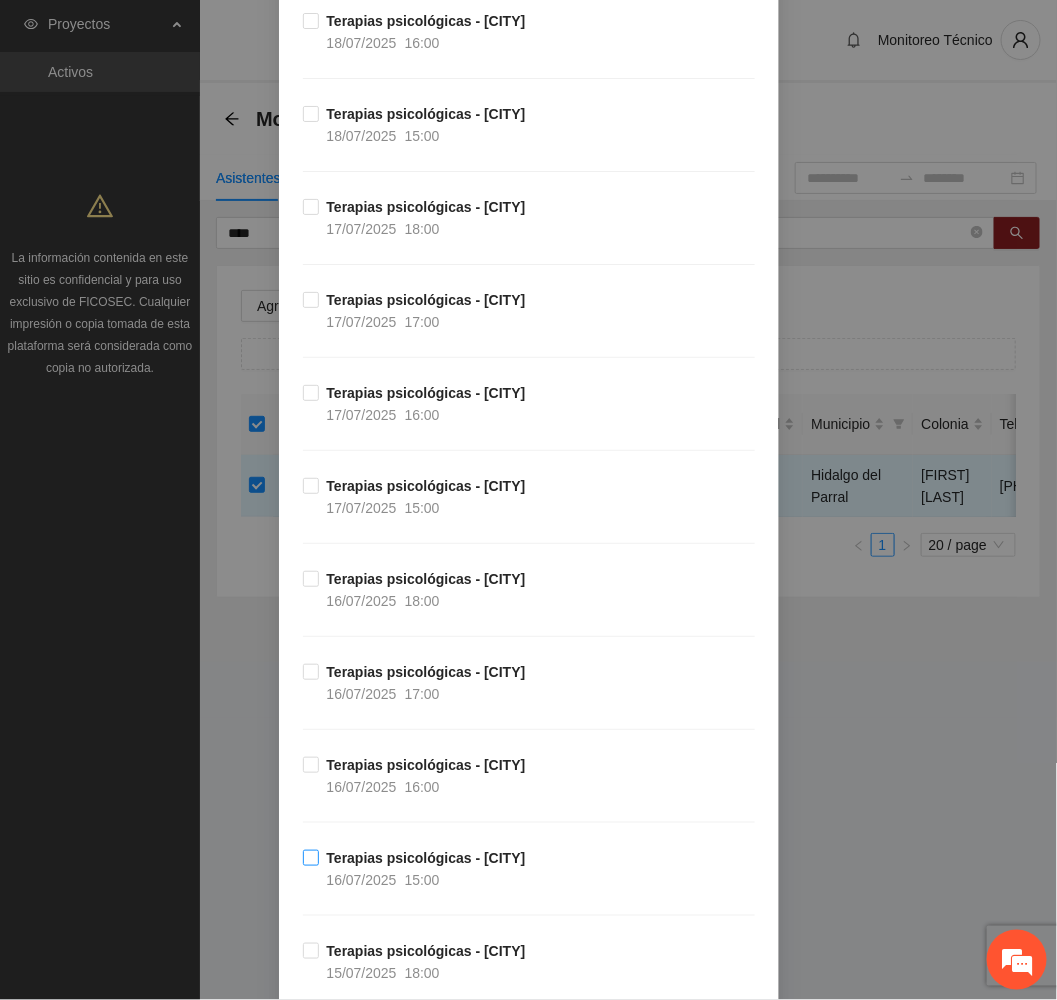 scroll, scrollTop: 6538, scrollLeft: 0, axis: vertical 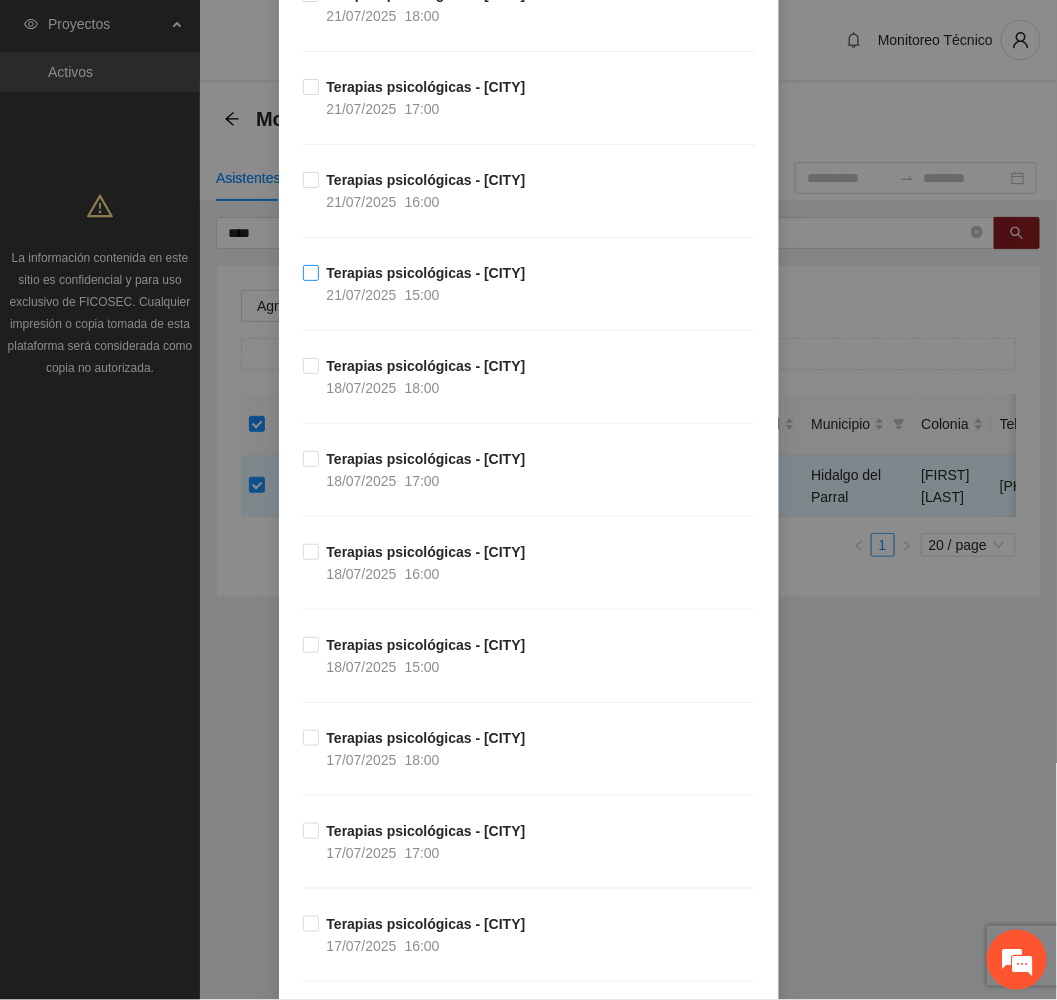 click on "Terapias psicológicas - [CITY]" at bounding box center [426, 273] 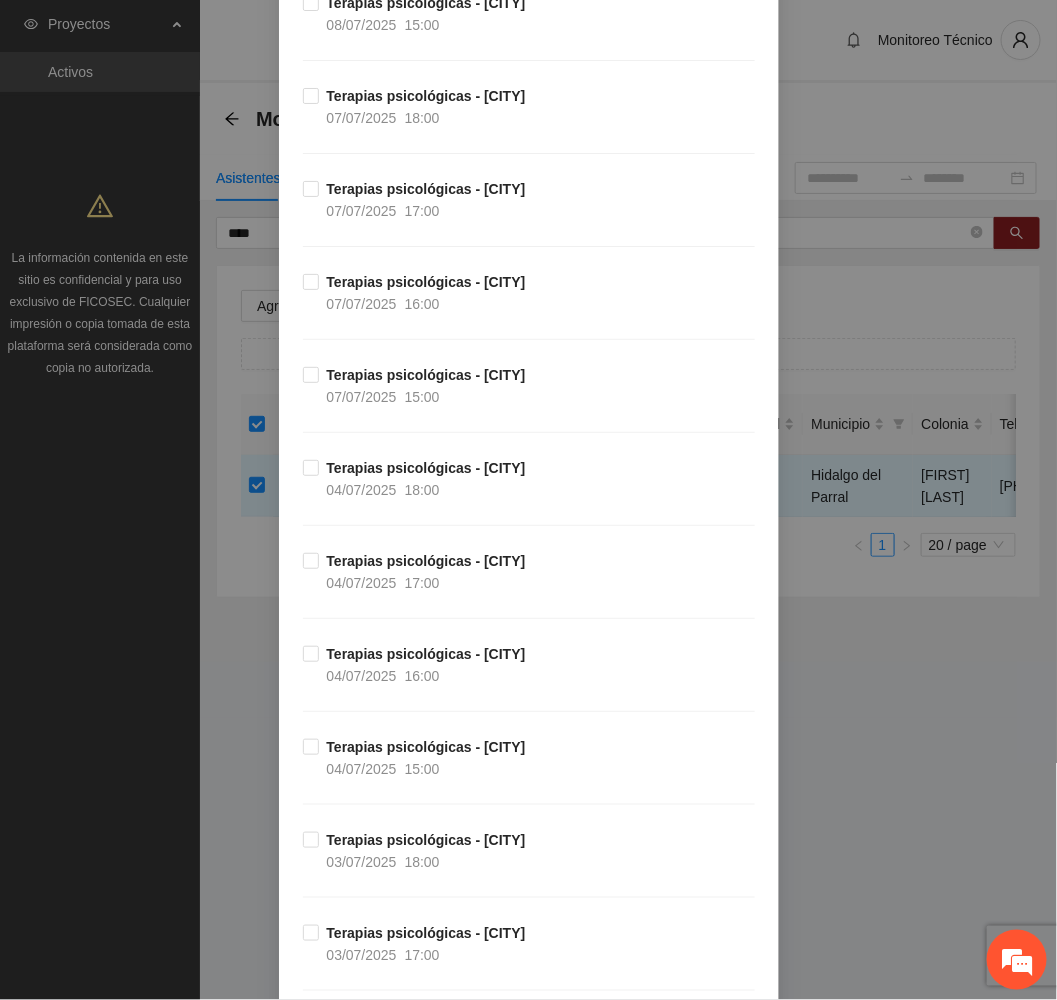 scroll, scrollTop: 13929, scrollLeft: 0, axis: vertical 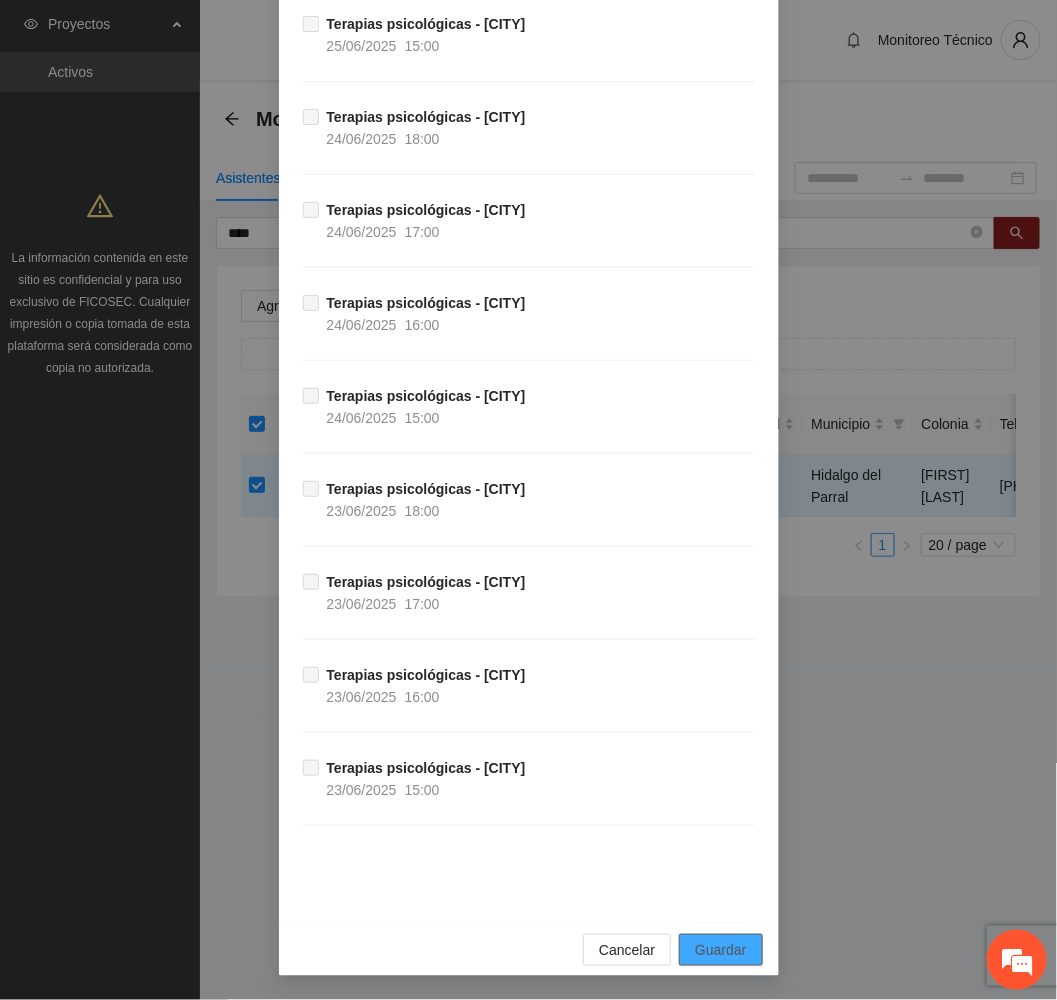 drag, startPoint x: 723, startPoint y: 945, endPoint x: 663, endPoint y: 954, distance: 60.671246 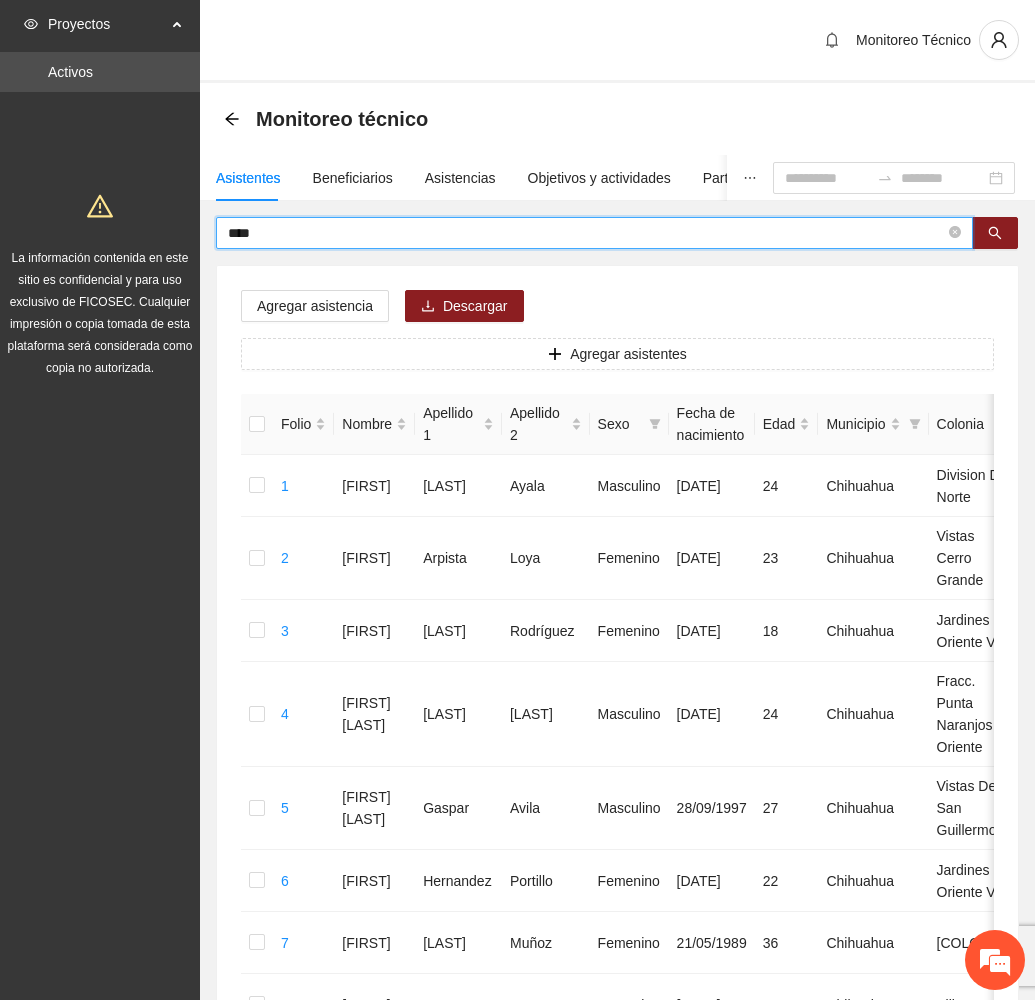 drag, startPoint x: 291, startPoint y: 228, endPoint x: 181, endPoint y: 241, distance: 110.76552 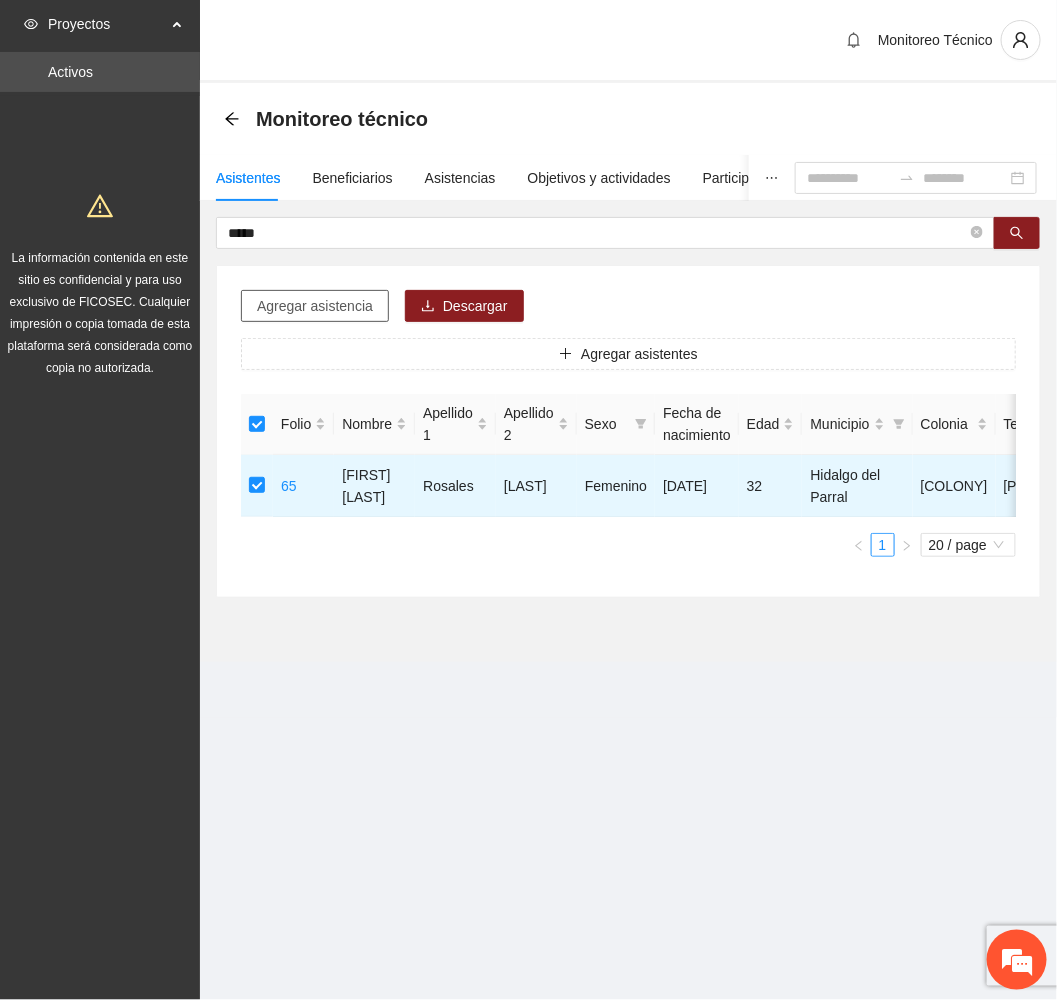 click on "Agregar asistencia" at bounding box center [315, 306] 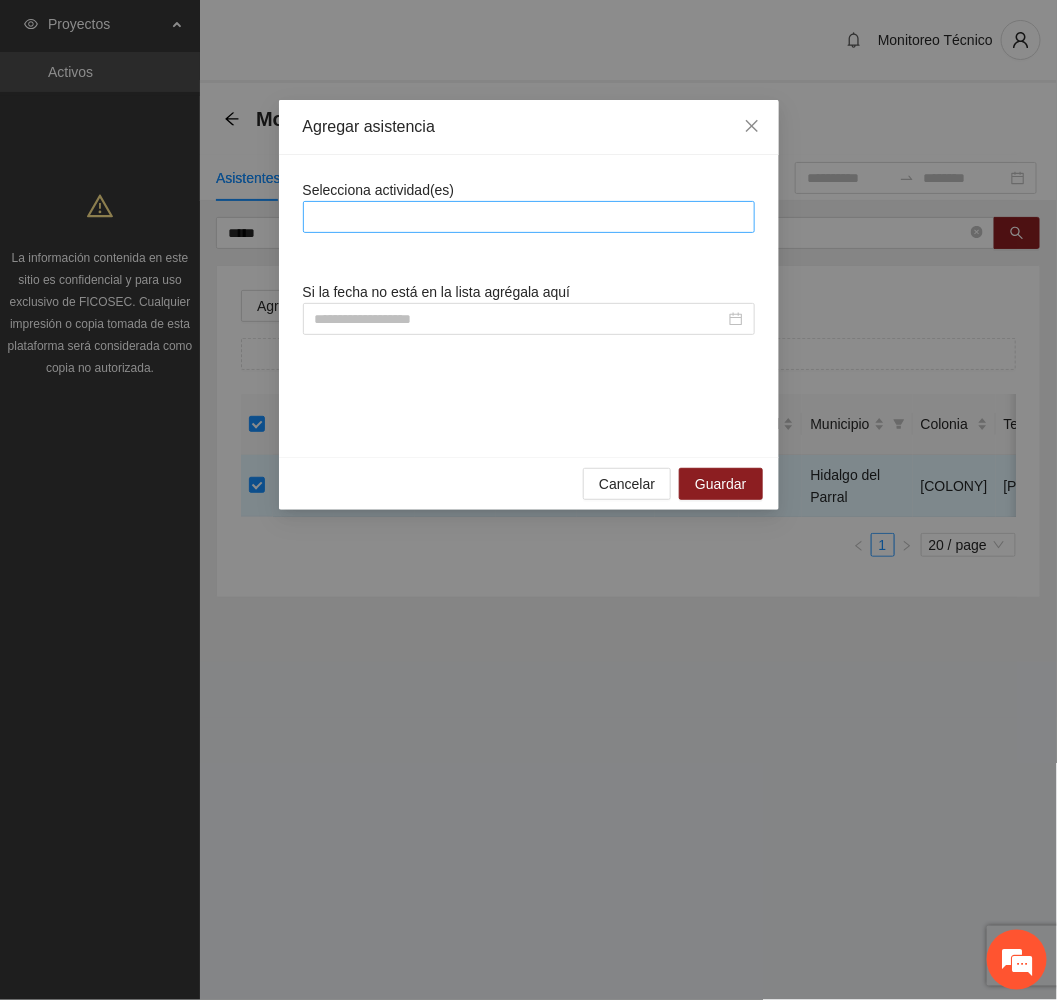 click at bounding box center [529, 217] 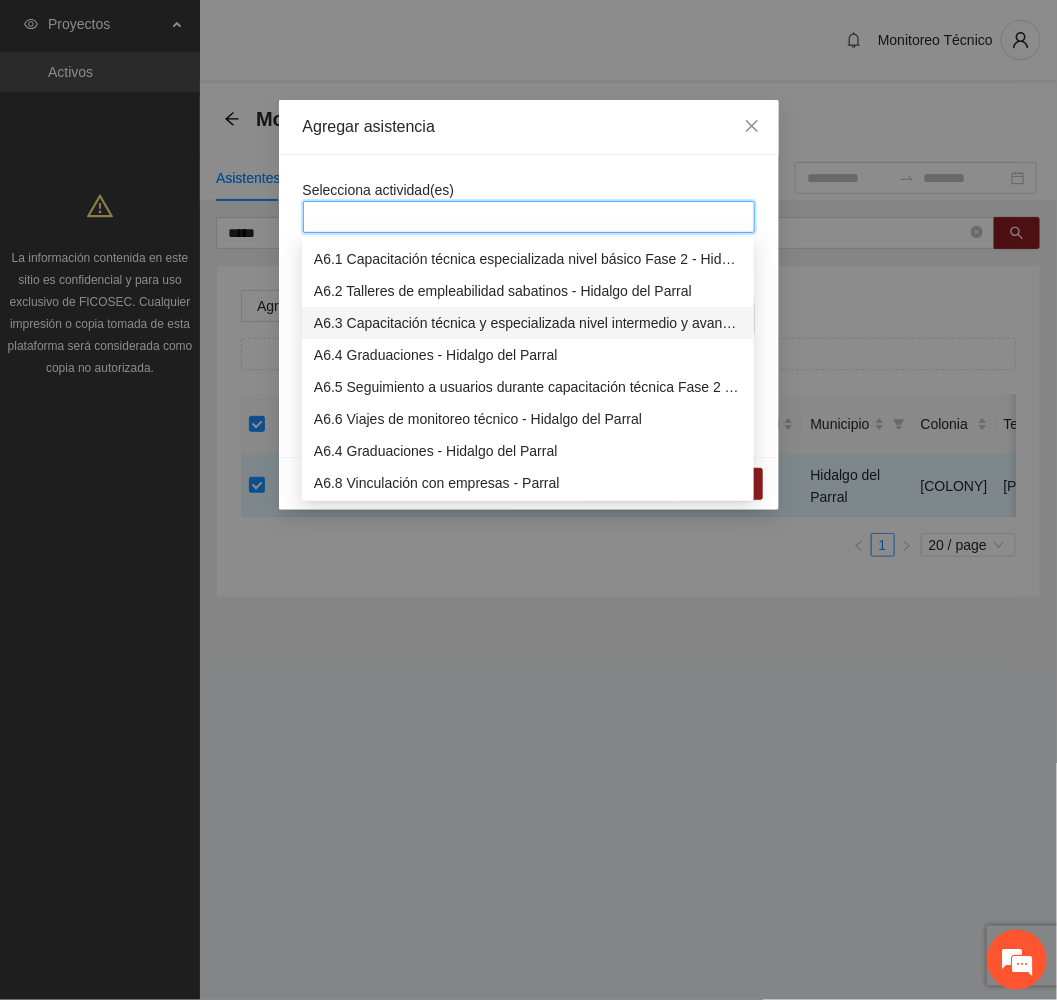 scroll, scrollTop: 1800, scrollLeft: 0, axis: vertical 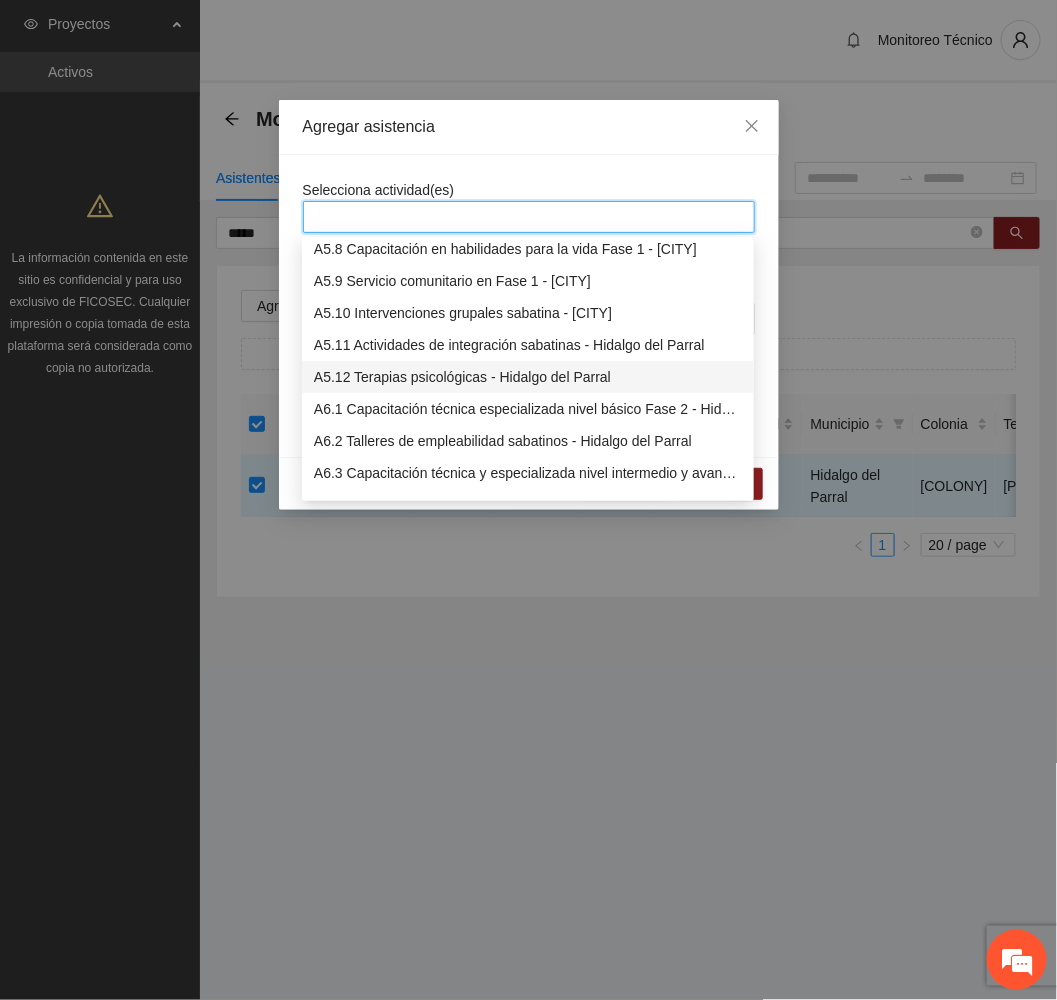 click on "A5.12 Terapias psicológicas - Hidalgo del Parral" at bounding box center [528, 377] 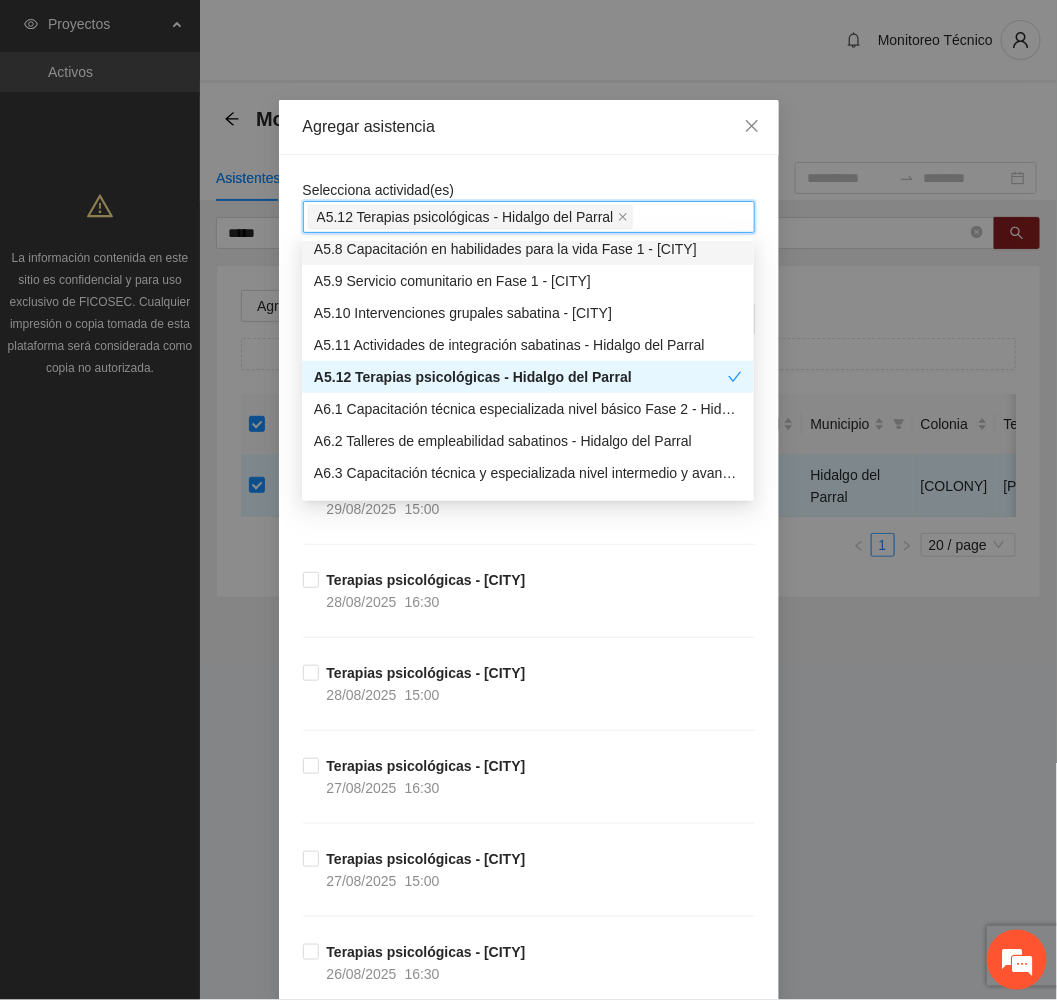 click on "Agregar asistencia" at bounding box center [529, 127] 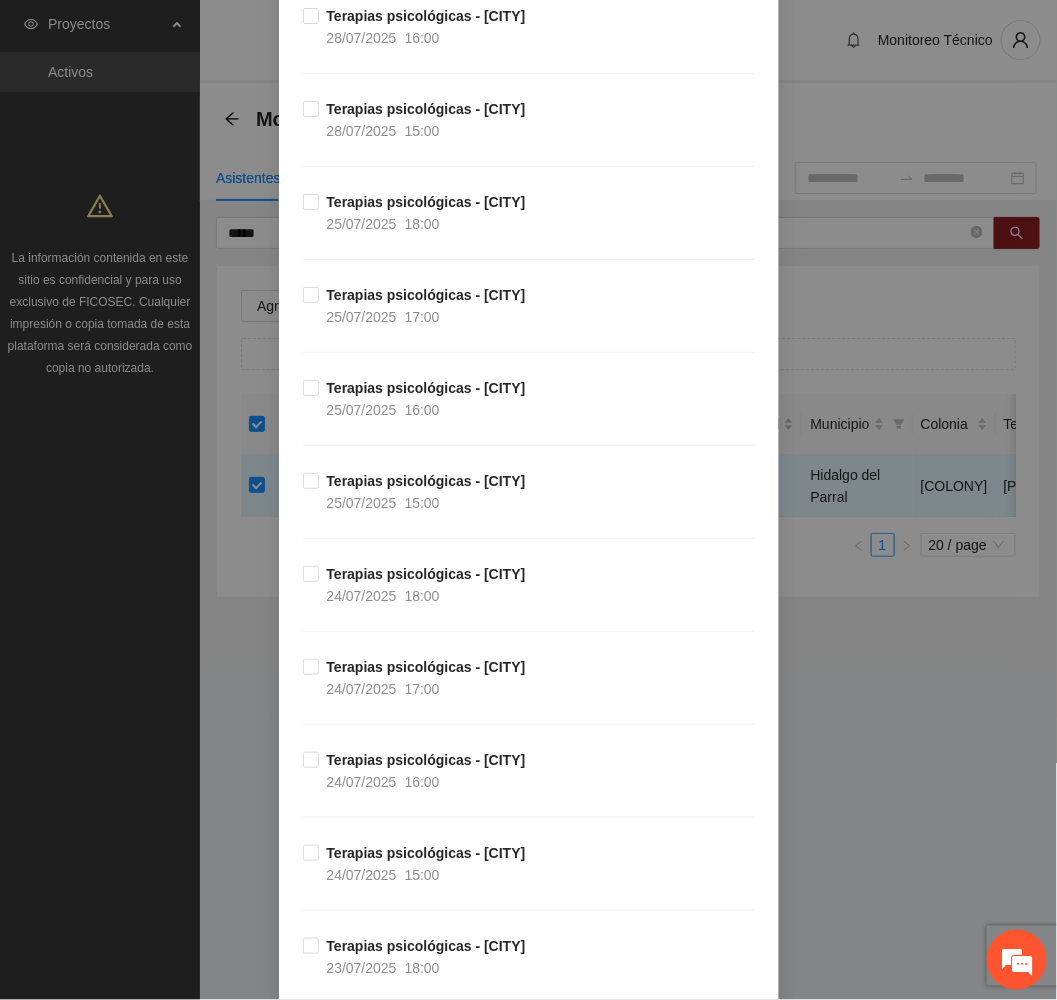 scroll, scrollTop: 3942, scrollLeft: 0, axis: vertical 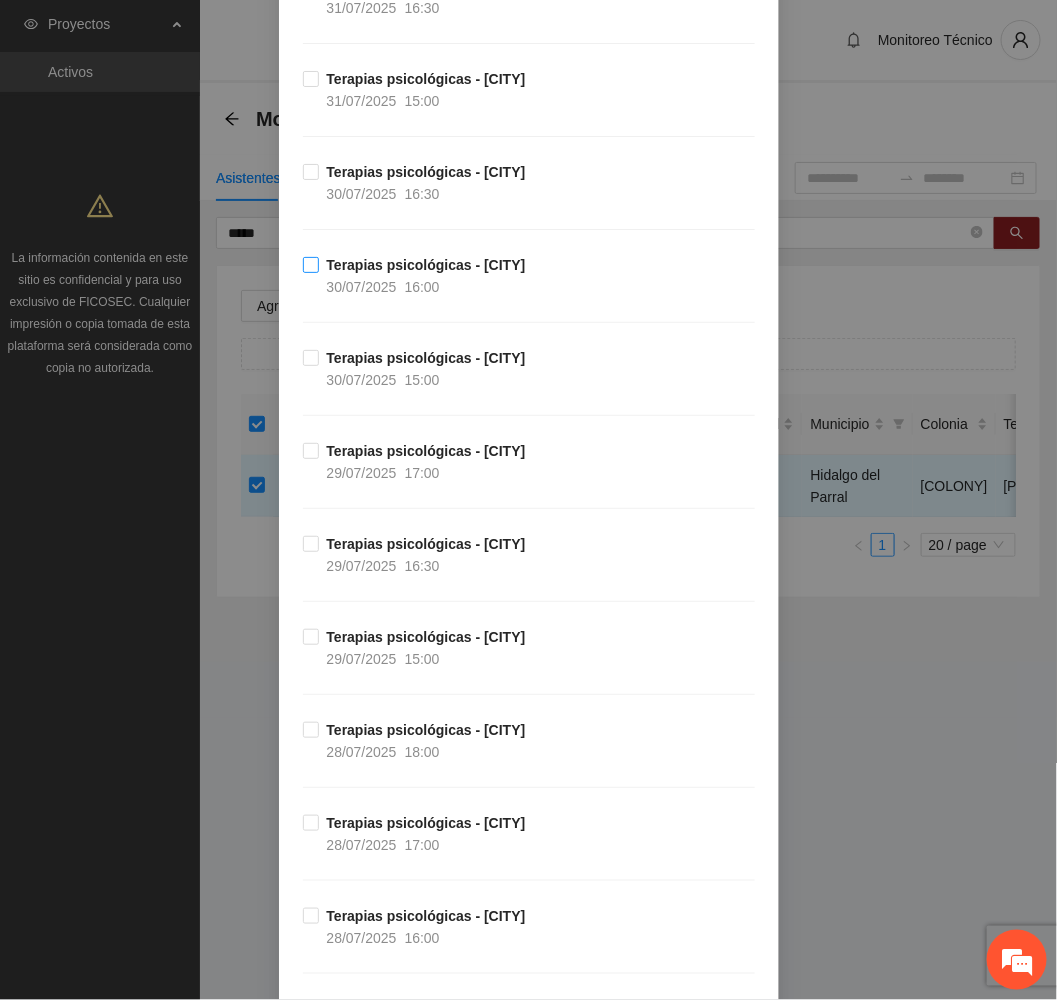 click on "Terapias psicológicas - [CITY]" at bounding box center (426, 265) 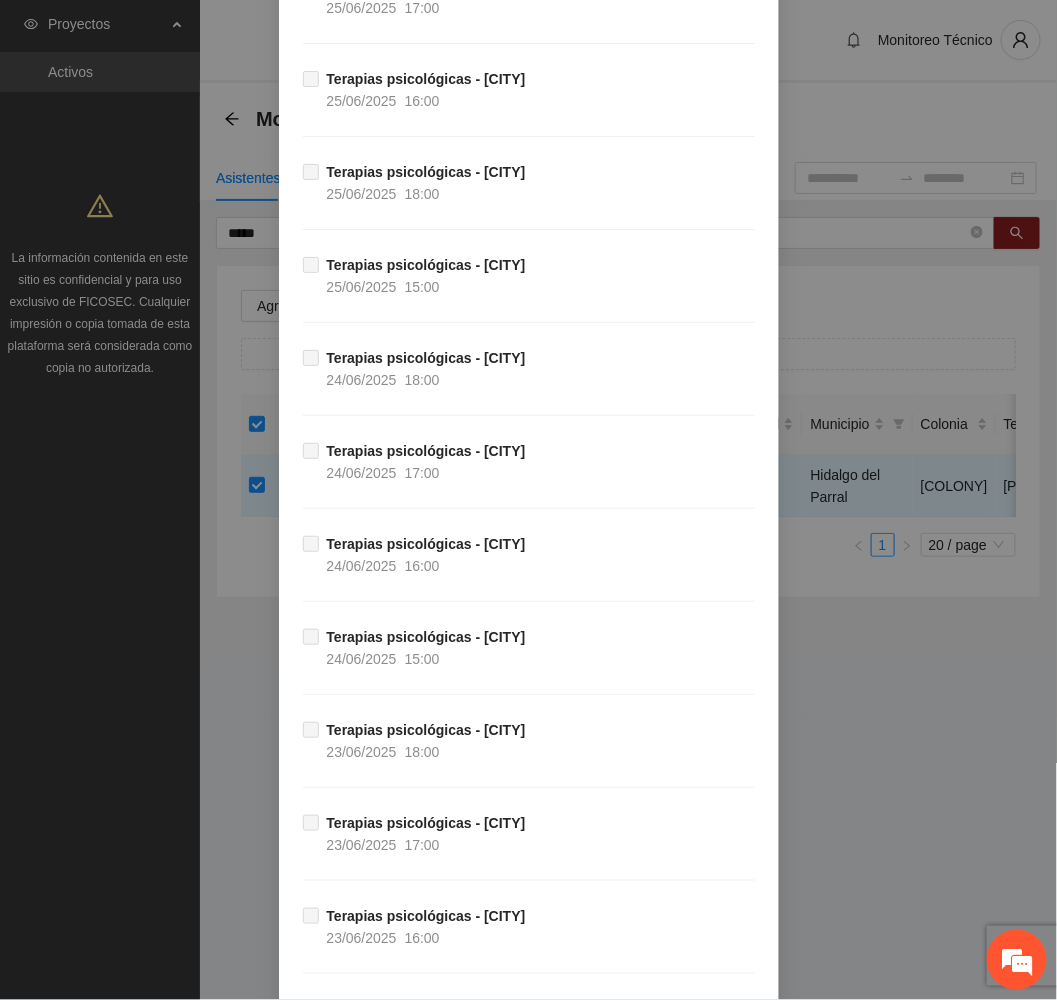 scroll, scrollTop: 13929, scrollLeft: 0, axis: vertical 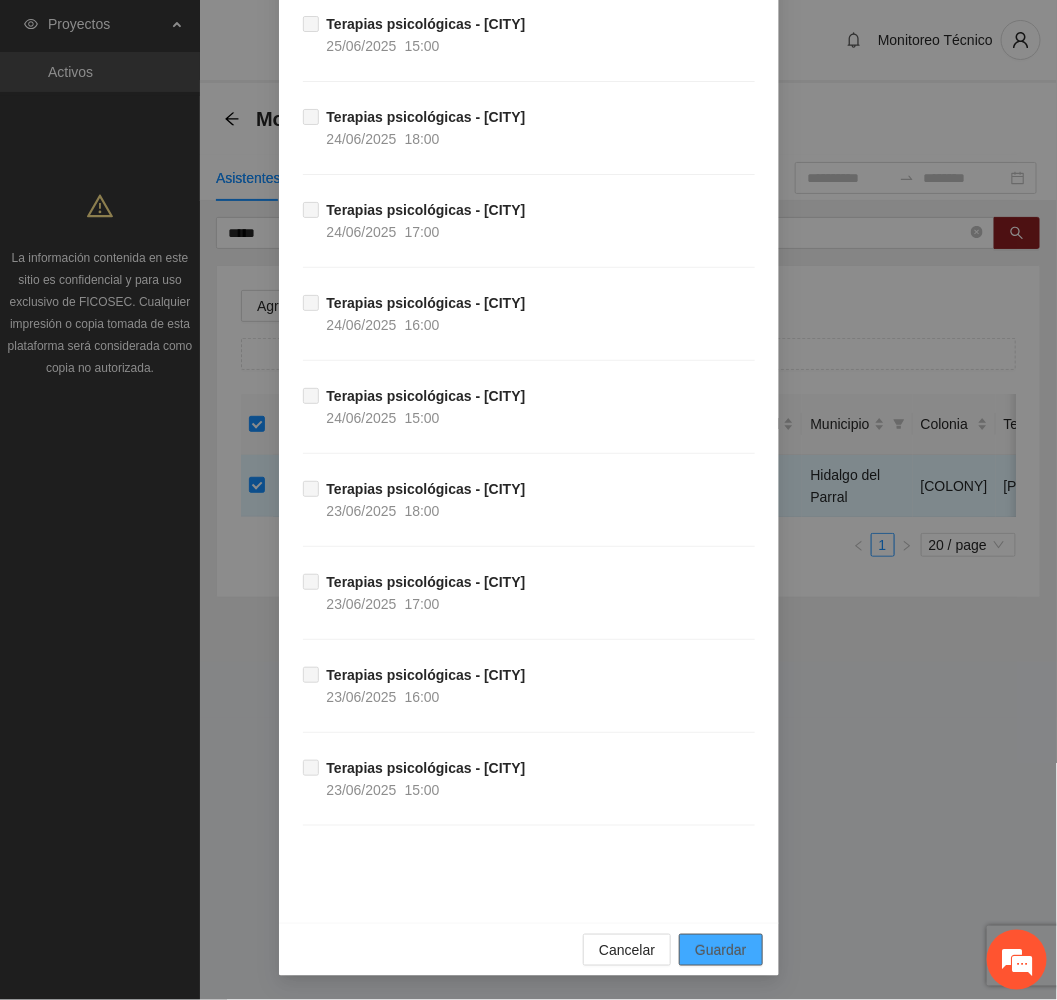 click on "Guardar" at bounding box center [720, 950] 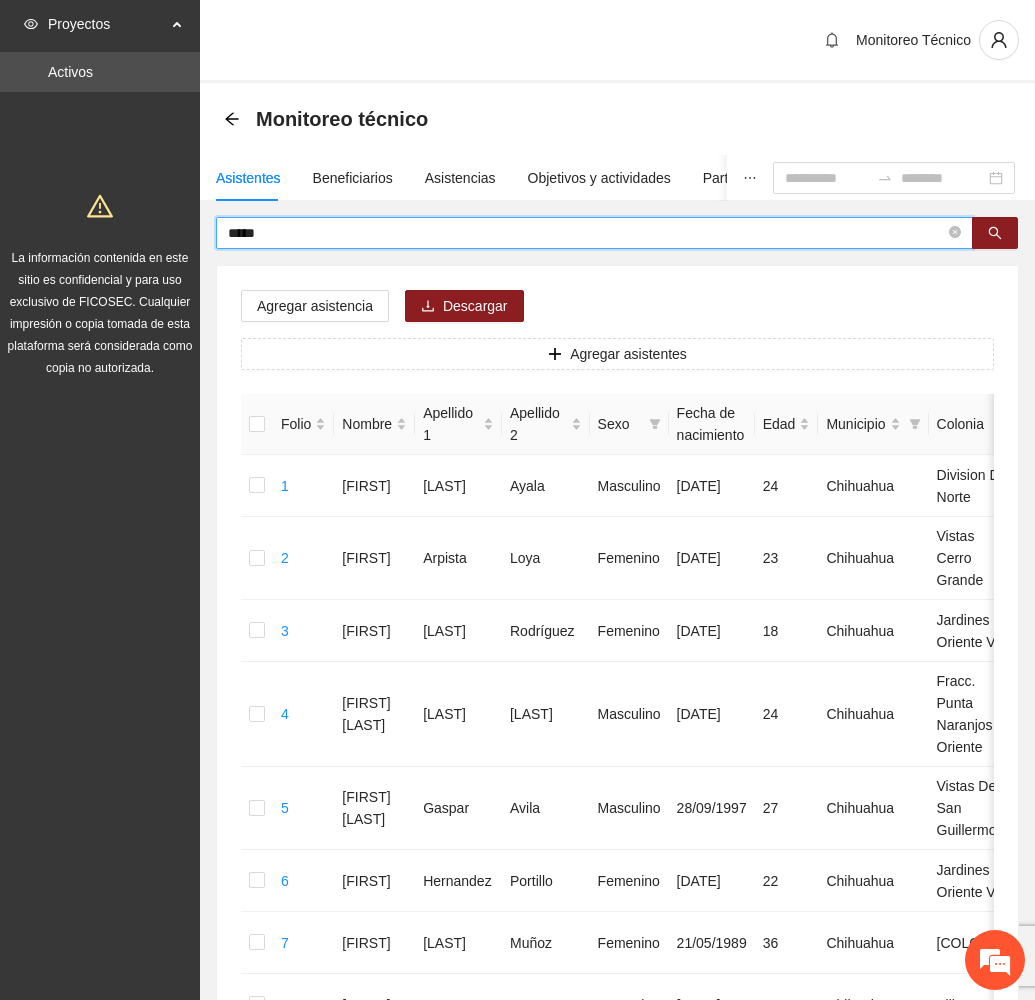 click on "*****" at bounding box center (586, 233) 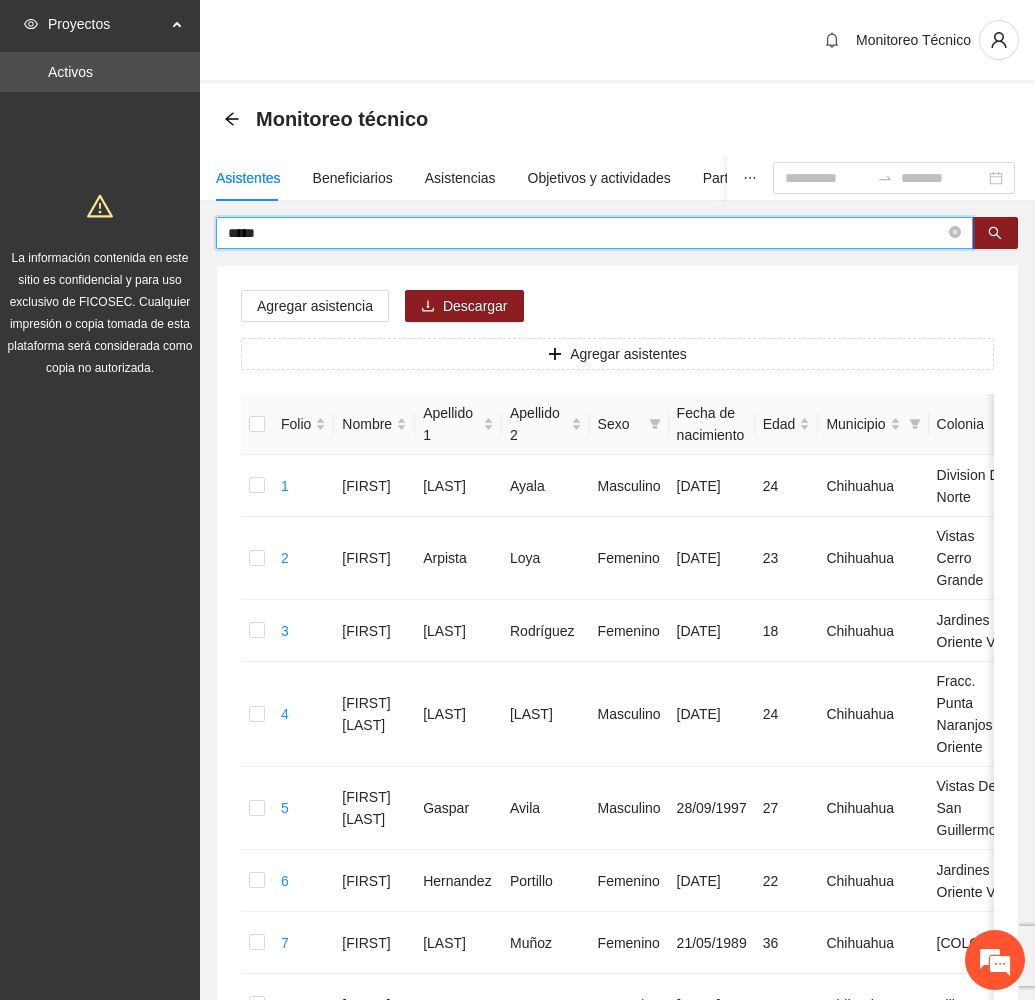 drag, startPoint x: 370, startPoint y: 234, endPoint x: 184, endPoint y: 270, distance: 189.45184 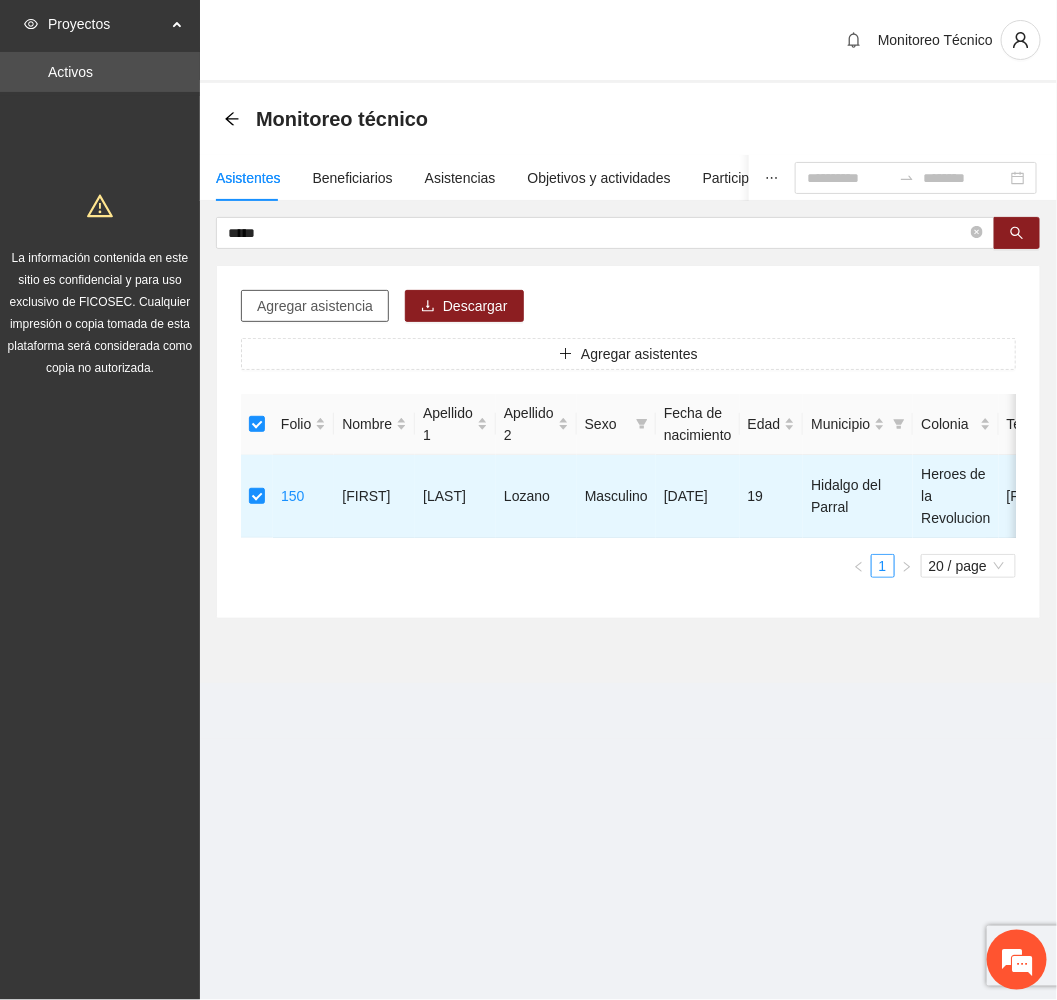click on "Agregar asistencia" at bounding box center [315, 306] 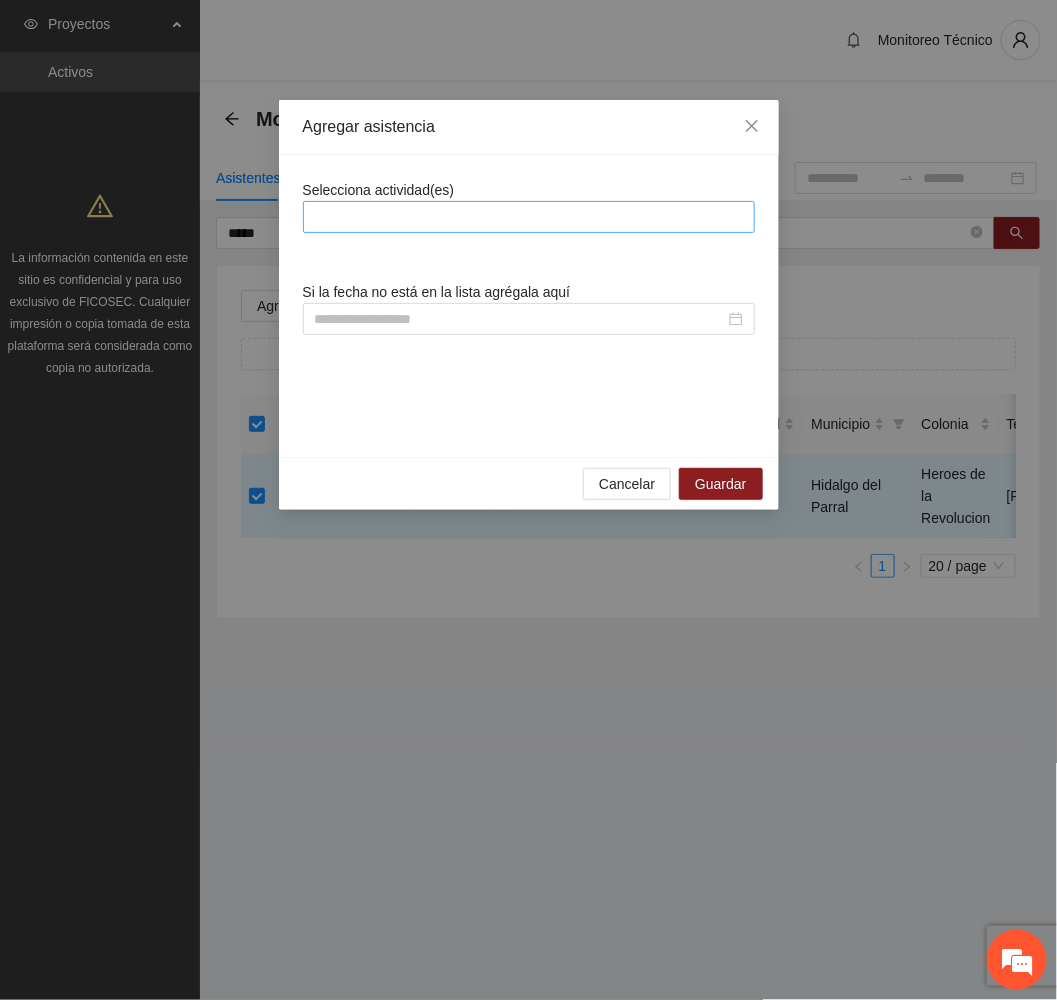 click at bounding box center [529, 217] 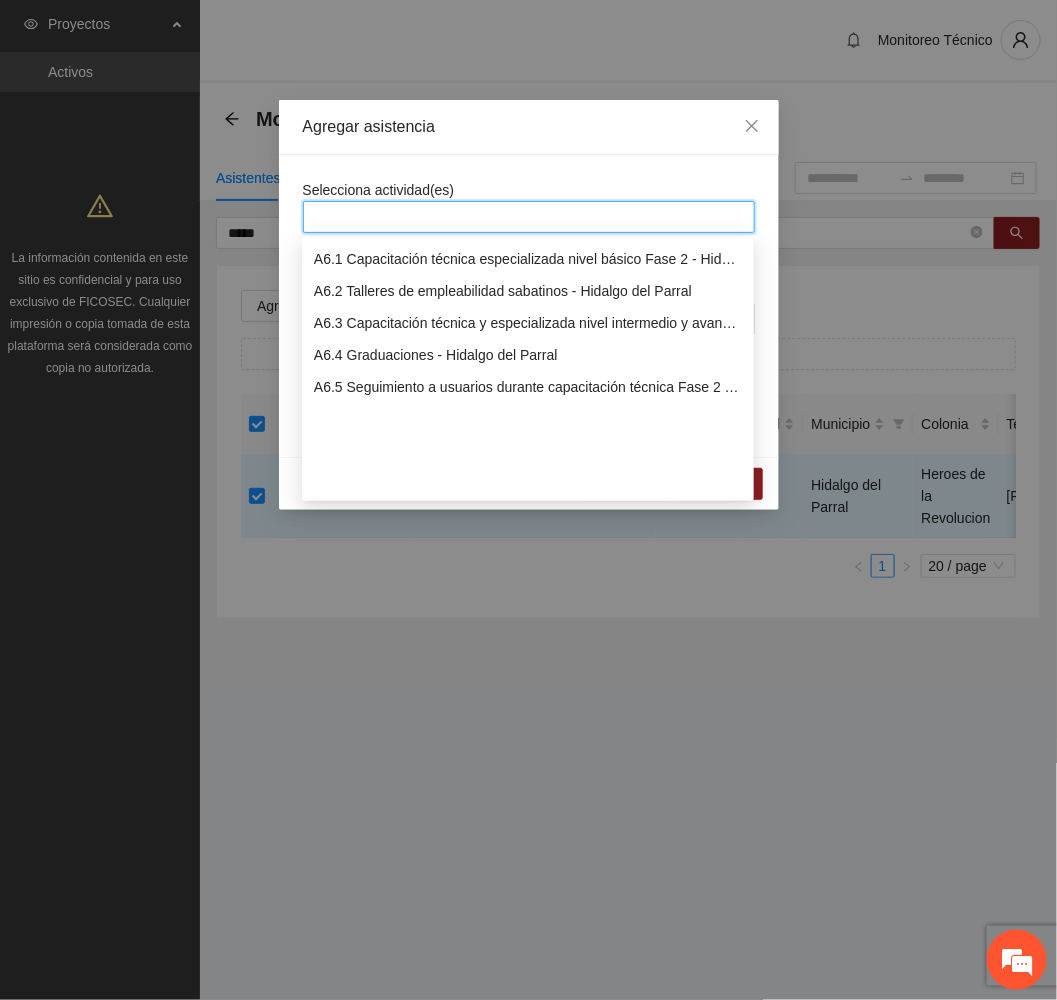 scroll, scrollTop: 1800, scrollLeft: 0, axis: vertical 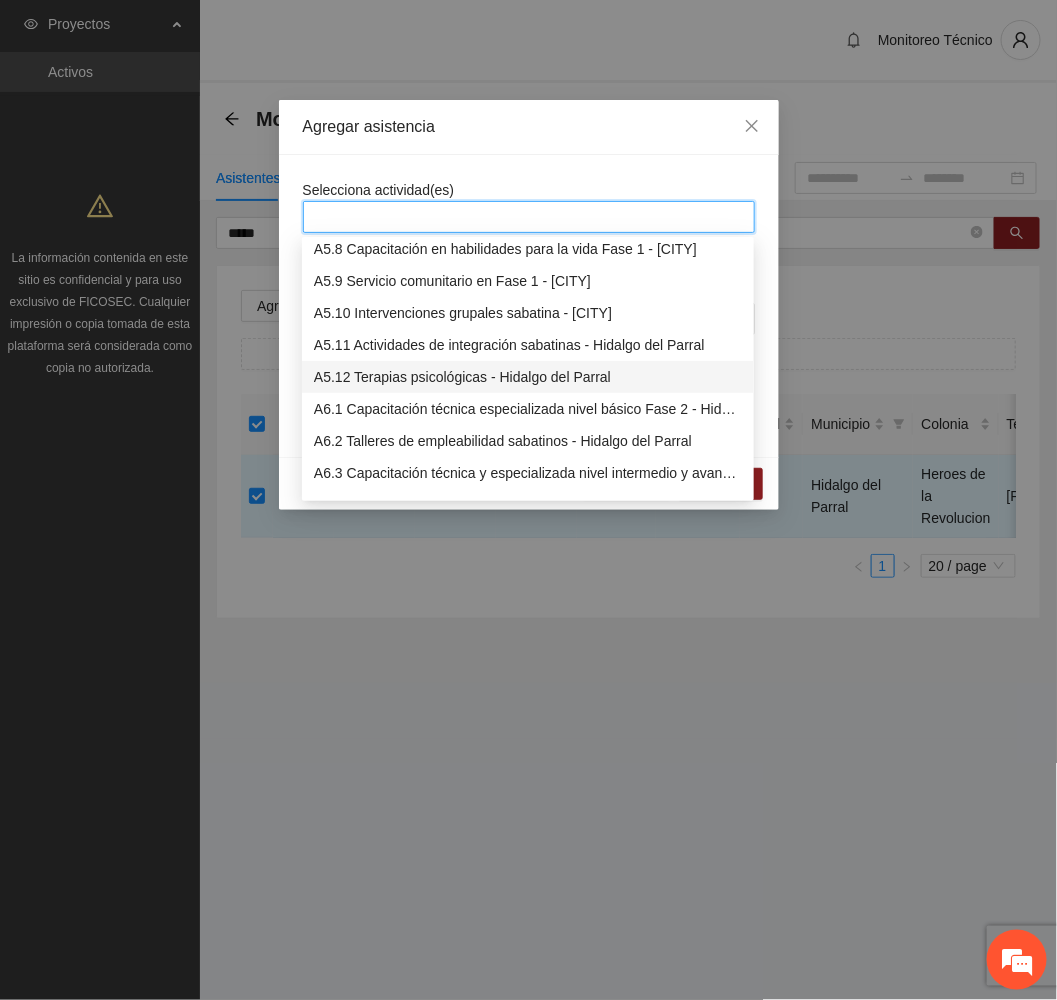 click on "A5.12 Terapias psicológicas - Hidalgo del Parral" at bounding box center [528, 377] 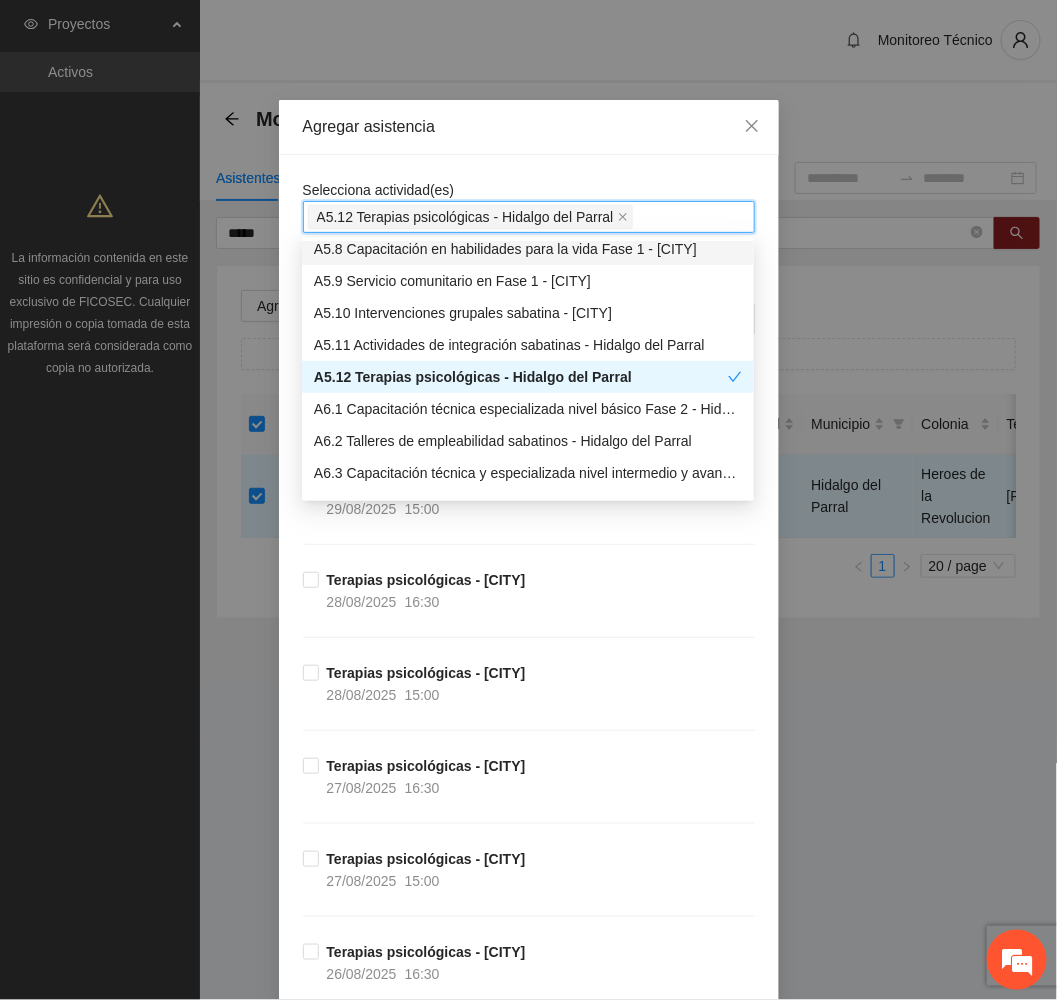click on "Agregar asistencia" at bounding box center (529, 127) 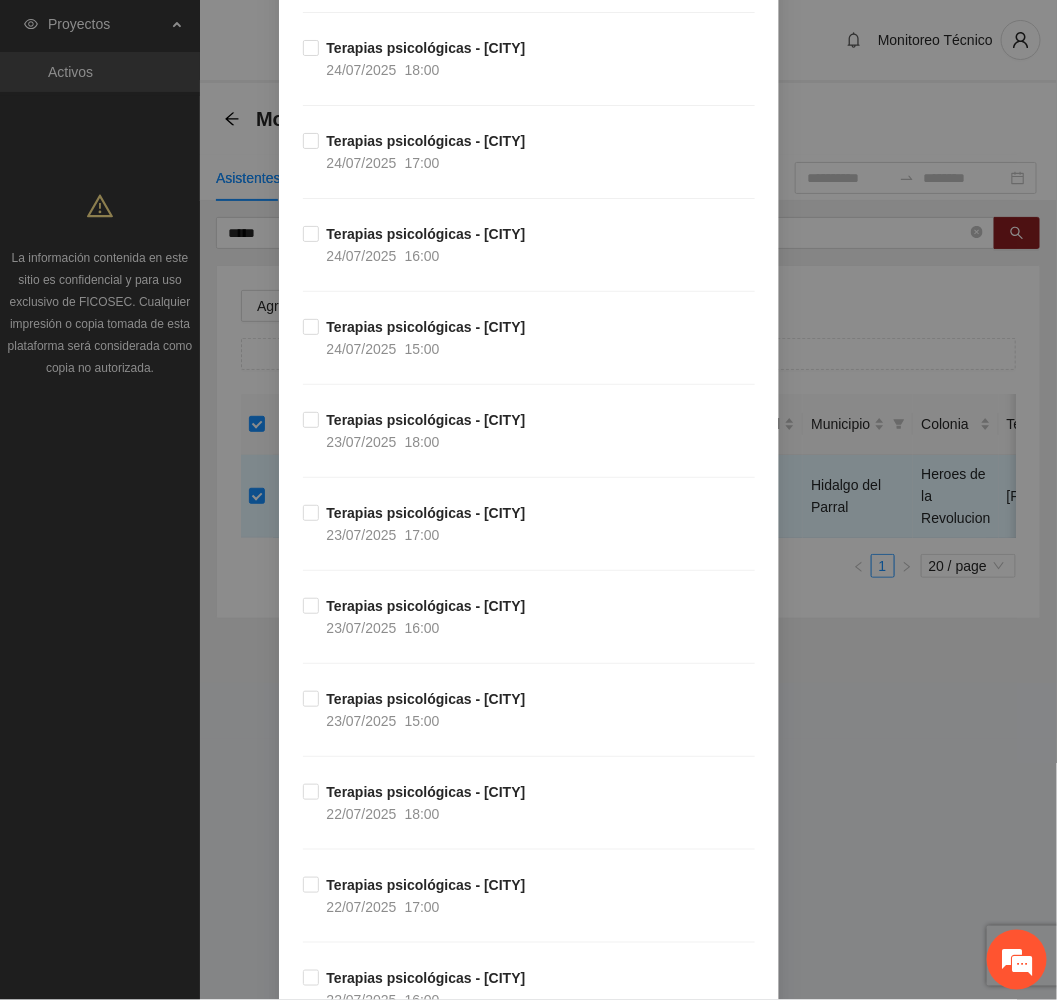 scroll, scrollTop: 6148, scrollLeft: 0, axis: vertical 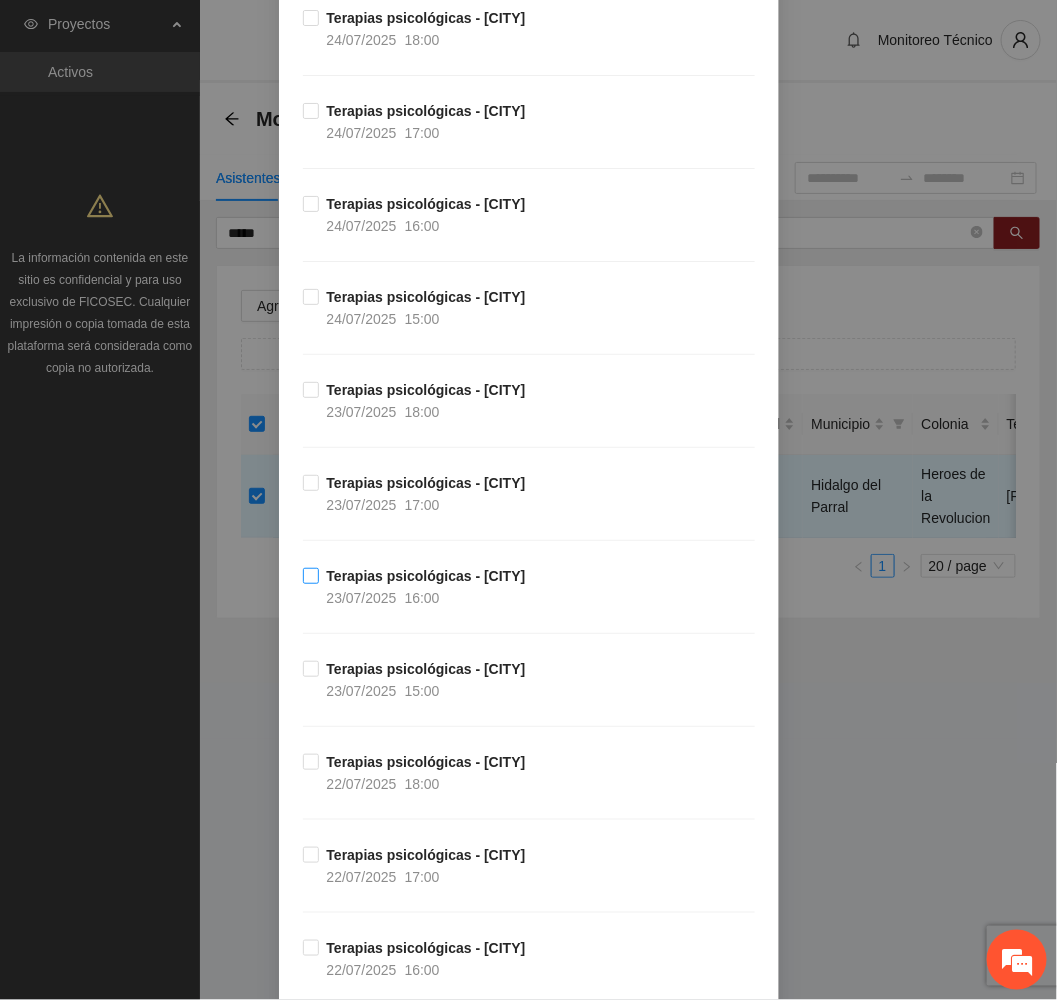 click on "Terapias psicológicas - [CITY]" at bounding box center (426, 576) 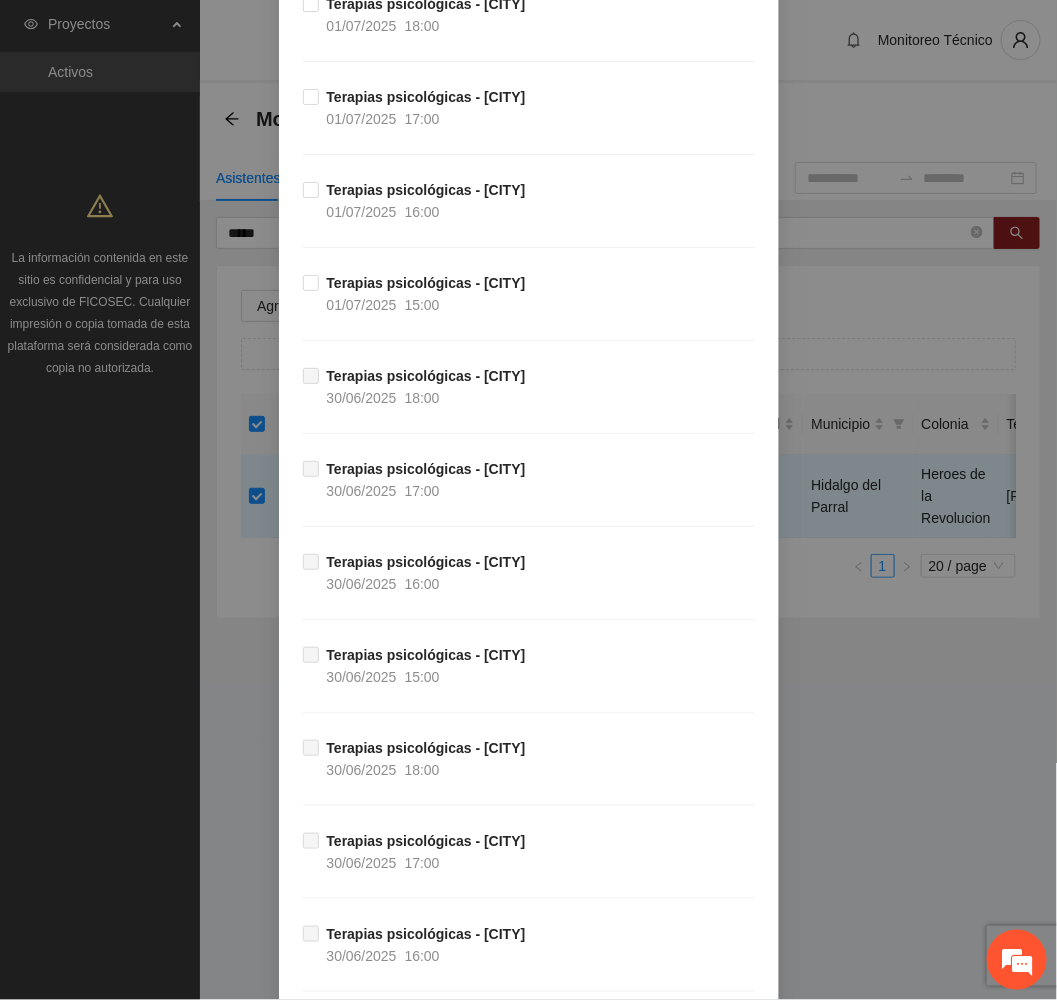 scroll, scrollTop: 13929, scrollLeft: 0, axis: vertical 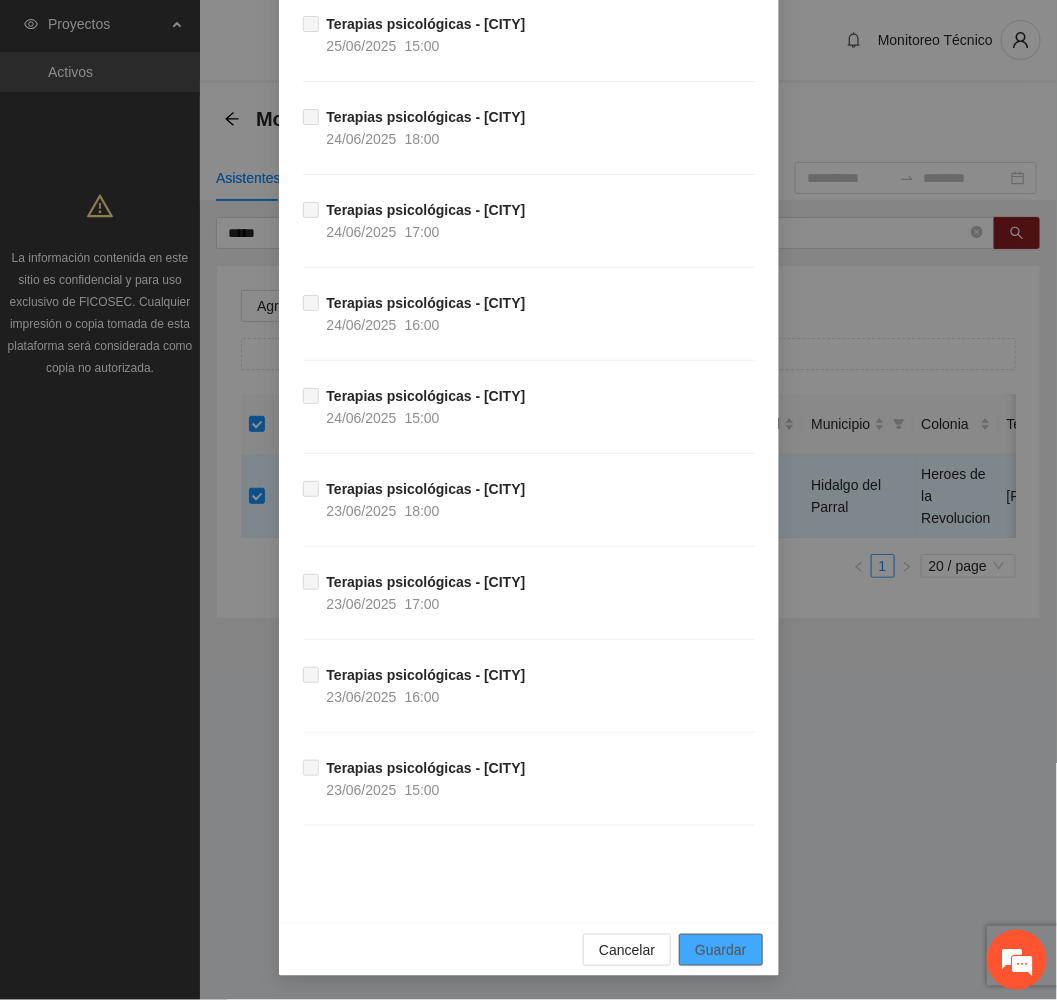 click on "Guardar" at bounding box center [720, 950] 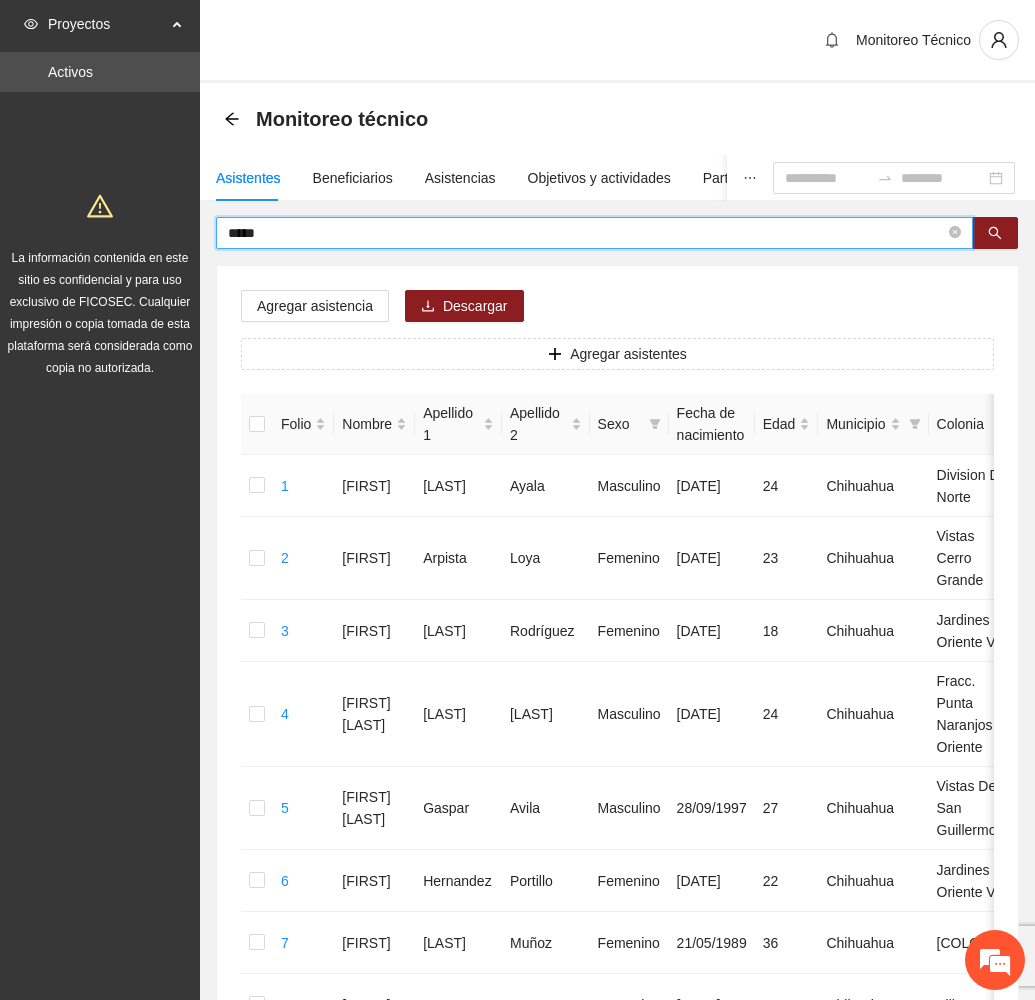 drag, startPoint x: 312, startPoint y: 232, endPoint x: 142, endPoint y: 238, distance: 170.10585 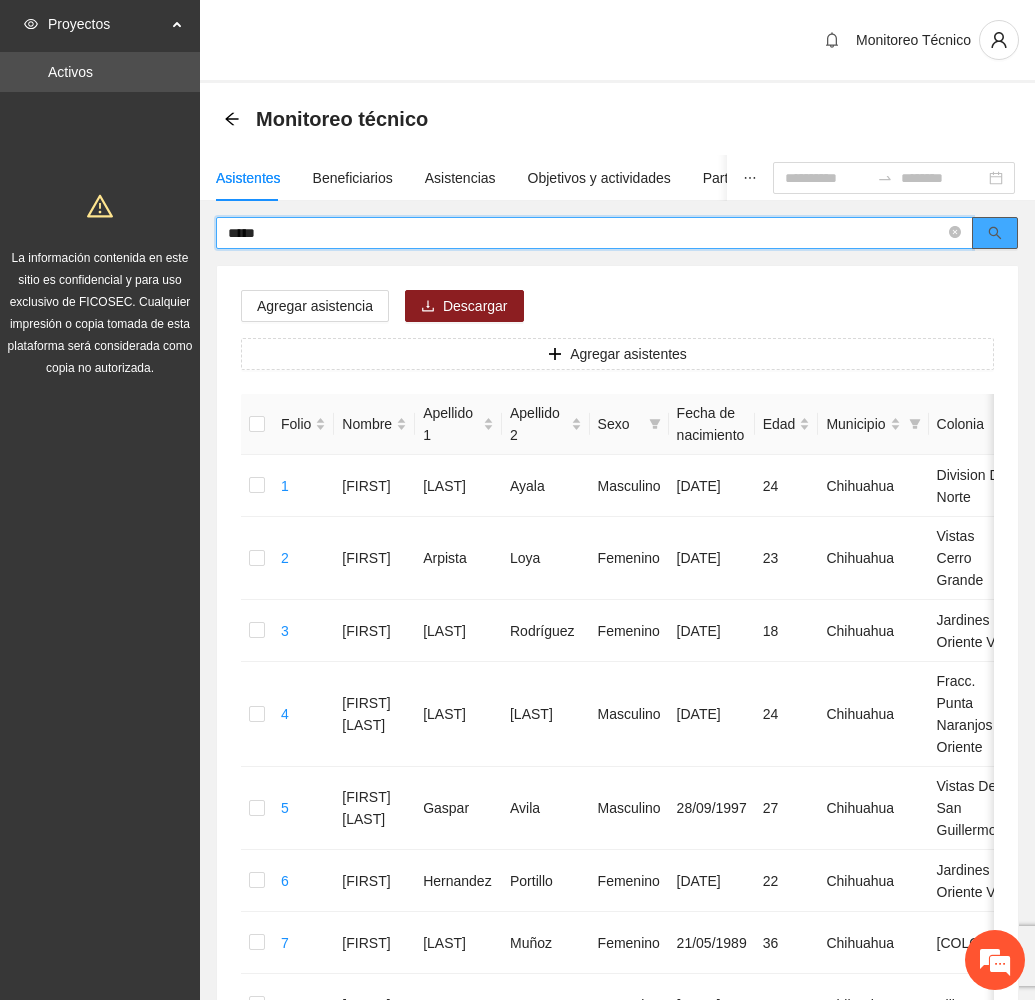 click at bounding box center (995, 233) 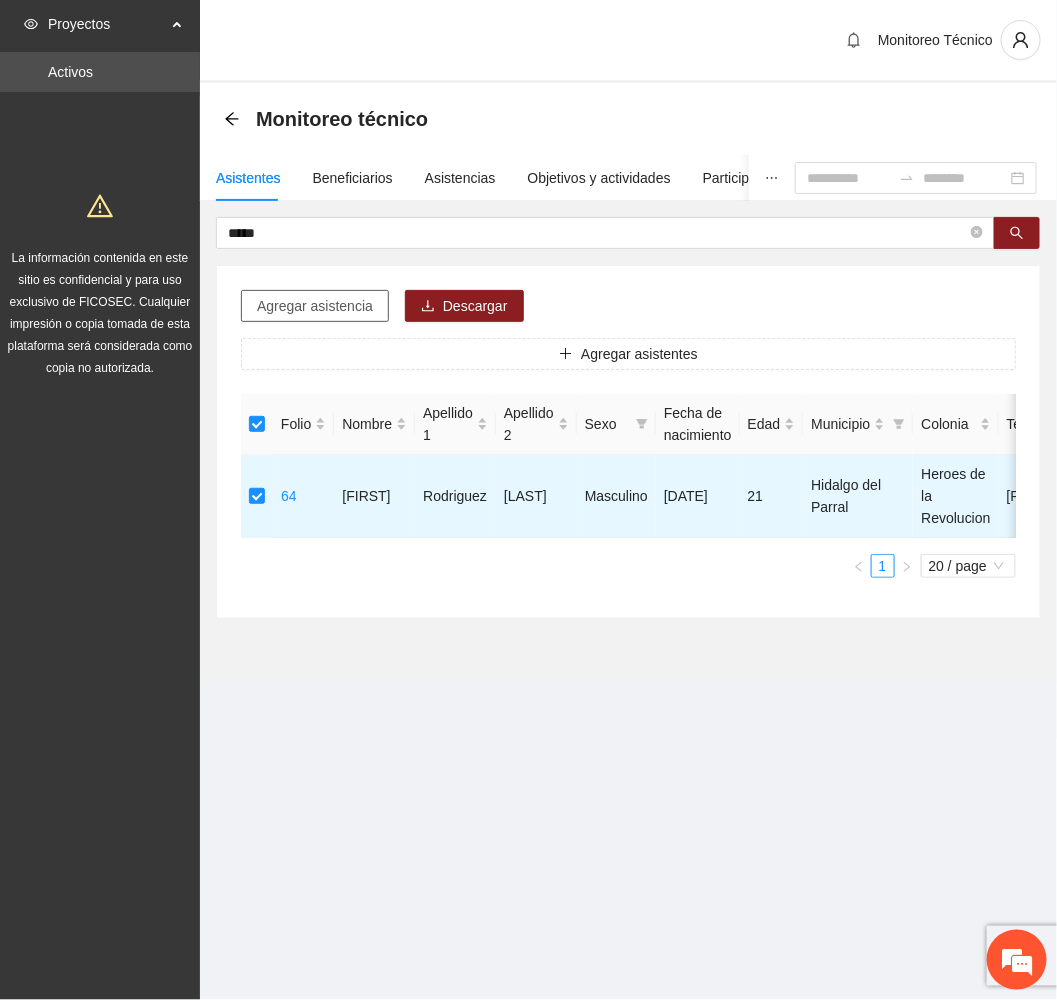 click on "Agregar asistencia" at bounding box center [315, 306] 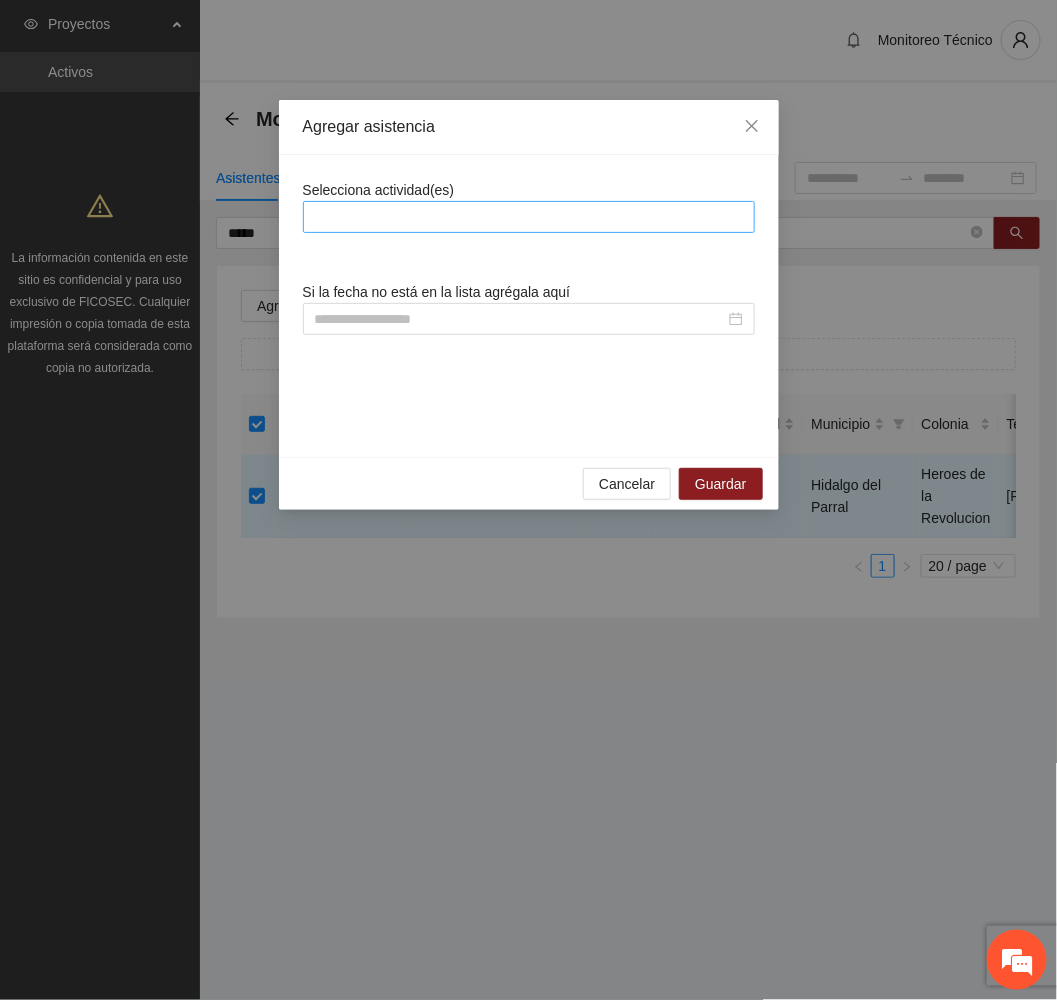 click at bounding box center (529, 217) 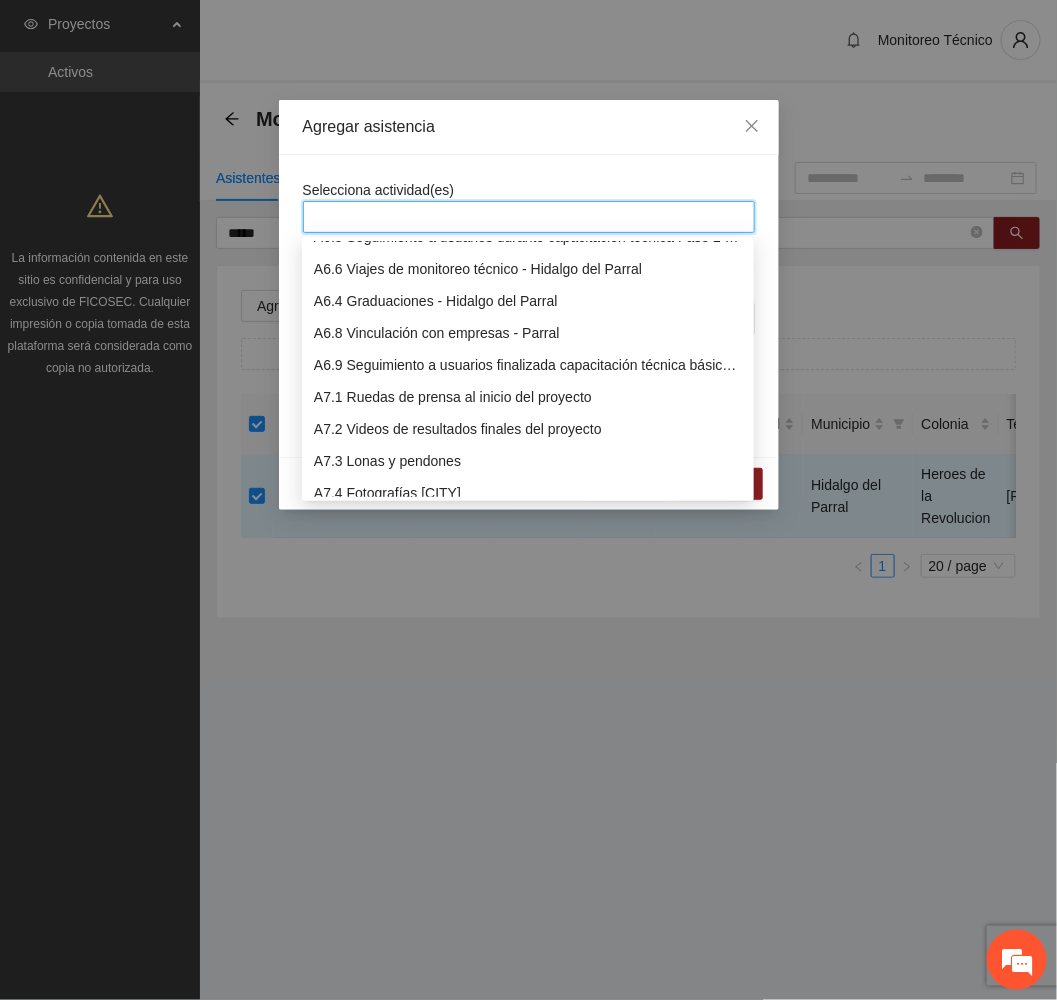 scroll, scrollTop: 1800, scrollLeft: 0, axis: vertical 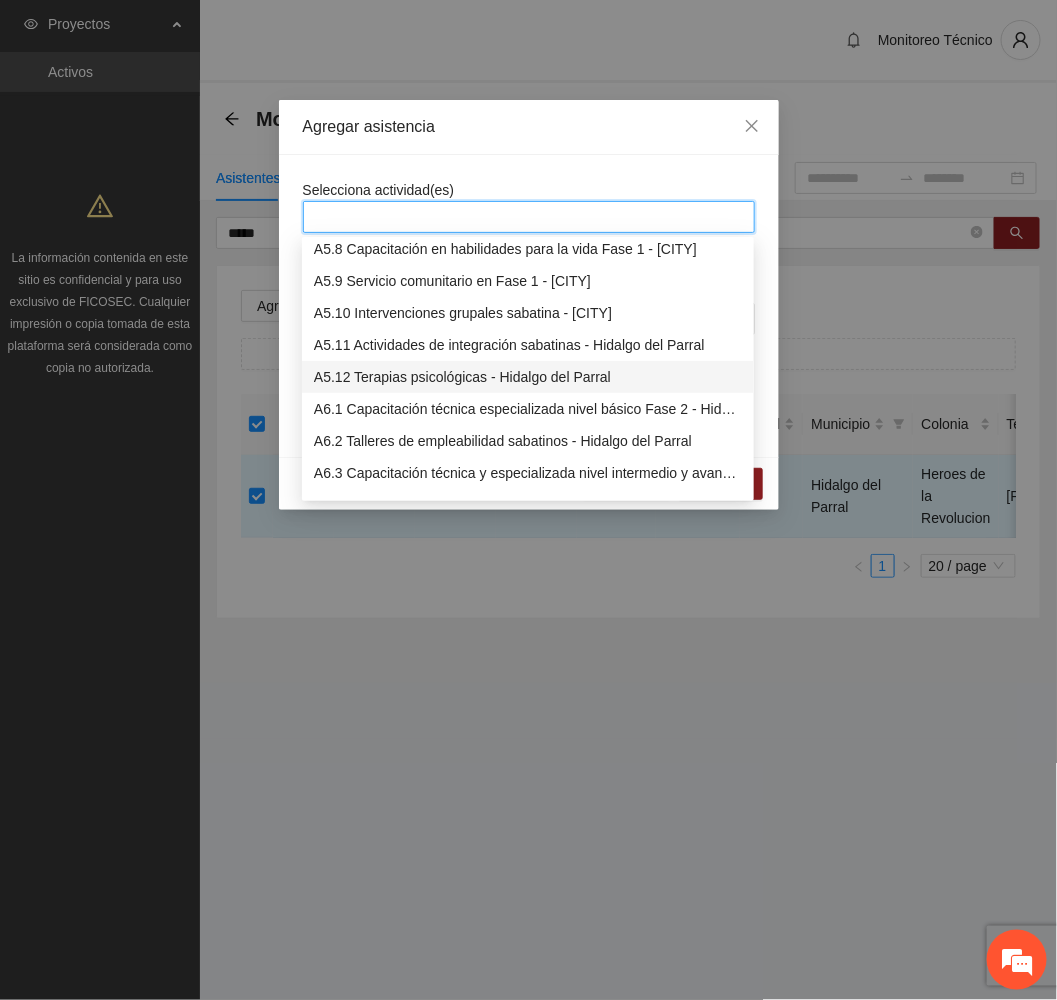 click on "A5.12 Terapias psicológicas - Hidalgo del Parral" at bounding box center (528, 377) 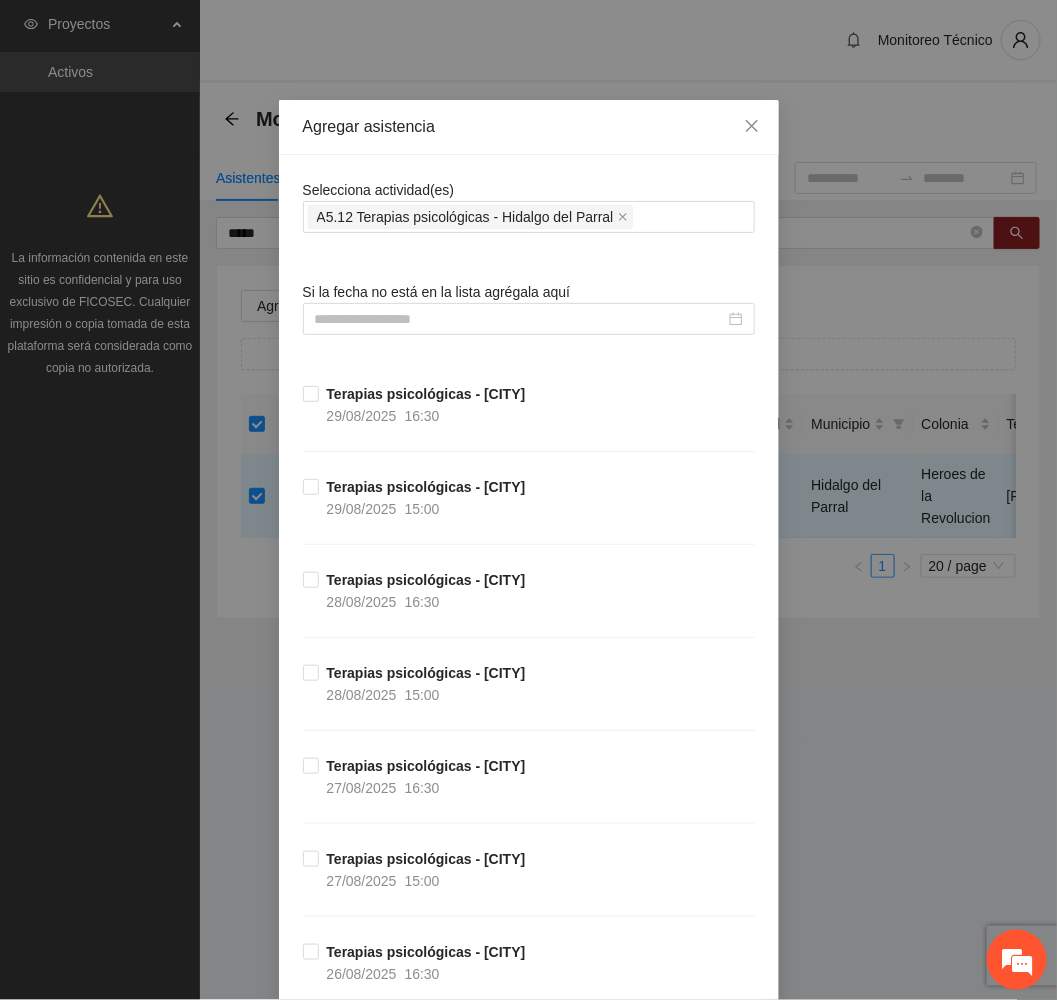 click on "Agregar asistencia" at bounding box center (529, 127) 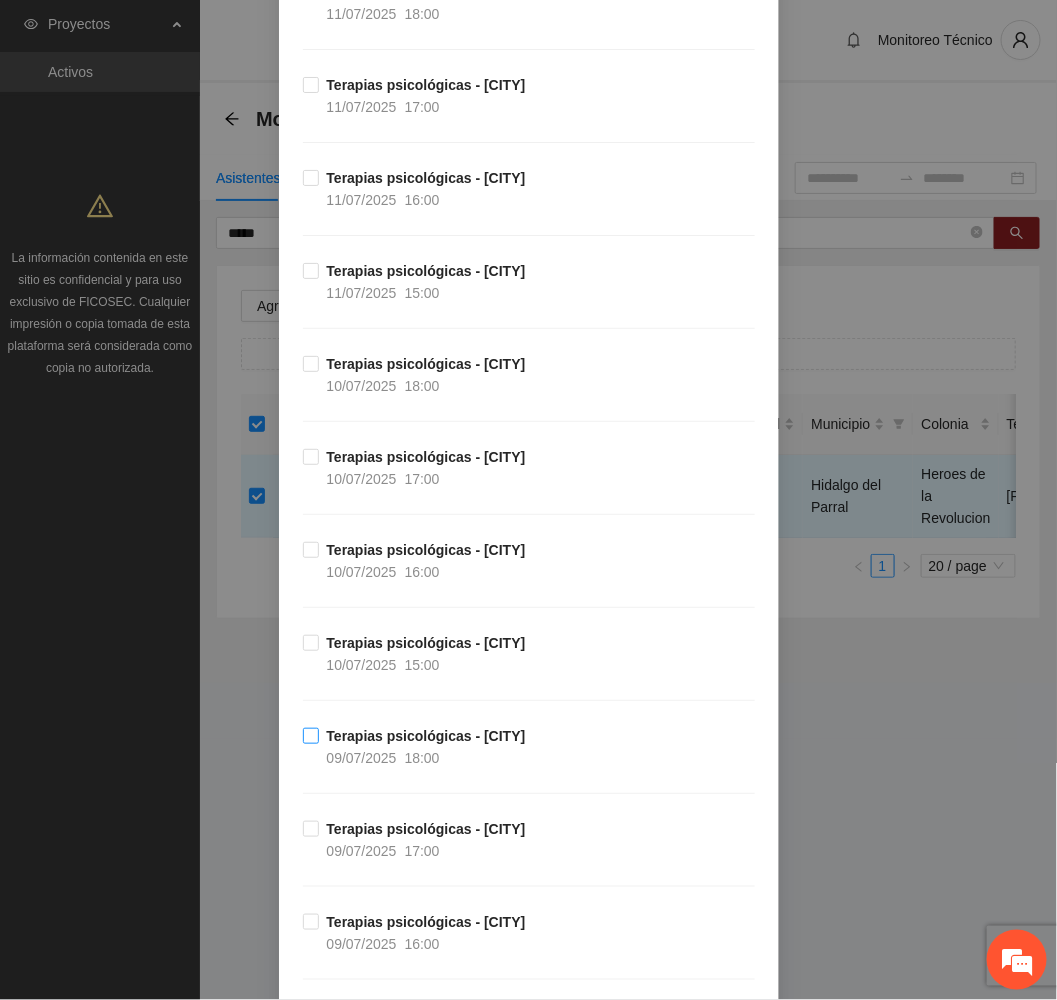 scroll, scrollTop: 8922, scrollLeft: 0, axis: vertical 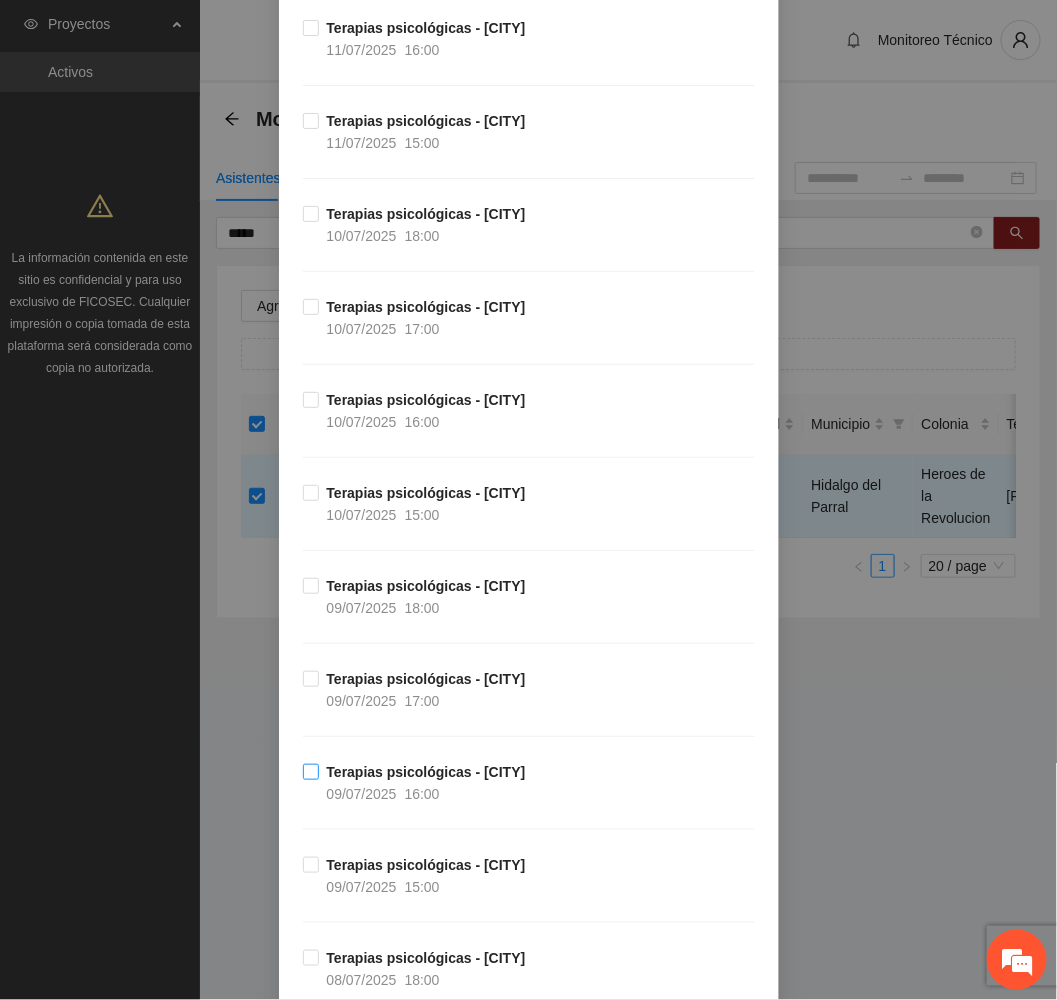 click on "Terapias psicológicas - [CITY]" at bounding box center [426, 772] 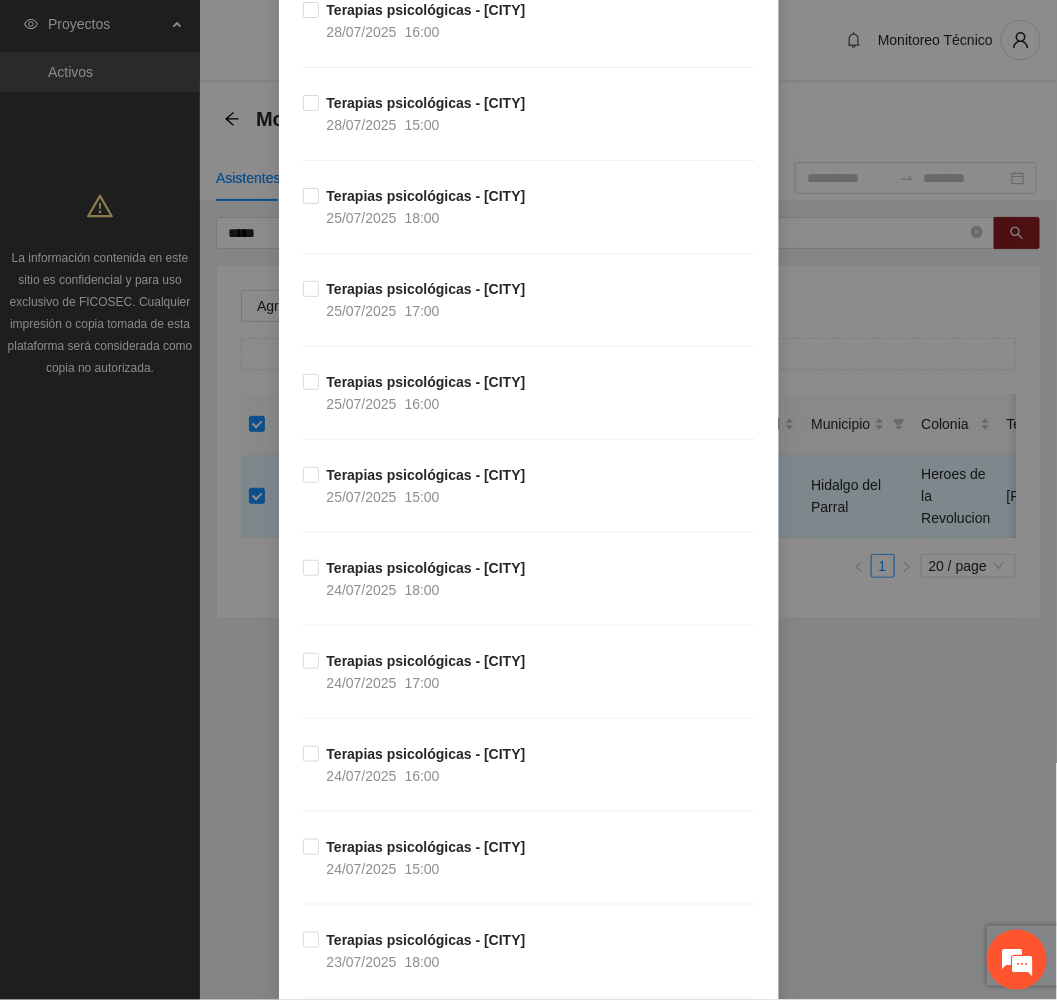 scroll, scrollTop: 4272, scrollLeft: 0, axis: vertical 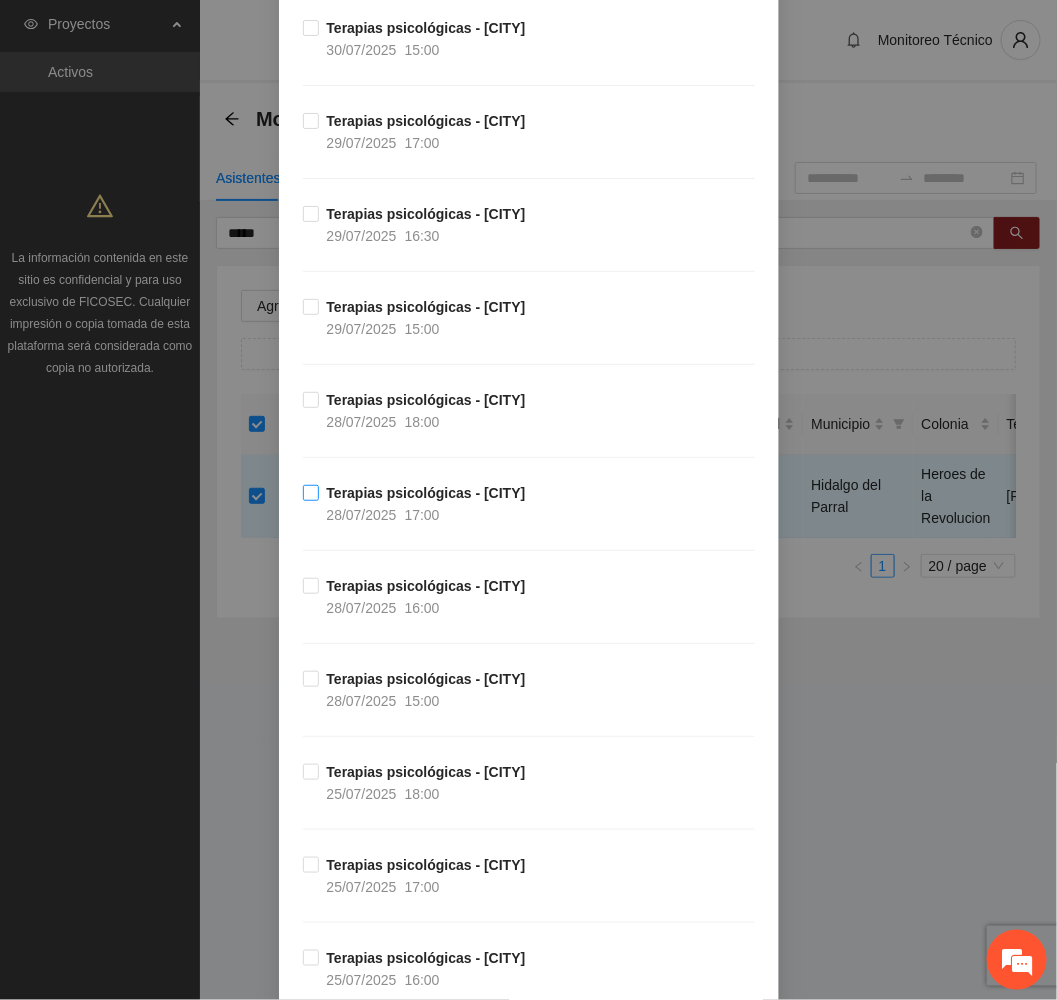 click on "17:00" at bounding box center (422, 515) 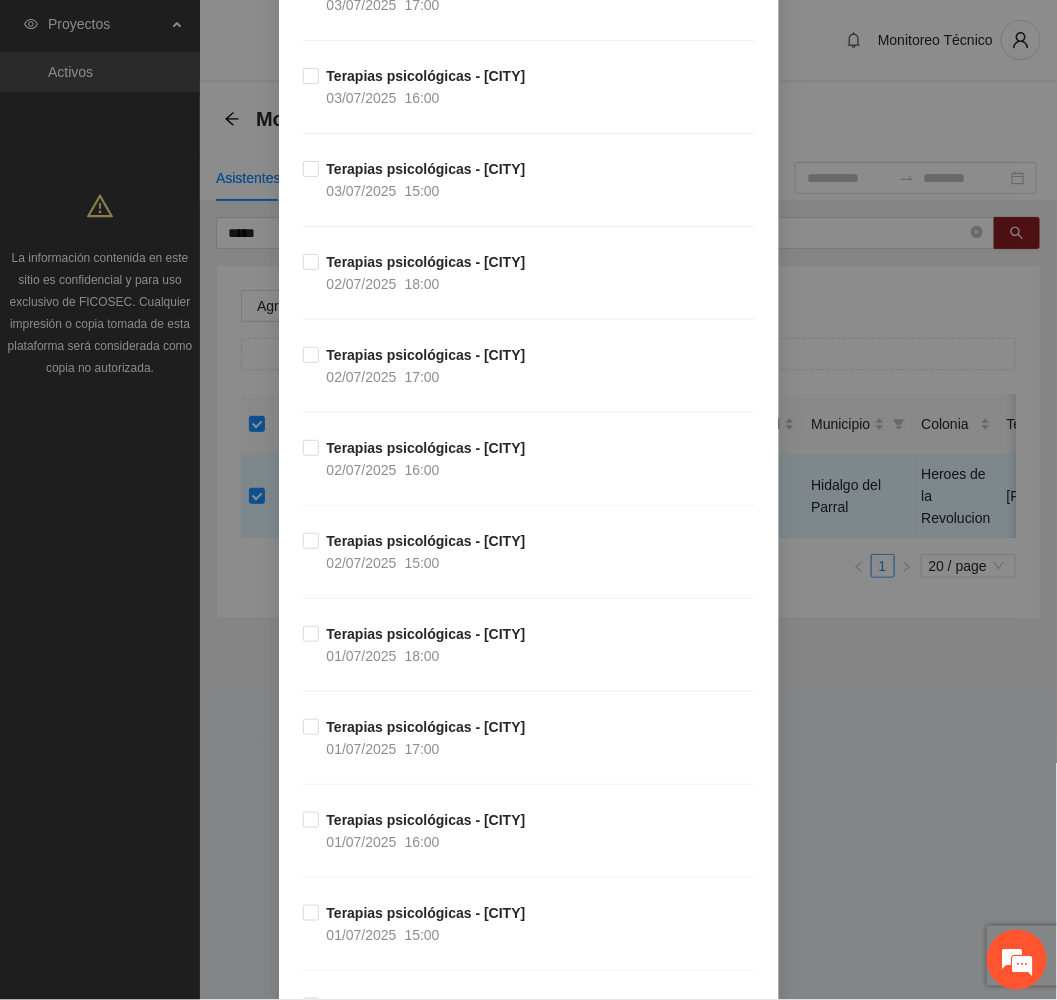 scroll, scrollTop: 13929, scrollLeft: 0, axis: vertical 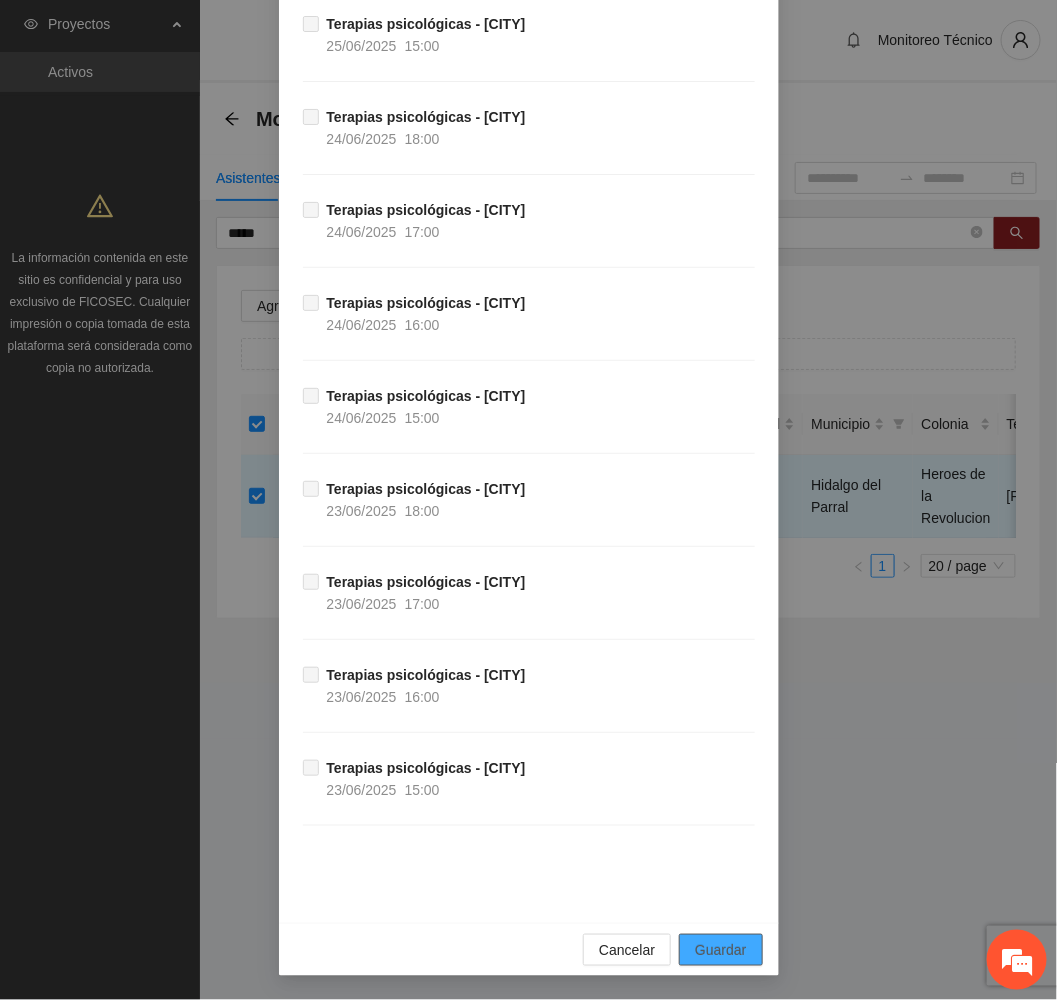 click on "Guardar" at bounding box center (720, 950) 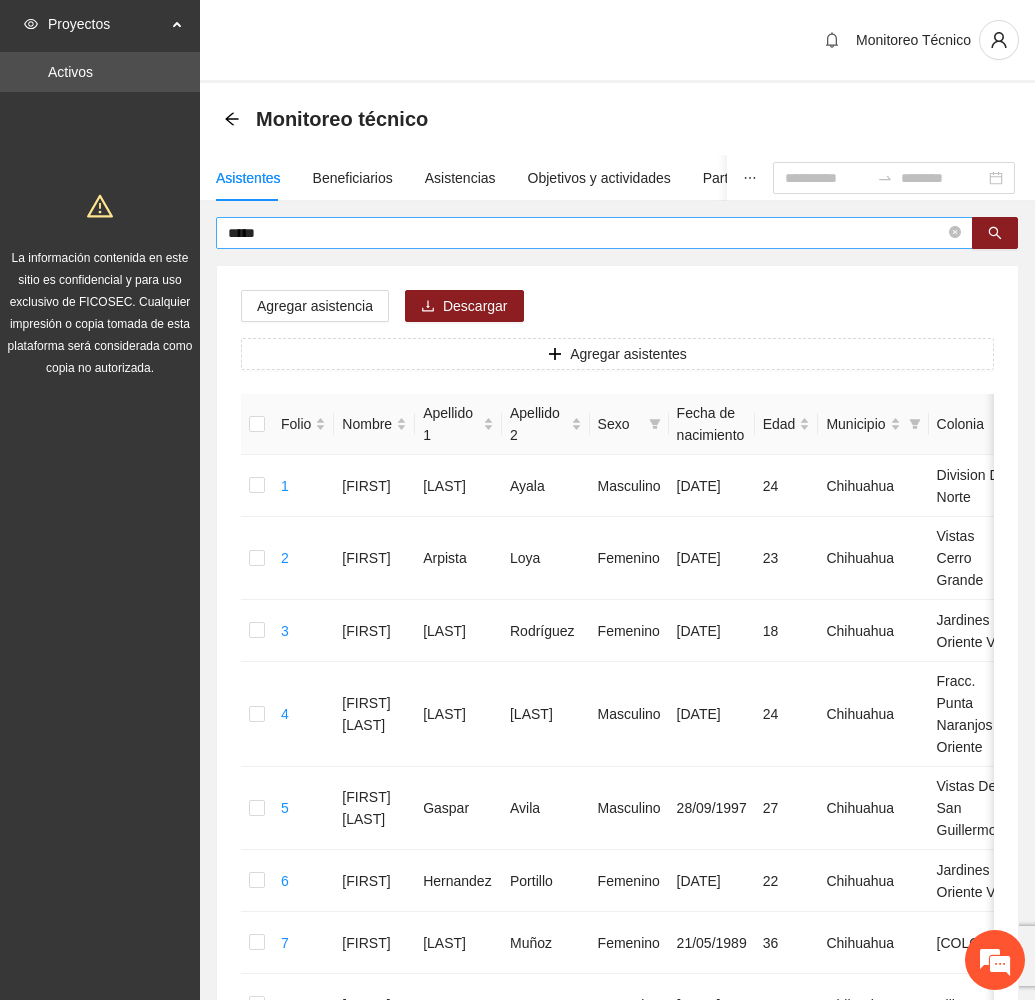 click on "*****" at bounding box center (586, 233) 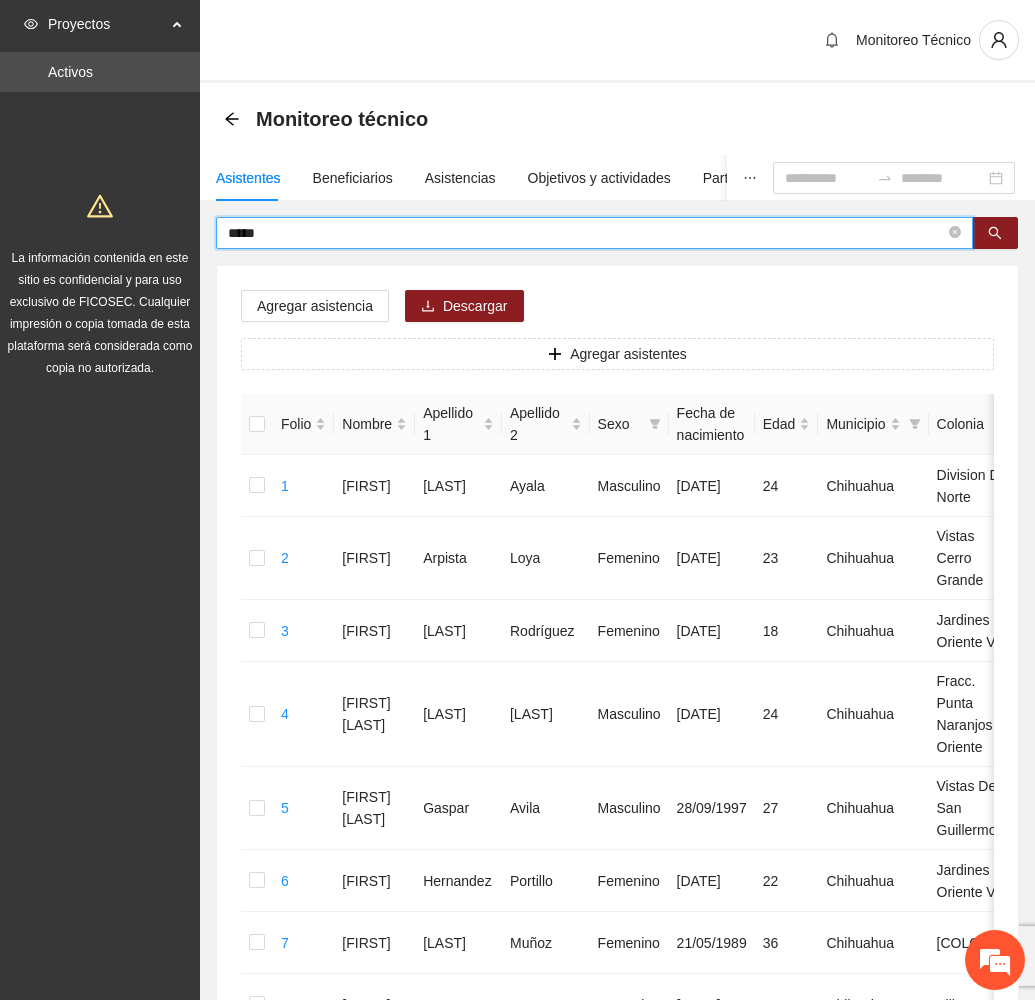 drag, startPoint x: 342, startPoint y: 231, endPoint x: 163, endPoint y: 229, distance: 179.01117 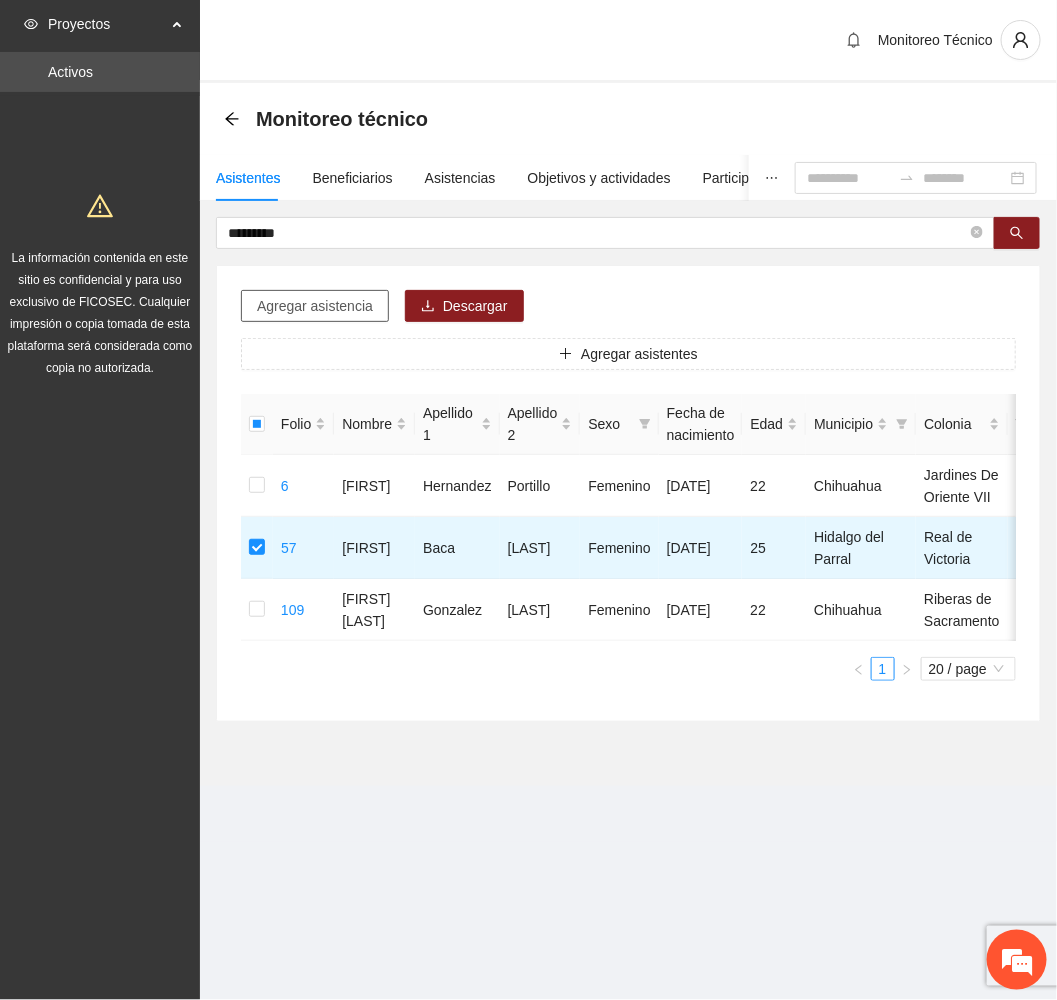 click on "Agregar asistencia" at bounding box center (315, 306) 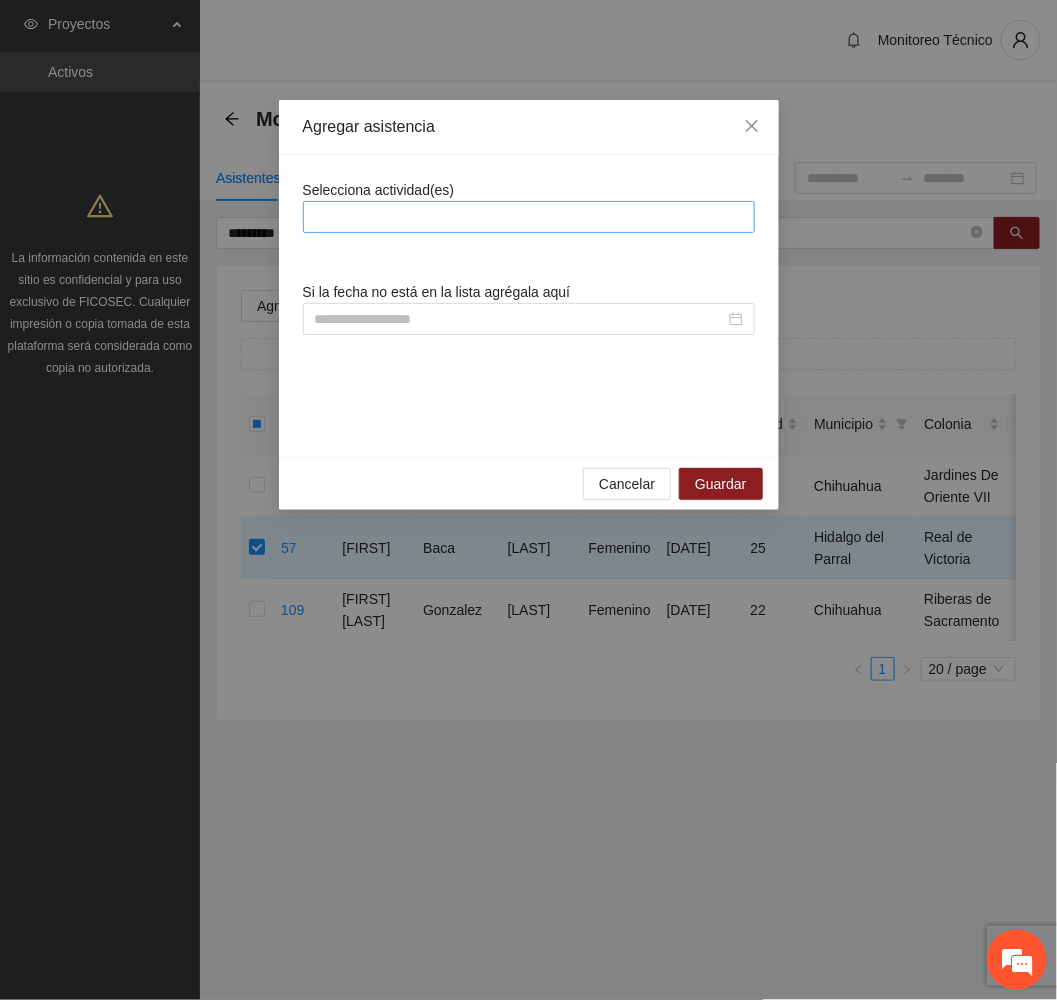 click at bounding box center (529, 217) 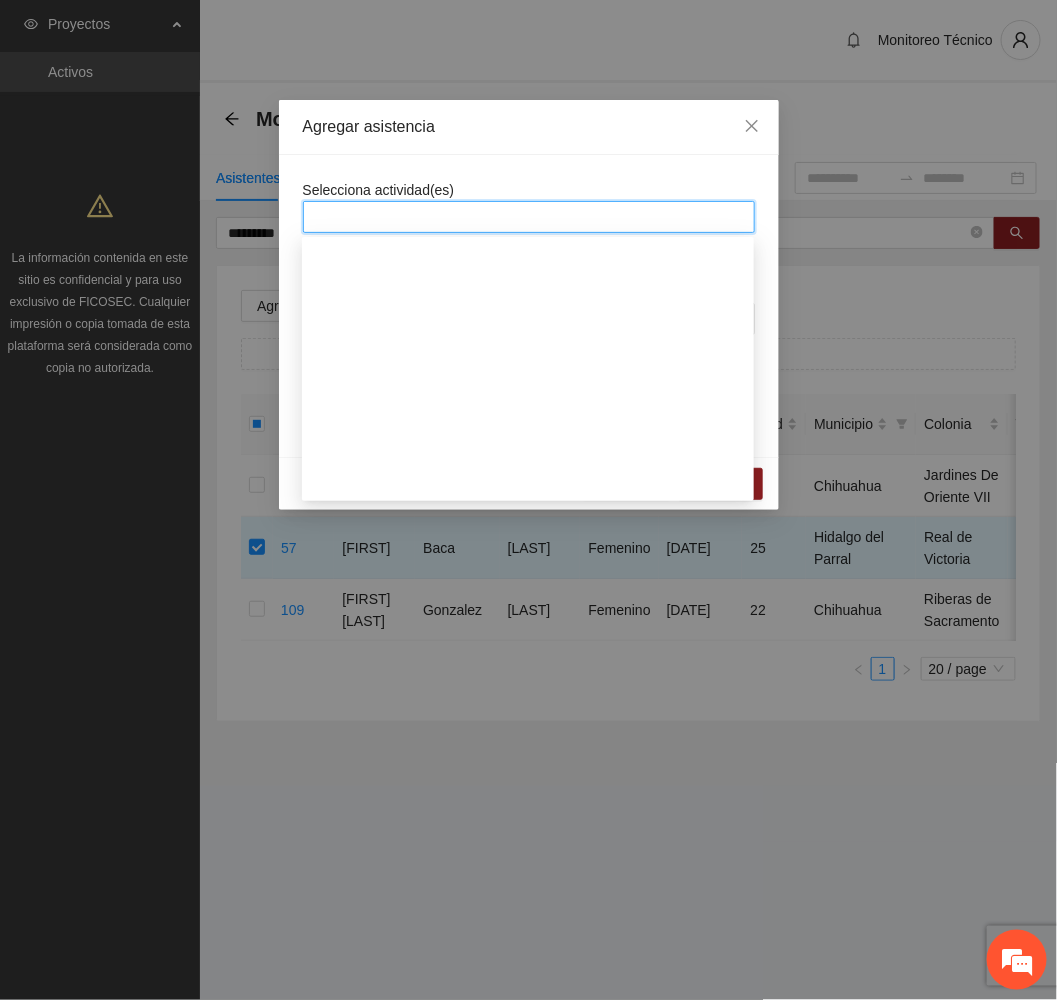 scroll, scrollTop: 1800, scrollLeft: 0, axis: vertical 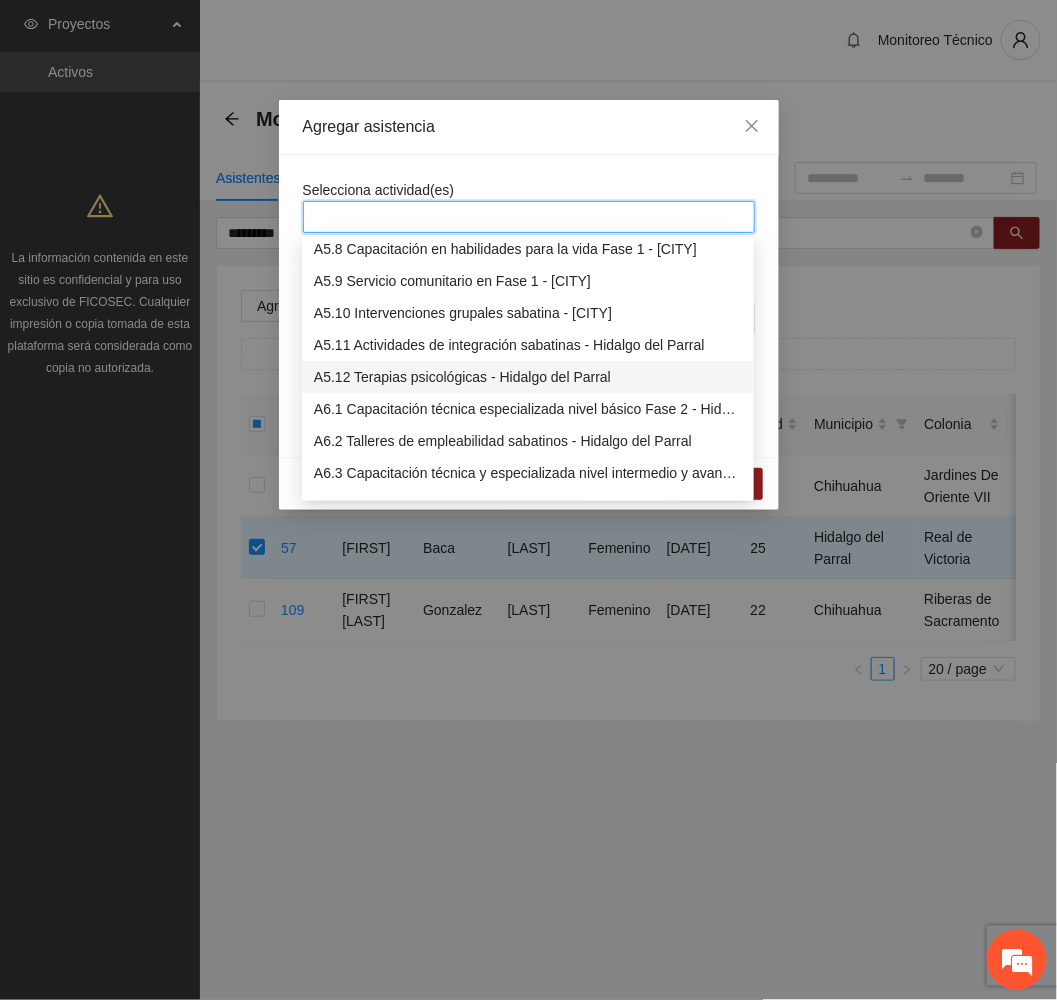 click on "A5.12 Terapias psicológicas - Hidalgo del Parral" at bounding box center (528, 377) 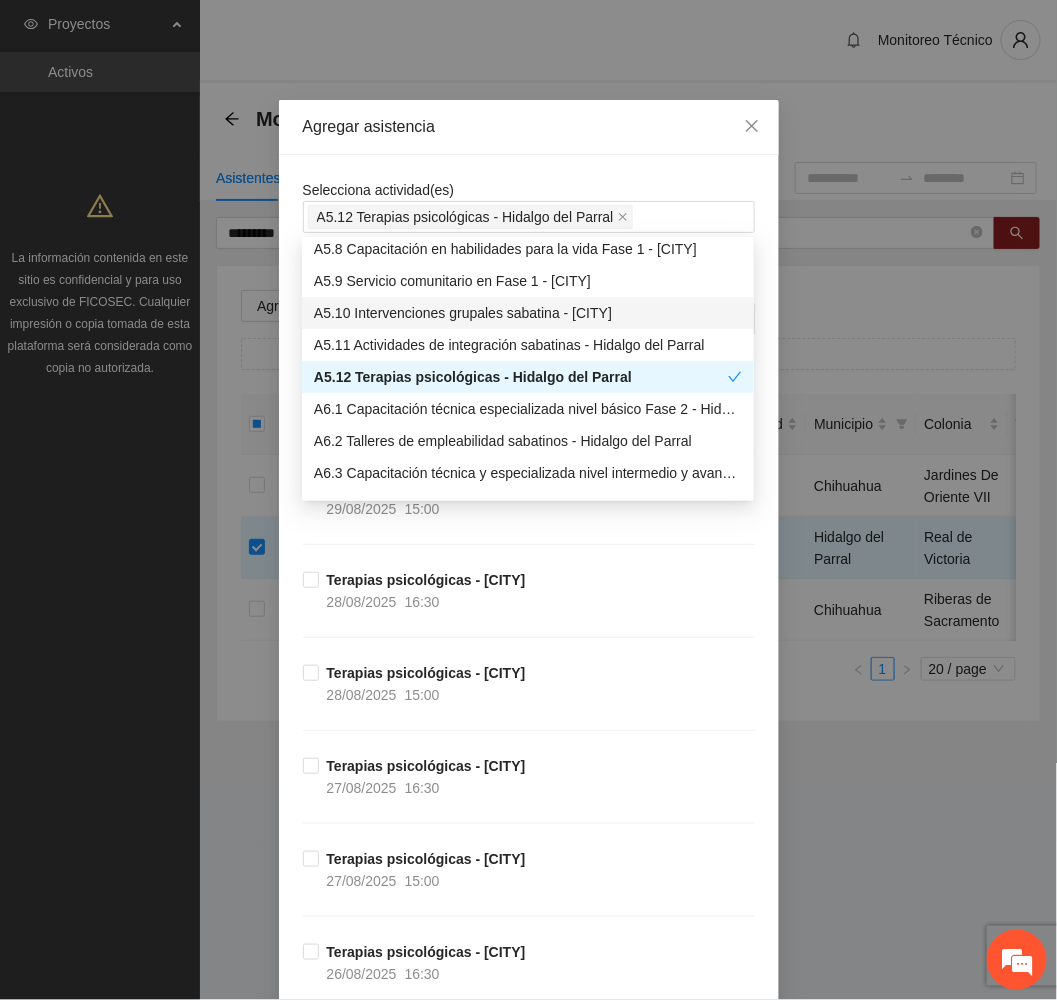 click on "Agregar asistencia" at bounding box center (529, 127) 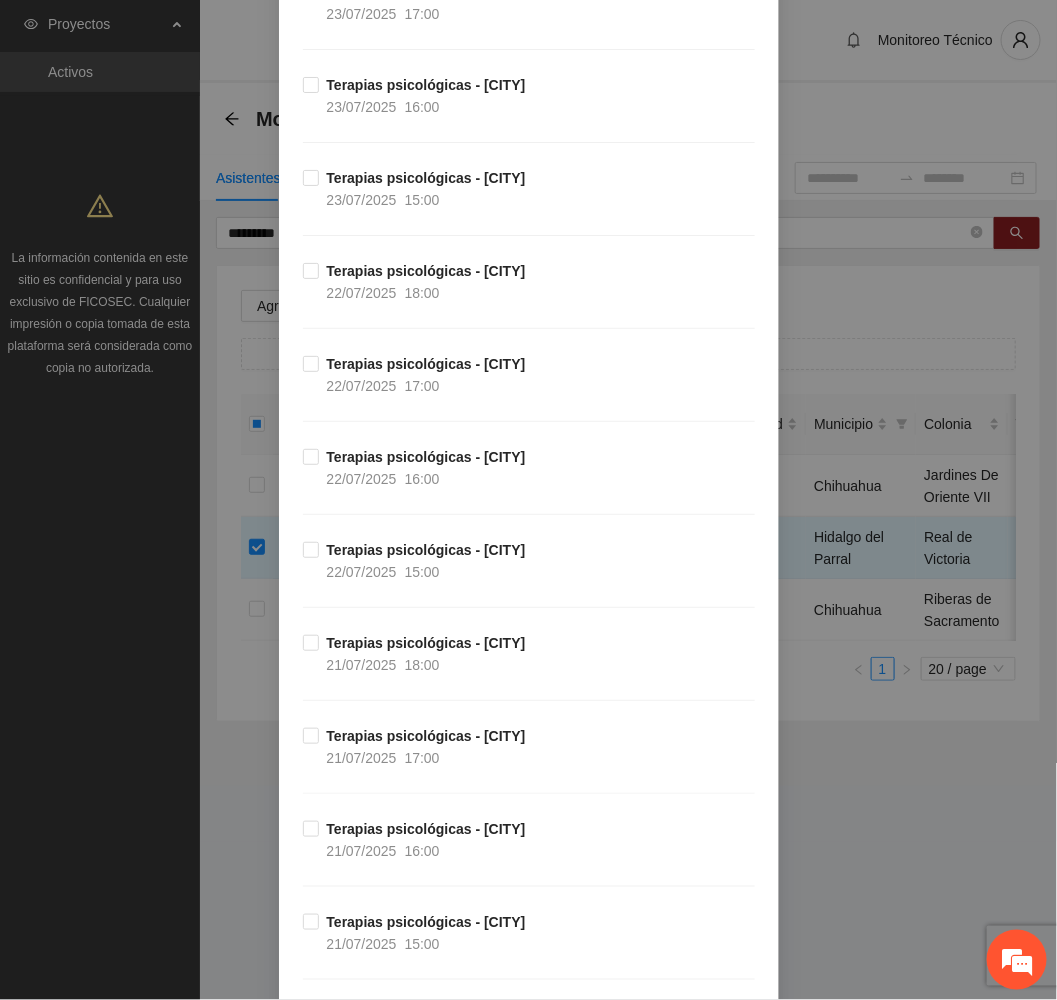 scroll, scrollTop: 7875, scrollLeft: 0, axis: vertical 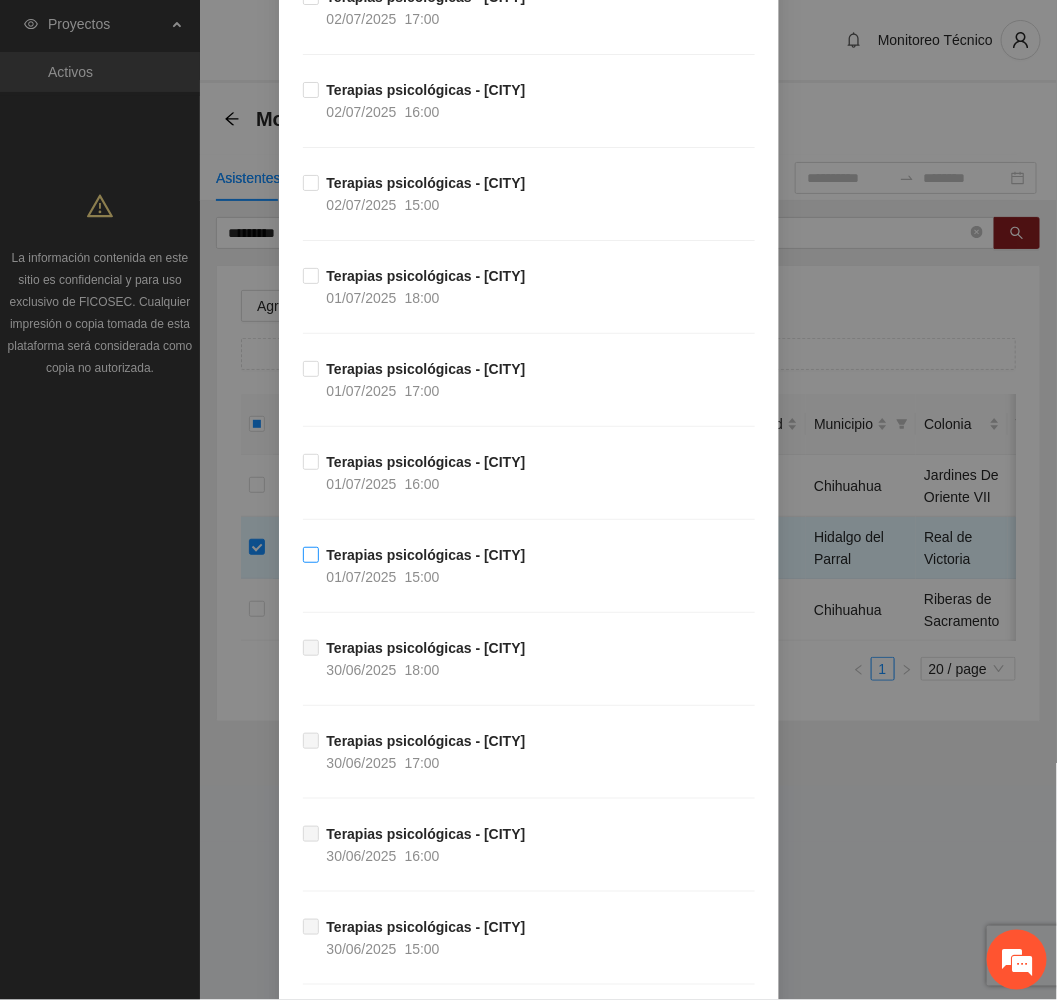 click on "Terapias psicológicas - [CITY] [DATE] [TIME]" at bounding box center (426, 566) 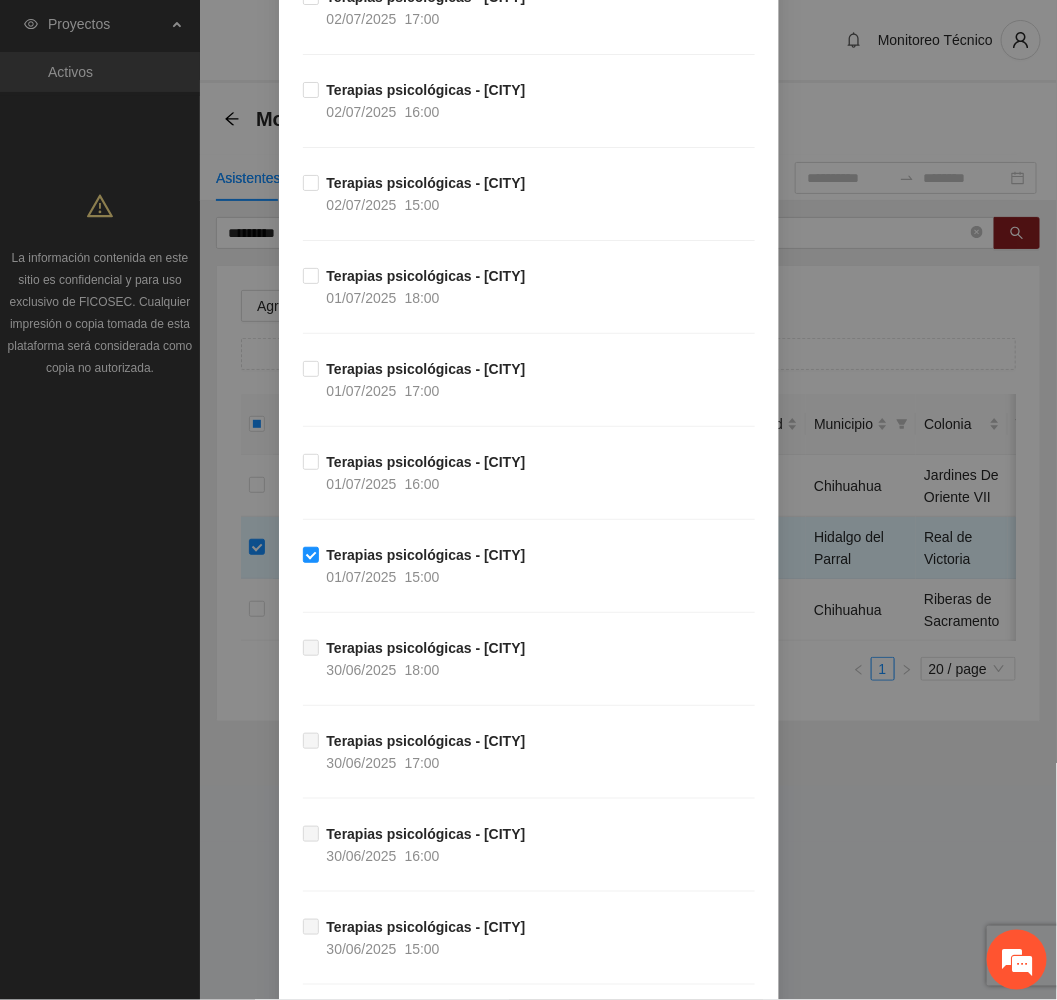 scroll, scrollTop: 13929, scrollLeft: 0, axis: vertical 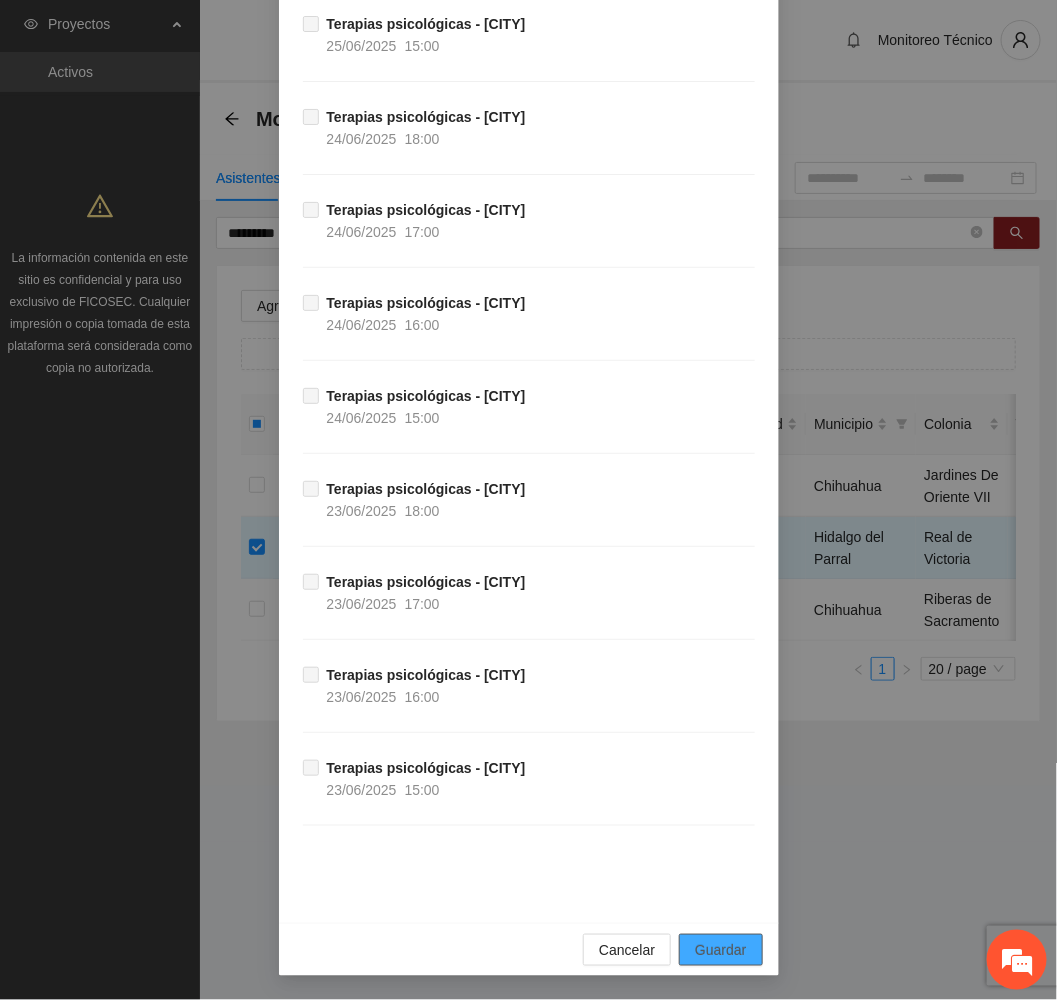 click on "Guardar" at bounding box center [720, 950] 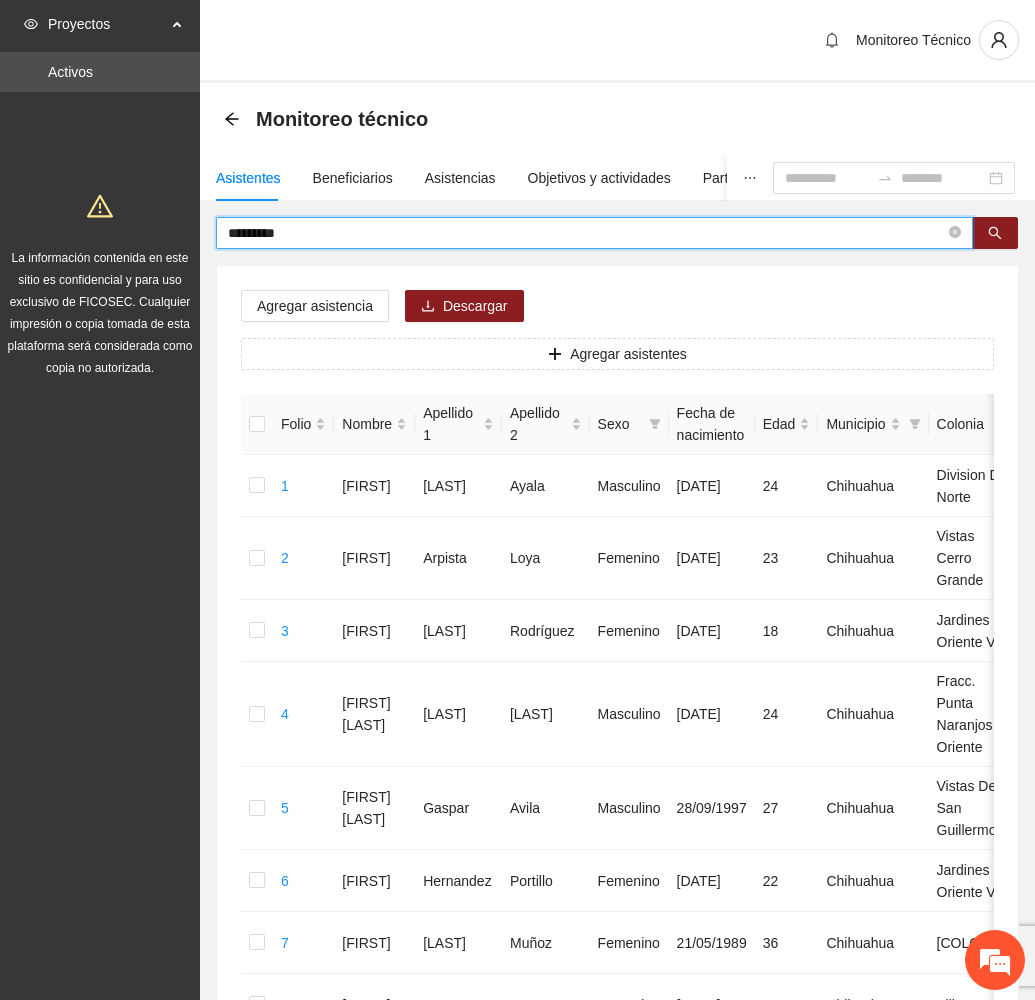 drag, startPoint x: 321, startPoint y: 225, endPoint x: 90, endPoint y: 198, distance: 232.57257 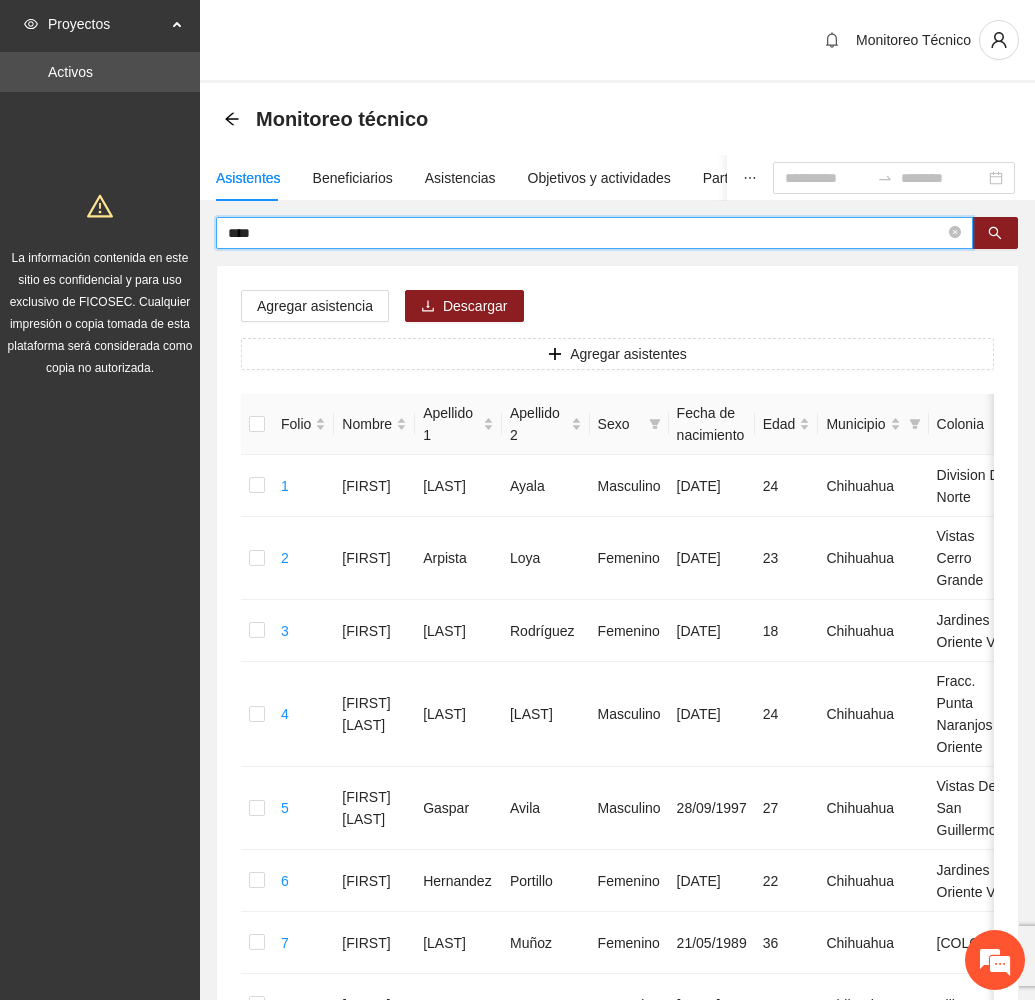 type on "****" 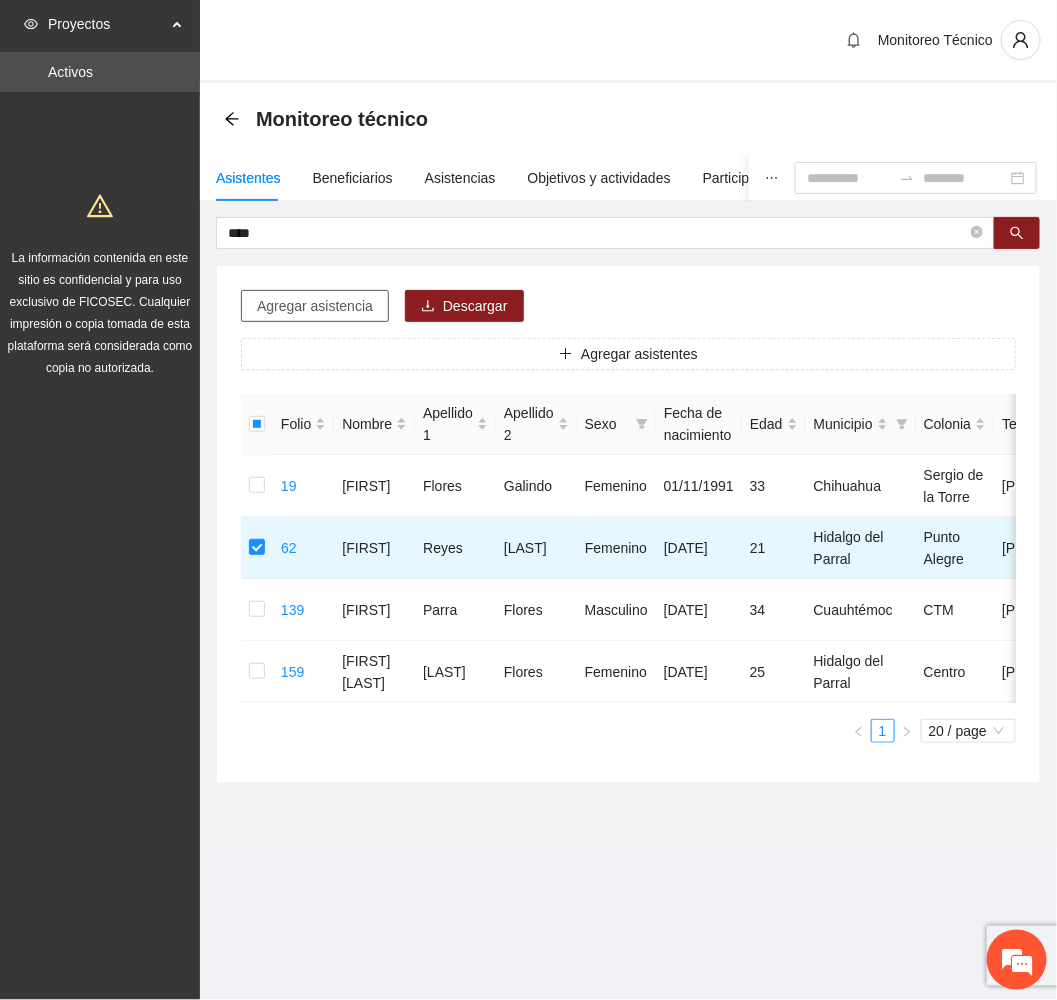 click on "Agregar asistencia" at bounding box center (315, 306) 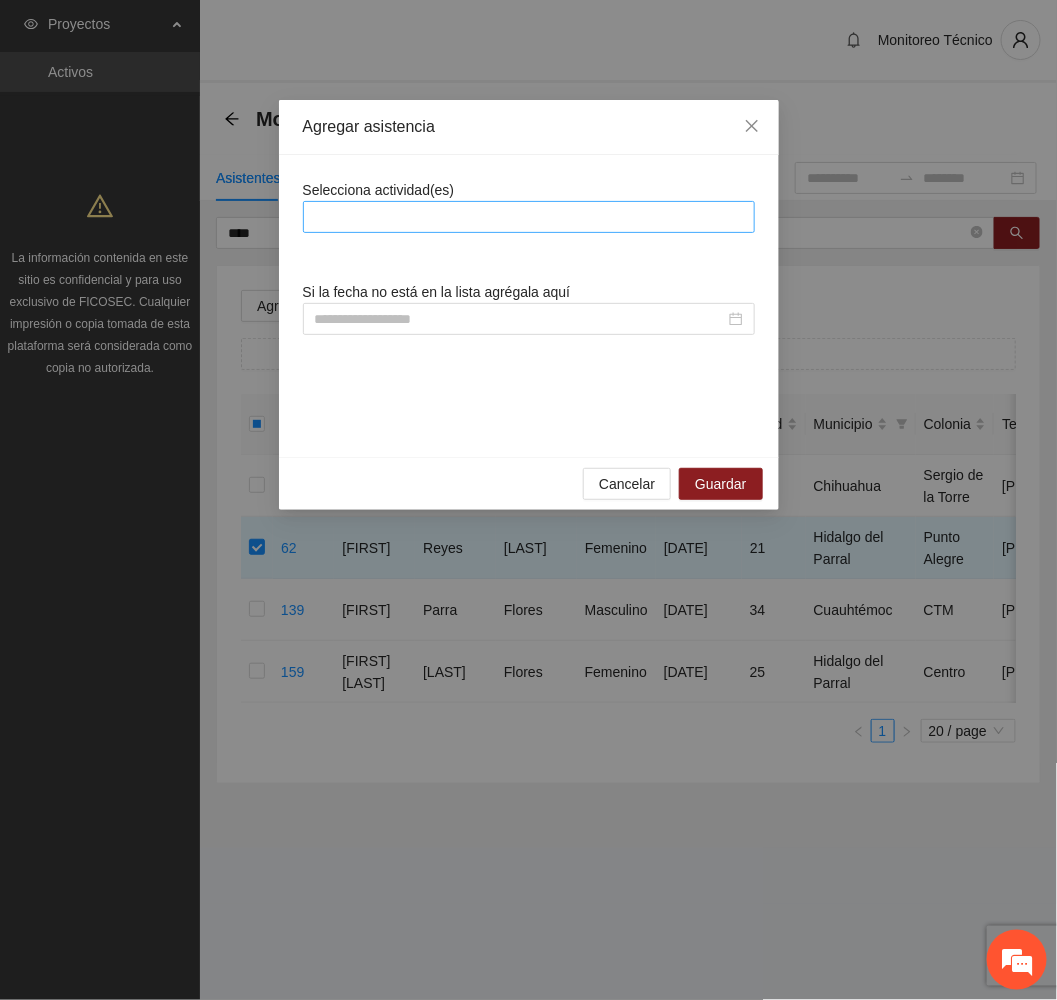 click at bounding box center (529, 217) 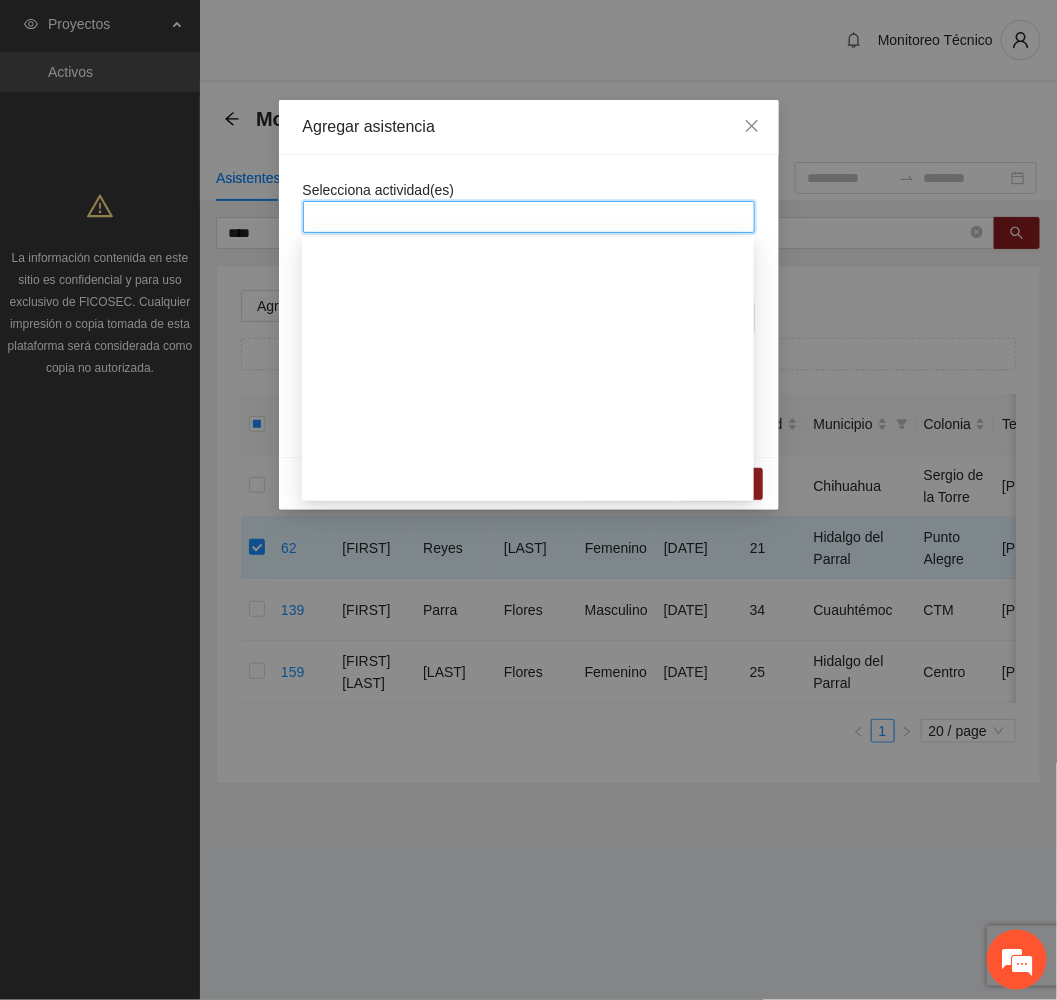 scroll, scrollTop: 1800, scrollLeft: 0, axis: vertical 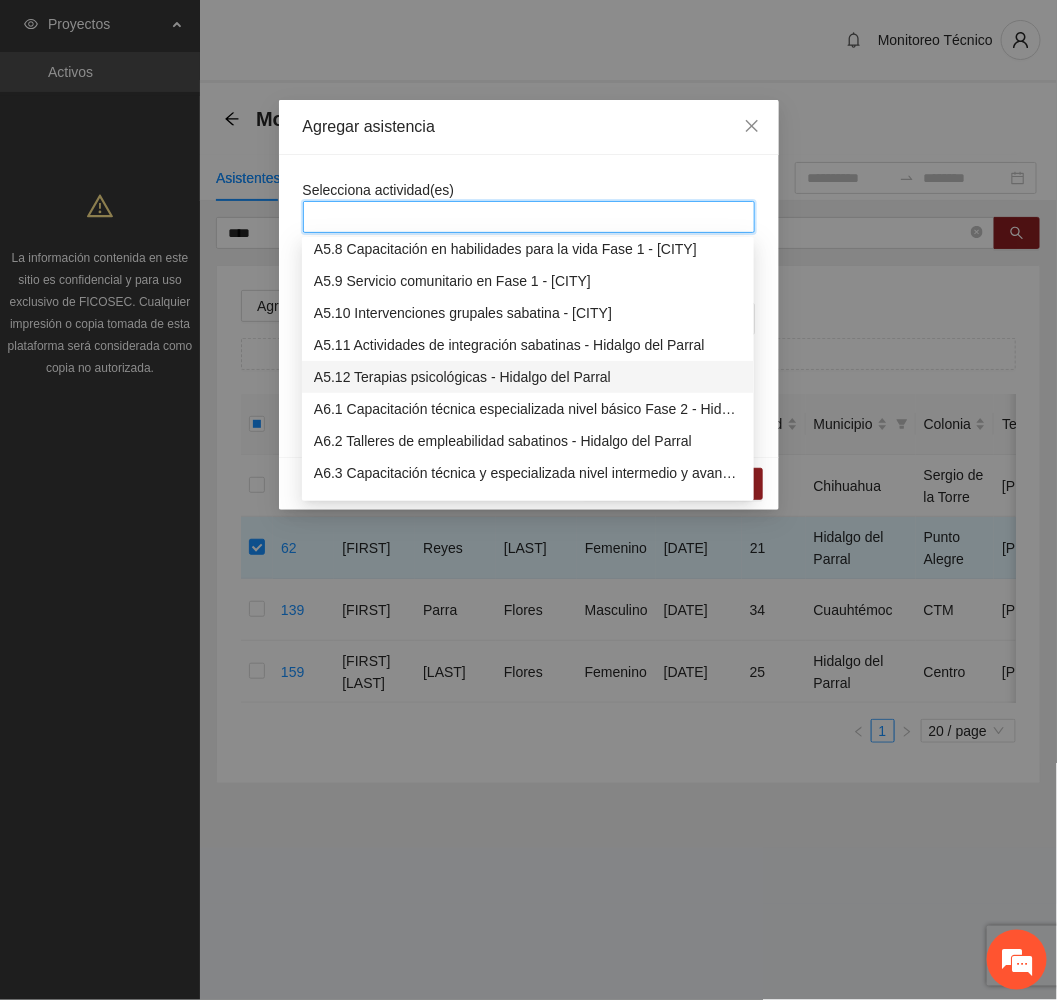 click on "A5.12 Terapias psicológicas - Hidalgo del Parral" at bounding box center (528, 377) 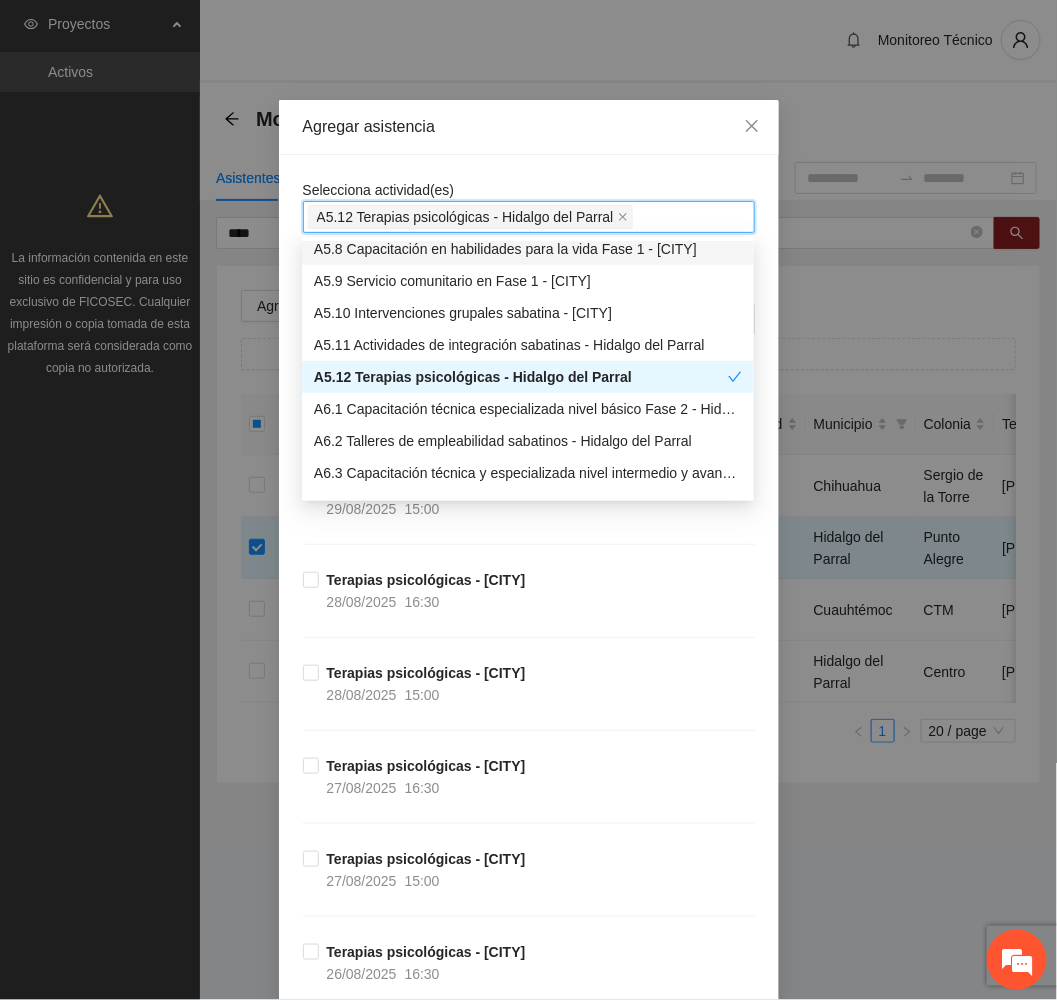 click on "Agregar asistencia" at bounding box center (529, 127) 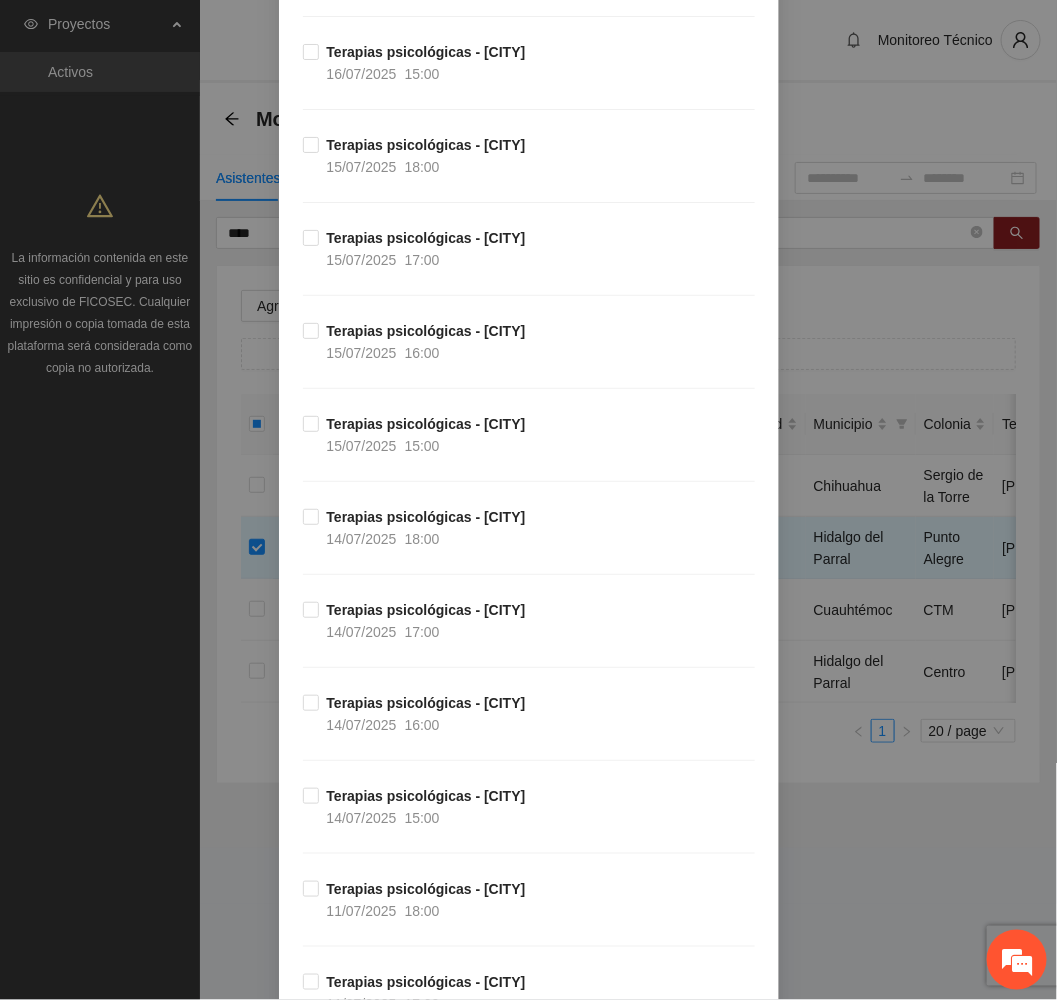 scroll, scrollTop: 8536, scrollLeft: 0, axis: vertical 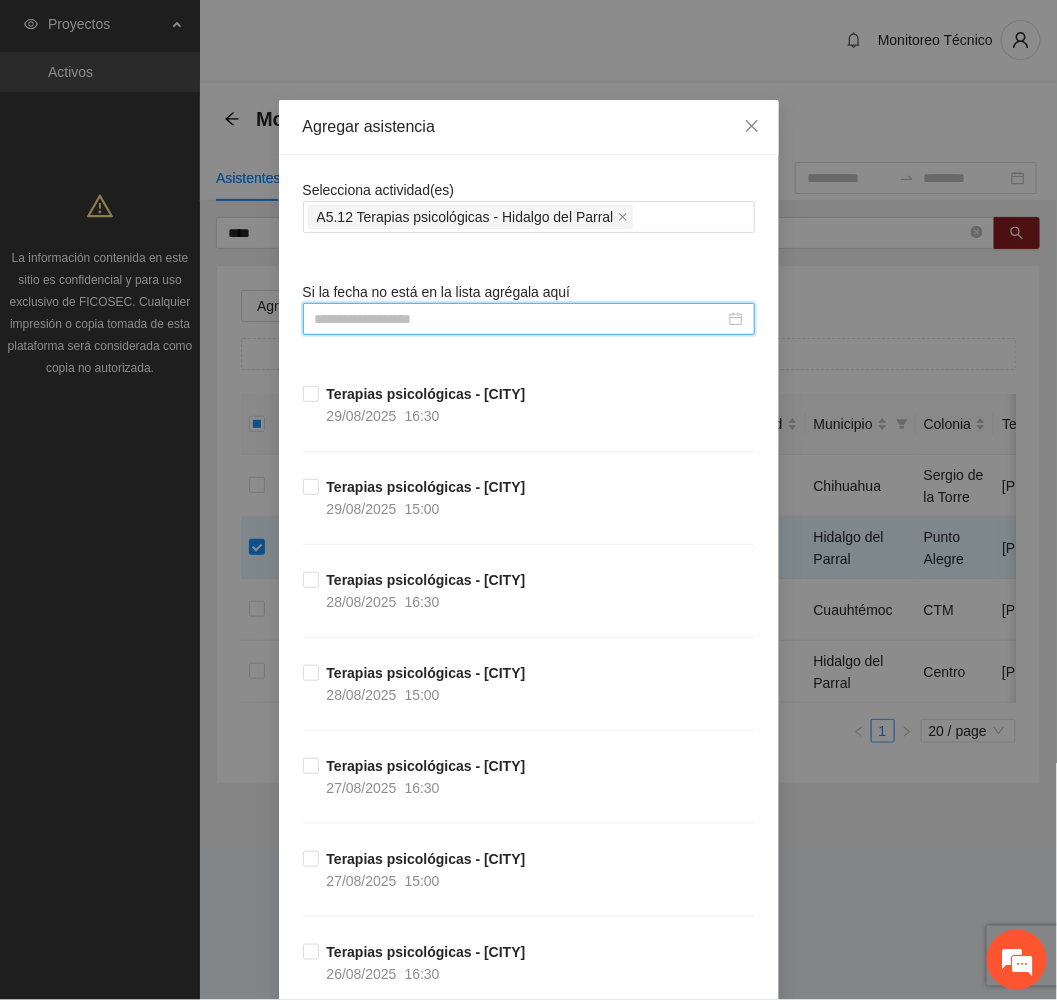 click at bounding box center [520, 319] 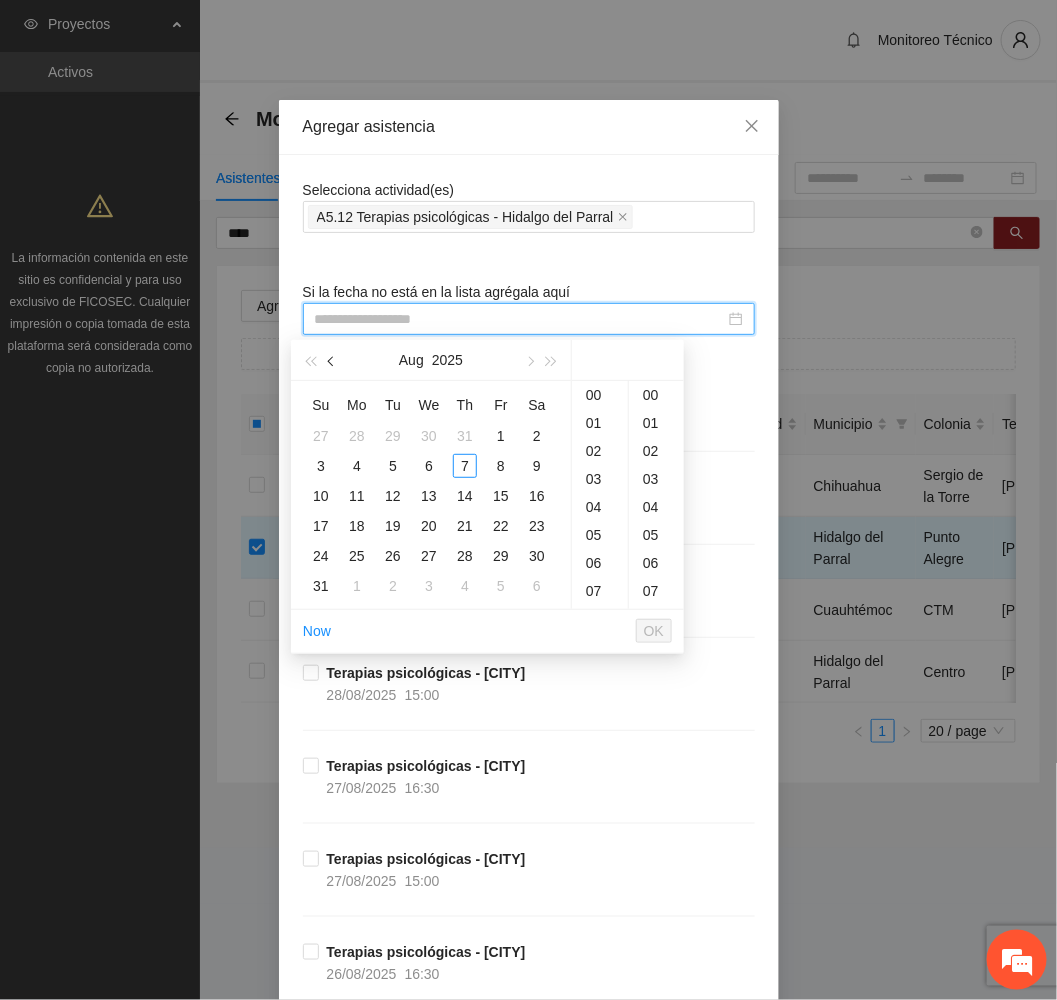 click at bounding box center (332, 360) 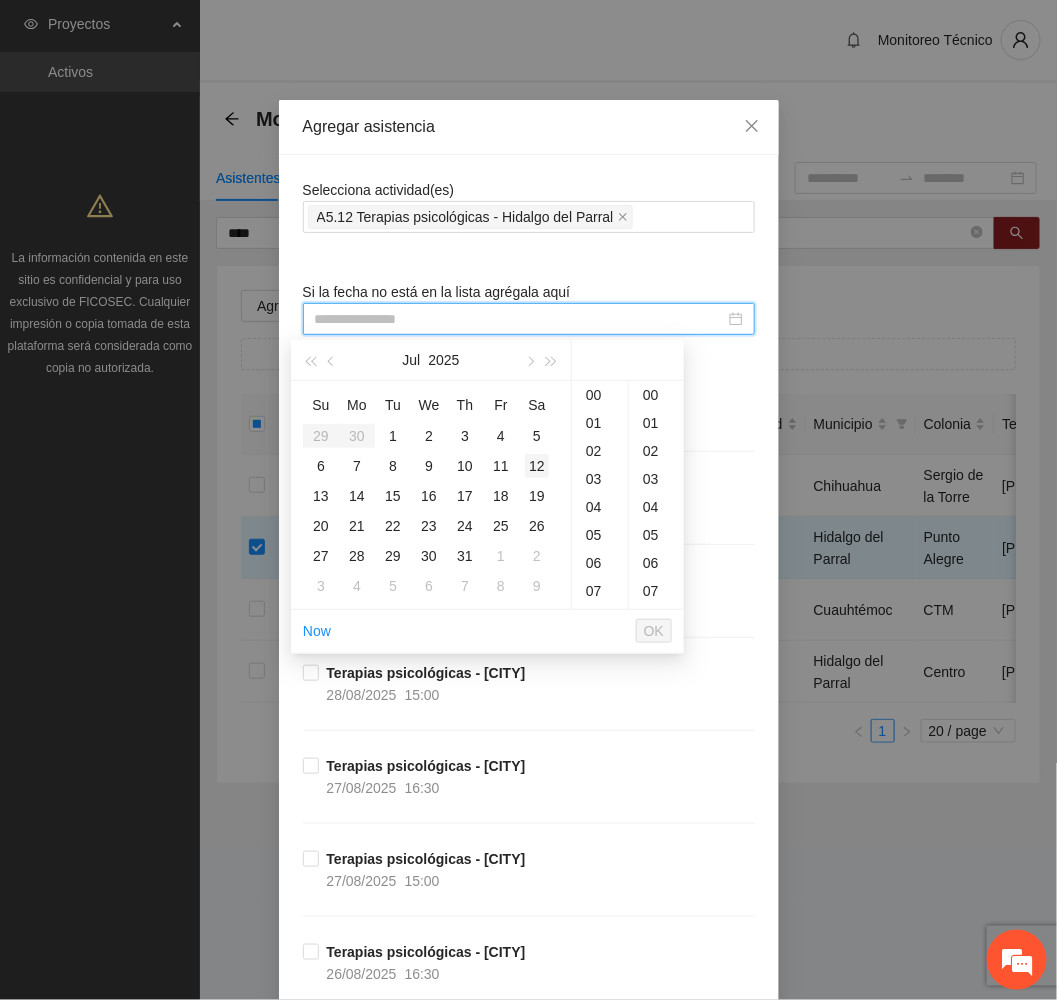 click on "12" at bounding box center [537, 466] 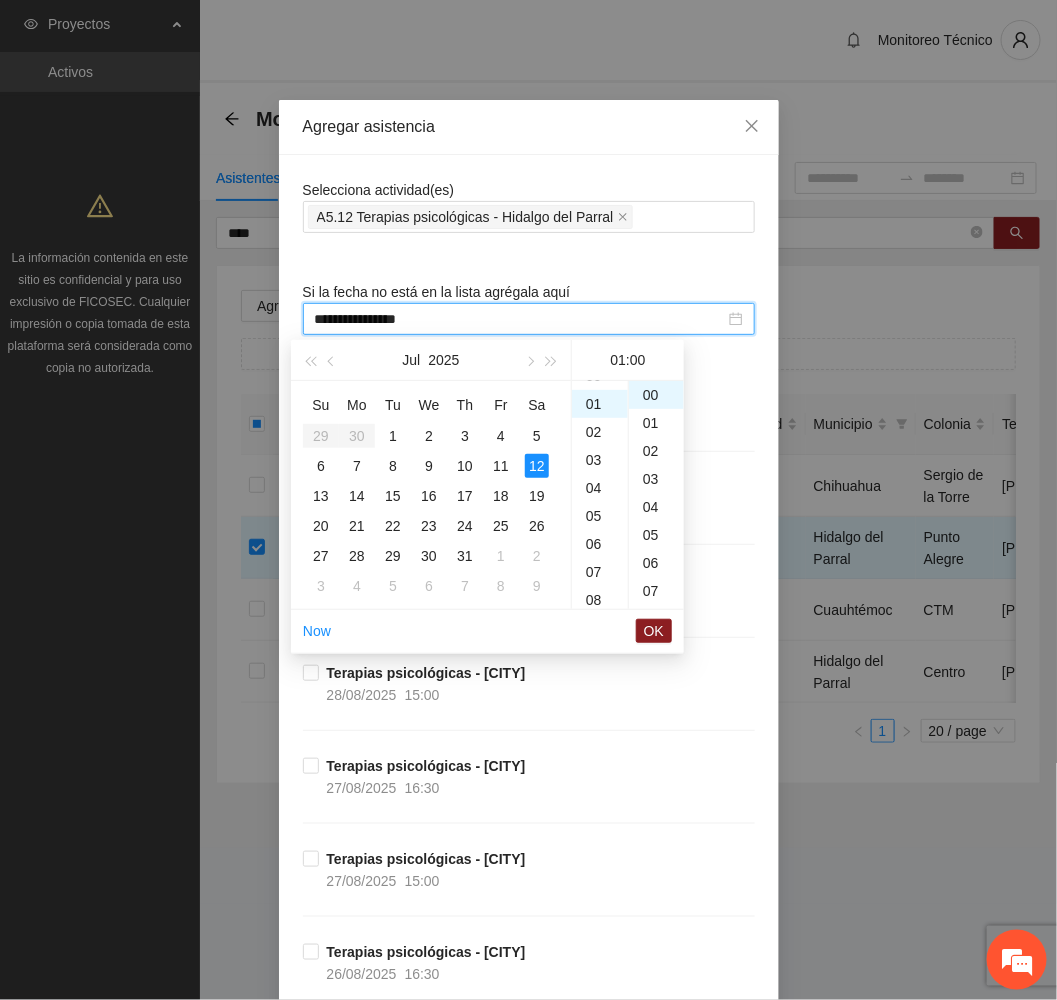 scroll, scrollTop: 28, scrollLeft: 0, axis: vertical 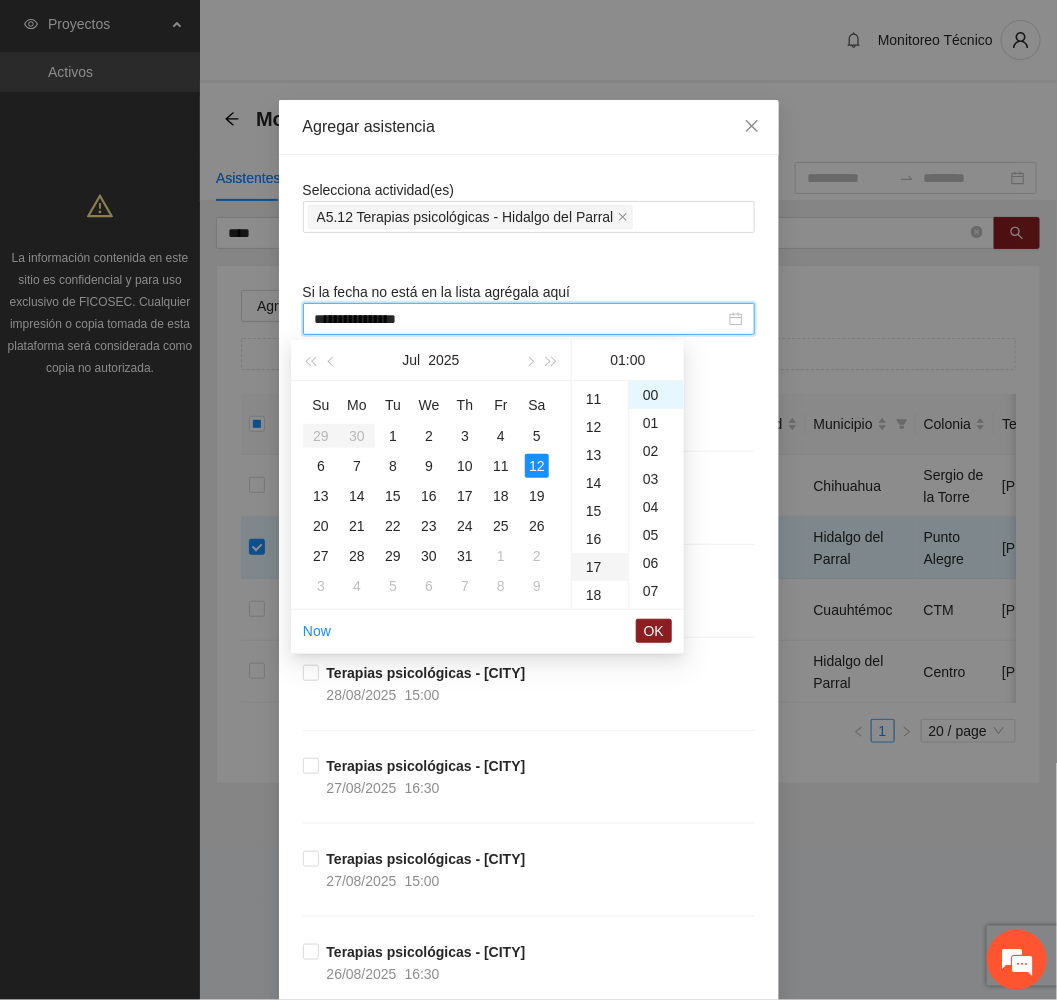 click on "17" at bounding box center (600, 567) 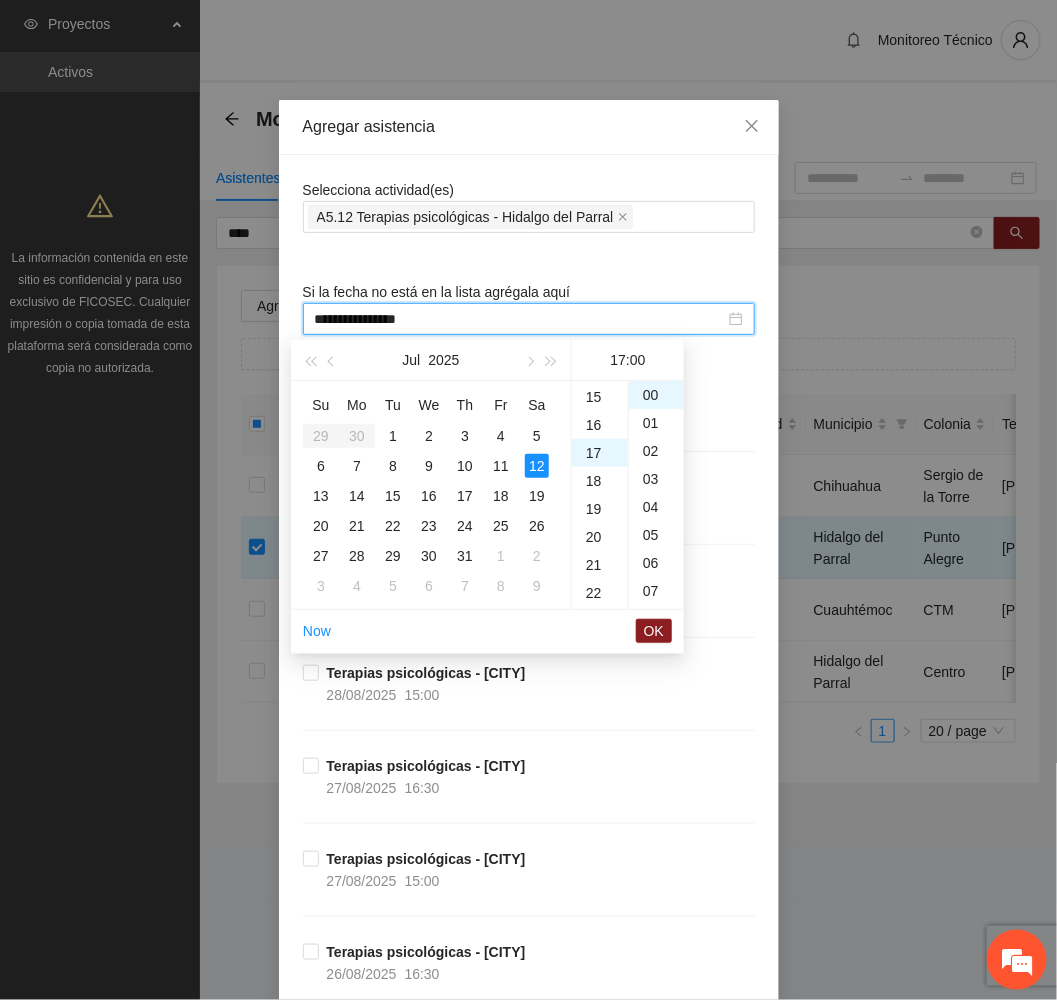 scroll, scrollTop: 475, scrollLeft: 0, axis: vertical 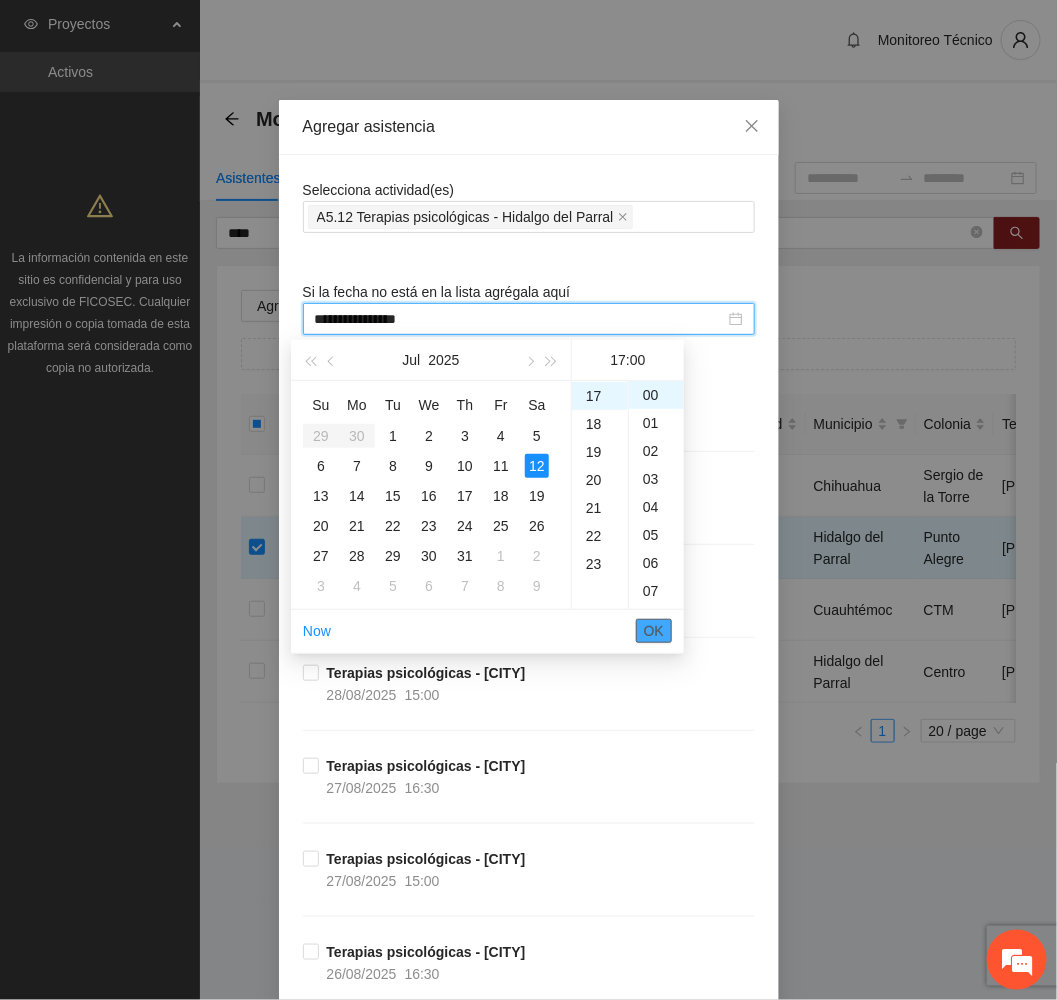 click on "OK" at bounding box center [654, 631] 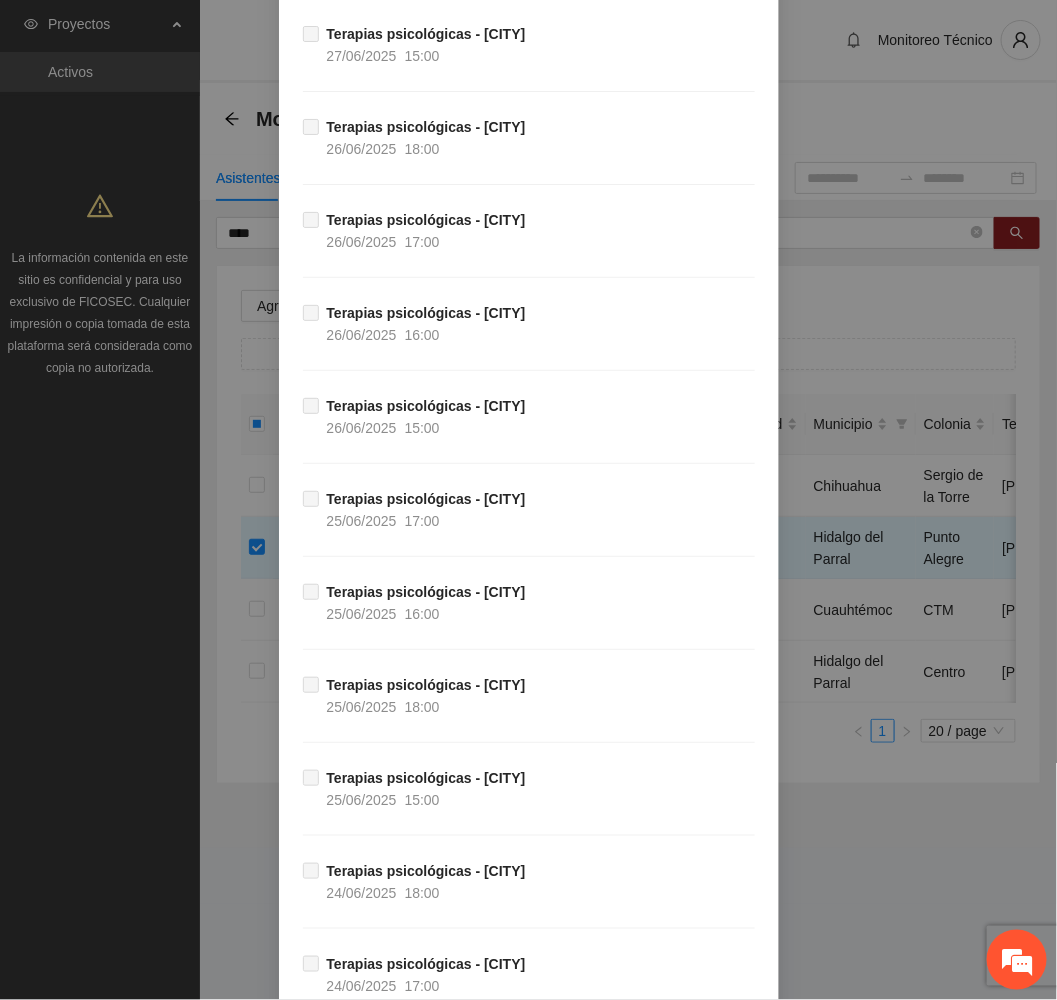 scroll, scrollTop: 13929, scrollLeft: 0, axis: vertical 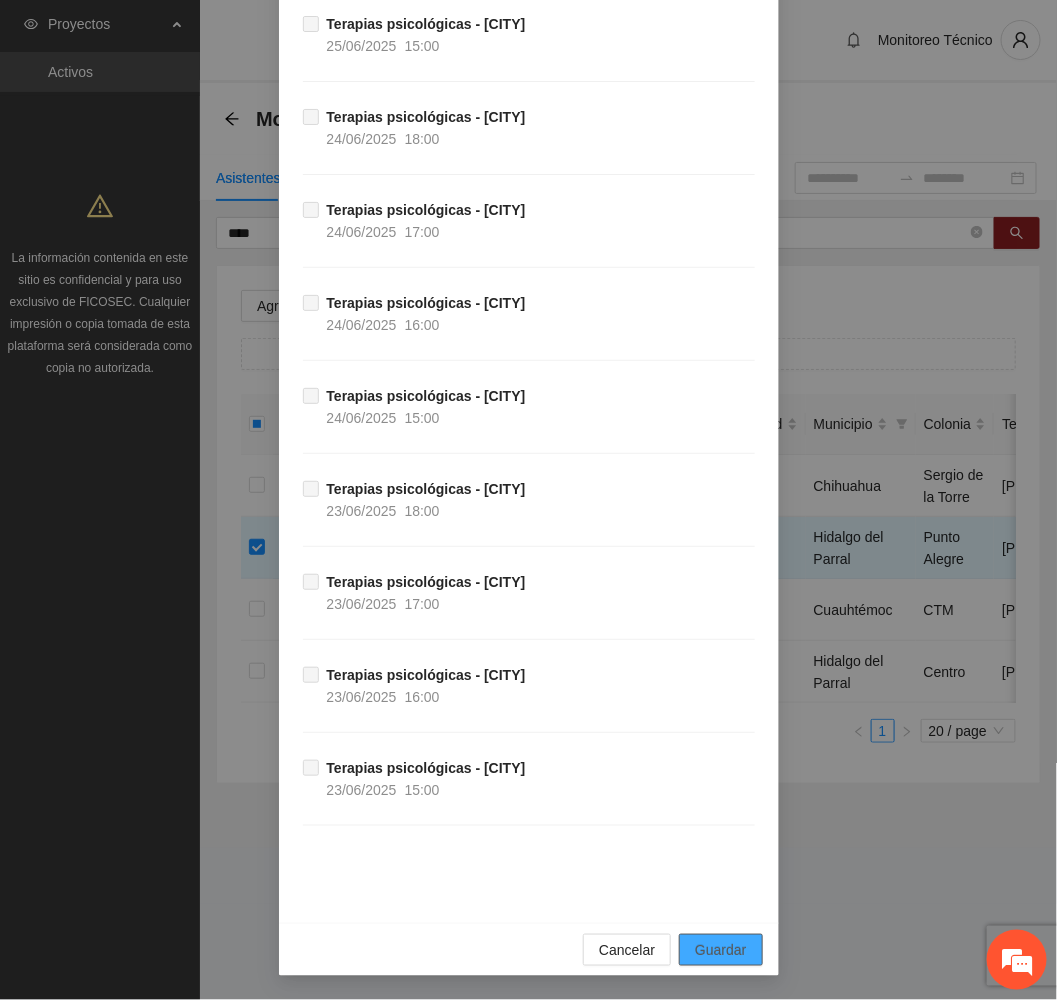 click on "Guardar" at bounding box center [720, 950] 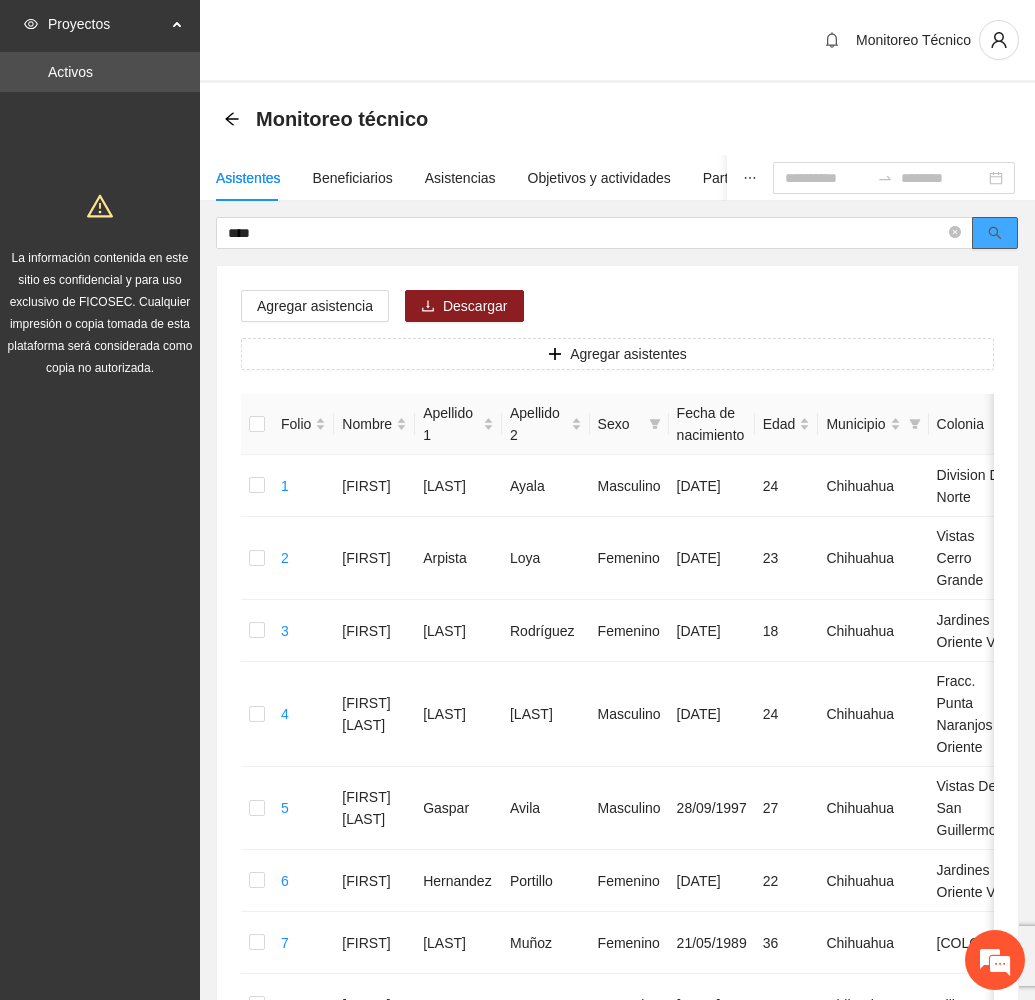 click 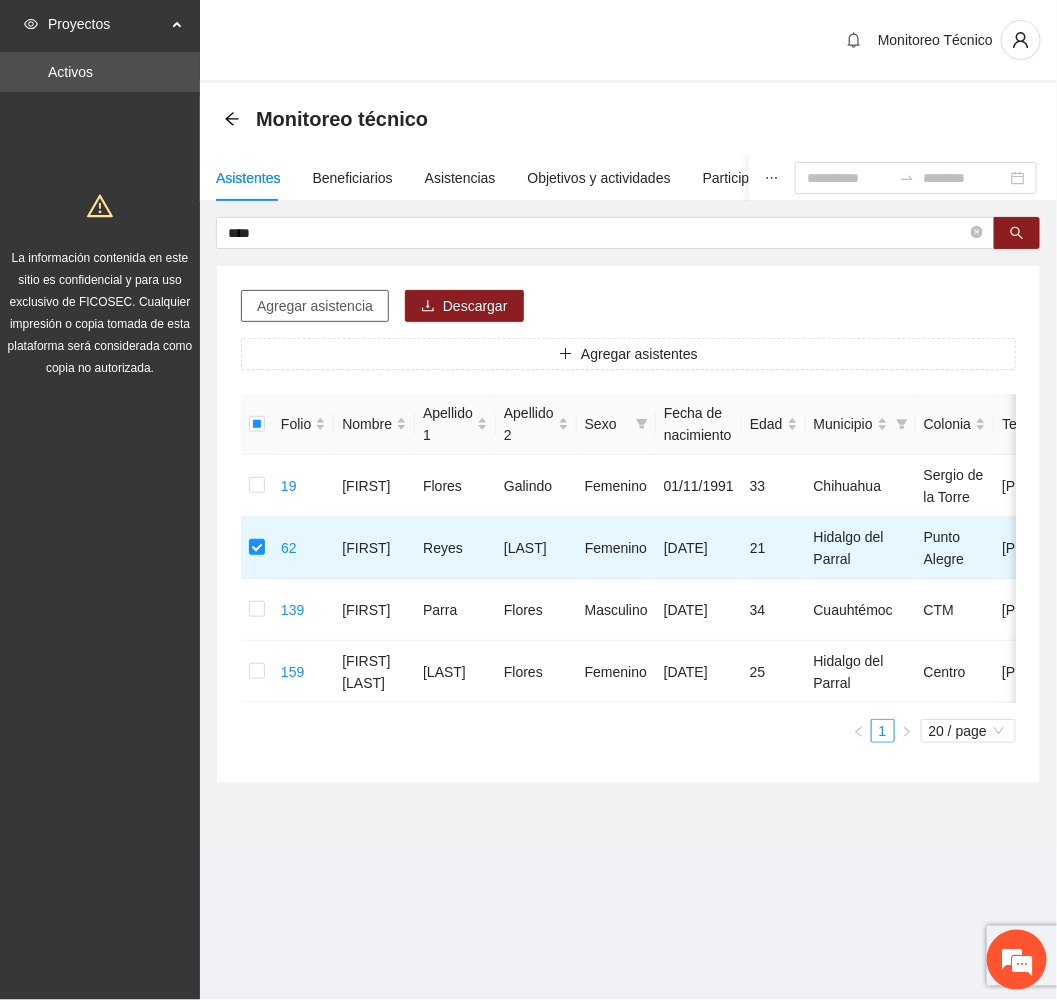 click on "Agregar asistencia" at bounding box center (315, 306) 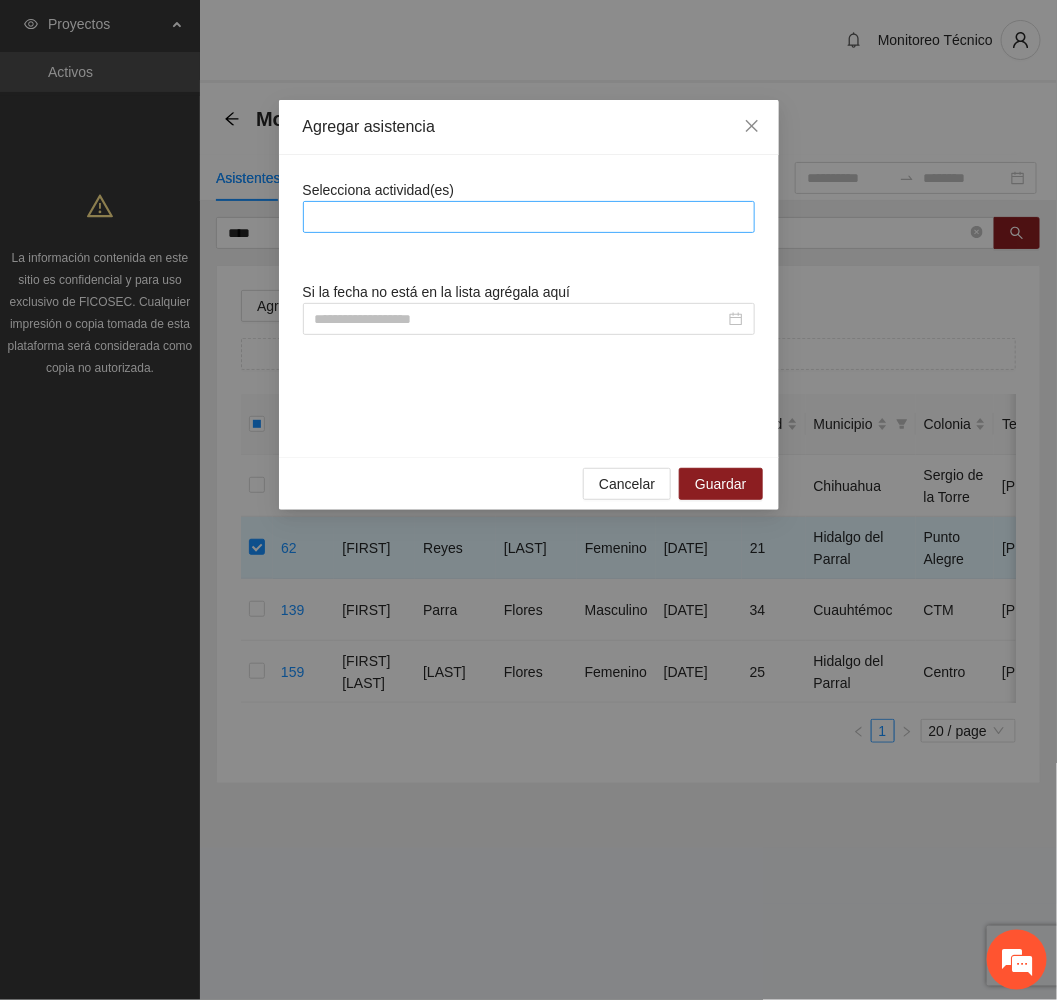click at bounding box center [529, 217] 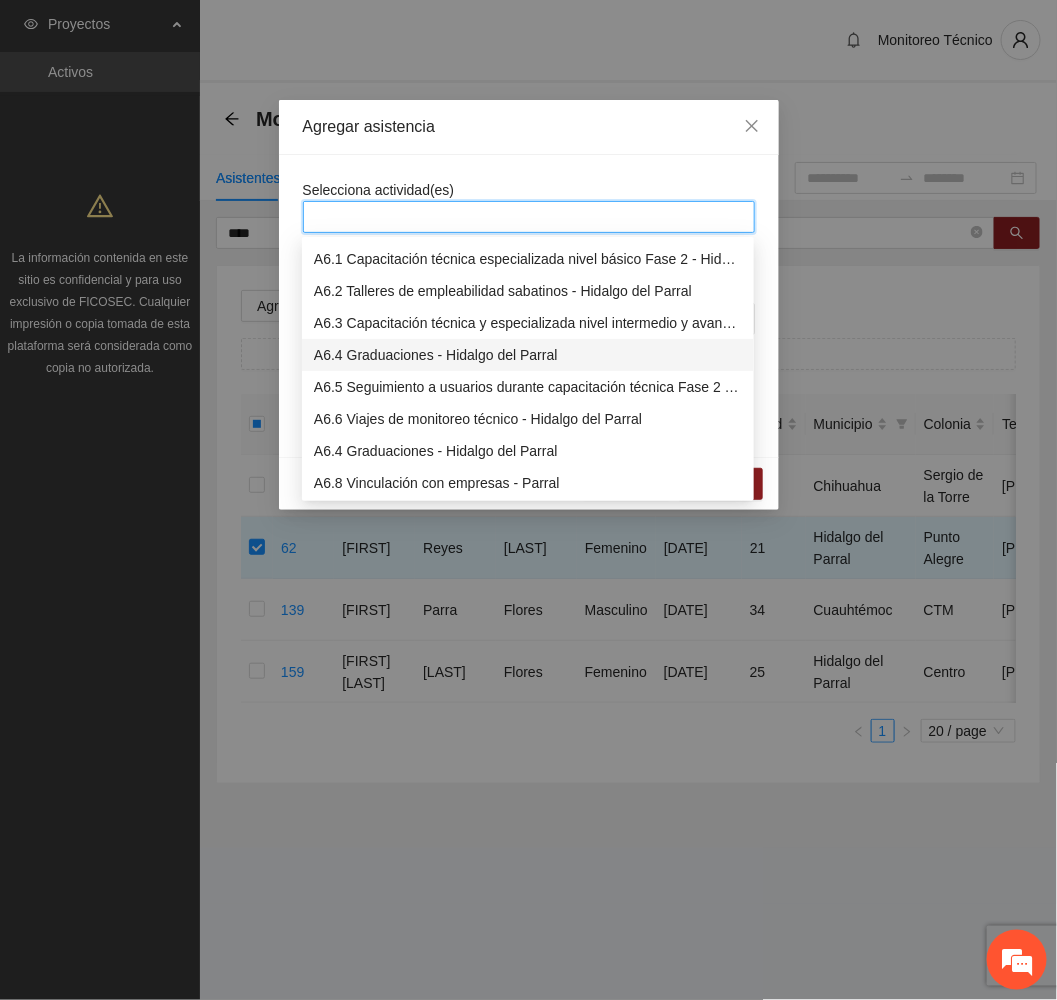 scroll, scrollTop: 1800, scrollLeft: 0, axis: vertical 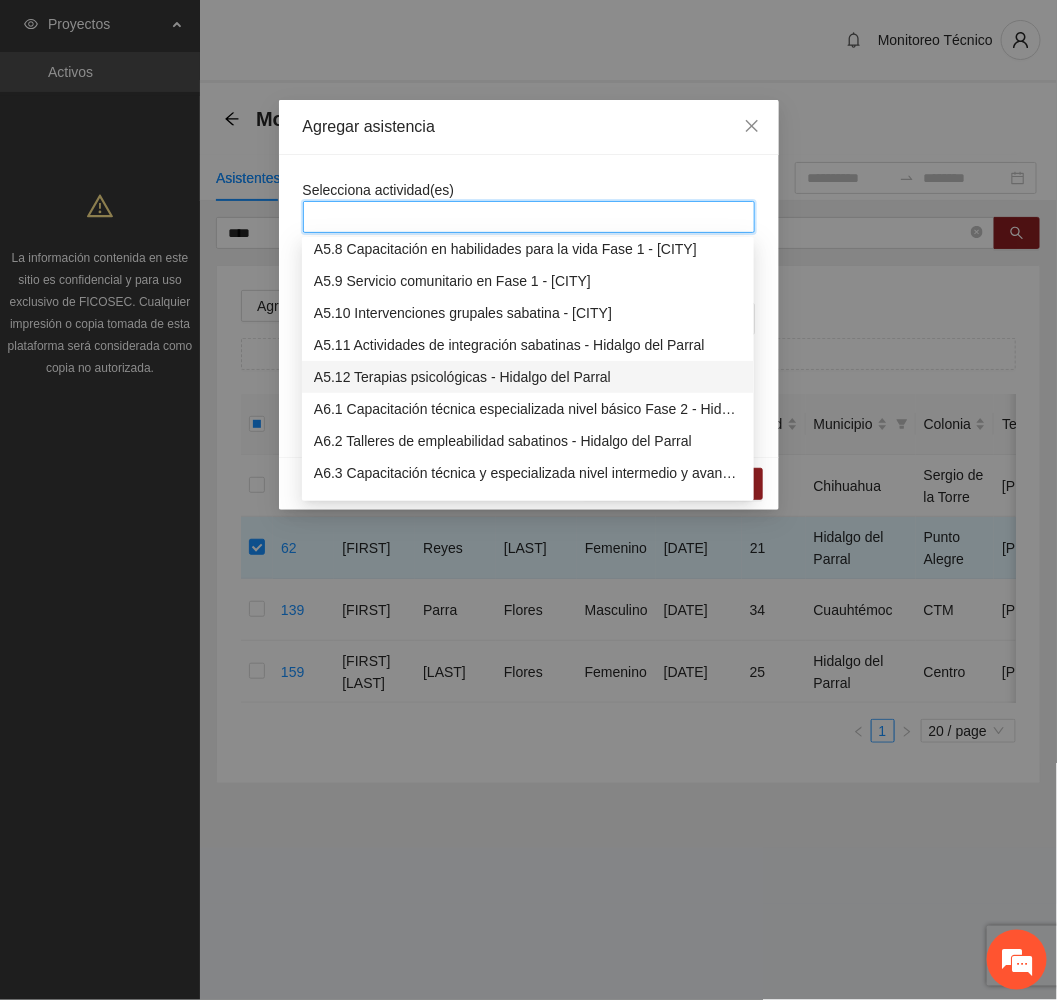 click on "A5.12 Terapias psicológicas - Hidalgo del Parral" at bounding box center [528, 377] 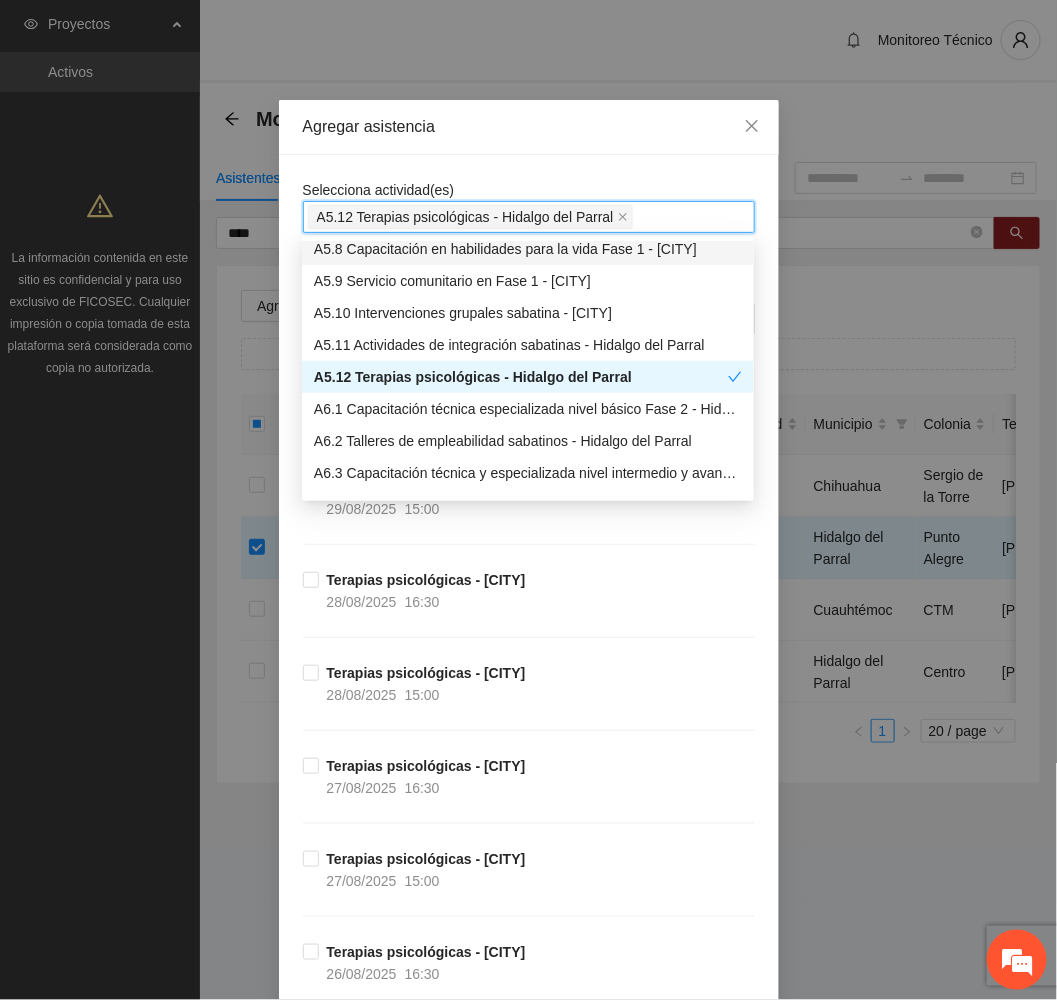click on "Agregar asistencia" at bounding box center (529, 127) 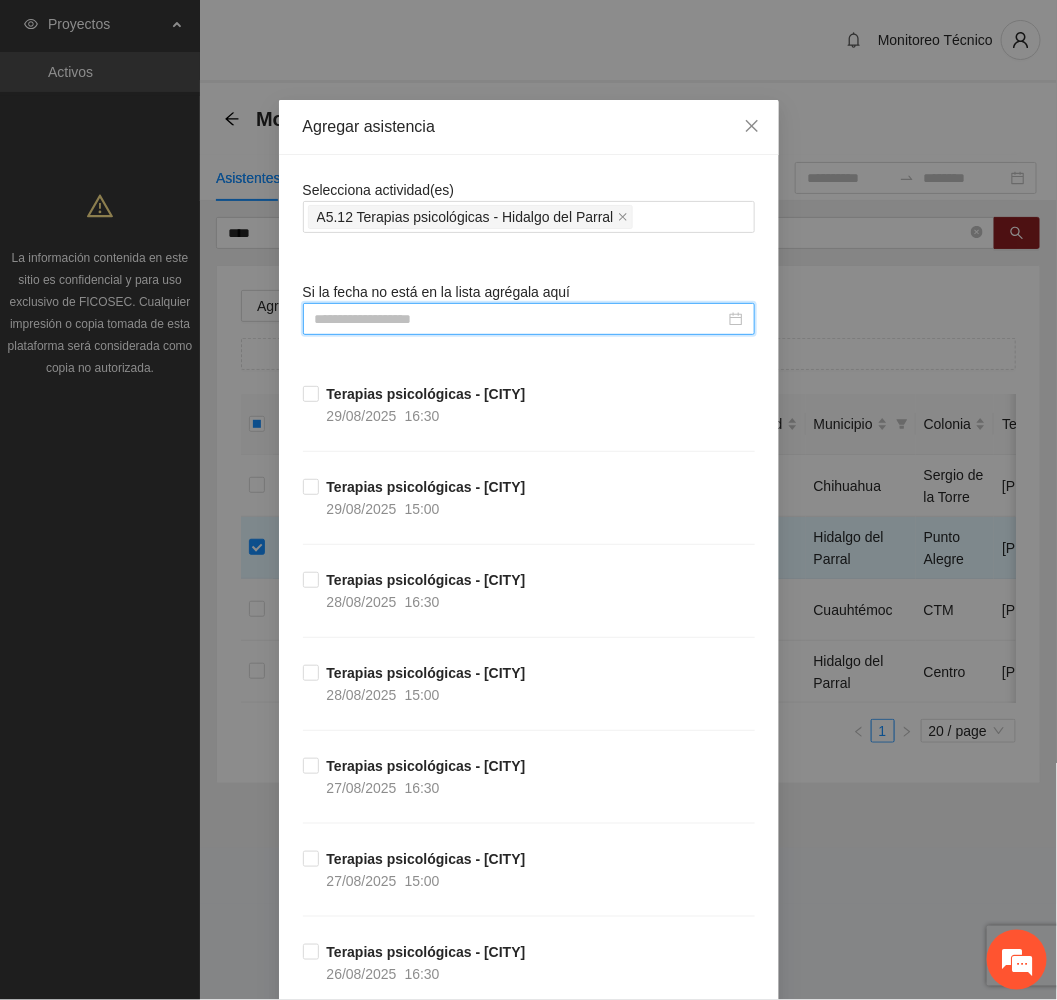 click at bounding box center (520, 319) 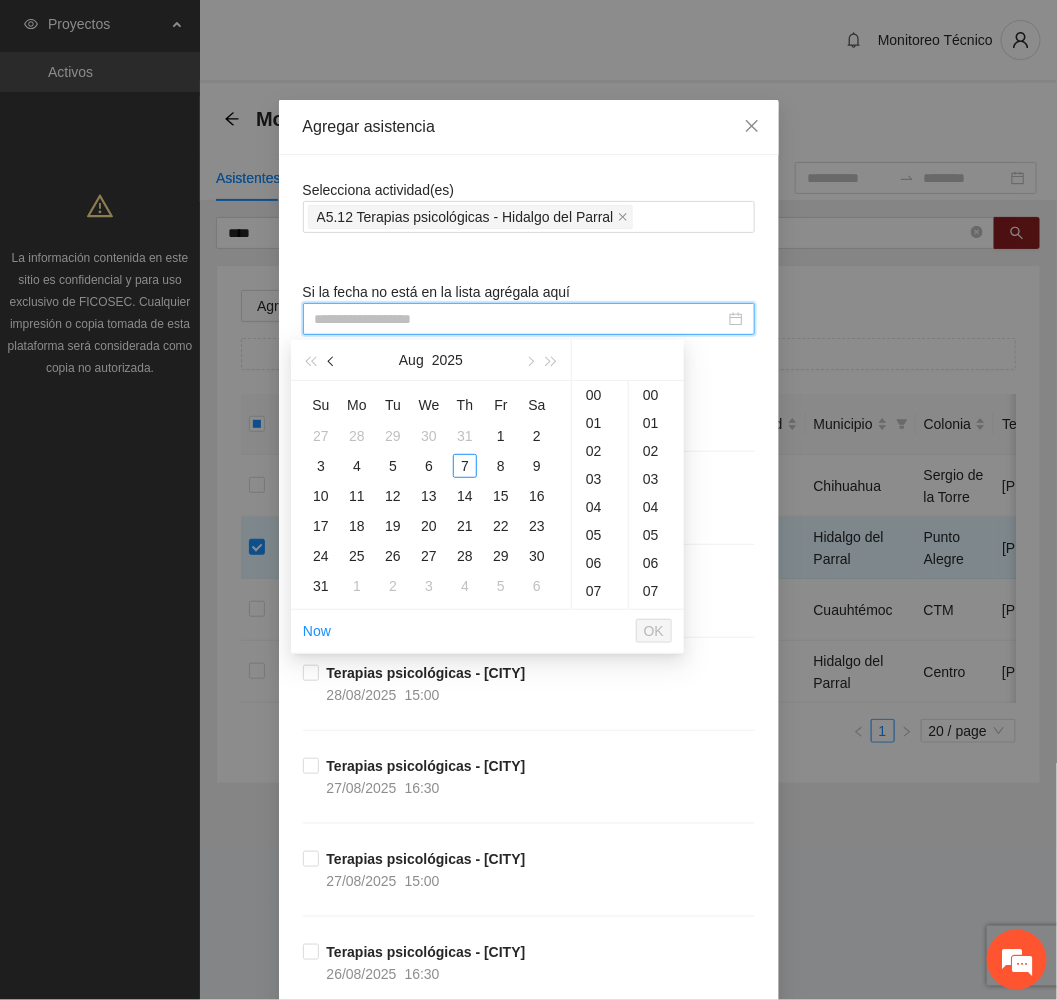 click at bounding box center (333, 362) 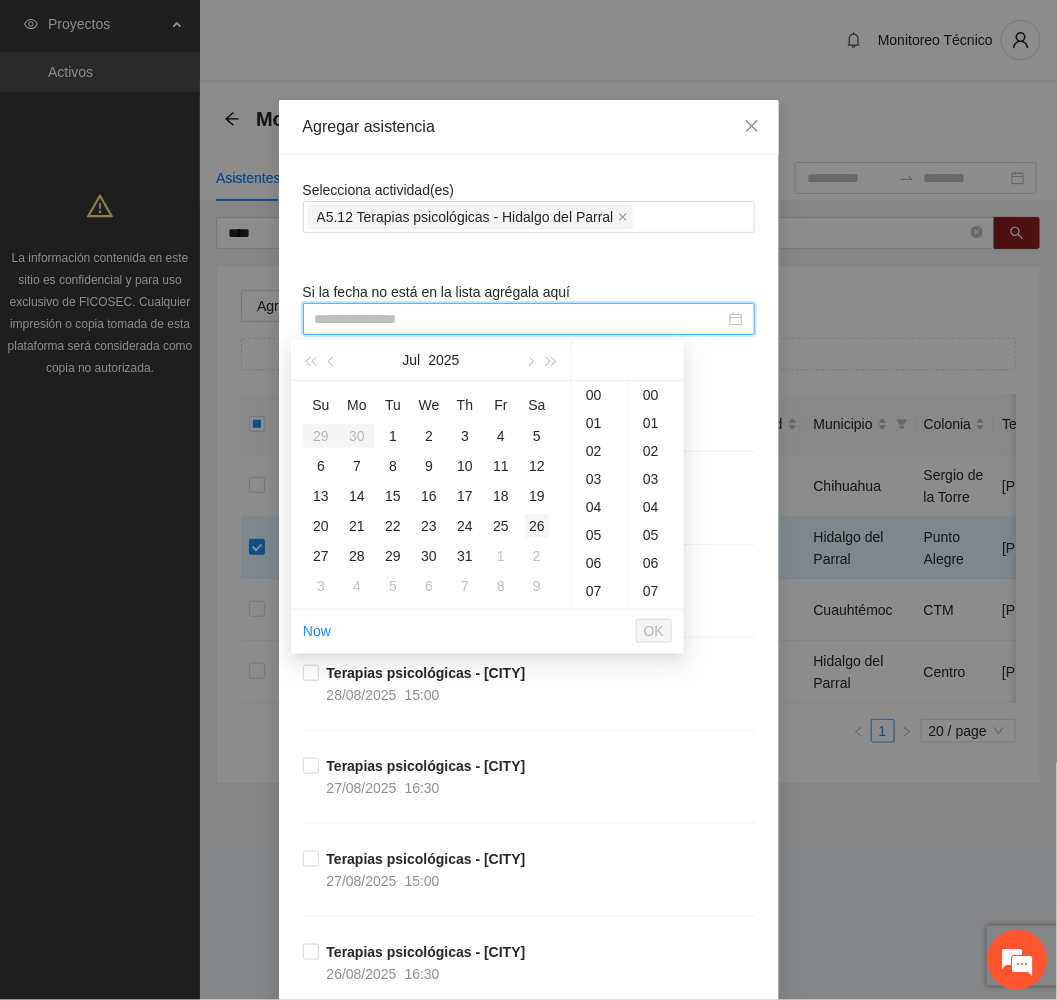 click on "26" at bounding box center [537, 526] 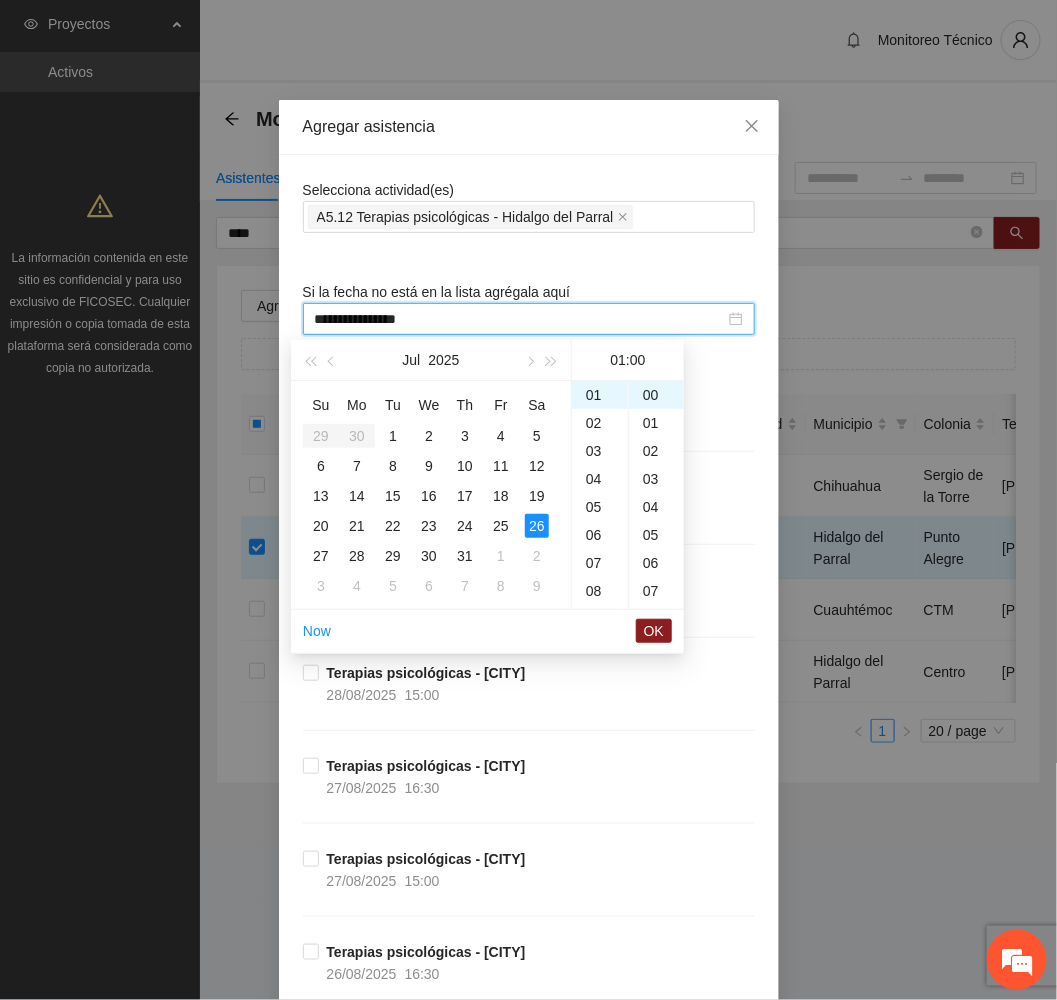 scroll, scrollTop: 133, scrollLeft: 0, axis: vertical 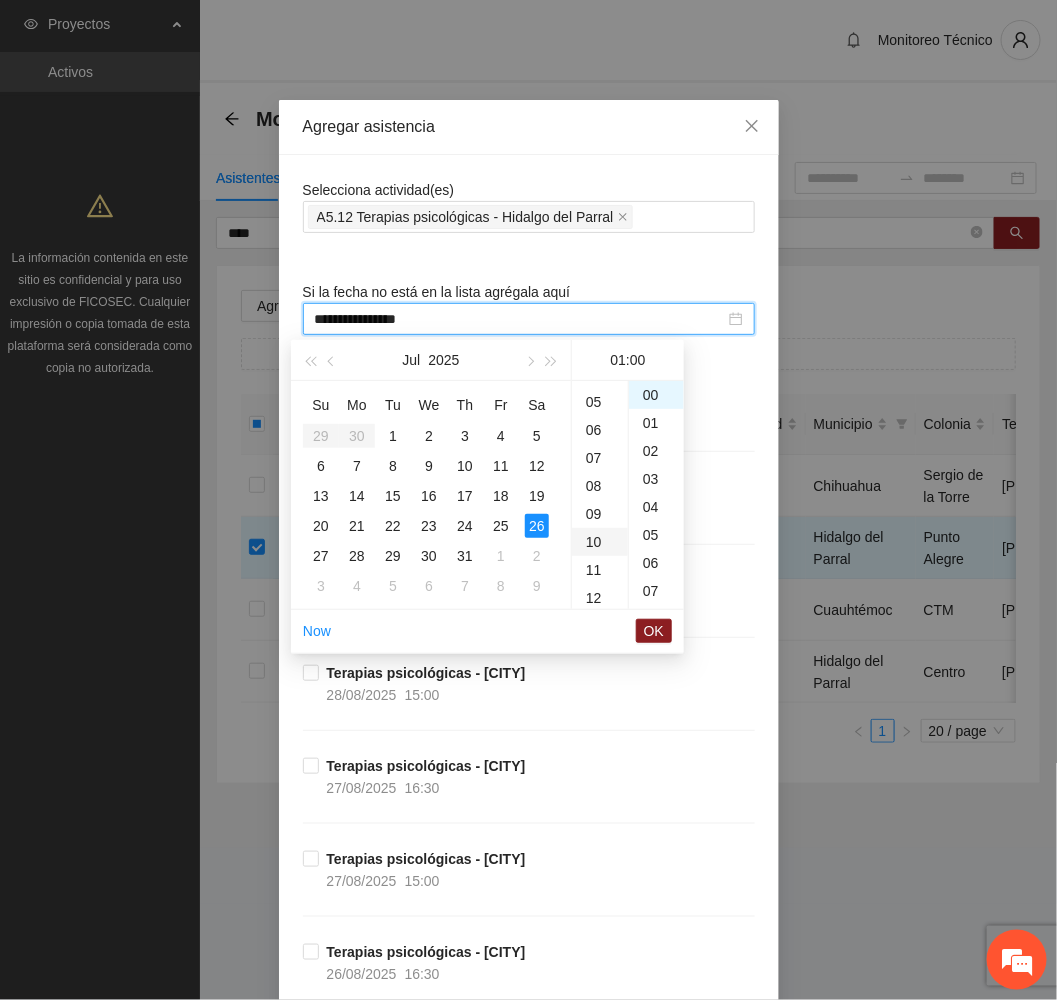click on "10" at bounding box center (600, 542) 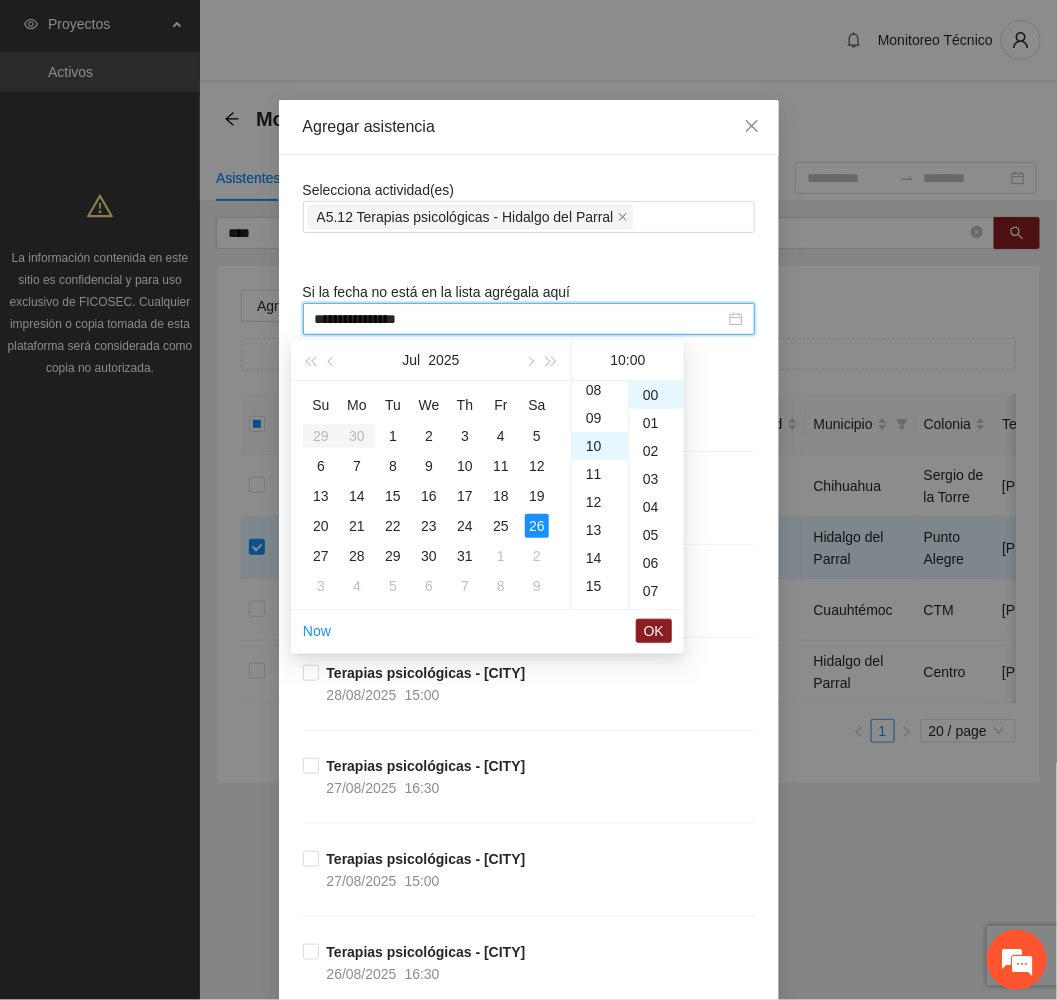 scroll, scrollTop: 280, scrollLeft: 0, axis: vertical 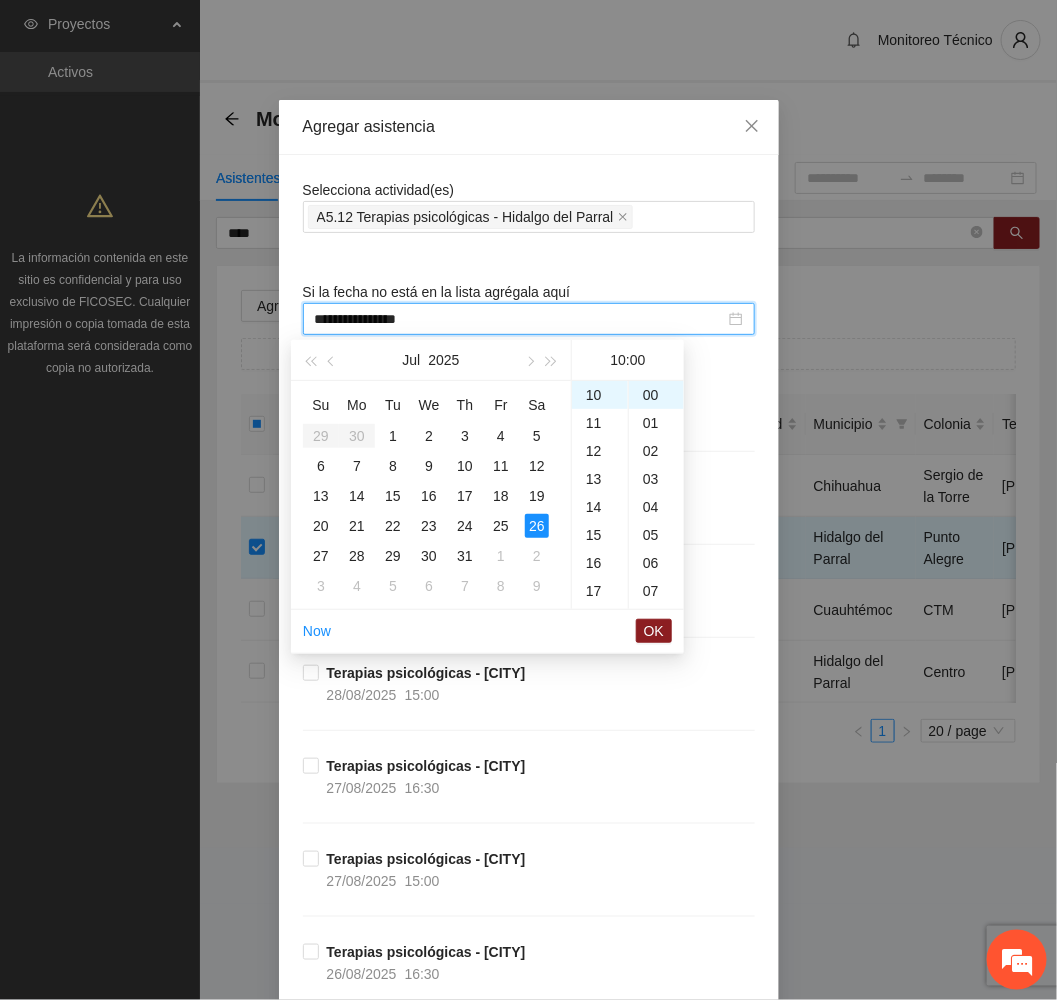 drag, startPoint x: 658, startPoint y: 625, endPoint x: 676, endPoint y: 636, distance: 21.095022 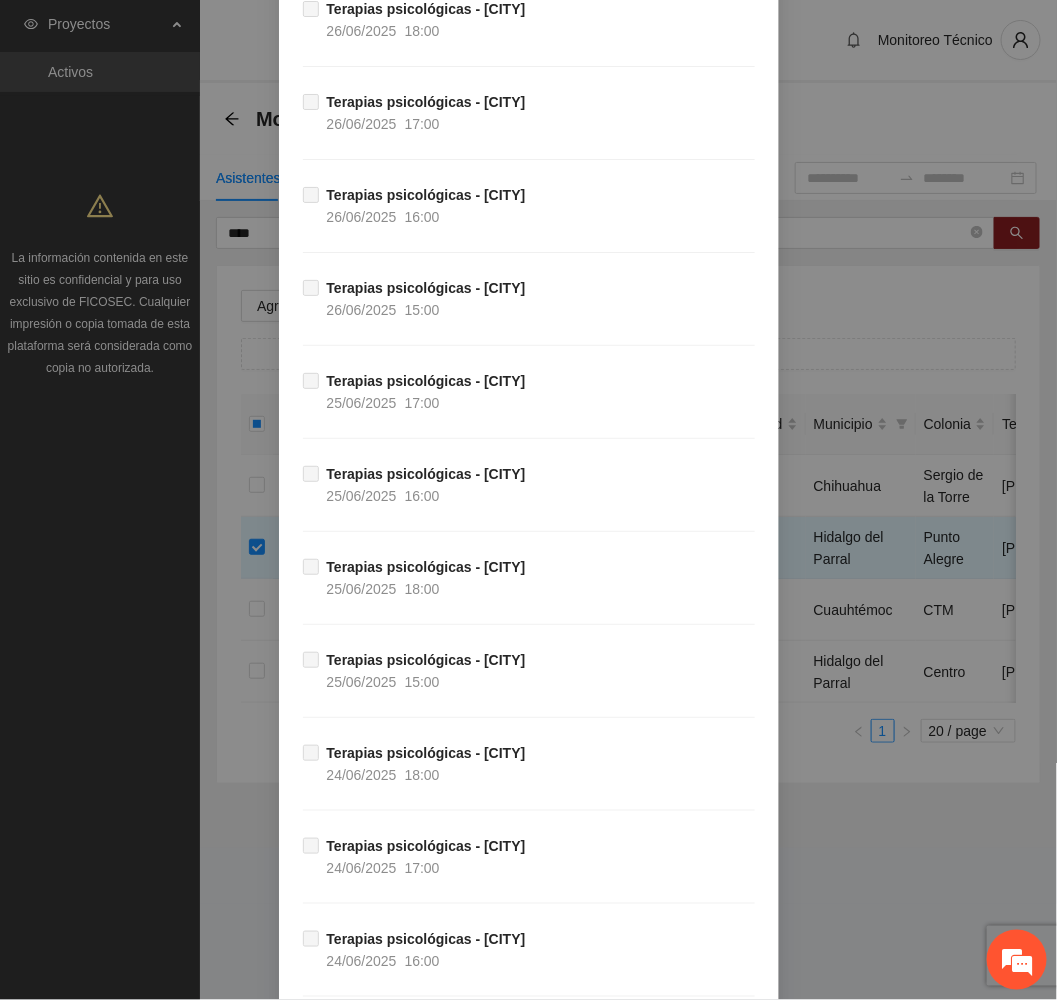 scroll, scrollTop: 13929, scrollLeft: 0, axis: vertical 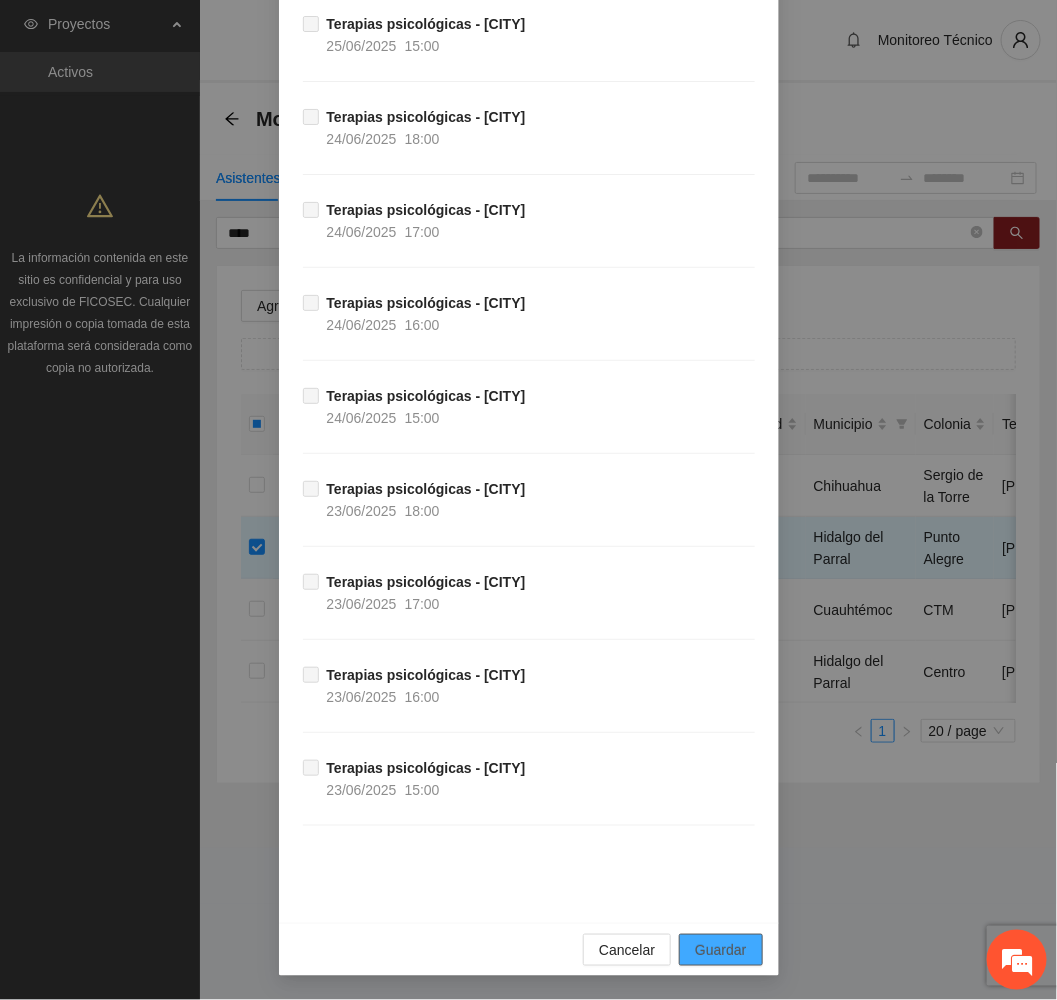 click on "Guardar" at bounding box center (720, 950) 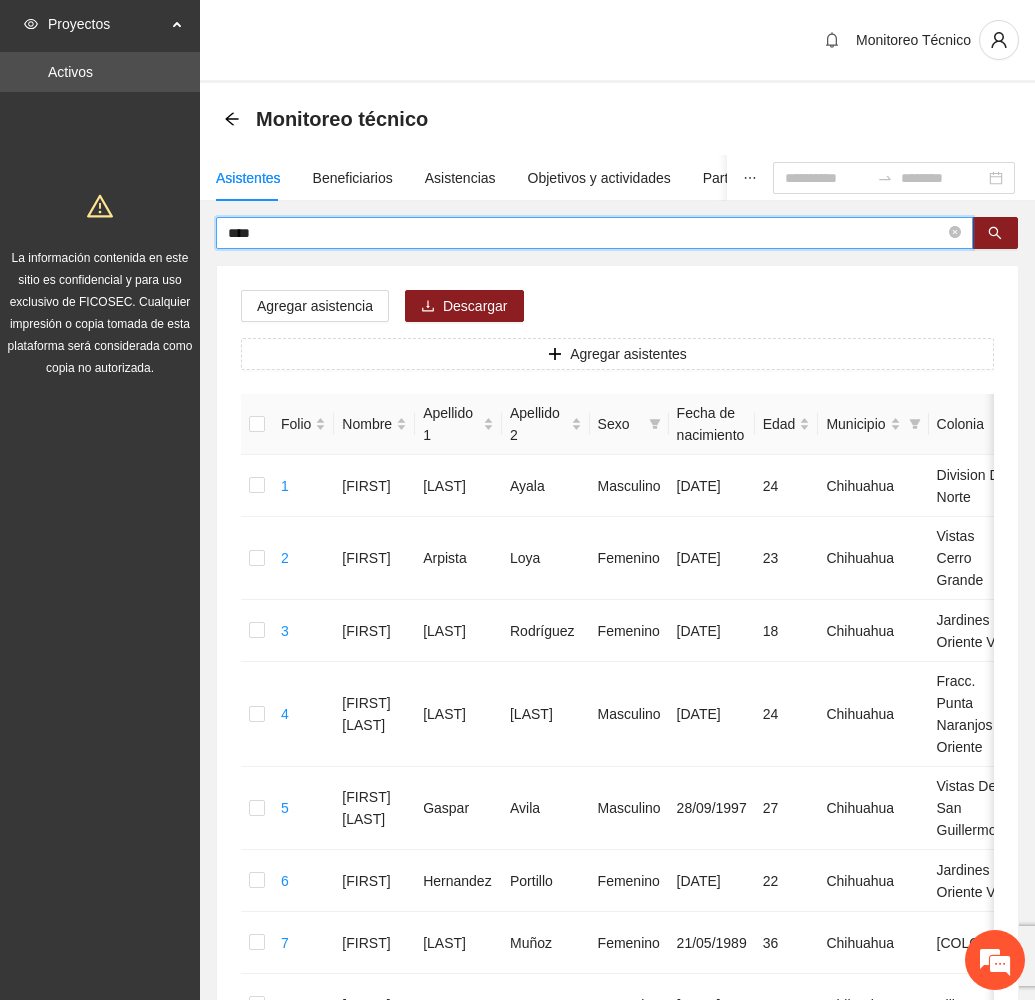 drag, startPoint x: 315, startPoint y: 237, endPoint x: 19, endPoint y: 204, distance: 297.83383 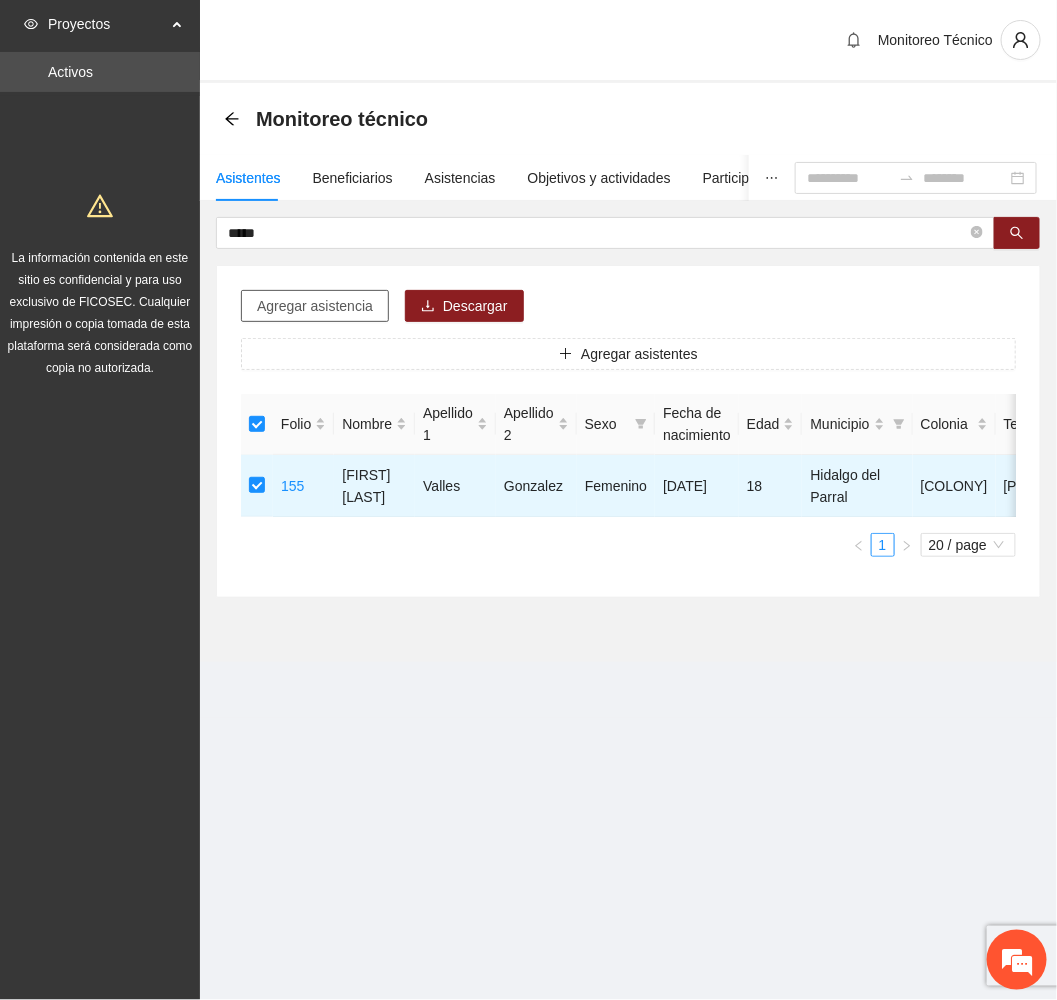 click on "Agregar asistencia" at bounding box center [315, 306] 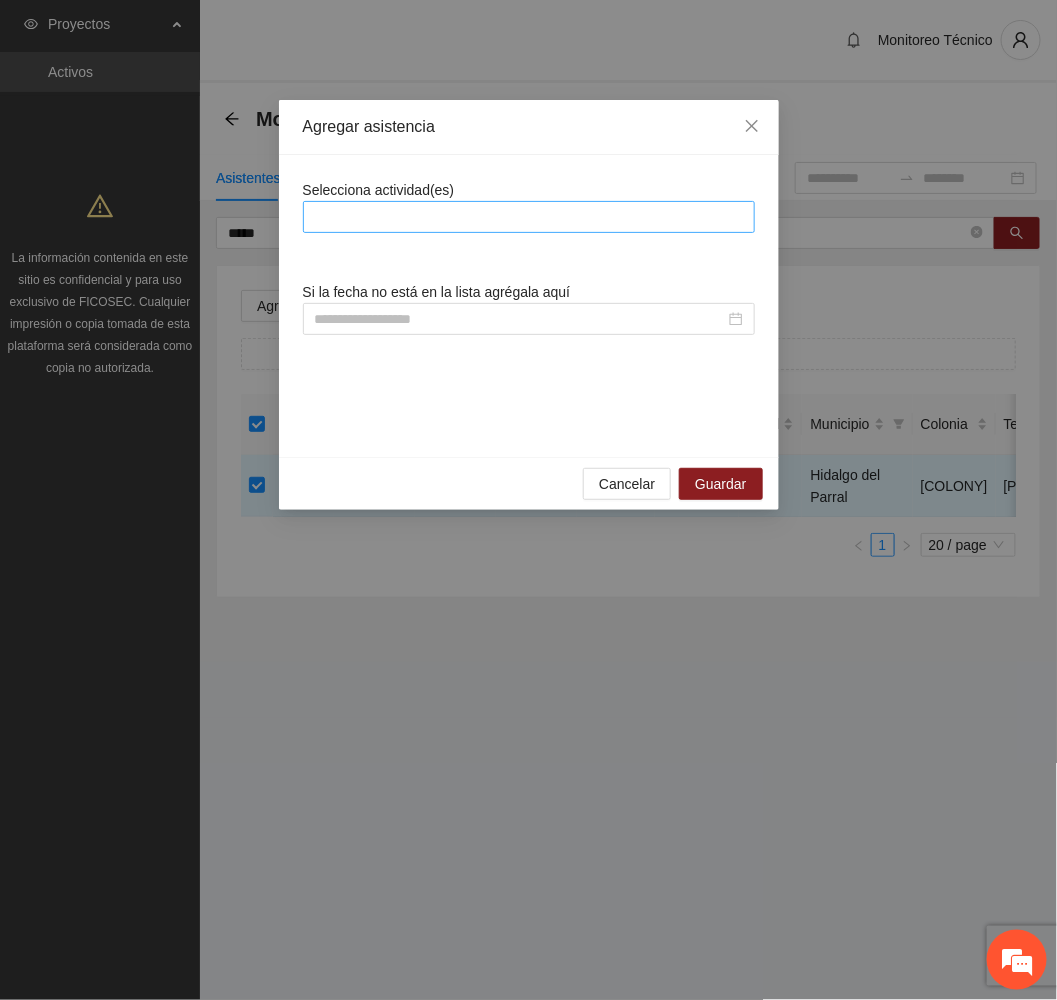 click at bounding box center [529, 217] 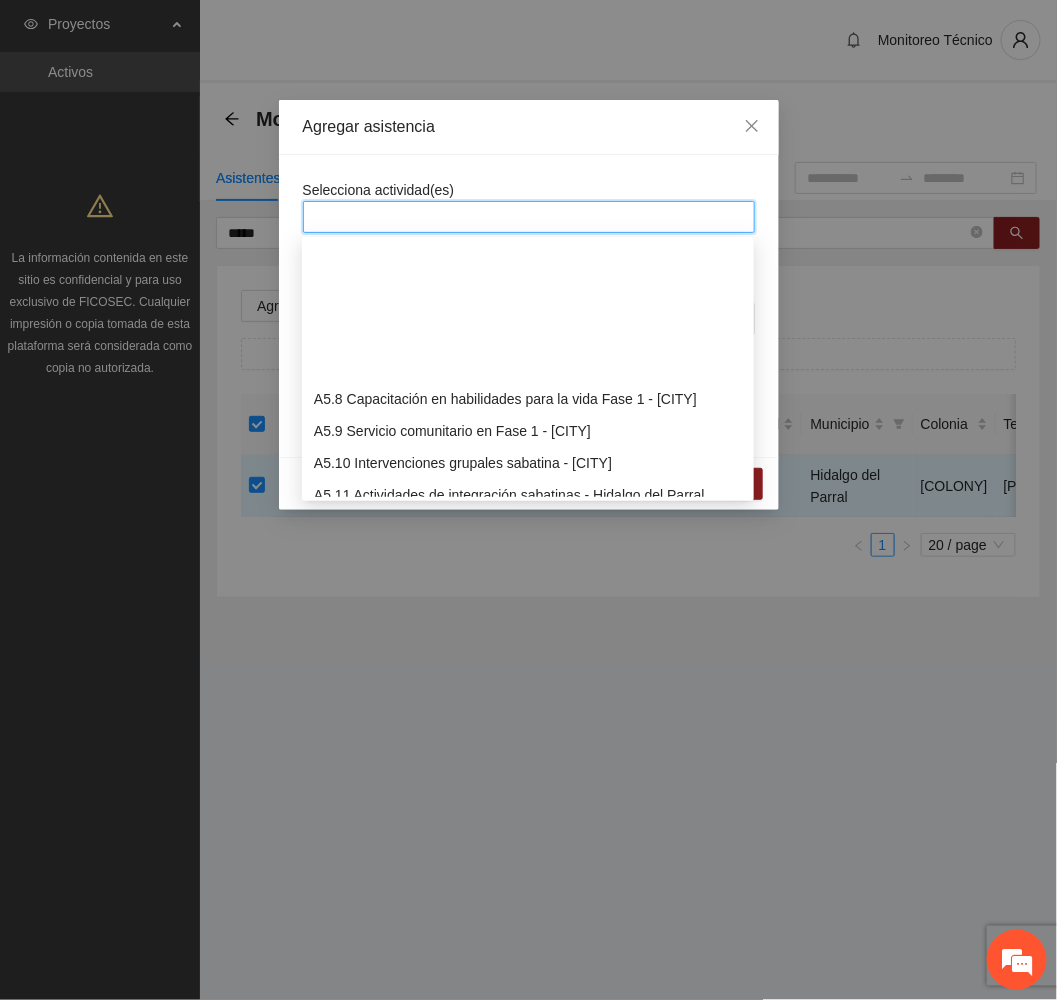 scroll, scrollTop: 1800, scrollLeft: 0, axis: vertical 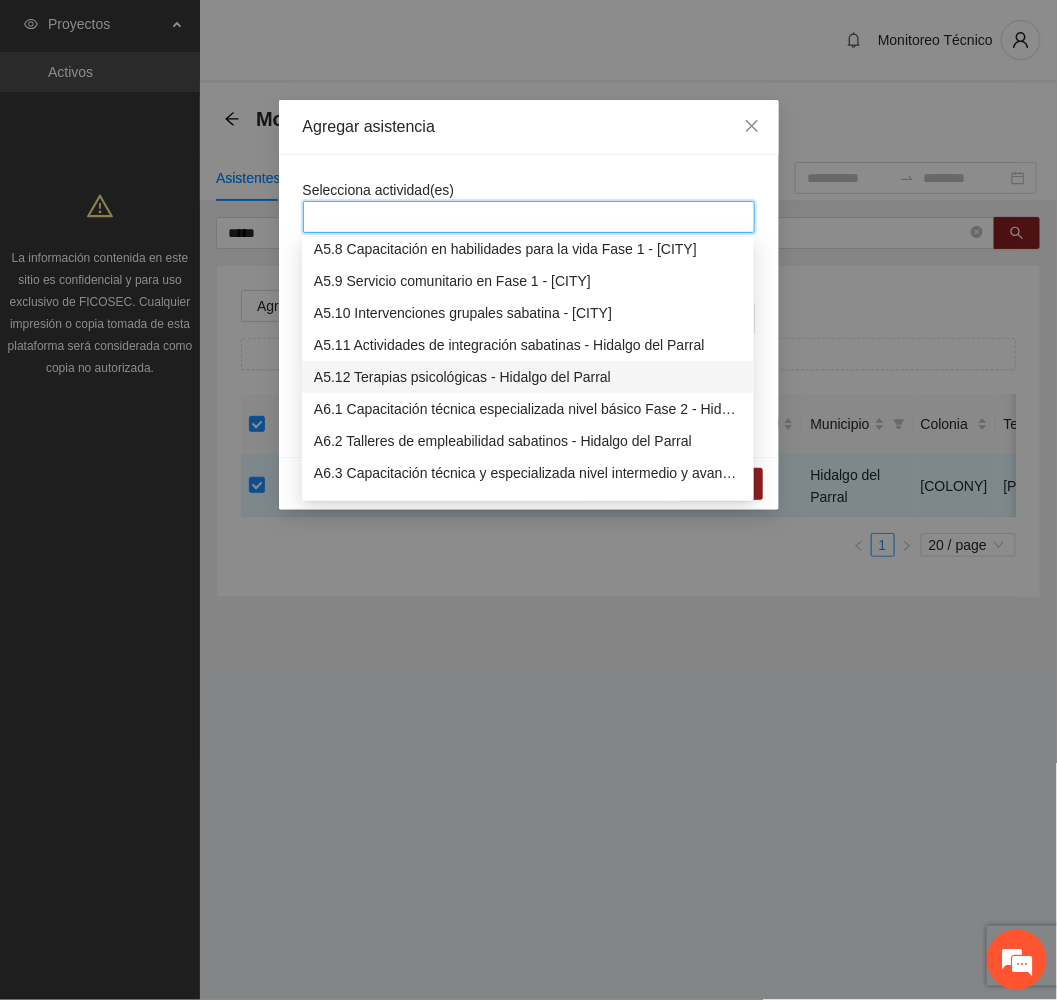 click on "A5.12 Terapias psicológicas - Hidalgo del Parral" at bounding box center (528, 377) 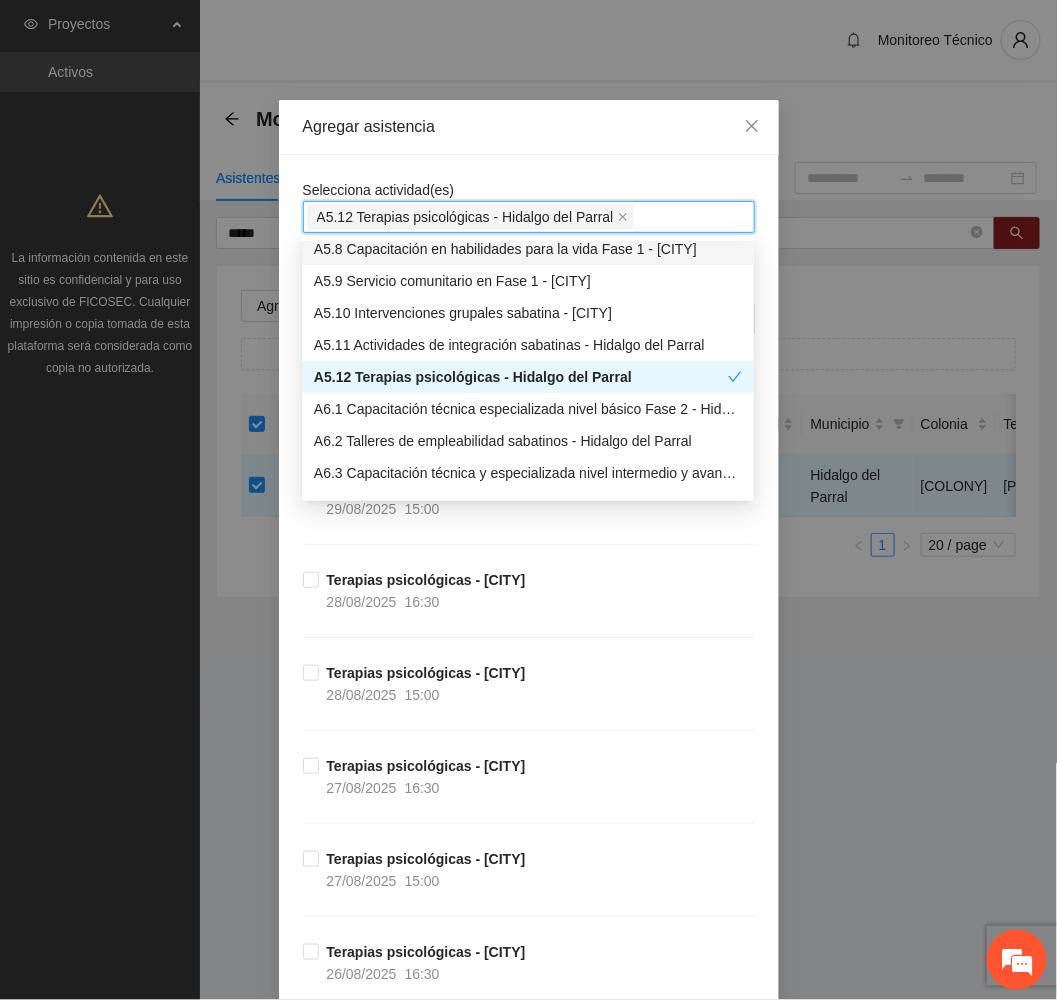 click on "Agregar asistencia" at bounding box center [529, 127] 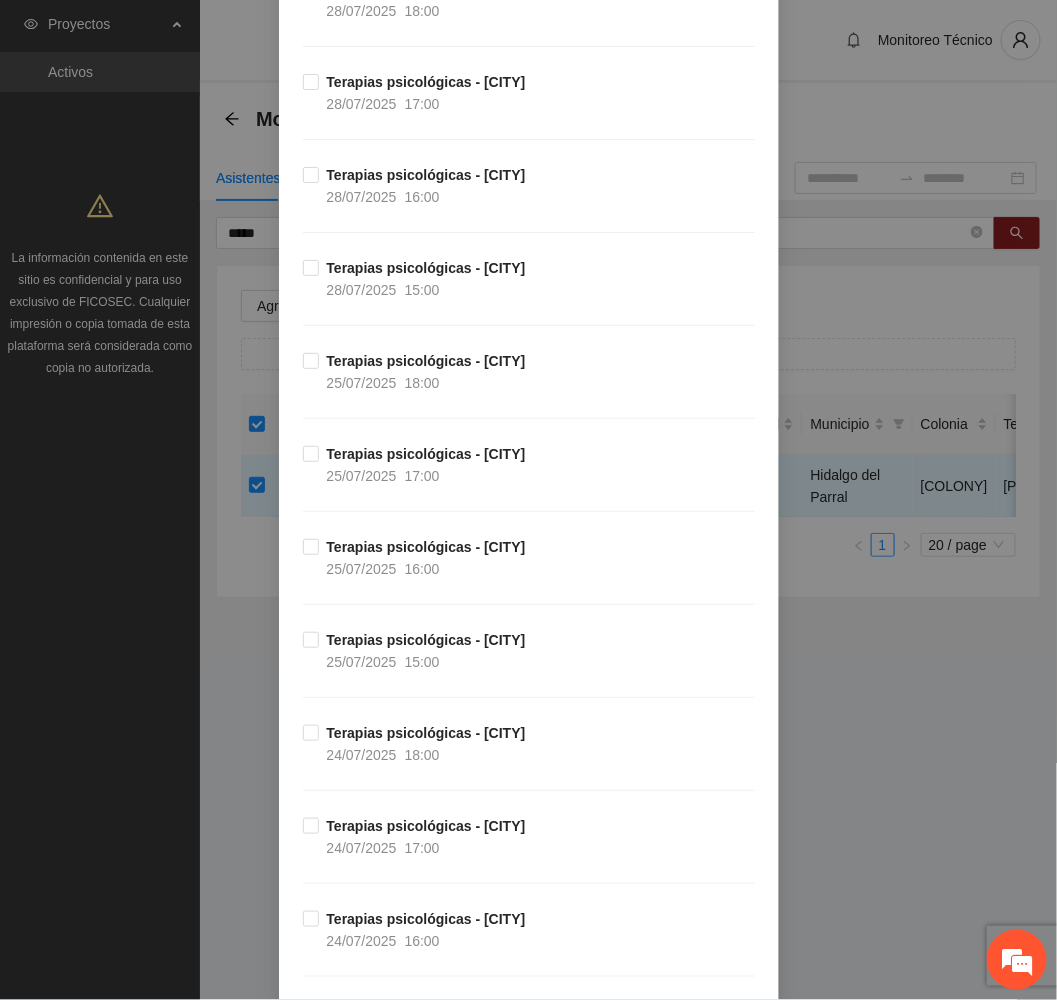 scroll, scrollTop: 4896, scrollLeft: 0, axis: vertical 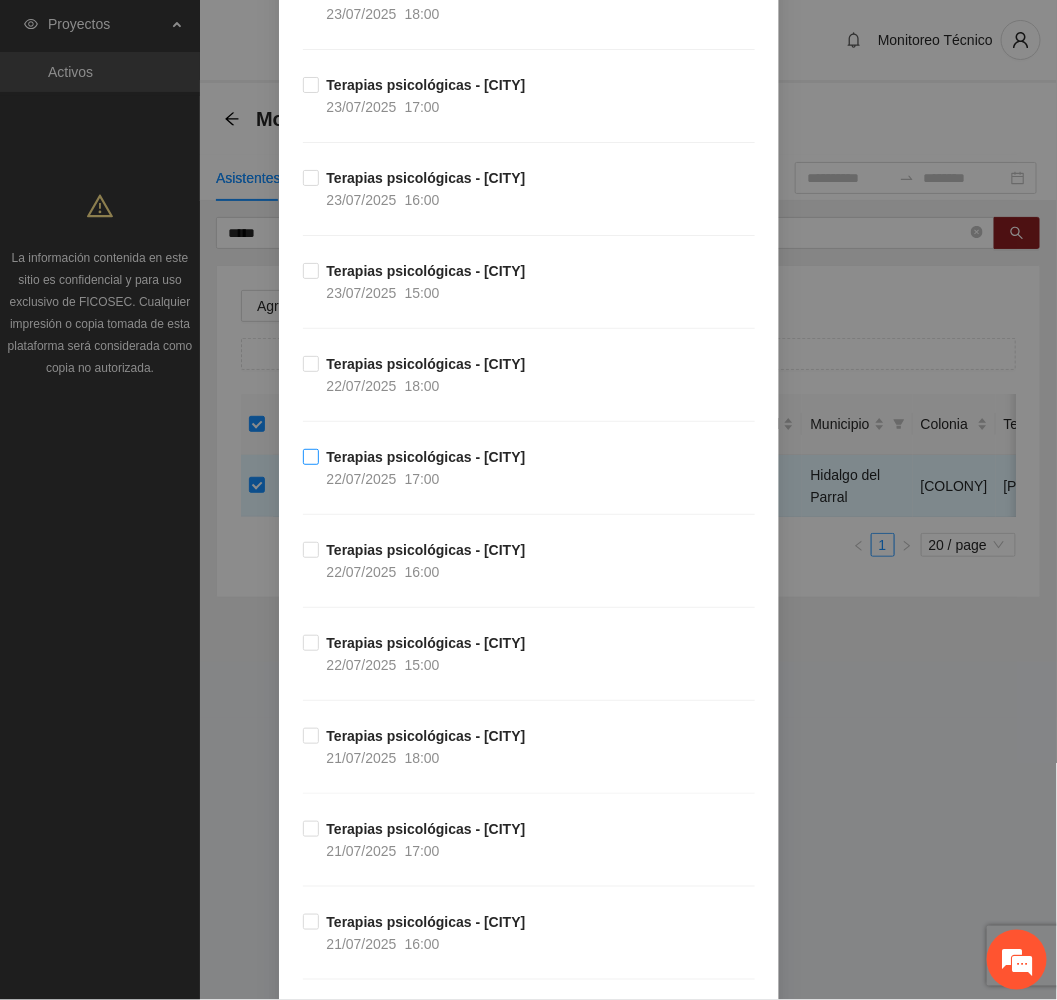 click on "Terapias psicológicas - [CITY]" at bounding box center (426, 457) 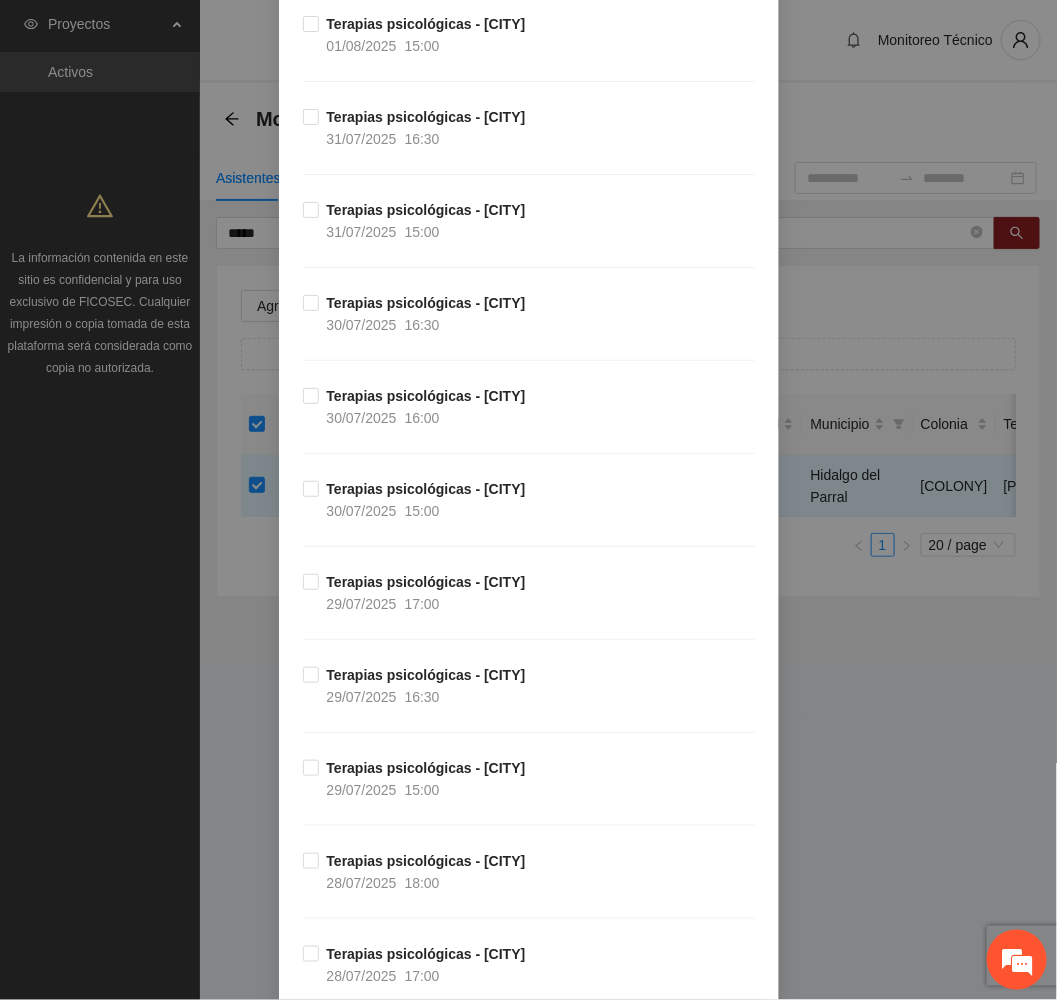 scroll, scrollTop: 3546, scrollLeft: 0, axis: vertical 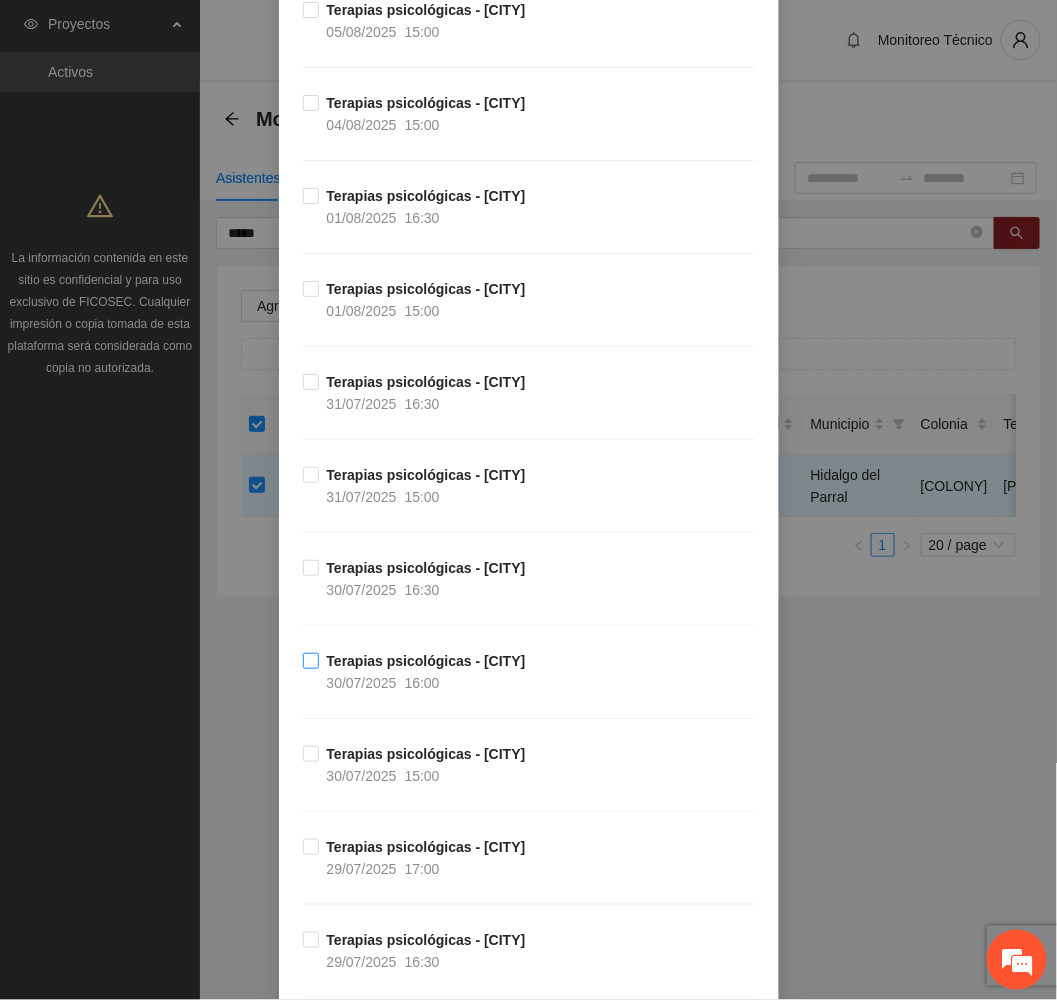 click on "[DATE] [TIME]" at bounding box center [383, 683] 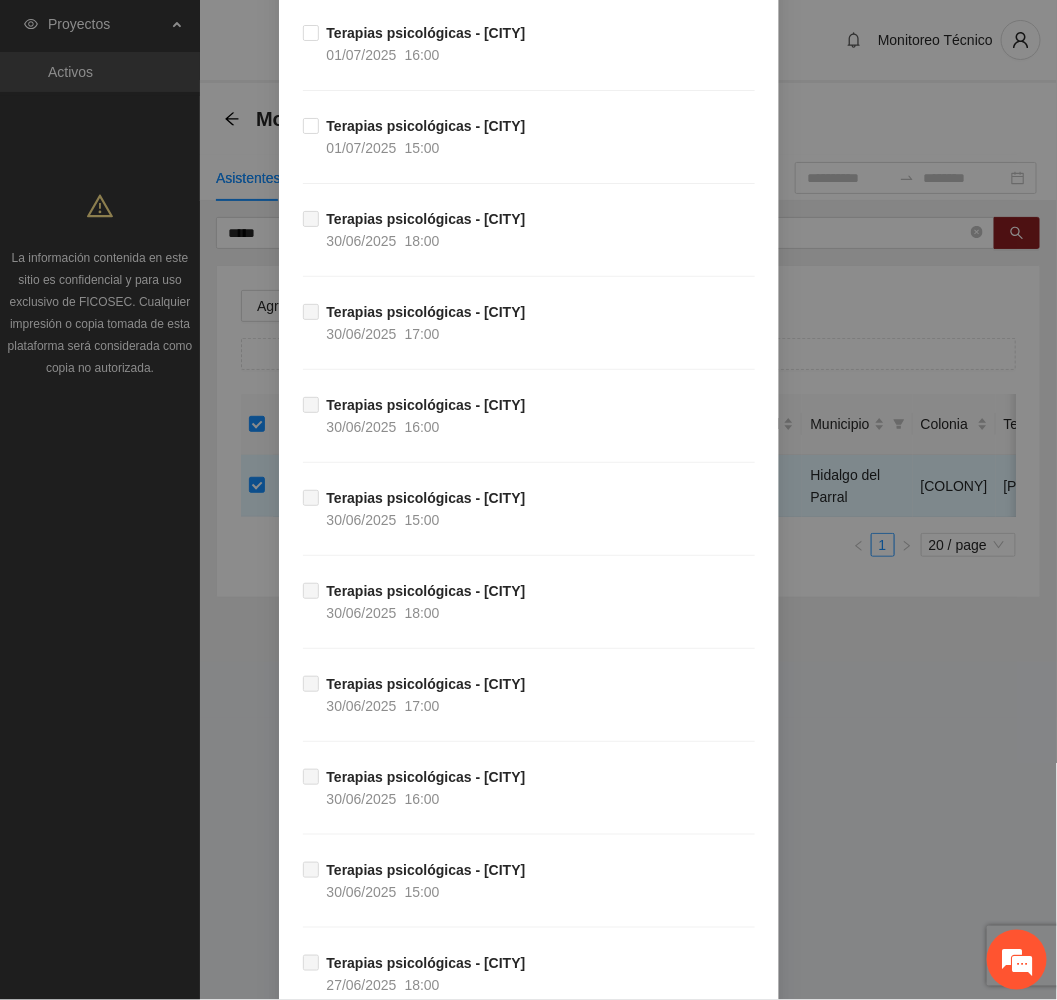 scroll, scrollTop: 13929, scrollLeft: 0, axis: vertical 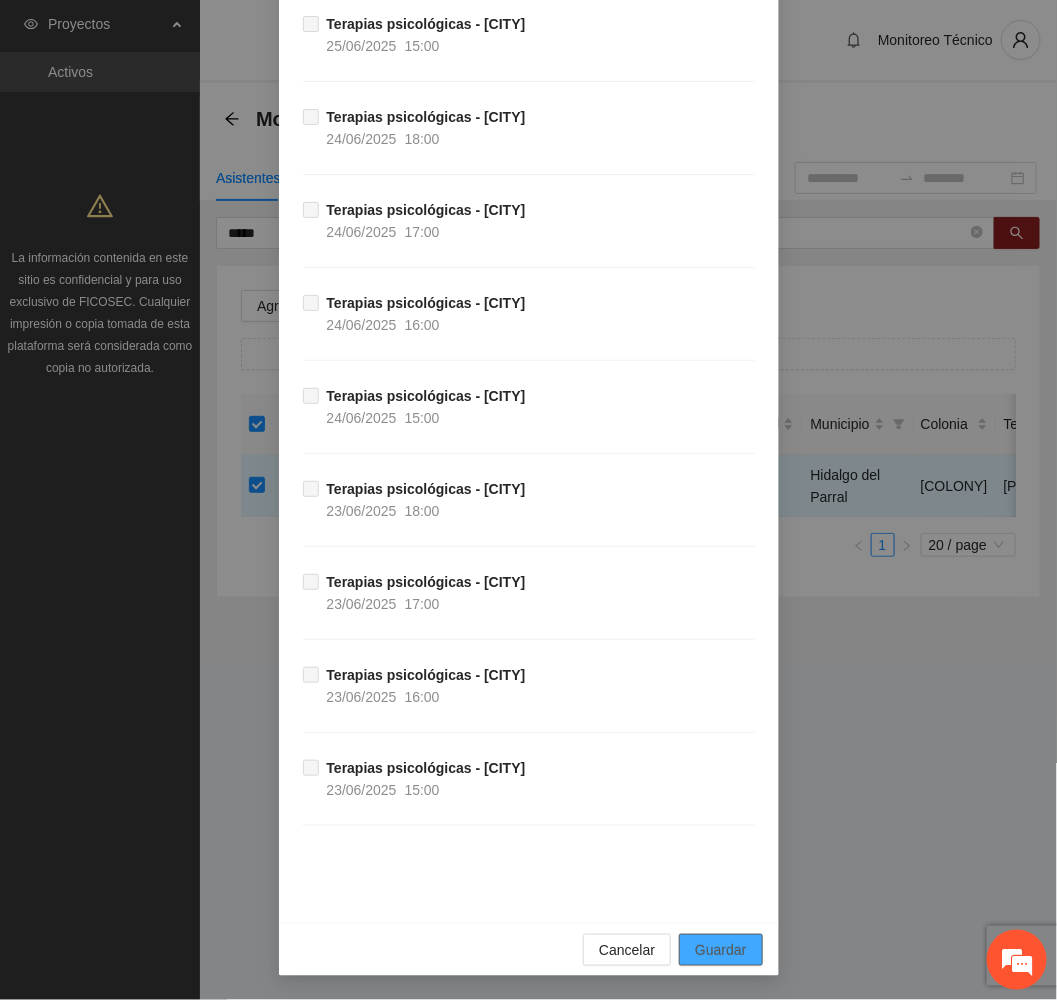 click on "Guardar" at bounding box center [720, 950] 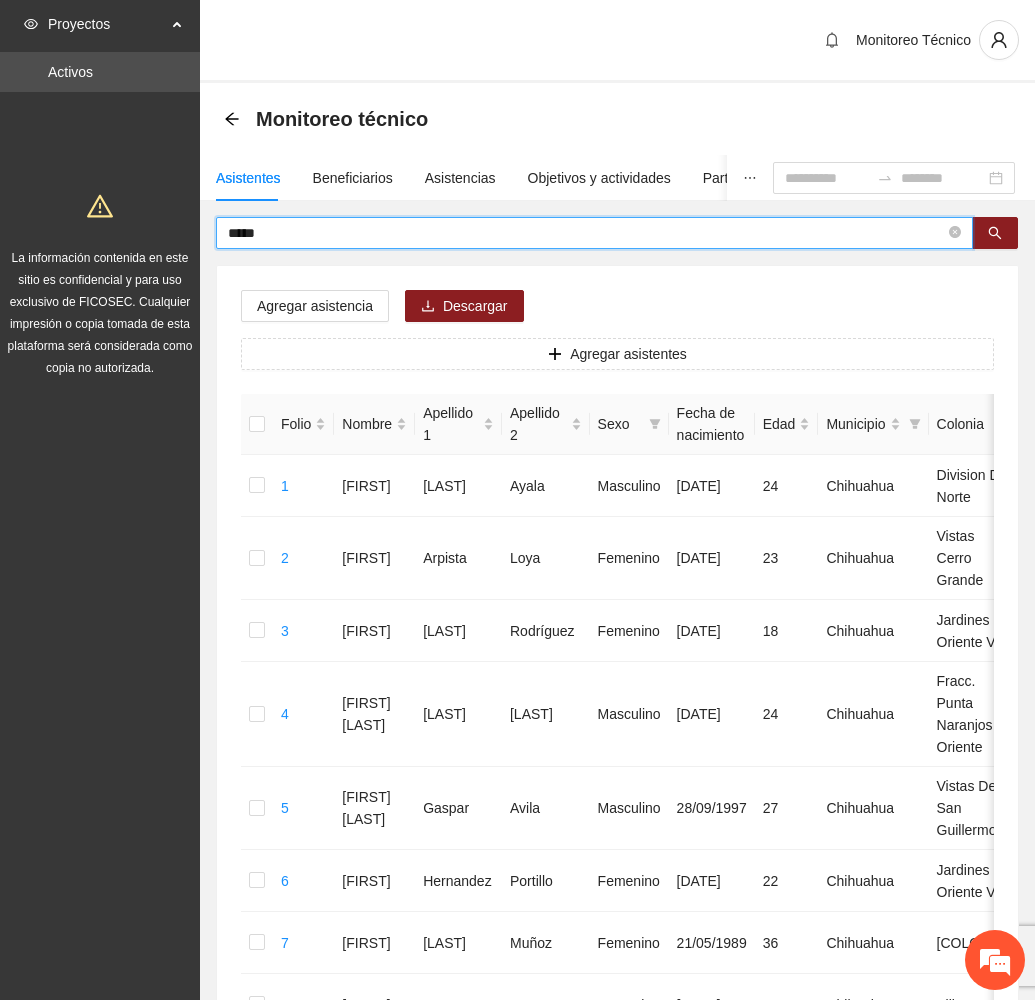 drag, startPoint x: 306, startPoint y: 228, endPoint x: 117, endPoint y: 205, distance: 190.39433 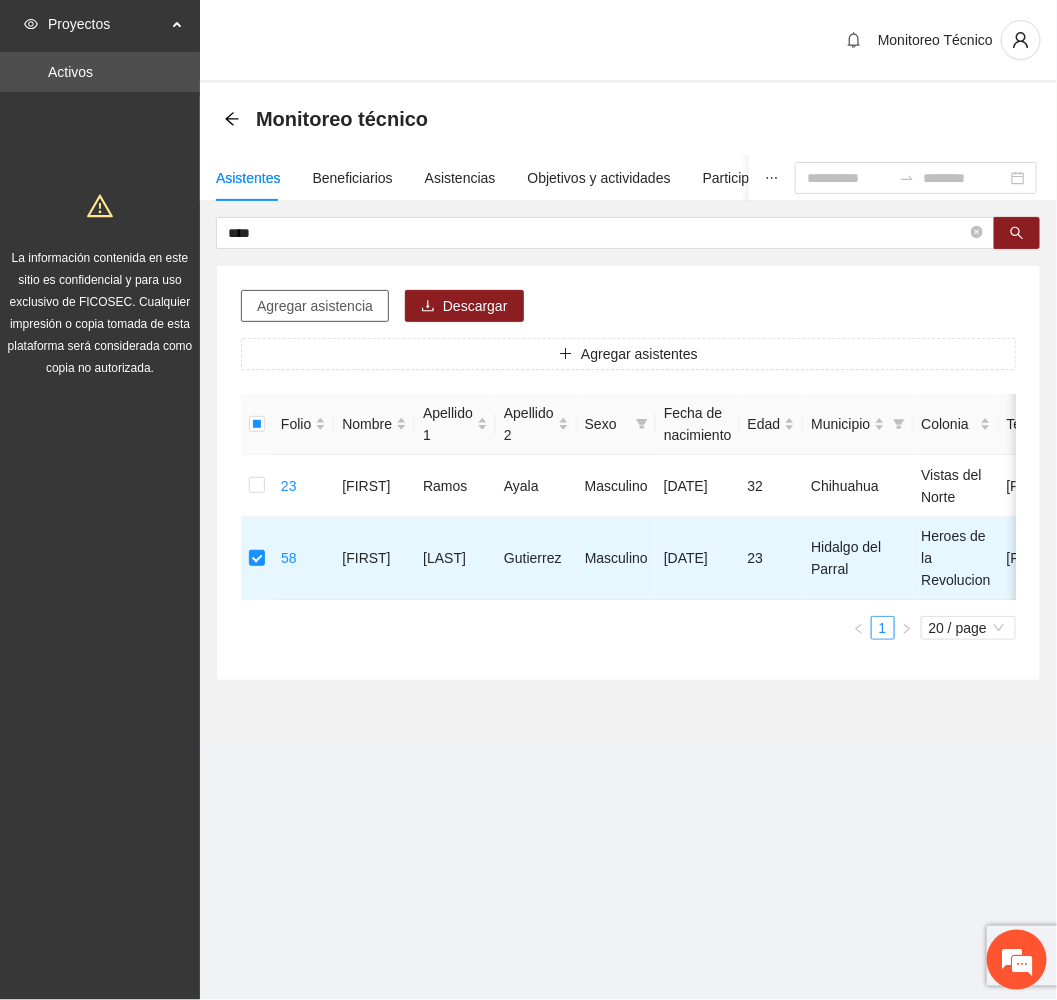 click on "Agregar asistencia" at bounding box center [315, 306] 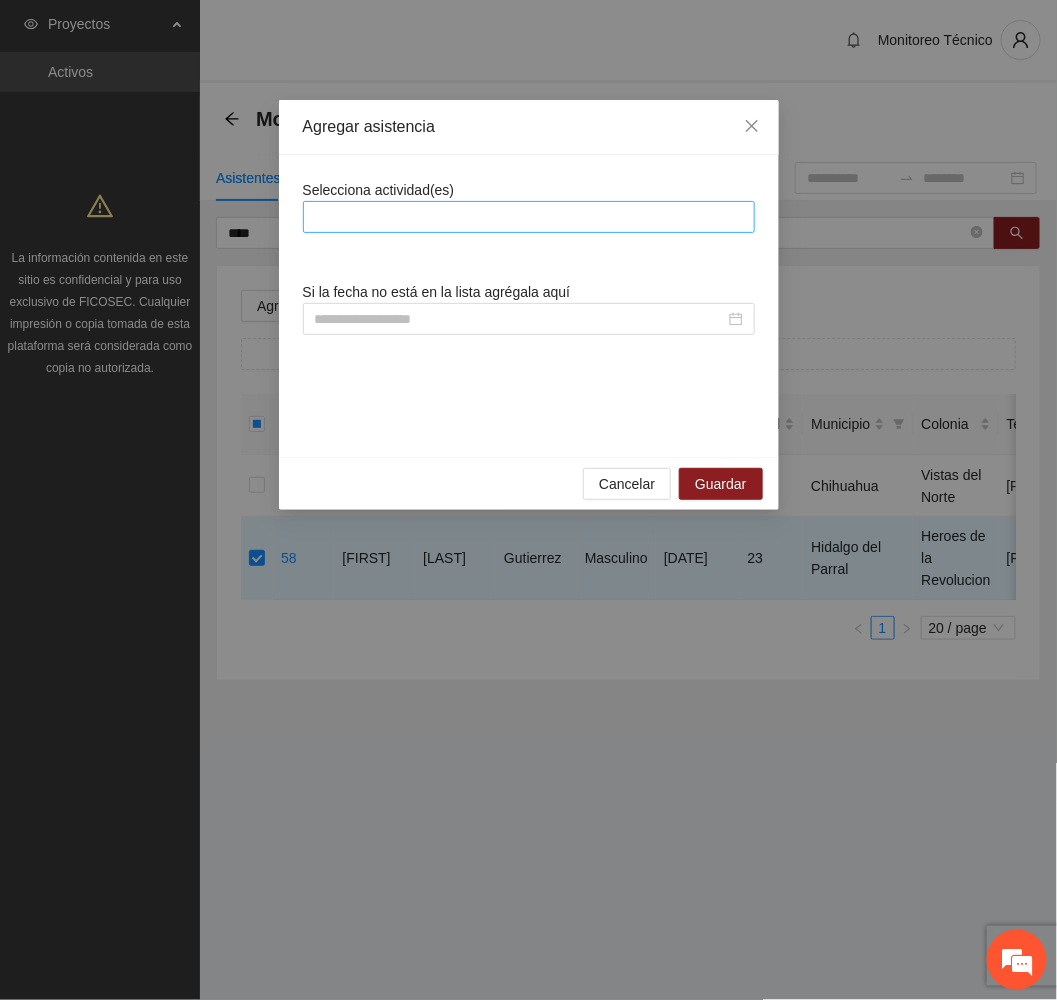 click at bounding box center [529, 217] 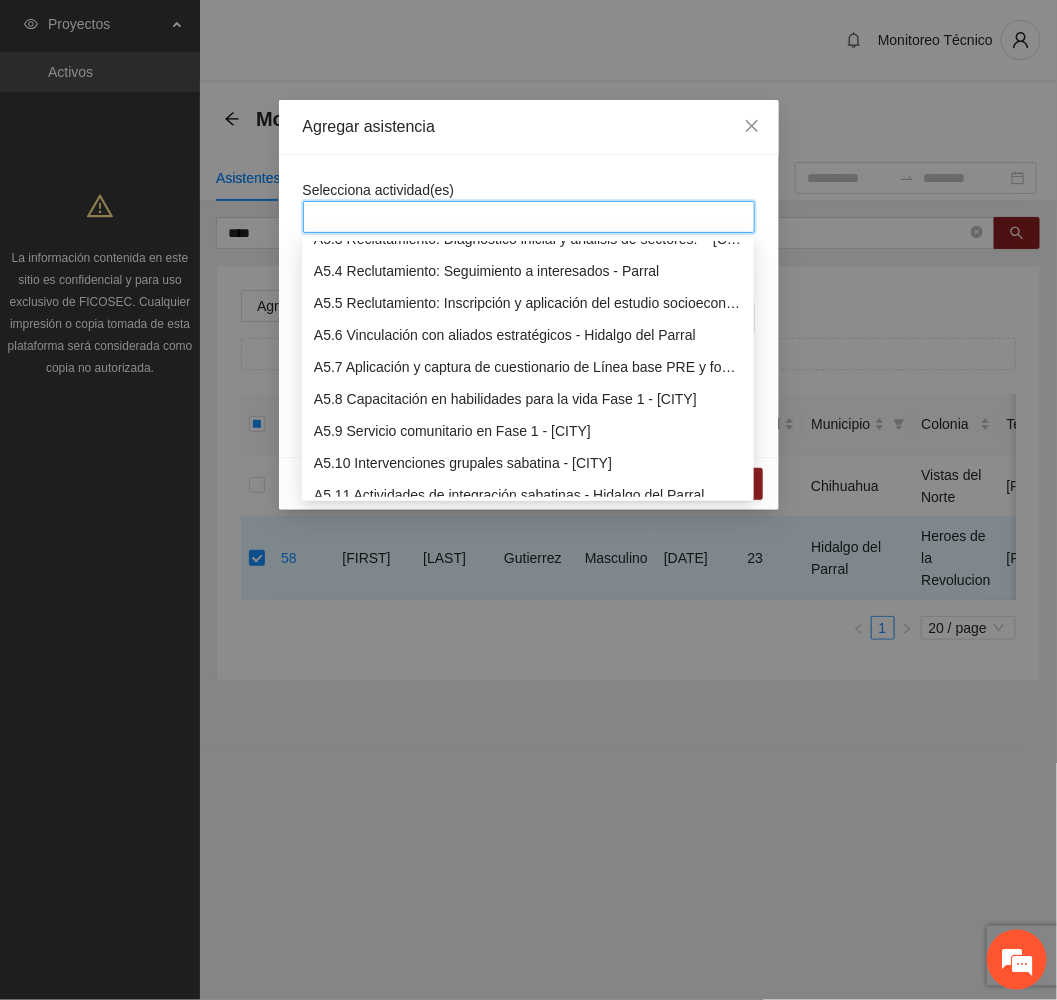 scroll, scrollTop: 1800, scrollLeft: 0, axis: vertical 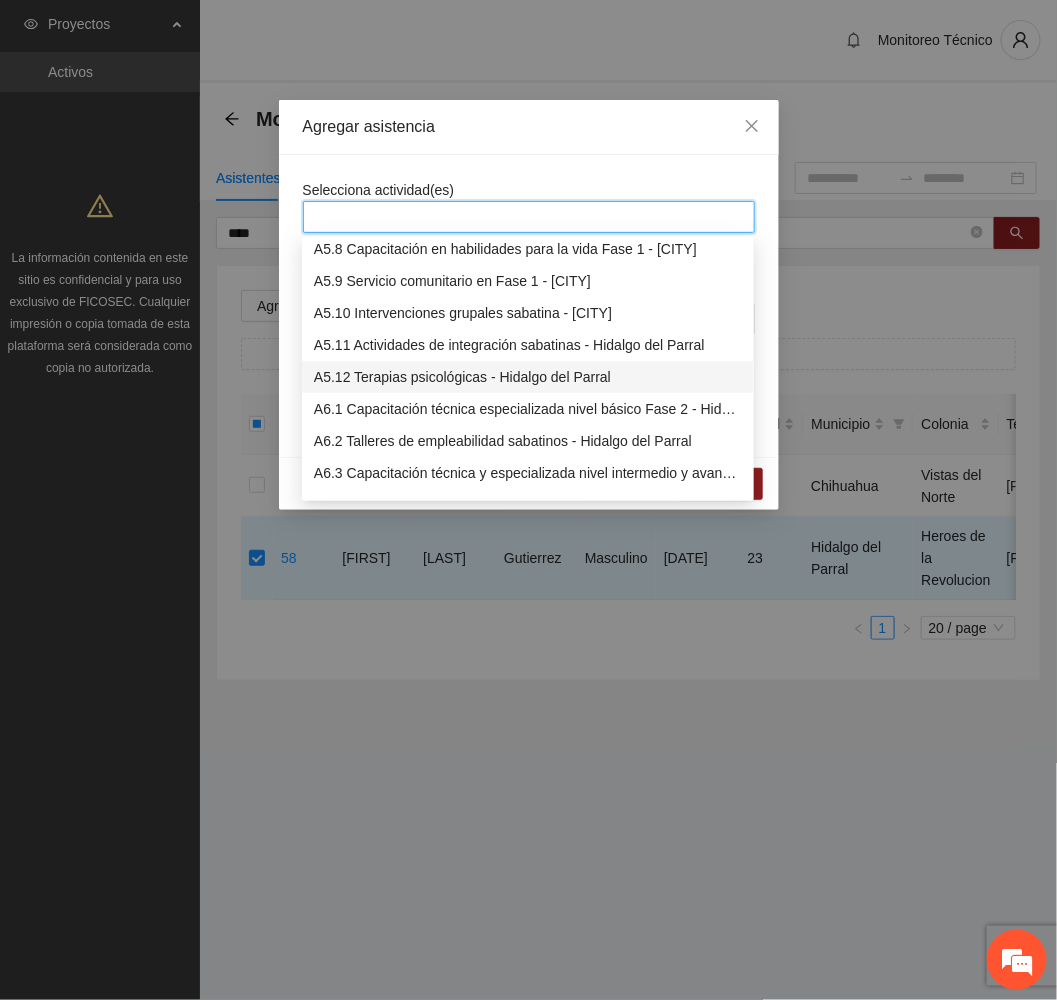 click on "A5.12 Terapias psicológicas - Hidalgo del Parral" at bounding box center [528, 377] 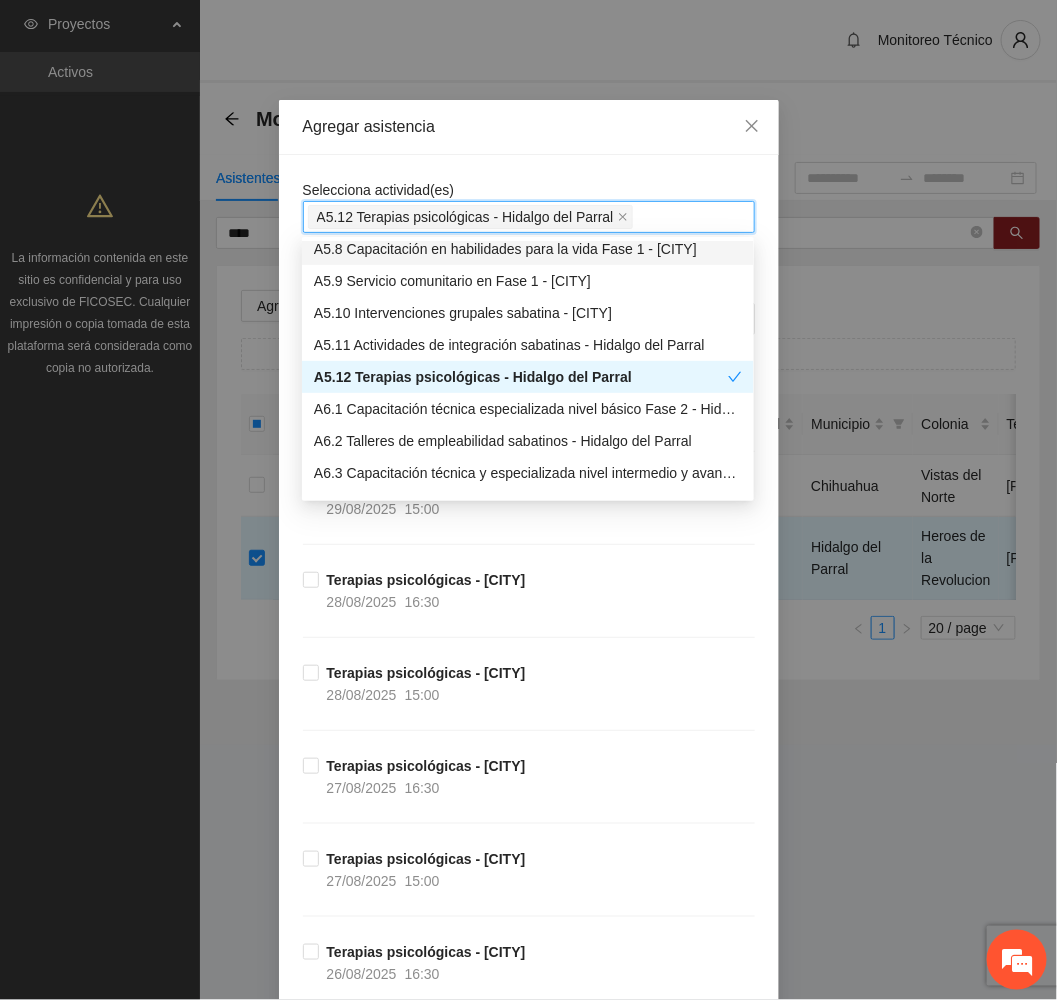 click on "Agregar asistencia" at bounding box center [529, 127] 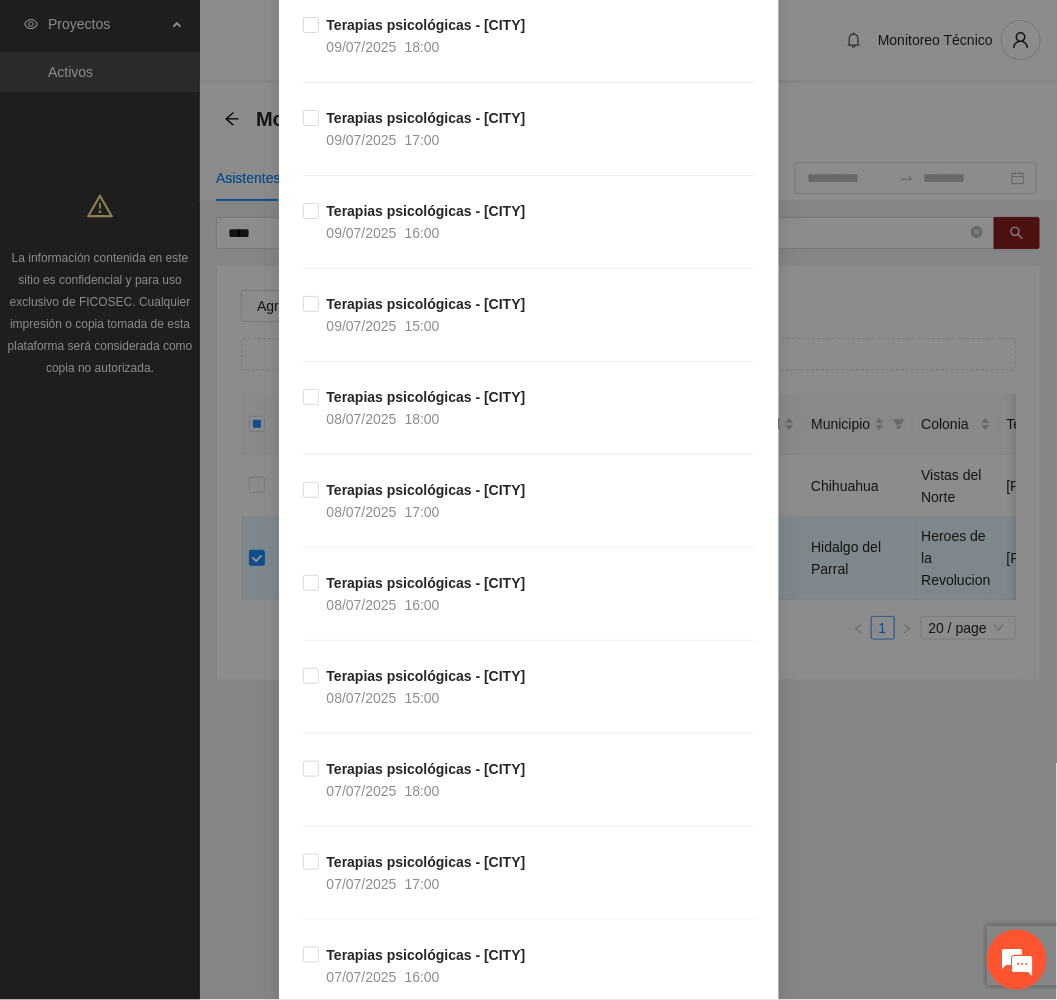 scroll, scrollTop: 9507, scrollLeft: 0, axis: vertical 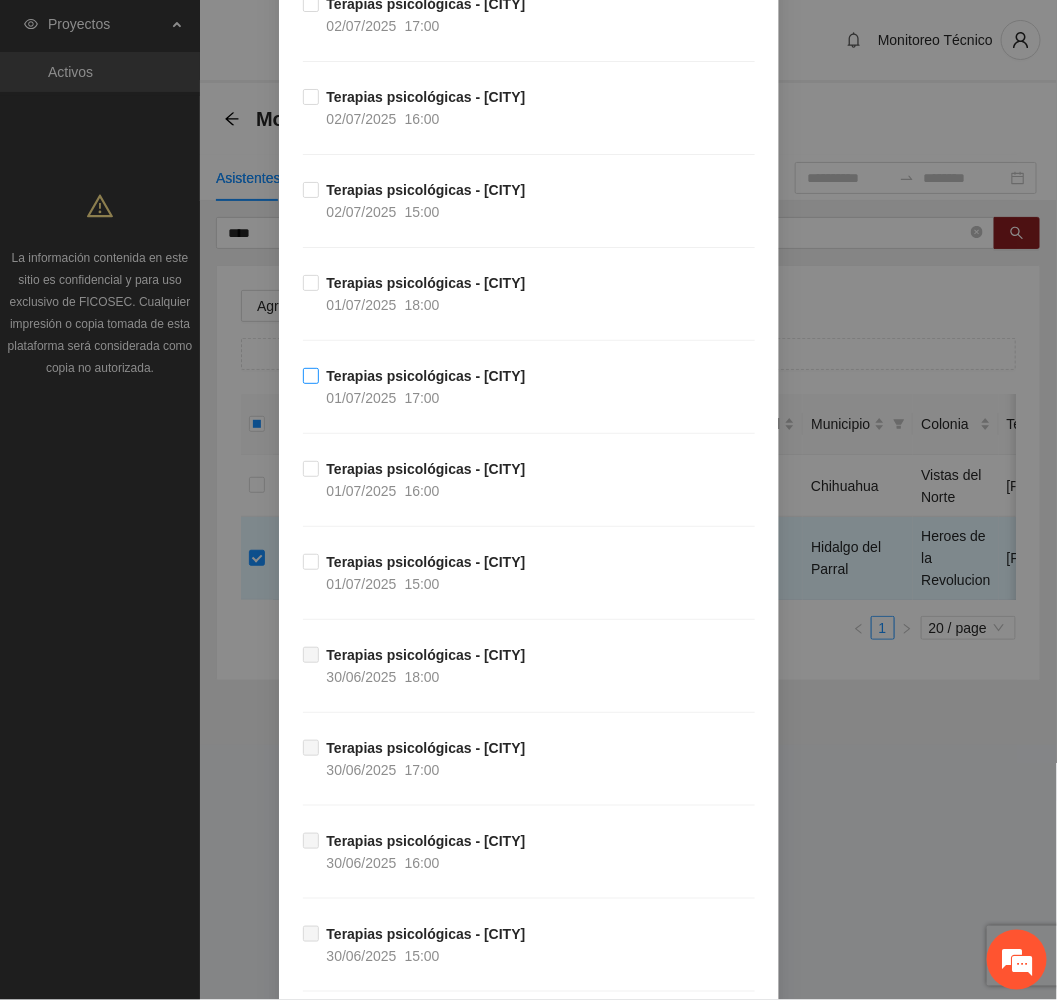 click on "17:00" at bounding box center [422, 398] 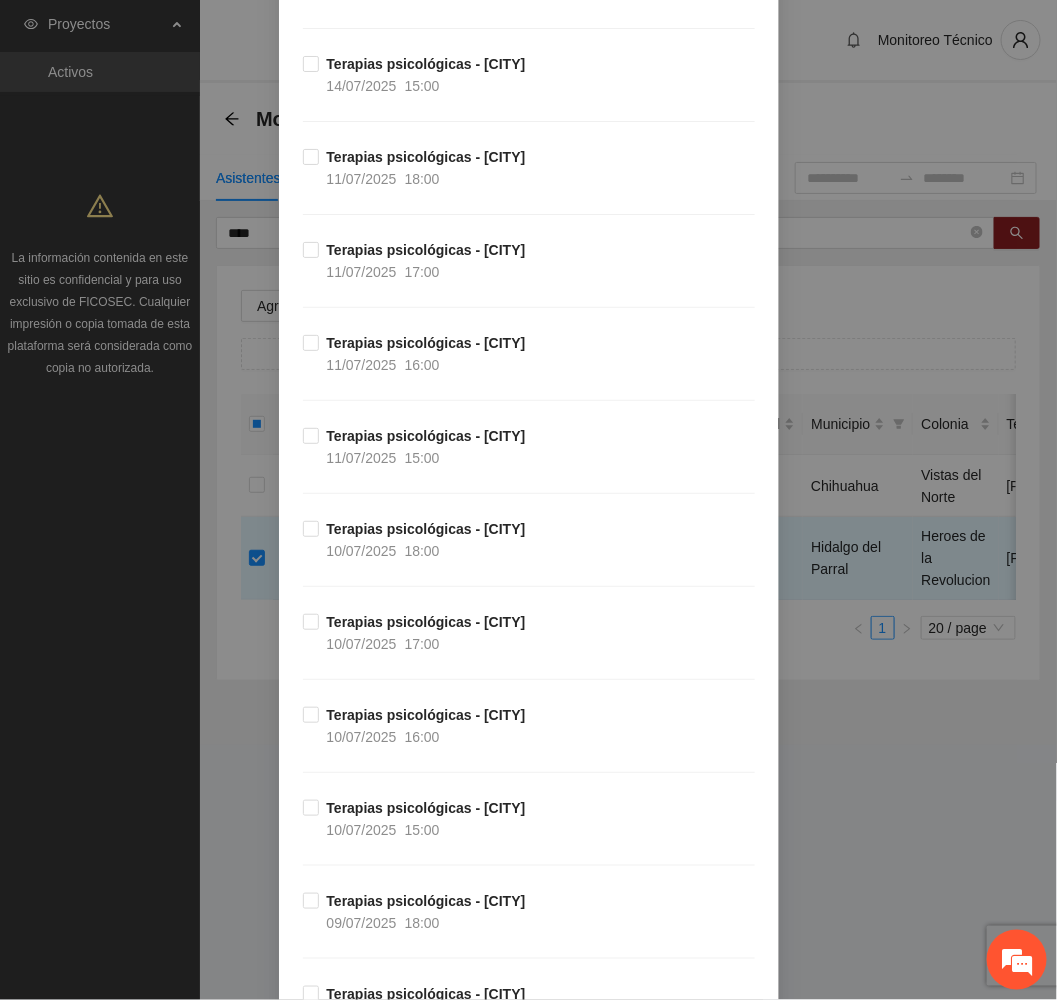 scroll, scrollTop: 7557, scrollLeft: 0, axis: vertical 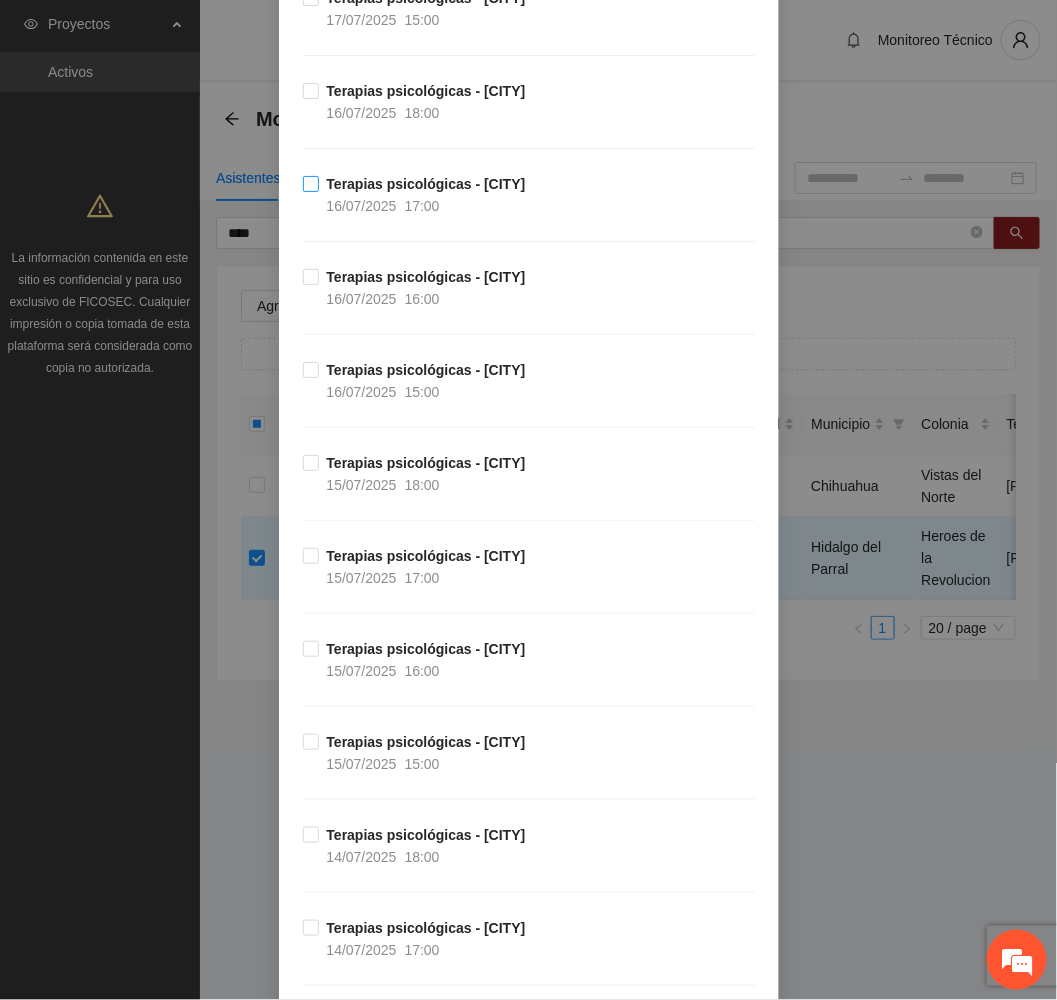click on "16/07/2025 17:00" at bounding box center [383, 206] 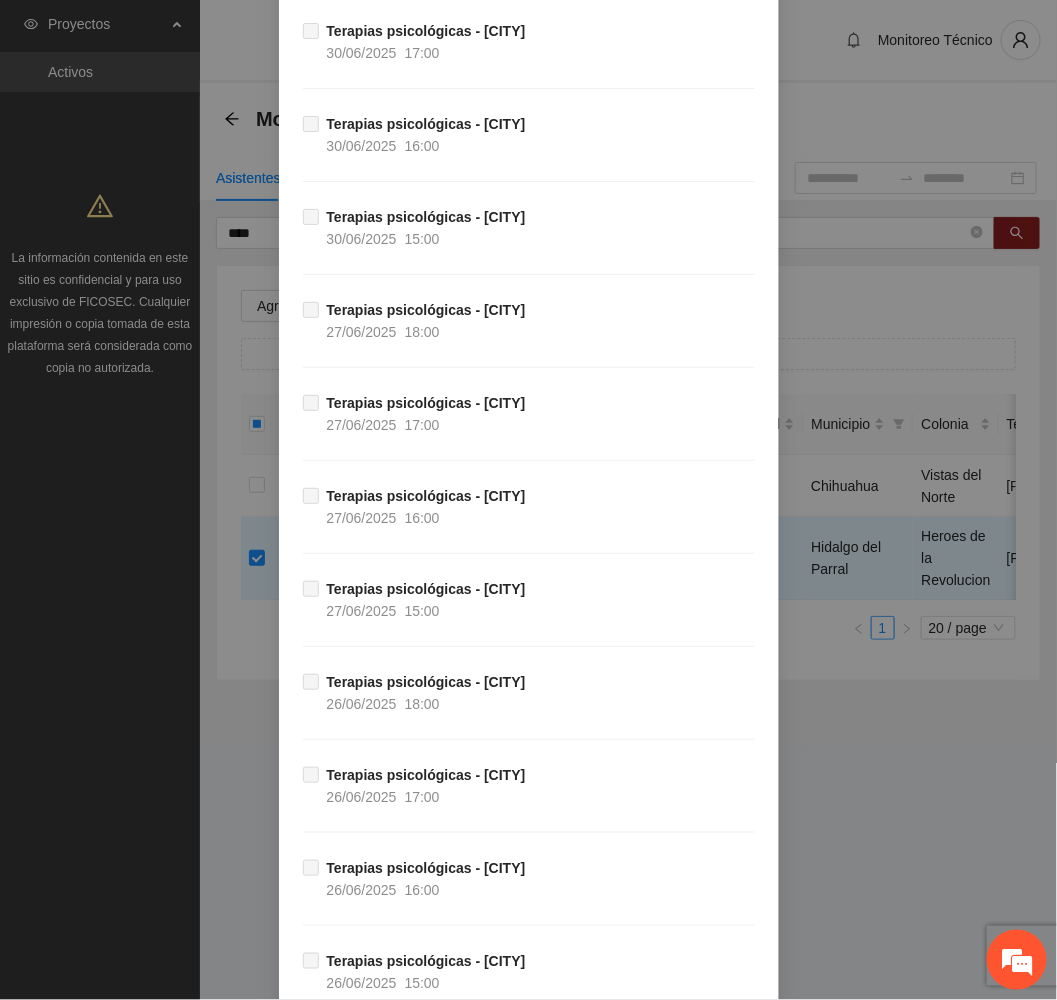 scroll, scrollTop: 13929, scrollLeft: 0, axis: vertical 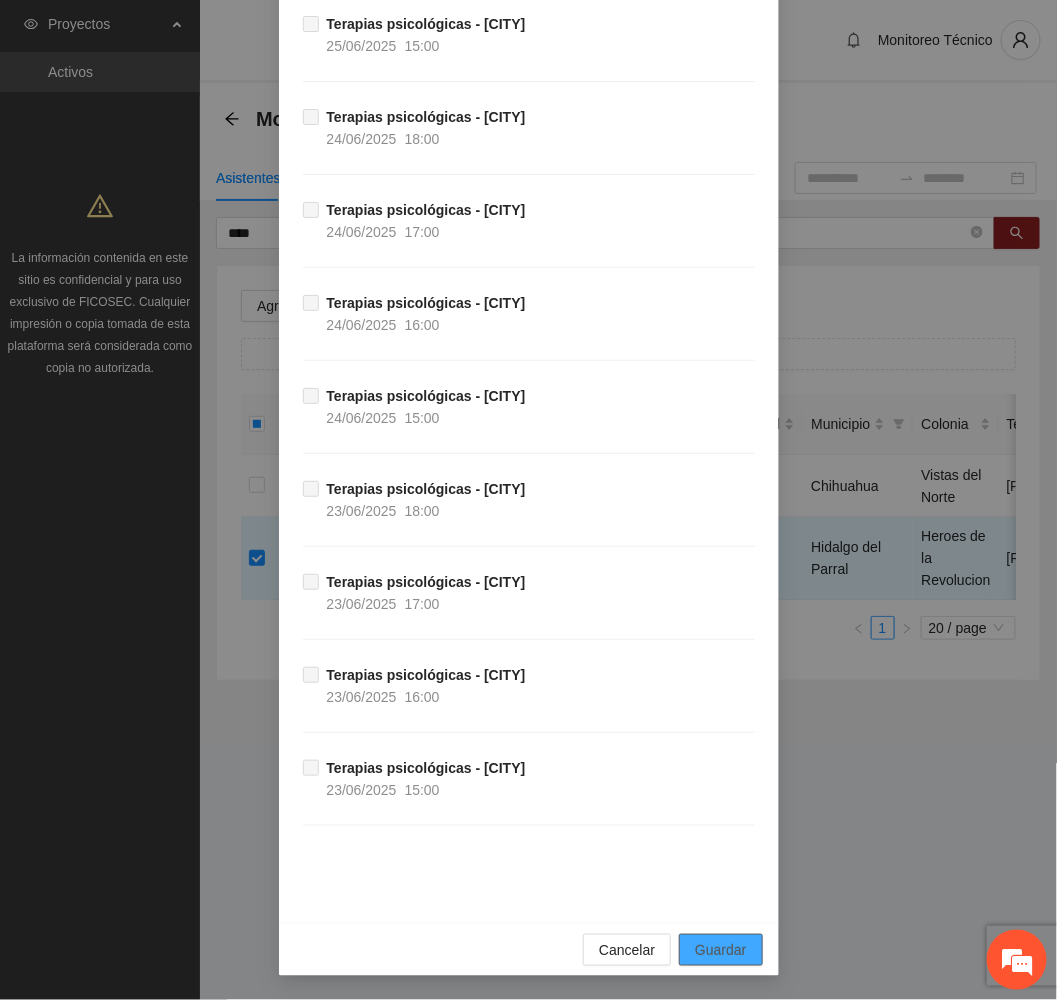 click on "Guardar" at bounding box center (720, 950) 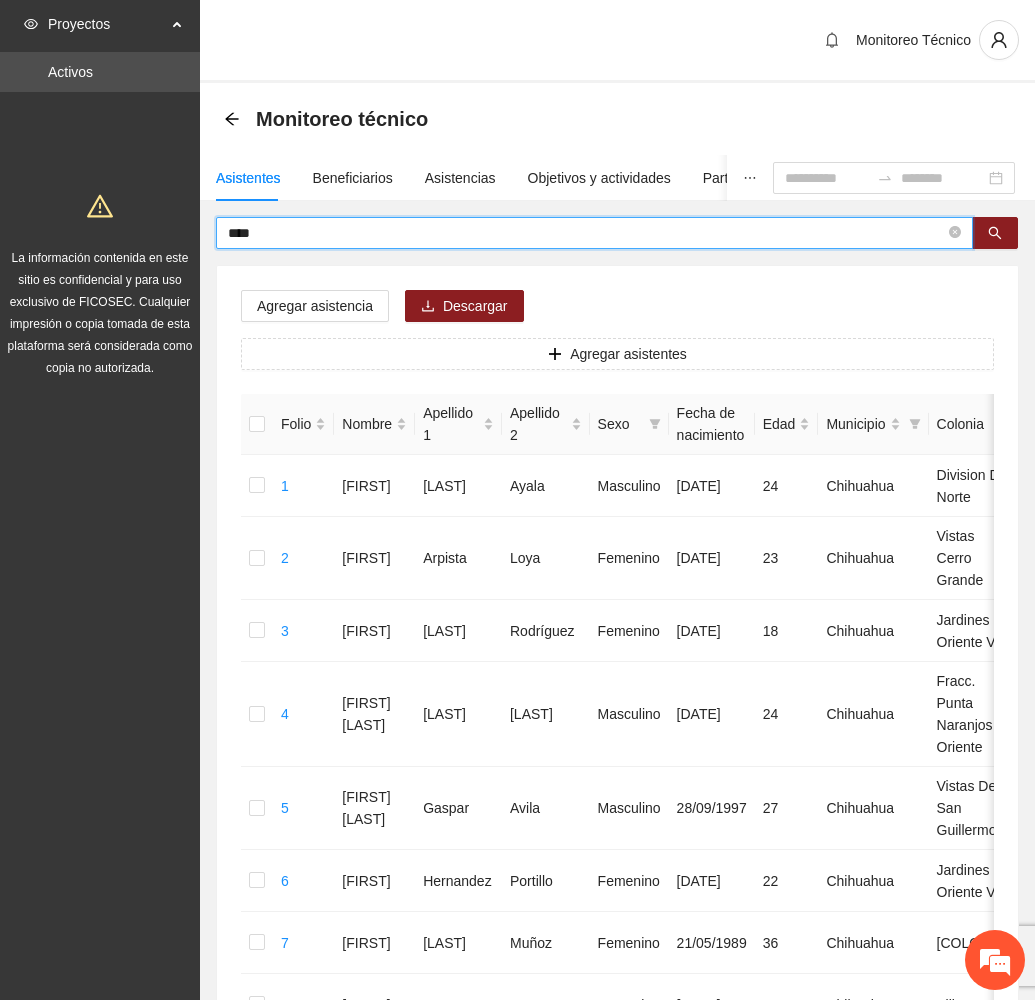 drag, startPoint x: 300, startPoint y: 229, endPoint x: 162, endPoint y: 216, distance: 138.61096 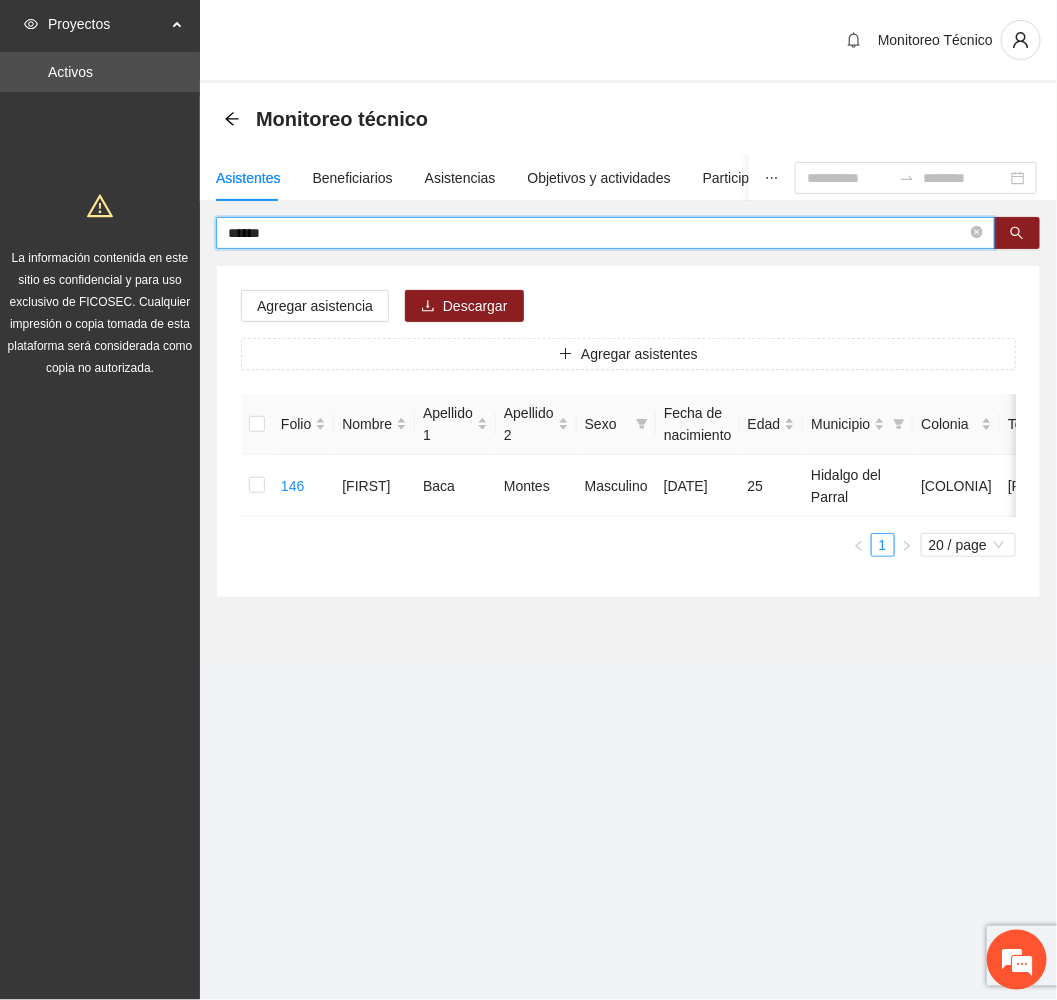 drag, startPoint x: 298, startPoint y: 237, endPoint x: 88, endPoint y: 234, distance: 210.02142 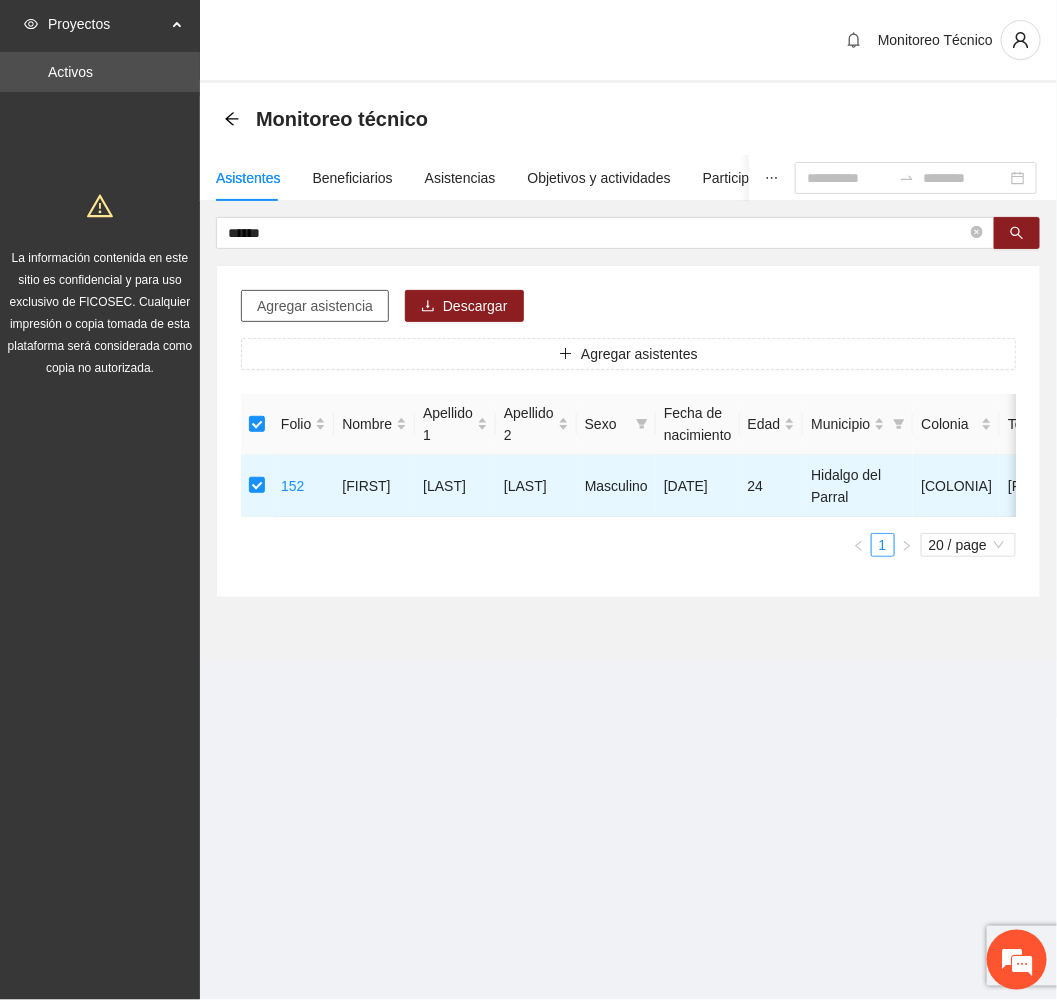 click on "Agregar asistencia" at bounding box center (315, 306) 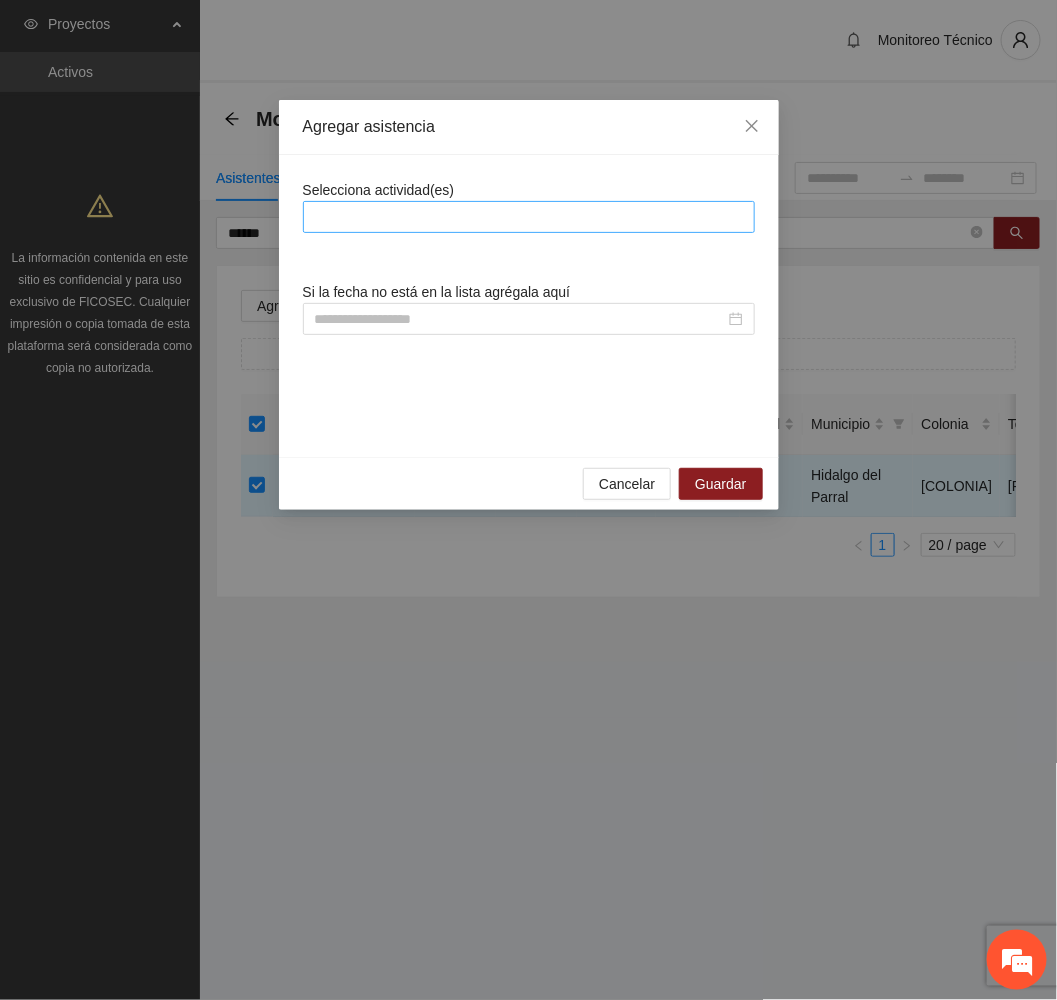click at bounding box center (529, 217) 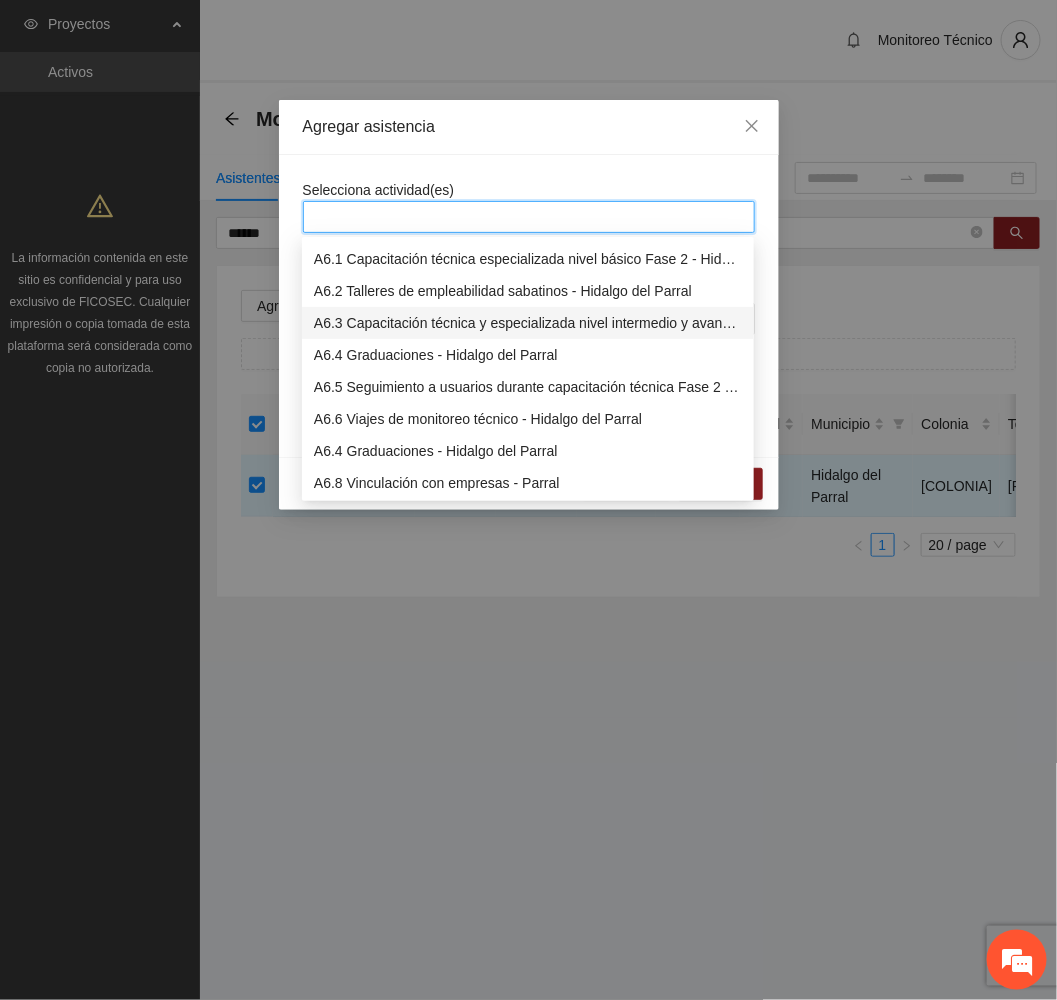 scroll, scrollTop: 1800, scrollLeft: 0, axis: vertical 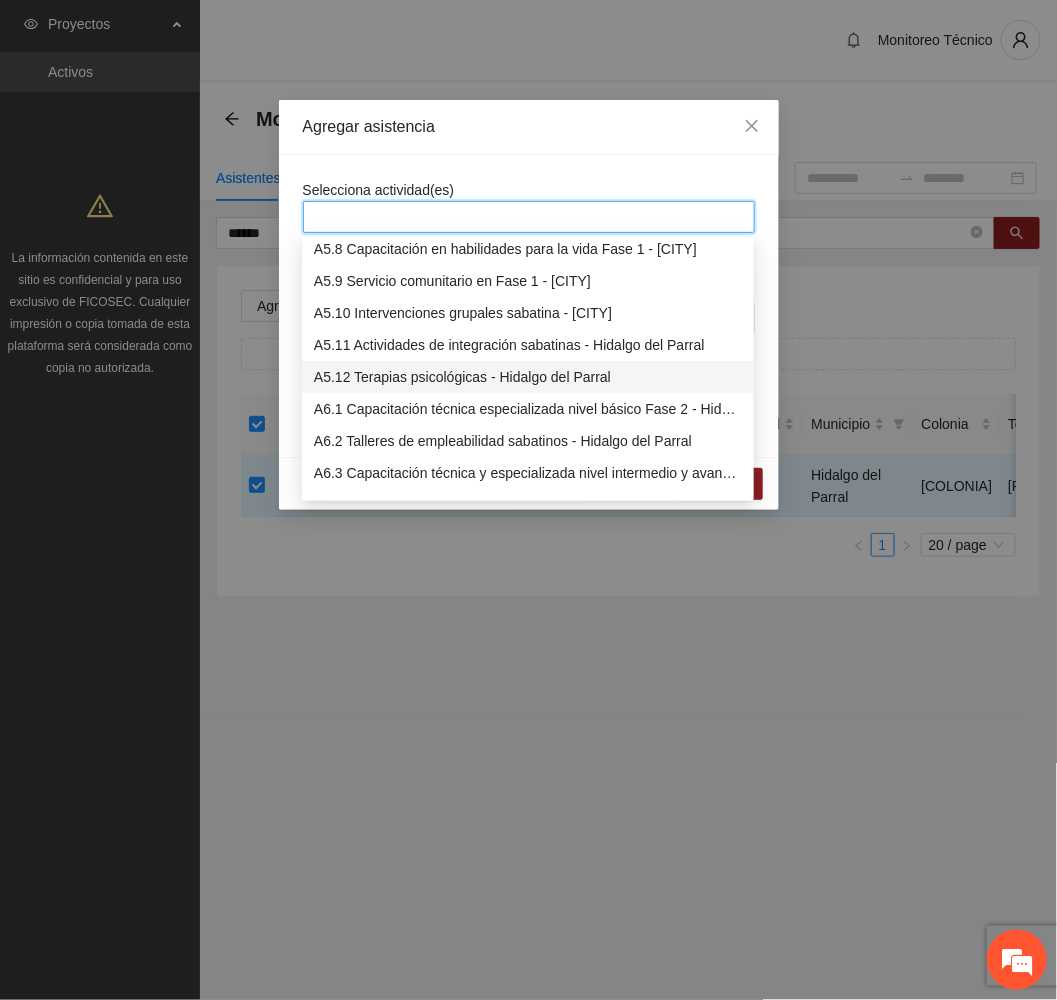 click on "A5.12 Terapias psicológicas - Hidalgo del Parral" at bounding box center (528, 377) 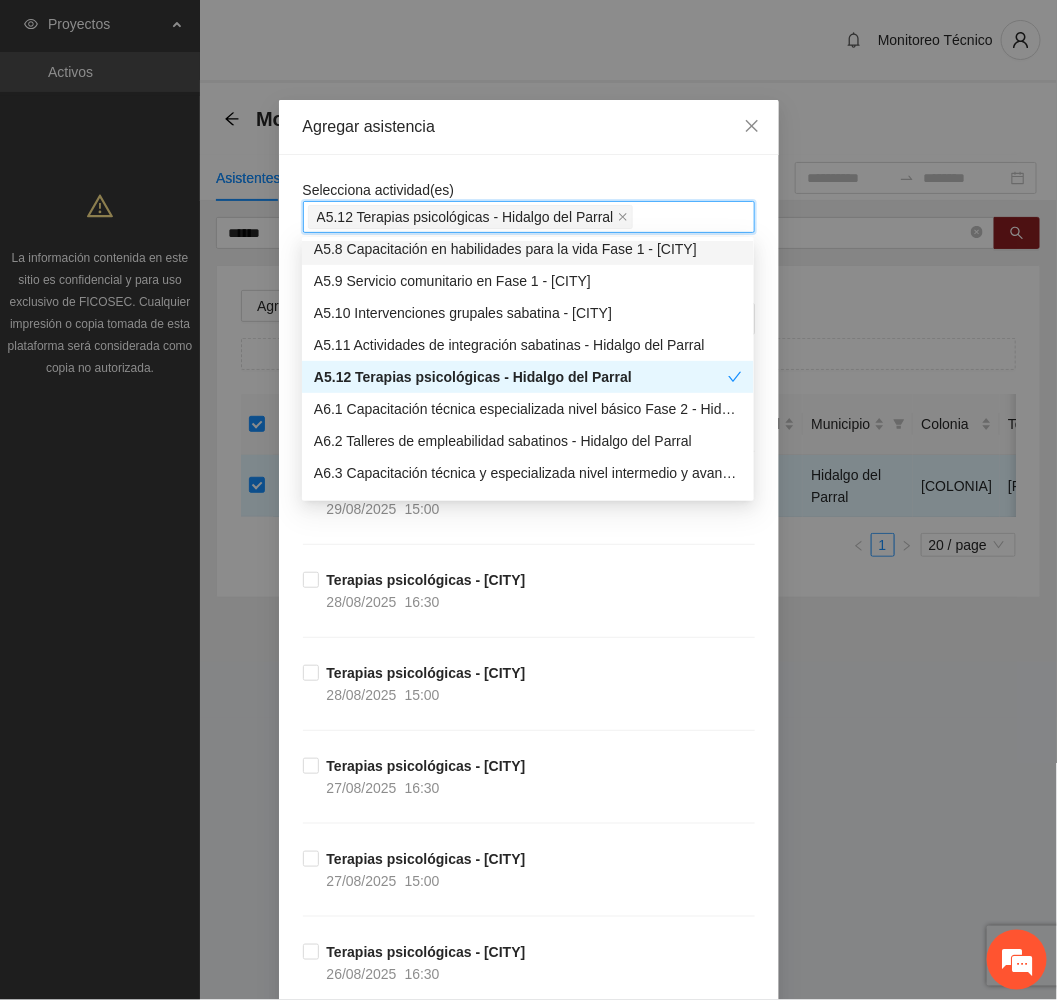 click on "Agregar asistencia" at bounding box center [529, 127] 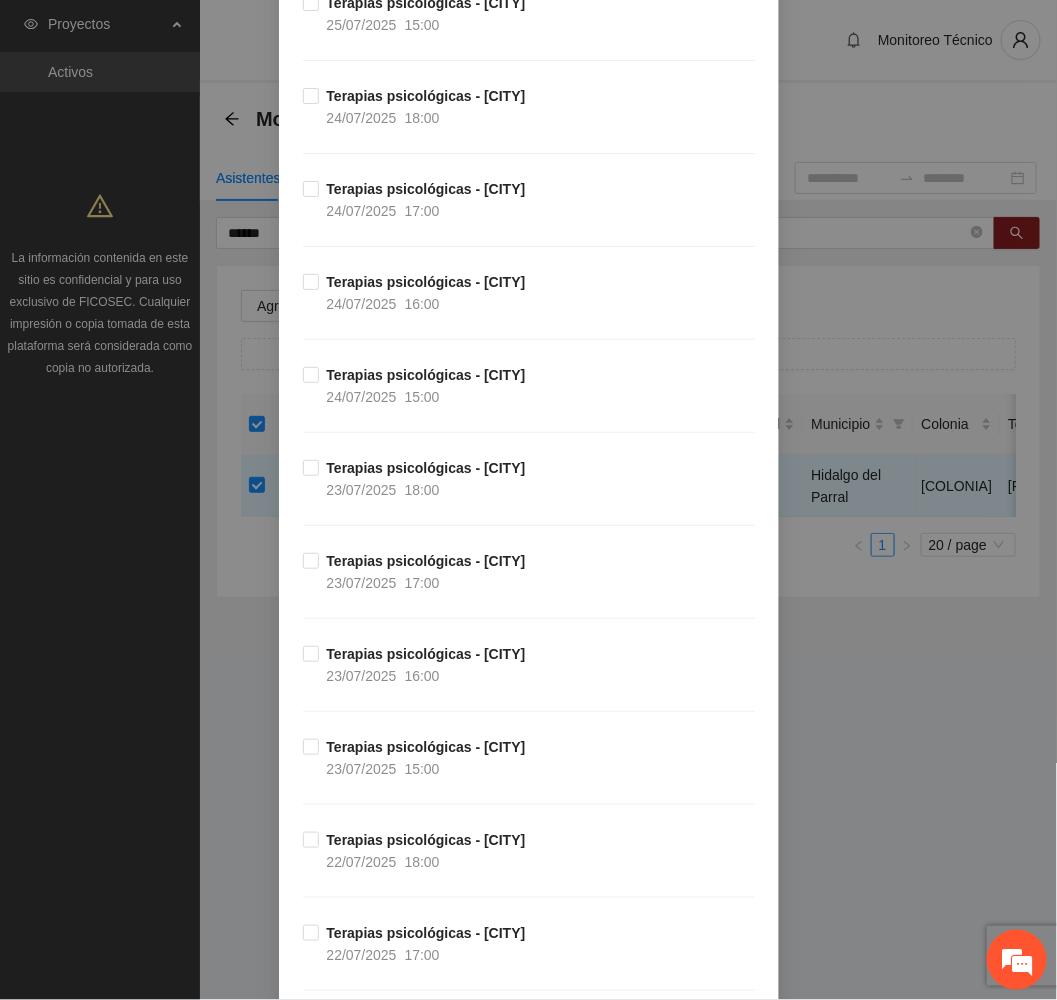 scroll, scrollTop: 5463, scrollLeft: 0, axis: vertical 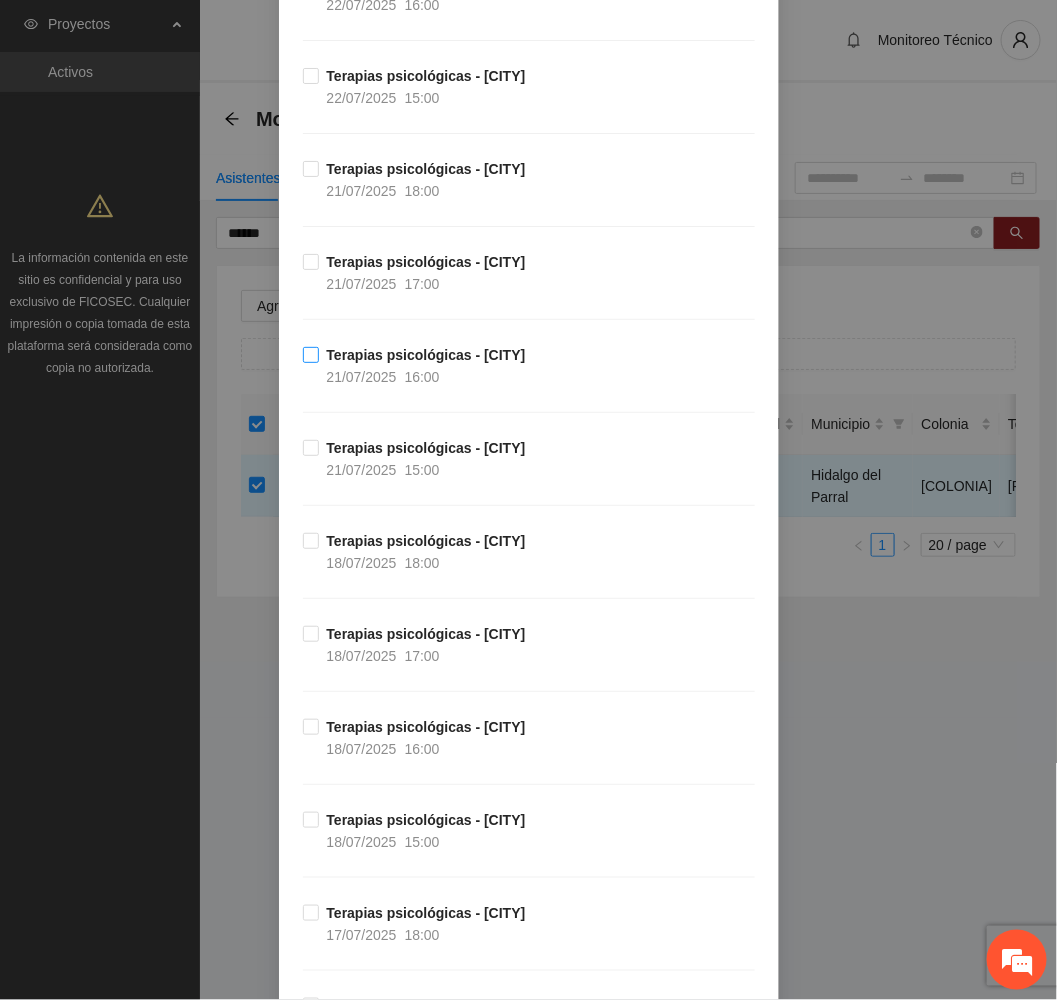 click on "[DATE] [TIME]" at bounding box center (383, 377) 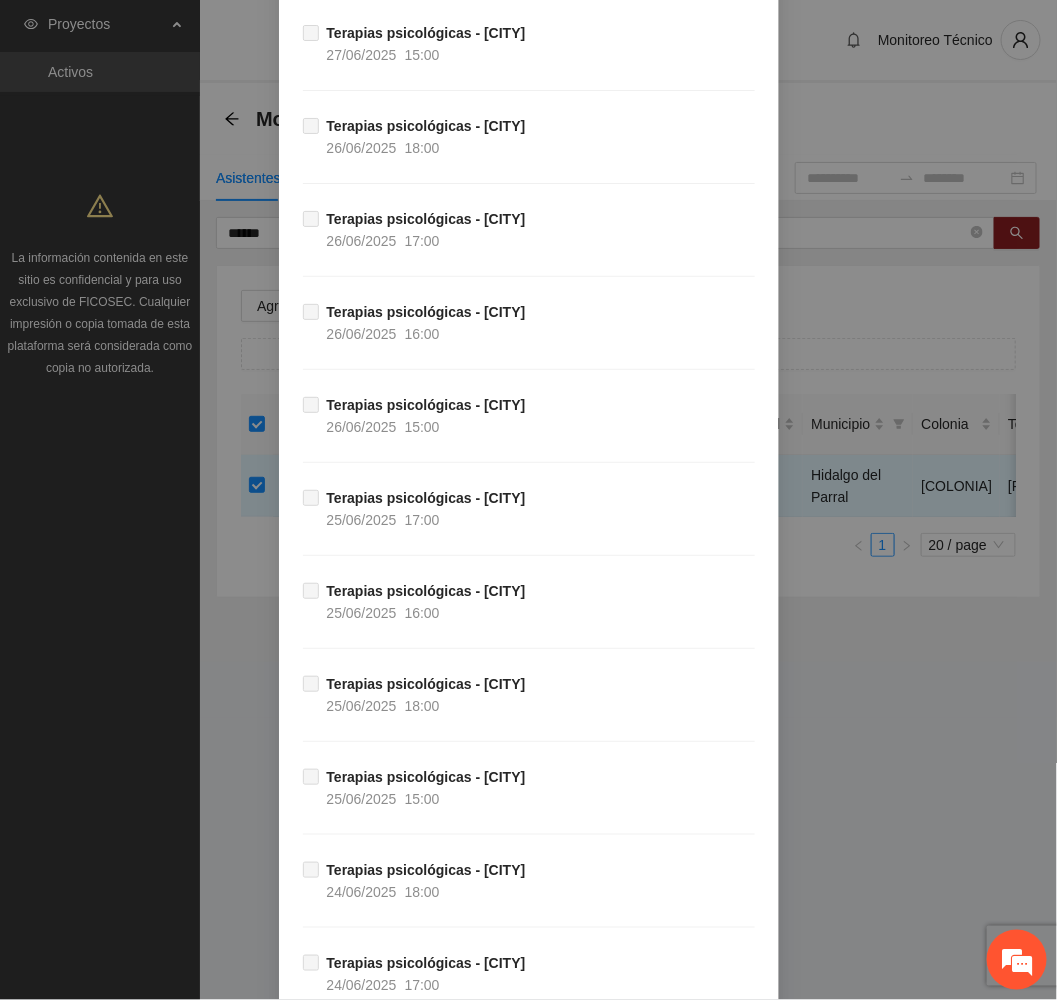 scroll, scrollTop: 13929, scrollLeft: 0, axis: vertical 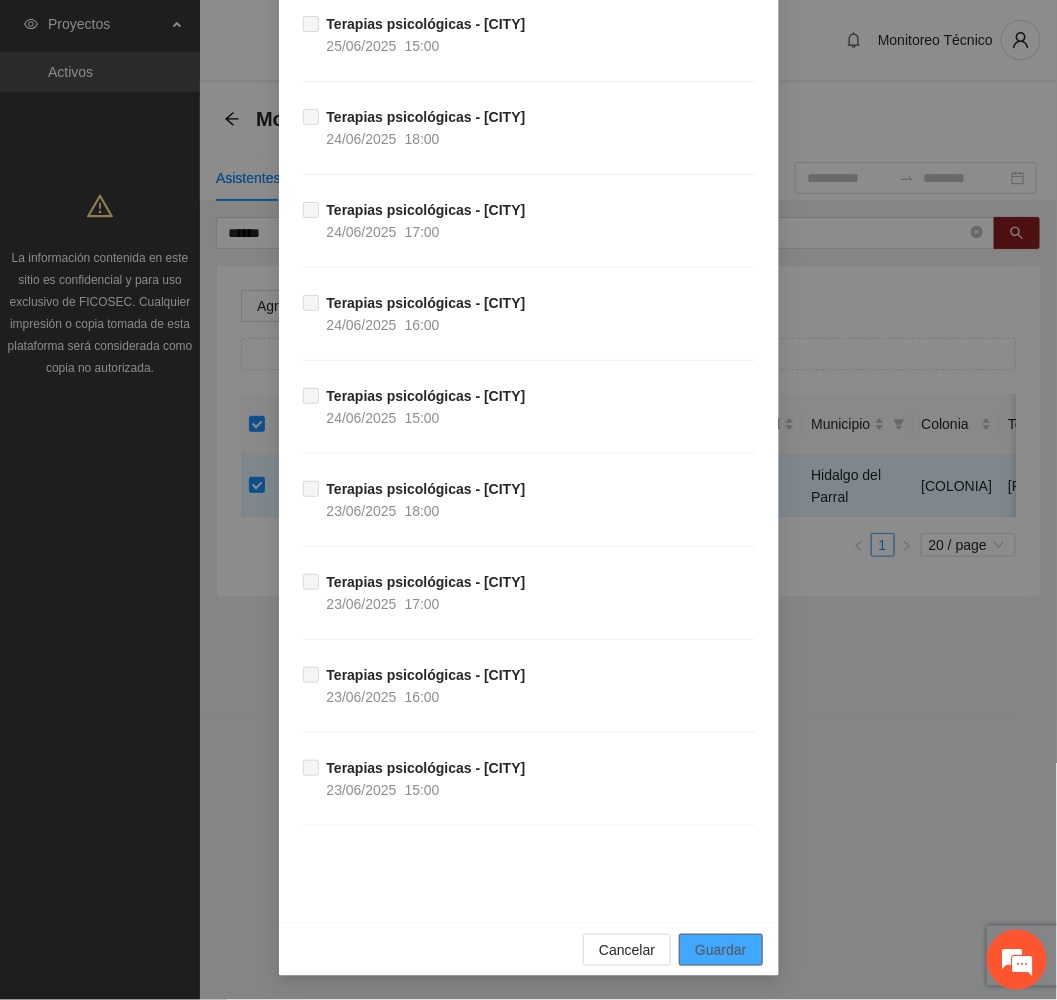 drag, startPoint x: 717, startPoint y: 946, endPoint x: 507, endPoint y: 901, distance: 214.76732 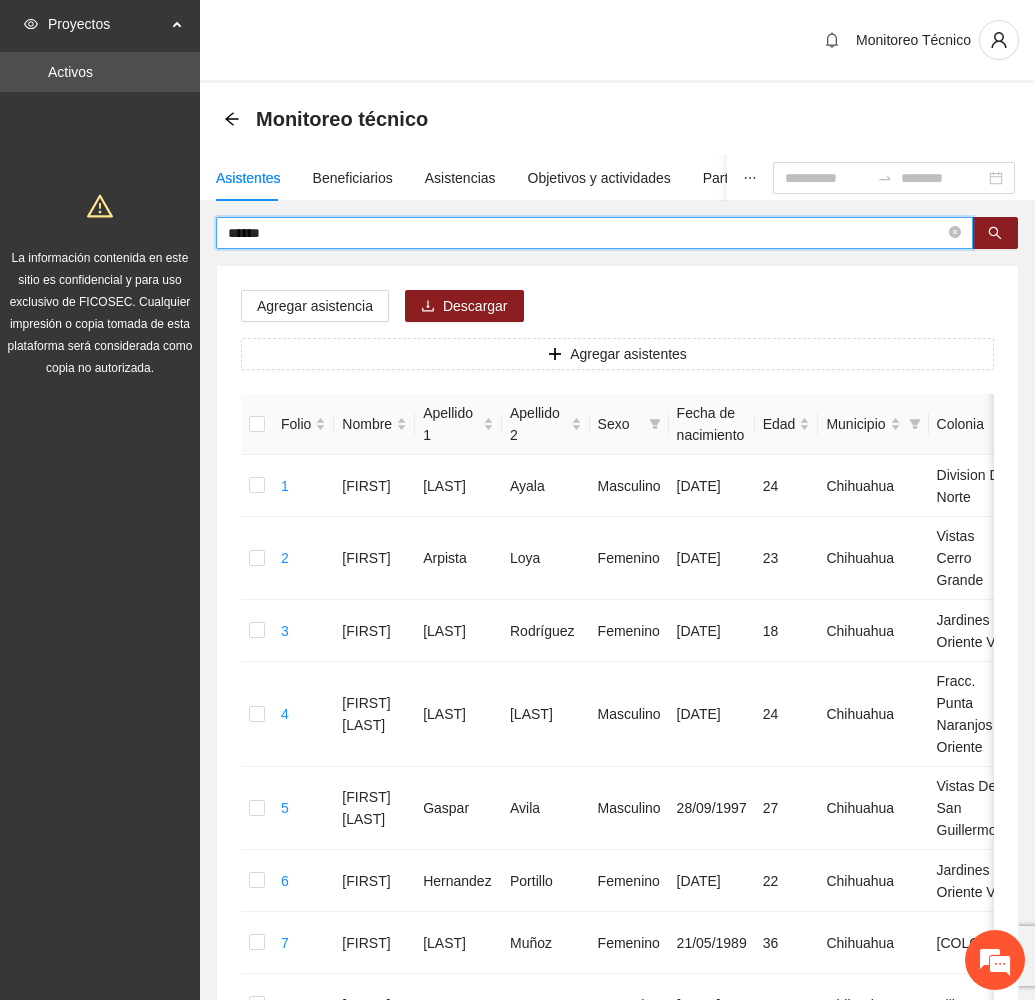 drag, startPoint x: 336, startPoint y: 240, endPoint x: 108, endPoint y: 246, distance: 228.07893 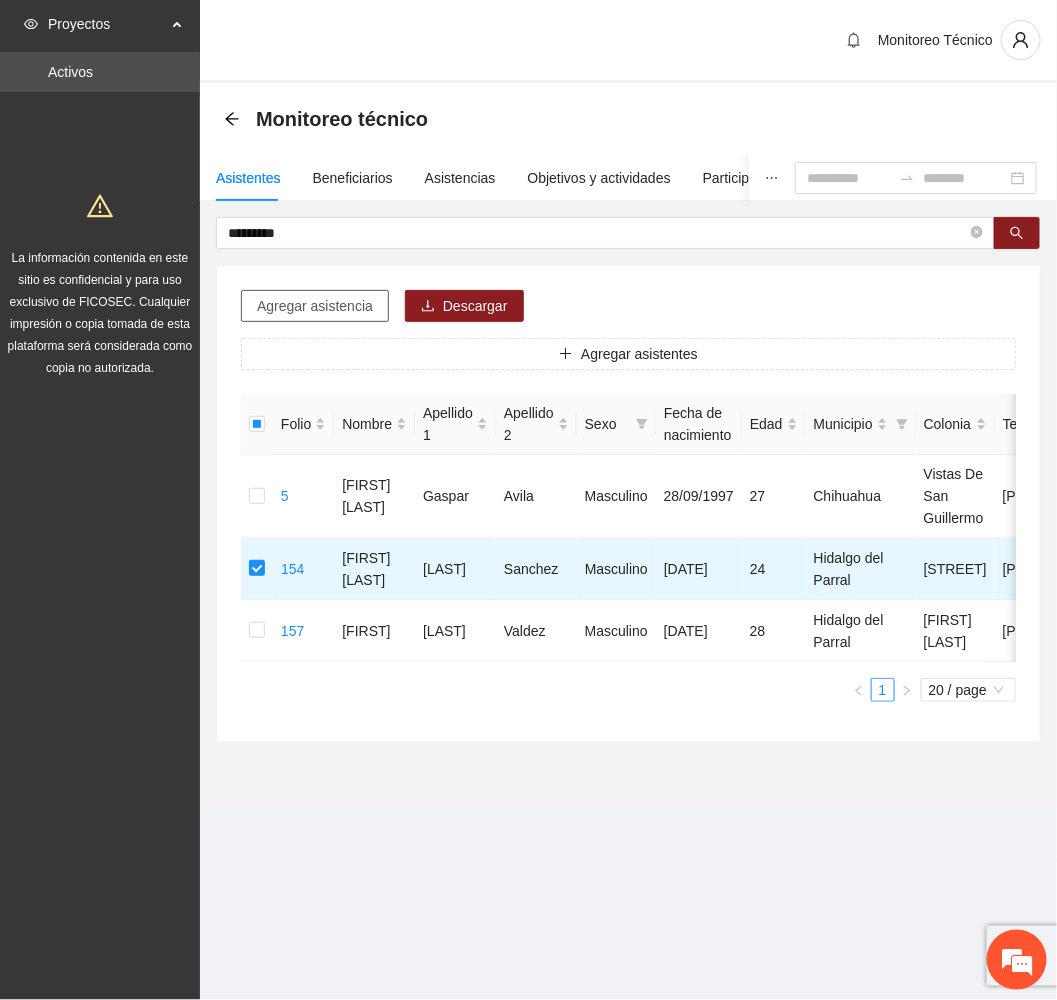 click on "Agregar asistencia" at bounding box center (315, 306) 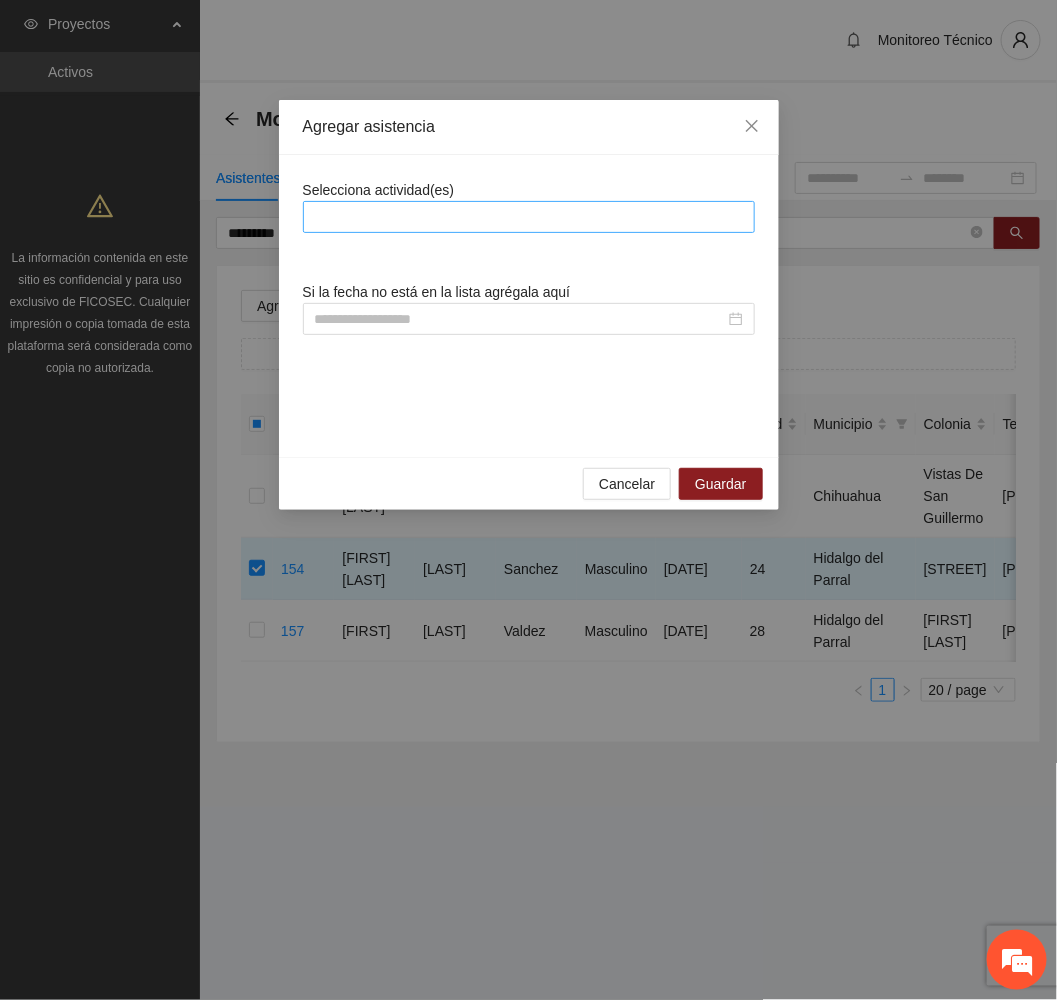 click at bounding box center [529, 217] 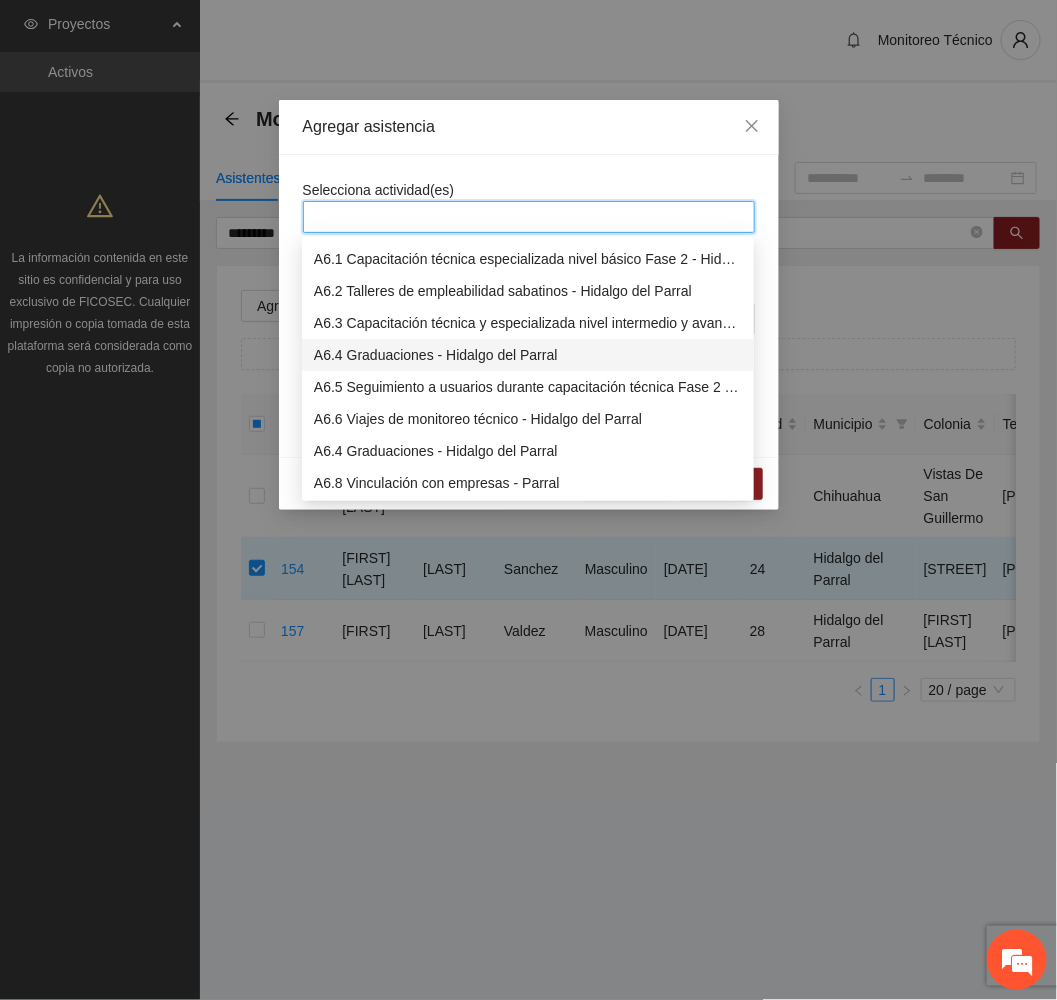 scroll, scrollTop: 1800, scrollLeft: 0, axis: vertical 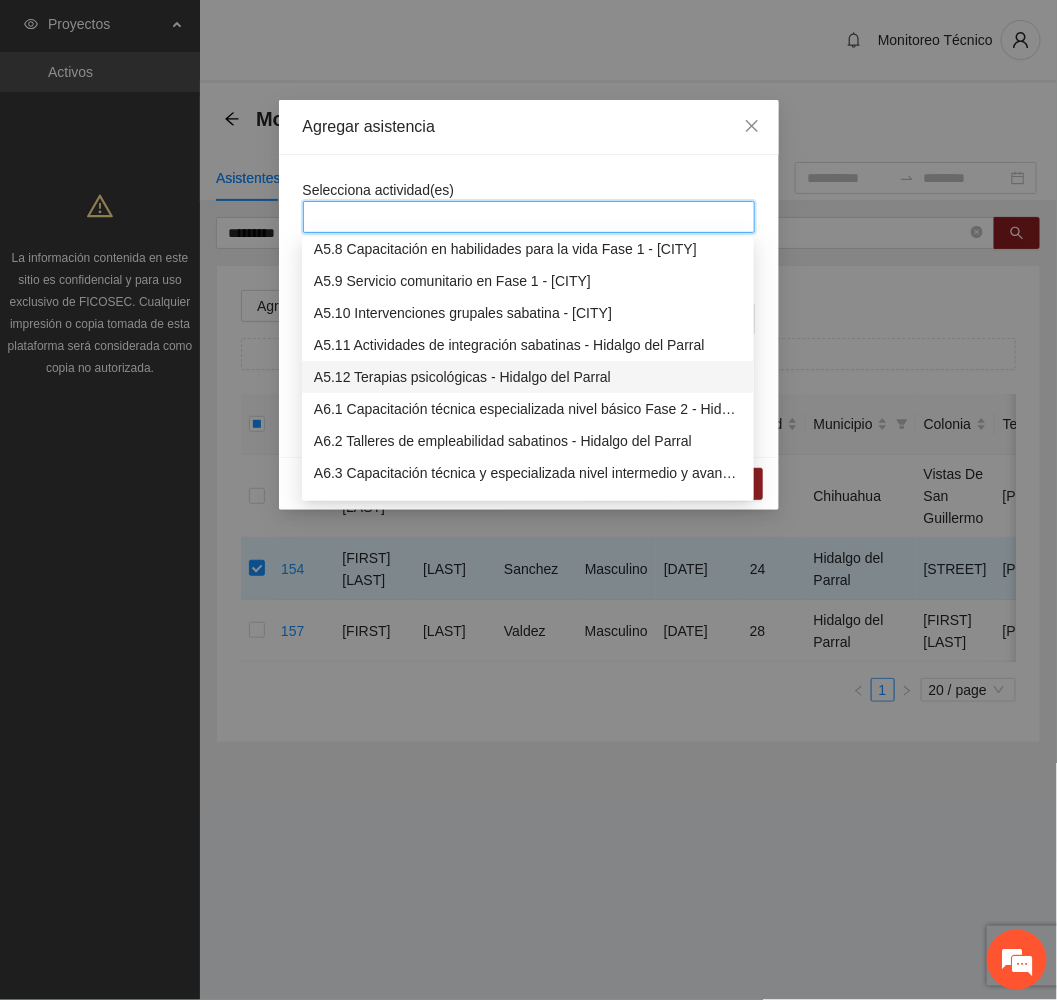 click on "A5.12 Terapias psicológicas - Hidalgo del Parral" at bounding box center [528, 377] 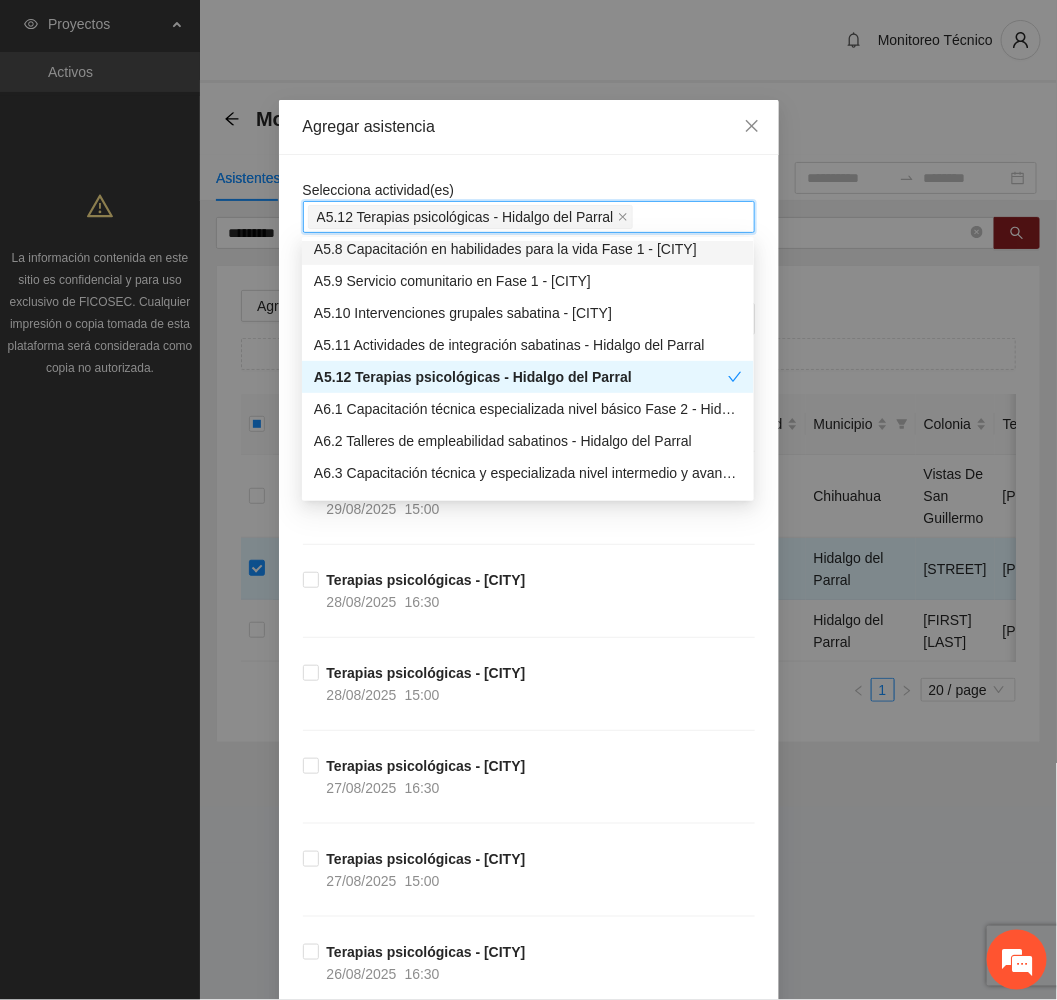 click on "Agregar asistencia" at bounding box center (529, 127) 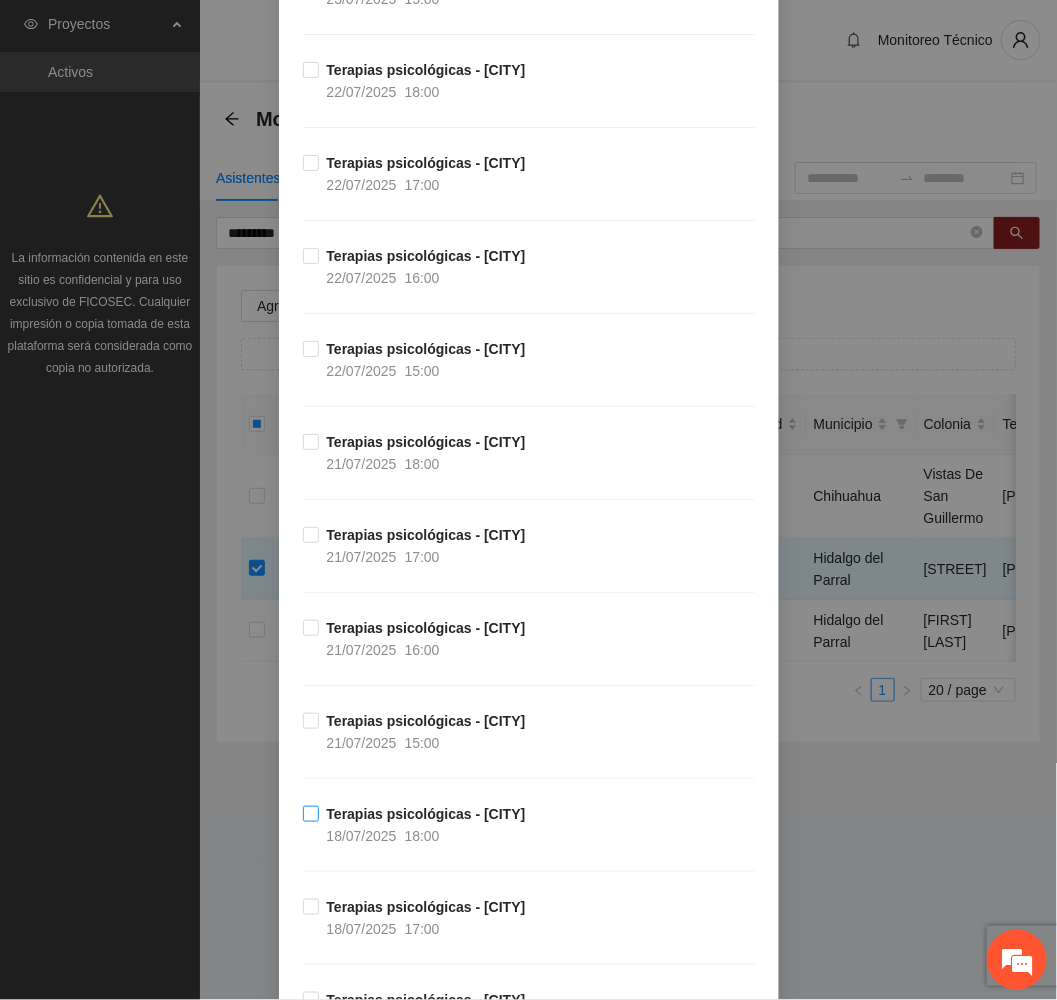 scroll, scrollTop: 6063, scrollLeft: 0, axis: vertical 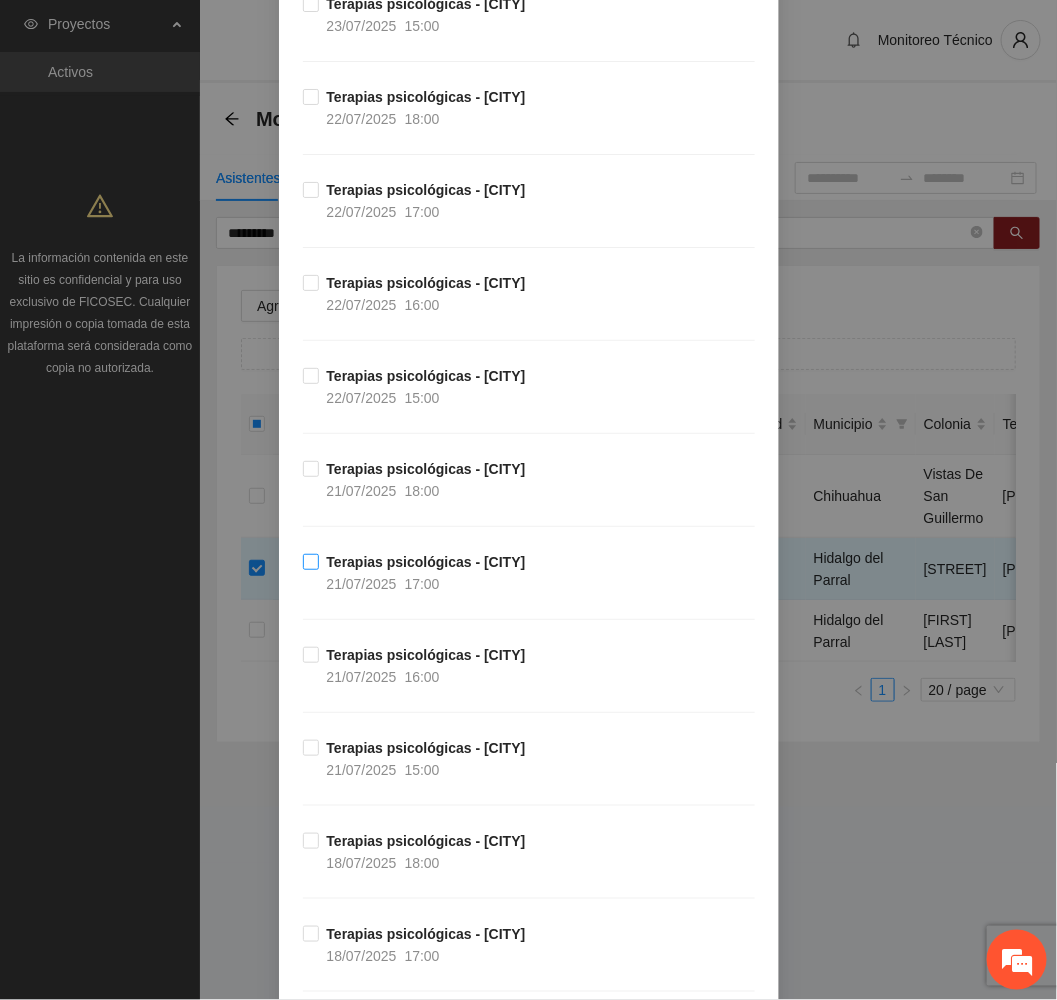 click on "Terapias psicológicas - Hidalgo del Parral [DATE] [TIME]" at bounding box center [426, 573] 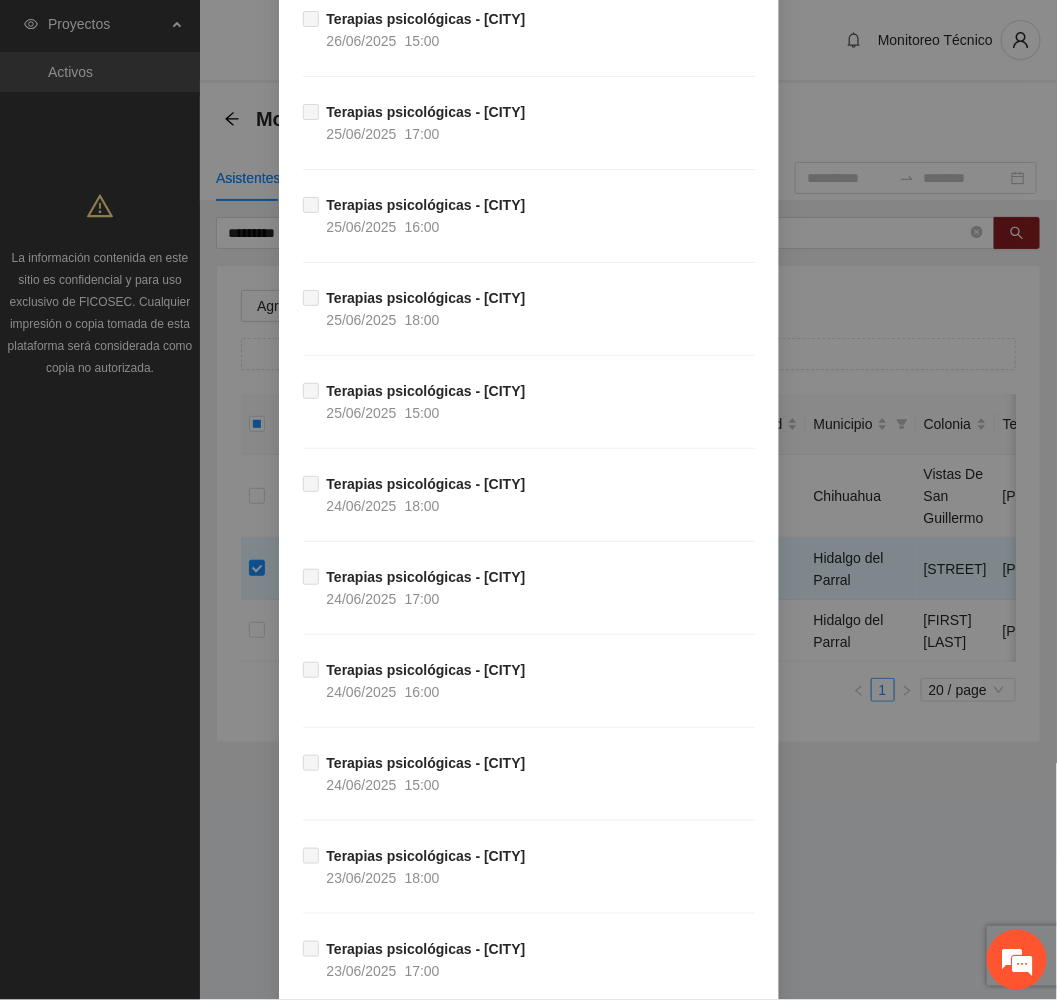 scroll, scrollTop: 13929, scrollLeft: 0, axis: vertical 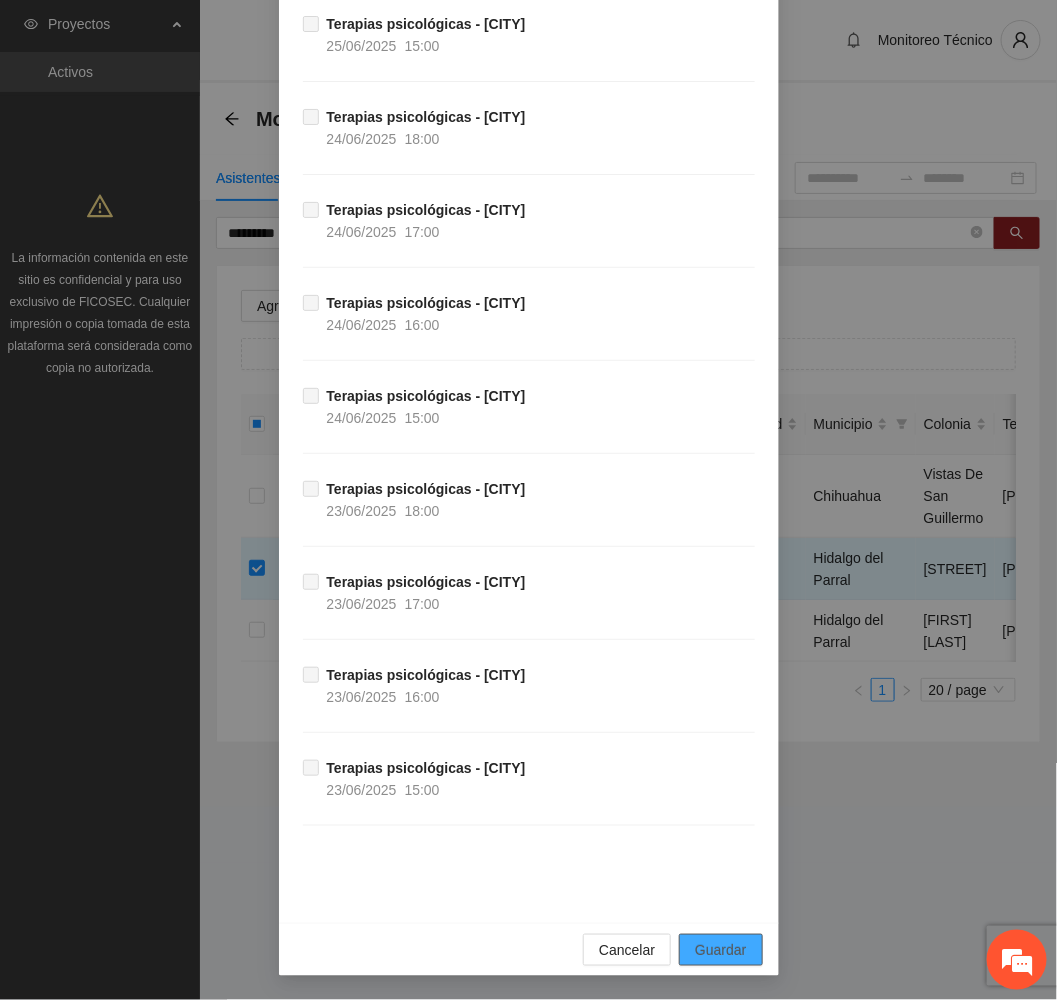 click on "Guardar" at bounding box center [720, 950] 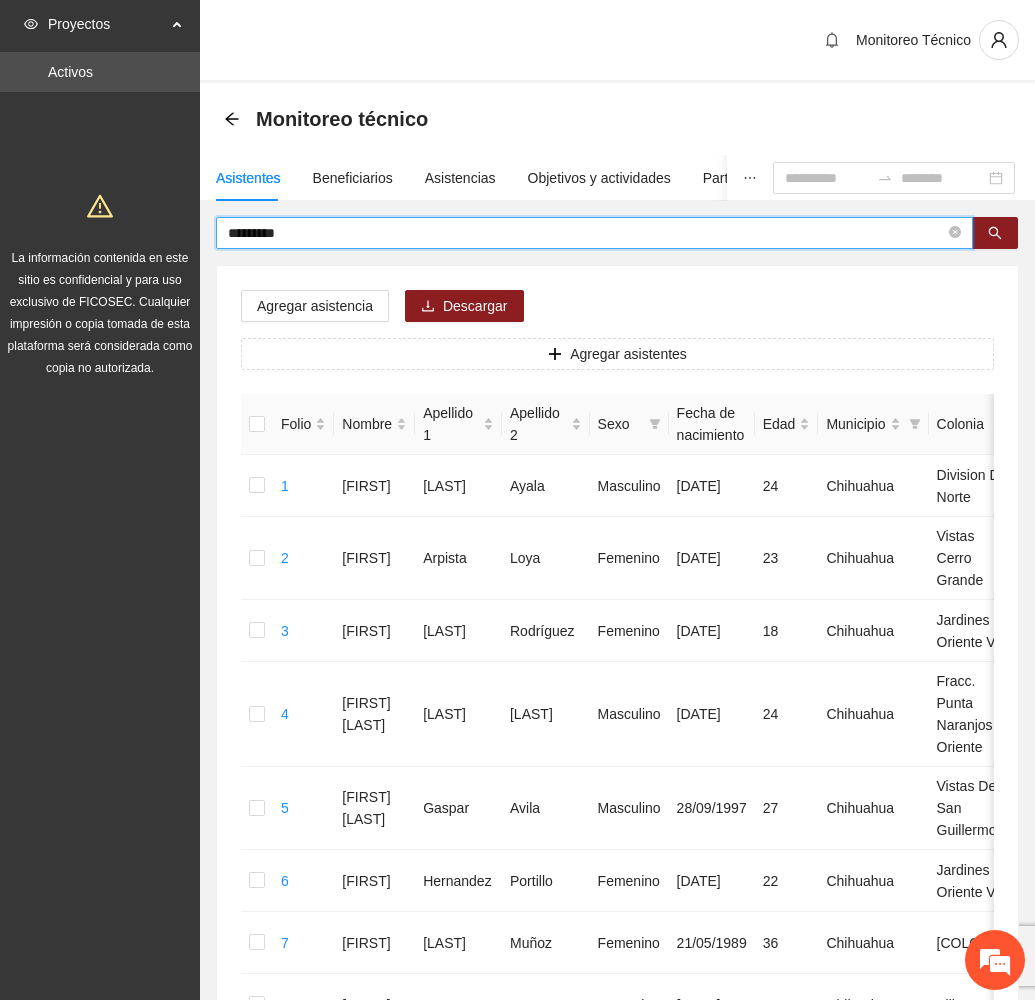 drag, startPoint x: 342, startPoint y: 235, endPoint x: 142, endPoint y: 208, distance: 201.81427 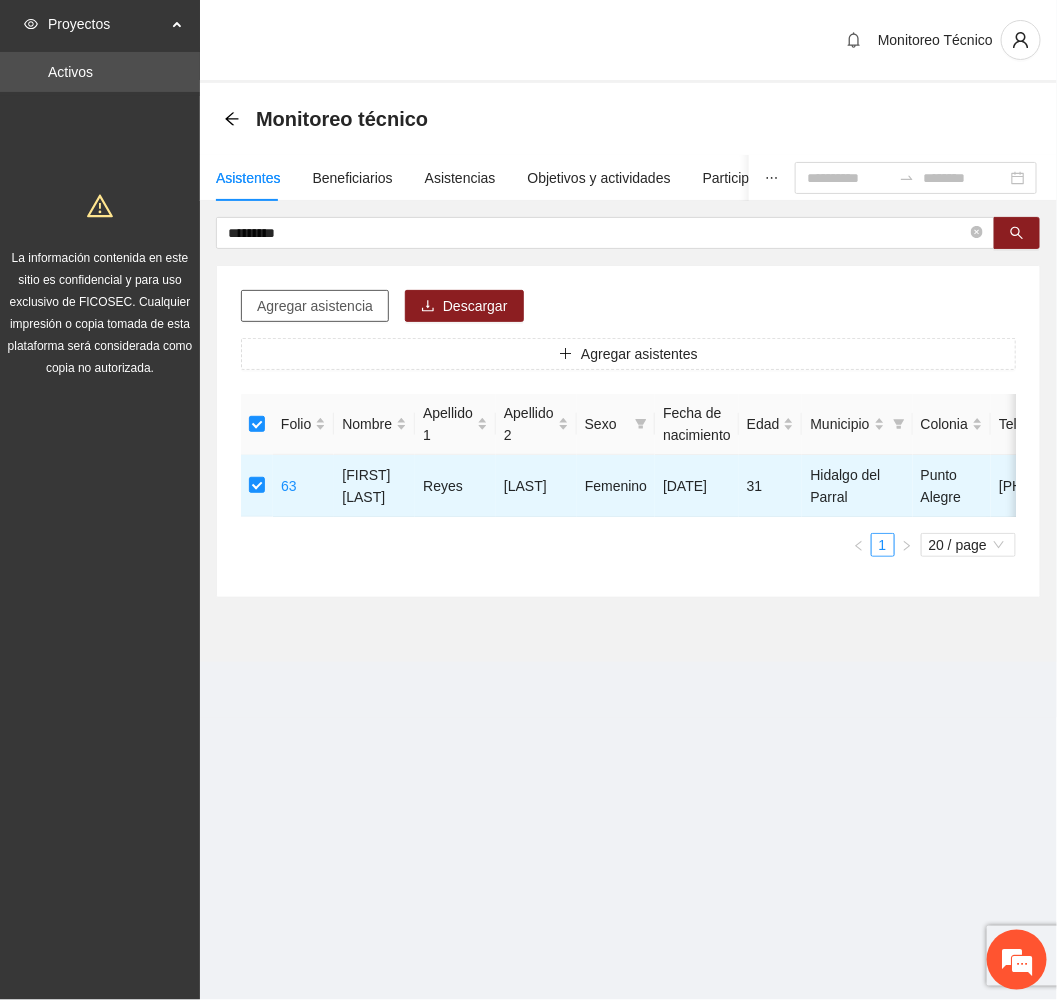 click on "Agregar asistencia" at bounding box center [315, 306] 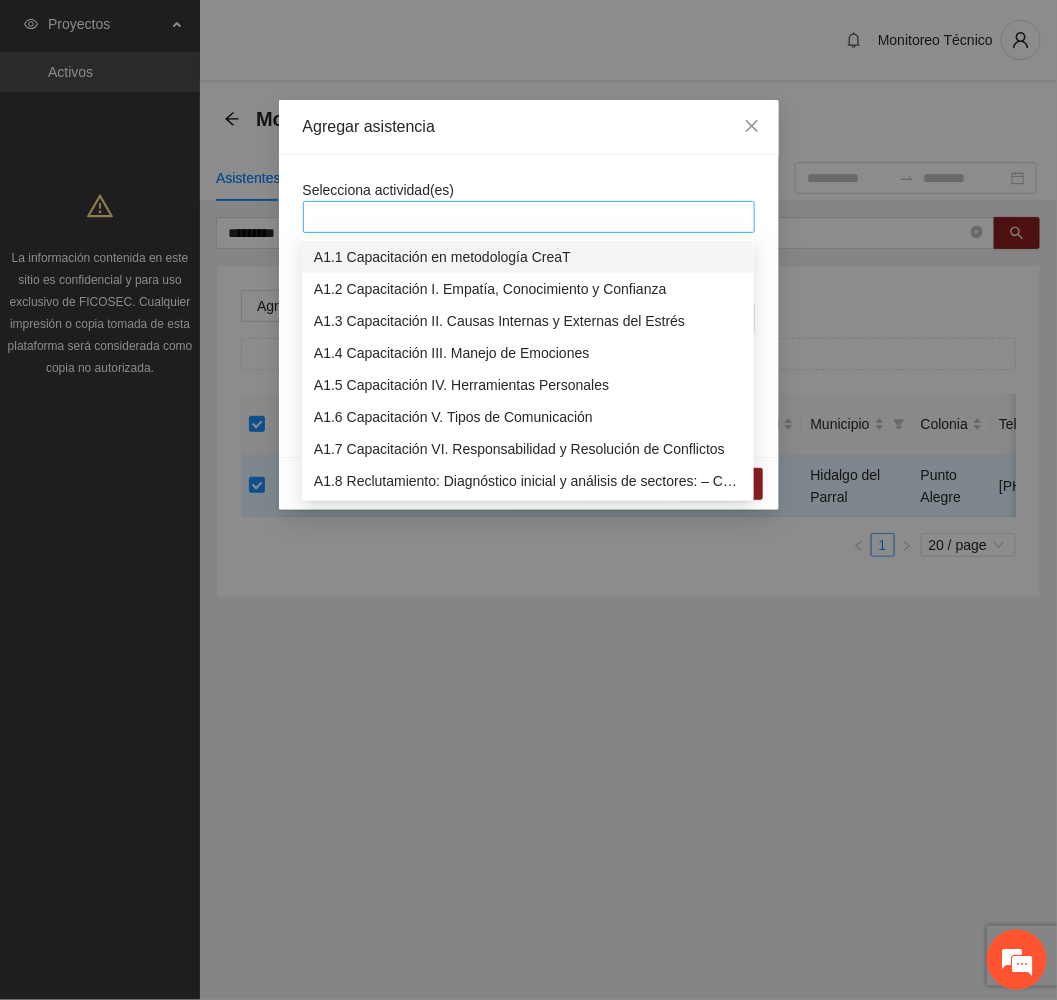 click at bounding box center [529, 217] 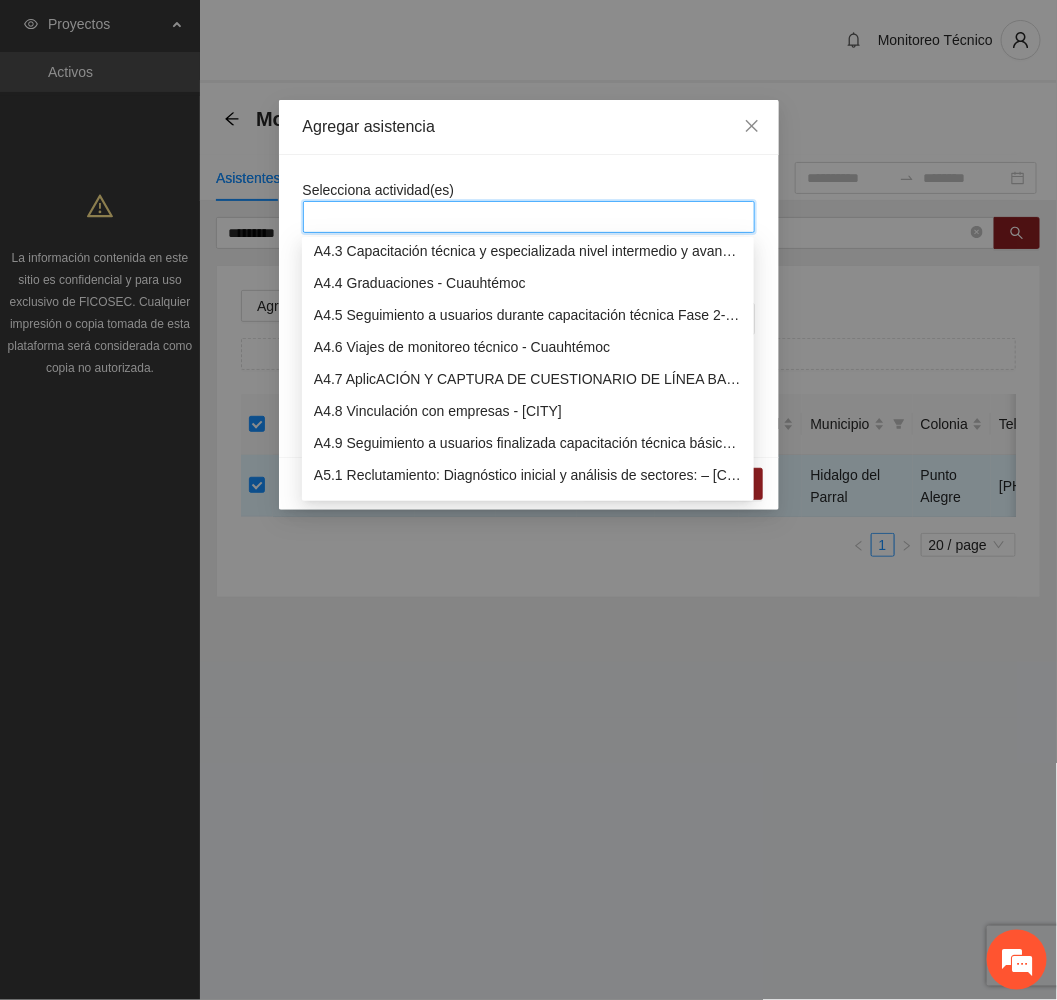 scroll, scrollTop: 1800, scrollLeft: 0, axis: vertical 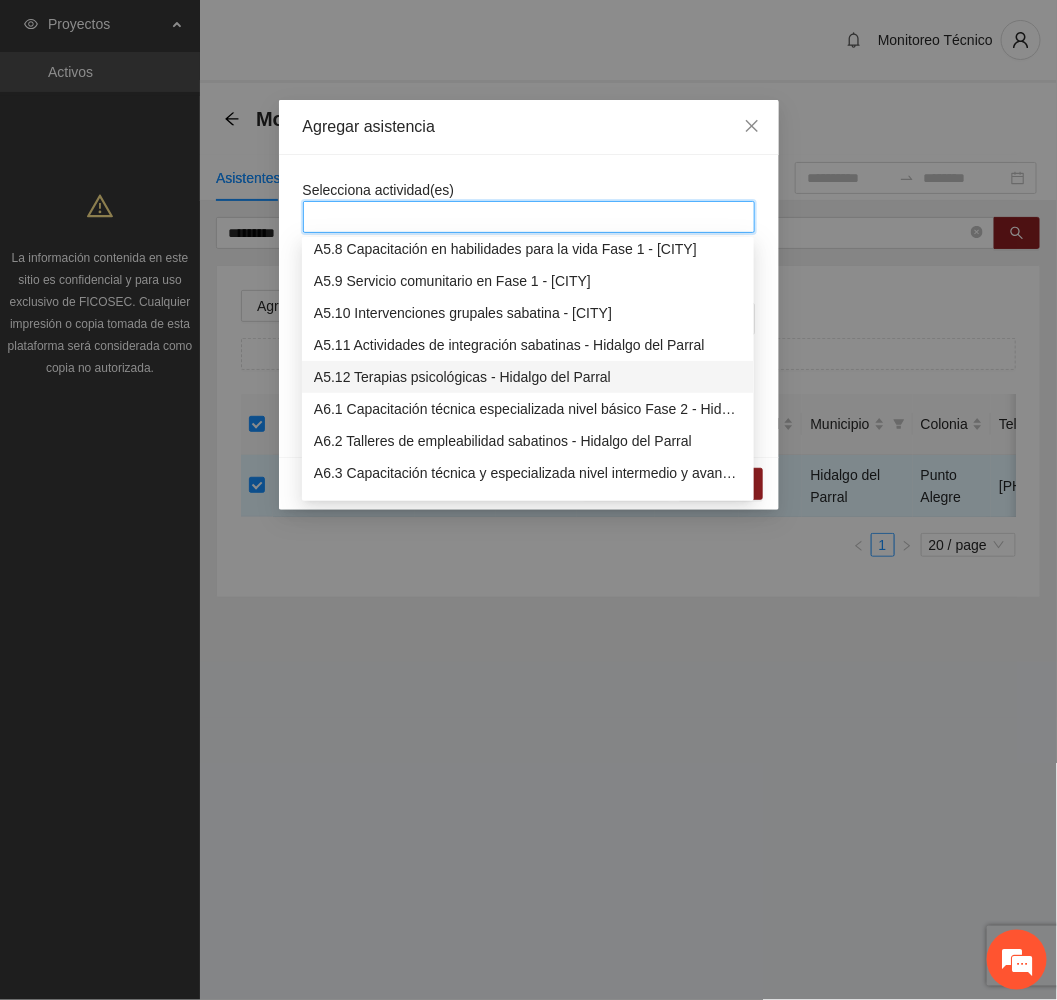 click on "A5.12 Terapias psicológicas - Hidalgo del Parral" at bounding box center [528, 377] 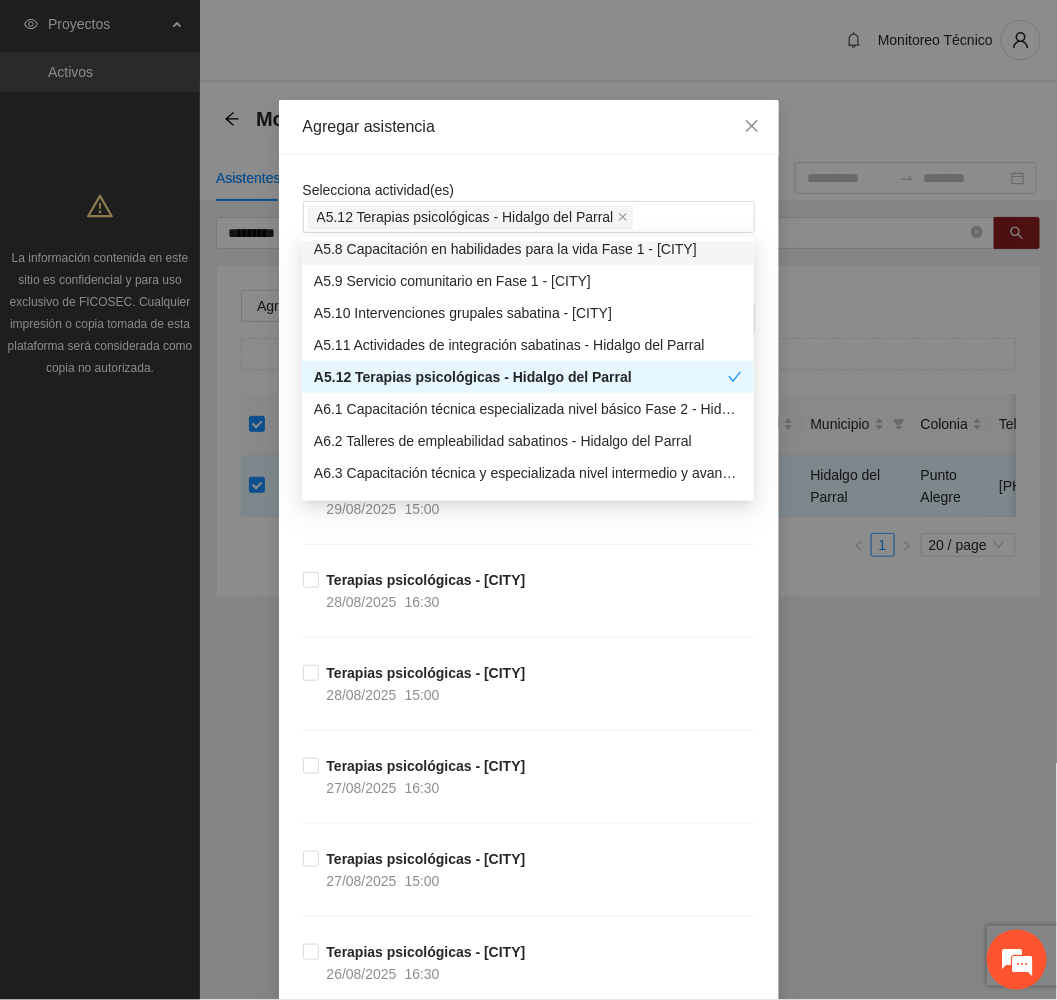 click on "Agregar asistencia" at bounding box center (529, 127) 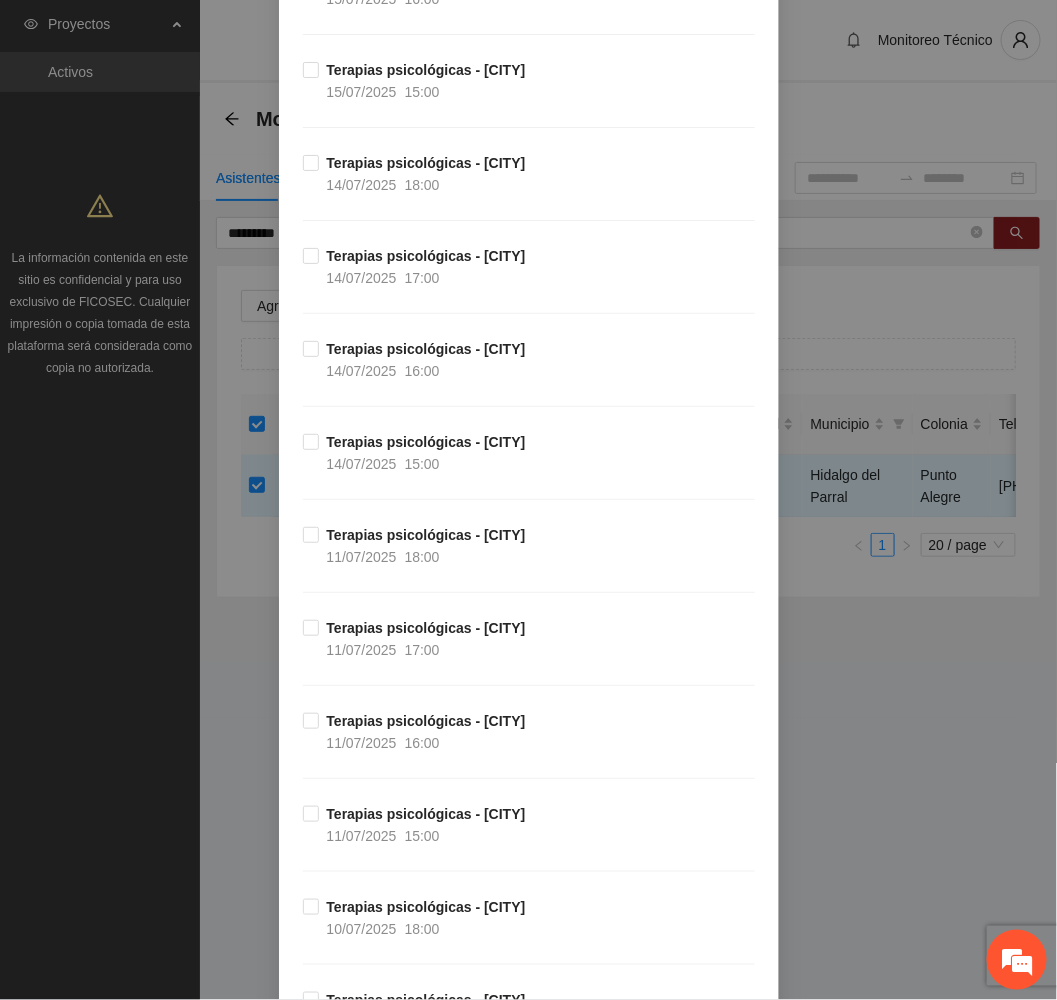 scroll, scrollTop: 8277, scrollLeft: 0, axis: vertical 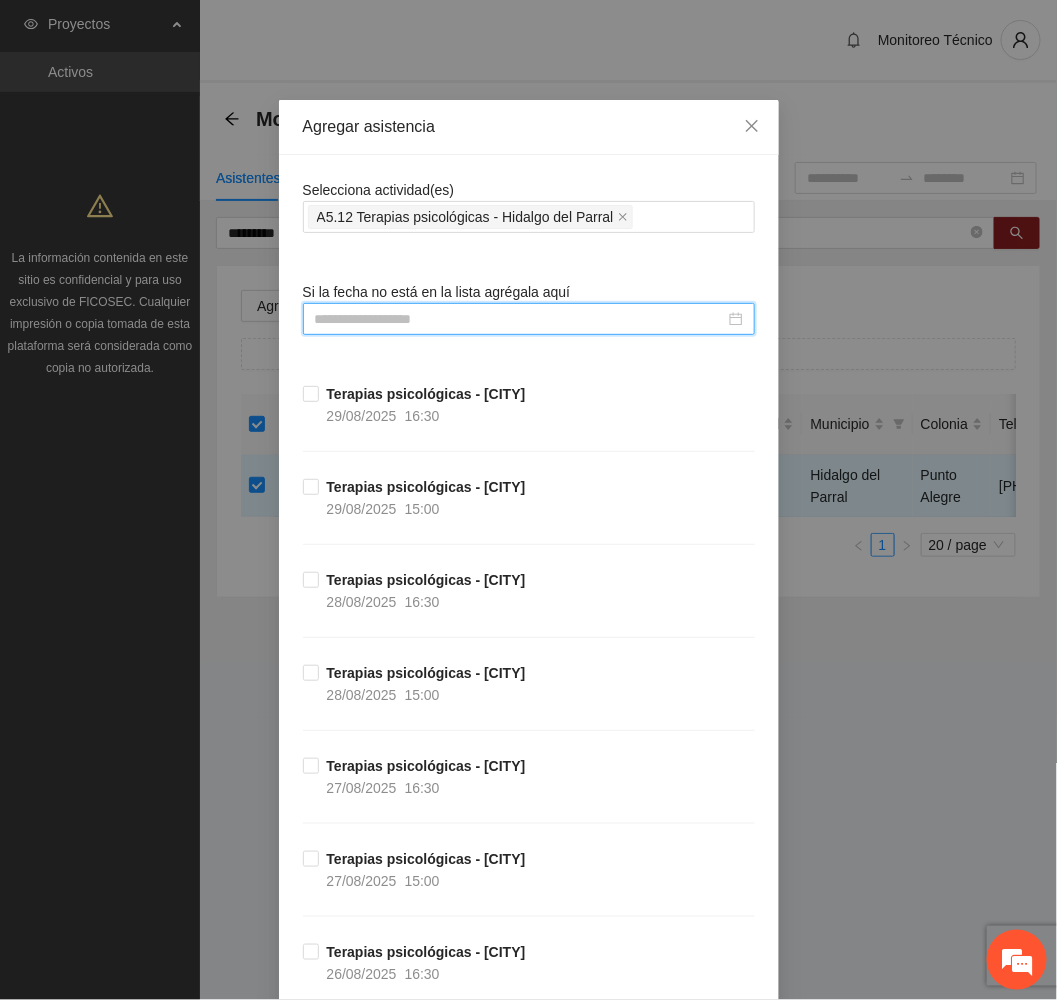 click at bounding box center (520, 319) 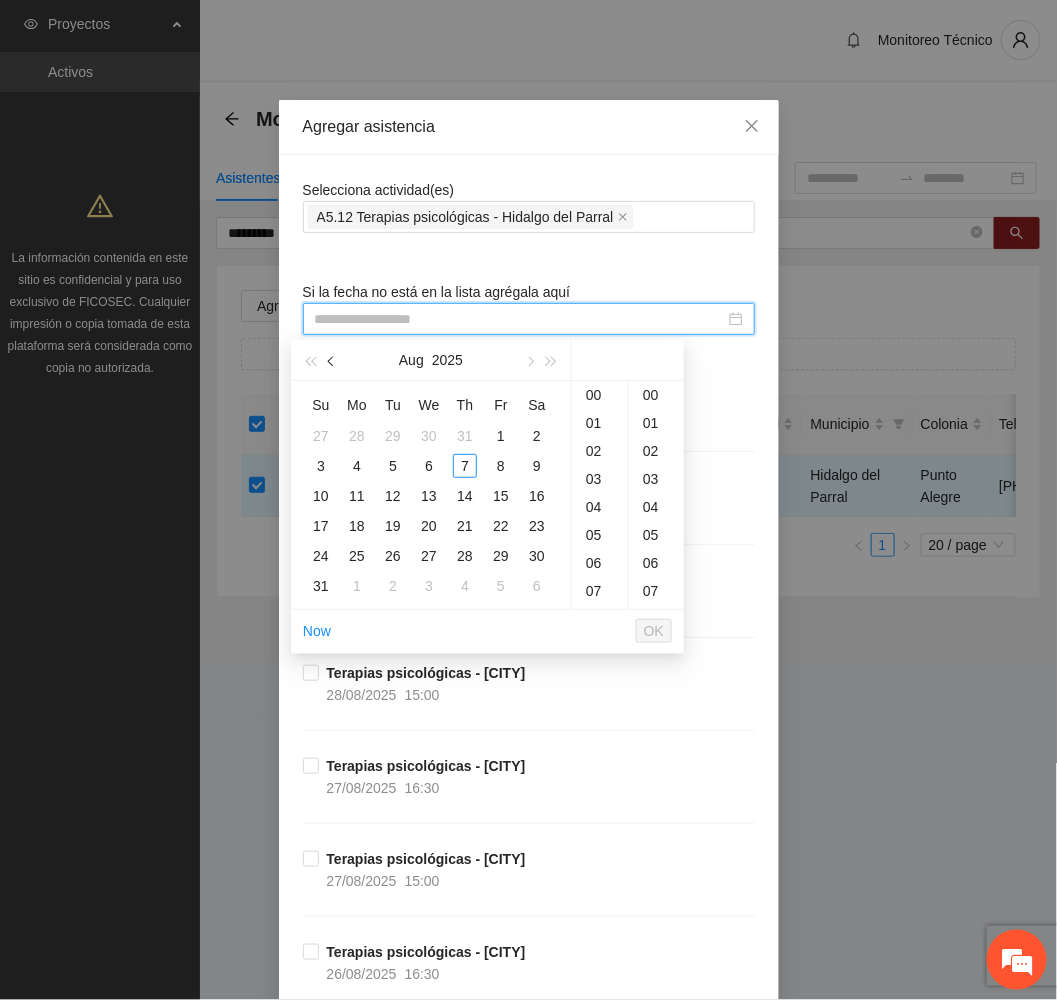 click at bounding box center [333, 362] 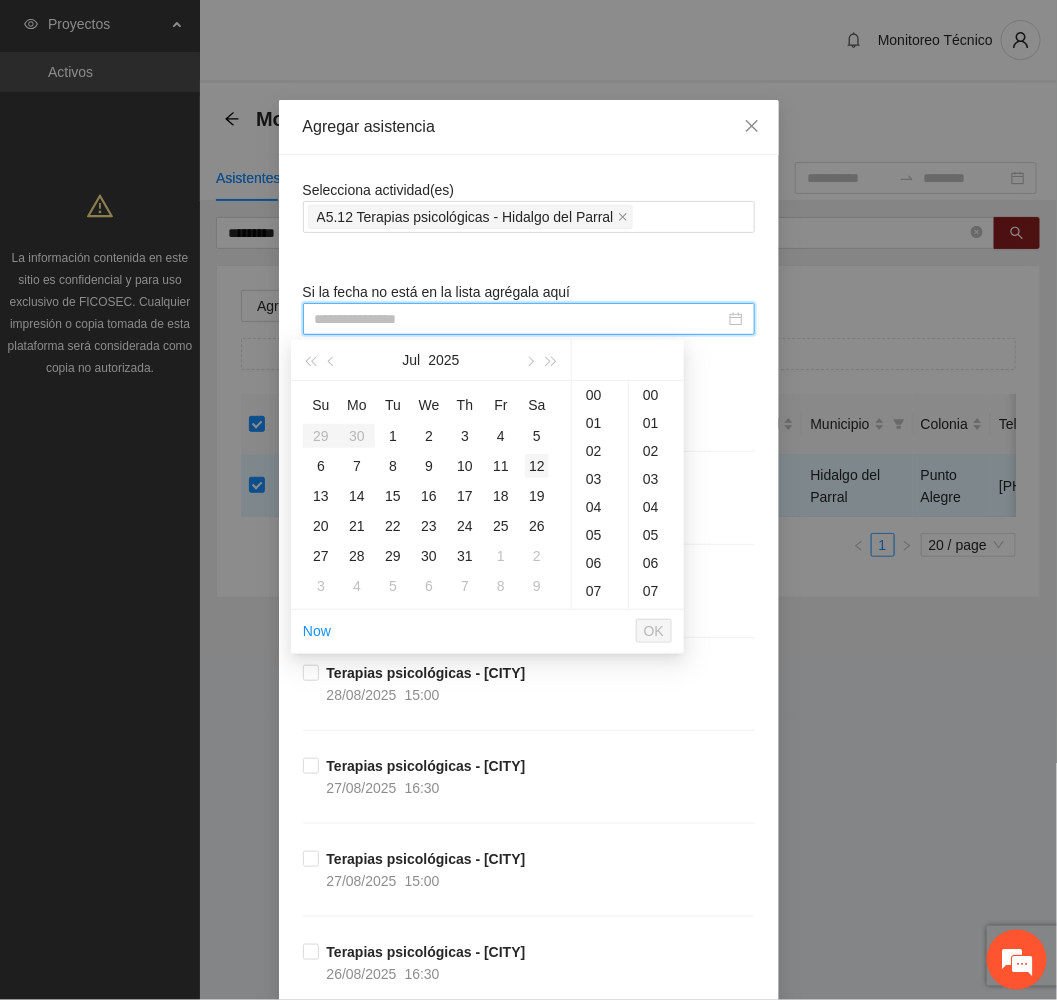 click on "12" at bounding box center (537, 466) 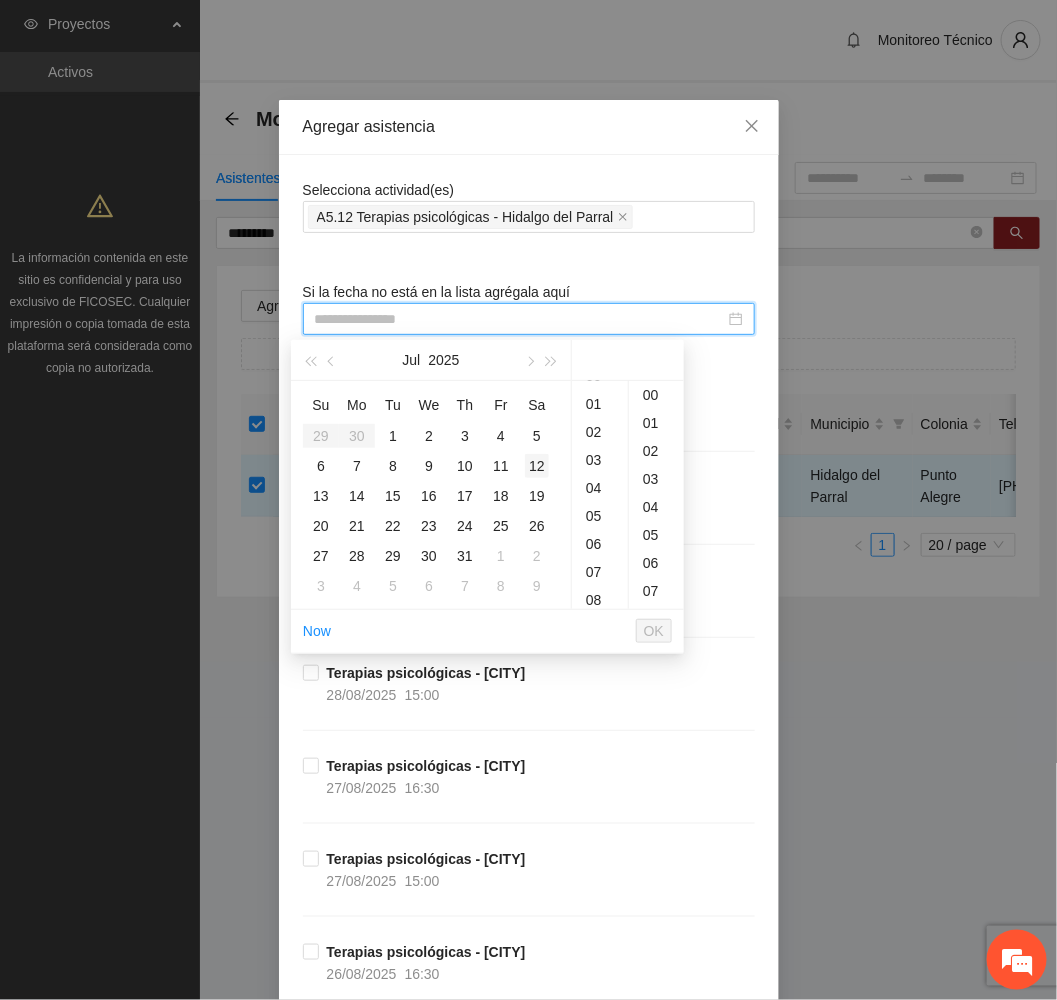 scroll, scrollTop: 94, scrollLeft: 0, axis: vertical 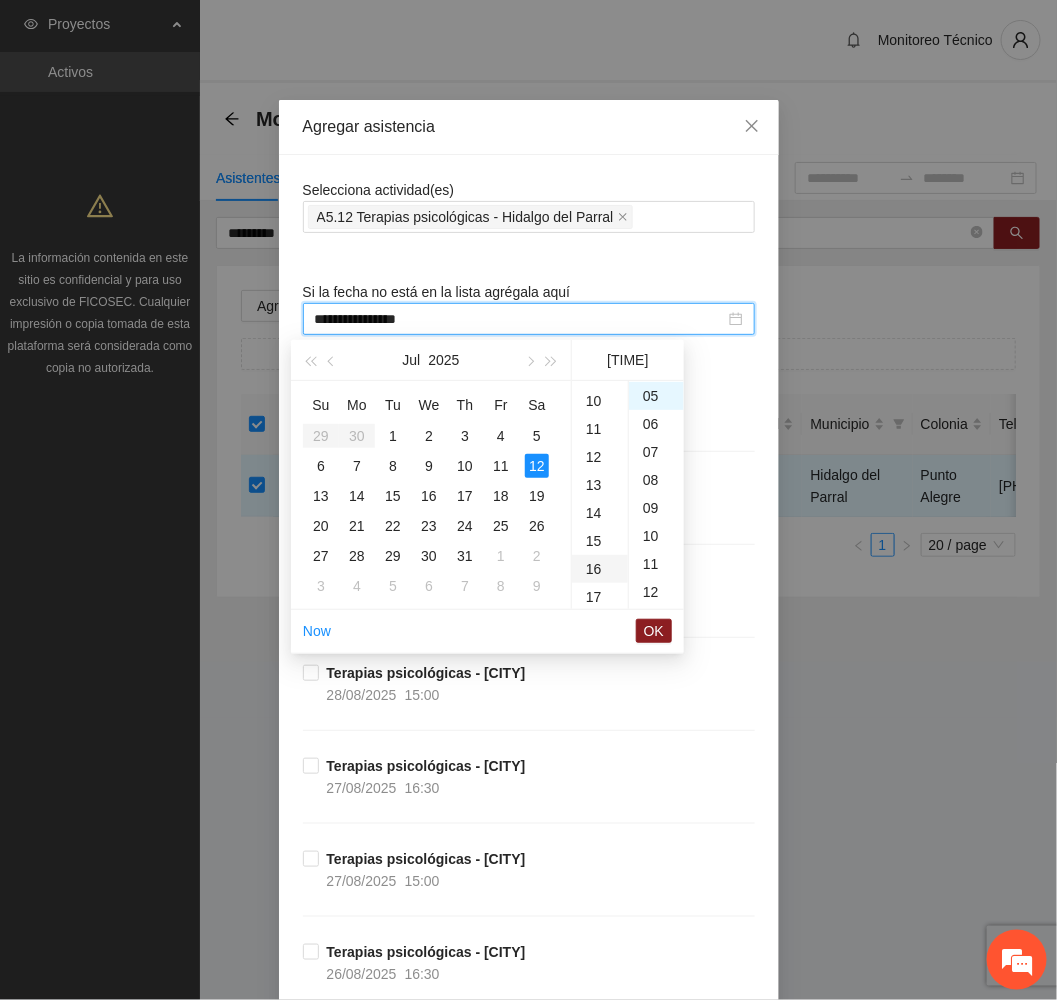 click on "16" at bounding box center (600, 569) 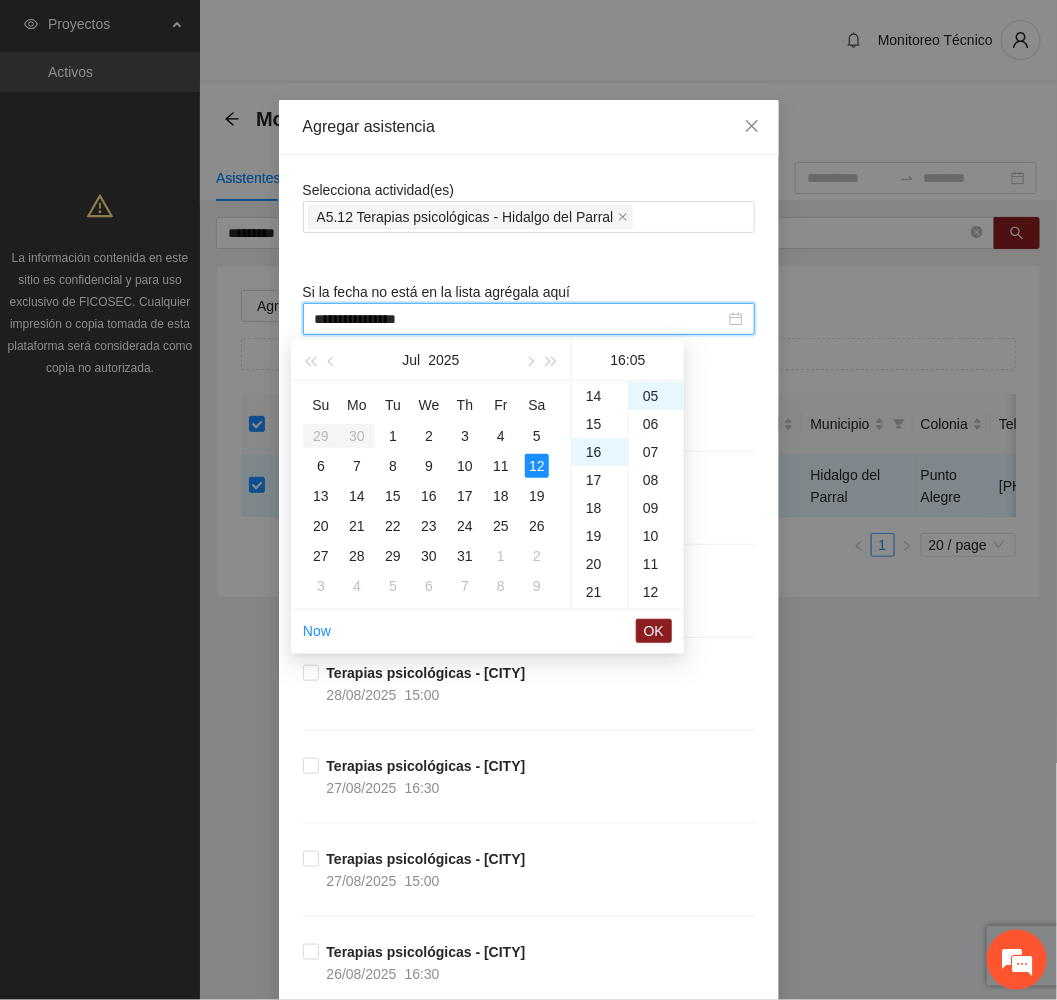 scroll, scrollTop: 448, scrollLeft: 0, axis: vertical 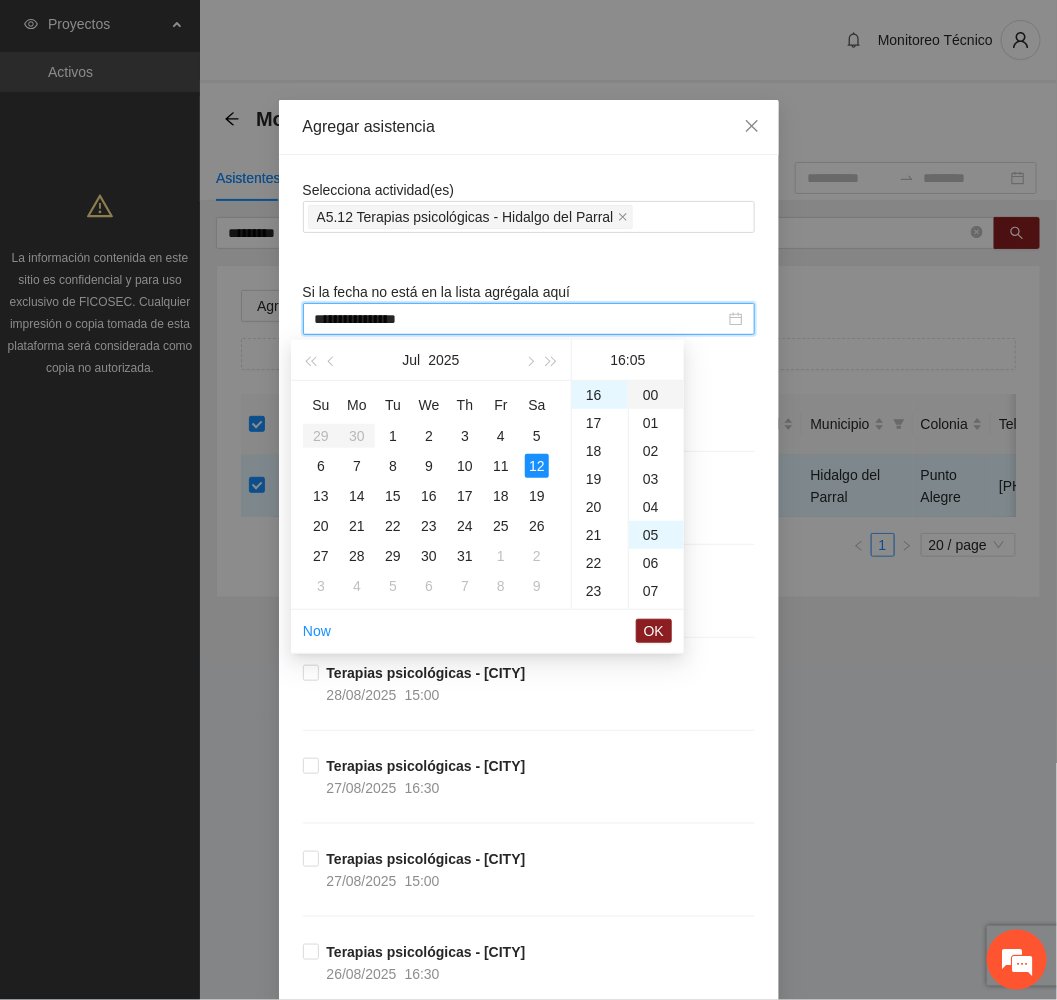 click on "00" at bounding box center [656, 395] 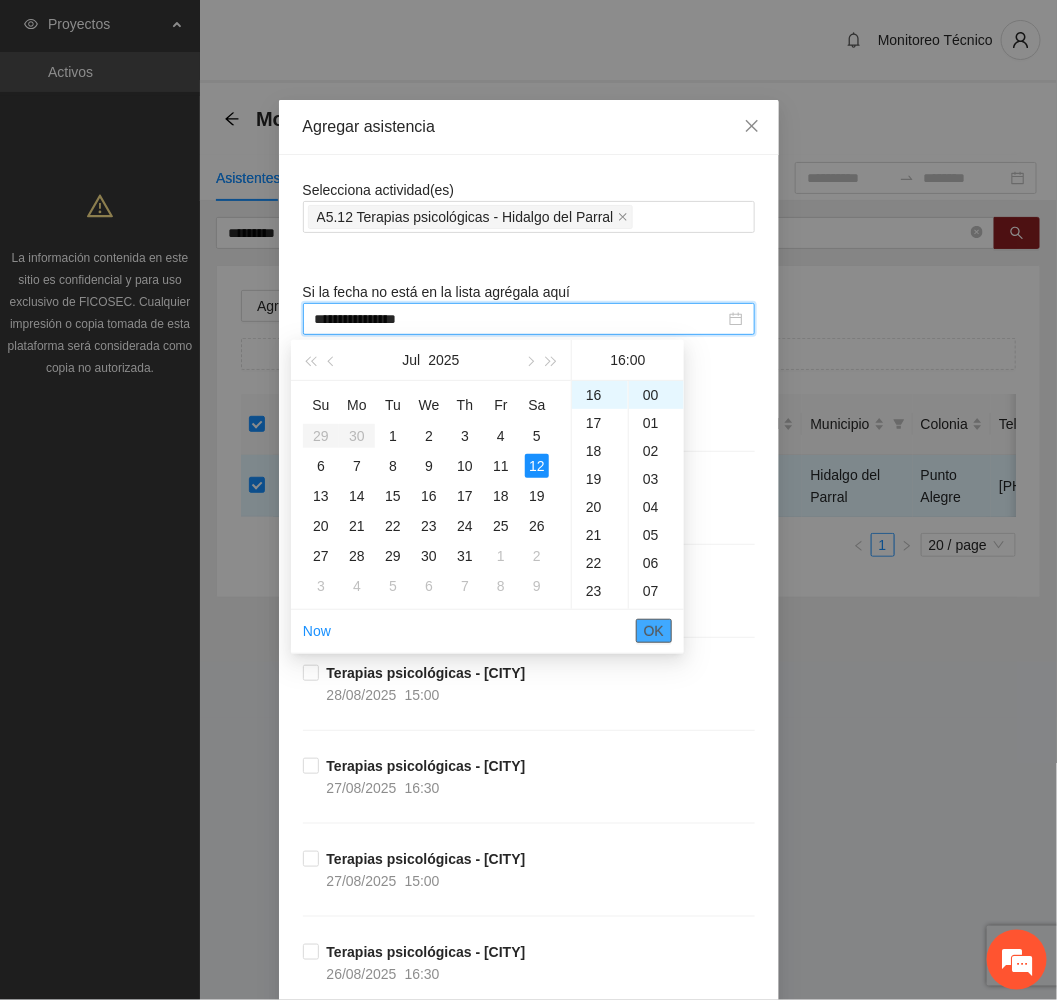 click on "OK" at bounding box center (654, 631) 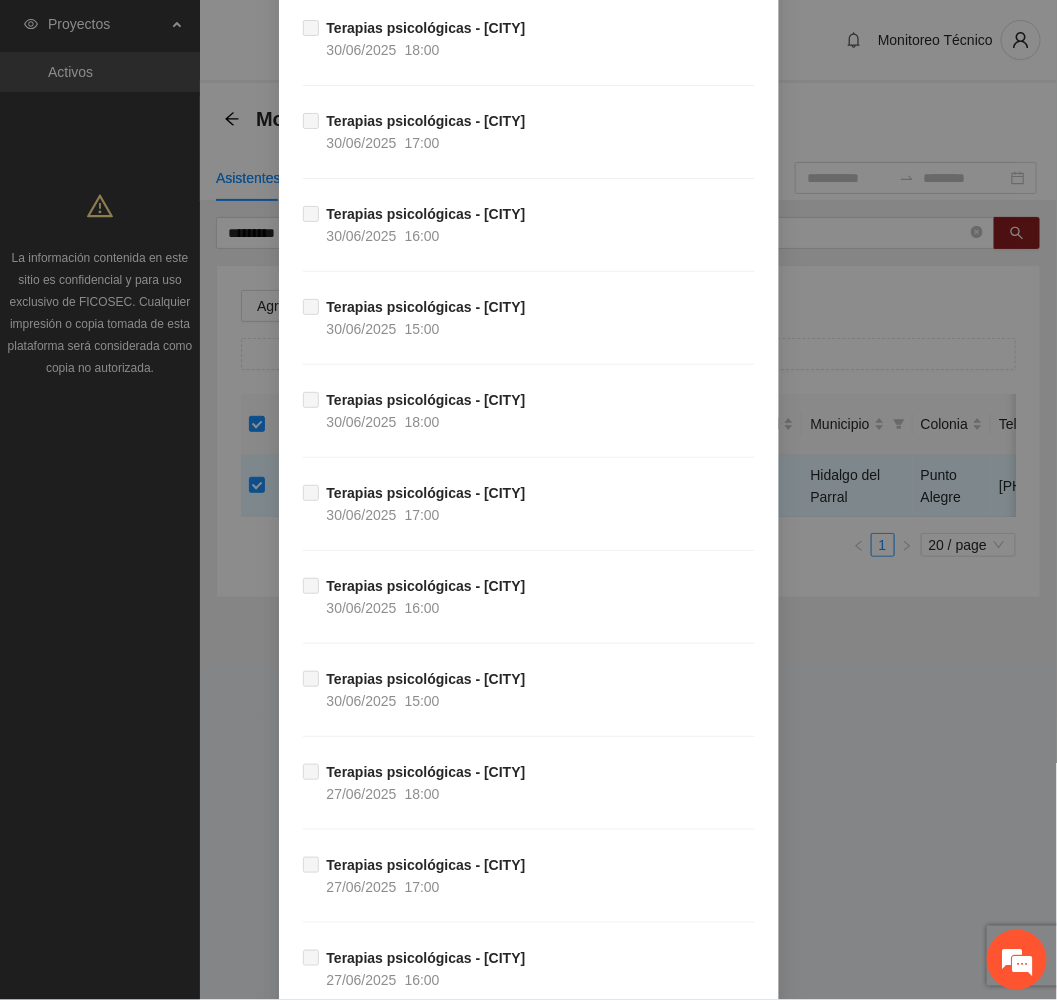 scroll, scrollTop: 13929, scrollLeft: 0, axis: vertical 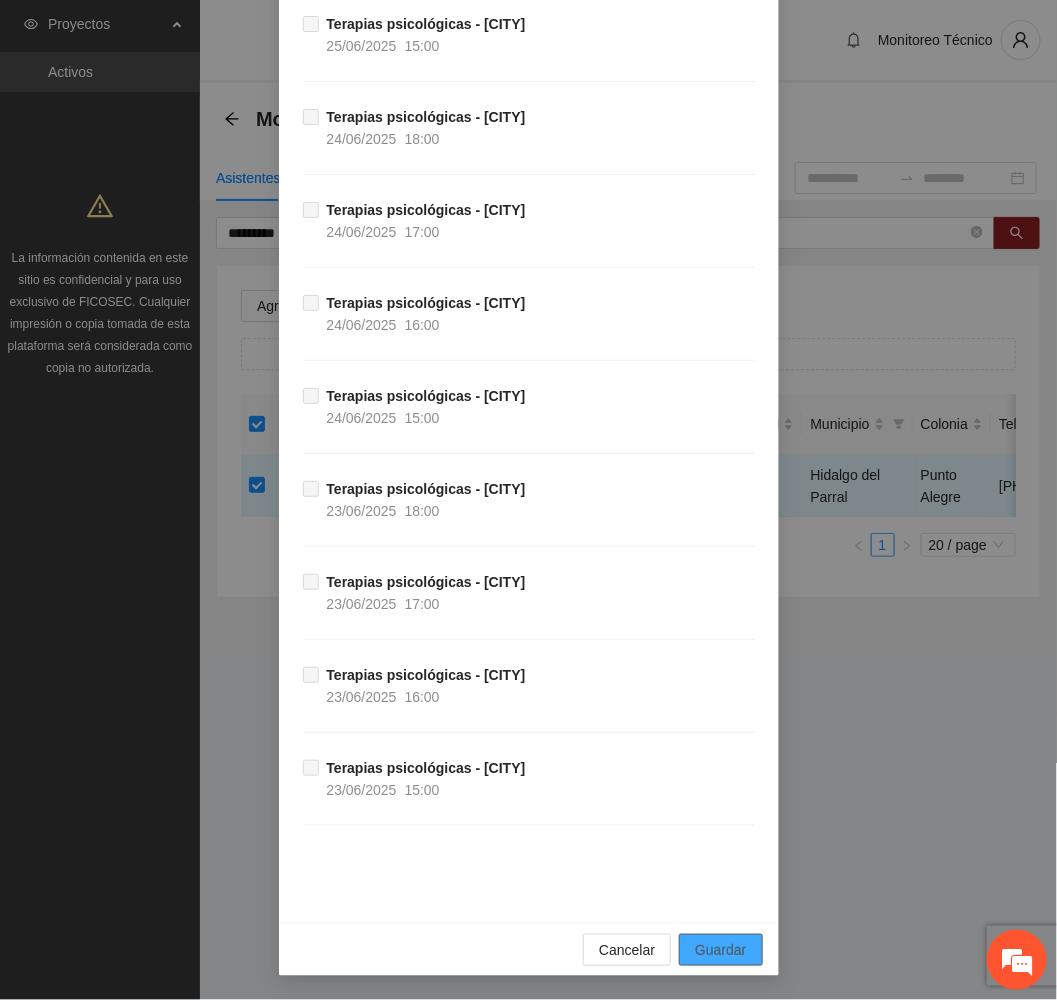 click on "Guardar" at bounding box center [720, 950] 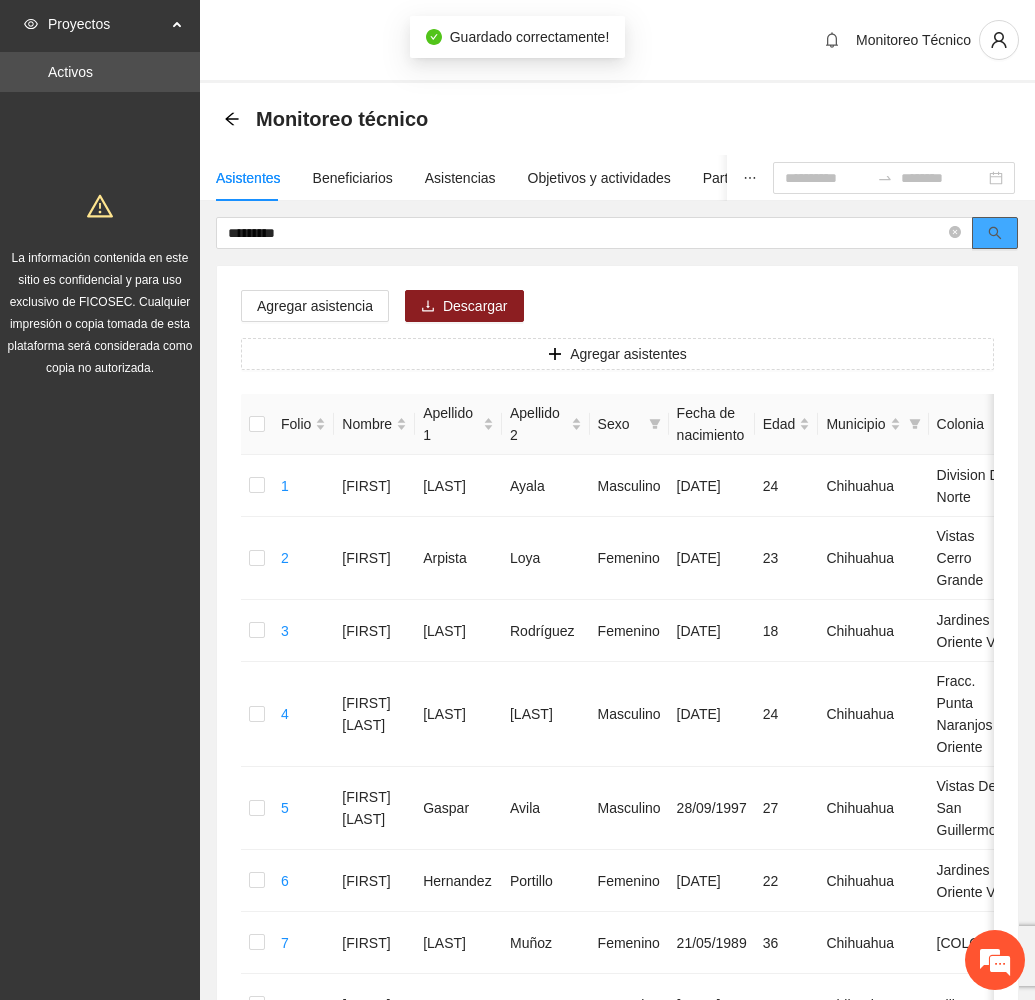 click at bounding box center (995, 233) 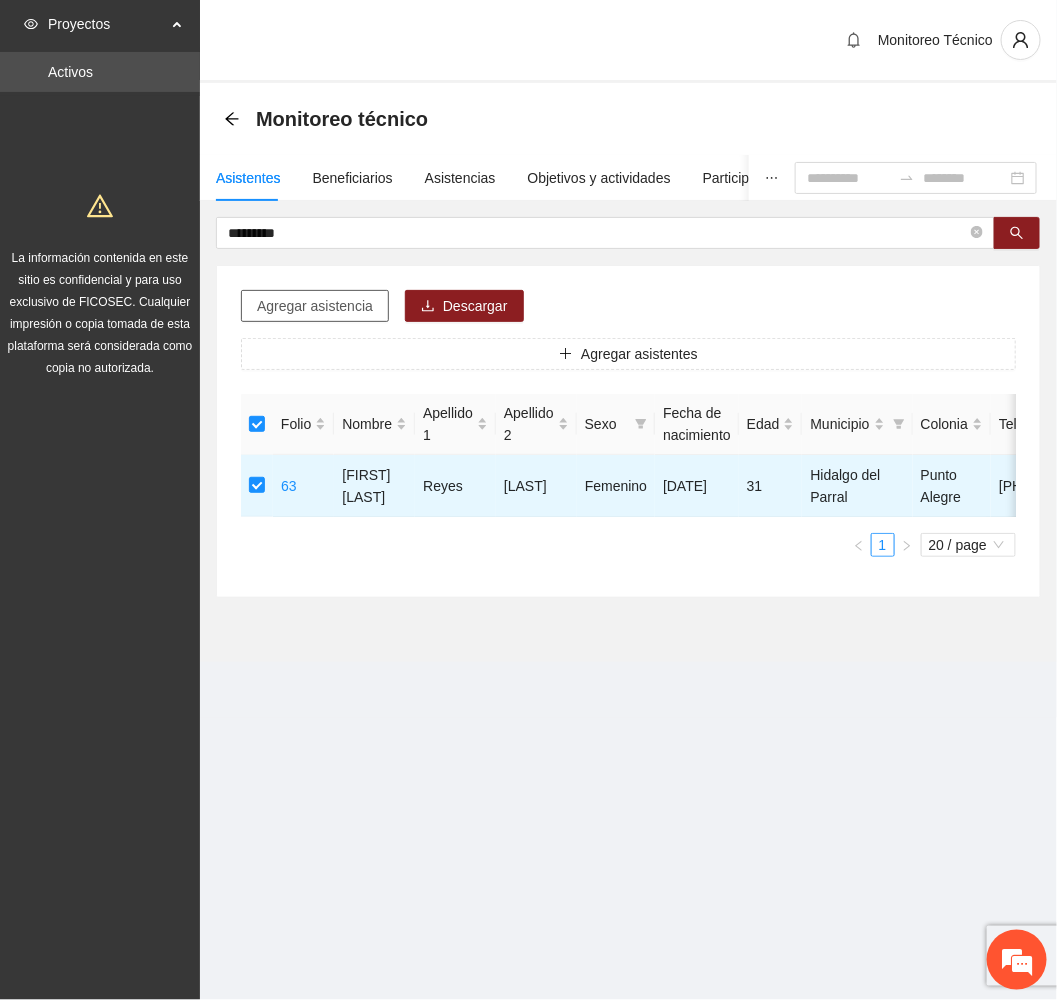 click on "Agregar asistencia" at bounding box center [315, 306] 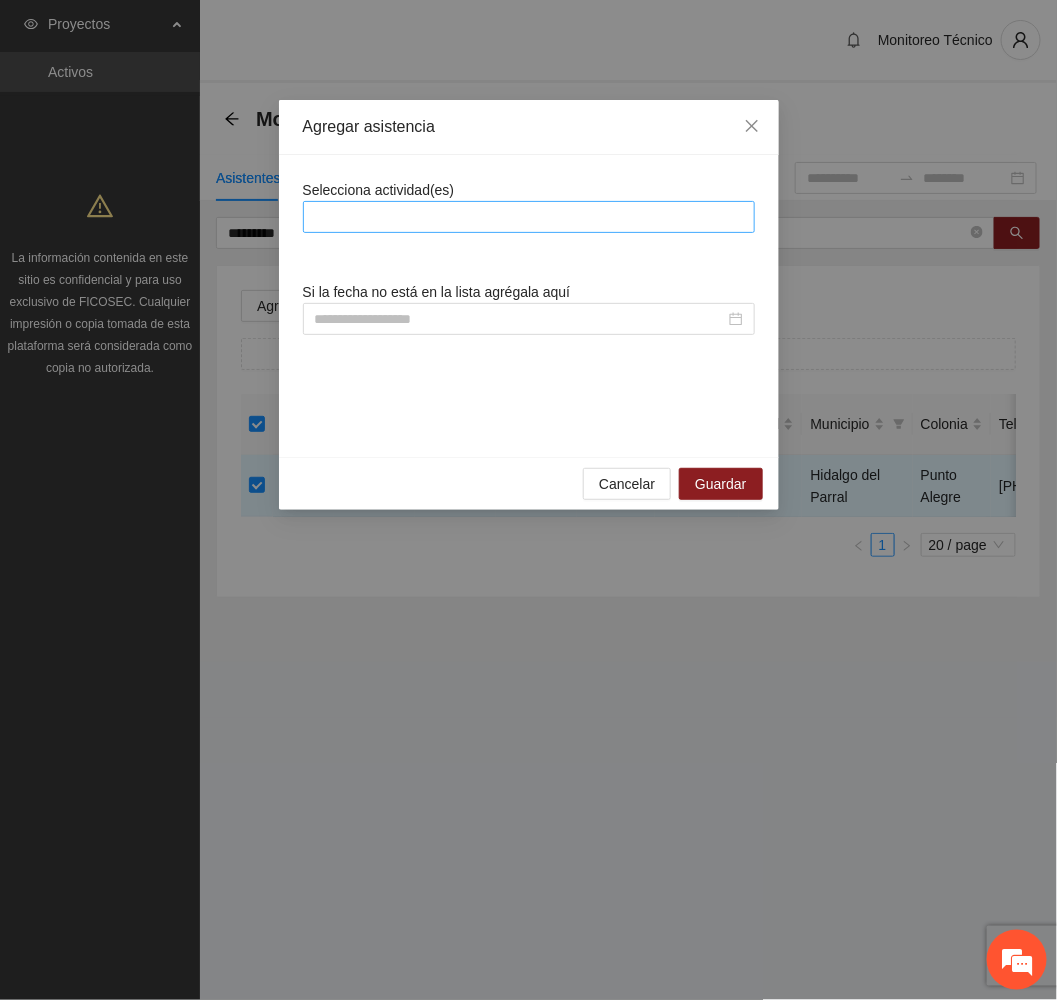 click at bounding box center [529, 217] 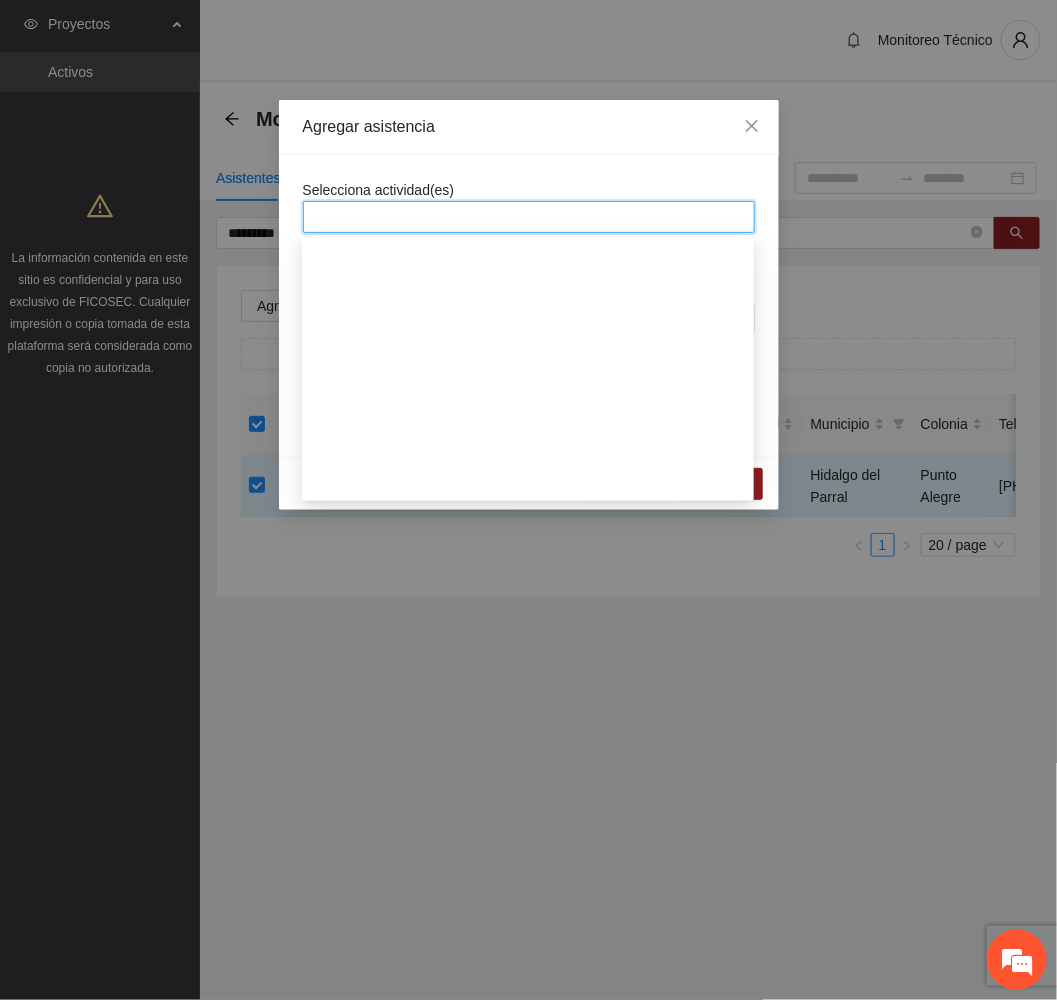 scroll, scrollTop: 1800, scrollLeft: 0, axis: vertical 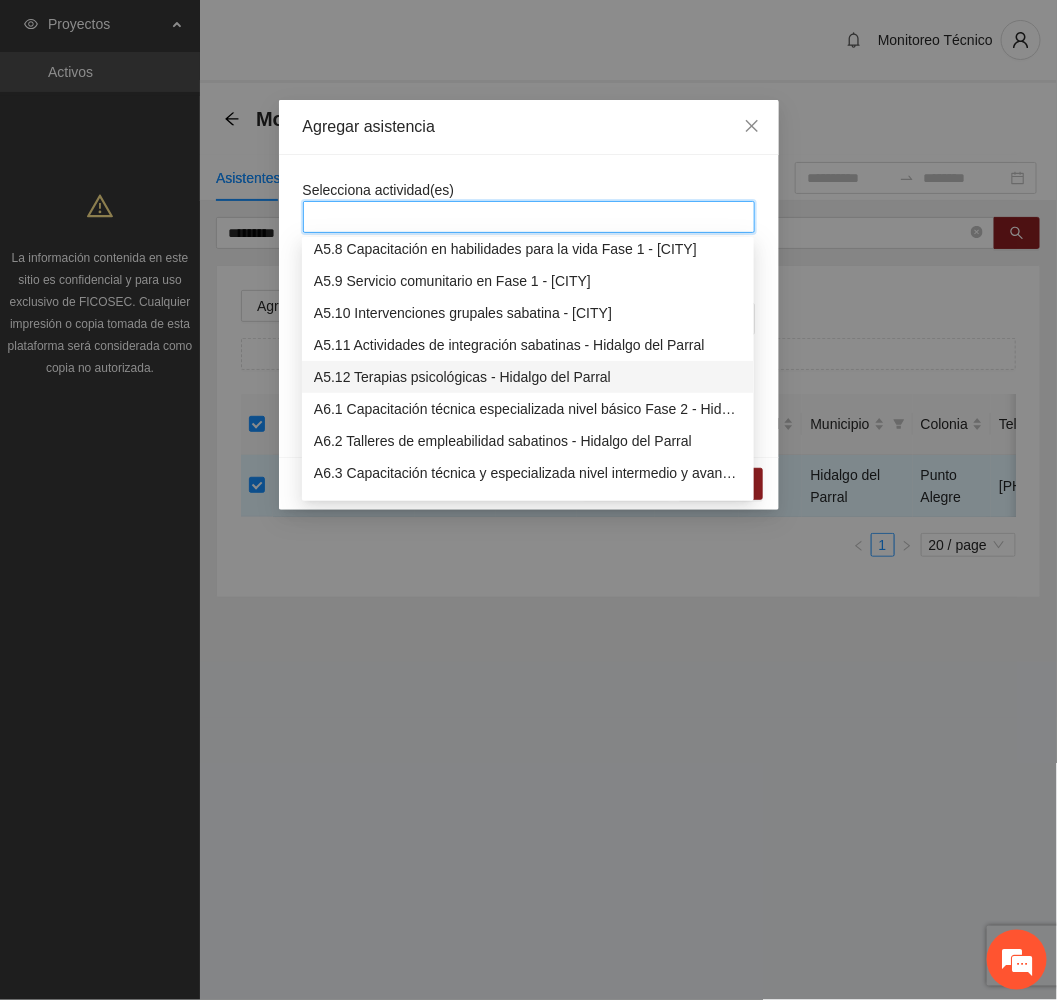 click on "A5.12 Terapias psicológicas - Hidalgo del Parral" at bounding box center [528, 377] 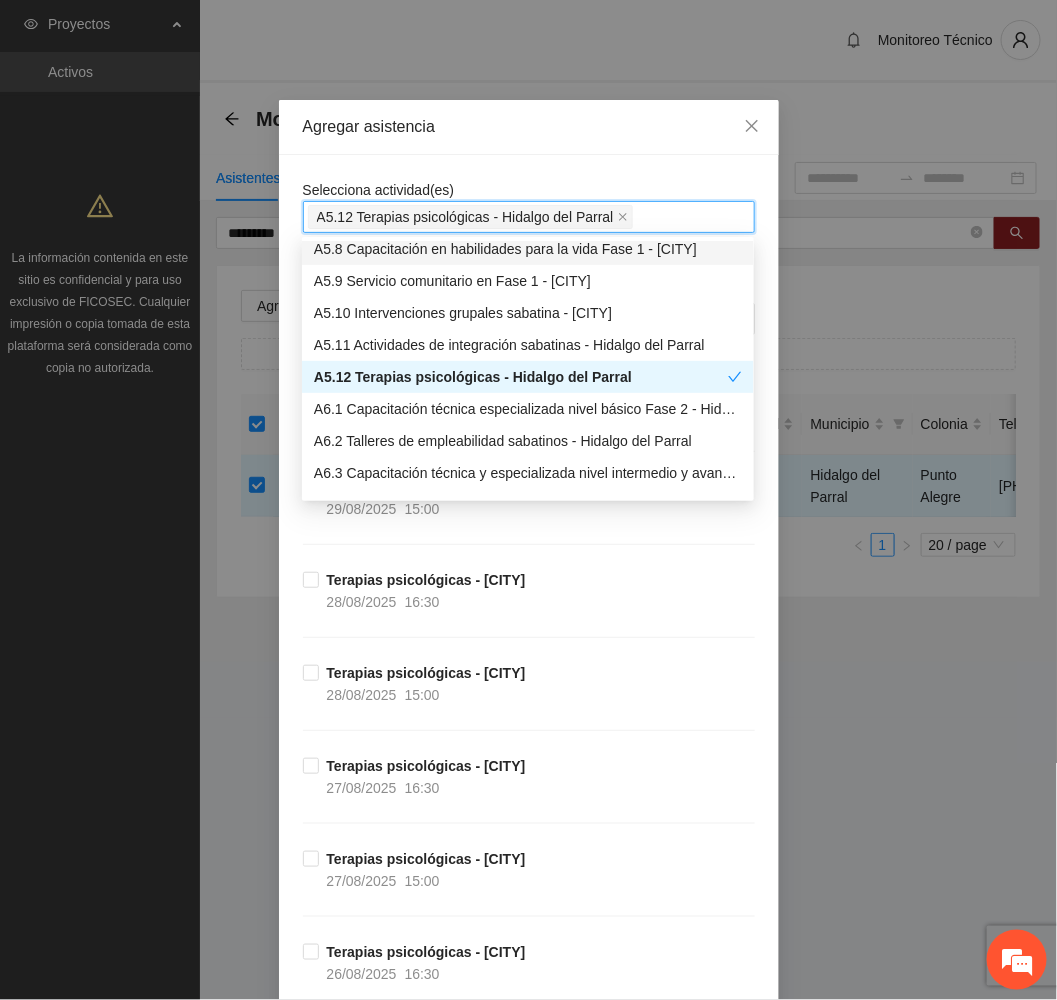 drag, startPoint x: 507, startPoint y: 126, endPoint x: 528, endPoint y: 198, distance: 75 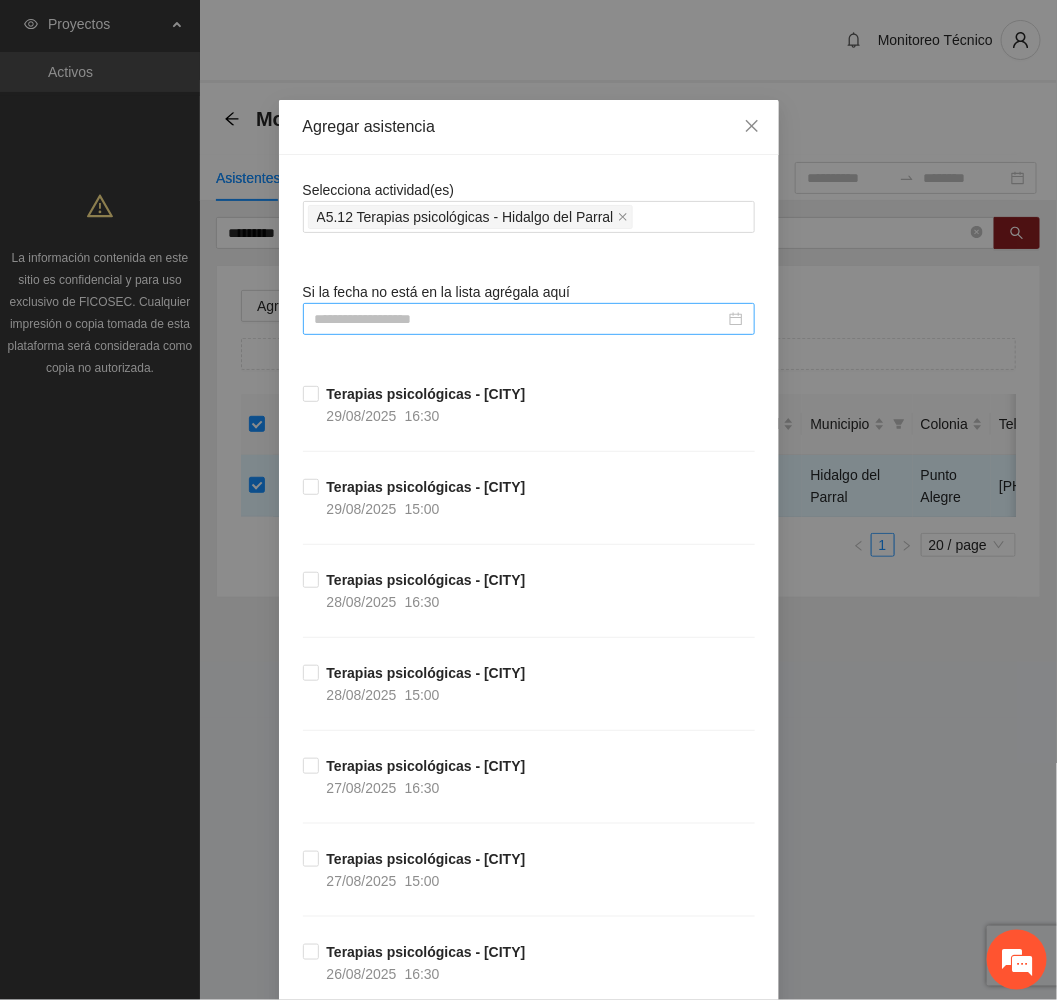 click at bounding box center [520, 319] 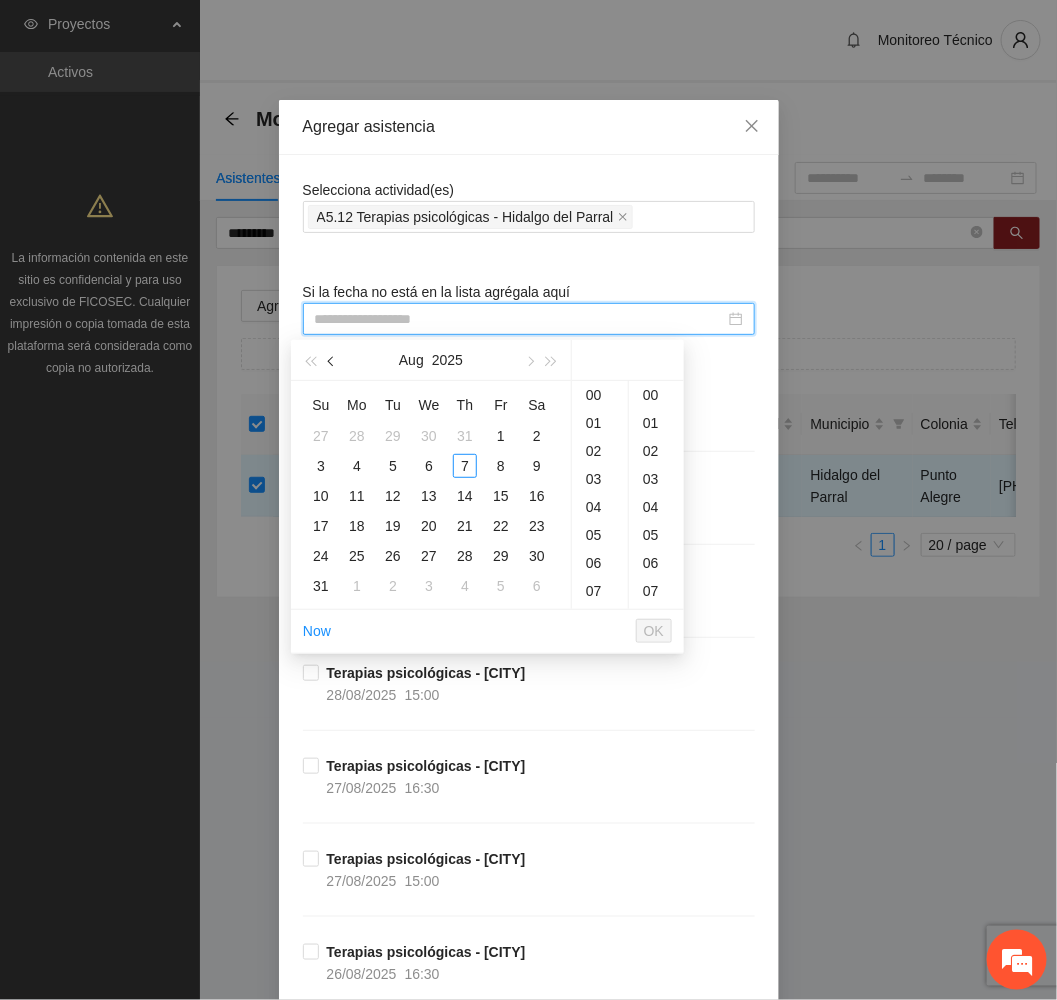 click at bounding box center [333, 362] 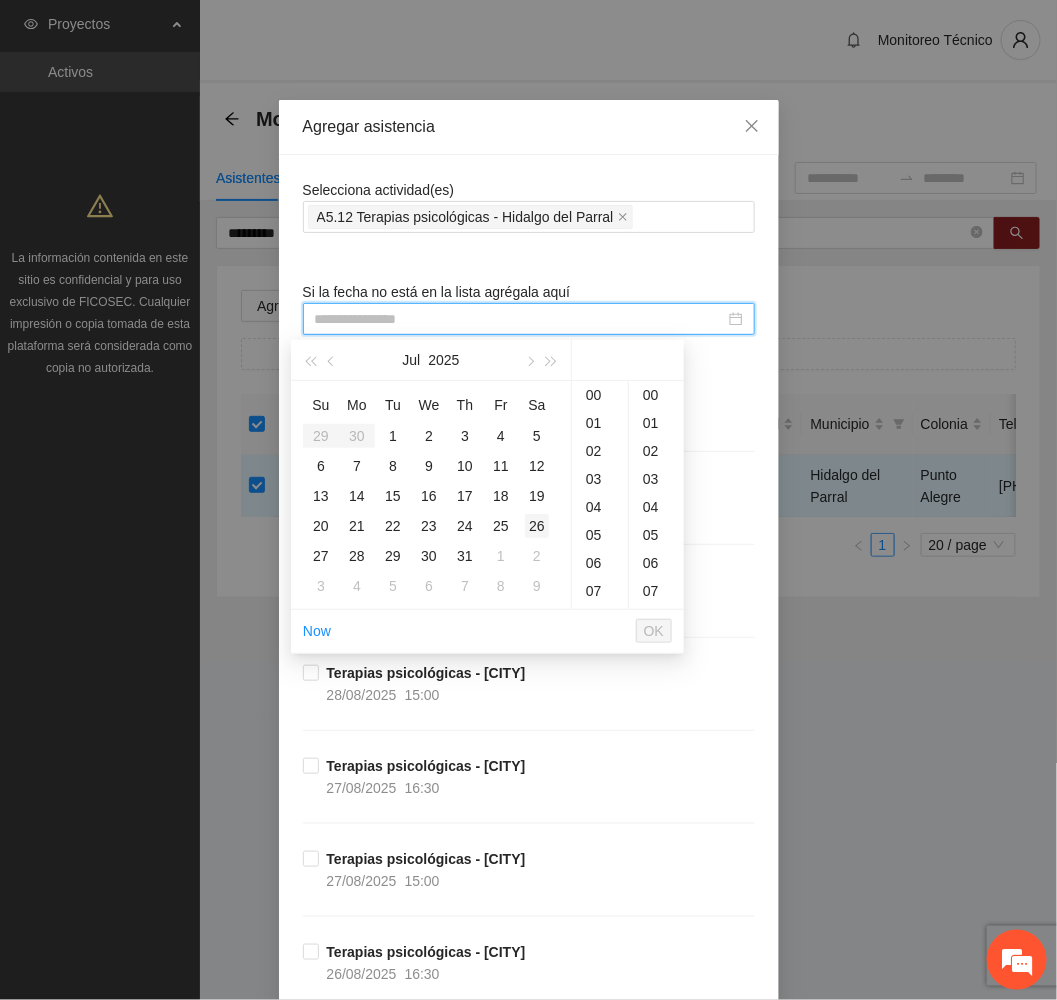 click on "26" at bounding box center (537, 526) 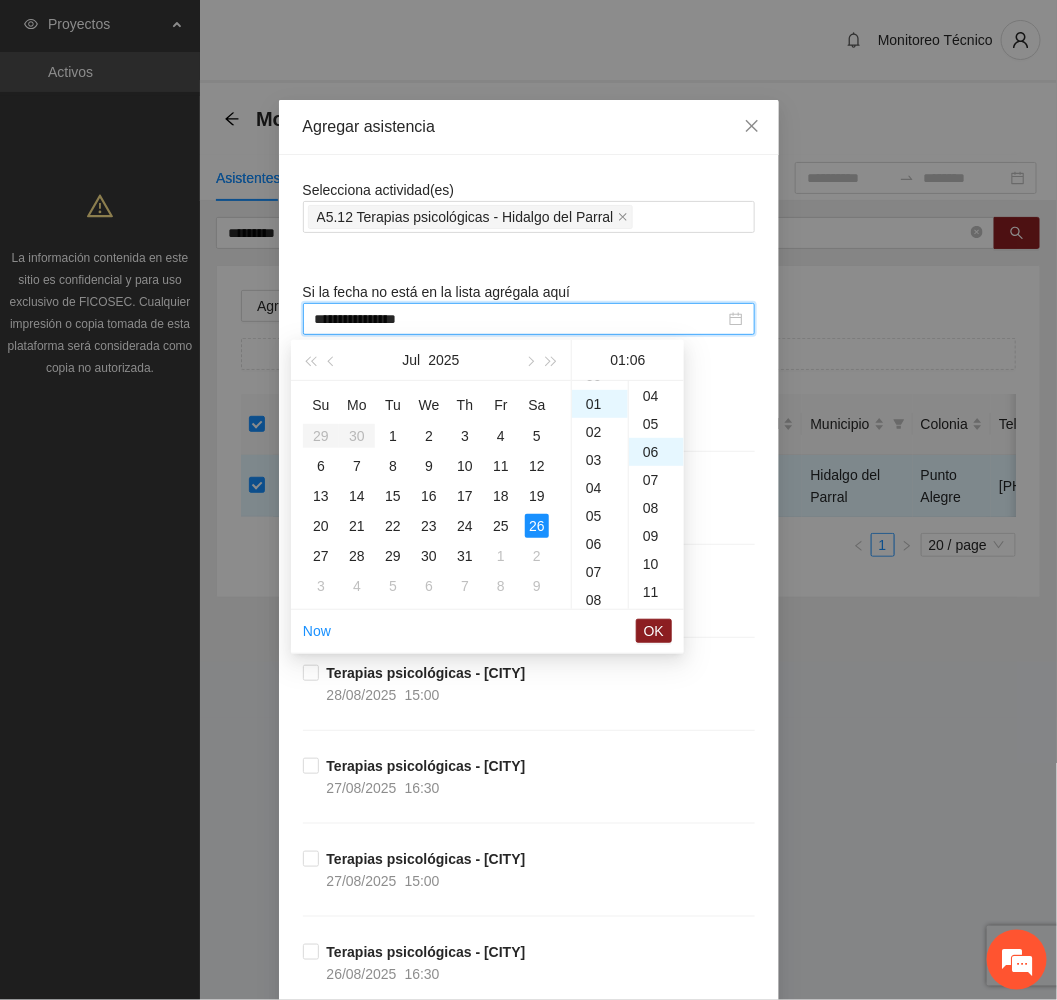 scroll, scrollTop: 28, scrollLeft: 0, axis: vertical 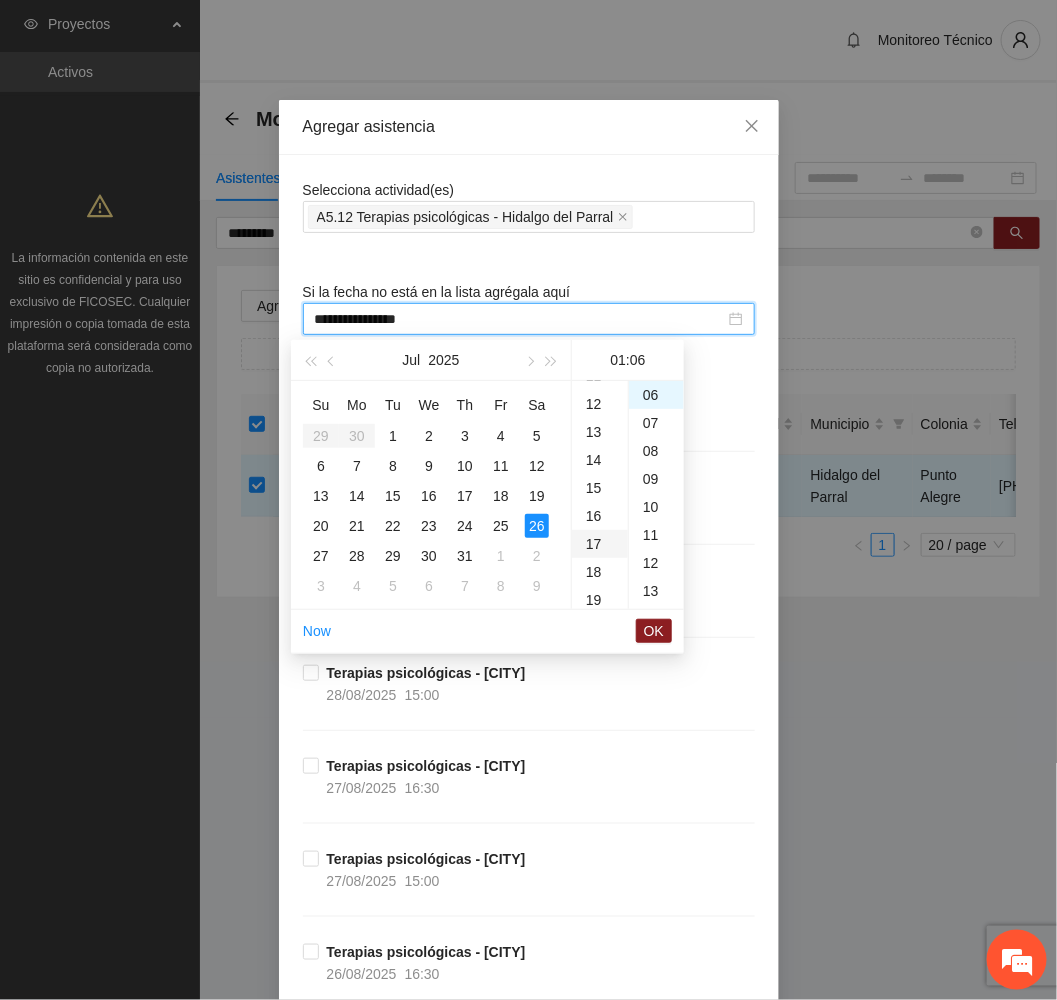 click on "17" at bounding box center [600, 544] 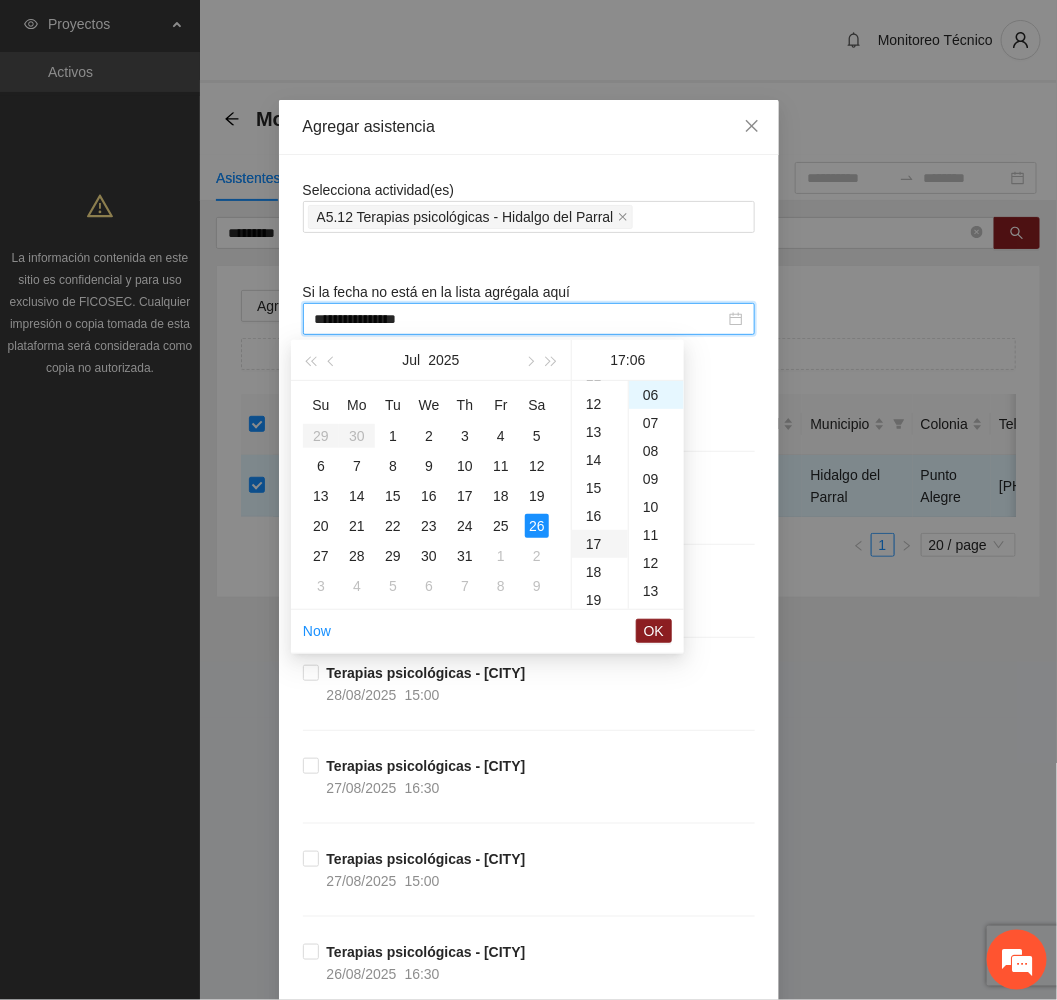 scroll, scrollTop: 475, scrollLeft: 0, axis: vertical 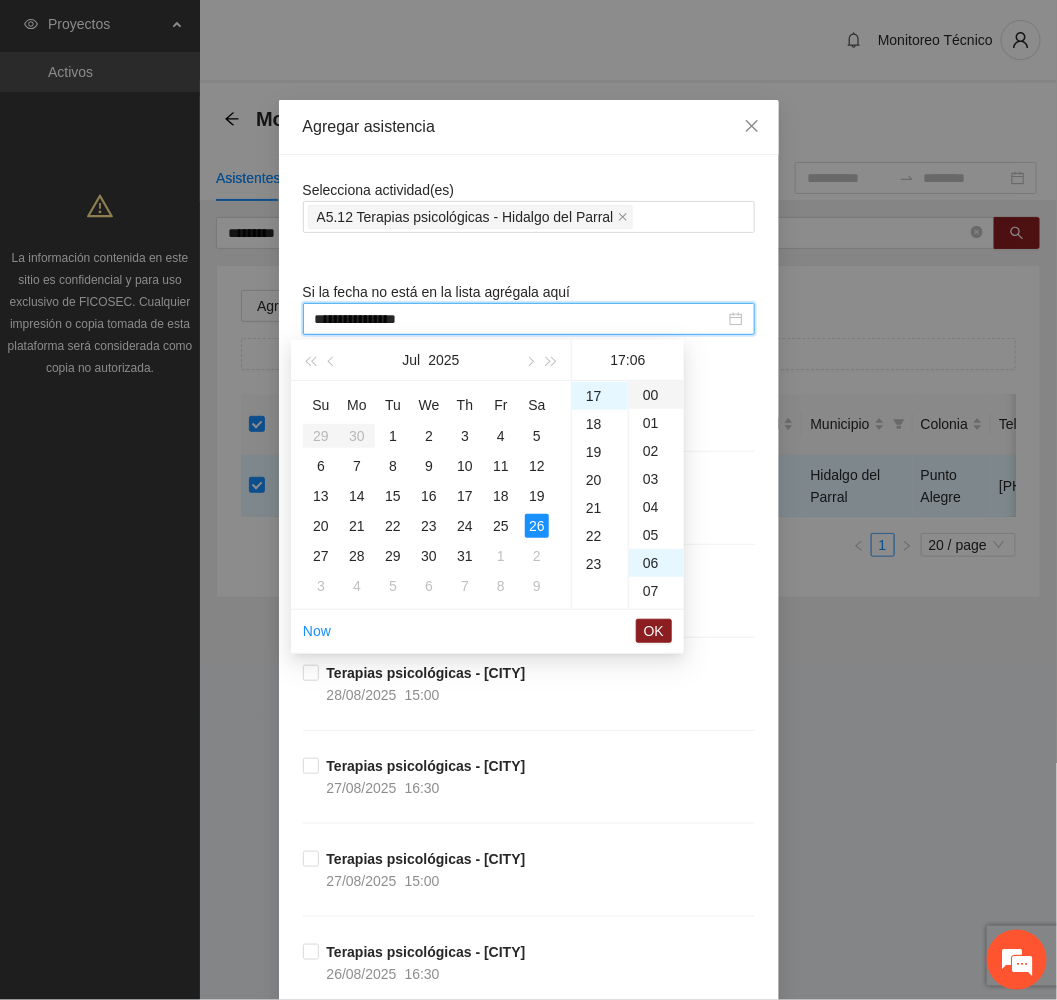 click on "00" at bounding box center [656, 395] 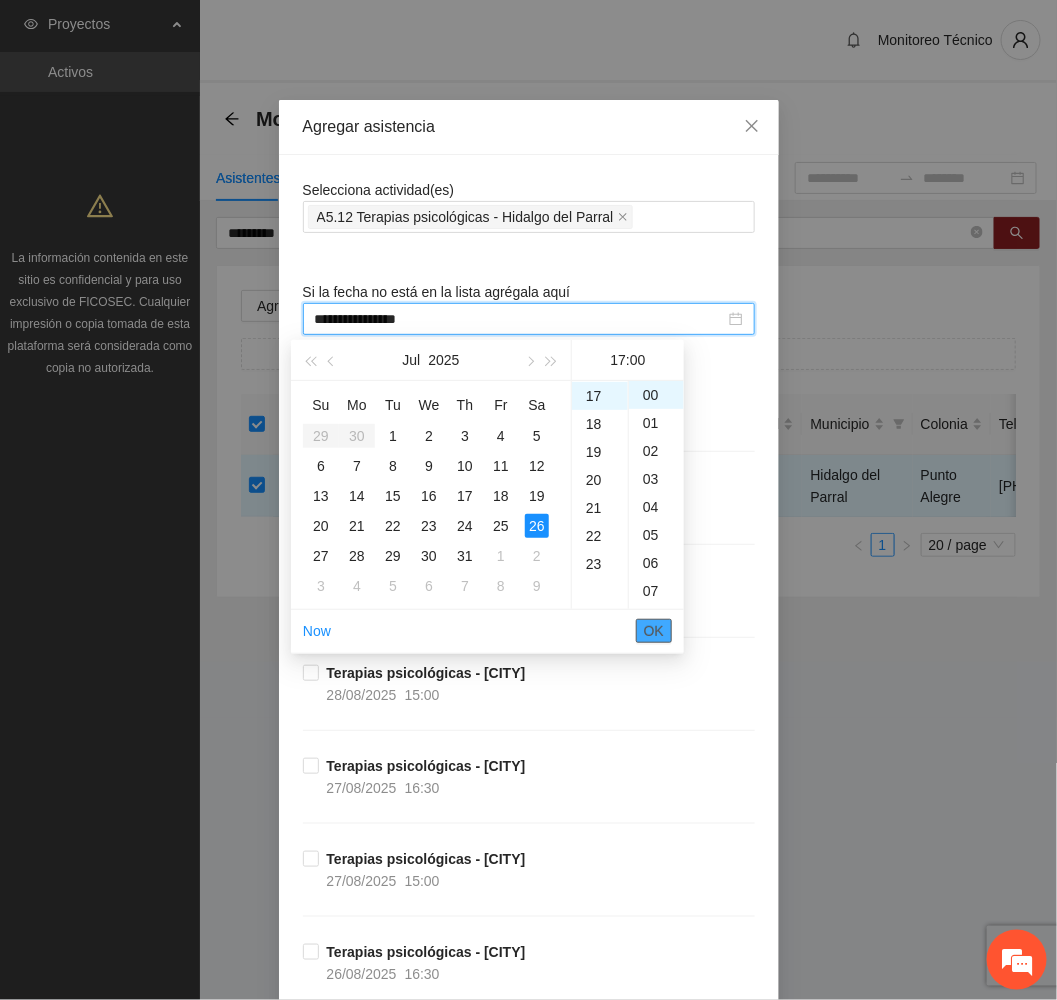click on "OK" at bounding box center (654, 631) 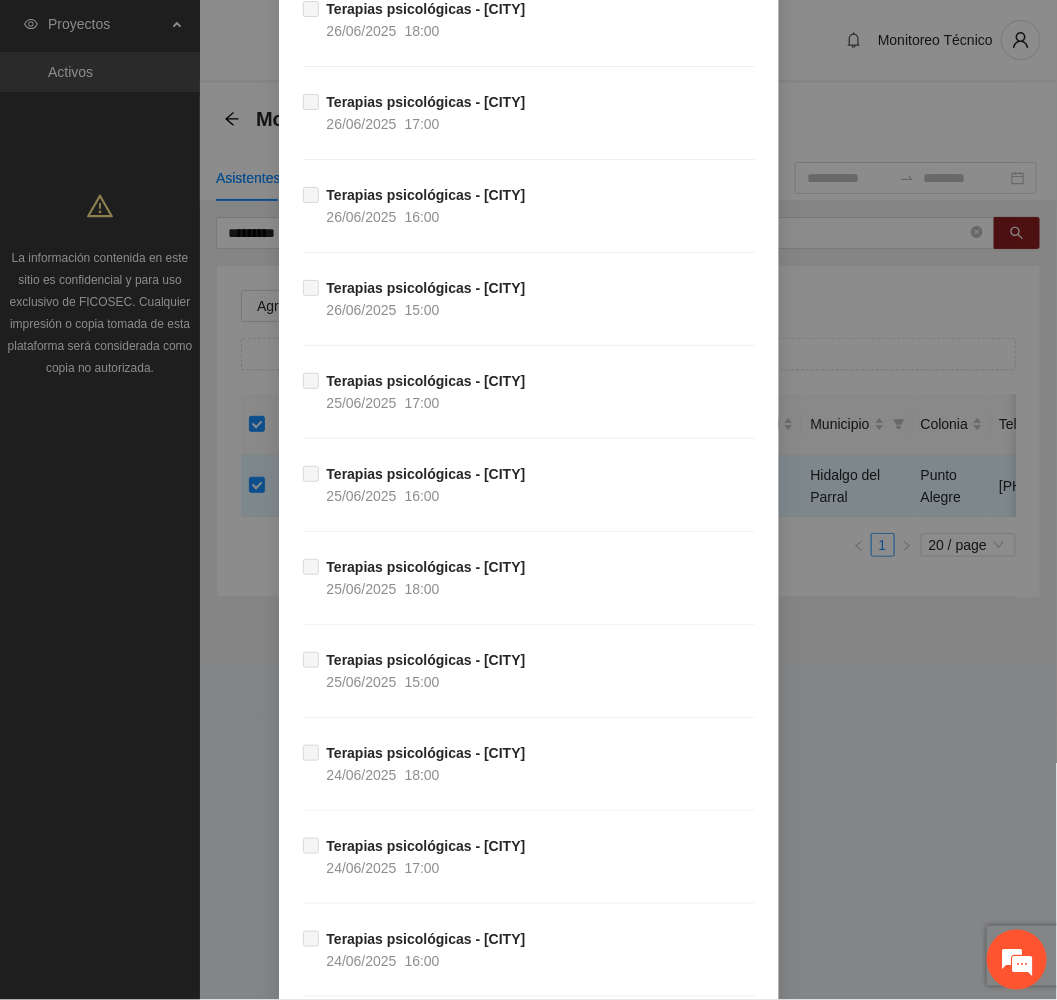 scroll, scrollTop: 13929, scrollLeft: 0, axis: vertical 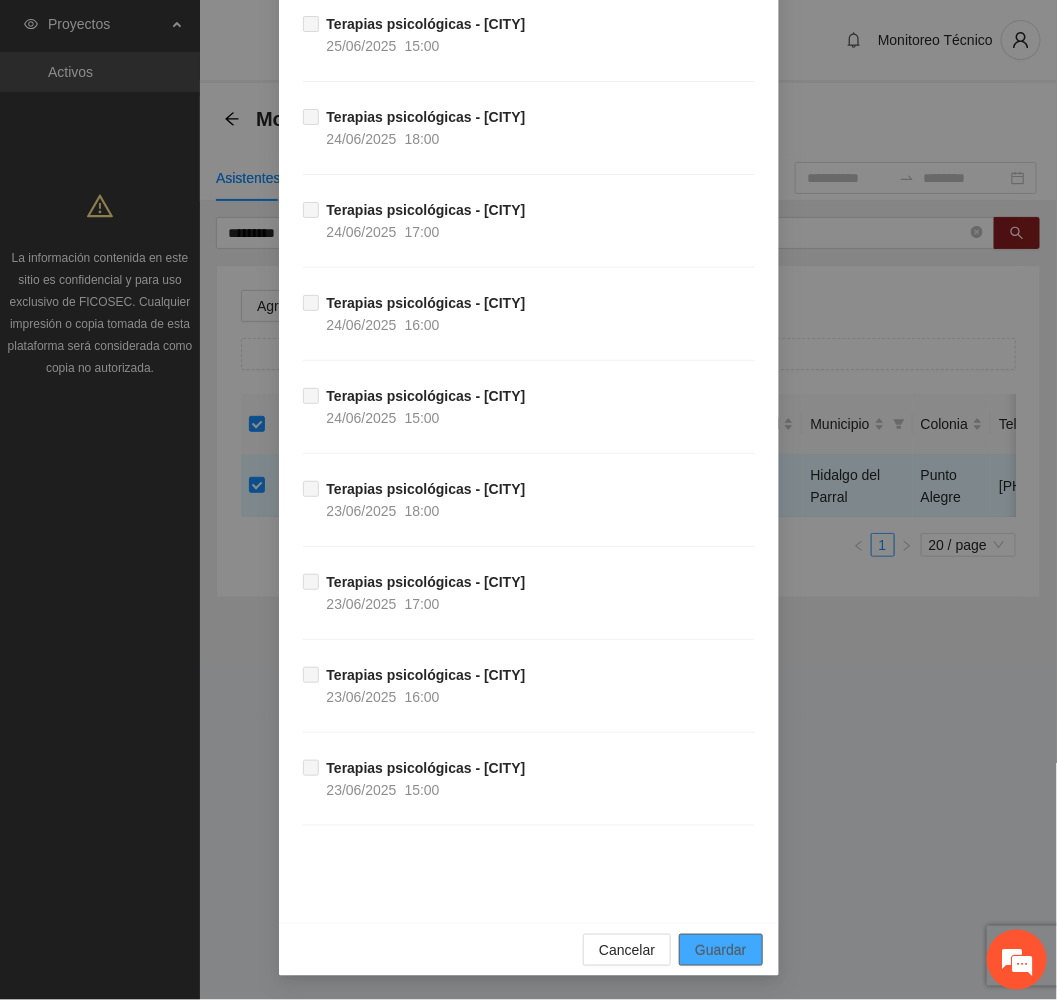click on "Guardar" at bounding box center (720, 950) 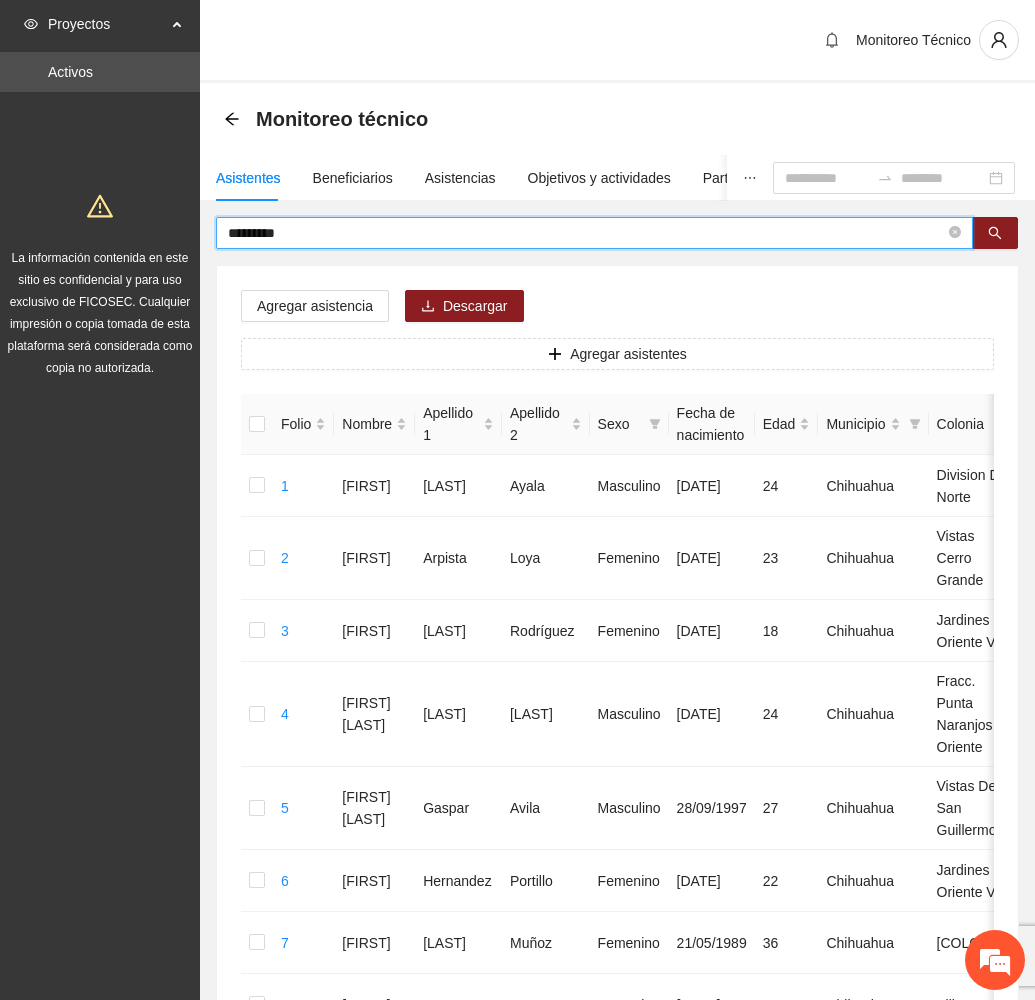 drag, startPoint x: 328, startPoint y: 238, endPoint x: 85, endPoint y: 237, distance: 243.00206 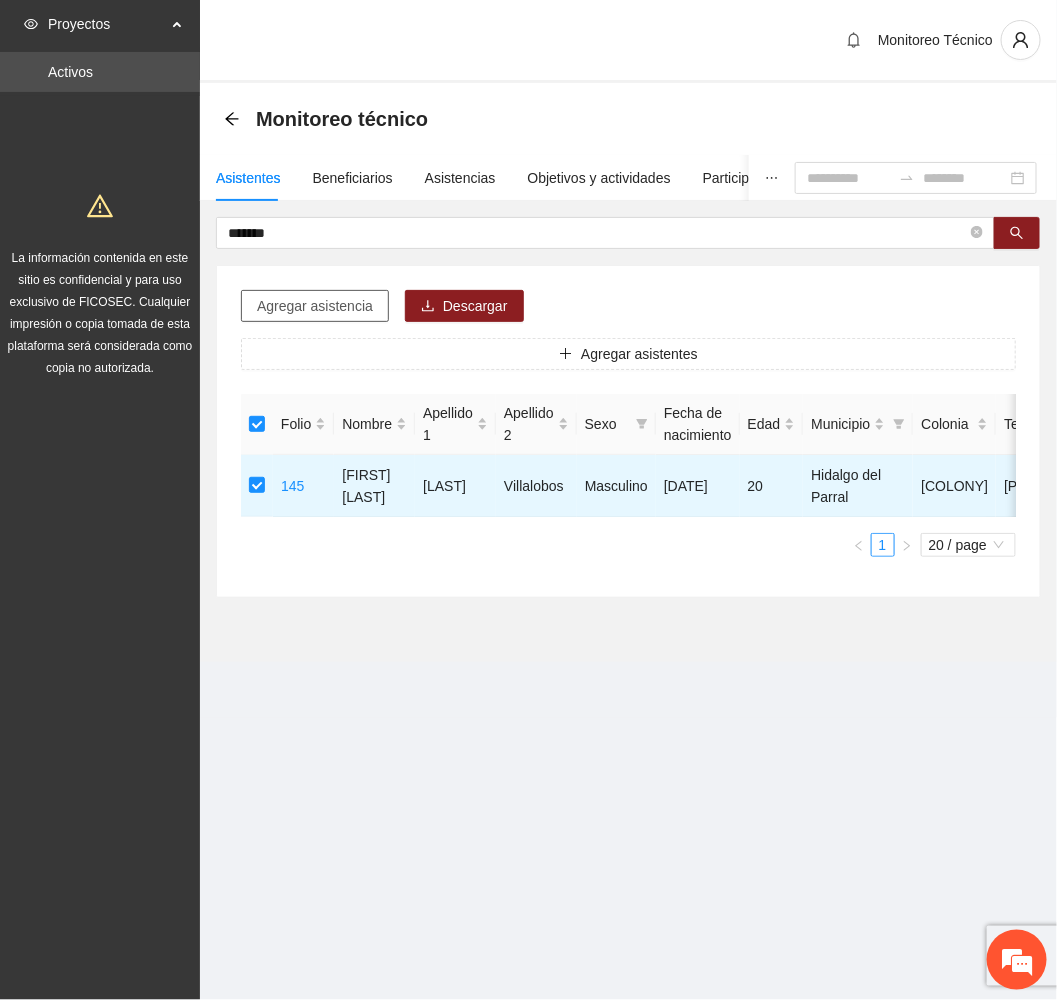 click on "Agregar asistencia" at bounding box center (315, 306) 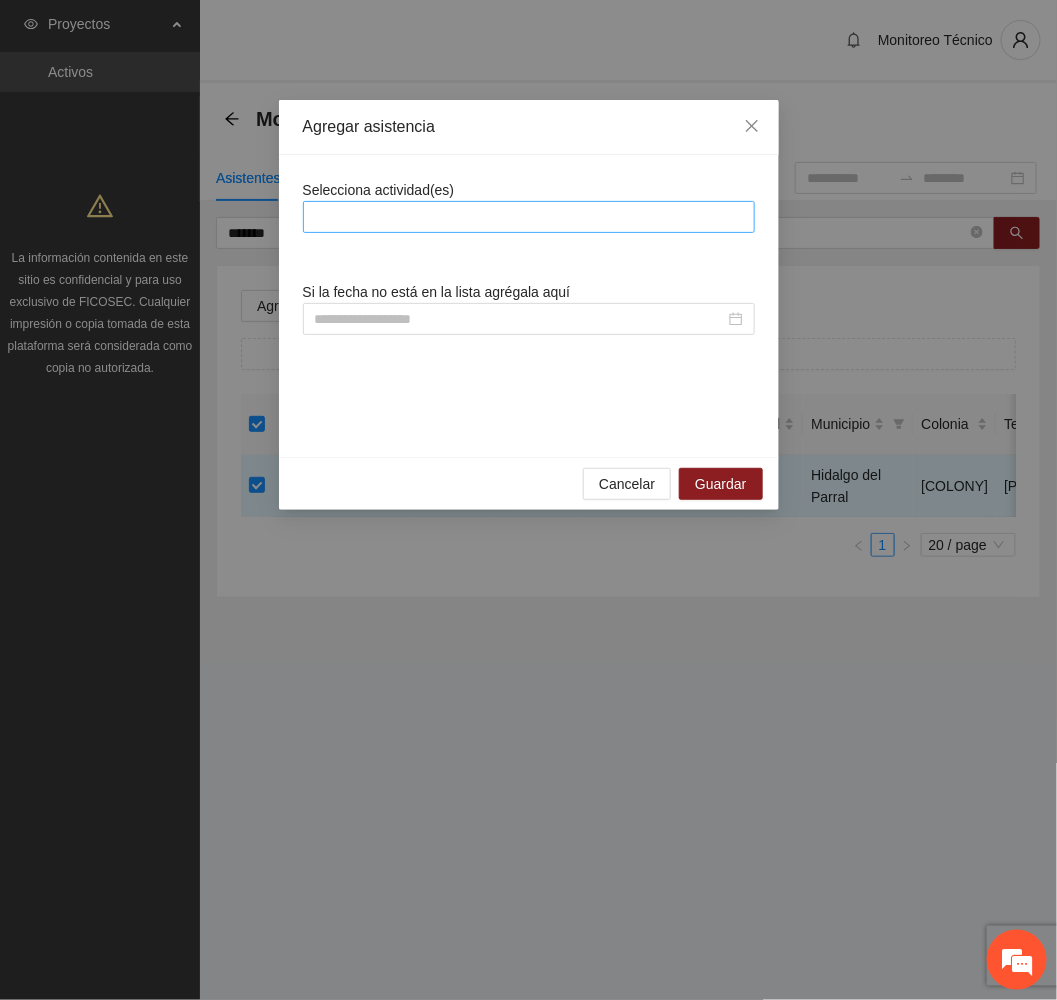 click at bounding box center (529, 217) 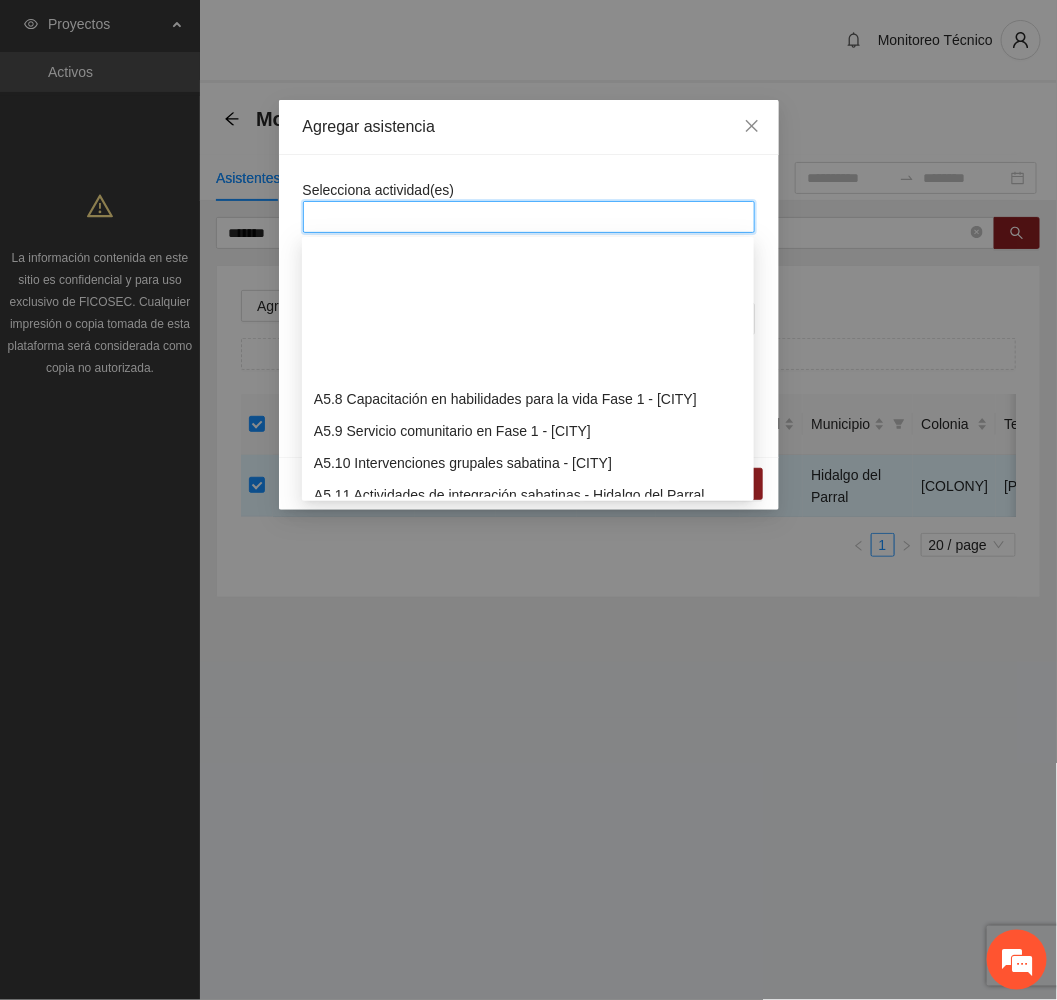 scroll, scrollTop: 1800, scrollLeft: 0, axis: vertical 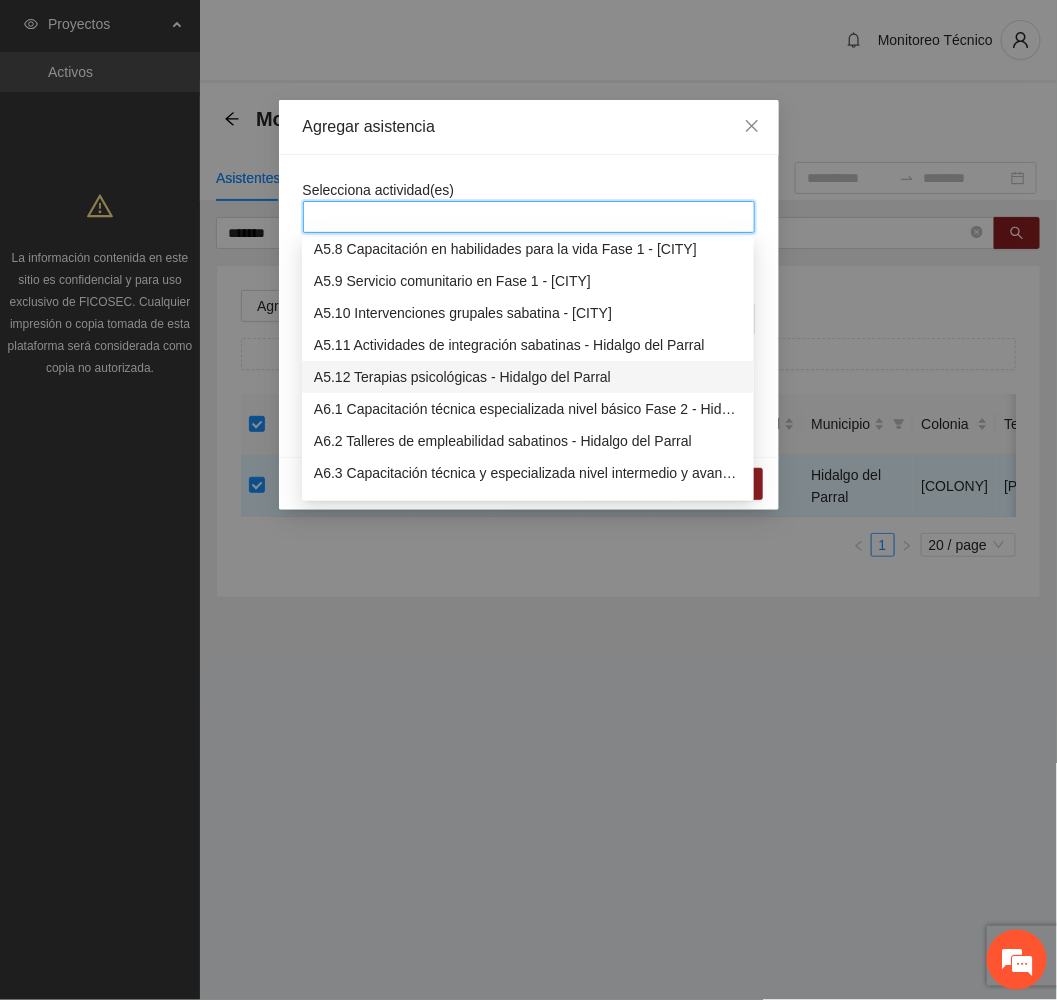 click on "A5.12 Terapias psicológicas - Hidalgo del Parral" at bounding box center (528, 377) 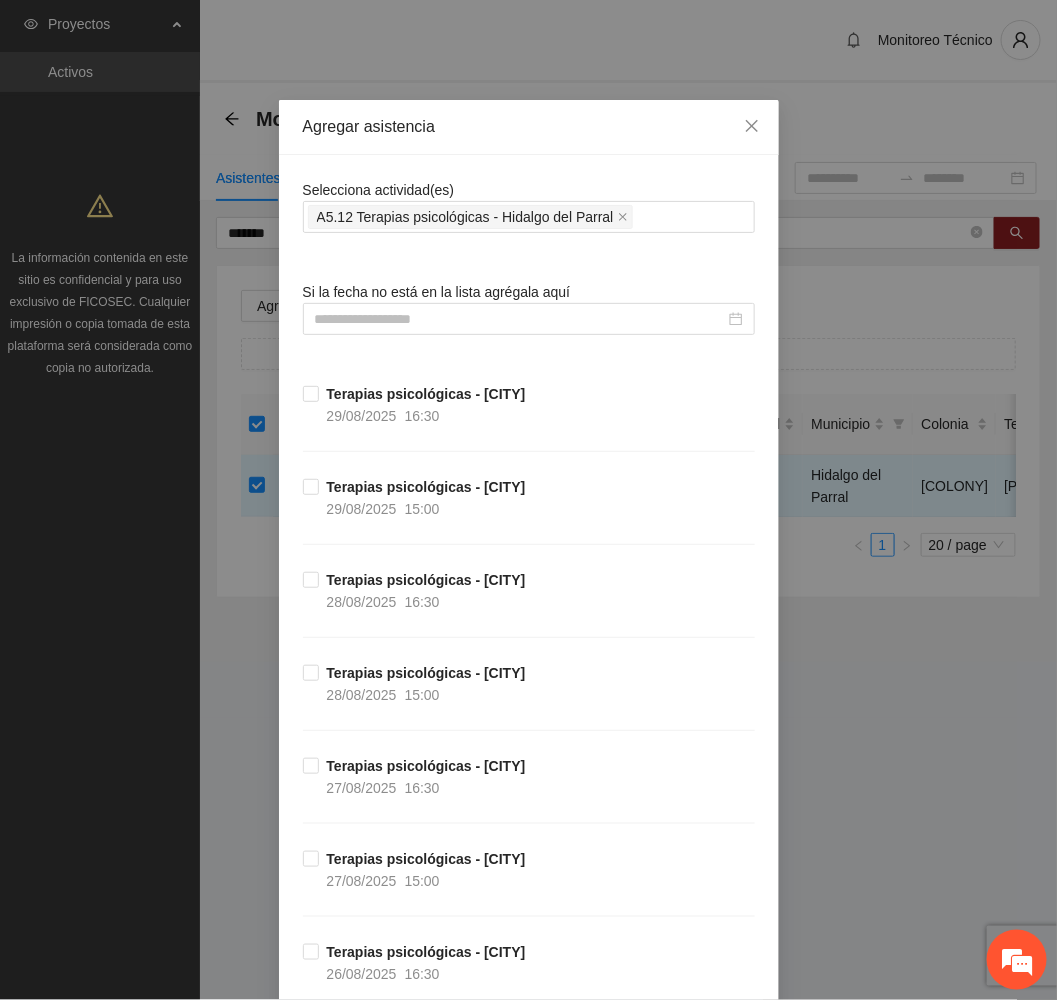 click on "Agregar asistencia" at bounding box center [529, 127] 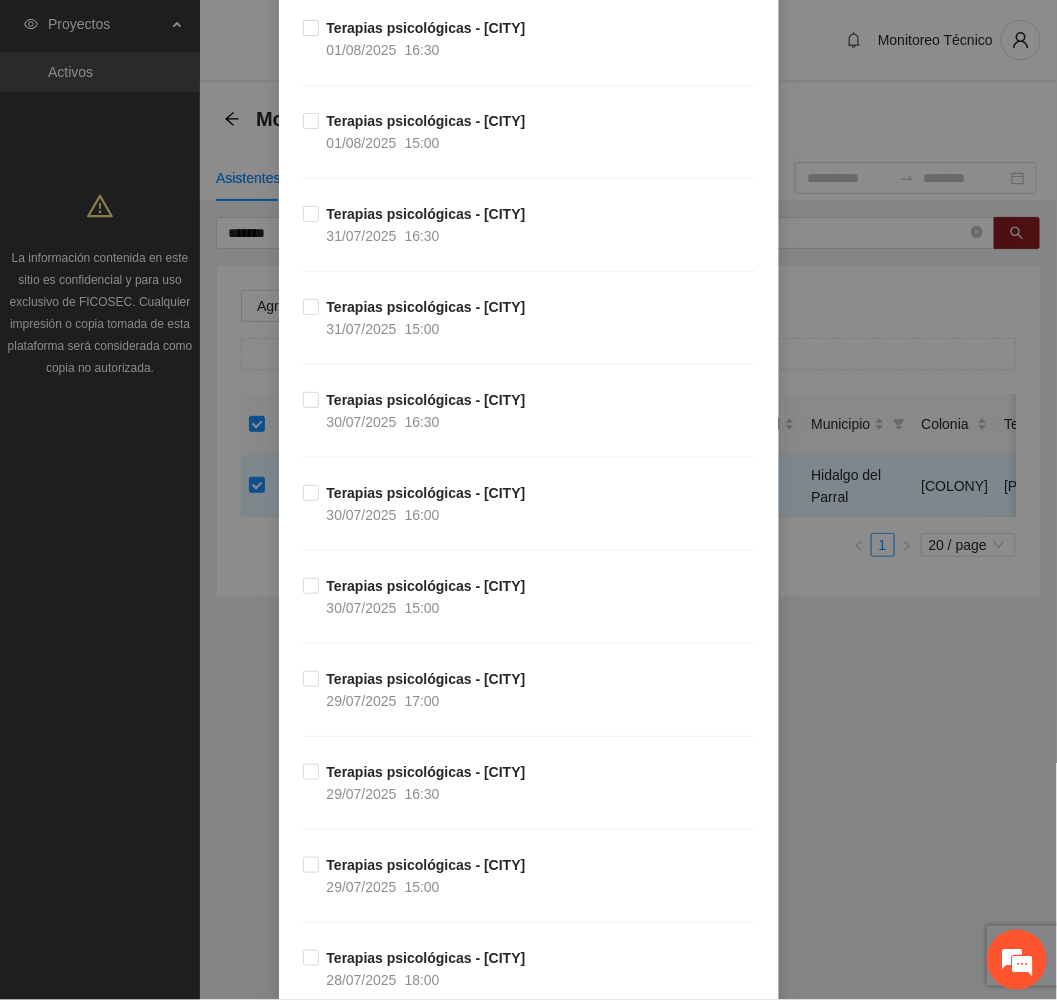 scroll, scrollTop: 3762, scrollLeft: 0, axis: vertical 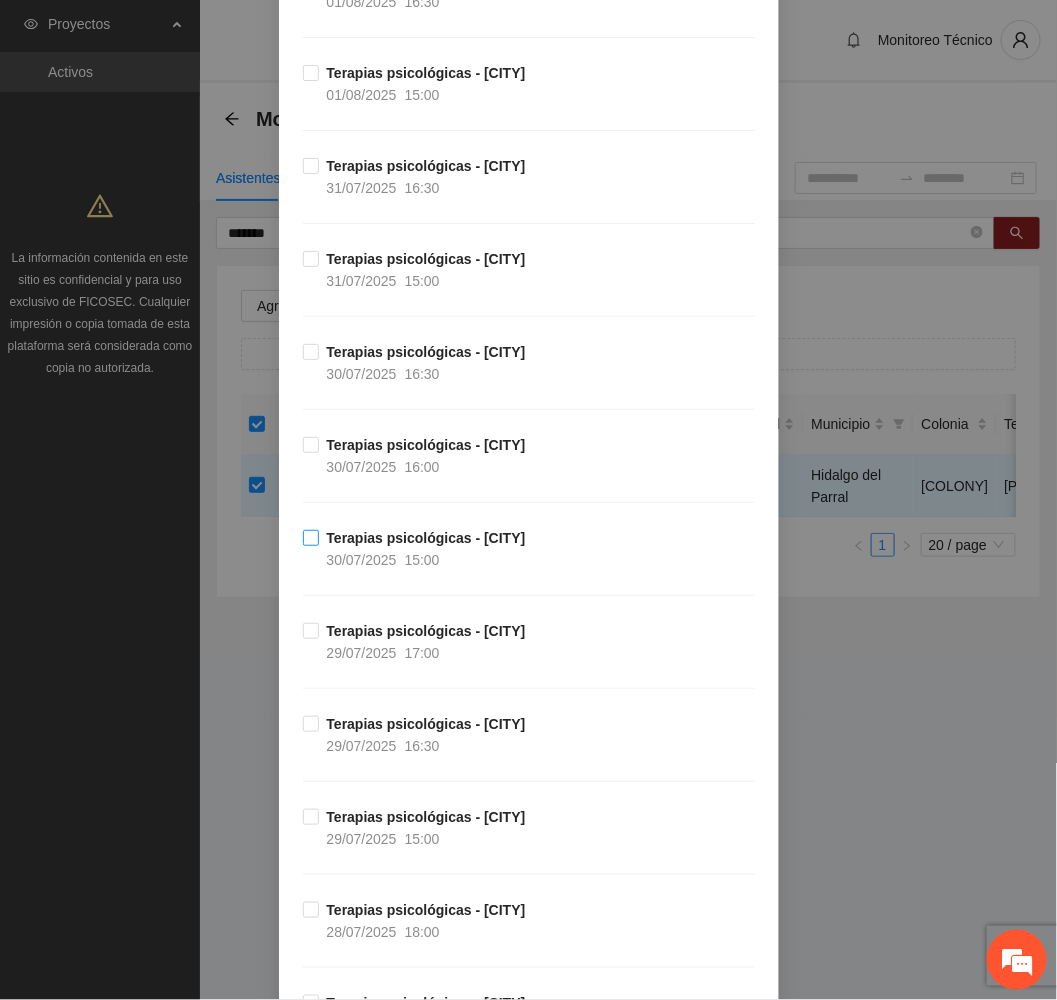 click on "[DATE] [TIME]" at bounding box center [383, 560] 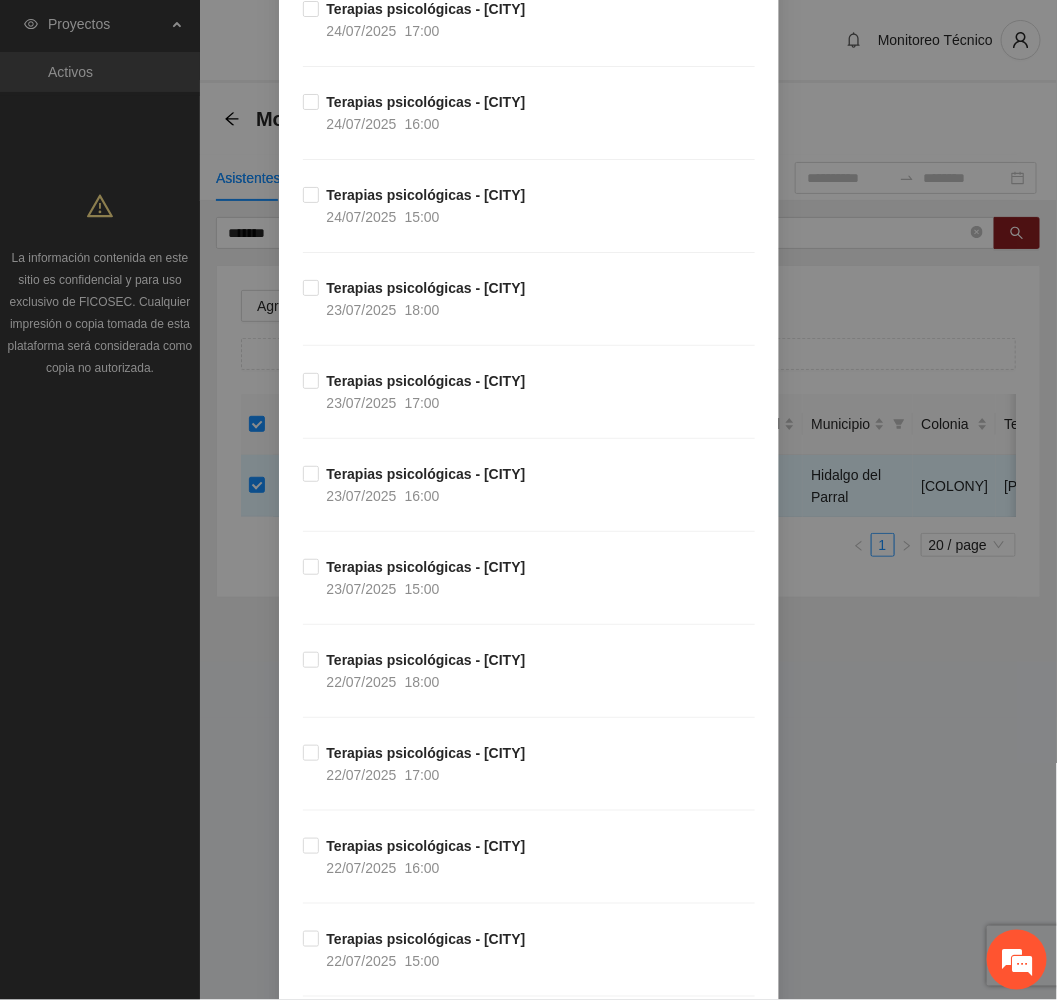 scroll, scrollTop: 5953, scrollLeft: 0, axis: vertical 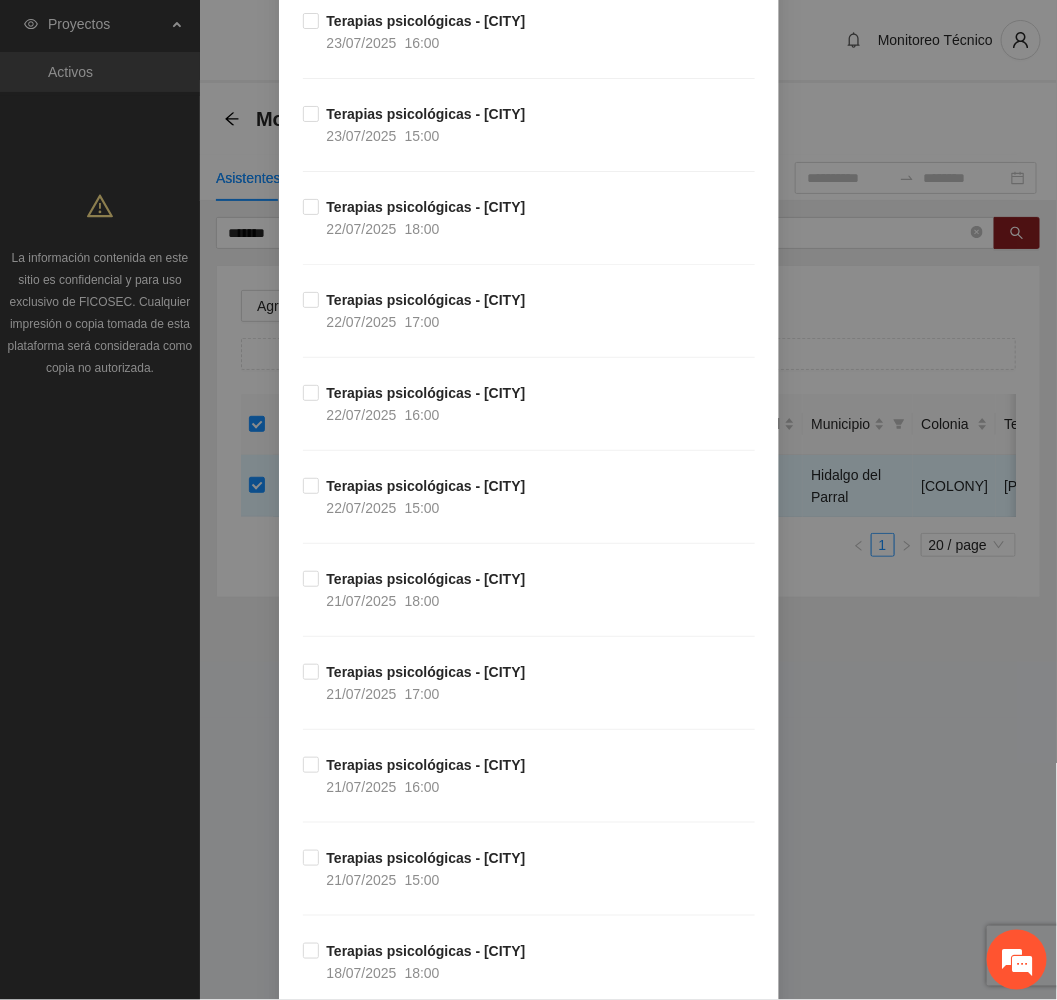 drag, startPoint x: 432, startPoint y: 520, endPoint x: 604, endPoint y: 502, distance: 172.9393 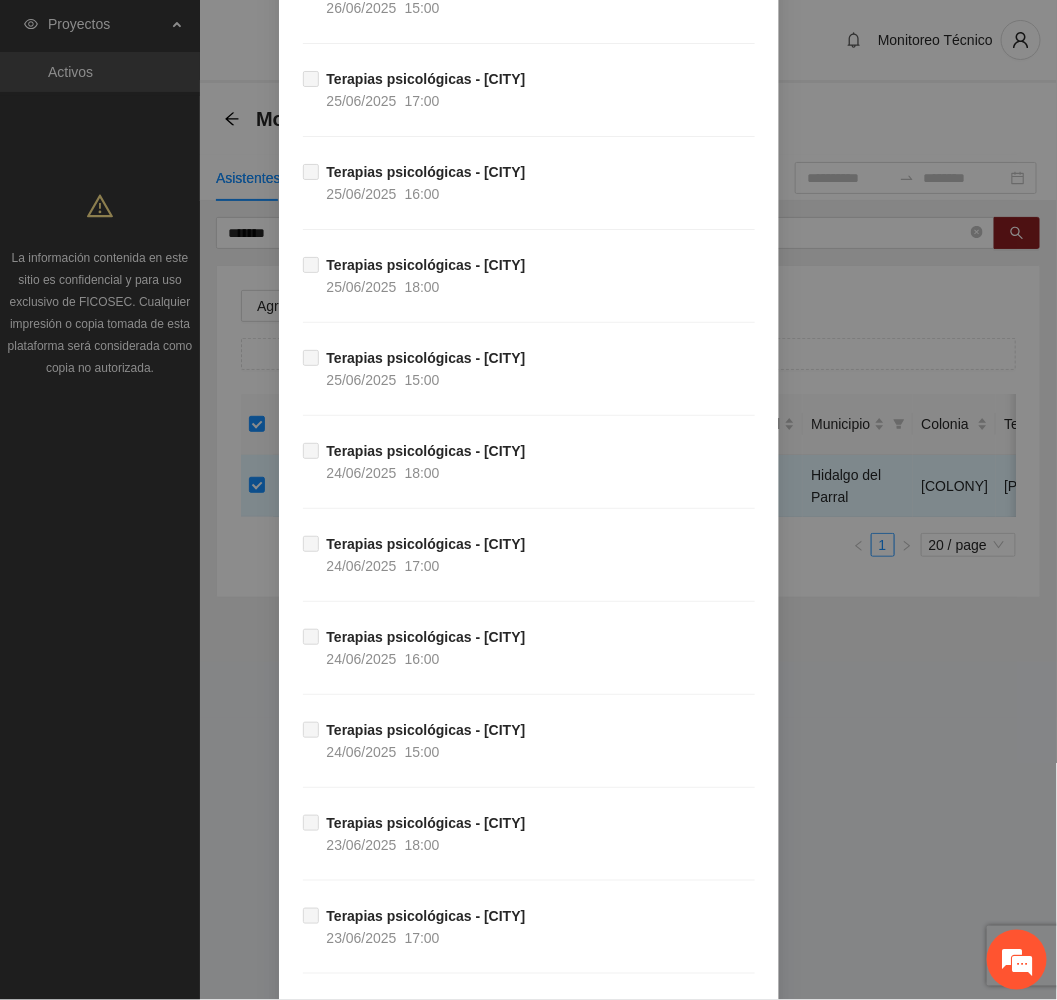 scroll, scrollTop: 13929, scrollLeft: 0, axis: vertical 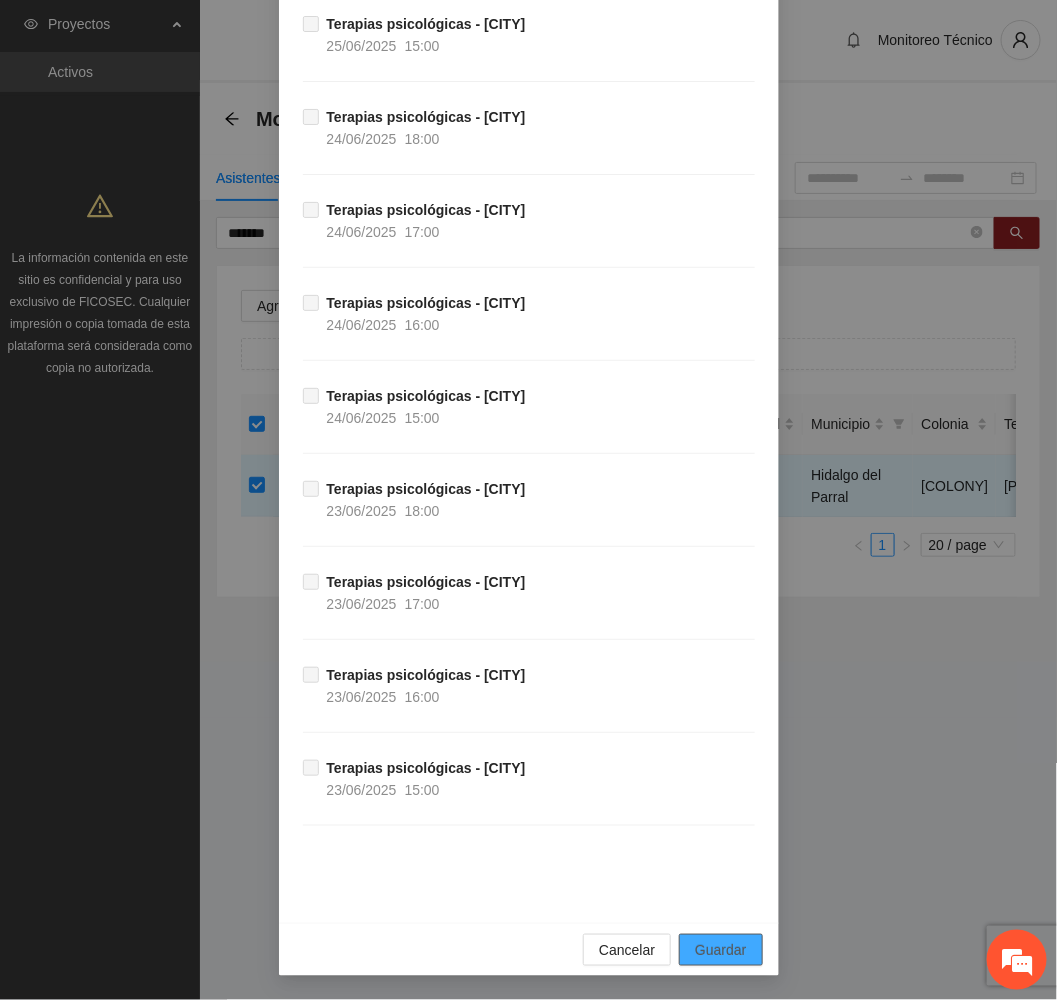 click on "Guardar" at bounding box center [720, 950] 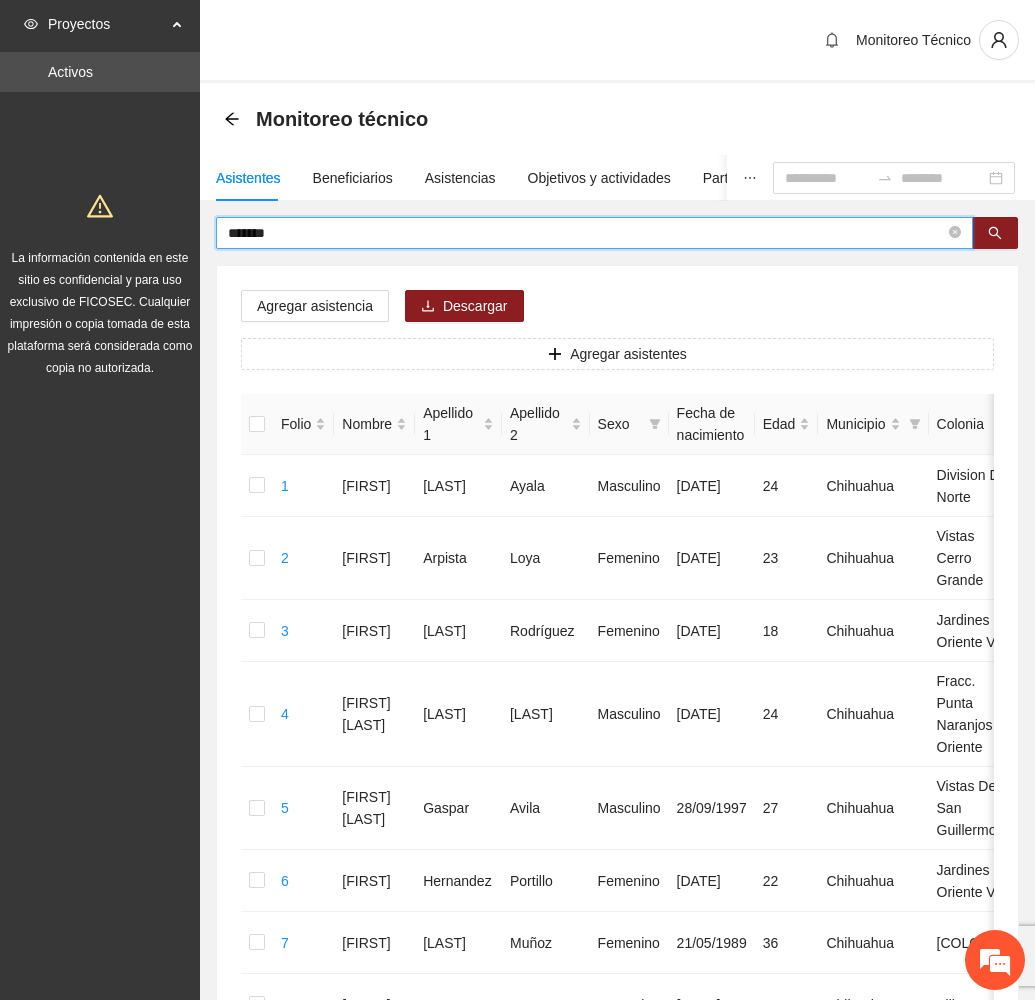 drag, startPoint x: 306, startPoint y: 229, endPoint x: 105, endPoint y: 246, distance: 201.71762 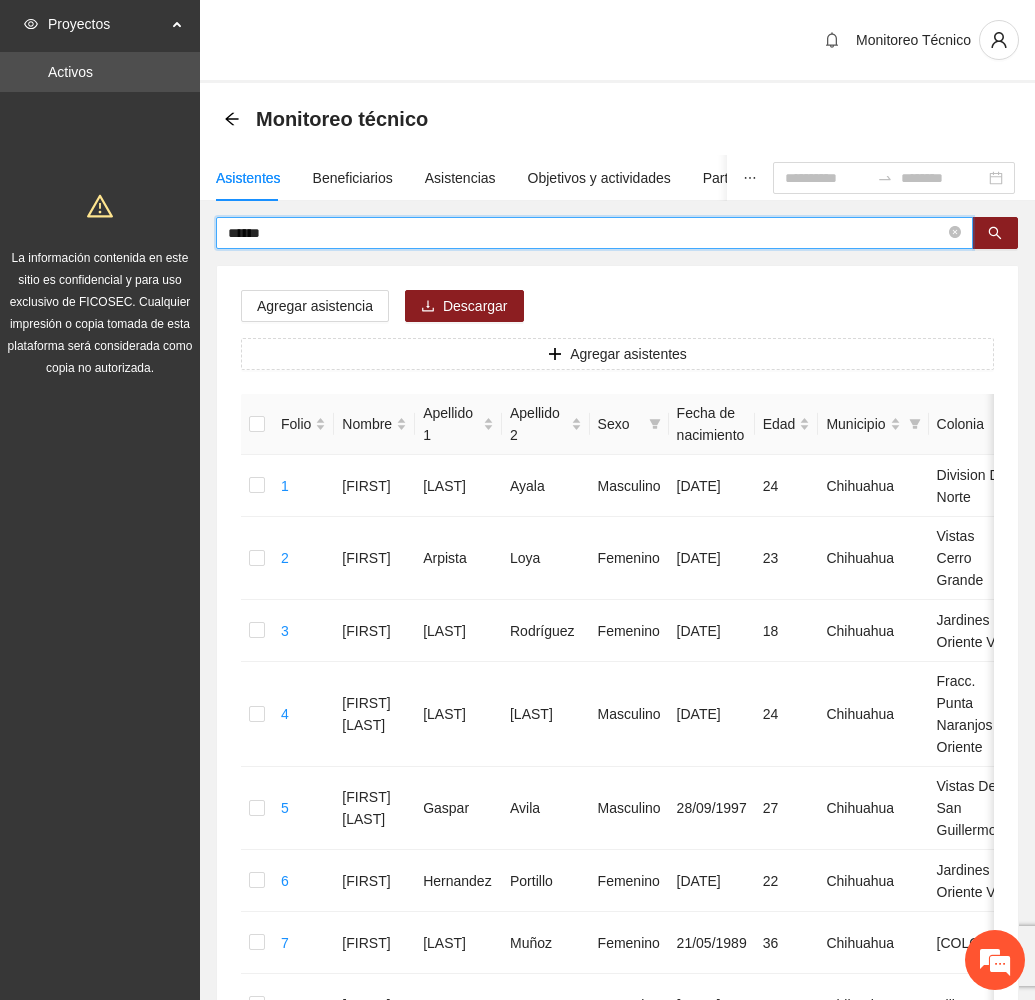 type on "******" 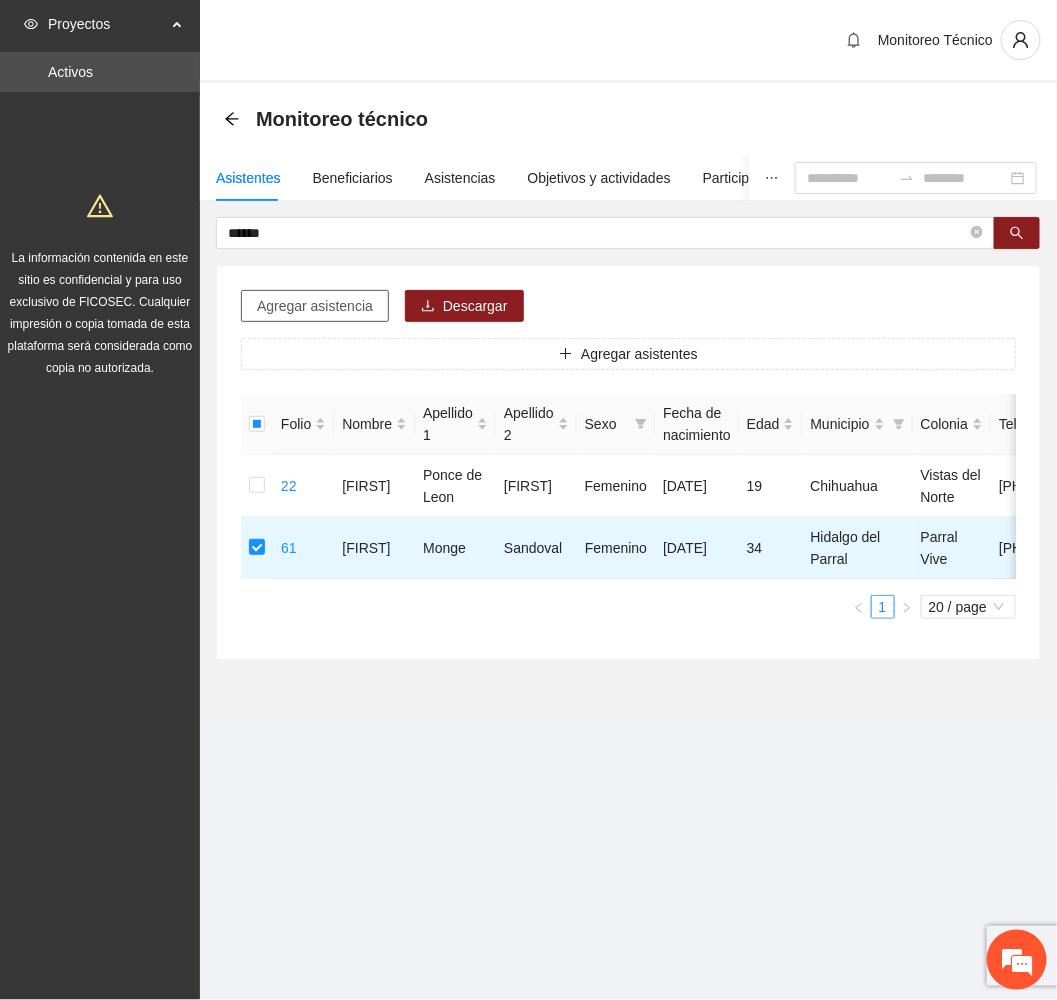 click on "Agregar asistencia" at bounding box center (315, 306) 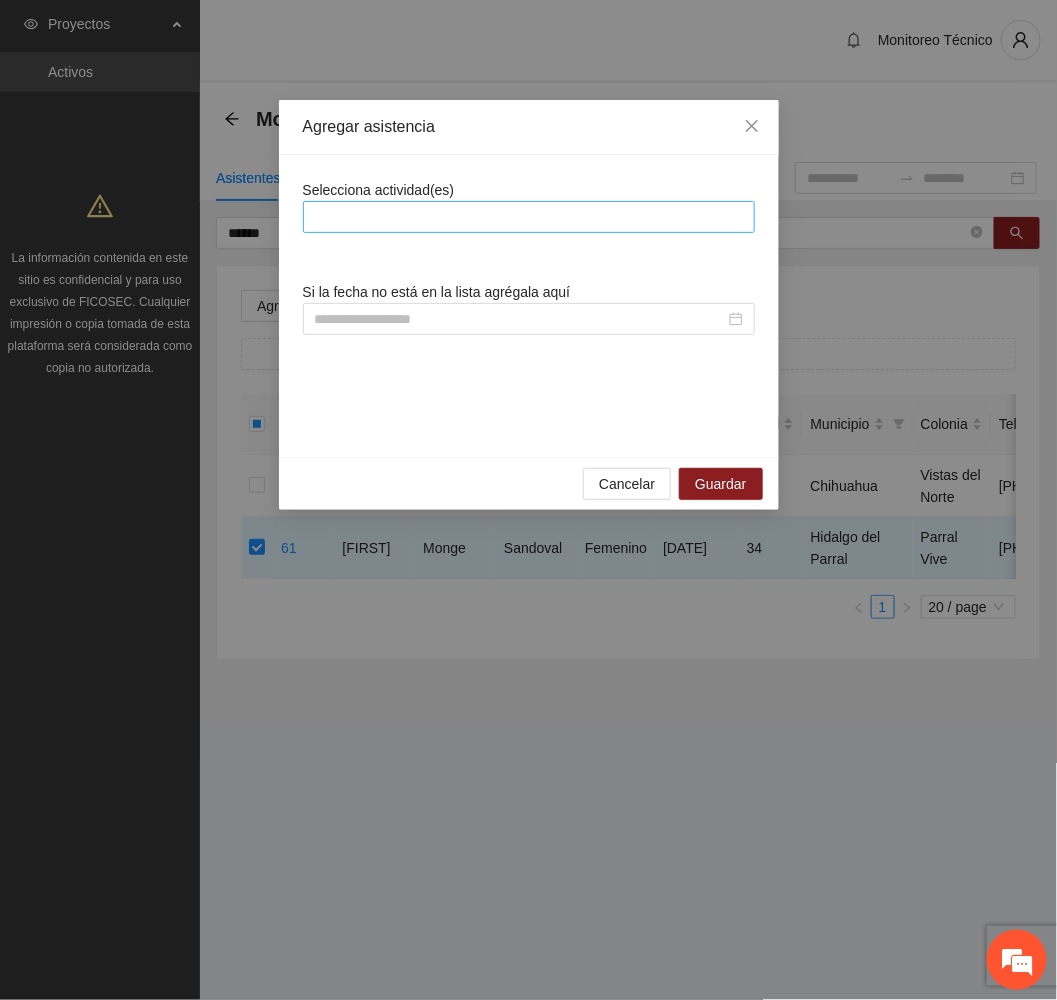click at bounding box center (529, 217) 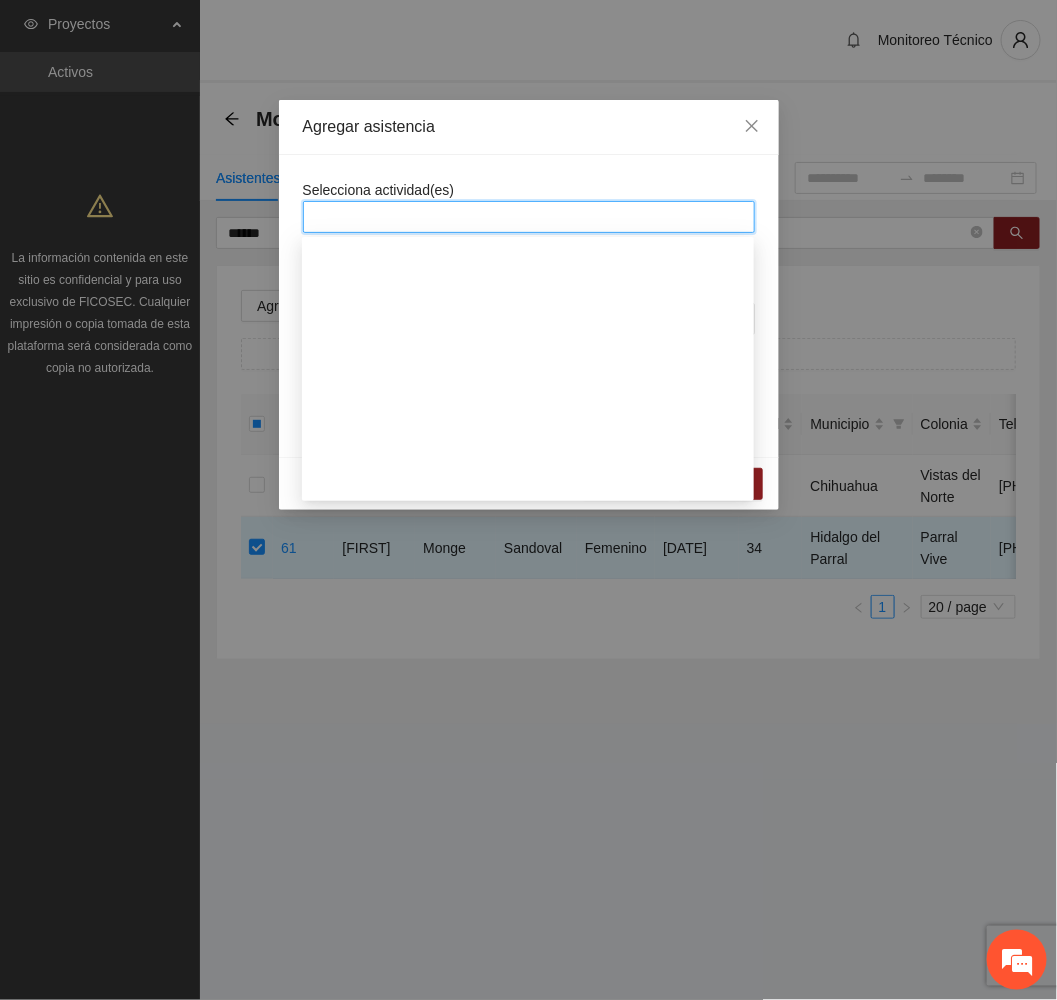 scroll, scrollTop: 1800, scrollLeft: 0, axis: vertical 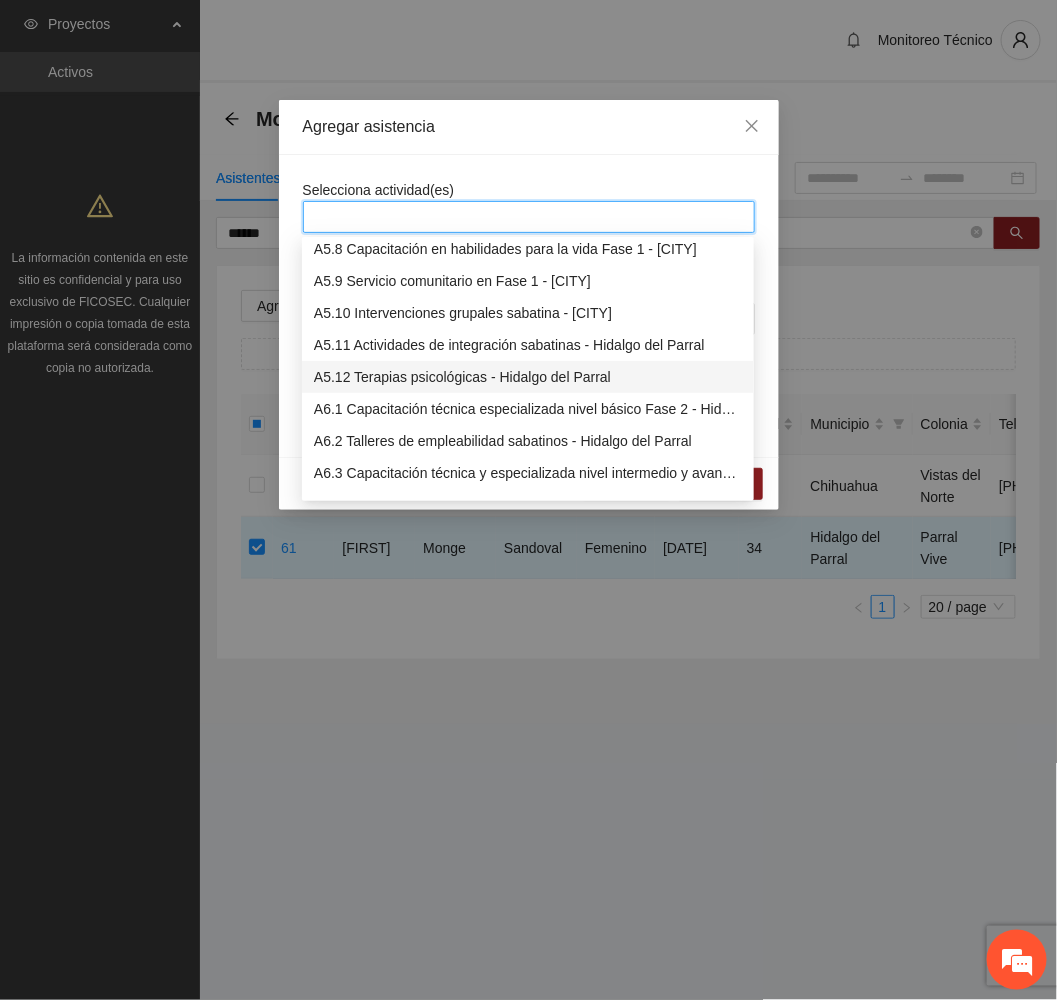 click on "A5.12 Terapias psicológicas - Hidalgo del Parral" at bounding box center (528, 377) 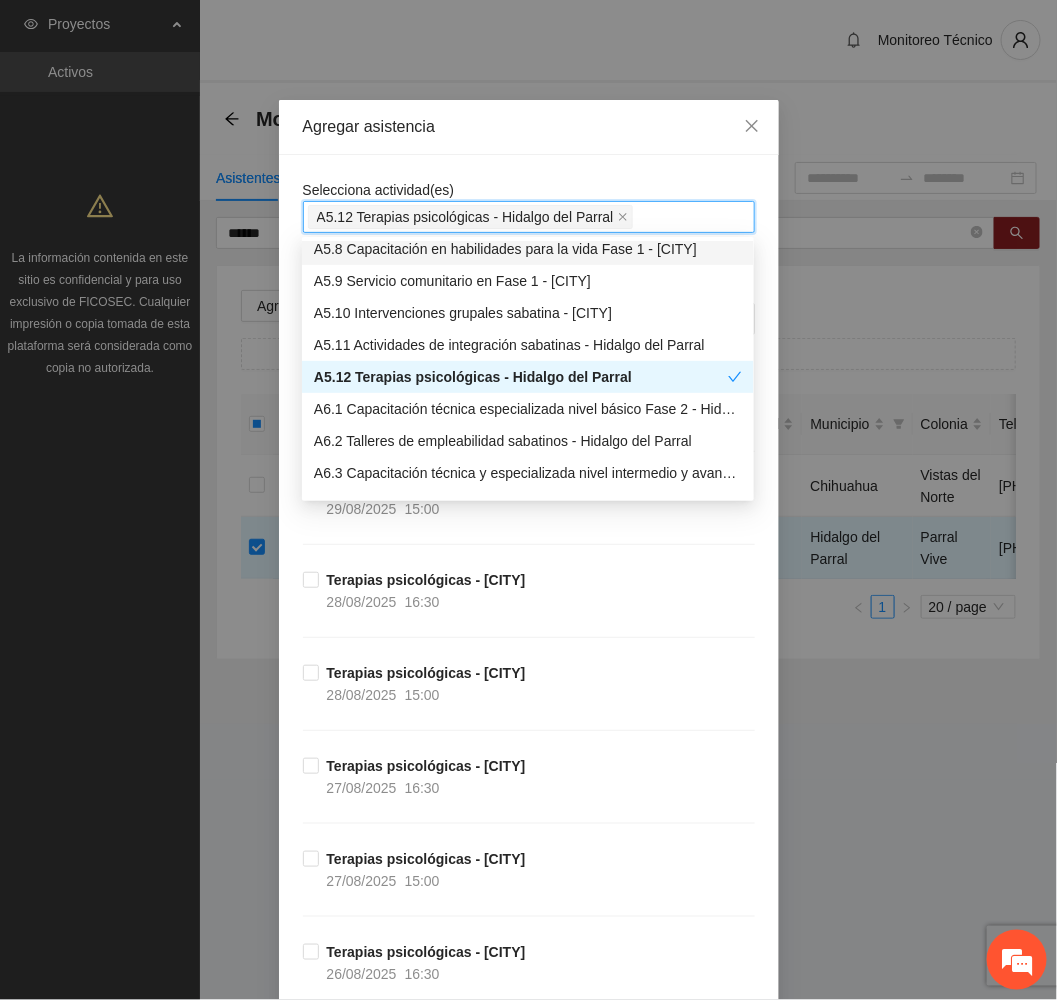 click on "Agregar asistencia" at bounding box center (529, 127) 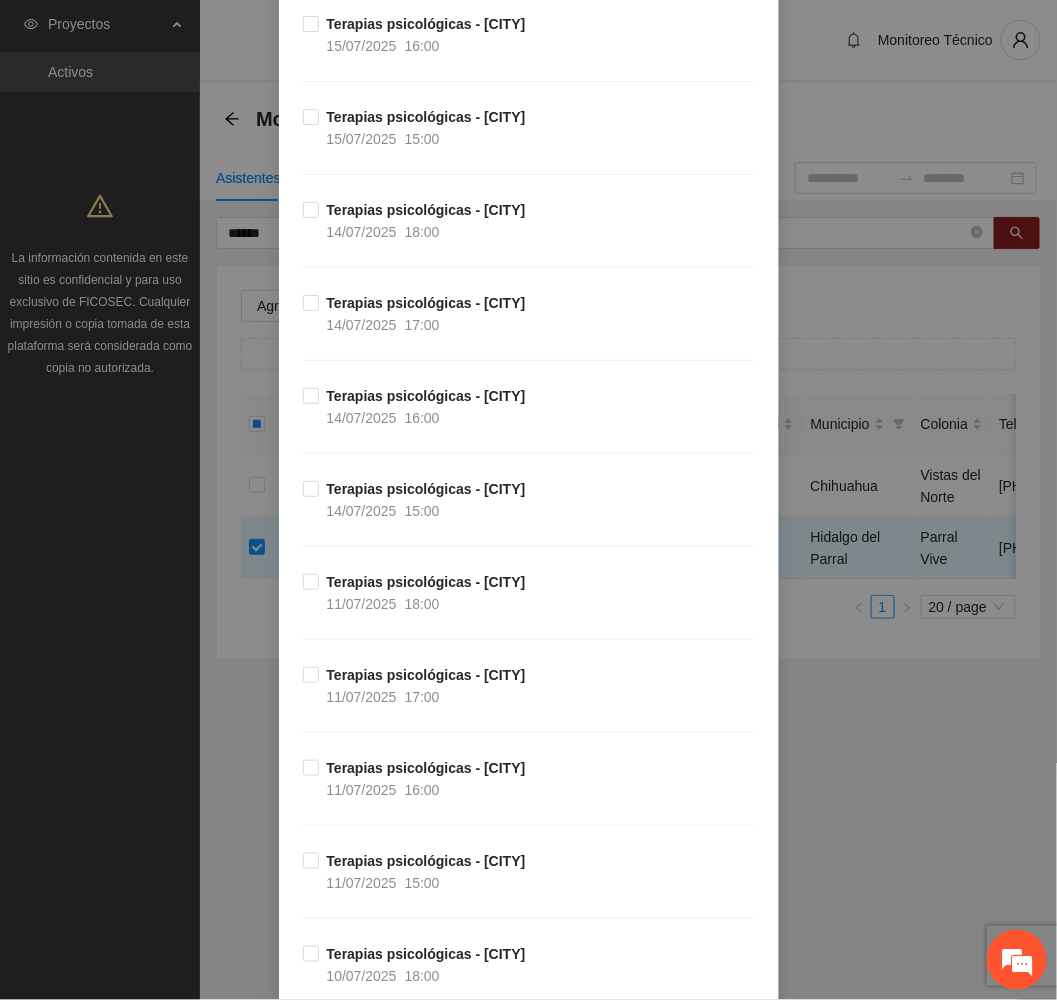 scroll, scrollTop: 10524, scrollLeft: 0, axis: vertical 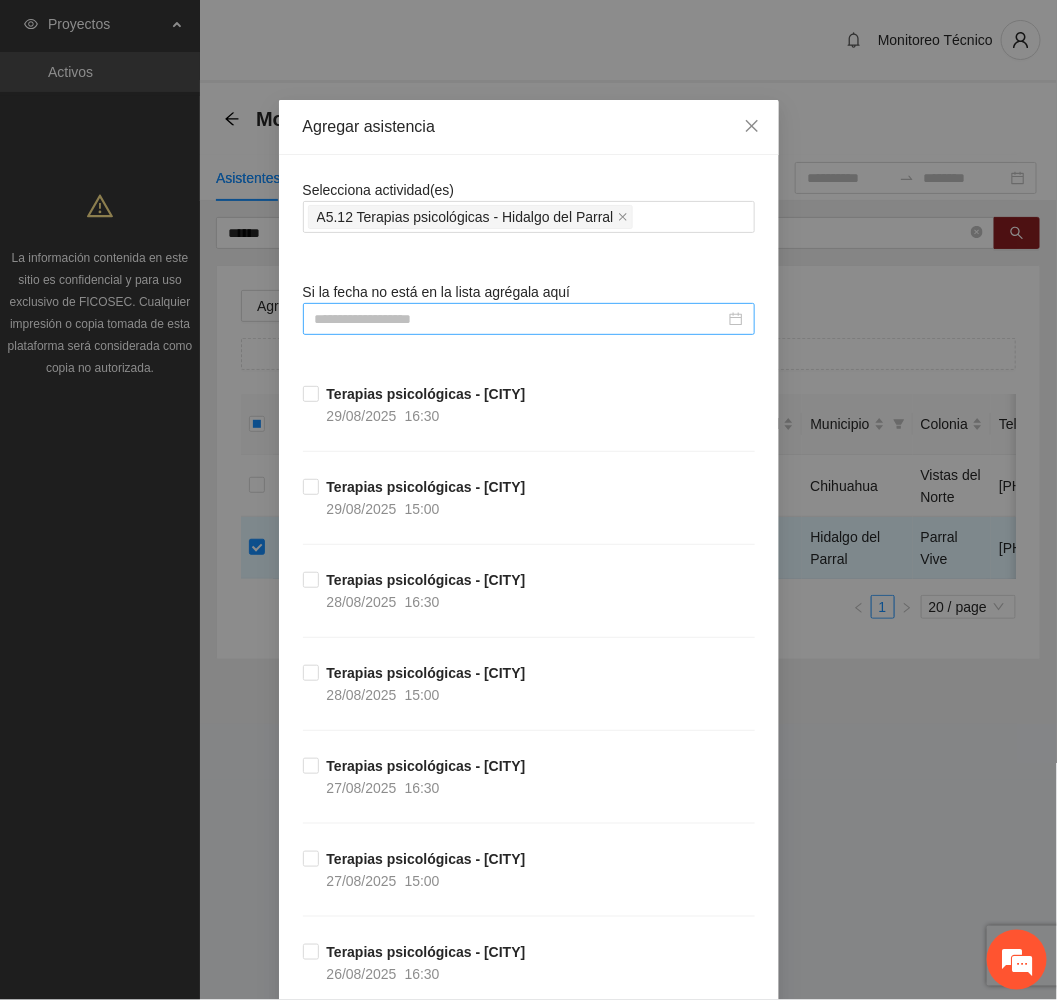 click at bounding box center [520, 319] 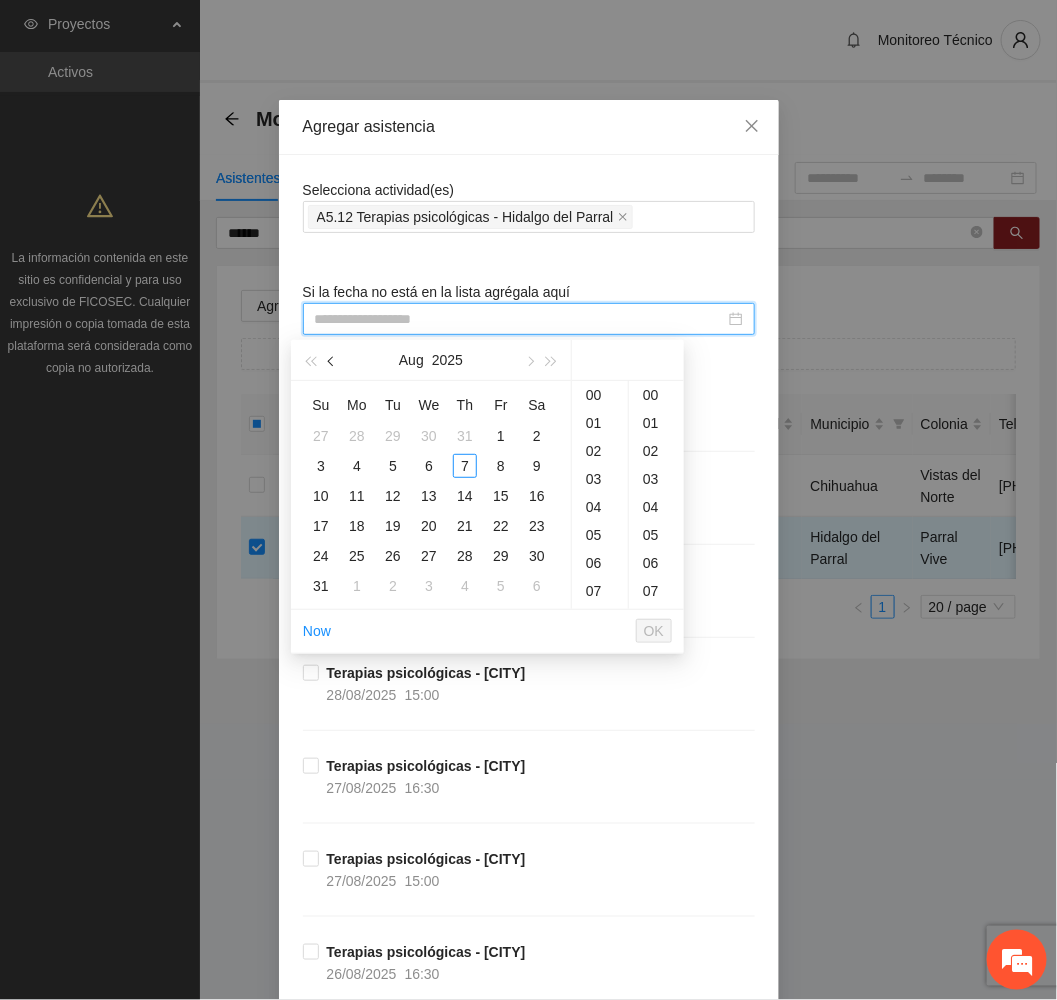 click at bounding box center (333, 362) 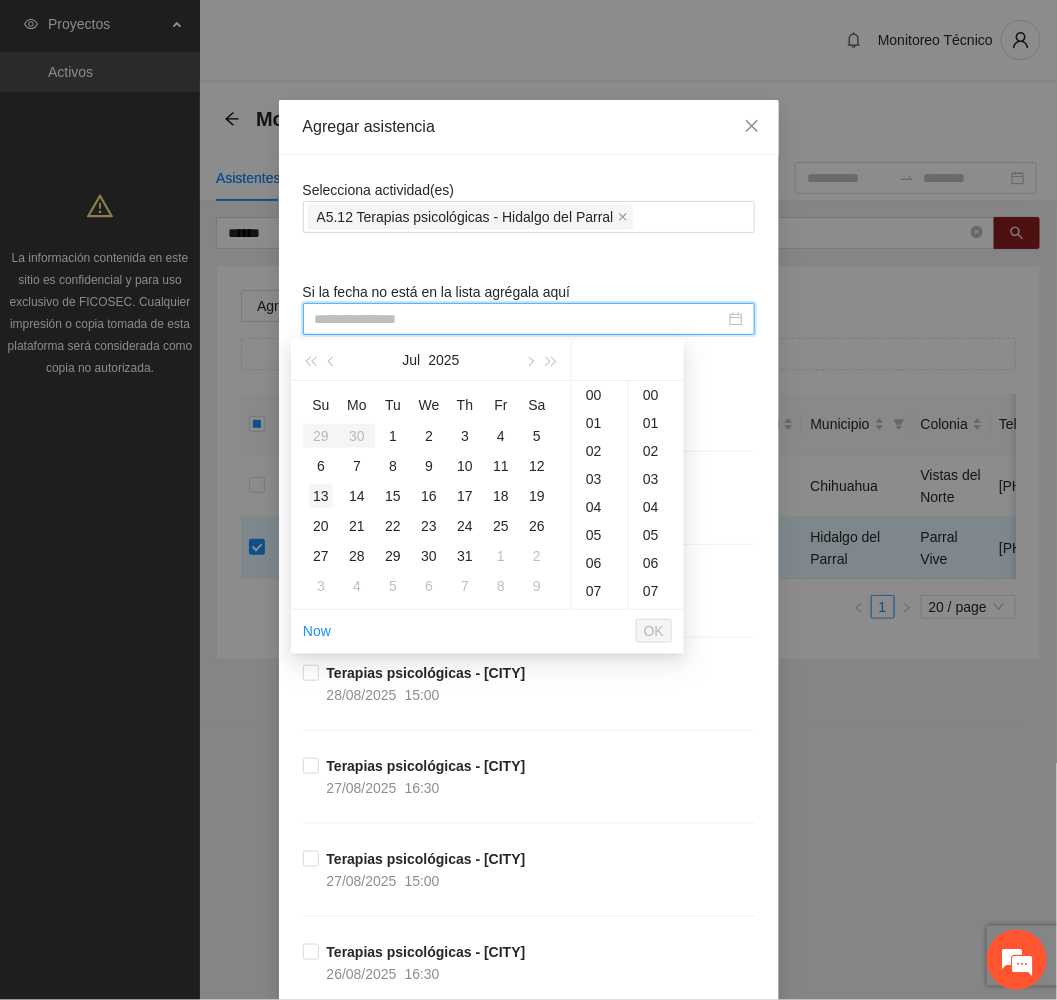 click on "13" at bounding box center (321, 496) 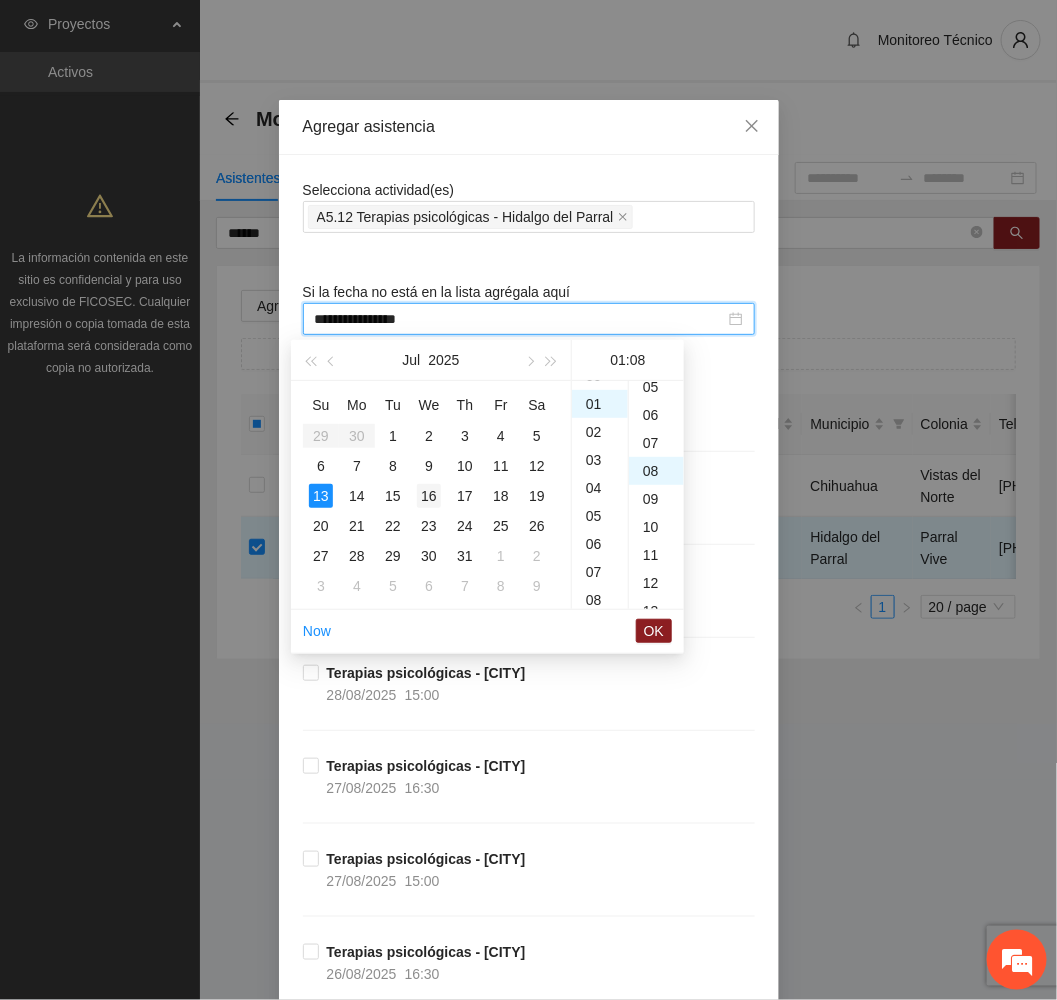 scroll, scrollTop: 28, scrollLeft: 0, axis: vertical 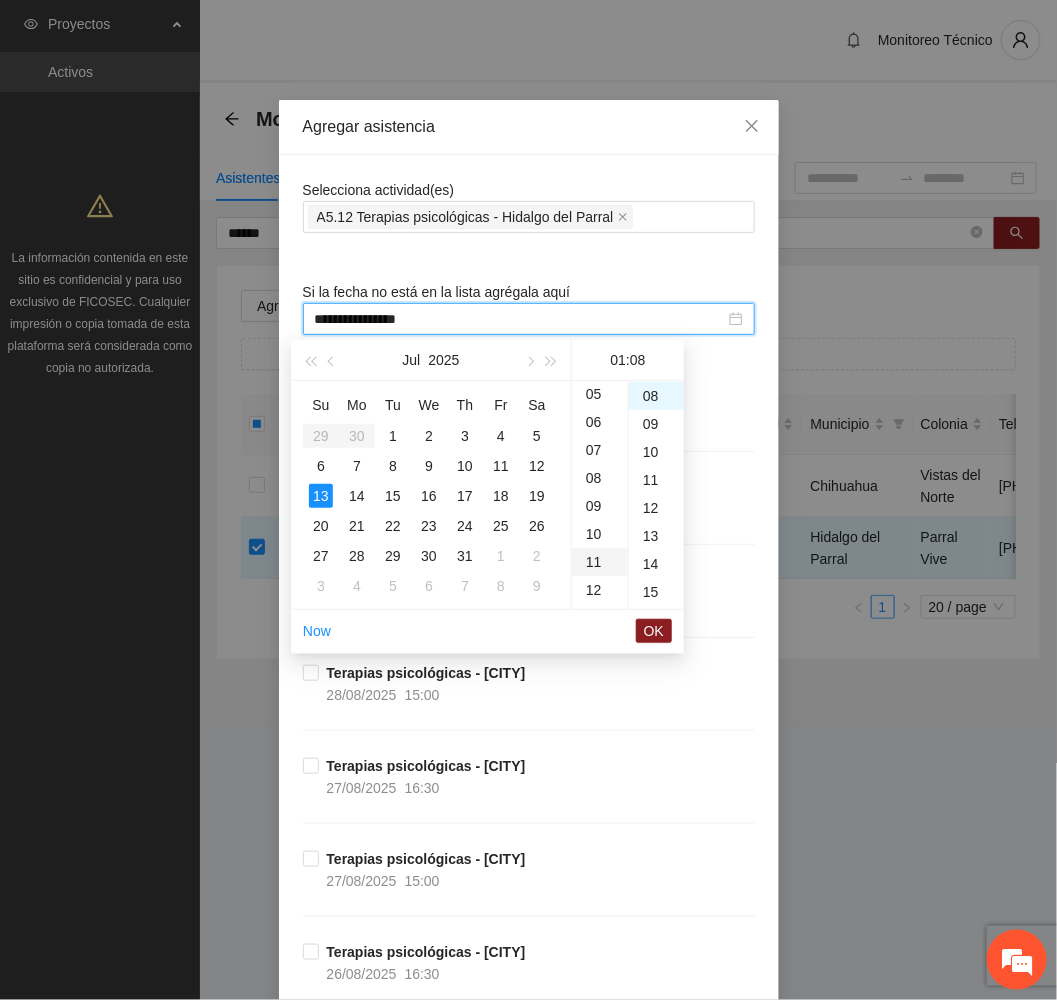 click on "11" at bounding box center (600, 562) 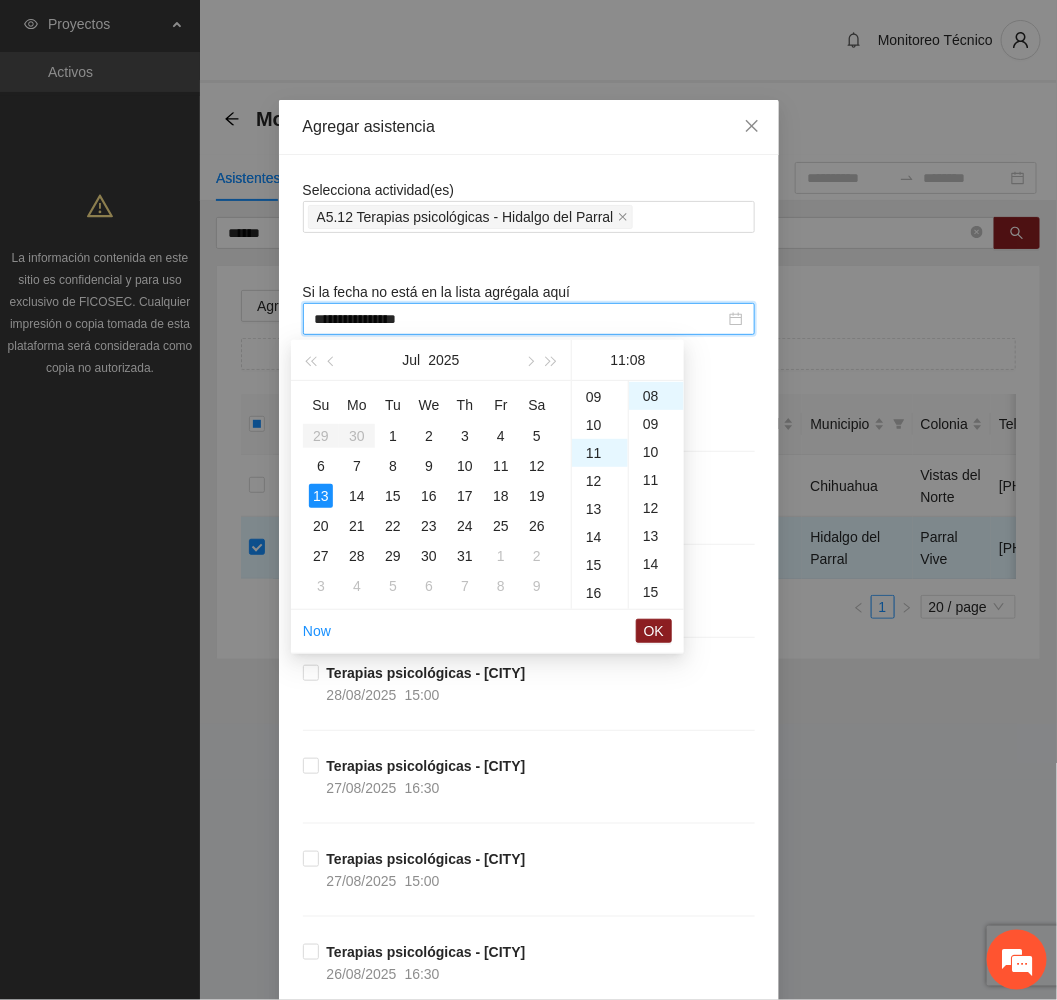 scroll, scrollTop: 307, scrollLeft: 0, axis: vertical 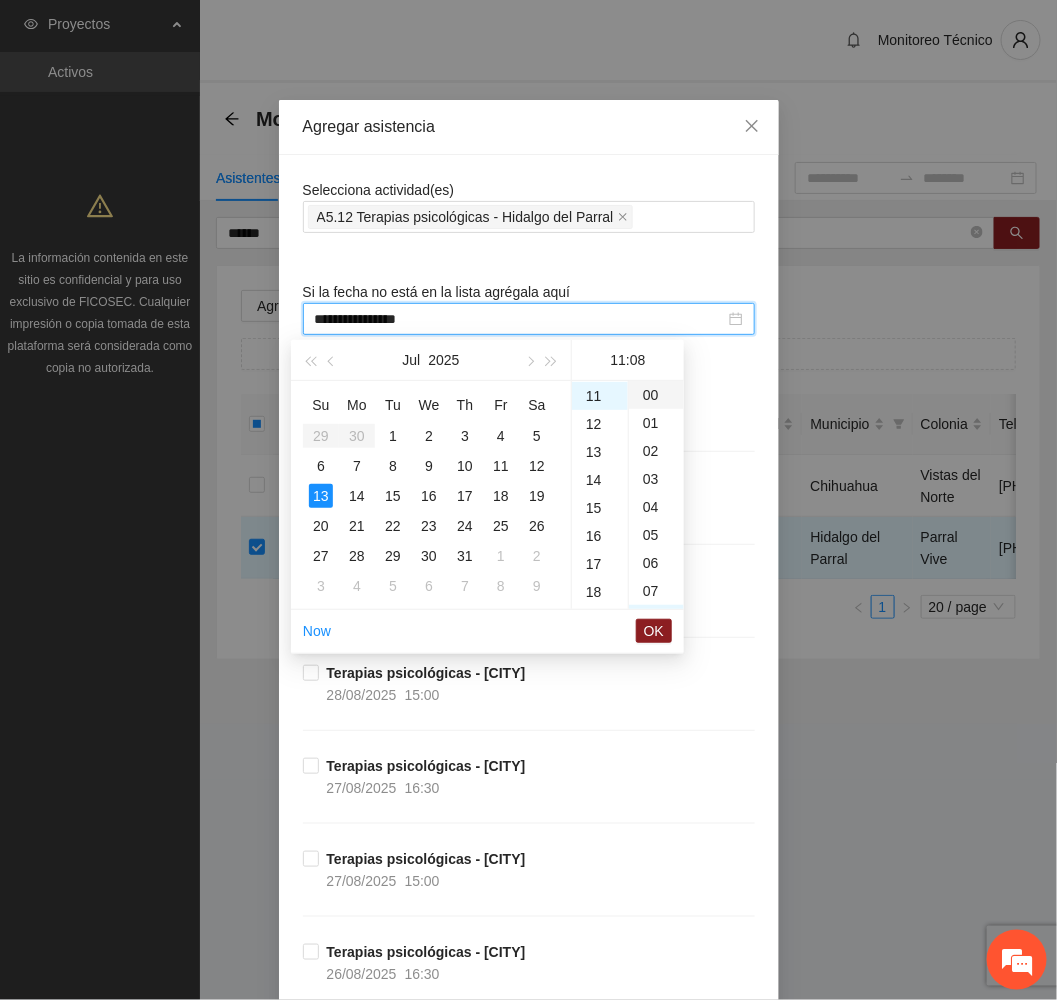 click on "00" at bounding box center [656, 395] 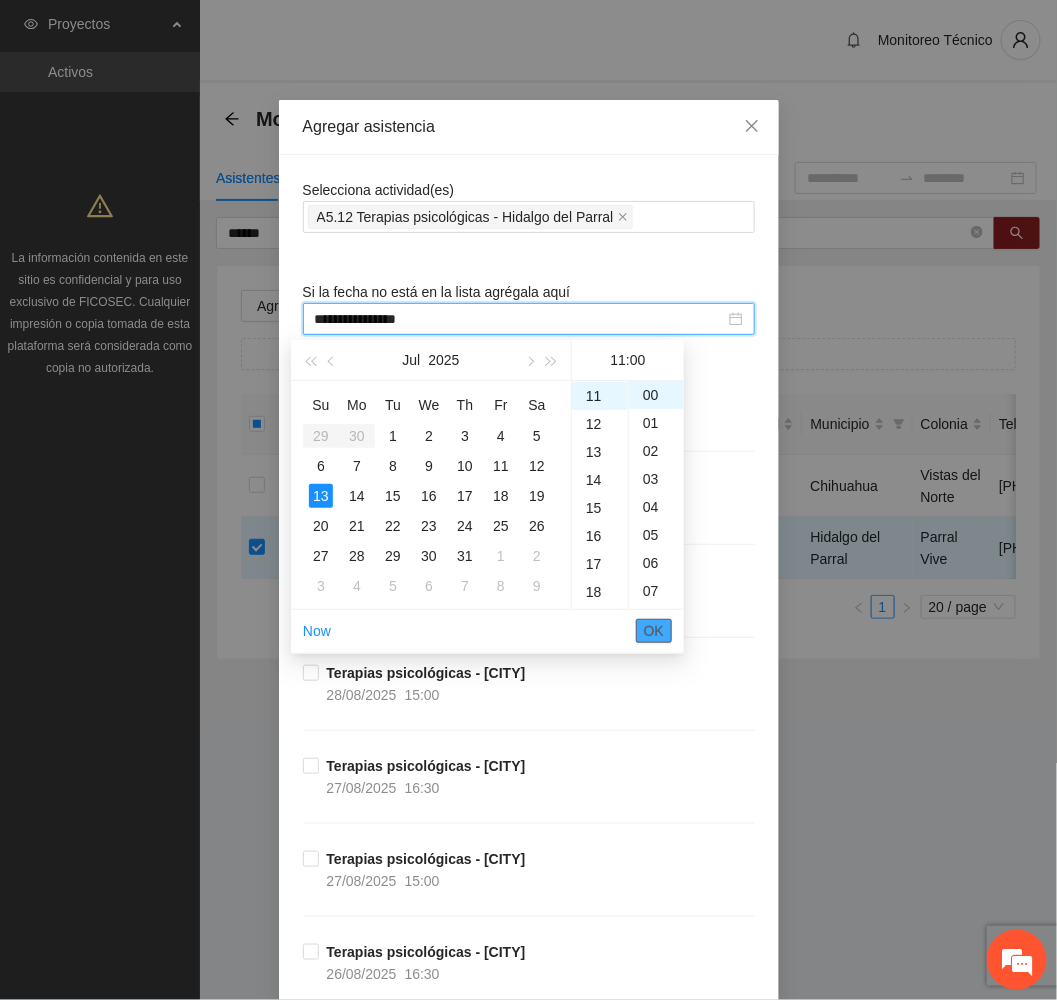 click on "OK" at bounding box center [654, 631] 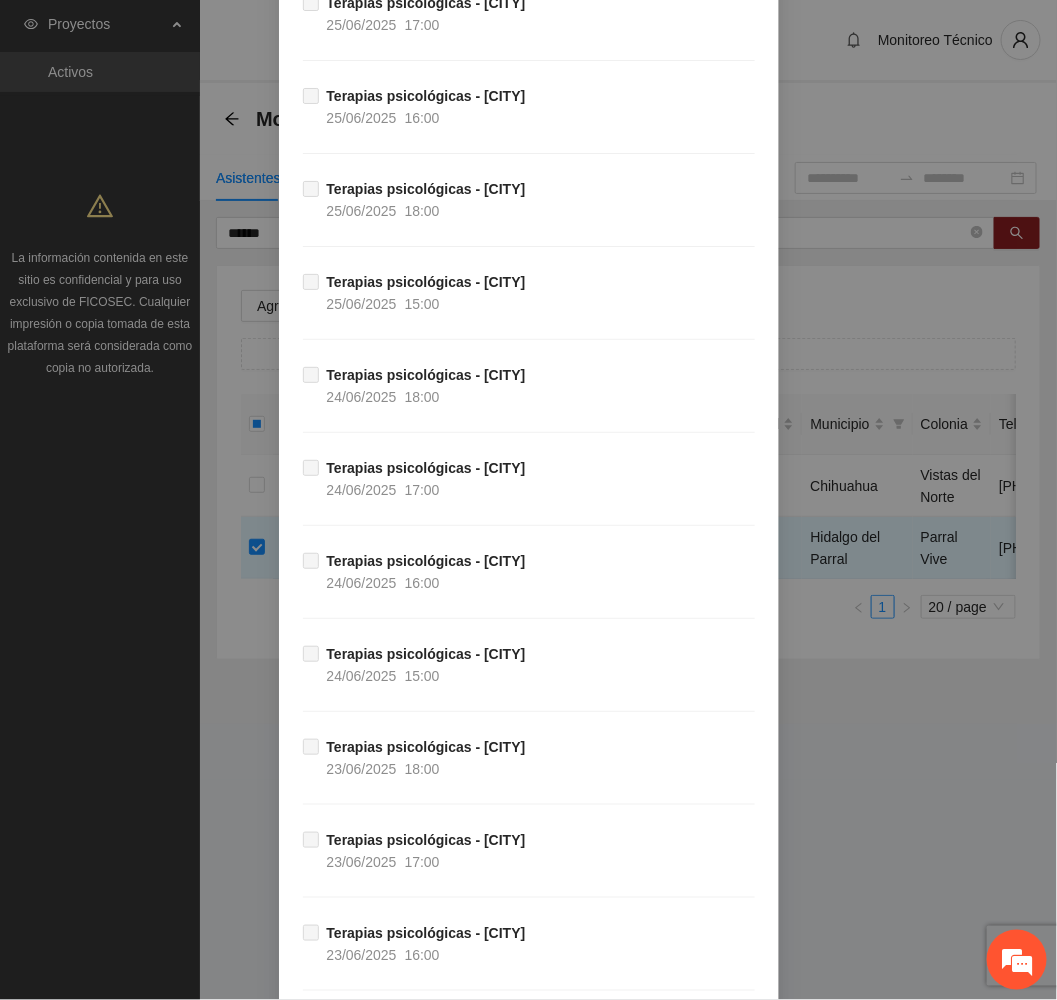 scroll, scrollTop: 13929, scrollLeft: 0, axis: vertical 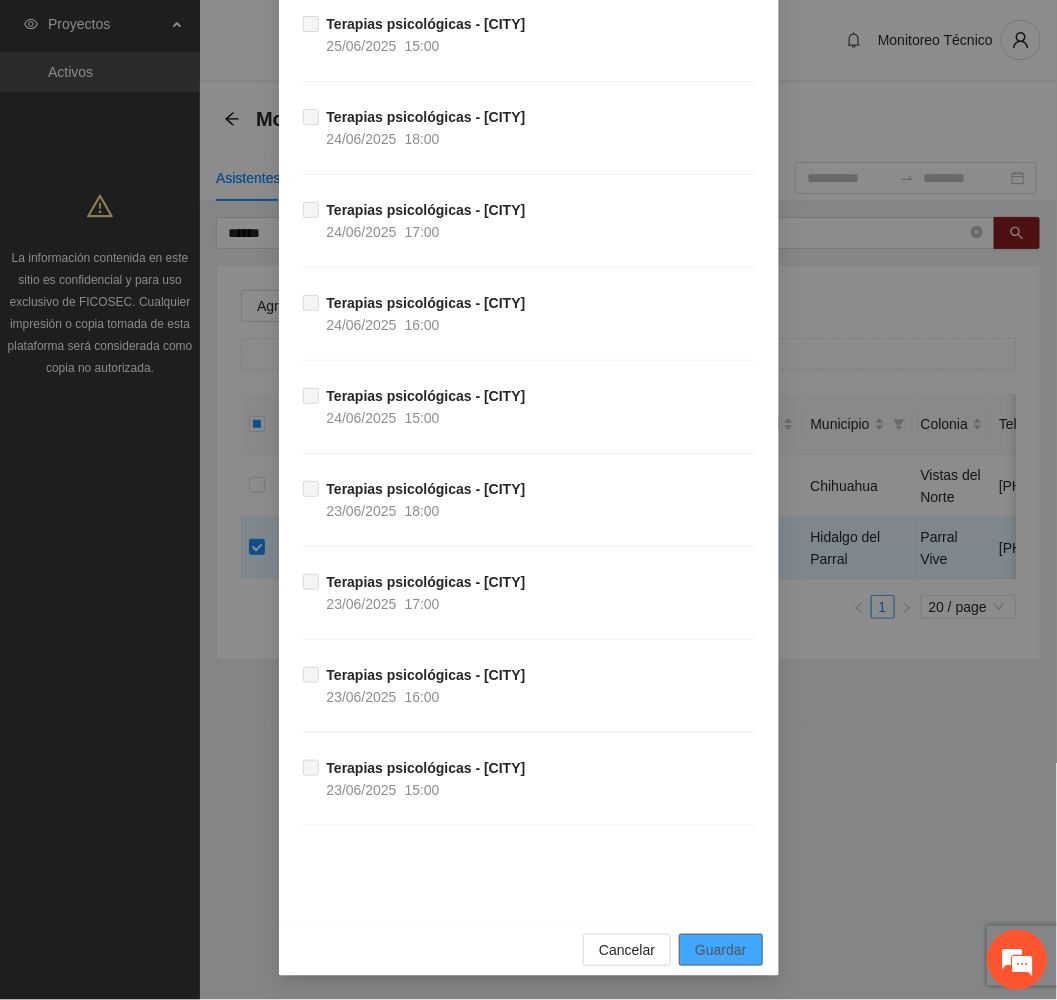click on "Guardar" at bounding box center (720, 950) 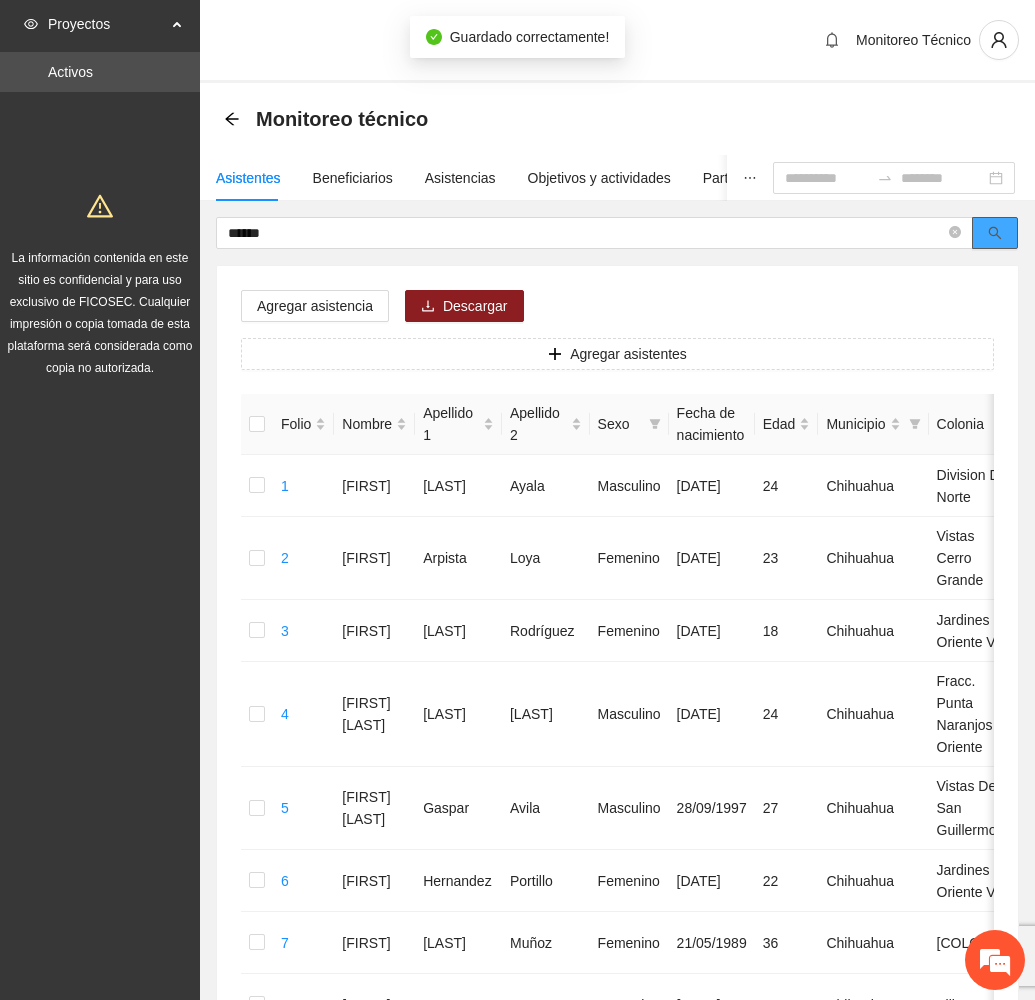 click at bounding box center (995, 233) 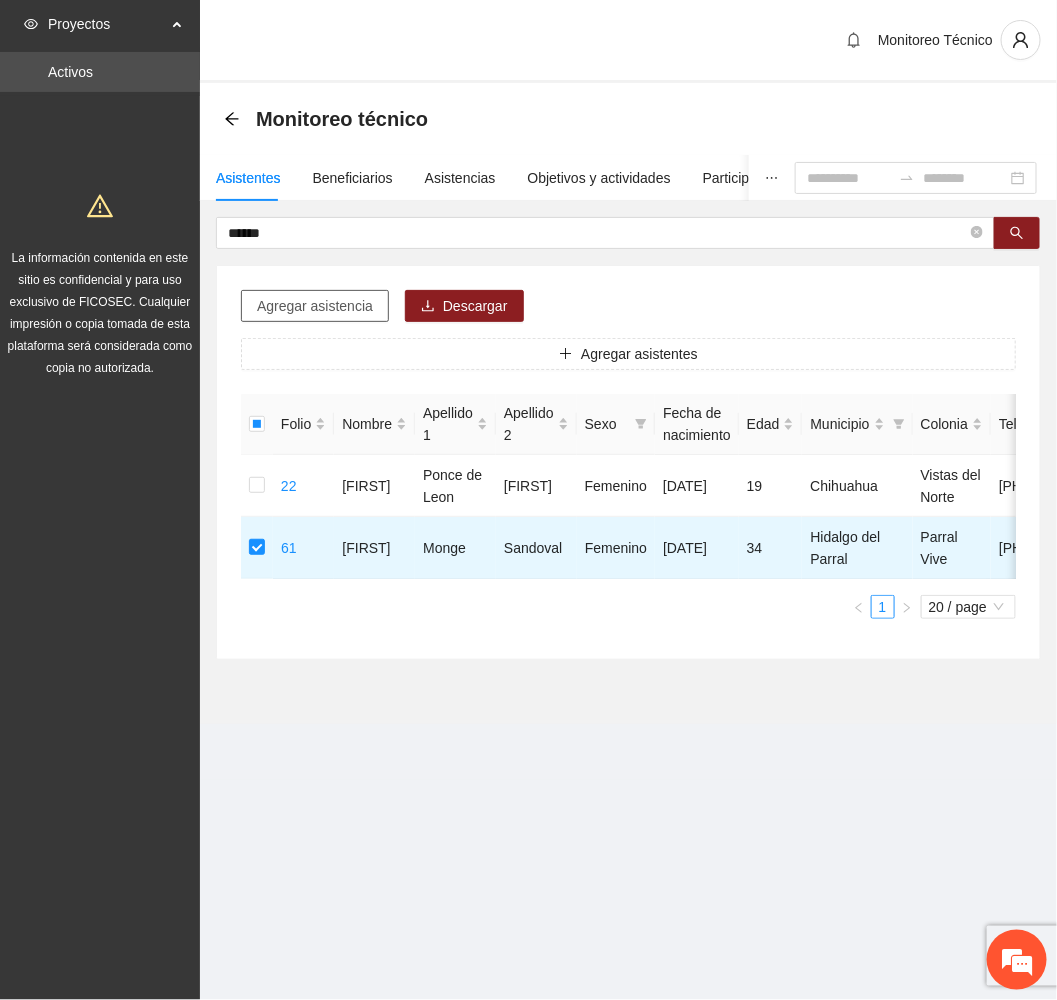 click on "Agregar asistencia" at bounding box center (315, 306) 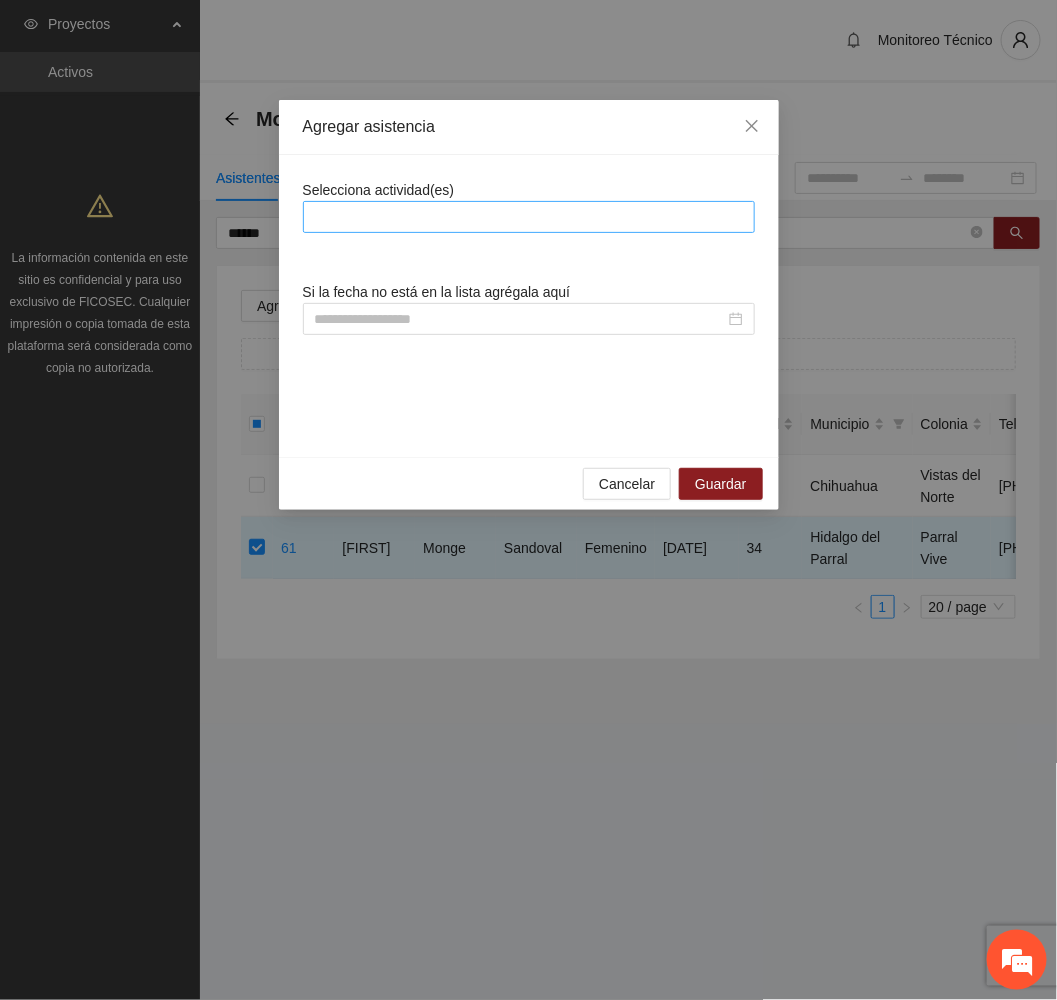 click at bounding box center [529, 217] 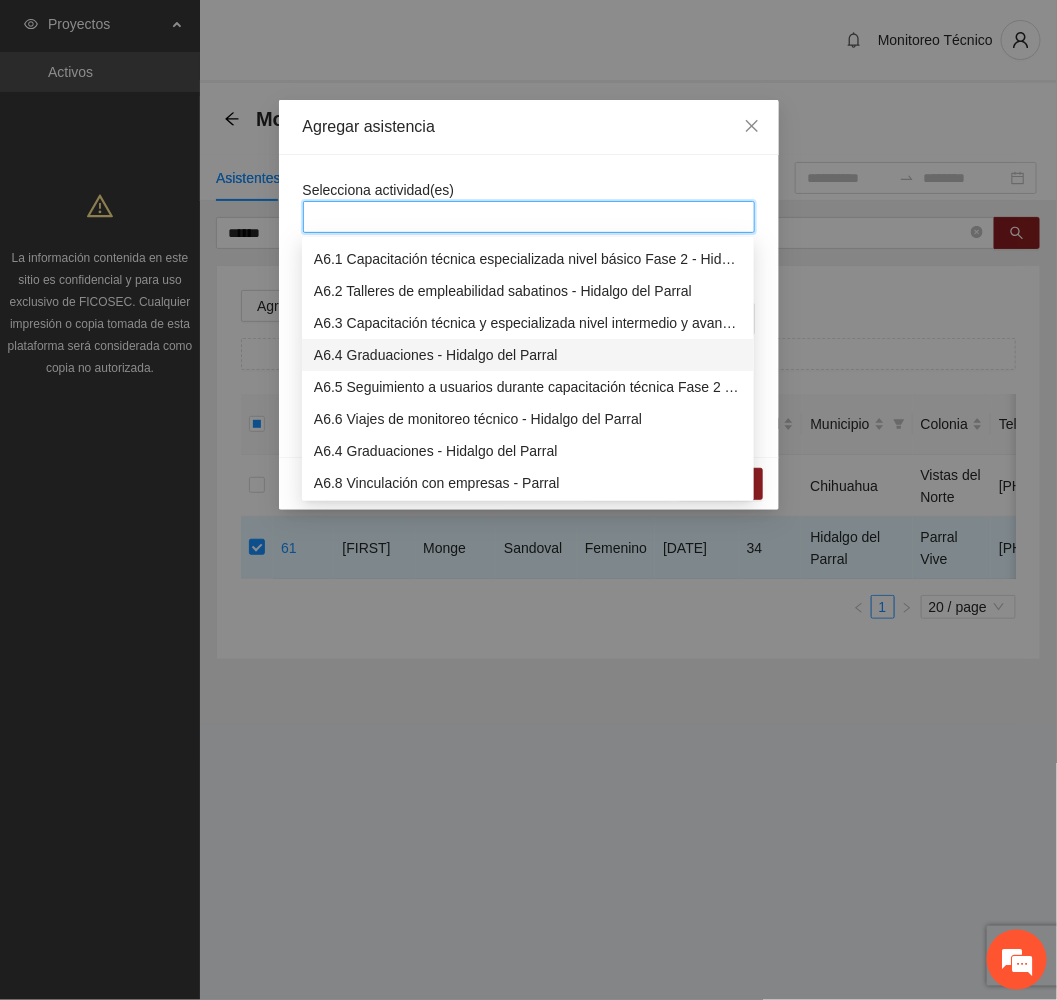 scroll, scrollTop: 1800, scrollLeft: 0, axis: vertical 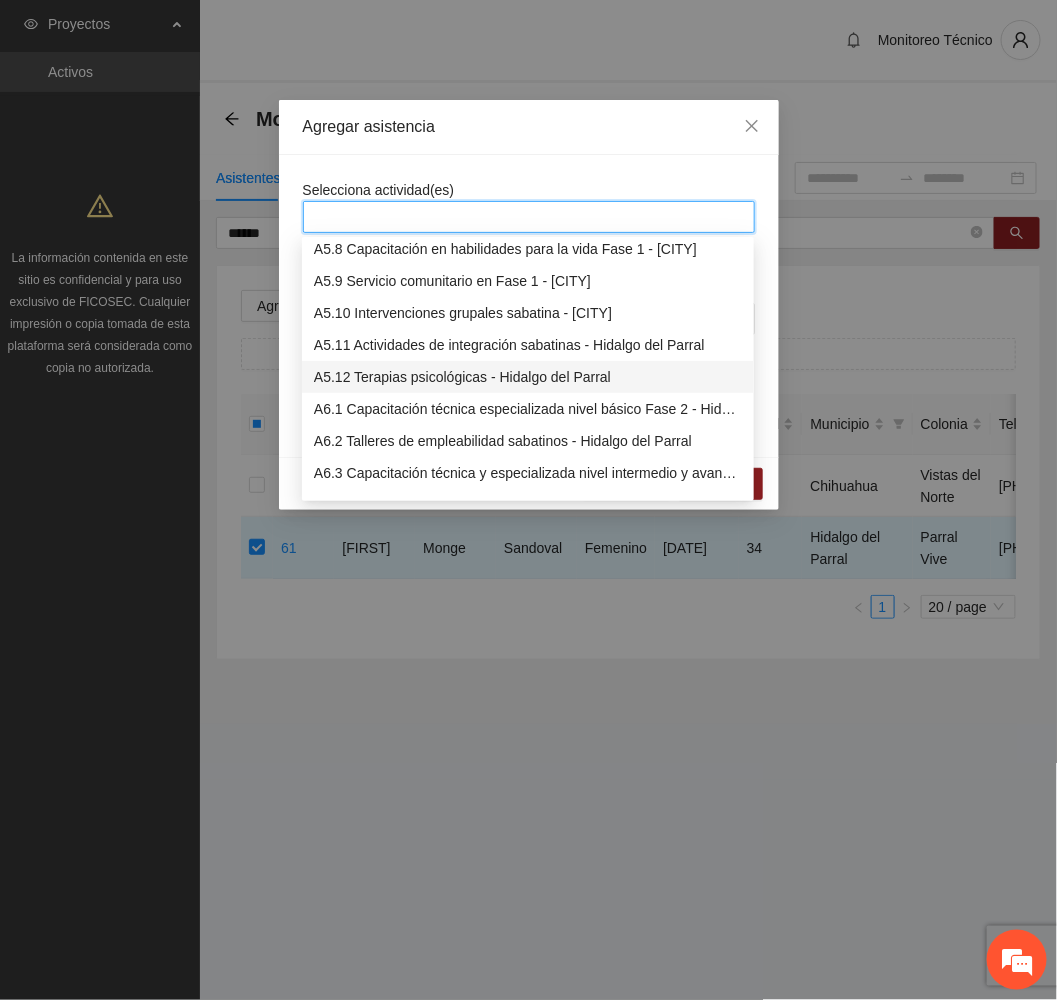 click on "A5.12 Terapias psicológicas - Hidalgo del Parral" at bounding box center [528, 377] 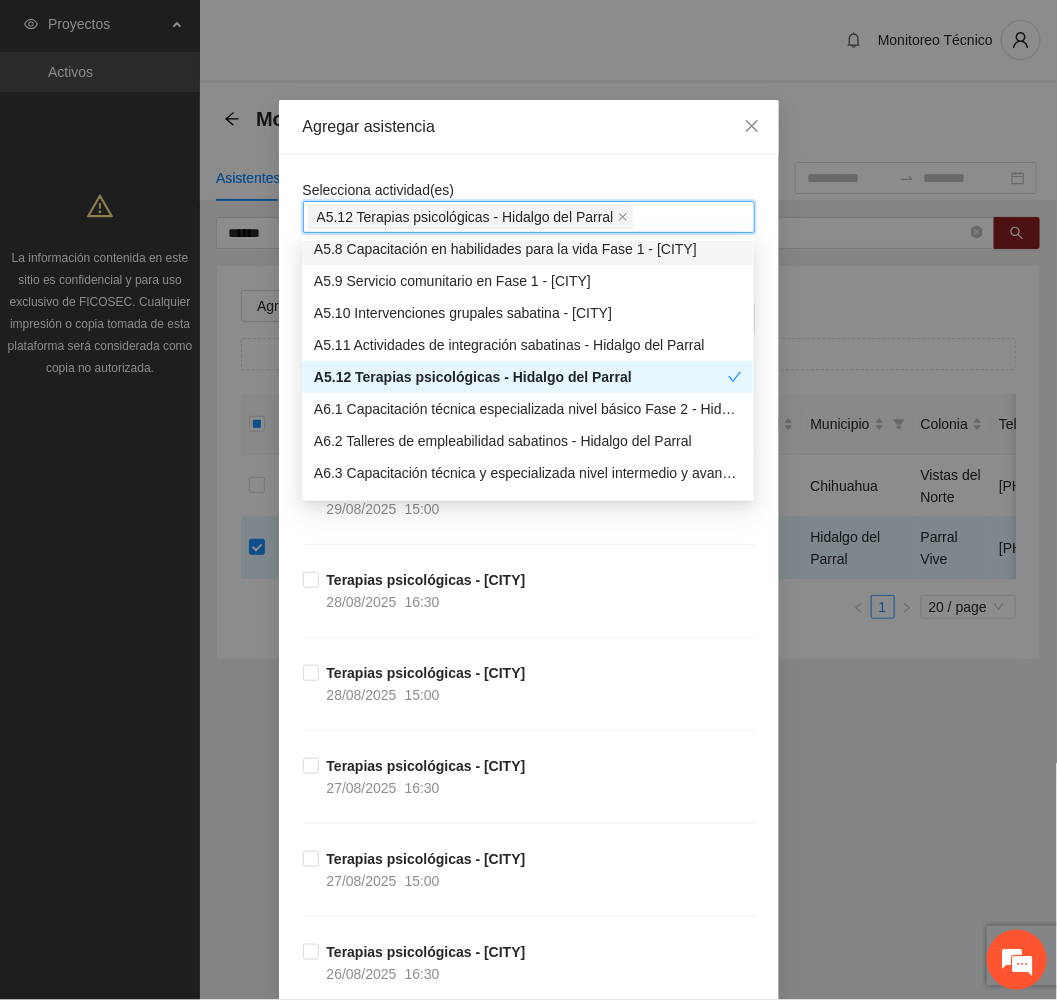 click on "Agregar asistencia" at bounding box center [529, 127] 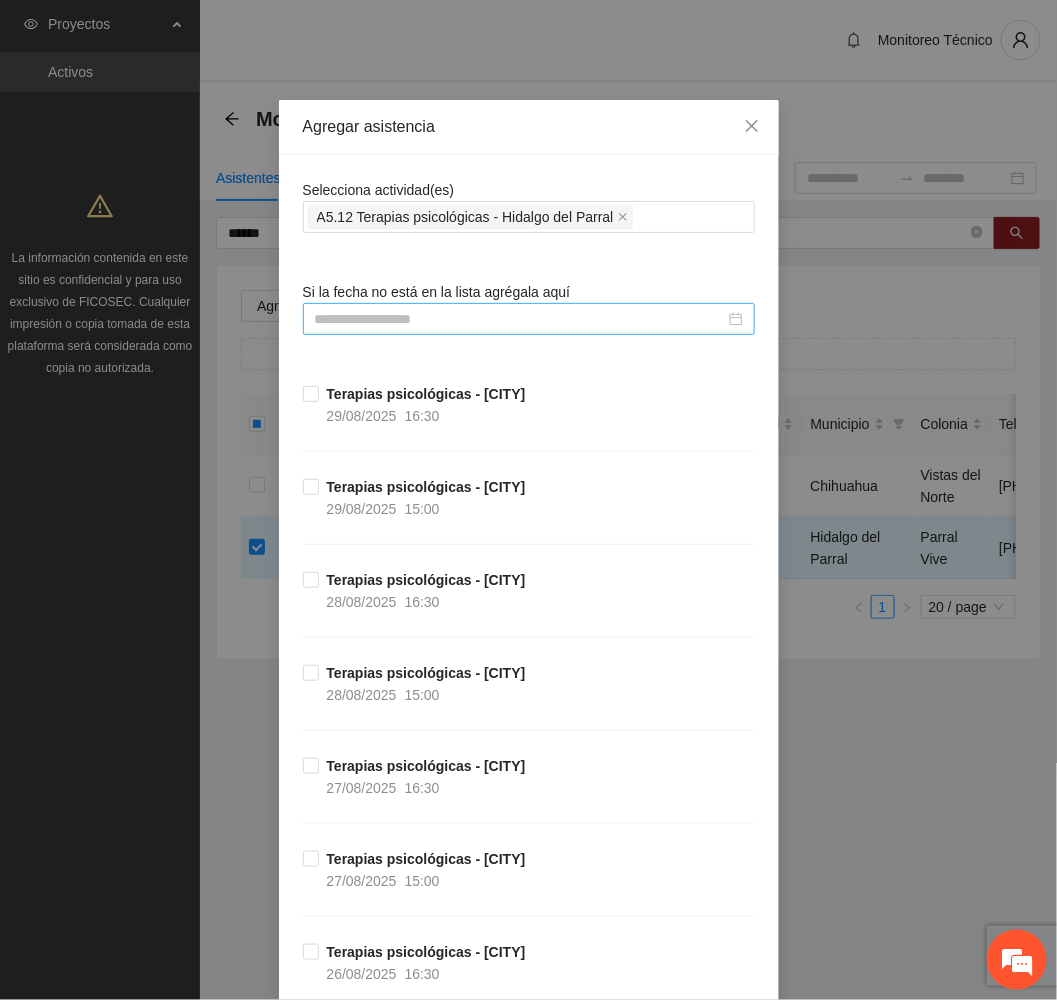 click at bounding box center (520, 319) 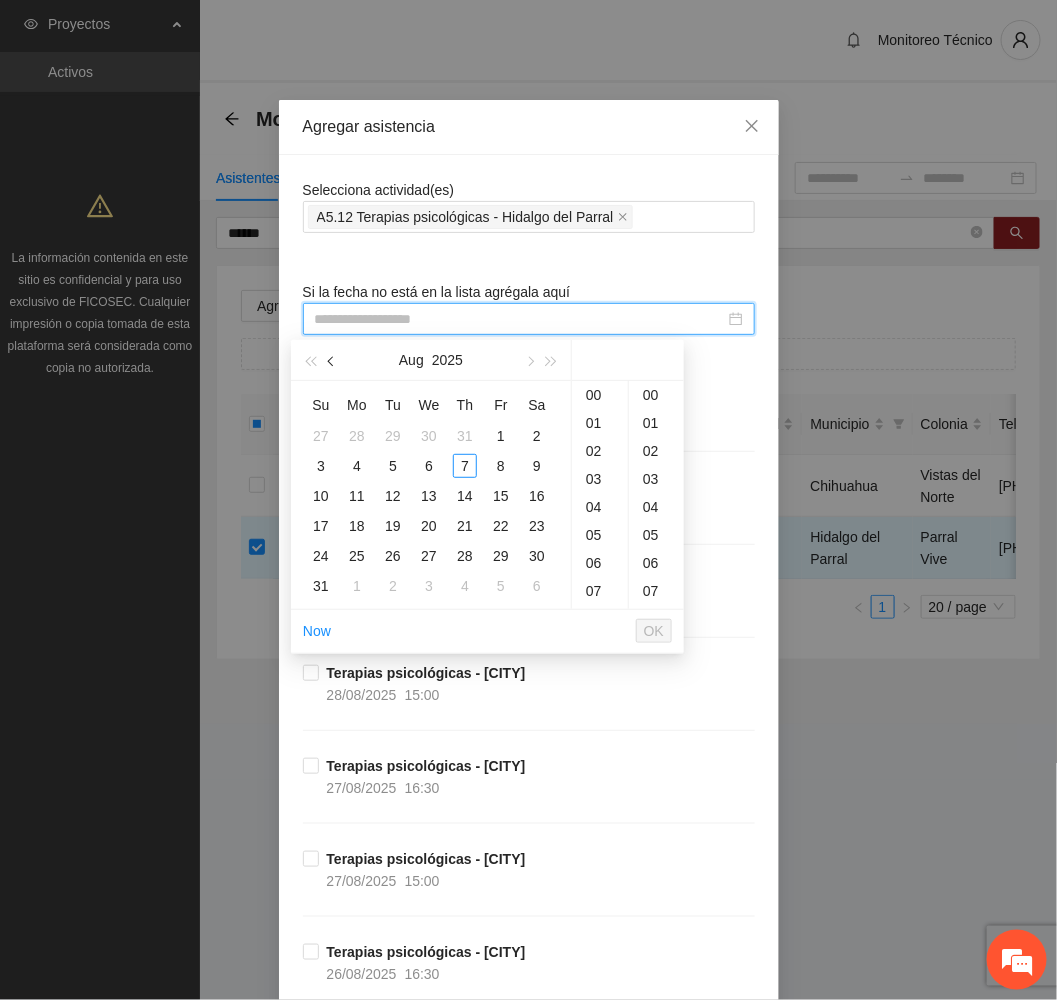 click at bounding box center [333, 362] 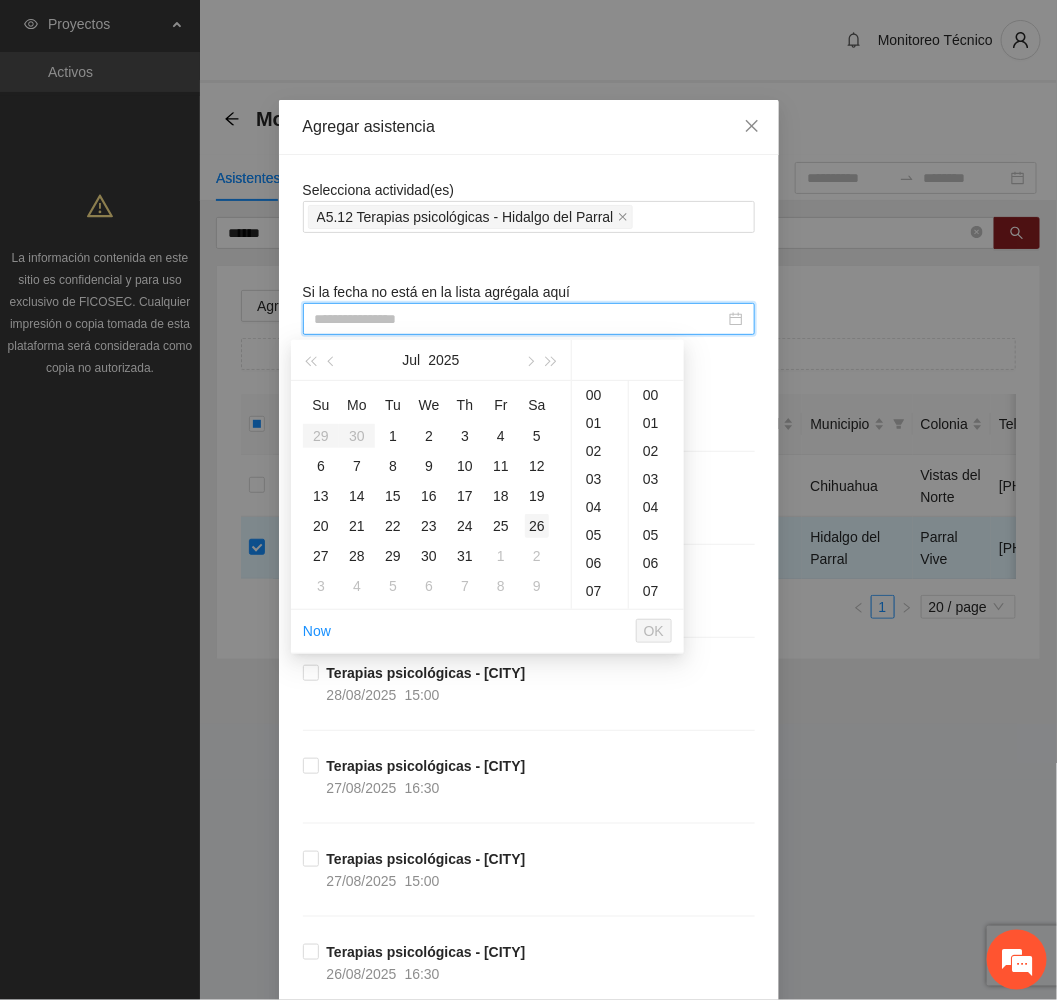click on "26" at bounding box center [537, 526] 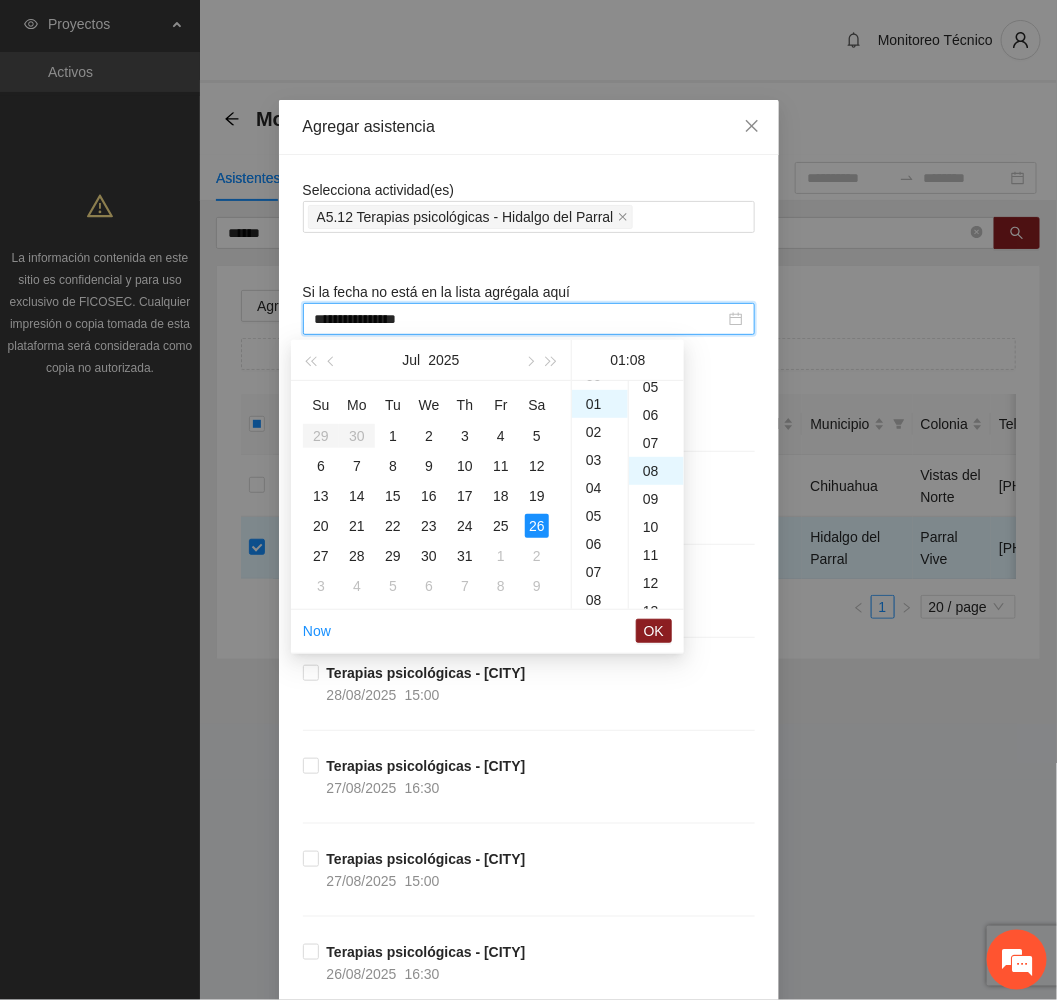 scroll, scrollTop: 28, scrollLeft: 0, axis: vertical 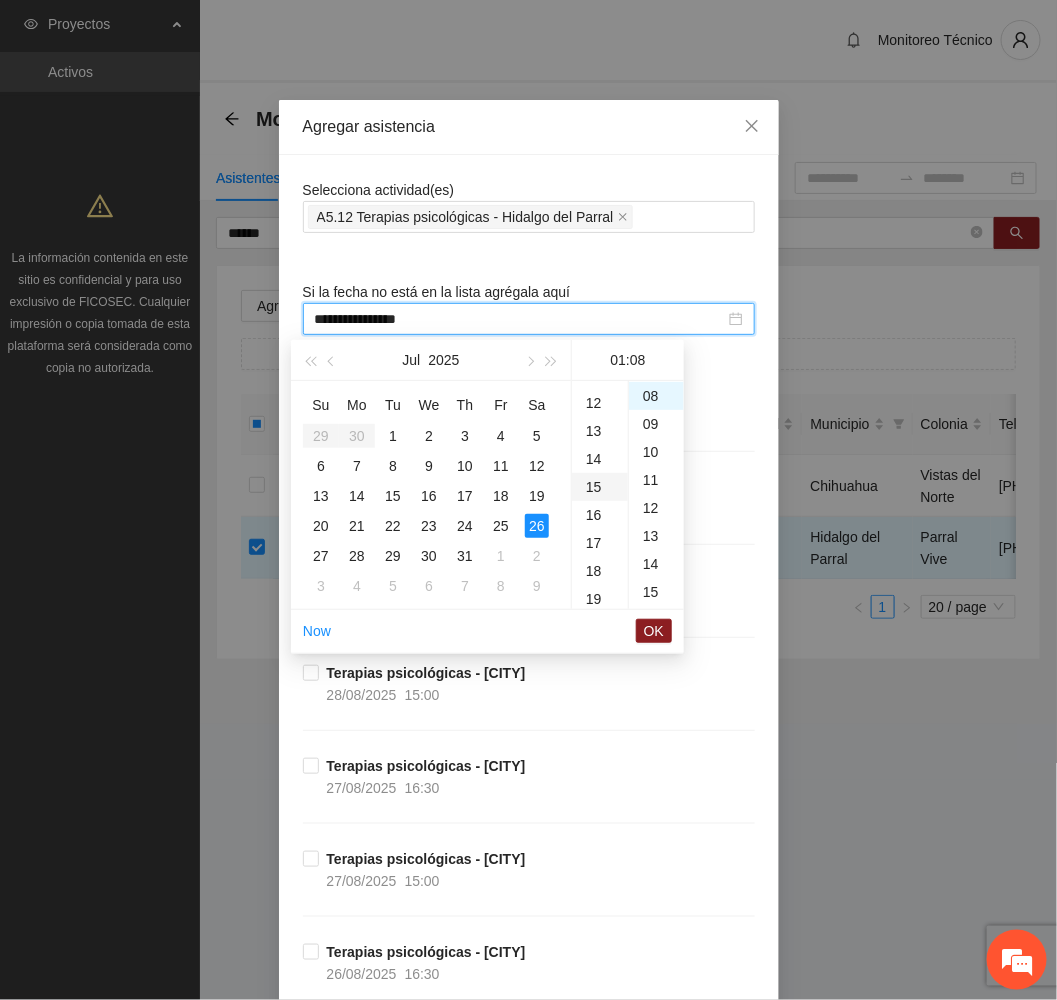 click on "15" at bounding box center [600, 487] 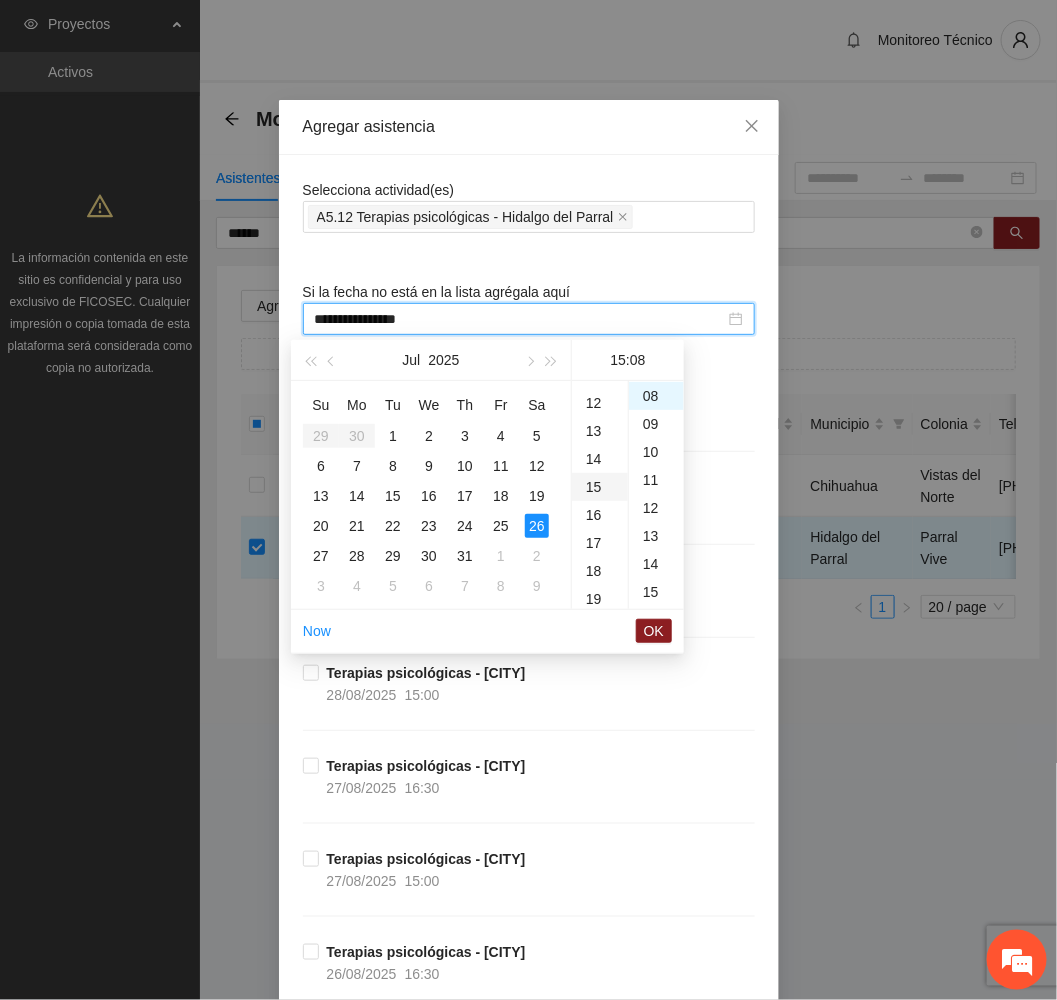 scroll, scrollTop: 420, scrollLeft: 0, axis: vertical 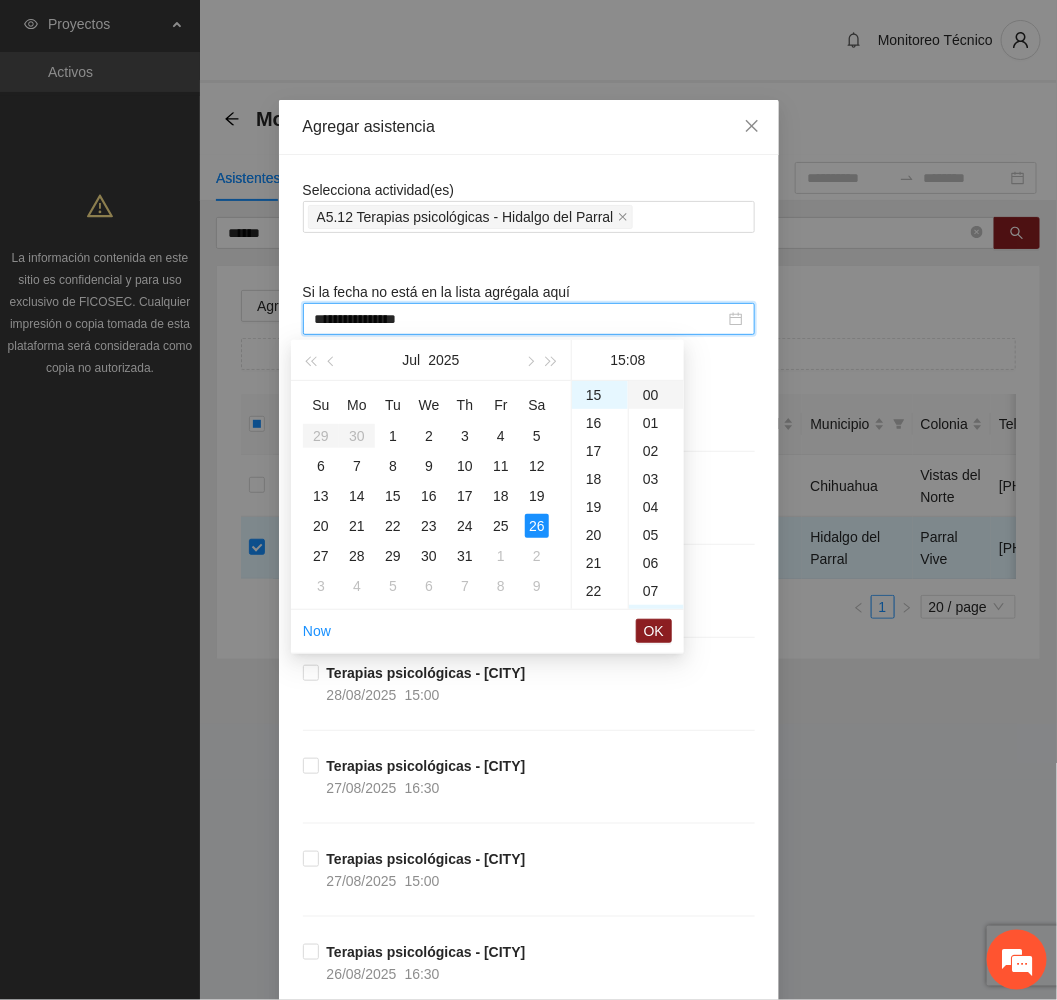 click on "00" at bounding box center (656, 395) 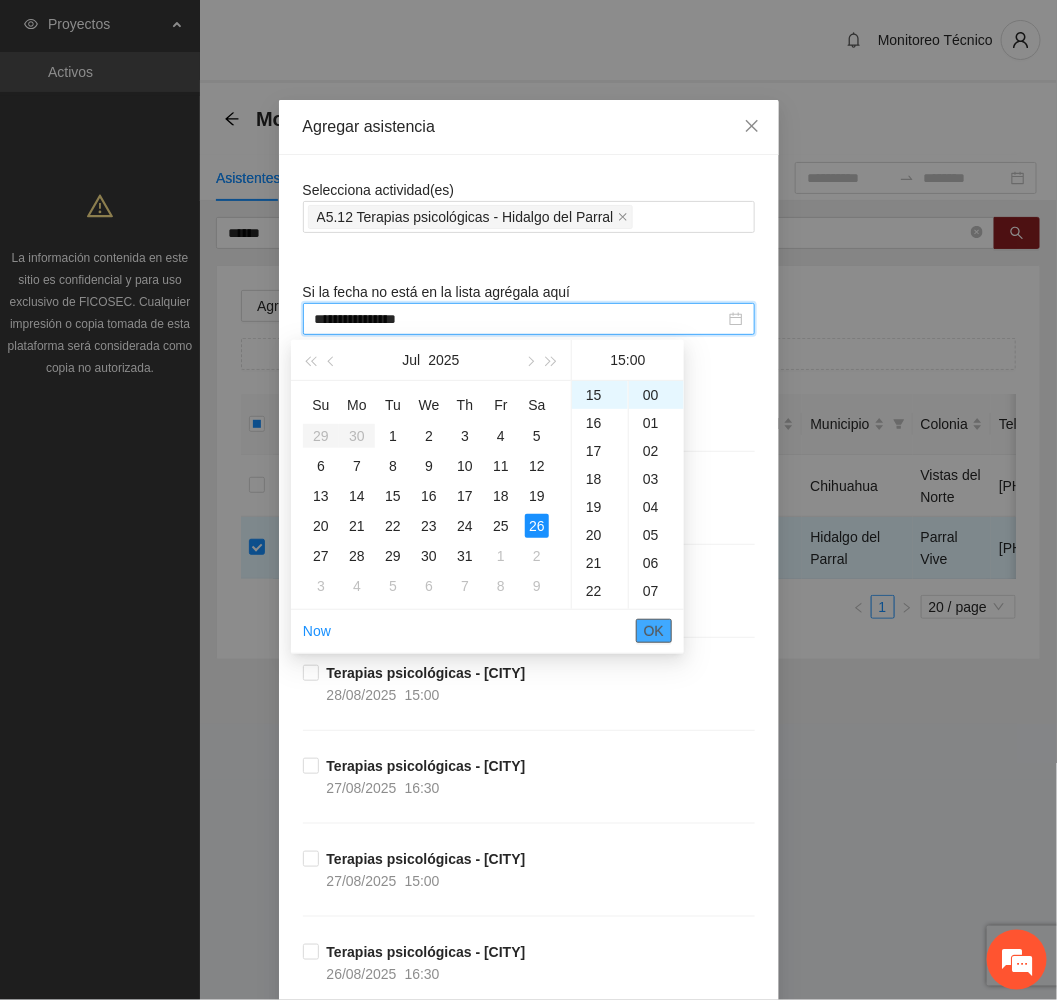 click on "OK" at bounding box center (654, 631) 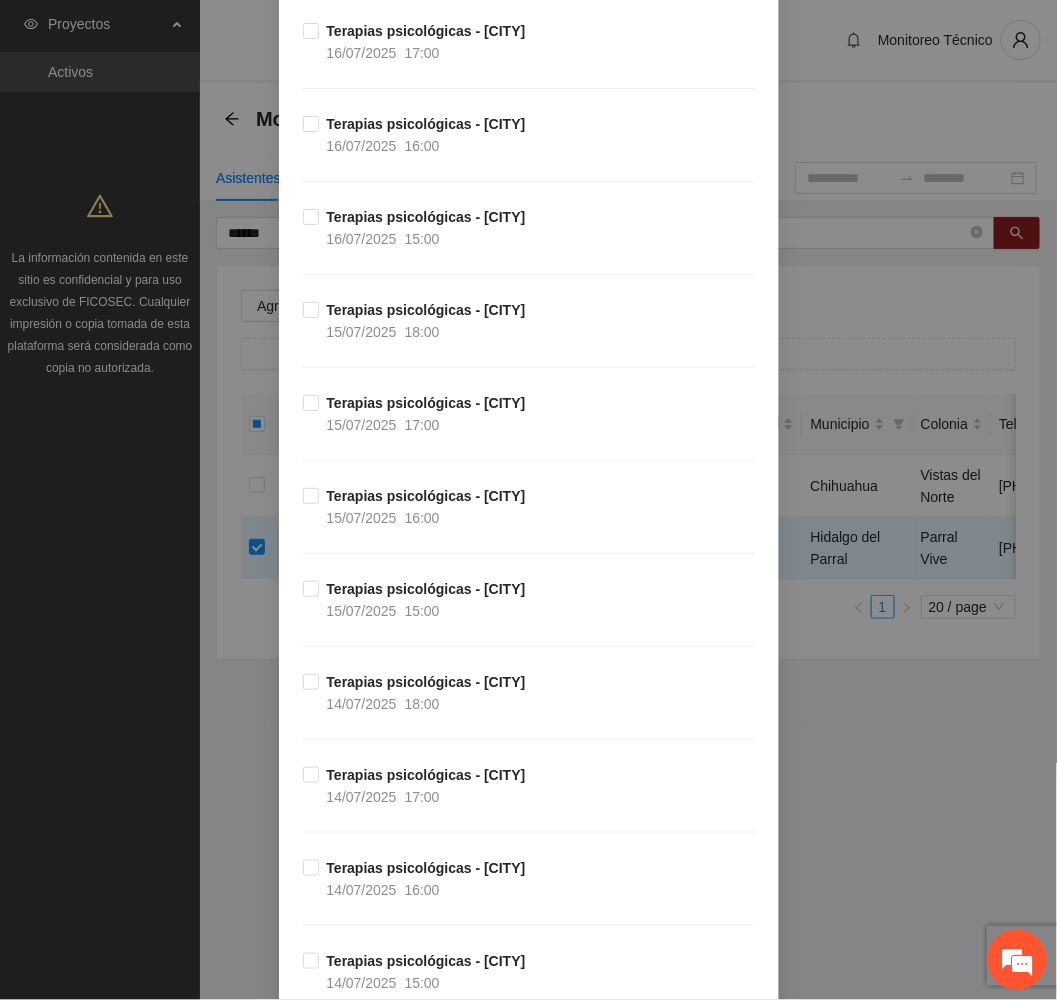 scroll, scrollTop: 13929, scrollLeft: 0, axis: vertical 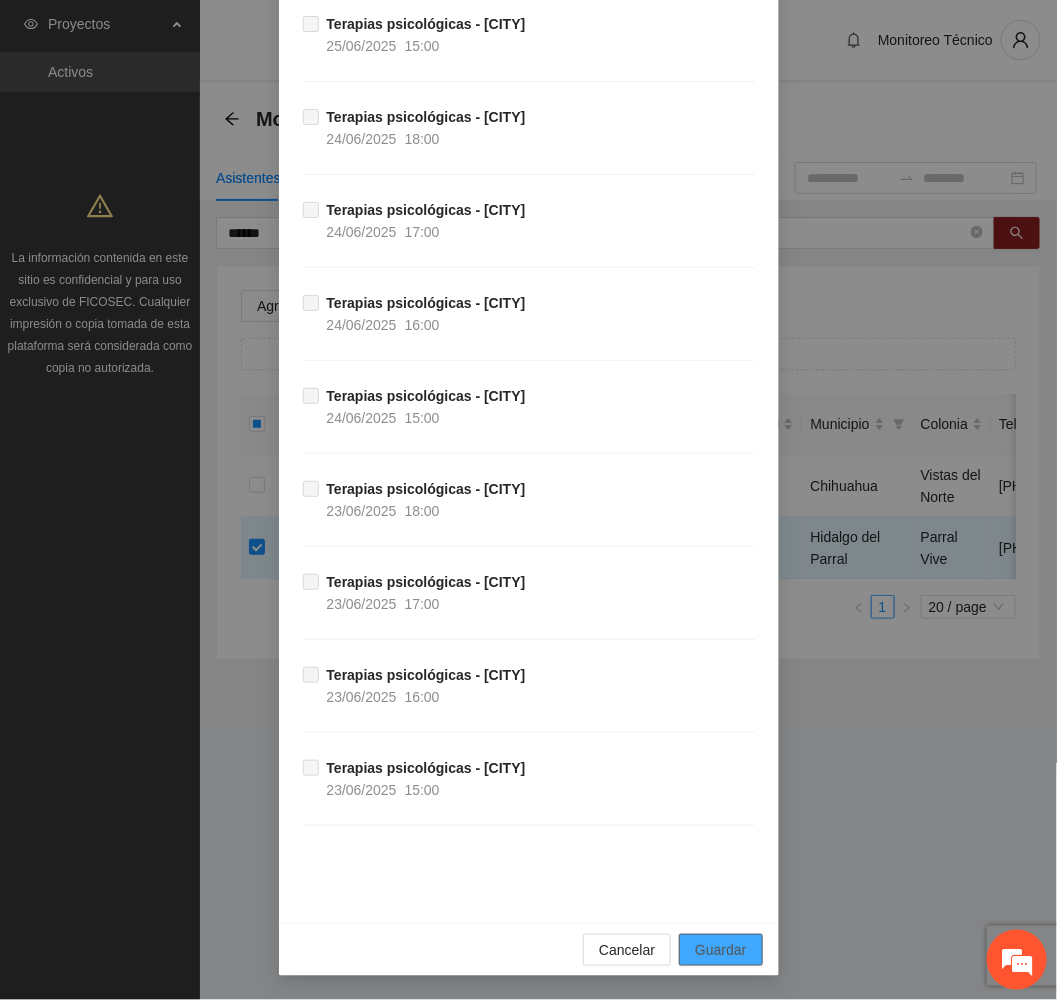 click on "Guardar" at bounding box center [720, 950] 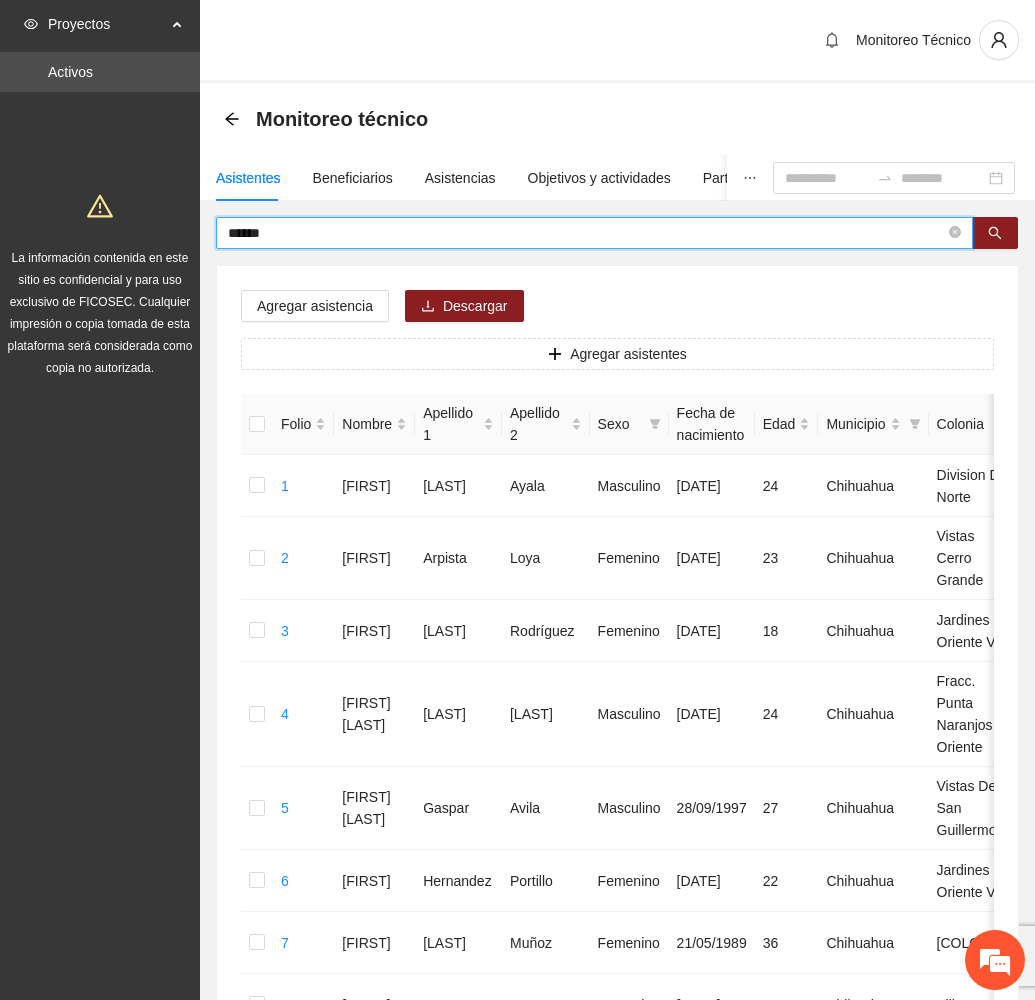drag, startPoint x: 313, startPoint y: 234, endPoint x: 105, endPoint y: 231, distance: 208.02164 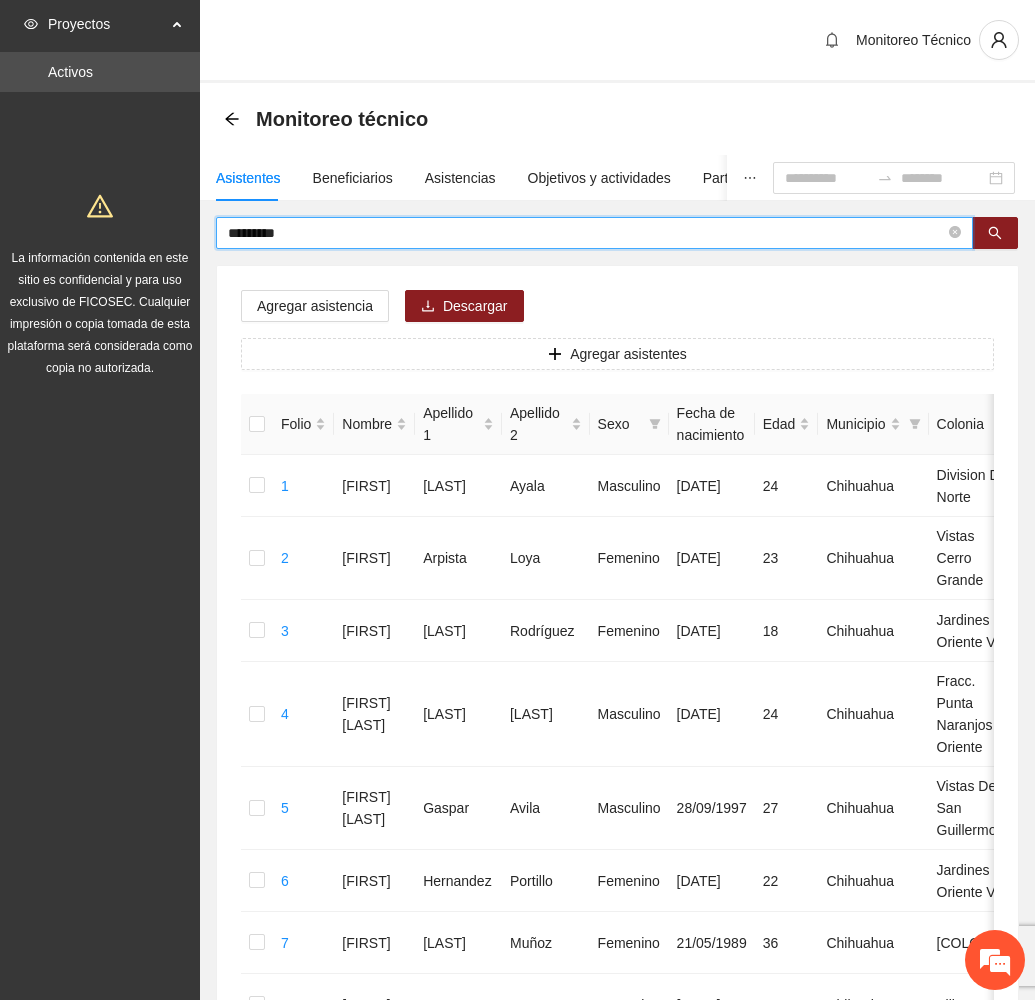 type on "*********" 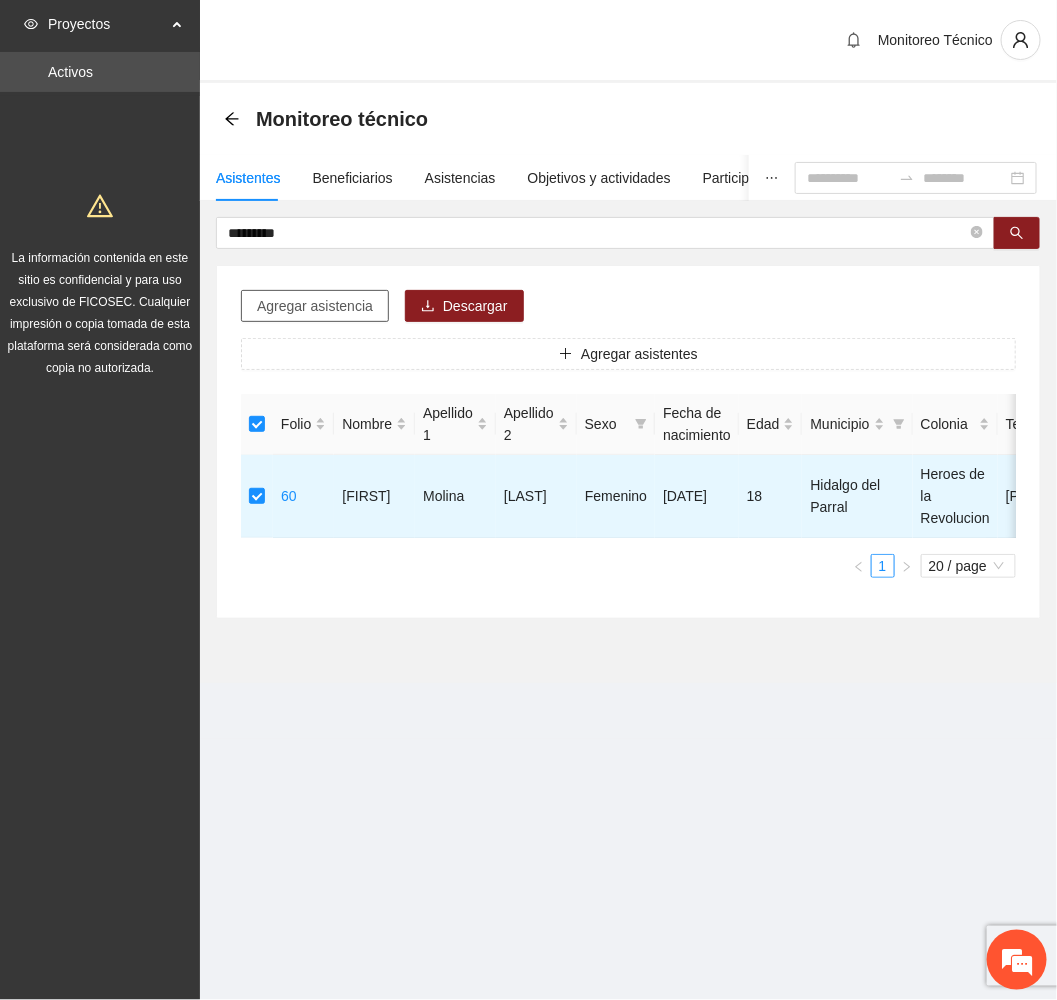 click on "Agregar asistencia" at bounding box center (315, 306) 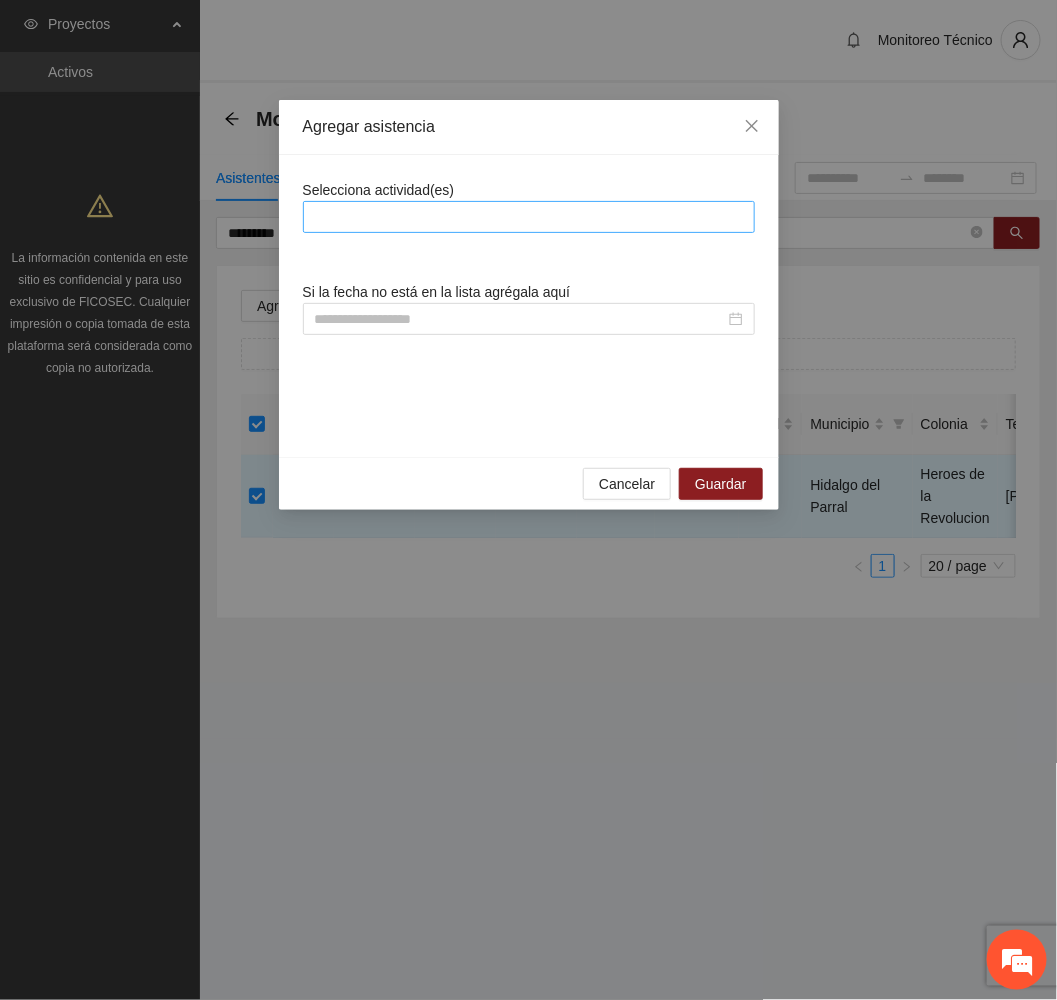 click at bounding box center [529, 217] 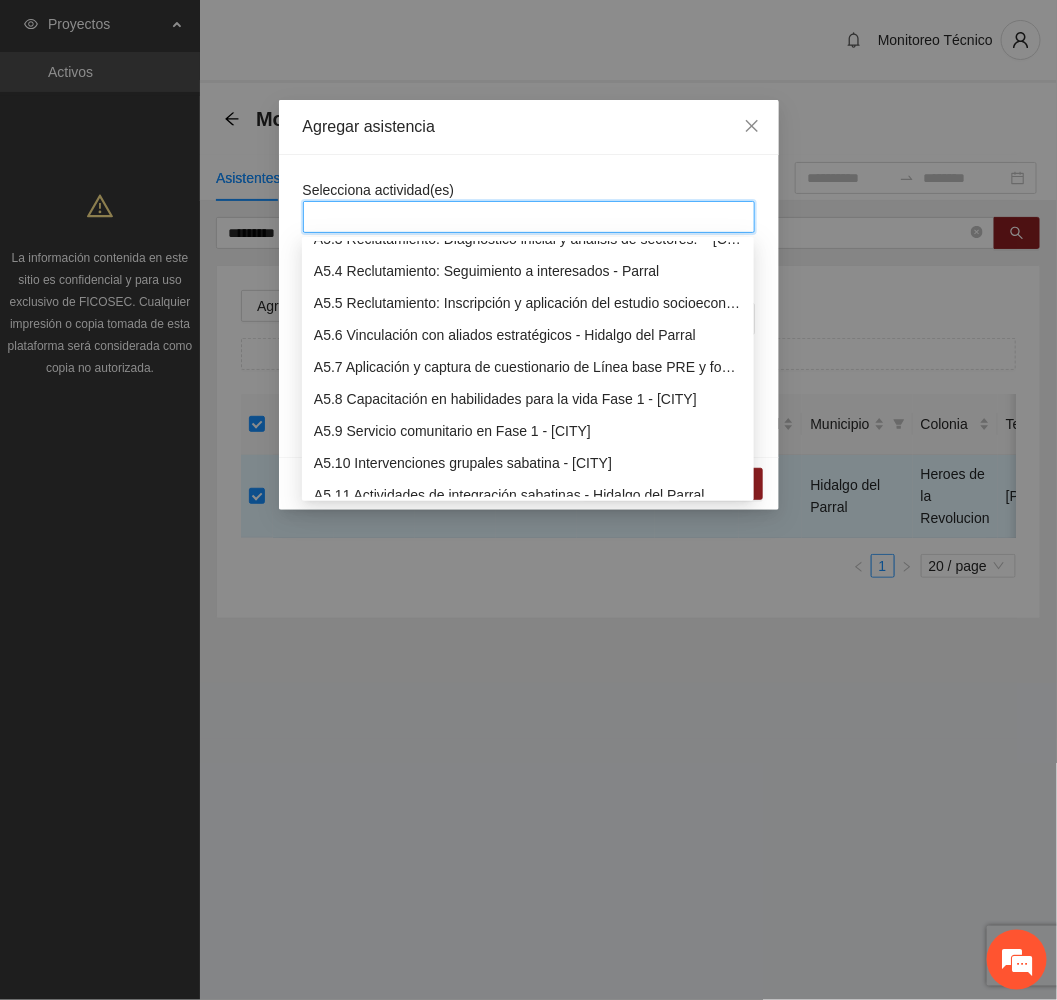 scroll, scrollTop: 1800, scrollLeft: 0, axis: vertical 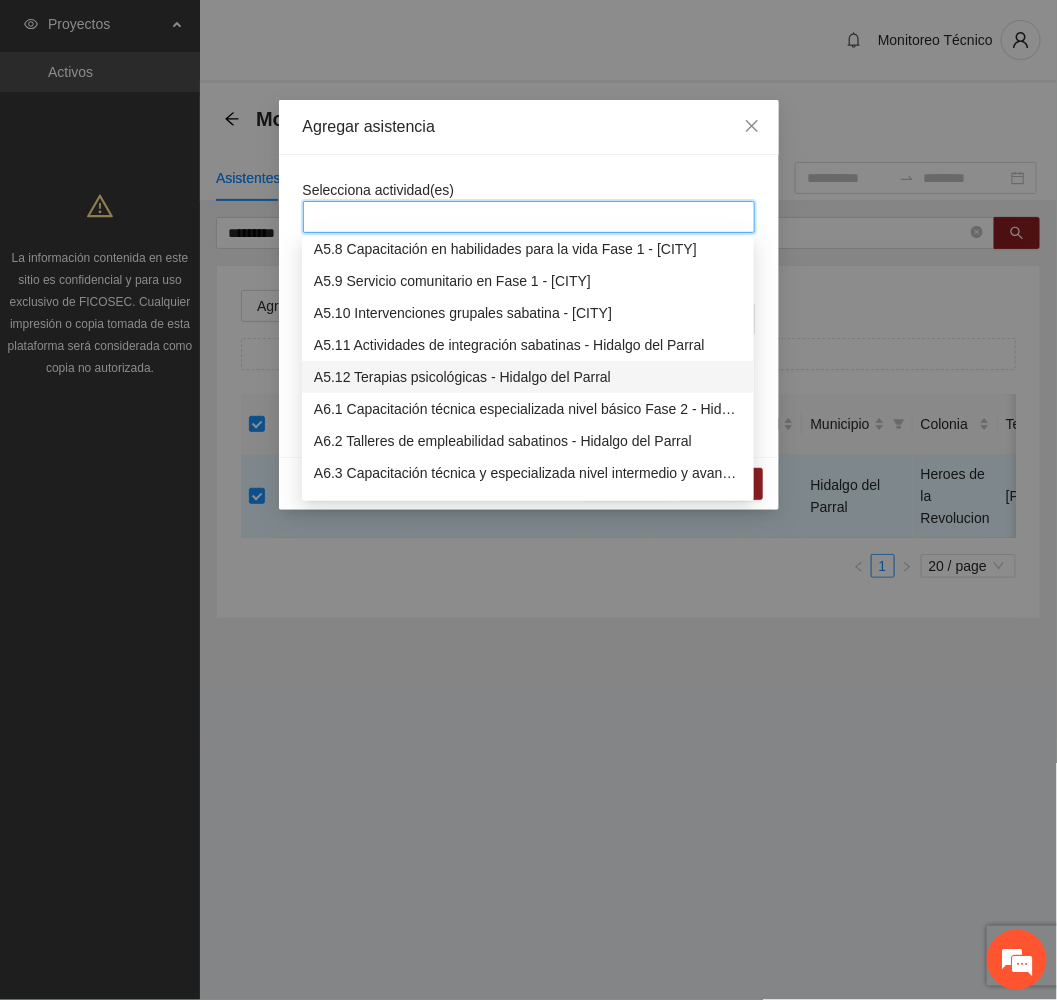 click on "A5.12 Terapias psicológicas - Hidalgo del Parral" at bounding box center (528, 377) 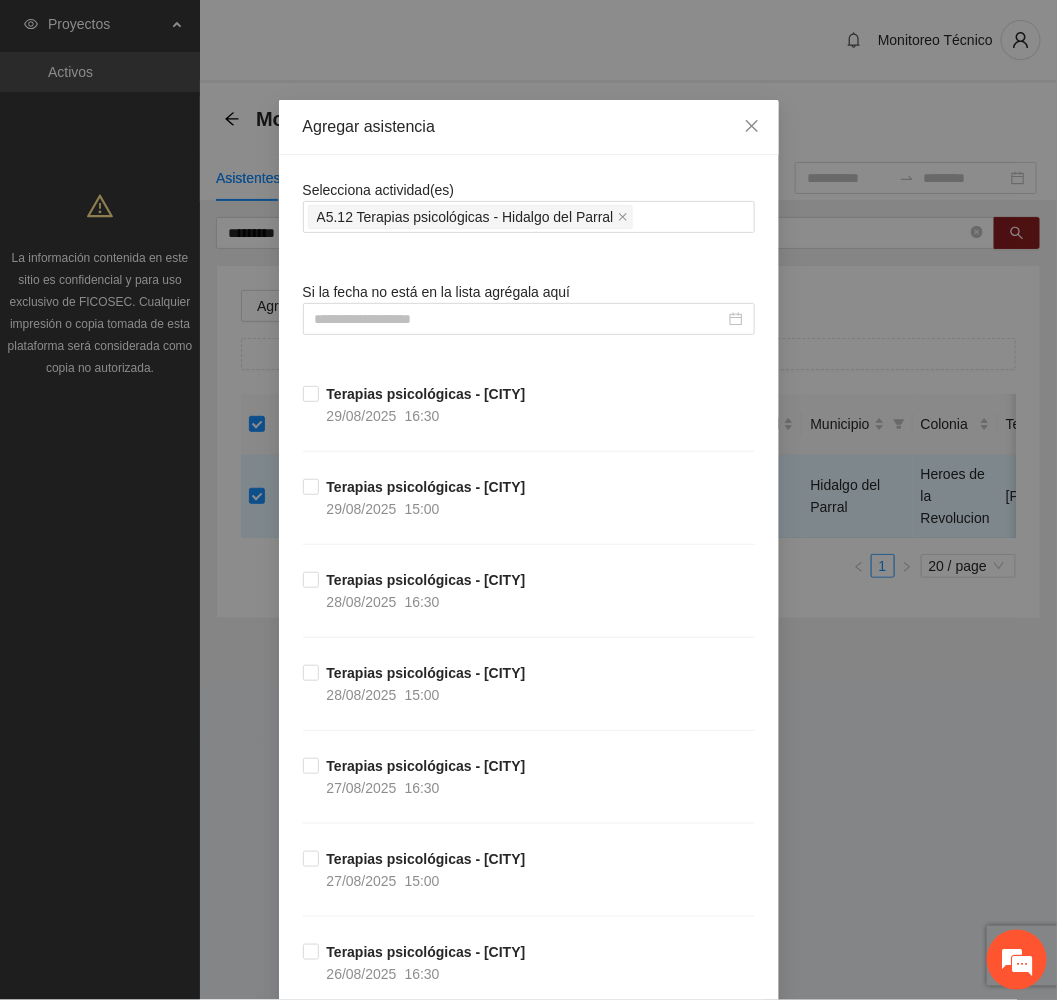 click on "Agregar asistencia" at bounding box center [529, 127] 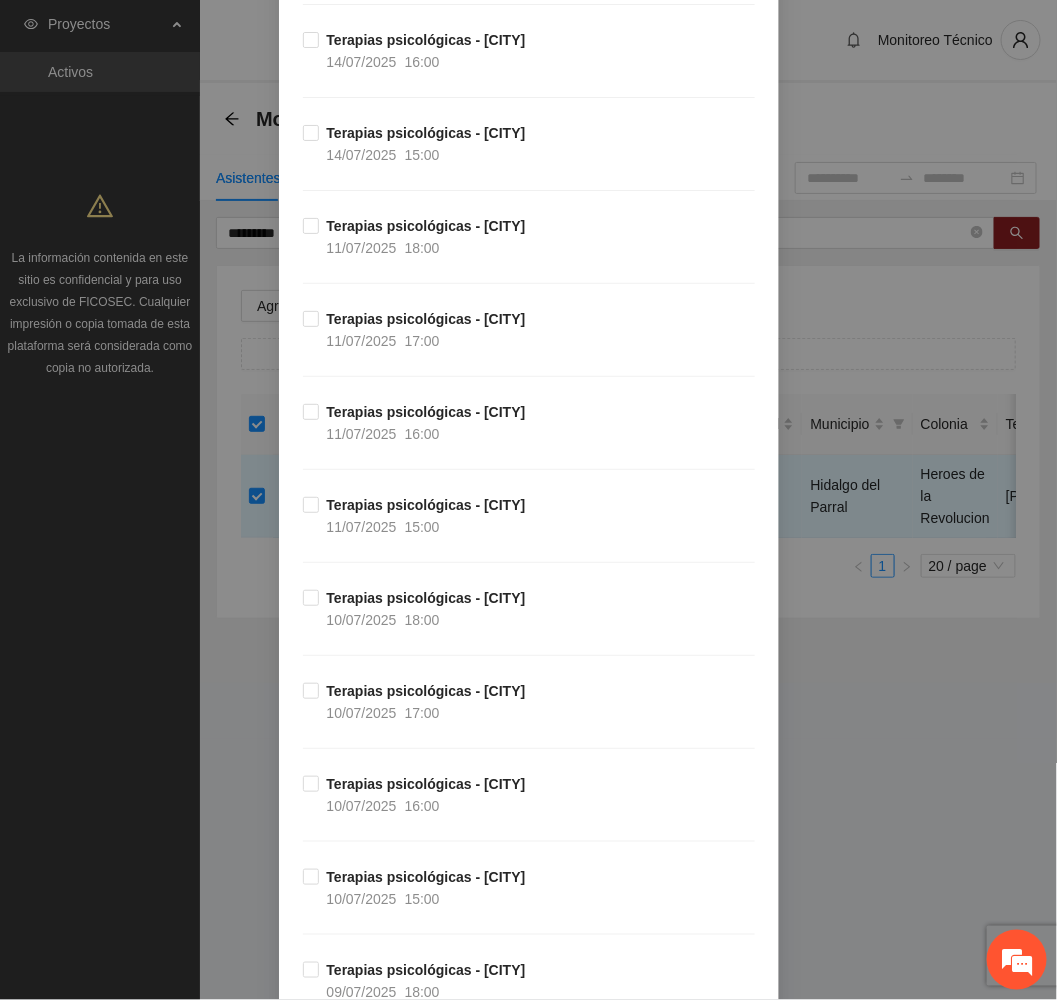 scroll, scrollTop: 9153, scrollLeft: 0, axis: vertical 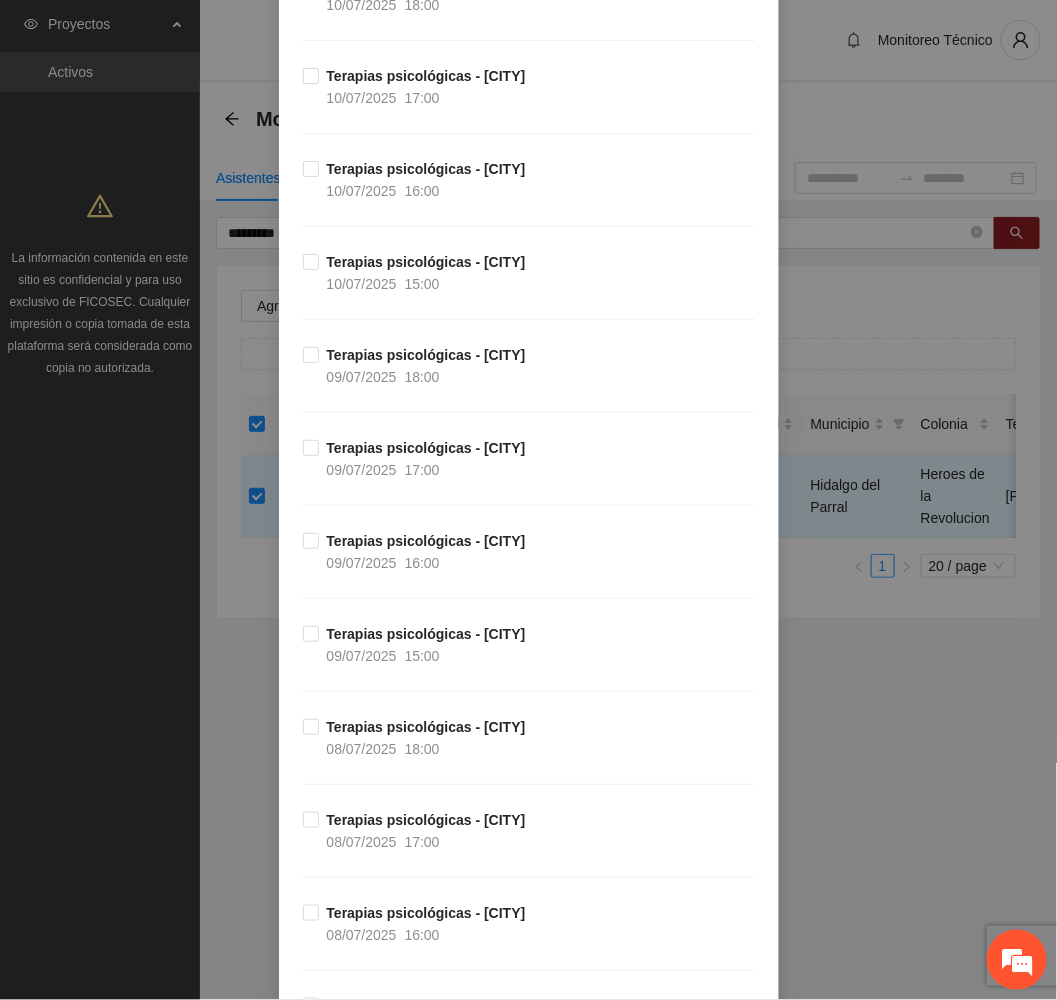 click on "Terapias psicológicas - [CITY]" at bounding box center [426, 634] 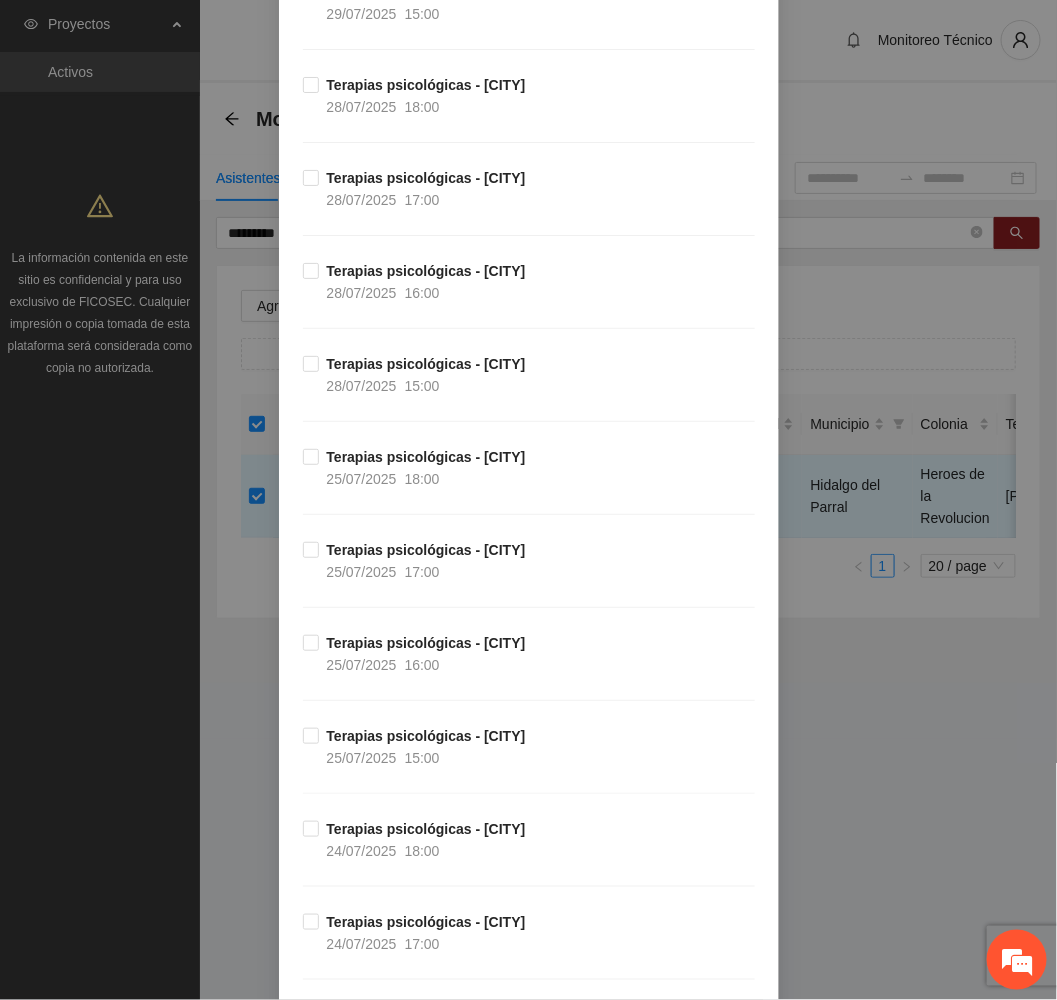 scroll, scrollTop: 4053, scrollLeft: 0, axis: vertical 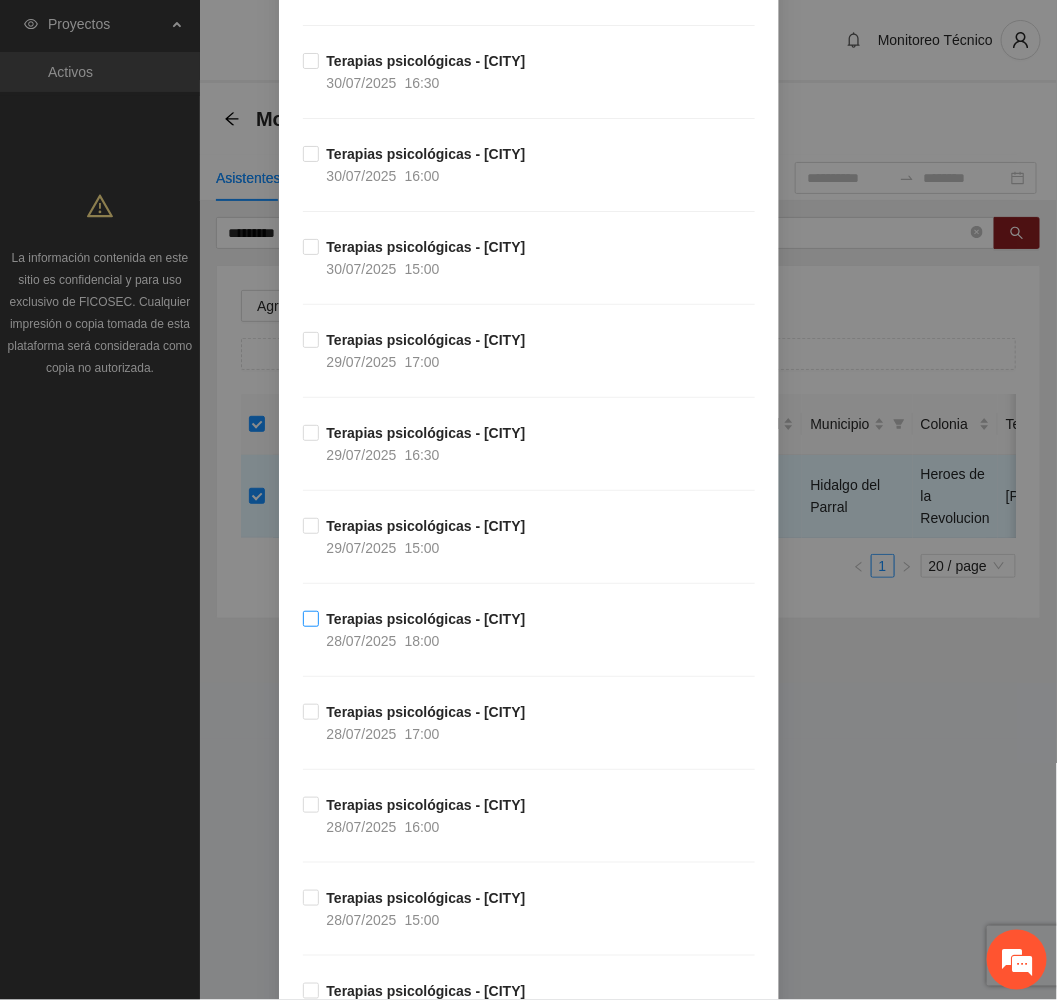 click on "18:00" at bounding box center (422, 641) 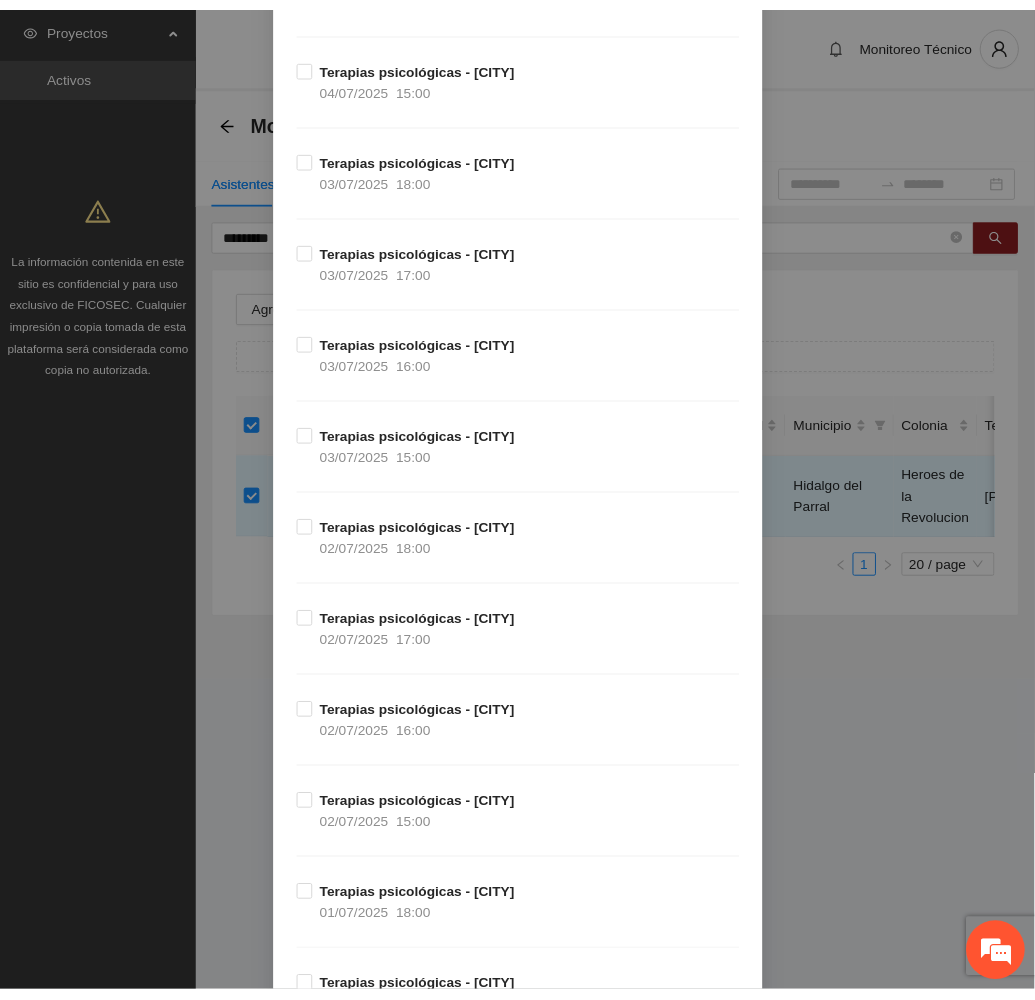 scroll, scrollTop: 13929, scrollLeft: 0, axis: vertical 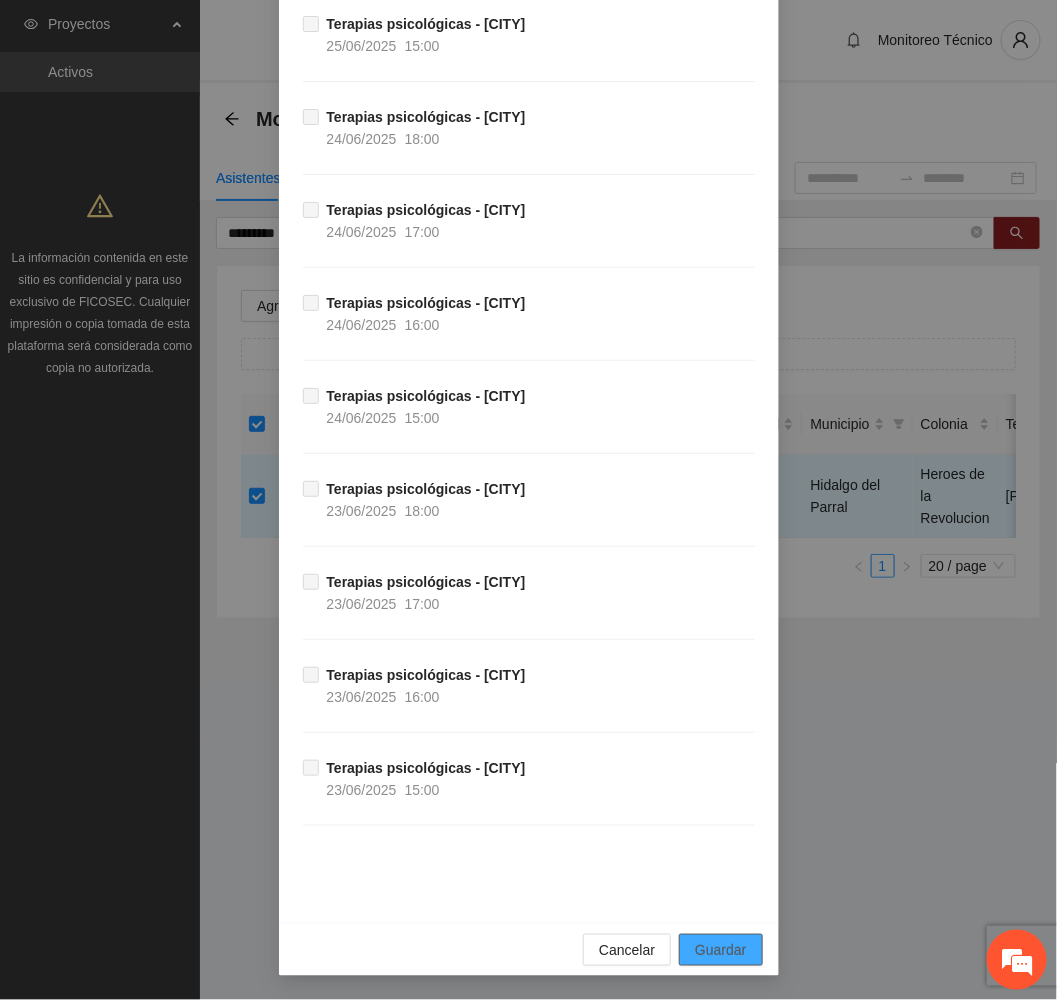 click on "Guardar" at bounding box center [720, 950] 